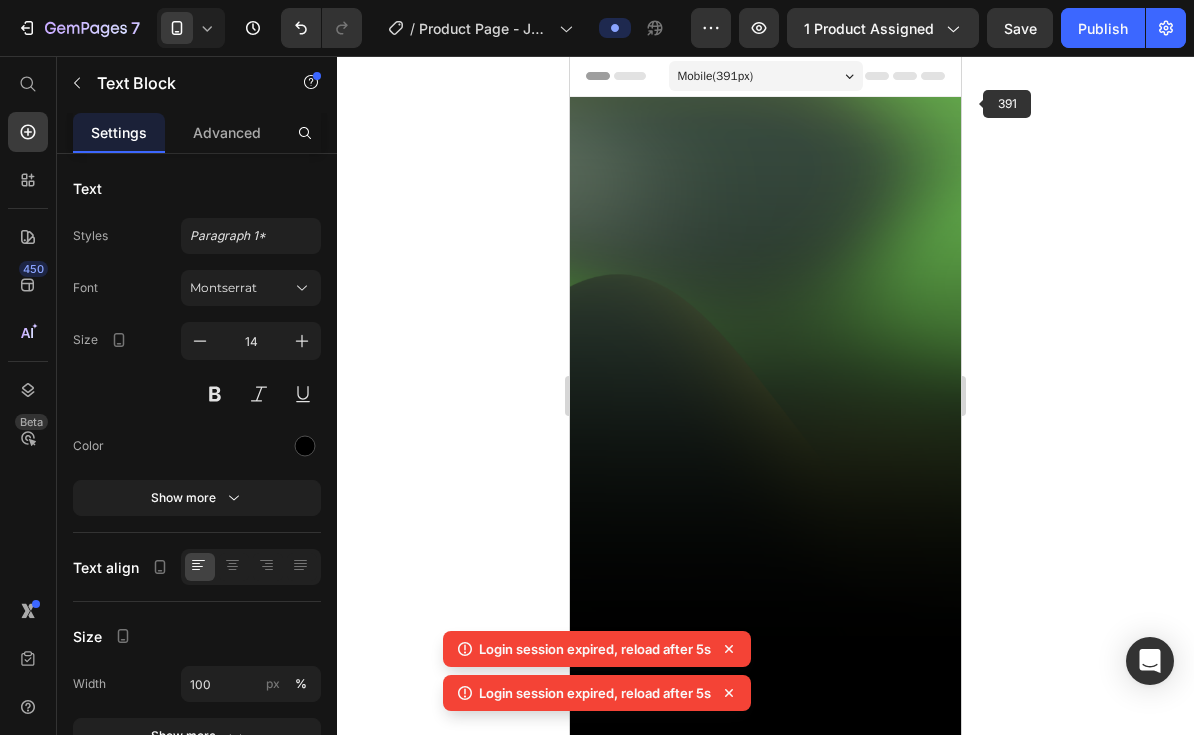 scroll, scrollTop: 1338, scrollLeft: 0, axis: vertical 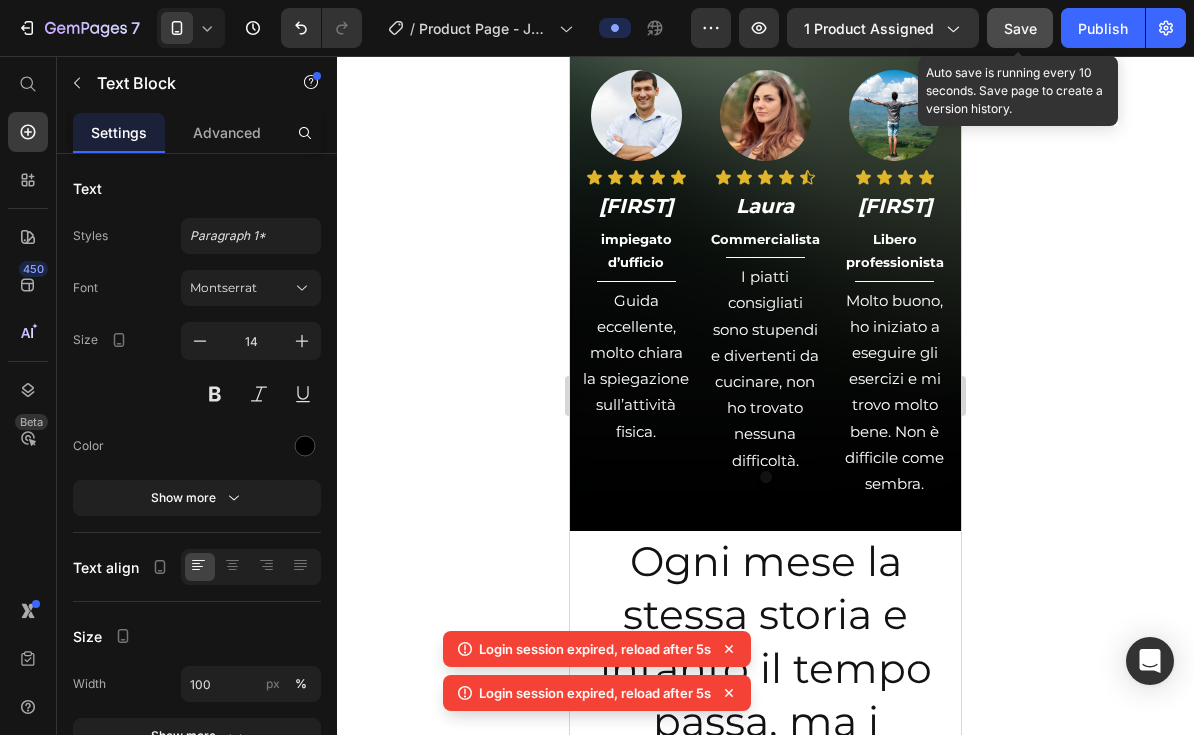 click on "Save" at bounding box center [1020, 28] 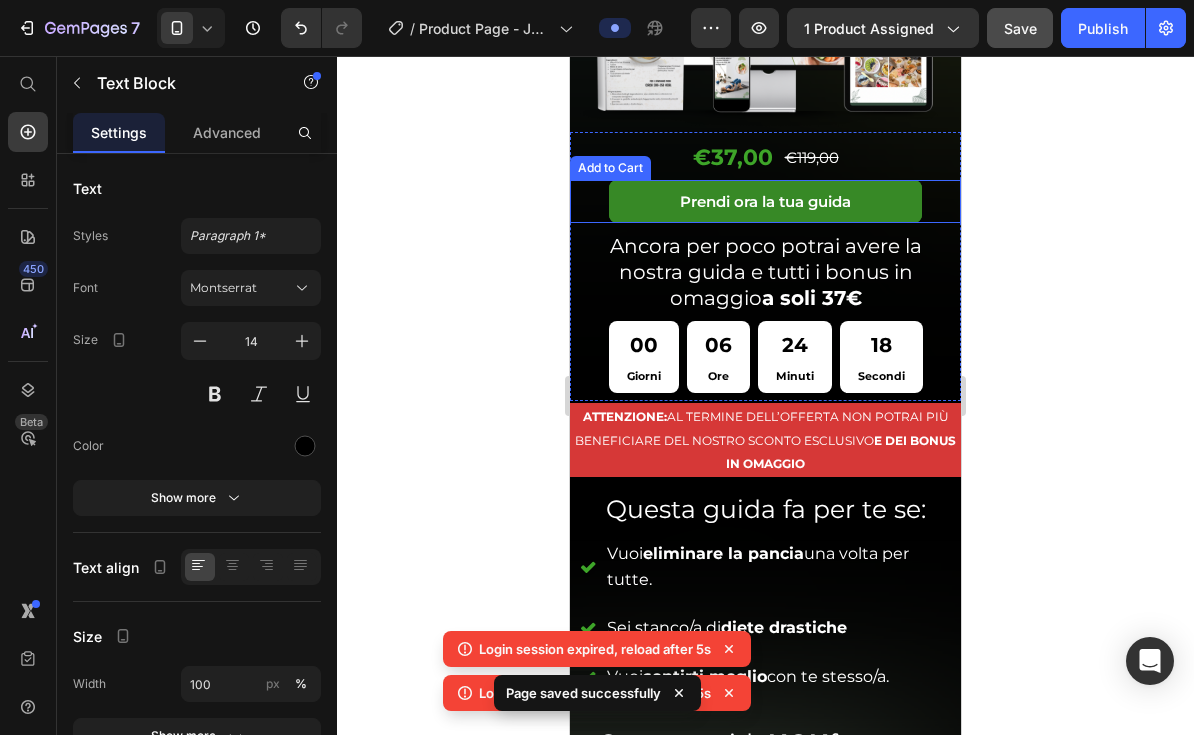 scroll, scrollTop: 928, scrollLeft: 0, axis: vertical 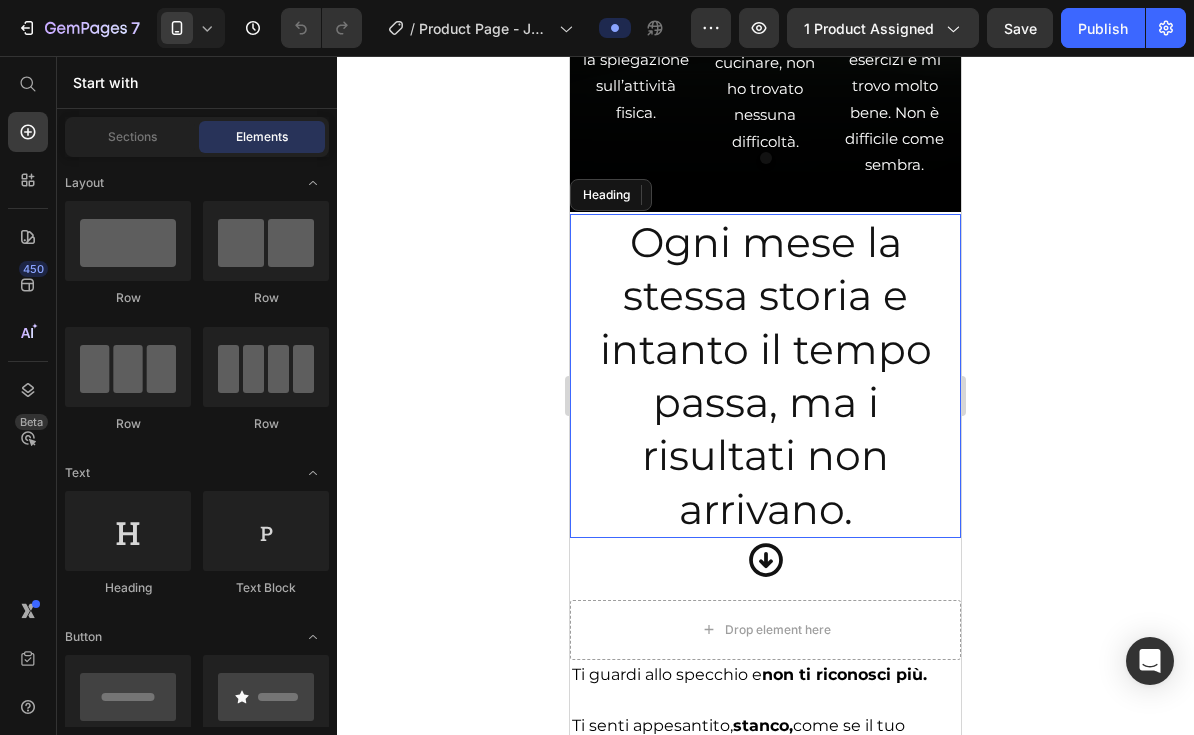 click on "Ogni mese la stessa storia e intanto il tempo passa, ma i risultati non arrivano." at bounding box center (765, 376) 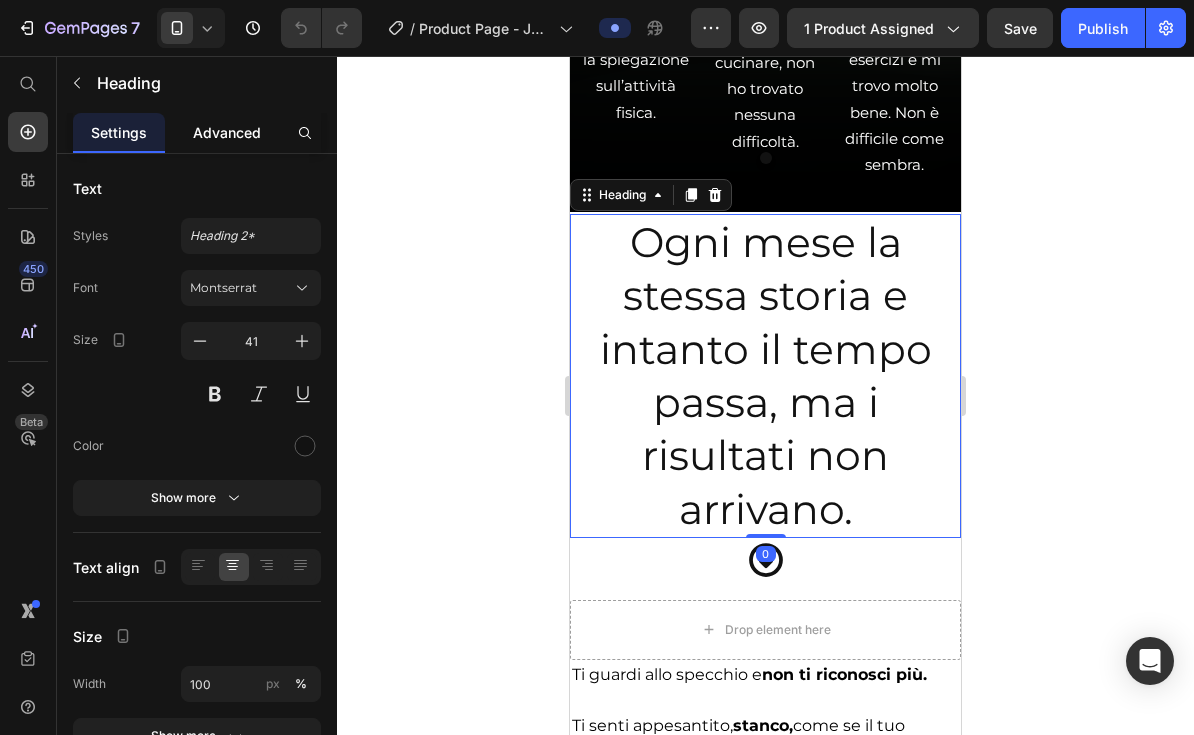 click on "Advanced" at bounding box center [227, 132] 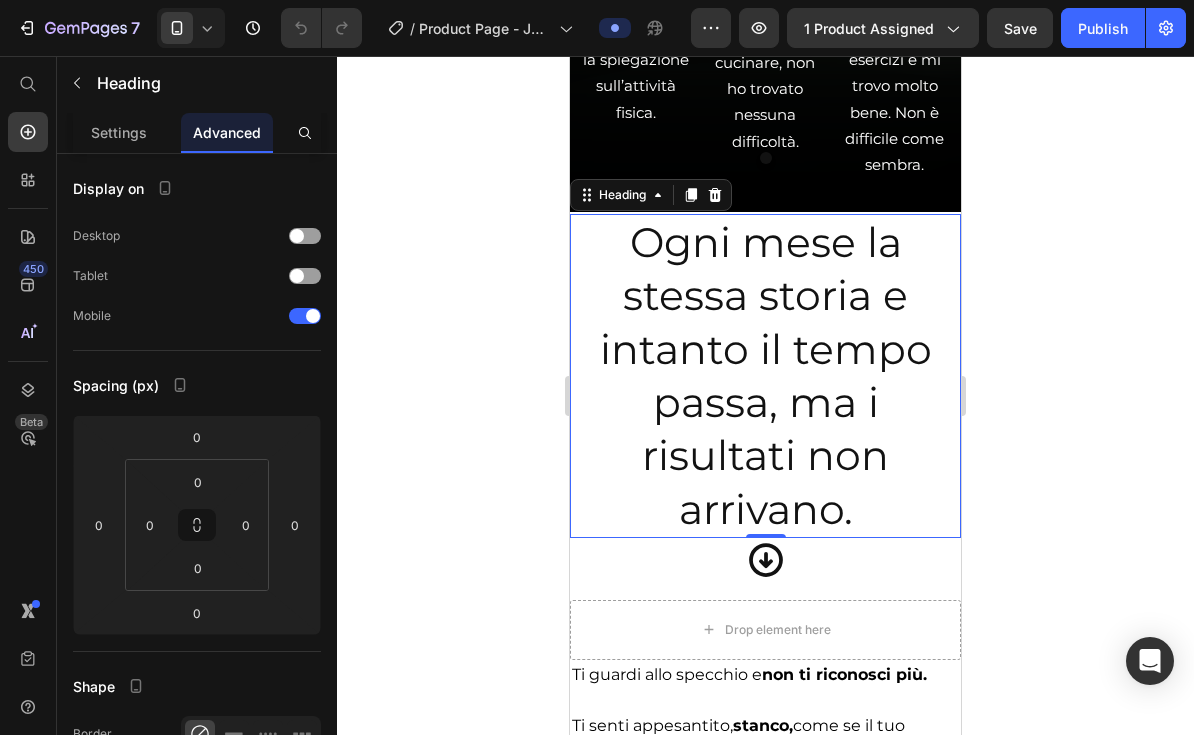 click on "Ogni mese la stessa storia e intanto il tempo passa, ma i risultati non arrivano." at bounding box center (765, 376) 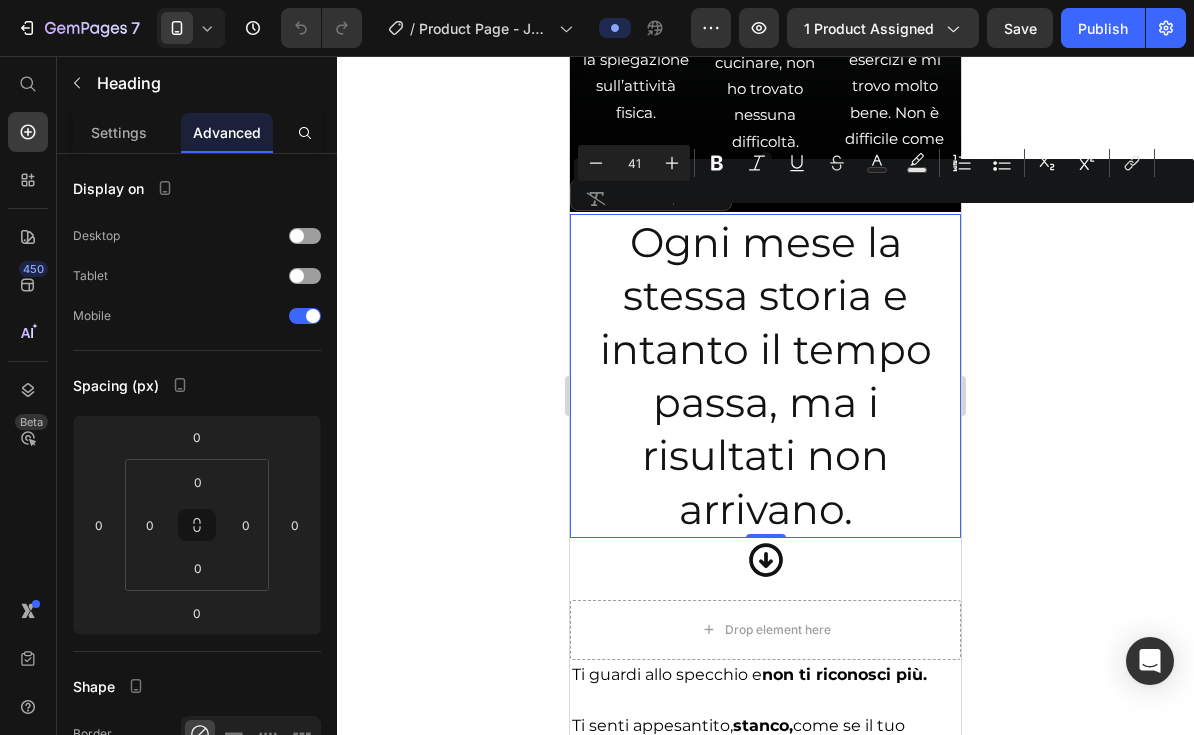 drag, startPoint x: 858, startPoint y: 509, endPoint x: 631, endPoint y: 252, distance: 342.89648 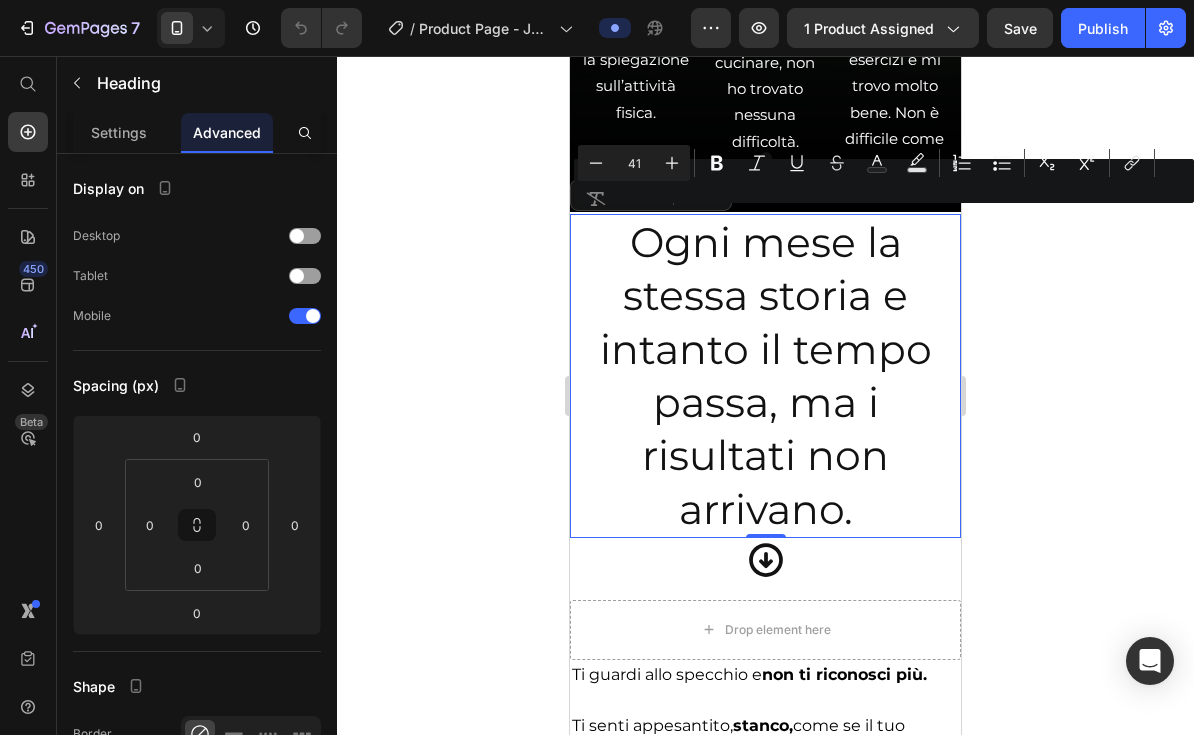 click on "Ogni mese la stessa storia e intanto il tempo passa, ma i risultati non arrivano." at bounding box center [765, 376] 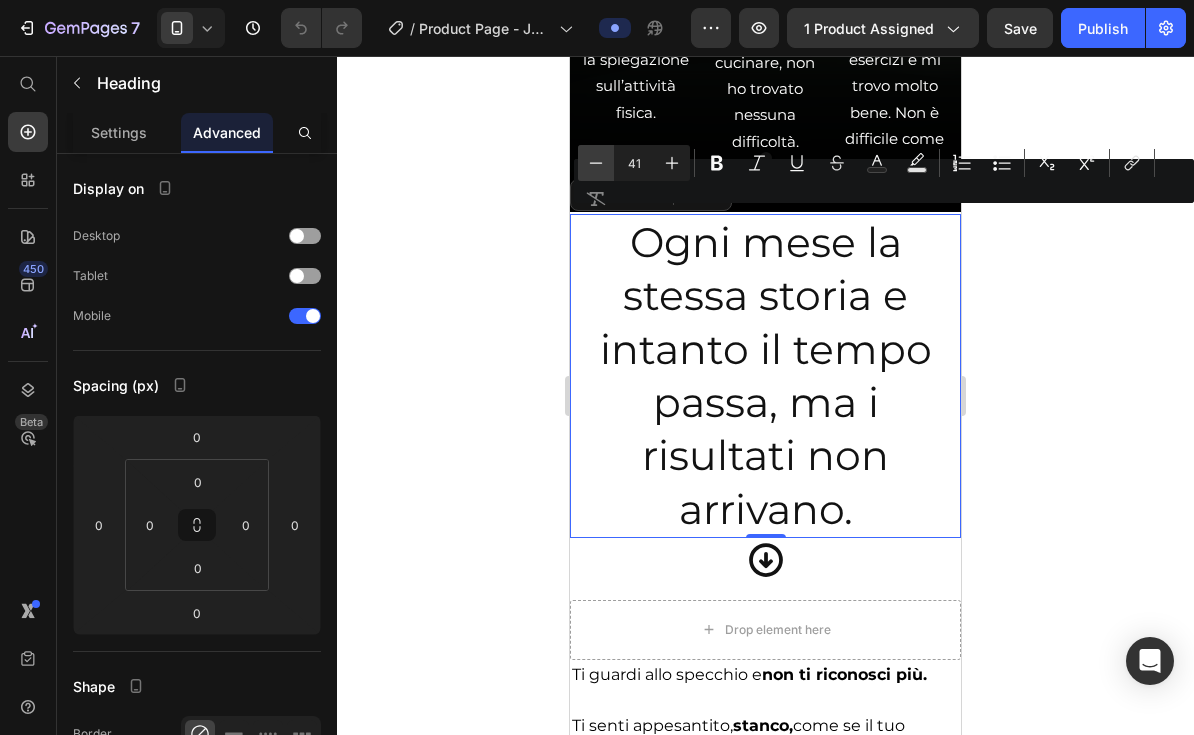 click 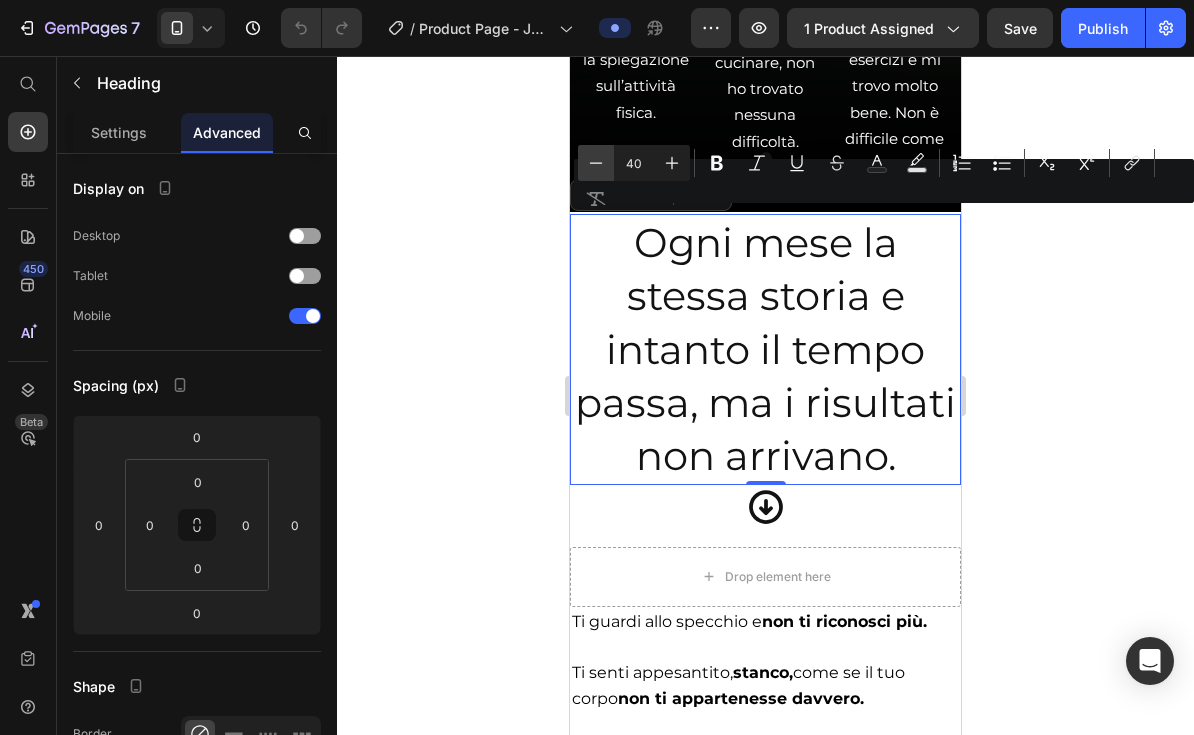 click 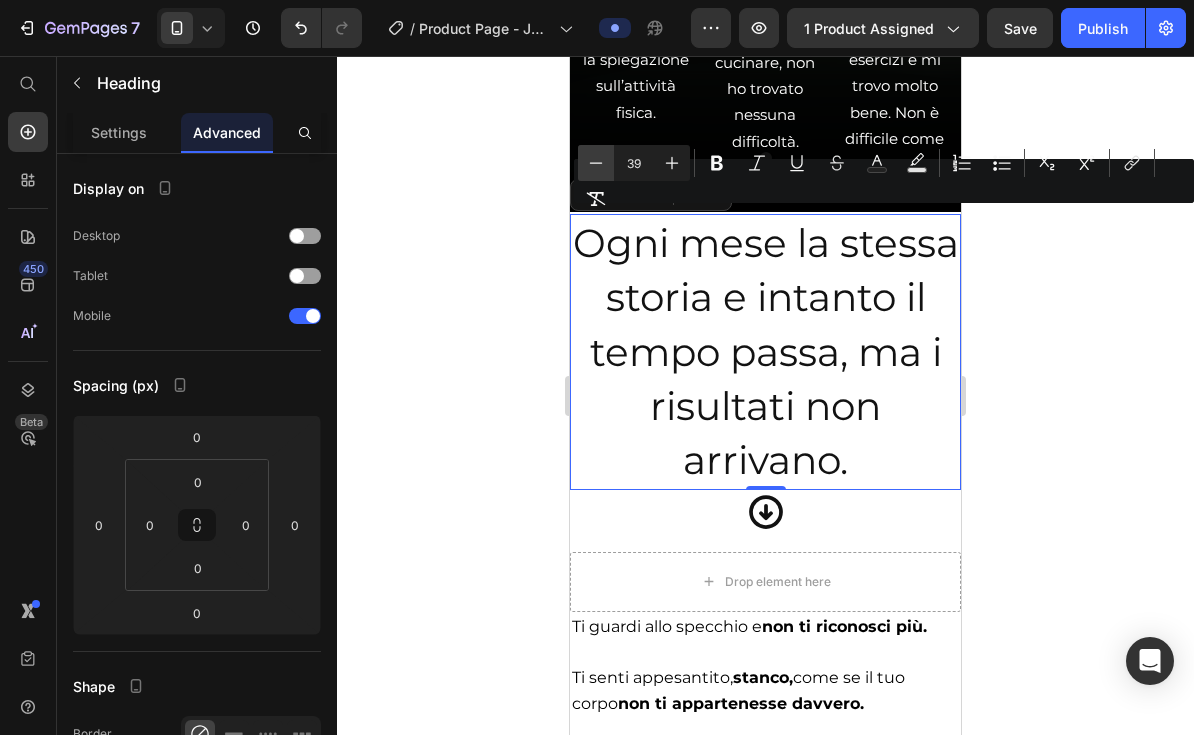 click 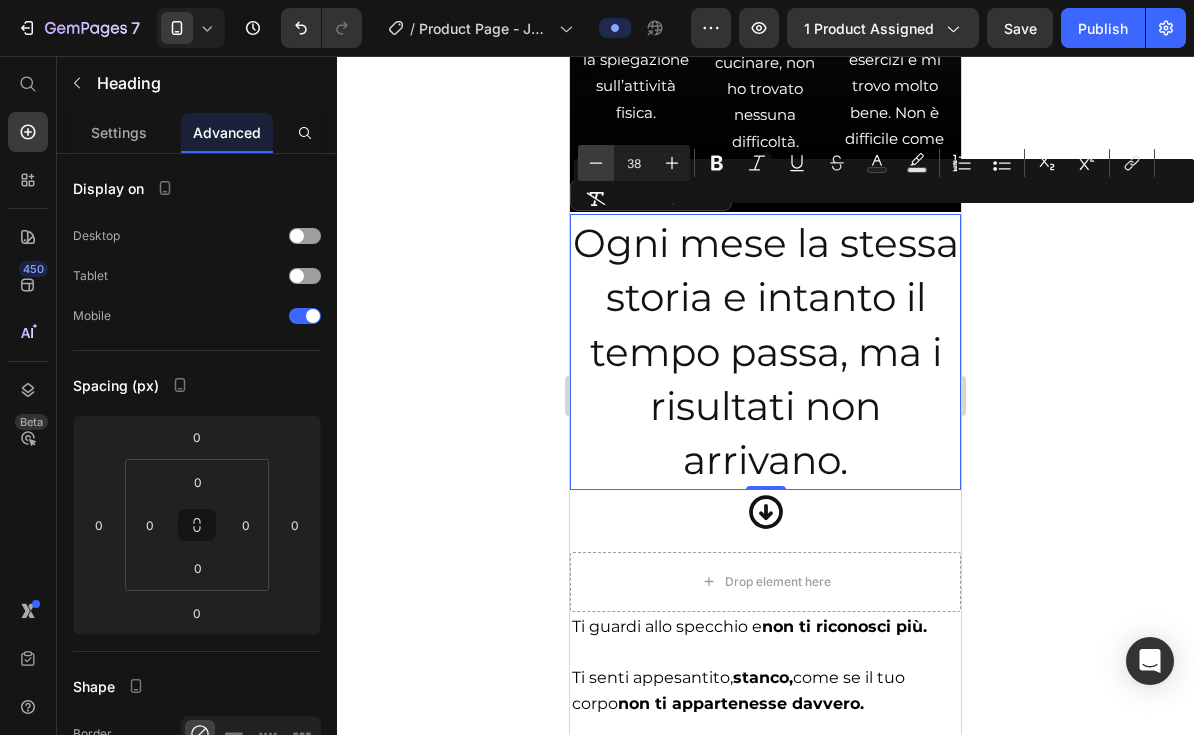 click 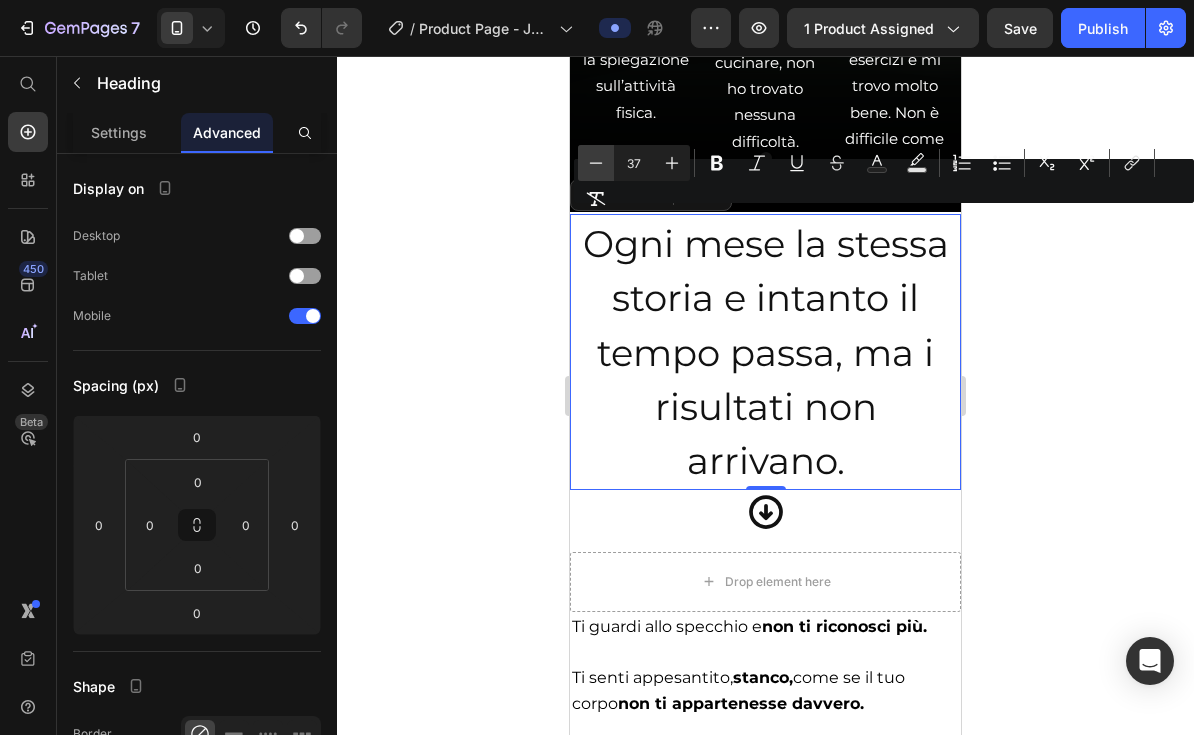click 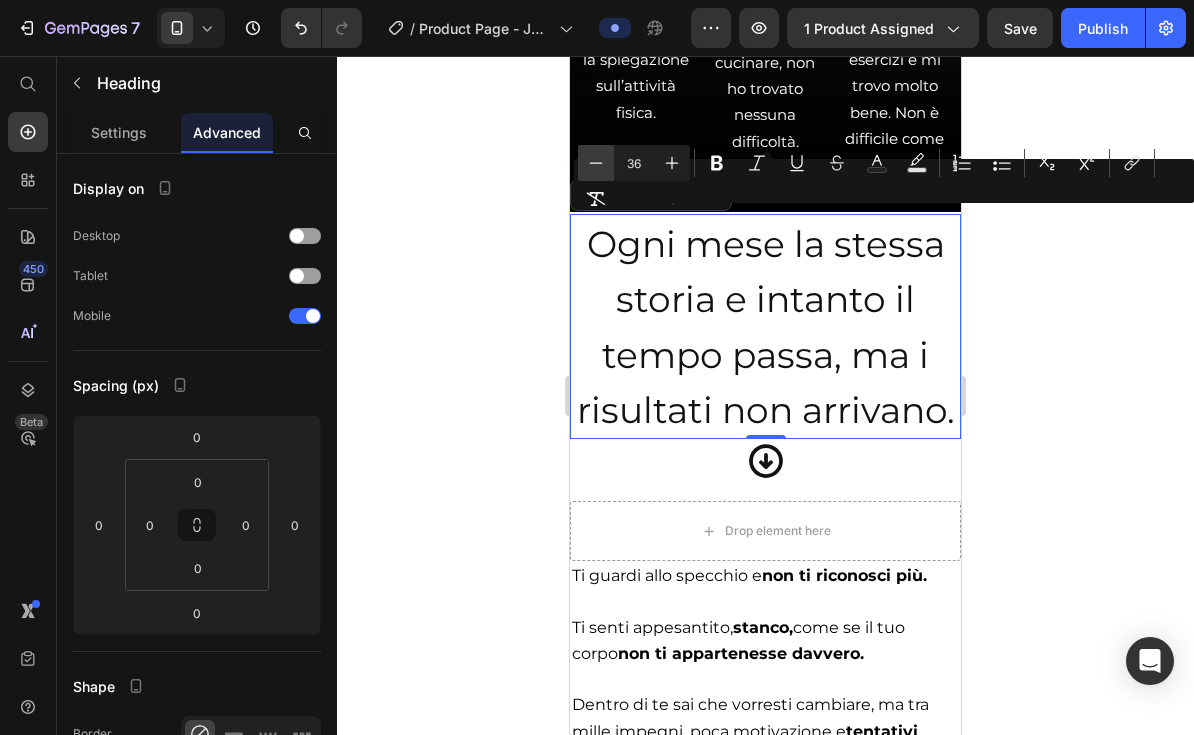 click 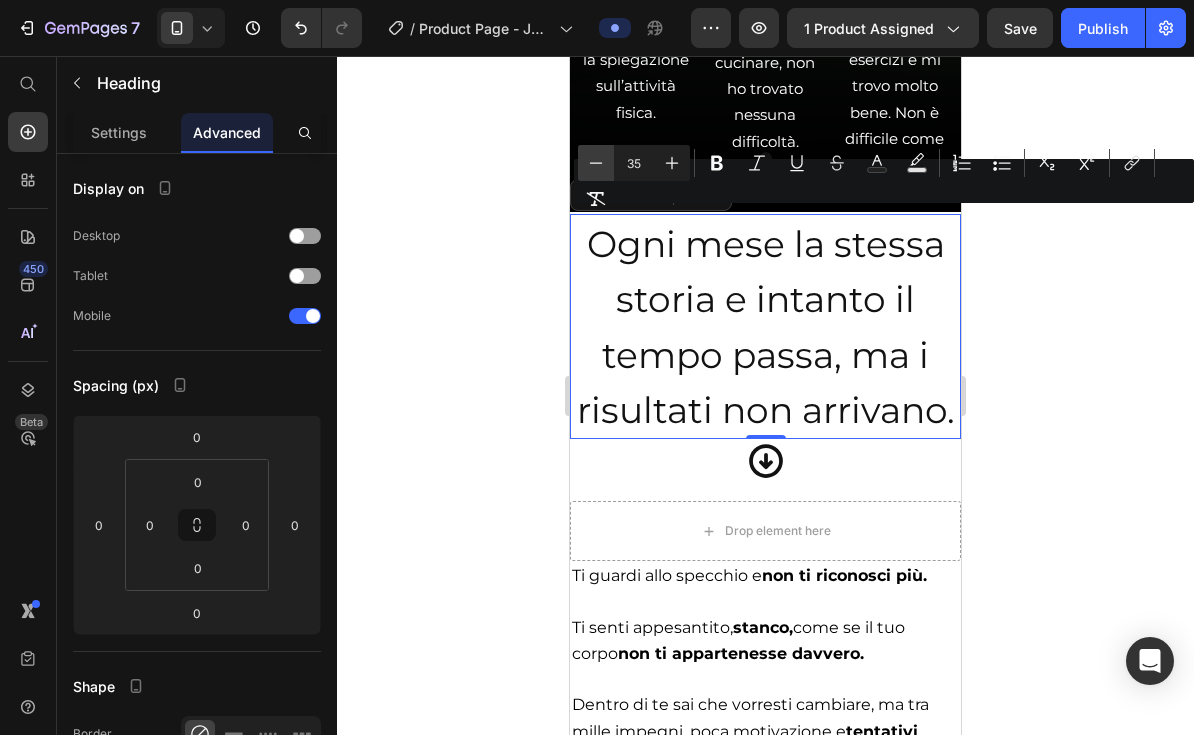 click 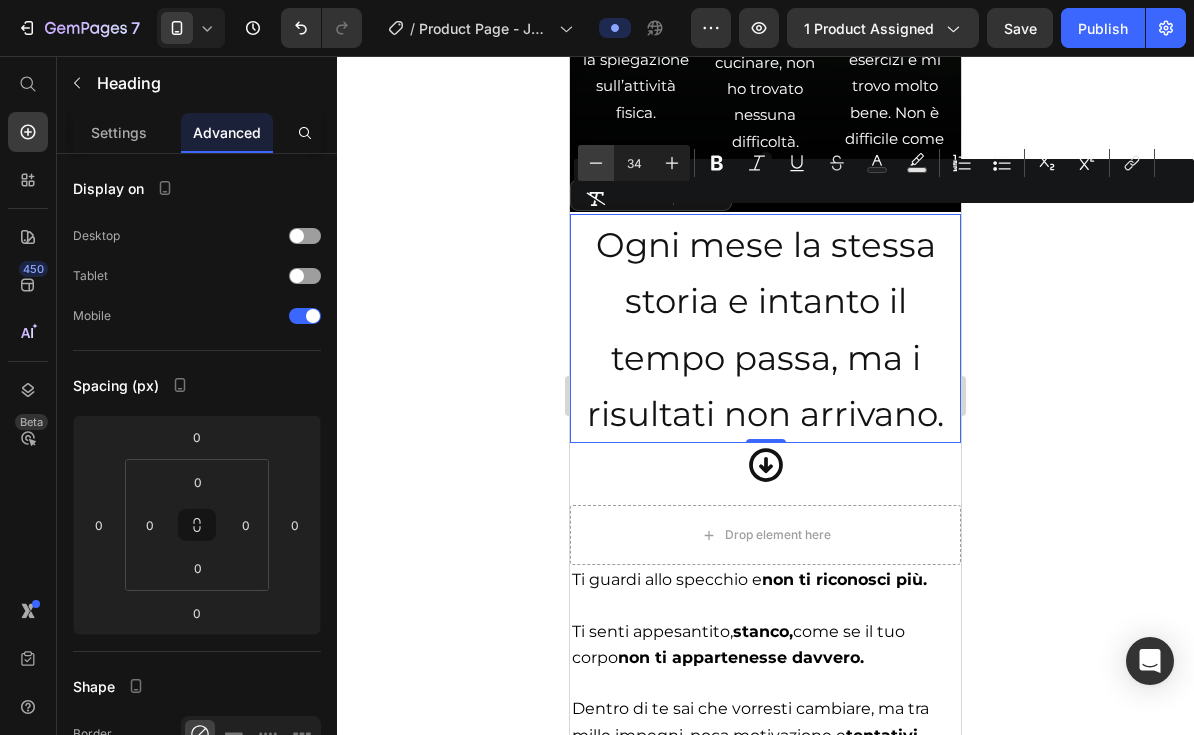 click 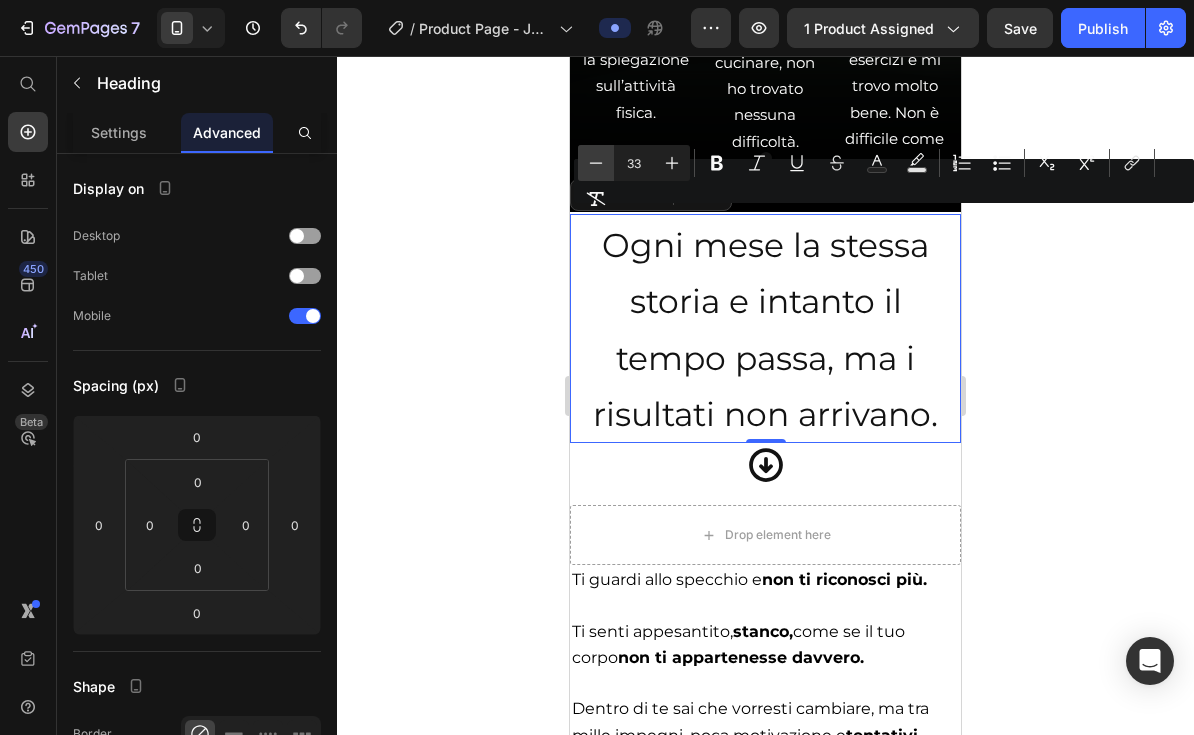 click 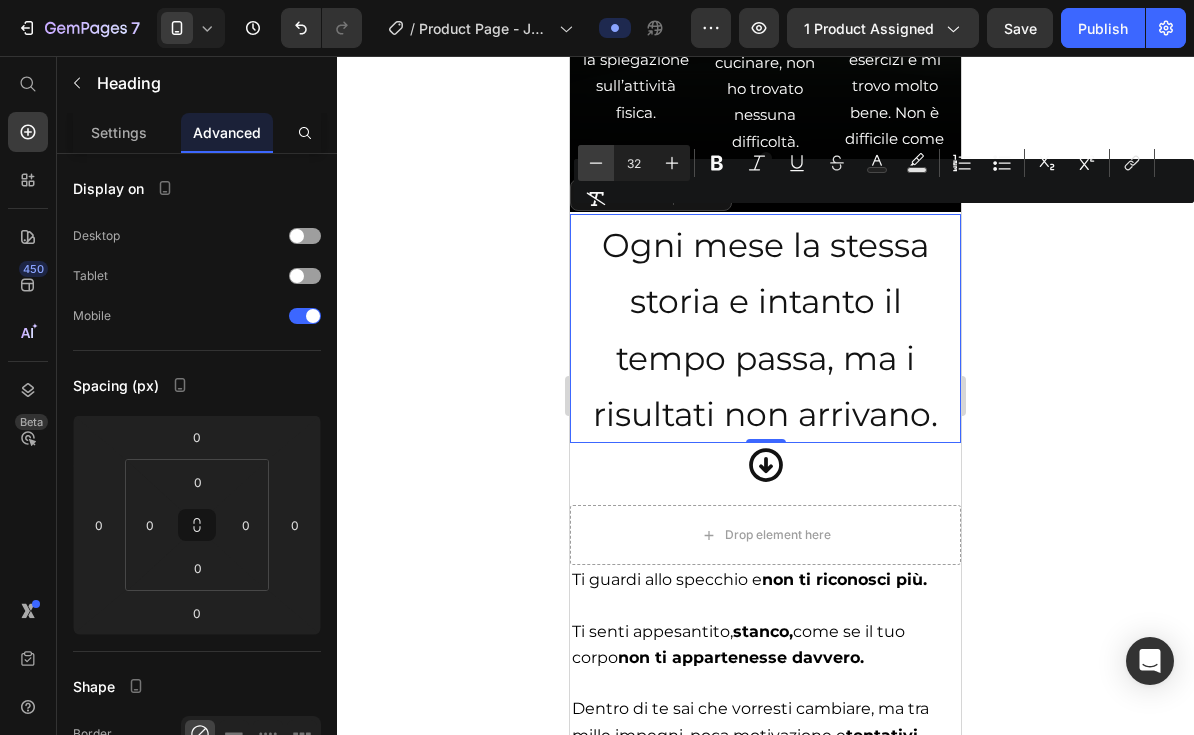 click 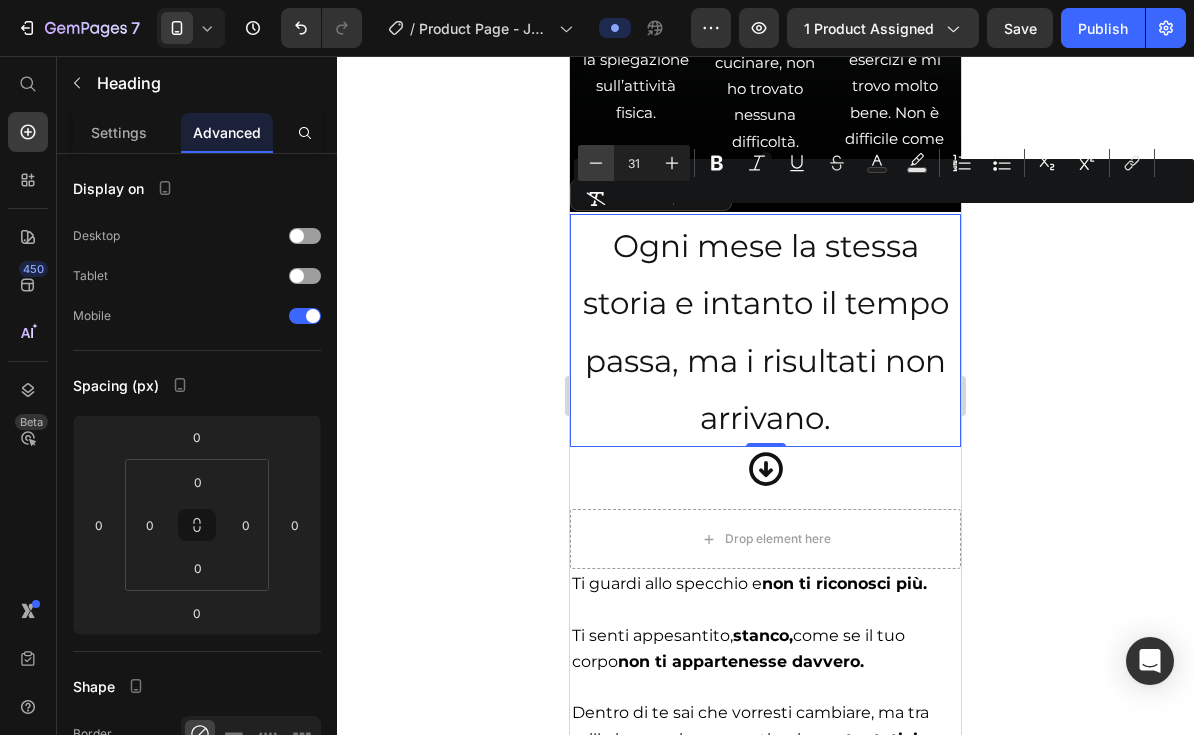 click 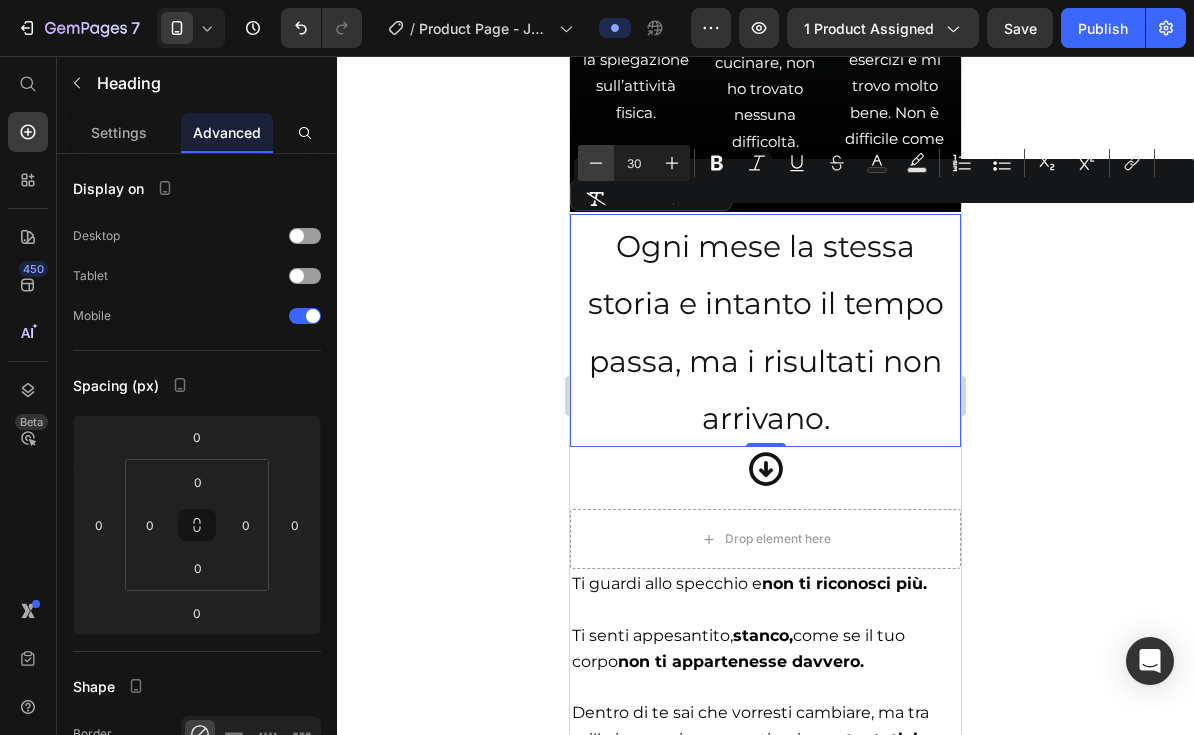 click 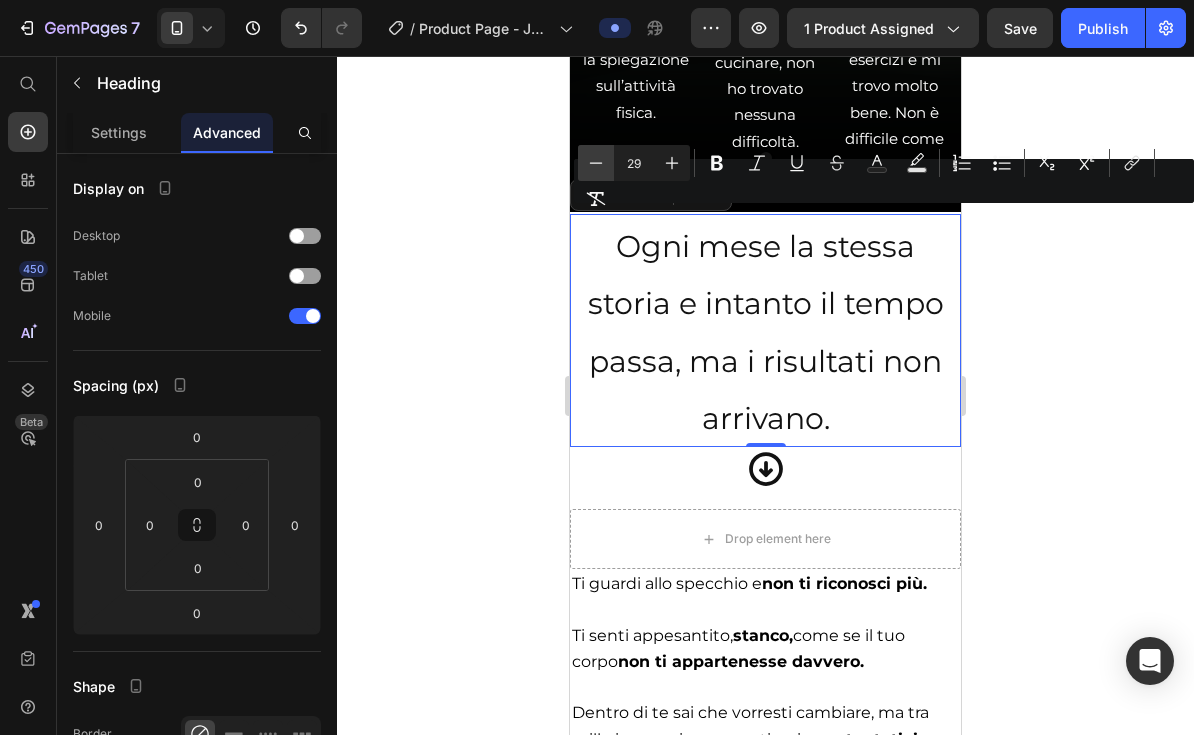 click 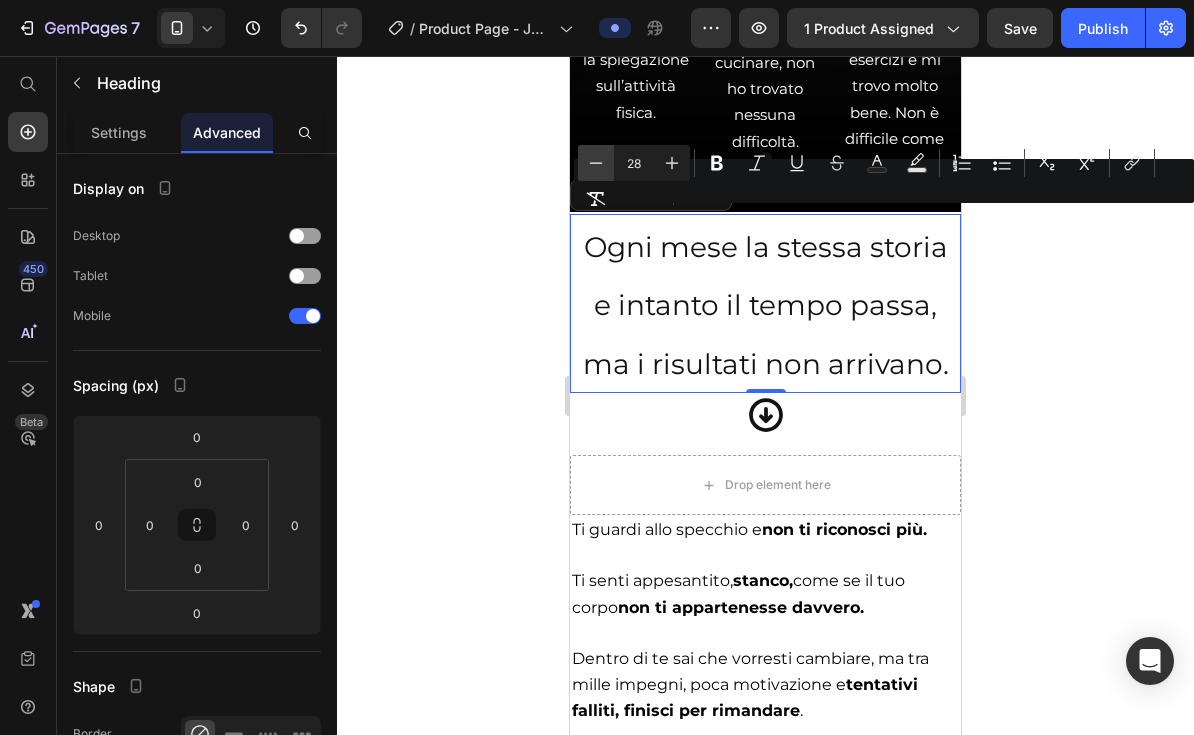 click 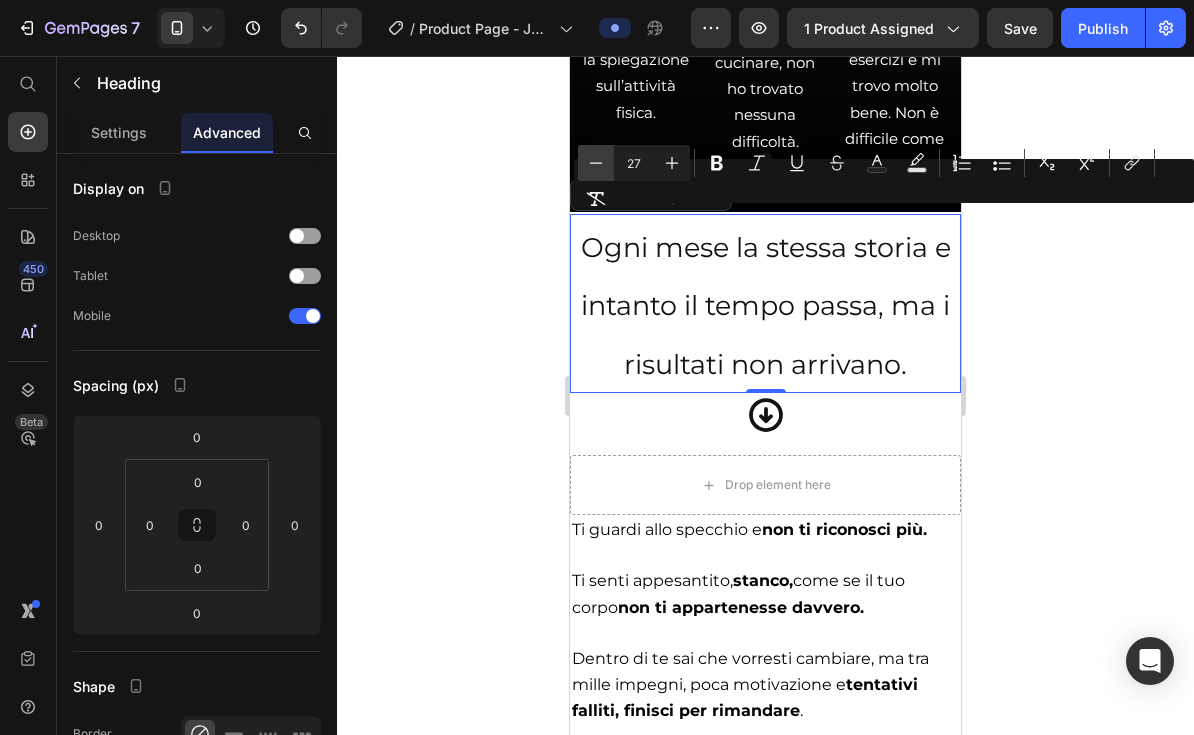 click 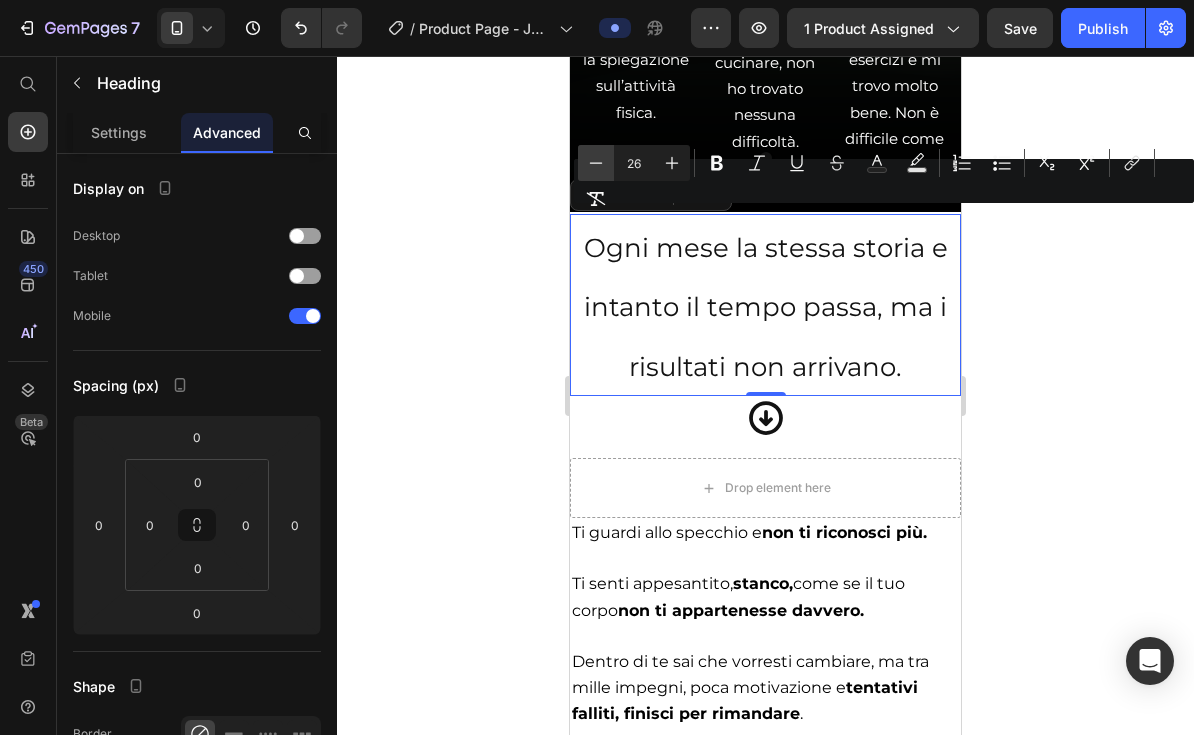 click 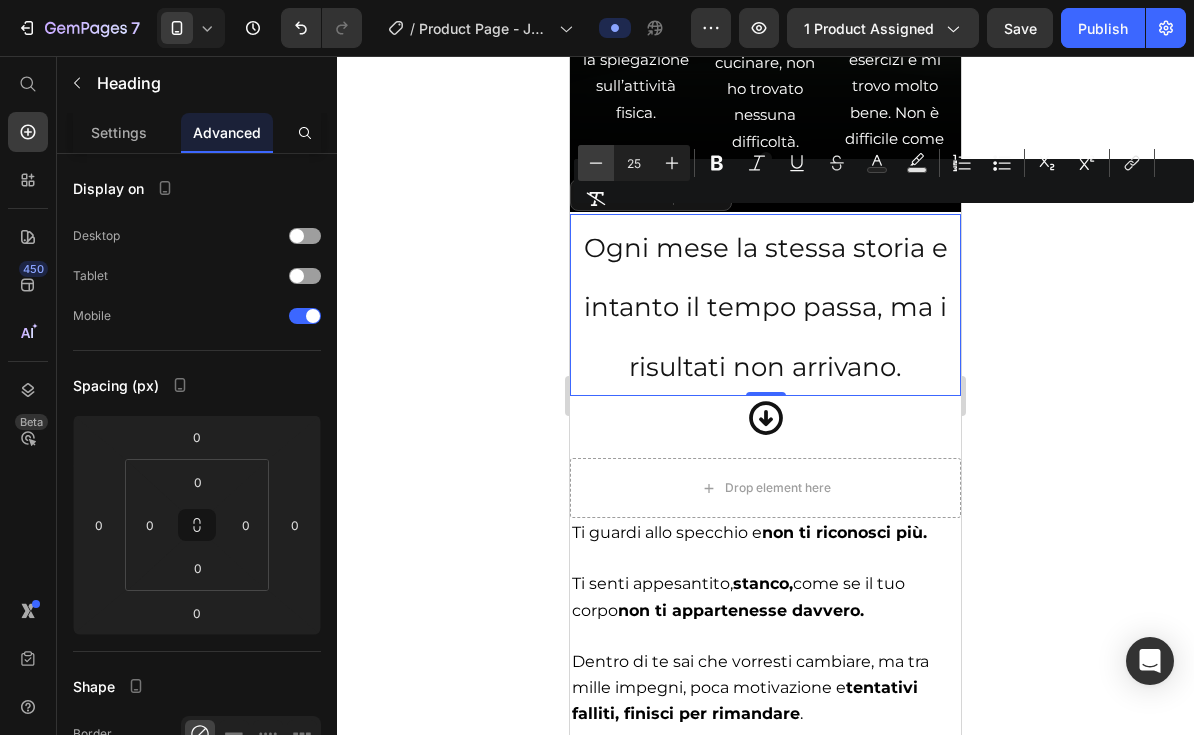 click 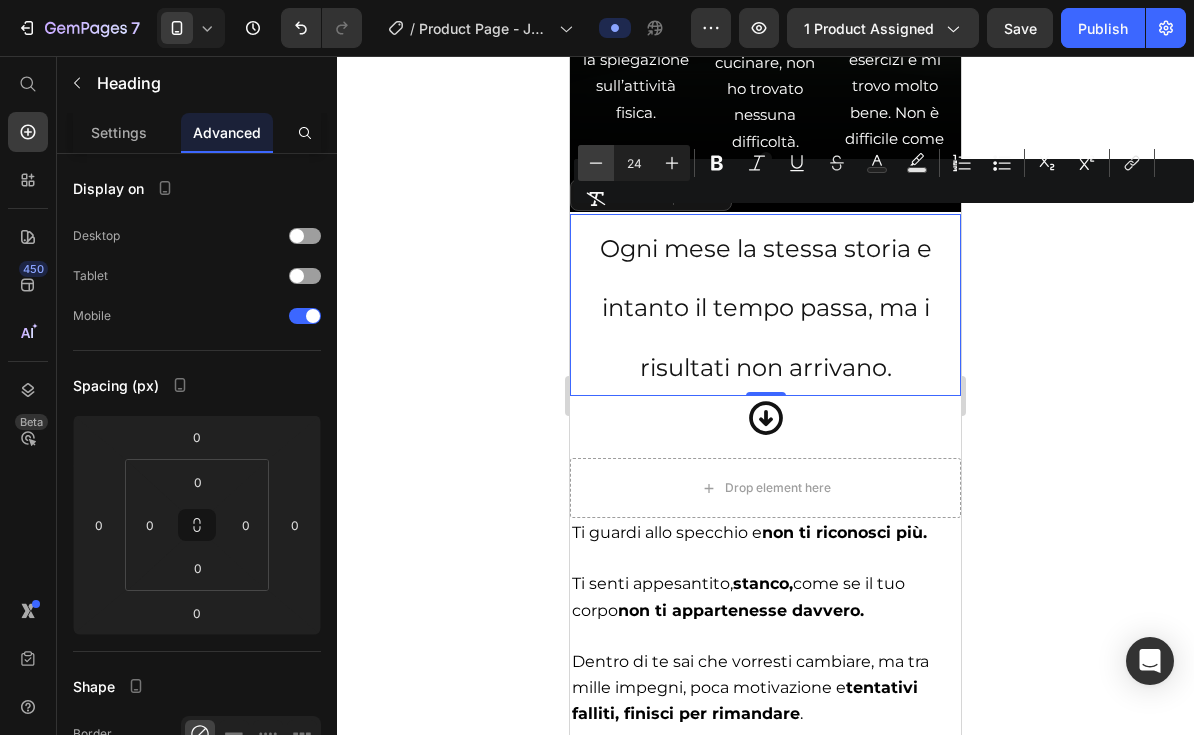 click 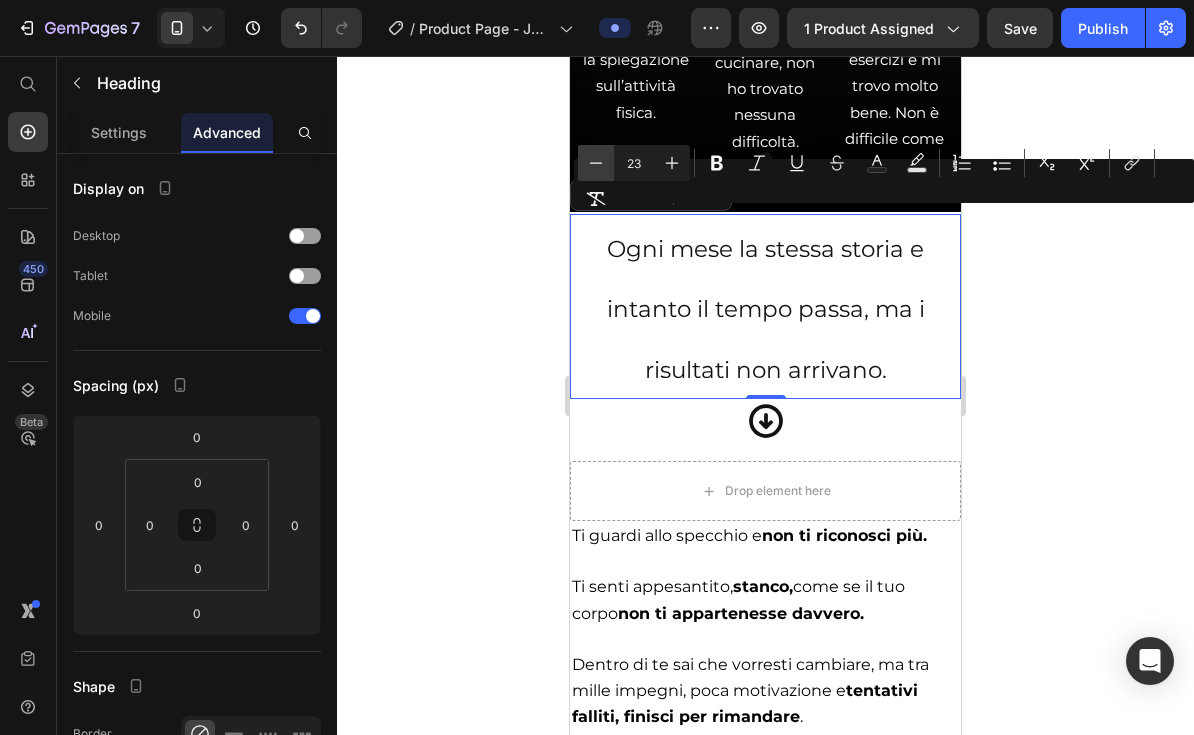 click 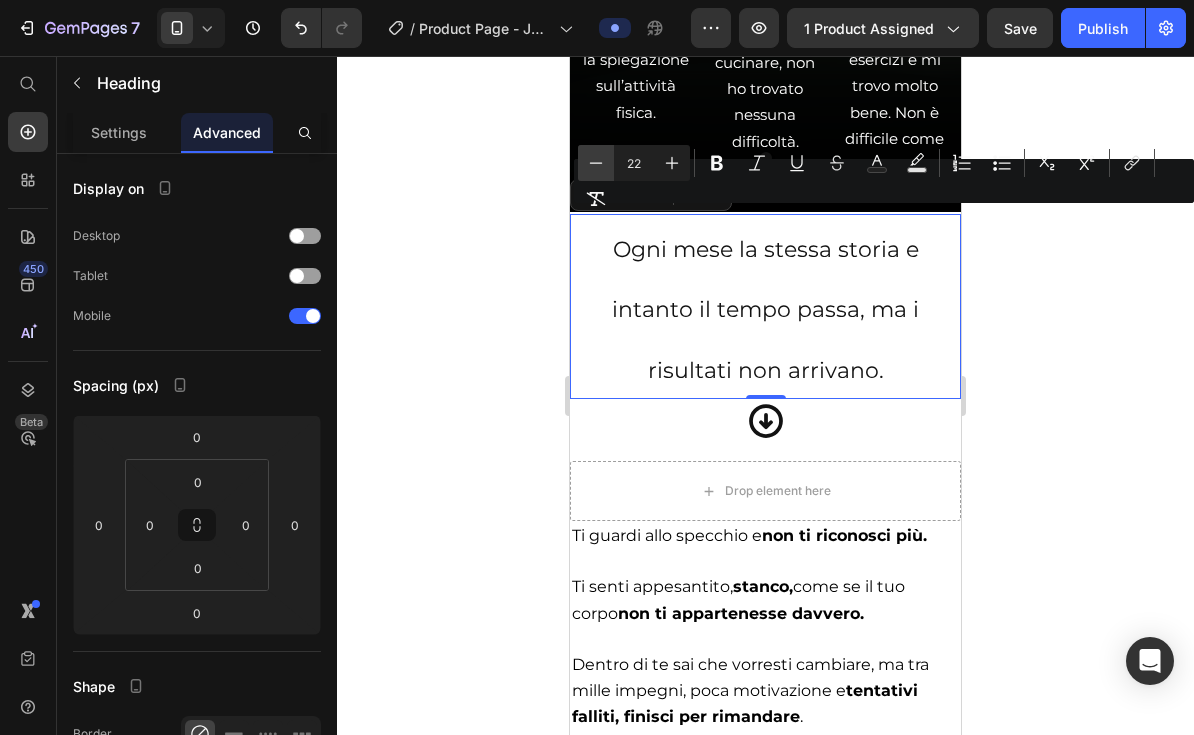 click 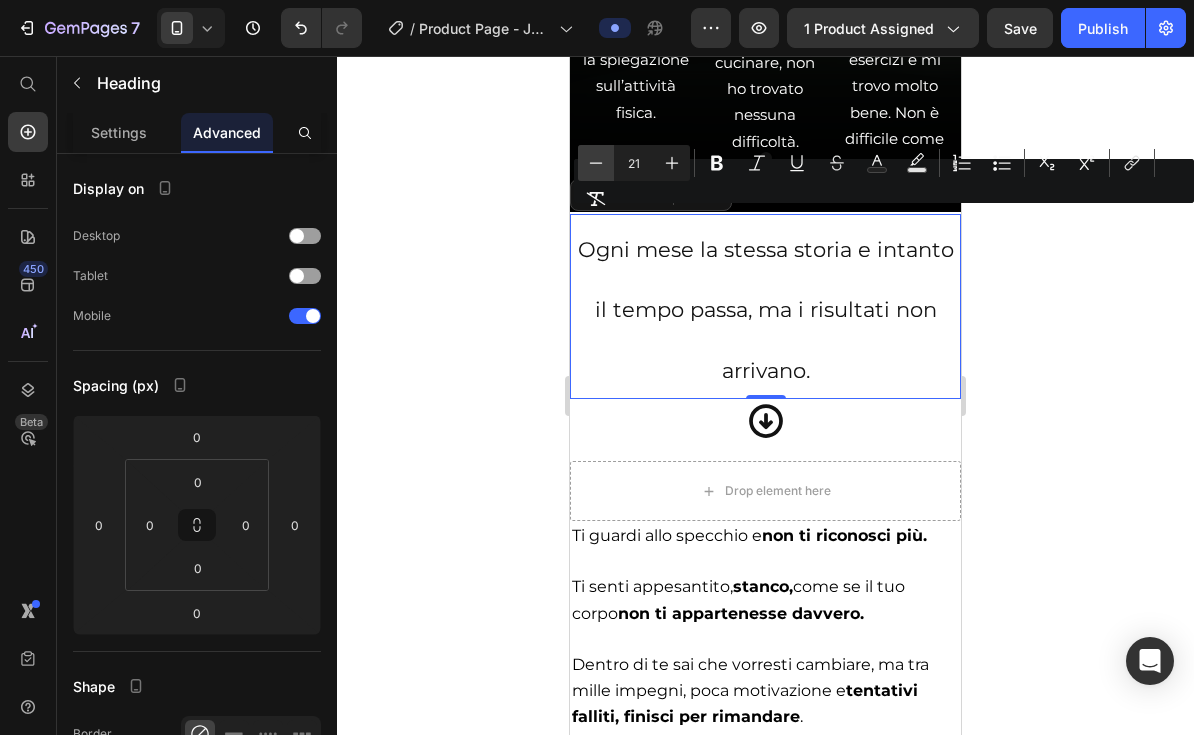 click 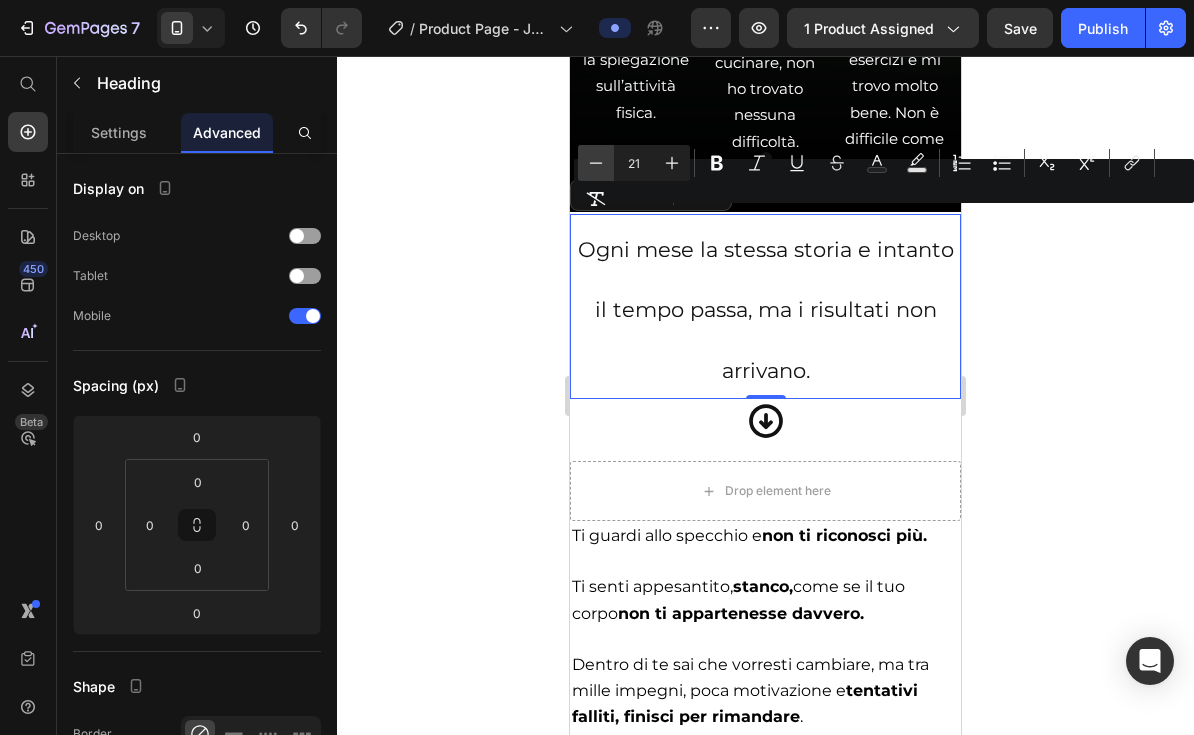 type on "20" 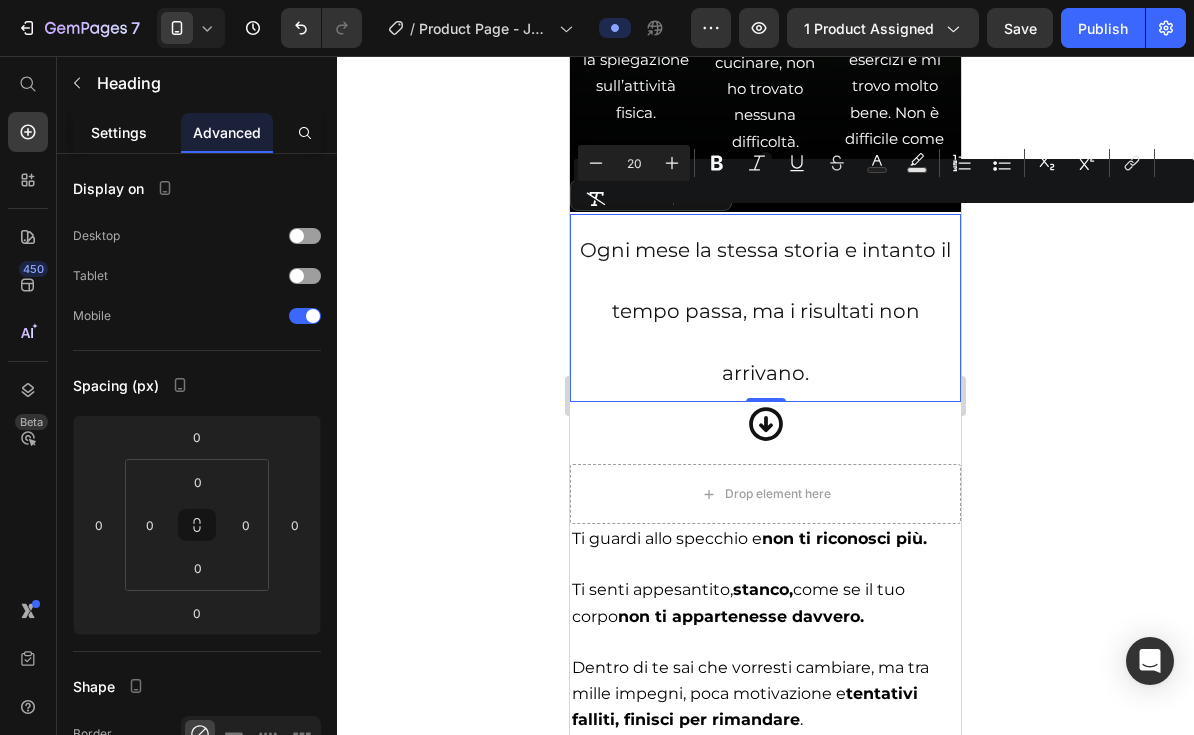 click on "Settings" 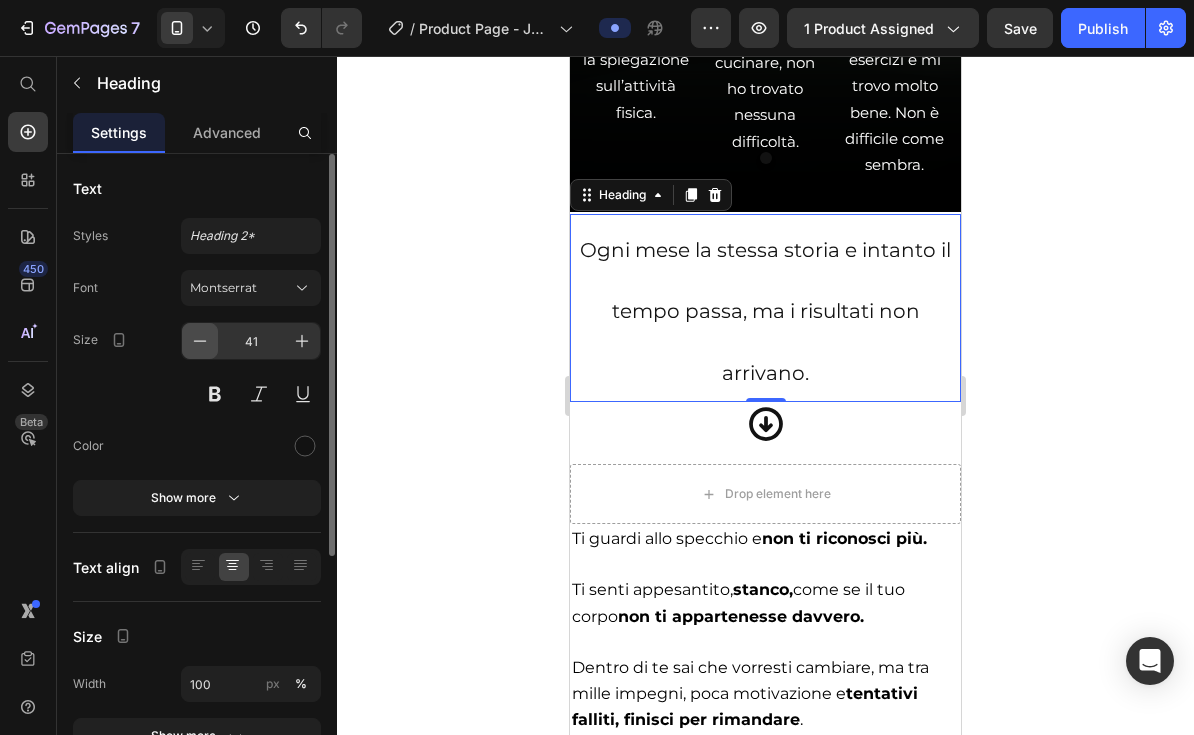 click 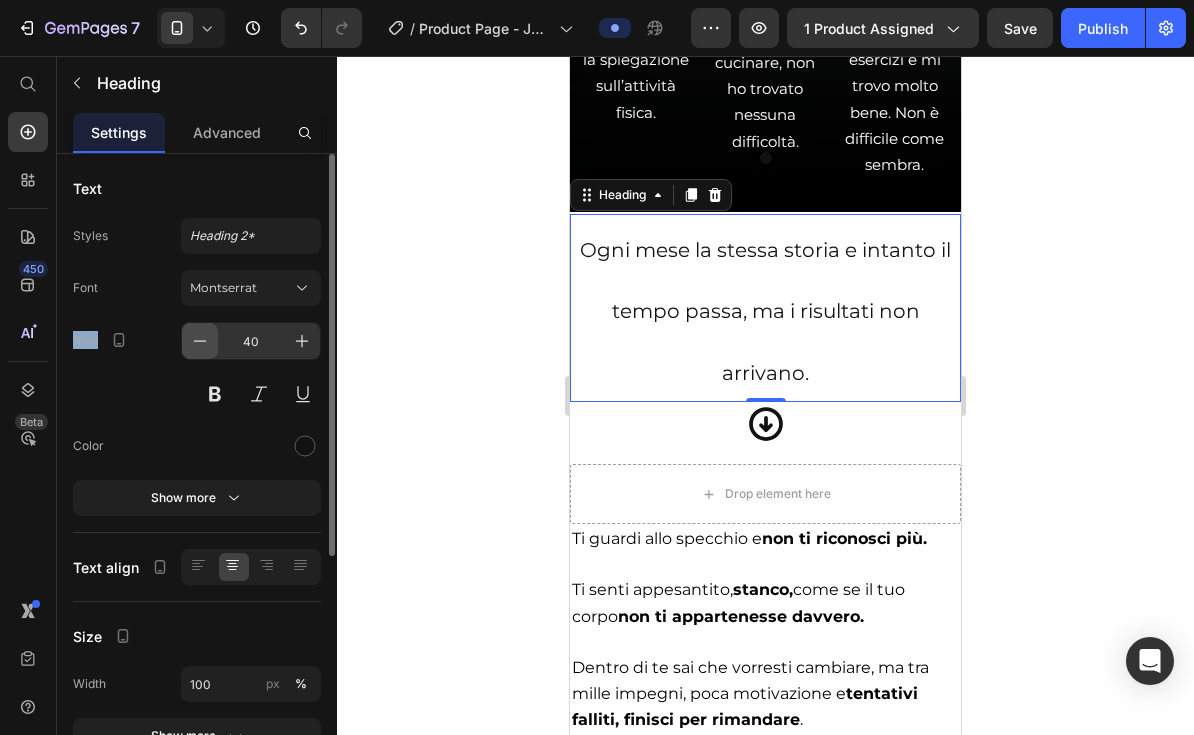 click 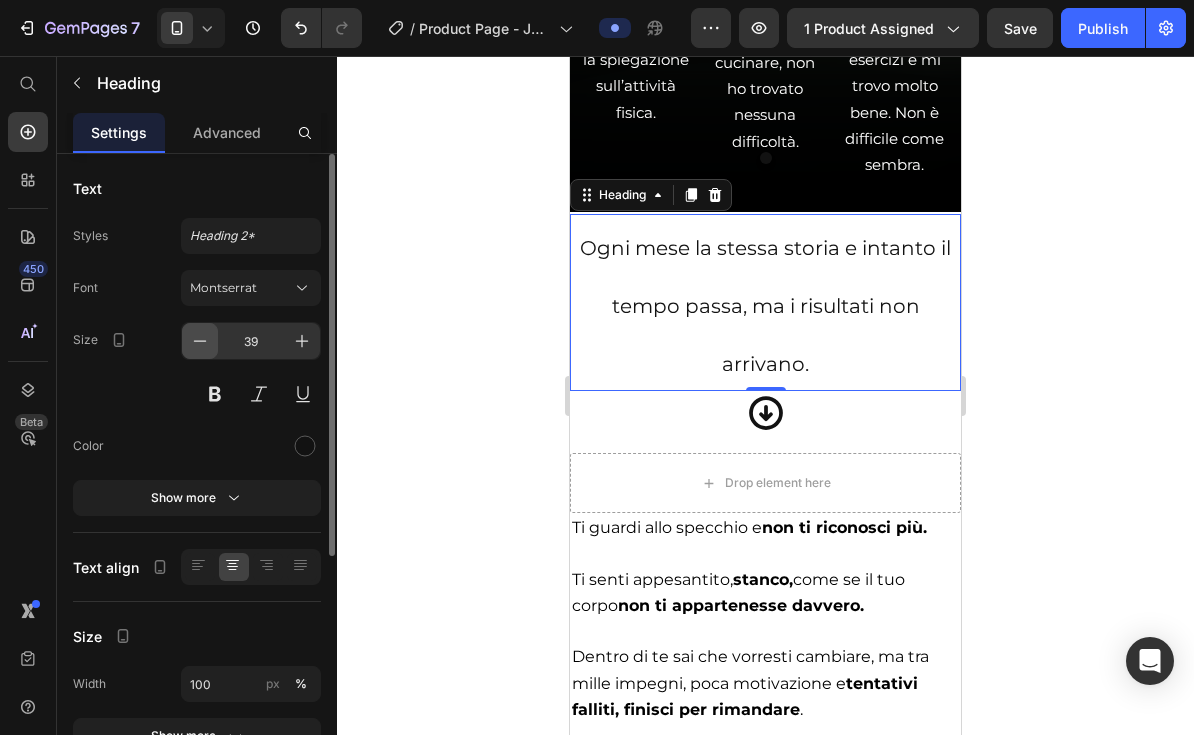 click 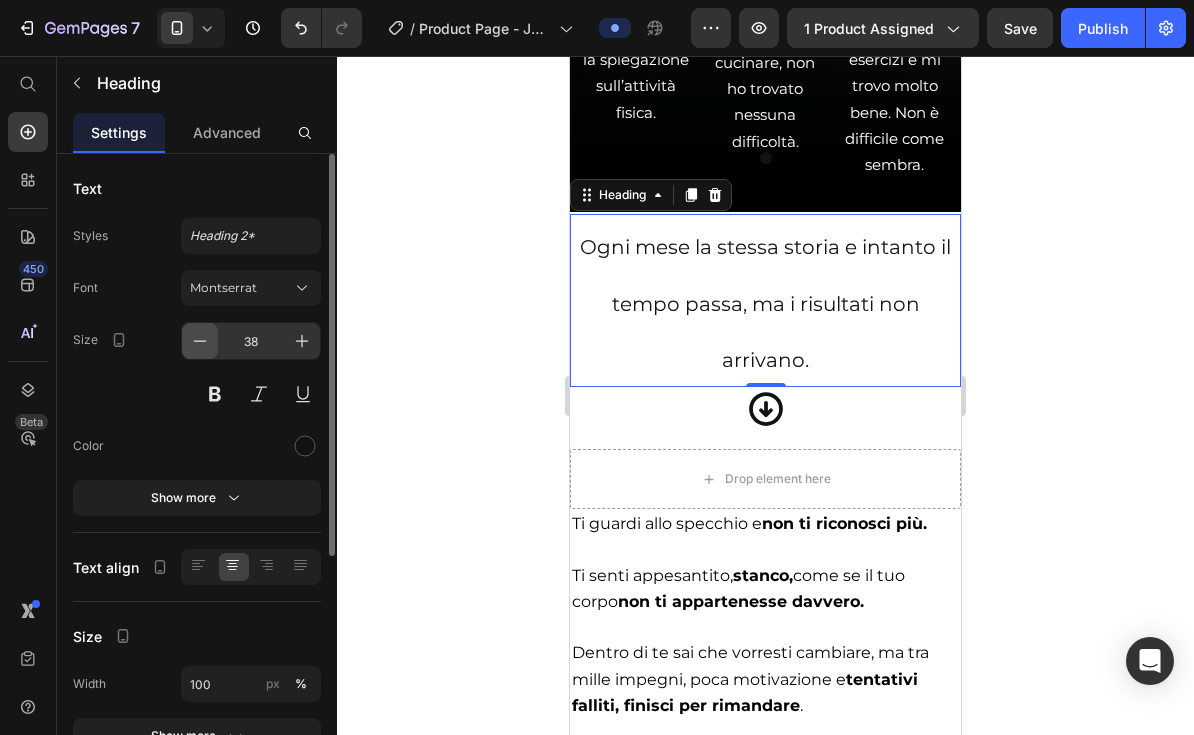 click 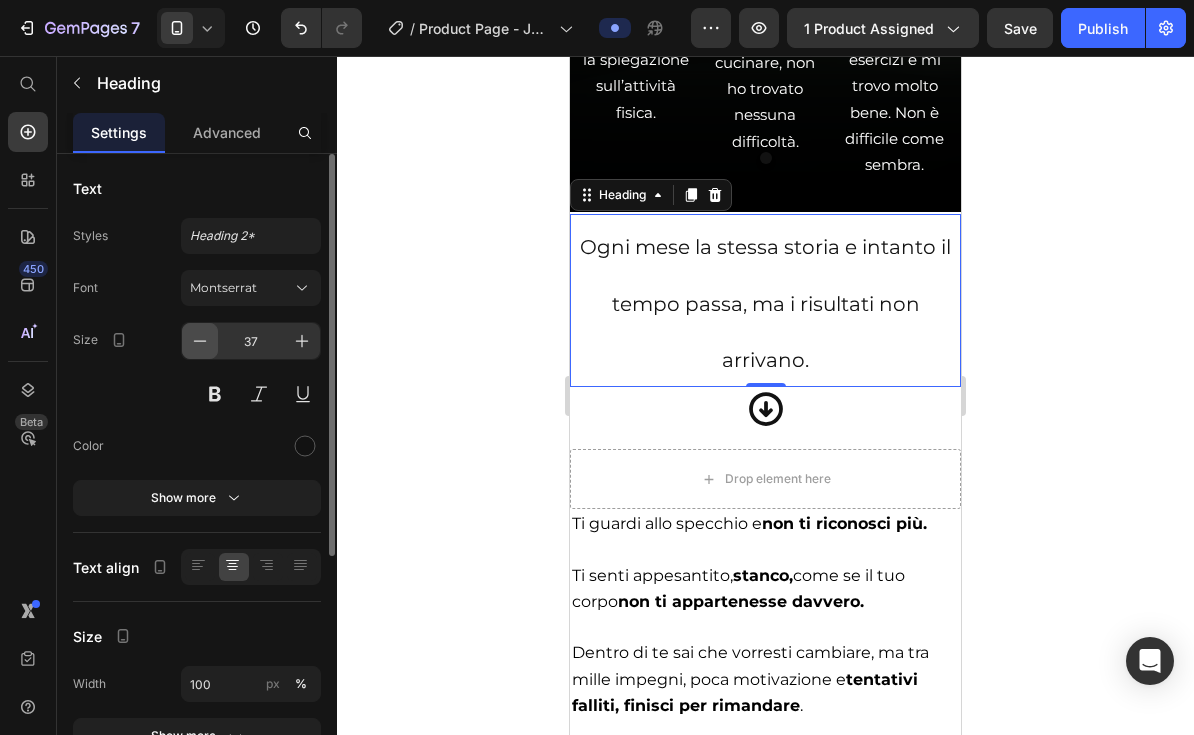 click 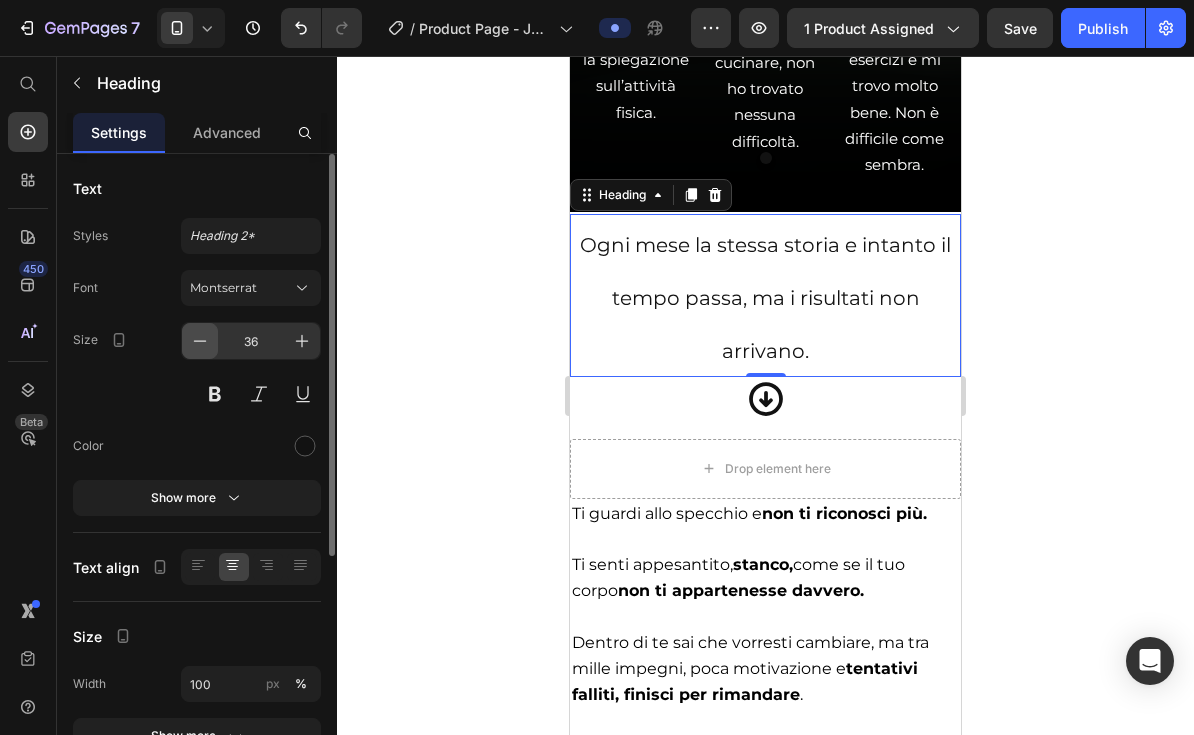 click 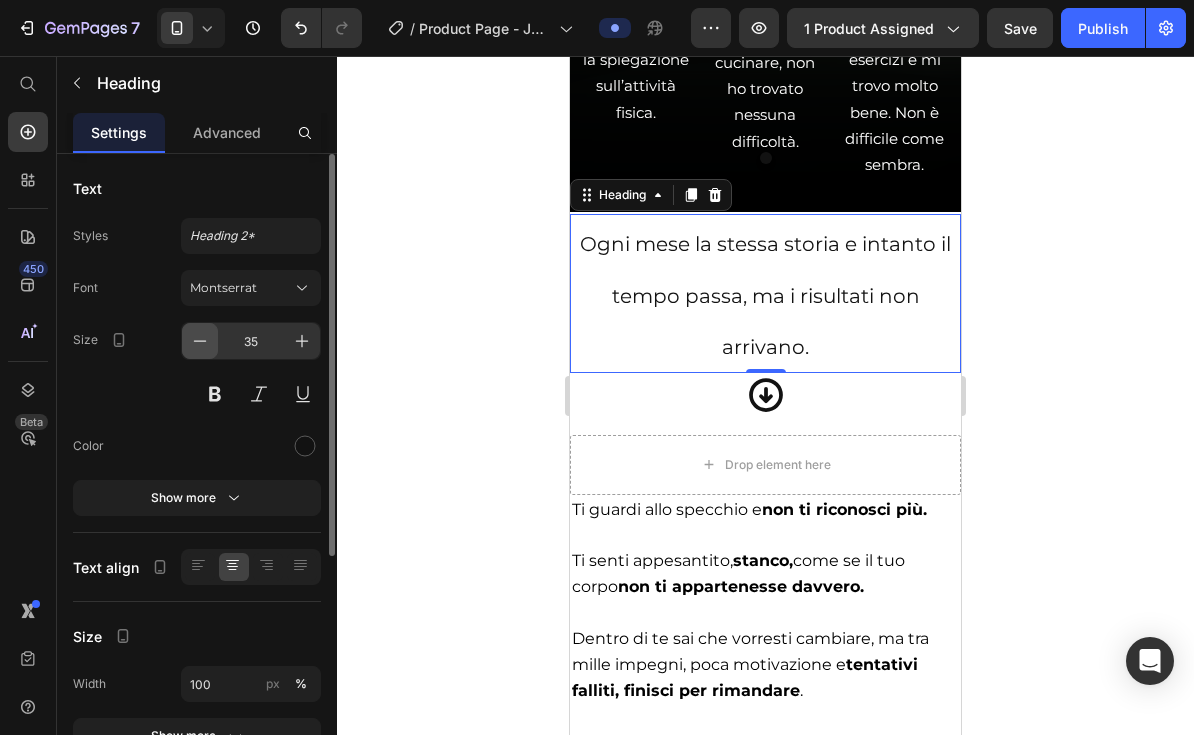 click 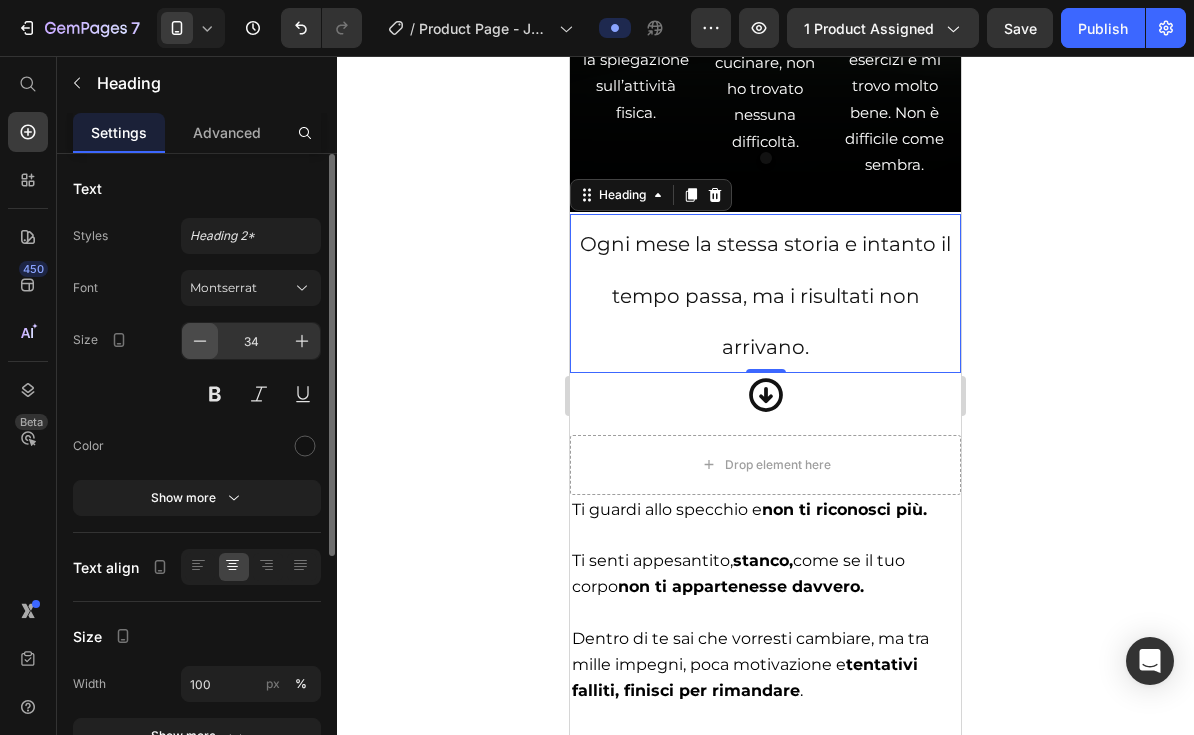 click 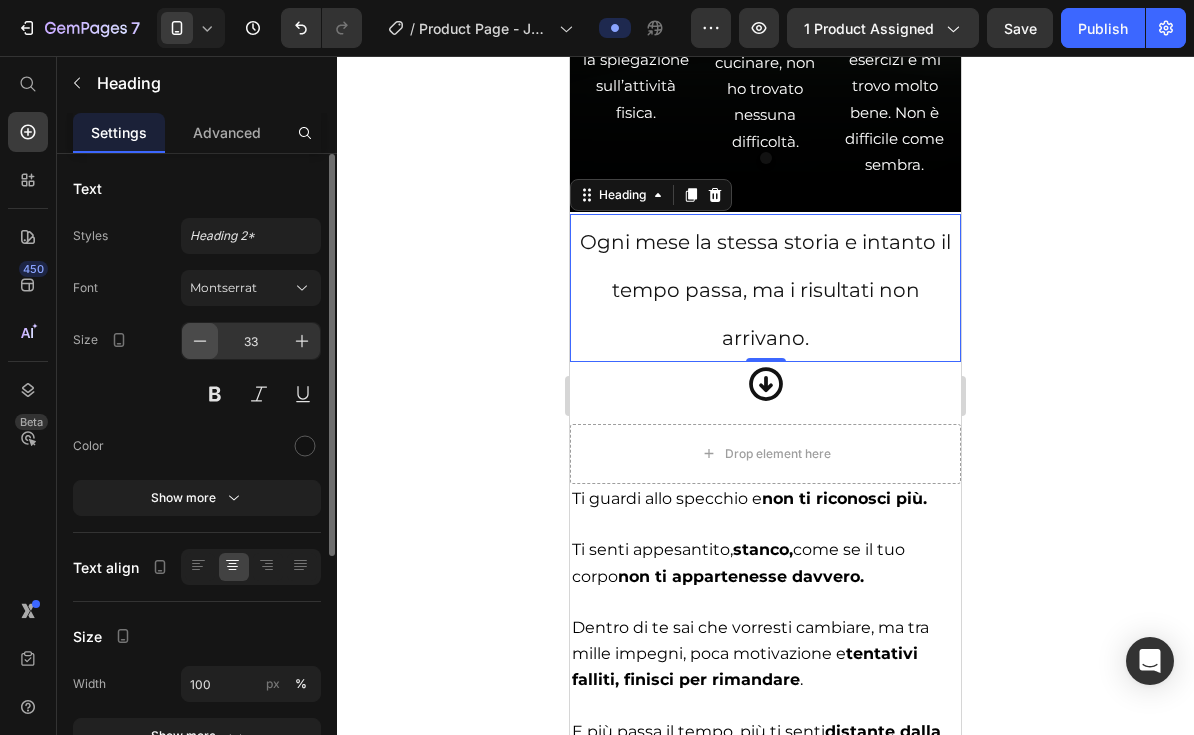 click 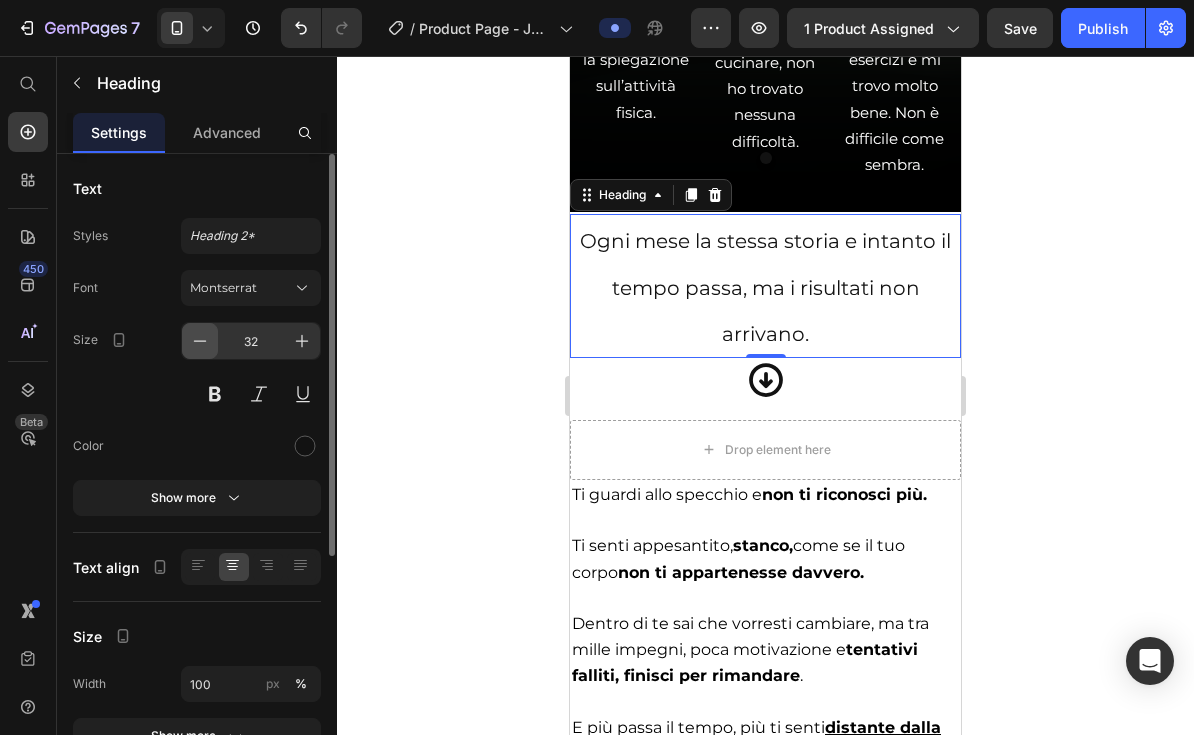 click 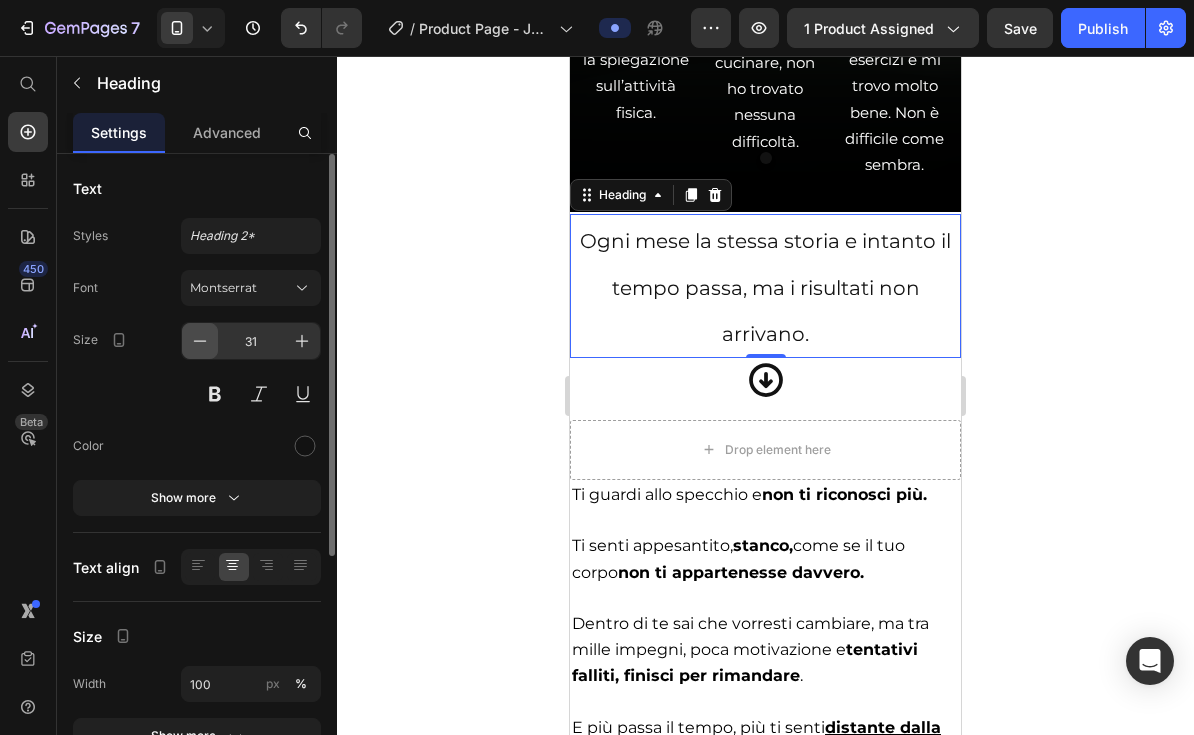 click 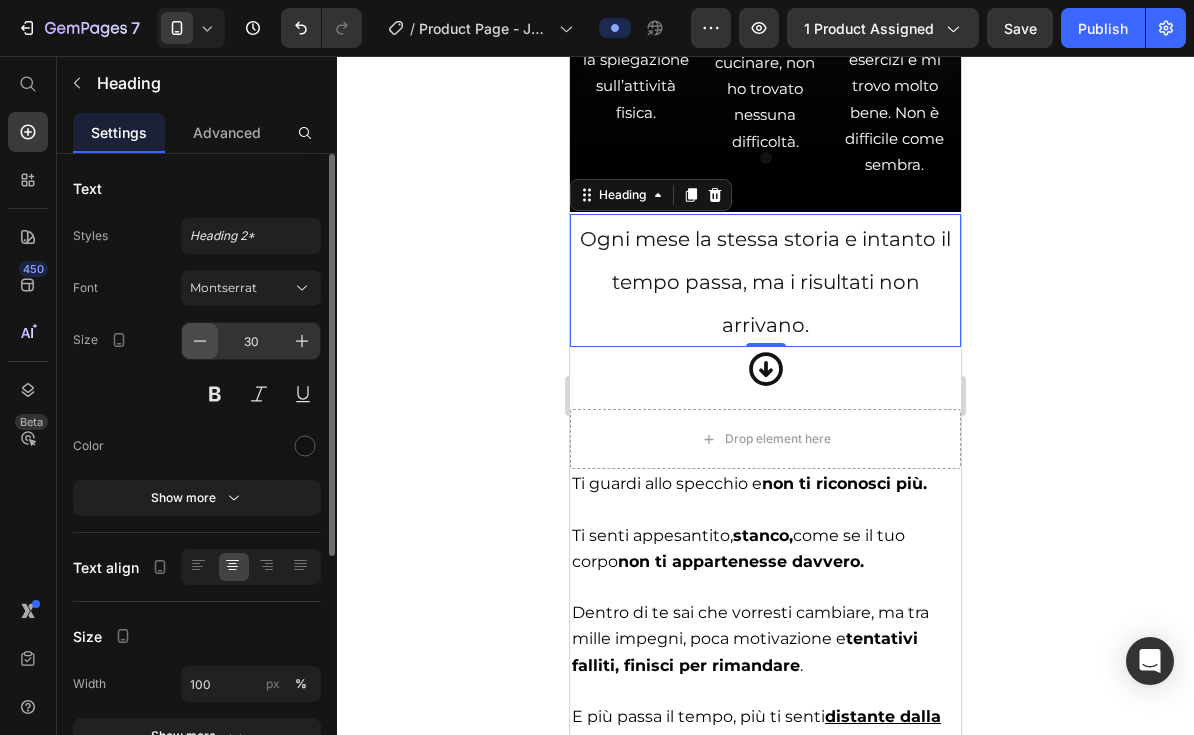 click 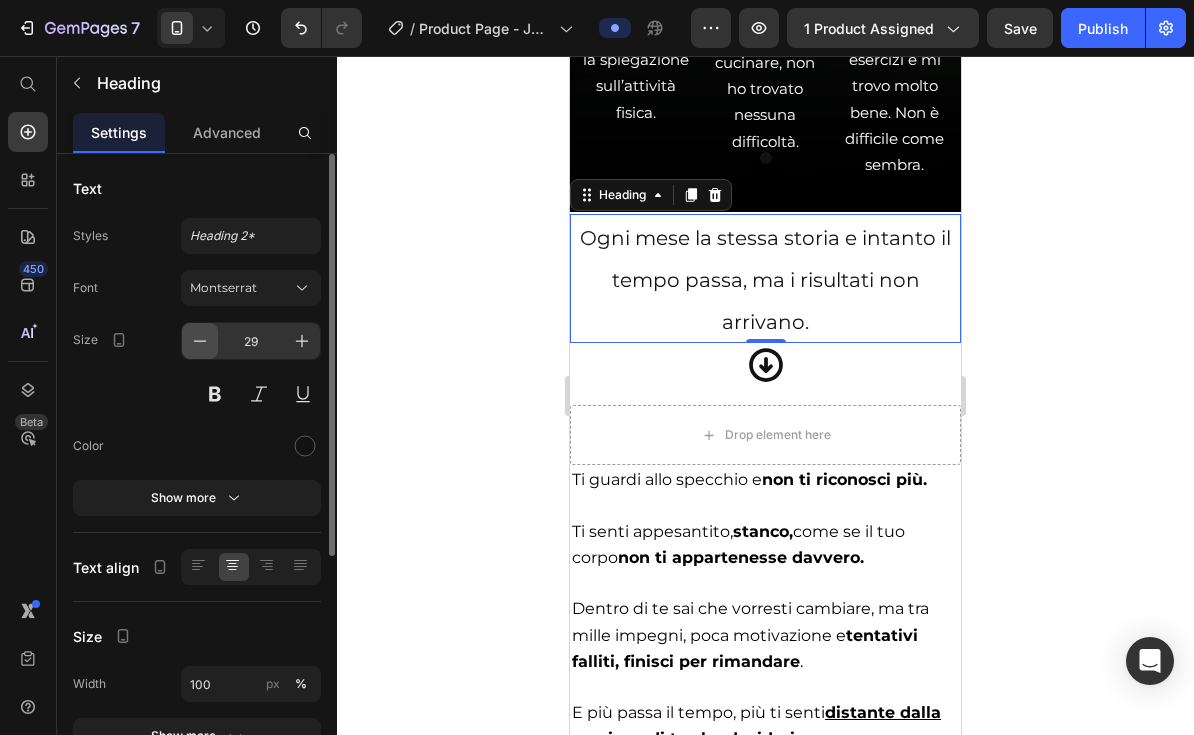 click 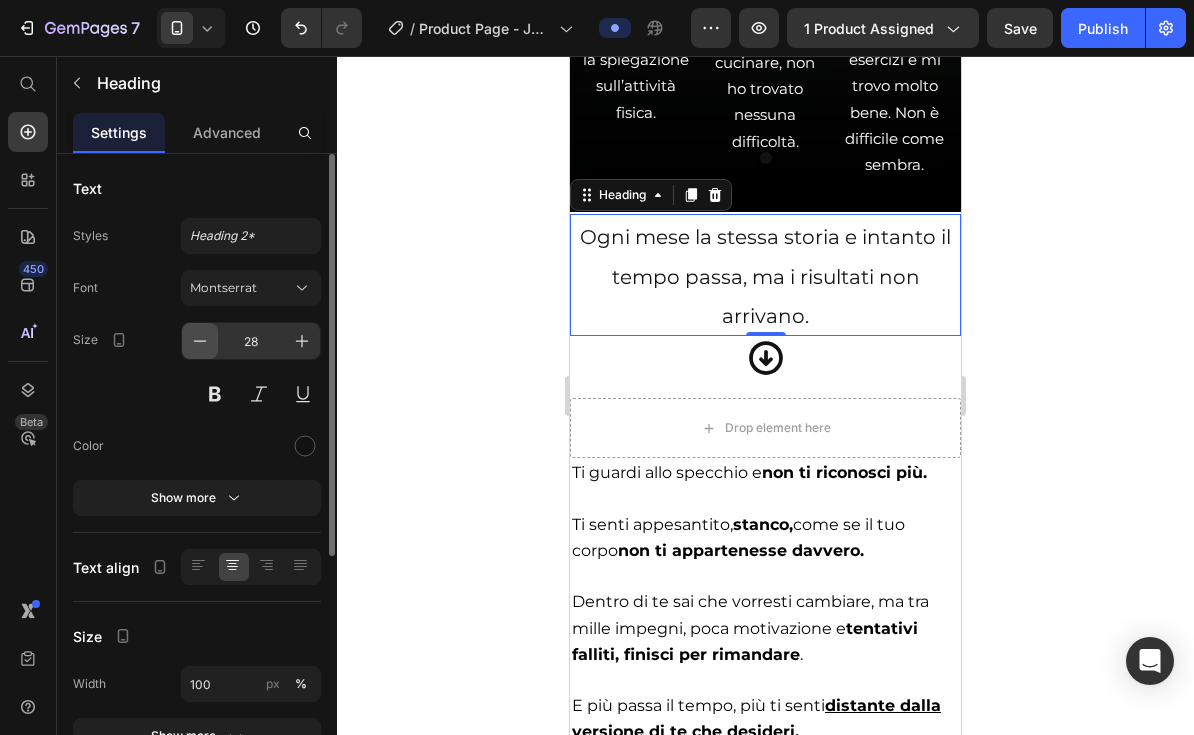 click 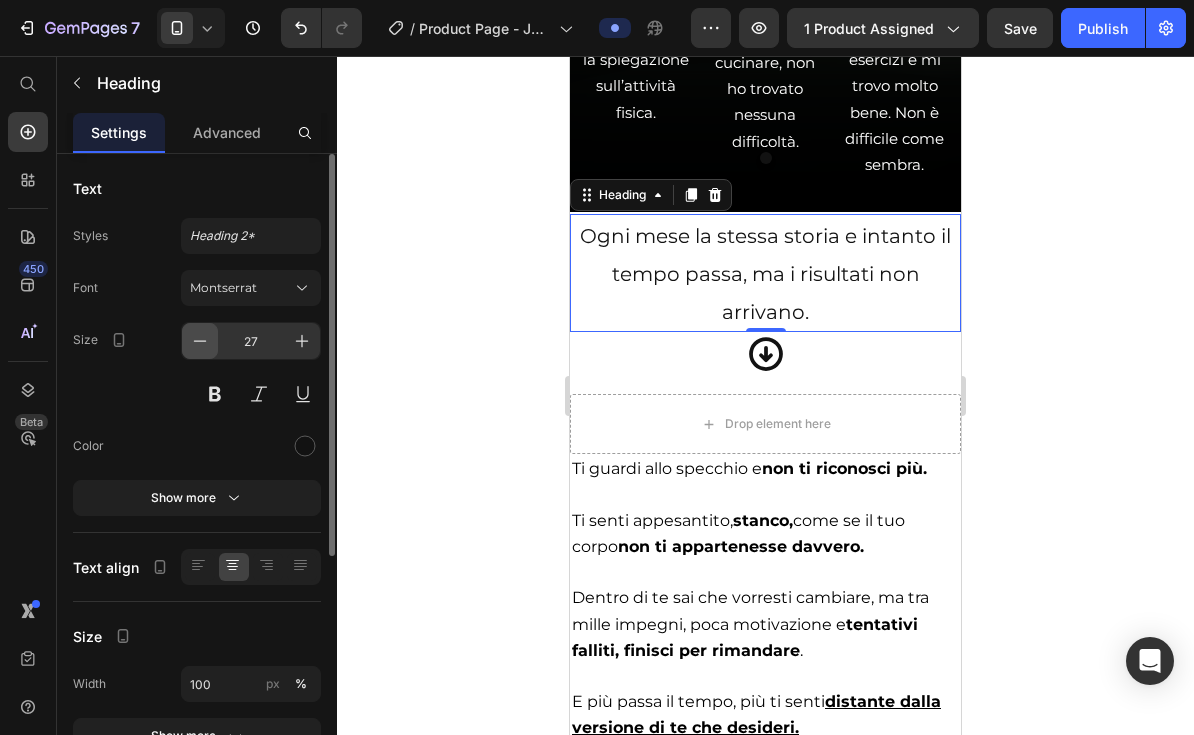 click 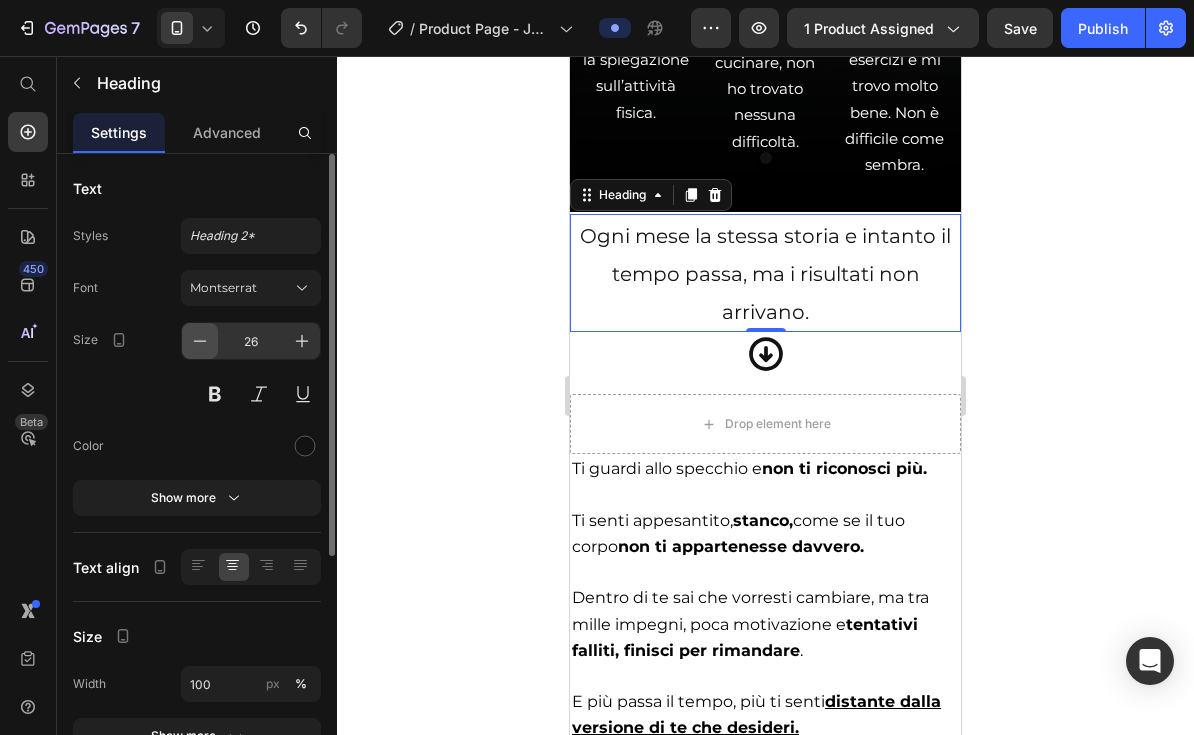 click 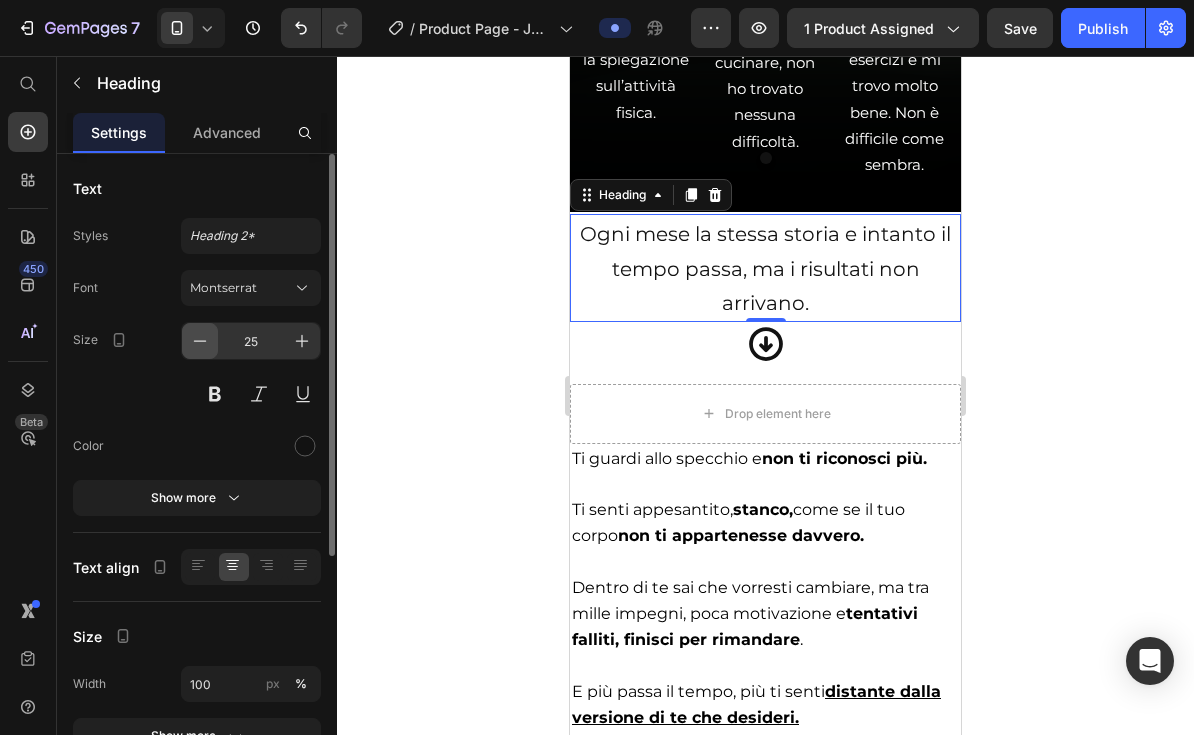 click 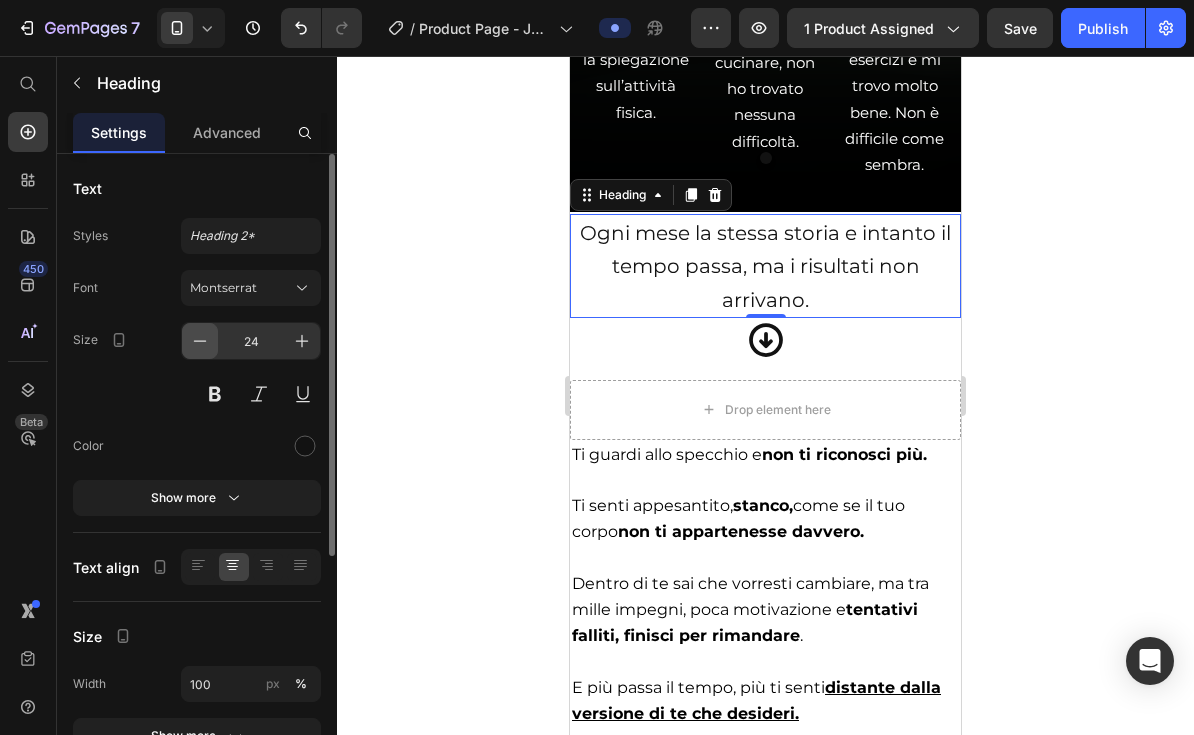 click 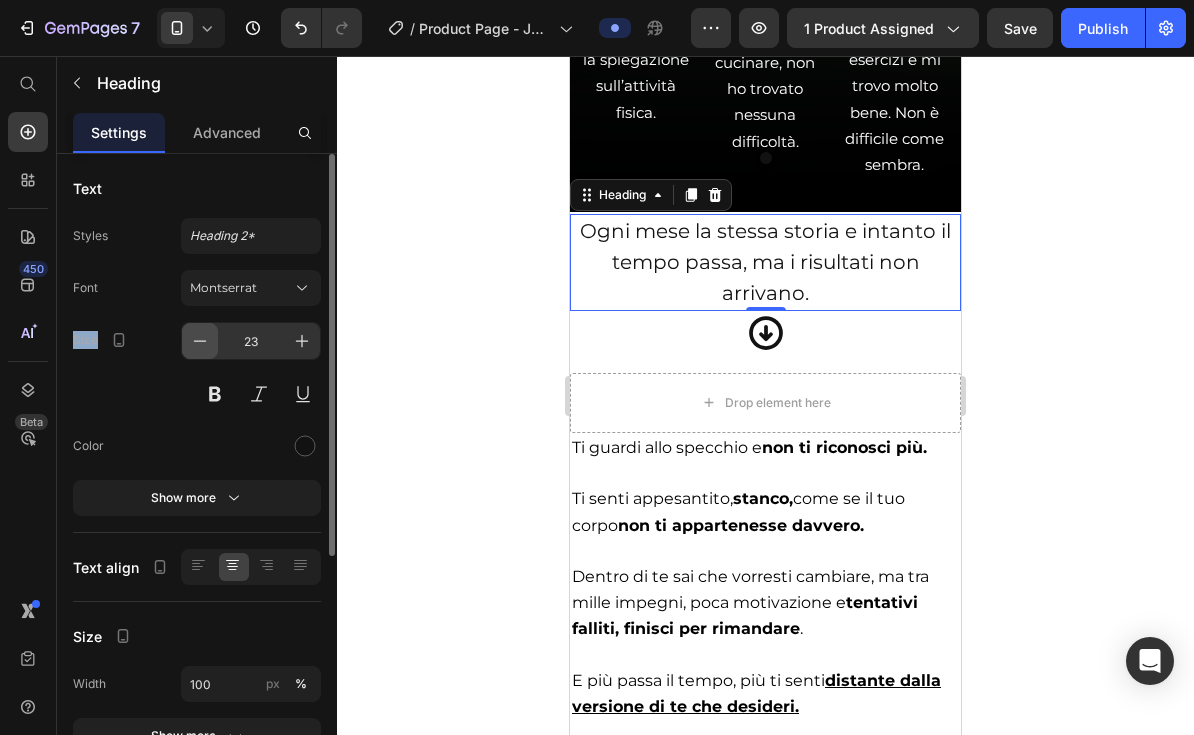 click 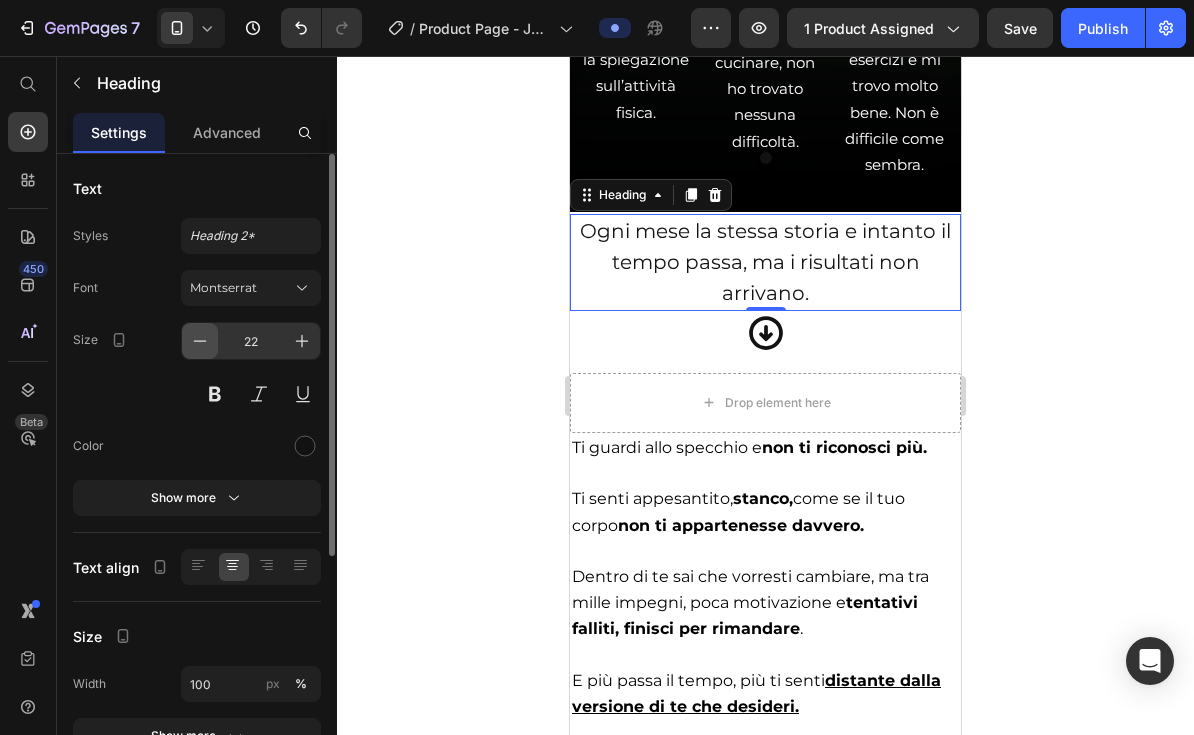 click 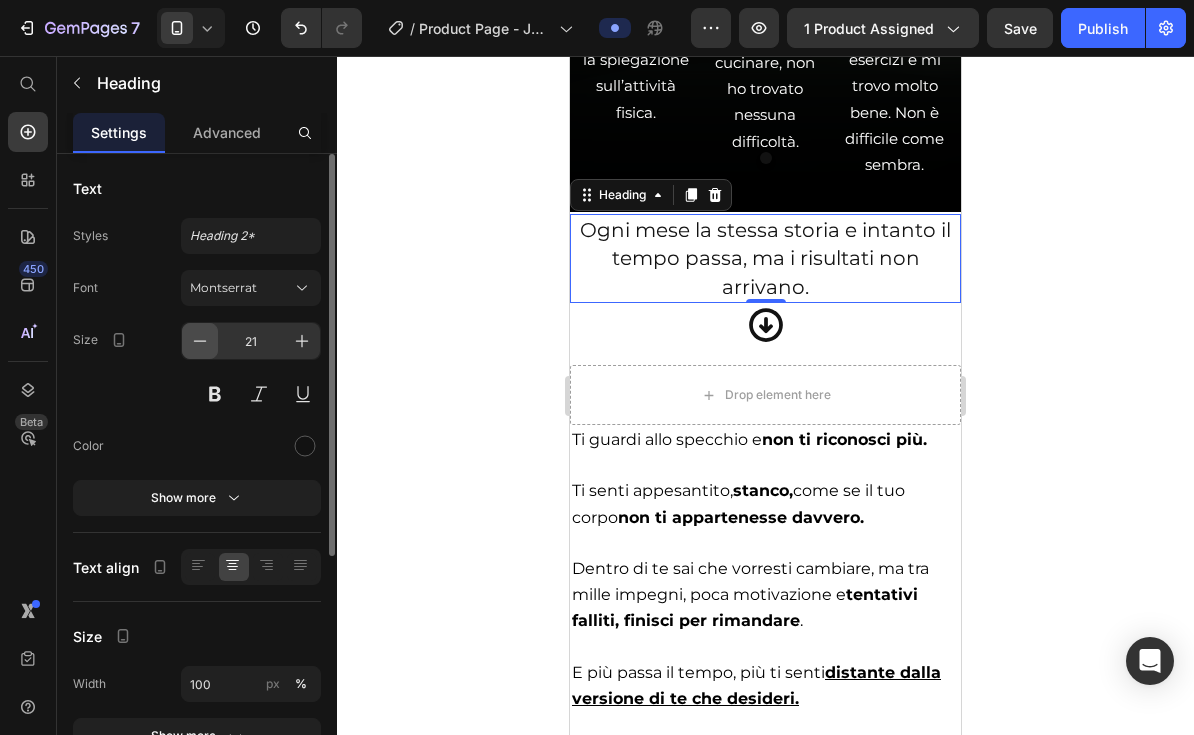 click 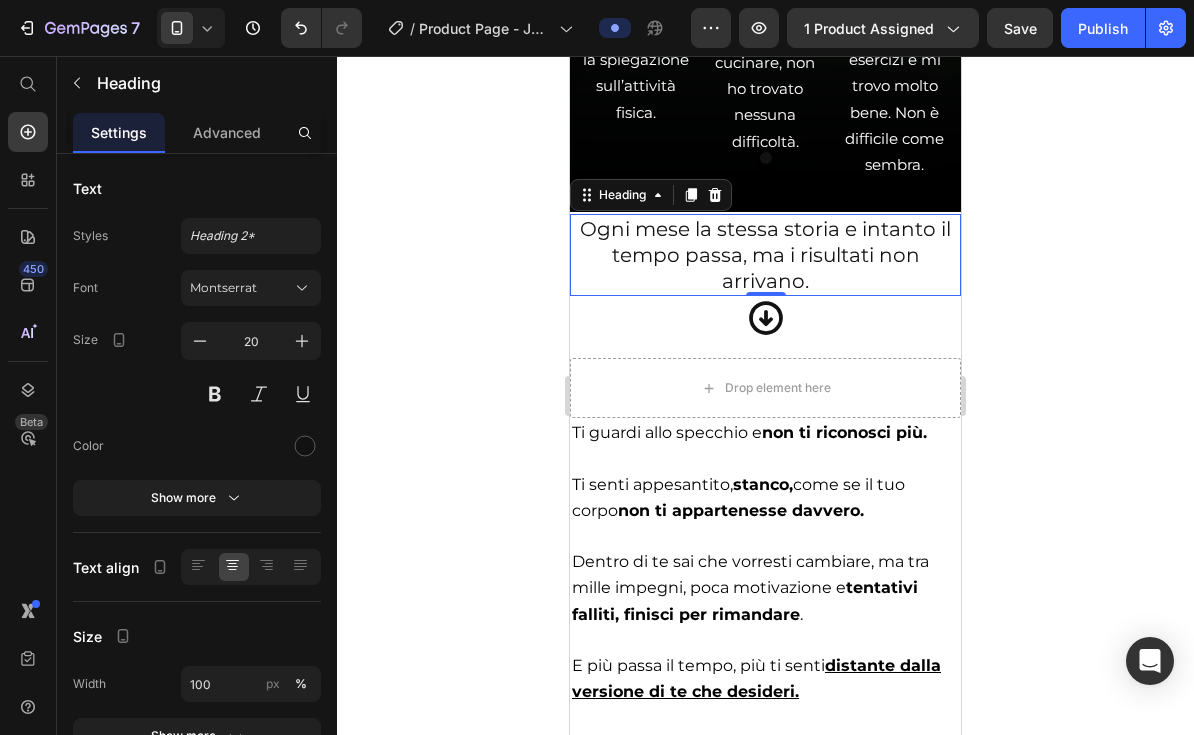 click 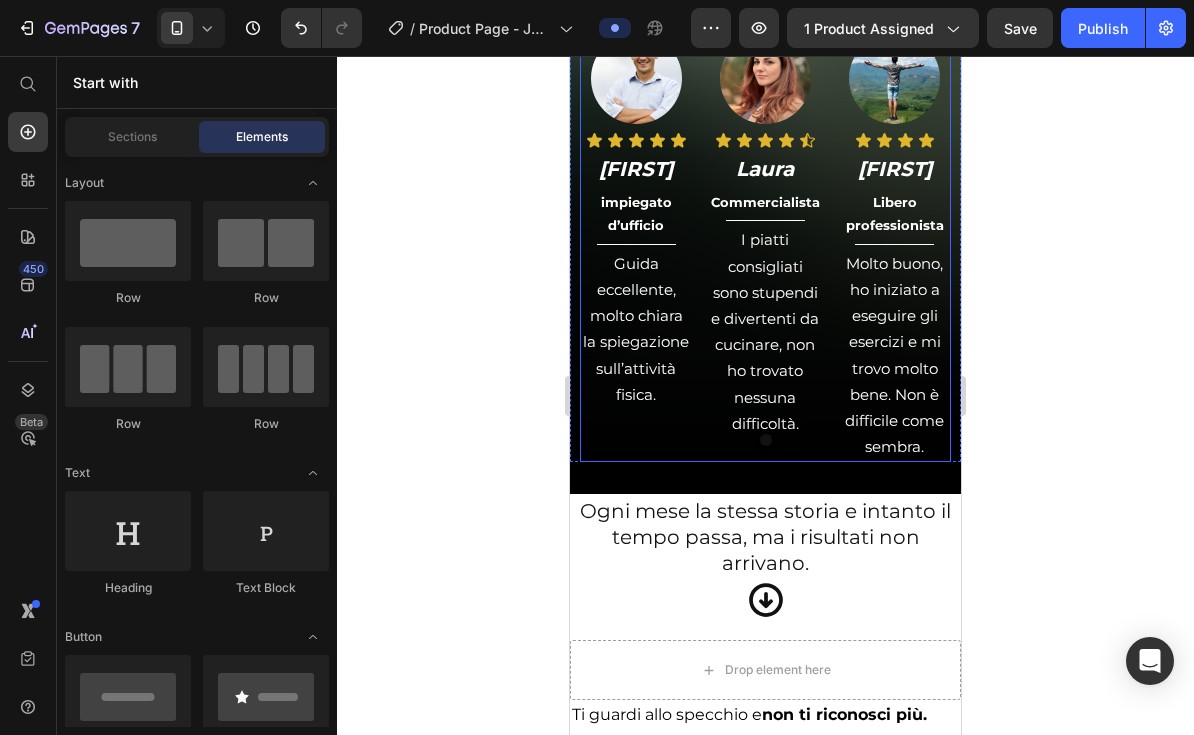 scroll, scrollTop: 1347, scrollLeft: 0, axis: vertical 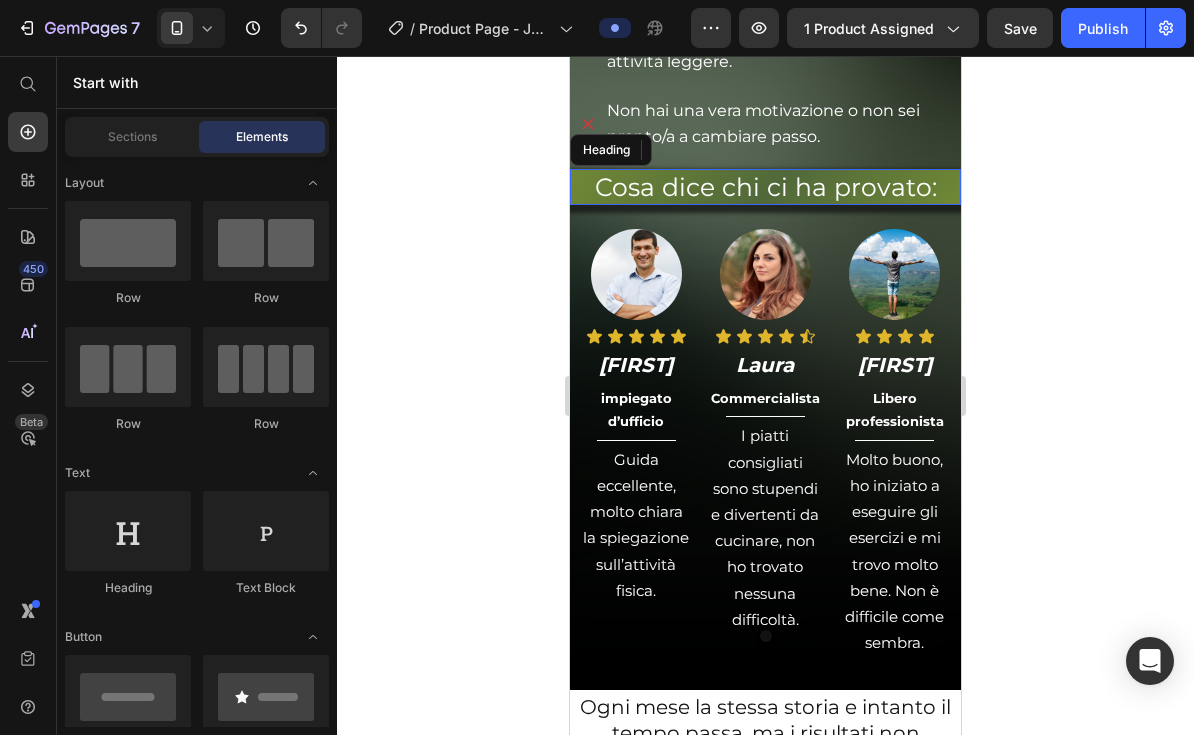 click on "Cosa dice chi ci ha provato:" at bounding box center (766, 187) 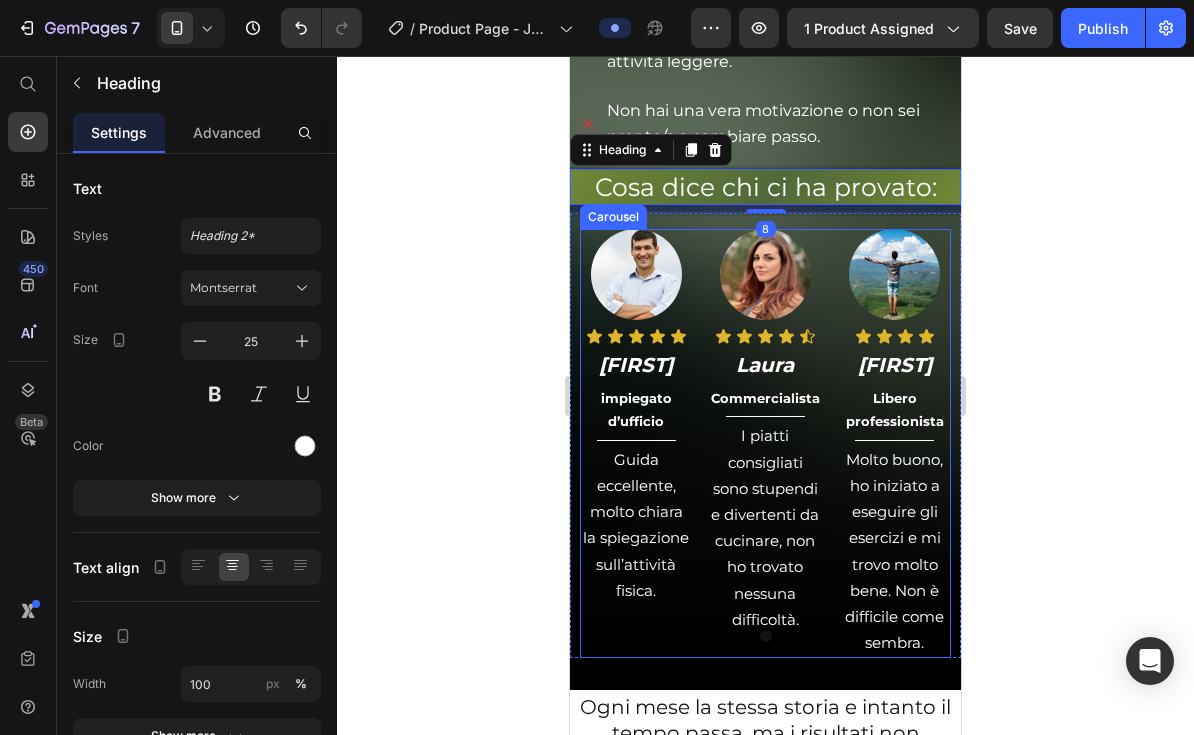 scroll, scrollTop: 1520, scrollLeft: 0, axis: vertical 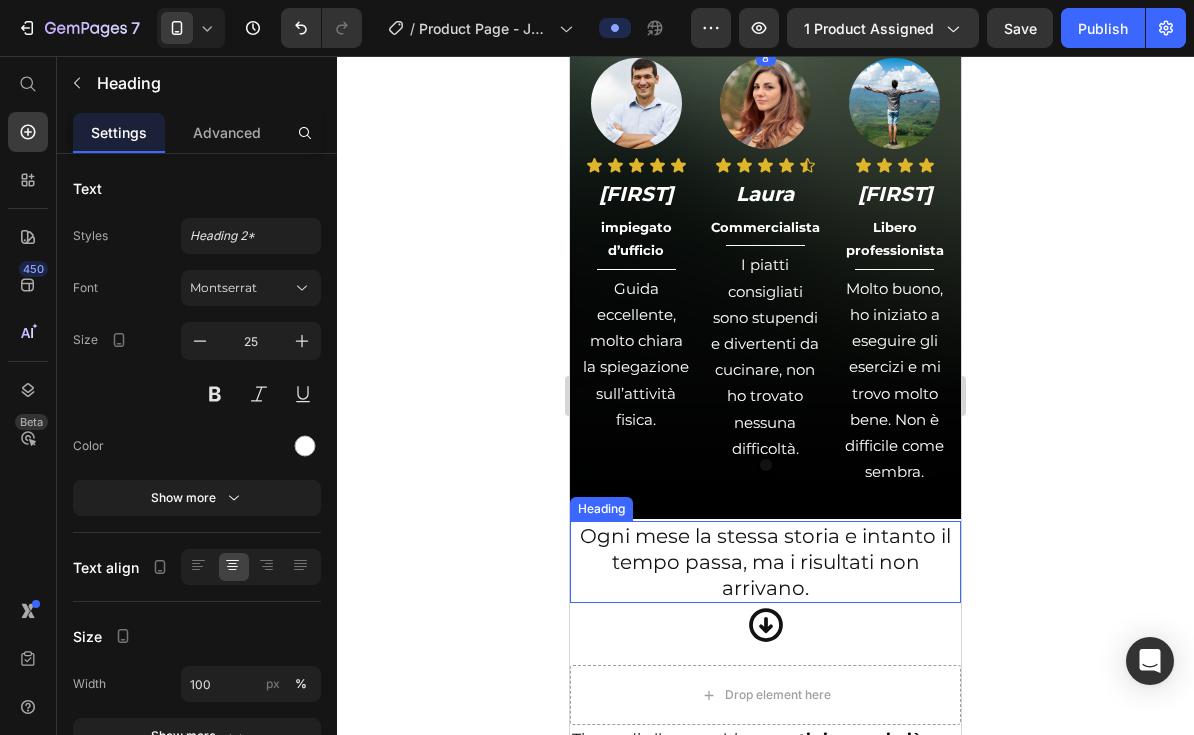 click on "⁠⁠⁠⁠⁠⁠⁠ Ogni mese la stessa storia e intanto il tempo passa, ma i risultati non arrivano." at bounding box center (765, 562) 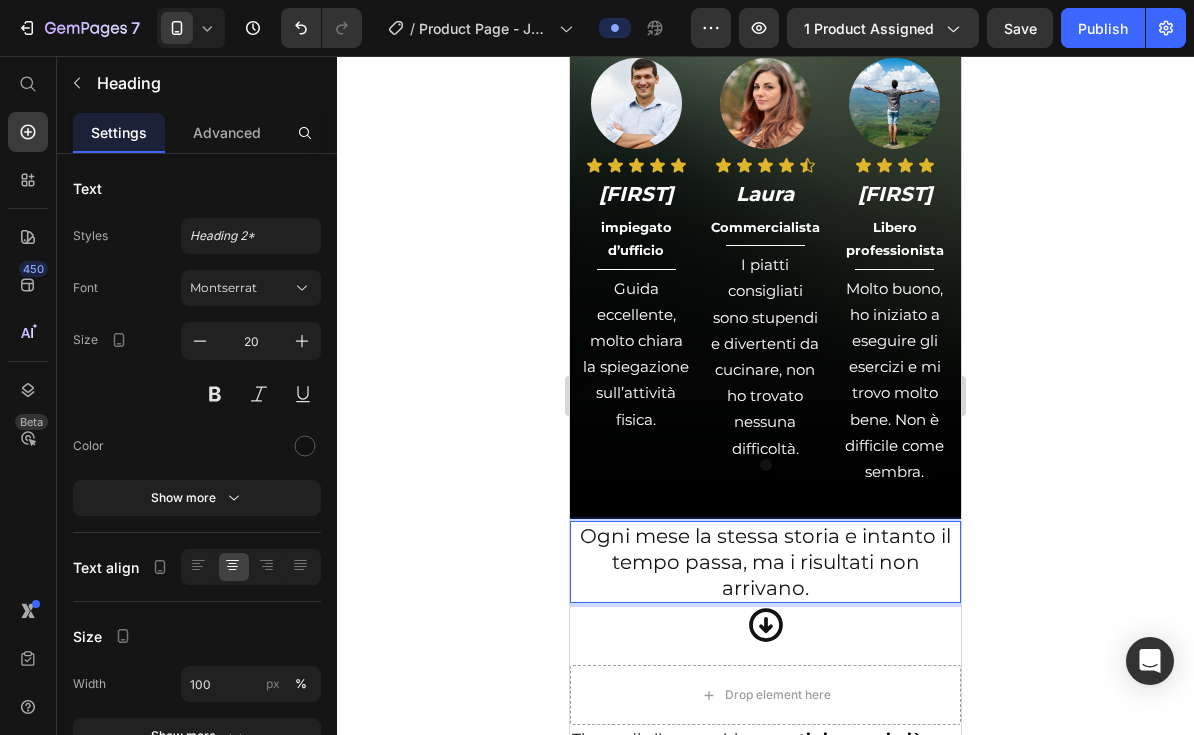 click on "Ogni mese la stessa storia e intanto il tempo passa, ma i risultati non arrivano." at bounding box center (765, 562) 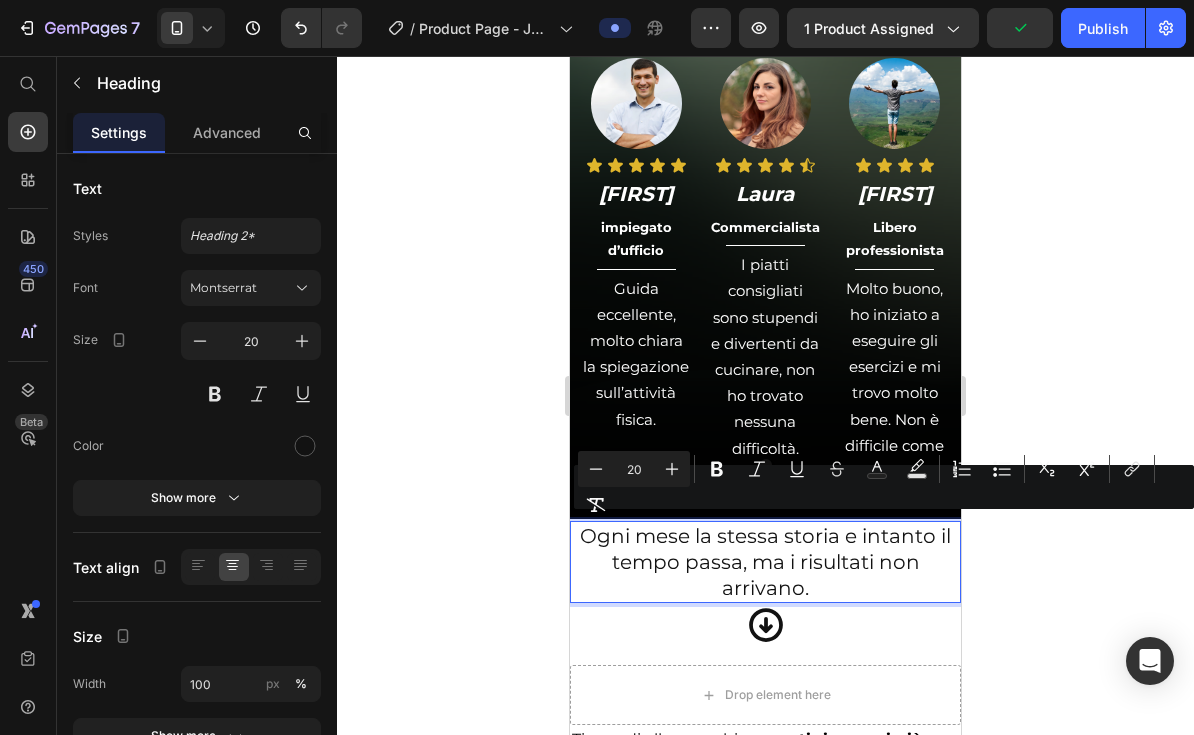 drag, startPoint x: 867, startPoint y: 580, endPoint x: 589, endPoint y: 526, distance: 283.19604 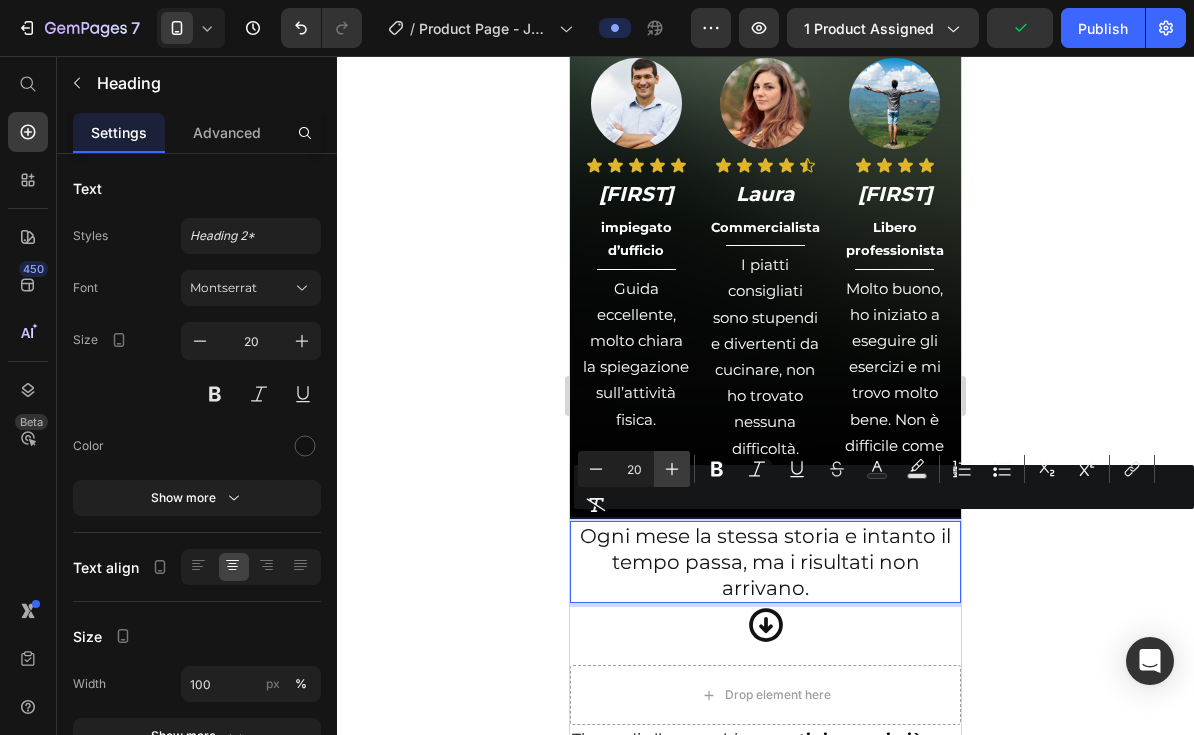 click 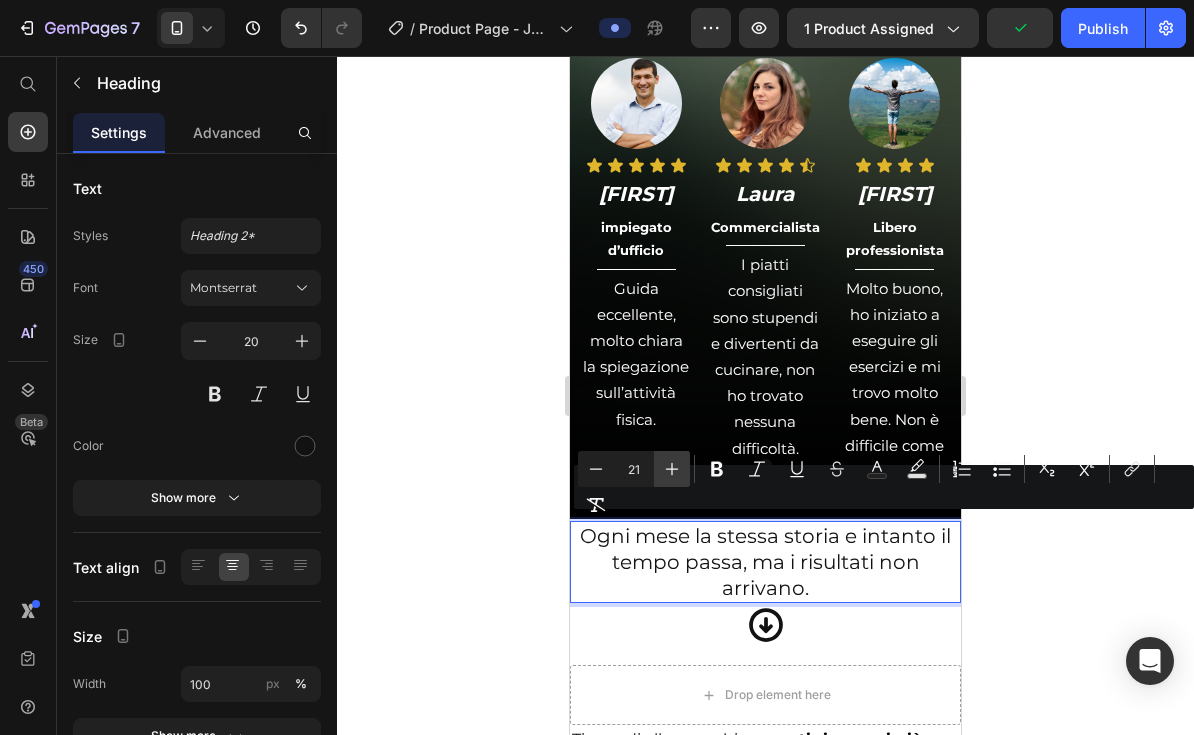 click 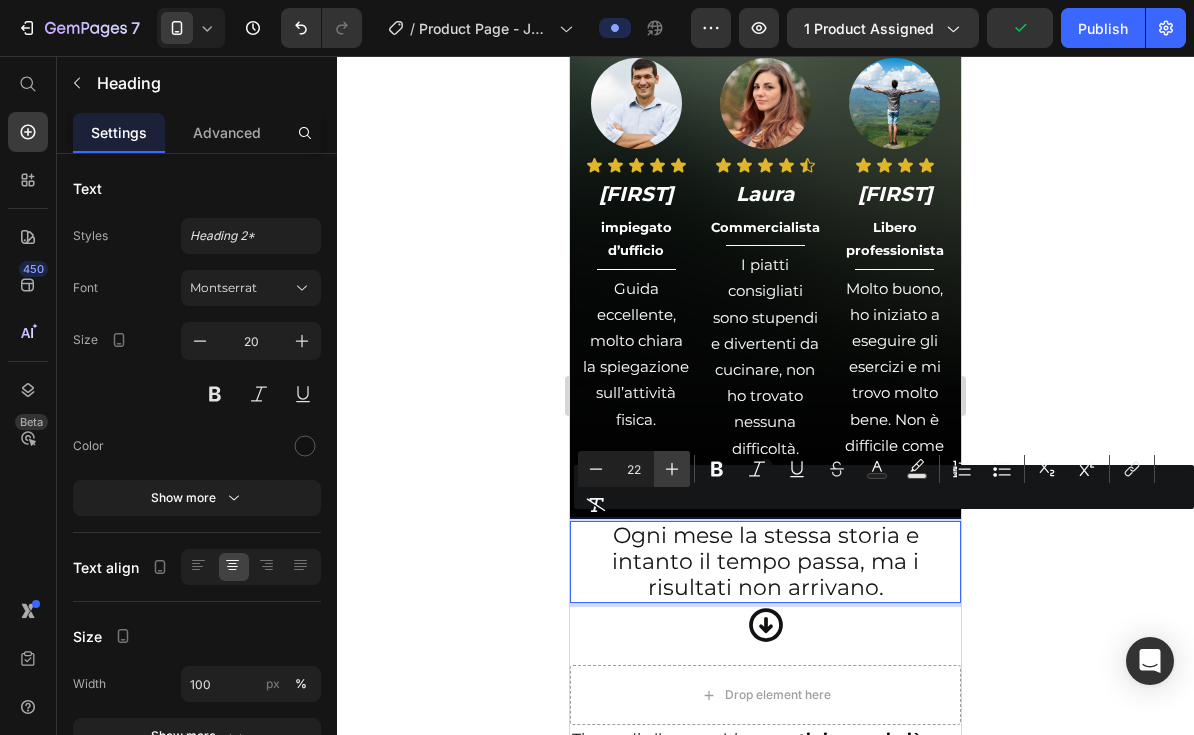 click 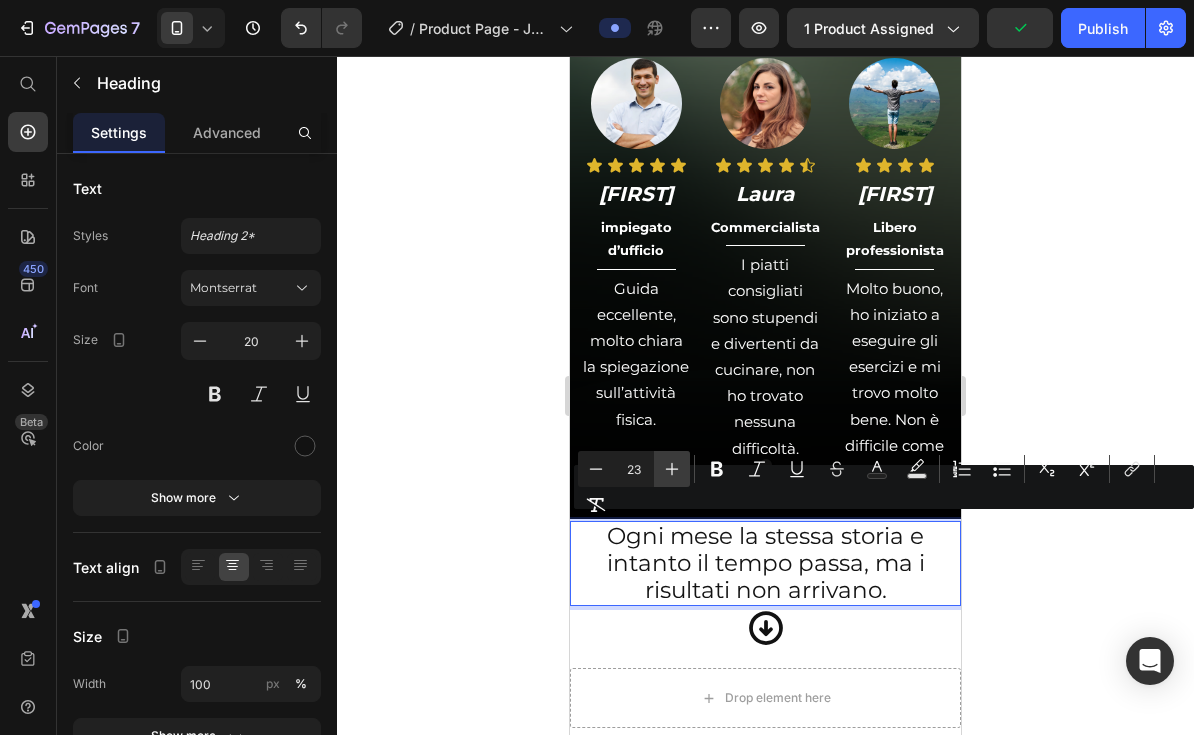 click 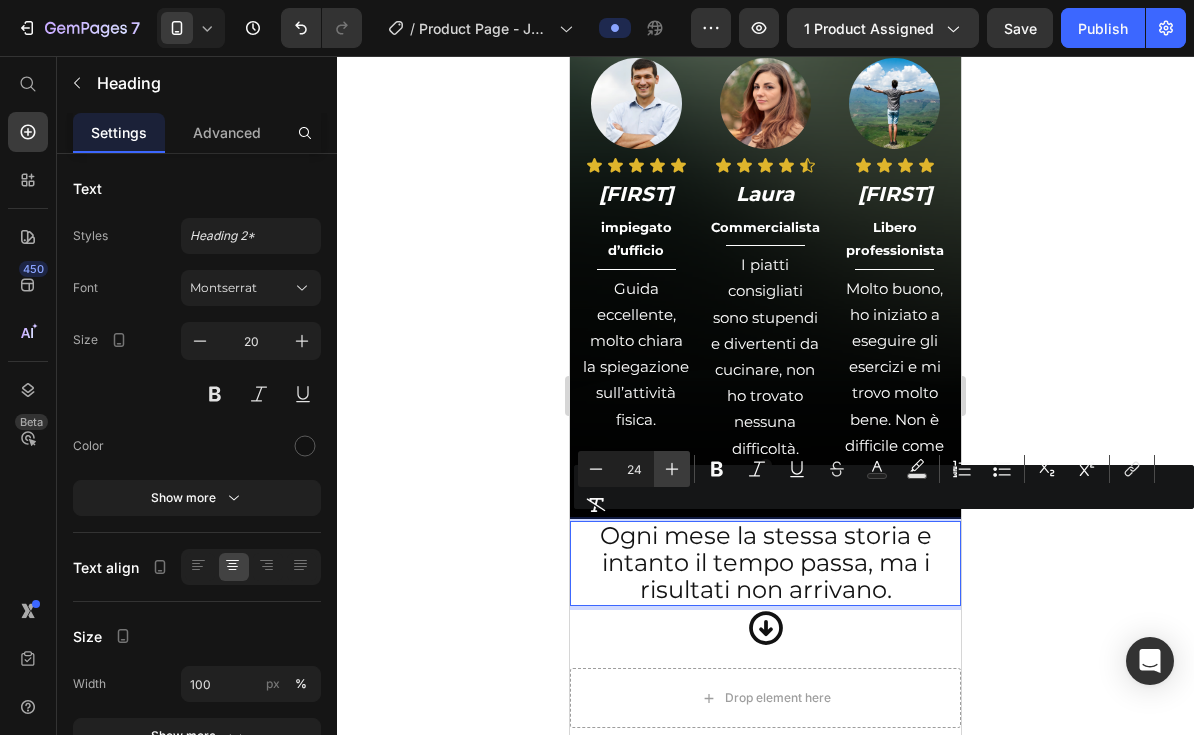 click 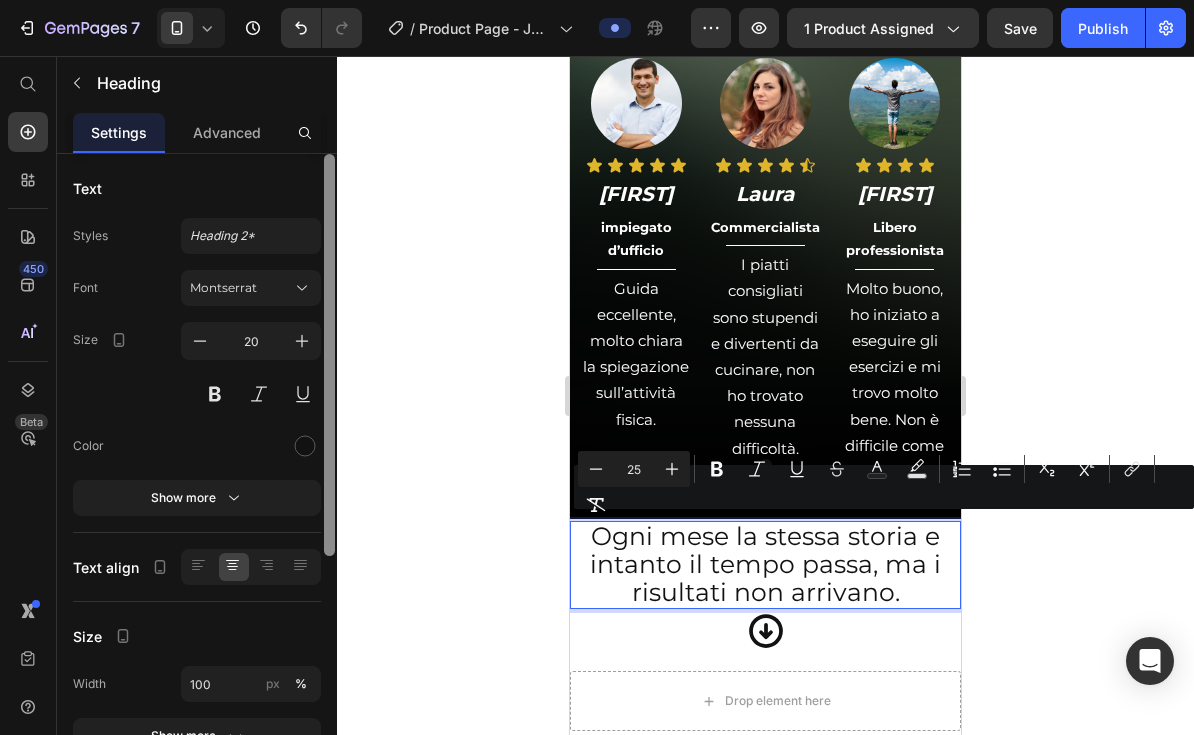 click at bounding box center [329, 355] 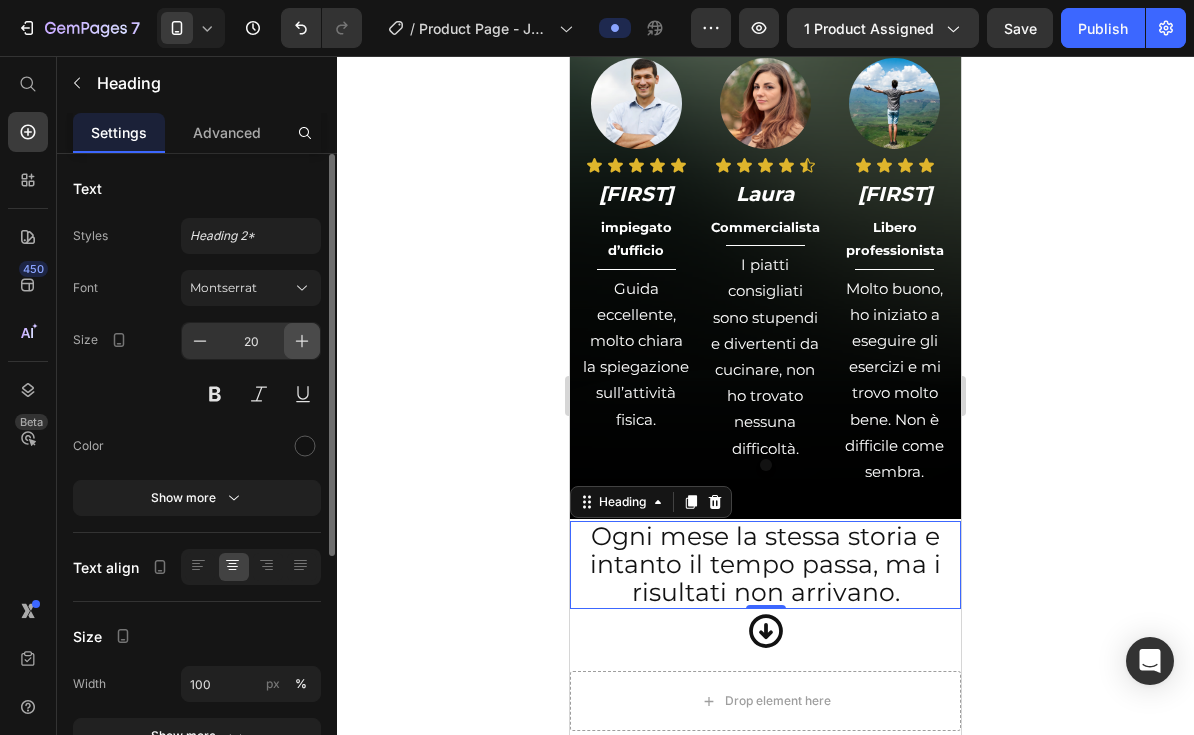 click 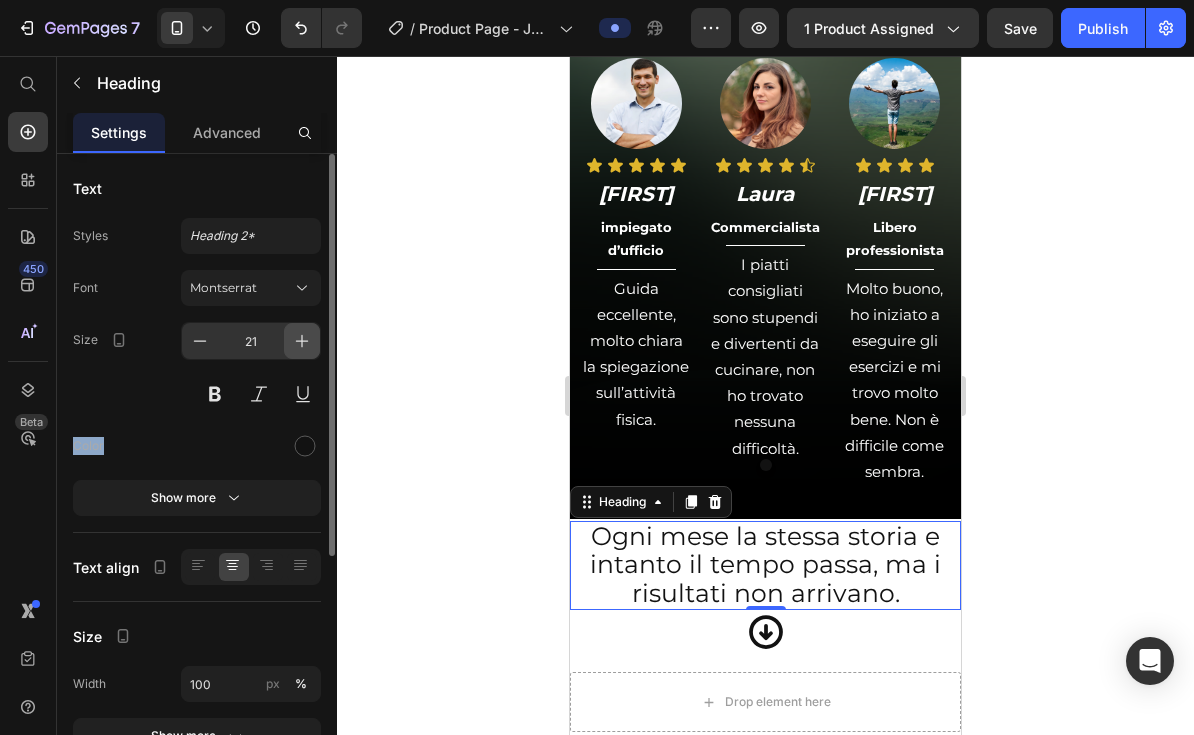 click 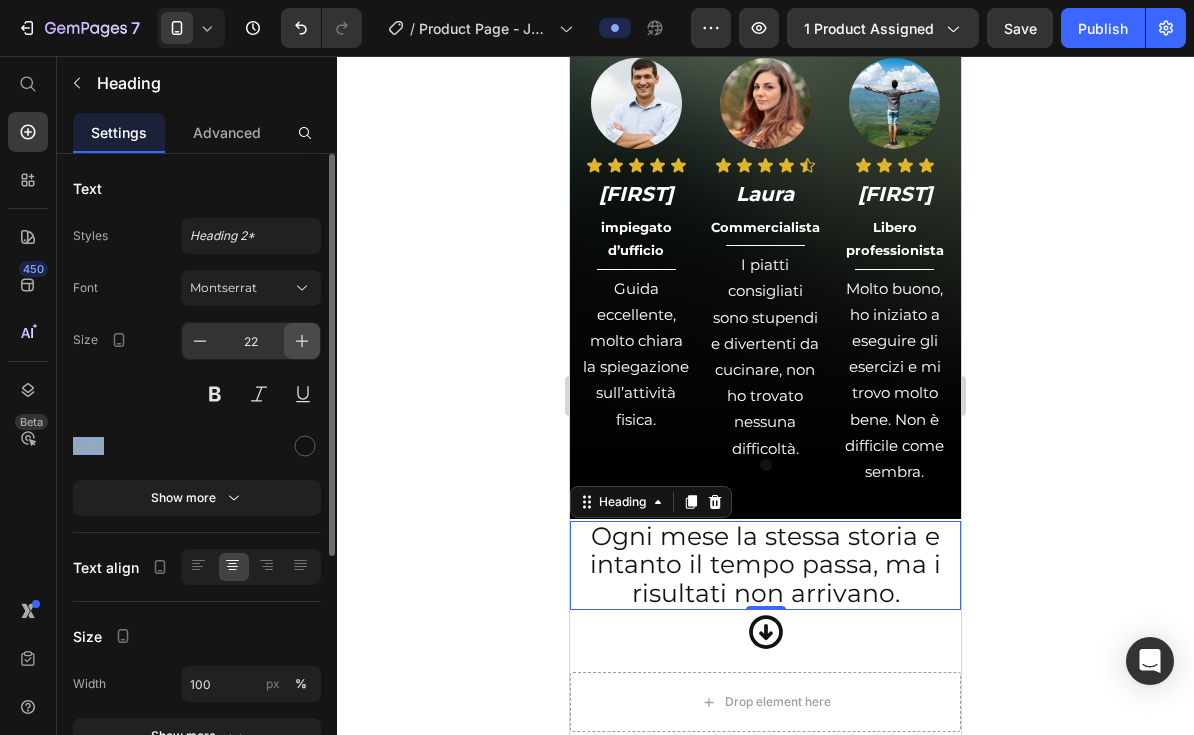 click 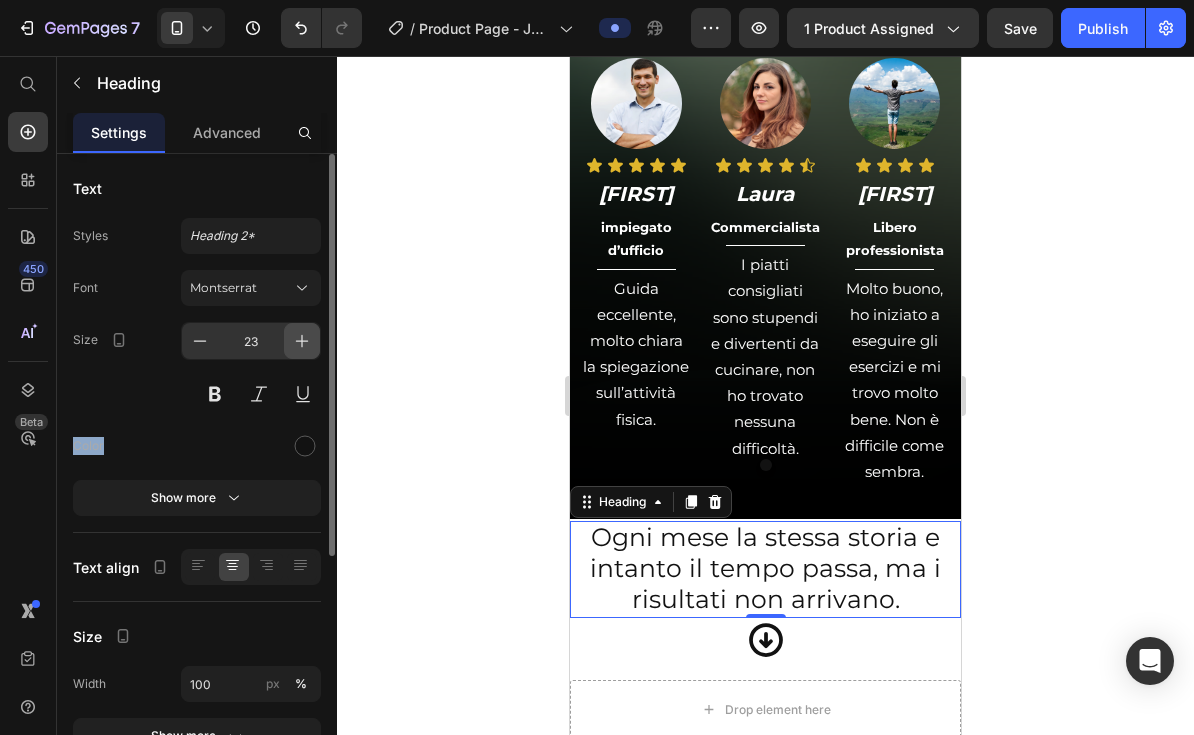click 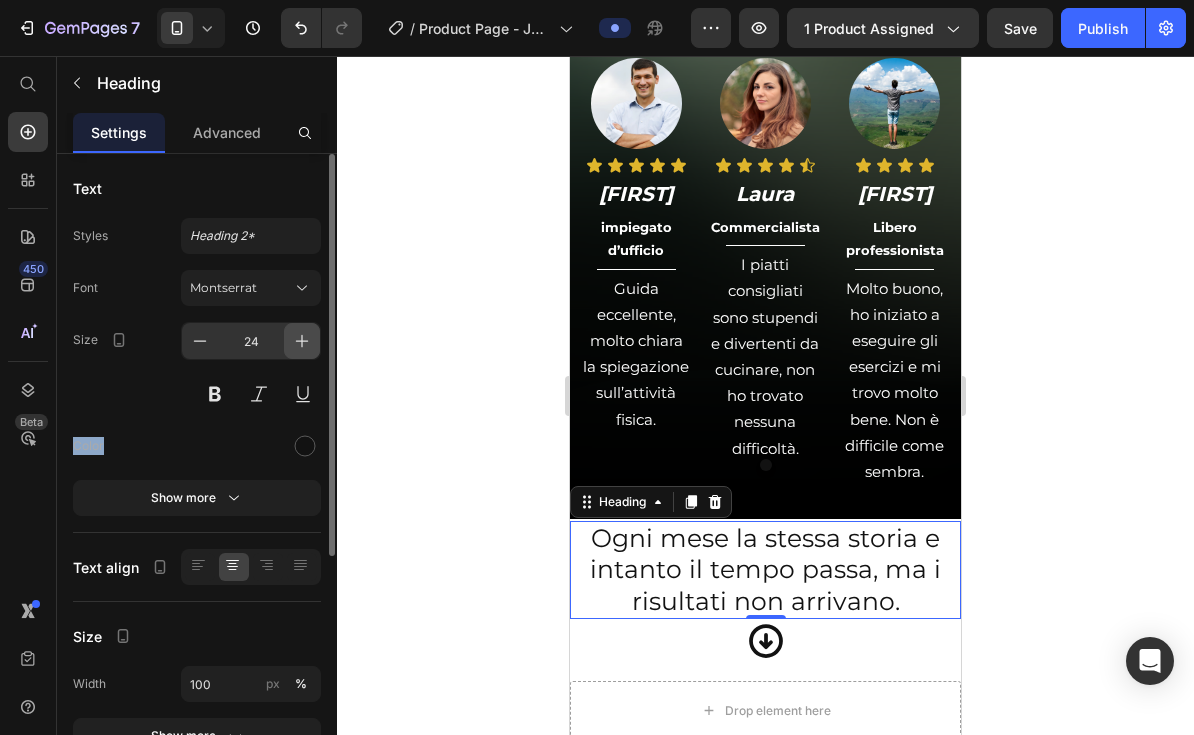 click 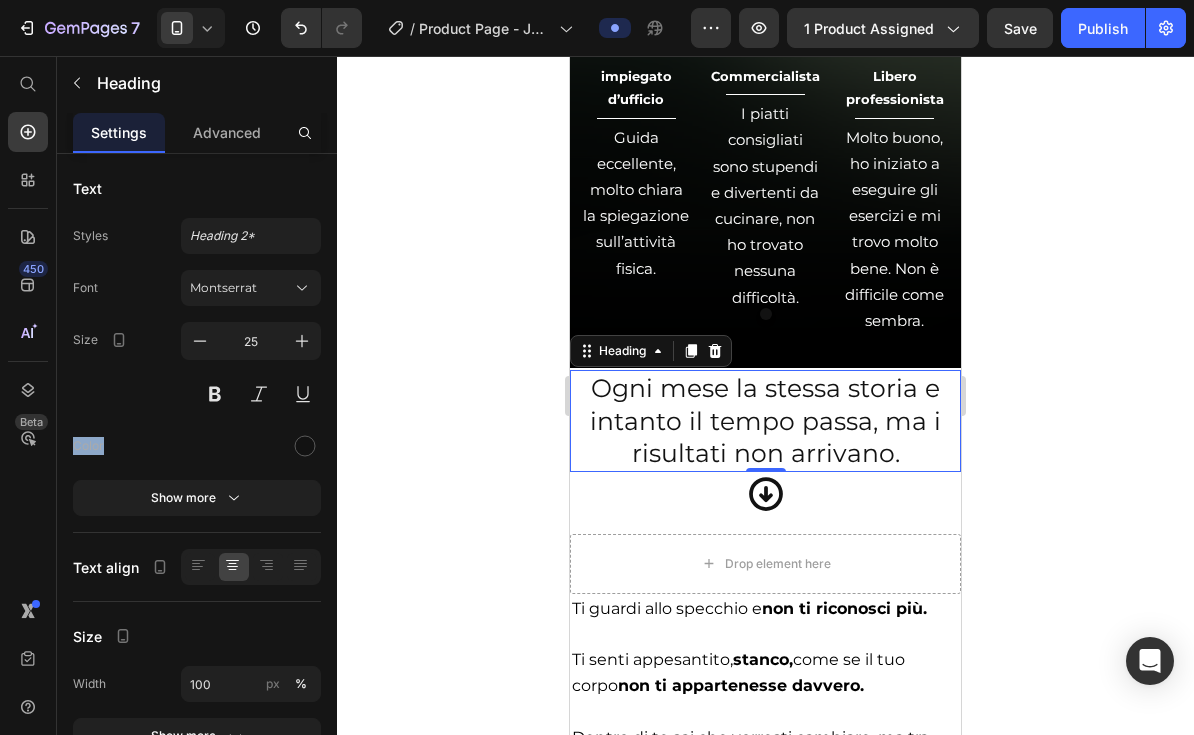 scroll, scrollTop: 1694, scrollLeft: 0, axis: vertical 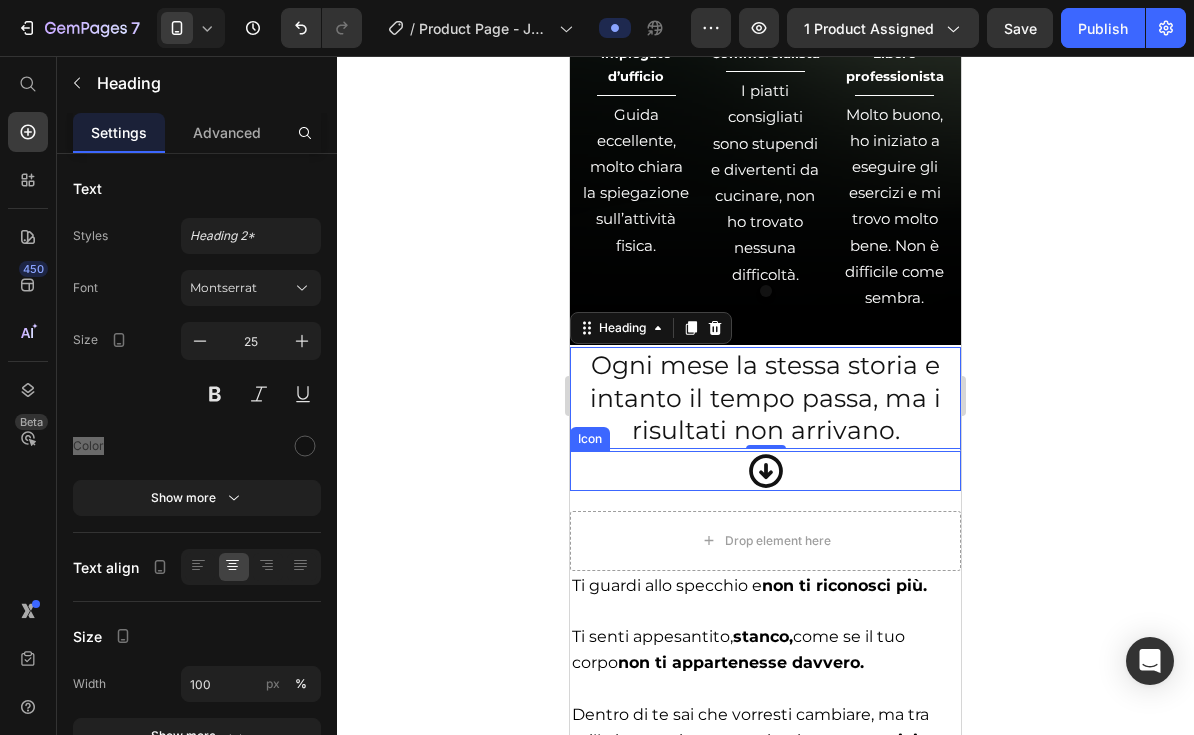 click on "Icon" at bounding box center (765, 471) 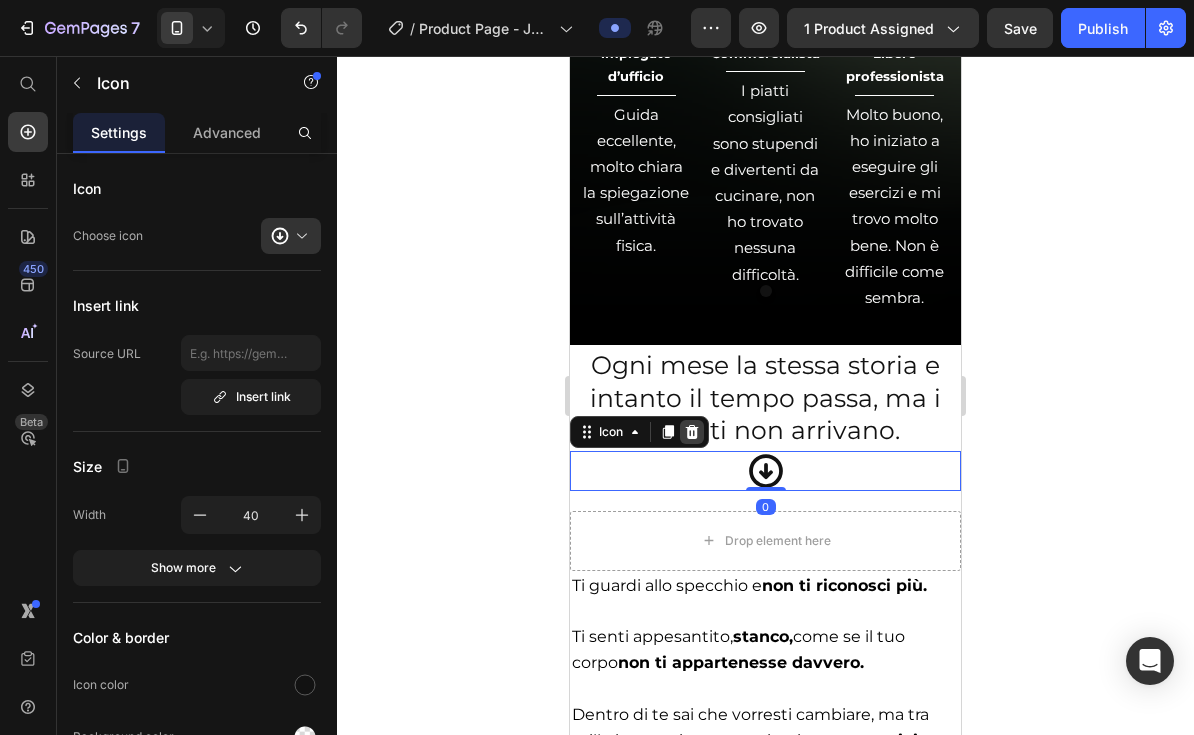 click 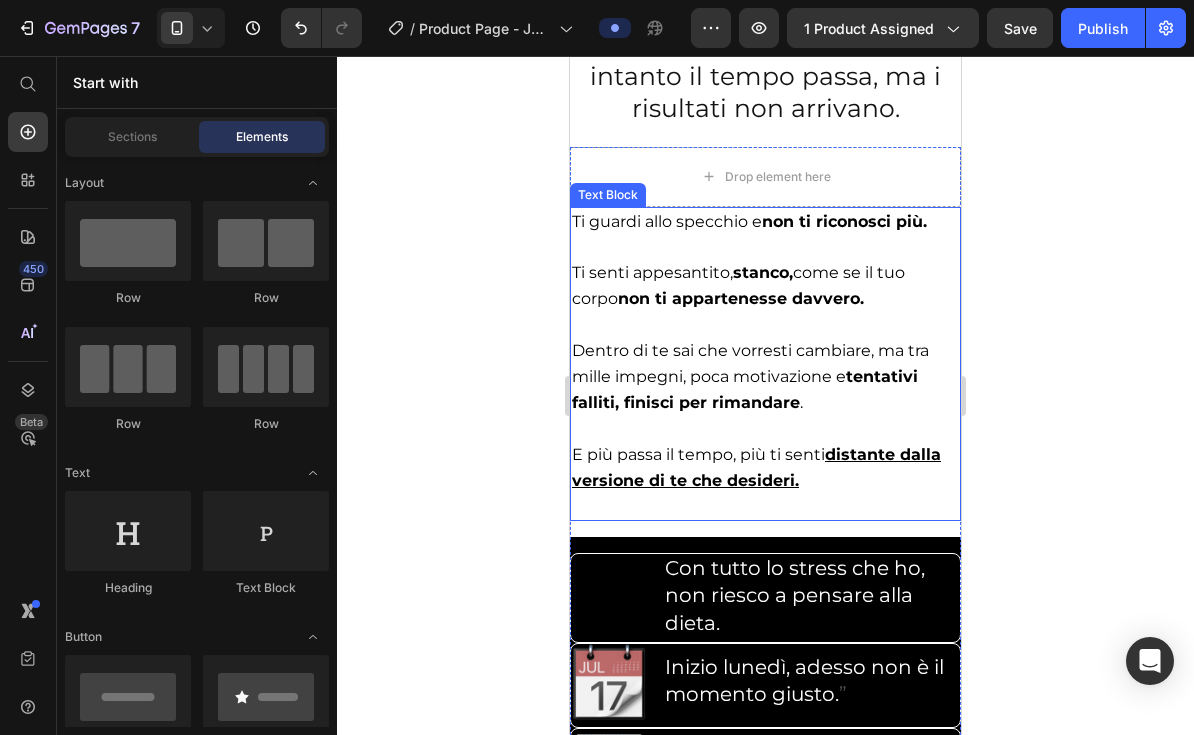 scroll, scrollTop: 1975, scrollLeft: 0, axis: vertical 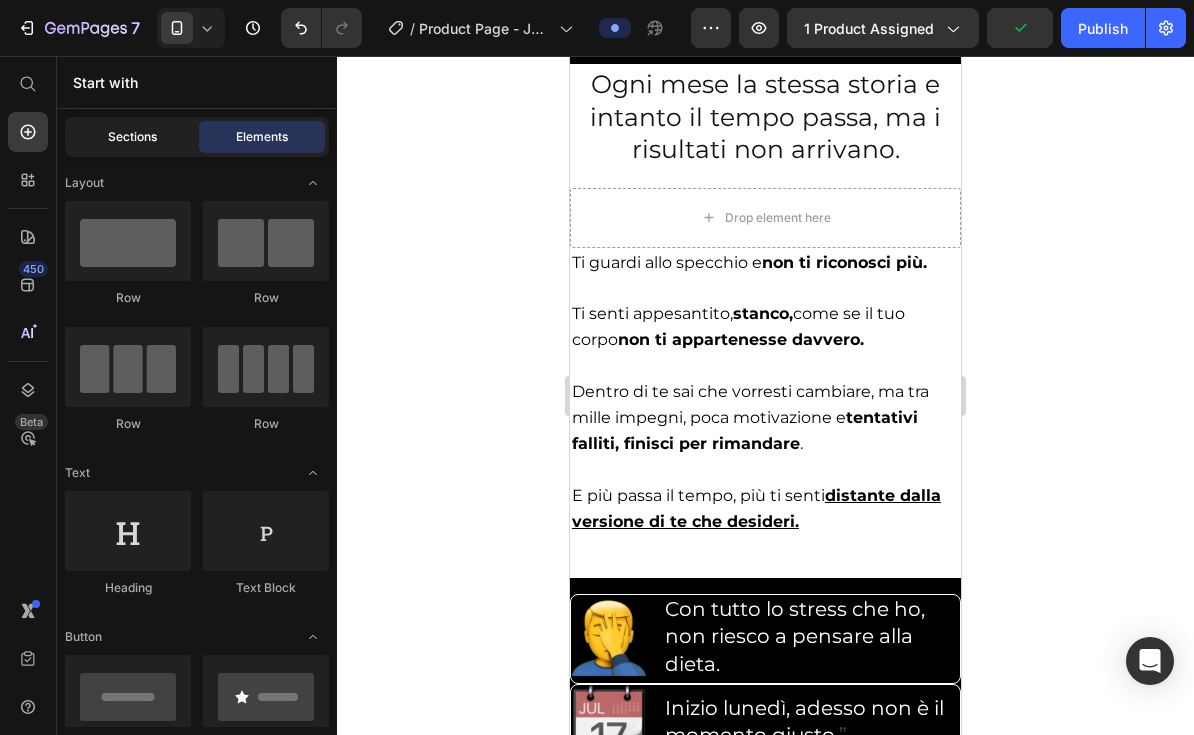 click on "Sections" 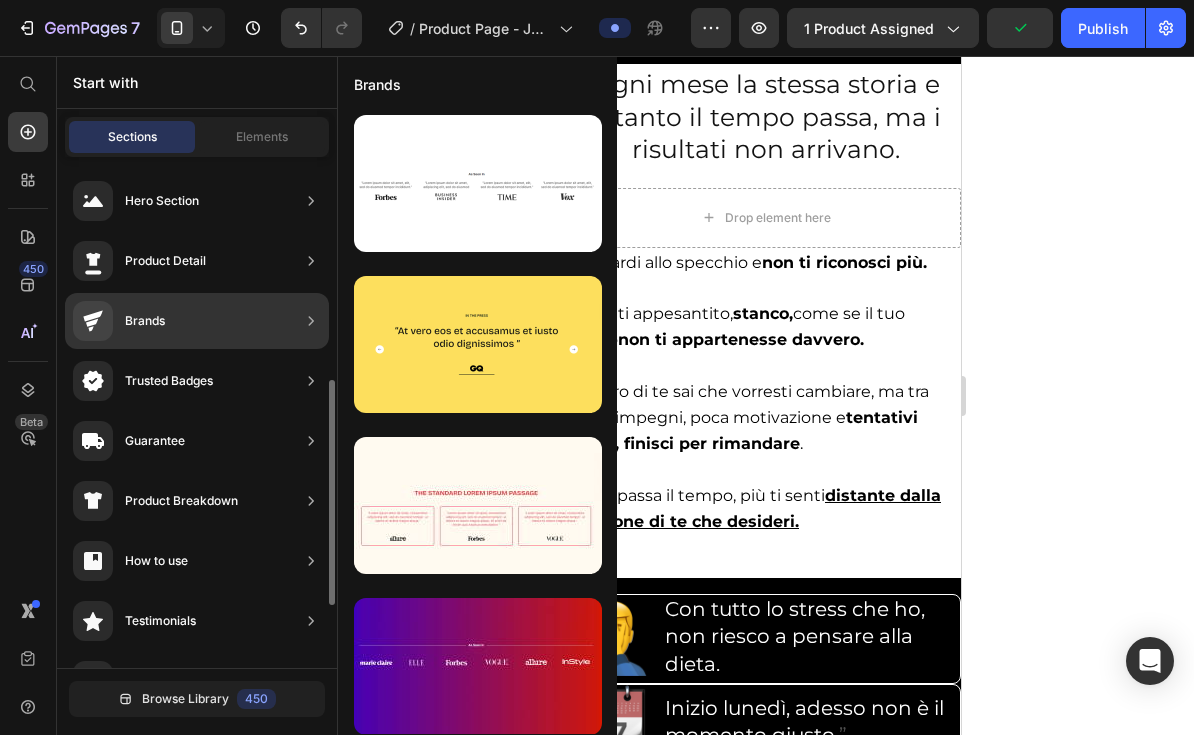 scroll, scrollTop: 155, scrollLeft: 0, axis: vertical 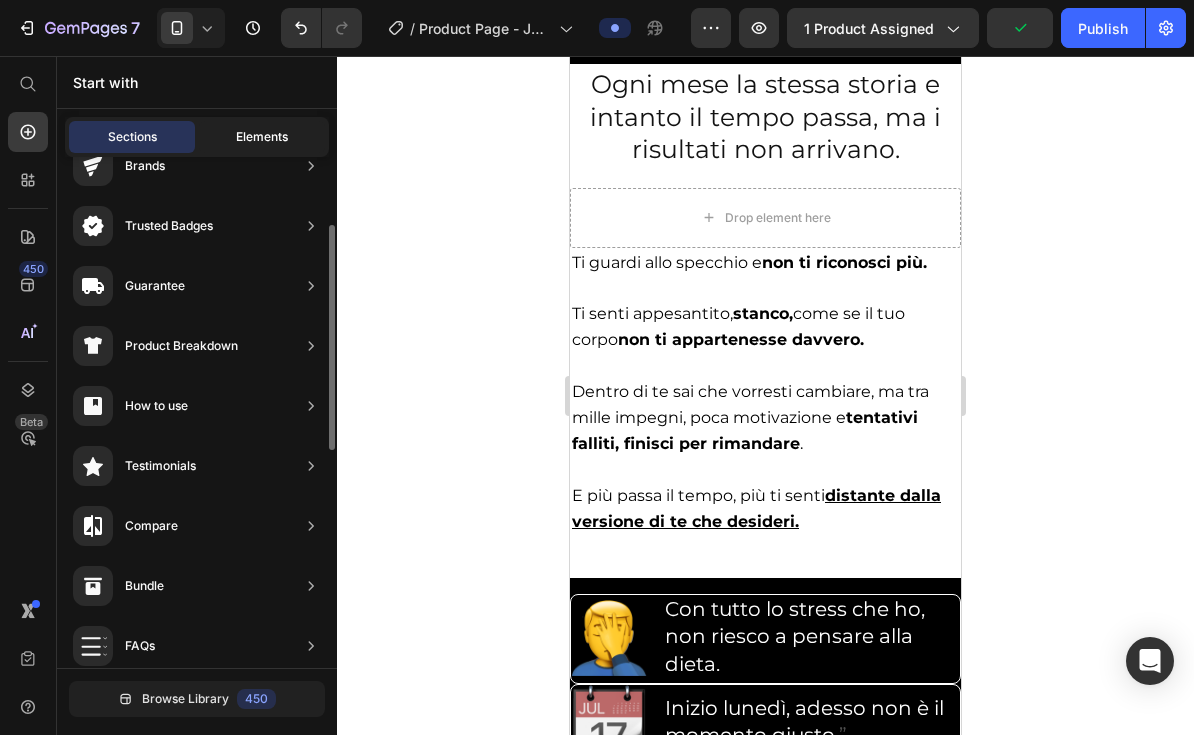 click on "Elements" 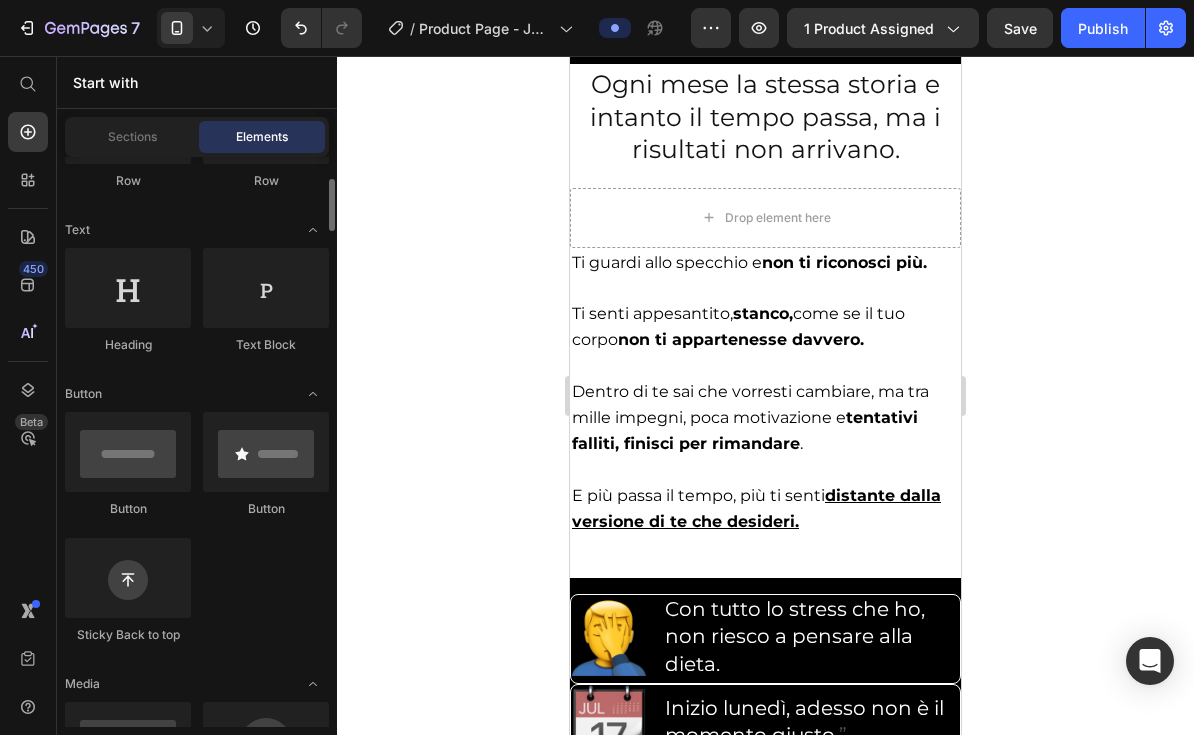 scroll, scrollTop: 413, scrollLeft: 0, axis: vertical 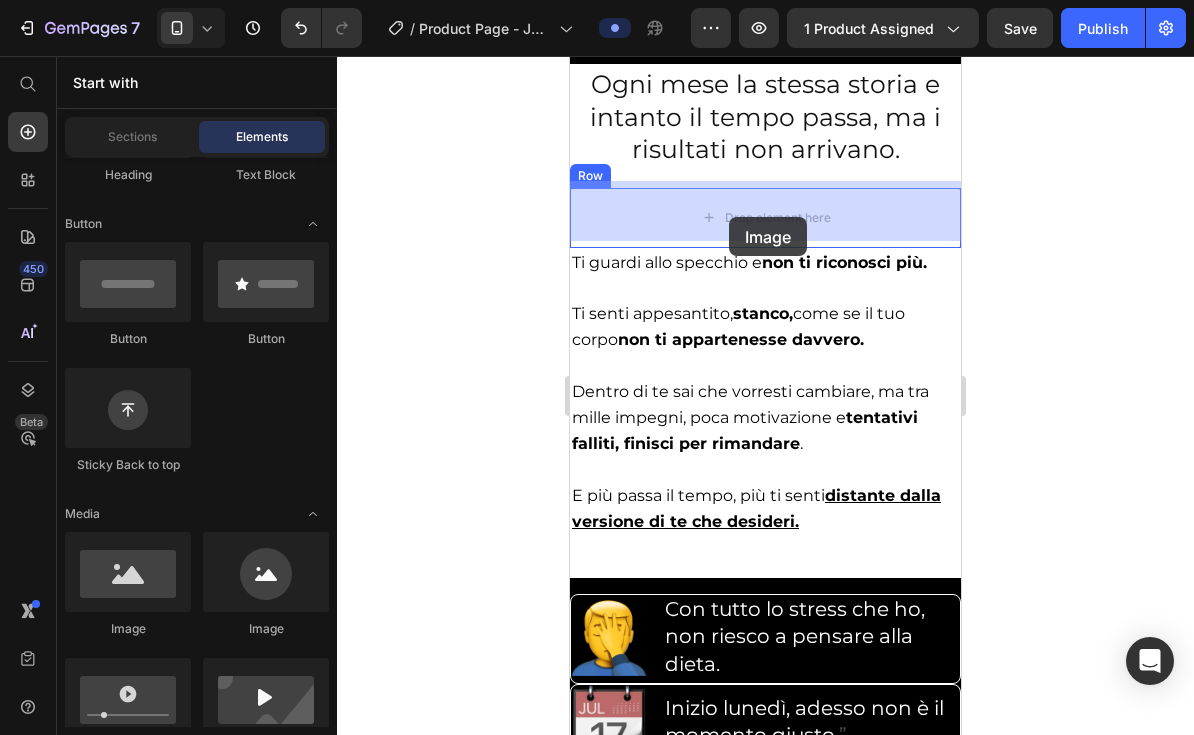 drag, startPoint x: 706, startPoint y: 654, endPoint x: 729, endPoint y: 217, distance: 437.60486 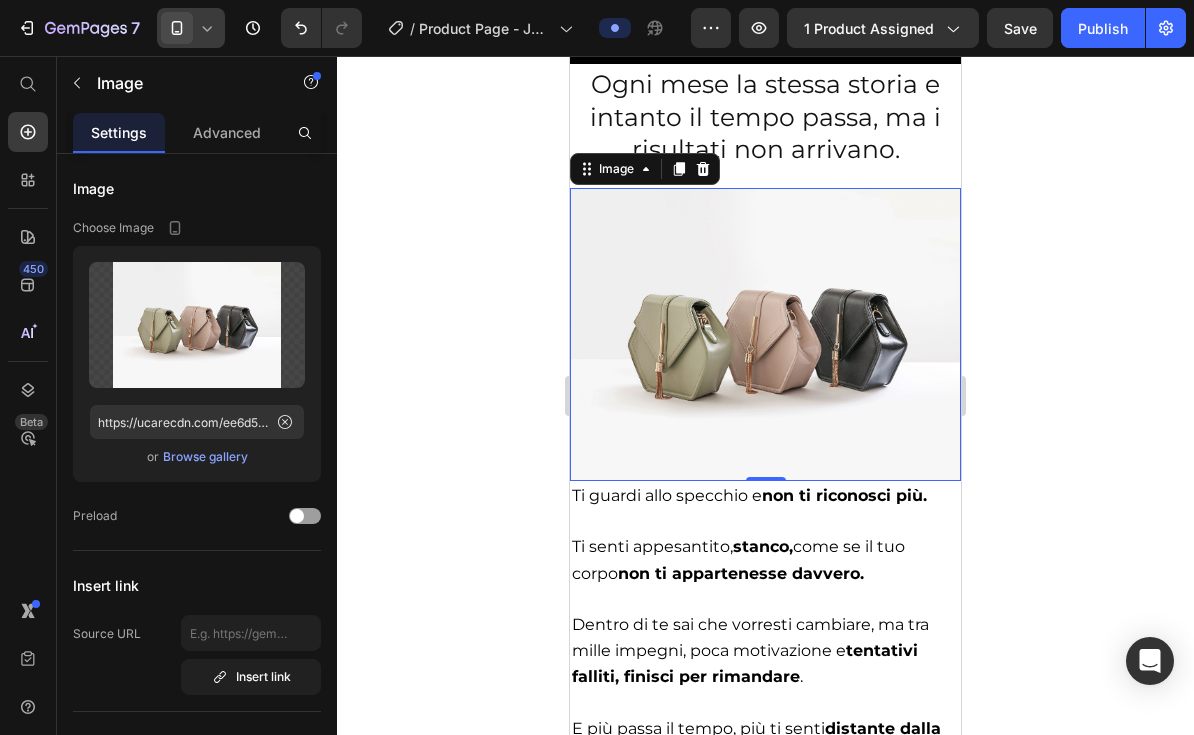 click 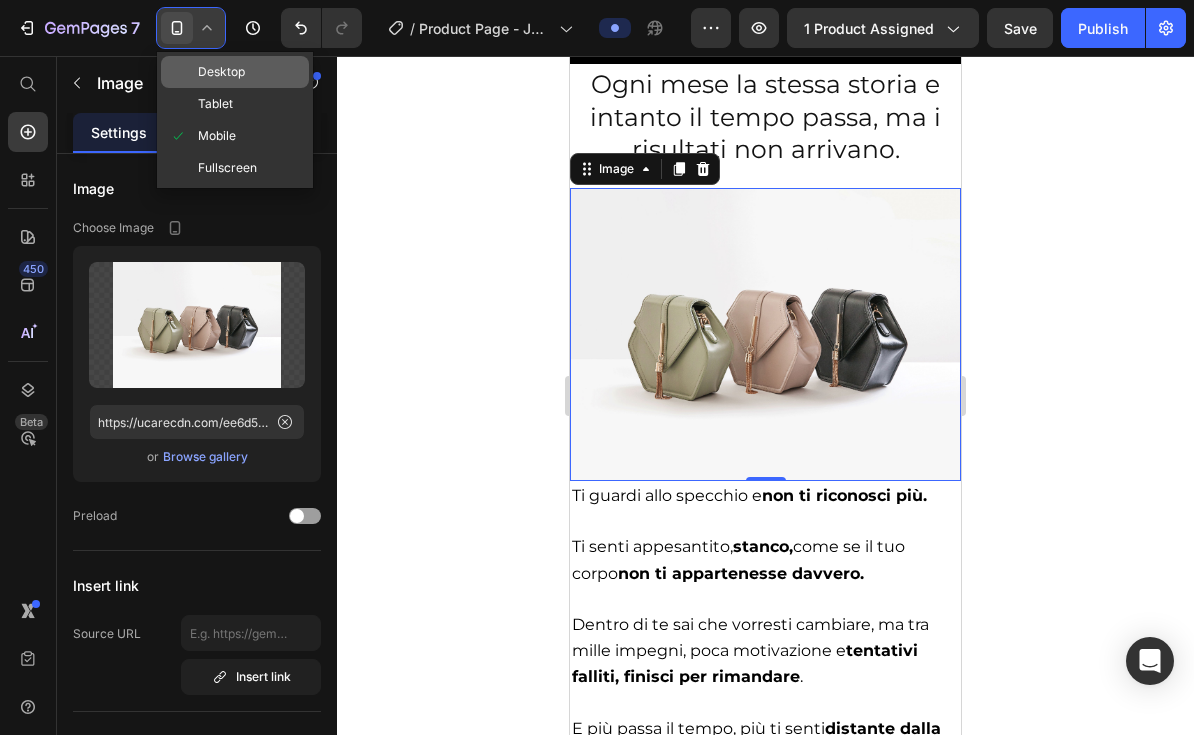 click on "Desktop" at bounding box center [221, 72] 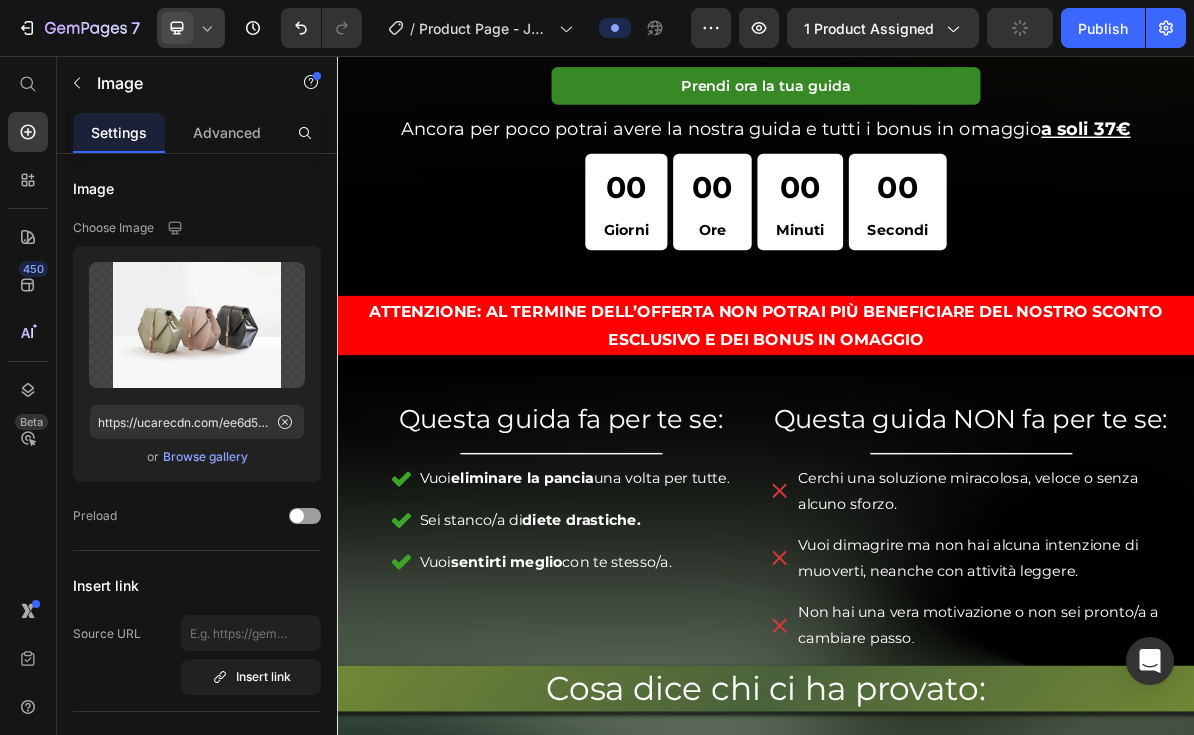 scroll, scrollTop: 1269, scrollLeft: 0, axis: vertical 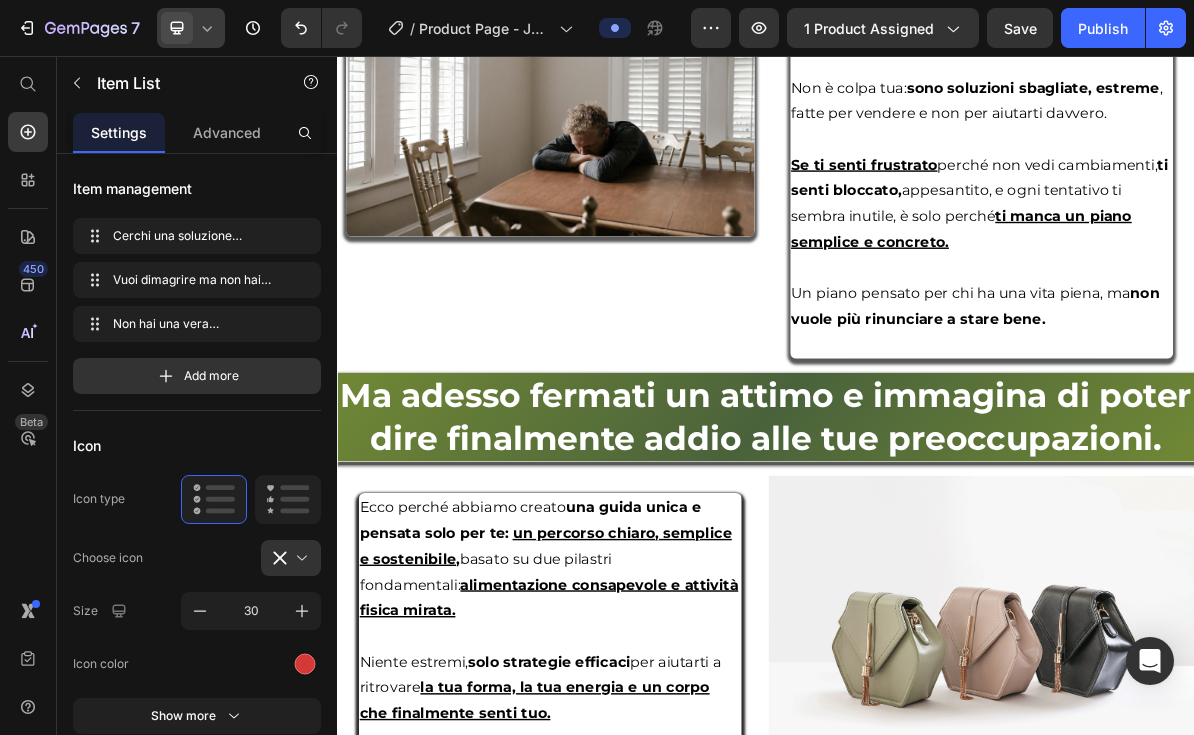 click 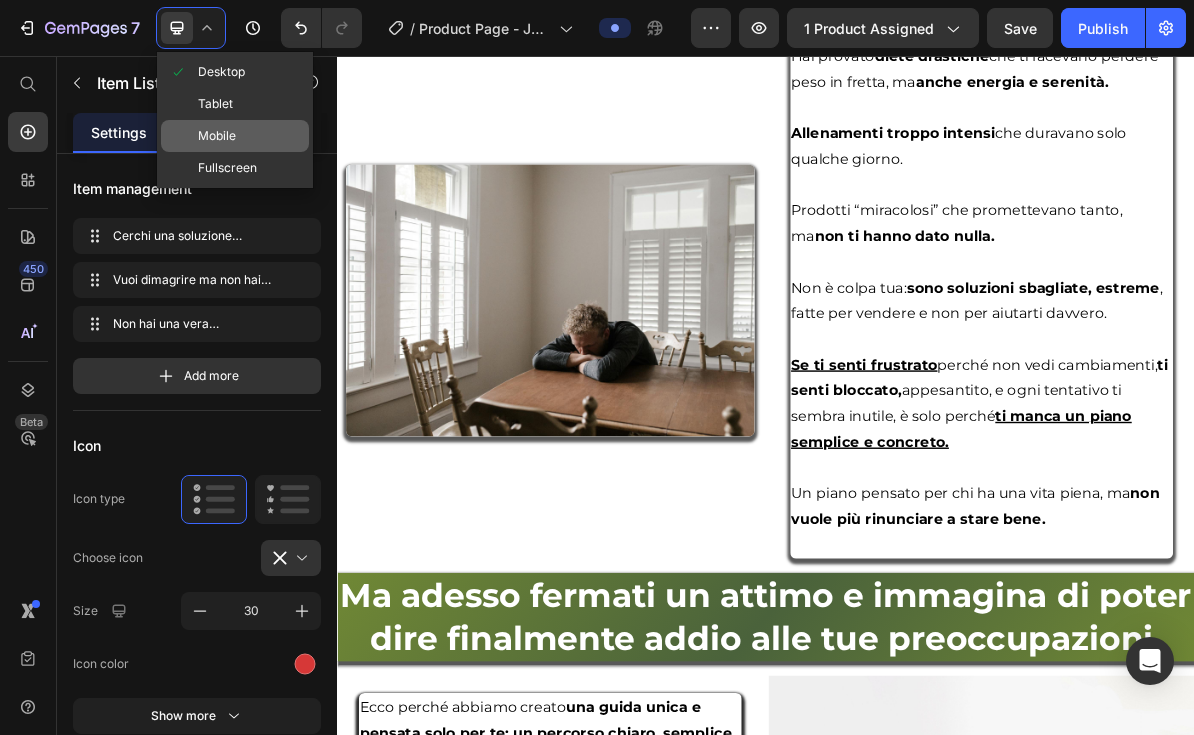 click on "Mobile" 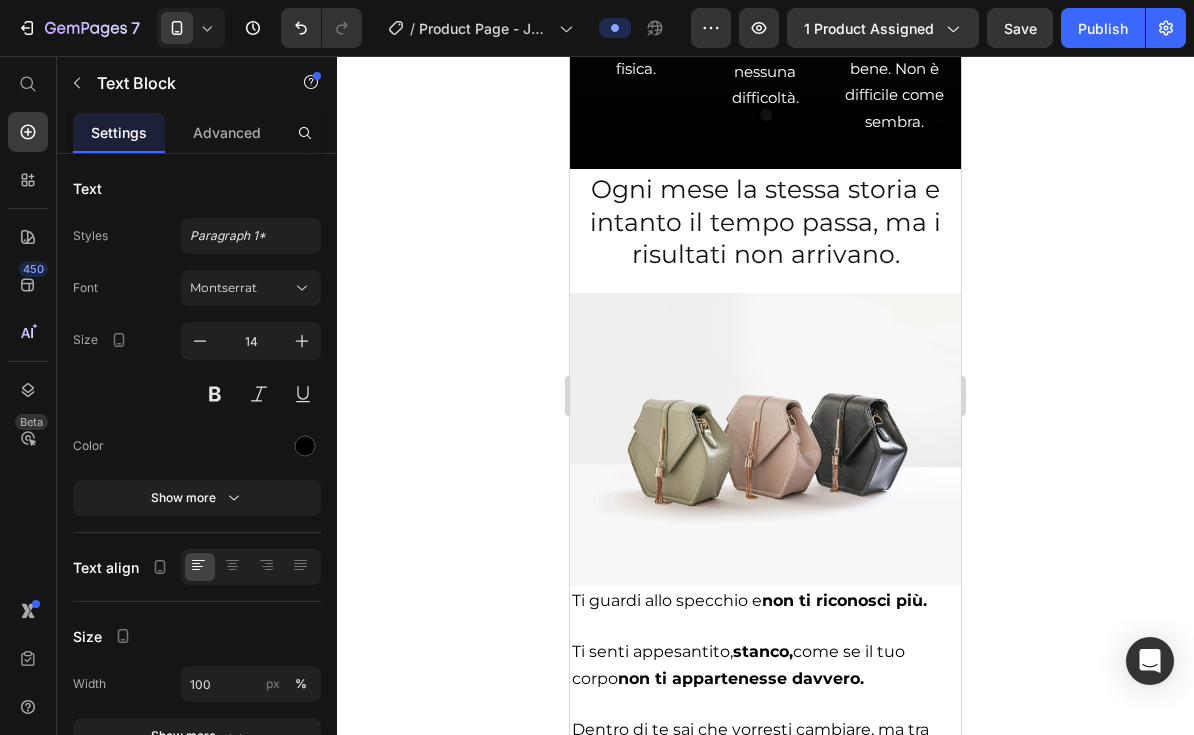 scroll, scrollTop: 1699, scrollLeft: 0, axis: vertical 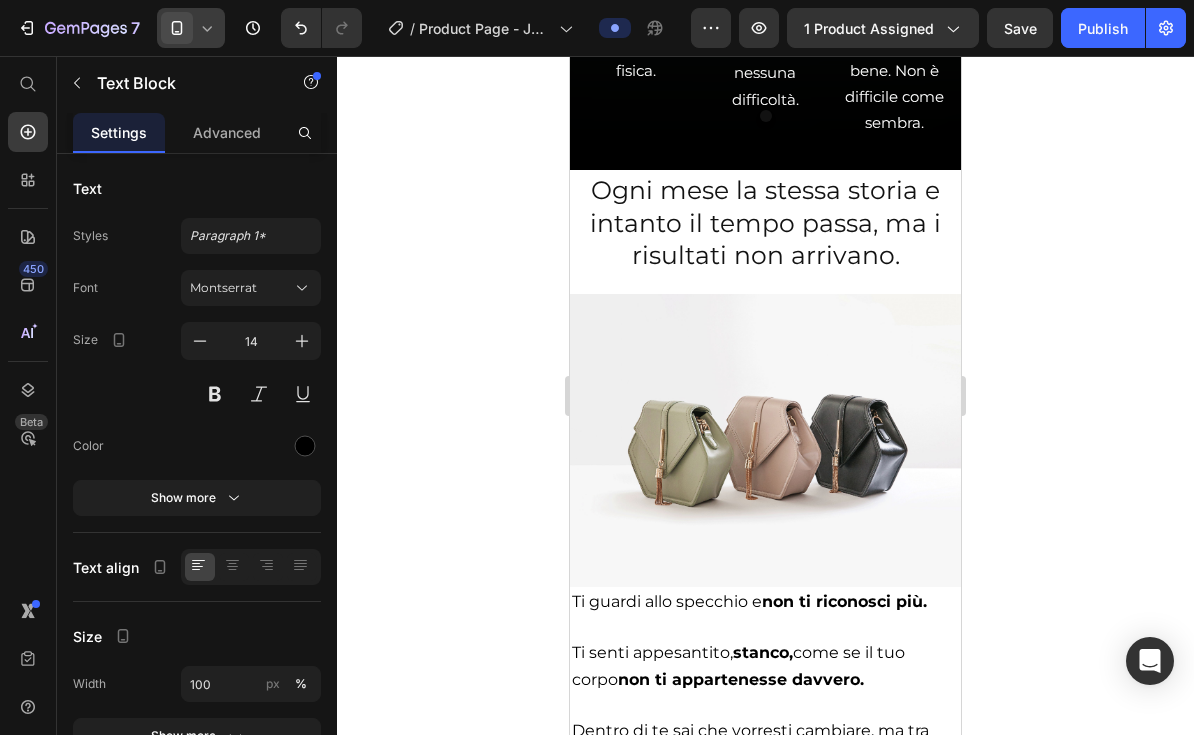 click 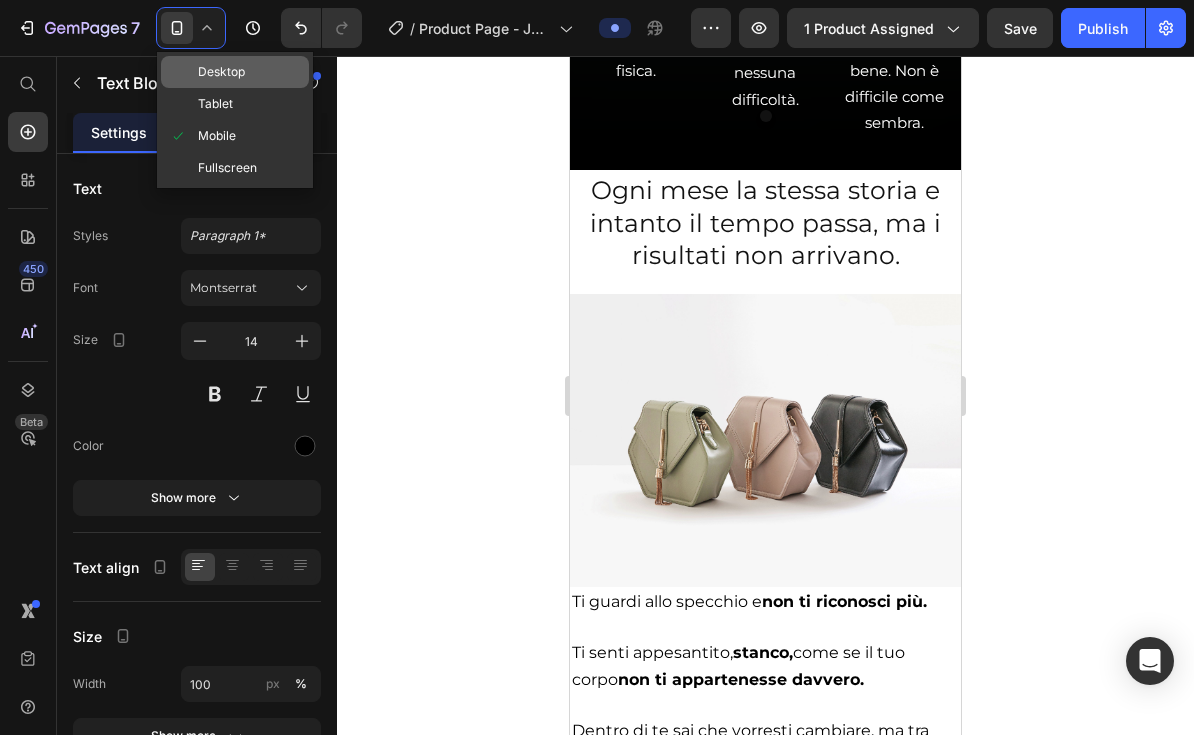 click on "Desktop" 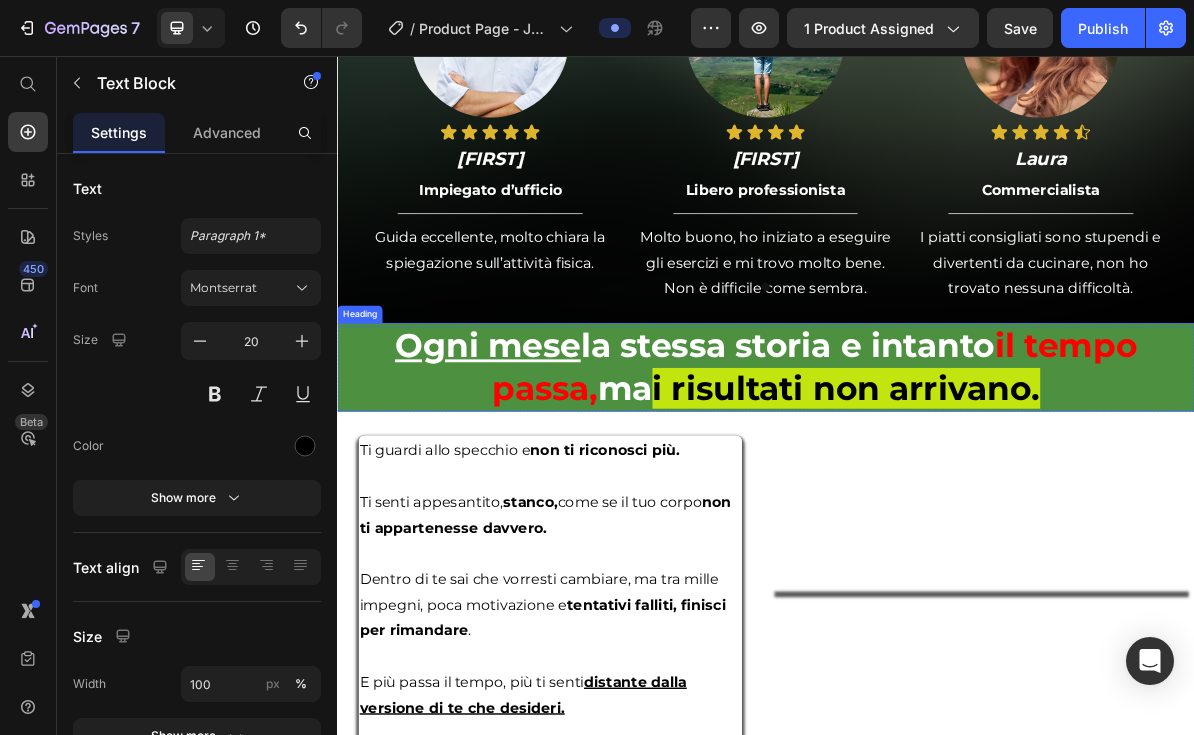 scroll, scrollTop: 1629, scrollLeft: 0, axis: vertical 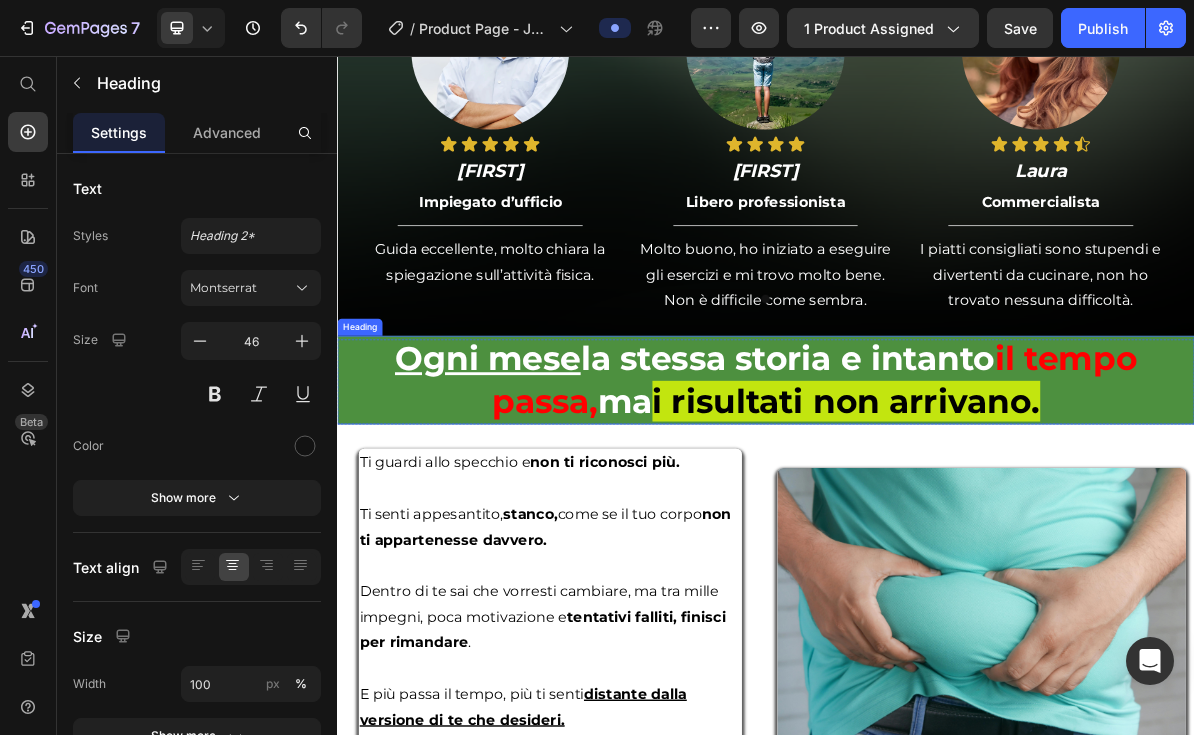click on "Ogni mese  la stessa storia e intanto  il tempo passa,  ma  i risultati non arrivano." at bounding box center [937, 510] 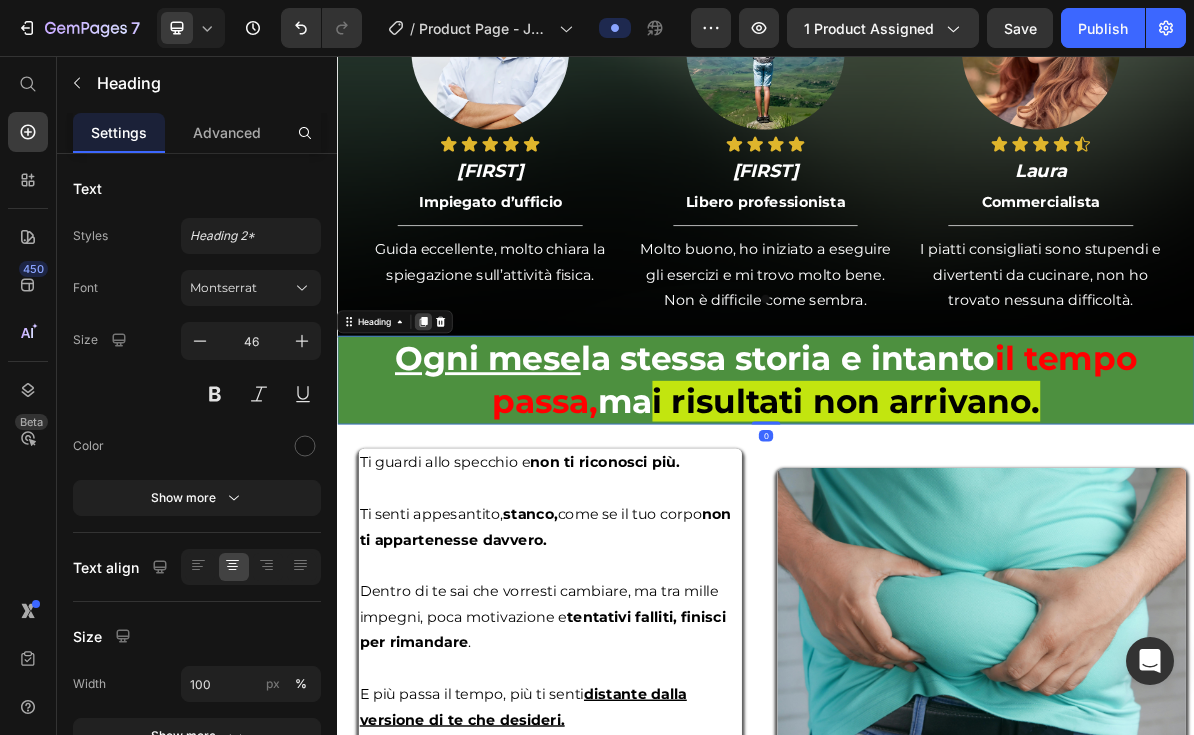 click 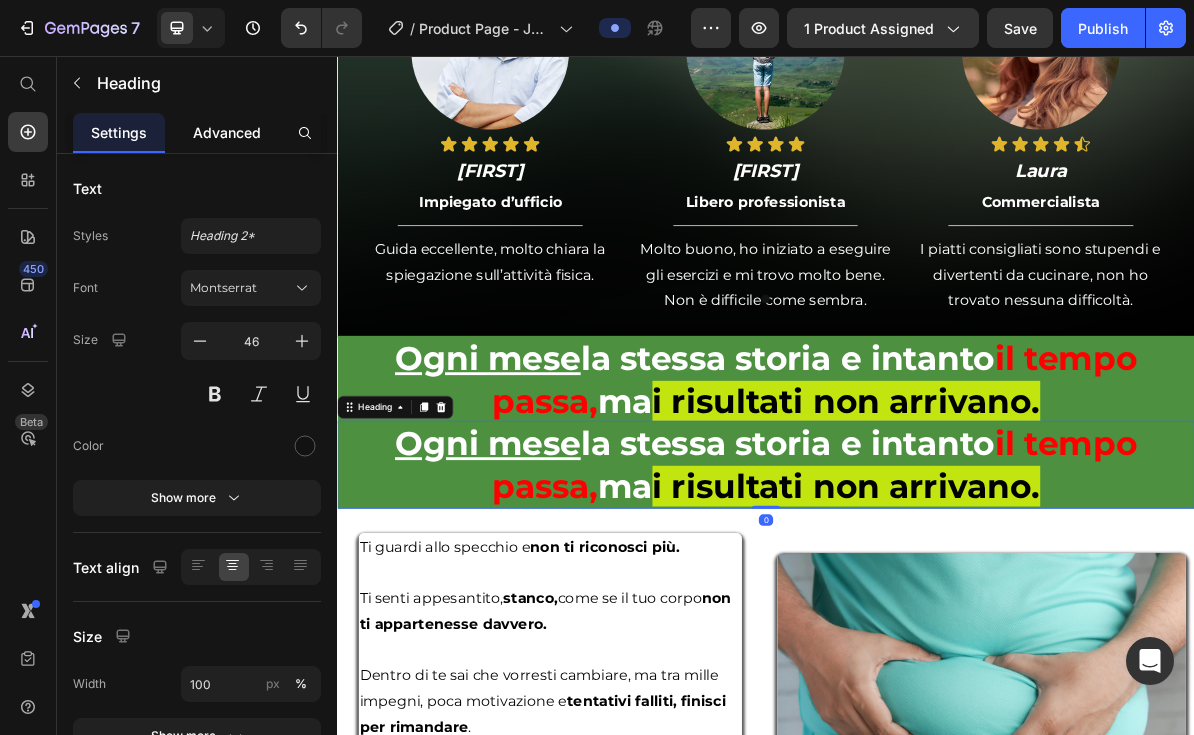 click on "Advanced" at bounding box center (227, 132) 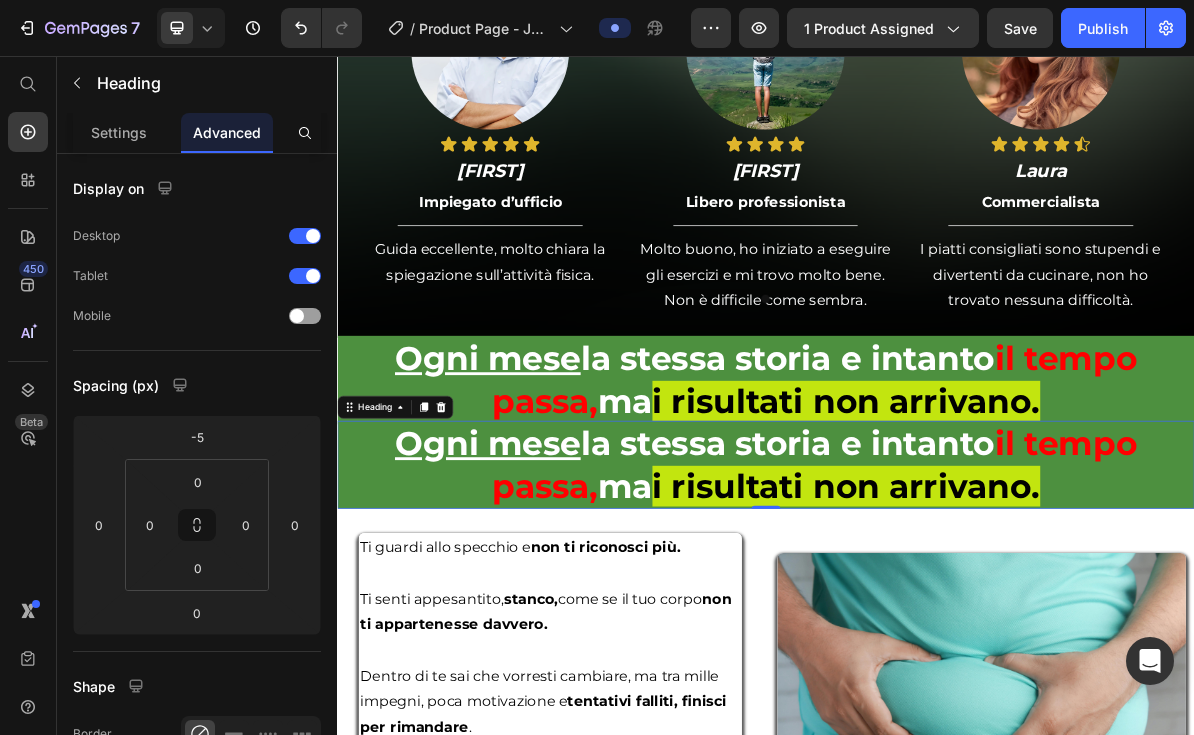 click on "Ogni mese  la stessa storia e intanto  il tempo passa,  ma  i risultati non arrivano." at bounding box center (937, 510) 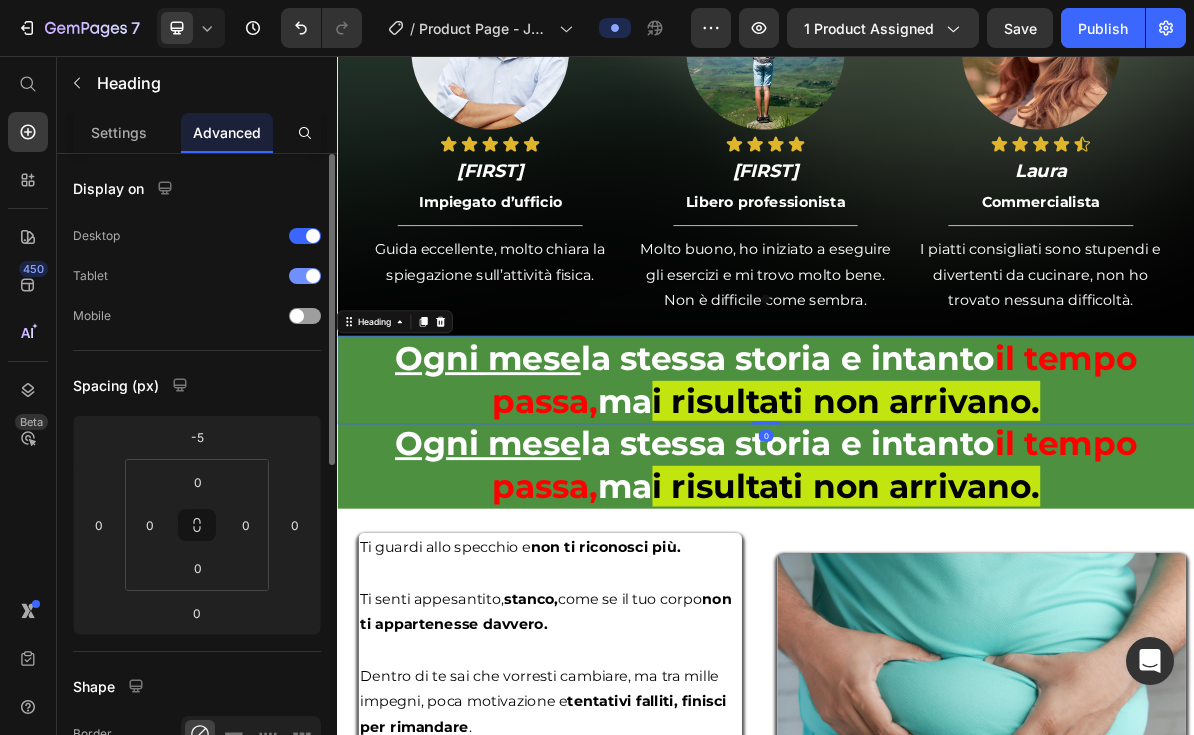 click at bounding box center [313, 276] 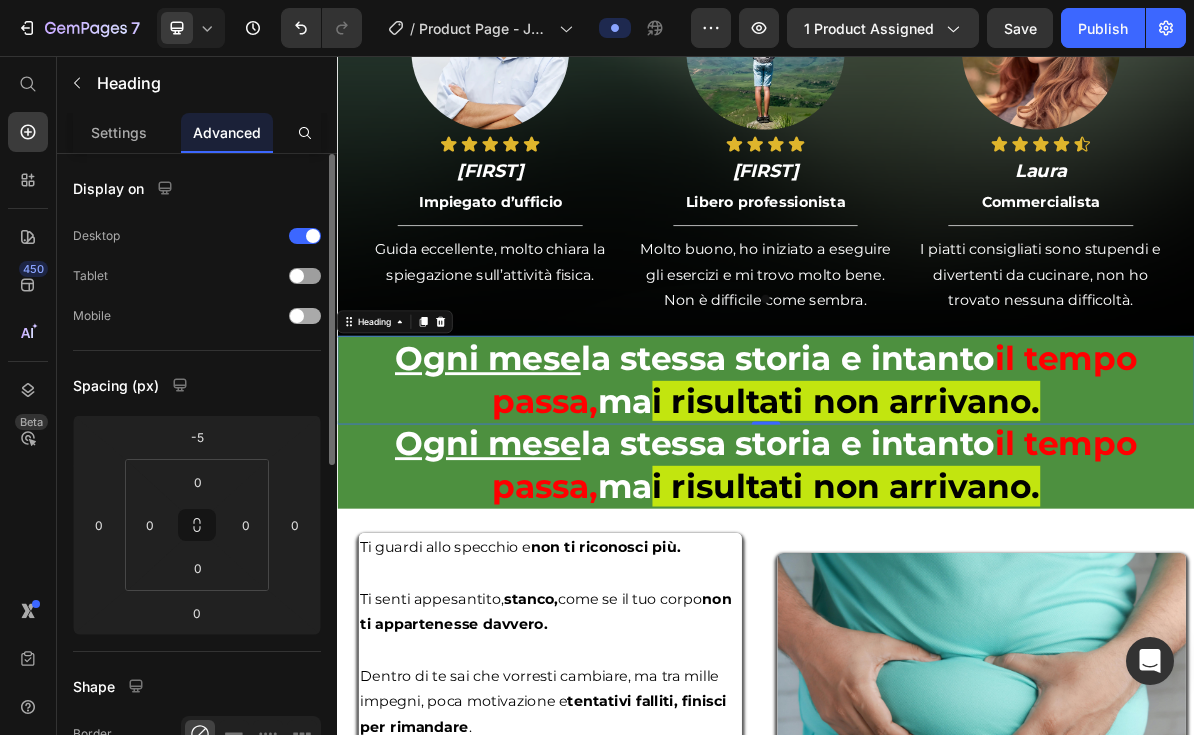 click at bounding box center [297, 316] 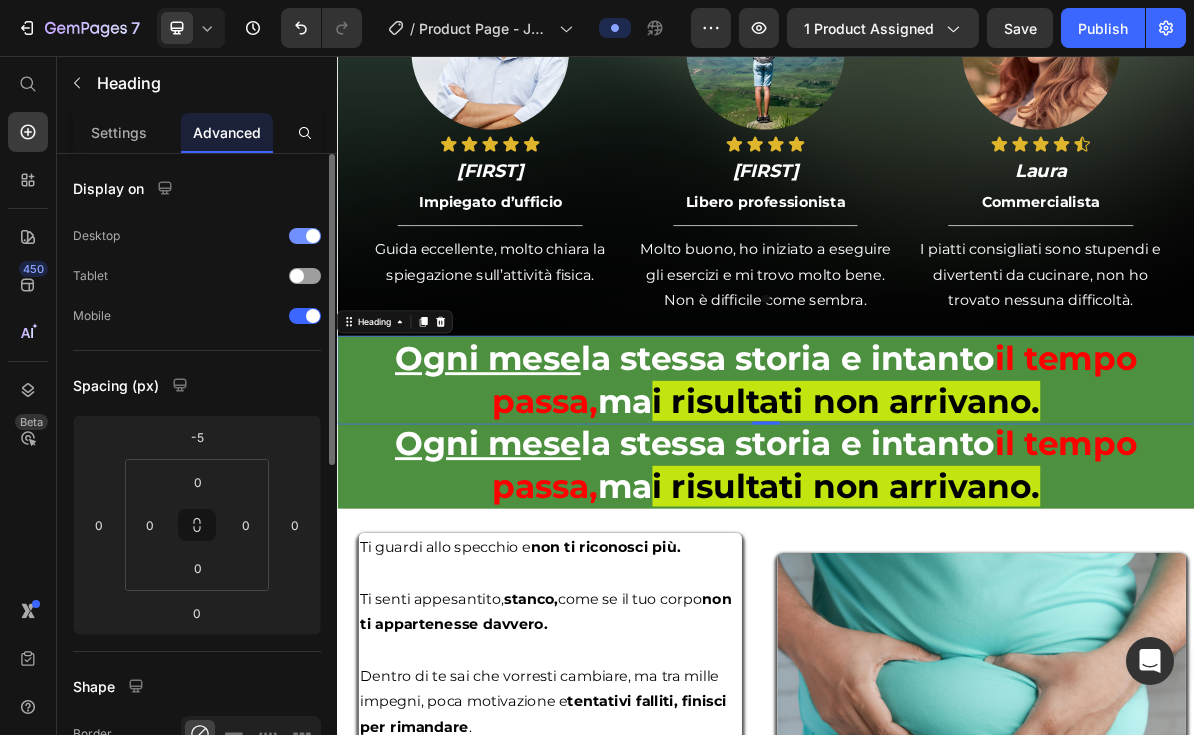 click at bounding box center (313, 236) 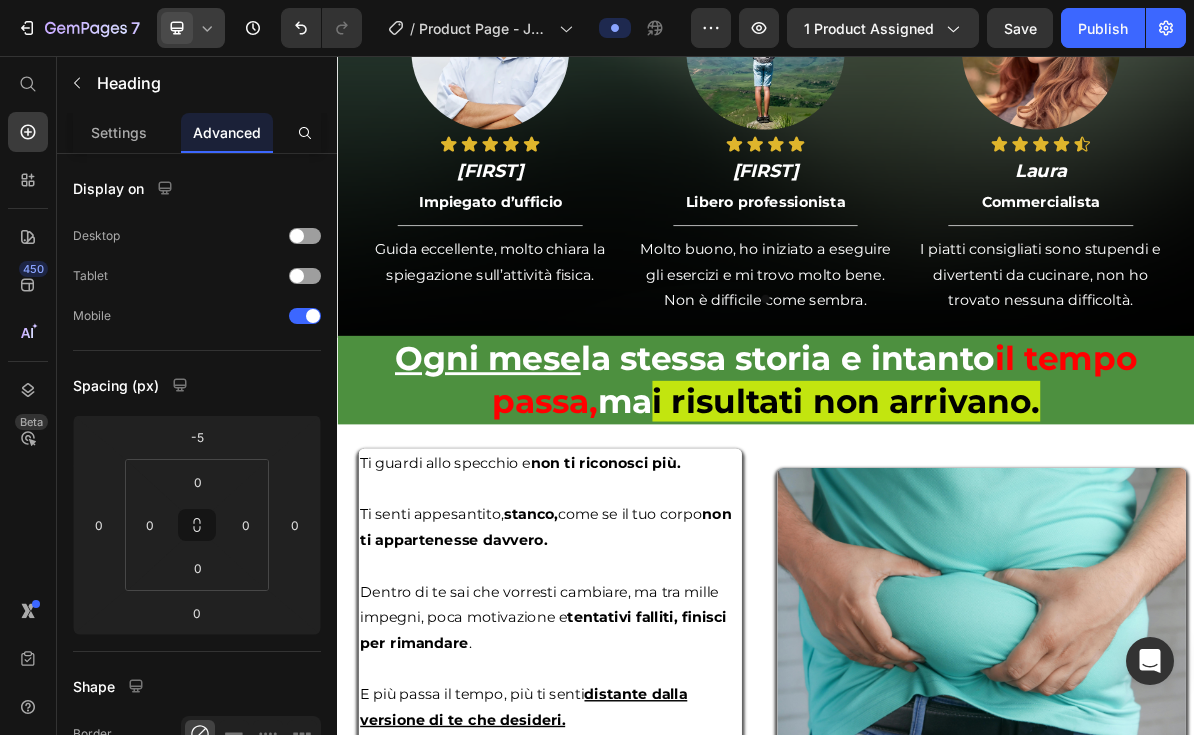 click 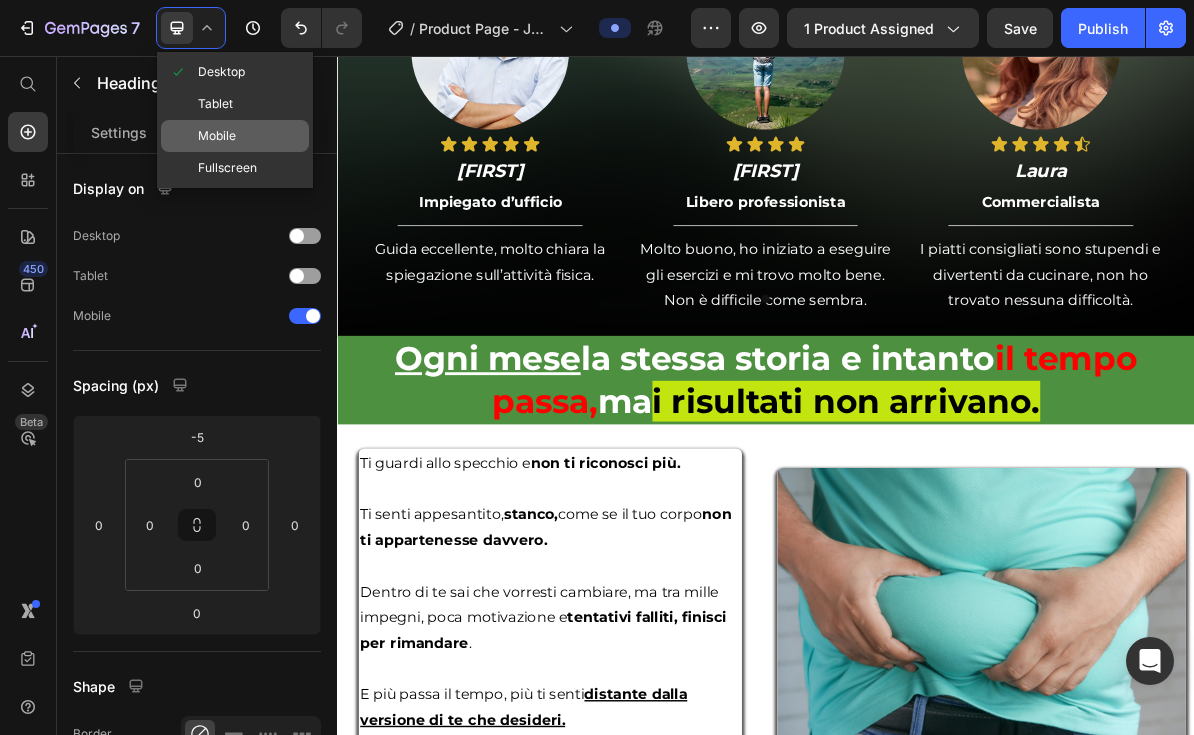 click on "Mobile" at bounding box center [217, 136] 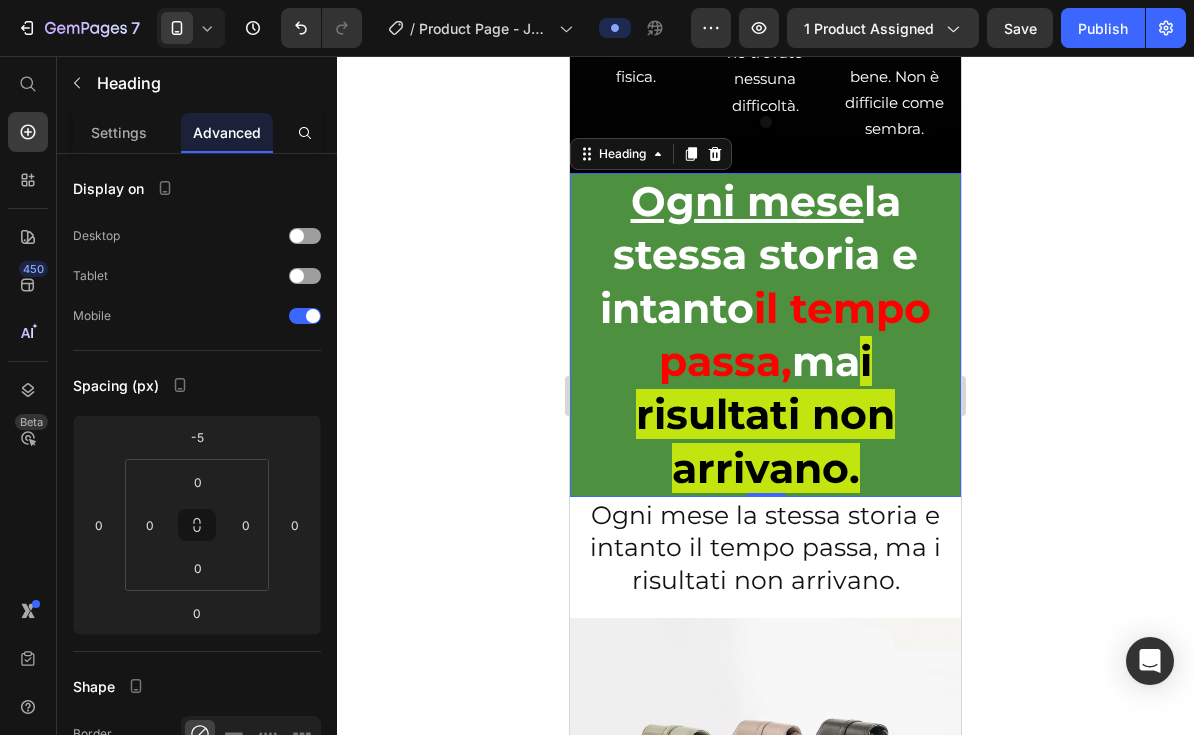 scroll, scrollTop: 1794, scrollLeft: 0, axis: vertical 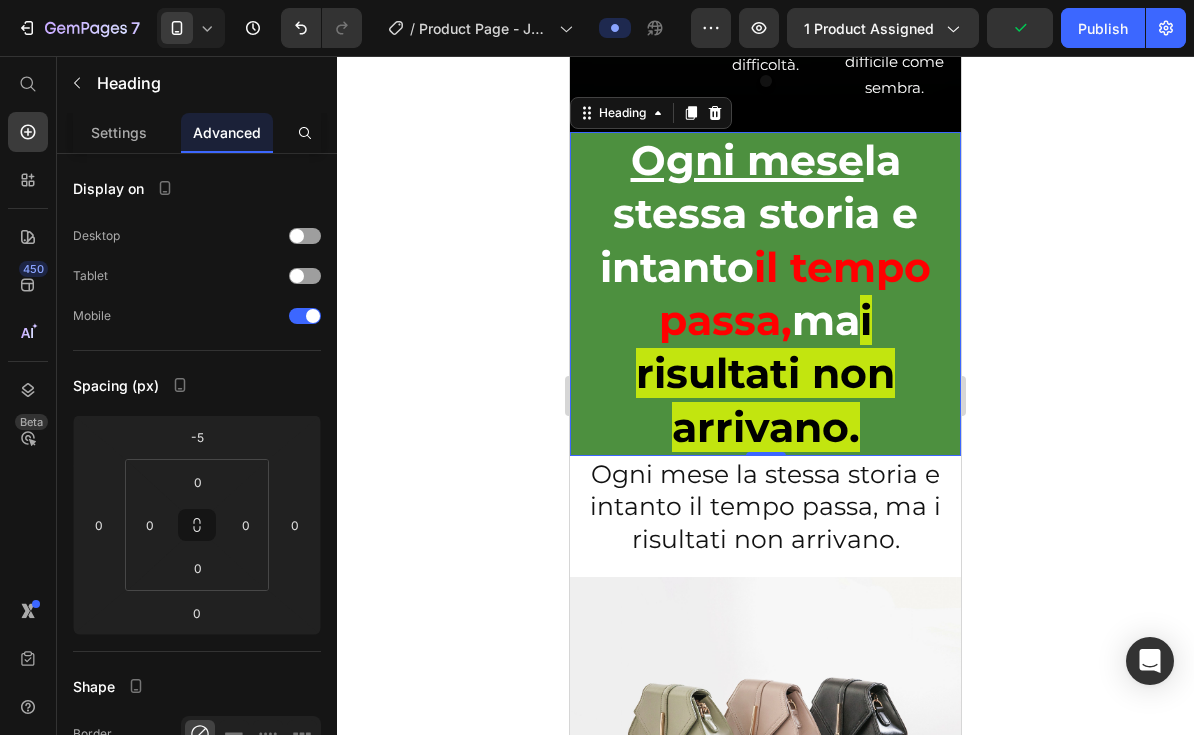 click on "Ogni mese  la stessa storia e intanto  il tempo passa,  ma  i risultati non arrivano." at bounding box center [765, 294] 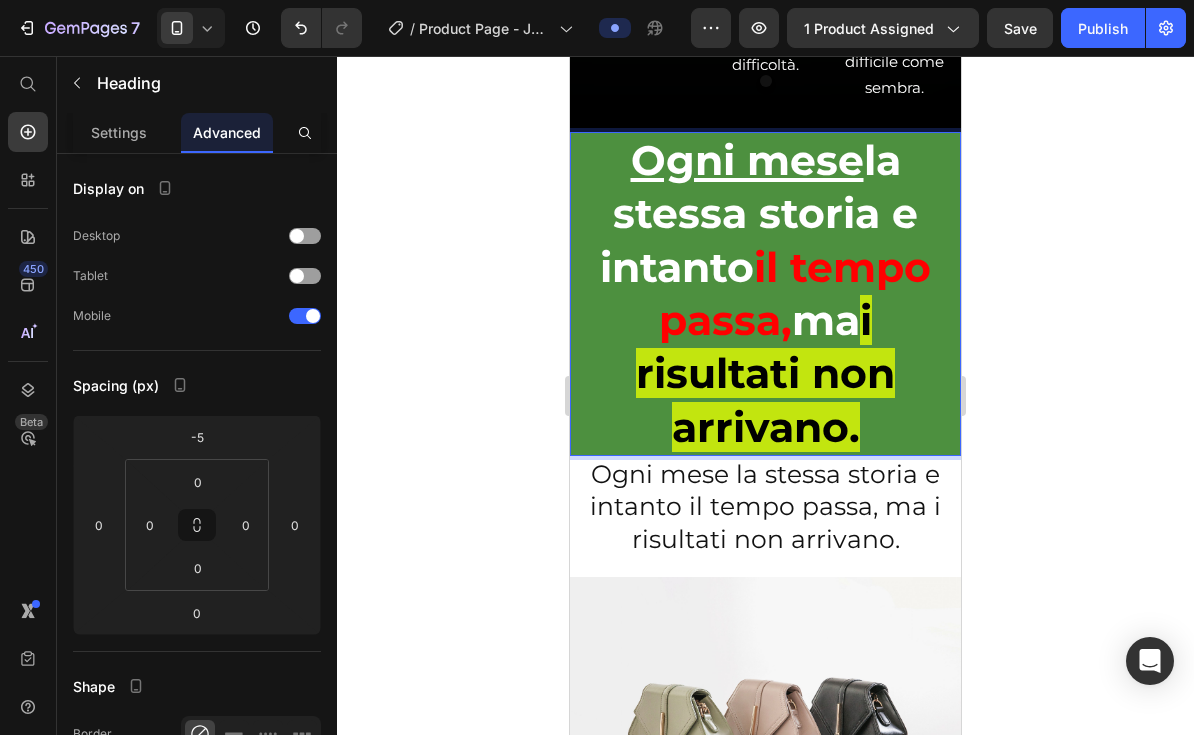 drag, startPoint x: 892, startPoint y: 415, endPoint x: 635, endPoint y: 173, distance: 353.00568 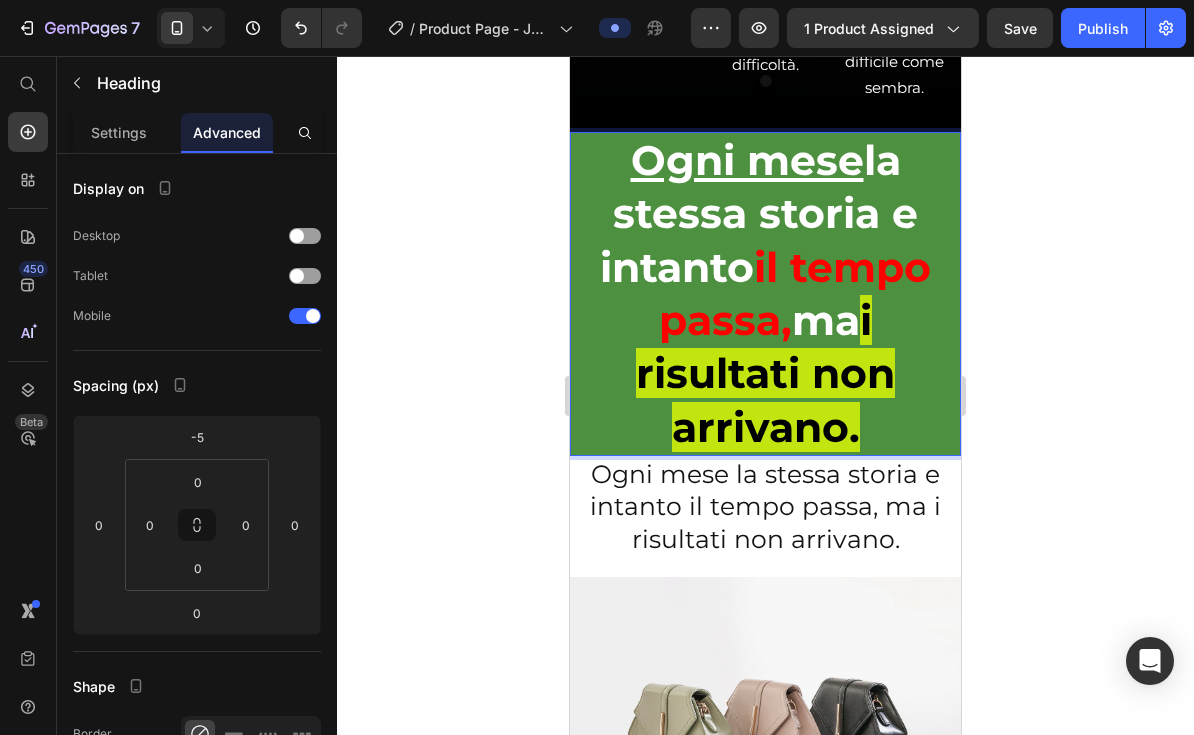 click on "Ogni mese  la stessa storia e intanto  il tempo passa,  ma  i risultati non arrivano." at bounding box center (765, 294) 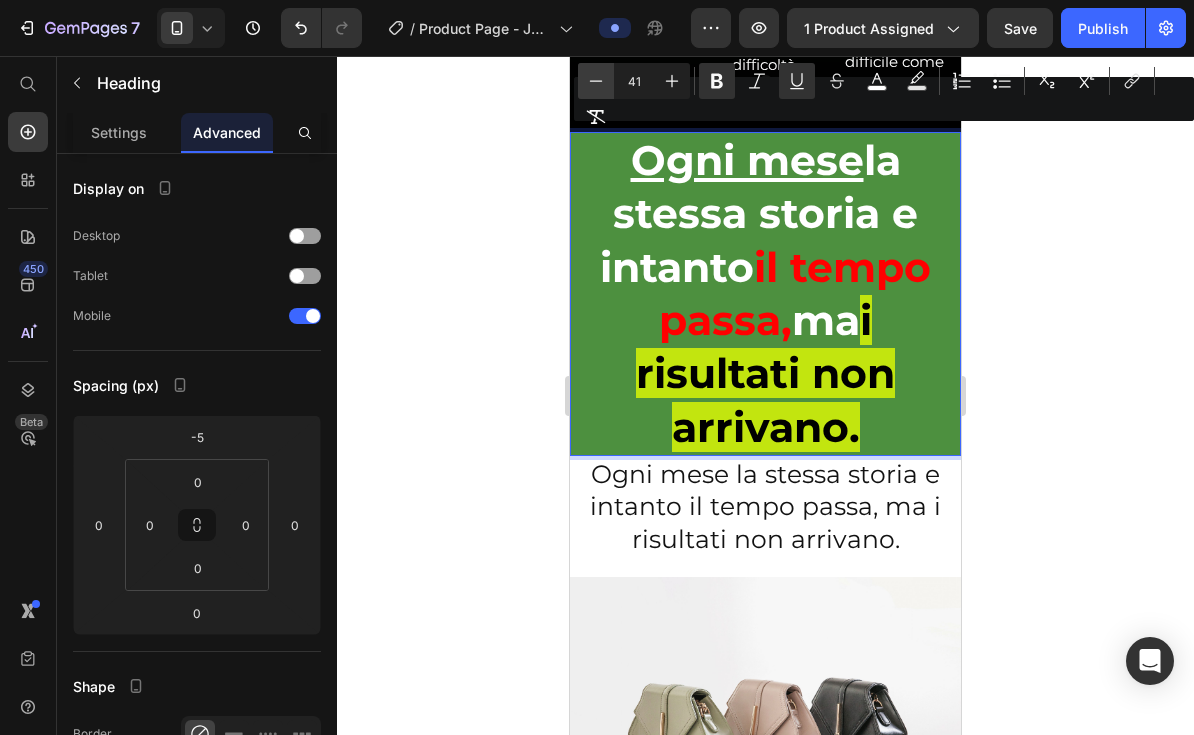click 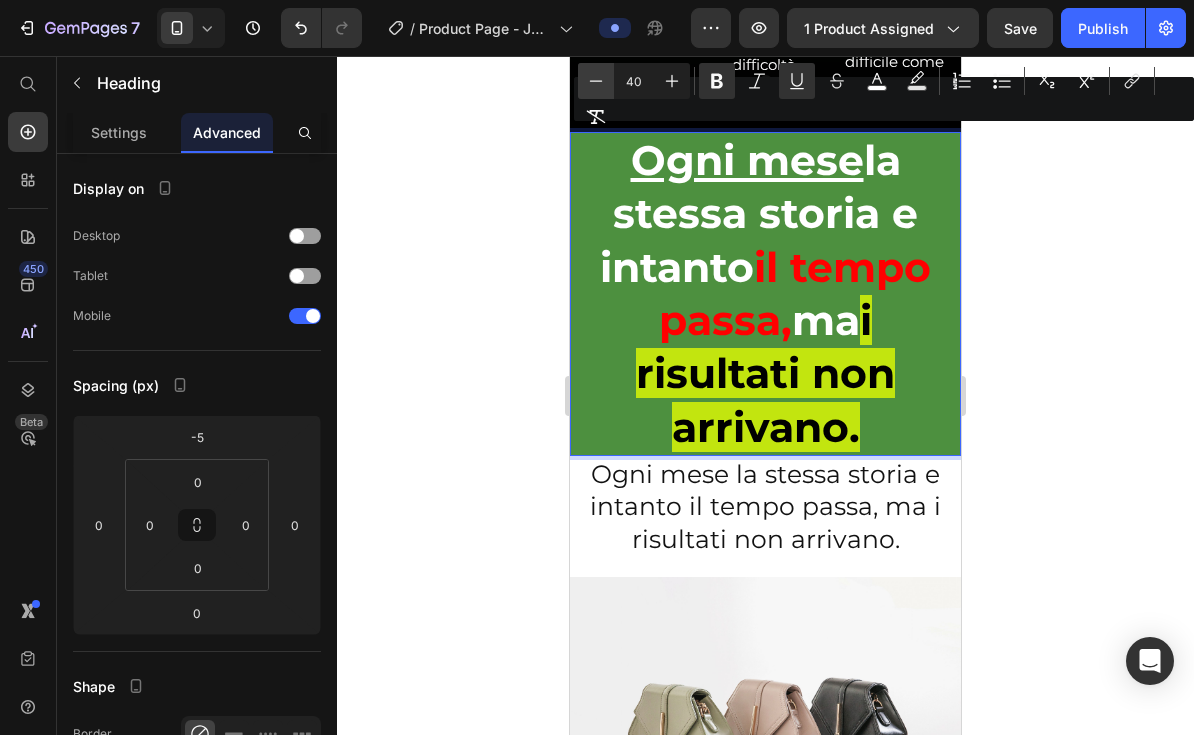 click 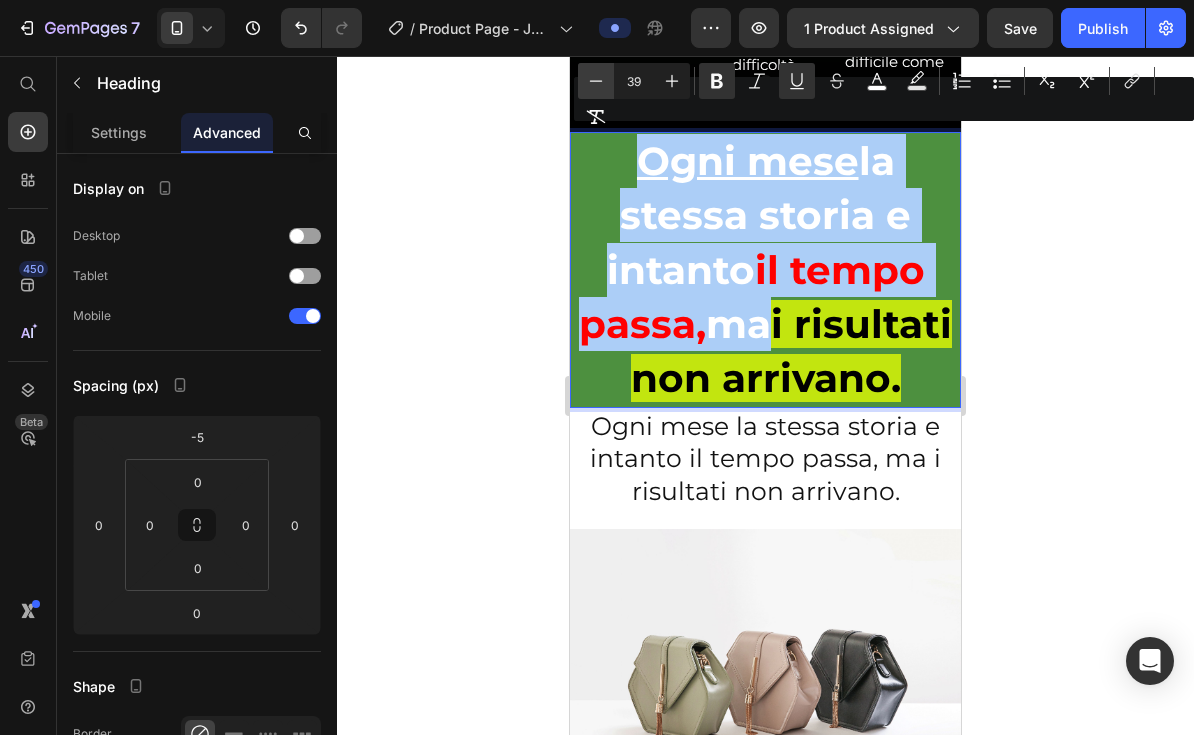click 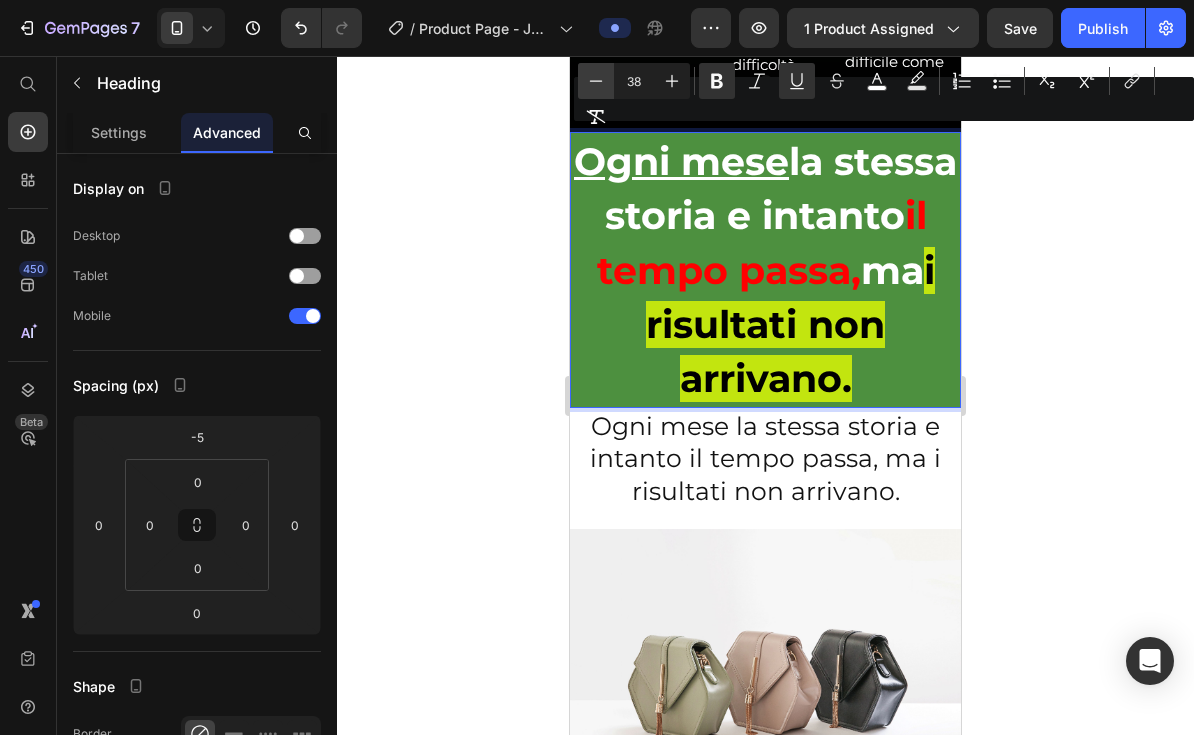 click 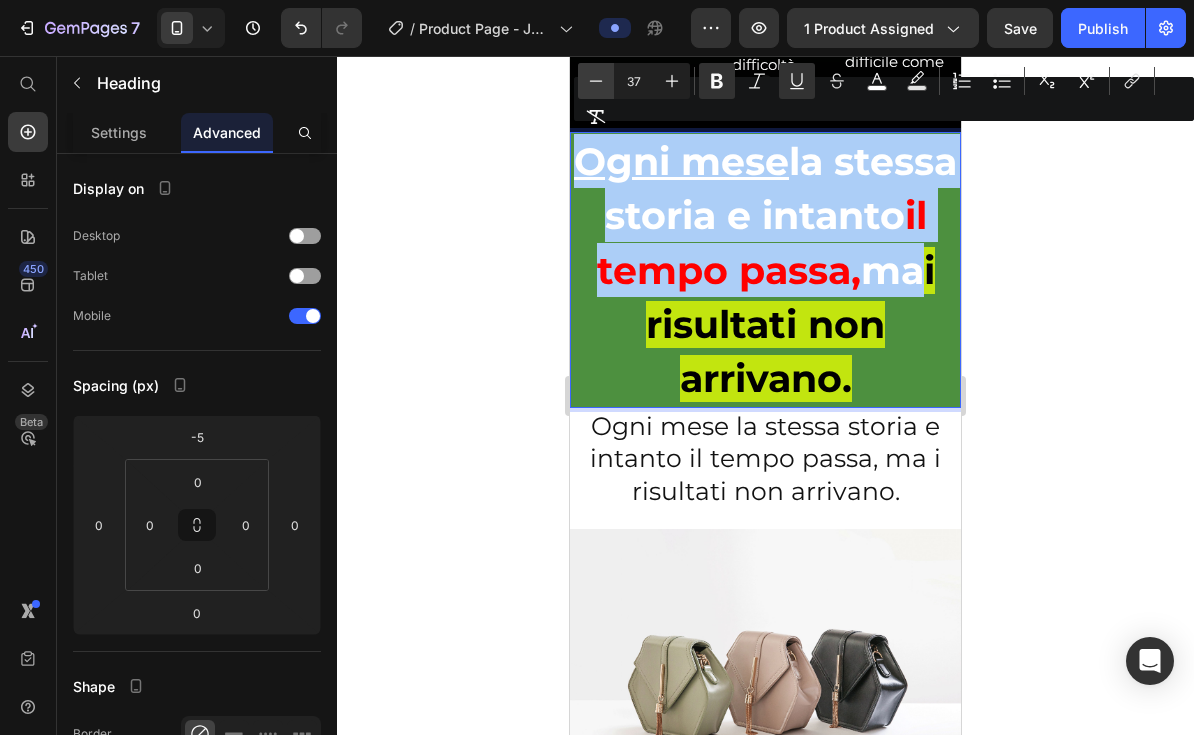 click 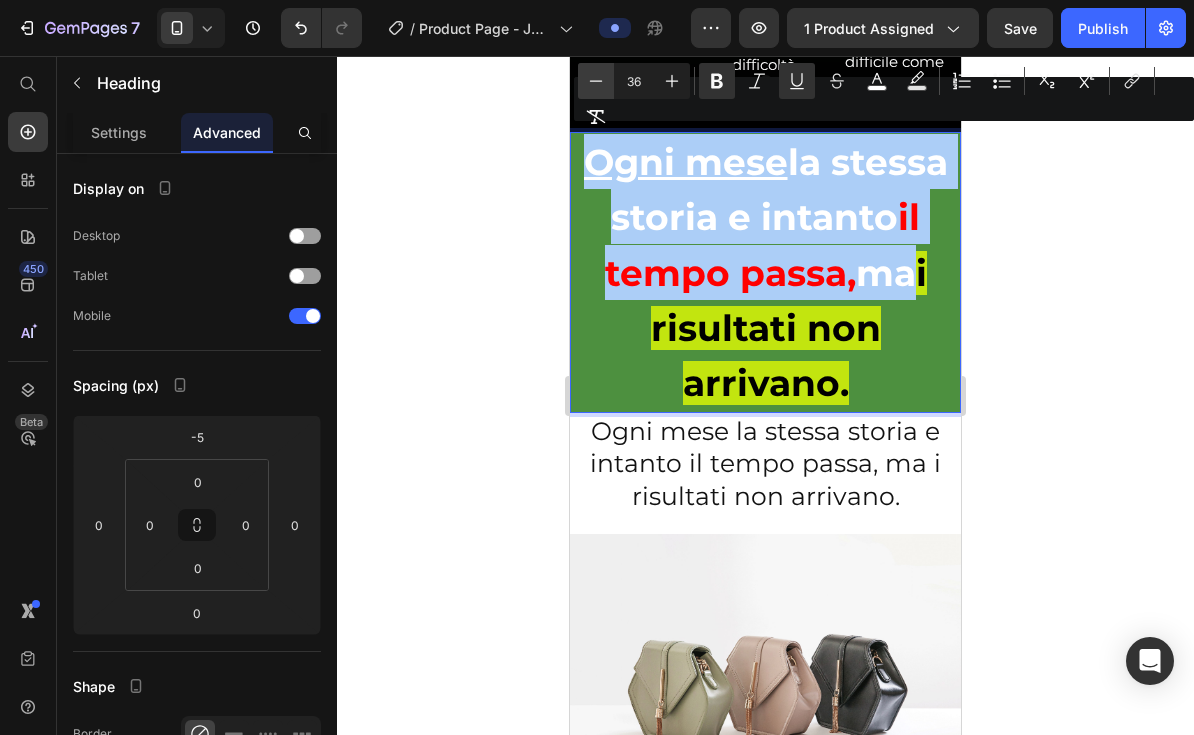 click 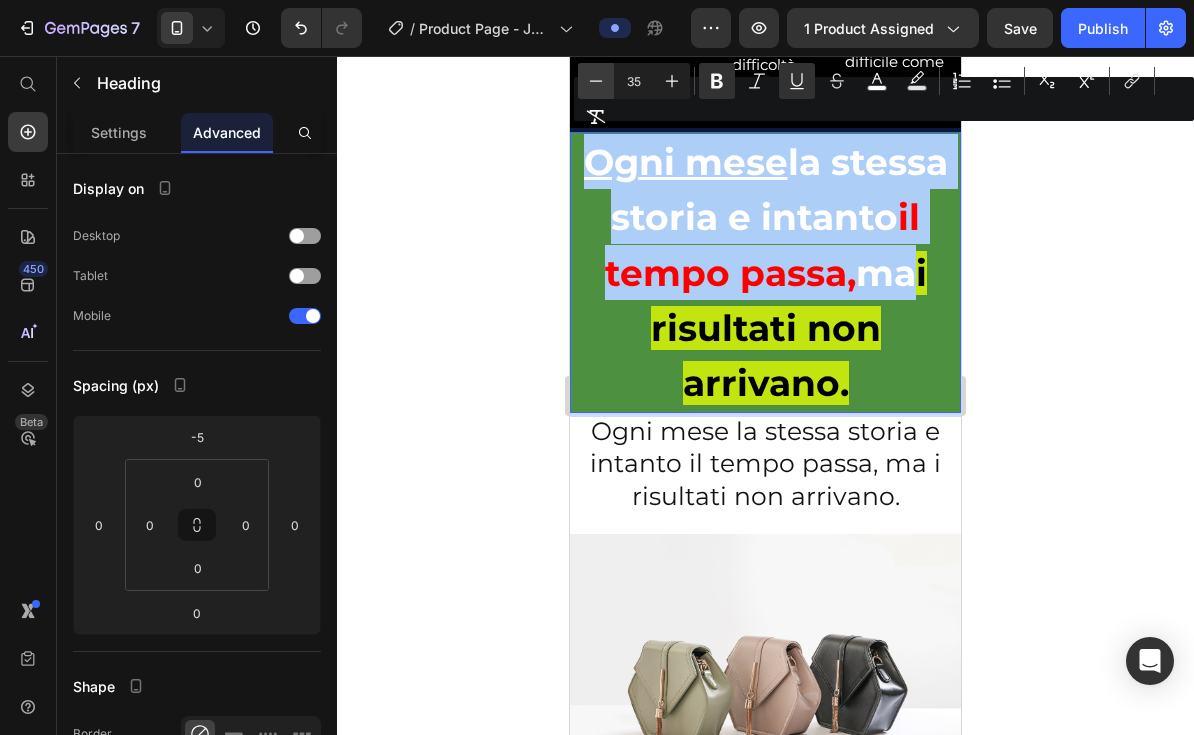 click 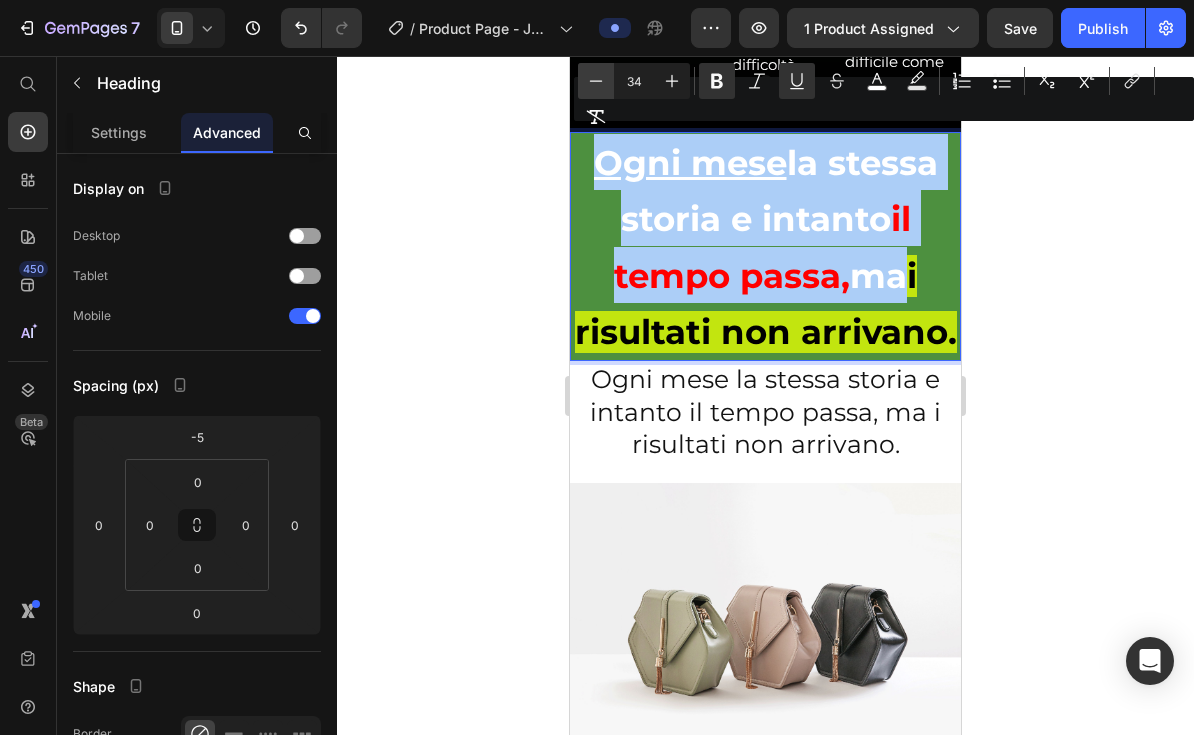 click 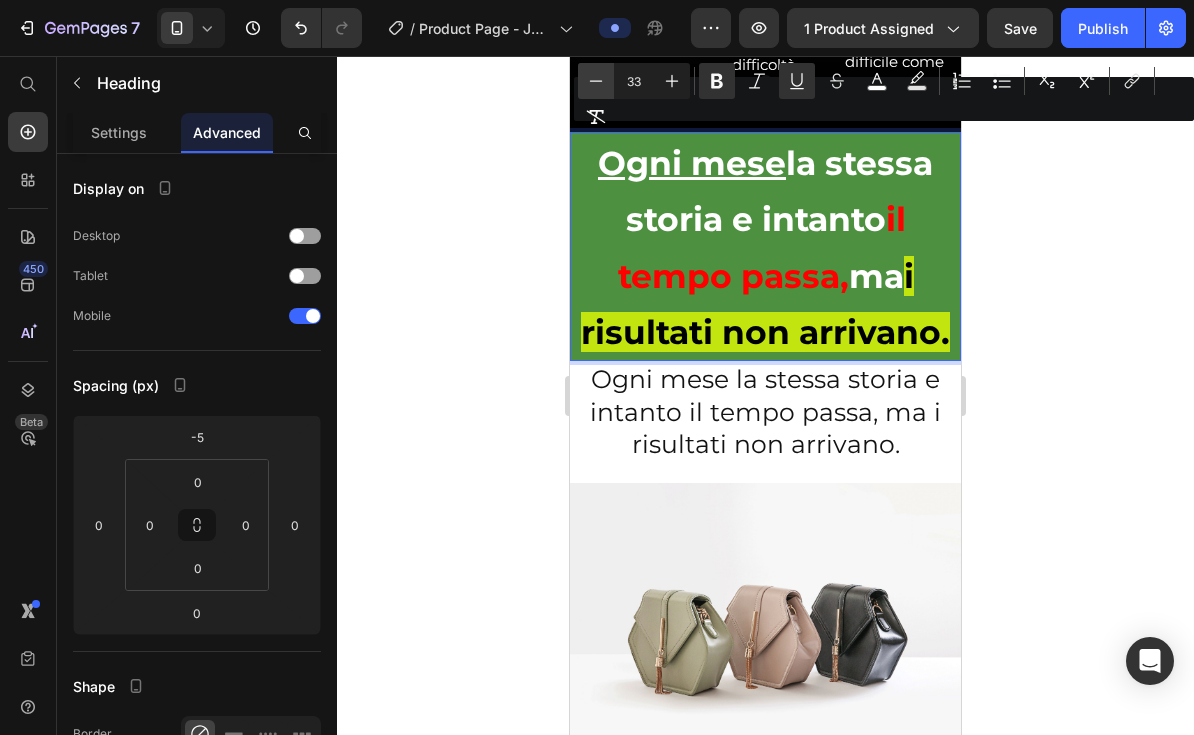 click 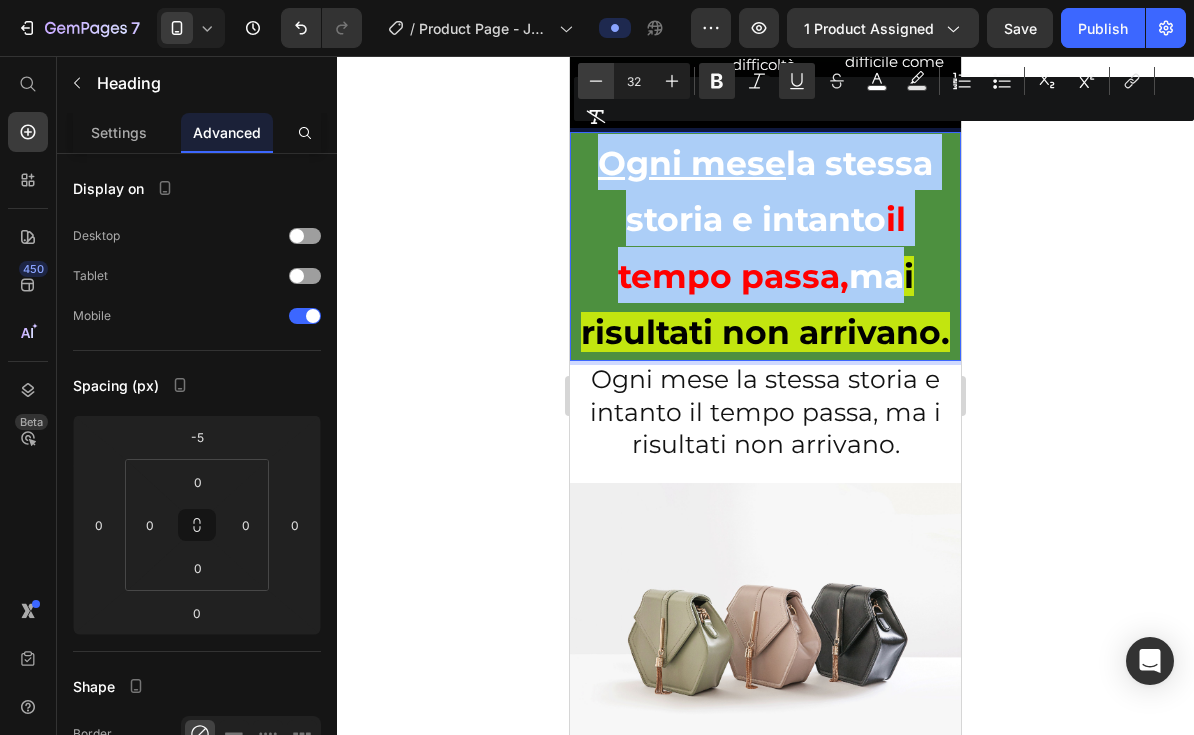 click 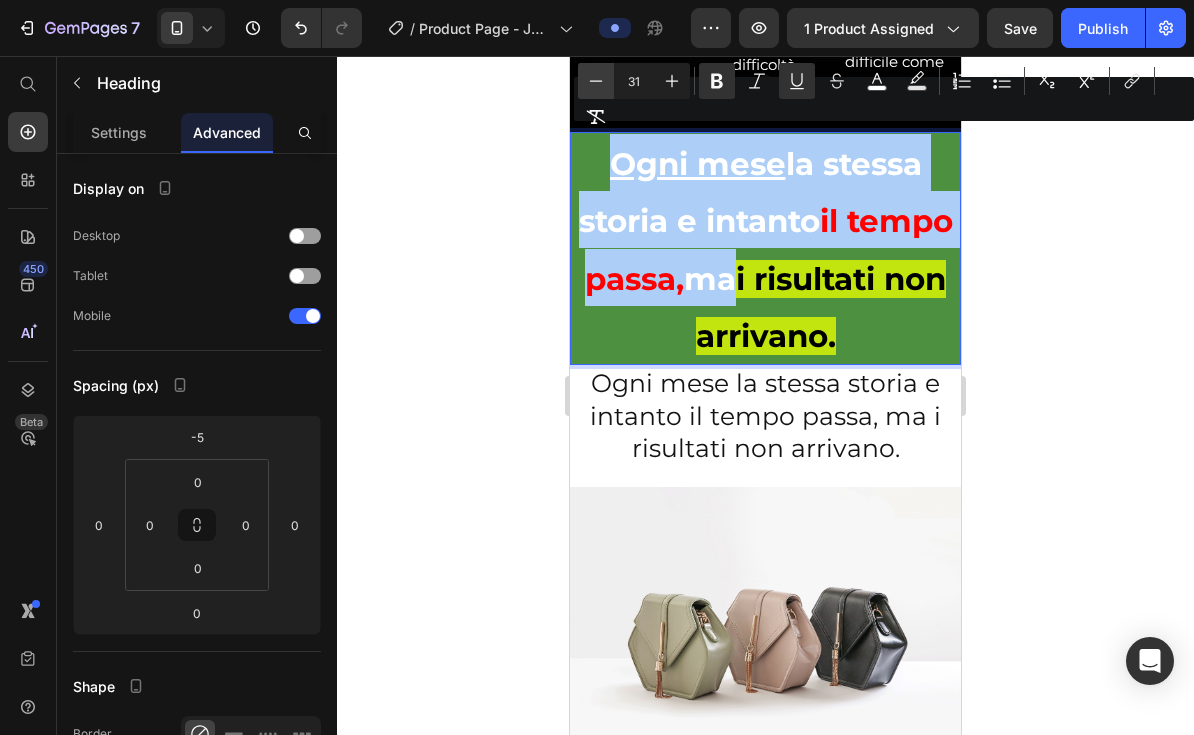 click 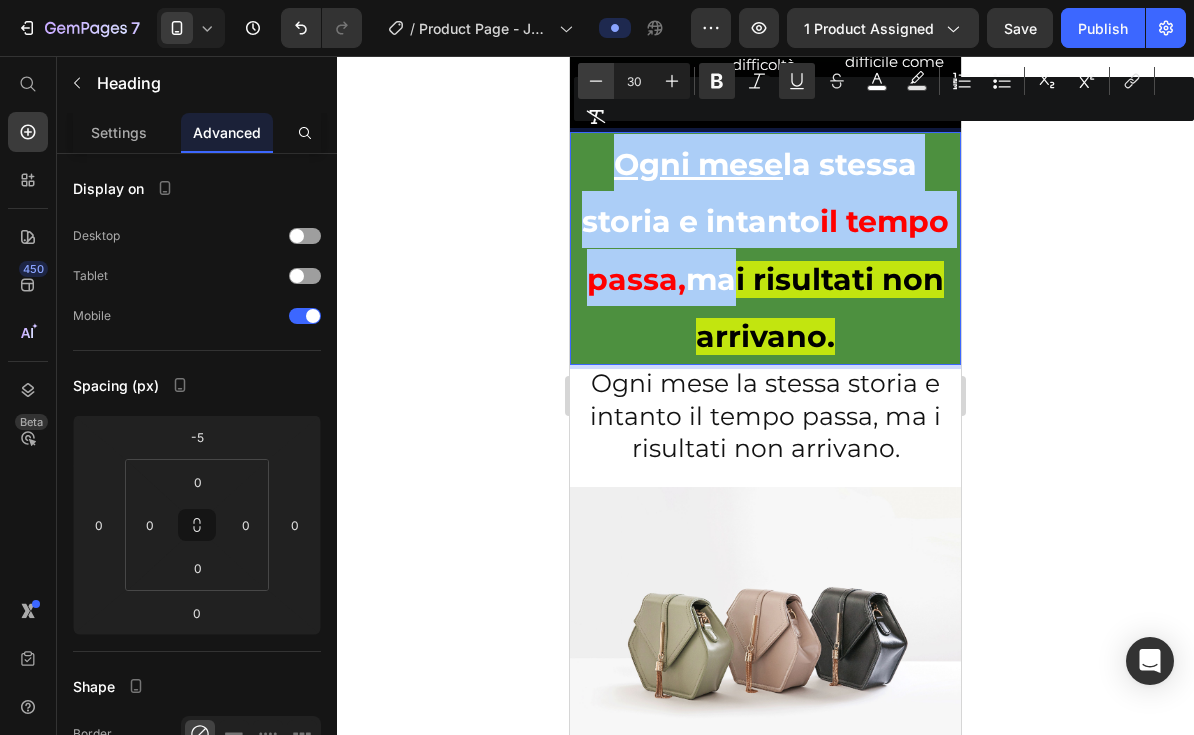 click 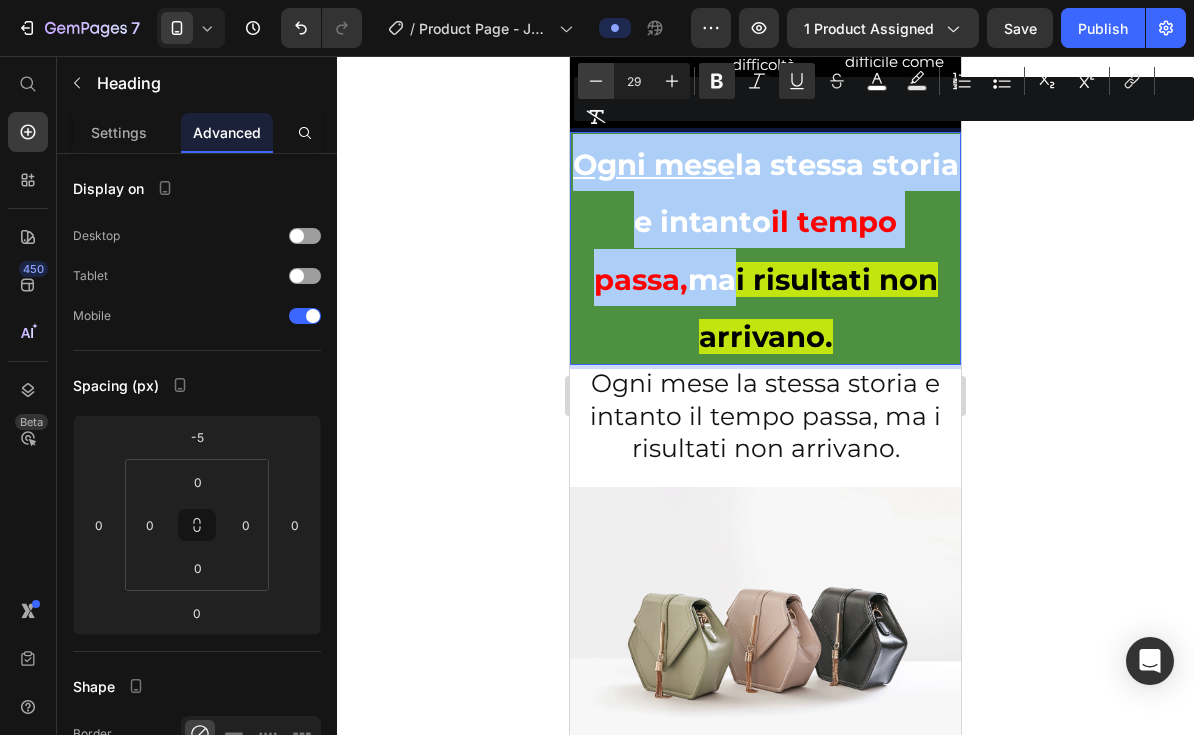 click 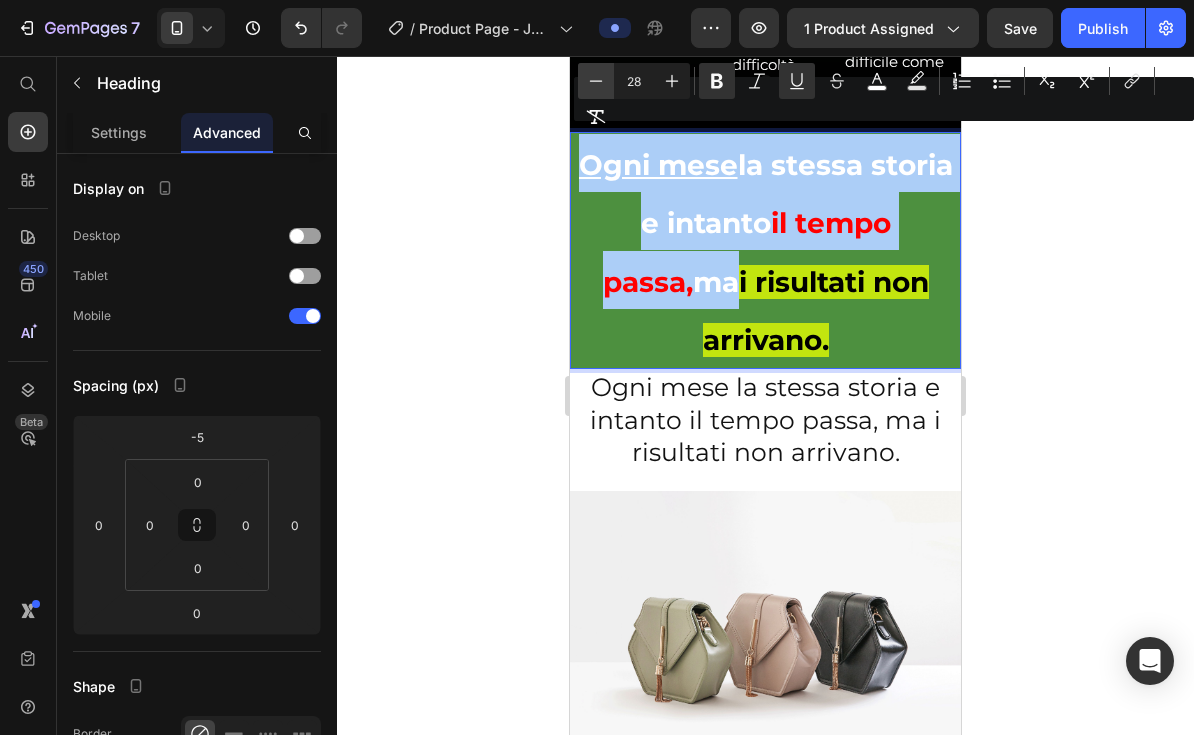 click 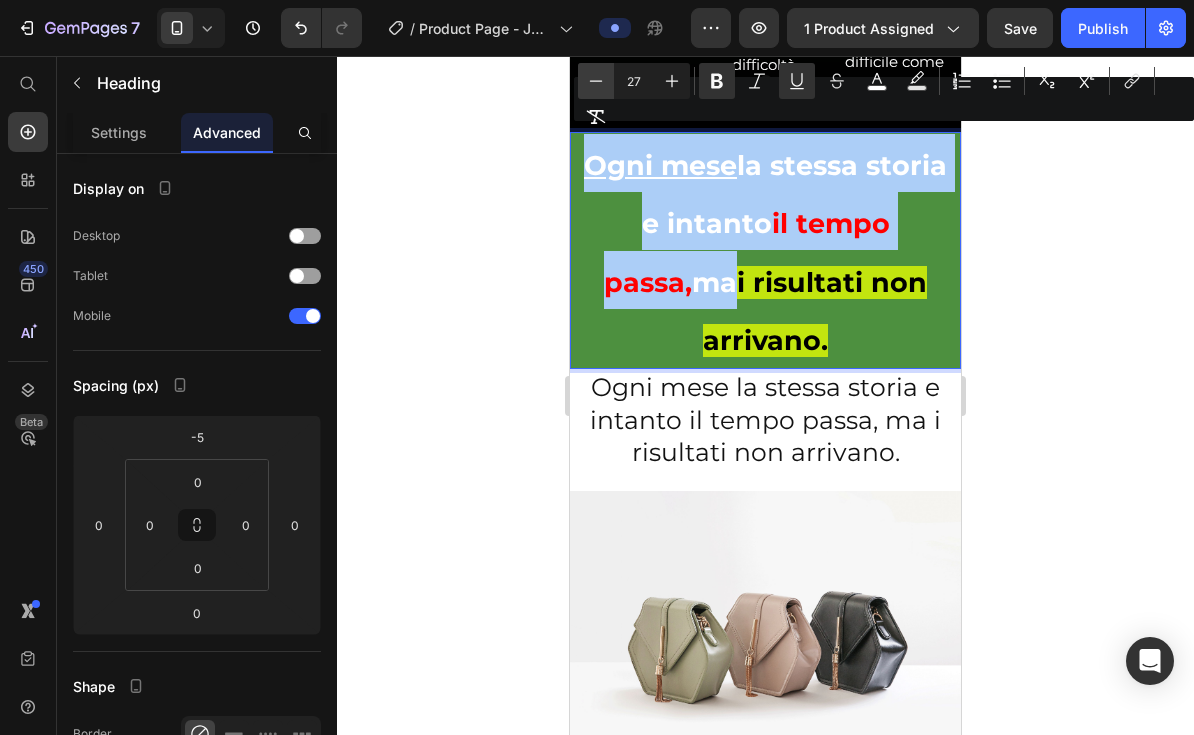 click 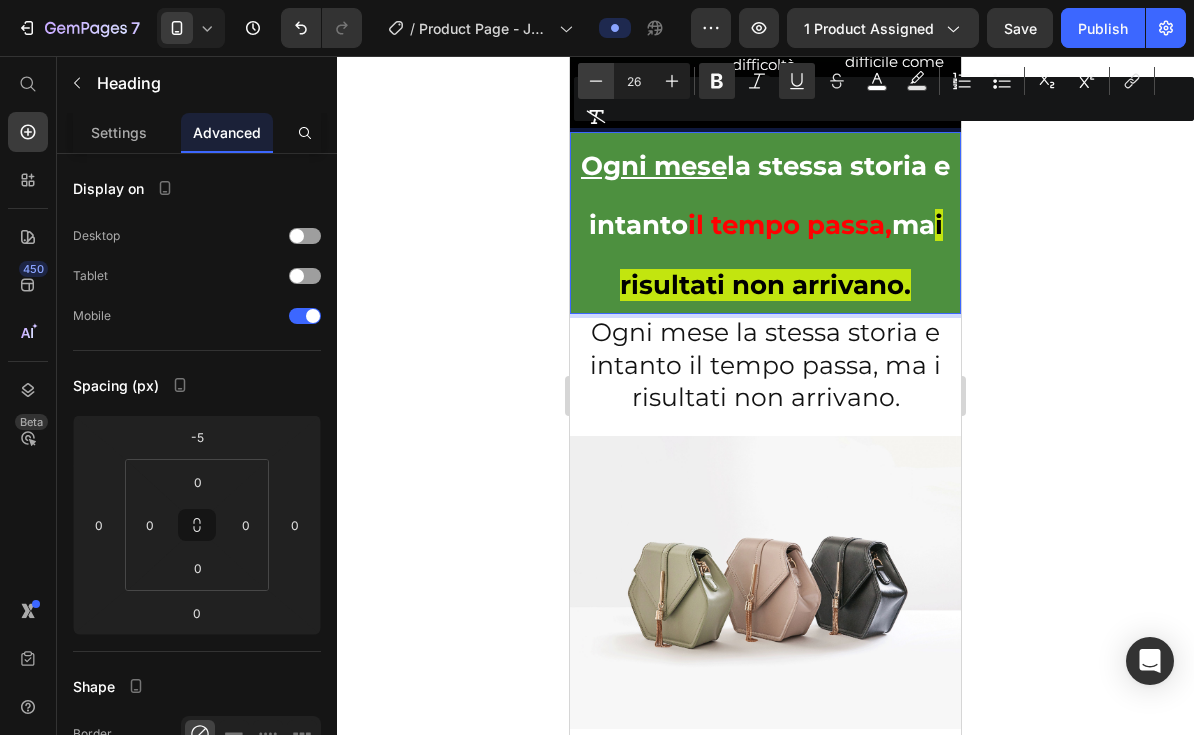 click 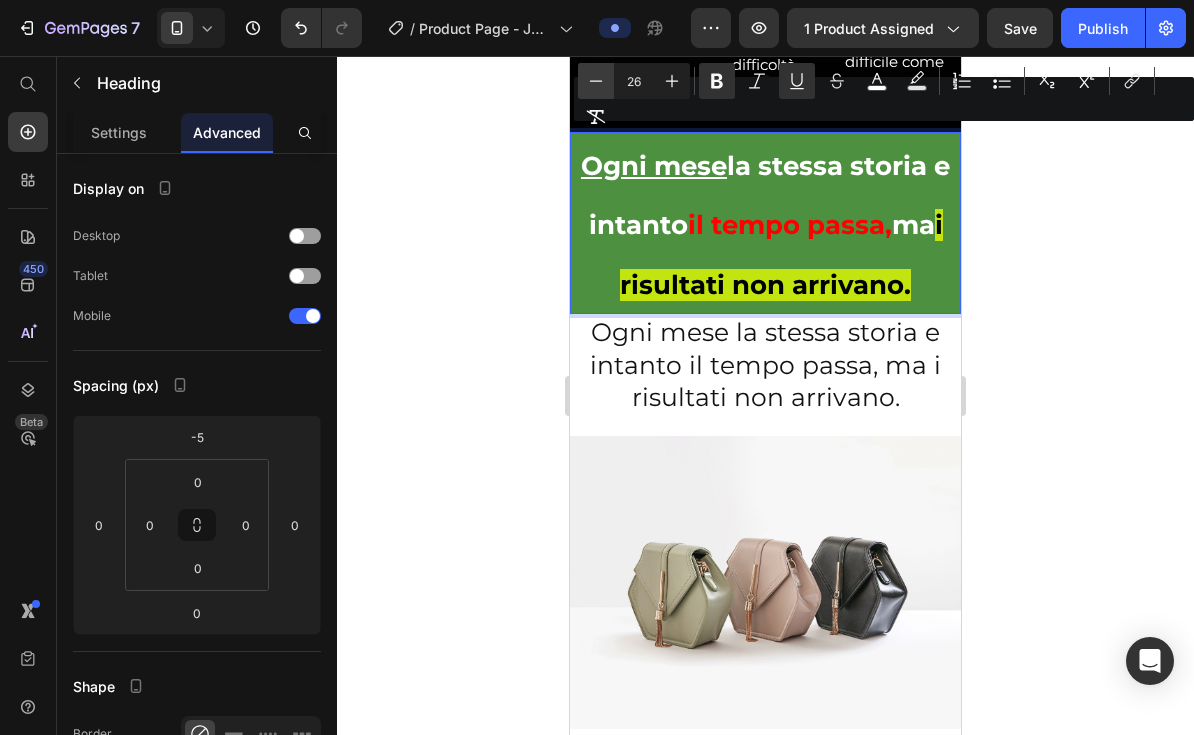 type on "25" 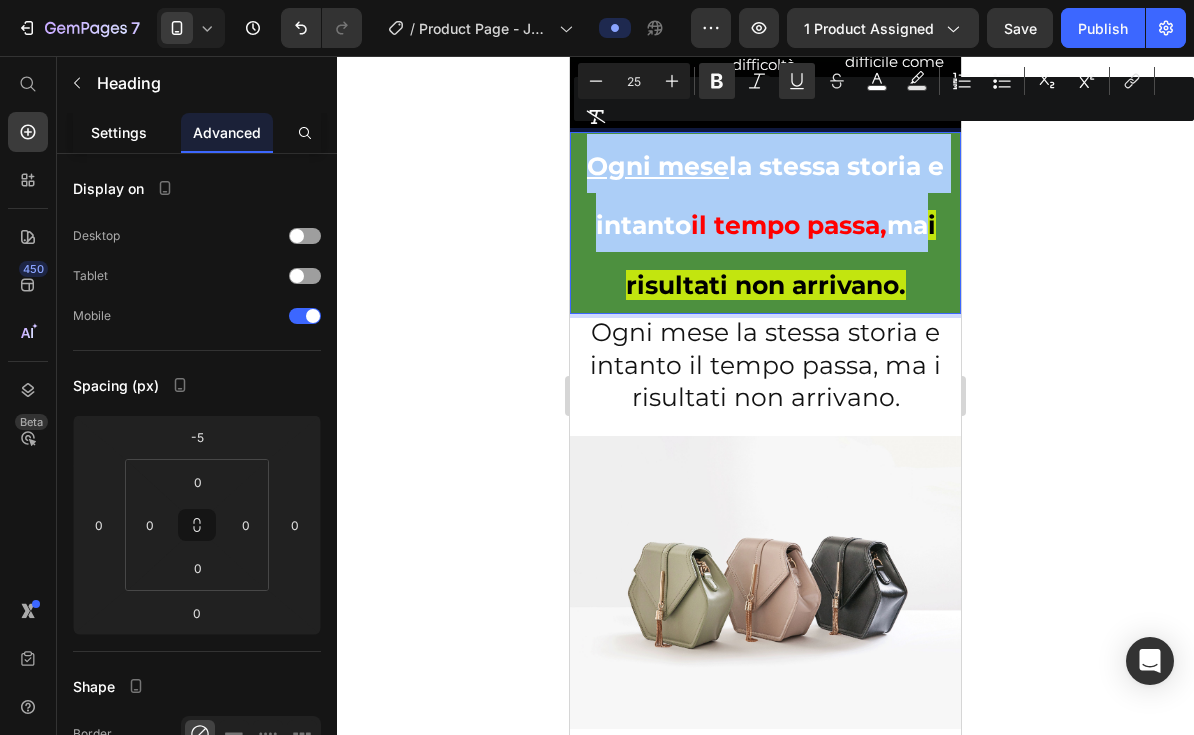 click on "Settings" 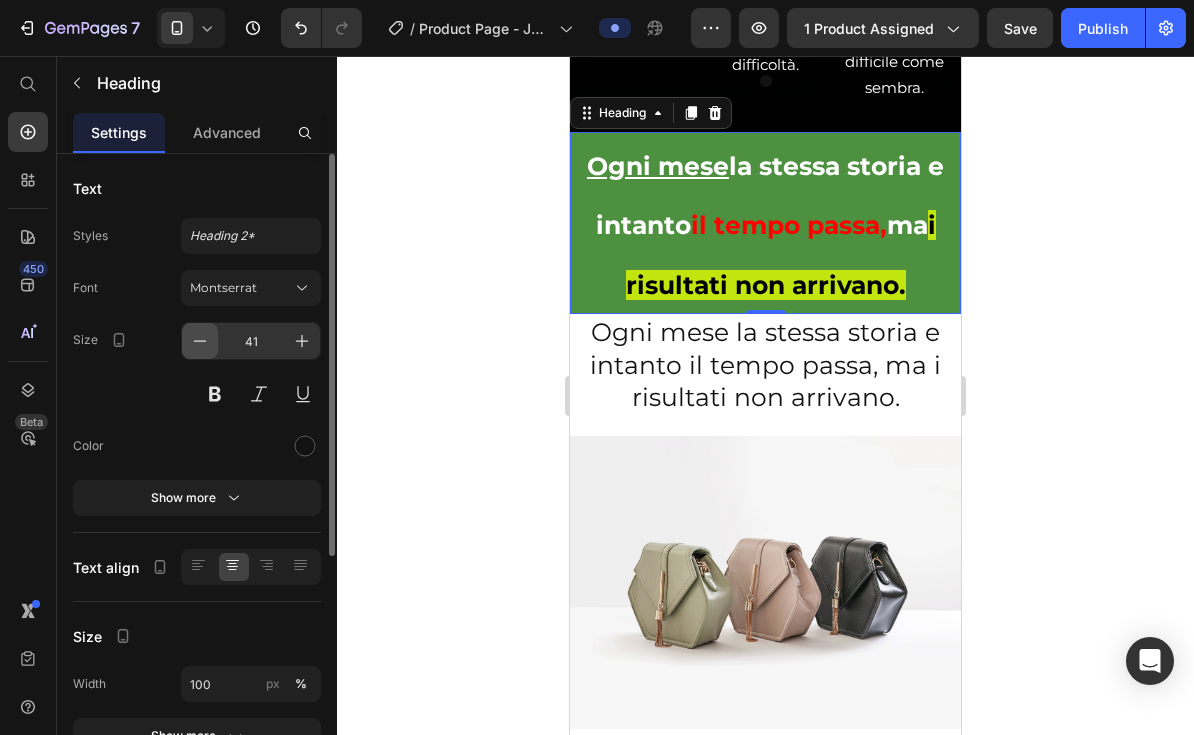 click 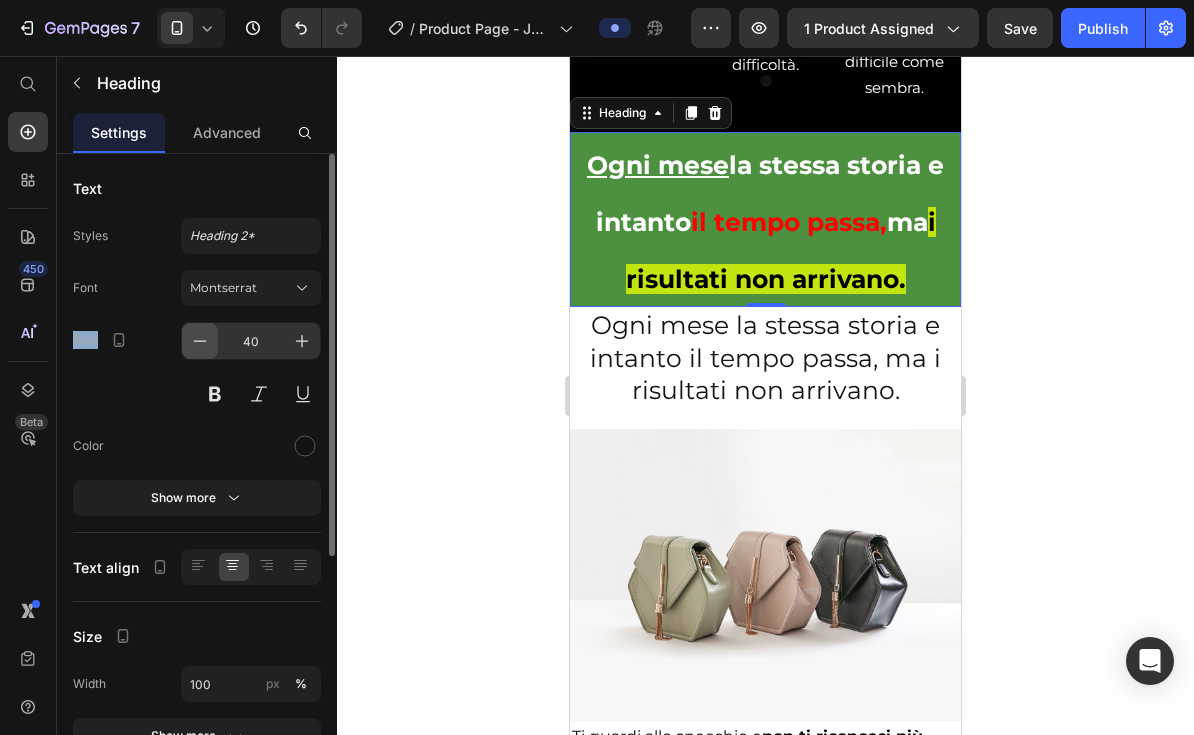 click 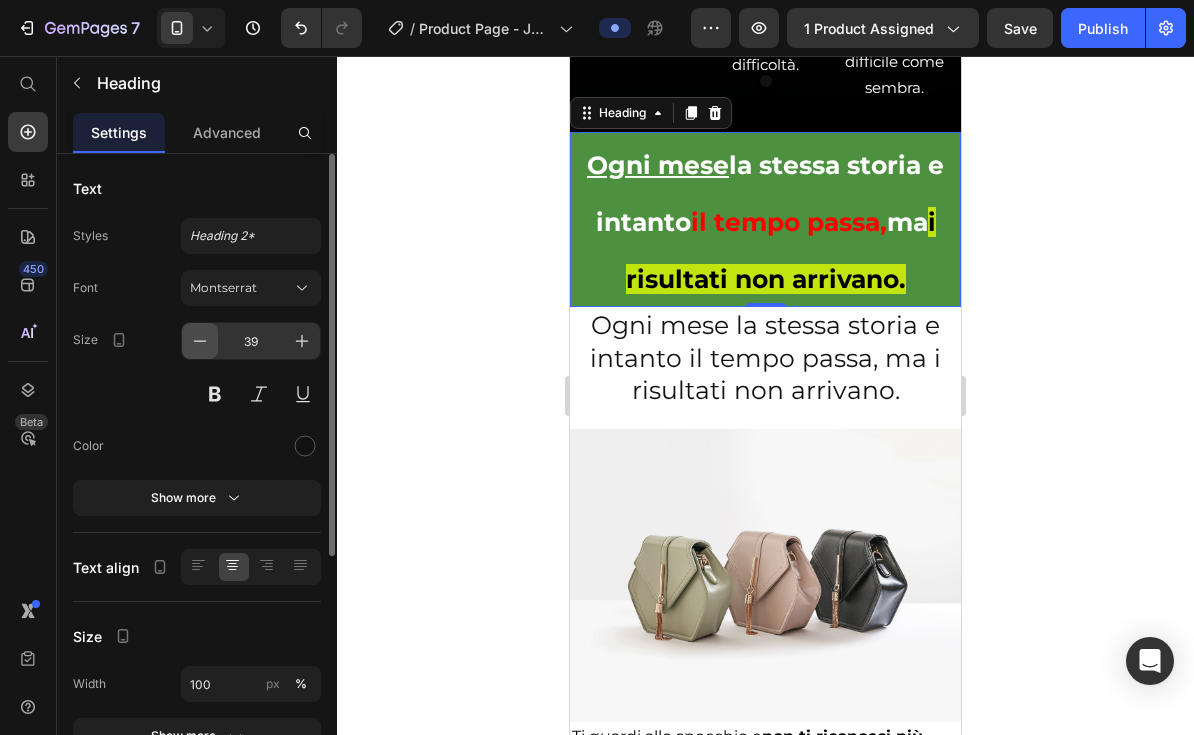 click 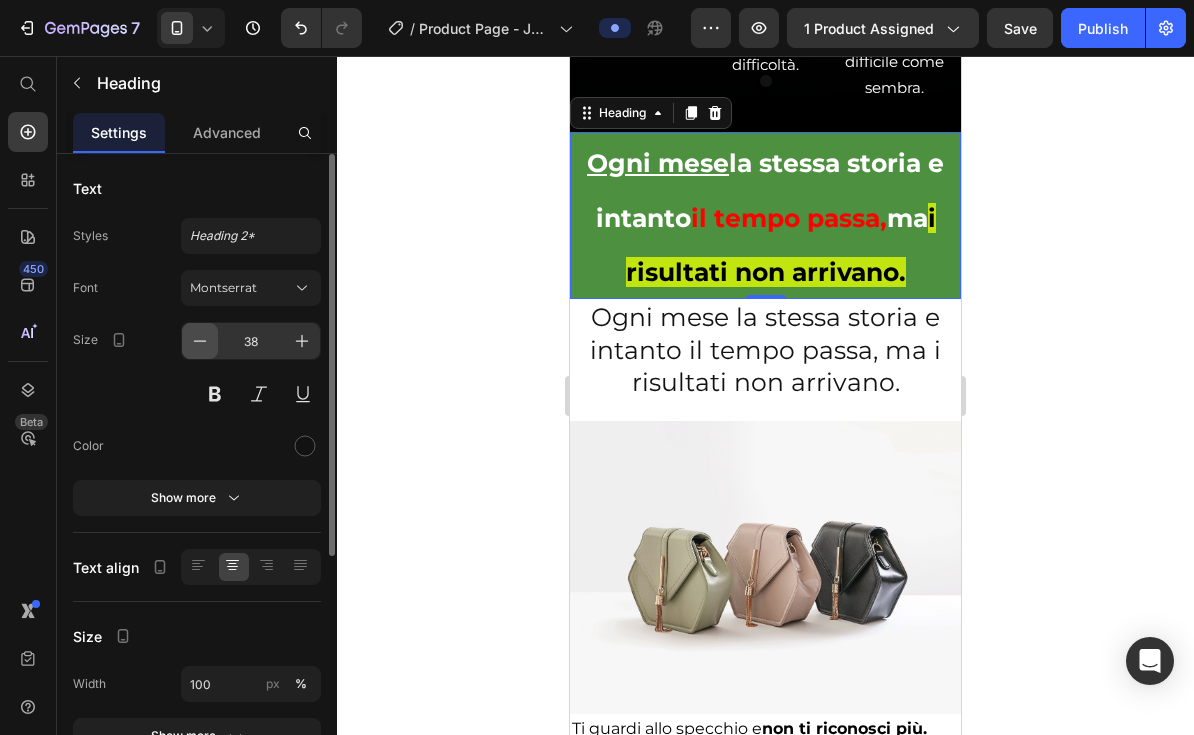 click 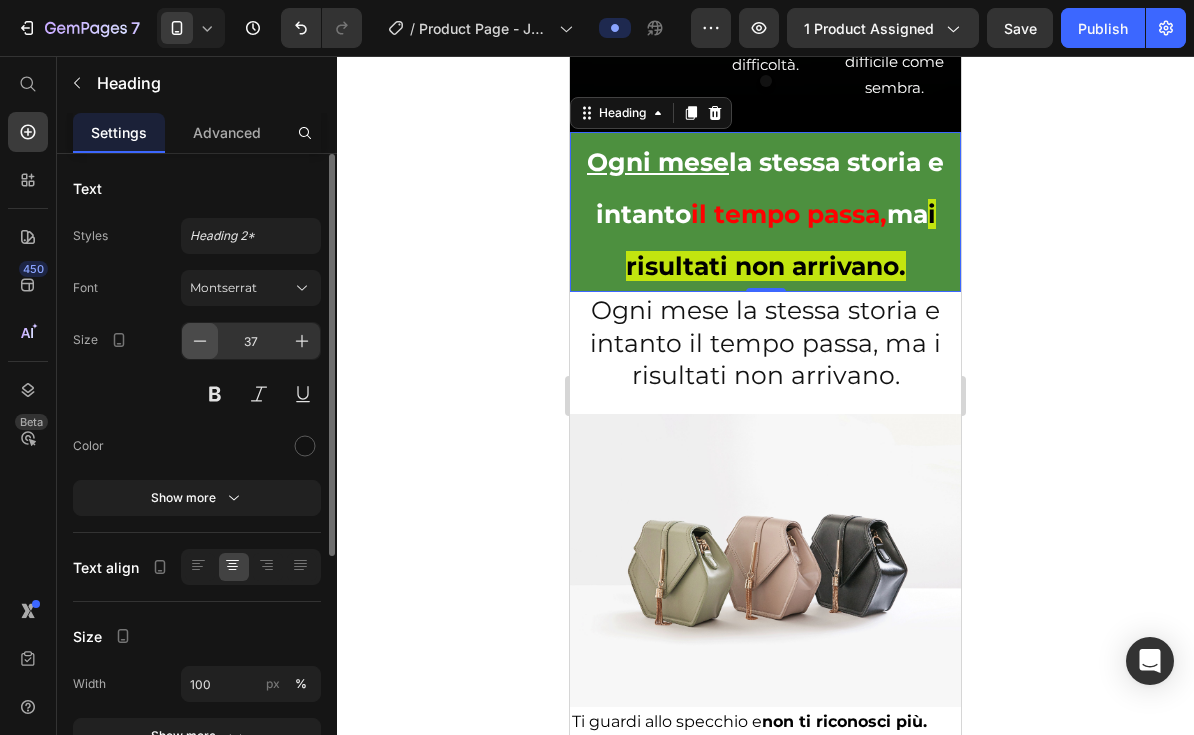 click 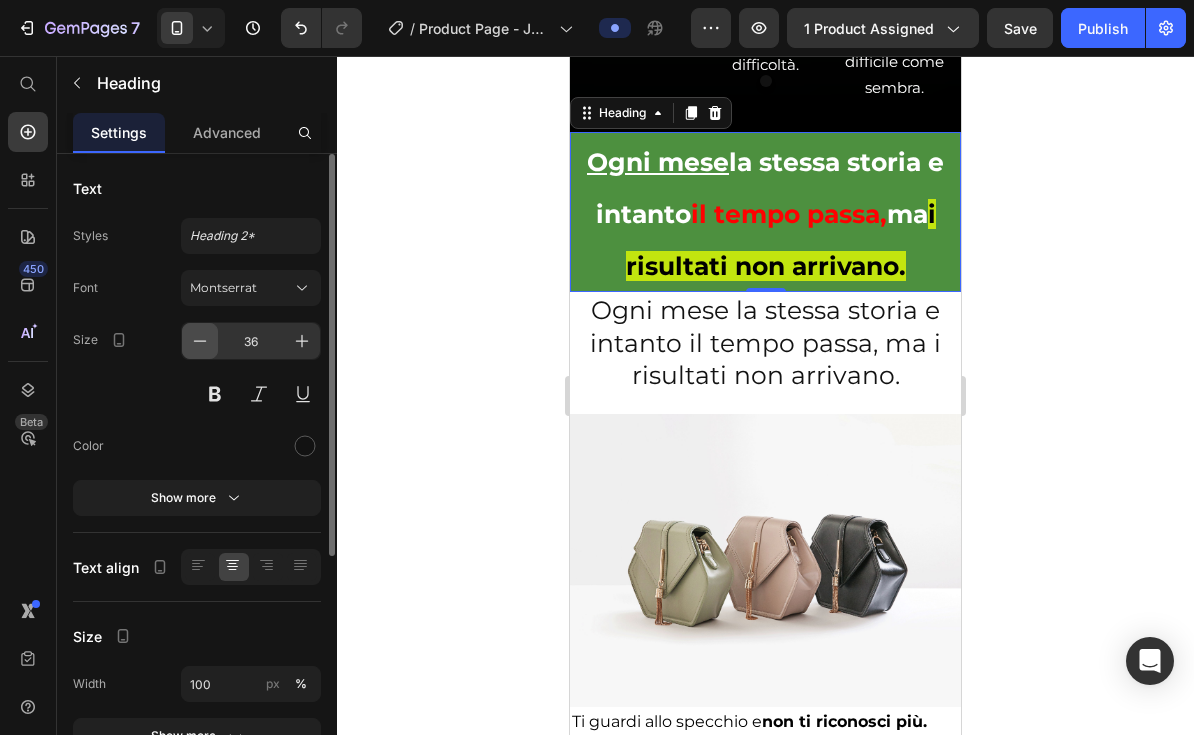click 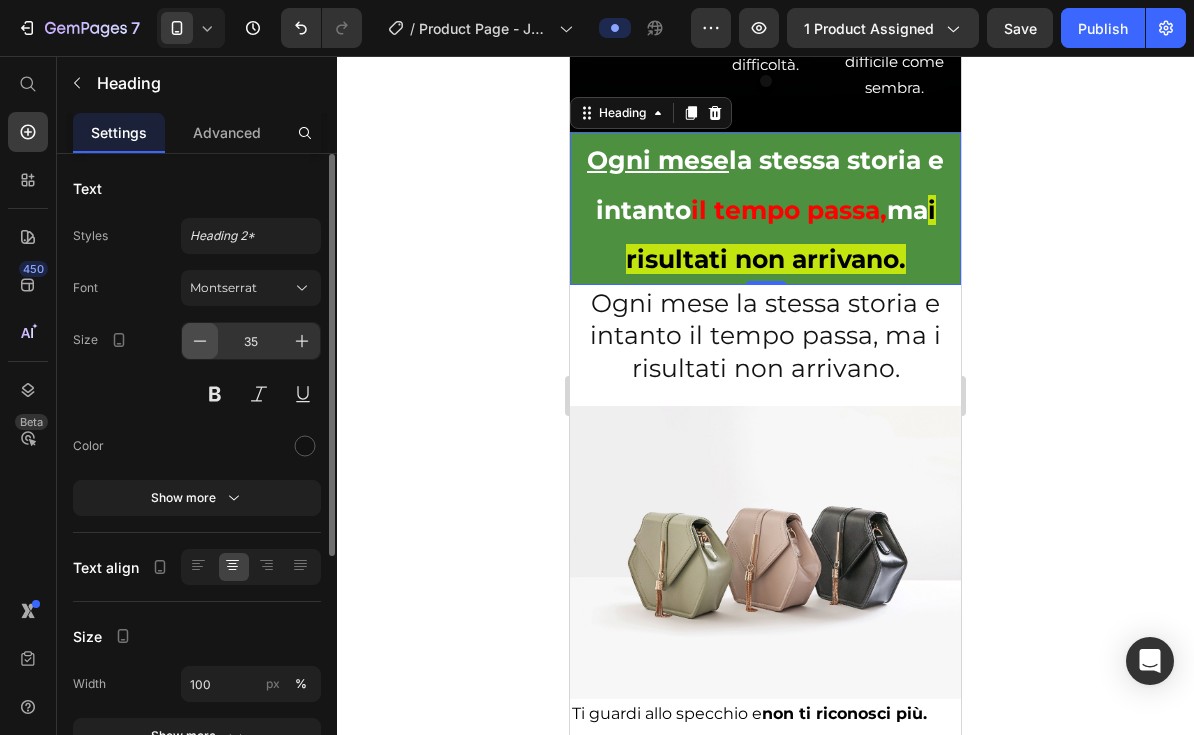 click 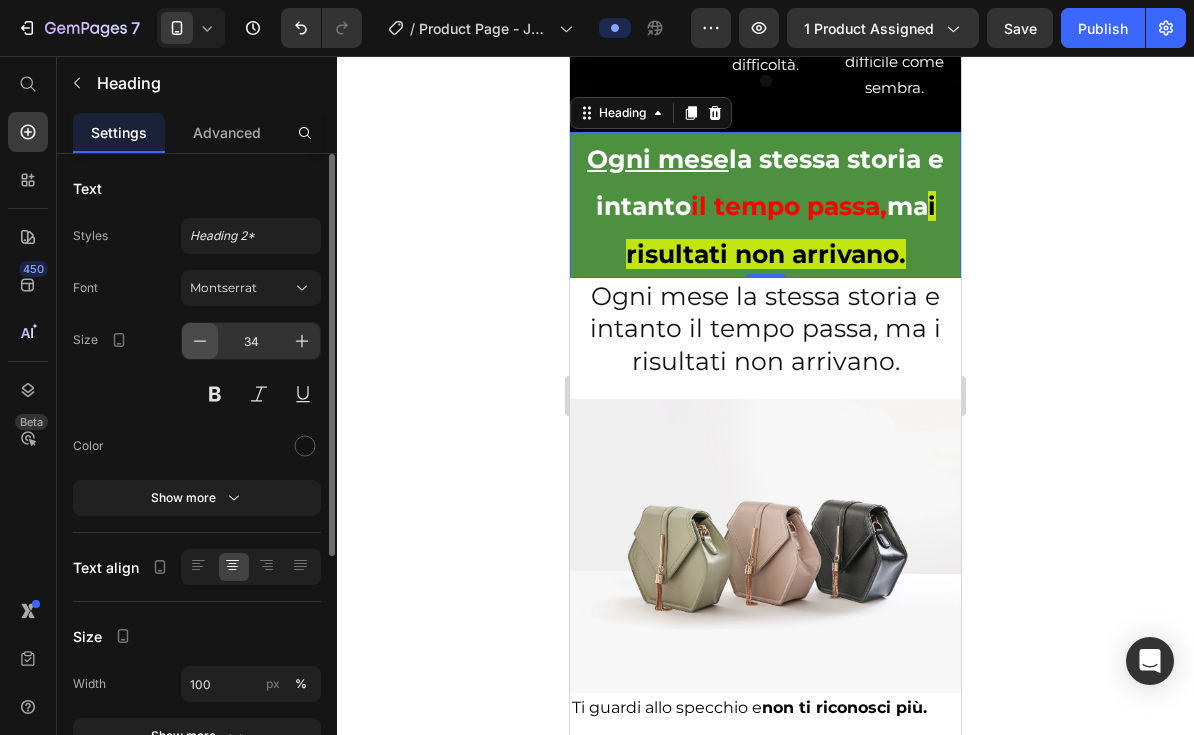 click 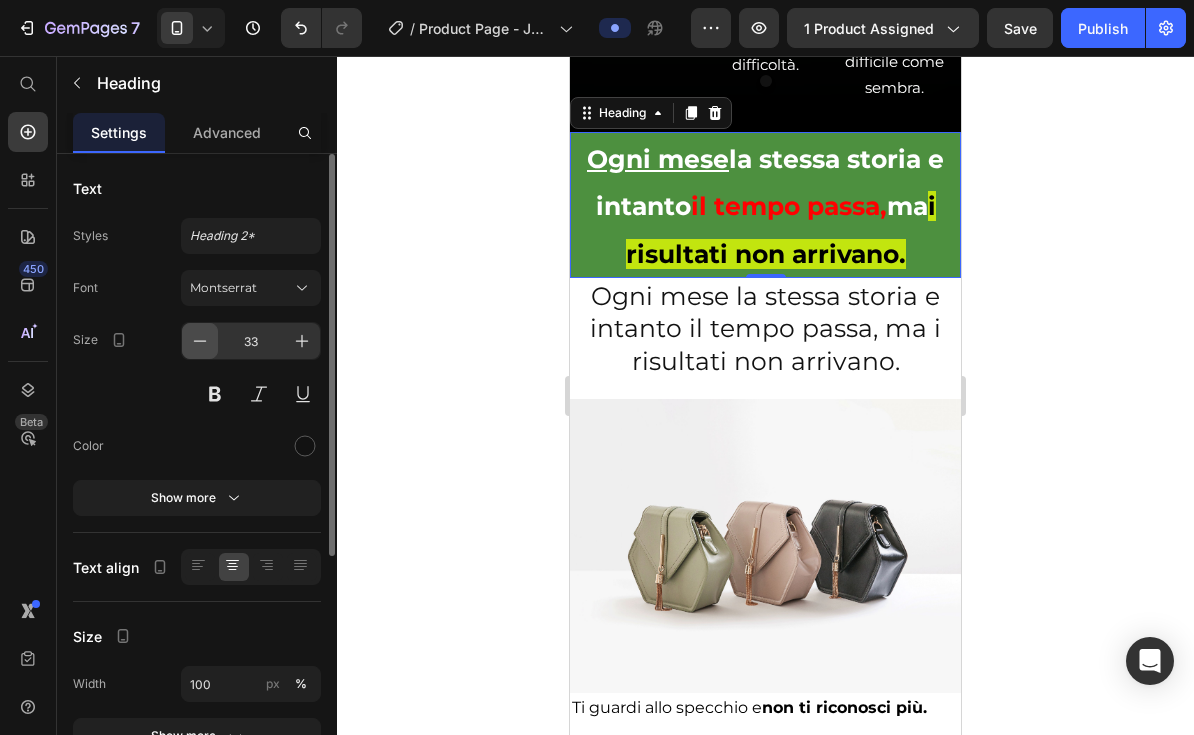 click 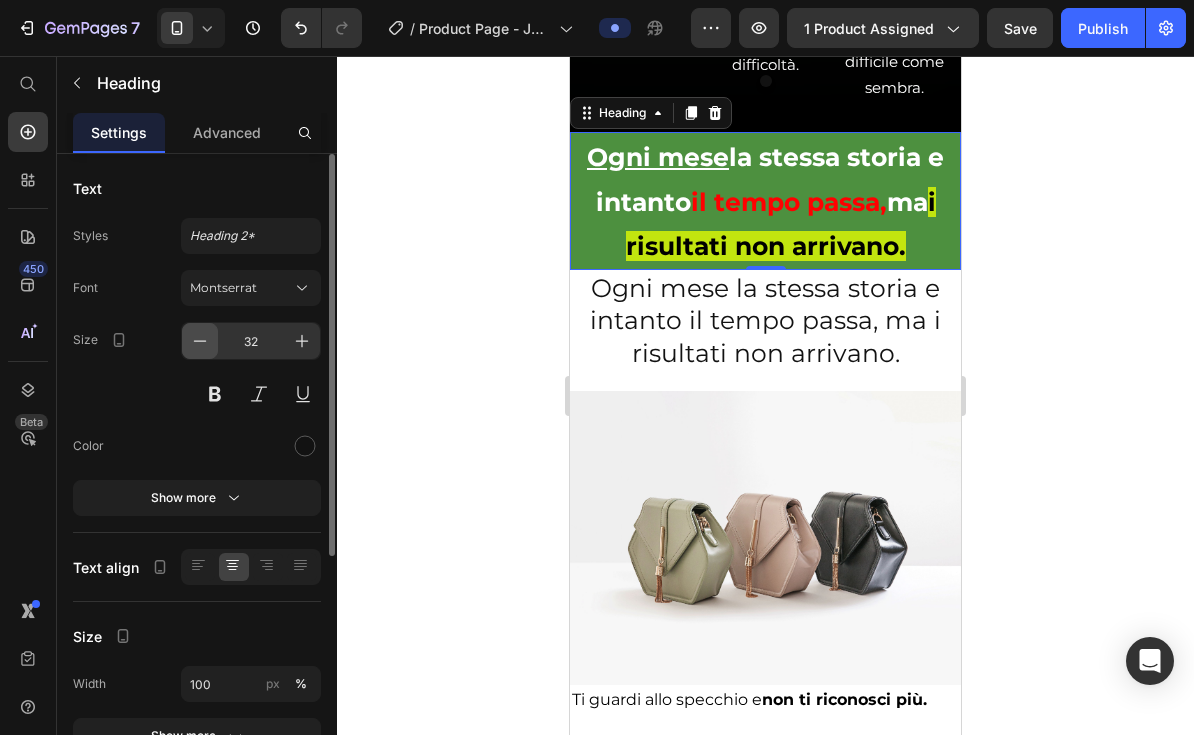 click 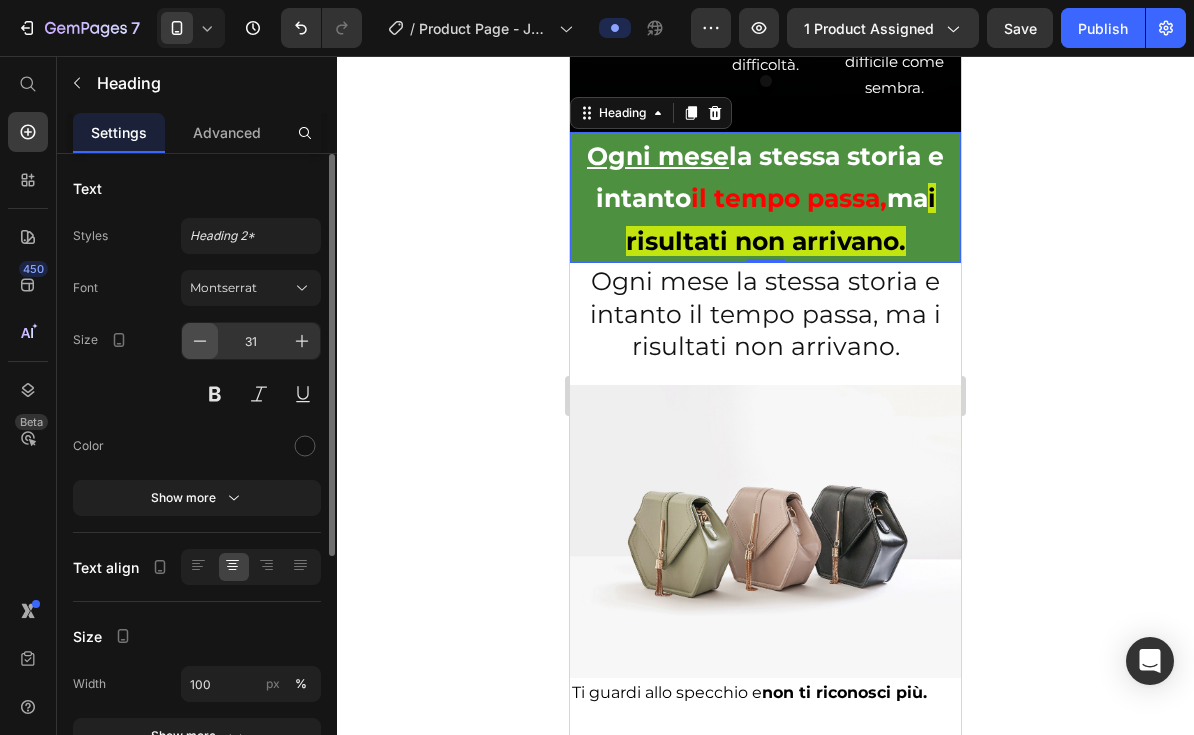 click 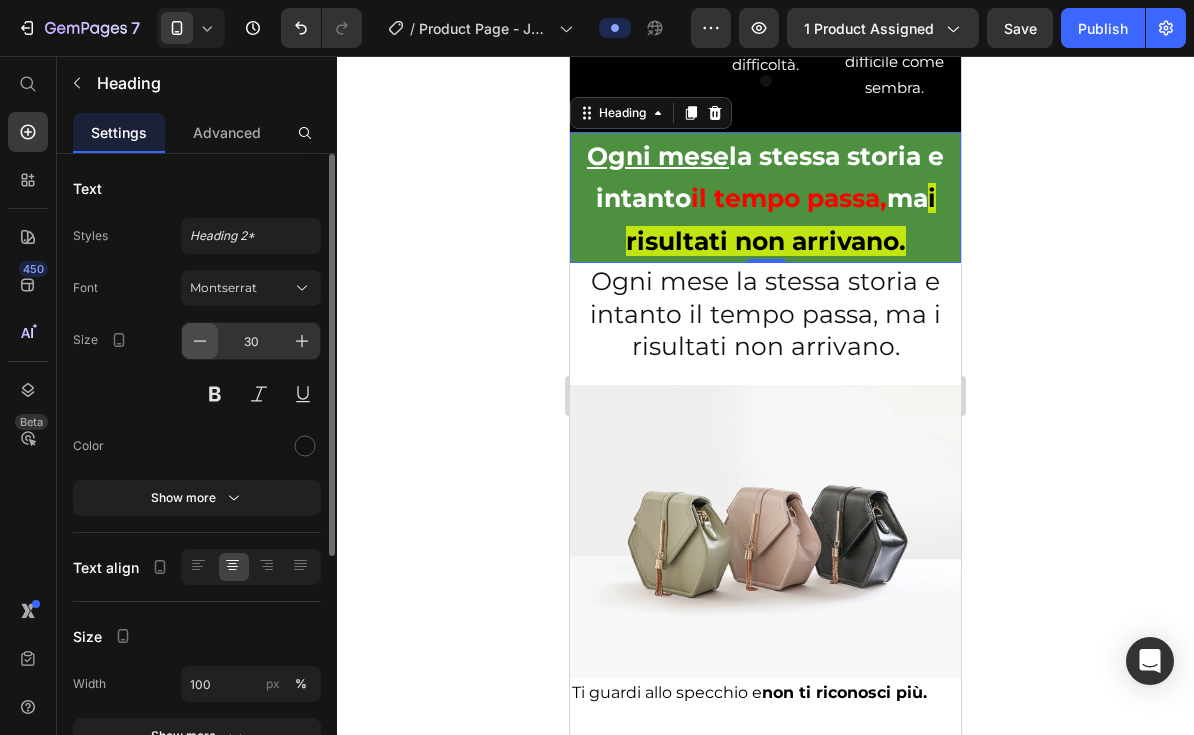click 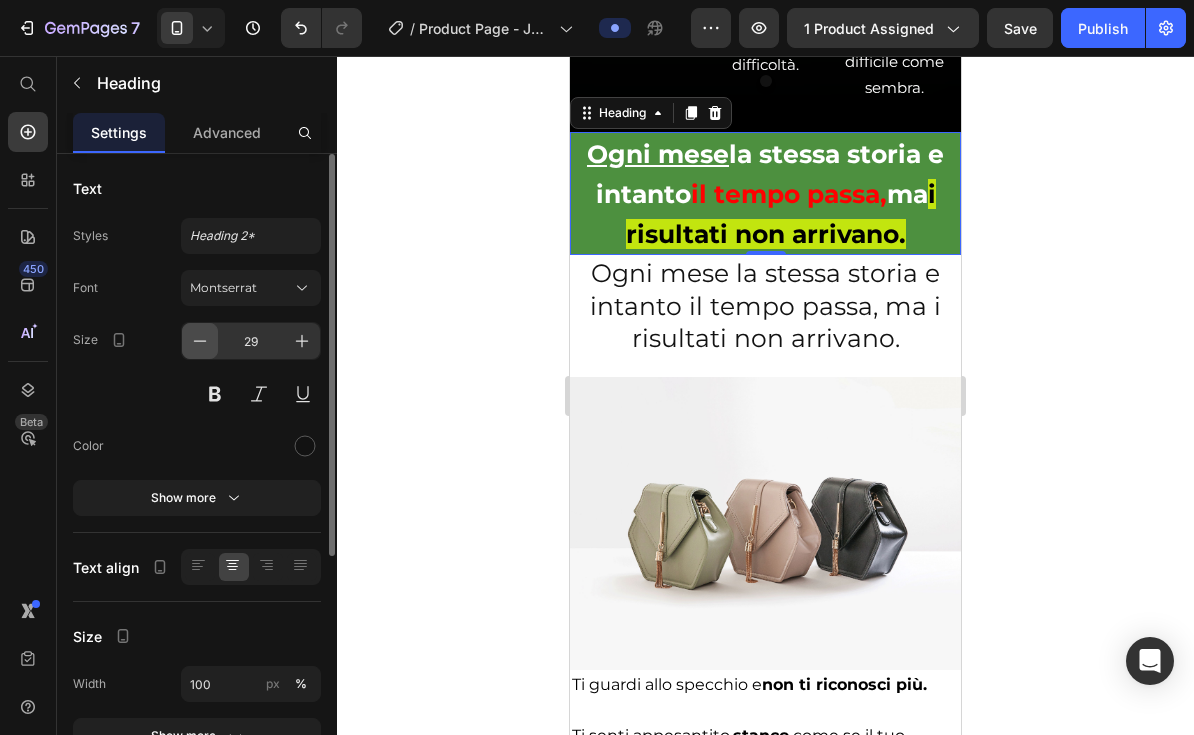 click 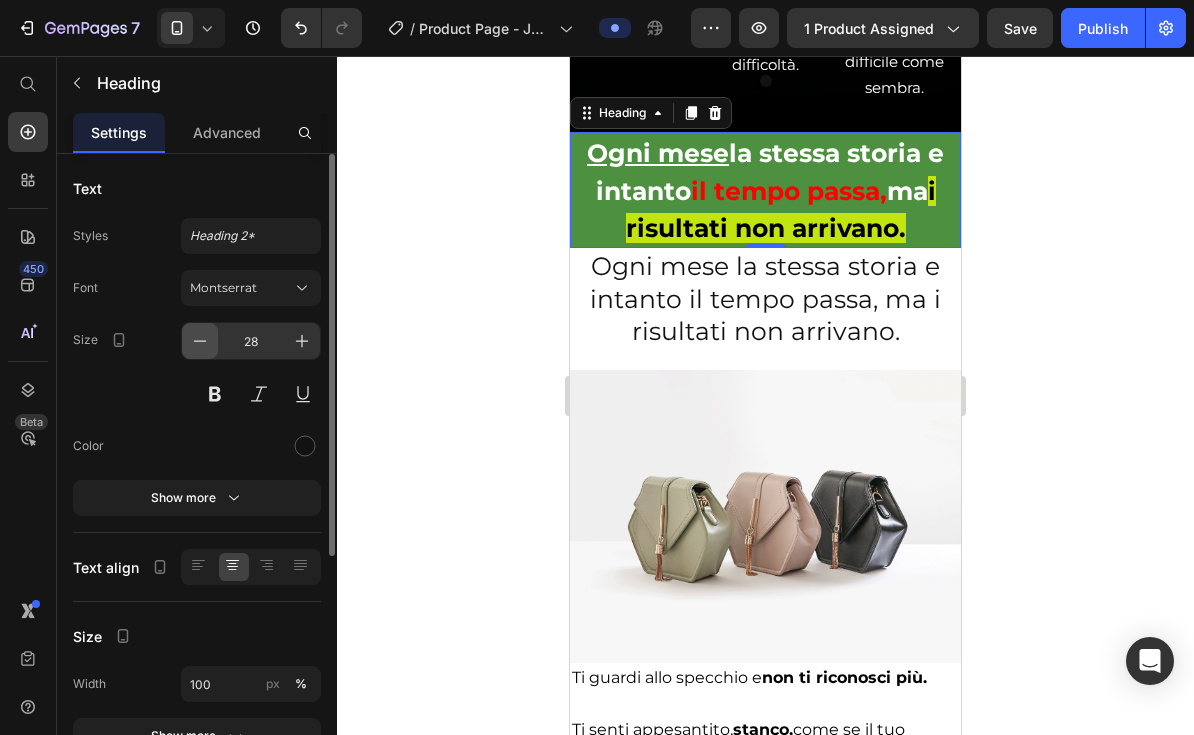 click 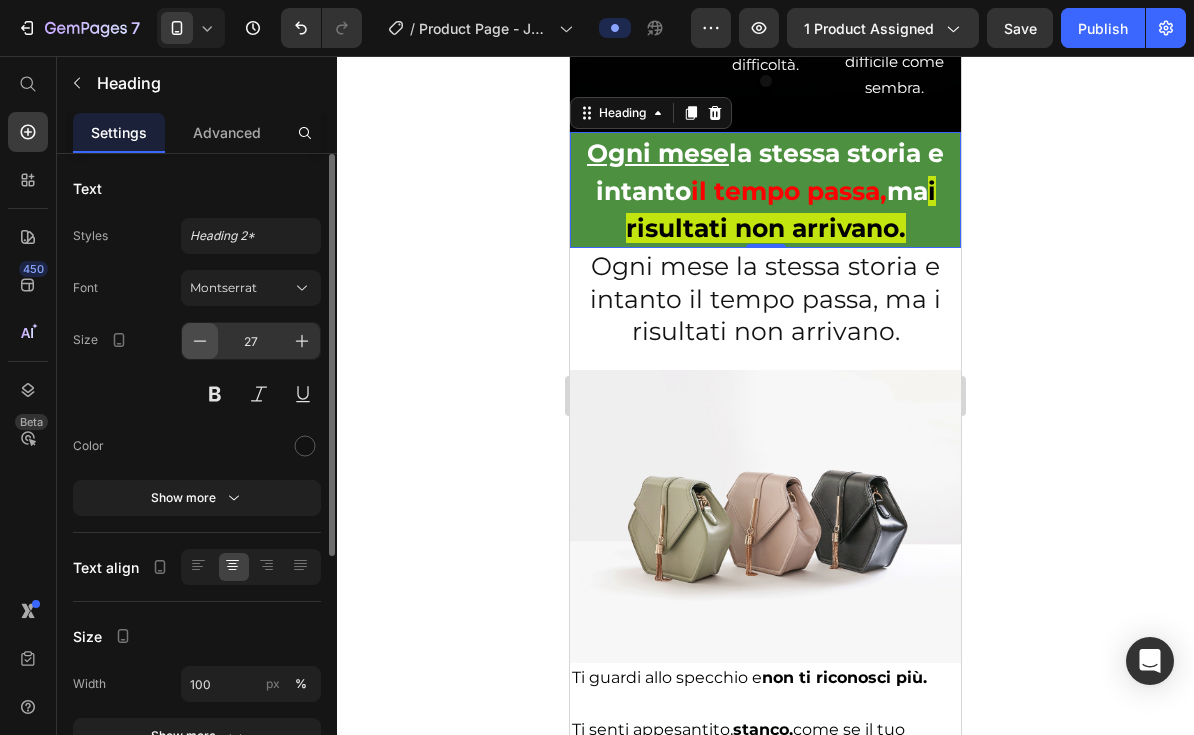 click 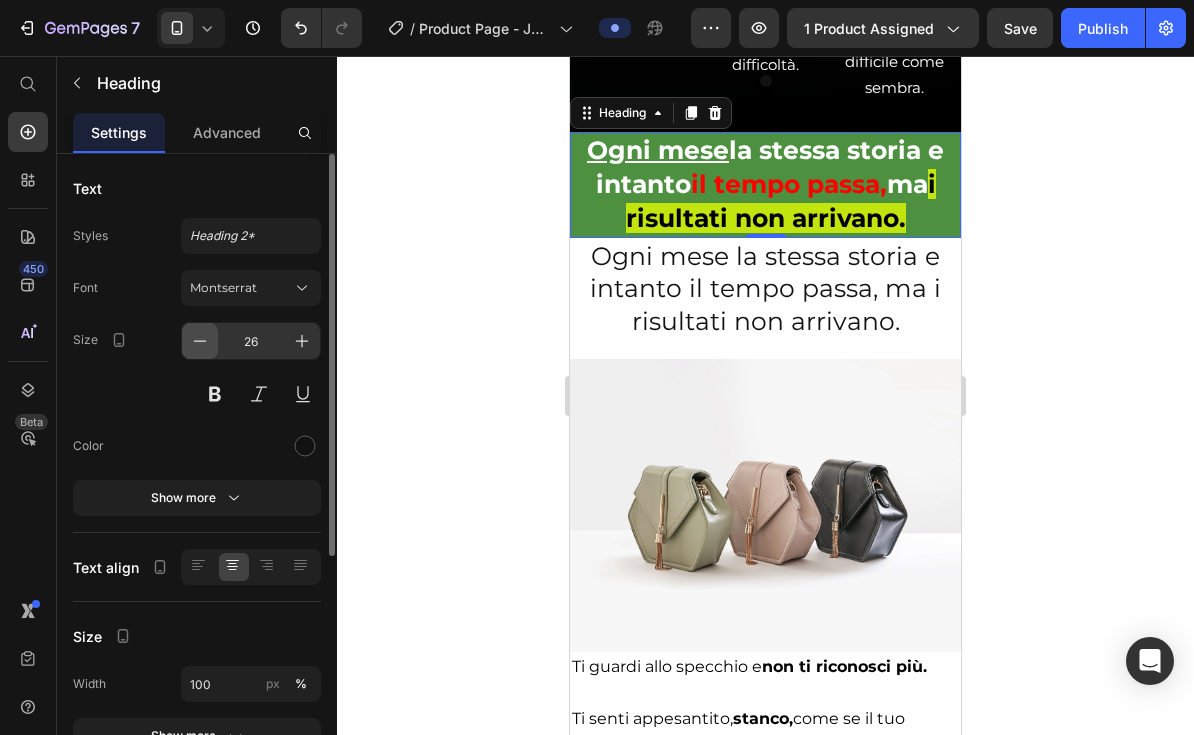 click 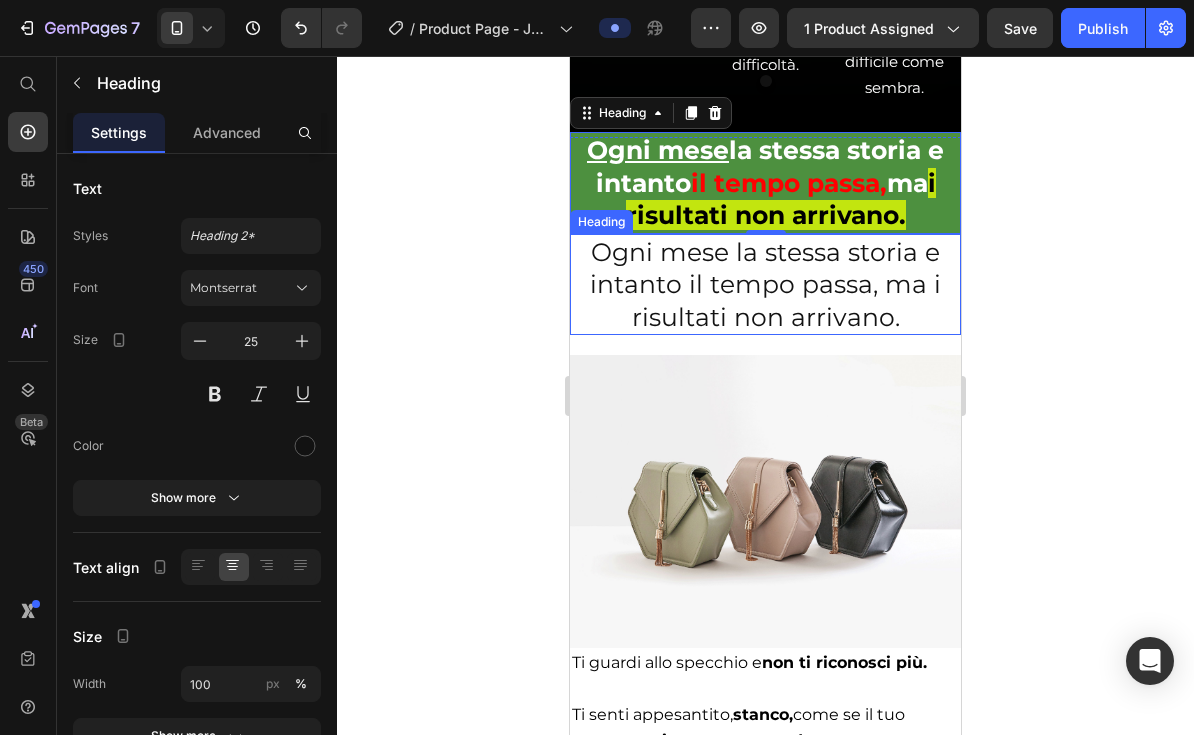 click on "Ogni mese la stessa storia e intanto il tempo passa, ma i risultati non arrivano." at bounding box center [765, 285] 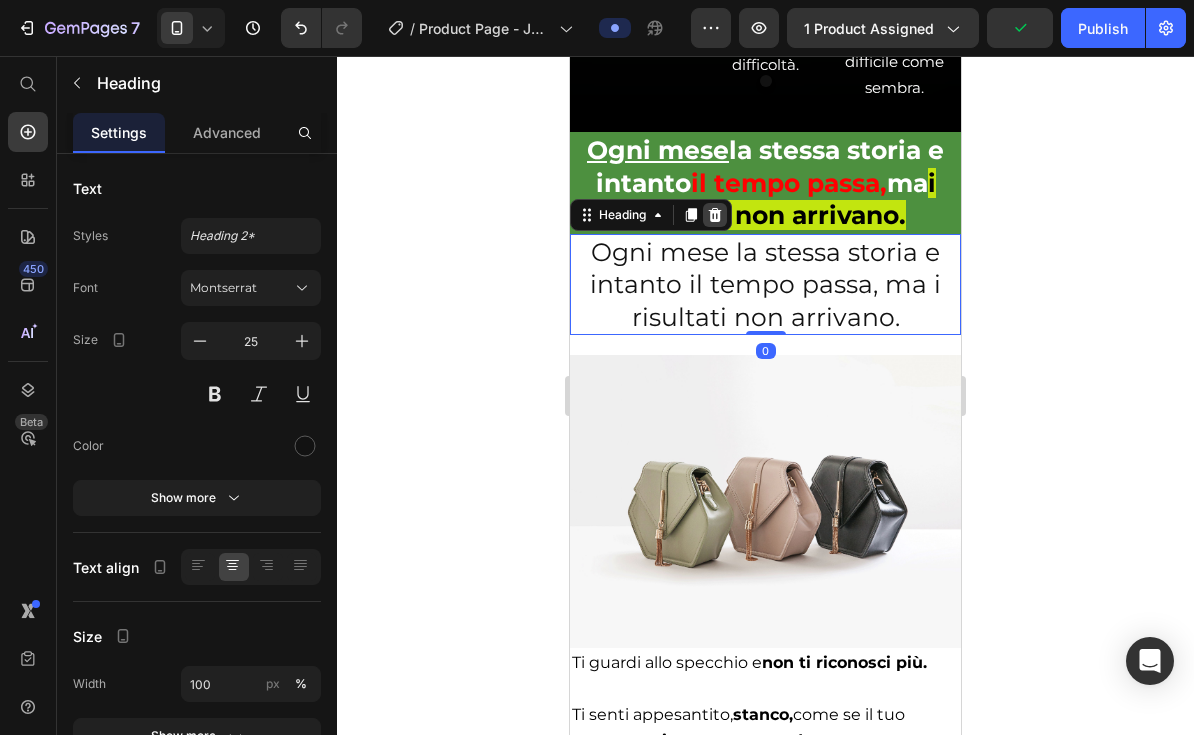 click 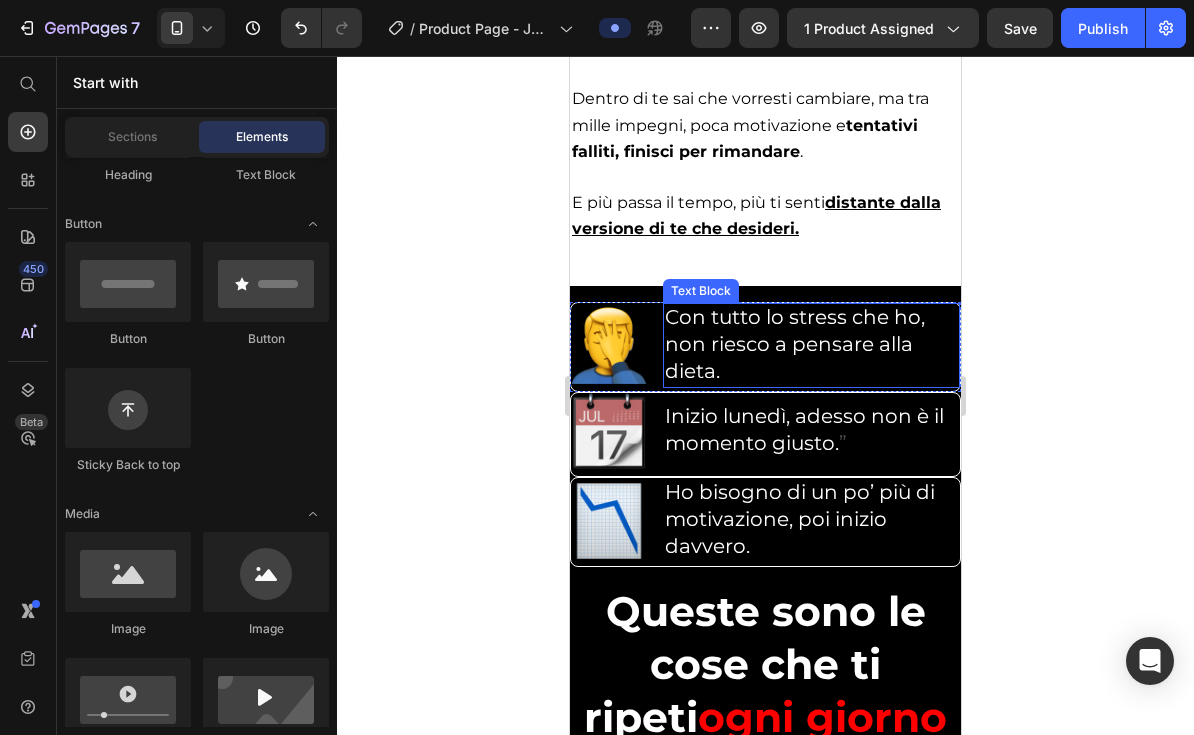 scroll, scrollTop: 2420, scrollLeft: 0, axis: vertical 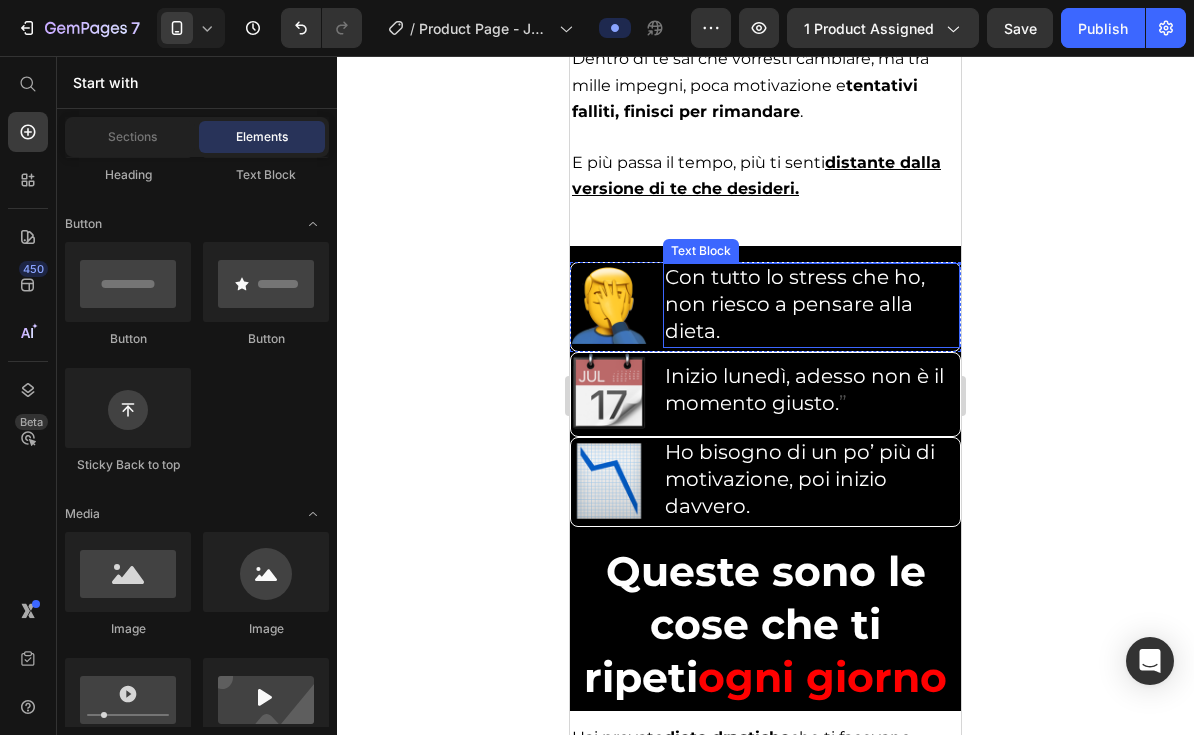 click on "Con tutto lo stress che ho, non riesco a pensare alla dieta." at bounding box center [811, 306] 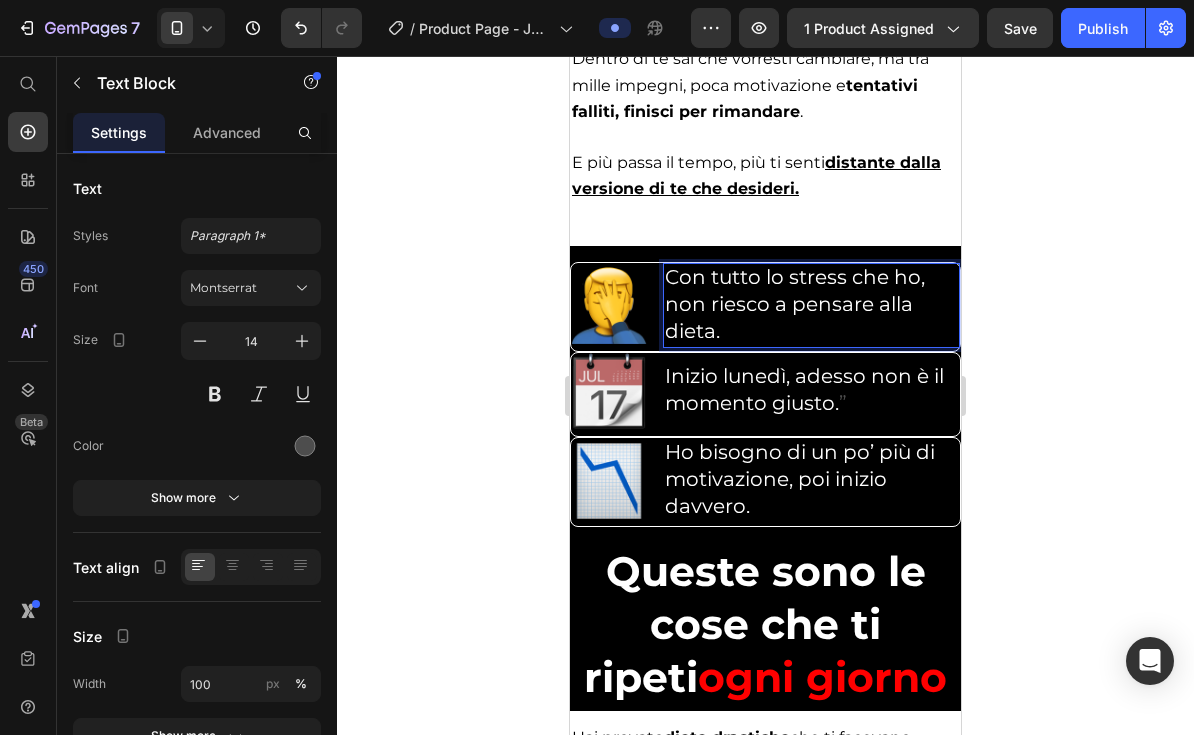 click on "Con tutto lo stress che ho, non riesco a pensare alla dieta." at bounding box center (811, 306) 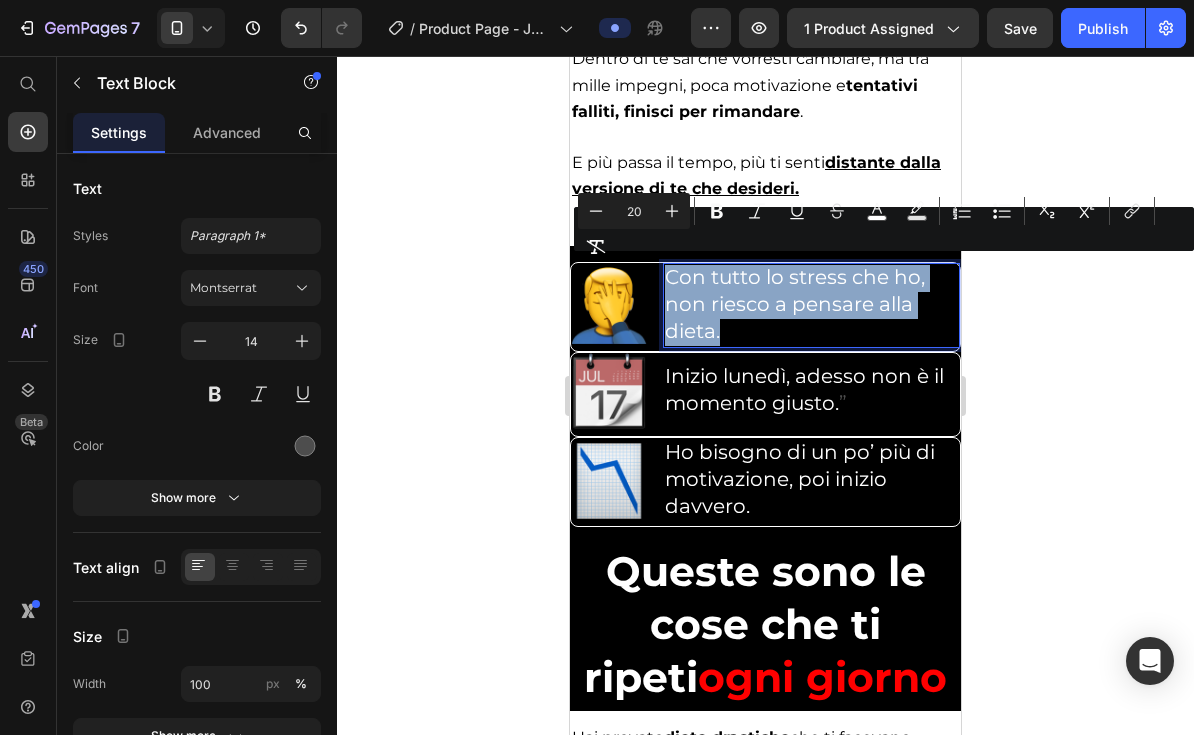drag, startPoint x: 752, startPoint y: 320, endPoint x: 672, endPoint y: 278, distance: 90.35486 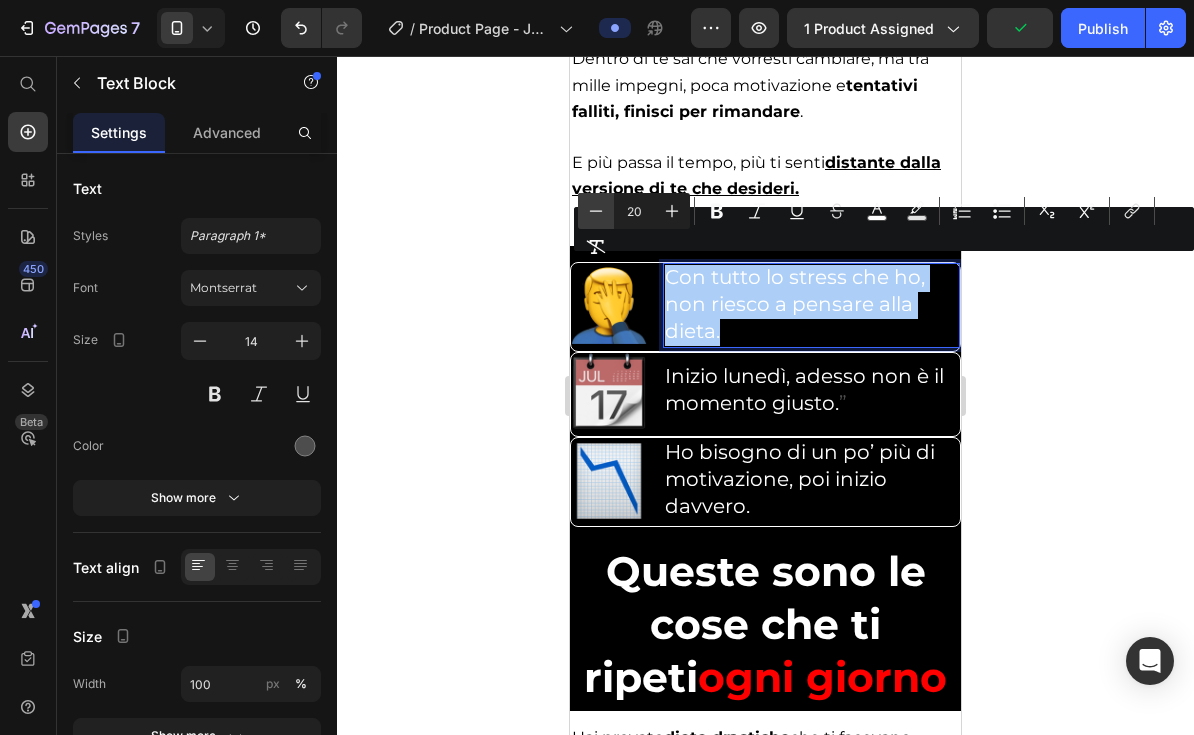 click on "Minus" at bounding box center [596, 211] 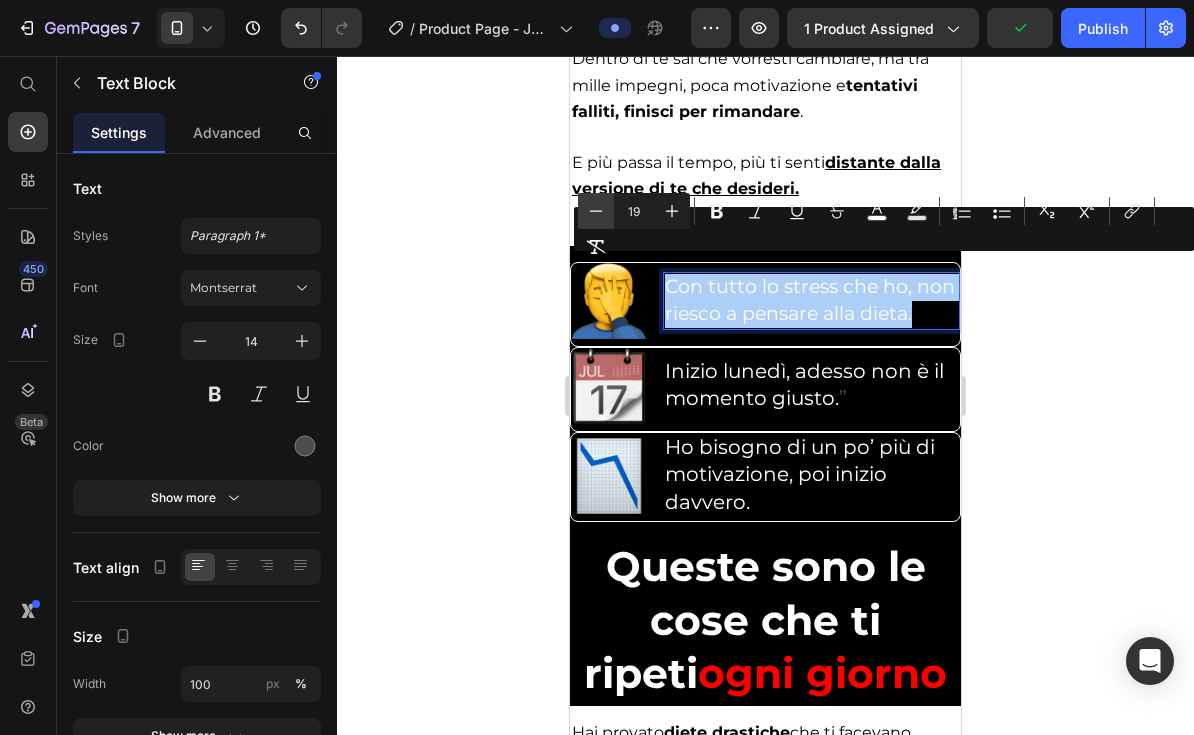 click on "Minus" at bounding box center [596, 211] 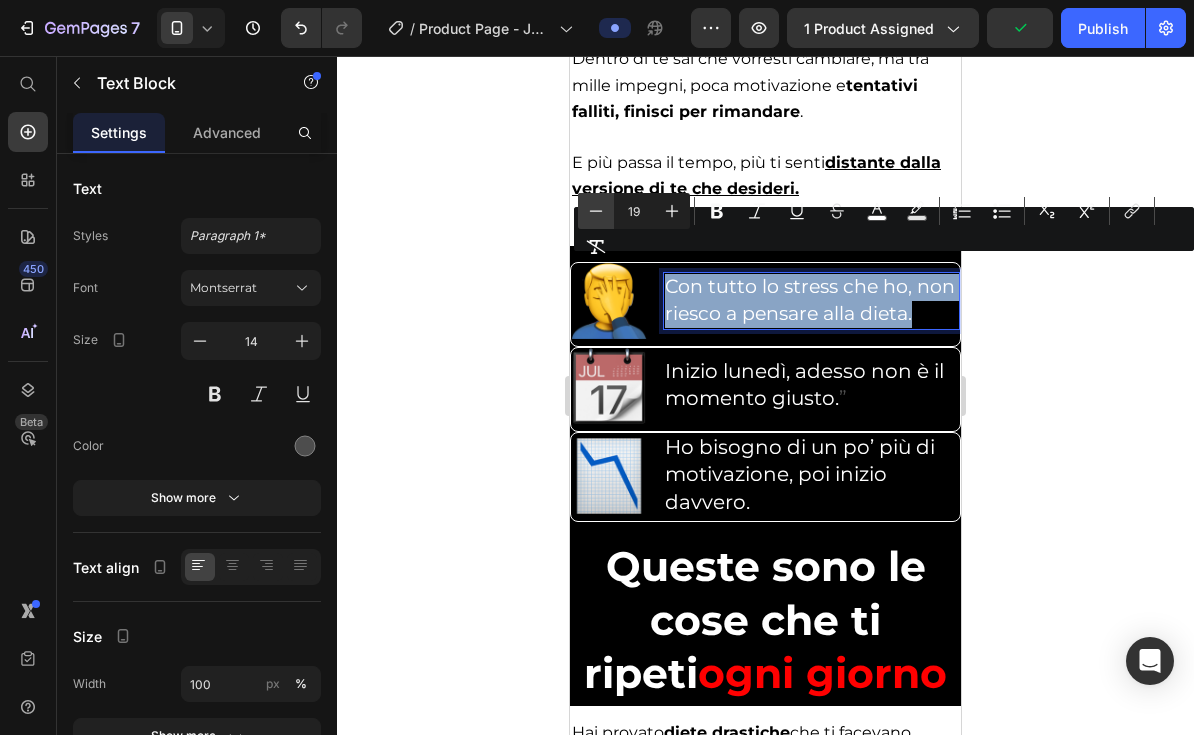 type on "18" 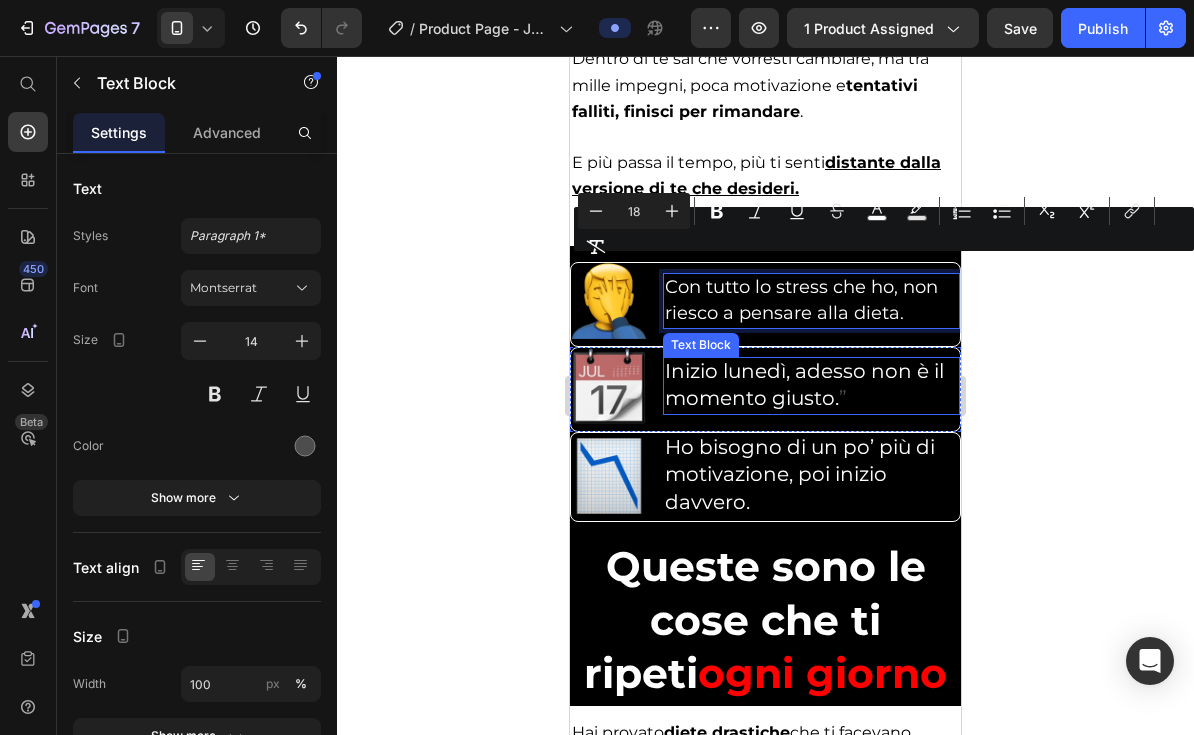 click on "Inizio lunedì, adesso non è il momento giusto." at bounding box center (804, 384) 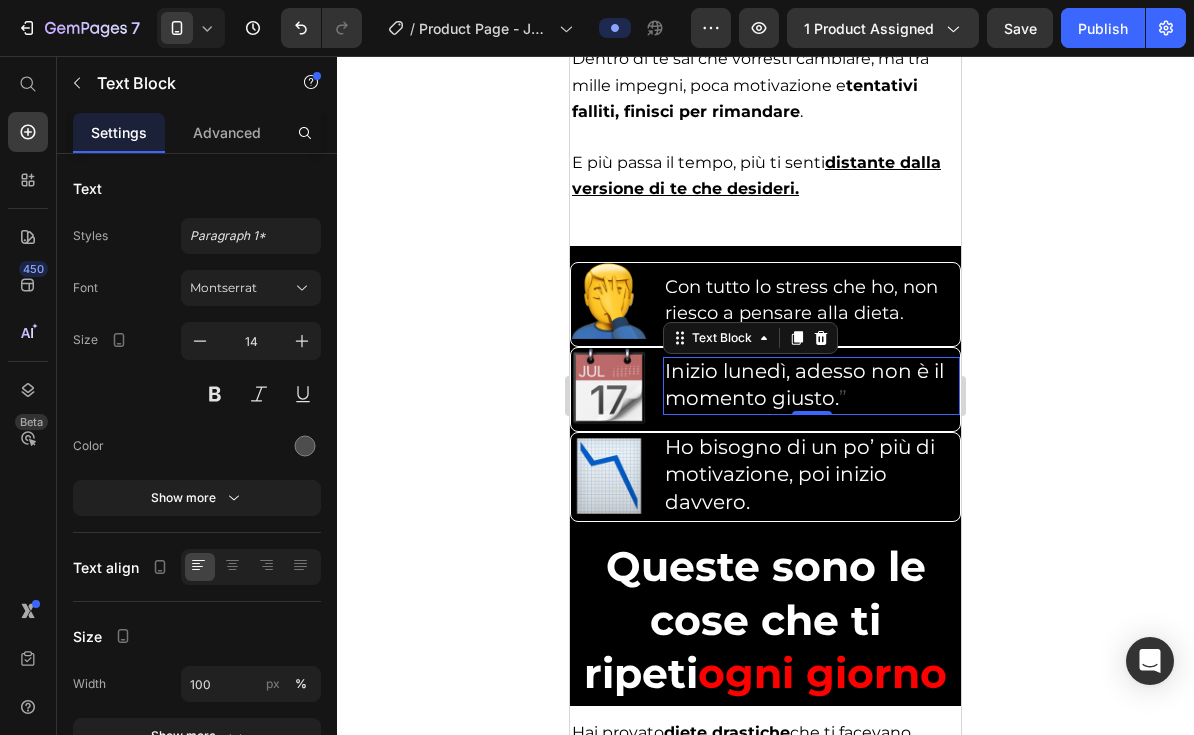 click on "Inizio lunedì, adesso non è il momento giusto. ”" at bounding box center (811, 386) 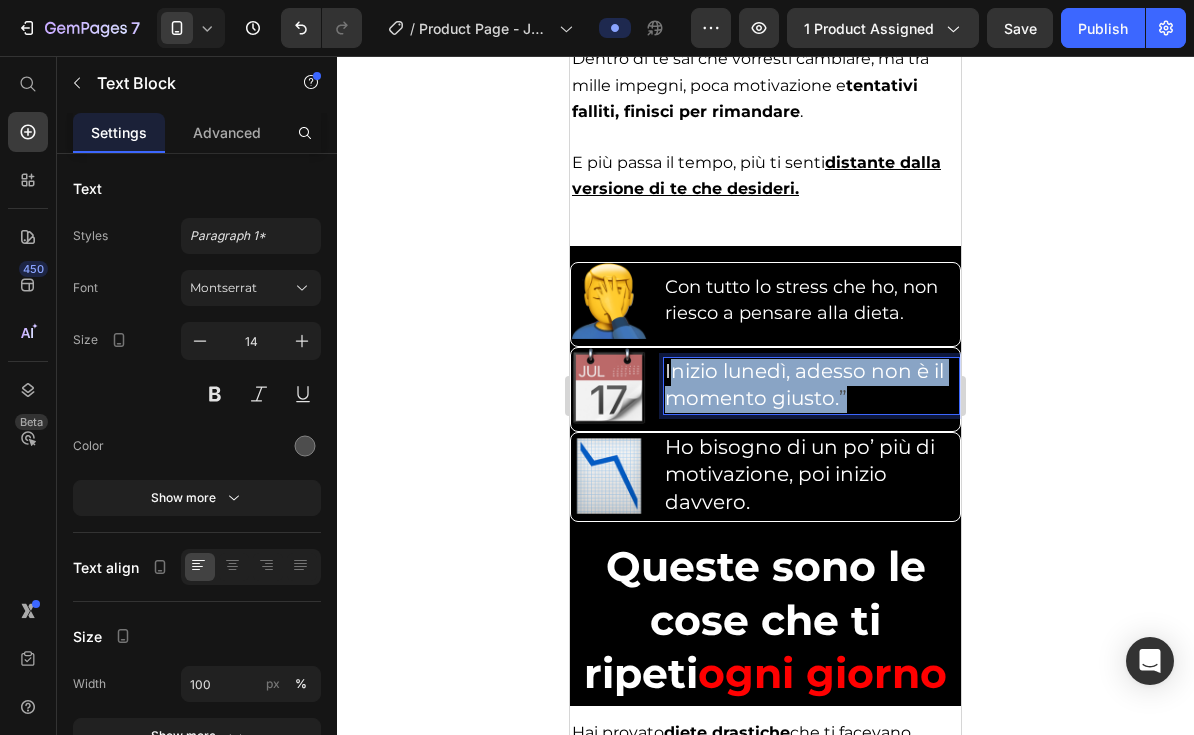 drag, startPoint x: 862, startPoint y: 397, endPoint x: 672, endPoint y: 367, distance: 192.35384 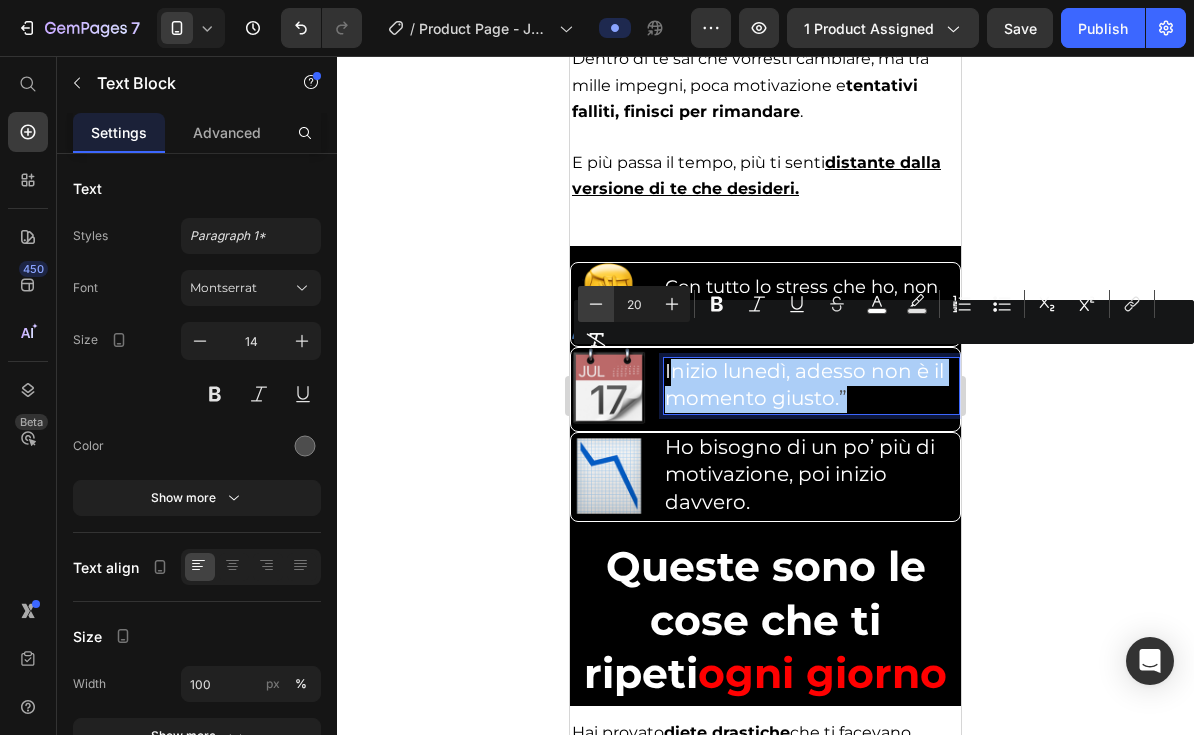 click 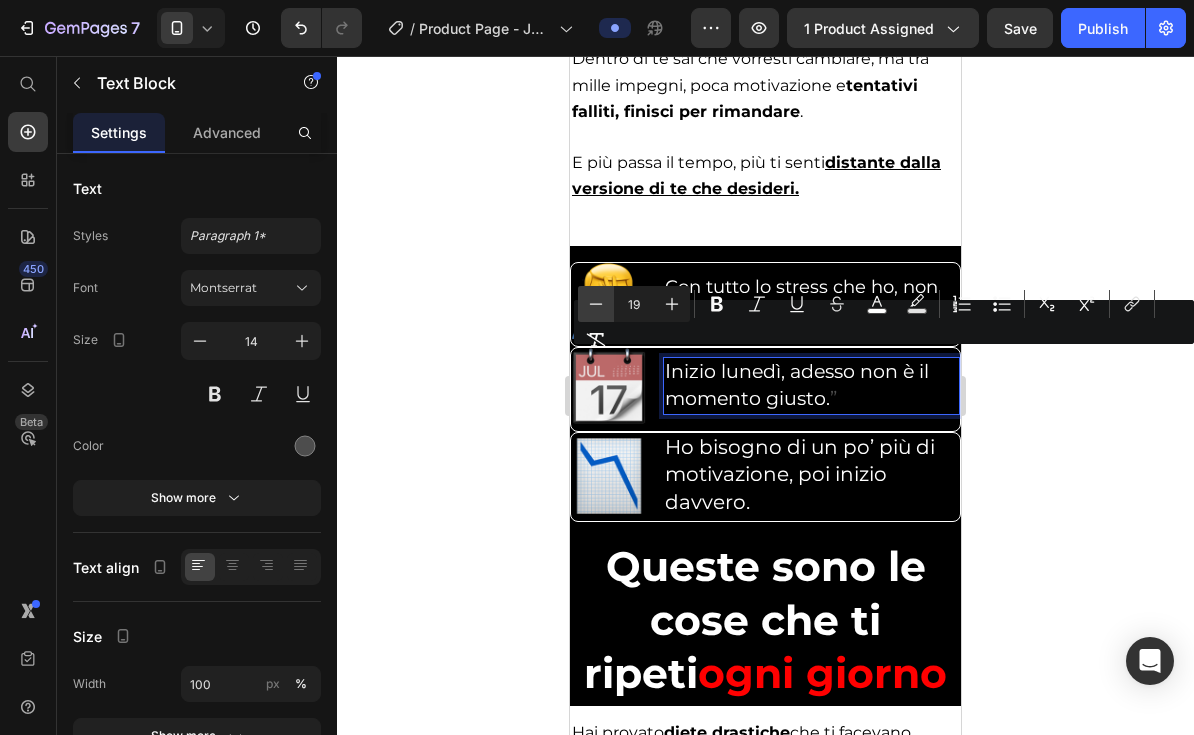 click 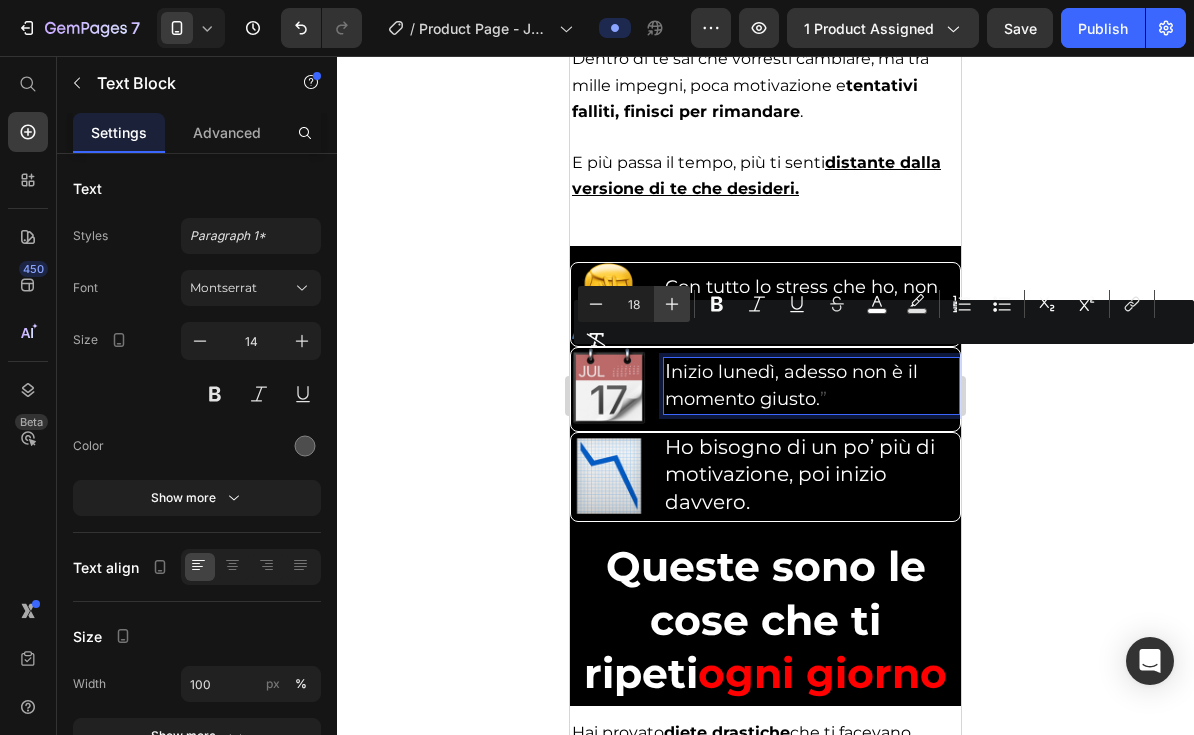 click on "Plus" at bounding box center [672, 304] 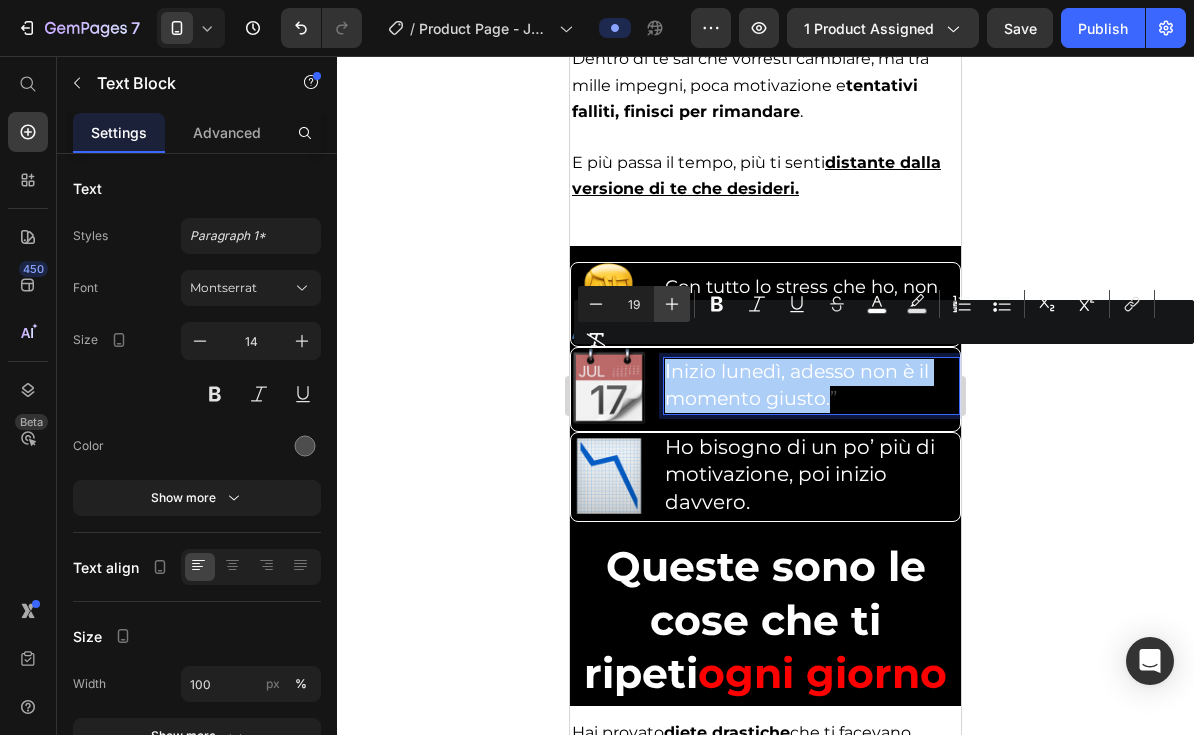 click on "Plus" at bounding box center [672, 304] 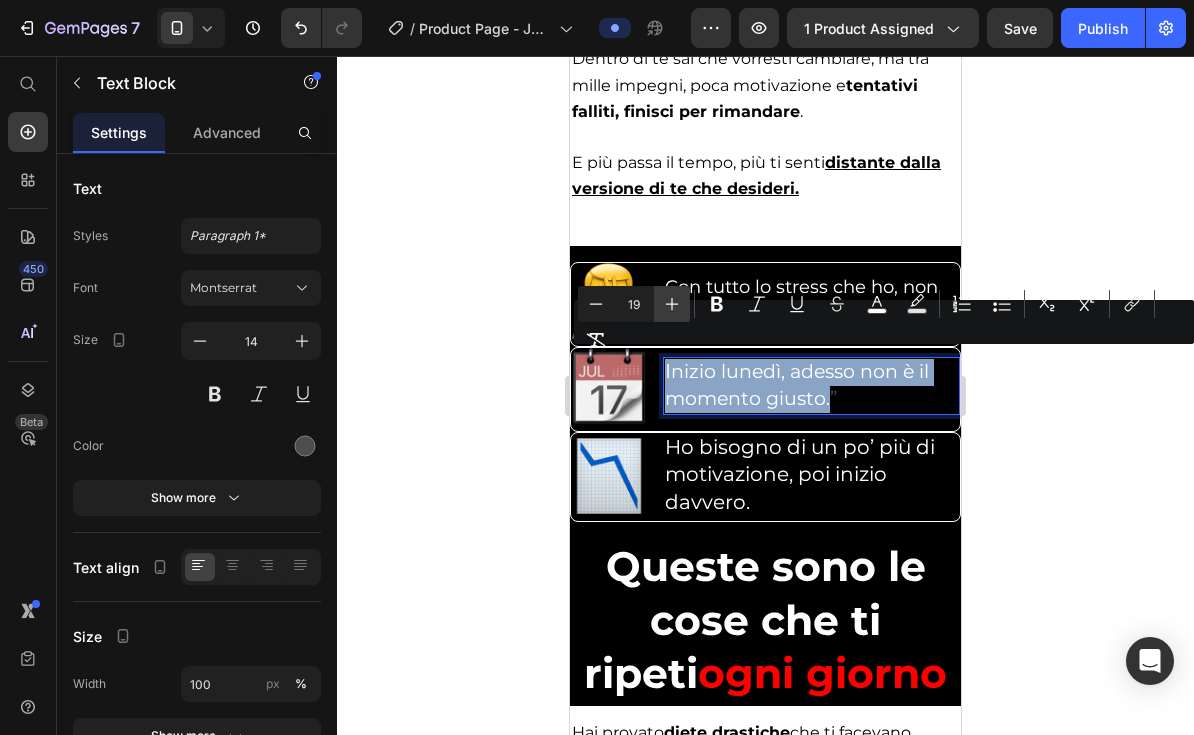type on "20" 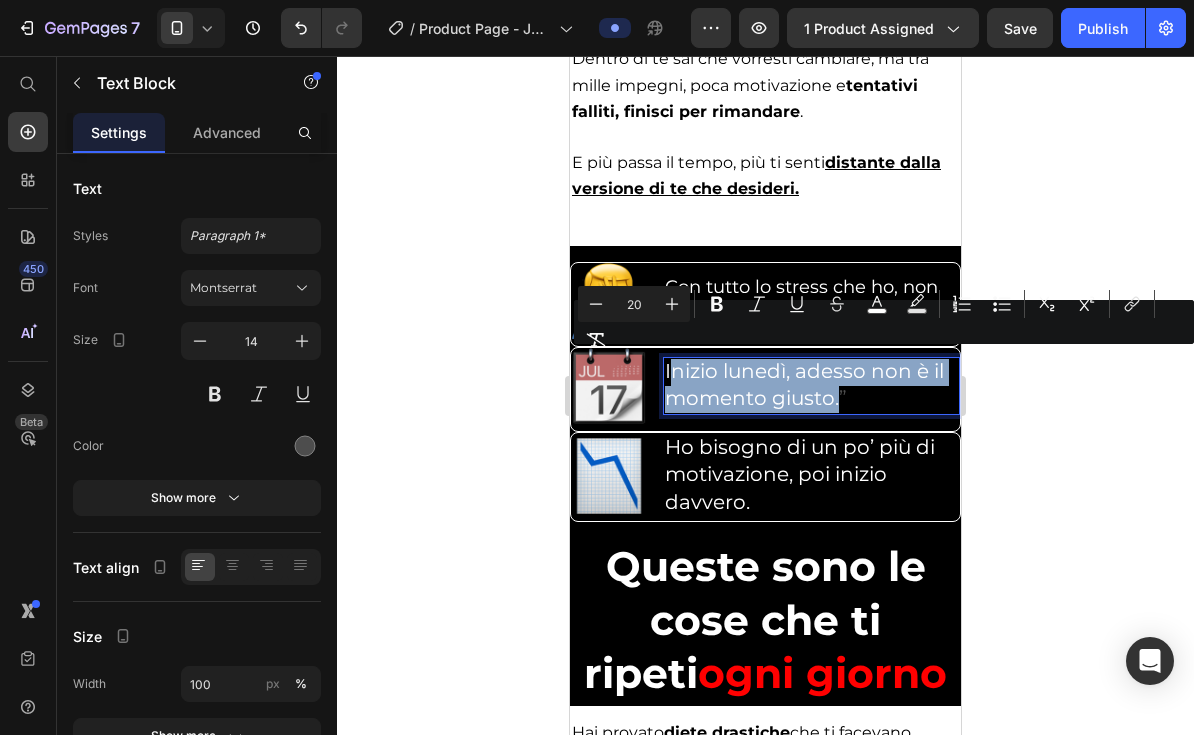 click on "Inizio lunedì, adesso non è il momento giusto. ”" at bounding box center [811, 386] 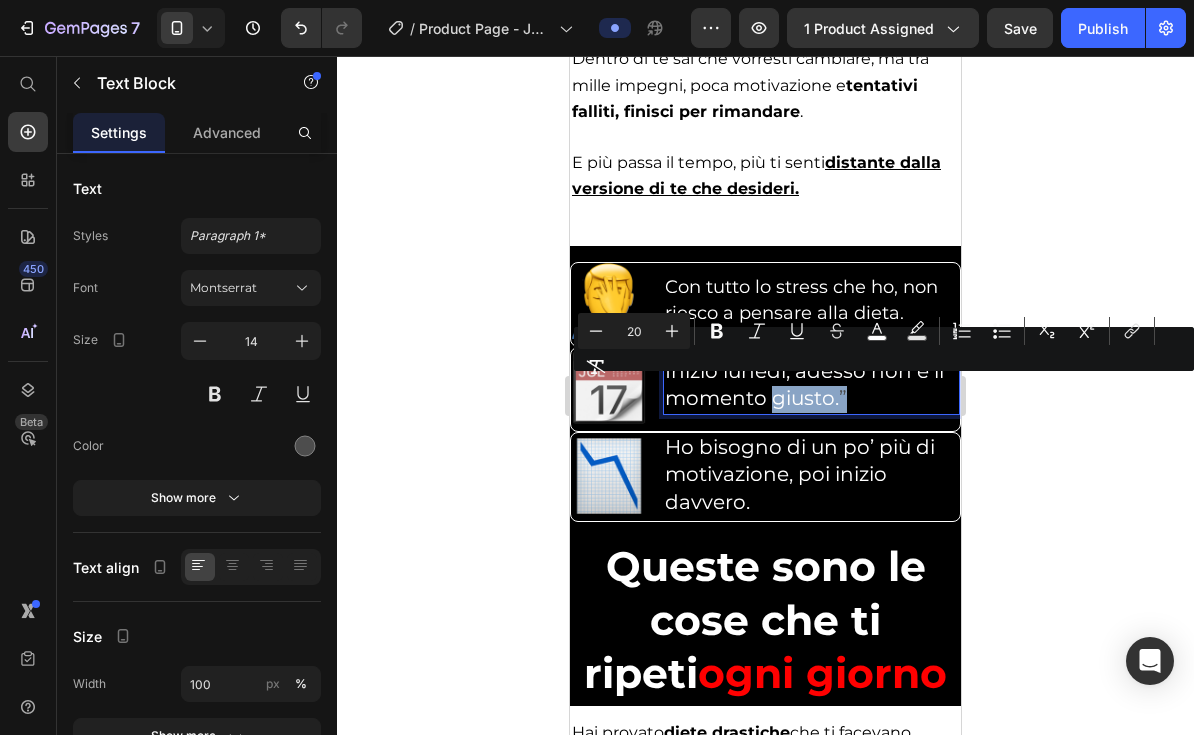 drag, startPoint x: 859, startPoint y: 389, endPoint x: 680, endPoint y: 370, distance: 180.00555 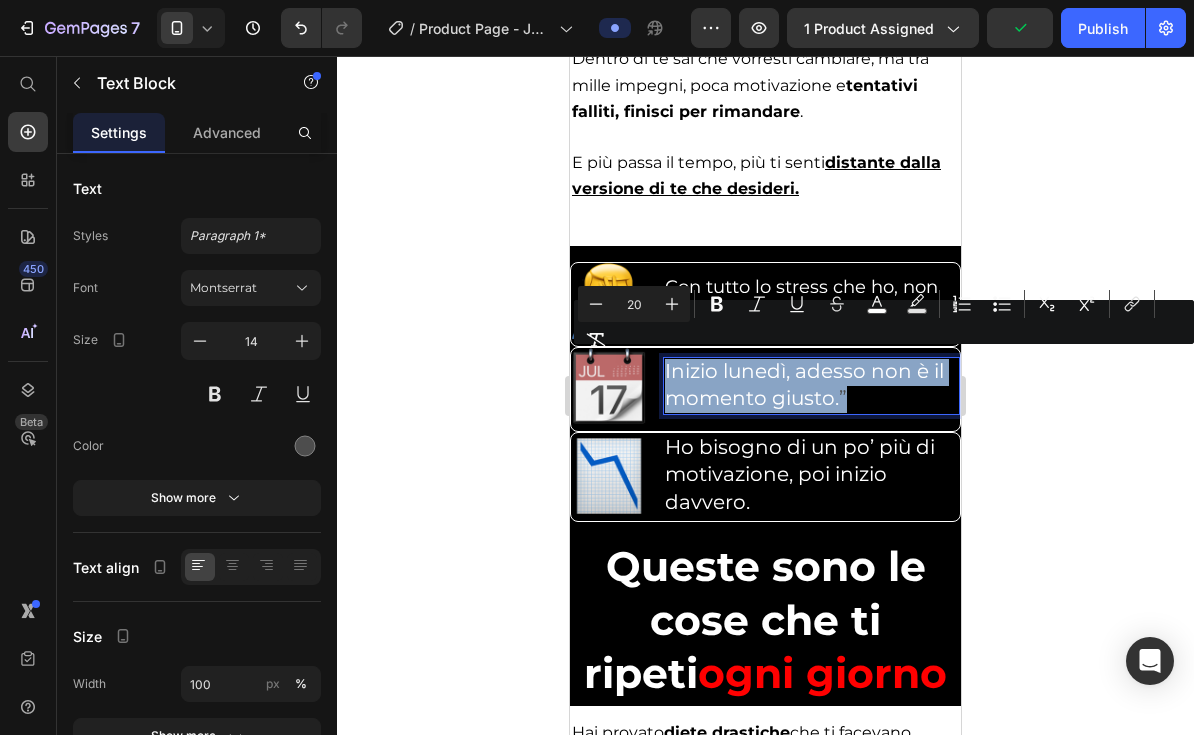 drag, startPoint x: 861, startPoint y: 394, endPoint x: 664, endPoint y: 370, distance: 198.45654 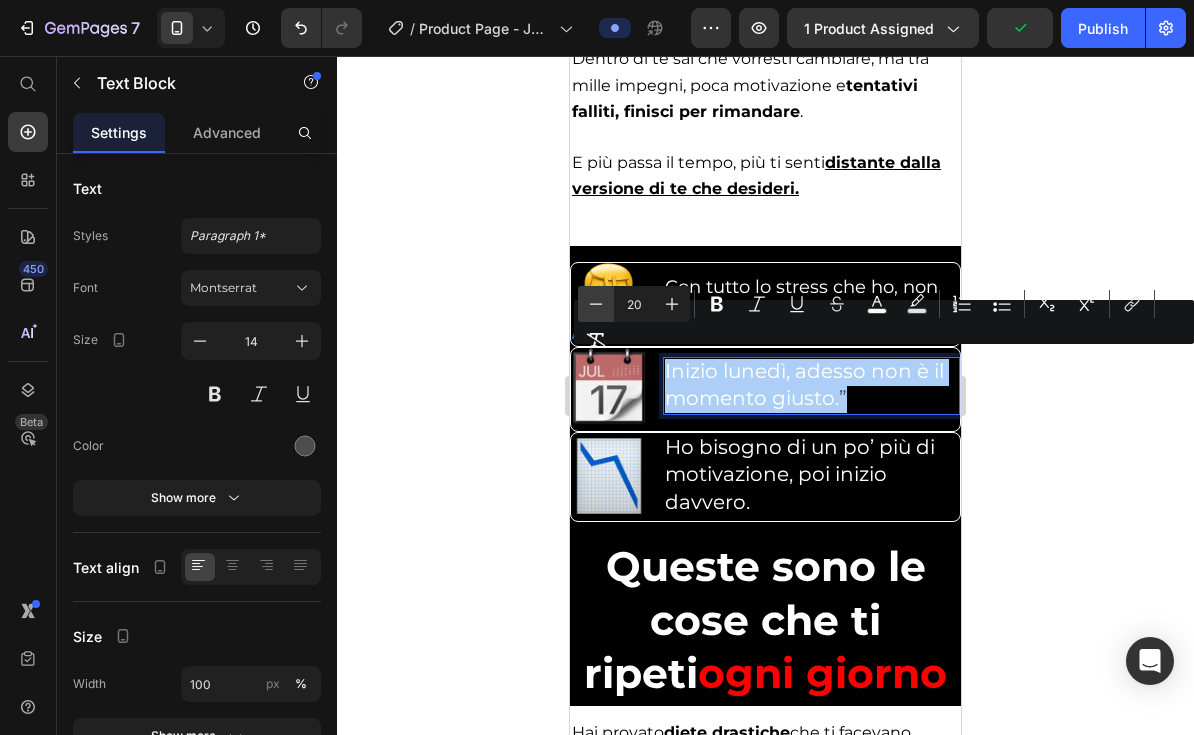 click 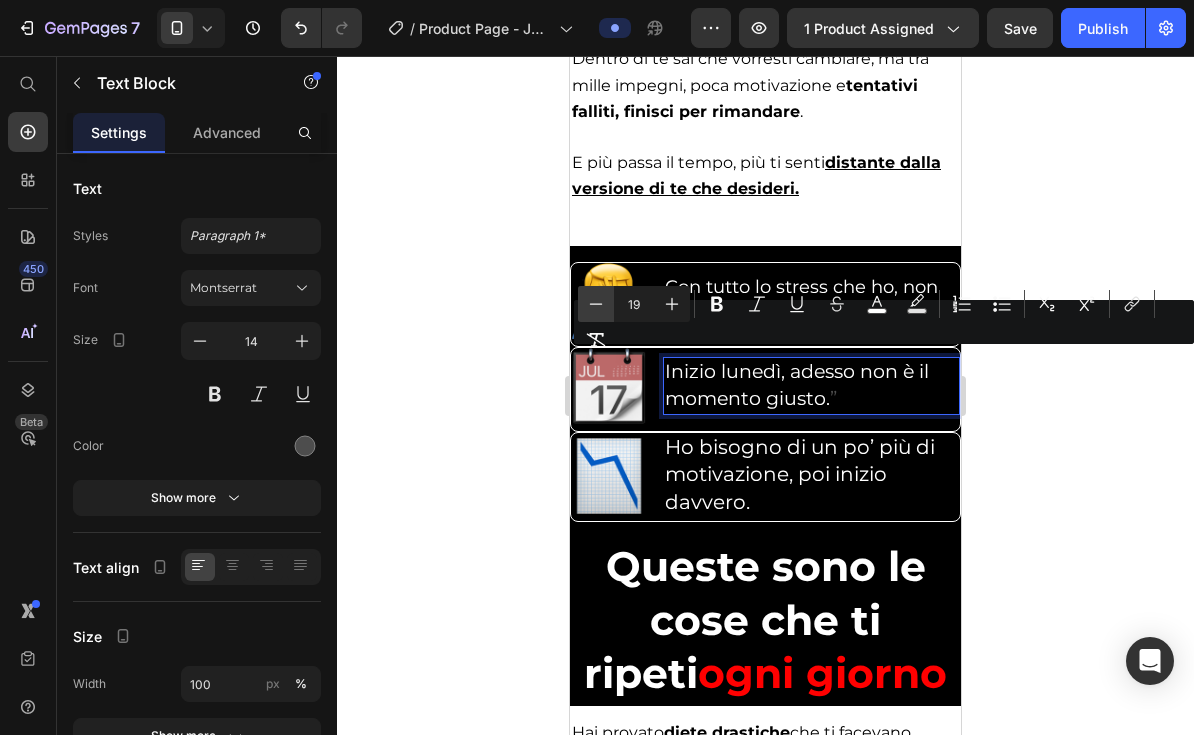 click 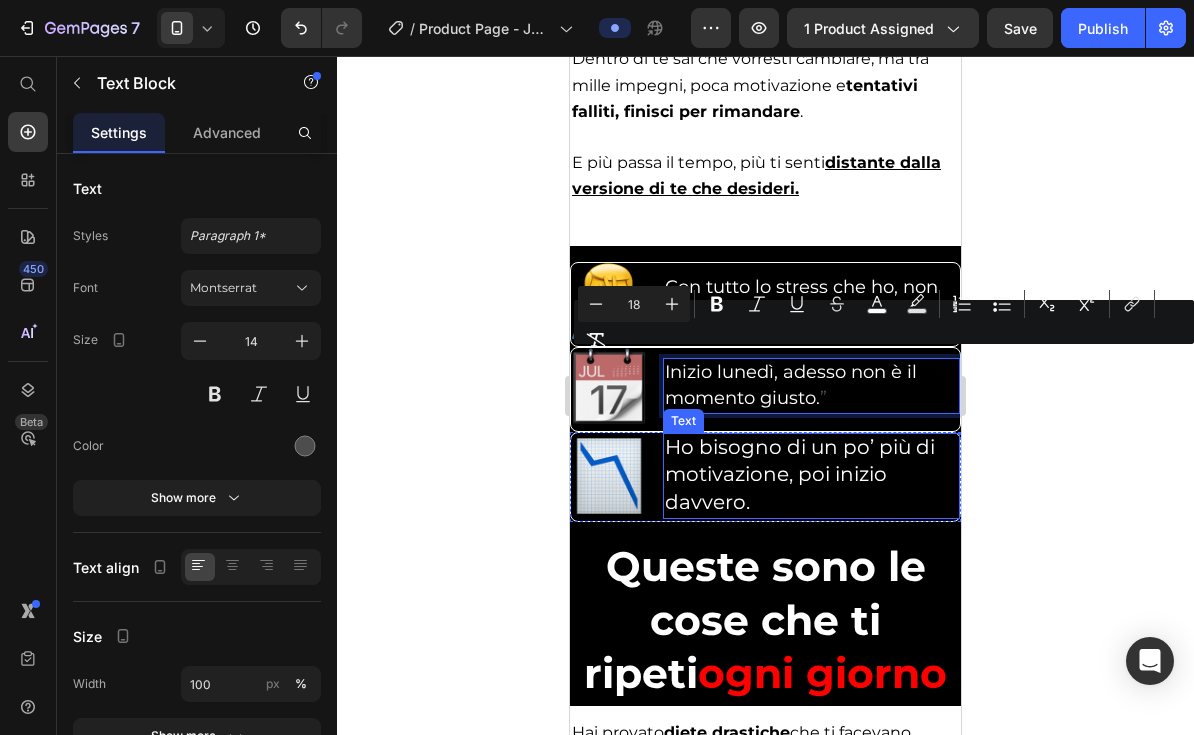 click on "Ho bisogno di un po’ più di motivazione, poi inizio davvero." at bounding box center (811, 476) 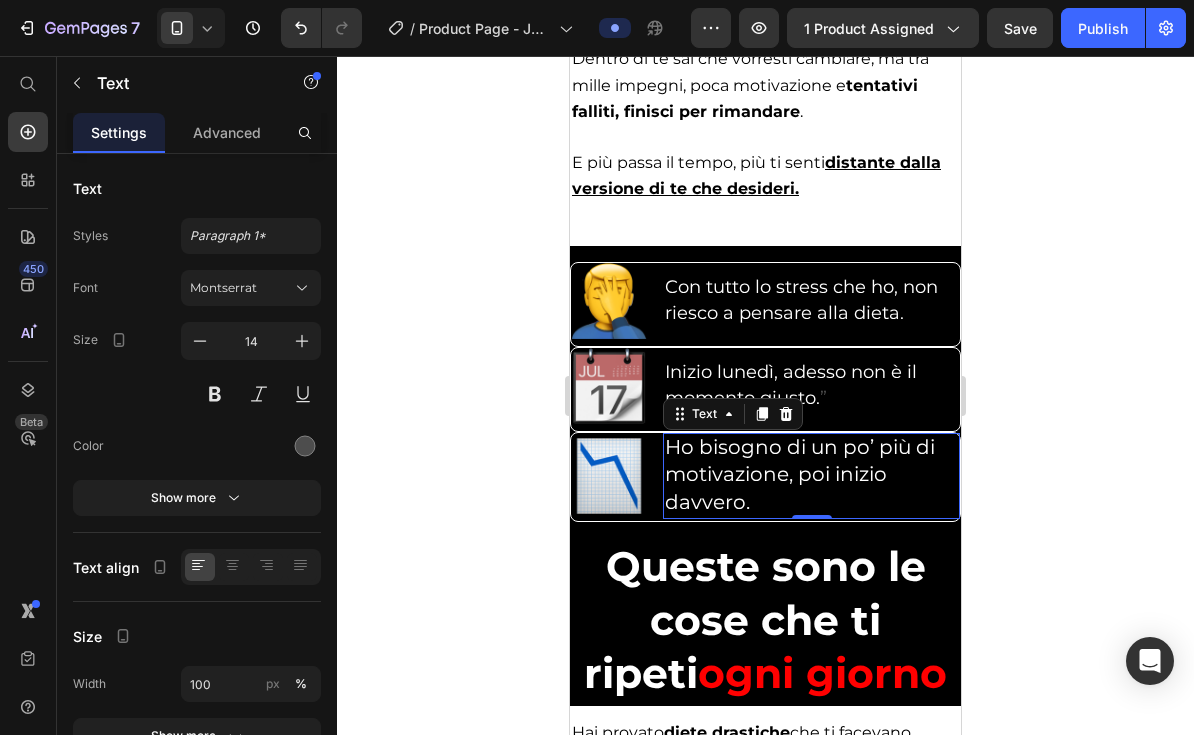 click on "Ho bisogno di un po’ più di motivazione, poi inizio davvero." at bounding box center (811, 476) 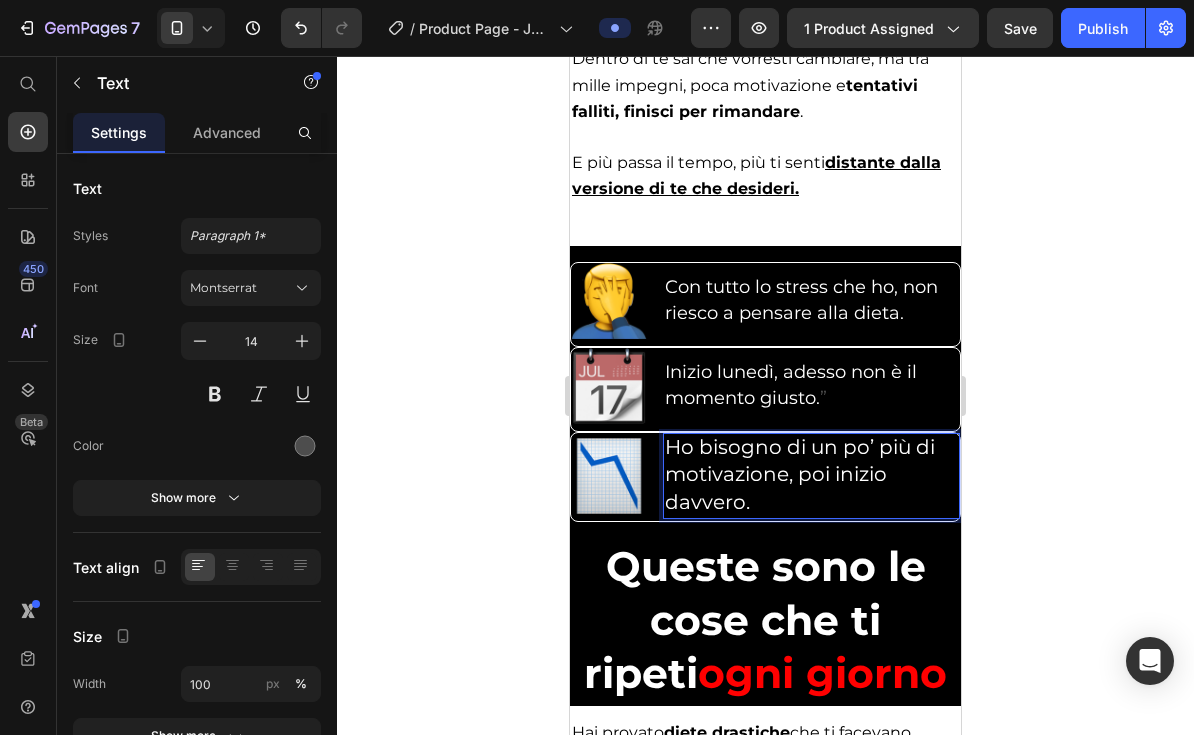 click on "Ho bisogno di un po’ più di motivazione, poi inizio davvero." at bounding box center (811, 476) 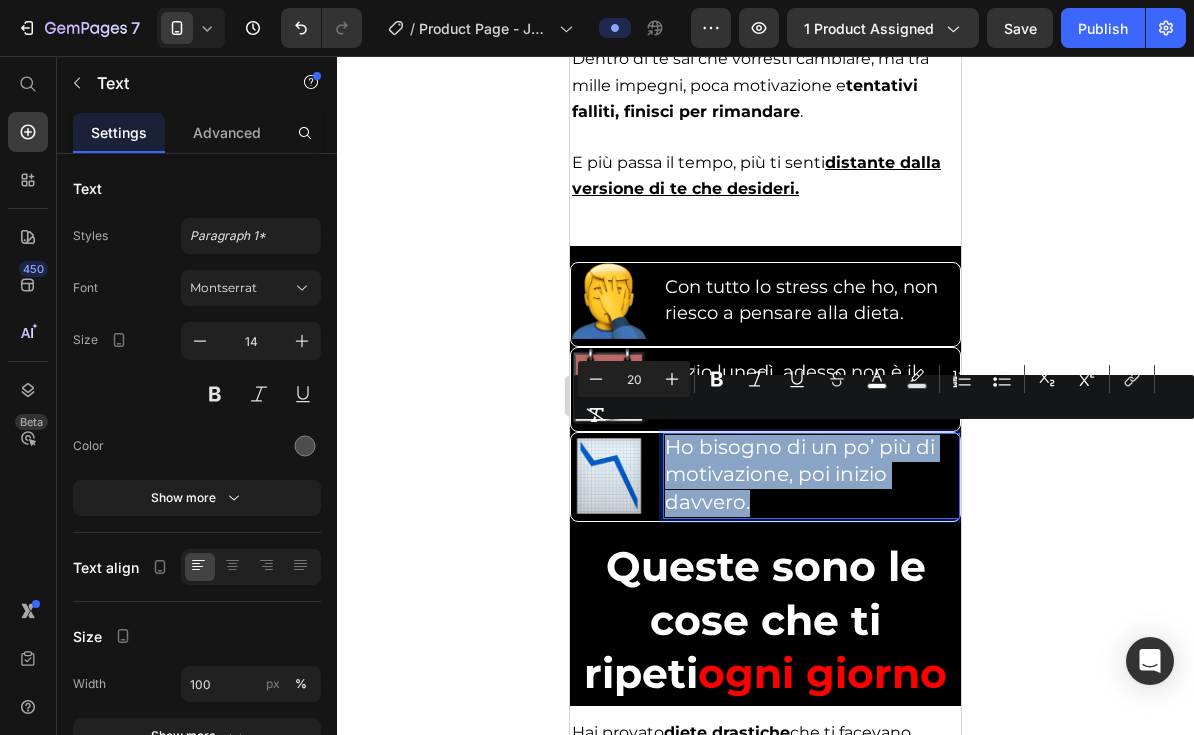 drag, startPoint x: 787, startPoint y: 495, endPoint x: 670, endPoint y: 447, distance: 126.46343 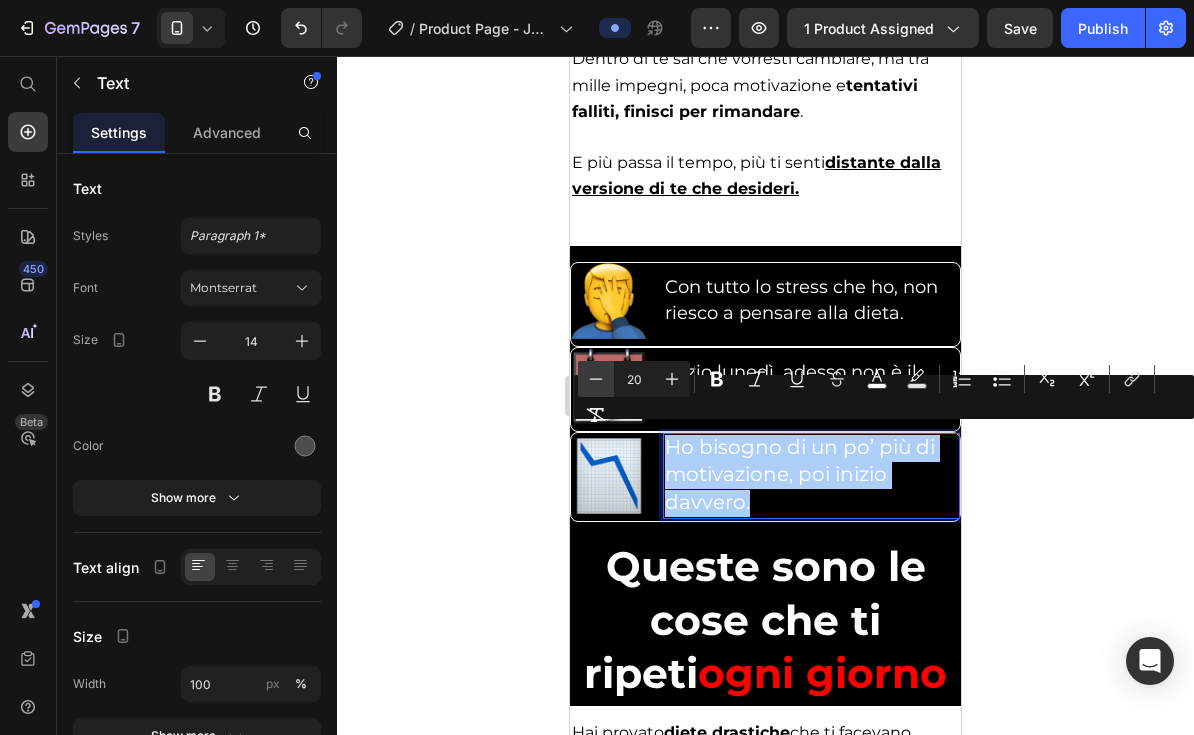 click 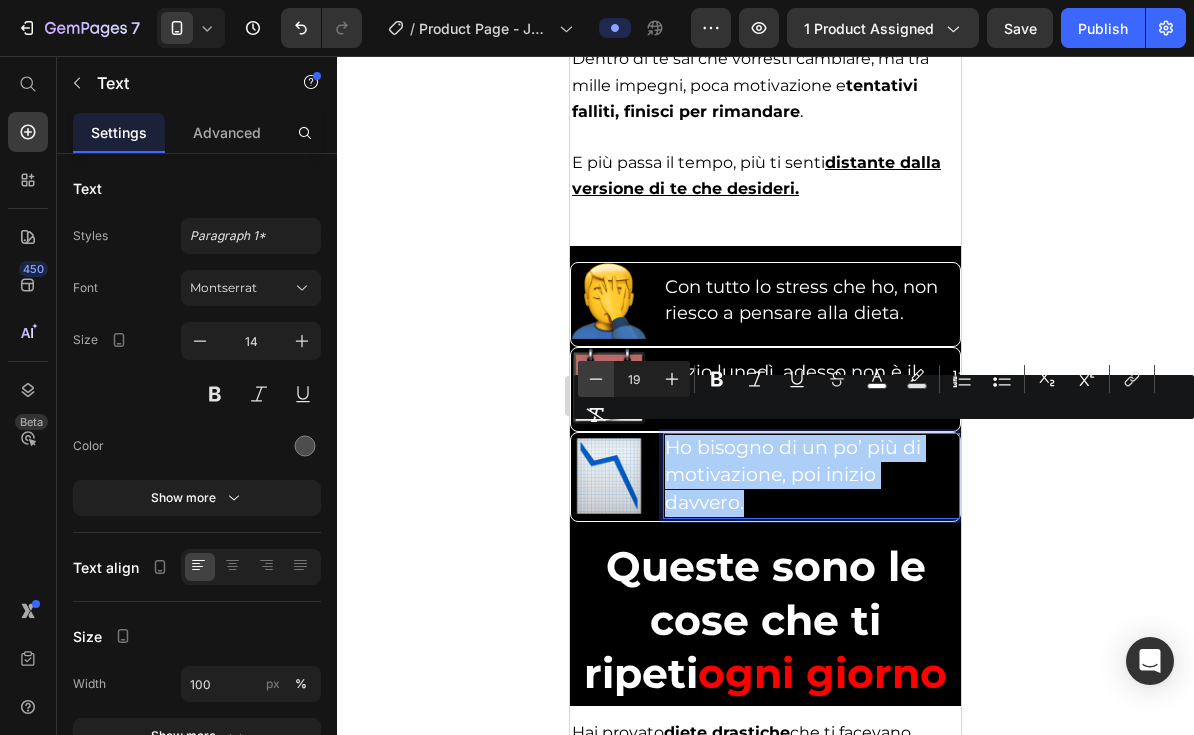 click 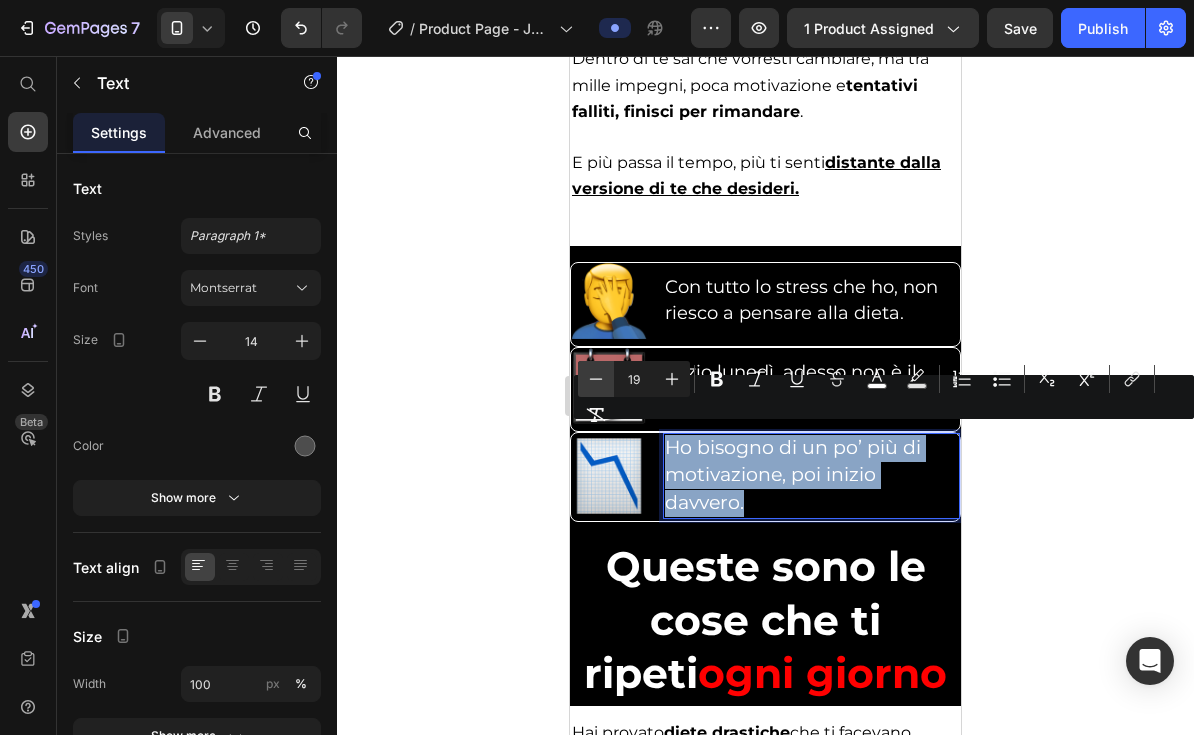 type on "18" 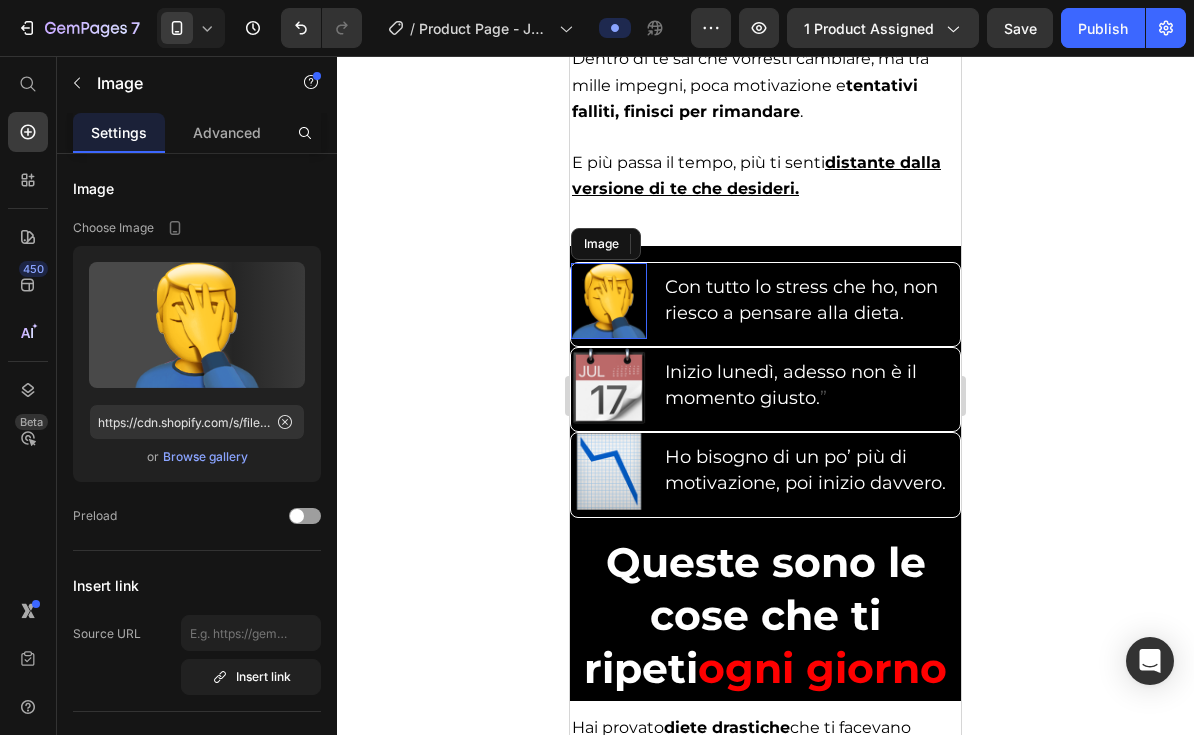click at bounding box center (609, 301) 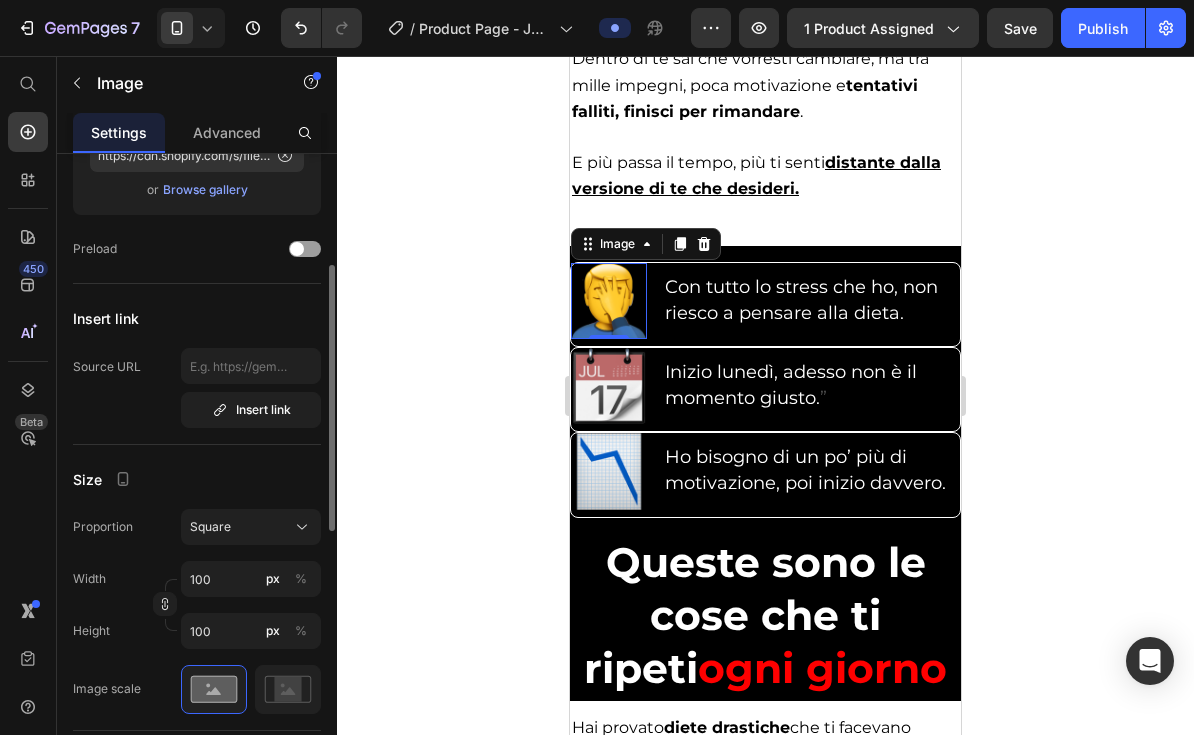 scroll, scrollTop: 316, scrollLeft: 0, axis: vertical 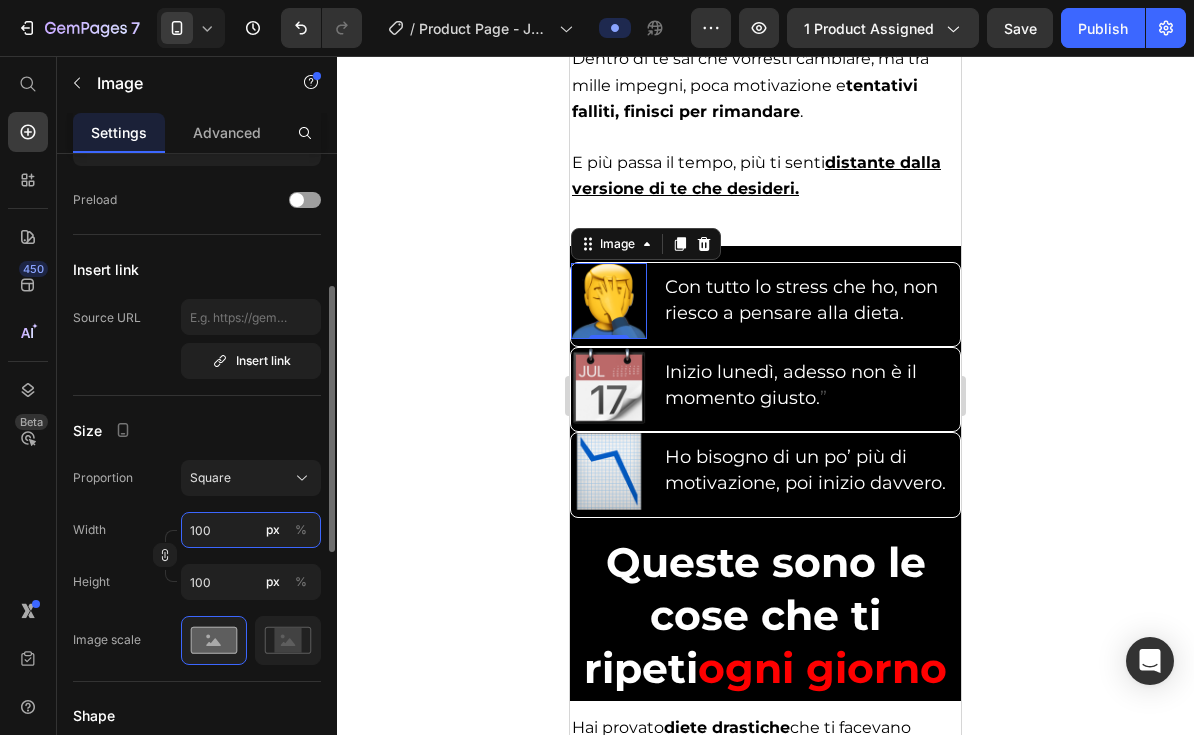 click on "100" at bounding box center [251, 530] 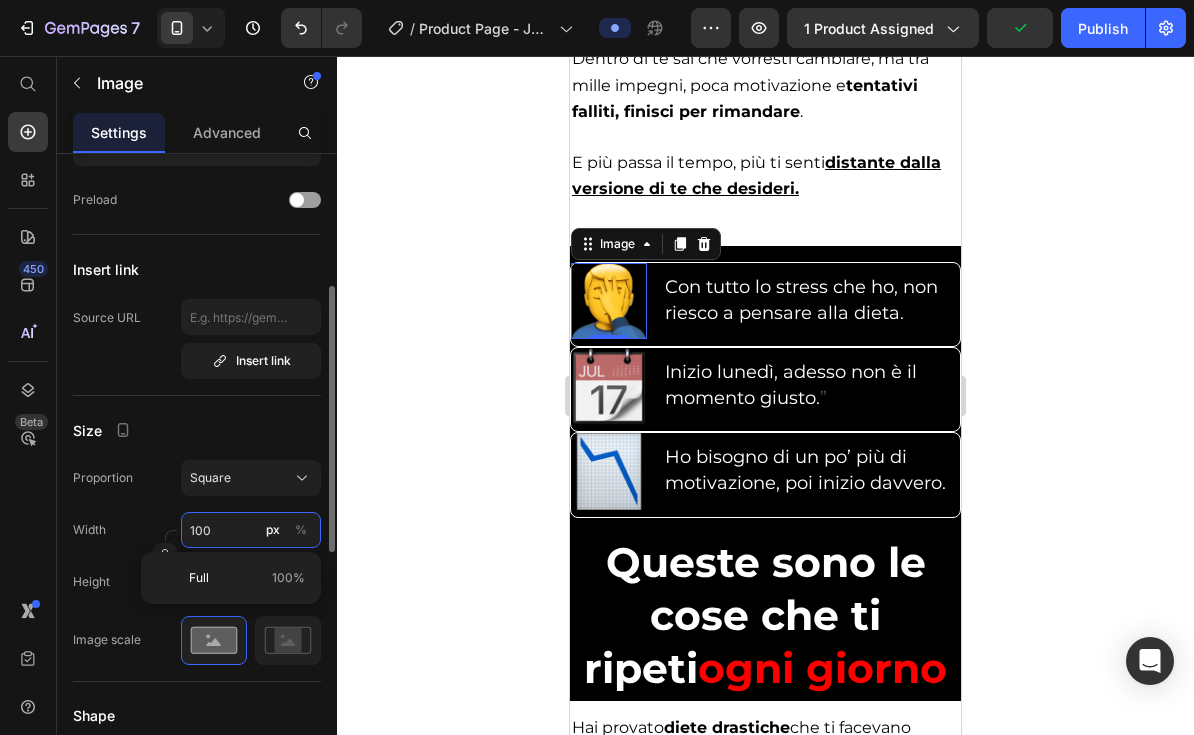 type on "8" 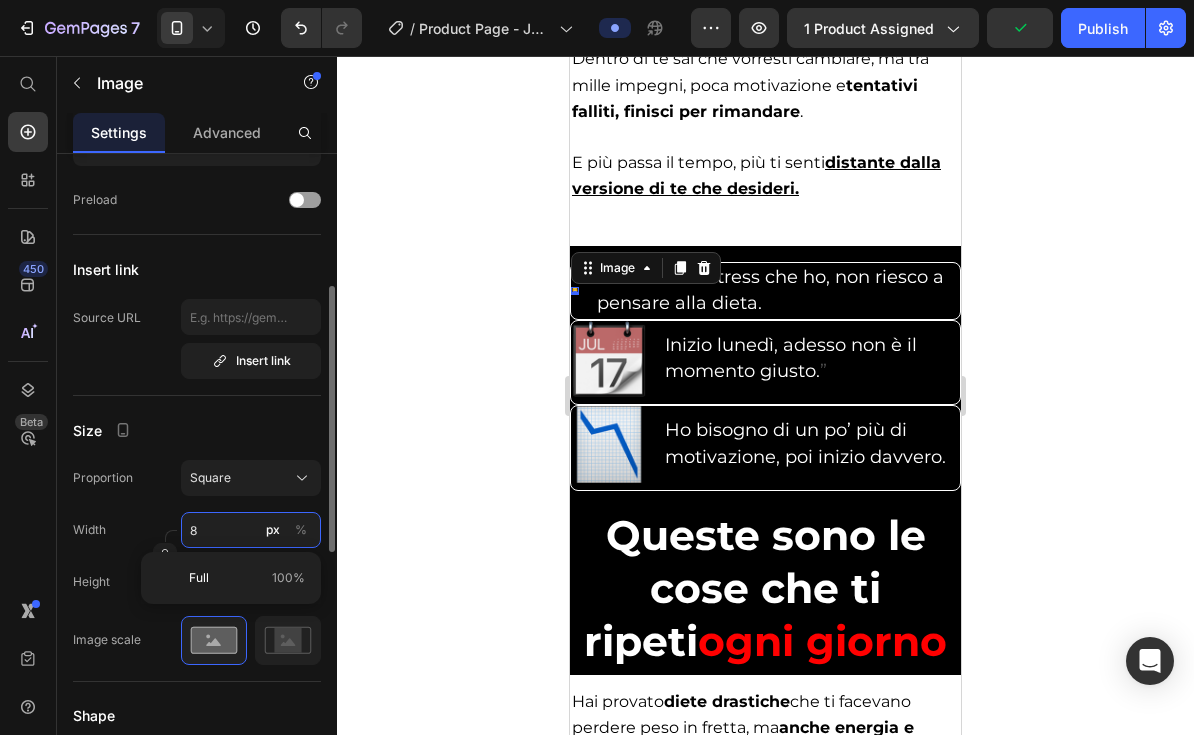 type on "80" 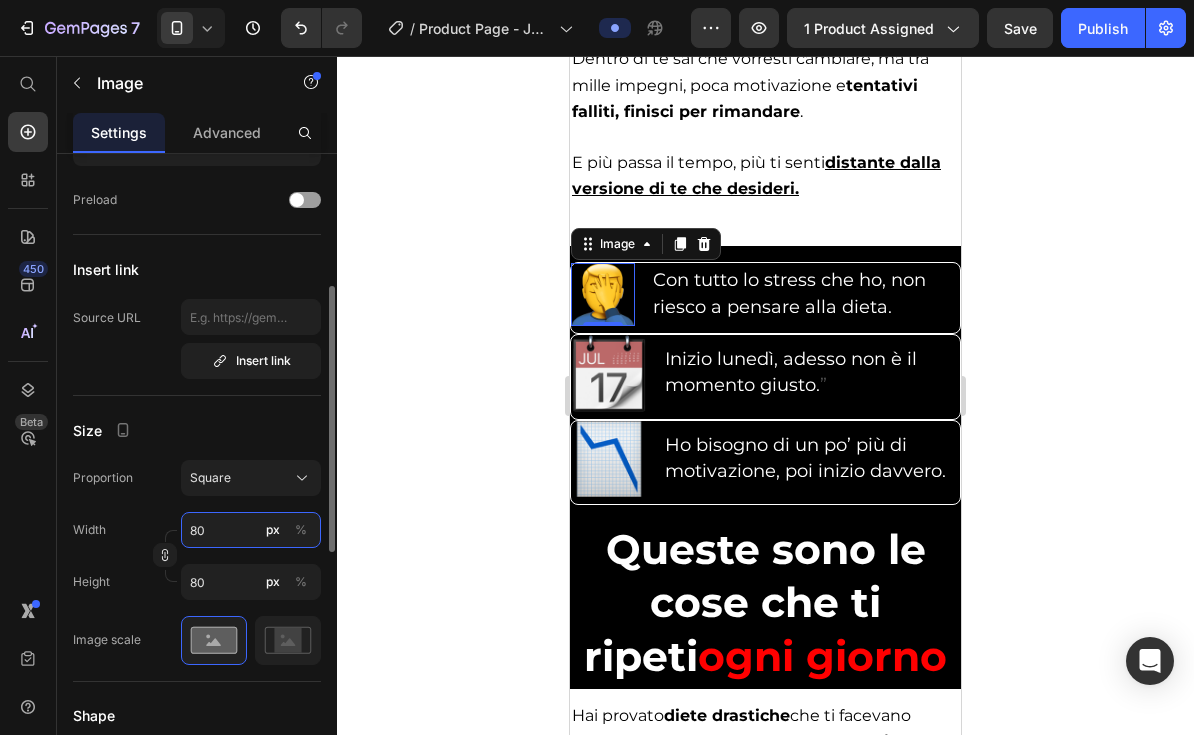 type on "8" 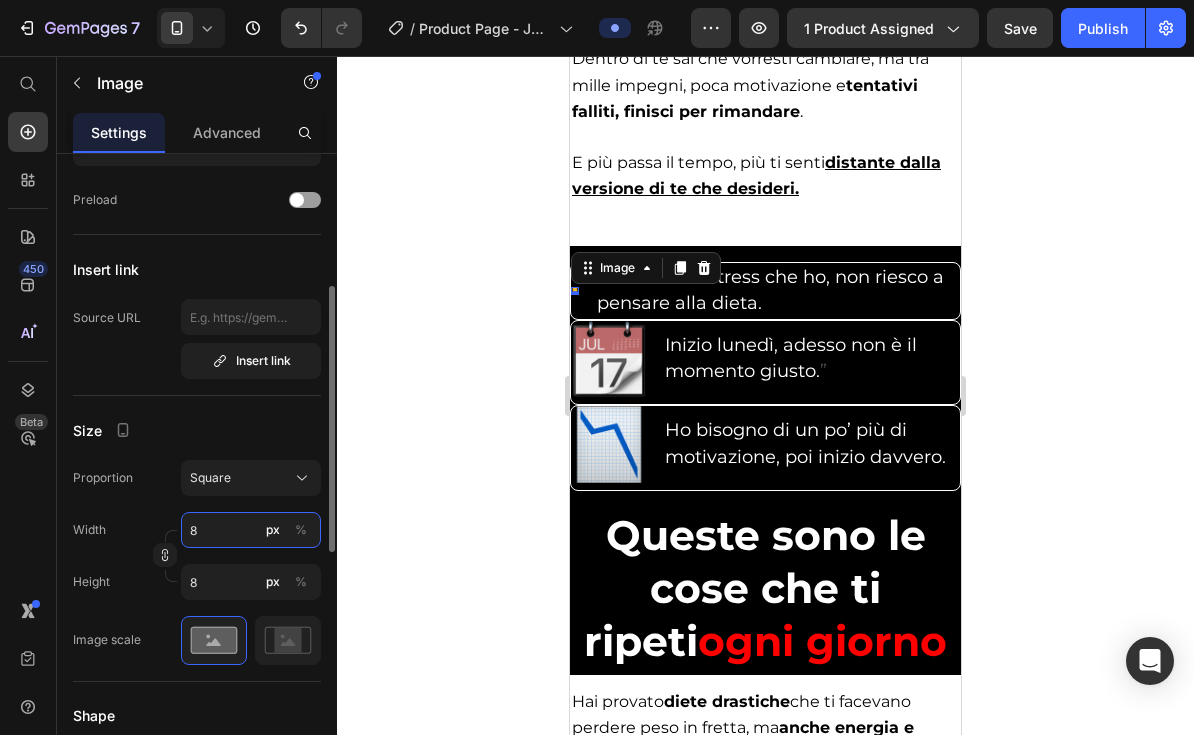 type 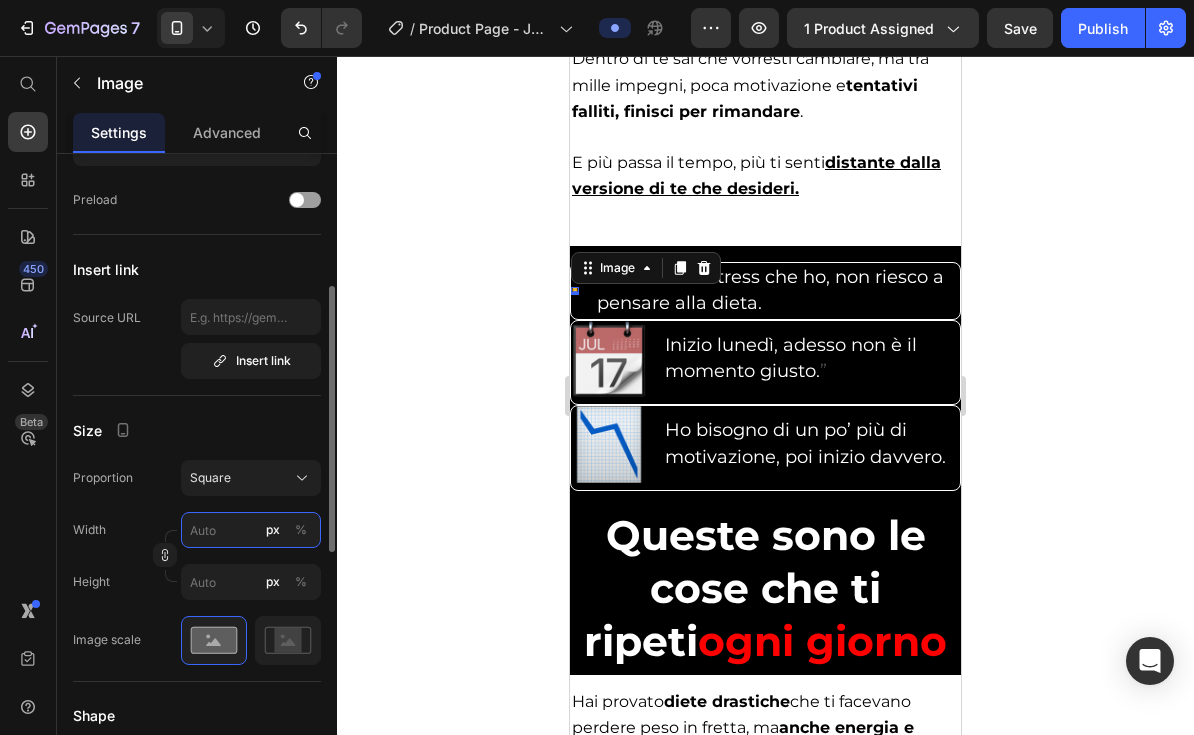 type on "5" 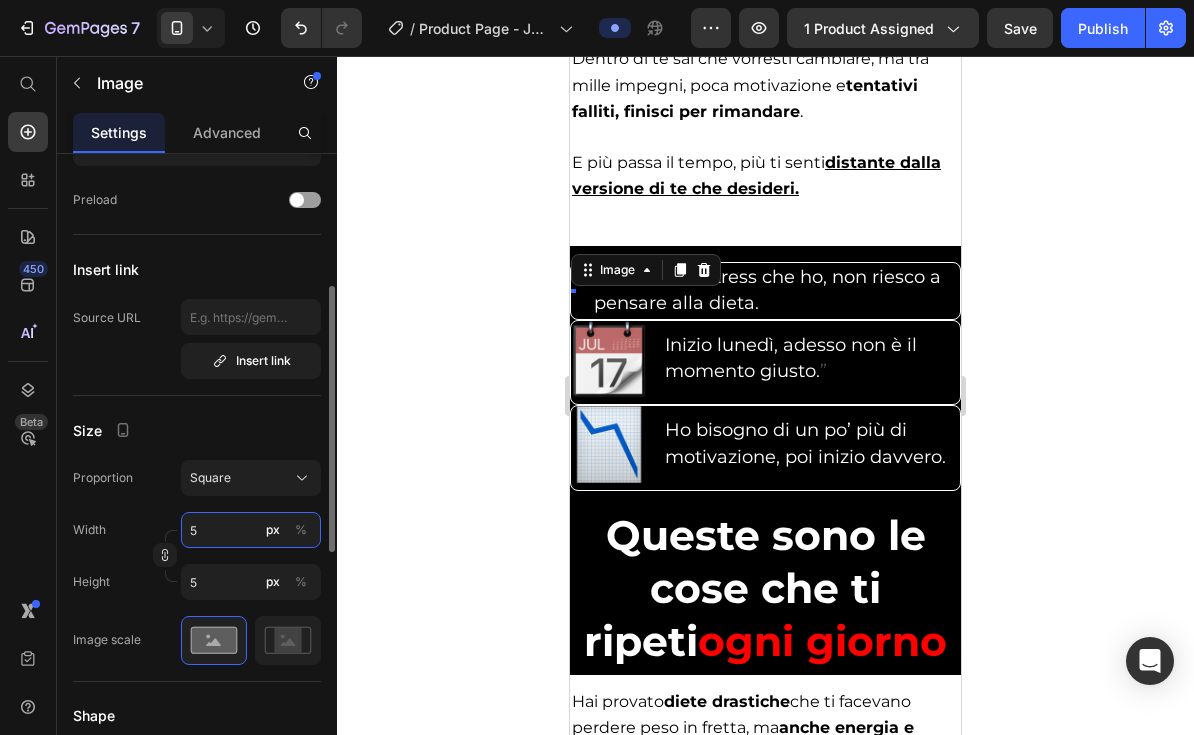 type on "50" 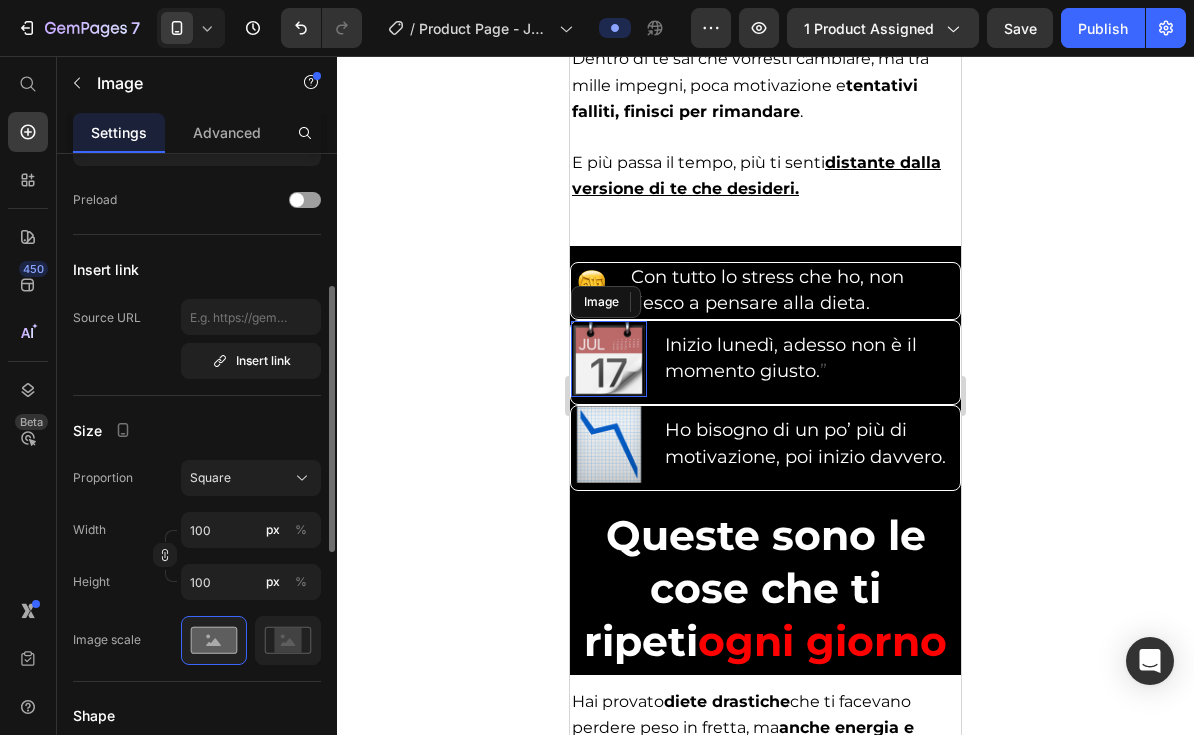 click at bounding box center (609, 359) 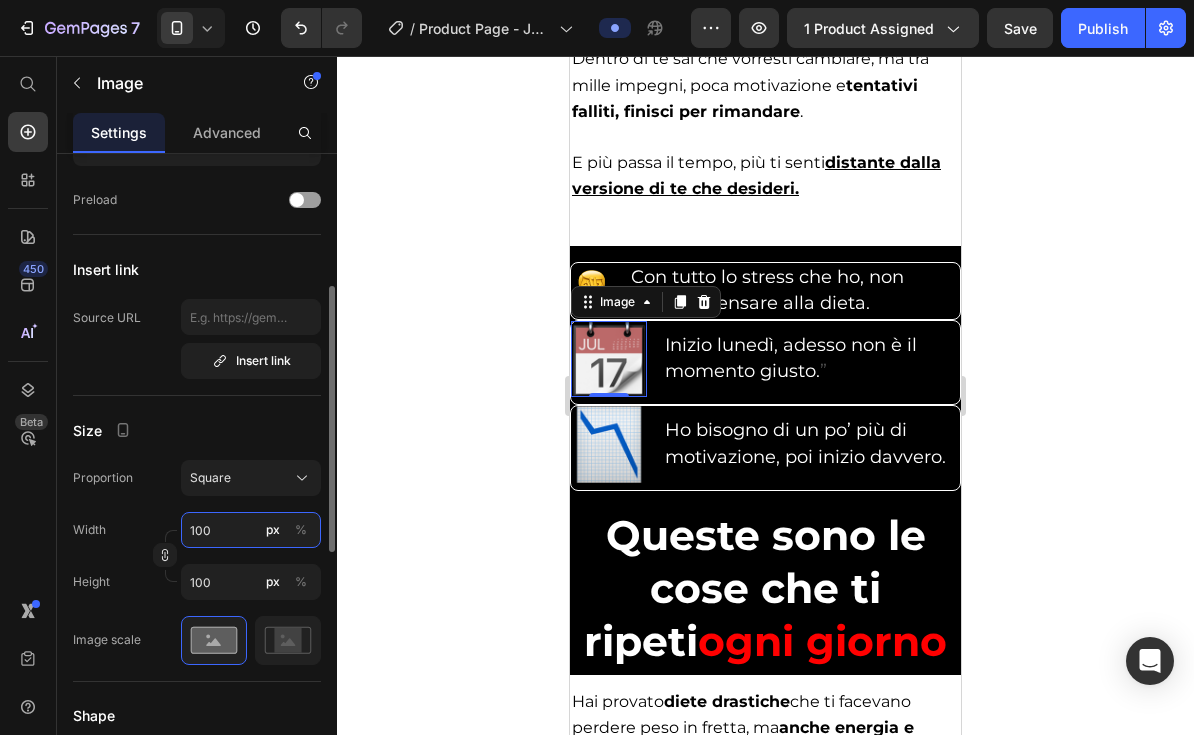 click on "100" at bounding box center [251, 530] 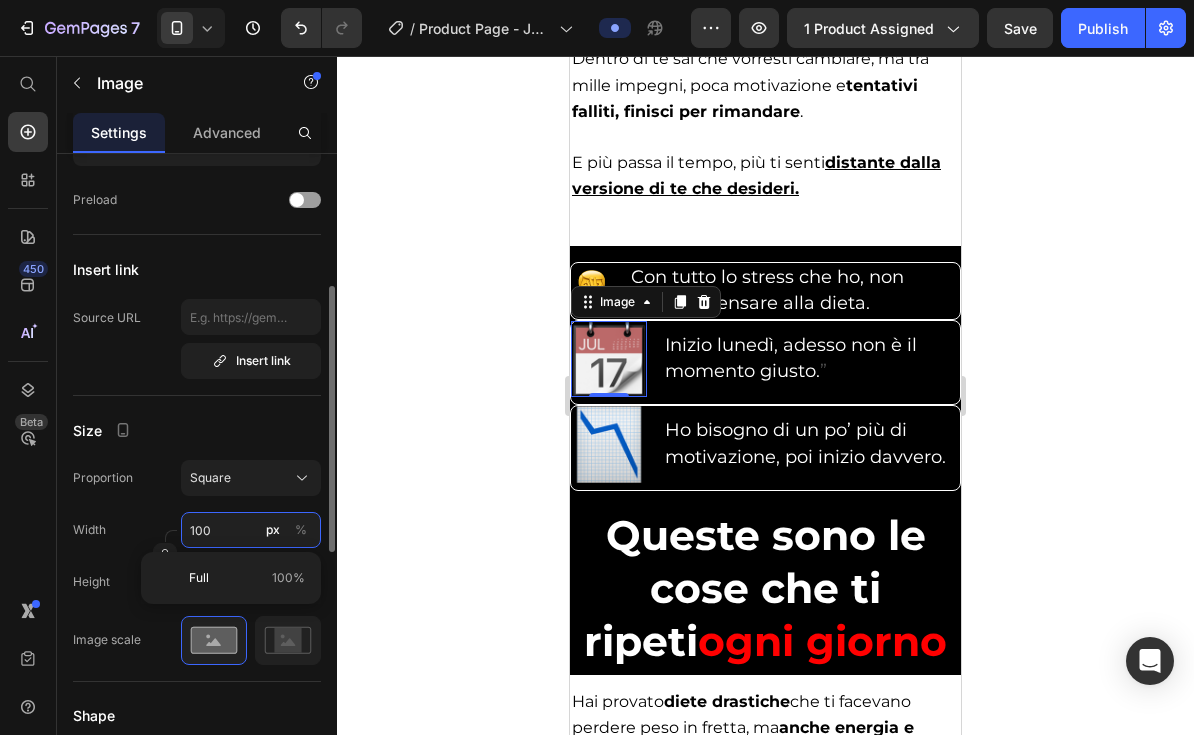 type on "5" 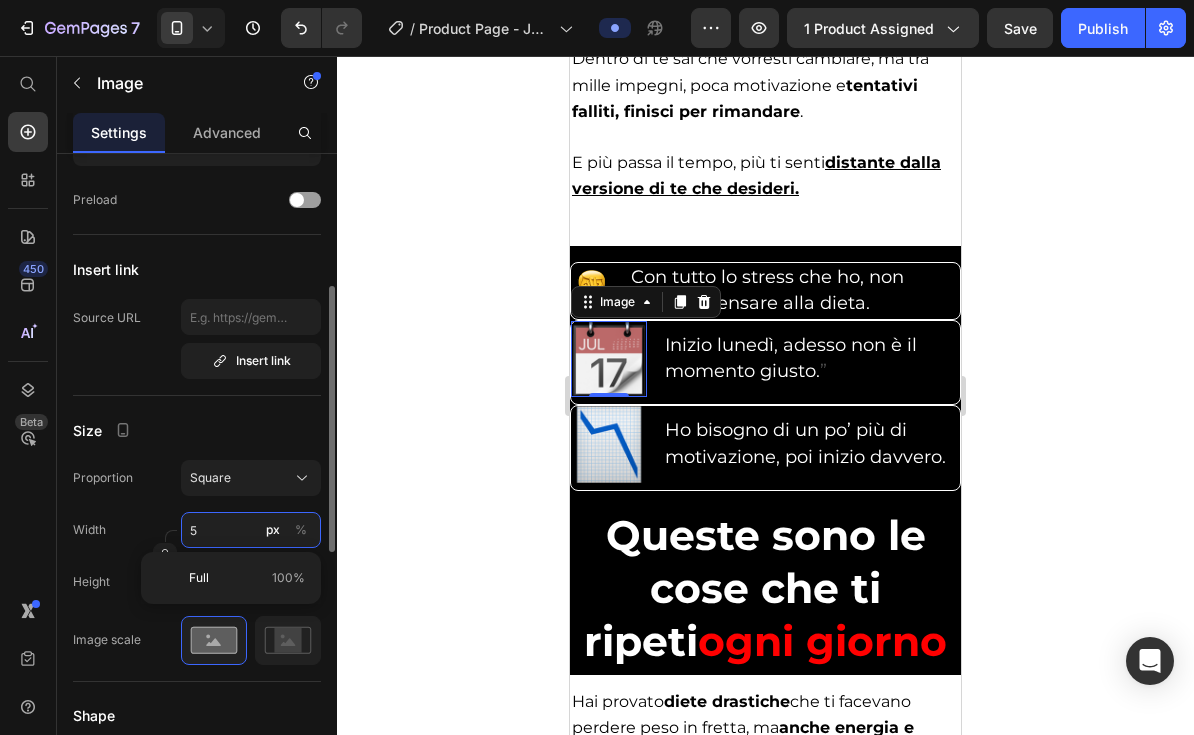 type on "50" 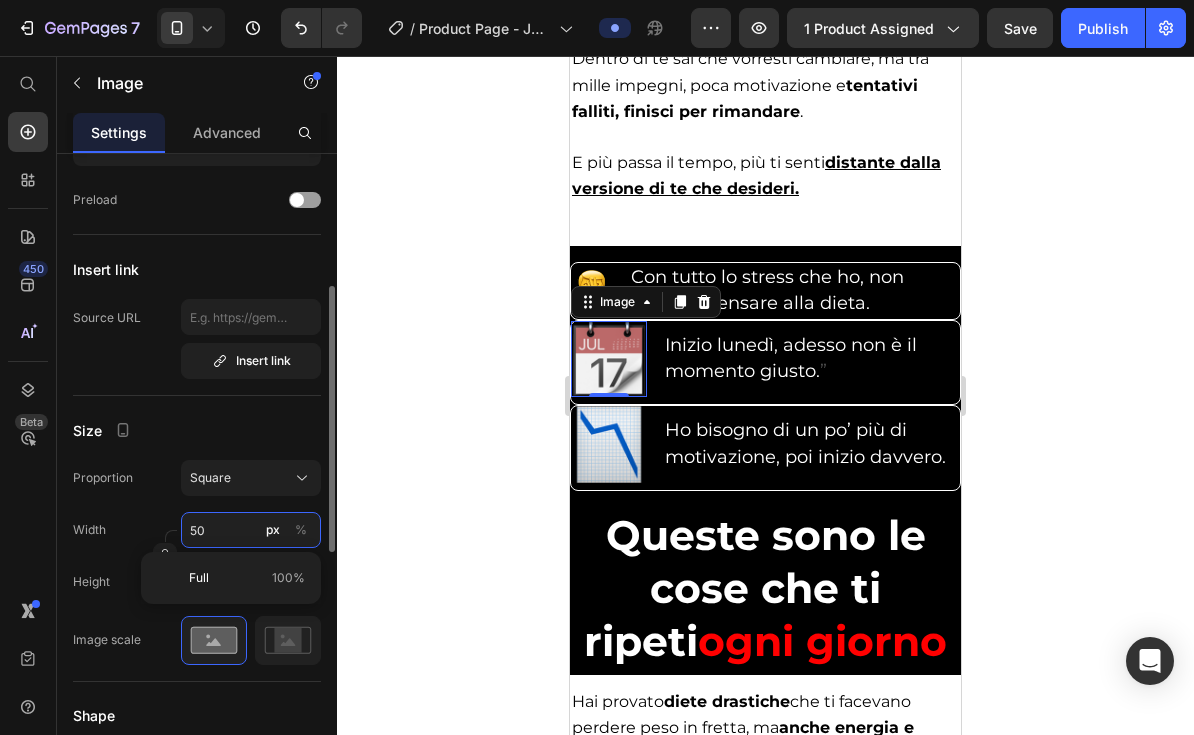 type on "50" 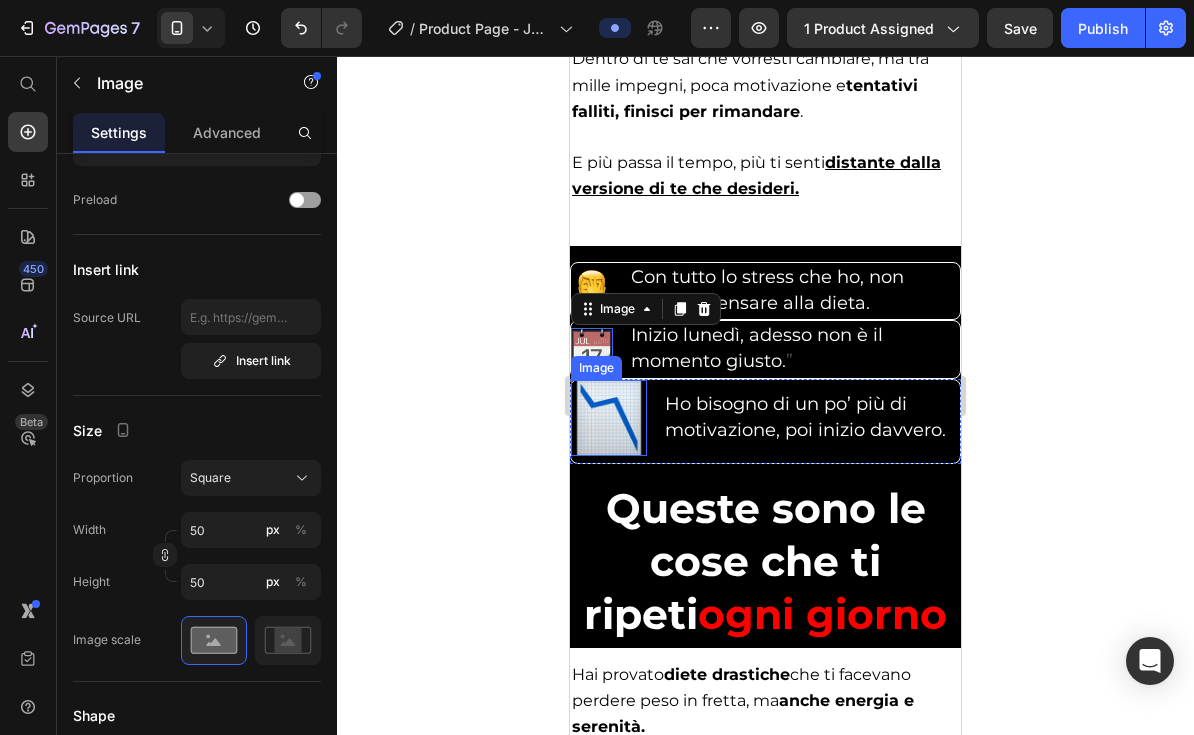 click at bounding box center [609, 418] 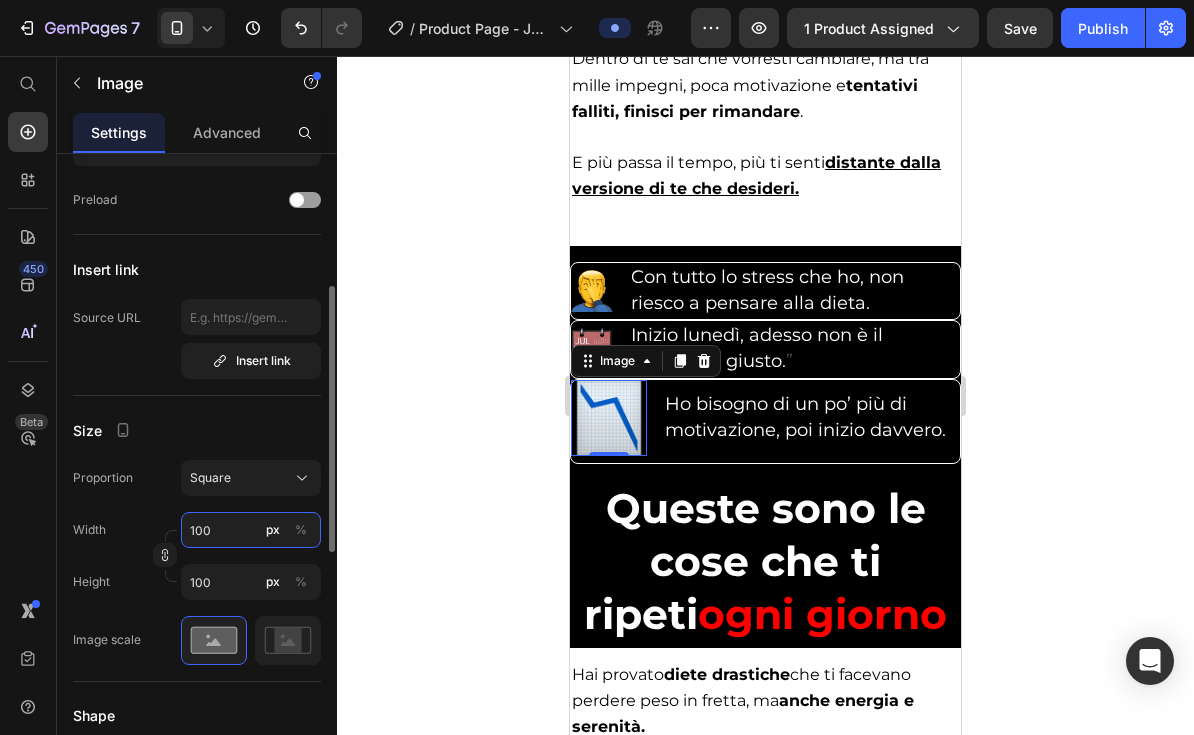 click on "100" at bounding box center (251, 530) 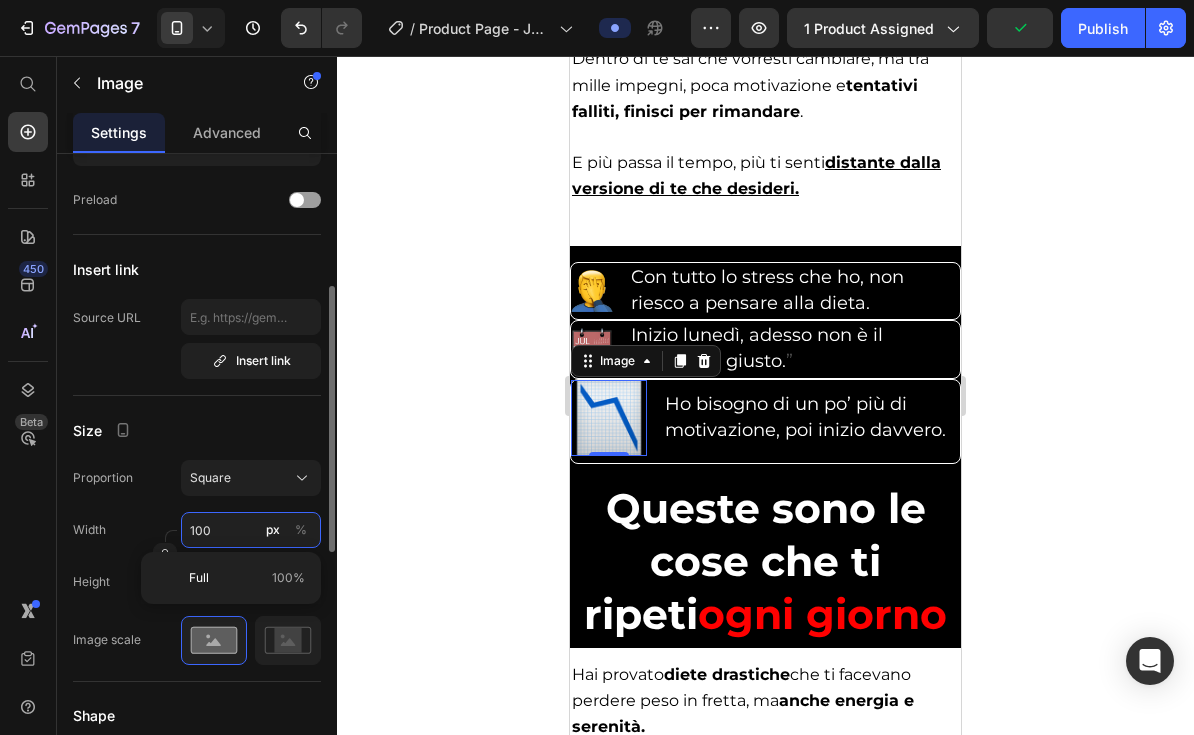 type on "5" 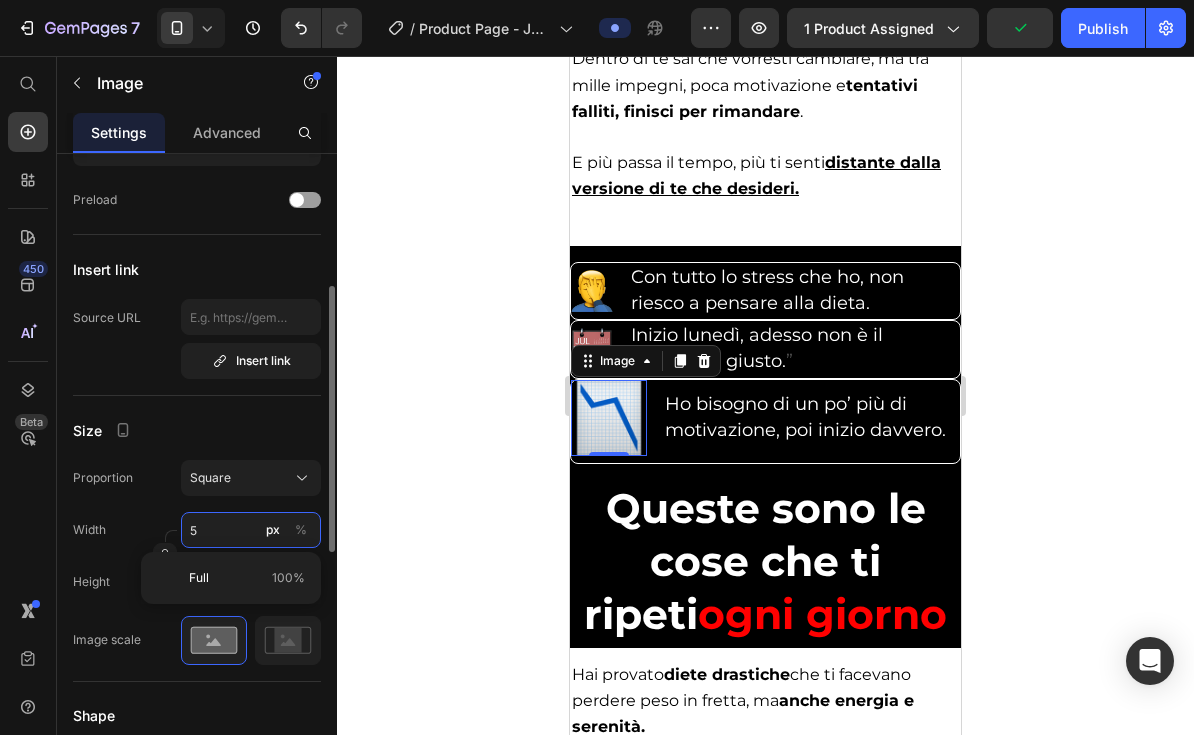 type on "50" 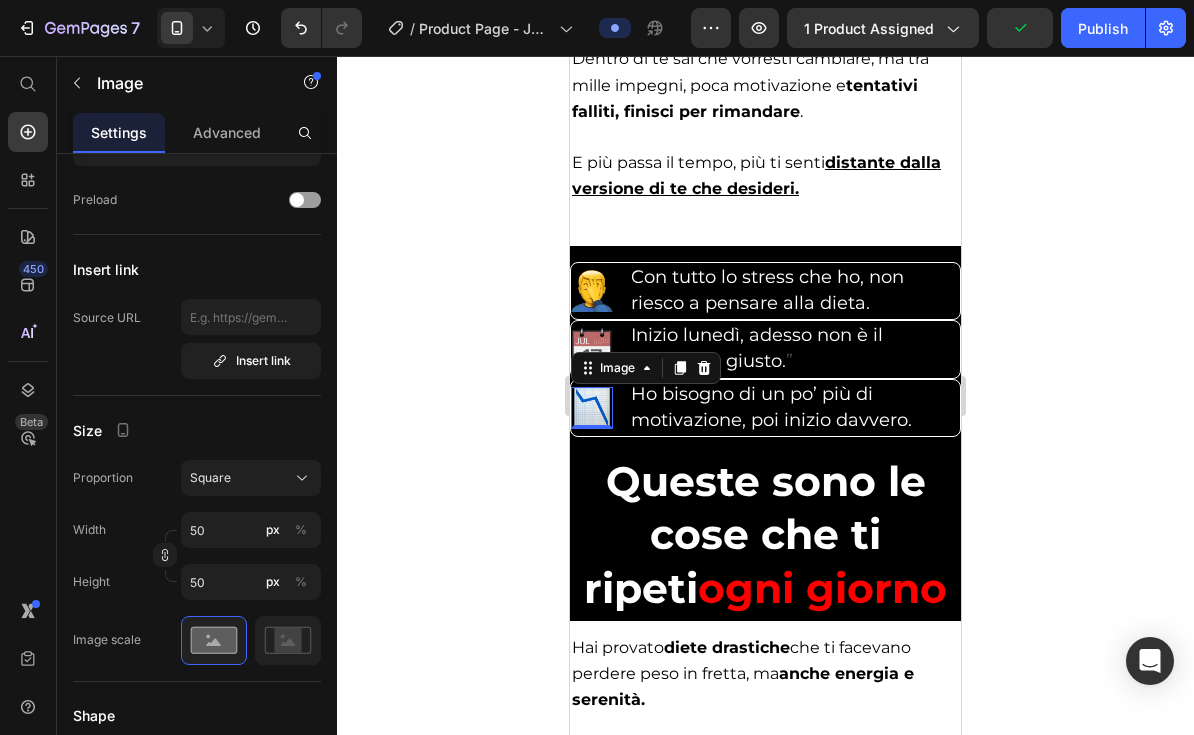 click 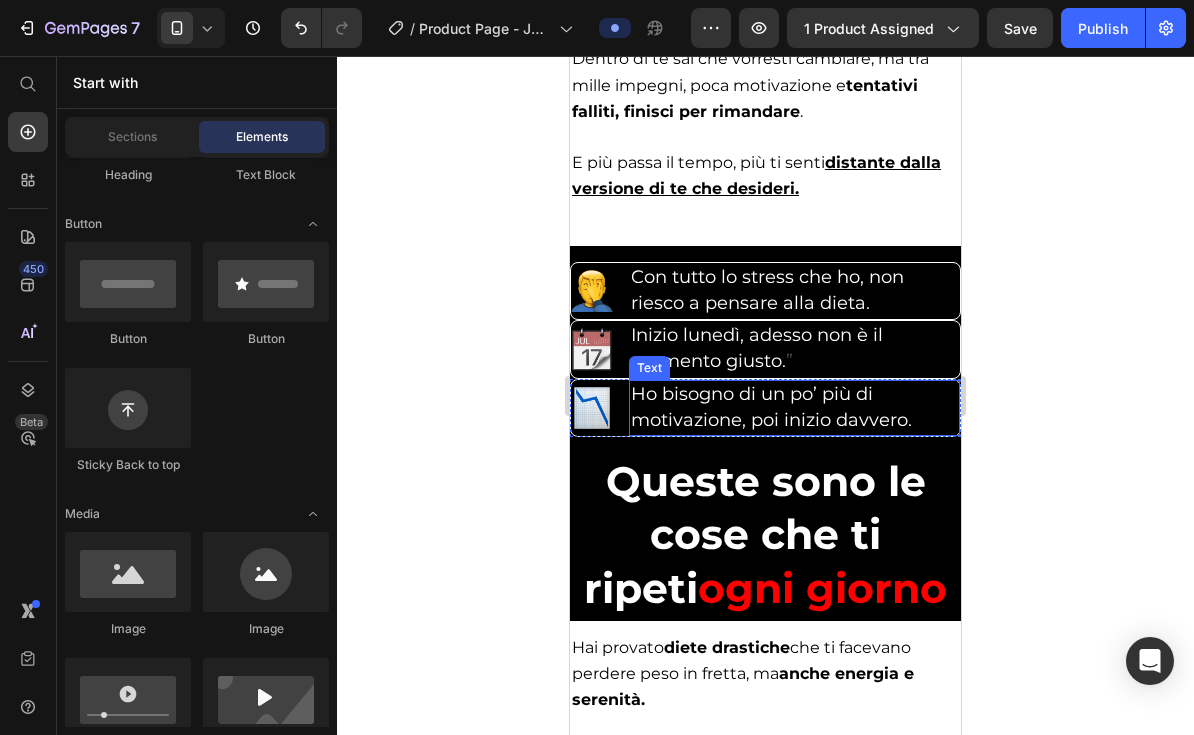 click on "Ho bisogno di un po’ più di motivazione, poi inizio davvero." at bounding box center (794, 408) 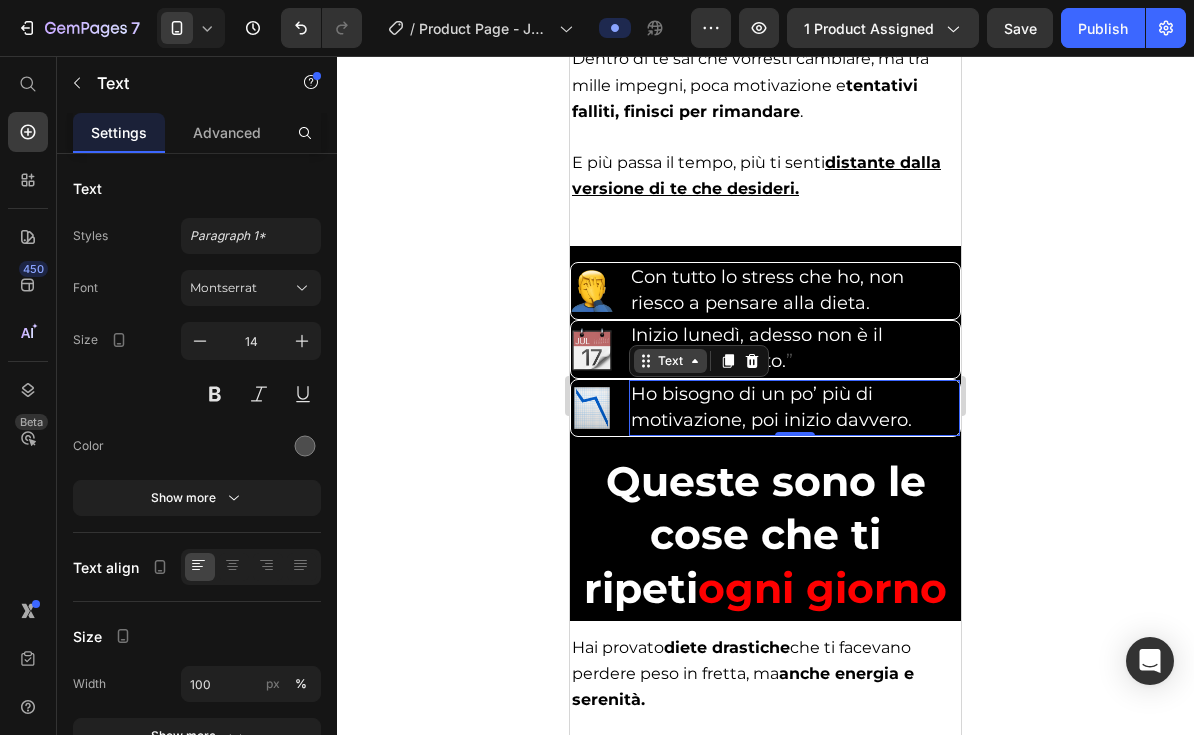 click on "Text" at bounding box center (670, 361) 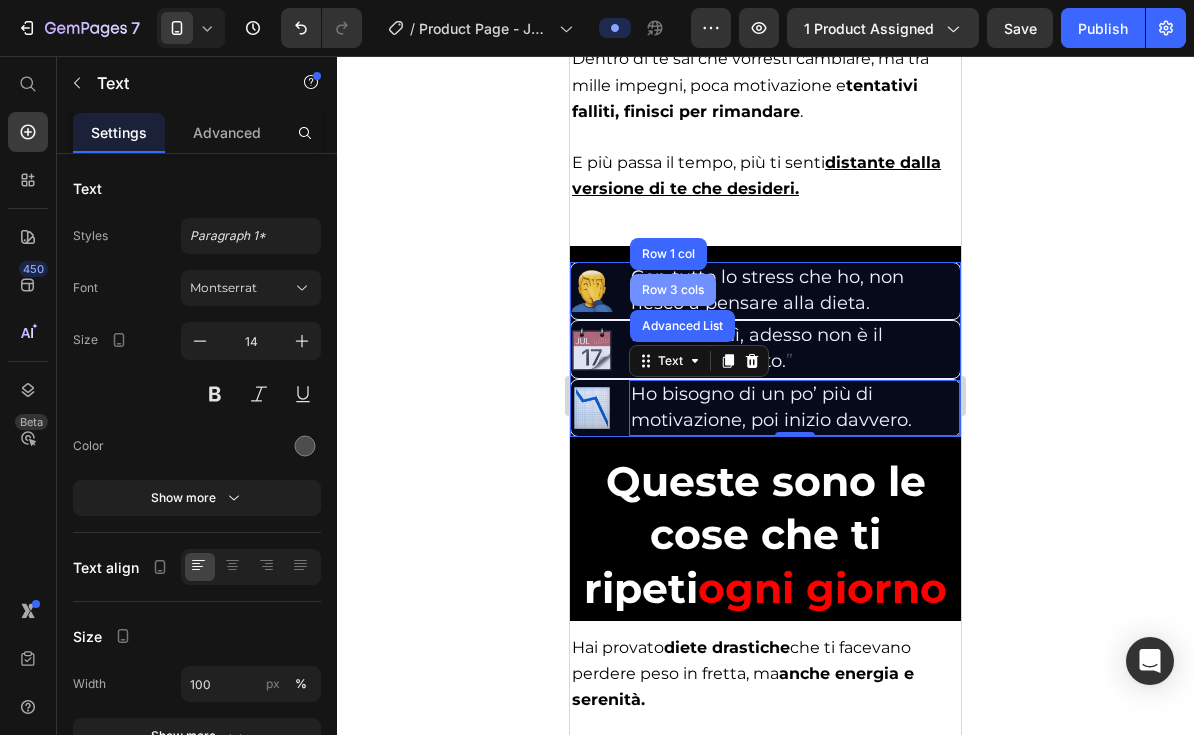 click on "Row 3 cols" at bounding box center [673, 290] 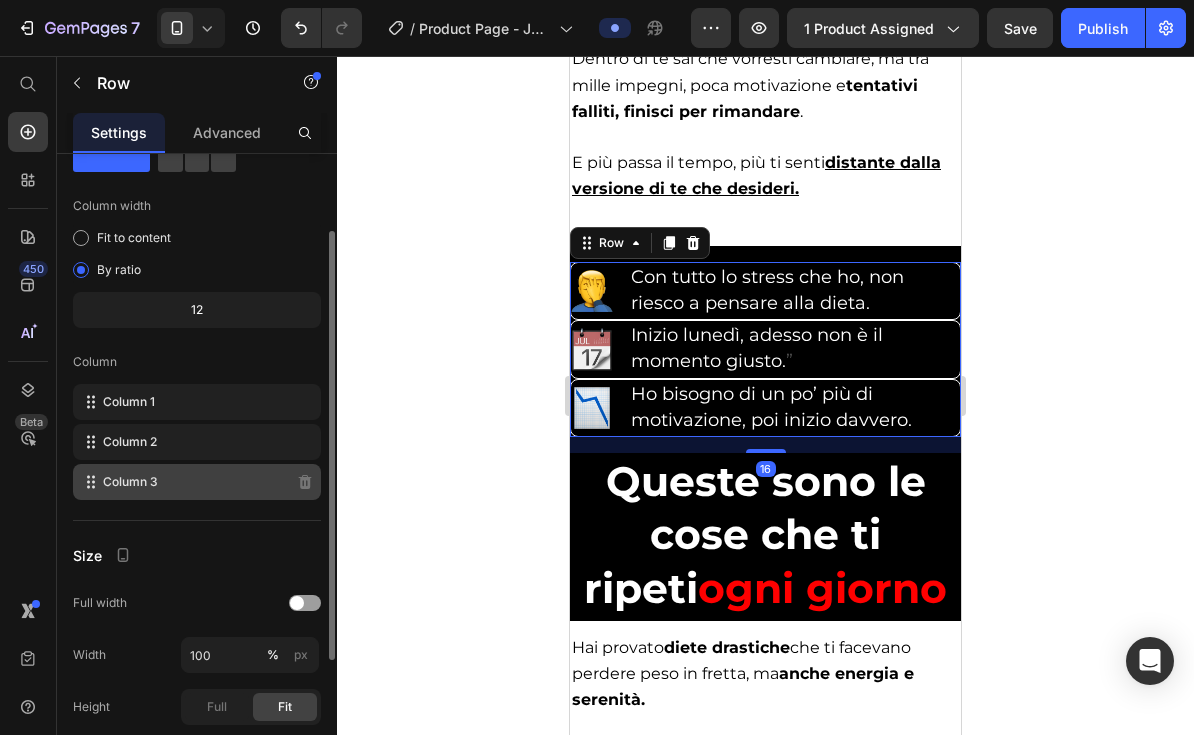 scroll, scrollTop: 184, scrollLeft: 0, axis: vertical 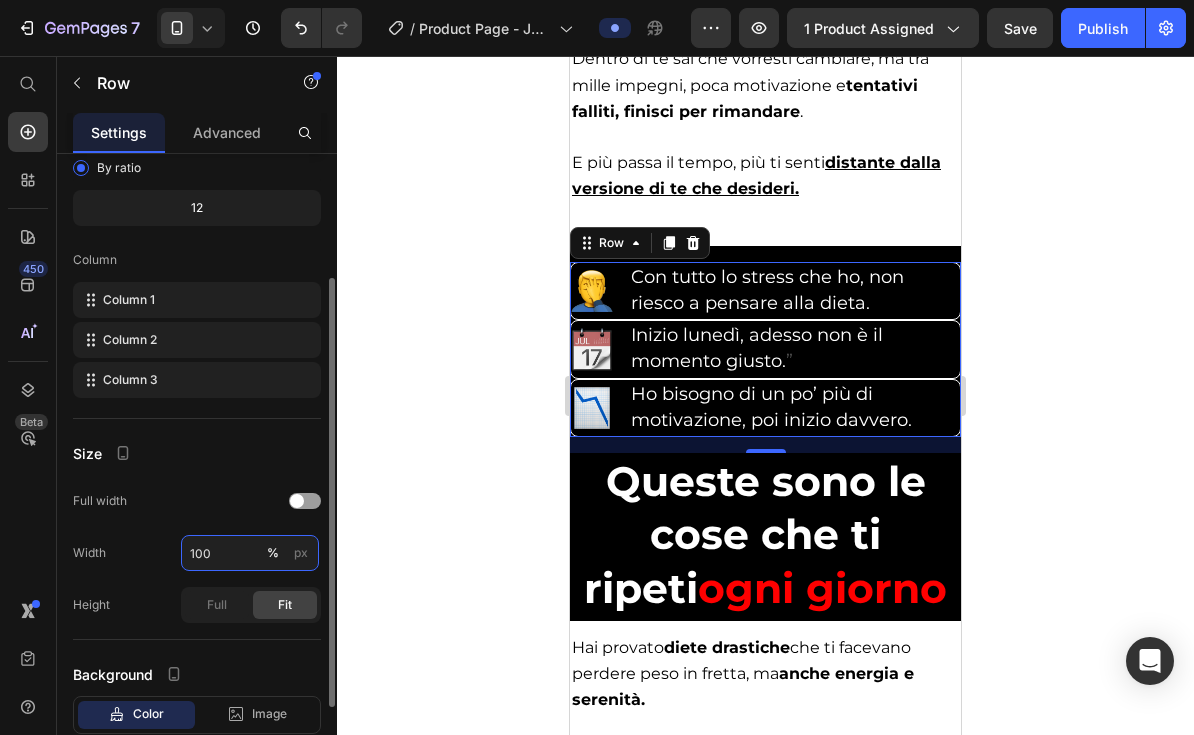 click on "100" at bounding box center [250, 553] 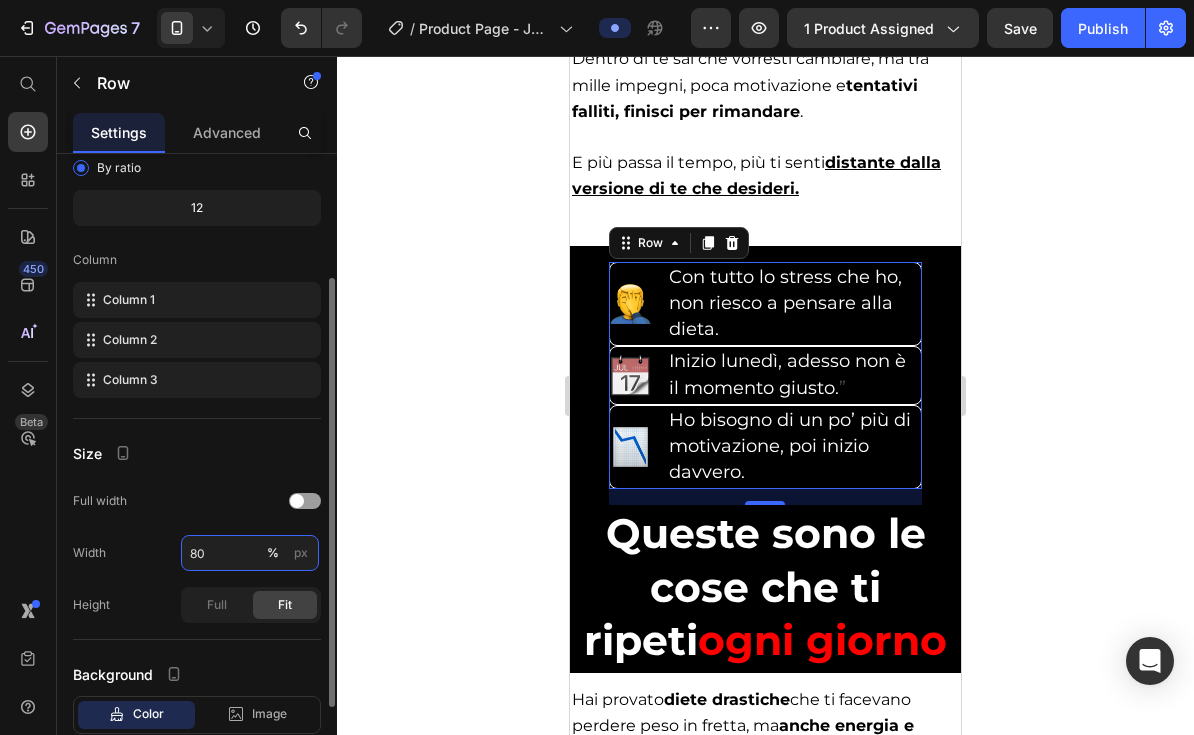 type on "80" 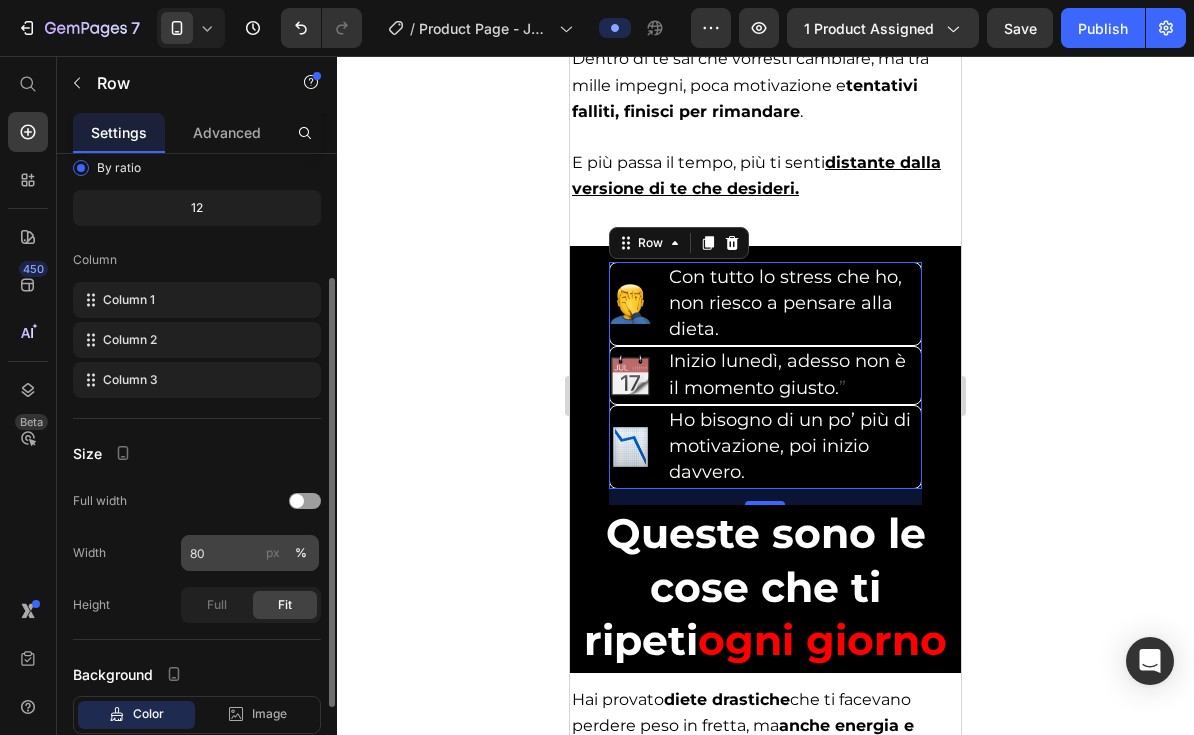 click 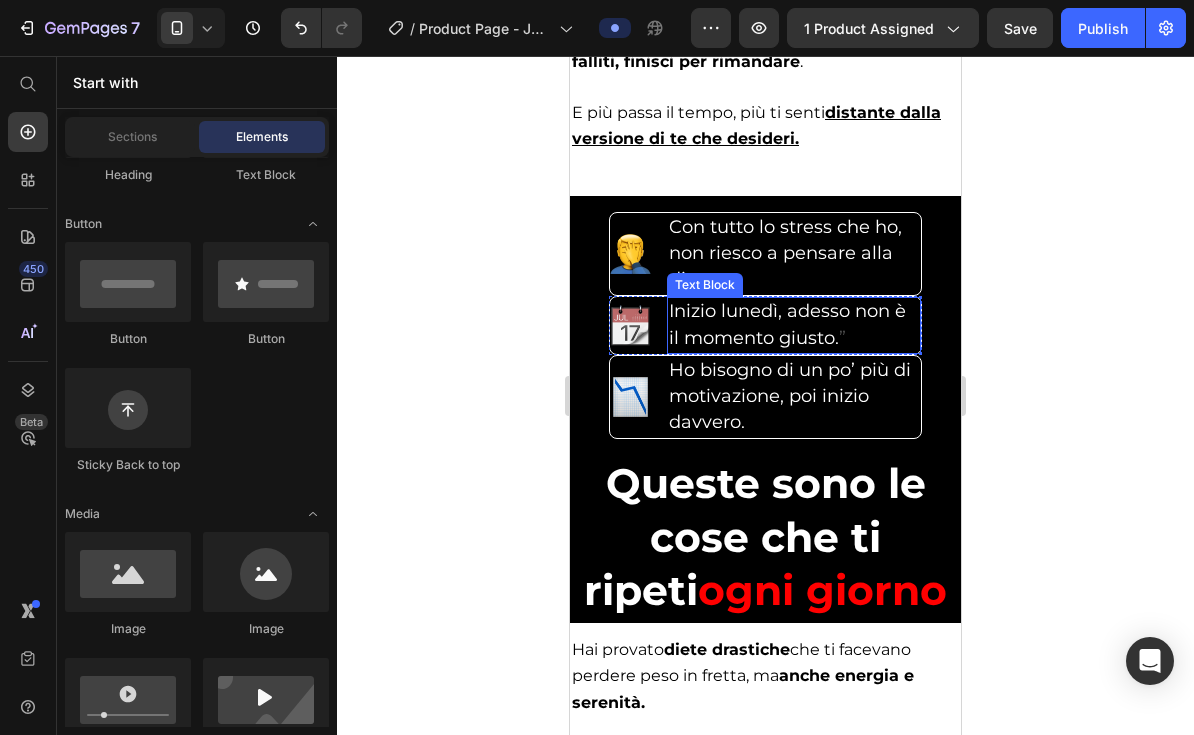 scroll, scrollTop: 2473, scrollLeft: 0, axis: vertical 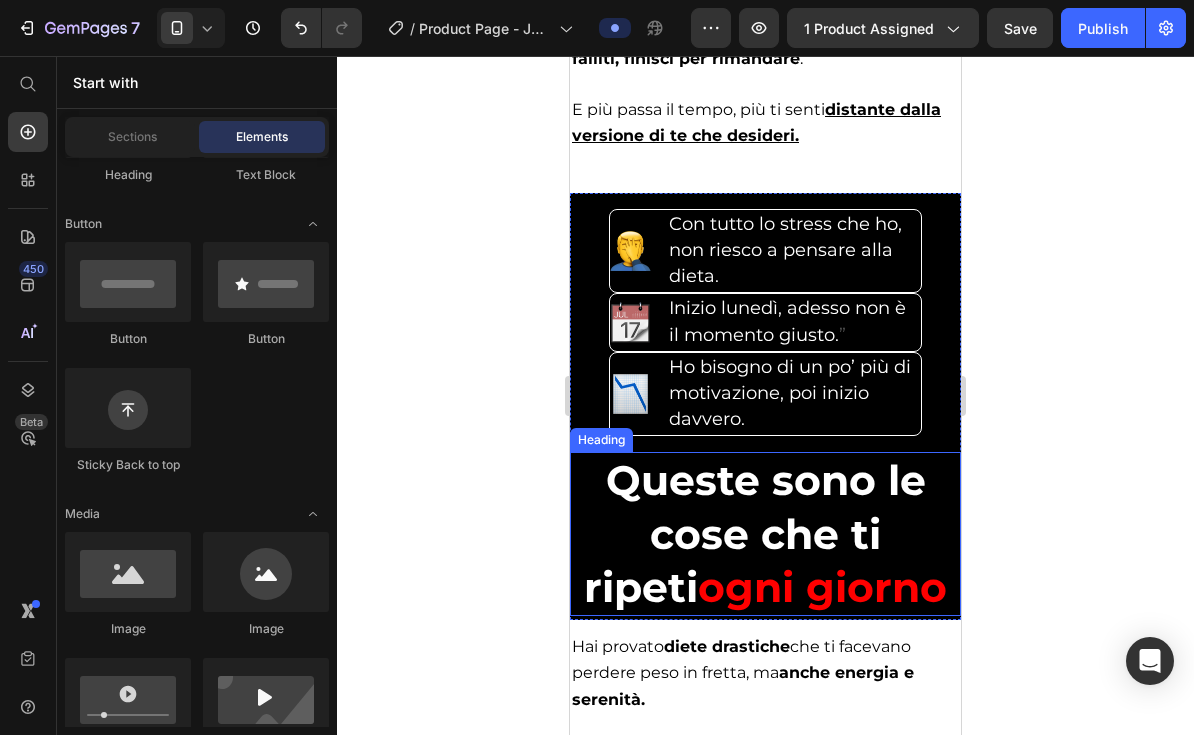 click on "Queste sono le cose che ti ripeti" at bounding box center [755, 533] 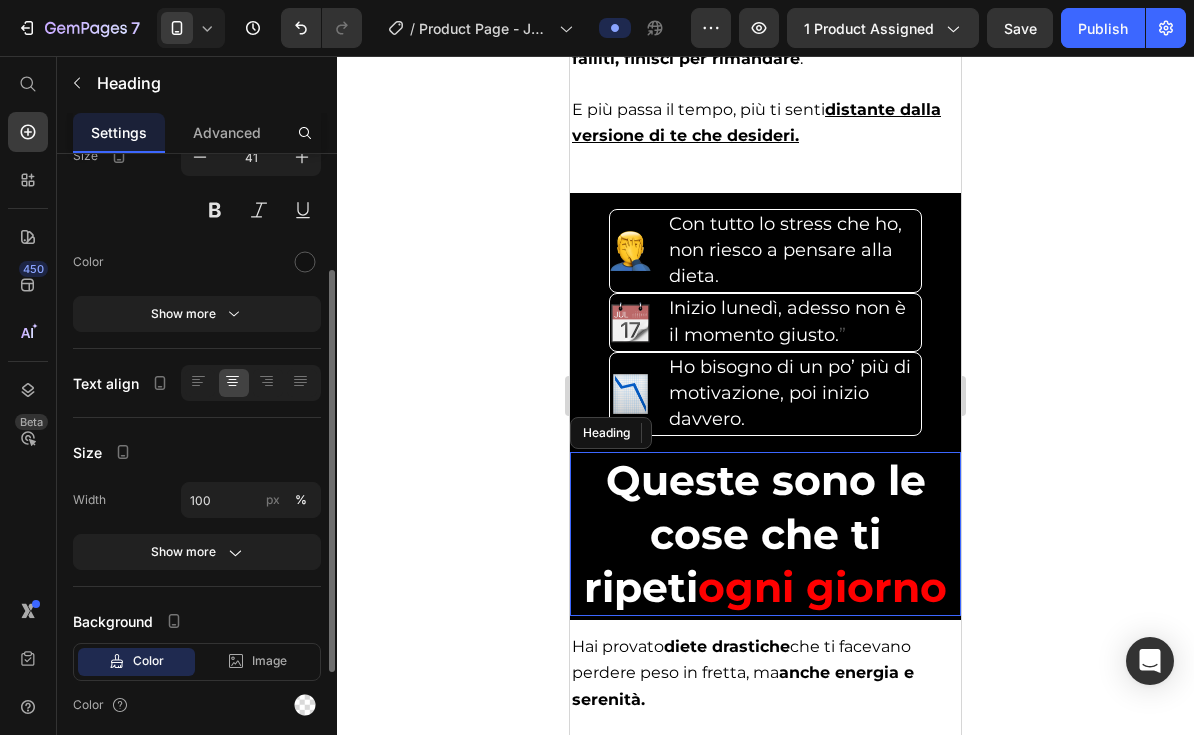 scroll, scrollTop: 0, scrollLeft: 0, axis: both 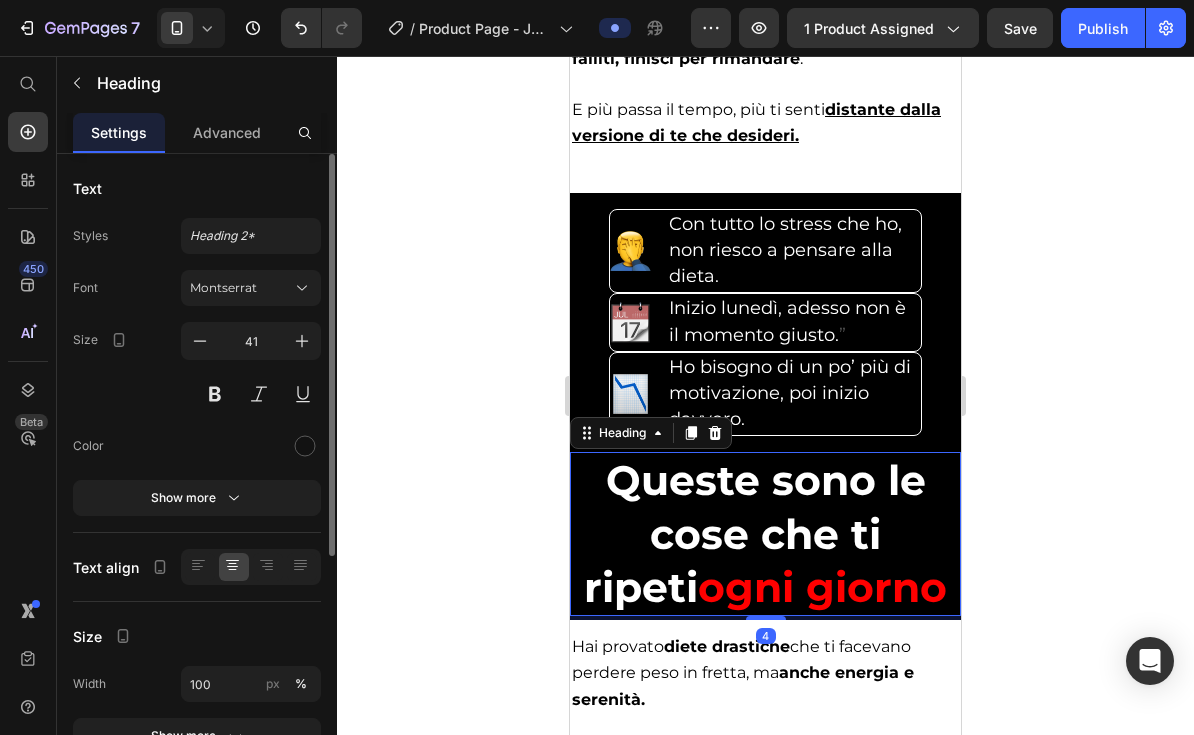 click on "Queste sono le cose che ti ripeti  ogni giorno" at bounding box center [765, 534] 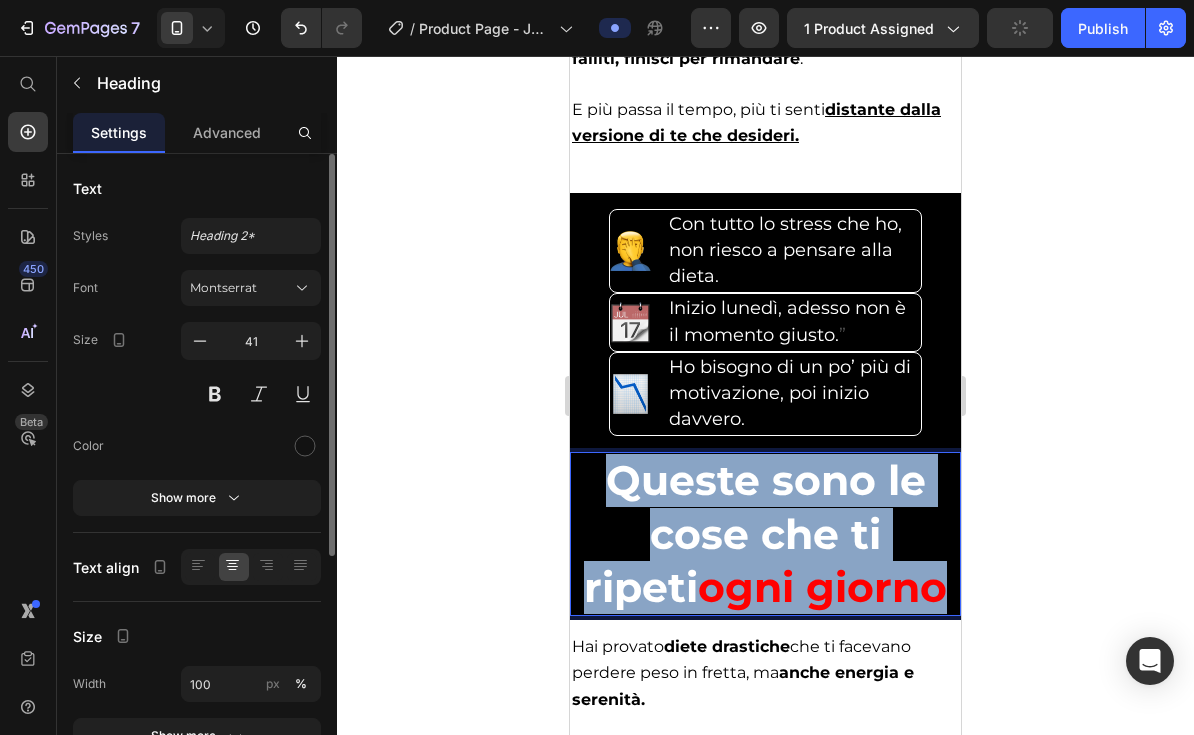 drag, startPoint x: 922, startPoint y: 592, endPoint x: 584, endPoint y: 485, distance: 354.53207 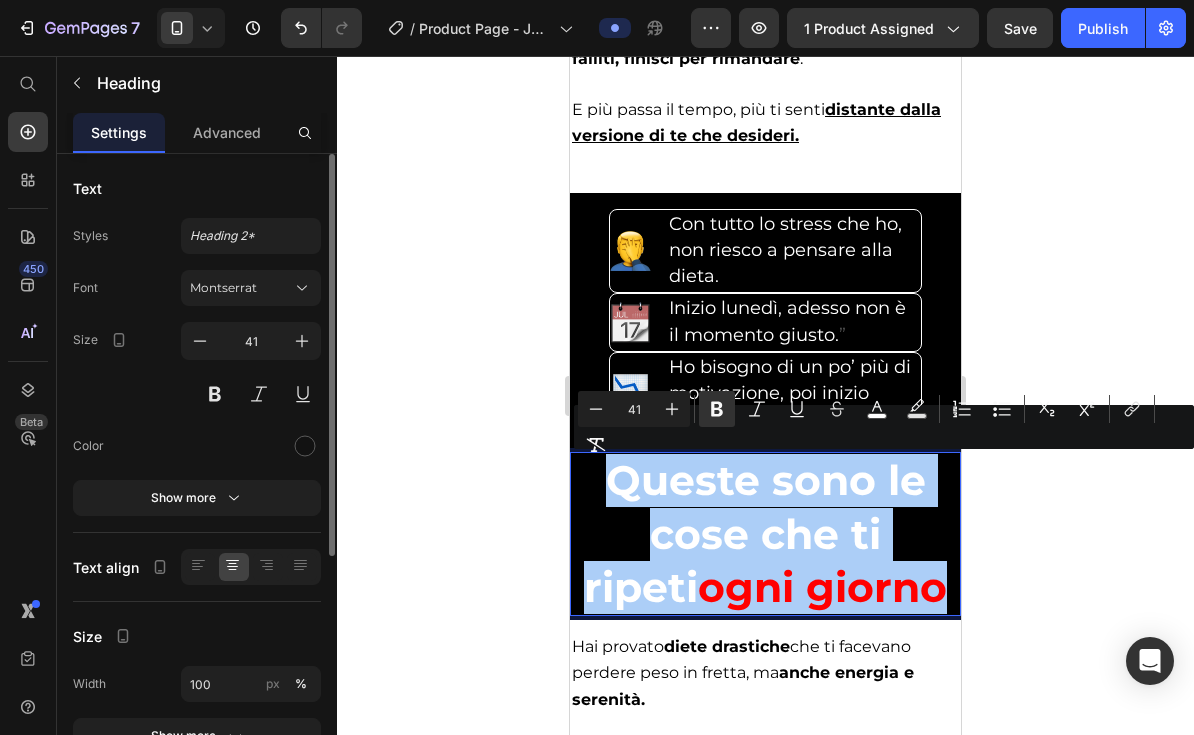 click 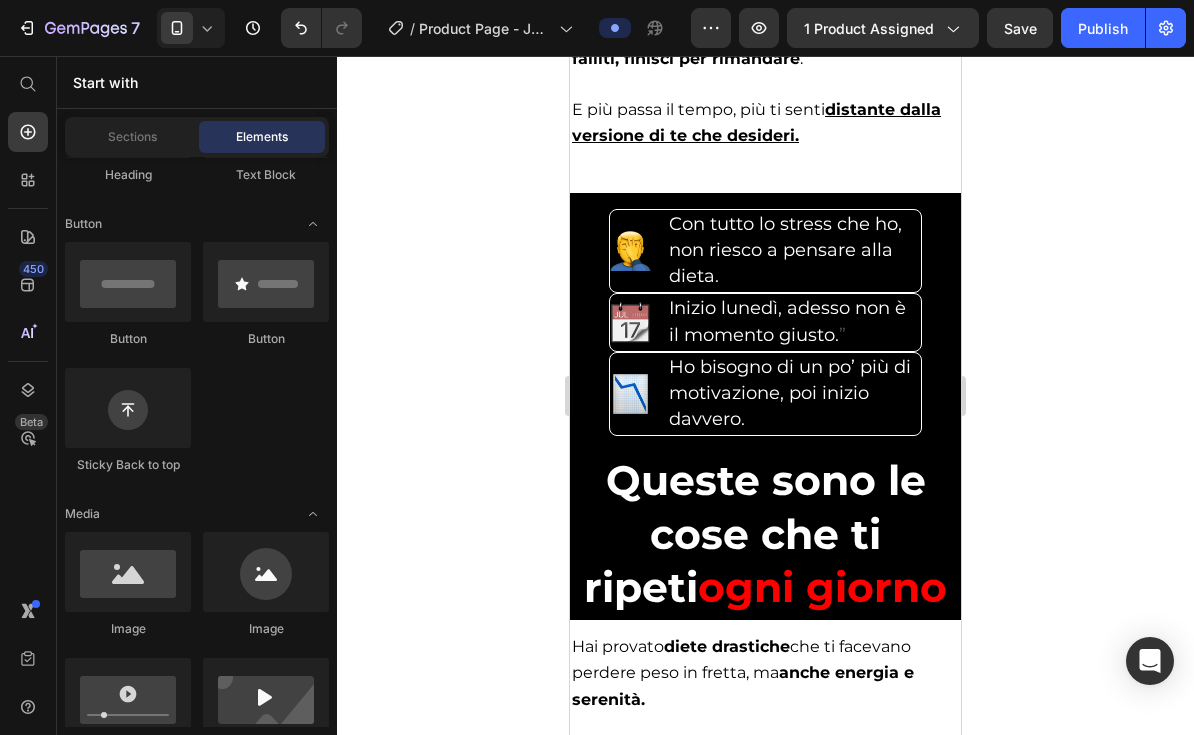 click 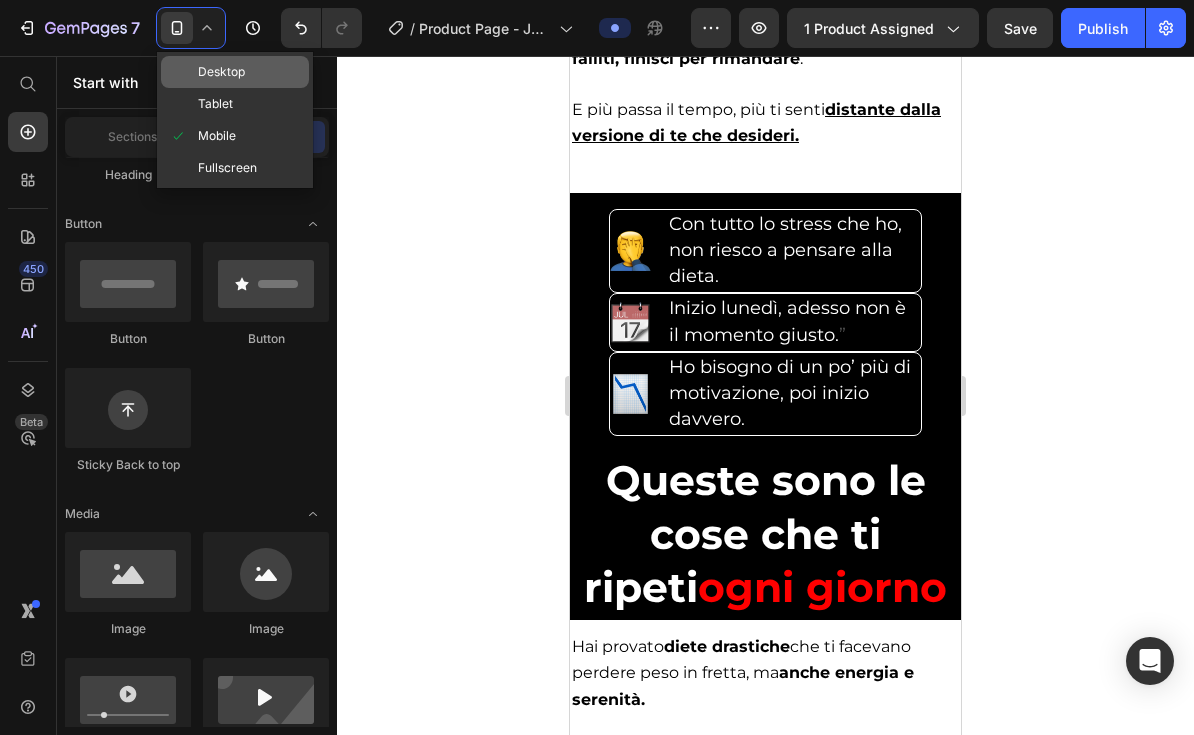 click on "Desktop" at bounding box center [221, 72] 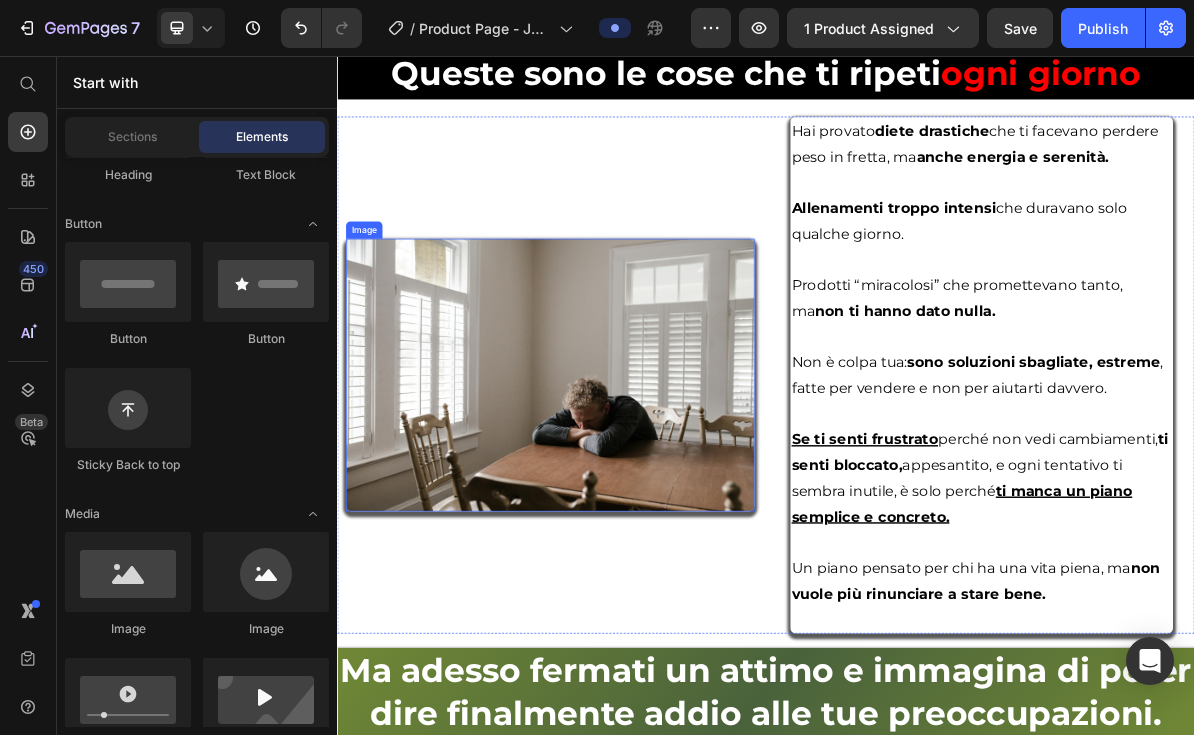 scroll, scrollTop: 2217, scrollLeft: 0, axis: vertical 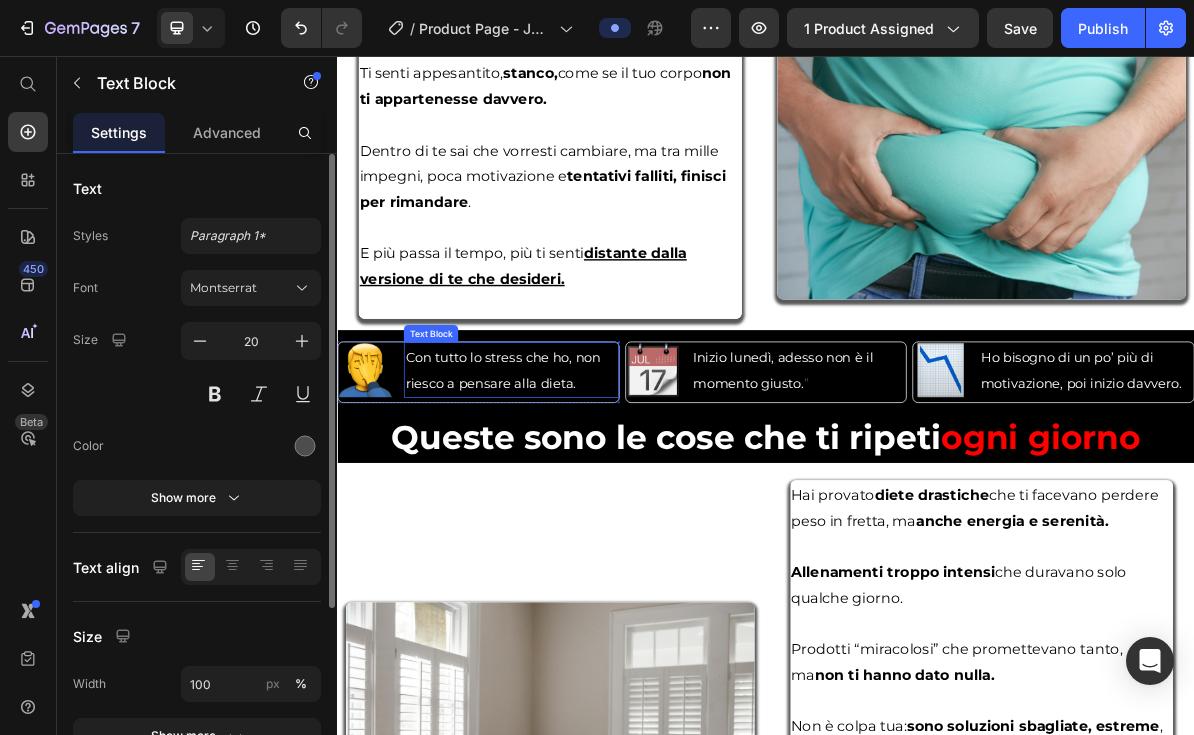 click on "Con tutto lo stress che ho, non riesco a pensare alla dieta." at bounding box center (568, 496) 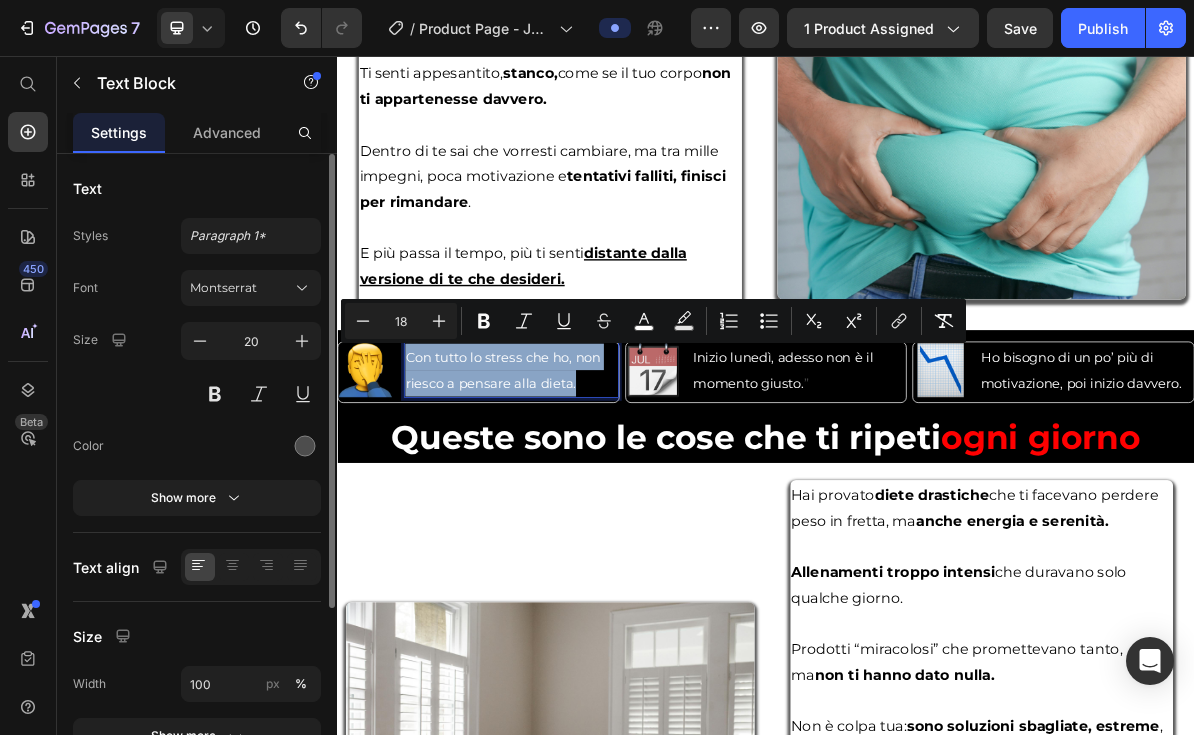 drag, startPoint x: 695, startPoint y: 510, endPoint x: 429, endPoint y: 480, distance: 267.68637 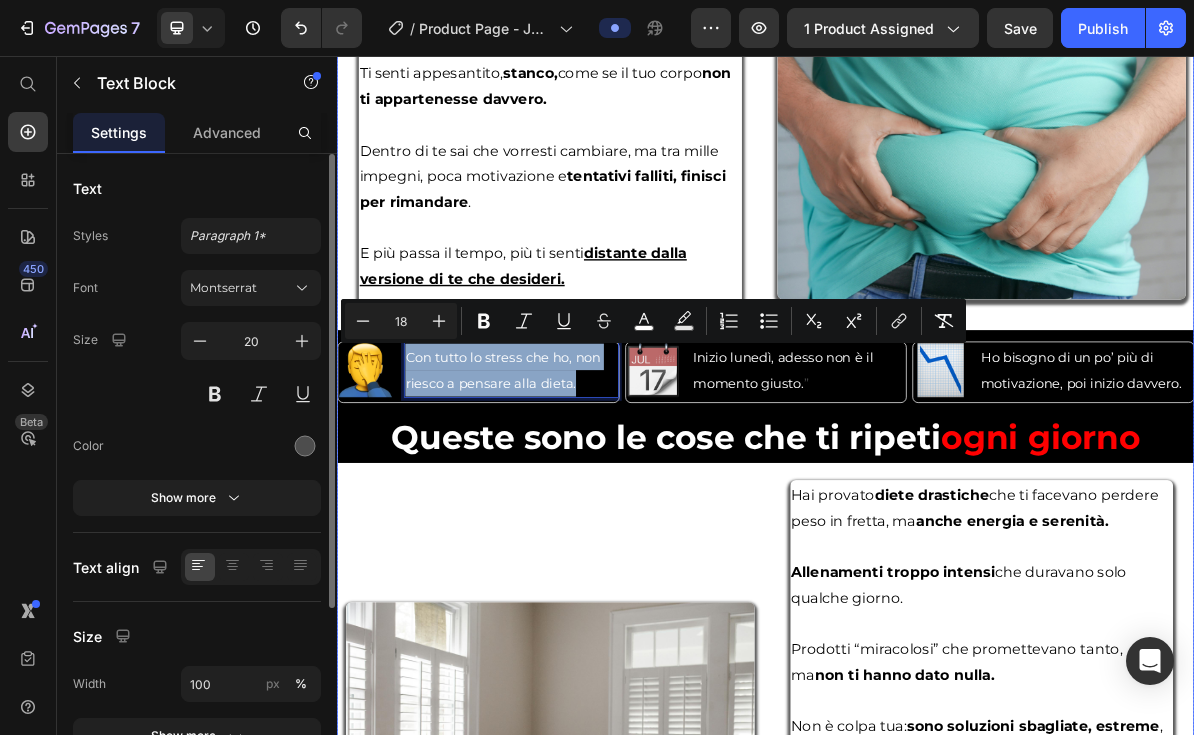 click on "Ti guardi allo specchio e  non ti riconosci più.   Ti senti appesantito,  stanco,  come se il tuo corpo  non ti appartenesse davvero.   Dentro di te sai che vorresti cambiare, ma tra mille impegni, poca motivazione e  tentativi falliti, finisci per rimandare .   E più passa il tempo, più ti senti  distante dalla versione di te che desideri.   Text Block Row Image Image Row Ti guardi allo specchio e  non ti riconosci più.   Ti senti appesantito,  stanco,  come se il tuo corpo  non ti appartenesse davvero.   Dentro di te sai che vorresti cambiare, ma tra mille impegni, poca motivazione e  tentativi falliti, finisci per rimandare .   E più passa il tempo, più ti senti  distante dalla versione di te che desideri.   Text Block Image Row Ti guardi allo specchio e  non ti riconosci più.   Ti senti appesantito,  stanco,  come se il tuo corpo  non ti appartenesse davvero.   Dentro di te sai che vorresti cambiare, ma tra mille impegni, poca motivazione e  tentativi falliti, finisci per rimandare ." at bounding box center (937, 986) 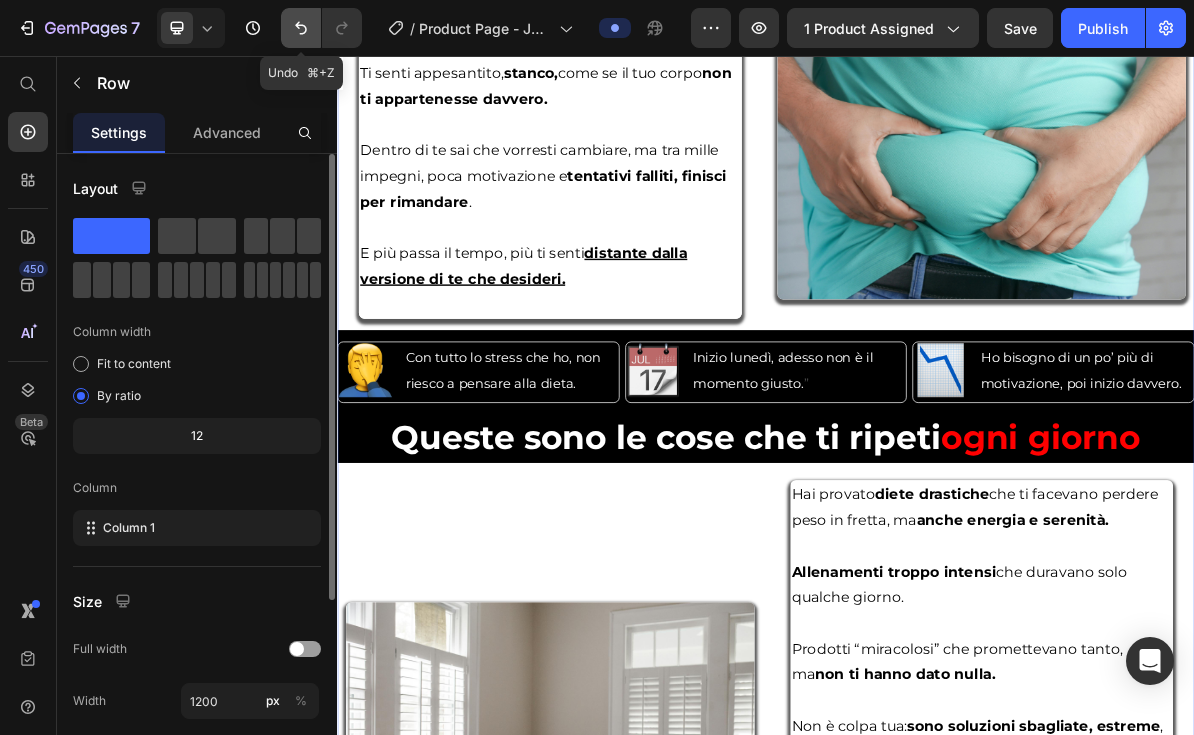 click 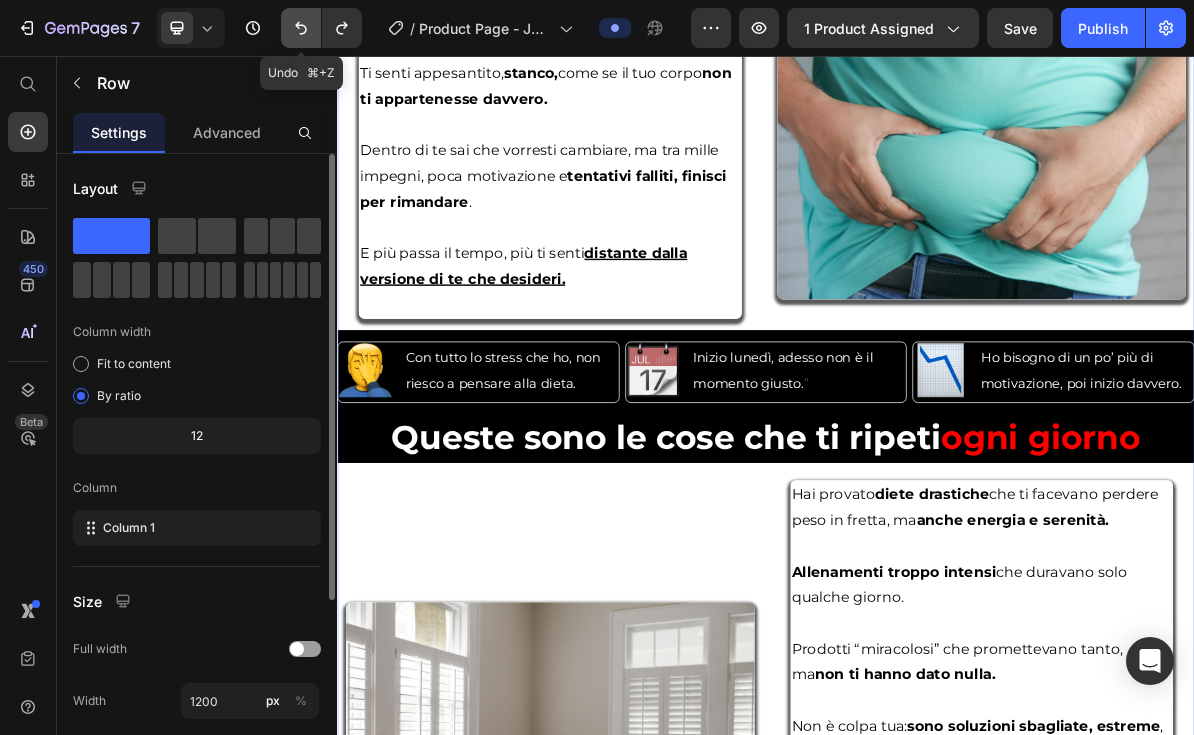 click 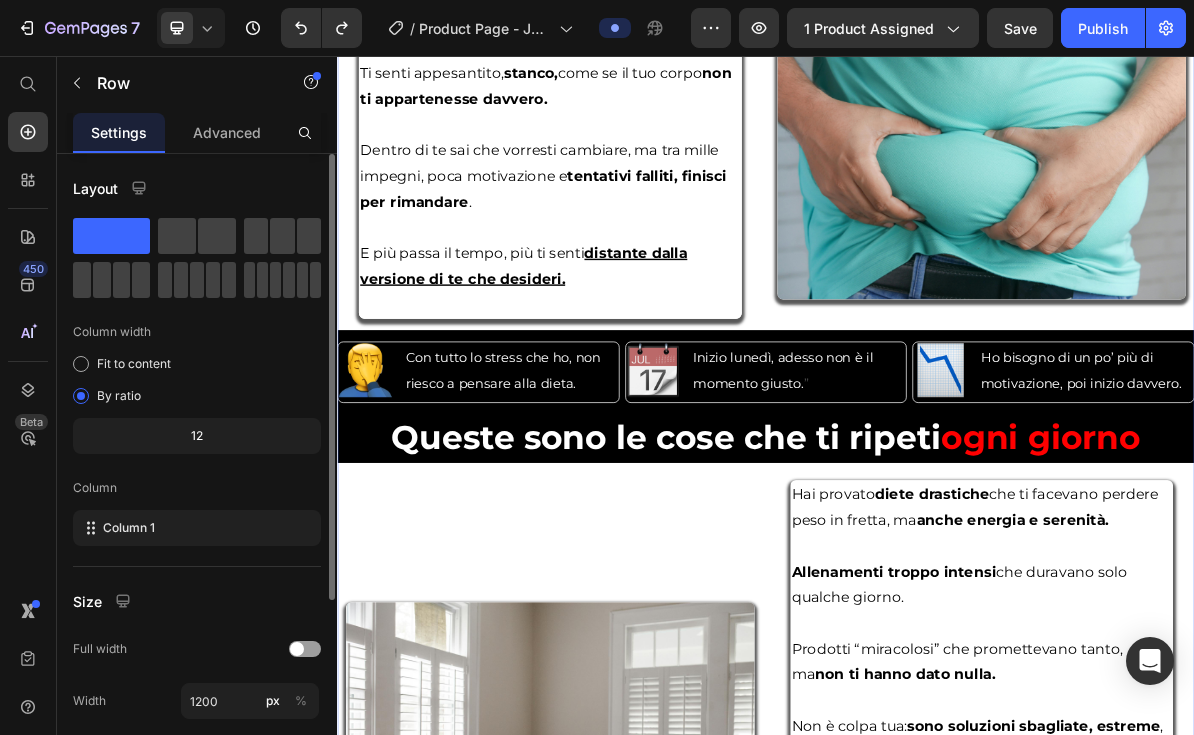 click 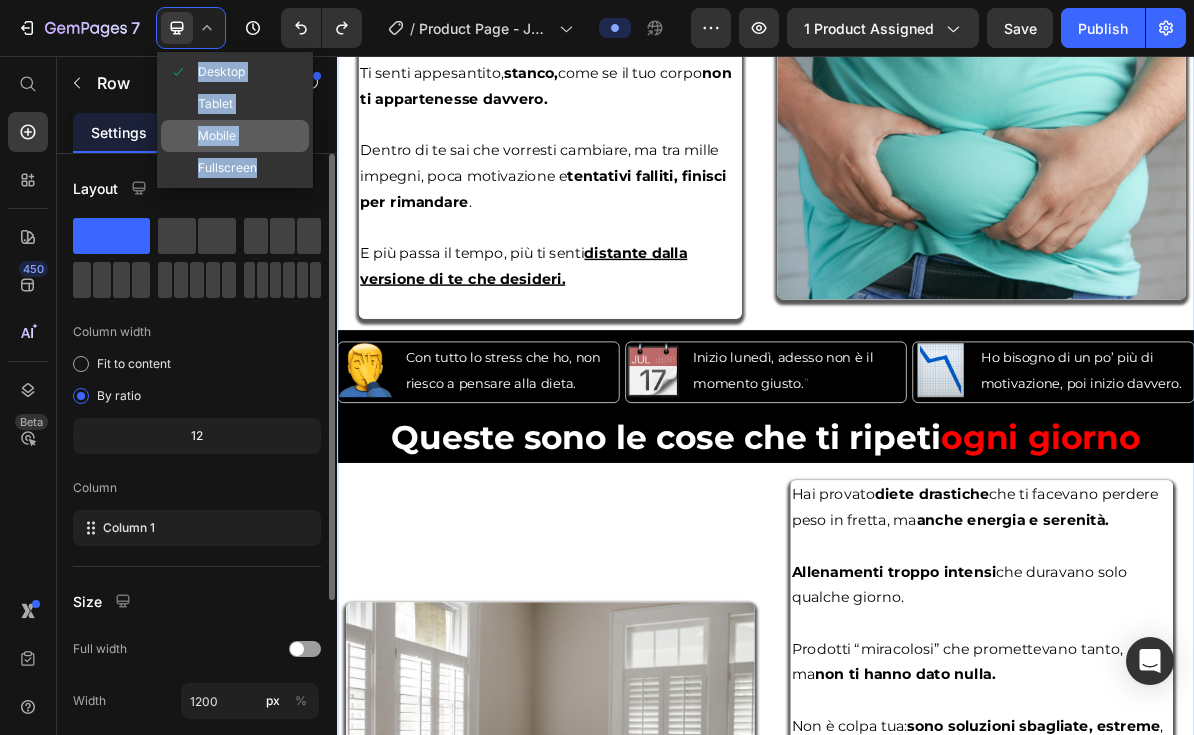 click on "Mobile" at bounding box center (217, 136) 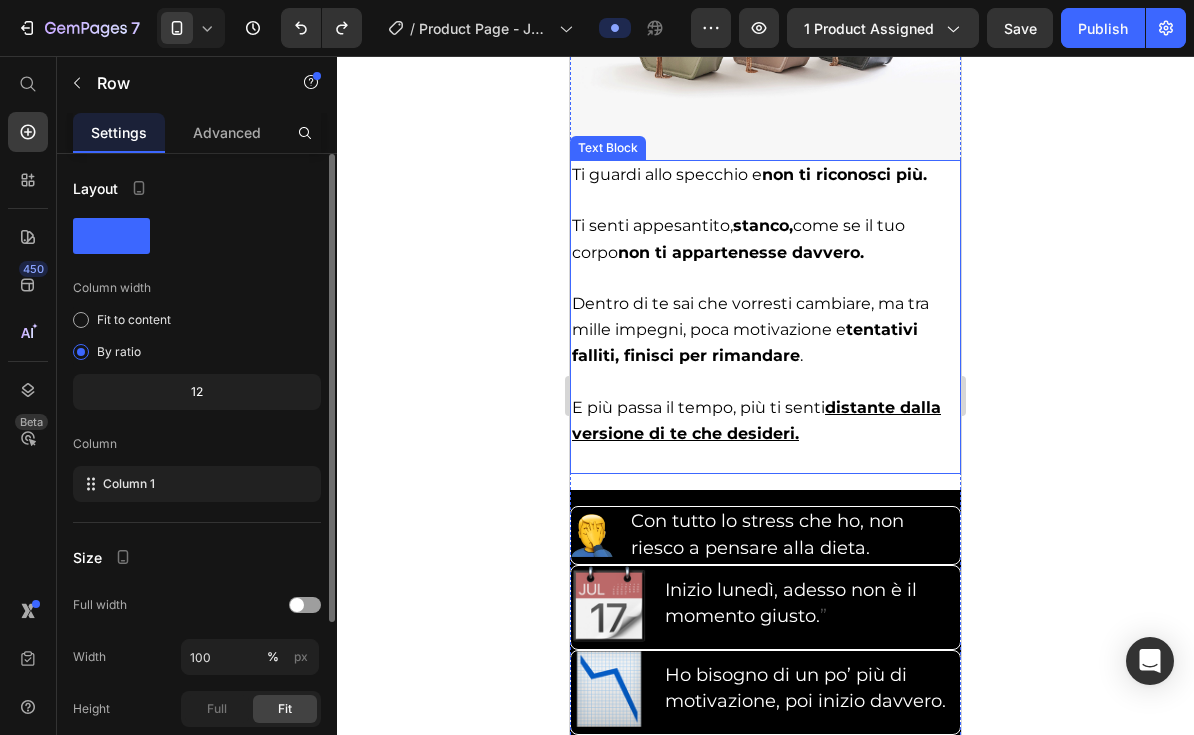 scroll, scrollTop: 2265, scrollLeft: 0, axis: vertical 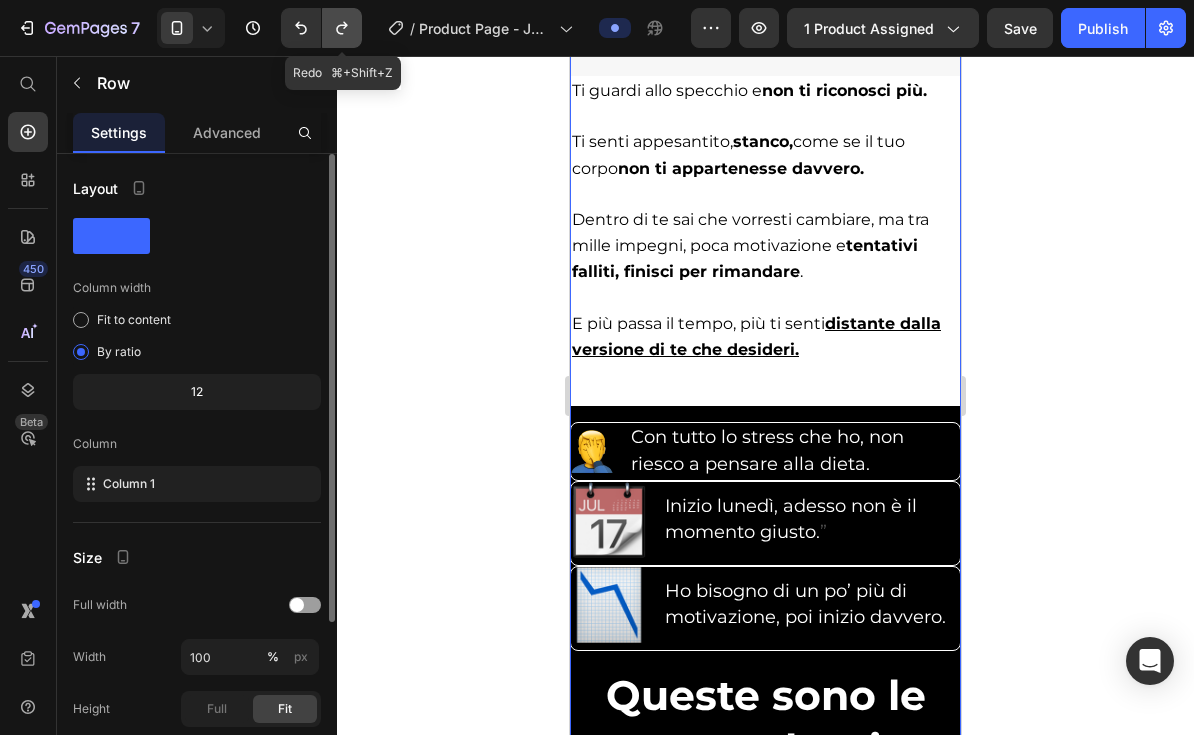click 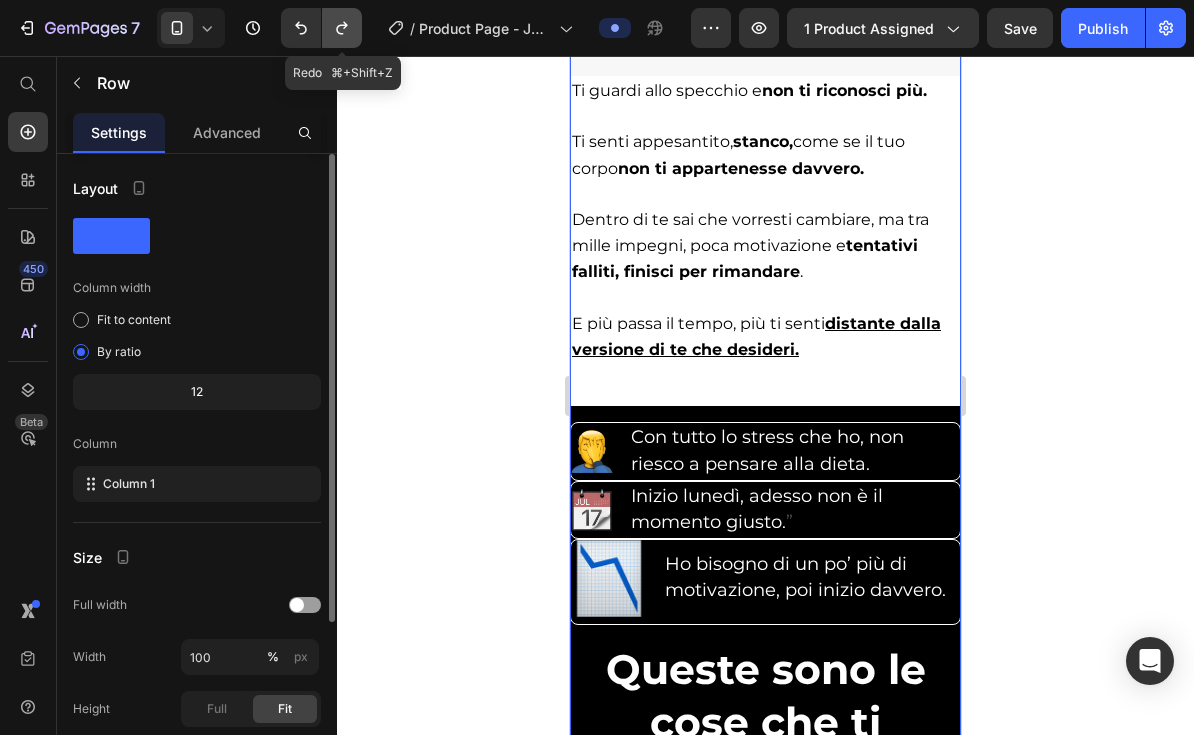 click 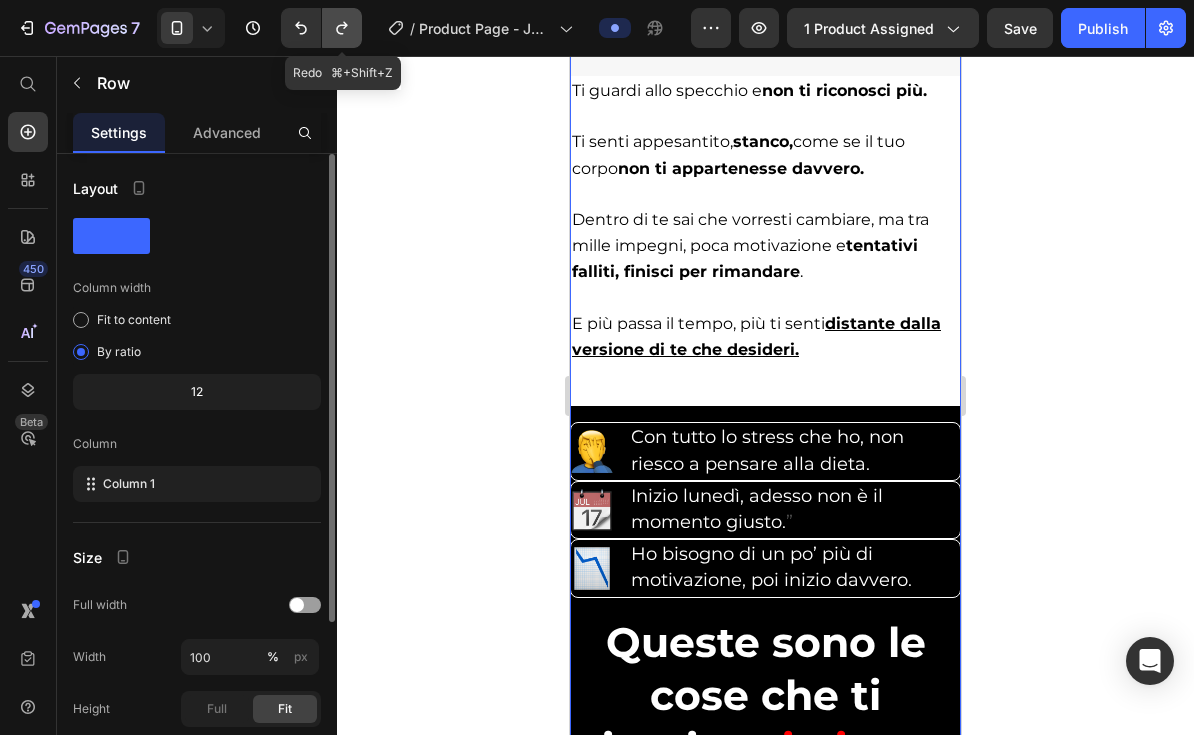 click 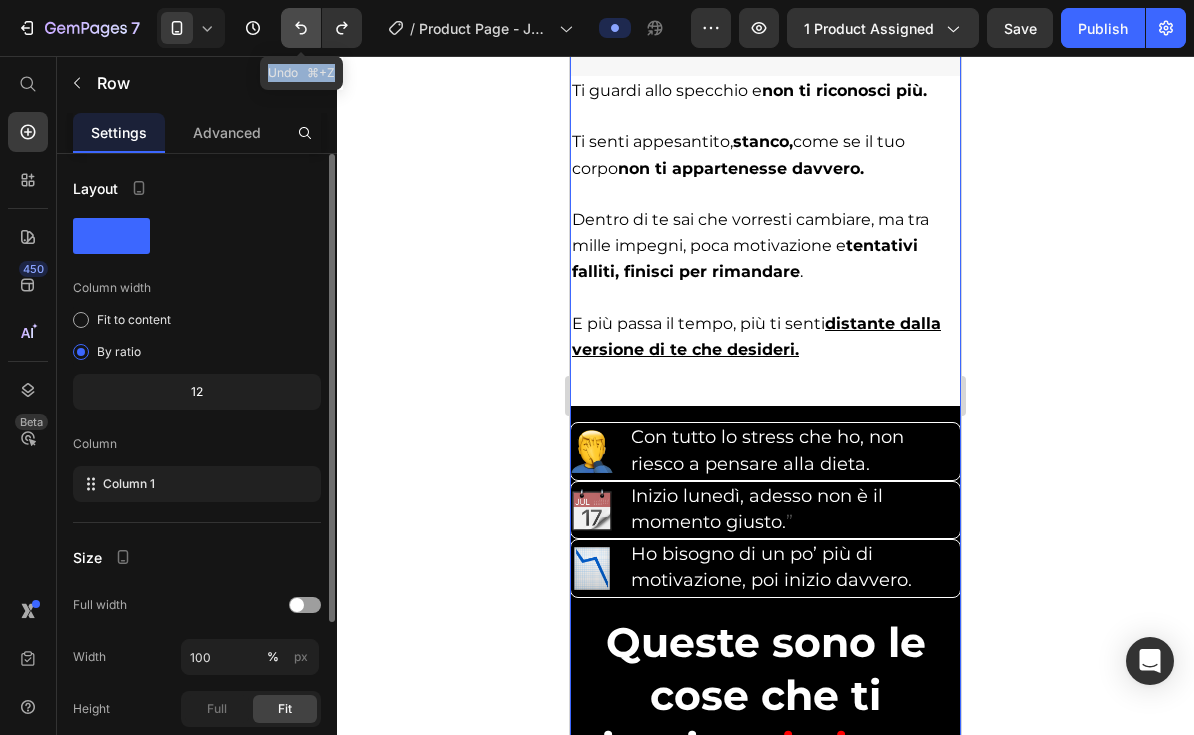 click 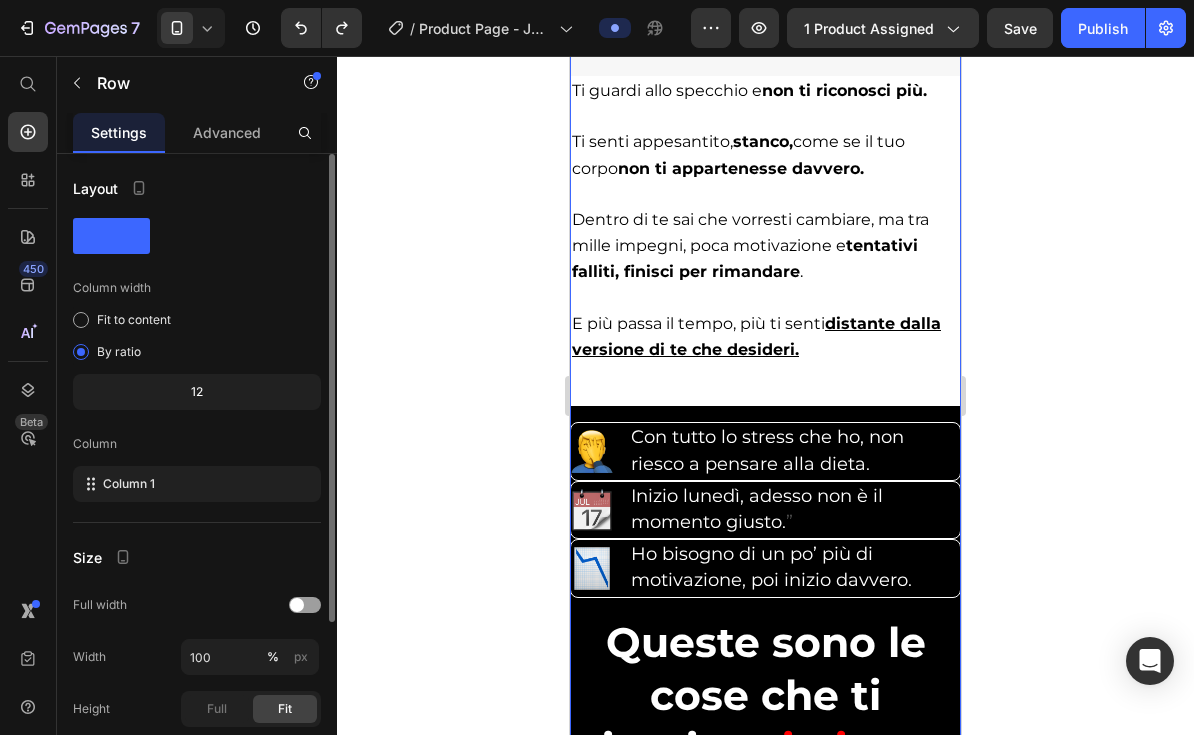 scroll, scrollTop: 2365, scrollLeft: 0, axis: vertical 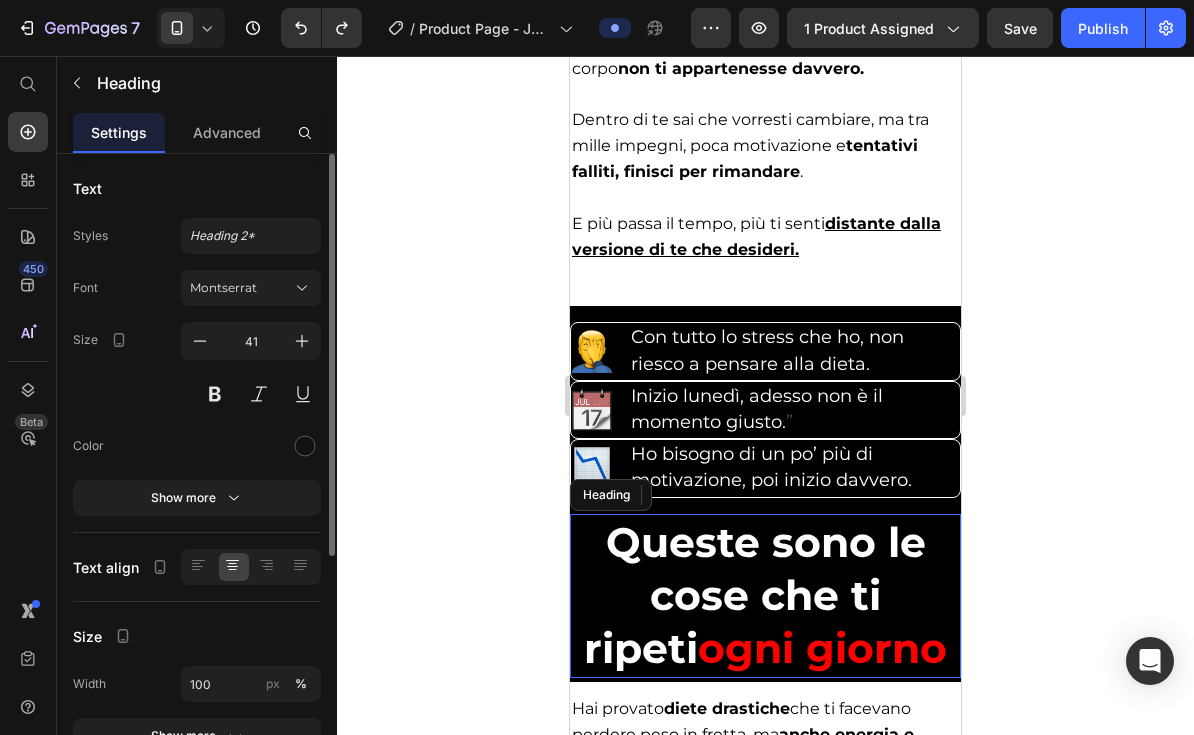 click on "Queste sono le cose che ti ripeti" at bounding box center [755, 595] 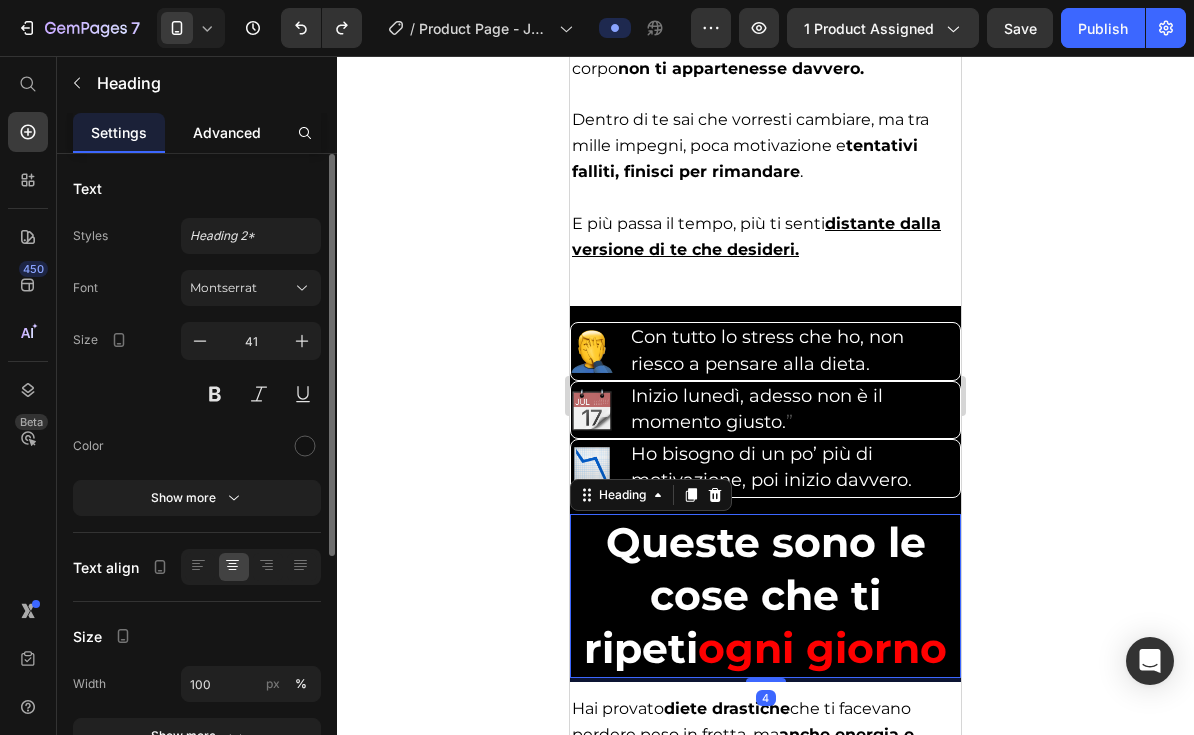 click on "Advanced" 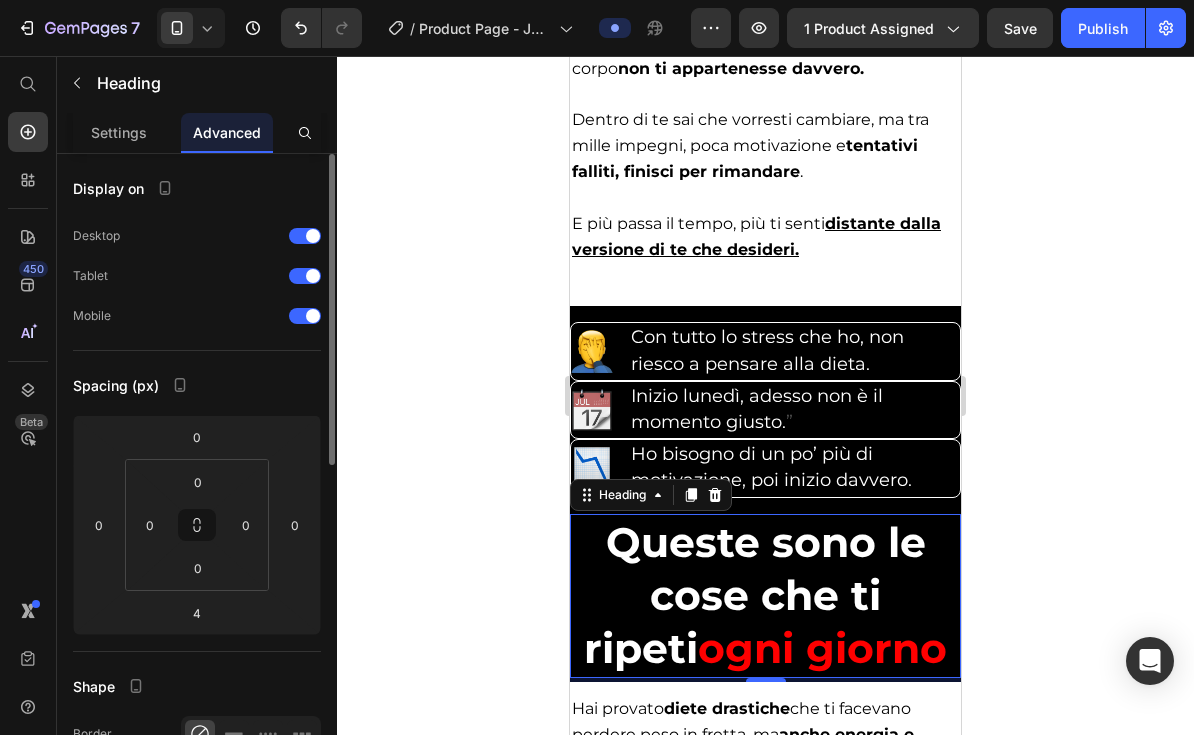 click 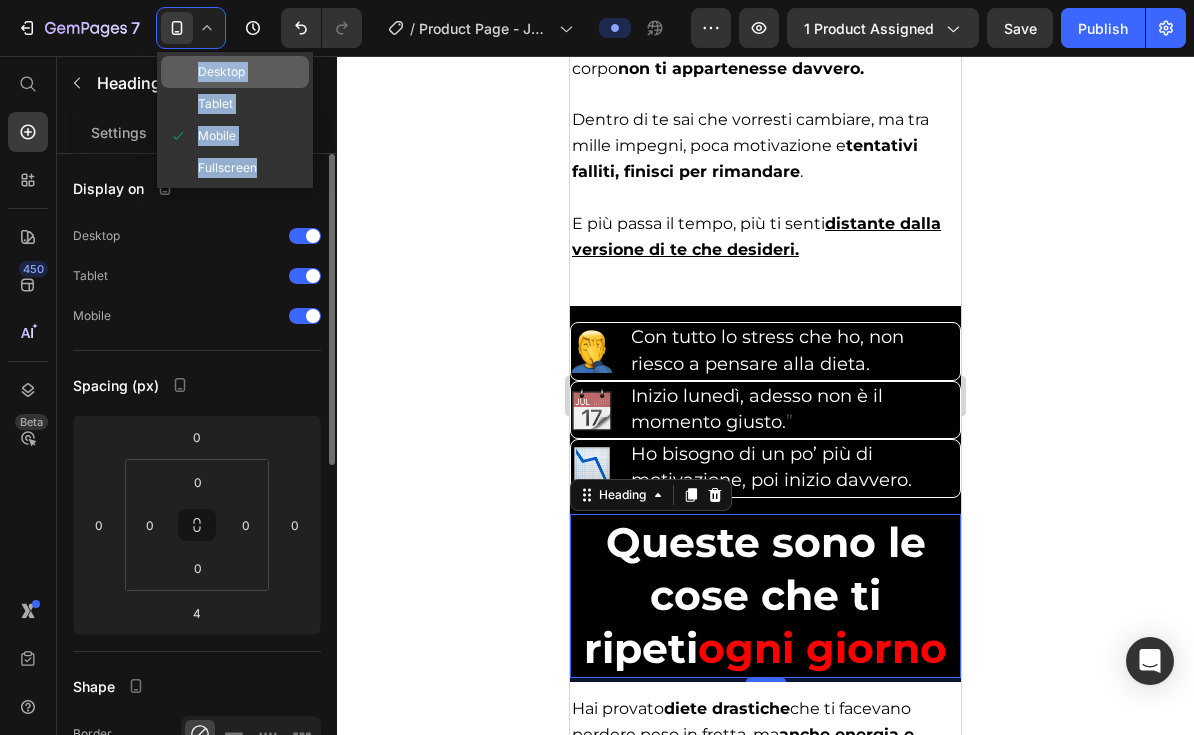 click on "Desktop" 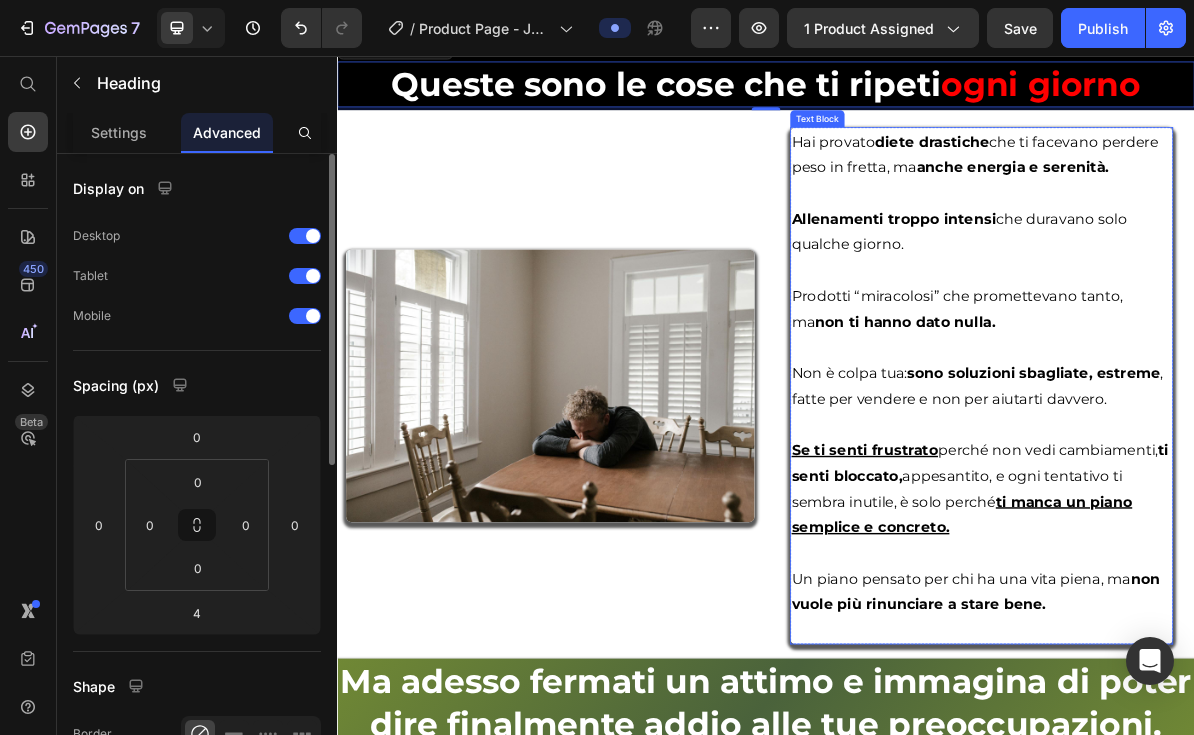 scroll, scrollTop: 2169, scrollLeft: 0, axis: vertical 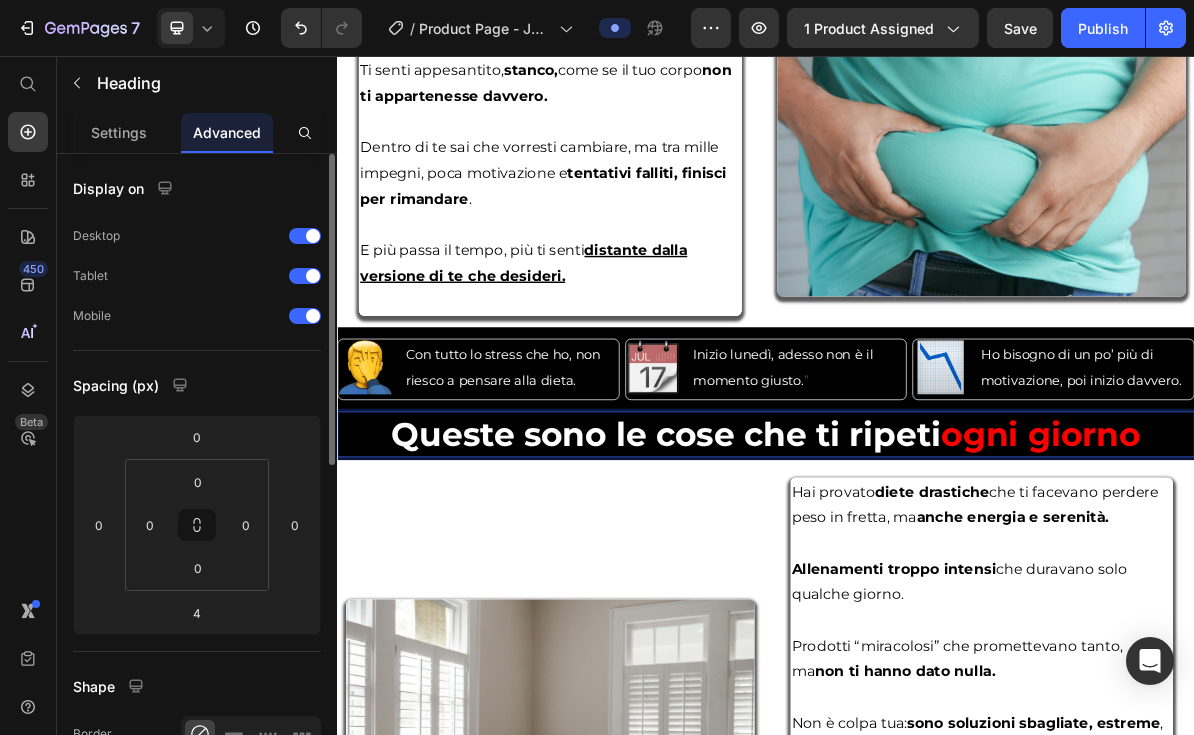 click on "Image Image" at bounding box center [635, 1008] 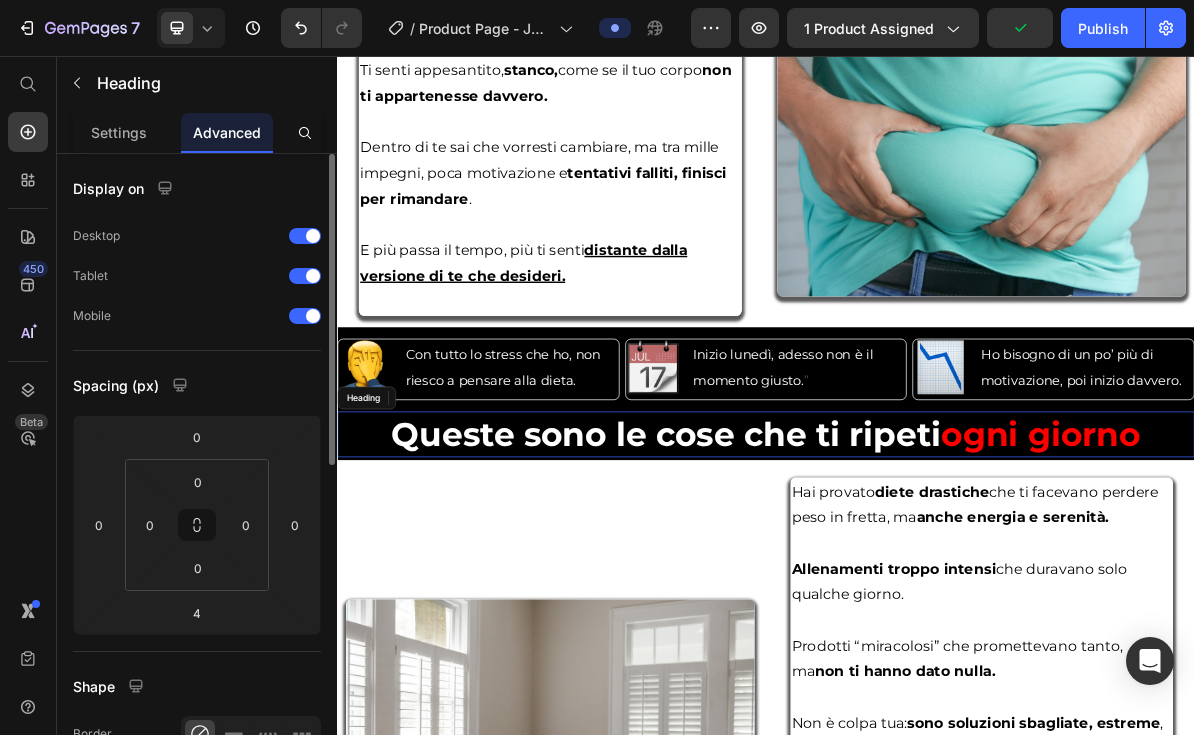 drag, startPoint x: 575, startPoint y: 574, endPoint x: 554, endPoint y: 570, distance: 21.377558 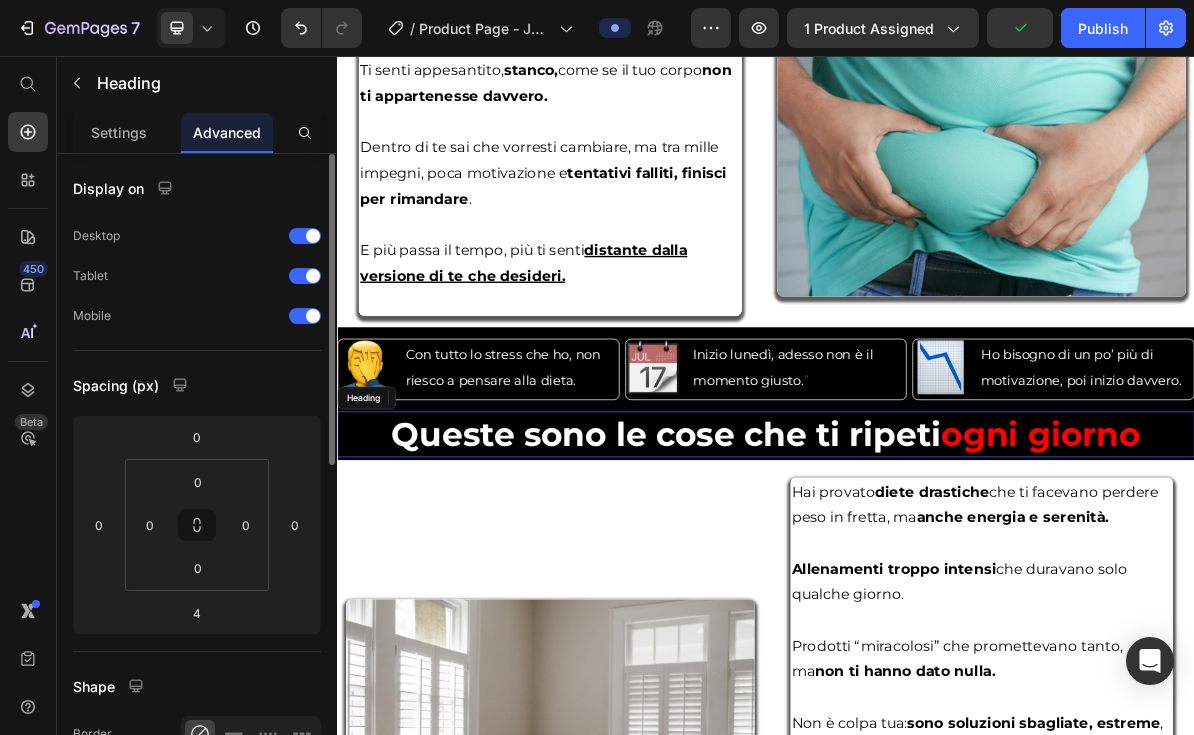 click on "Queste sono le cose che ti ripeti" at bounding box center (798, 585) 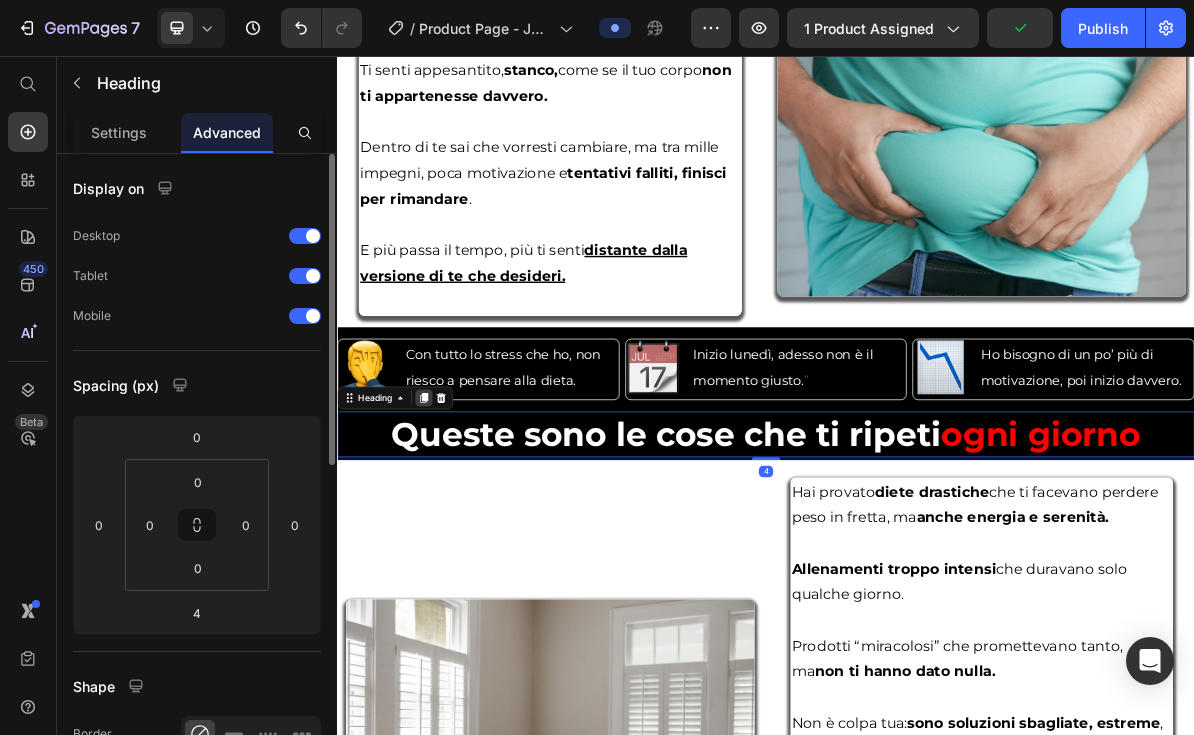 click 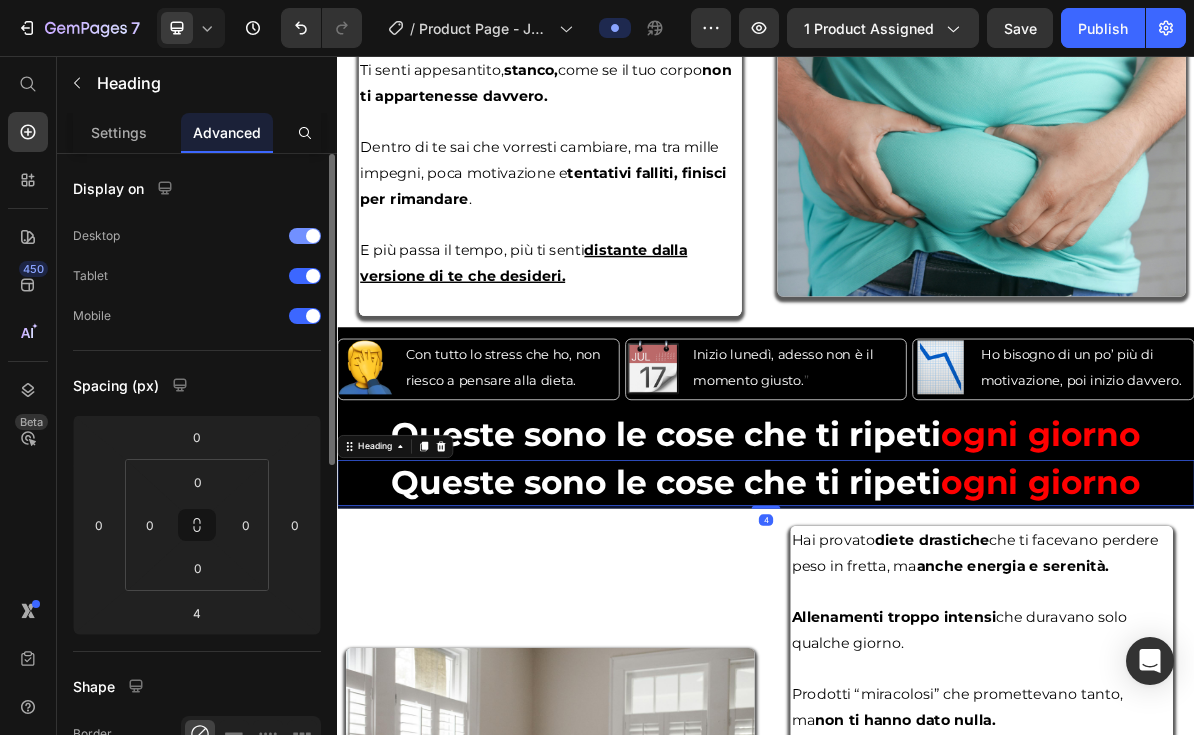 click on "Desktop" at bounding box center (197, 236) 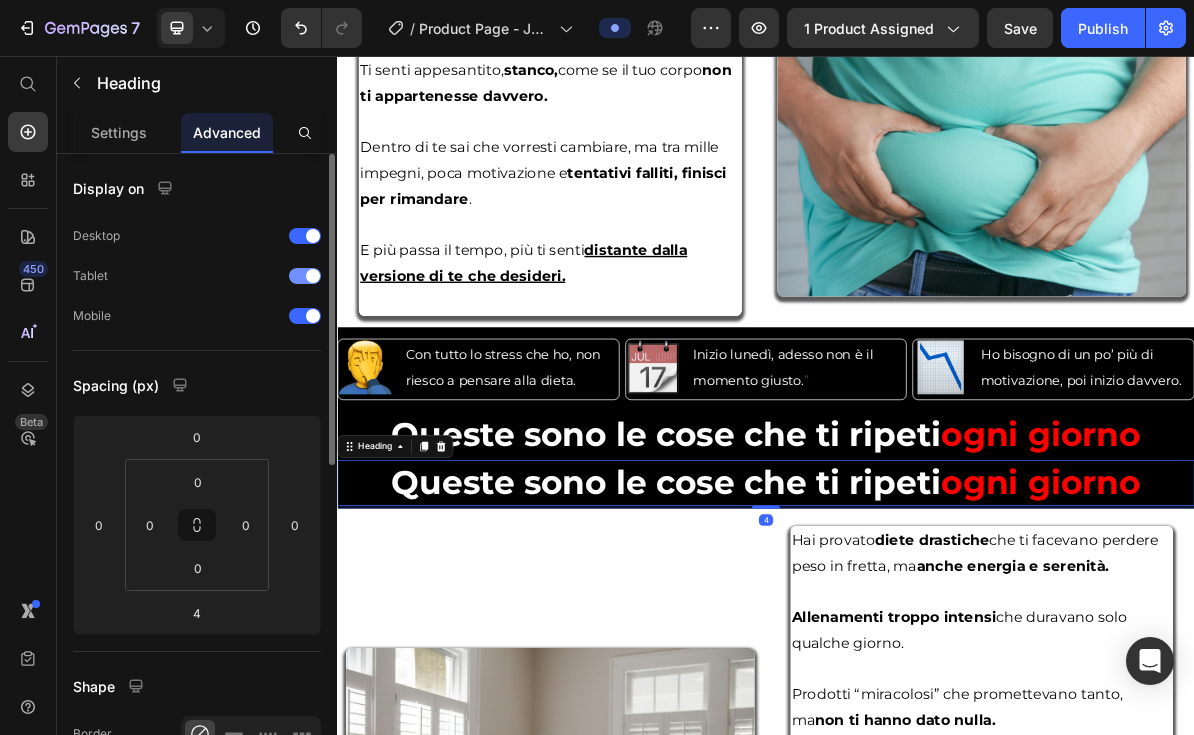 click at bounding box center [313, 276] 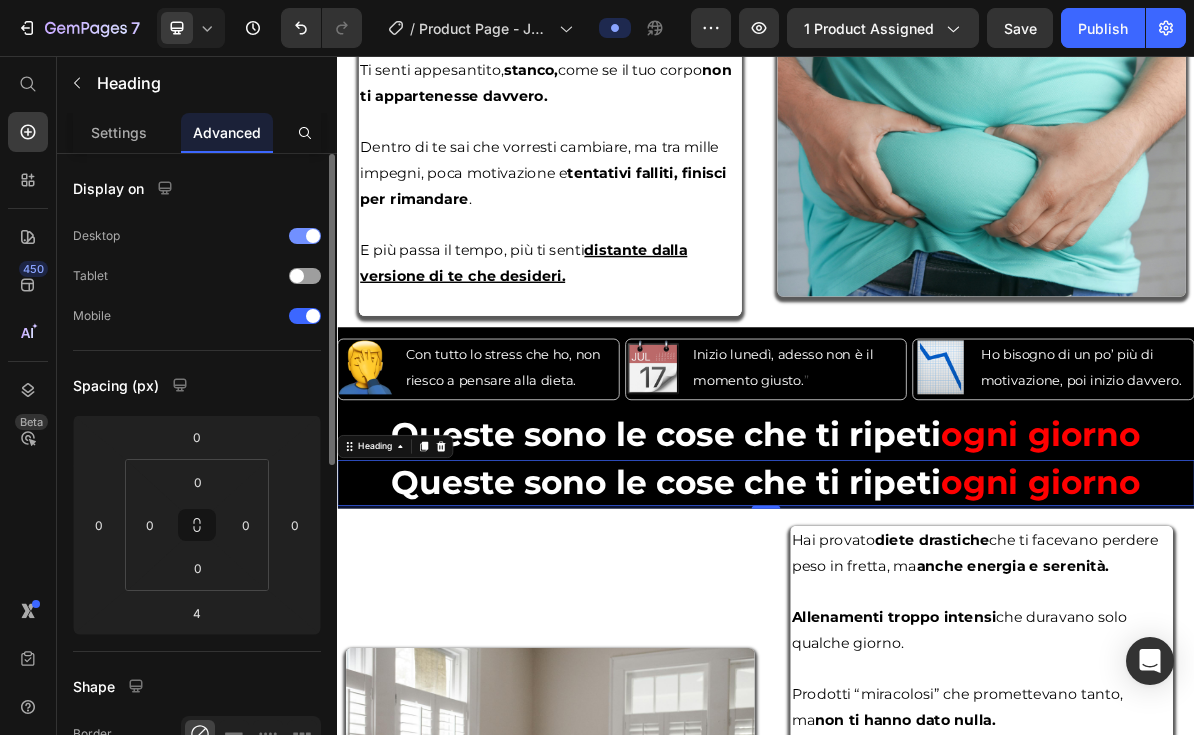 click at bounding box center [313, 236] 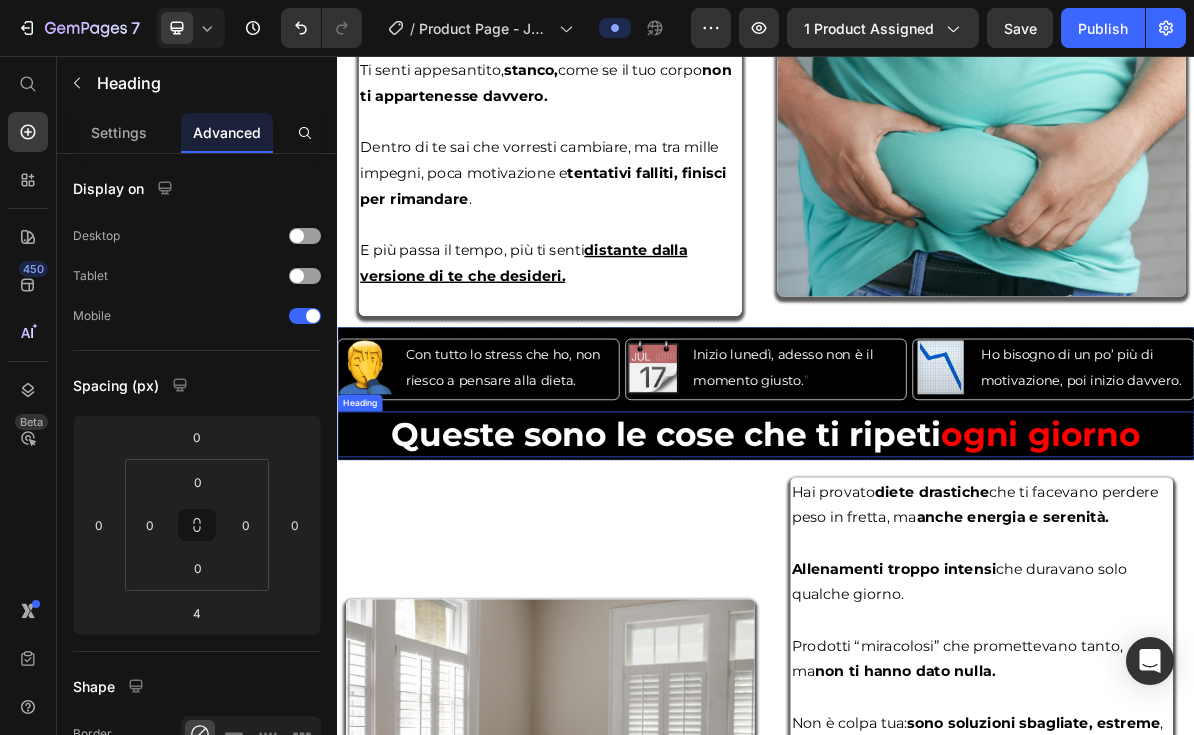 click on "Queste sono le cose che ti ripeti" at bounding box center [798, 585] 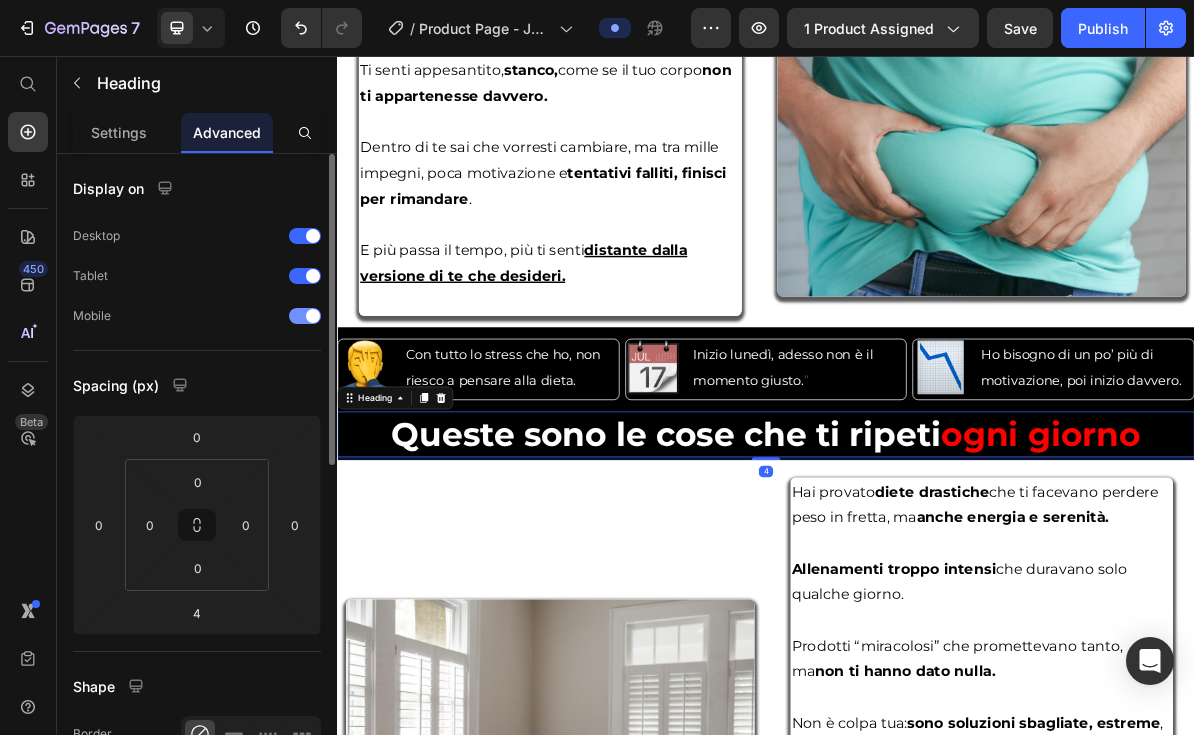 click at bounding box center [305, 316] 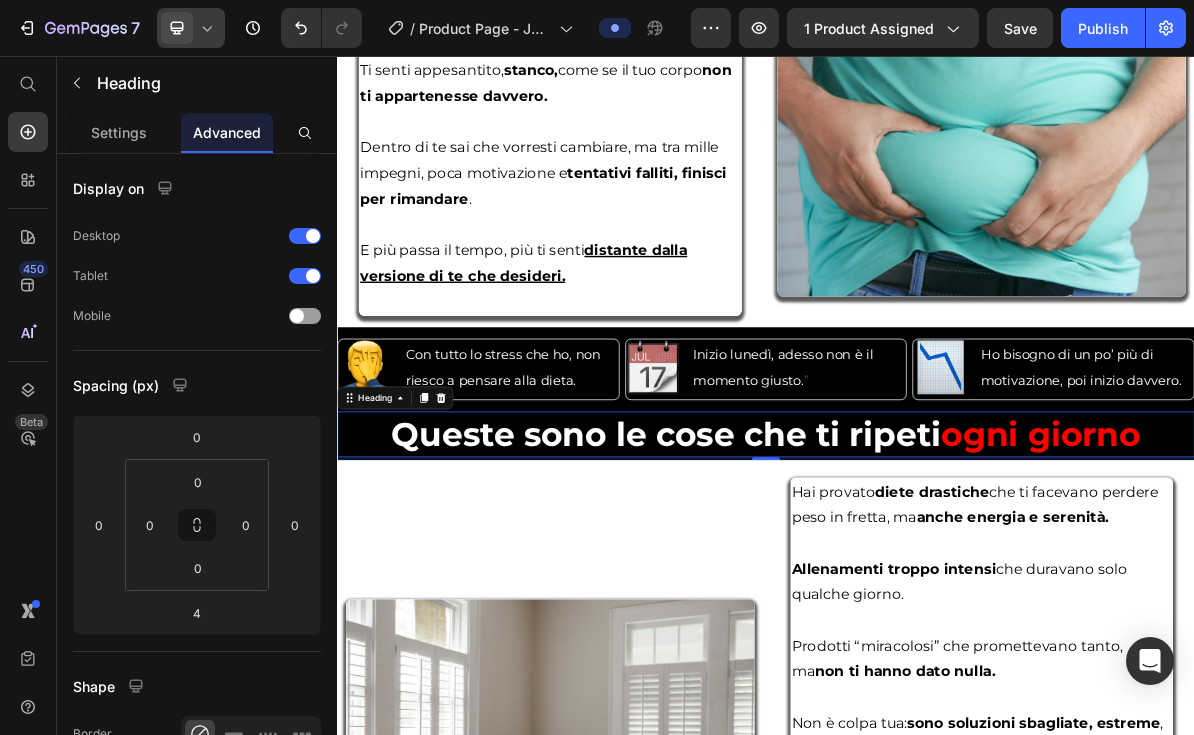 click at bounding box center [177, 28] 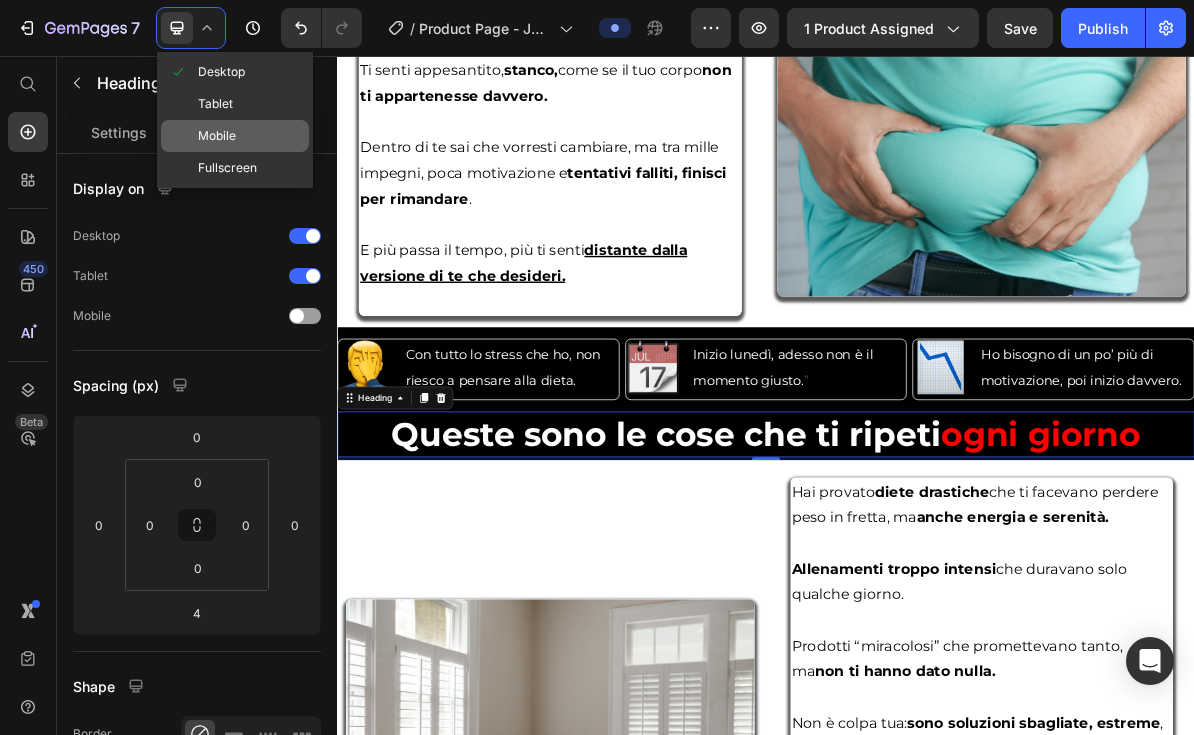 click on "Mobile" at bounding box center (217, 136) 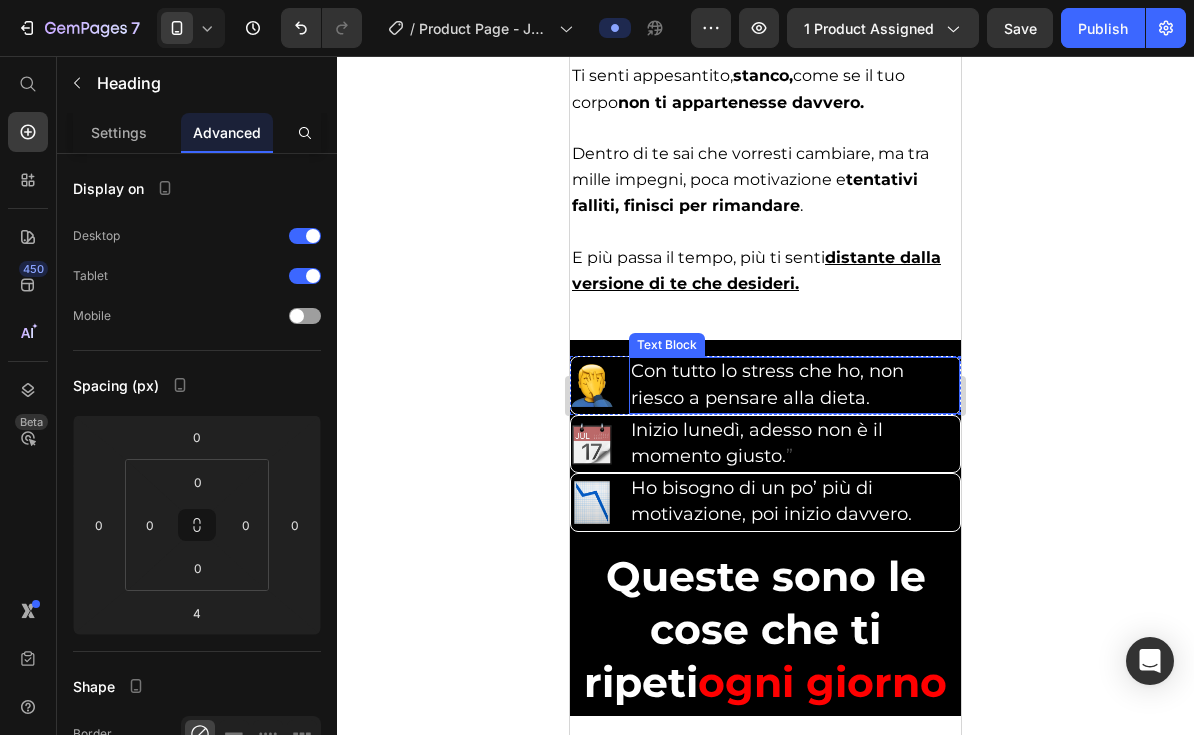 scroll, scrollTop: 2514, scrollLeft: 0, axis: vertical 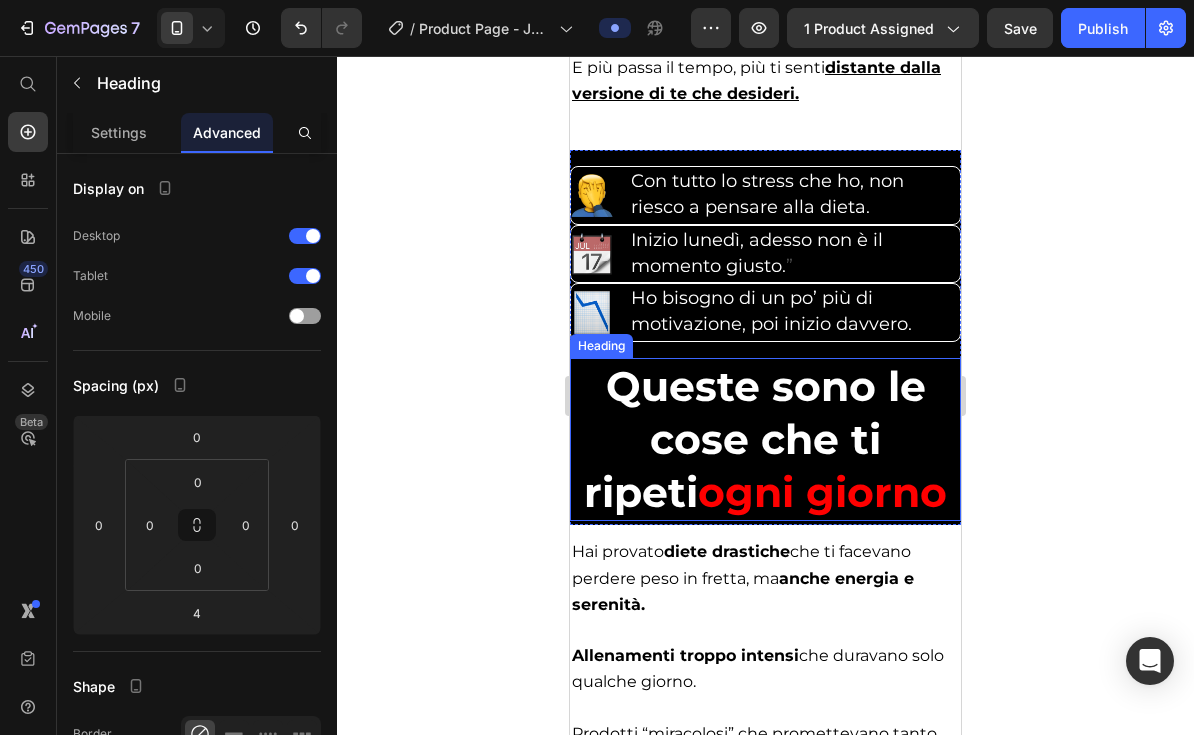 click on "ogni giorno" at bounding box center [822, 492] 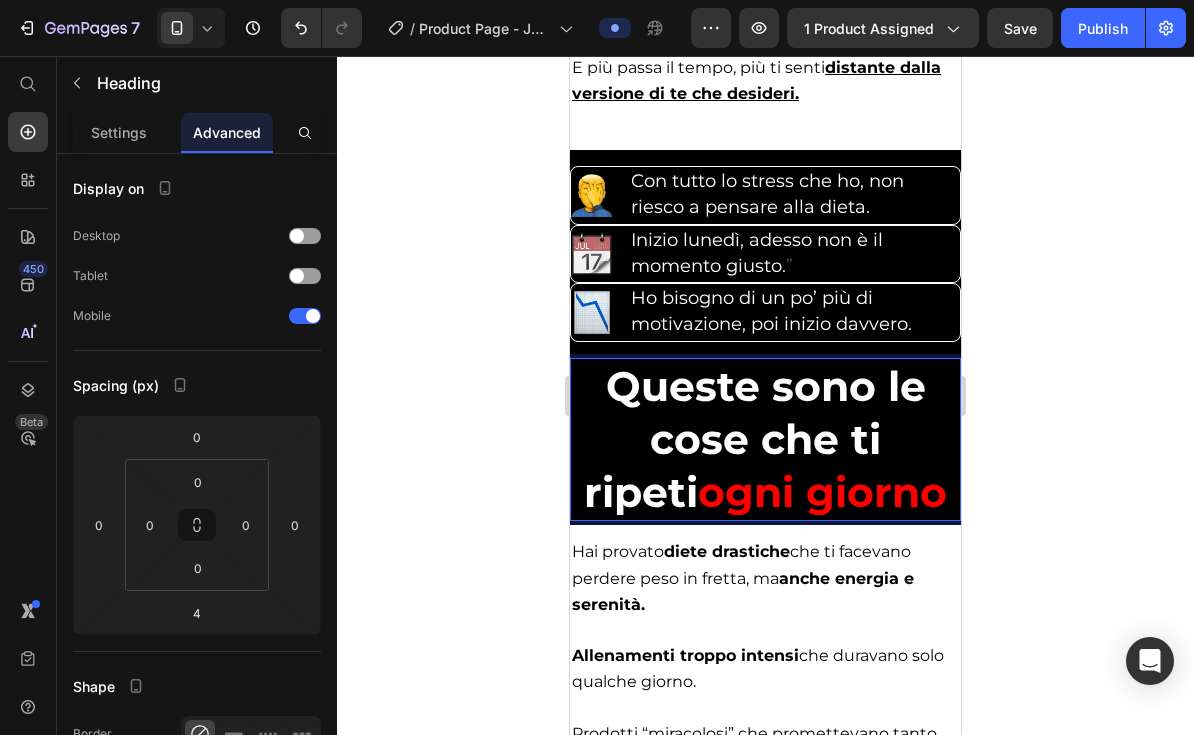 click on "Queste sono le cose che ti ripeti  ogni giorno" at bounding box center [765, 440] 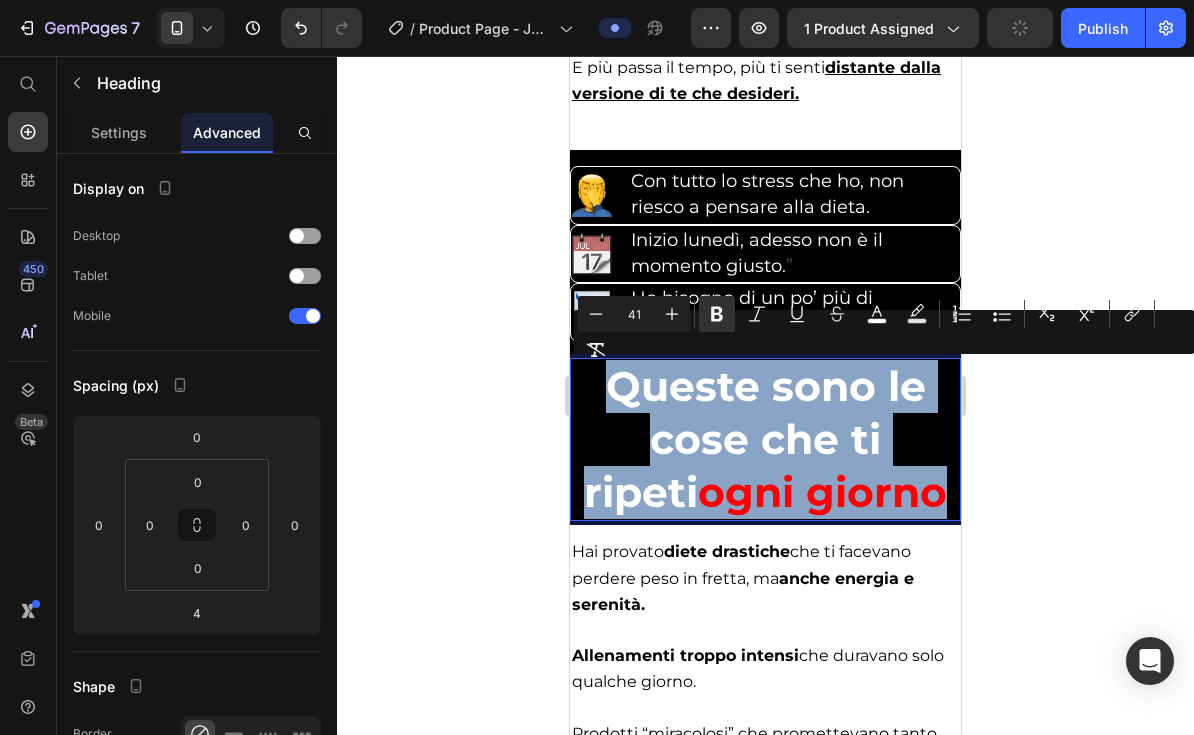 drag, startPoint x: 909, startPoint y: 503, endPoint x: 604, endPoint y: 398, distance: 322.5678 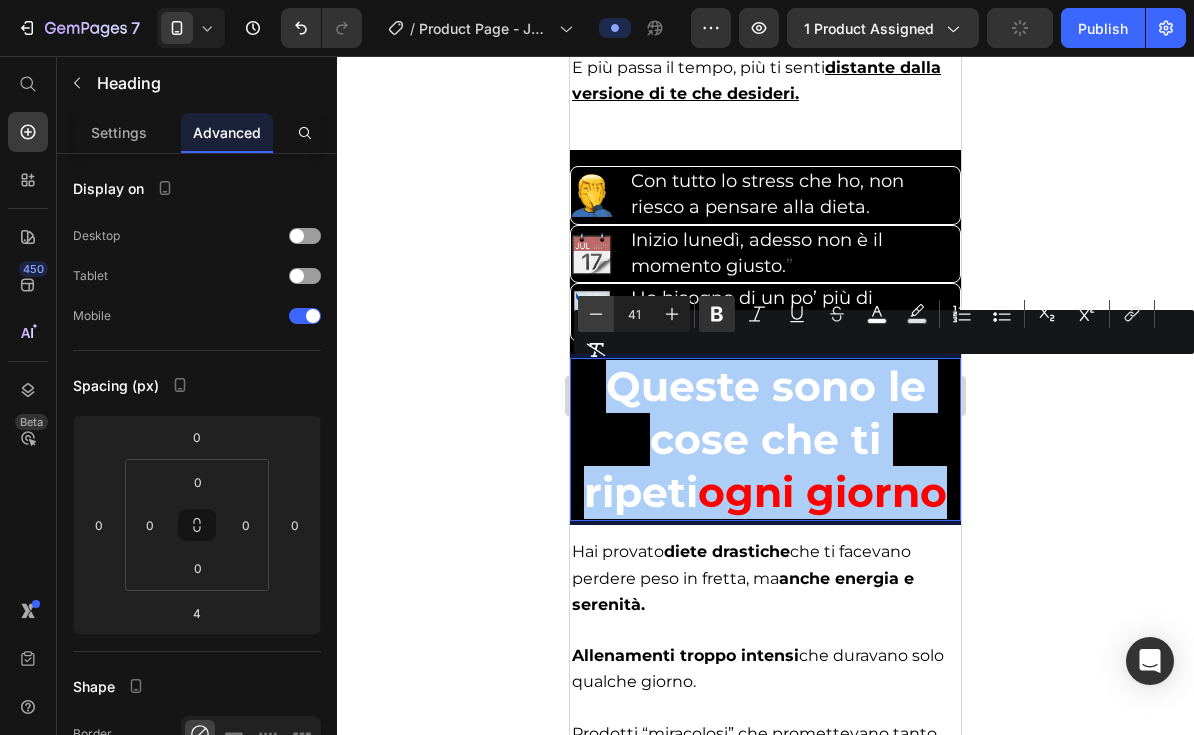 click 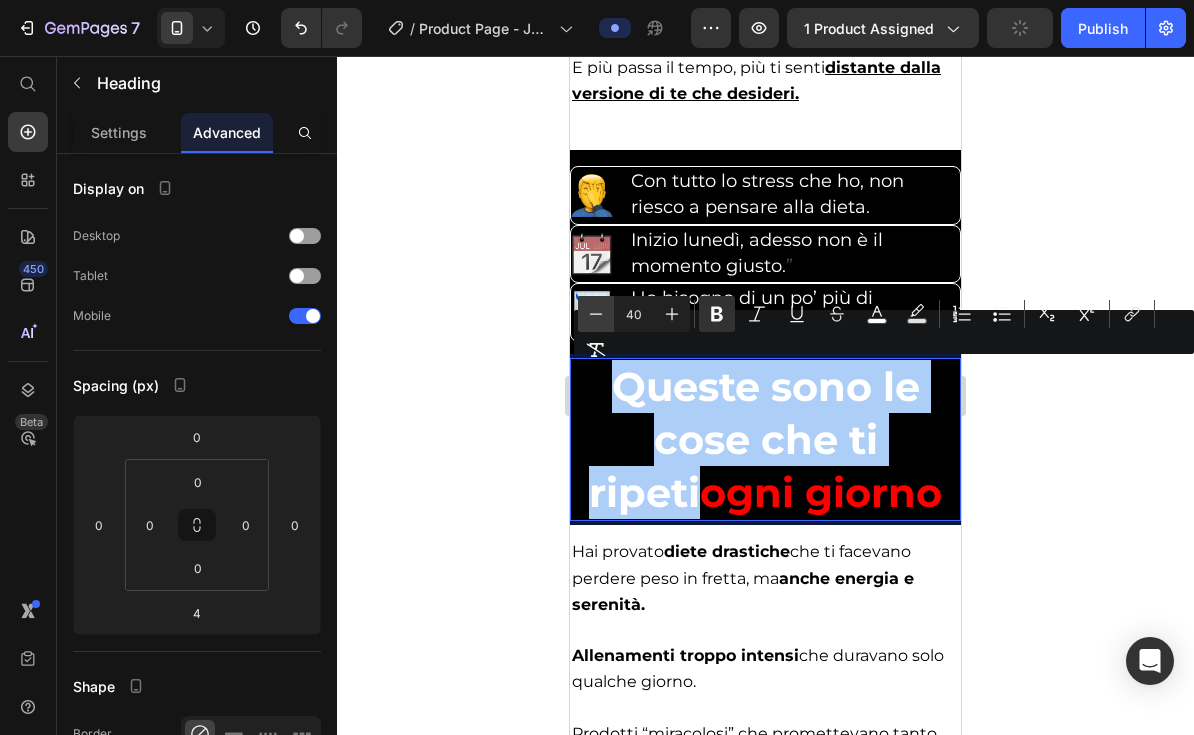 click 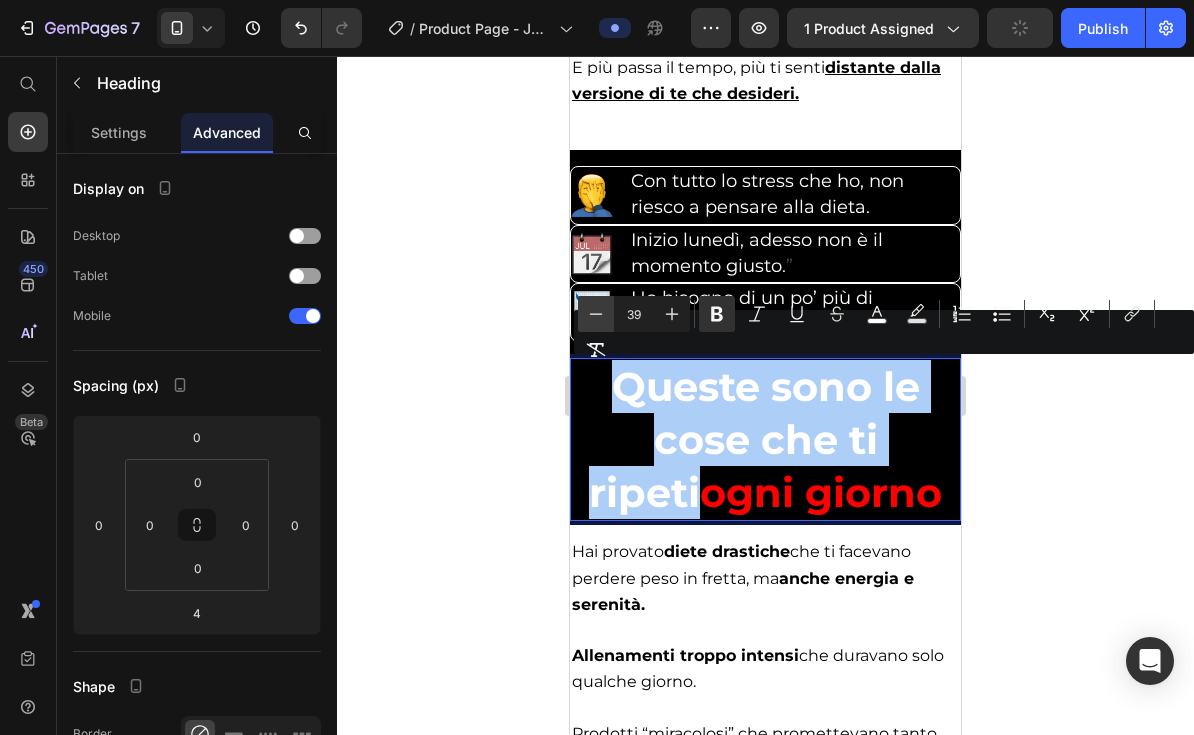 click 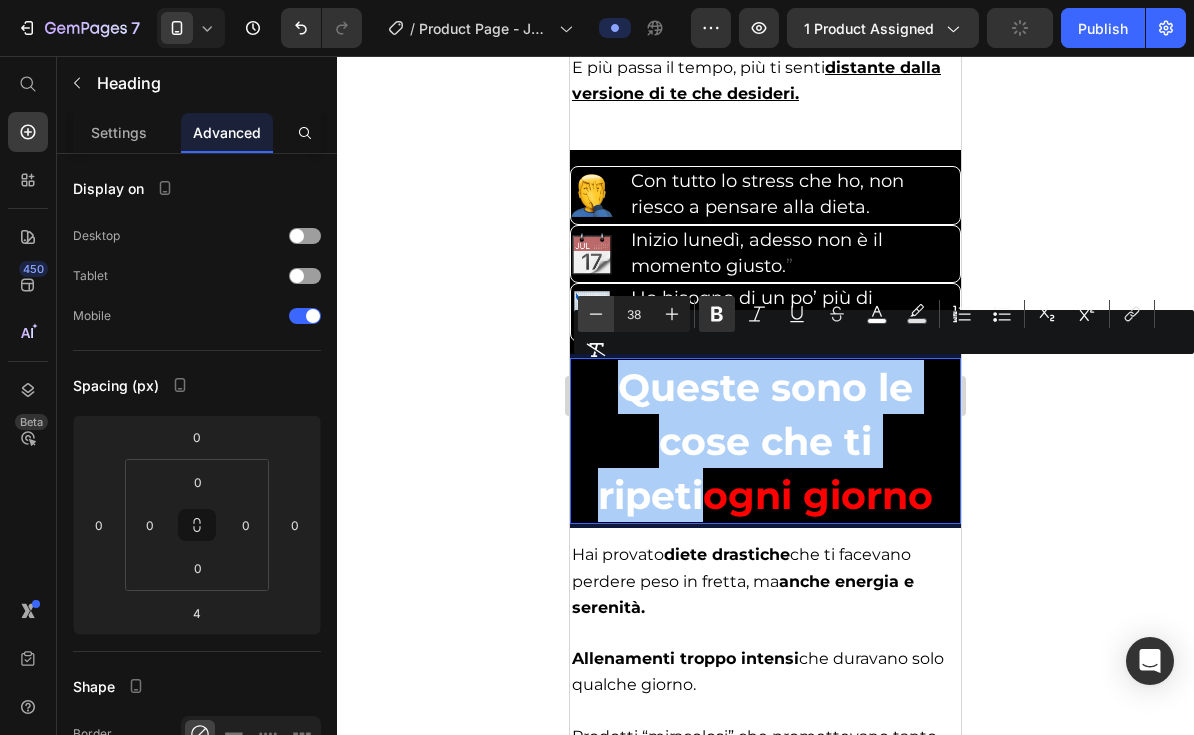 click 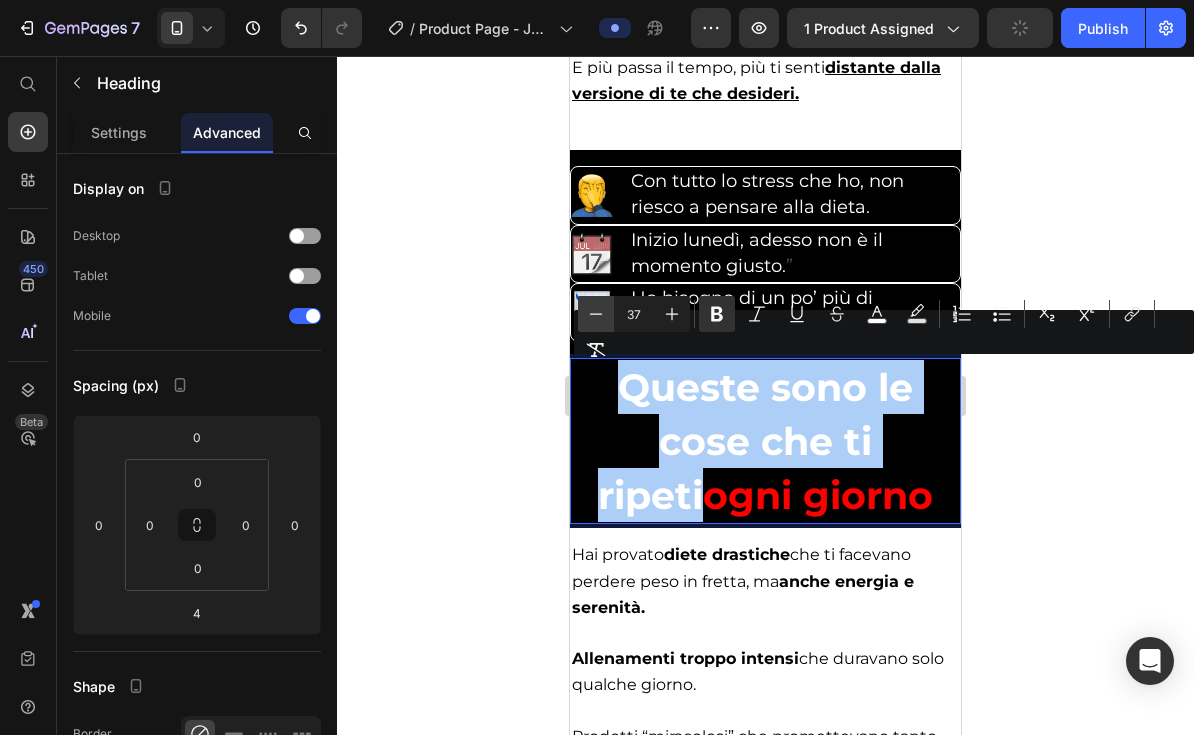 click 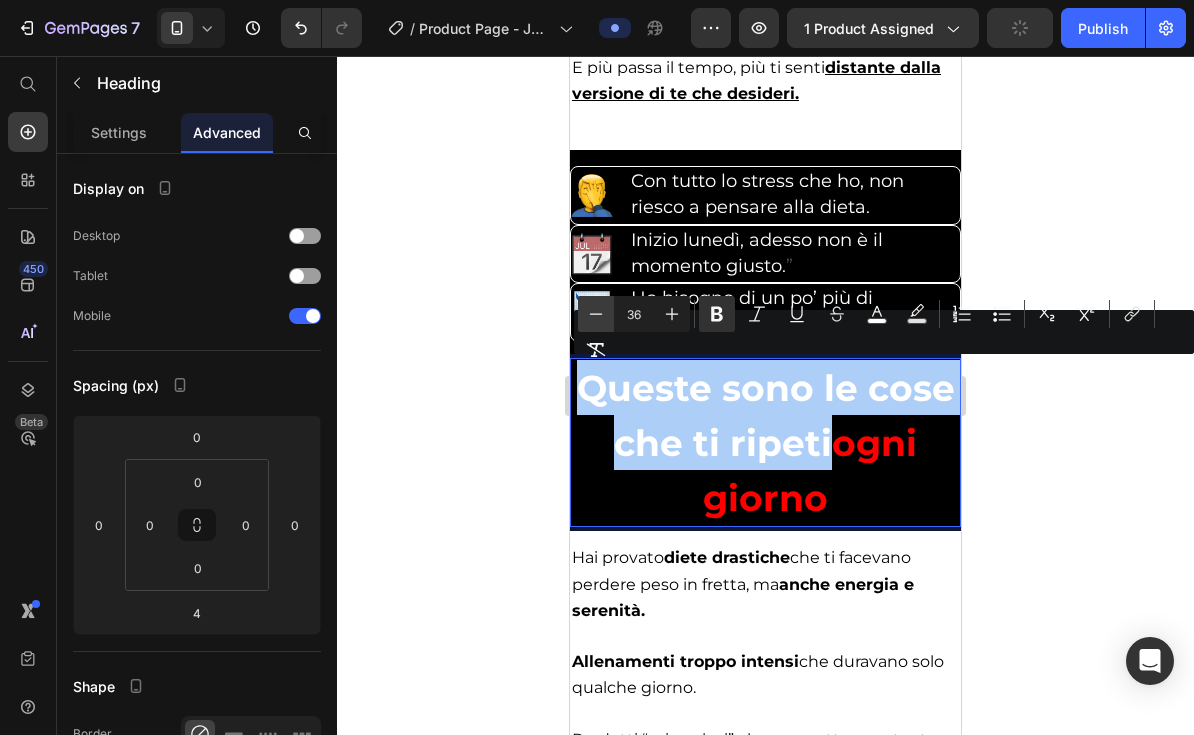 click 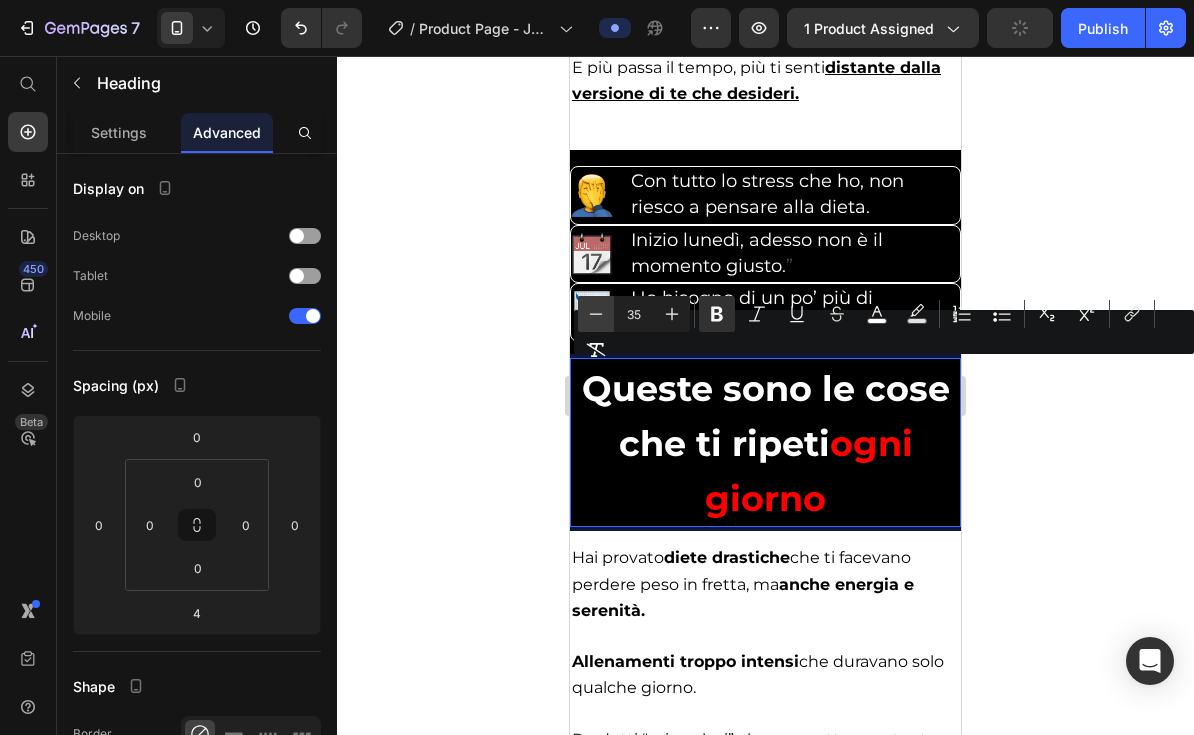 click 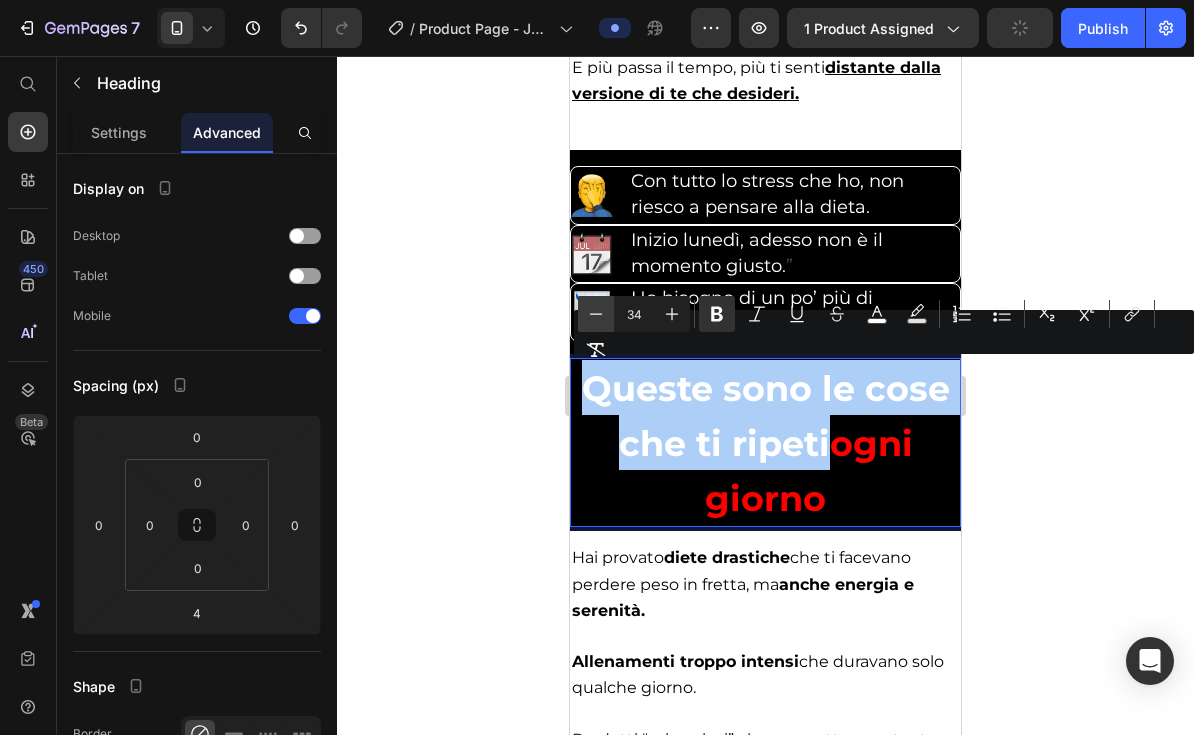 click 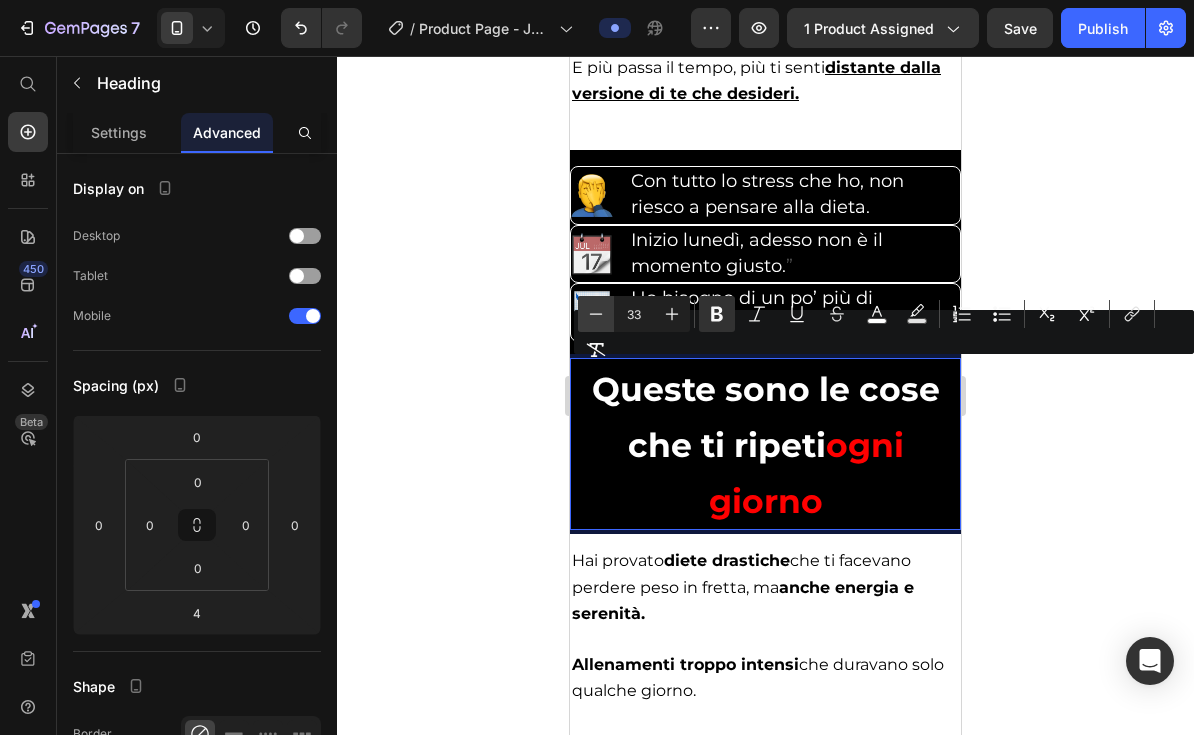 click 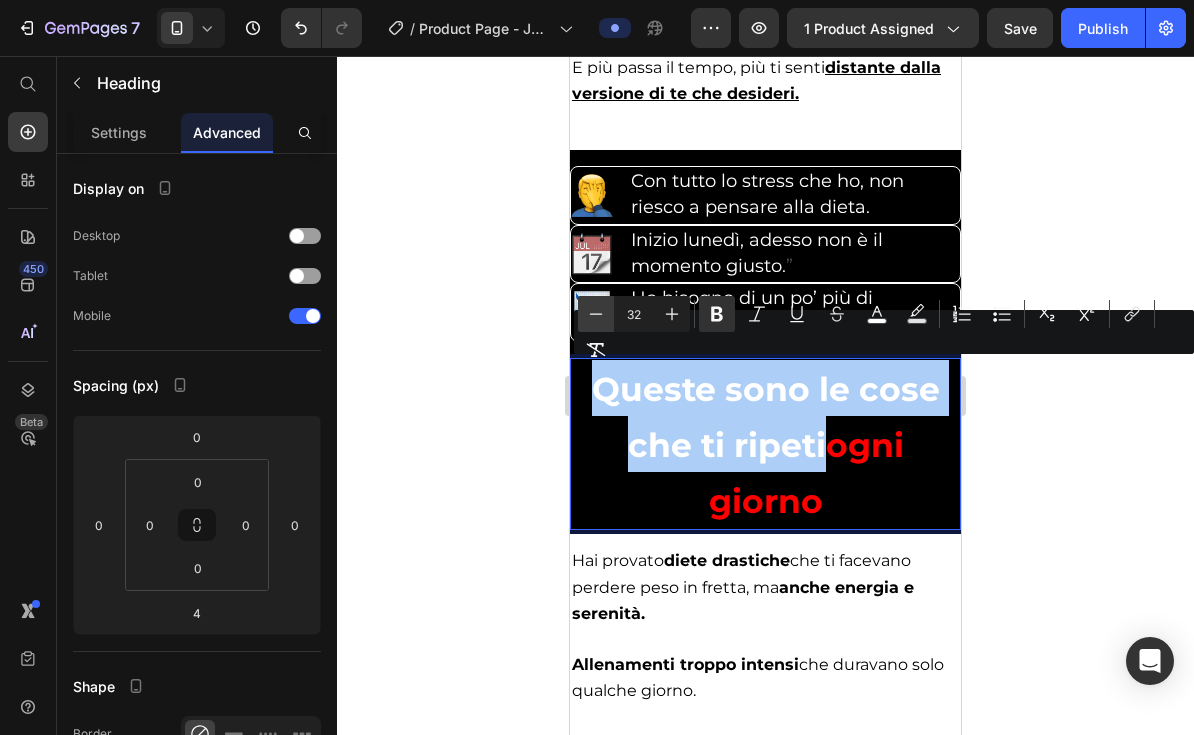 click 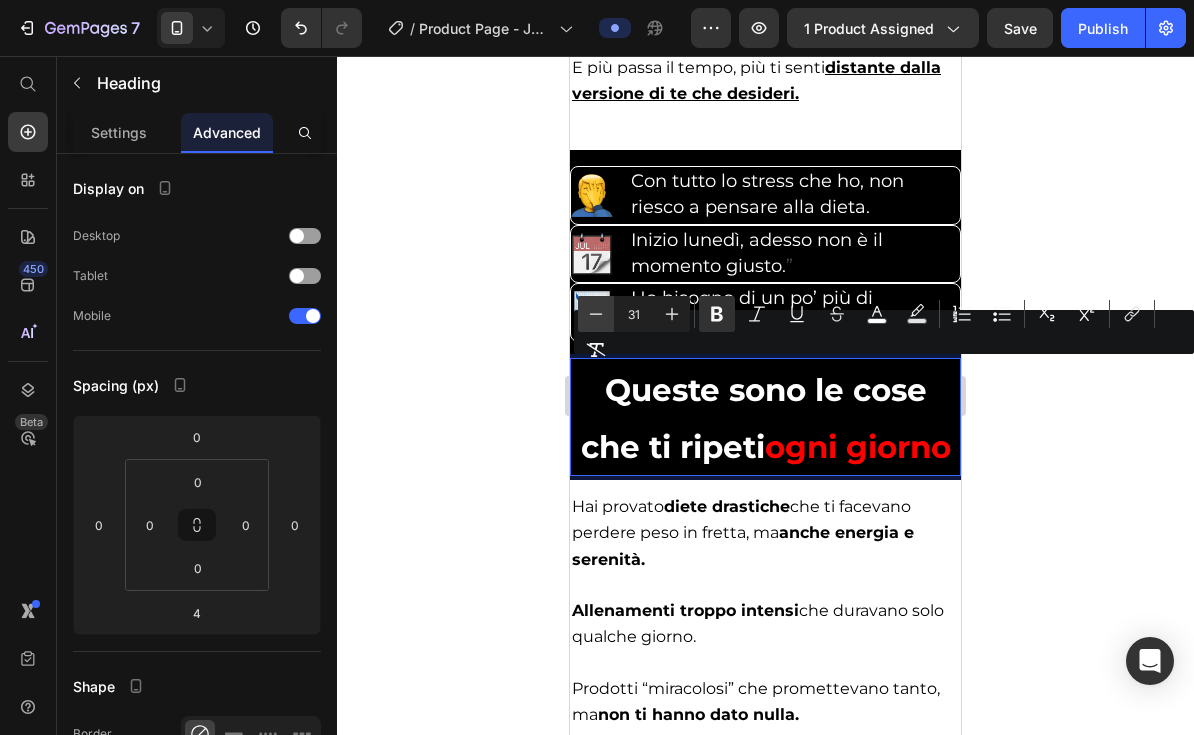 click 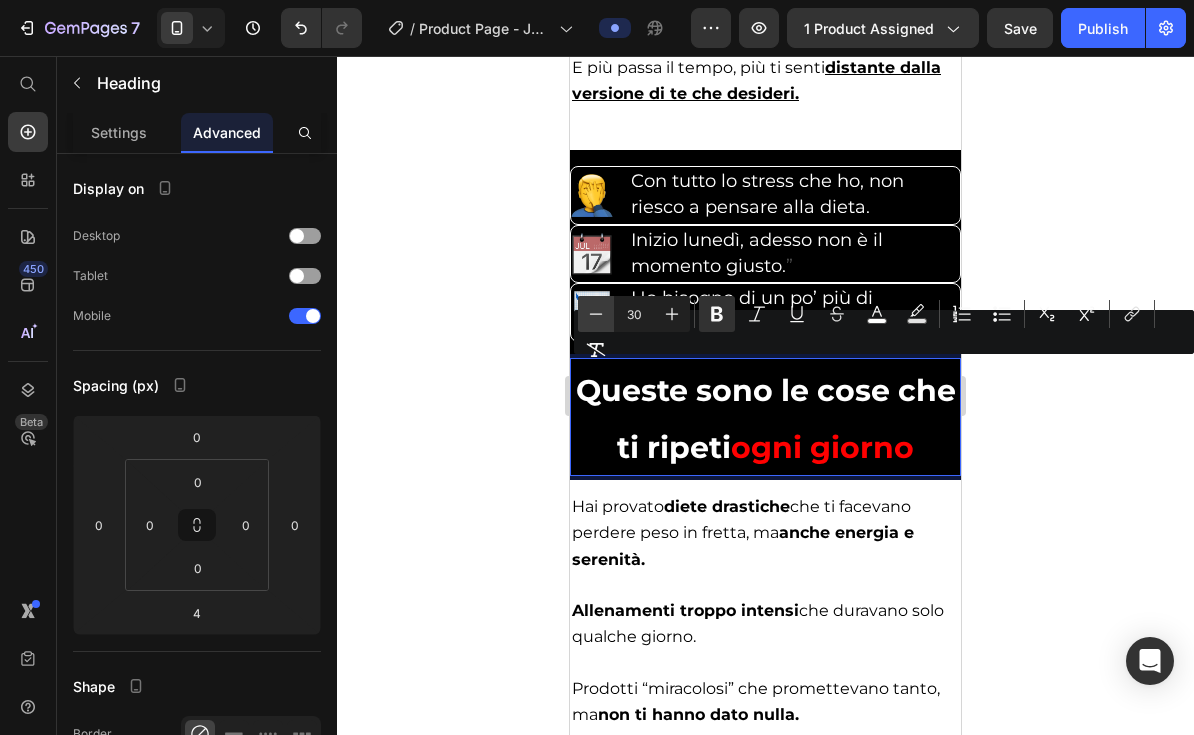 click 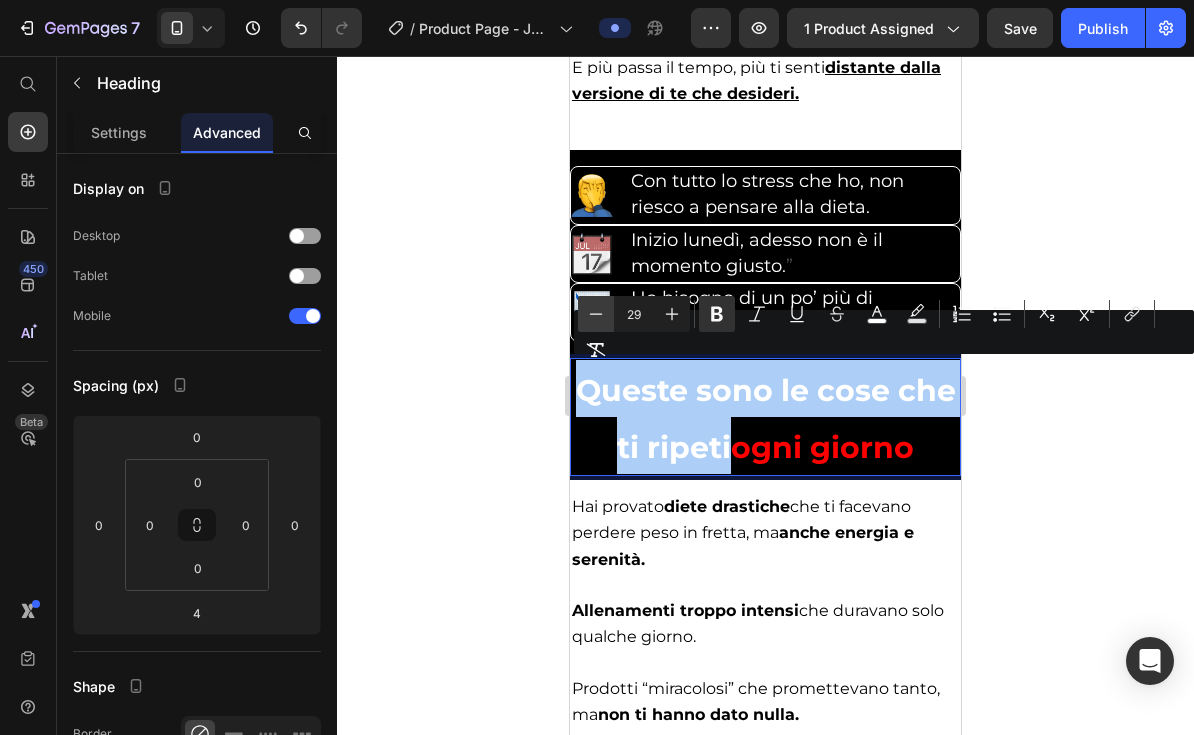 click 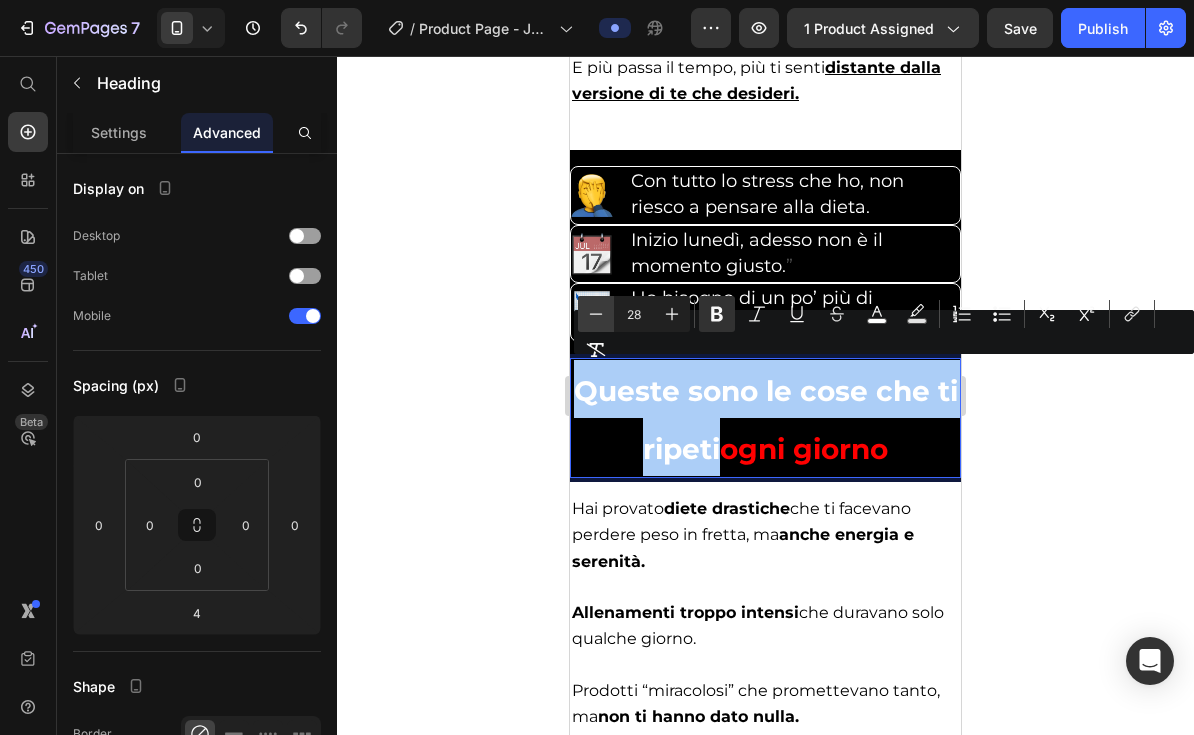 click 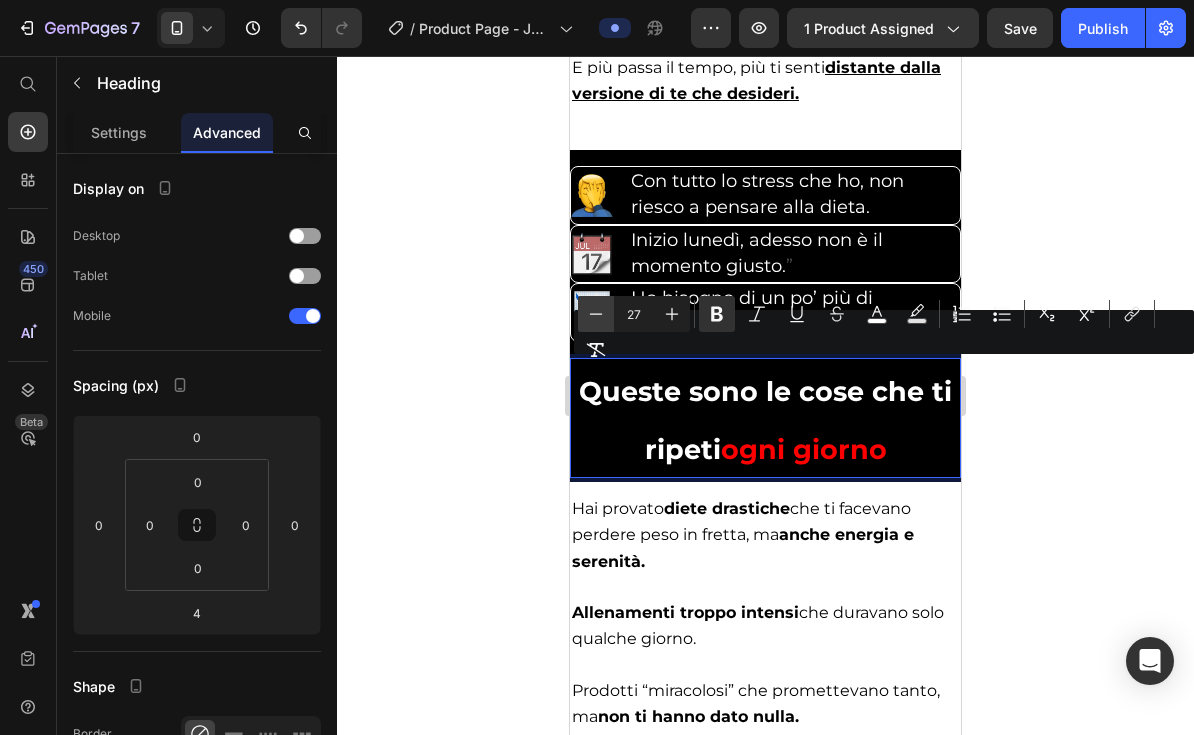 click 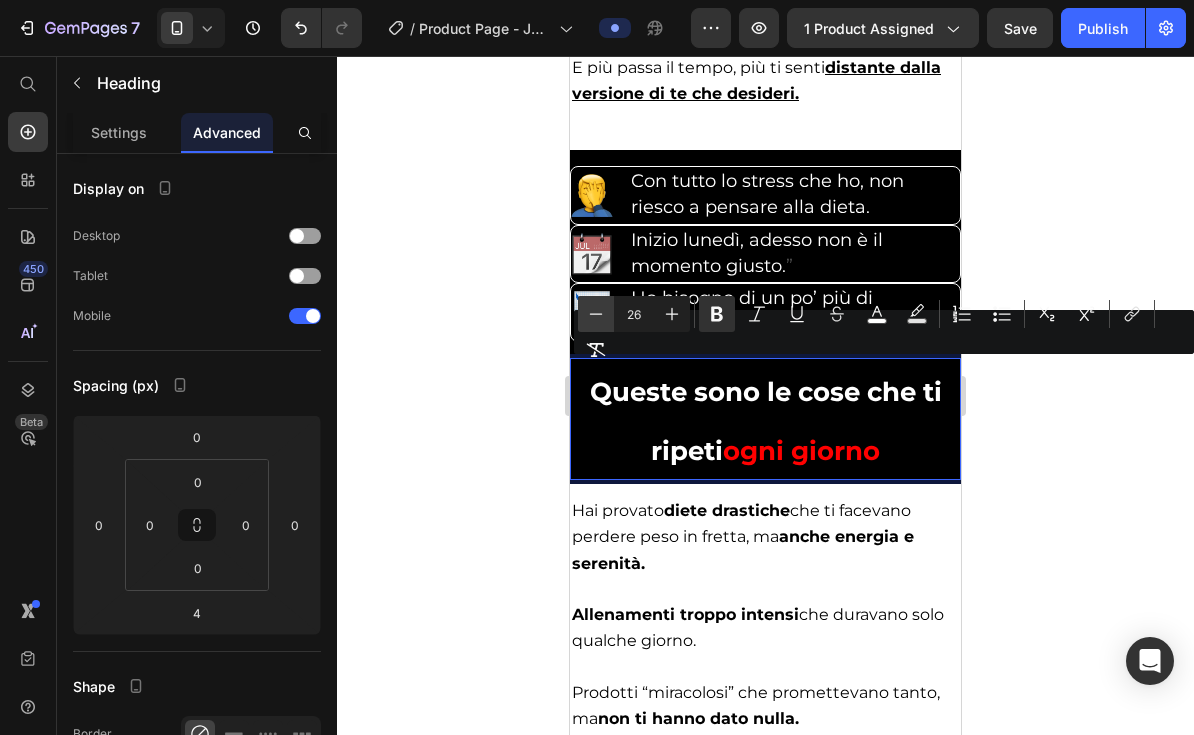 click 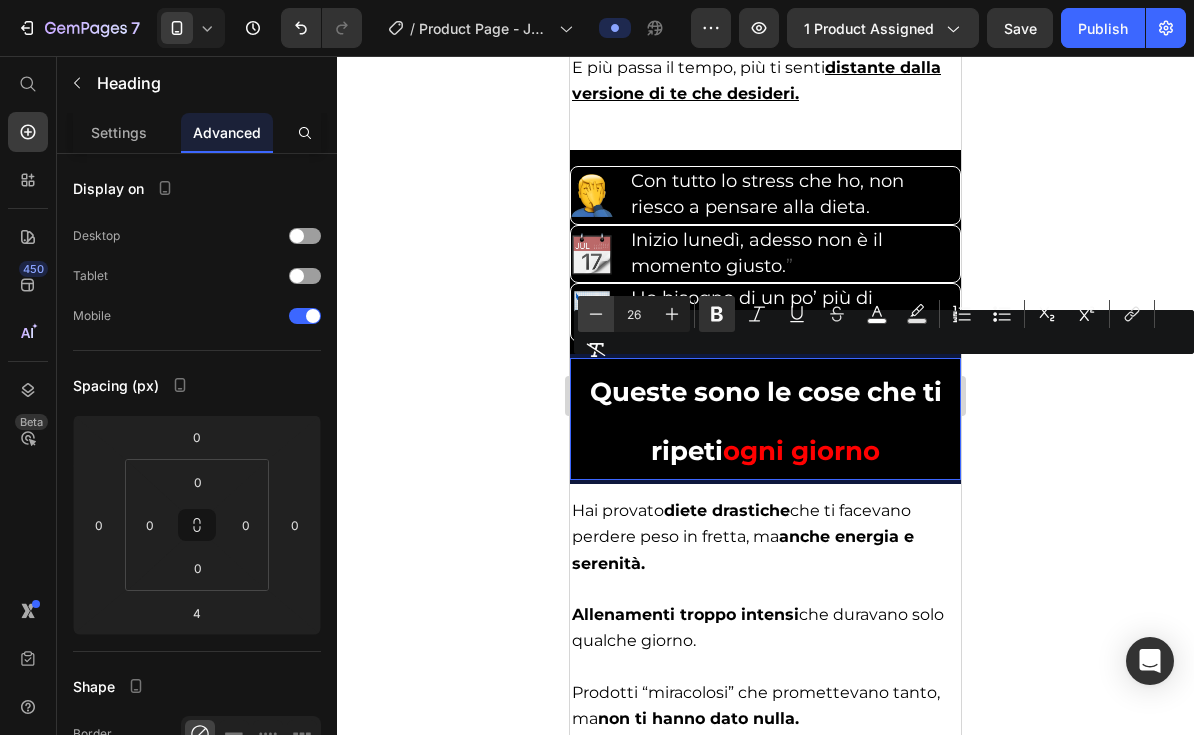 type on "25" 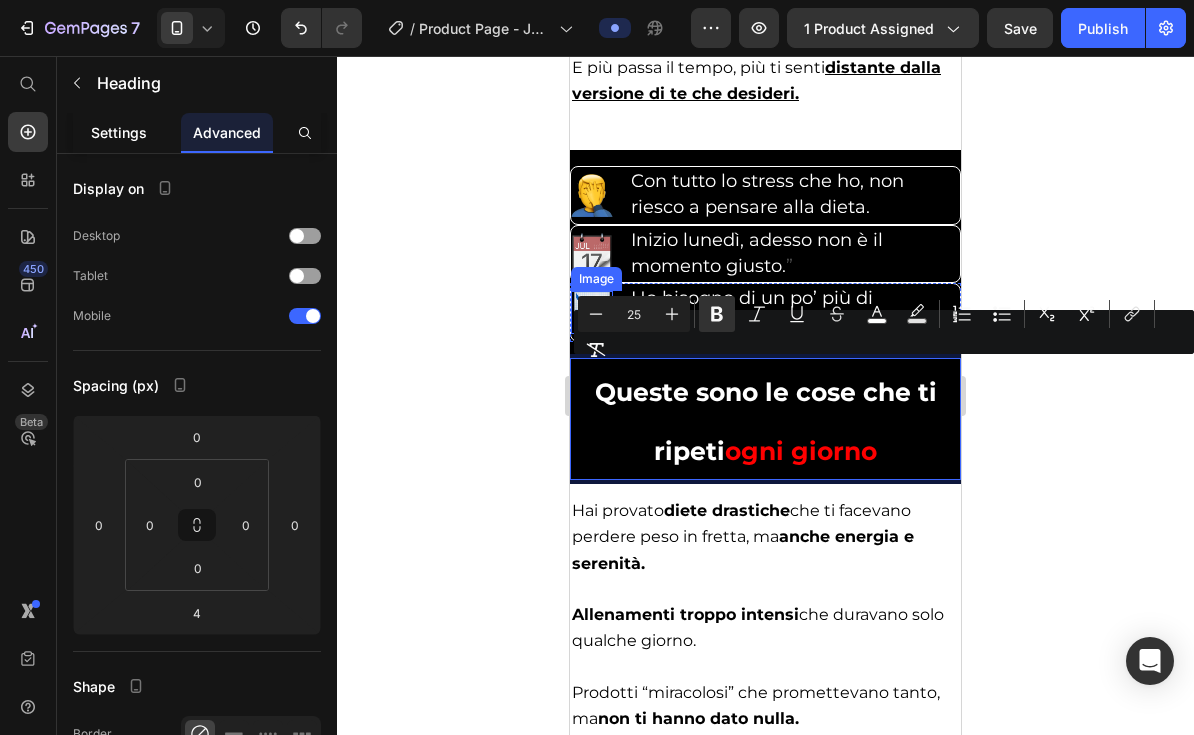 click on "Settings" 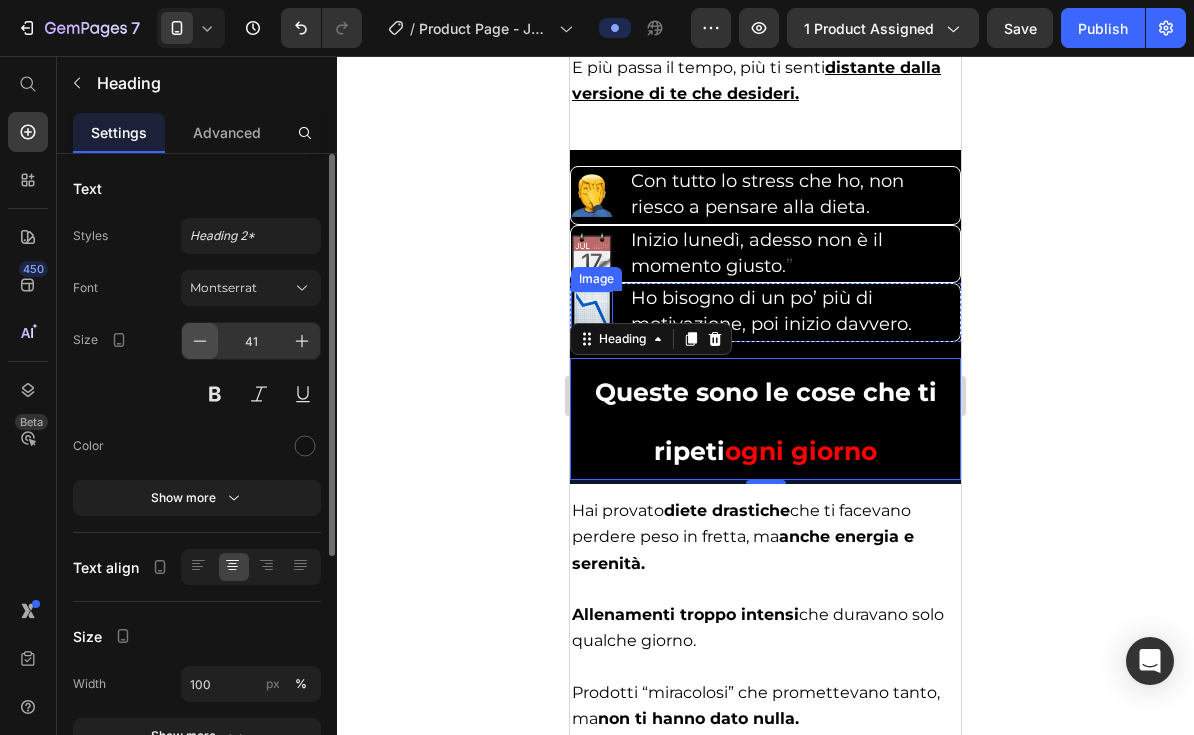 click 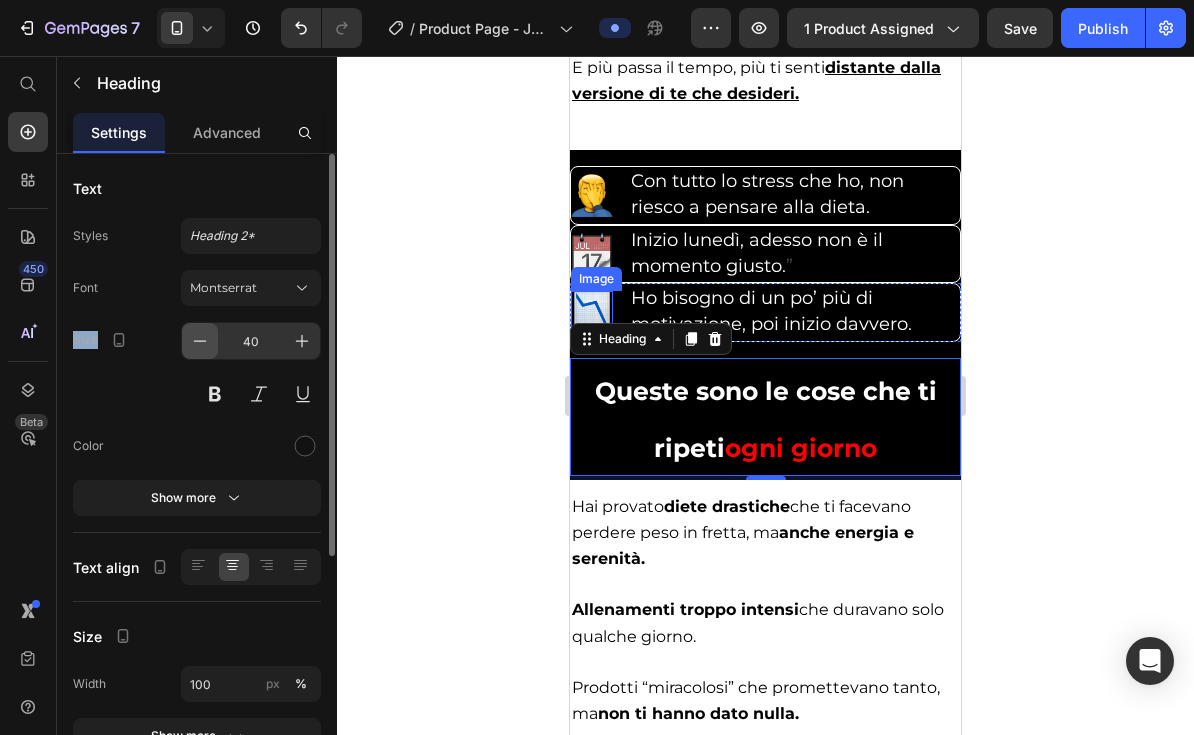 click 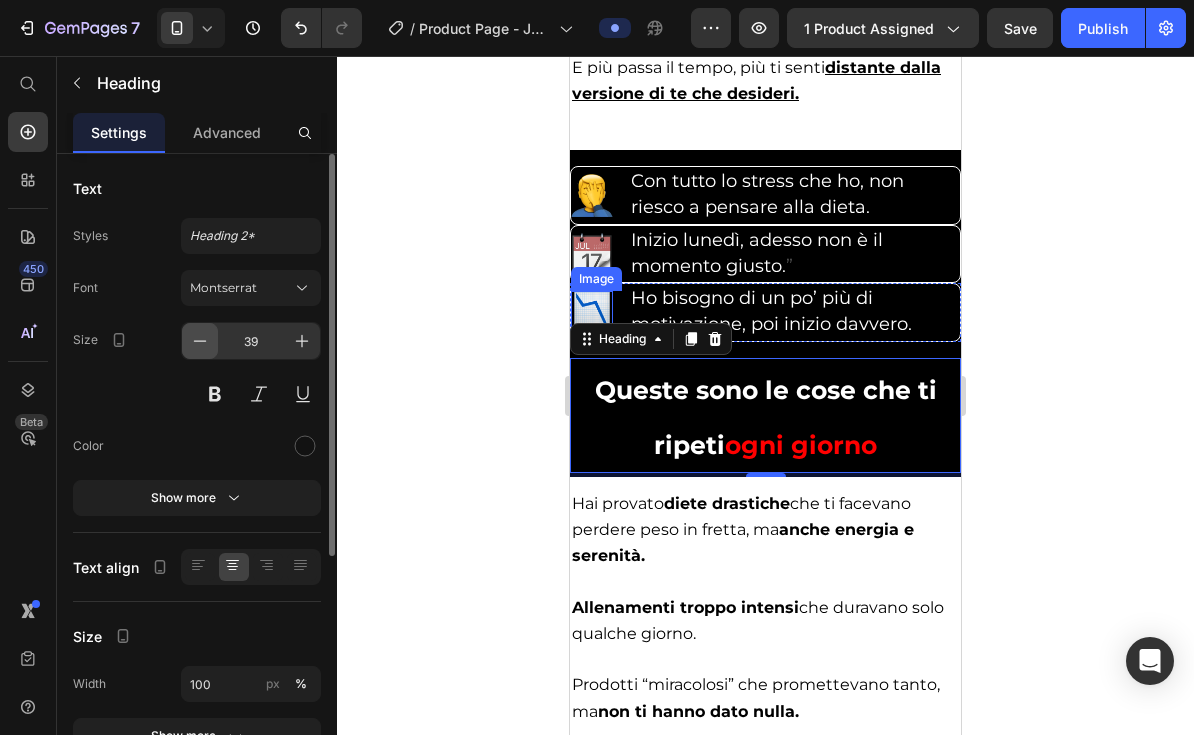 click 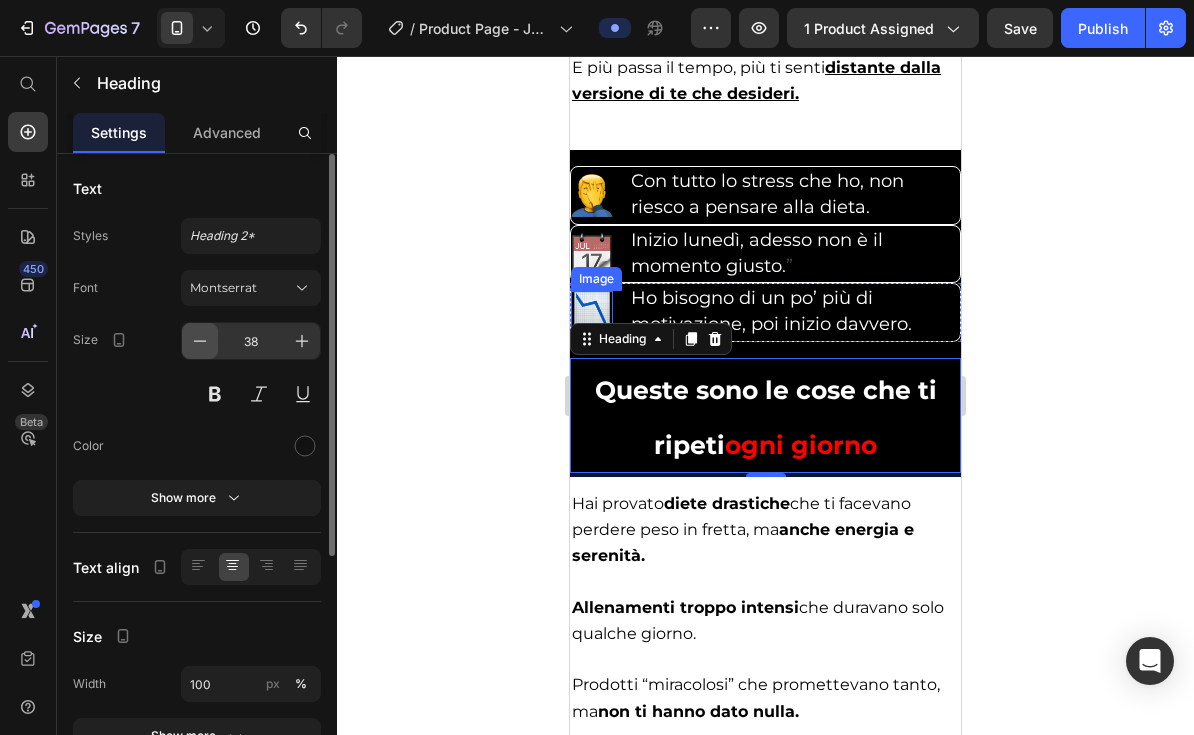 click 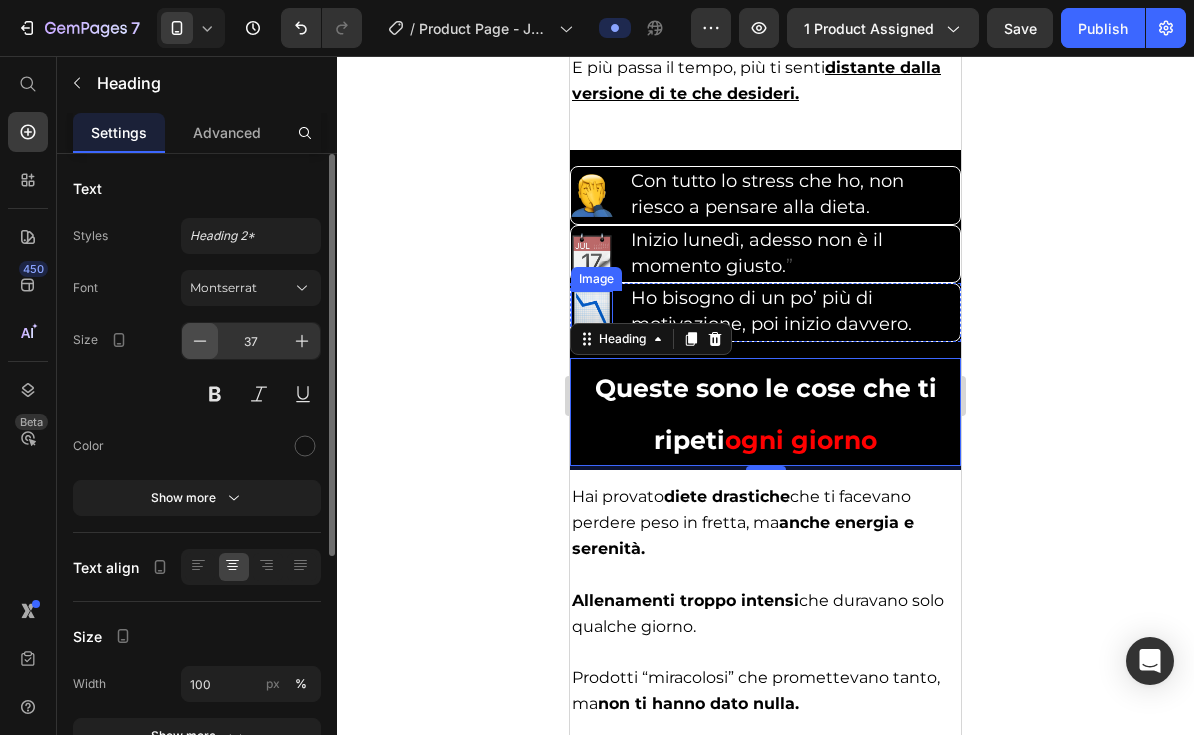 click 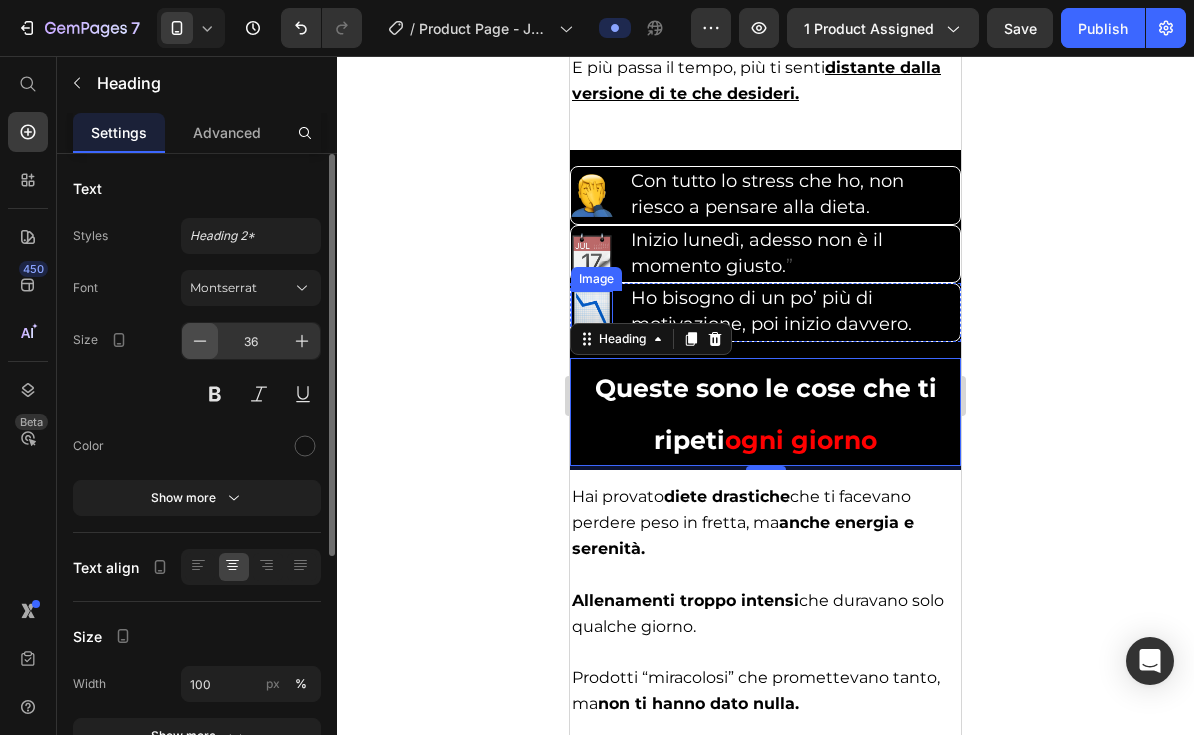 click 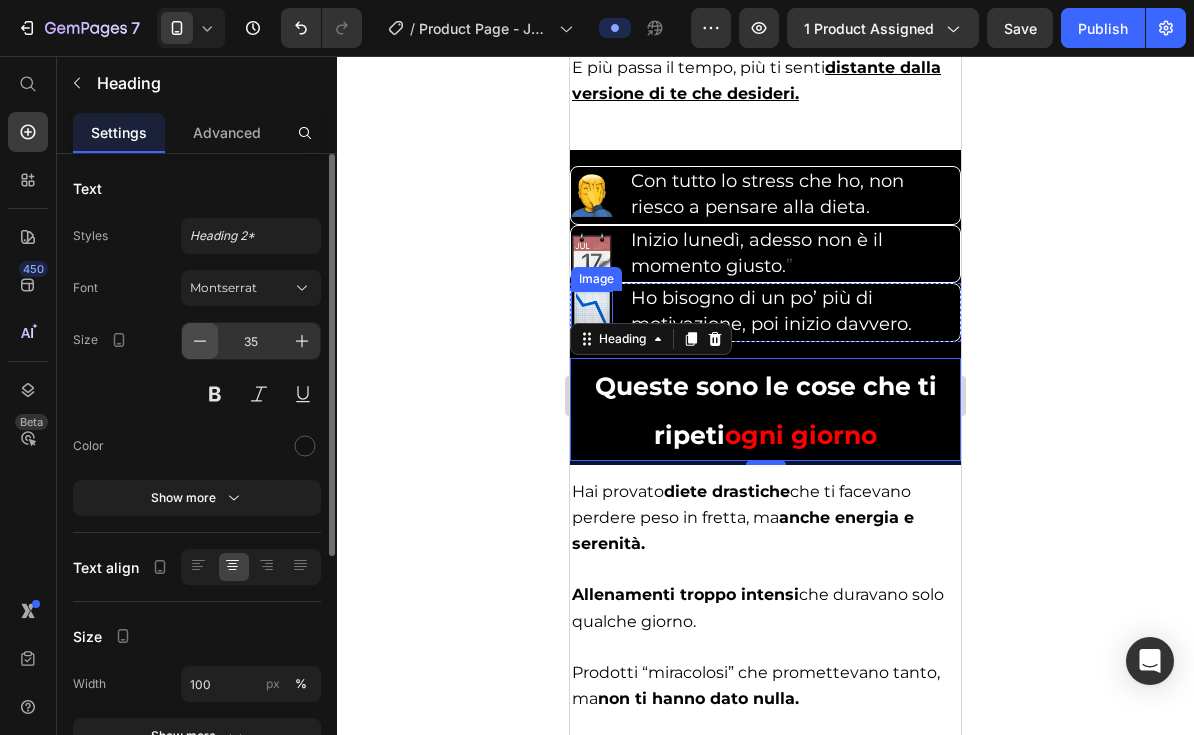 click 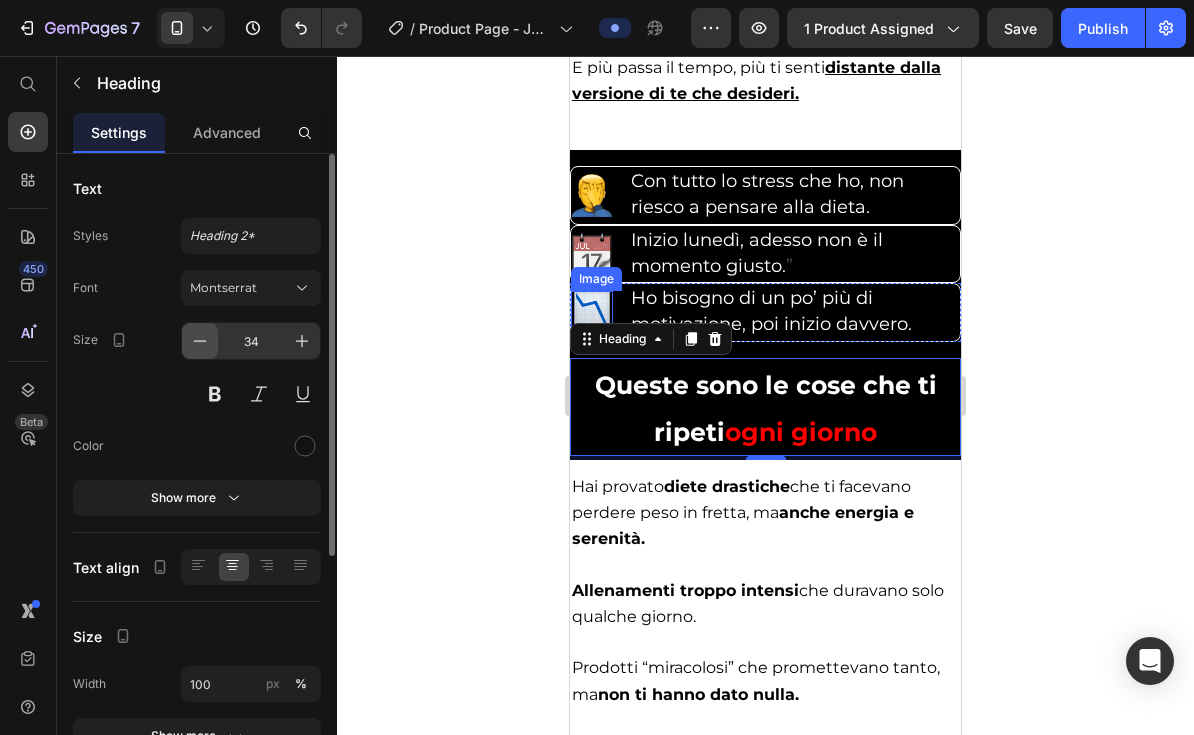 click 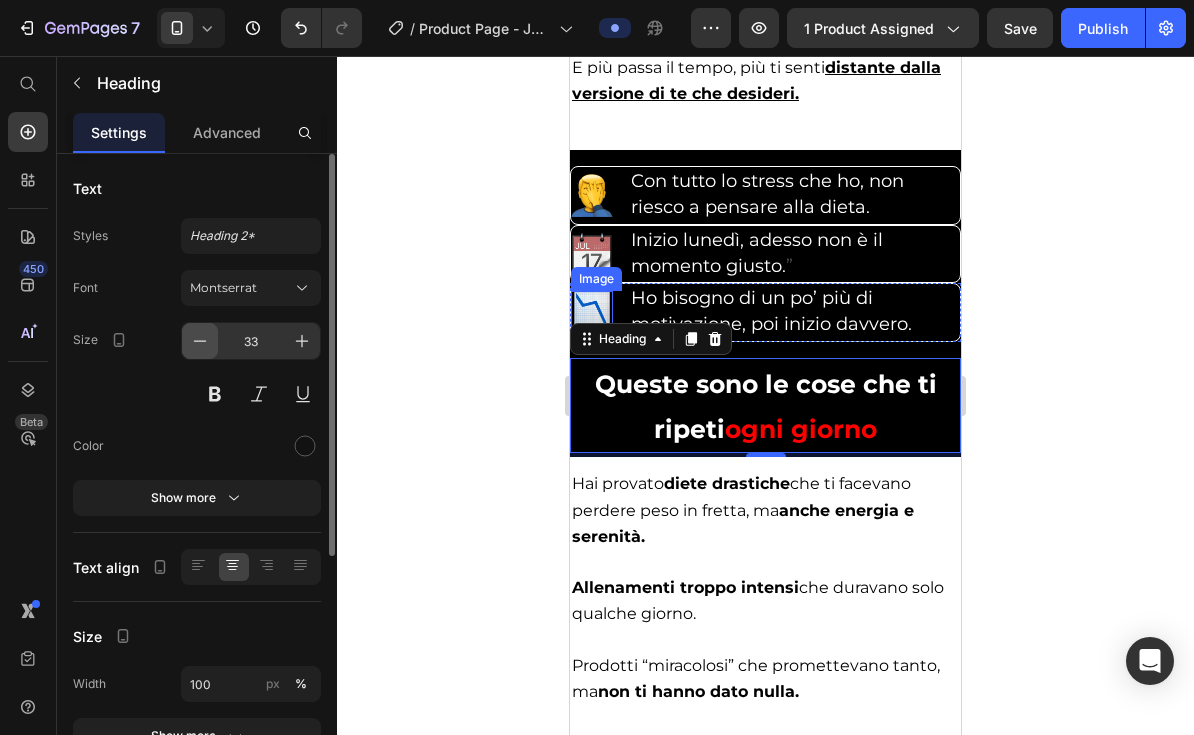 click 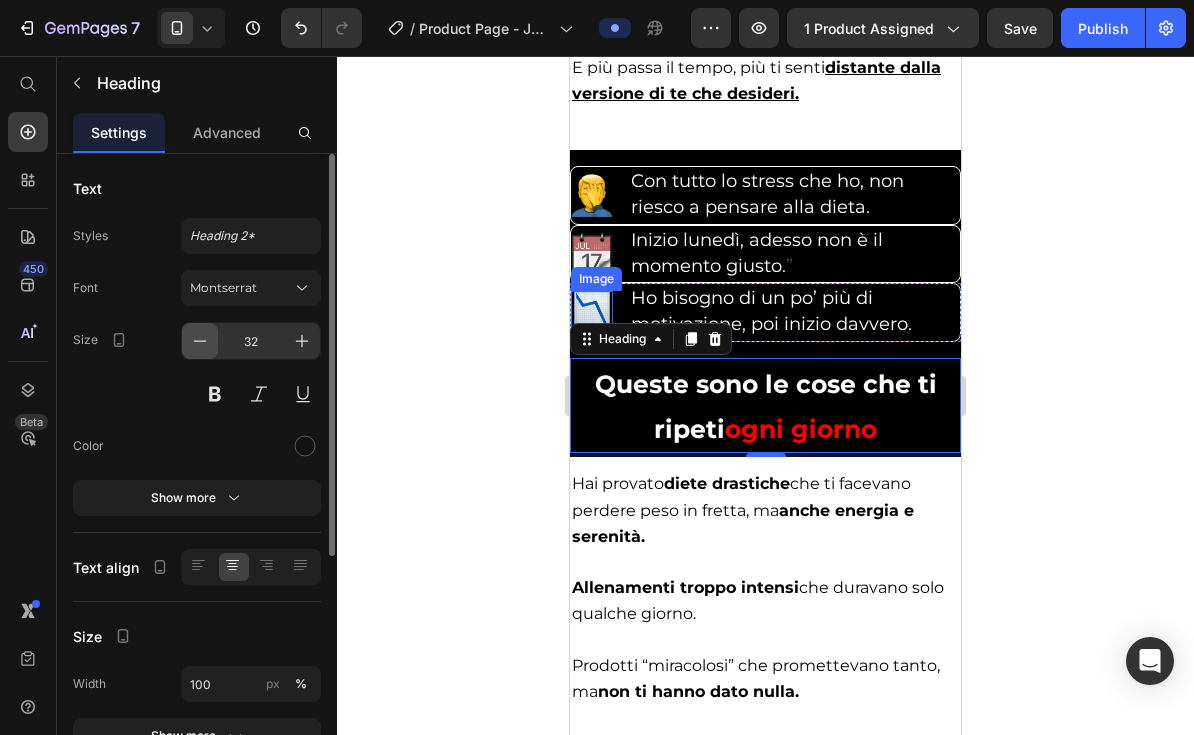 click 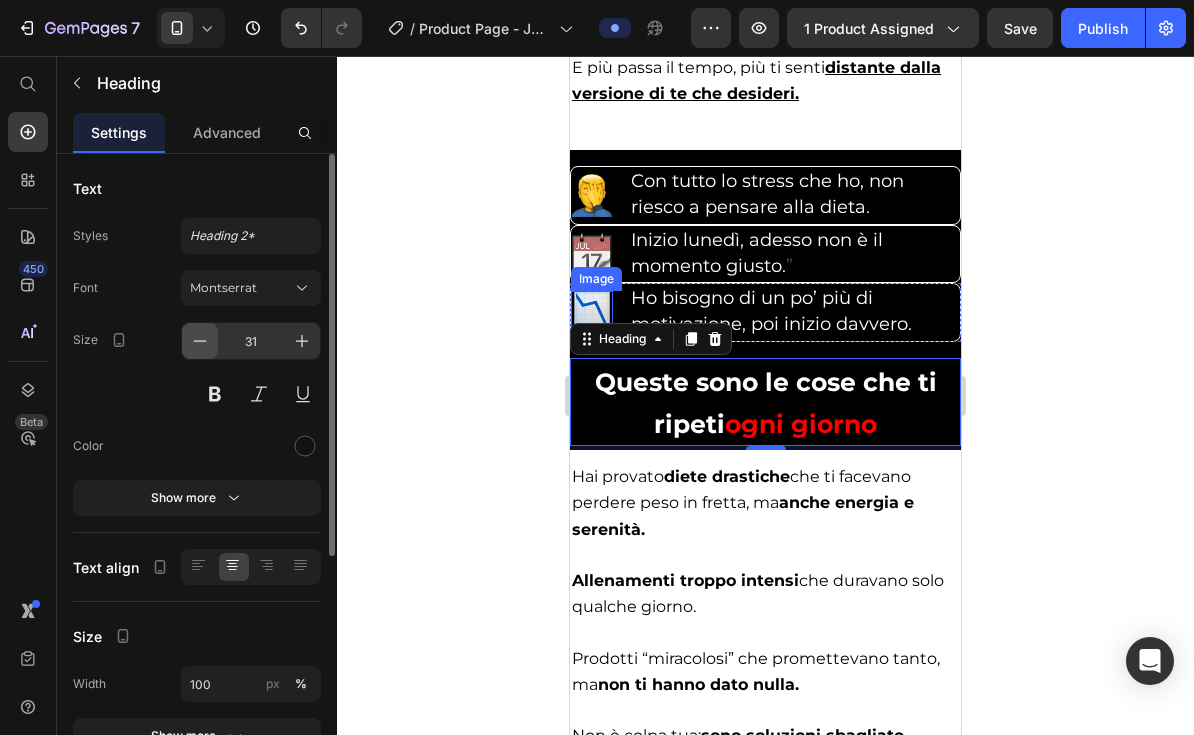 click 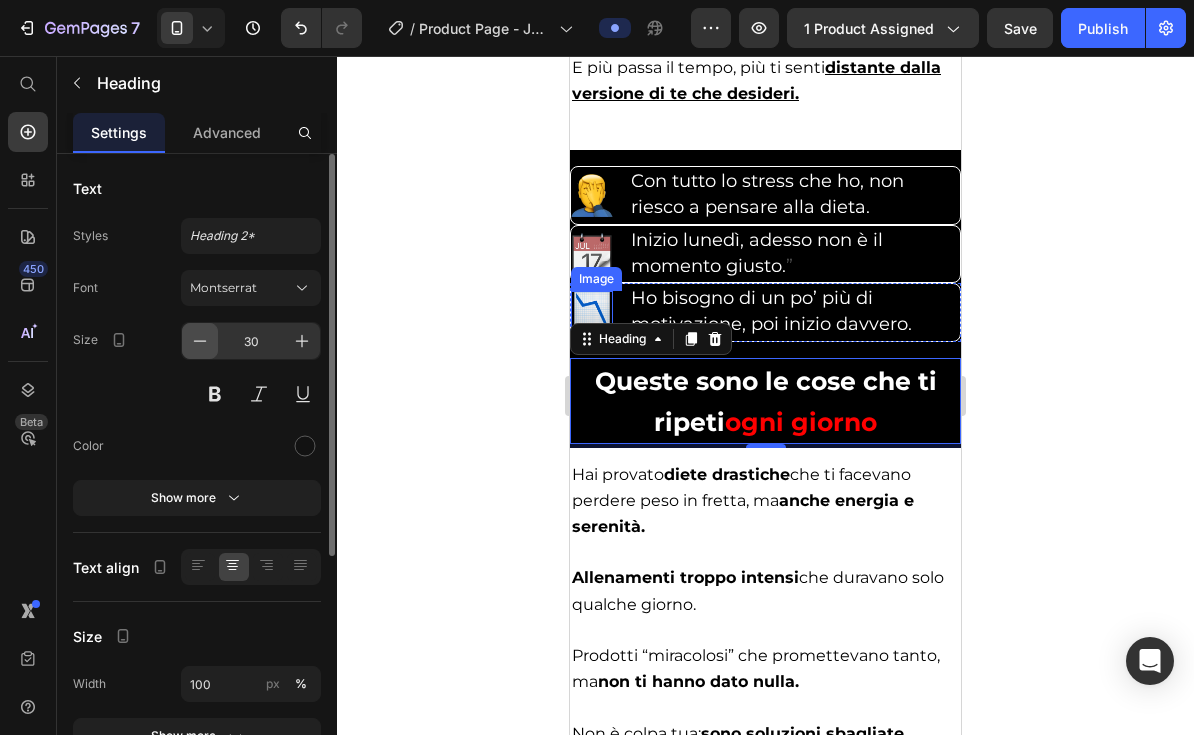 click 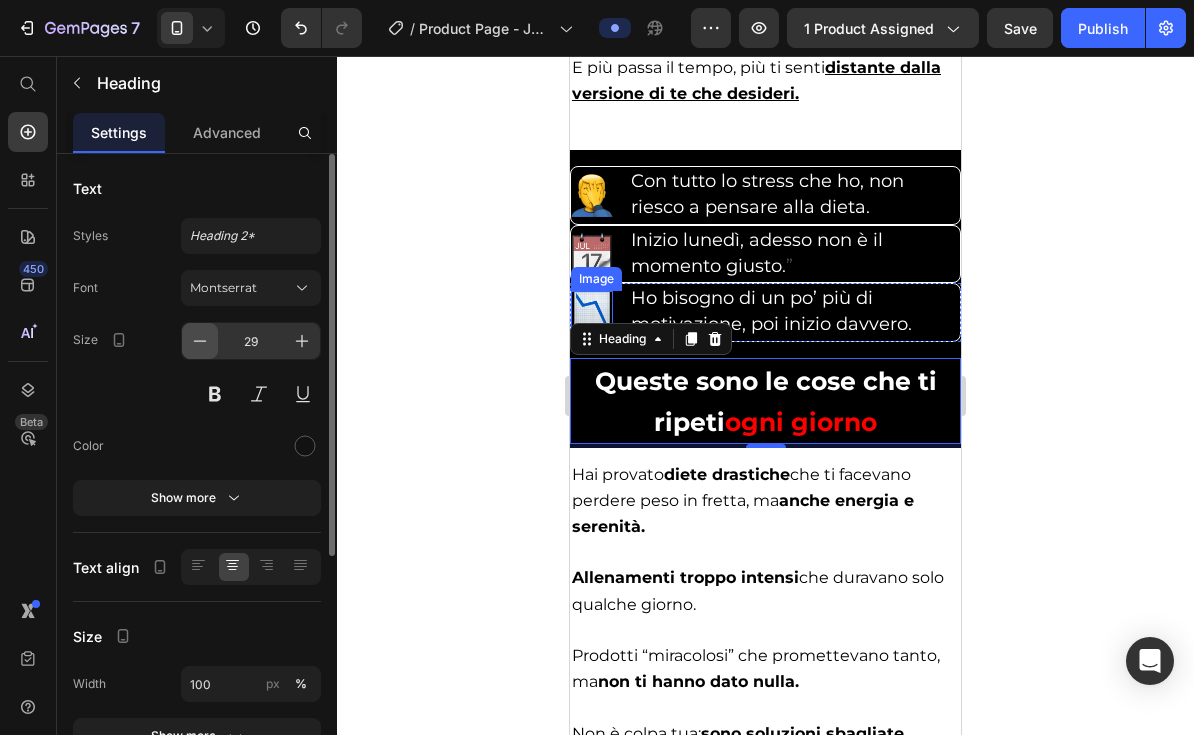 click 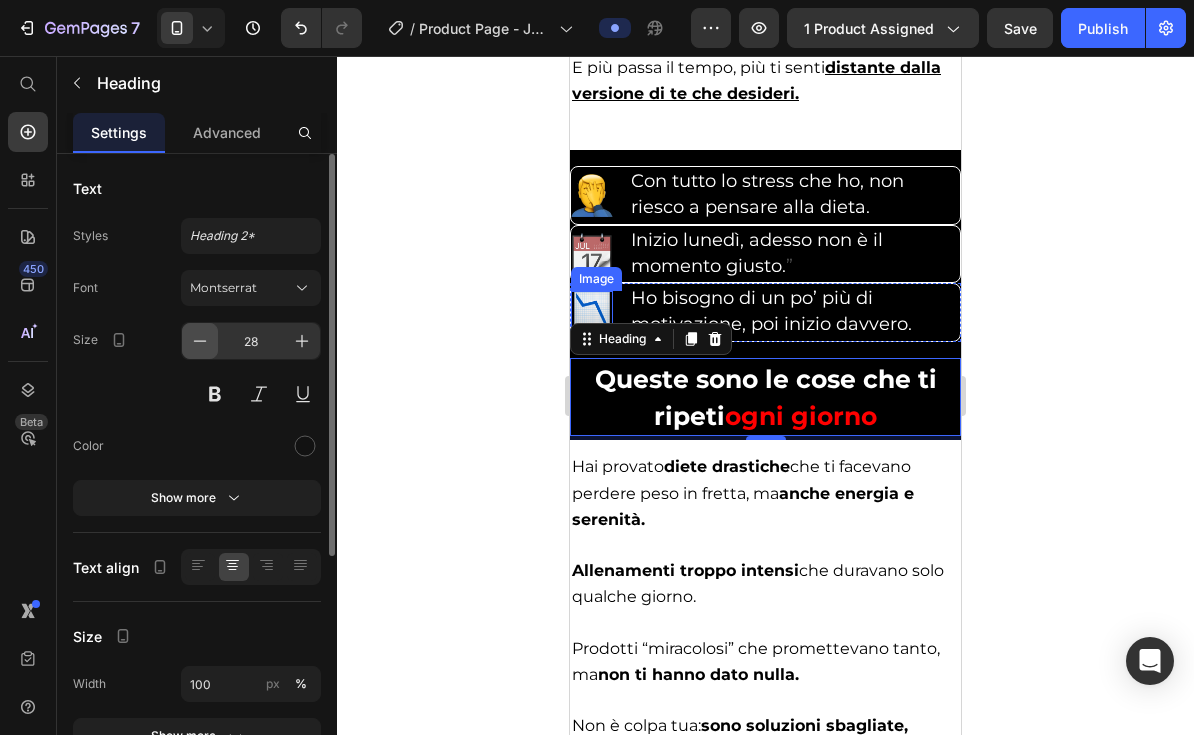 click 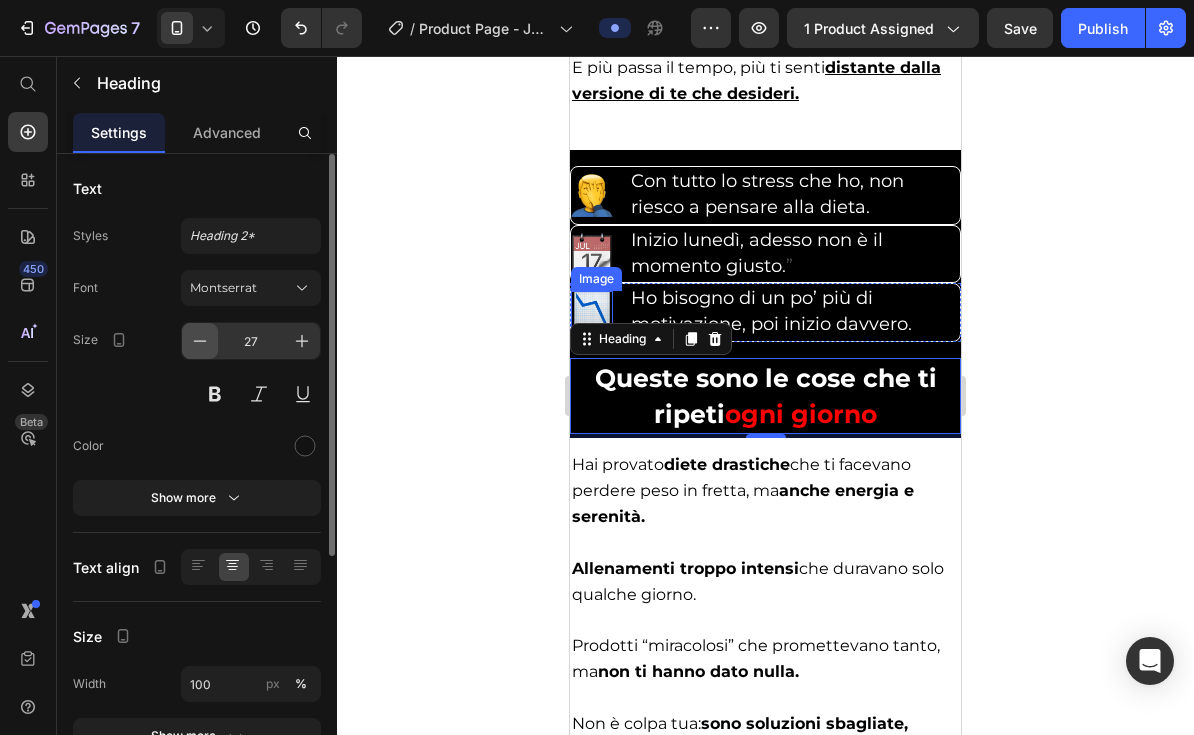 click 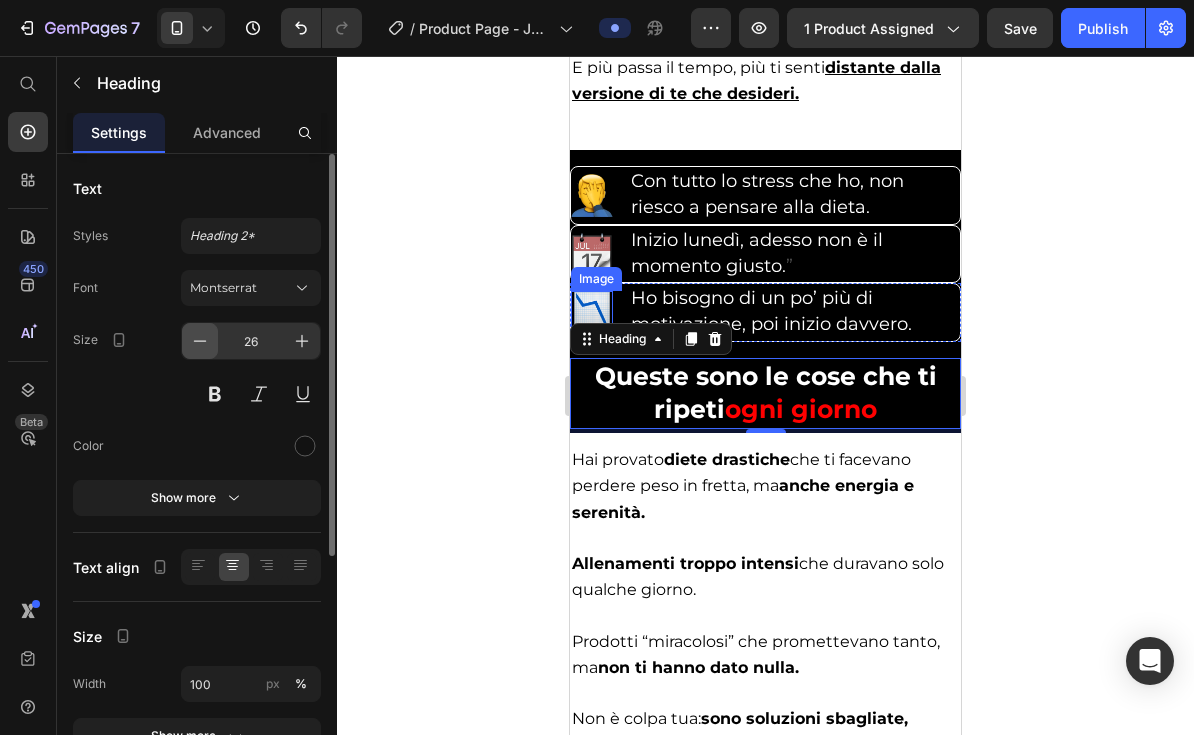 click 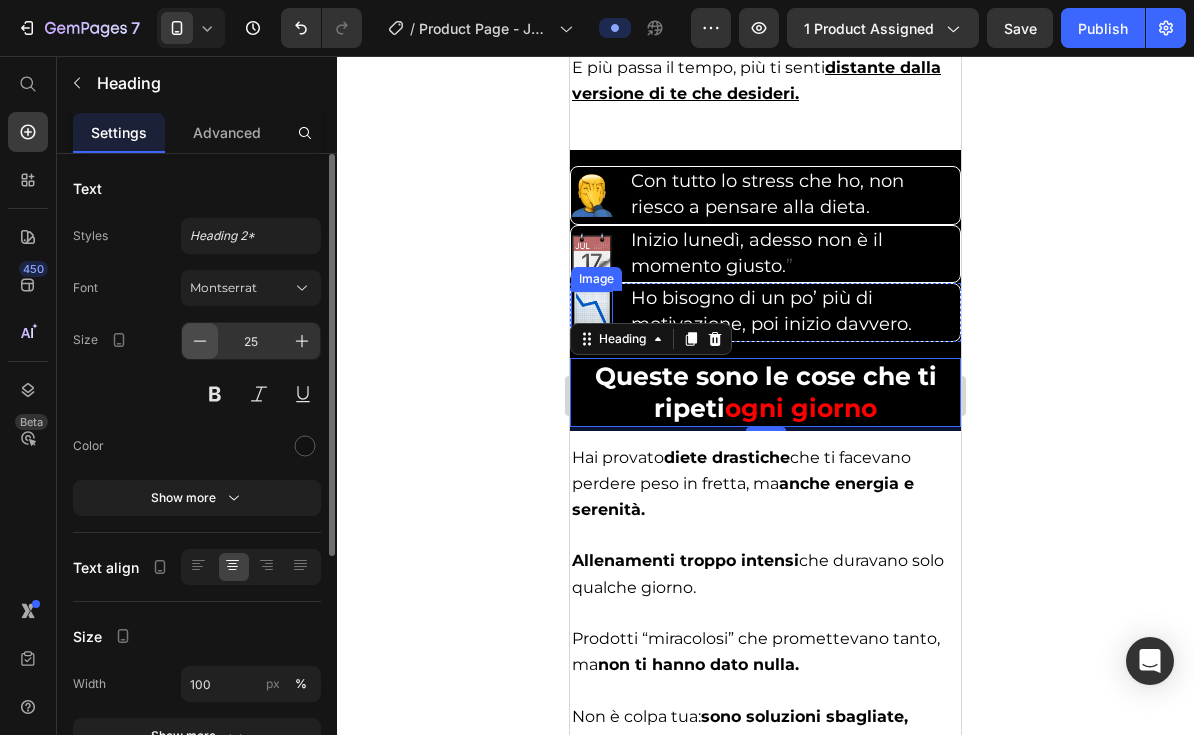 click 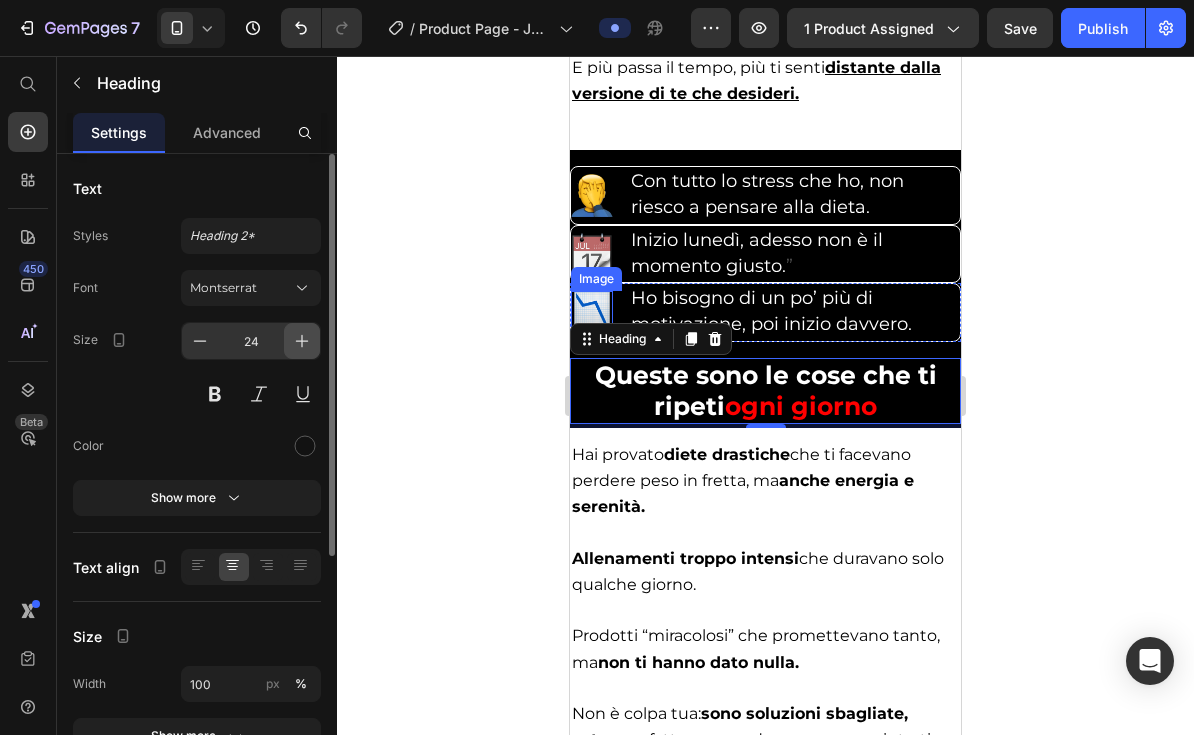 click 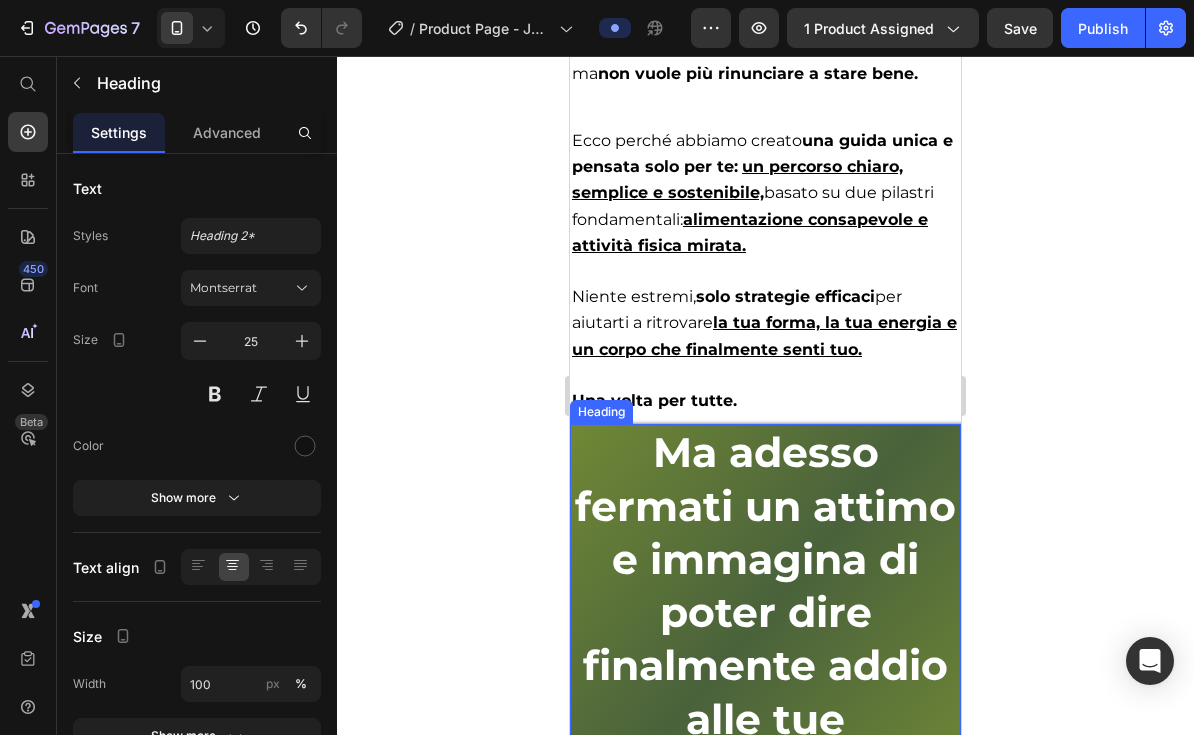 scroll, scrollTop: 3415, scrollLeft: 0, axis: vertical 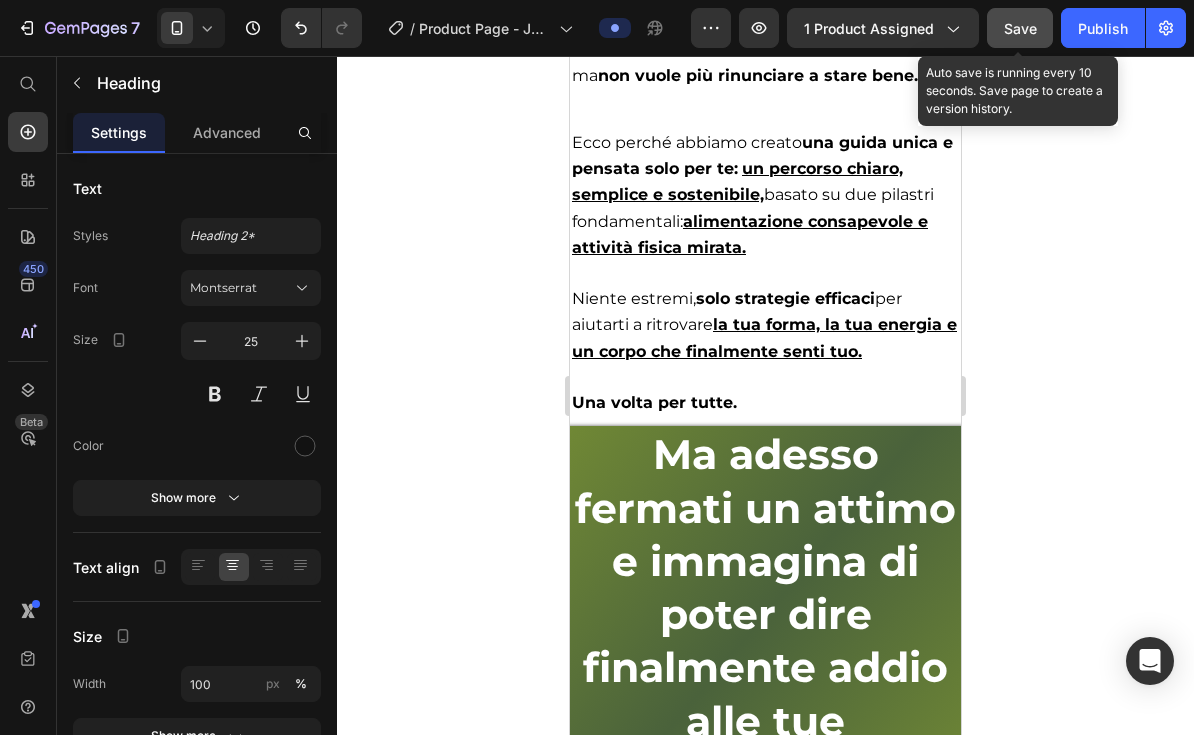 click on "Save" at bounding box center (1020, 28) 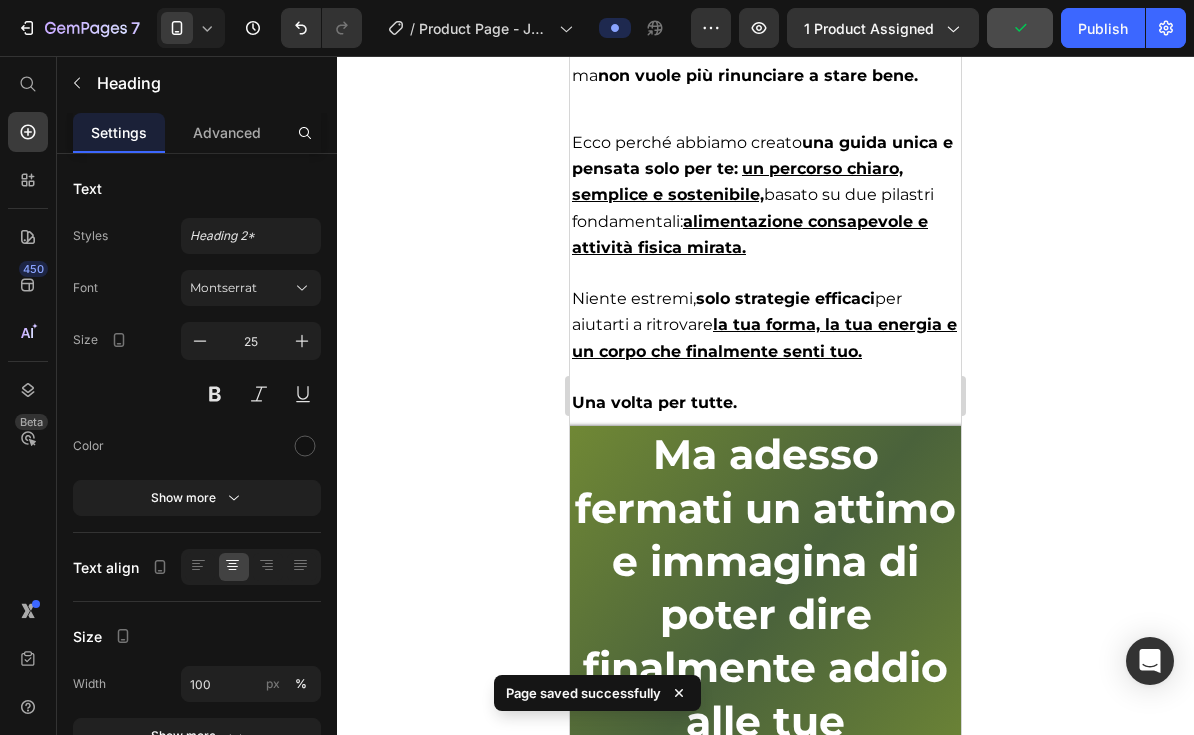 click 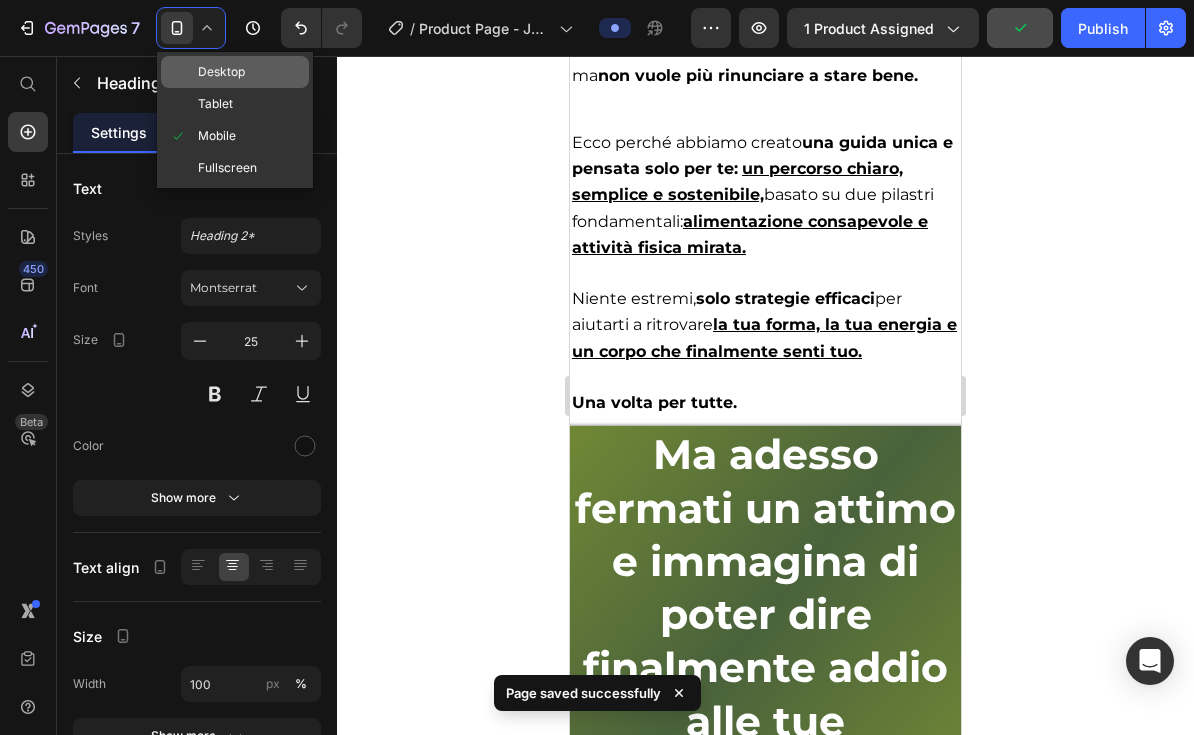 click on "Desktop" 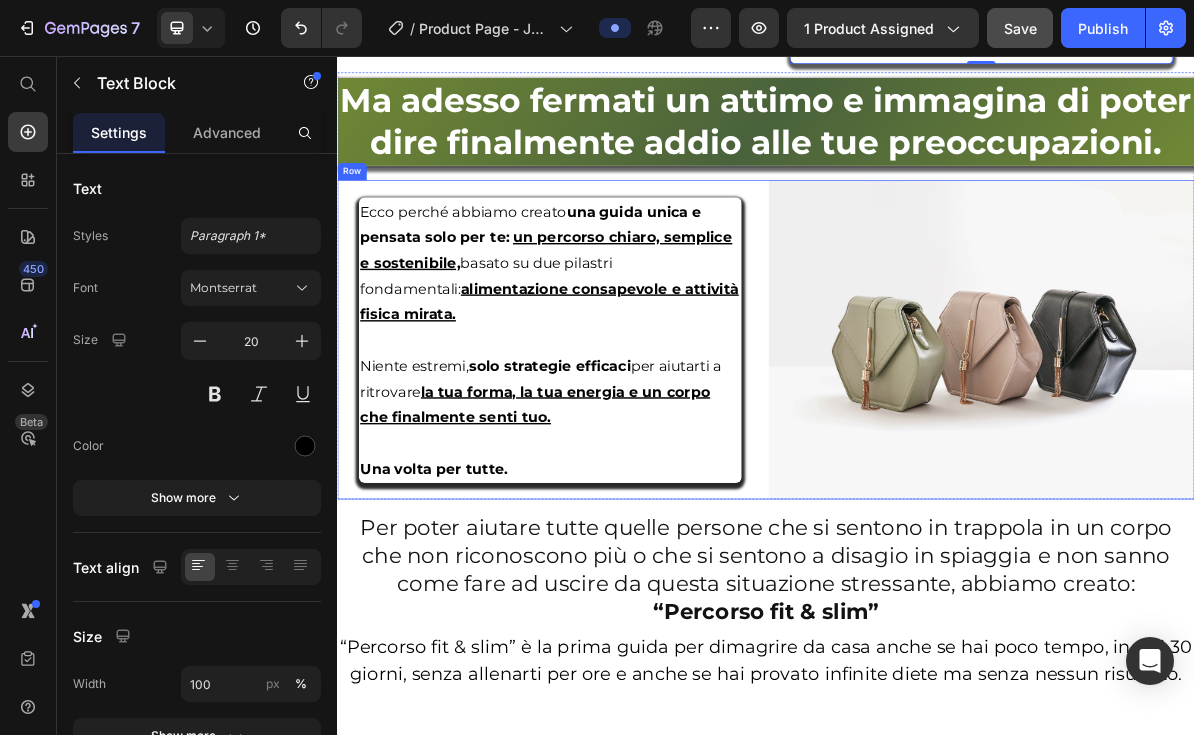 scroll, scrollTop: 3547, scrollLeft: 0, axis: vertical 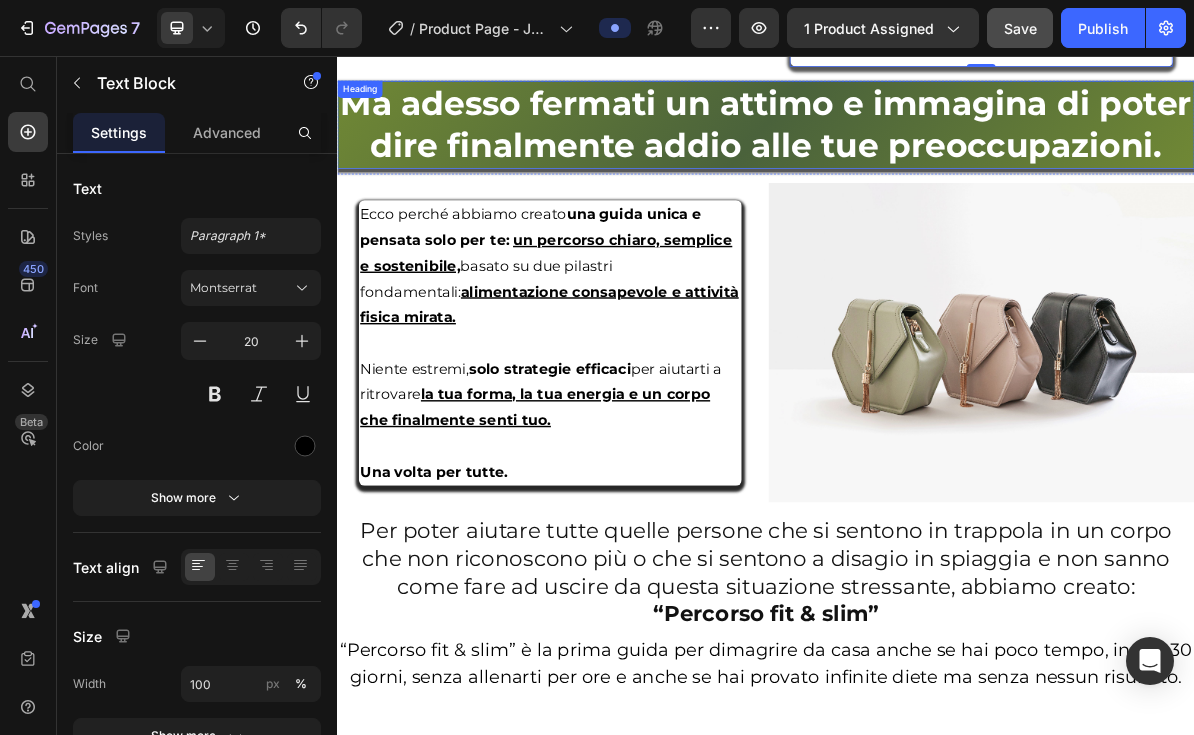 click on "Ma adesso fermati un attimo e immagina di poter dire finalmente addio alle tue preoccupazioni." at bounding box center (937, 152) 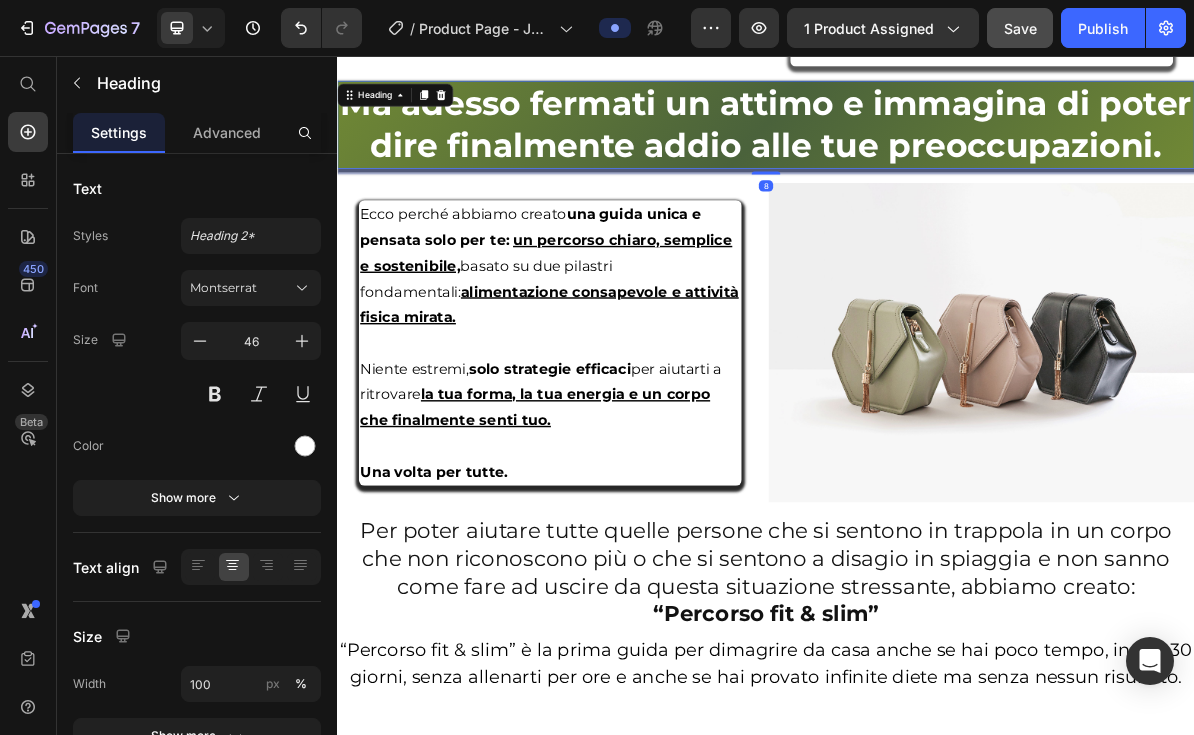 click on "Ma adesso fermati un attimo e immagina di poter dire finalmente addio alle tue preoccupazioni." at bounding box center [937, 153] 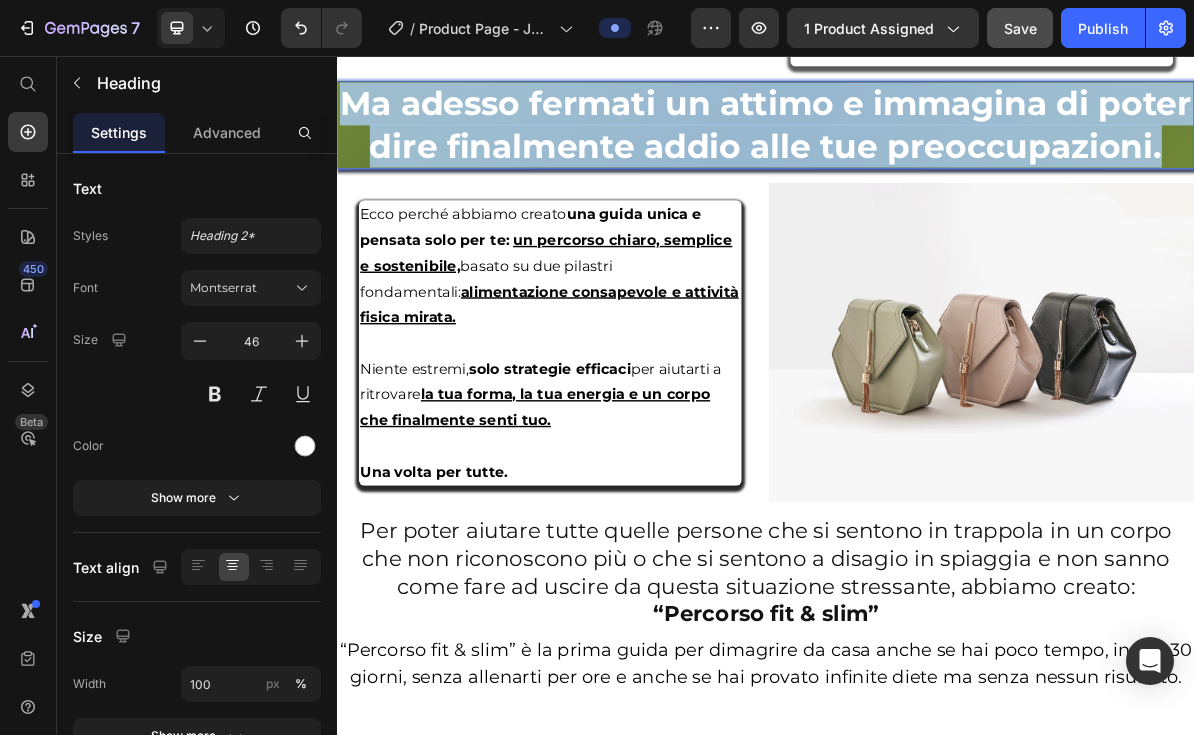 drag, startPoint x: 1502, startPoint y: 183, endPoint x: 309, endPoint y: 99, distance: 1195.9536 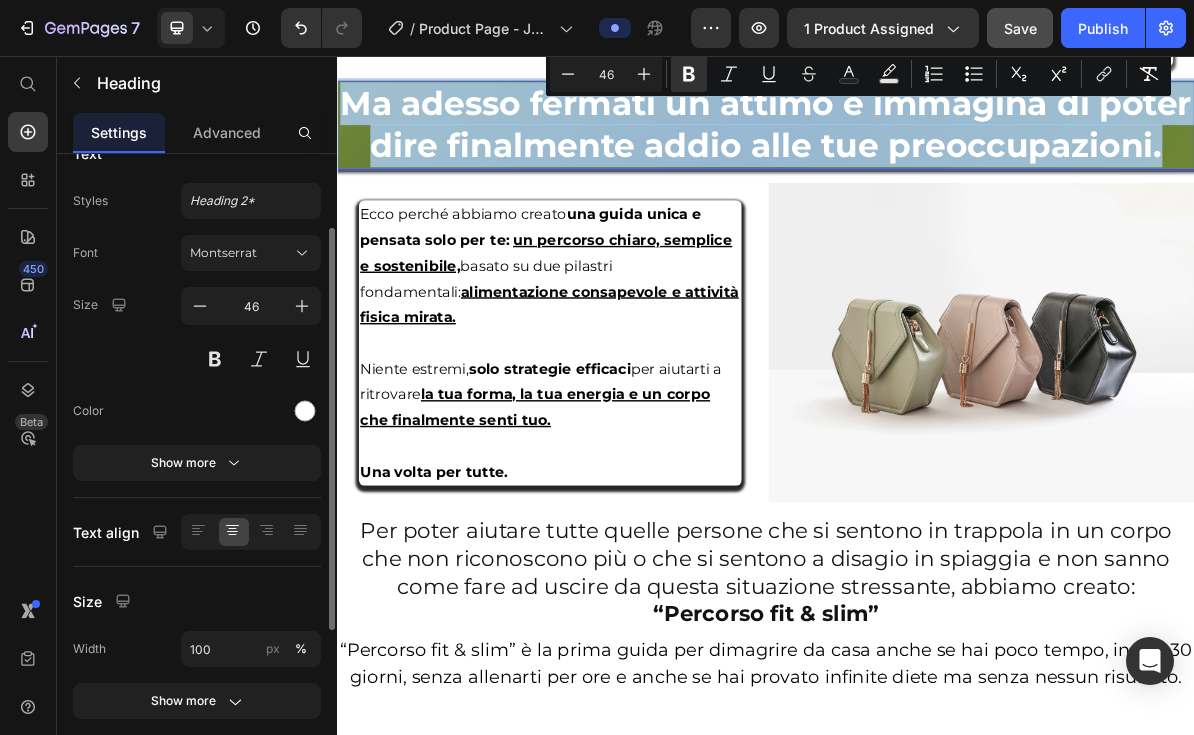 scroll, scrollTop: 67, scrollLeft: 0, axis: vertical 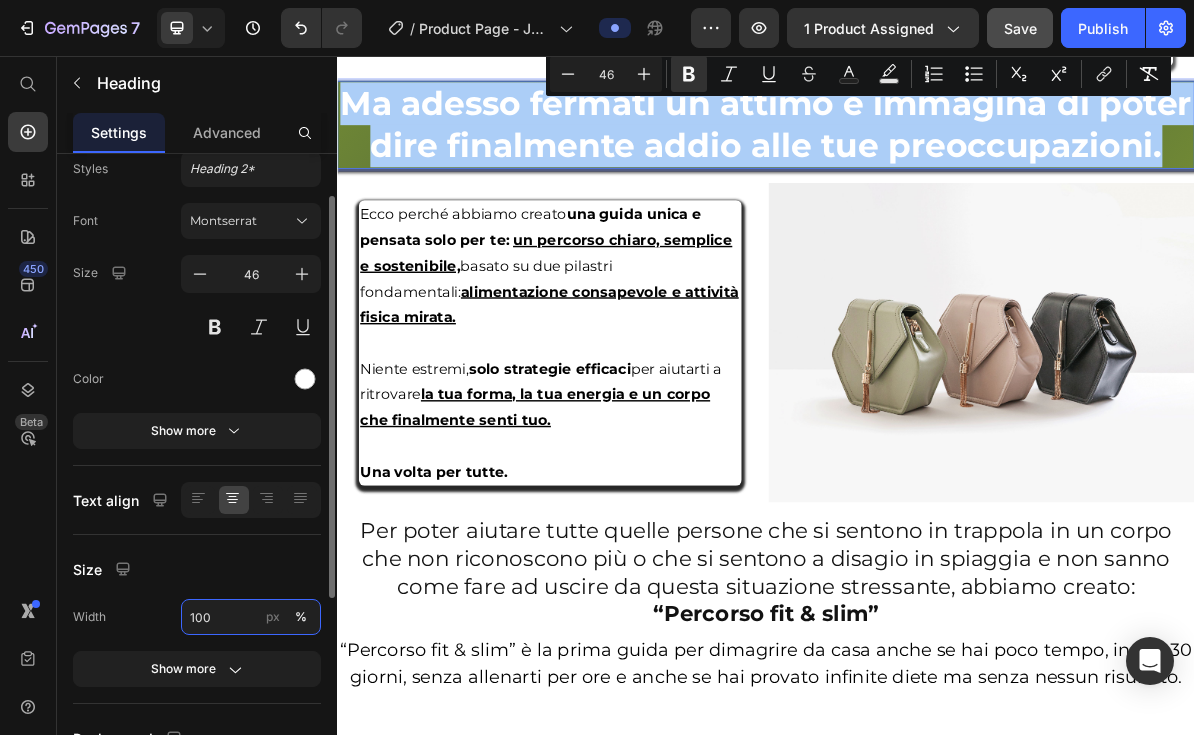 click on "100" at bounding box center [251, 617] 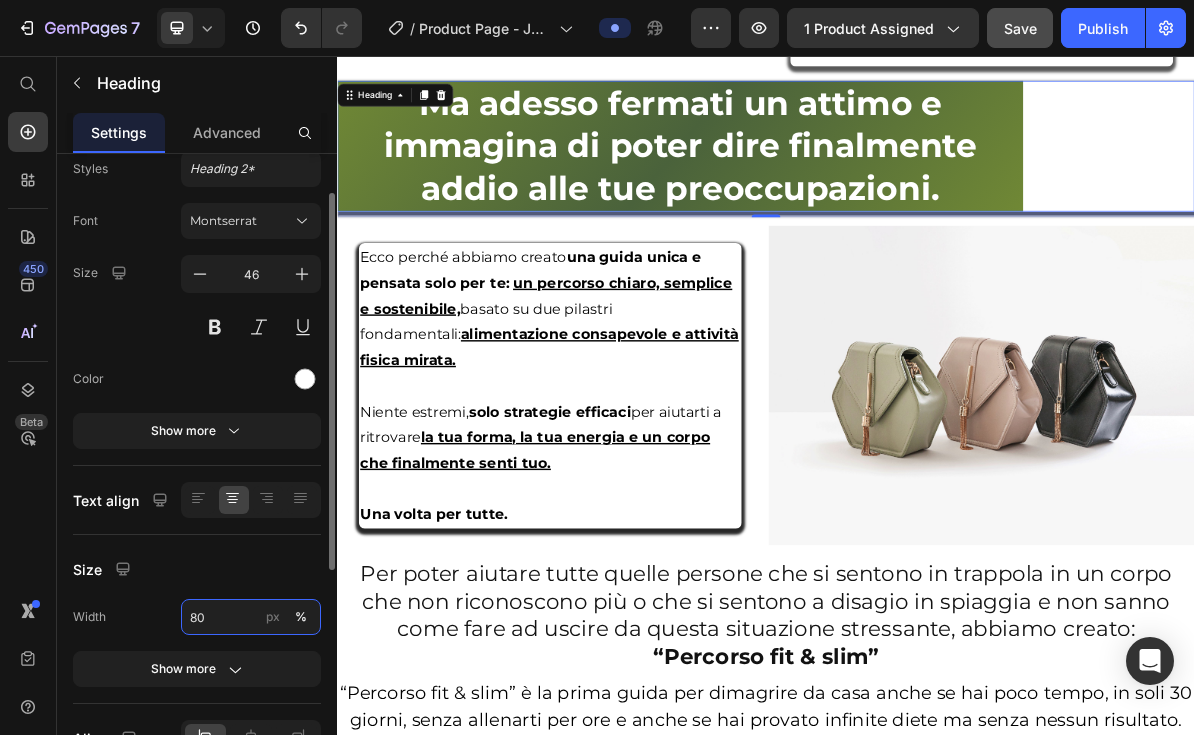 scroll, scrollTop: 161, scrollLeft: 0, axis: vertical 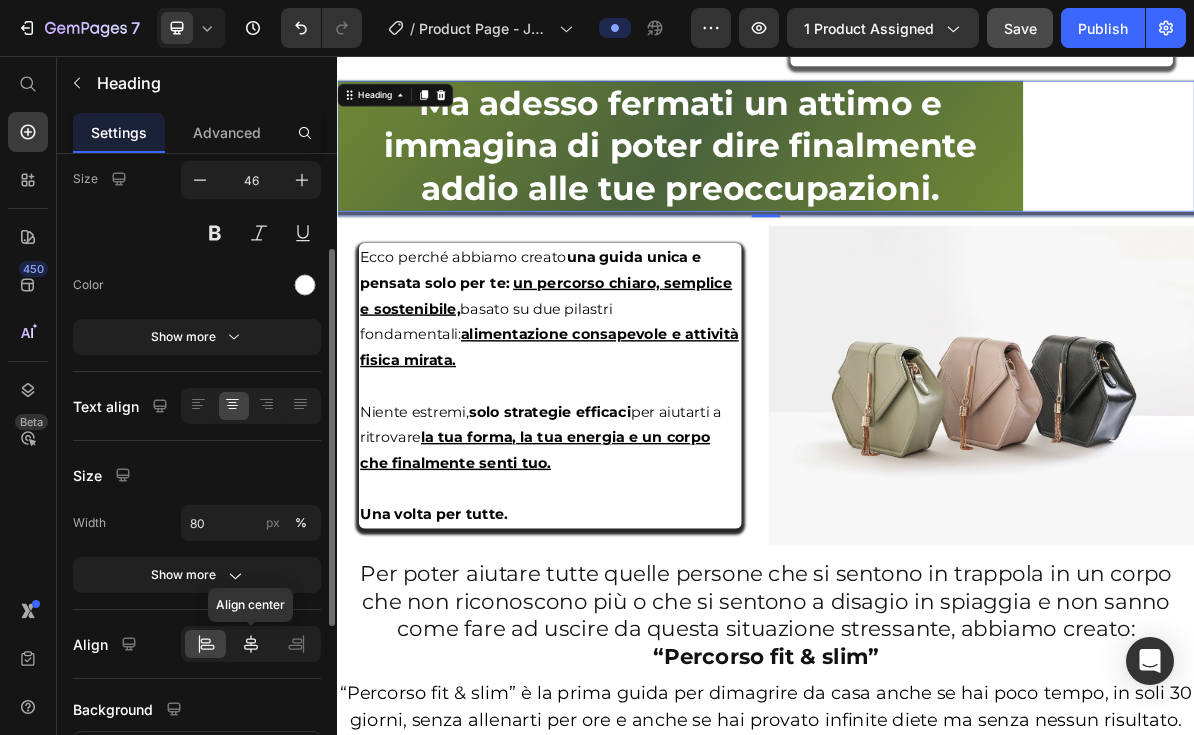 click 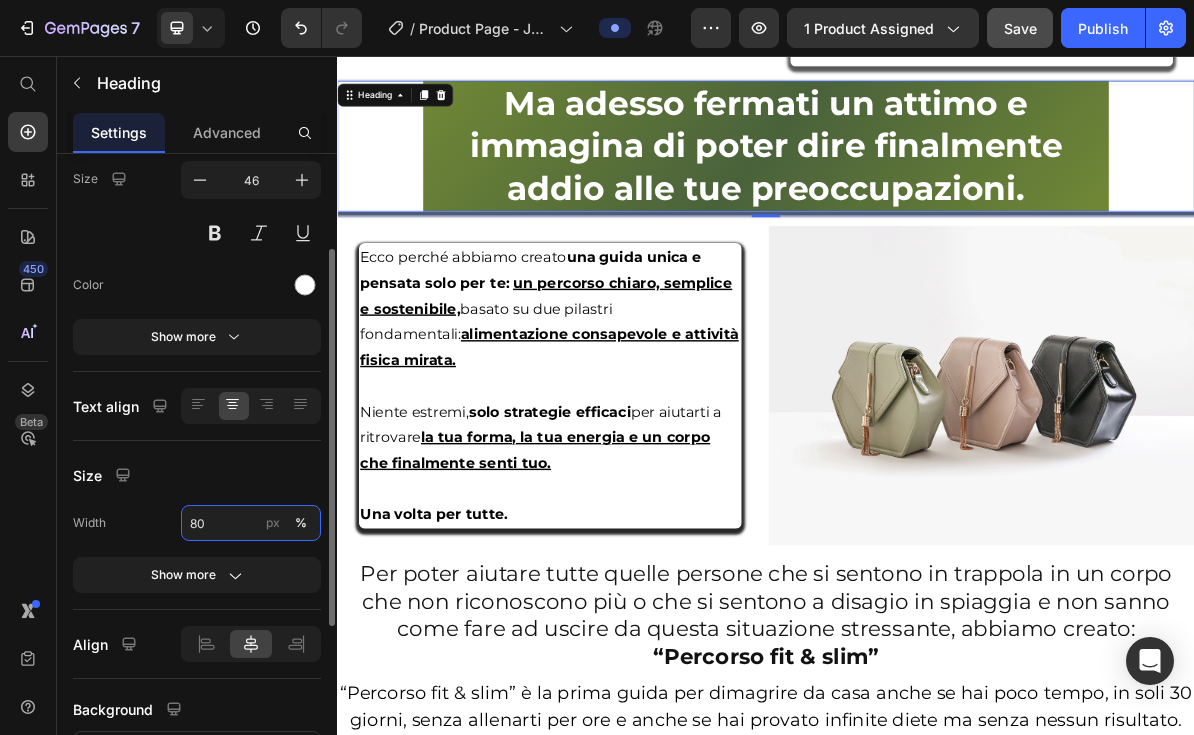 click on "80" at bounding box center (251, 523) 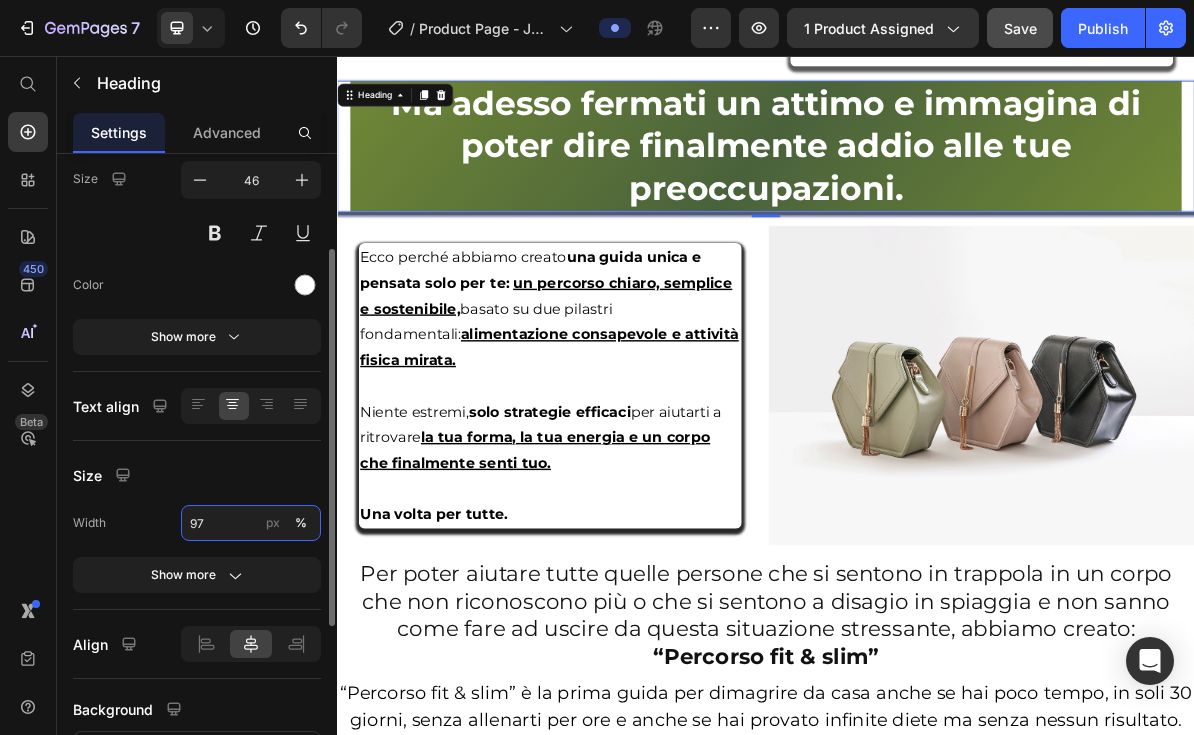 type on "97" 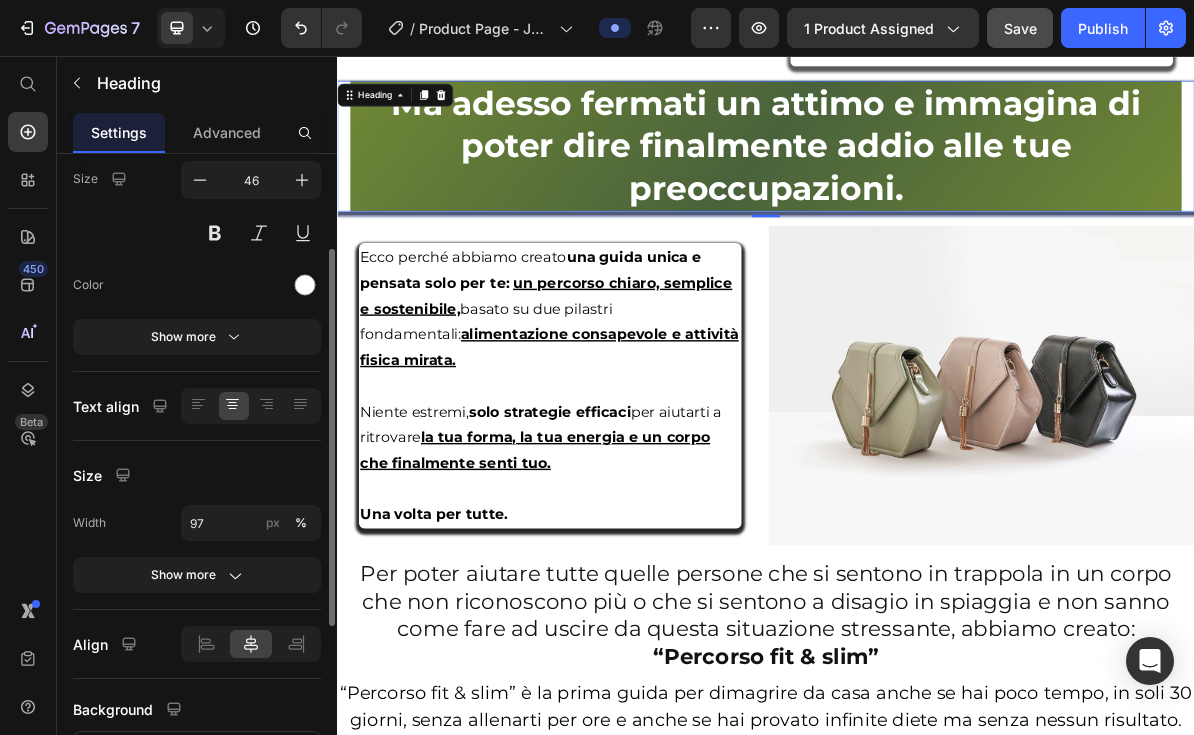 click on "Size" at bounding box center [197, 475] 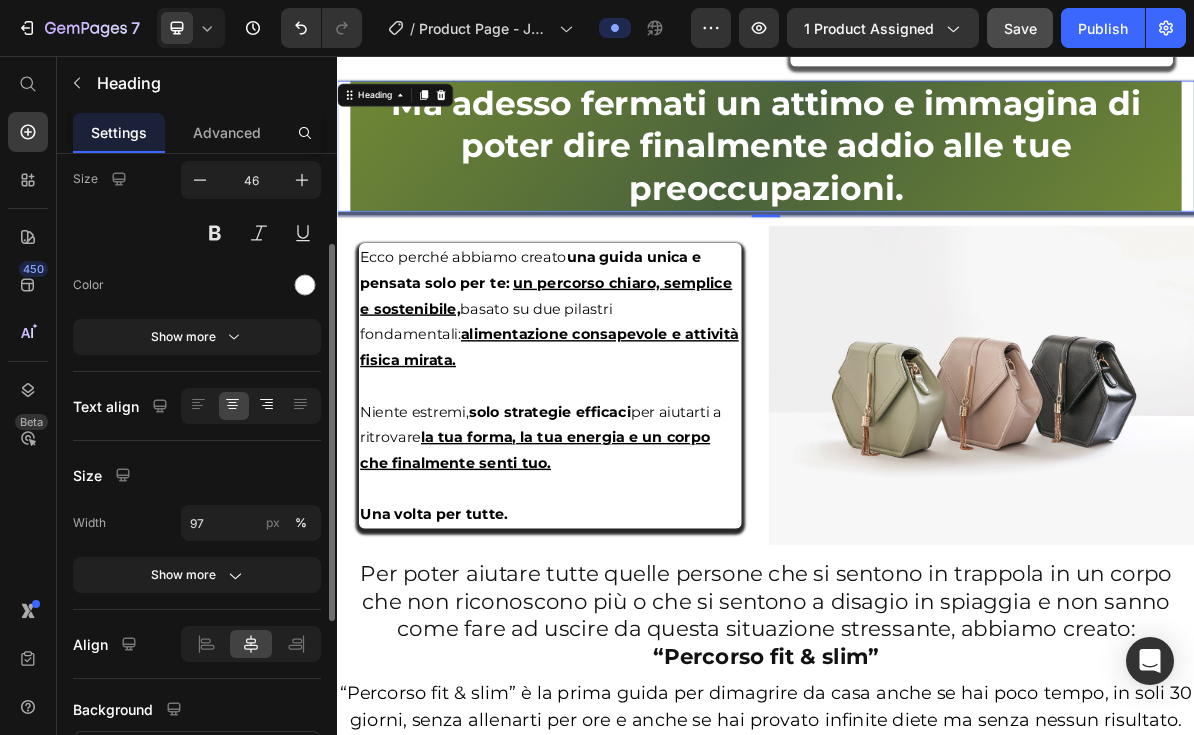 scroll, scrollTop: 8, scrollLeft: 0, axis: vertical 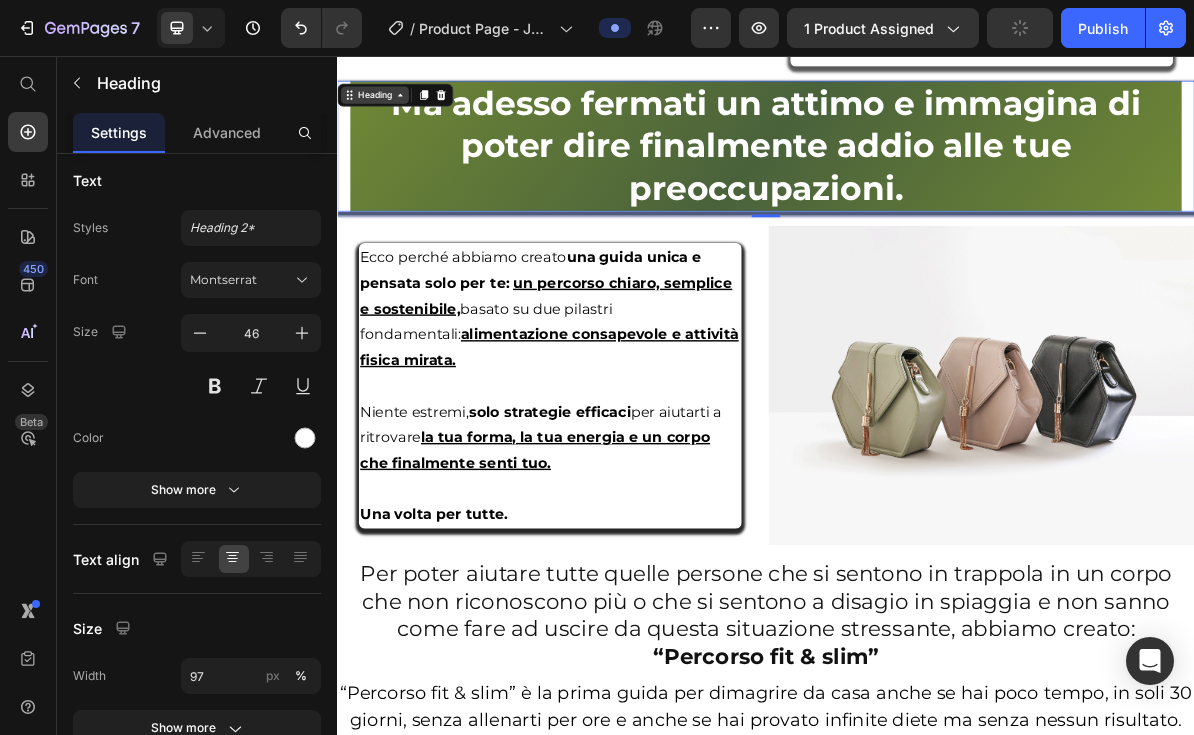 click on "Heading" at bounding box center [389, 111] 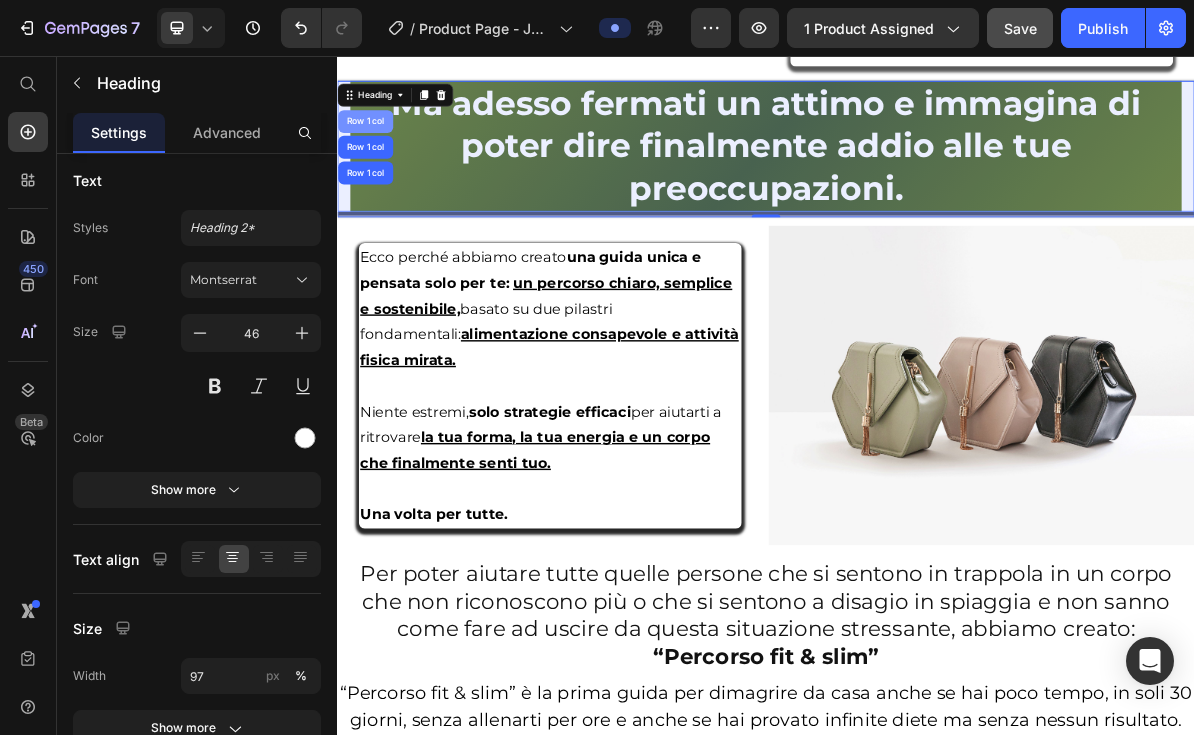 click on "Row 1 col" at bounding box center (376, 148) 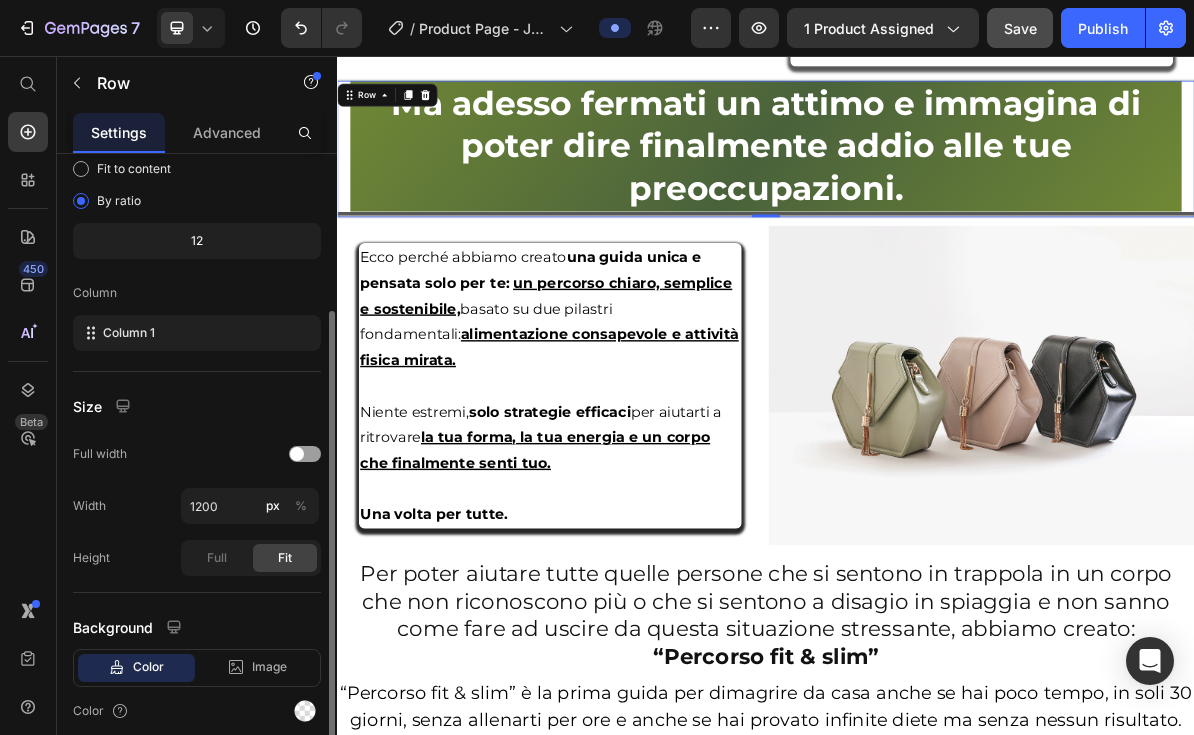 scroll, scrollTop: 274, scrollLeft: 0, axis: vertical 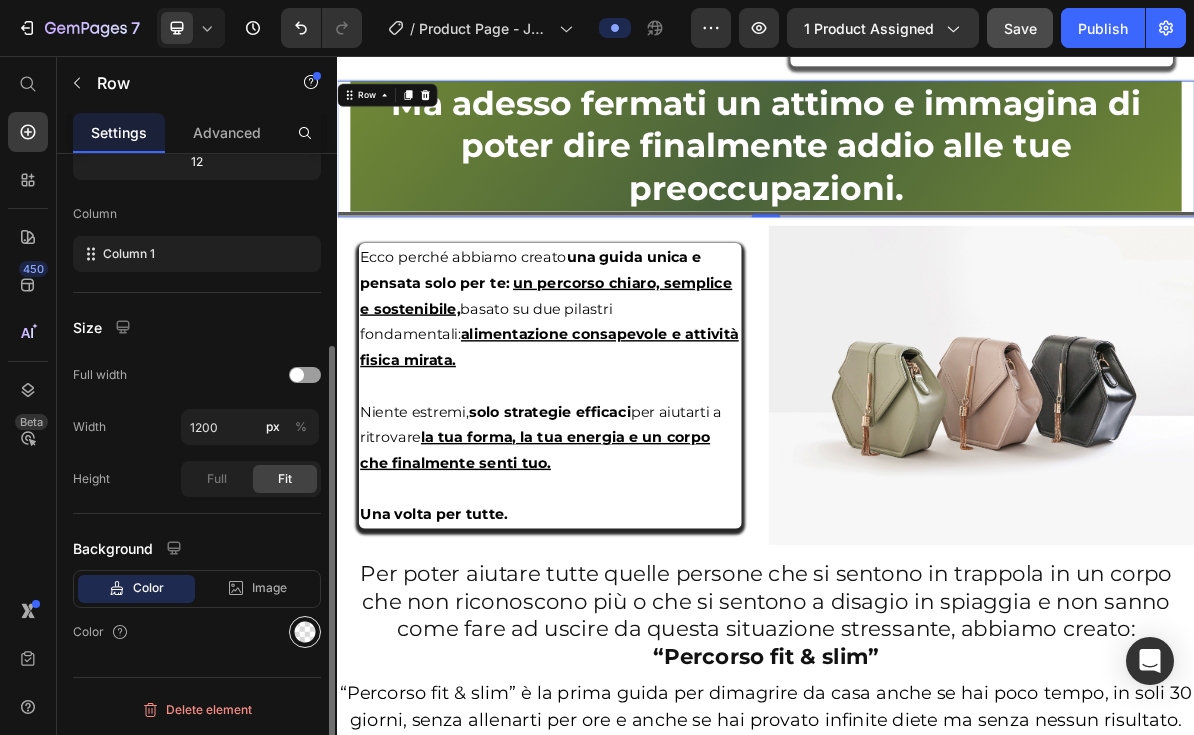 click at bounding box center [305, 632] 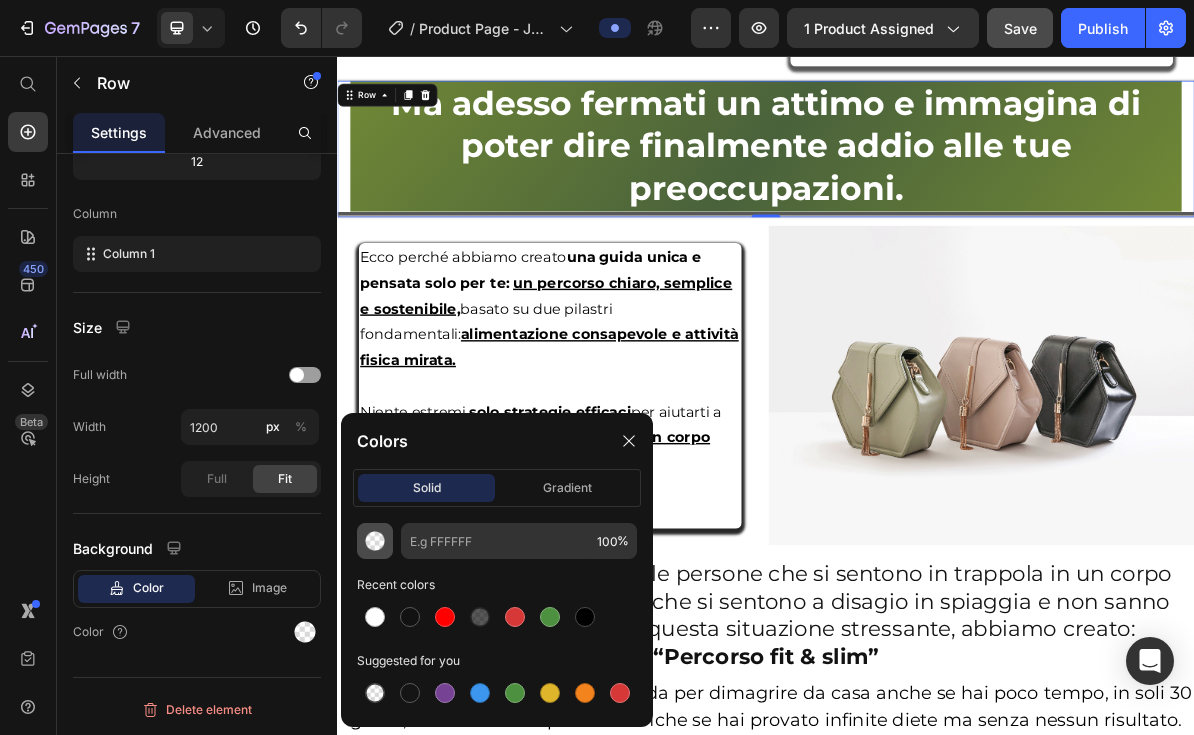 click at bounding box center (375, 541) 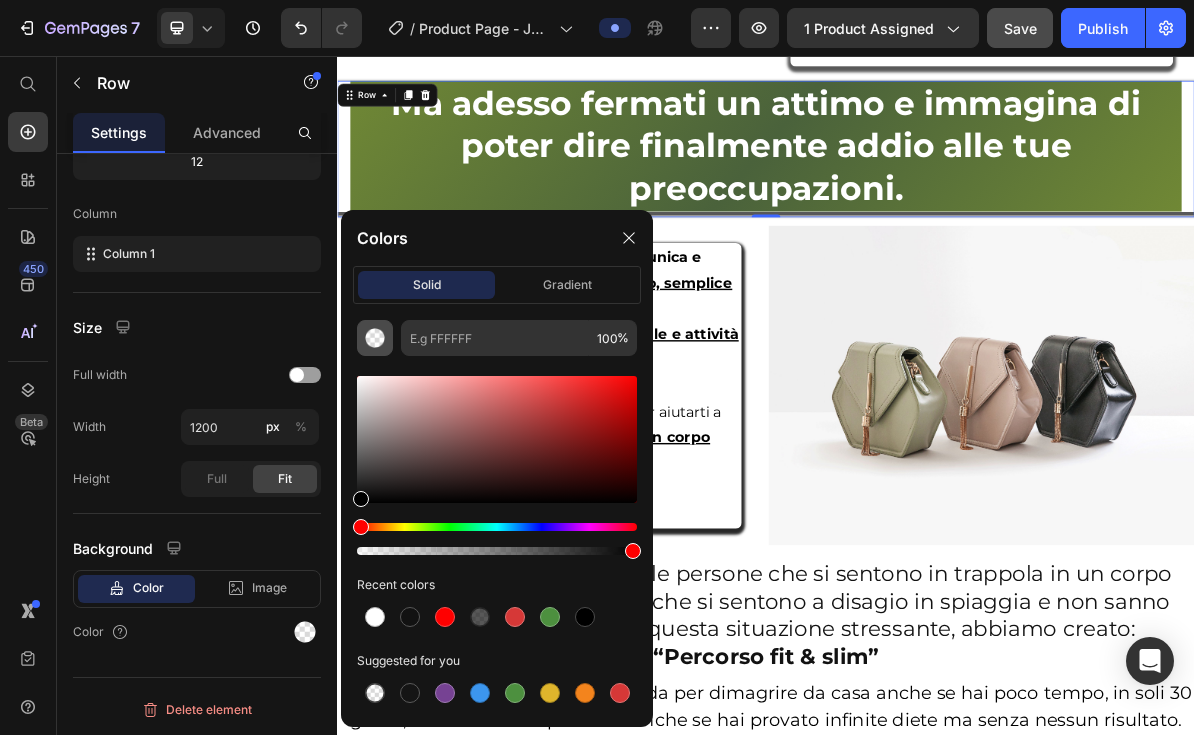 click at bounding box center [375, 338] 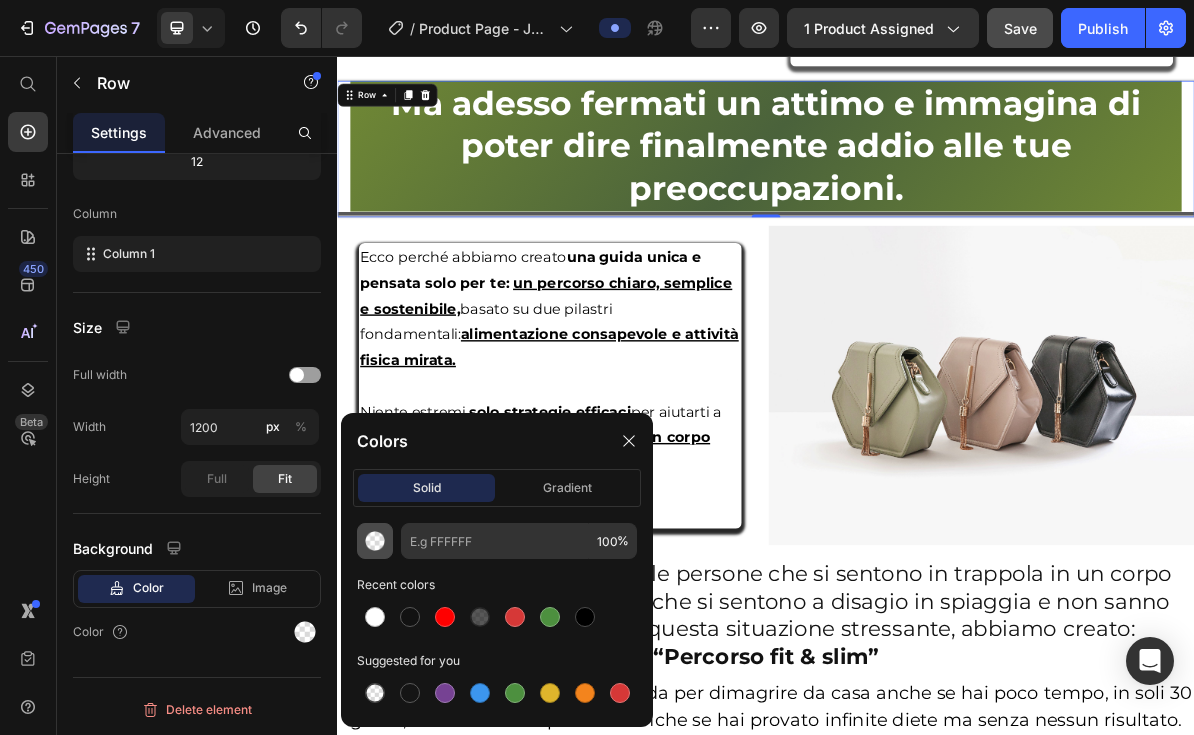 click at bounding box center [375, 541] 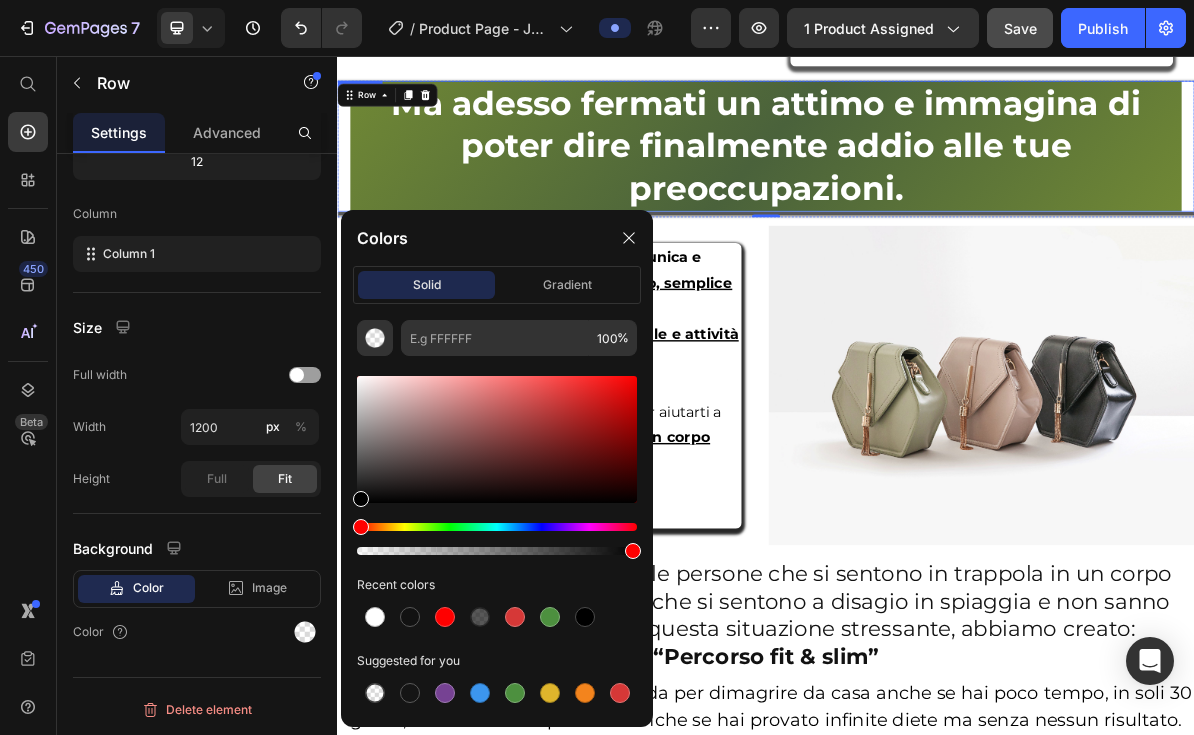 click on "⁠⁠⁠⁠⁠⁠⁠ Ma adesso fermati un attimo e immagina di poter dire finalmente addio alle tue preoccupazioni." at bounding box center (937, 182) 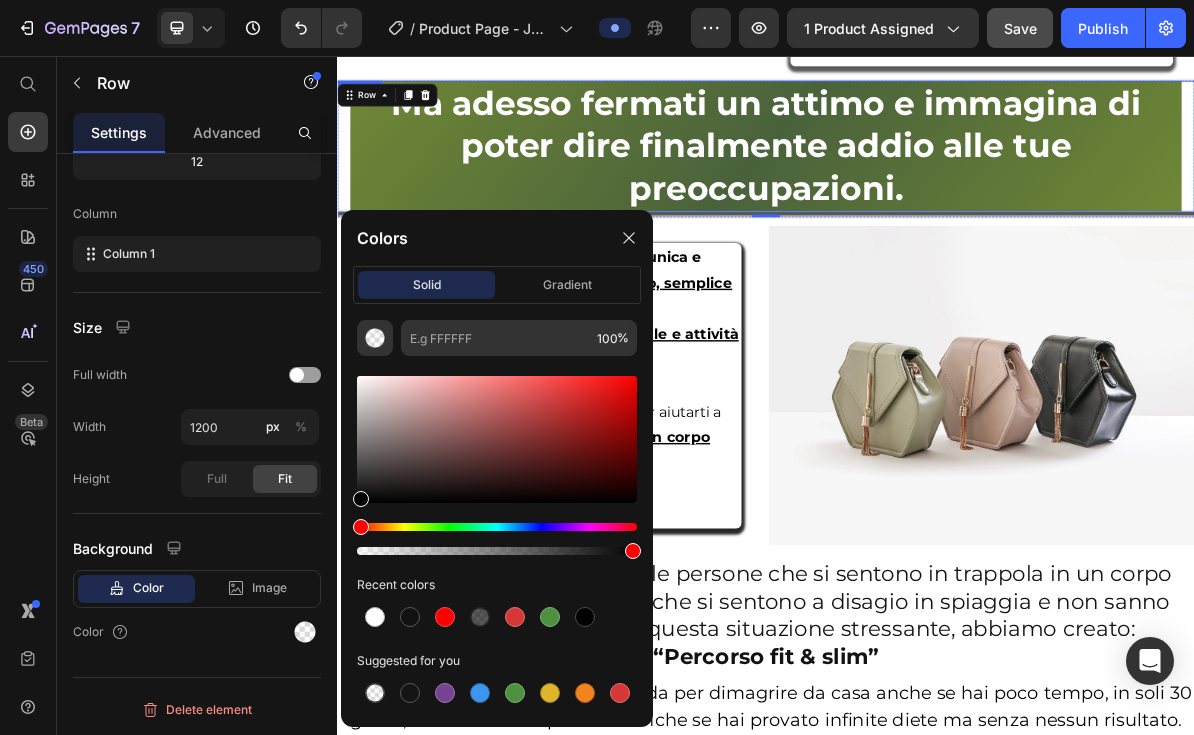 scroll, scrollTop: 0, scrollLeft: 0, axis: both 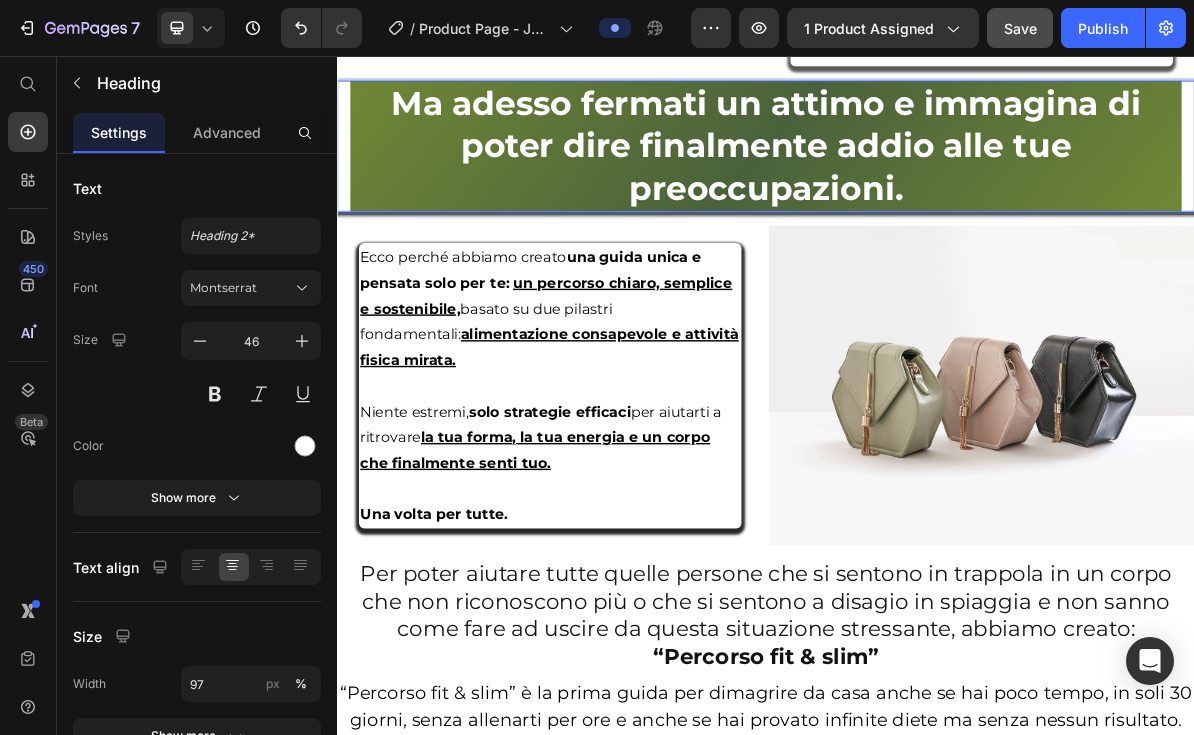 click on "Ma adesso fermati un attimo e immagina di poter dire finalmente addio alle tue preoccupazioni." at bounding box center [937, 182] 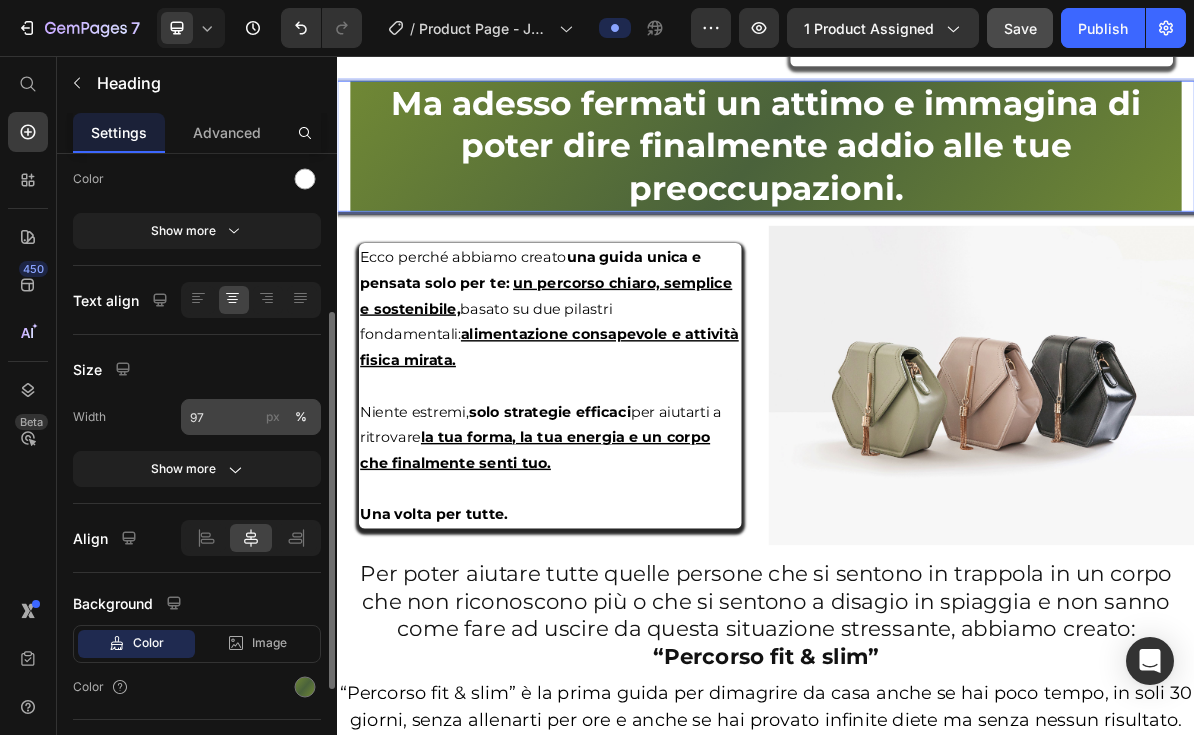 scroll, scrollTop: 364, scrollLeft: 0, axis: vertical 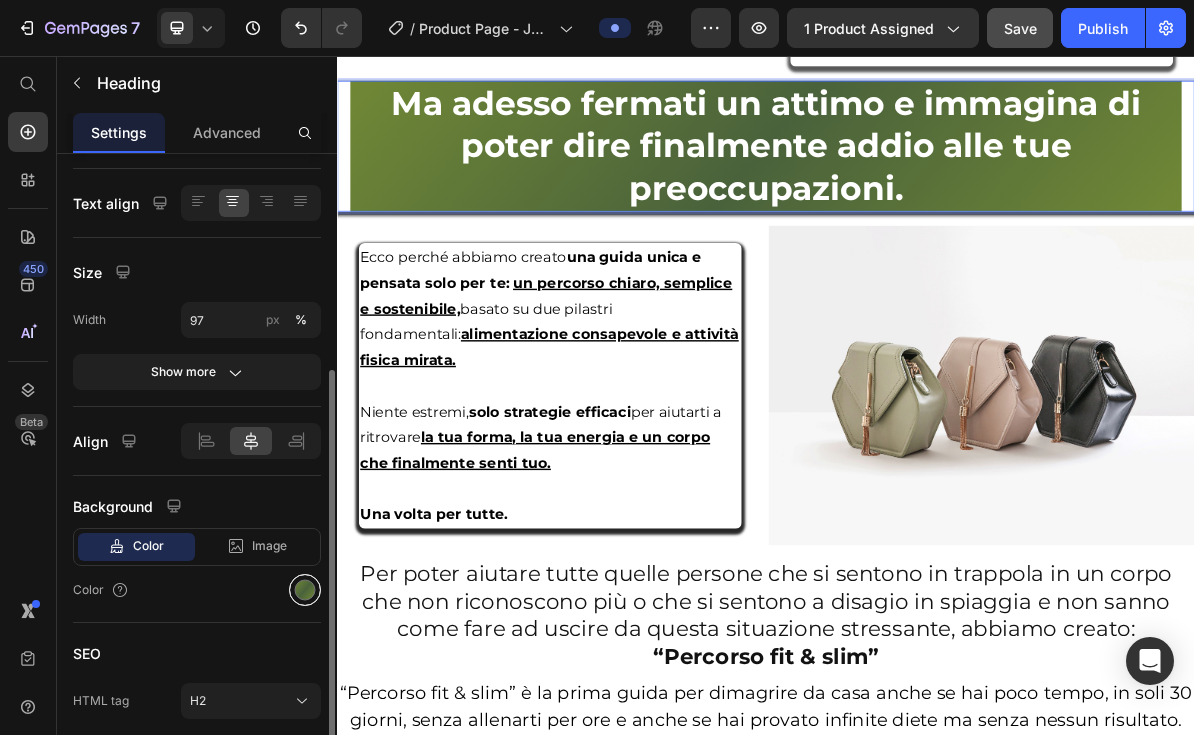 click at bounding box center (305, 590) 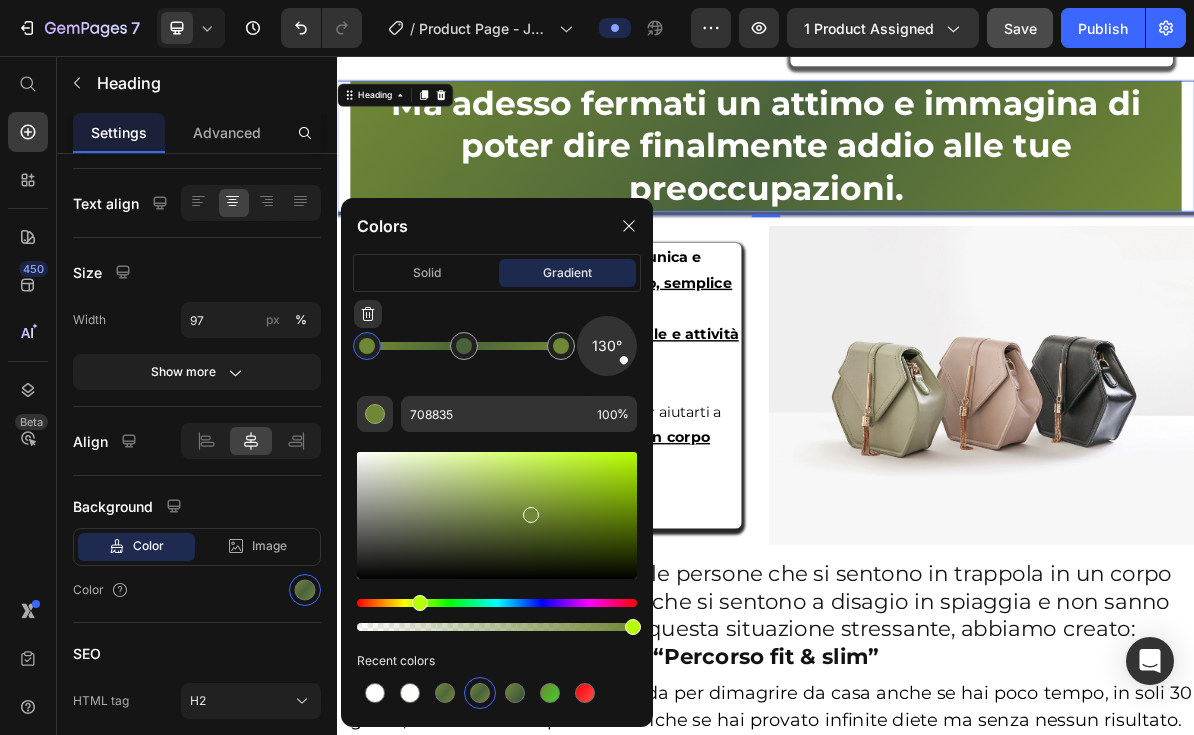 click at bounding box center [367, 346] 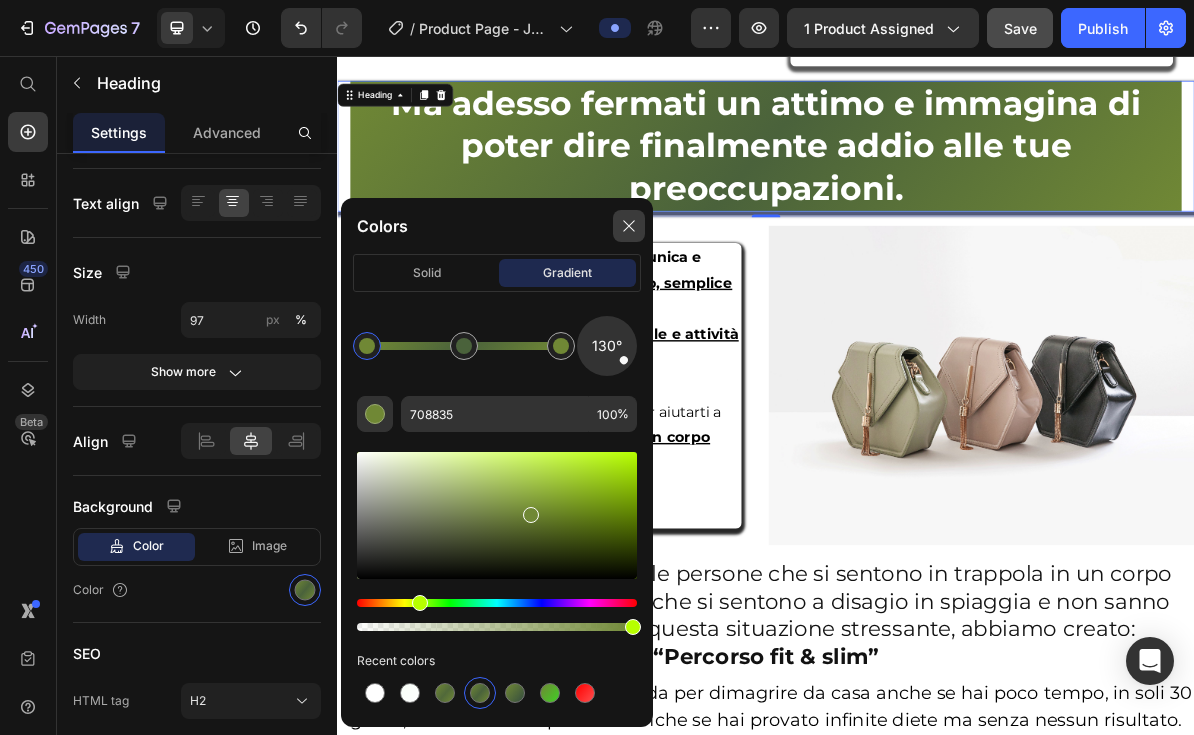 click at bounding box center [629, 226] 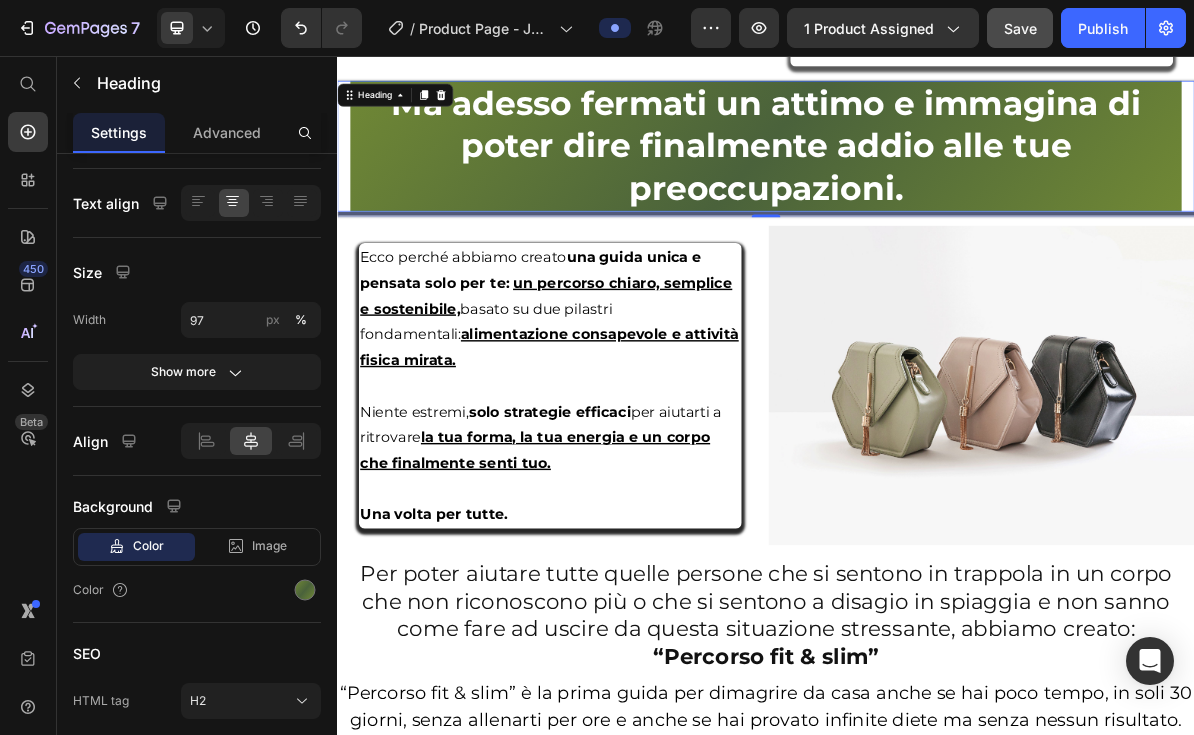 click on "Ma adesso fermati un attimo e immagina di poter dire finalmente addio alle tue preoccupazioni." at bounding box center (937, 182) 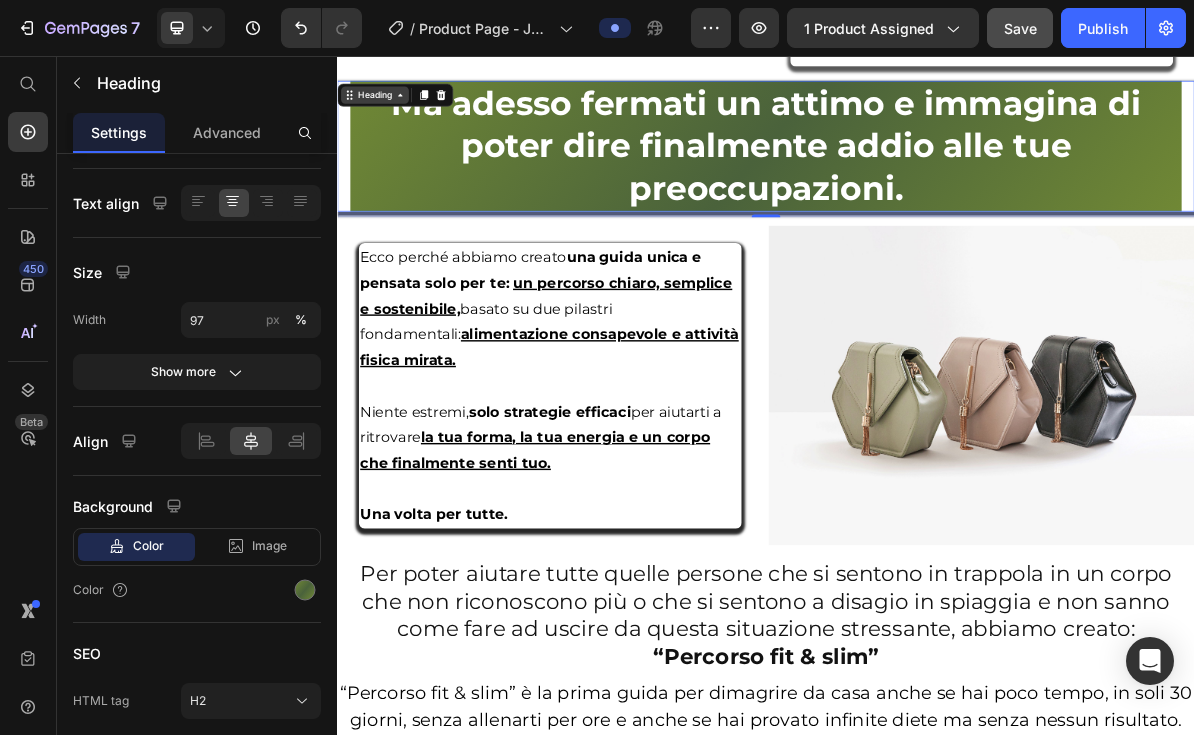 click on "Heading" at bounding box center (389, 111) 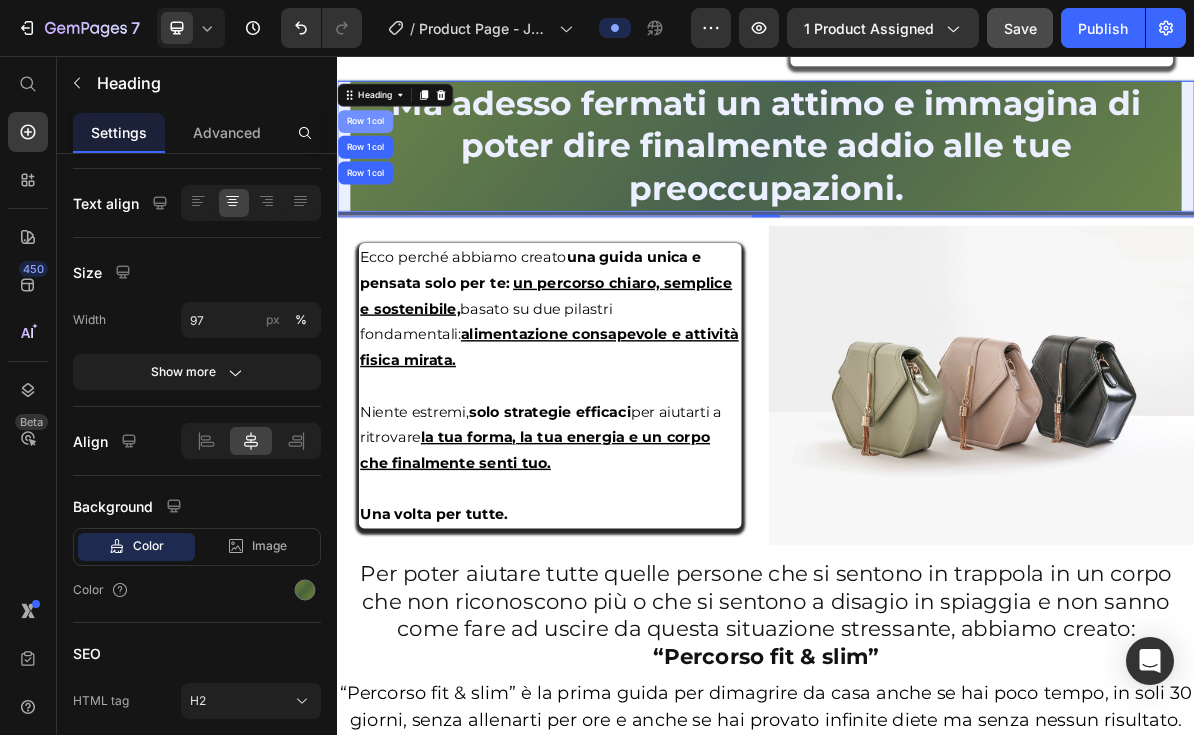 click on "Row 1 col" at bounding box center (376, 148) 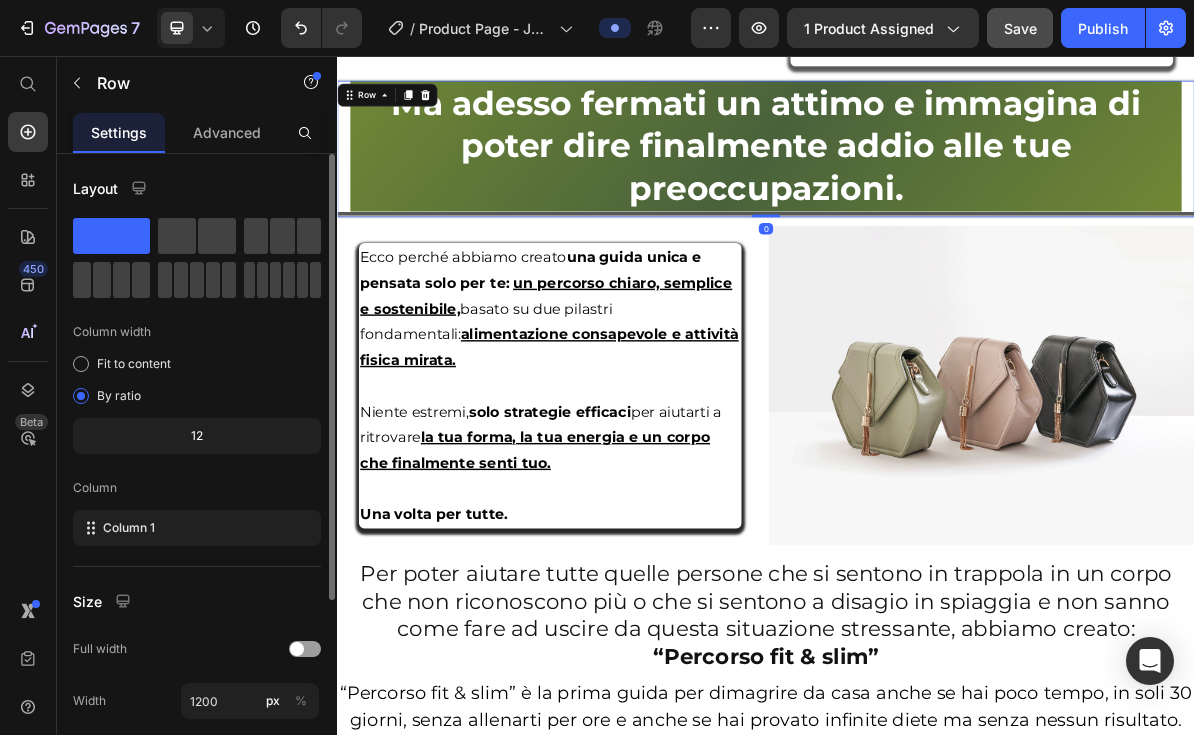 scroll, scrollTop: 201, scrollLeft: 0, axis: vertical 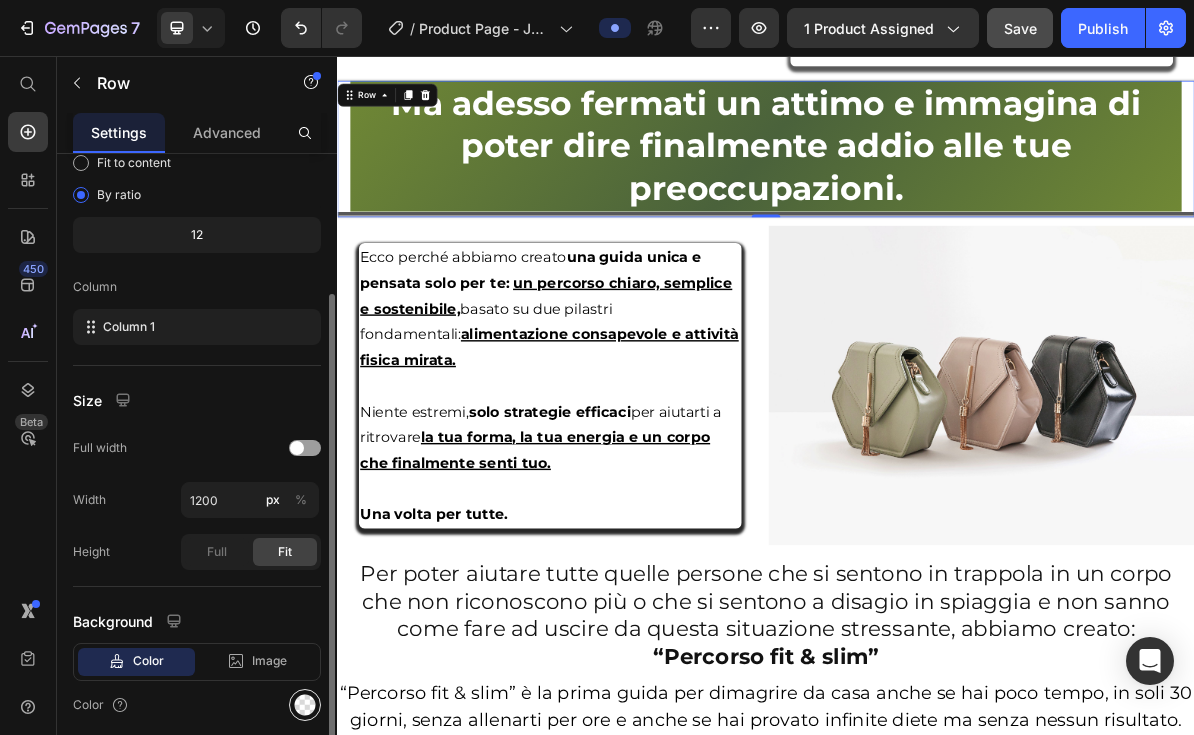 click 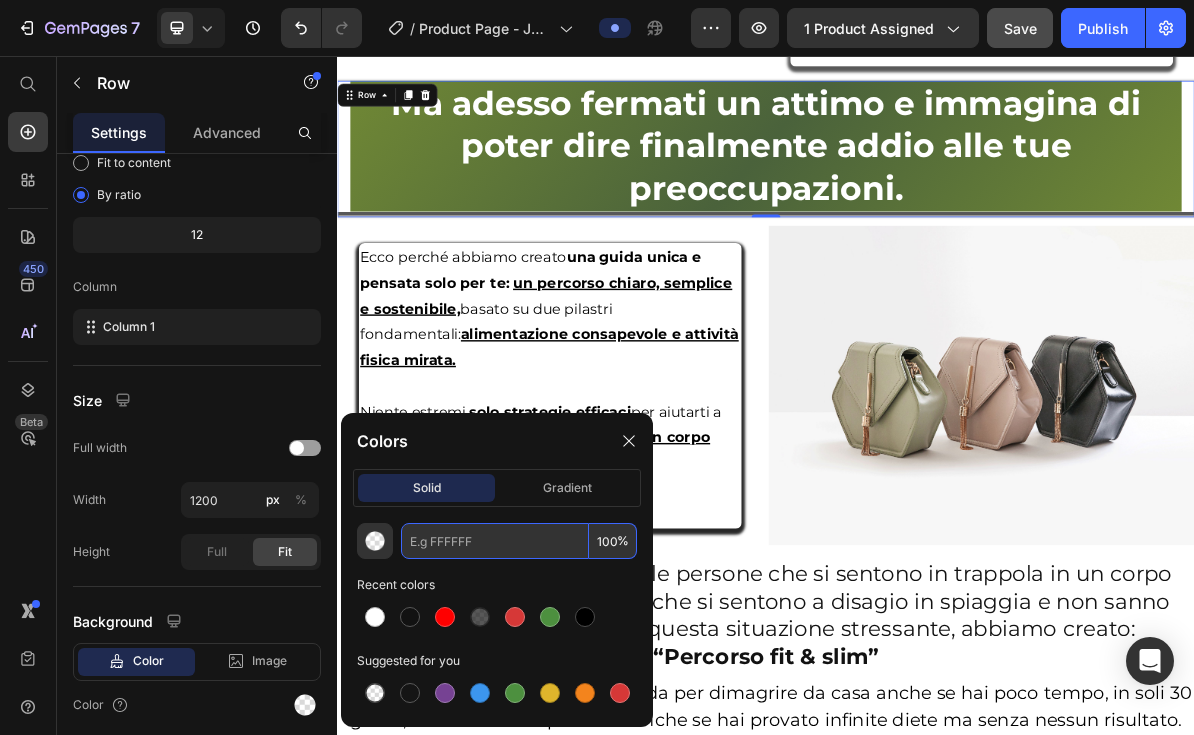click at bounding box center [495, 541] 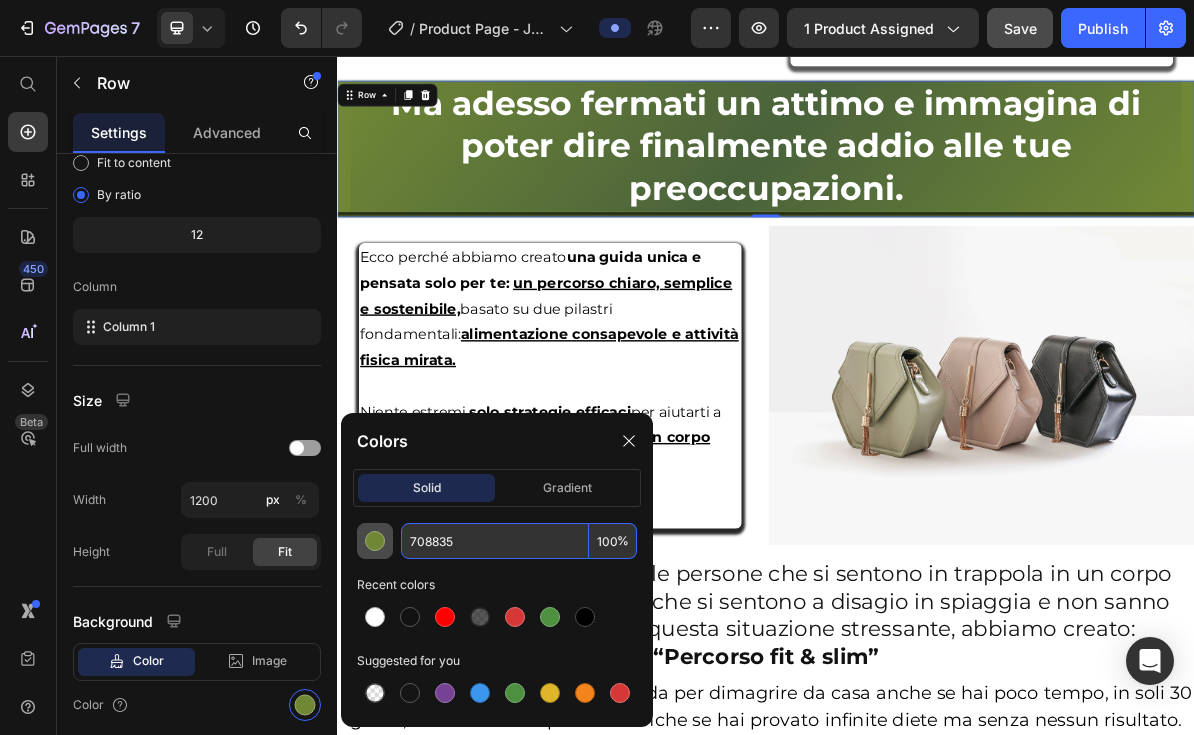 click at bounding box center [375, 541] 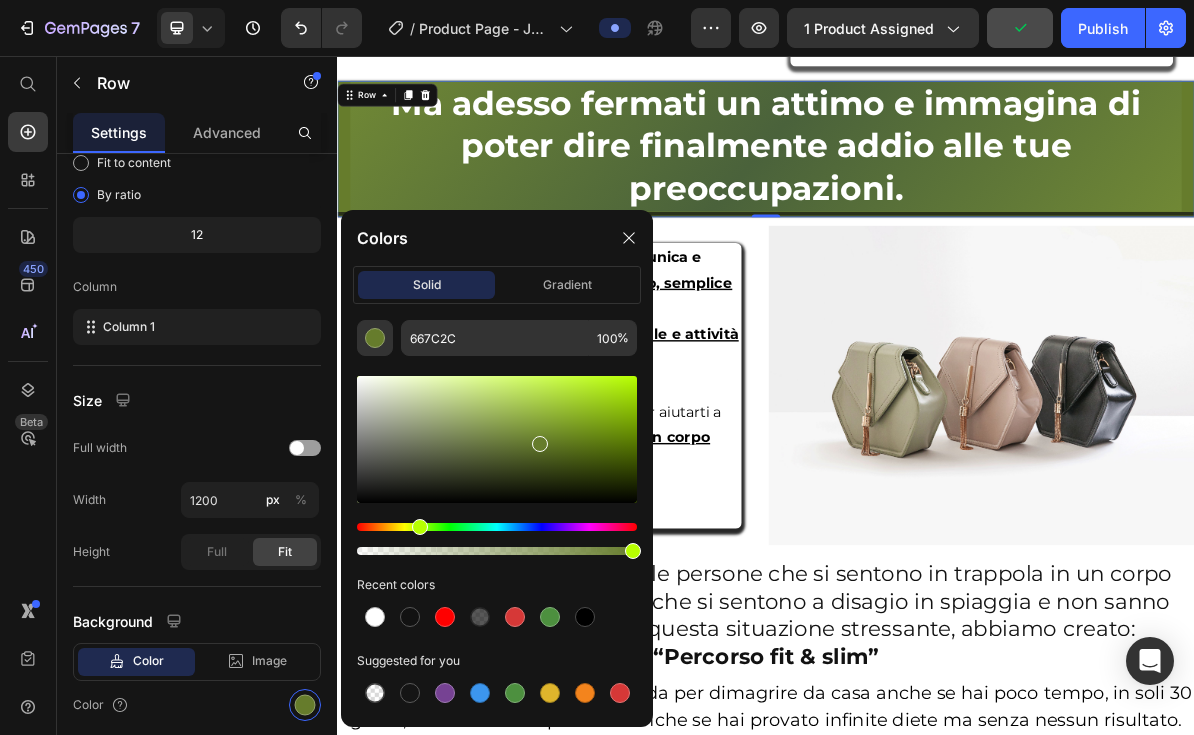 drag, startPoint x: 526, startPoint y: 445, endPoint x: 538, endPoint y: 440, distance: 13 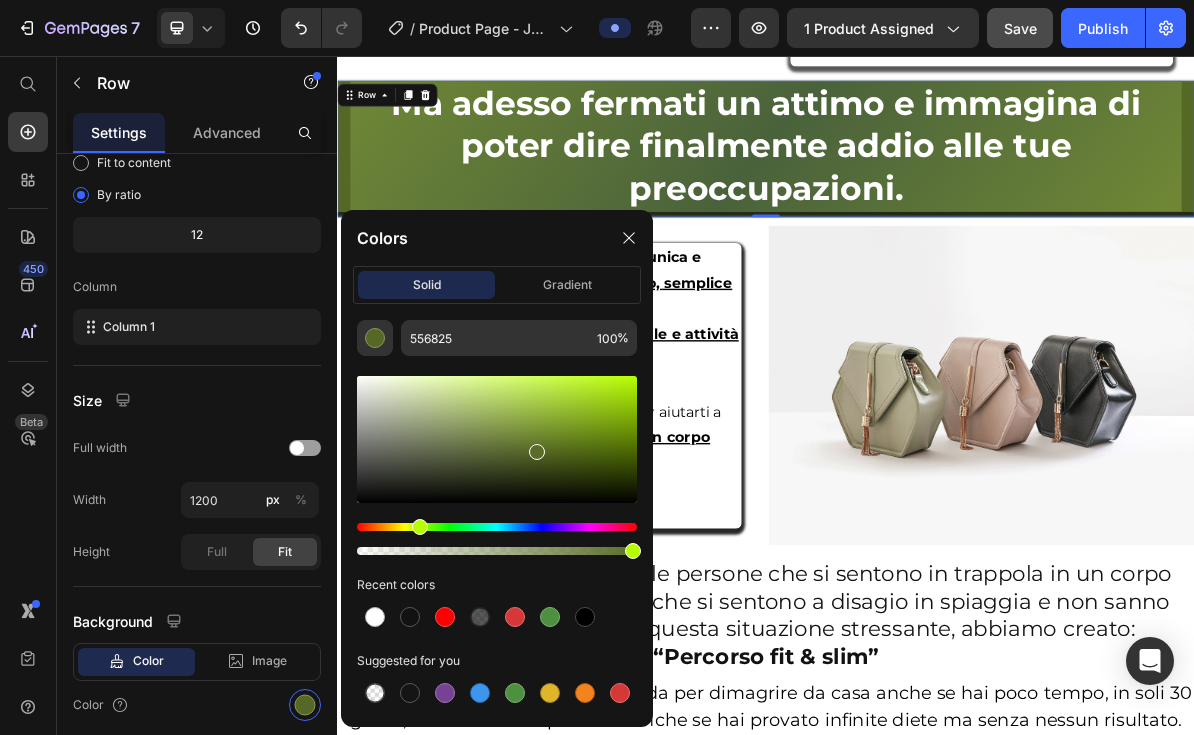 click at bounding box center (537, 452) 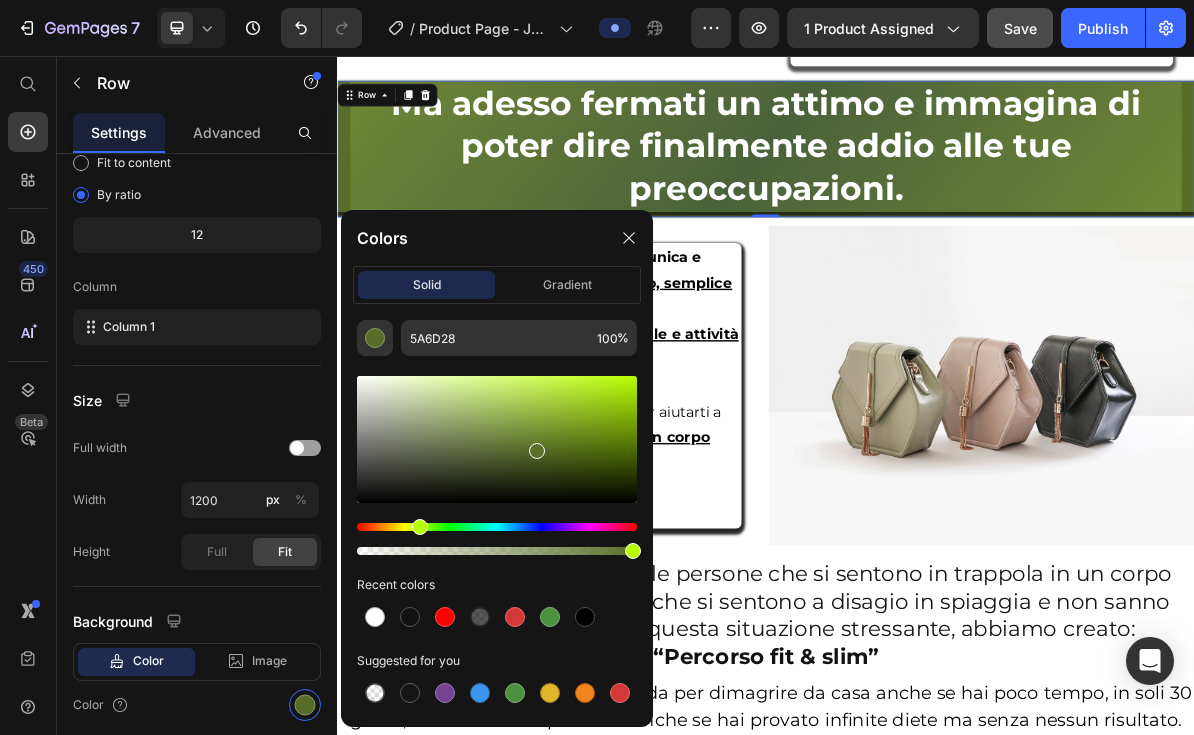 click at bounding box center [537, 451] 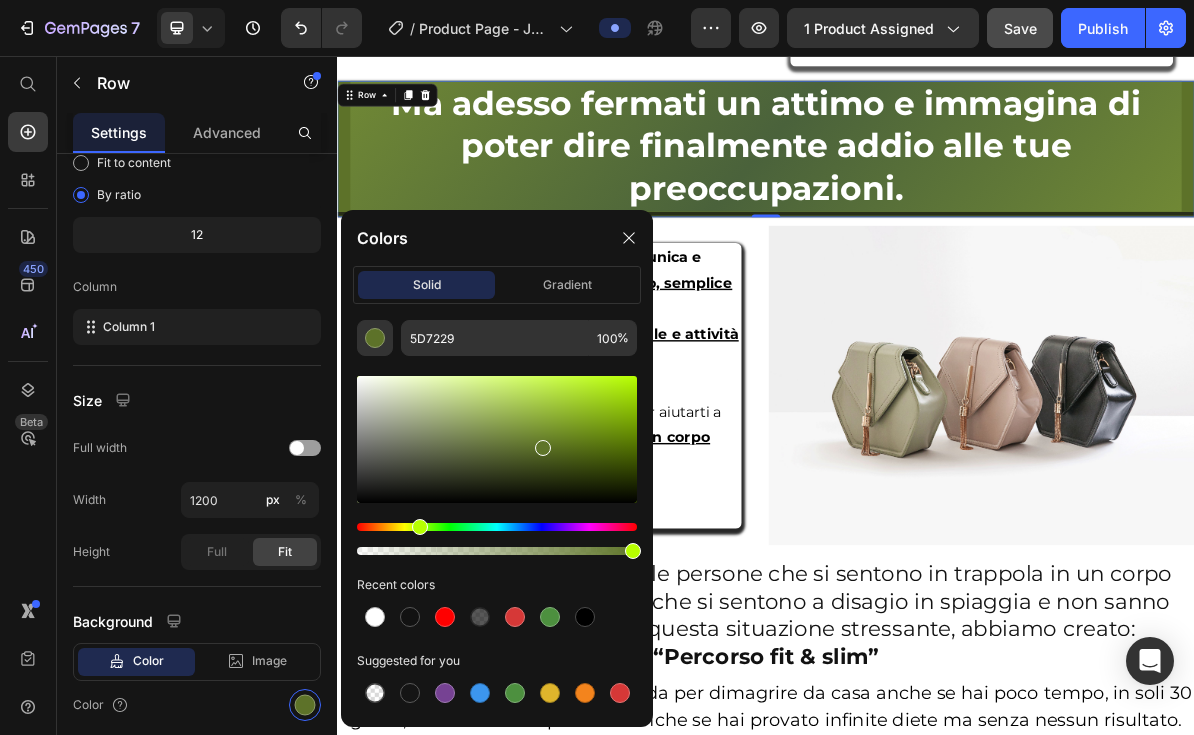 click at bounding box center (543, 448) 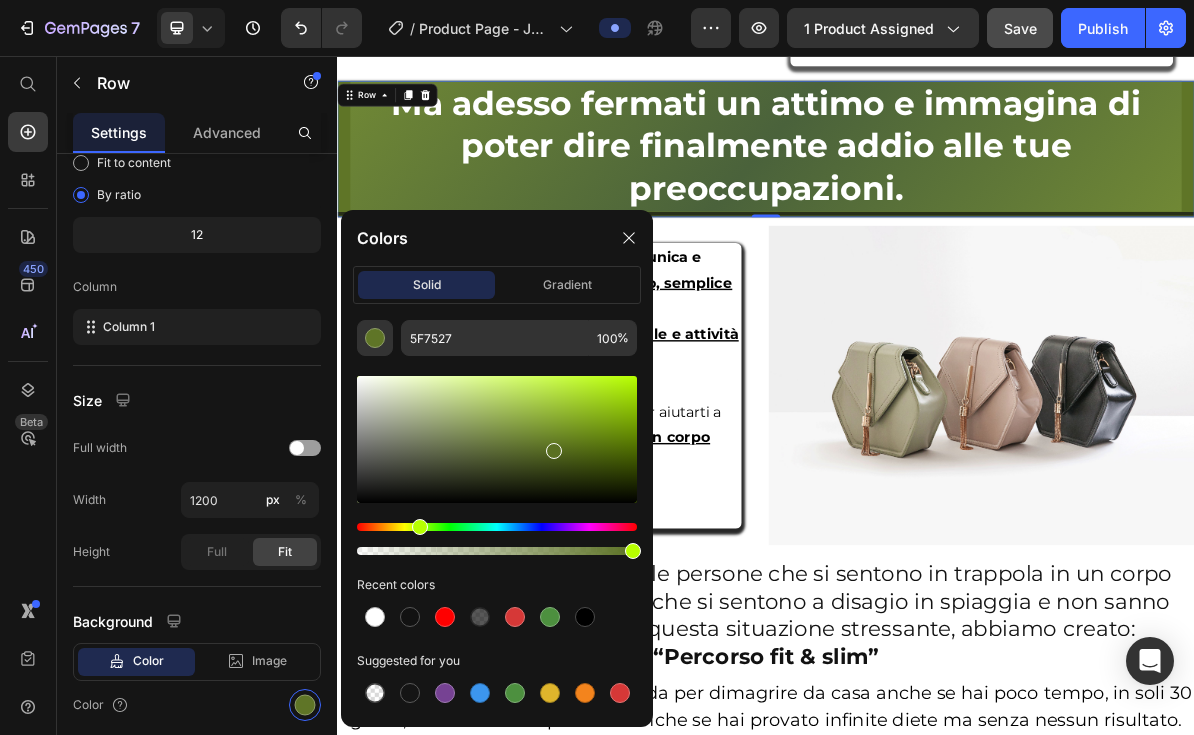click at bounding box center [554, 451] 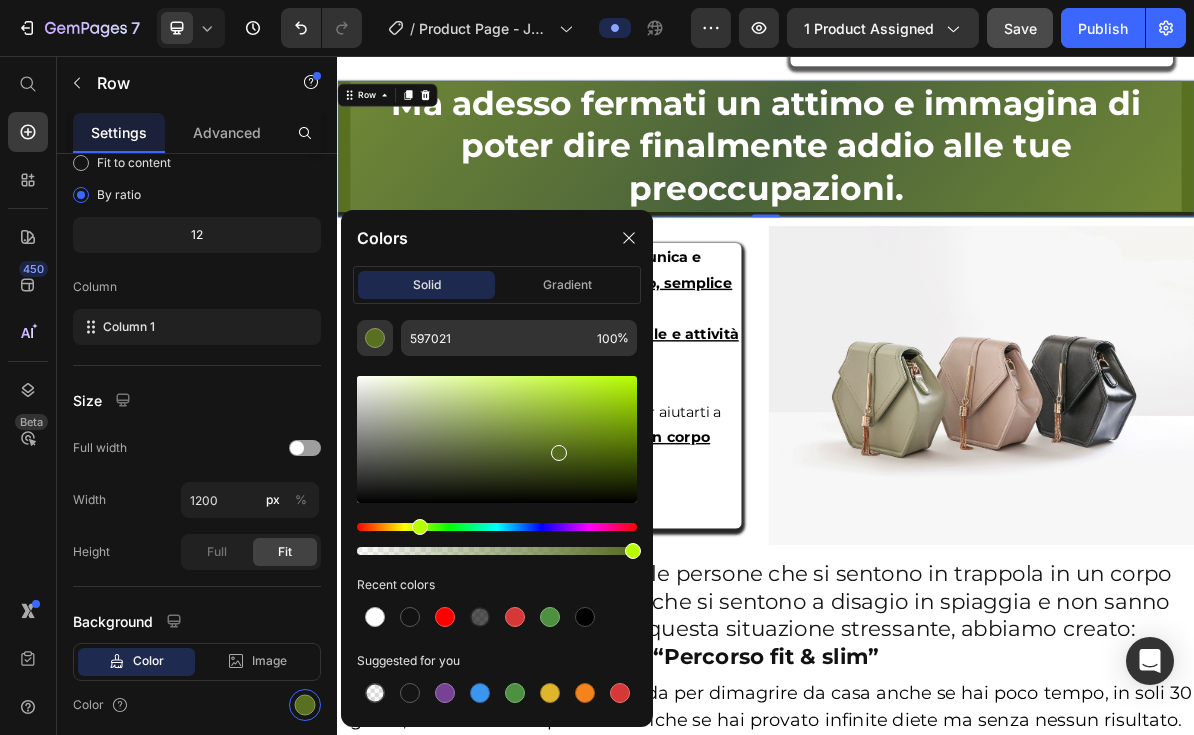 click at bounding box center (559, 453) 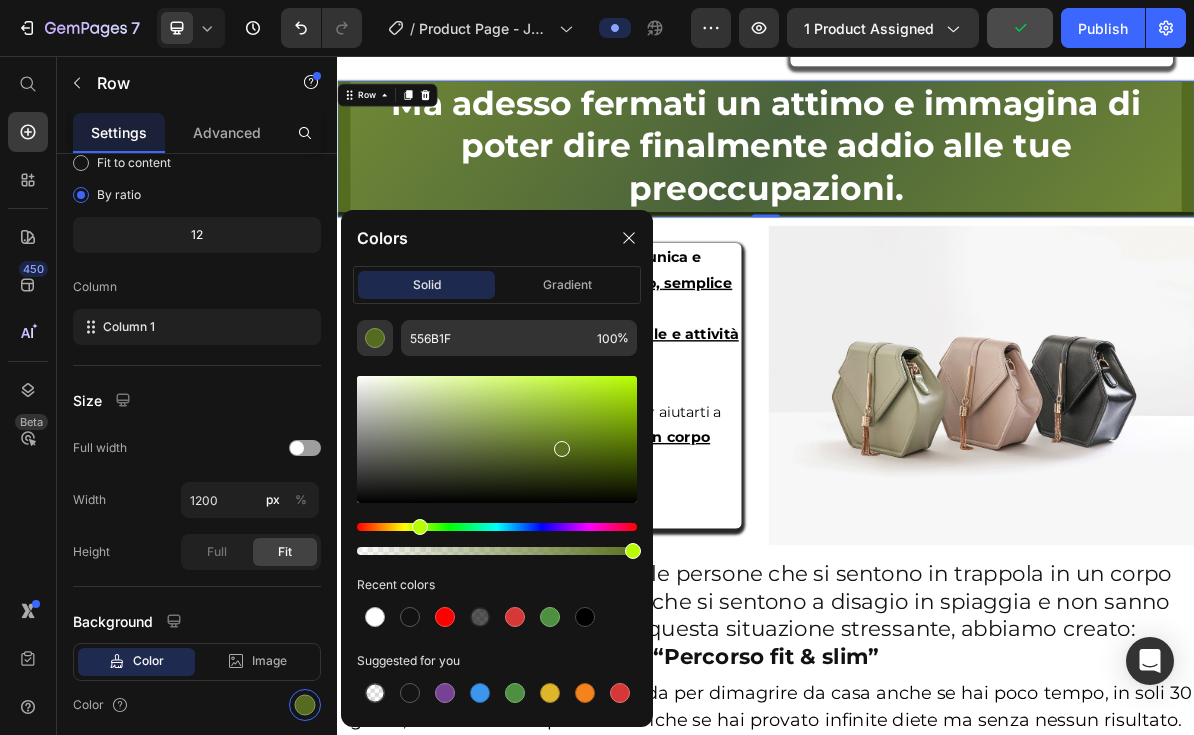click at bounding box center (562, 449) 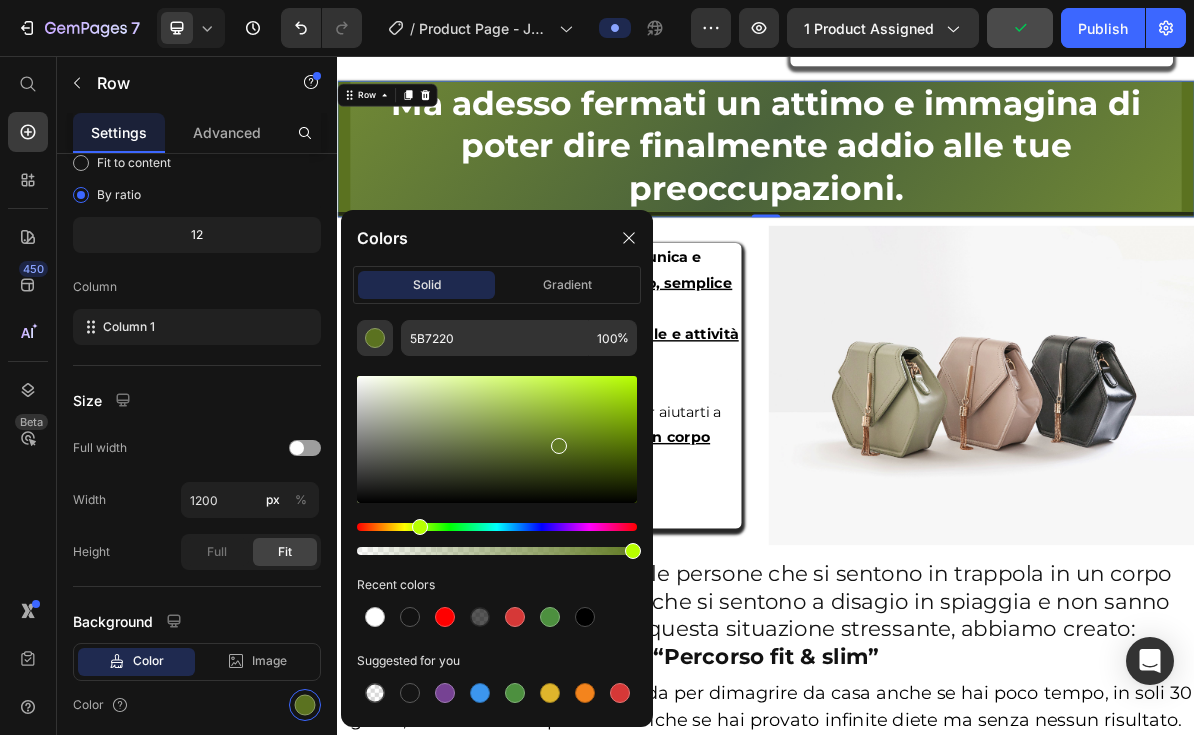 click at bounding box center (559, 446) 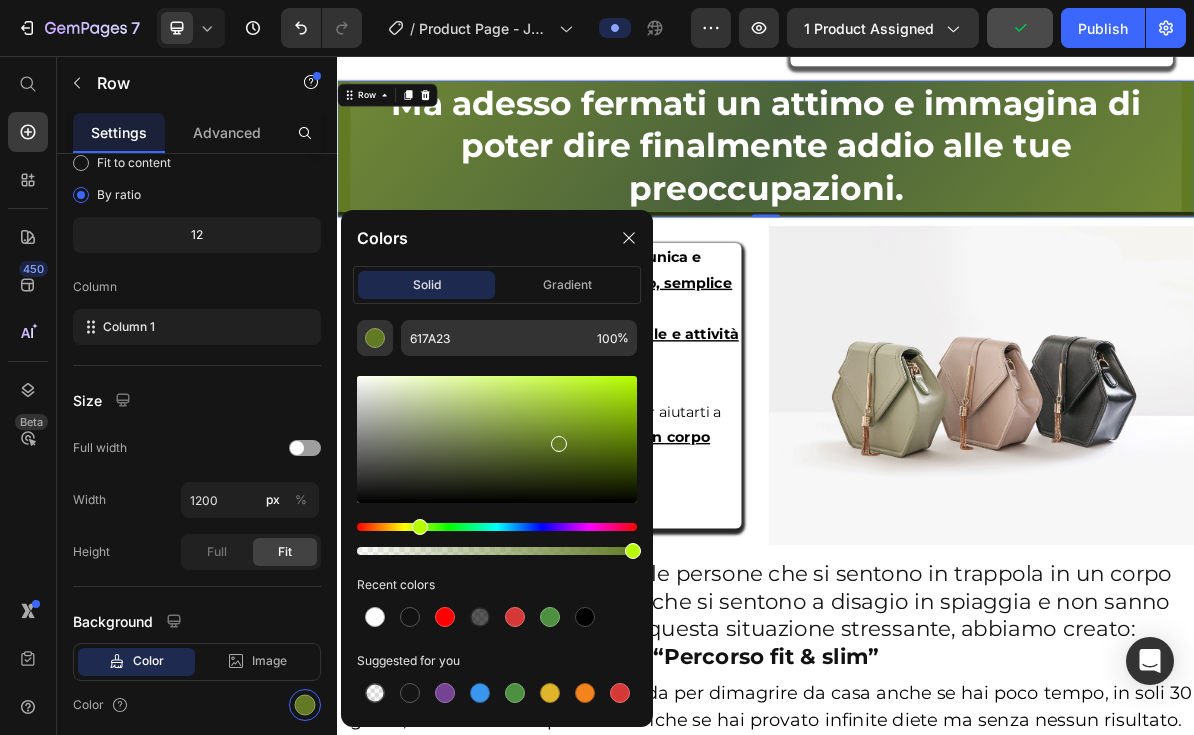 click at bounding box center [559, 444] 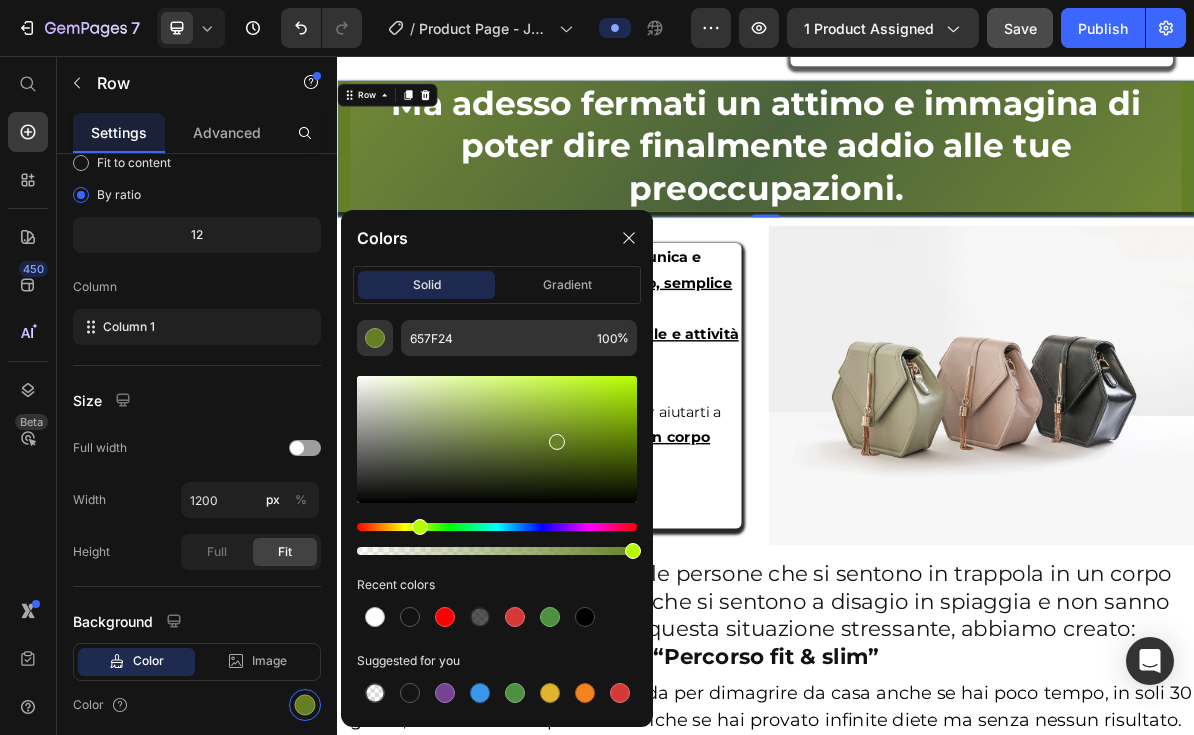 click at bounding box center [557, 442] 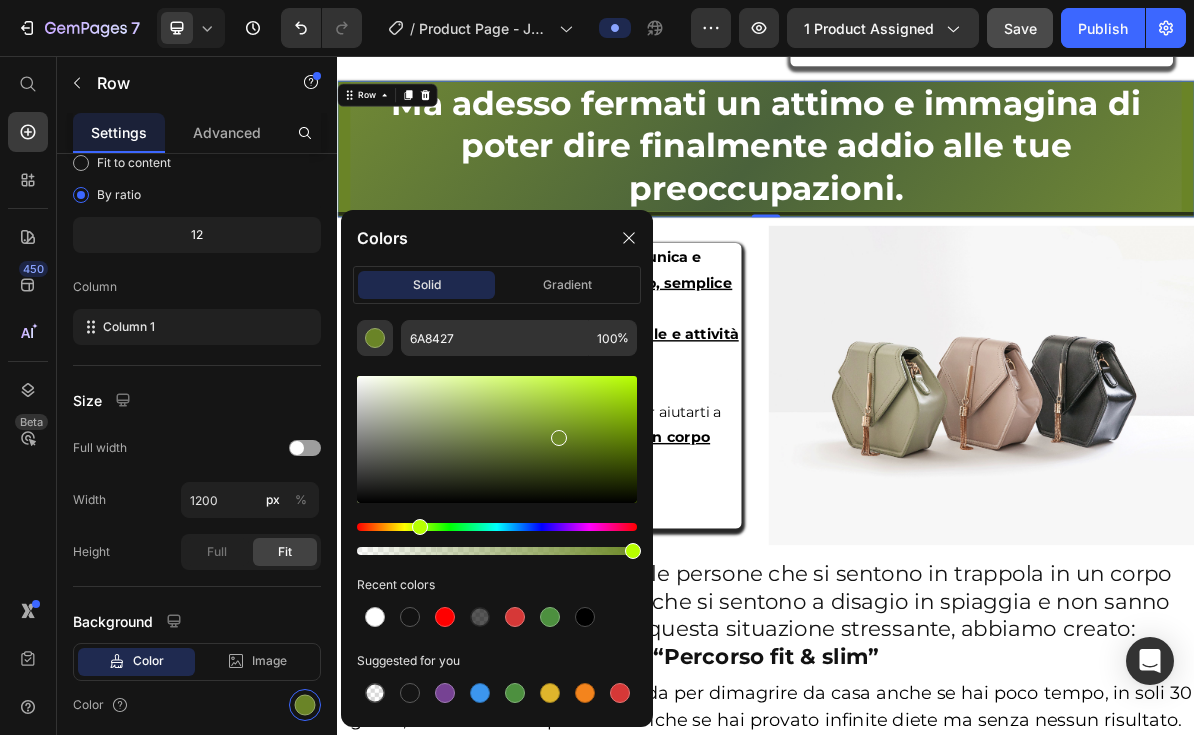 click at bounding box center [559, 438] 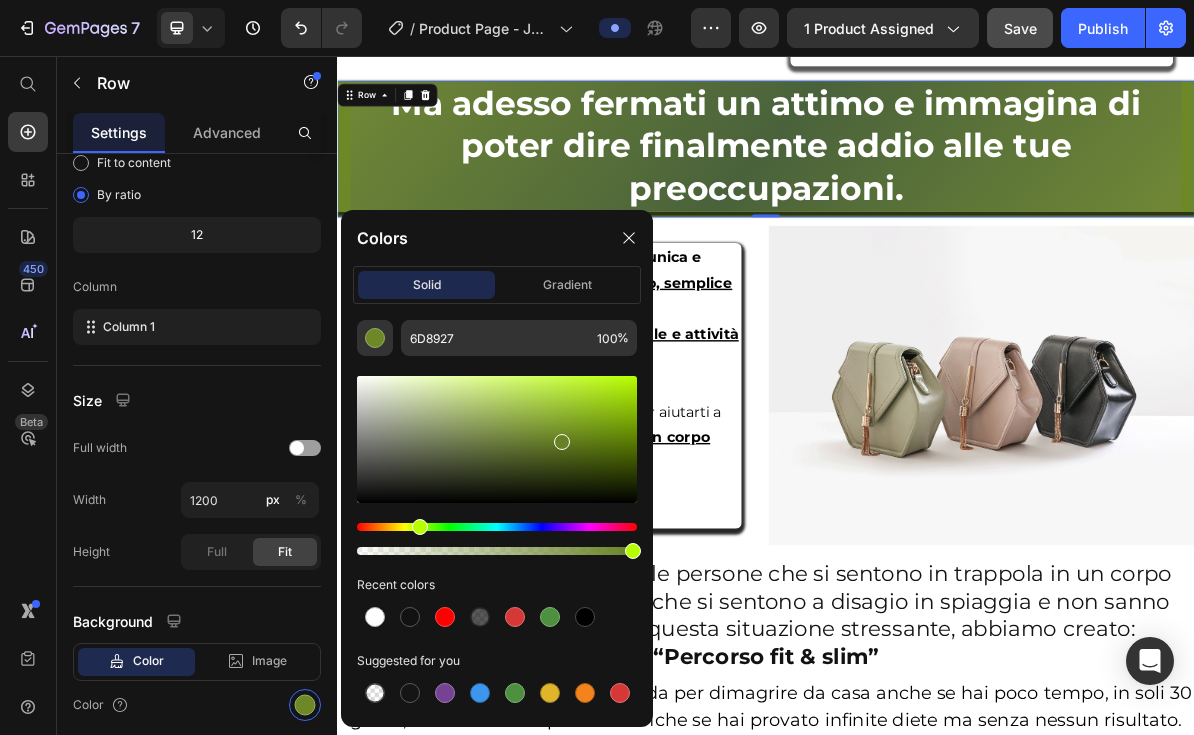 click at bounding box center [562, 442] 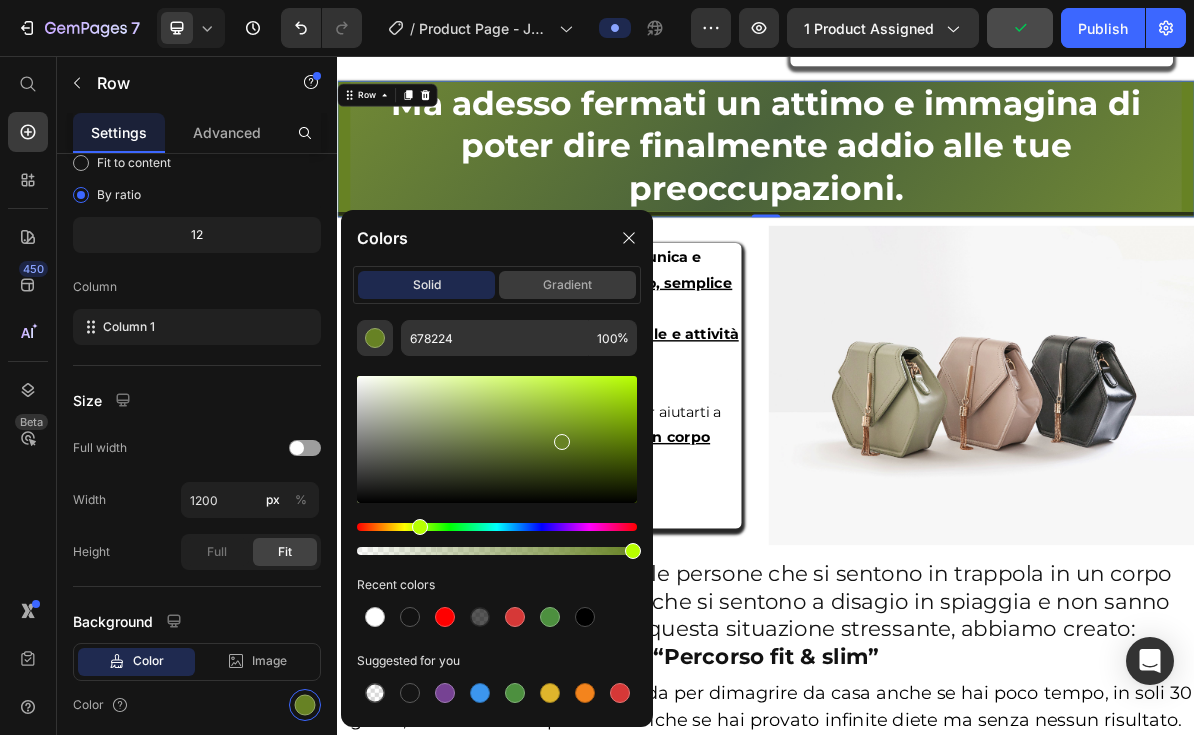 click on "gradient" 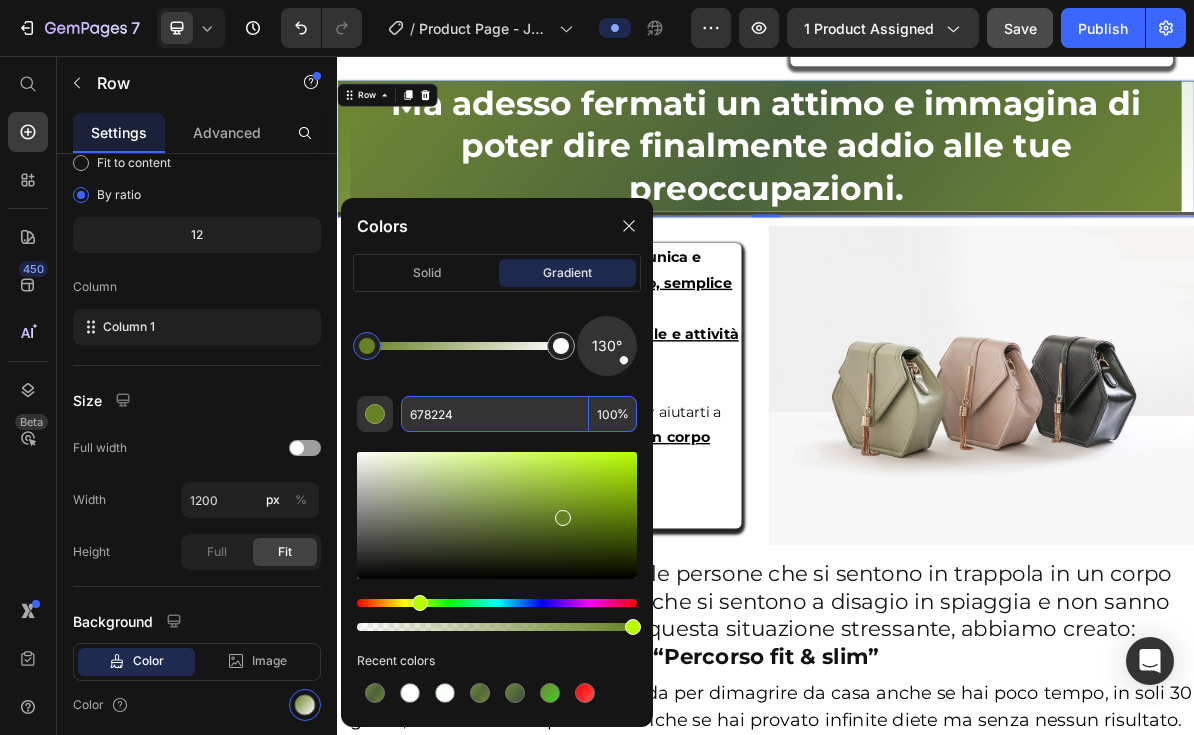 click on "678224" at bounding box center [495, 414] 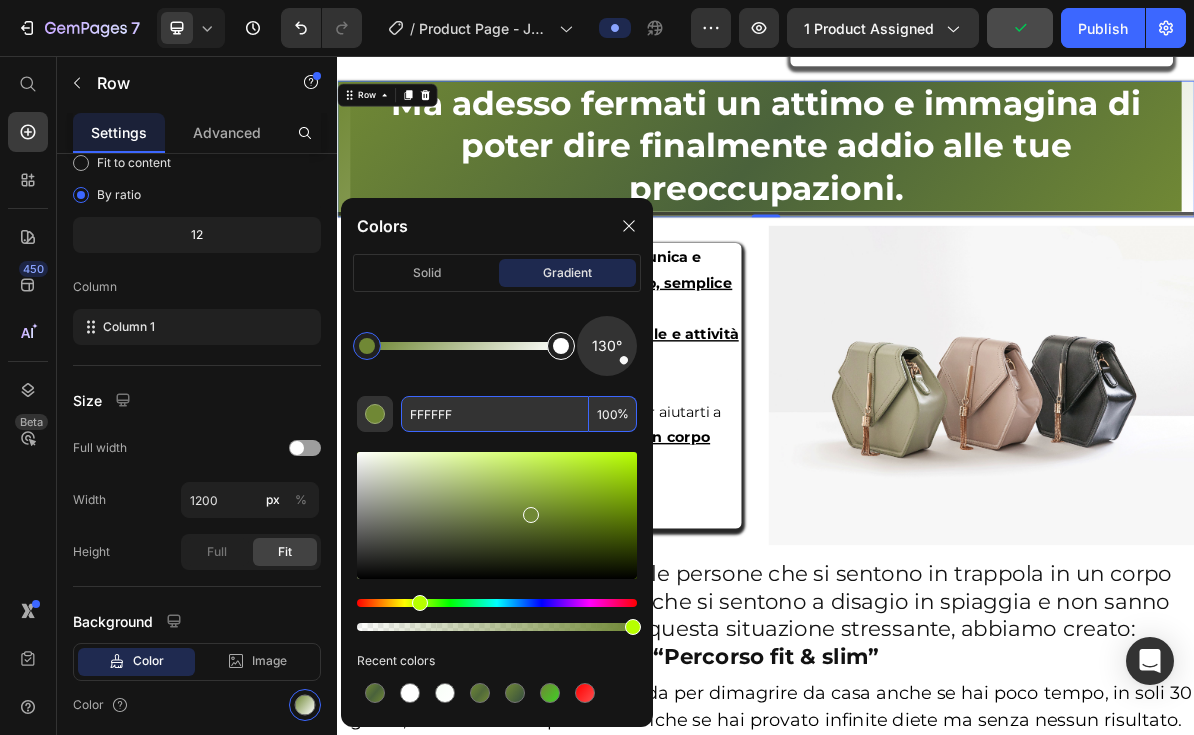 click at bounding box center [561, 346] 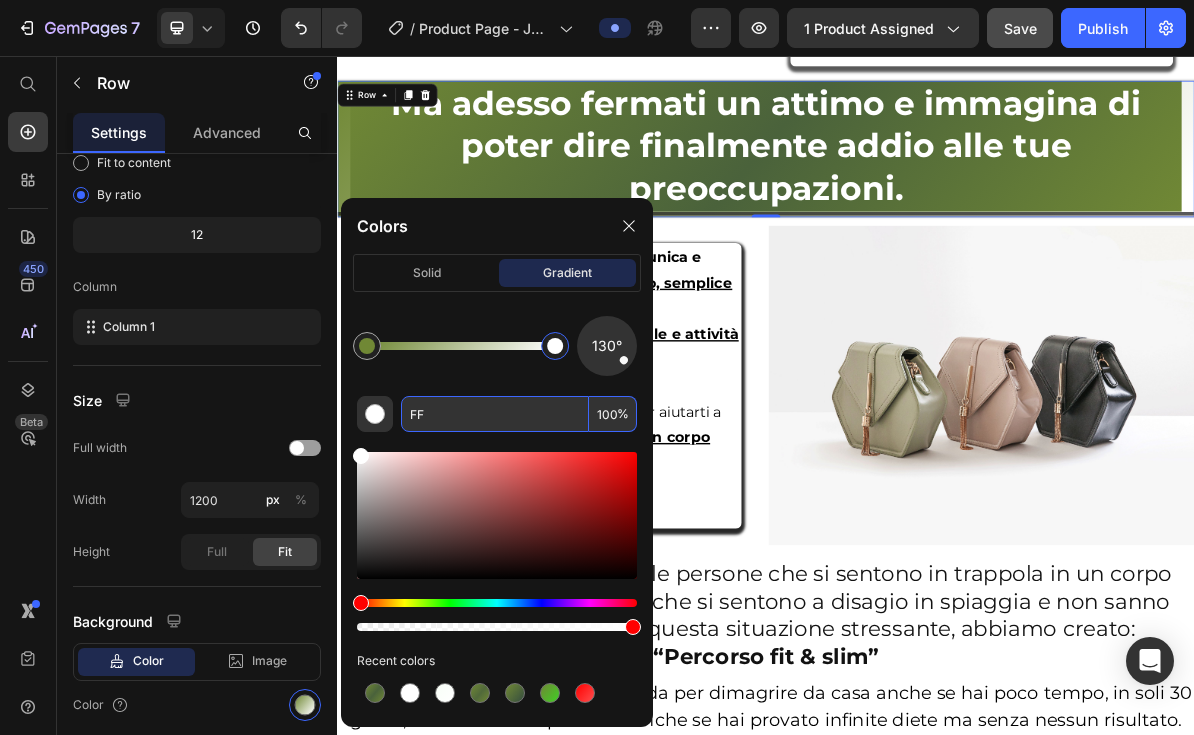 type on "F" 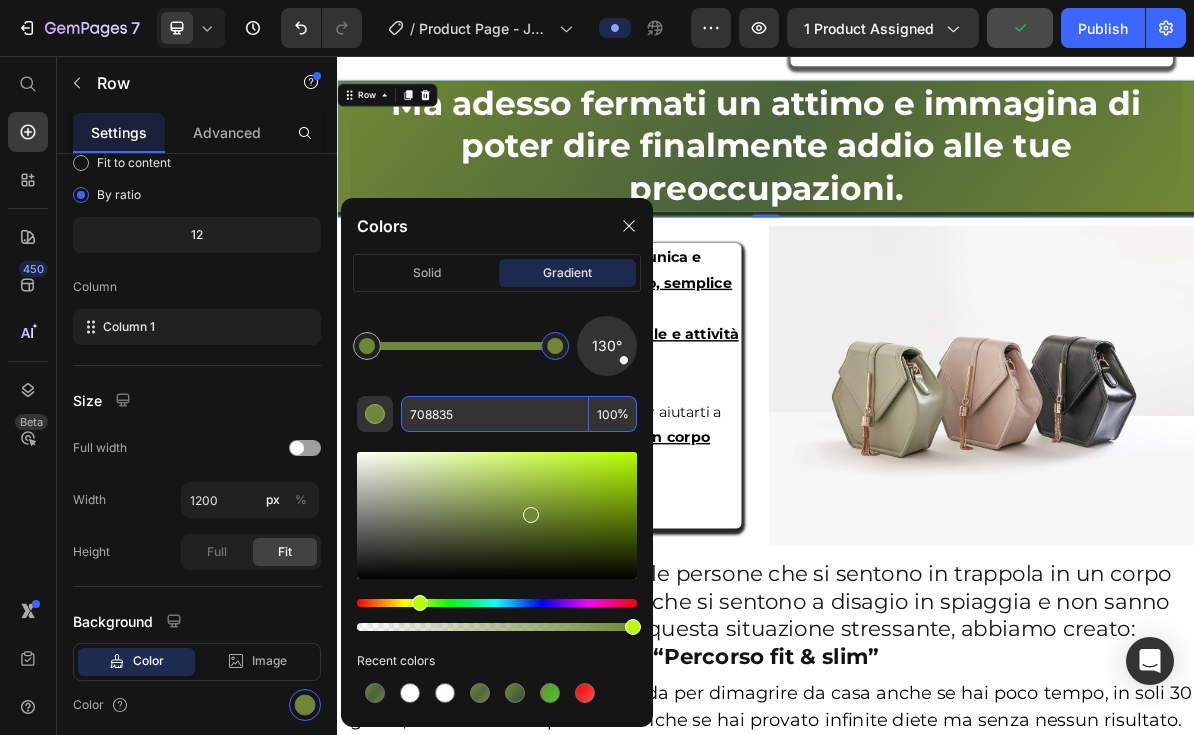 click 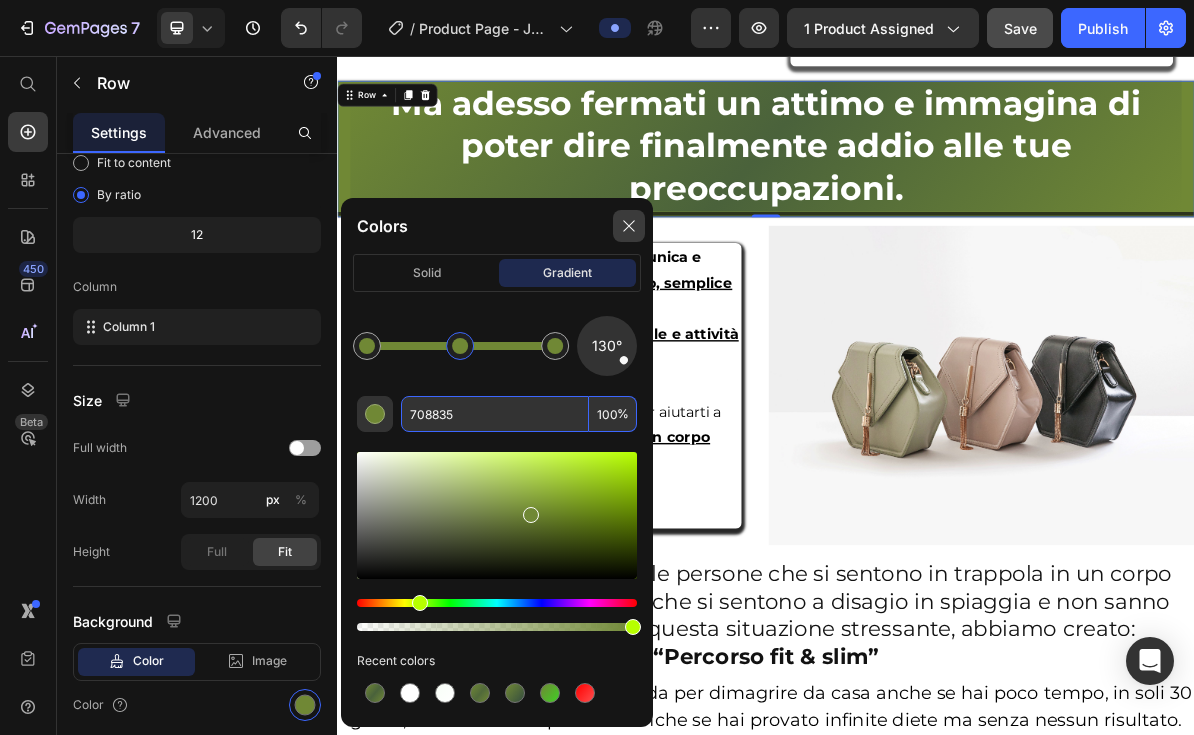 type on "708835" 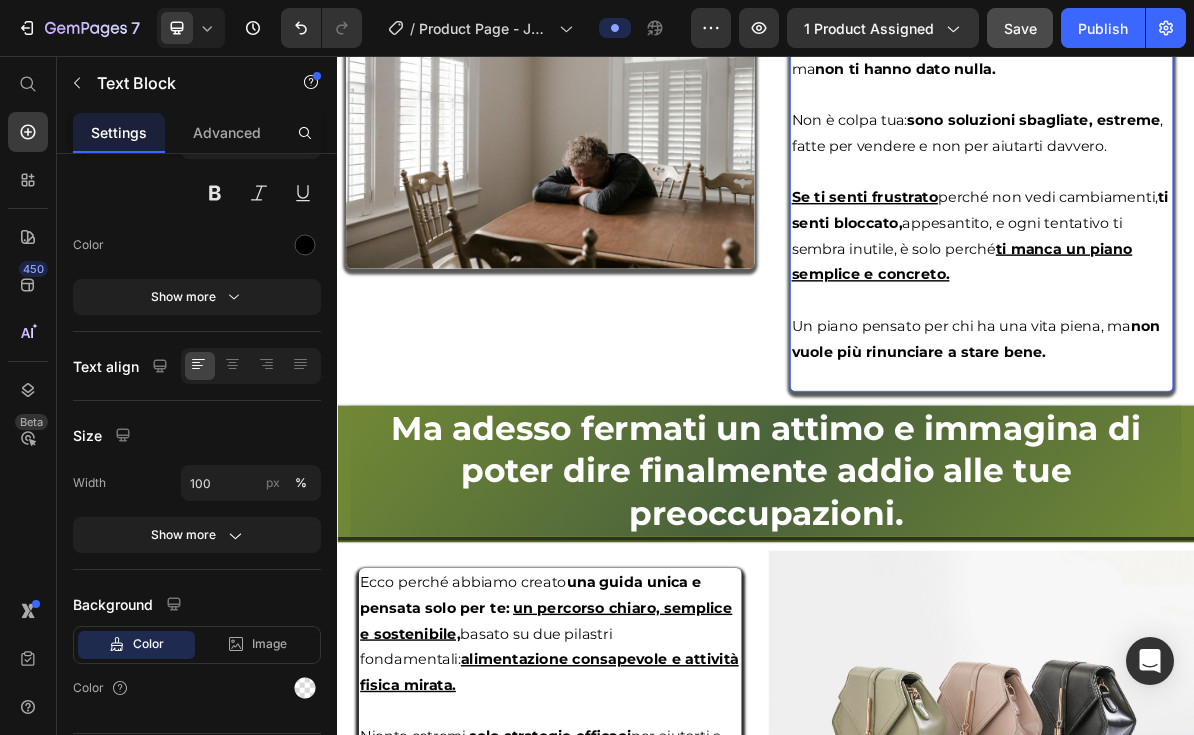 scroll, scrollTop: 2969, scrollLeft: 0, axis: vertical 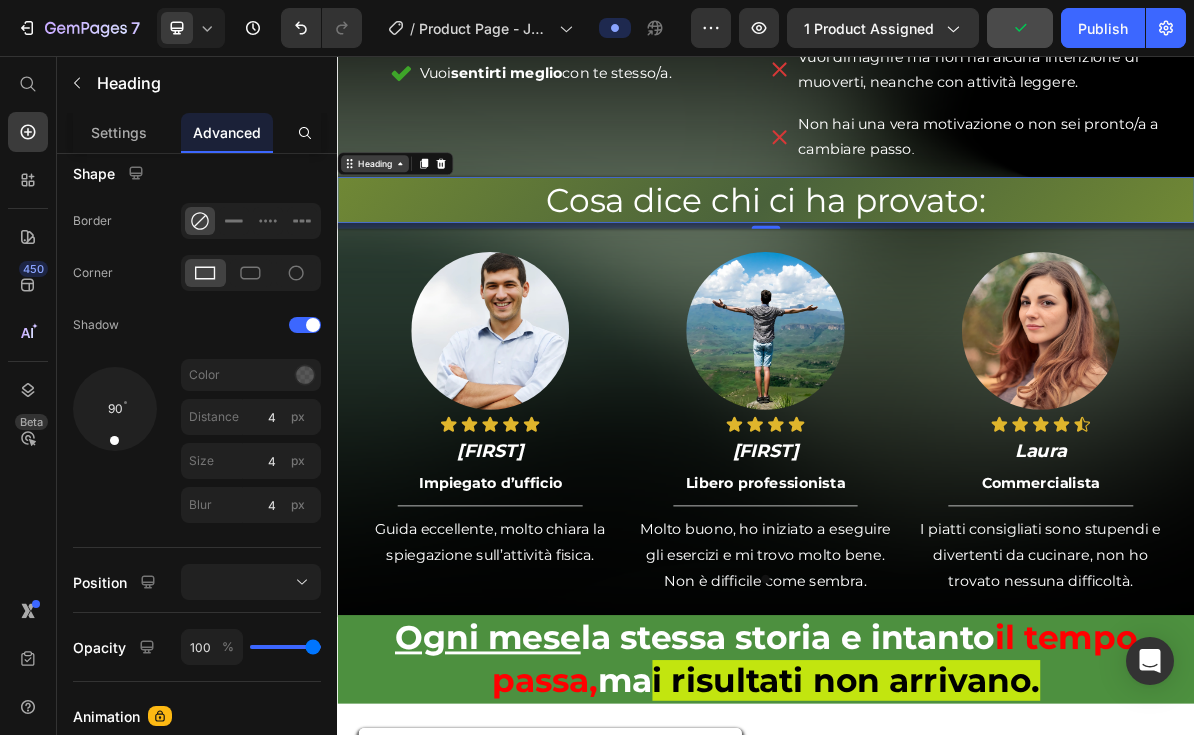 click on "Heading" at bounding box center [389, 207] 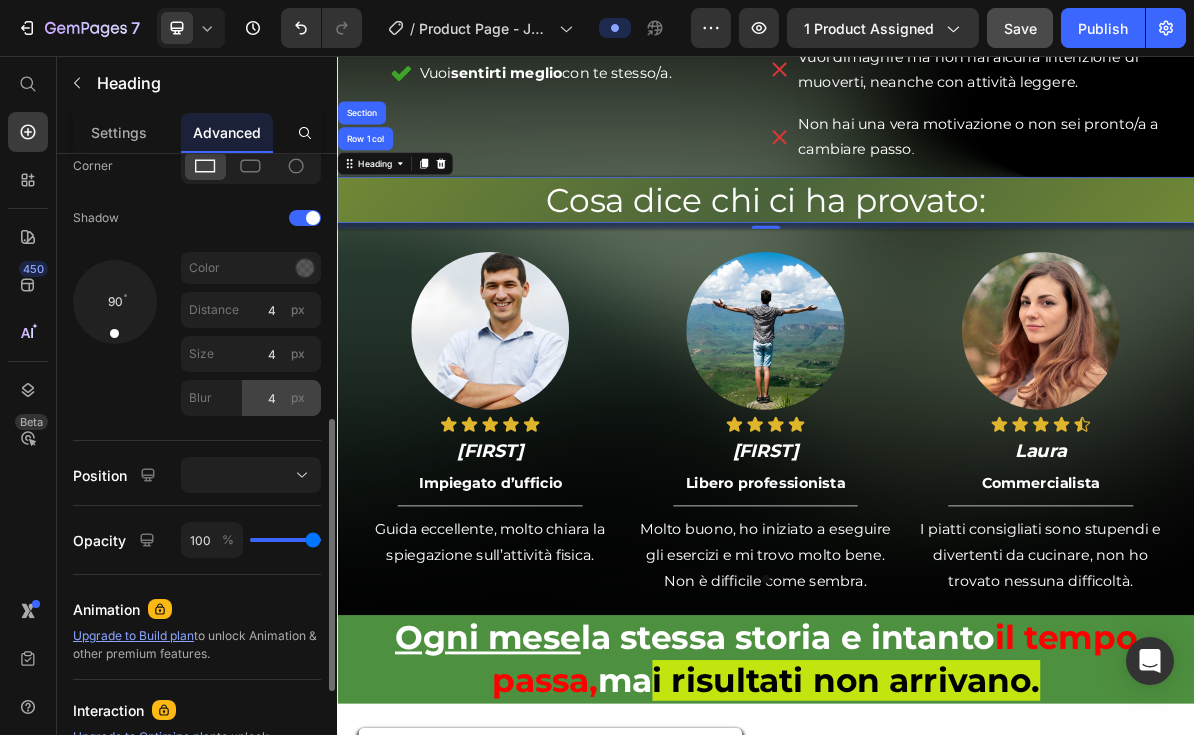 scroll, scrollTop: 717, scrollLeft: 0, axis: vertical 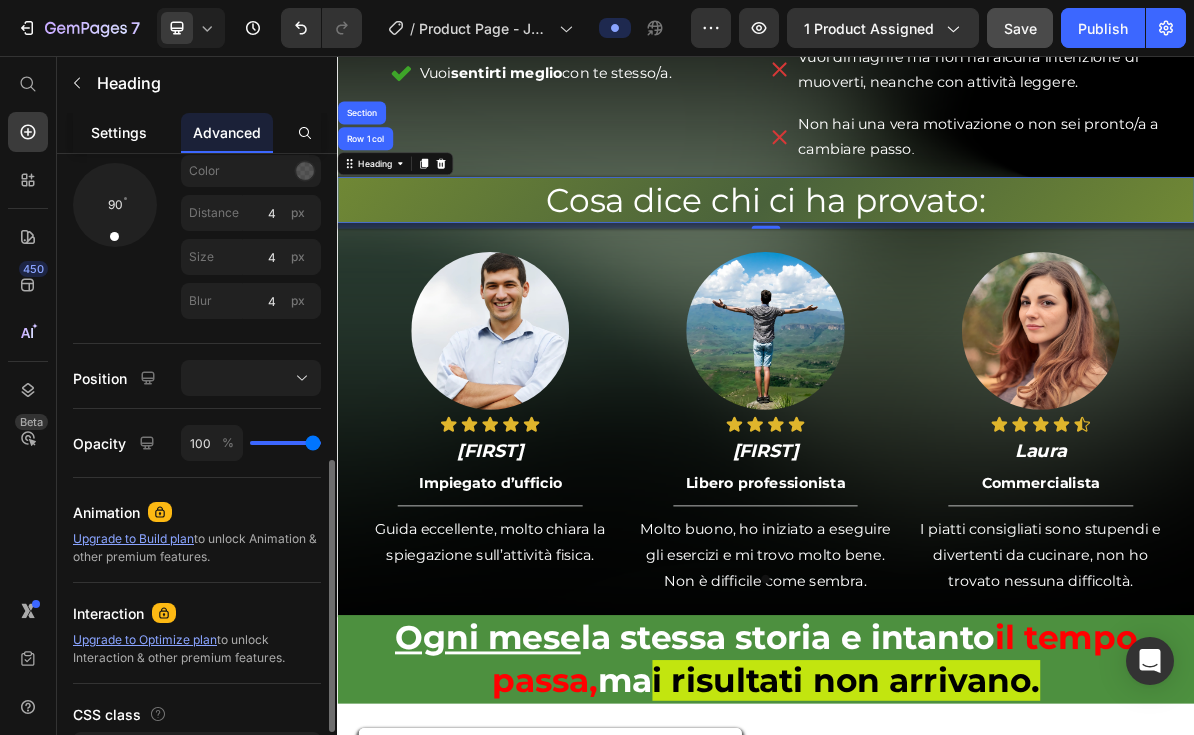 click on "Settings" at bounding box center (119, 132) 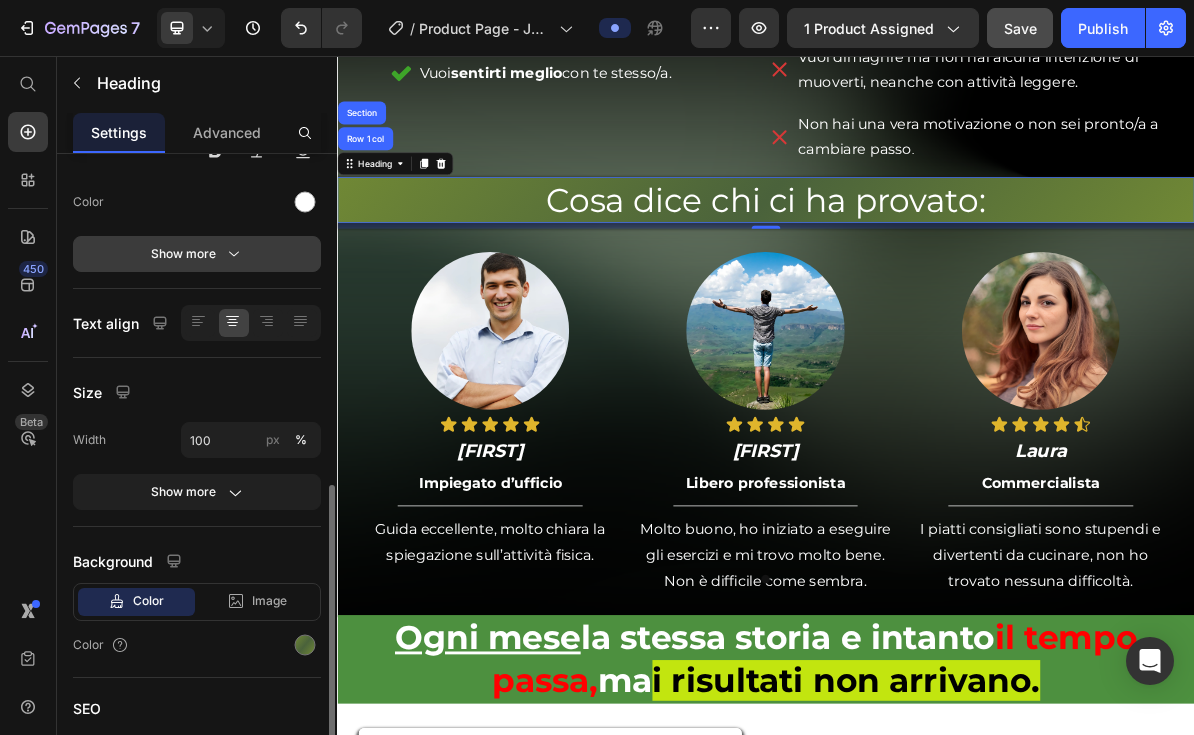 scroll, scrollTop: 353, scrollLeft: 0, axis: vertical 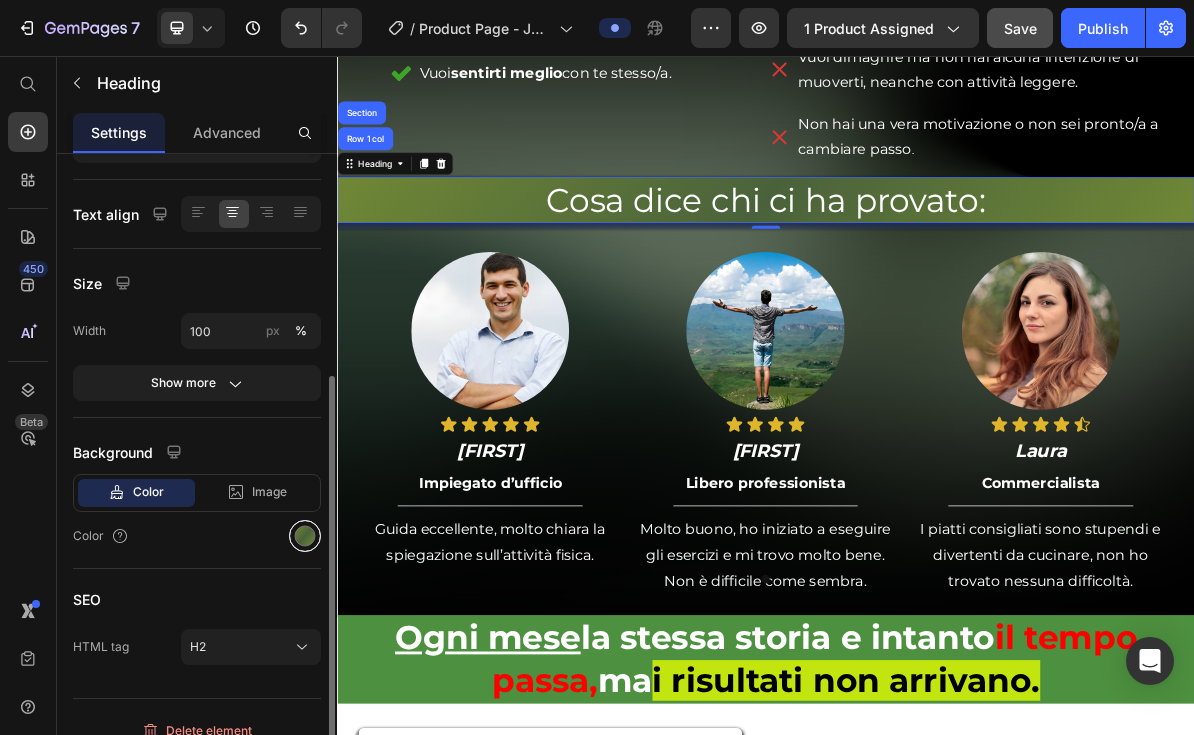 click at bounding box center (305, 536) 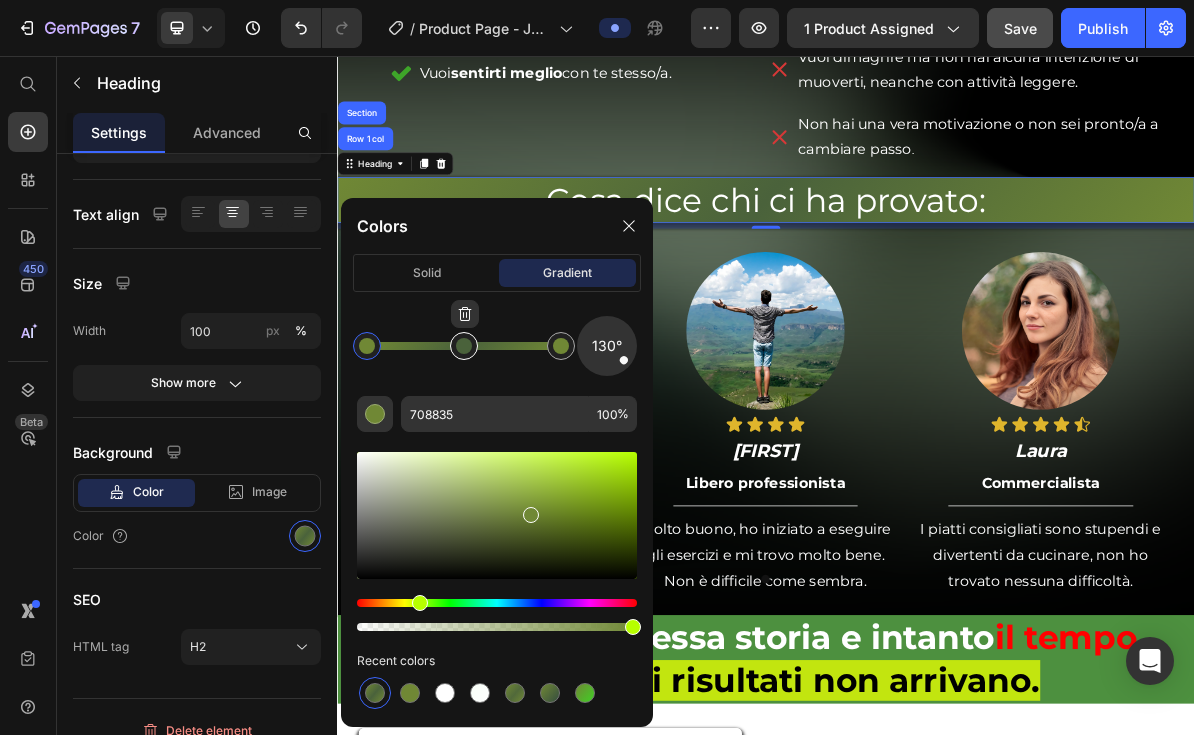 type on "4A623B" 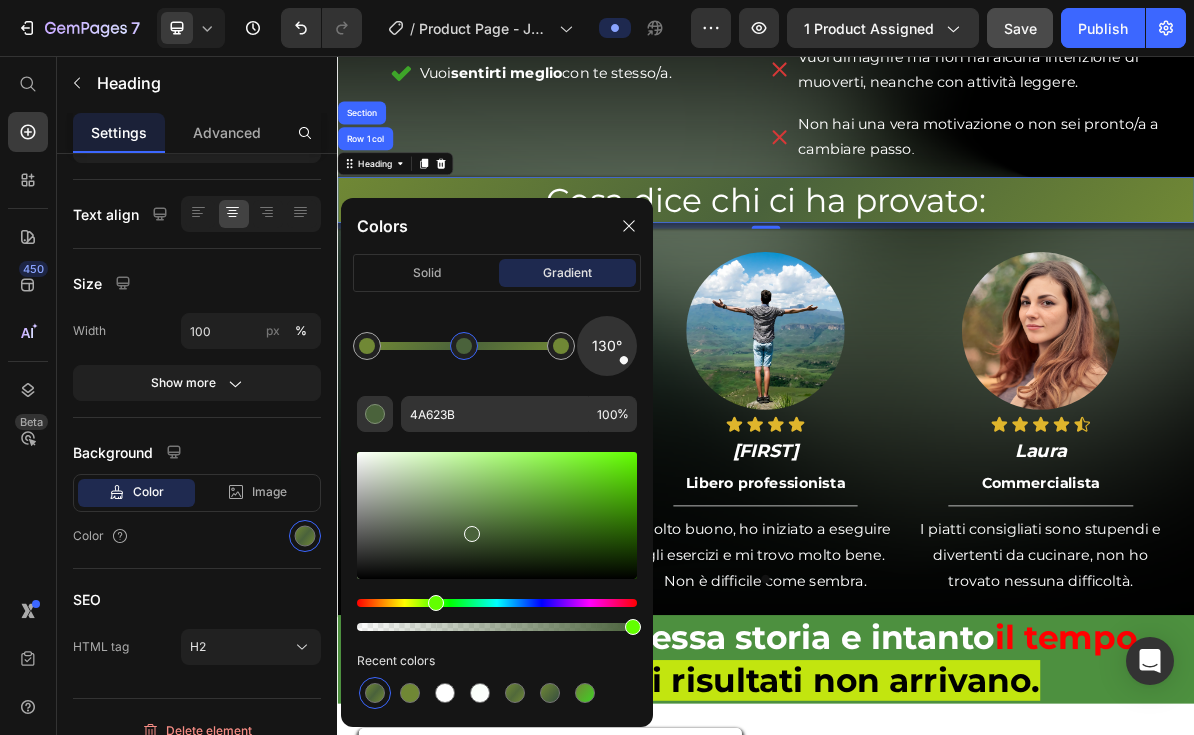 click at bounding box center (464, 346) 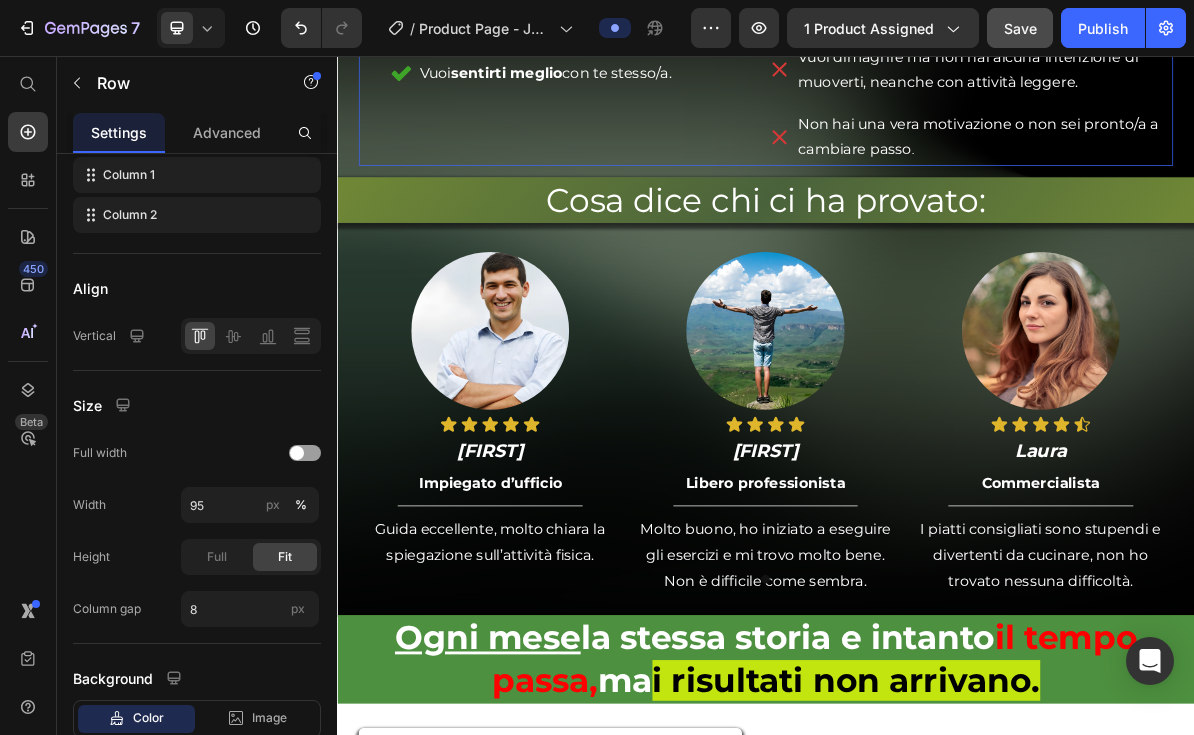 click on "Questa guida fa per te se: Heading Questa guida fa per te se: Heading                Title Line
Vuoi  eliminare la pancia  una volta per tutte .
Sei stanco/a di  diete drastiche.
Vuoi  sentirti meglio  con te stesso/a. Item List
Vuoi  eliminare la pancia  una volta per tutte.
Sei stanco/a di  diete drastiche
Vuoi  sentirti meglio  con te stesso/a. Item List" at bounding box center [650, 32] 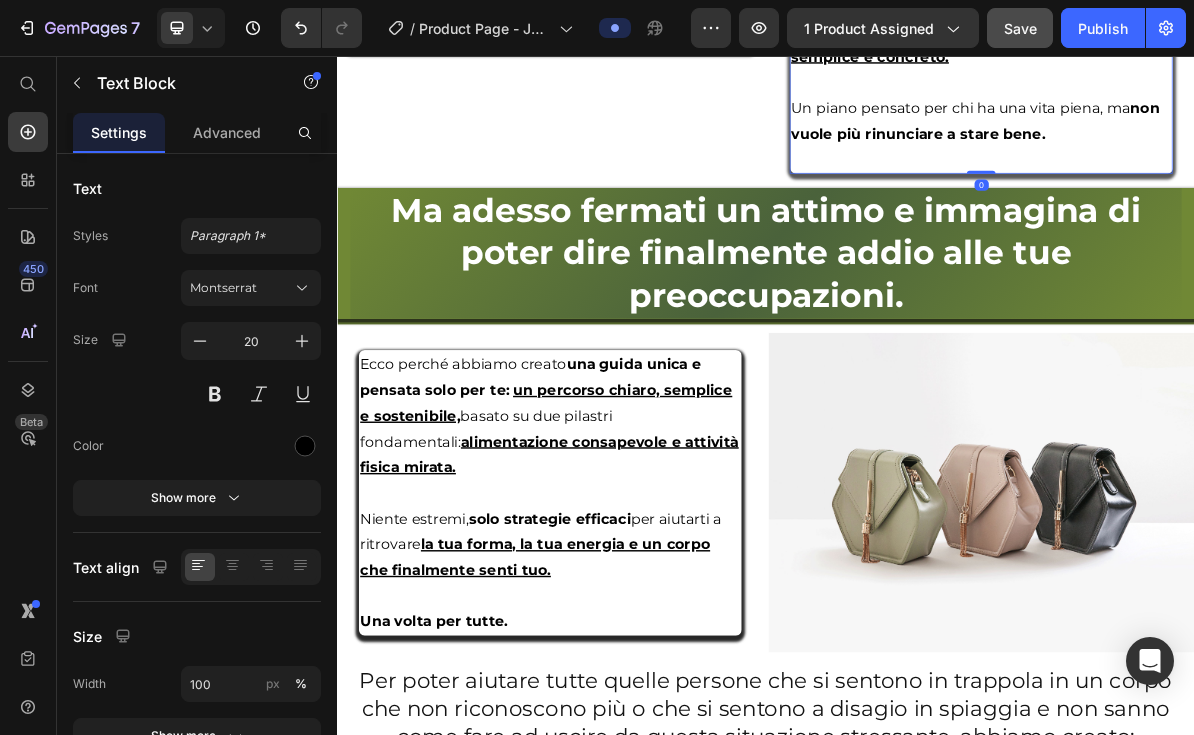 scroll, scrollTop: 4127, scrollLeft: 0, axis: vertical 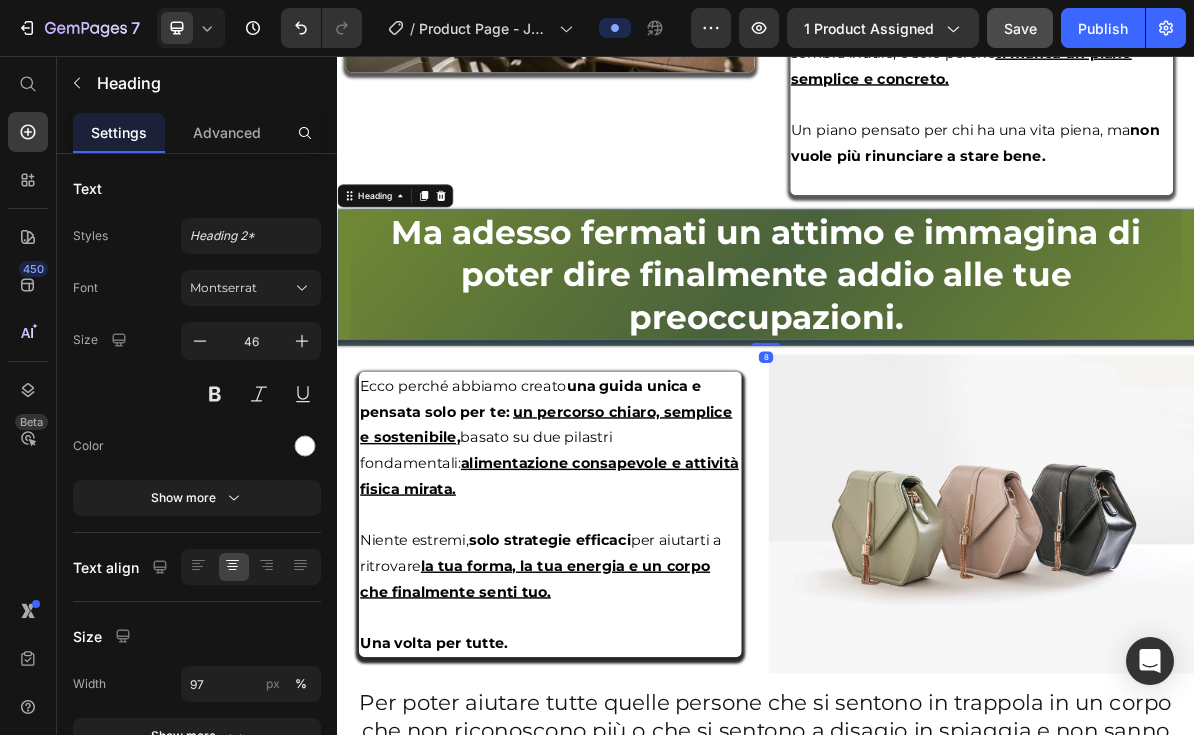click on "Ma adesso fermati un attimo e immagina di poter dire finalmente addio alle tue preoccupazioni." at bounding box center [937, 362] 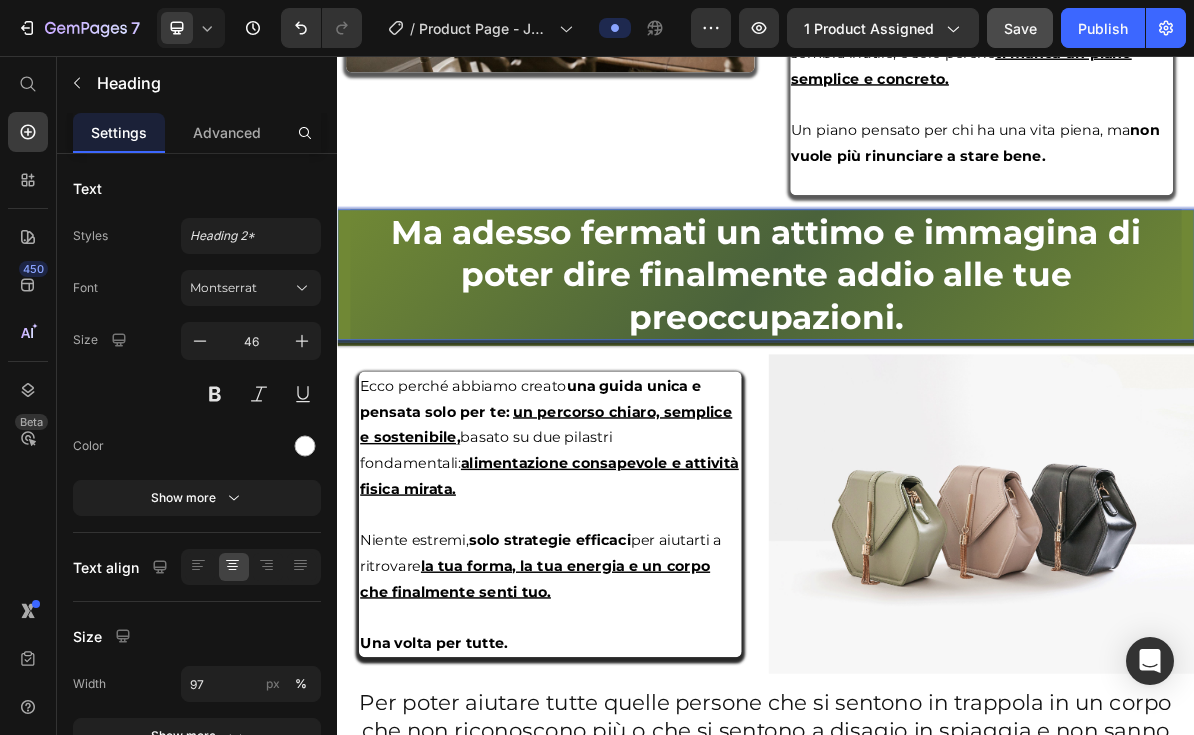 click on "Ma adesso fermati un attimo e immagina di poter dire finalmente addio alle tue preoccupazioni." at bounding box center (937, 362) 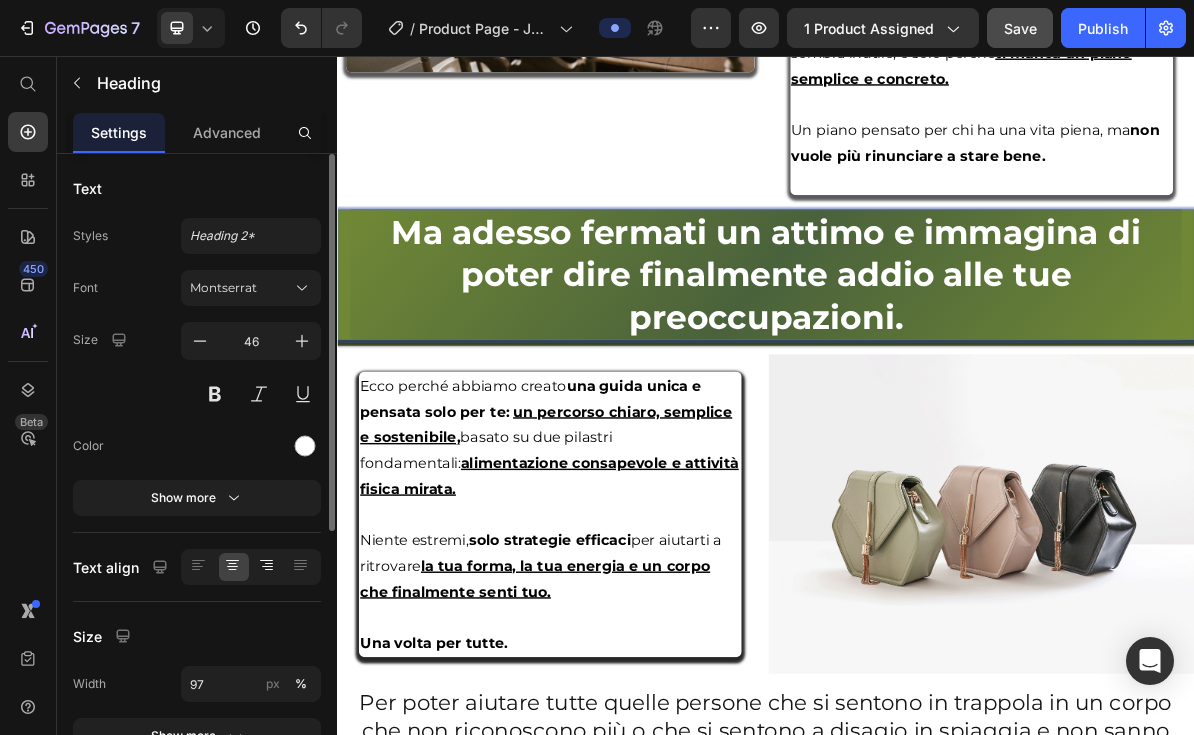 scroll, scrollTop: 164, scrollLeft: 0, axis: vertical 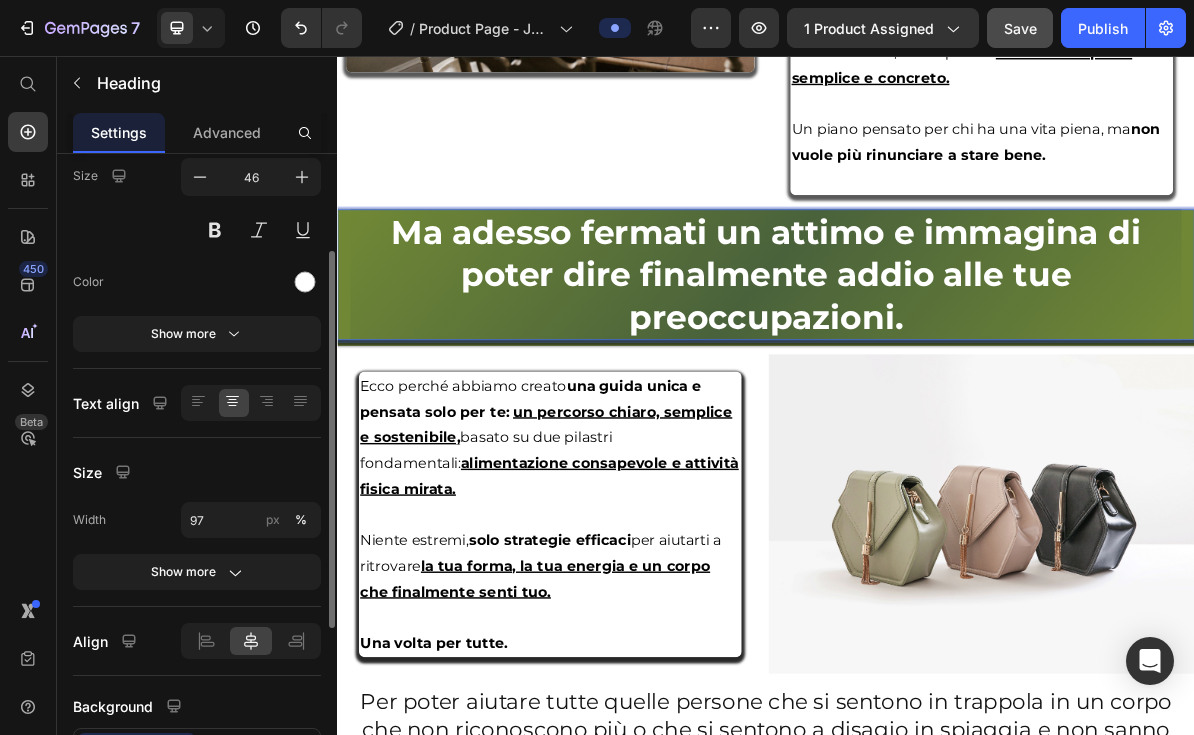 click on "Ma adesso fermati un attimo e immagina di poter dire finalmente addio alle tue preoccupazioni." at bounding box center [937, 362] 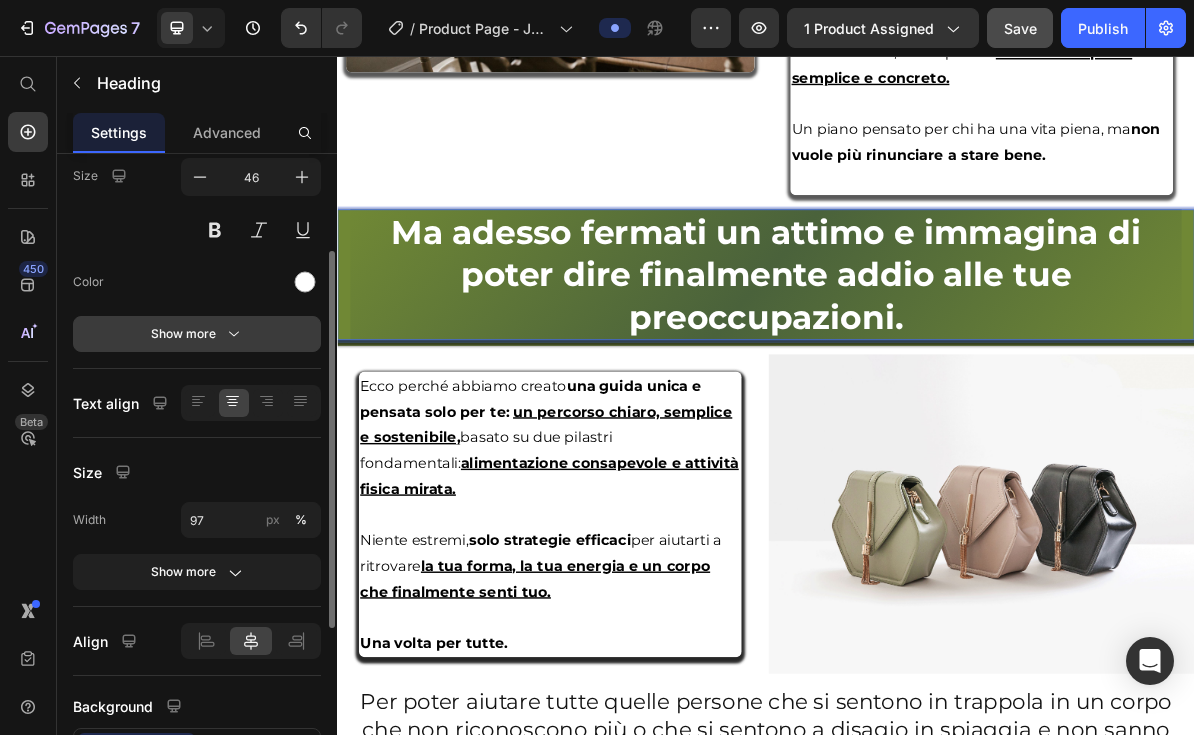 scroll, scrollTop: 167, scrollLeft: 0, axis: vertical 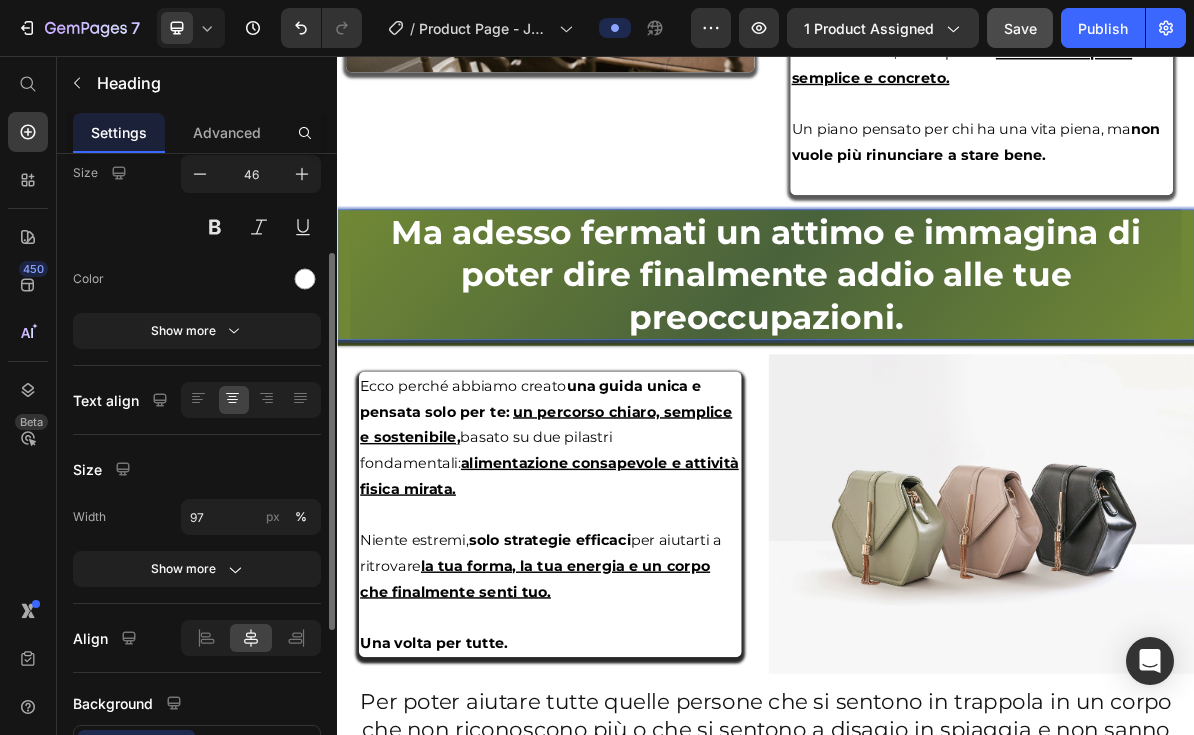 click on "Image Image" at bounding box center (635, -111) 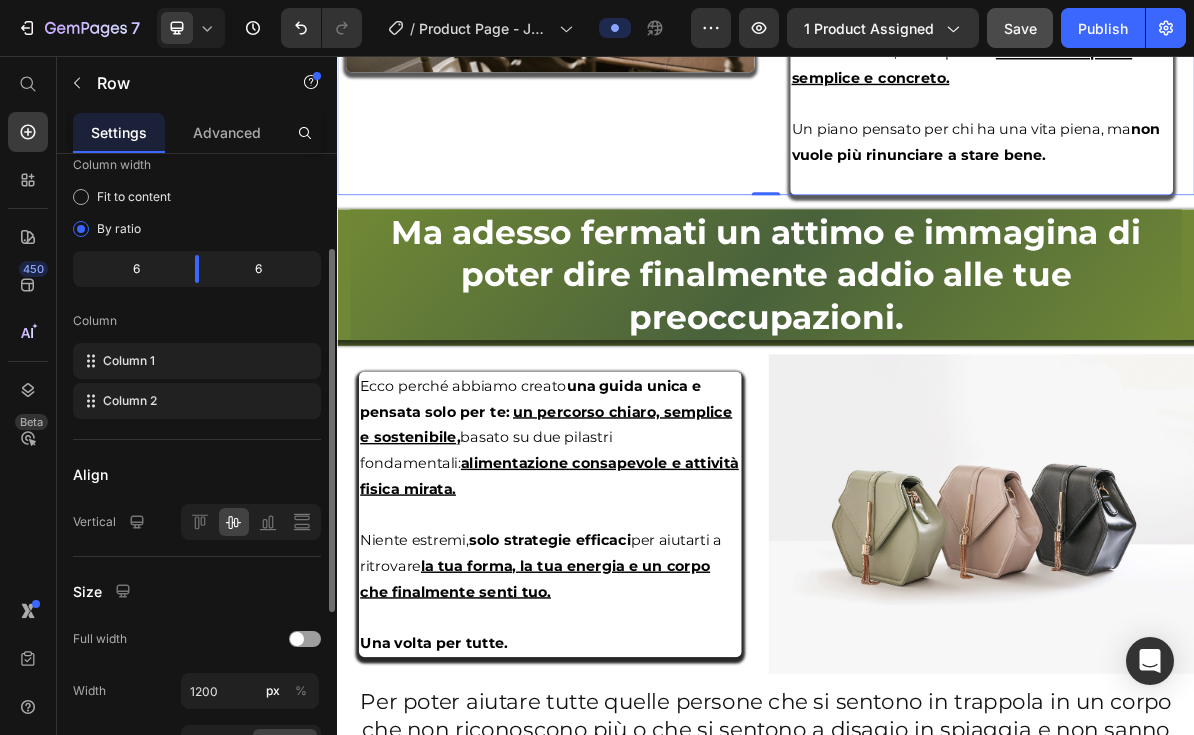 scroll, scrollTop: 0, scrollLeft: 0, axis: both 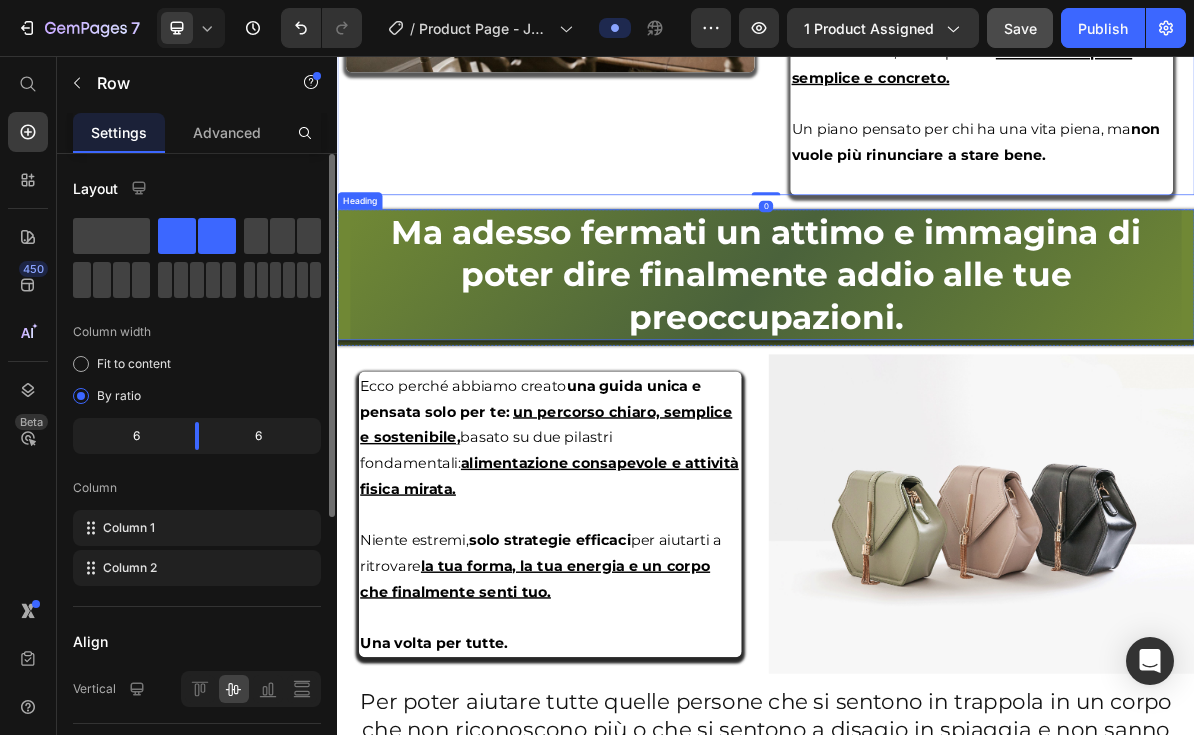 click on "⁠⁠⁠⁠⁠⁠⁠ Ma adesso fermati un attimo e immagina di poter dire finalmente addio alle tue preoccupazioni." at bounding box center (937, 362) 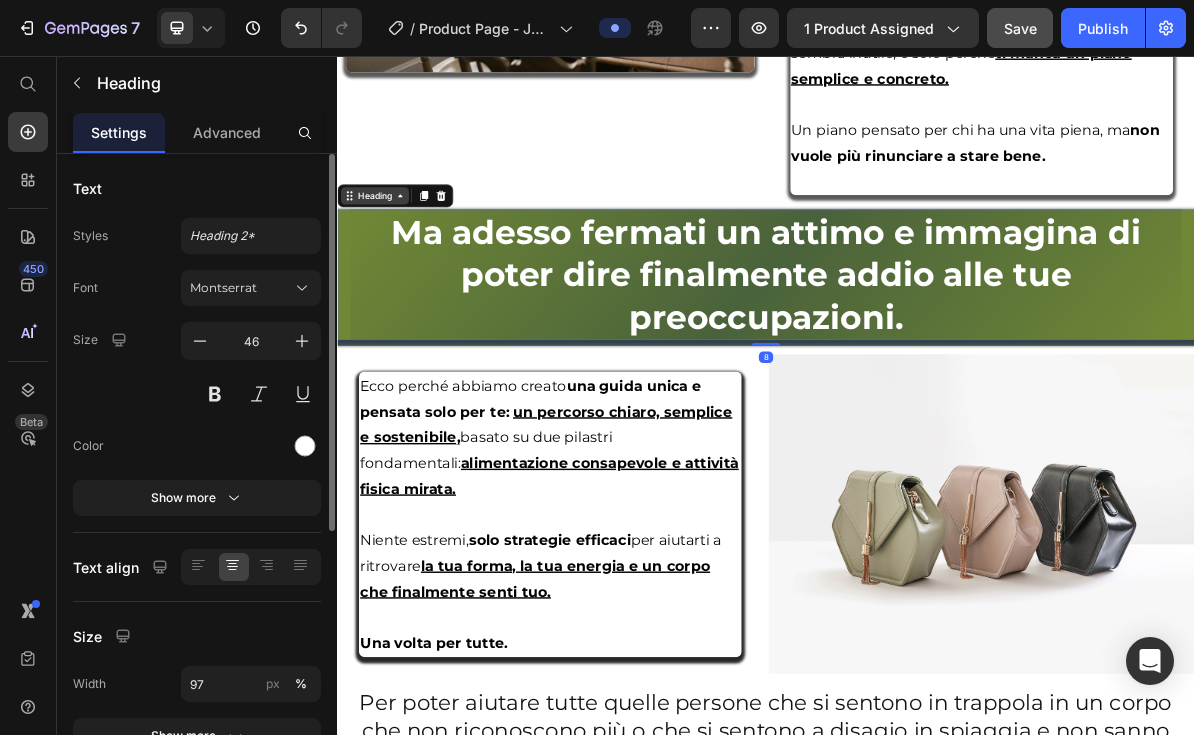 click on "Heading" at bounding box center [389, 252] 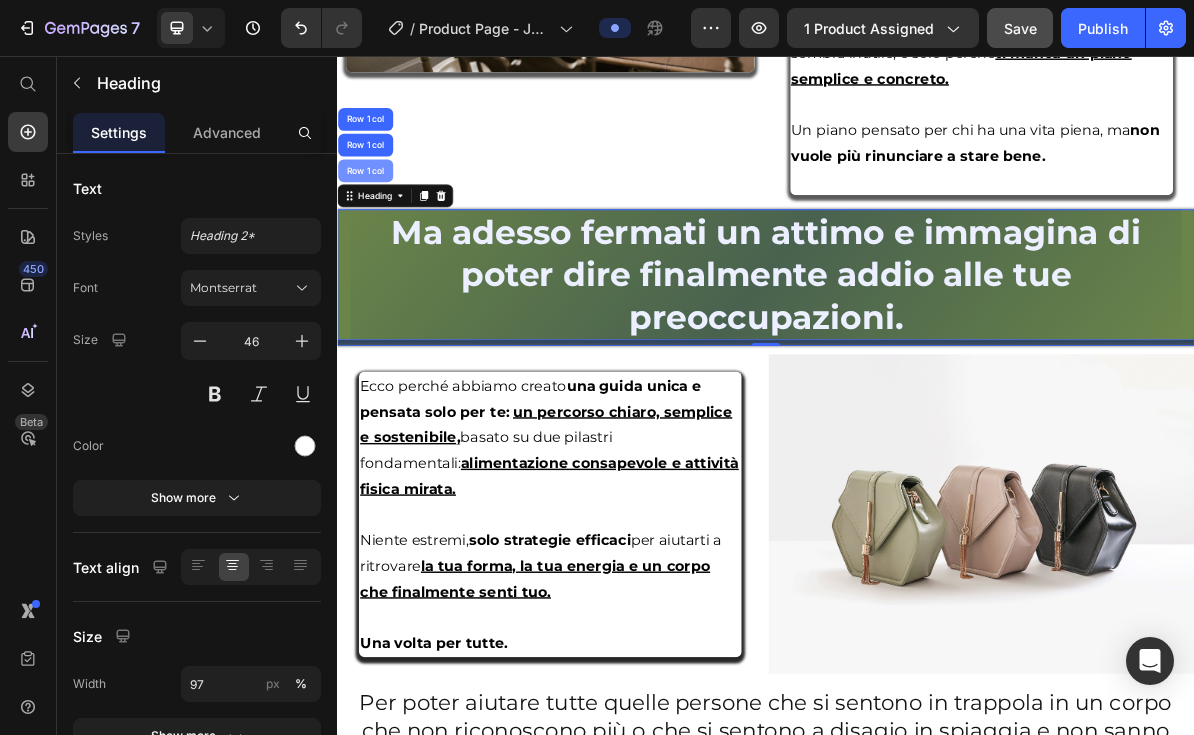 click on "Row 1 col" at bounding box center (376, 217) 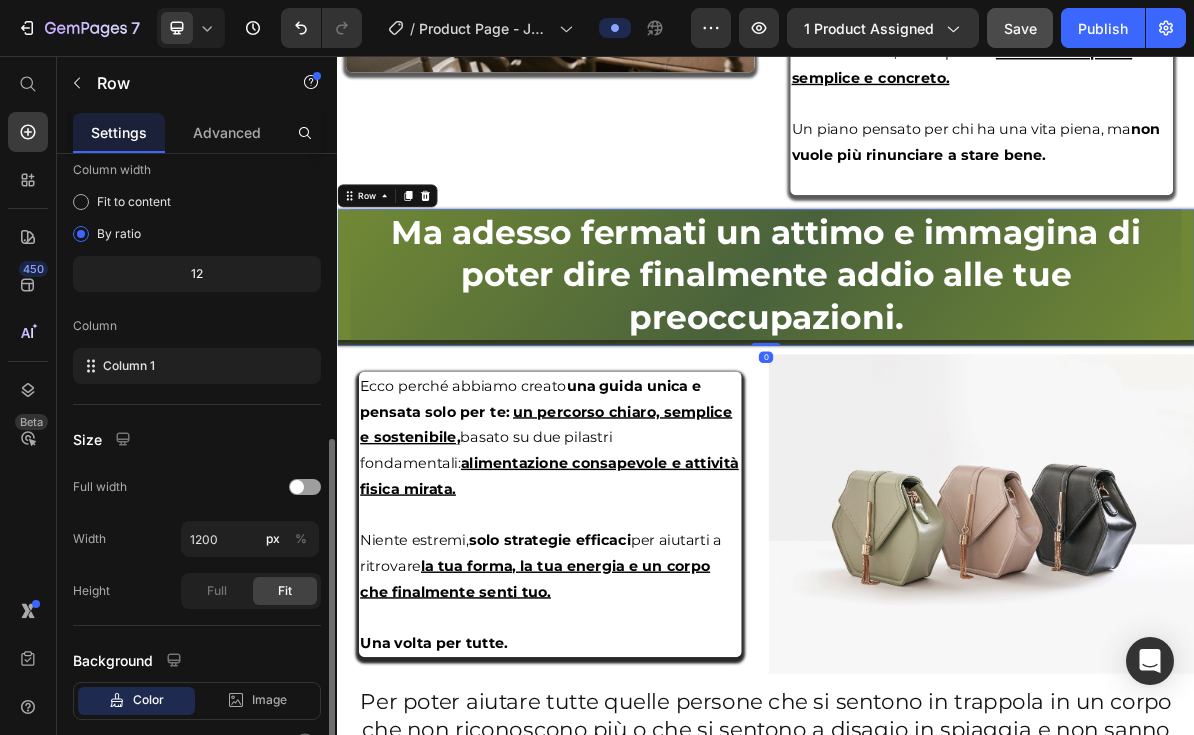 scroll, scrollTop: 274, scrollLeft: 0, axis: vertical 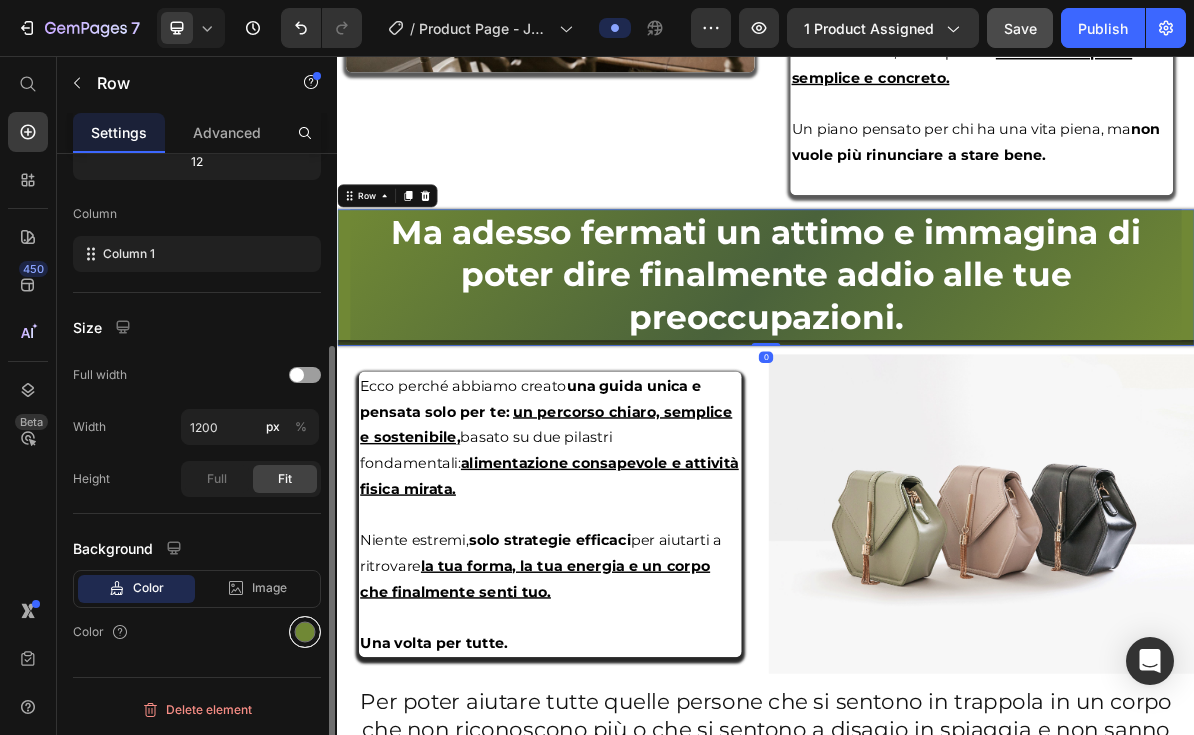click at bounding box center [305, 632] 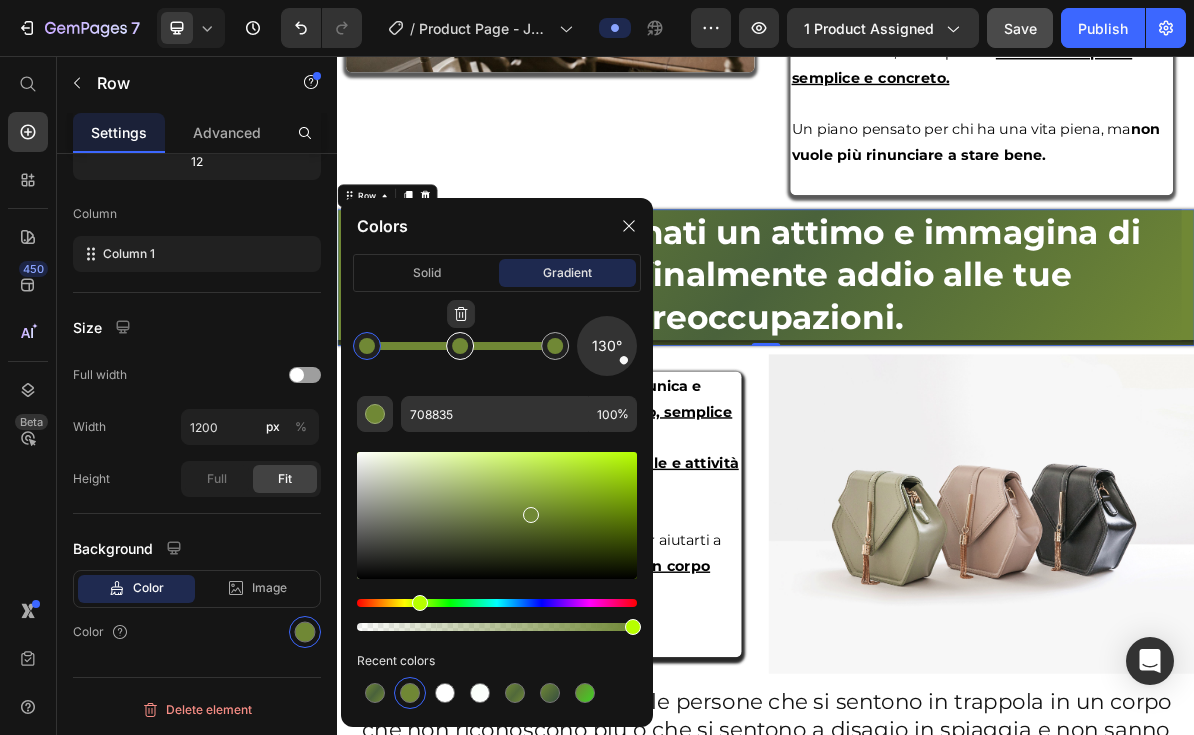 click at bounding box center [460, 346] 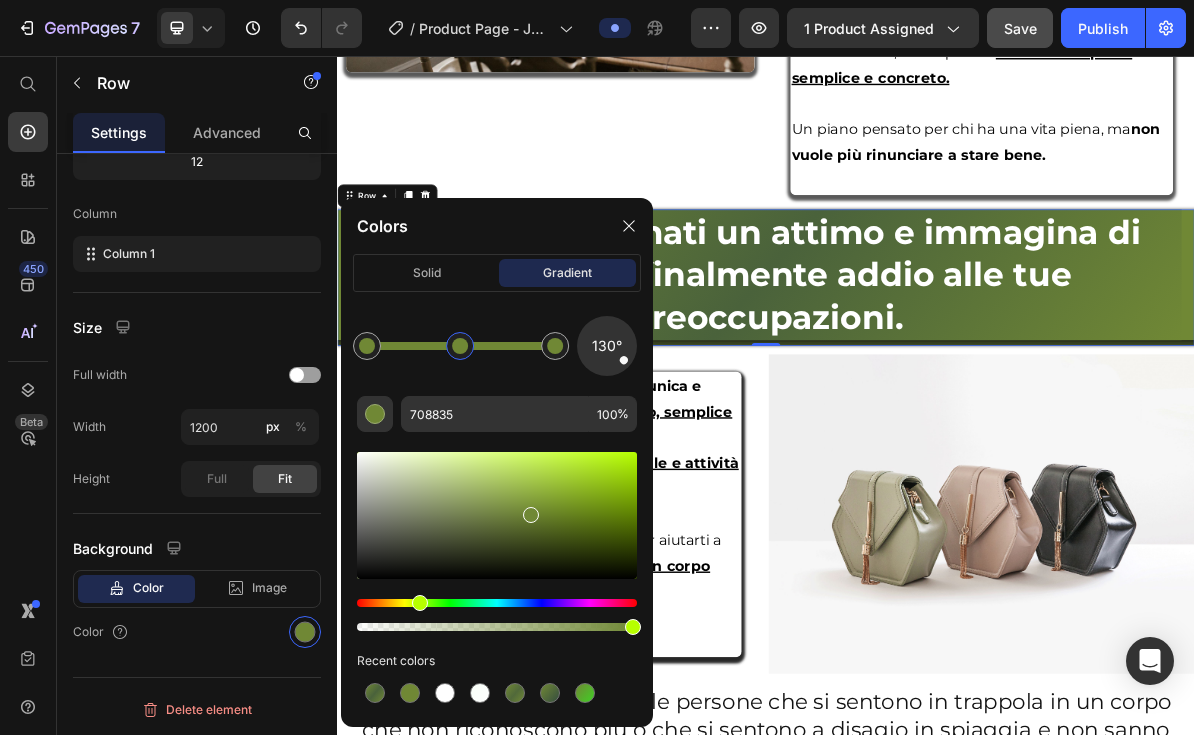 click at bounding box center [460, 346] 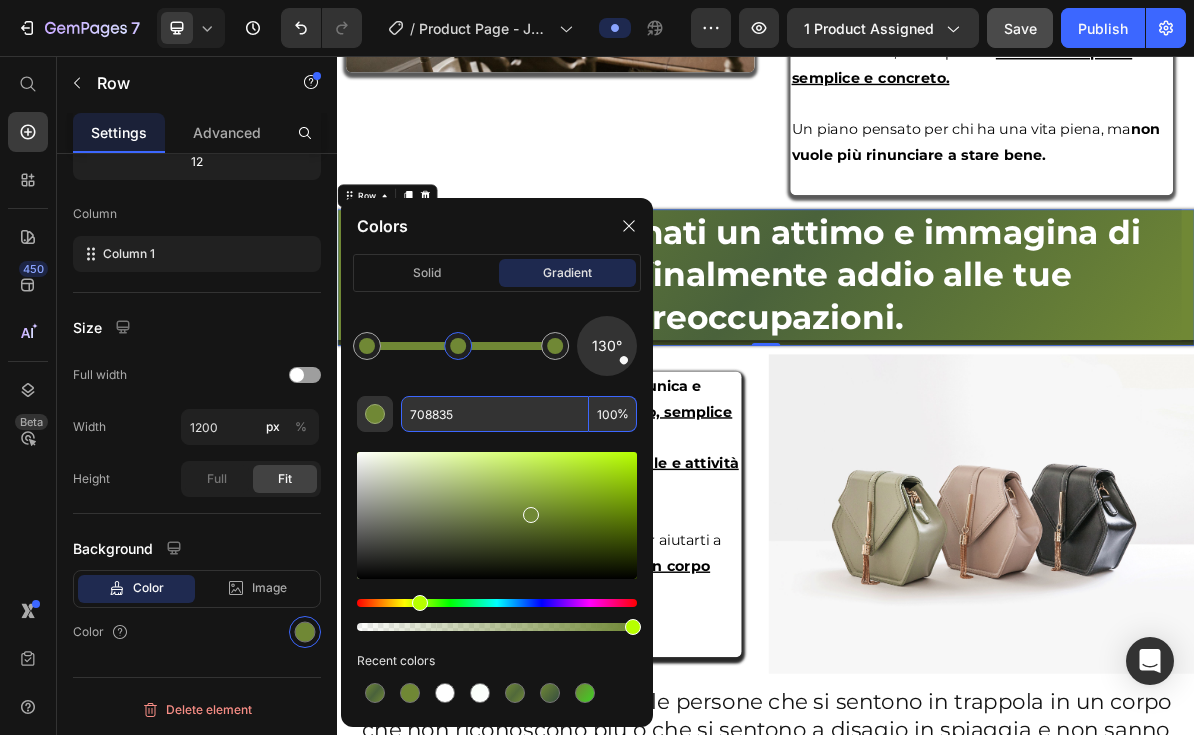 click on "708835" at bounding box center (495, 414) 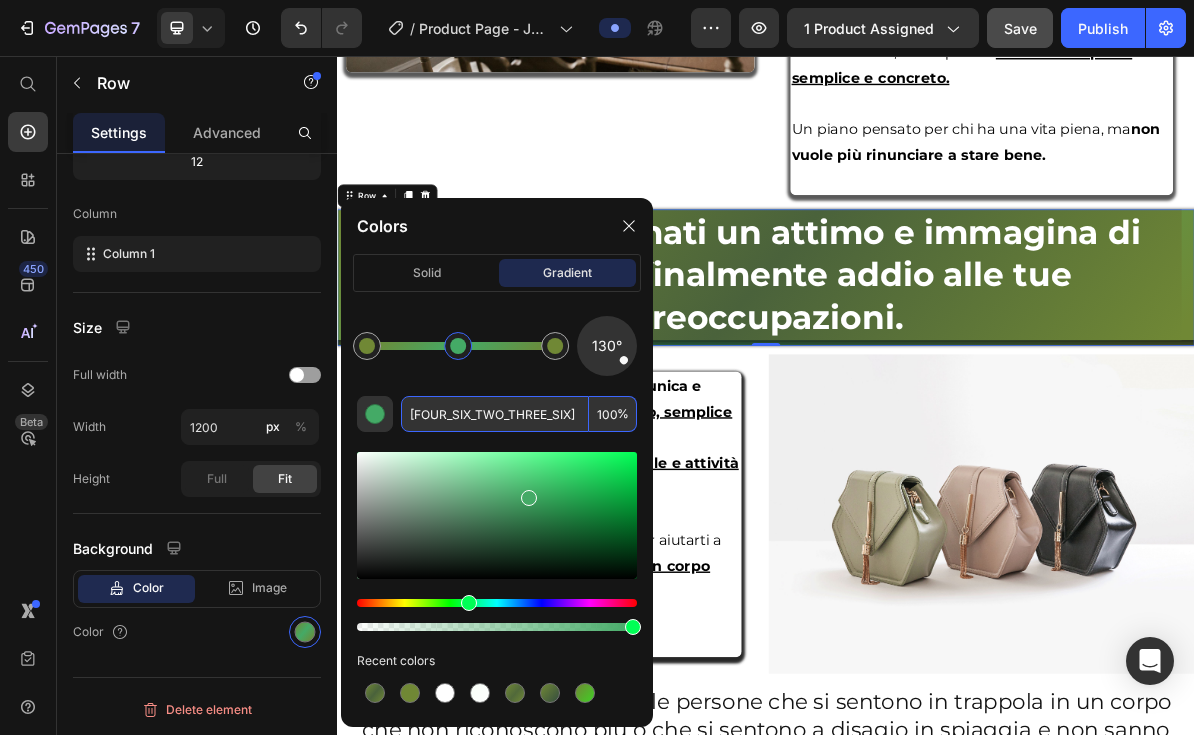 type on "4A623B" 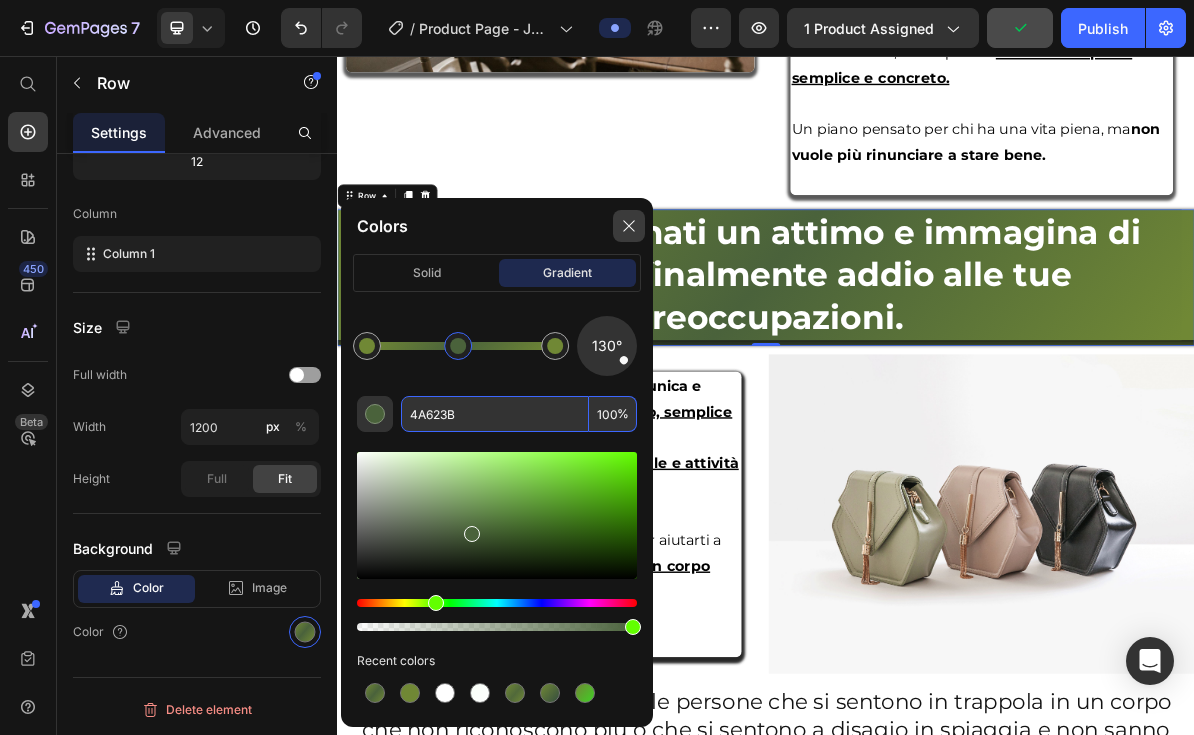 click at bounding box center (629, 226) 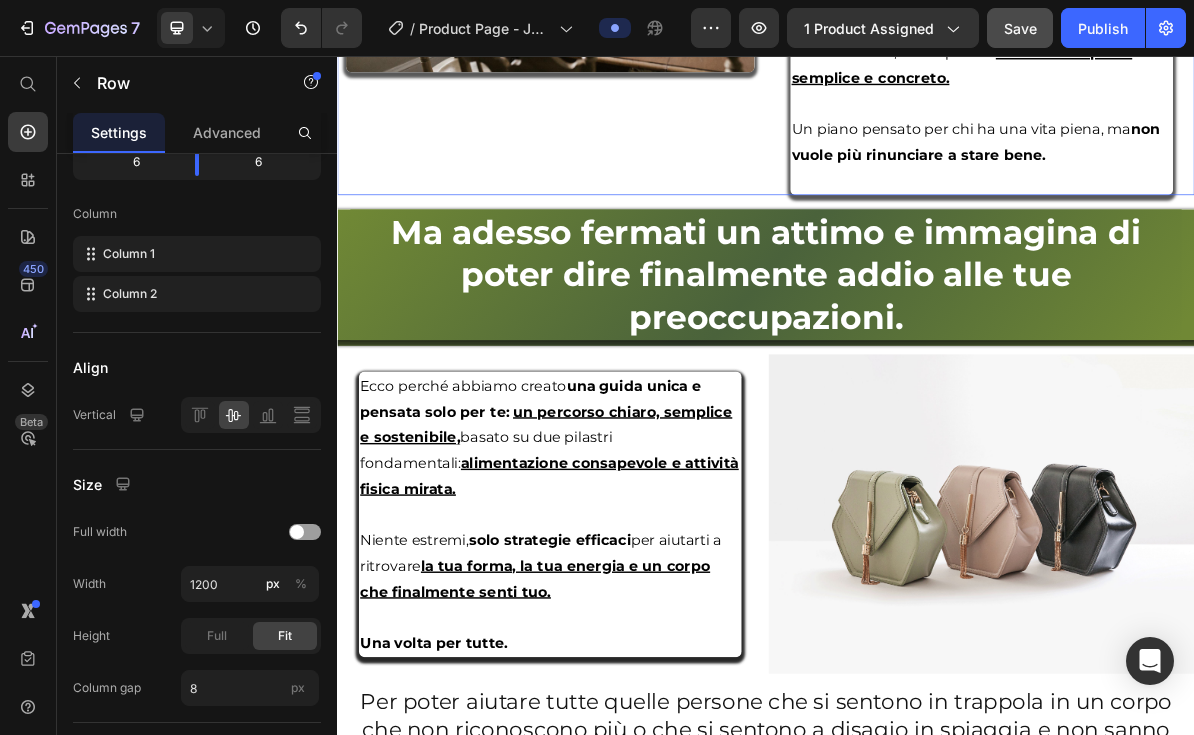 click on "Image Image" at bounding box center (635, -111) 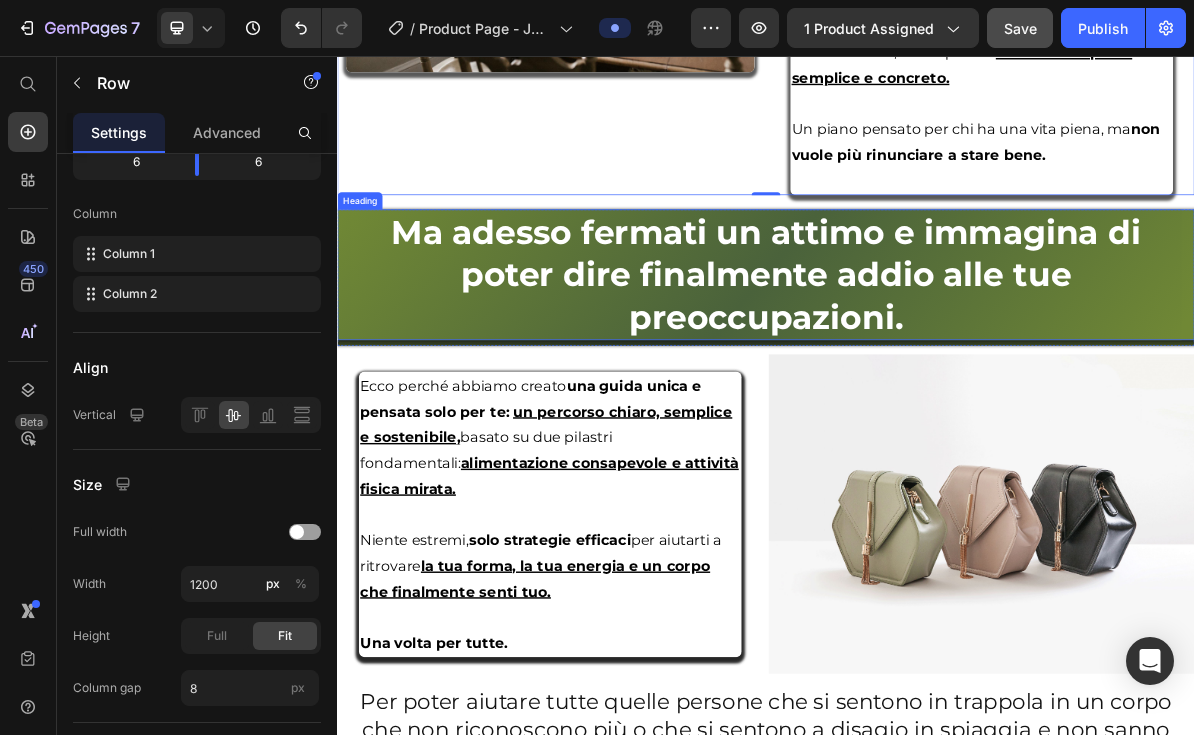 click on "⁠⁠⁠⁠⁠⁠⁠ Ma adesso fermati un attimo e immagina di poter dire finalmente addio alle tue preoccupazioni." at bounding box center [937, 362] 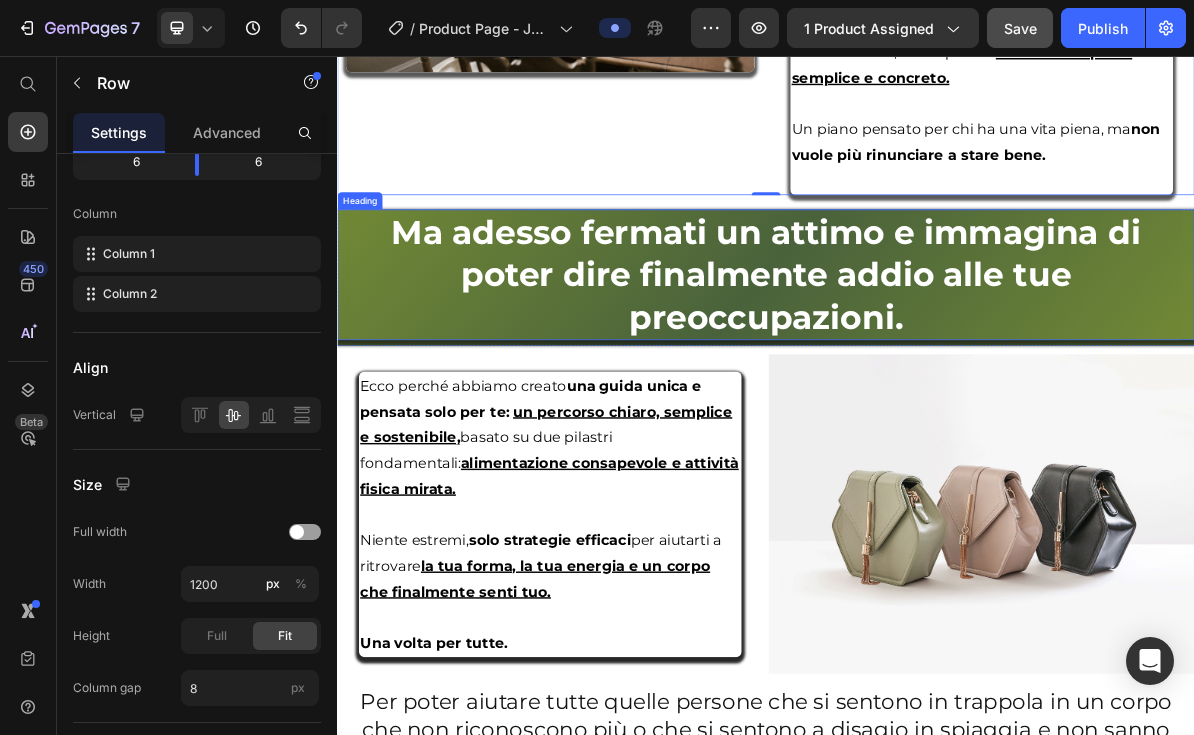 scroll, scrollTop: 0, scrollLeft: 0, axis: both 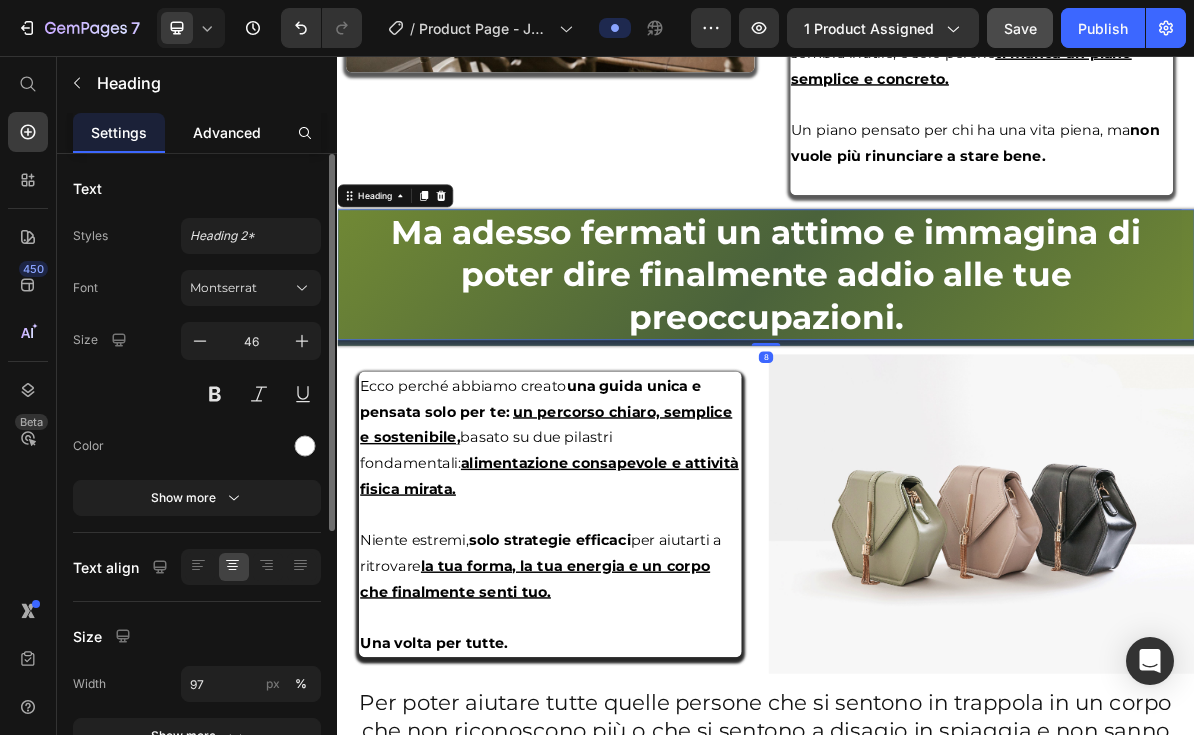 click on "Advanced" at bounding box center (227, 132) 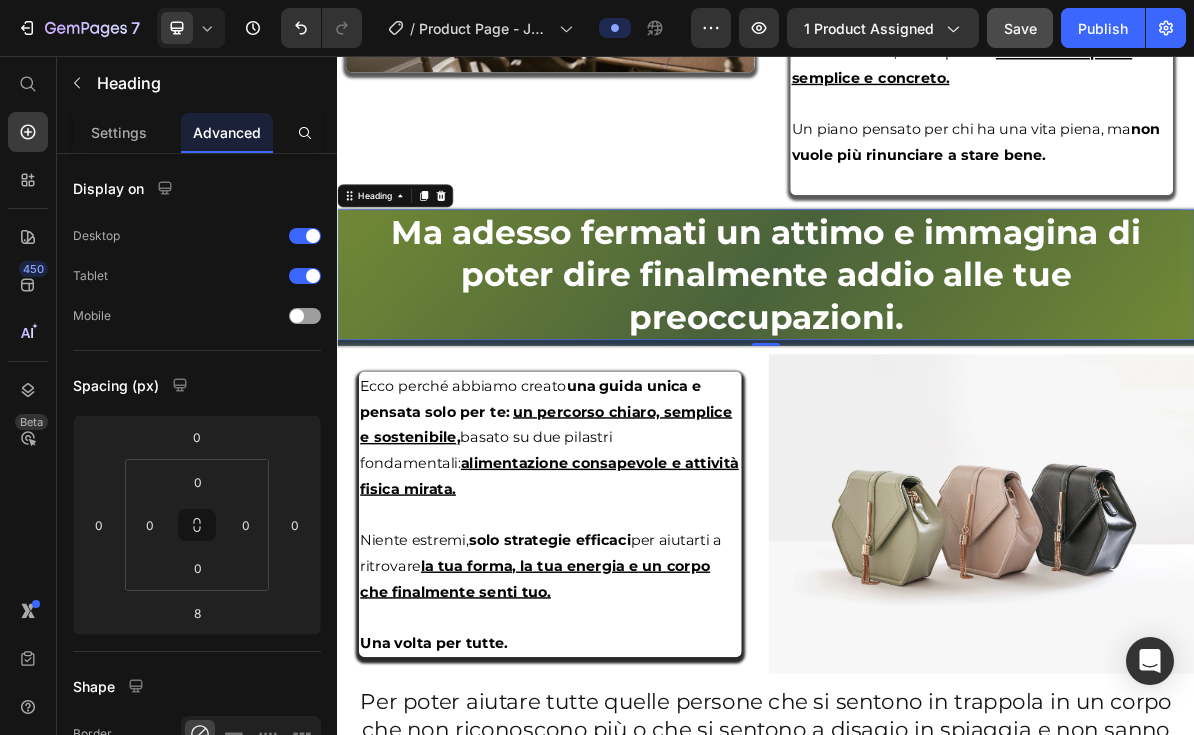 click 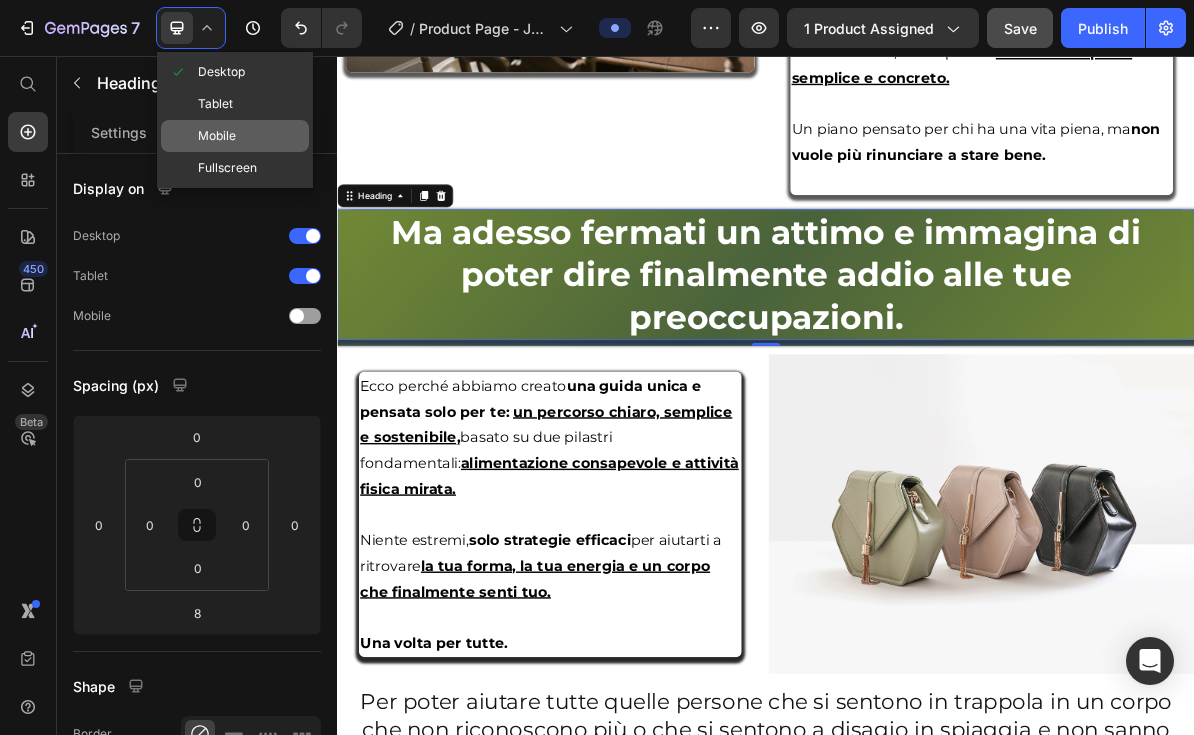 click on "Mobile" 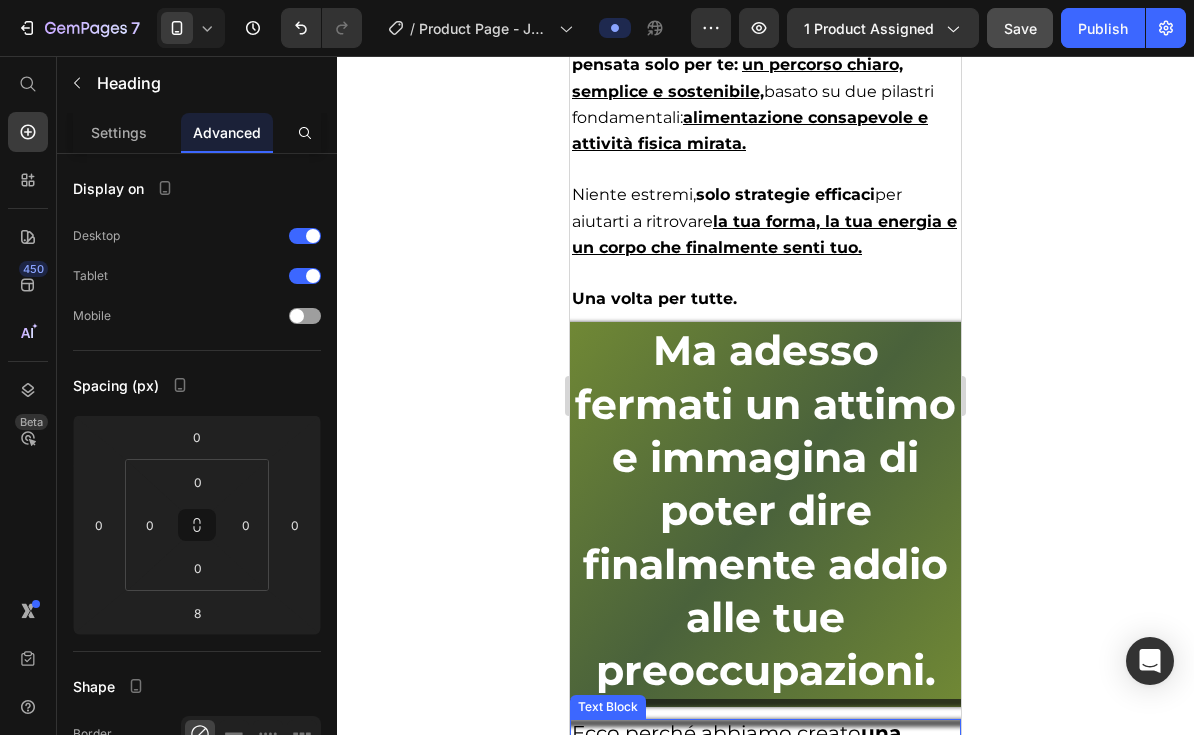 scroll, scrollTop: 3273, scrollLeft: 0, axis: vertical 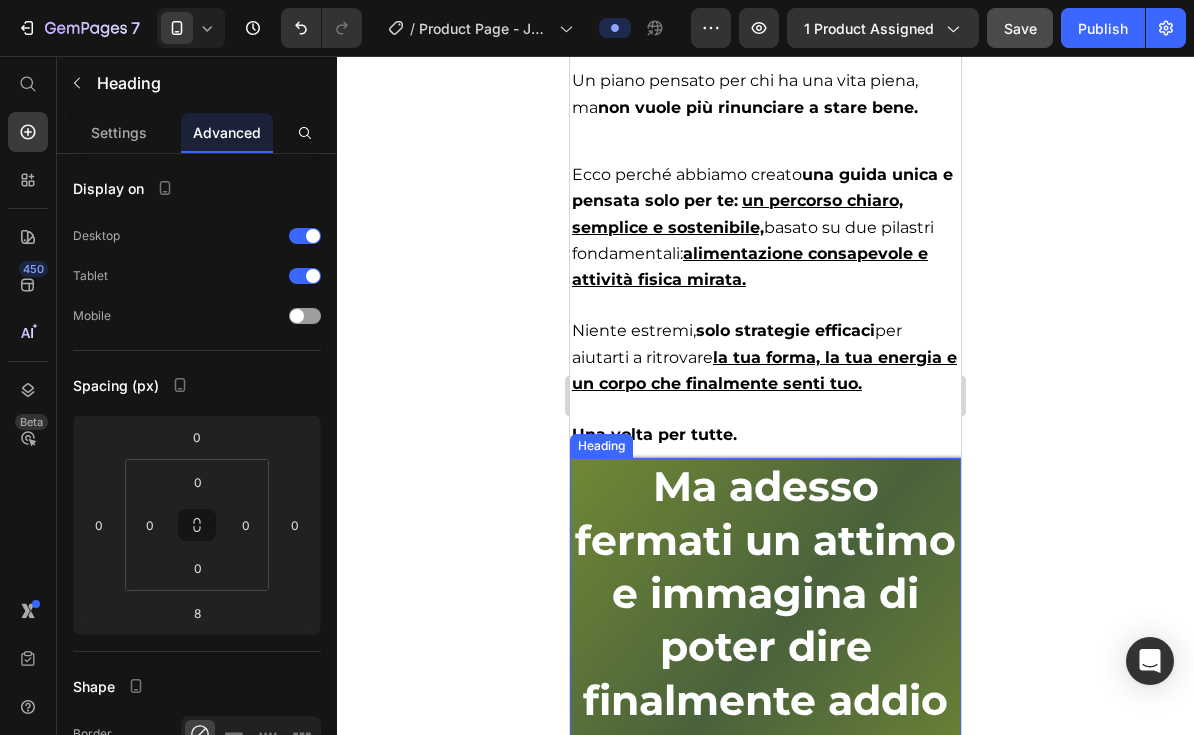 click on "Ma adesso fermati un attimo e immagina di poter dire finalmente addio alle tue preoccupazioni." at bounding box center [765, 646] 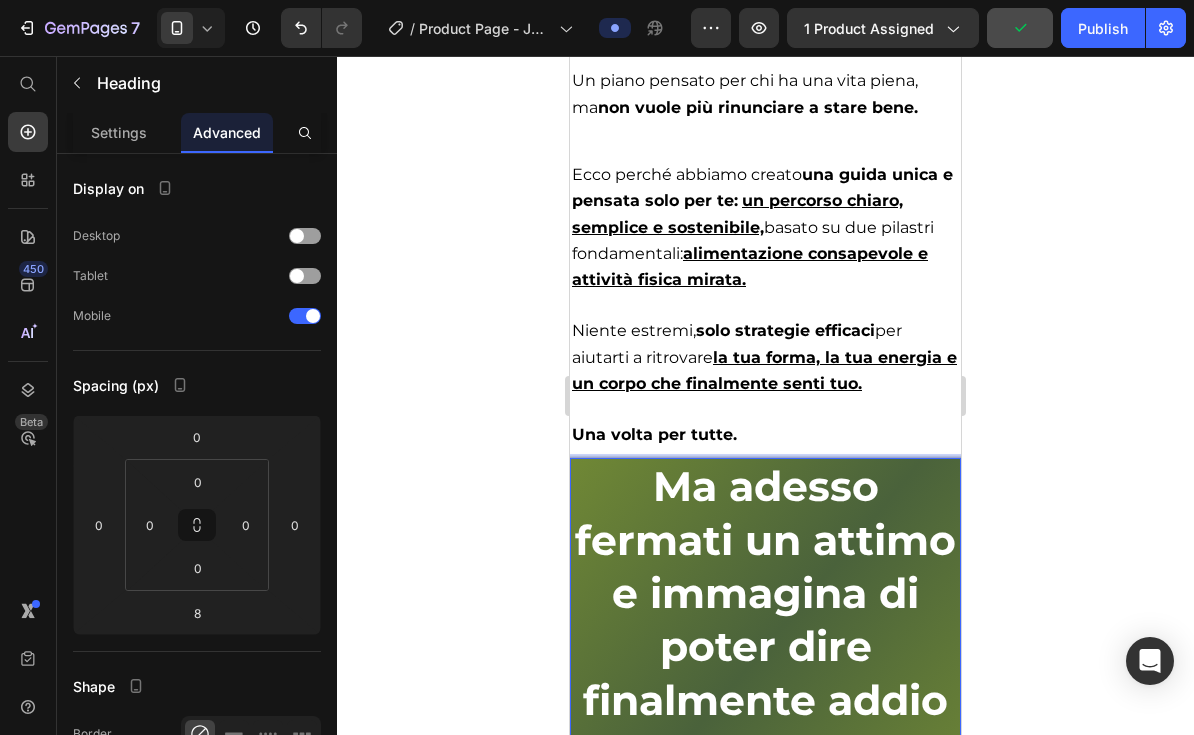 click on "Ma adesso fermati un attimo e immagina di poter dire finalmente addio alle tue preoccupazioni." at bounding box center (765, 646) 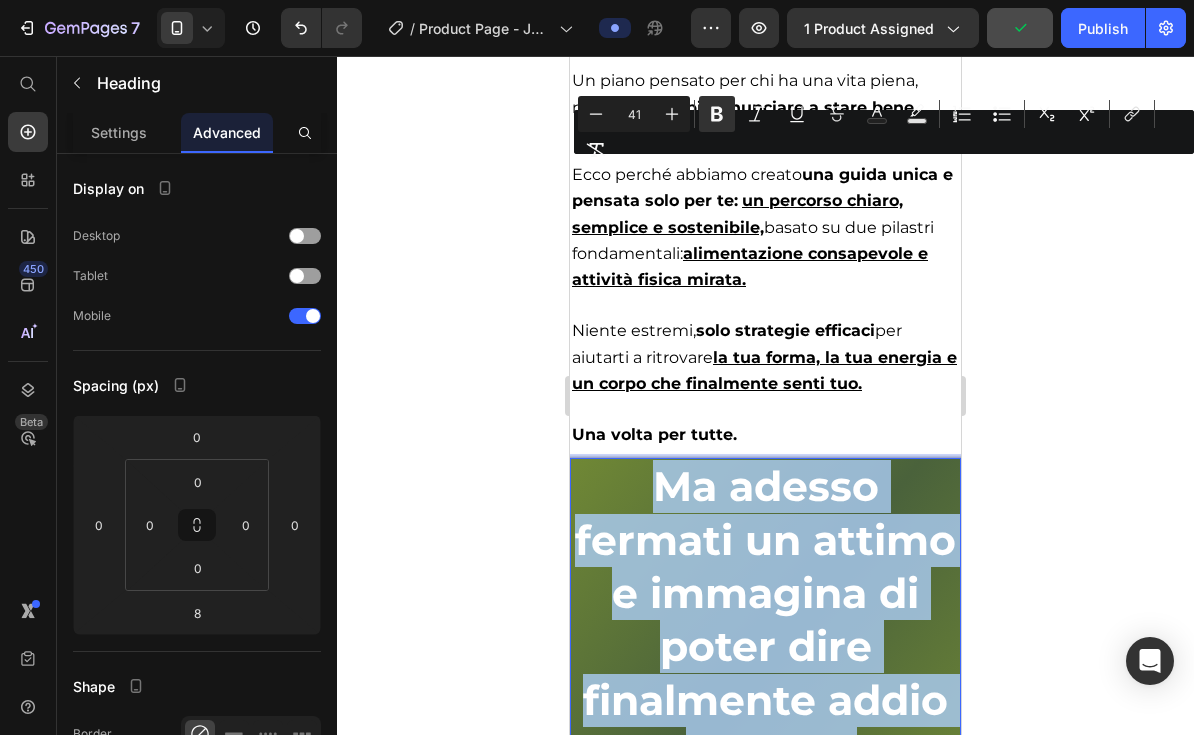 drag, startPoint x: 949, startPoint y: 516, endPoint x: 637, endPoint y: 189, distance: 451.9657 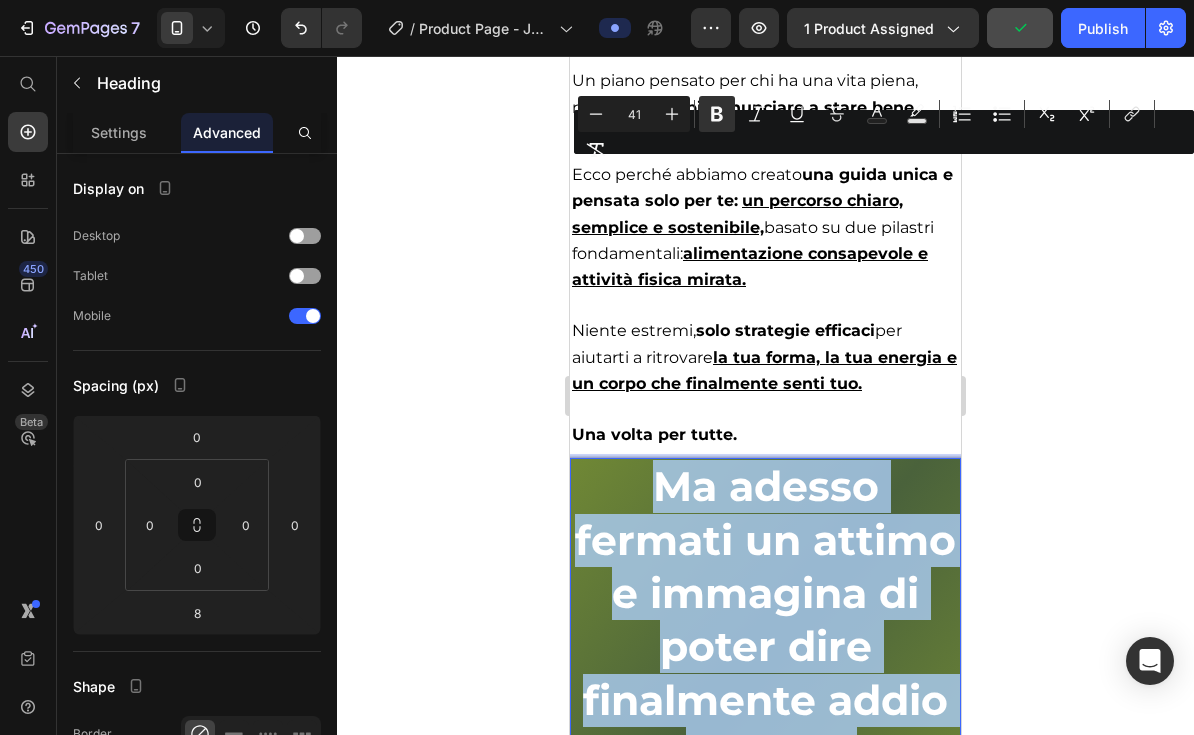 click on "Ma adesso fermati un attimo e immagina di poter dire finalmente addio alle tue preoccupazioni." at bounding box center [765, 646] 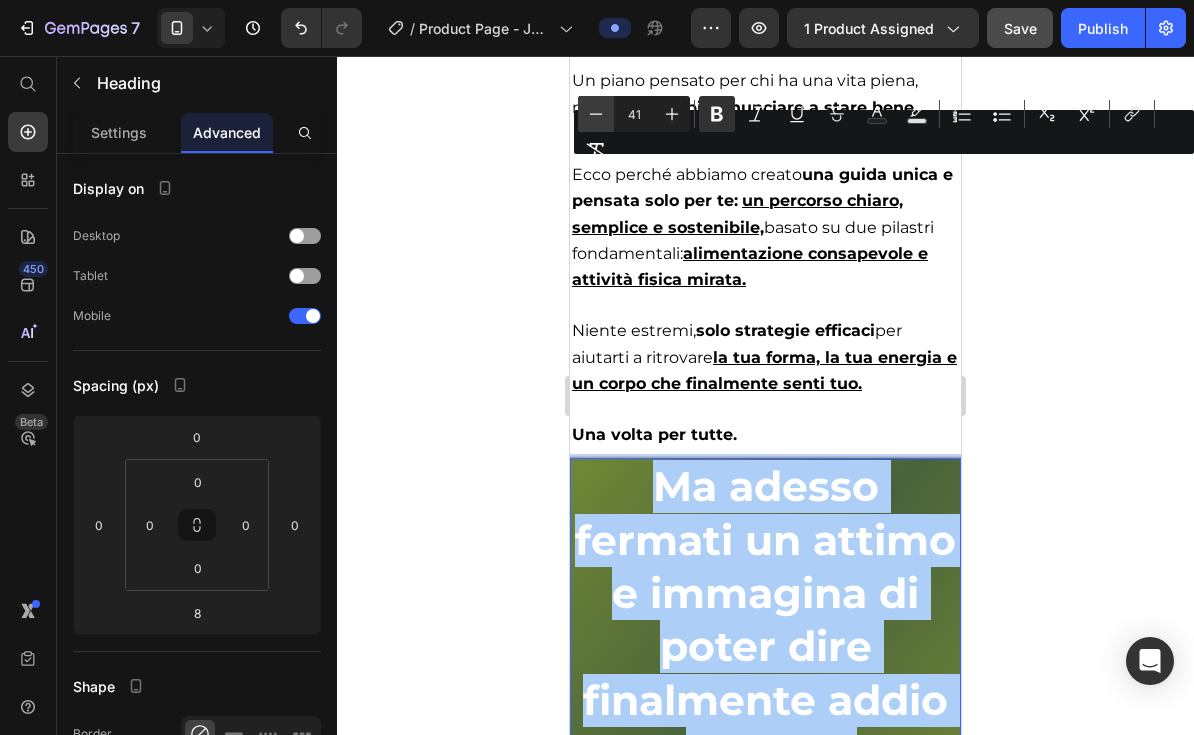 click 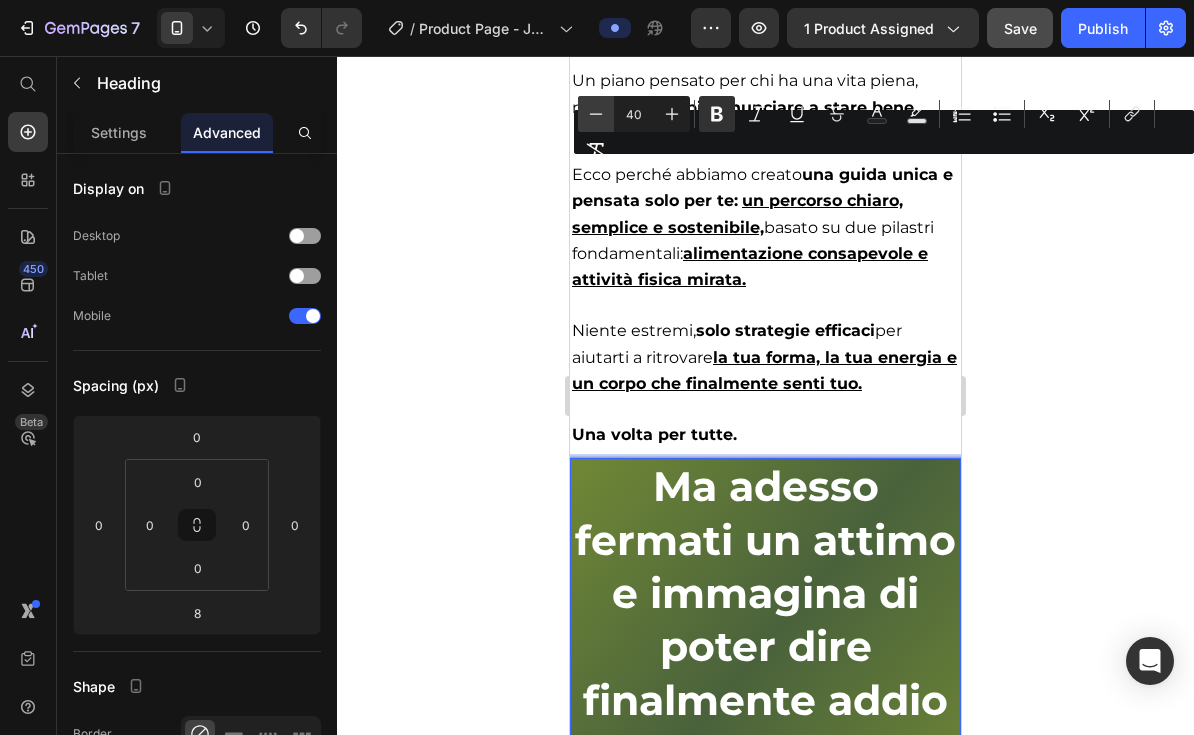 click 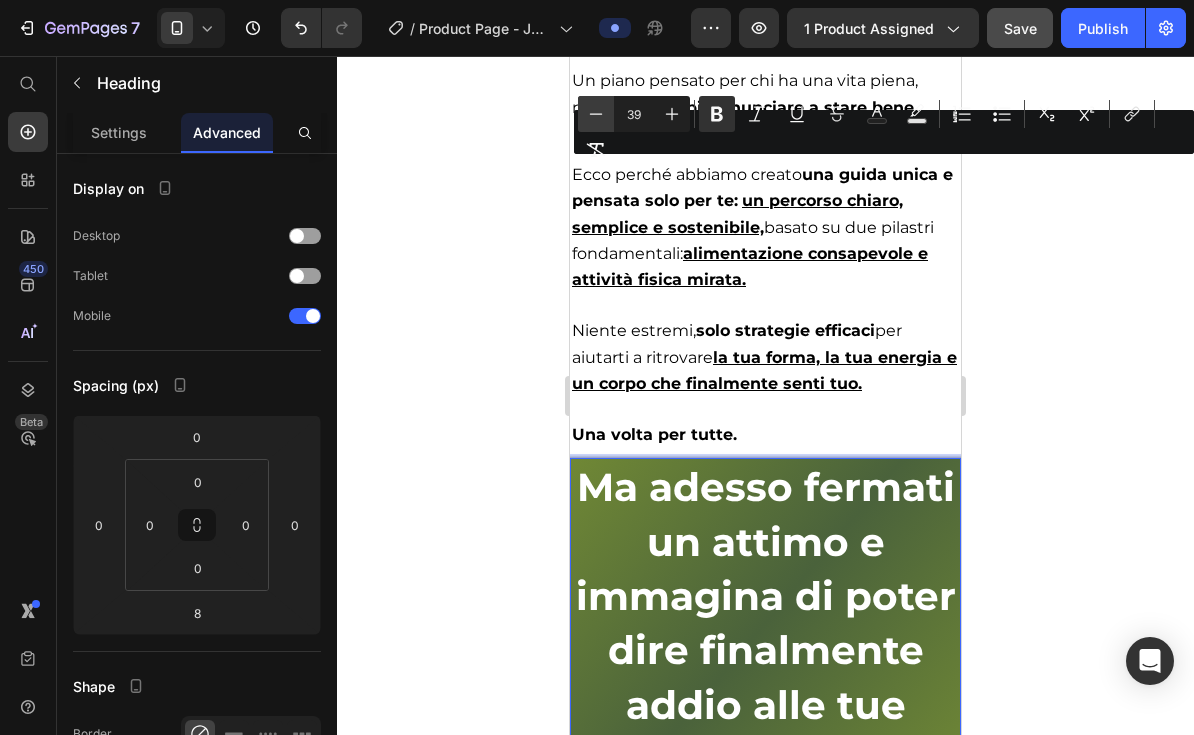 click 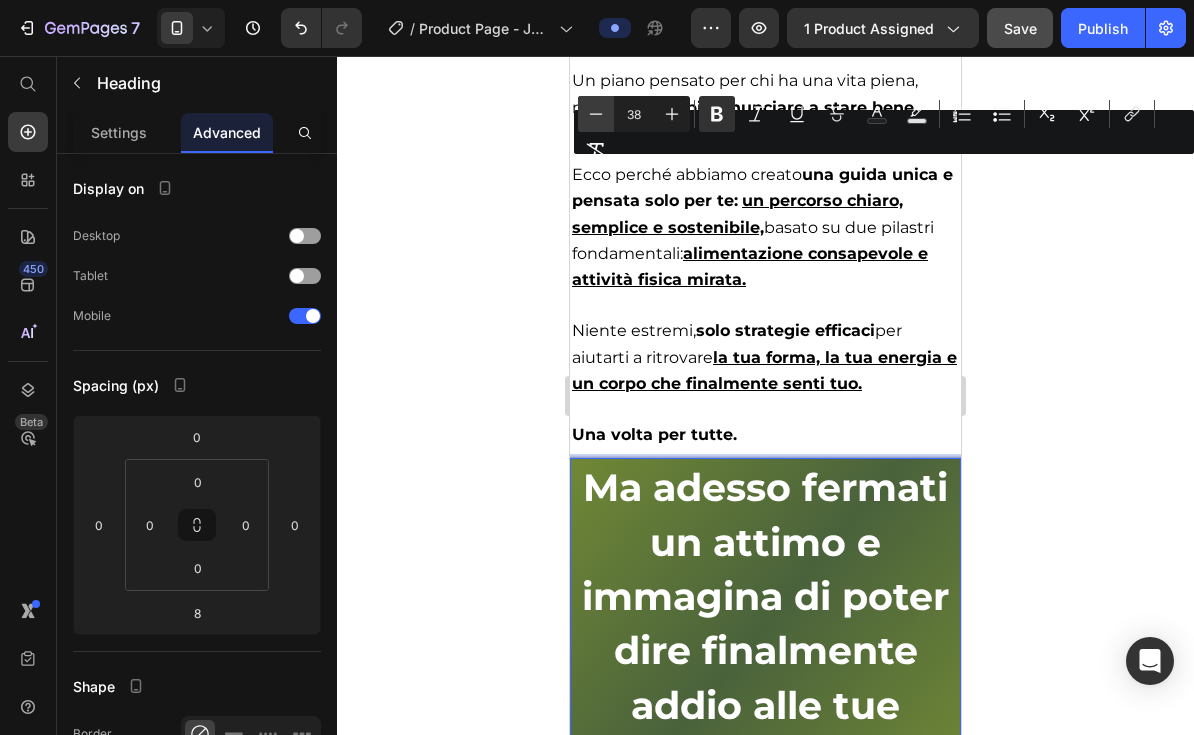 click 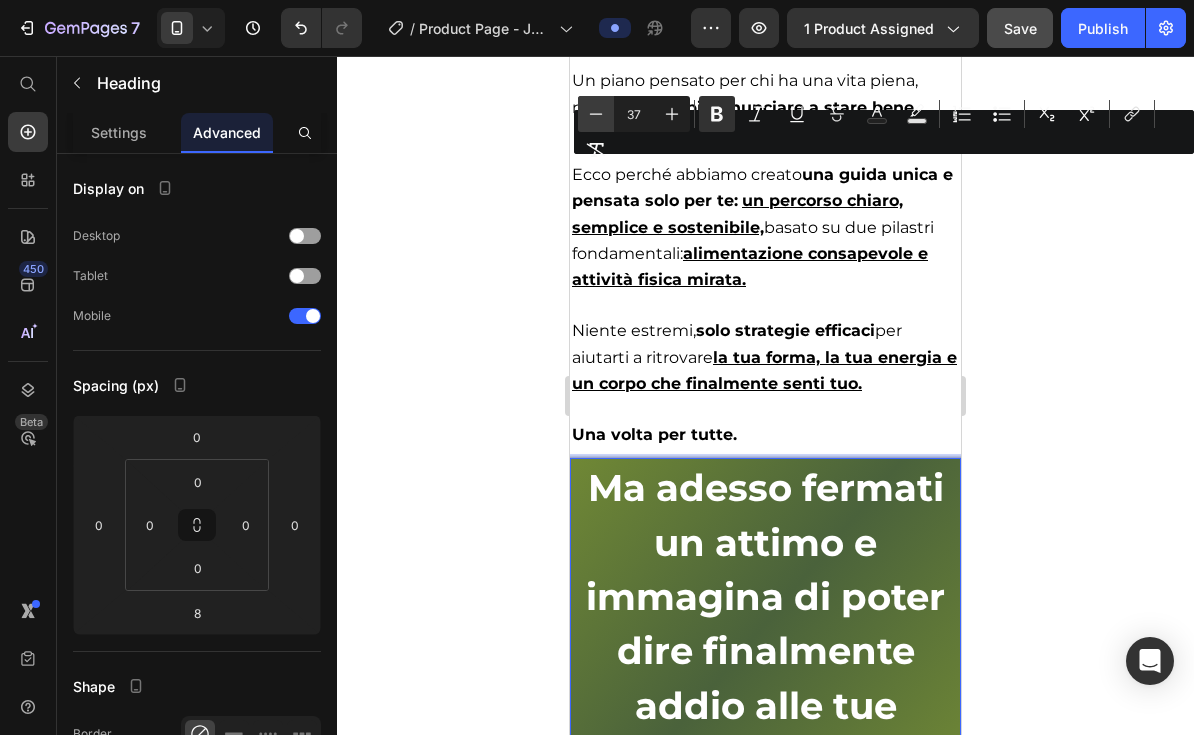click 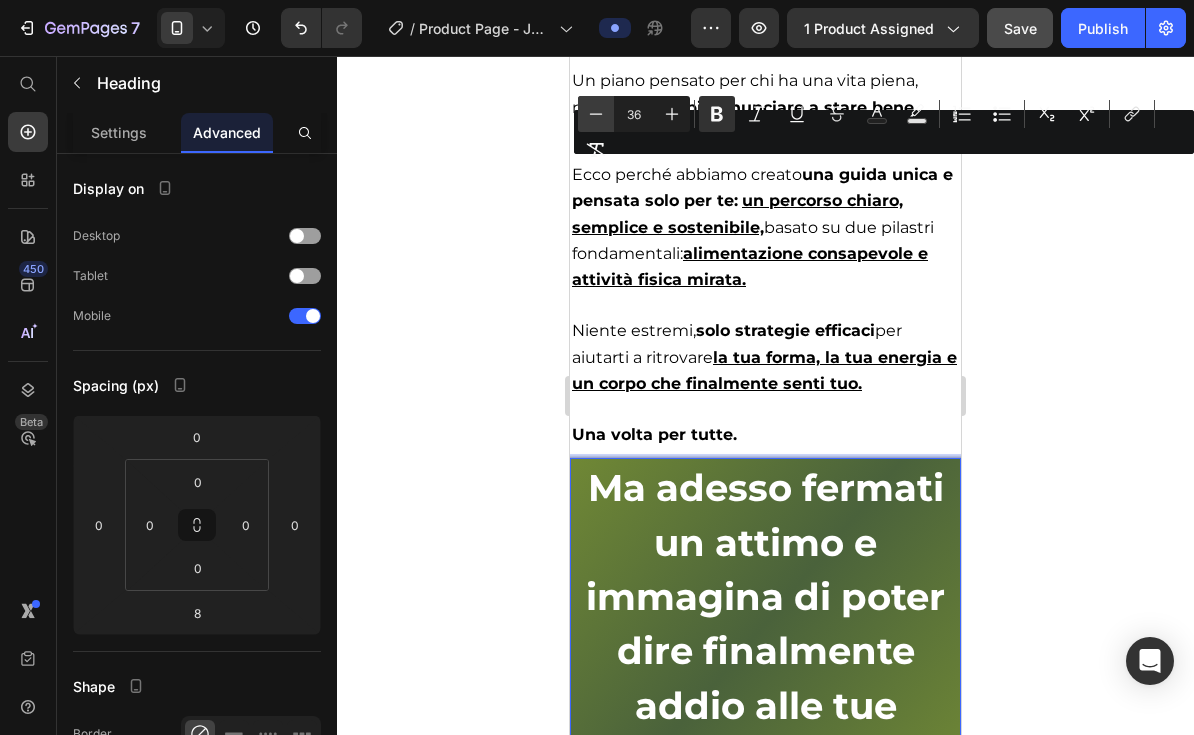 click 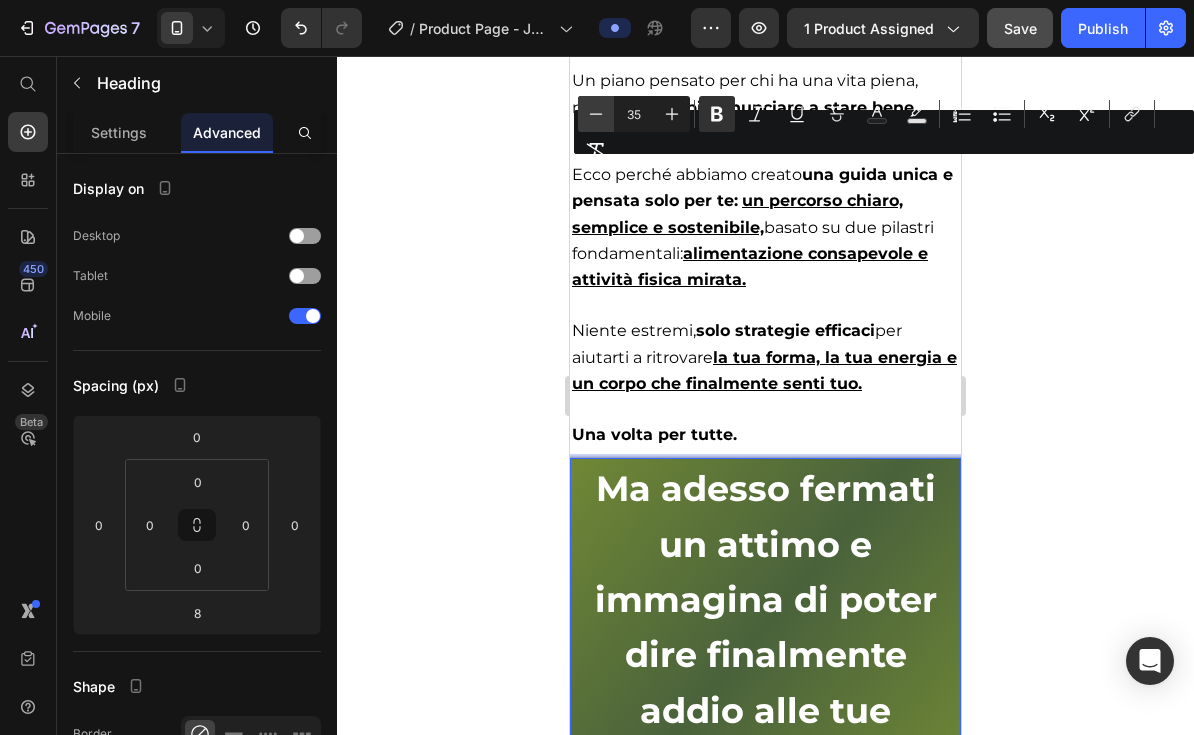 click 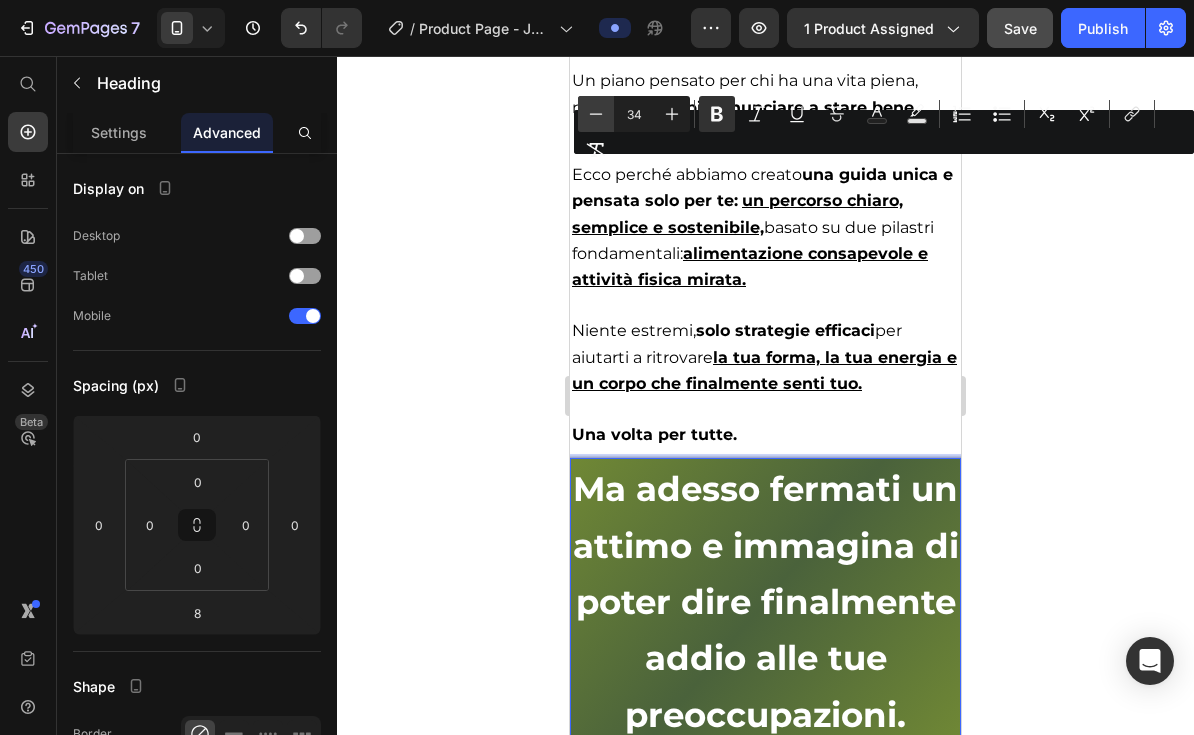 click 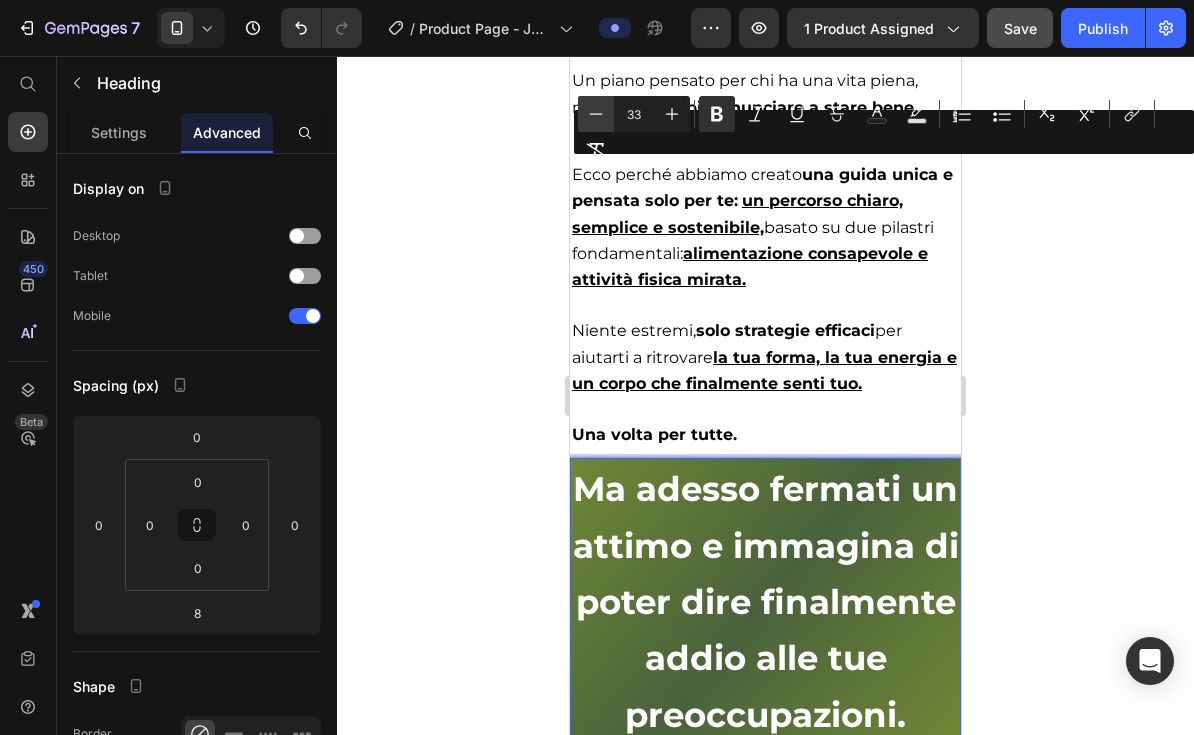 click 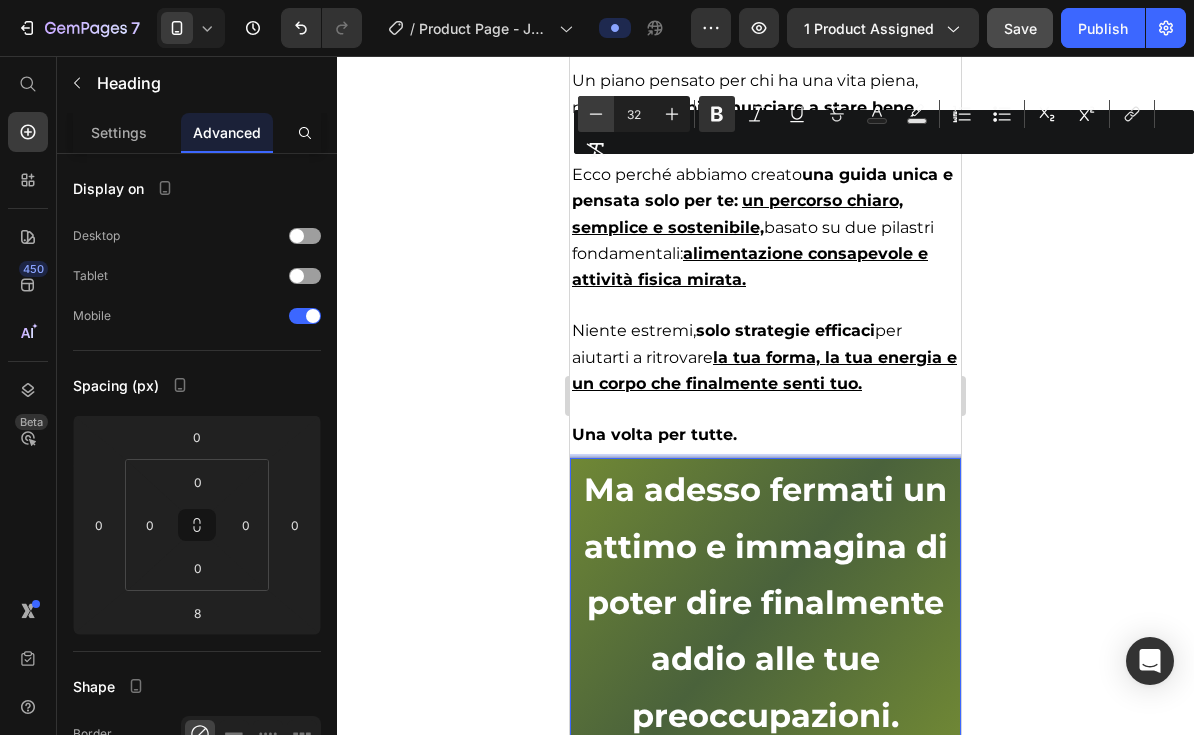 click 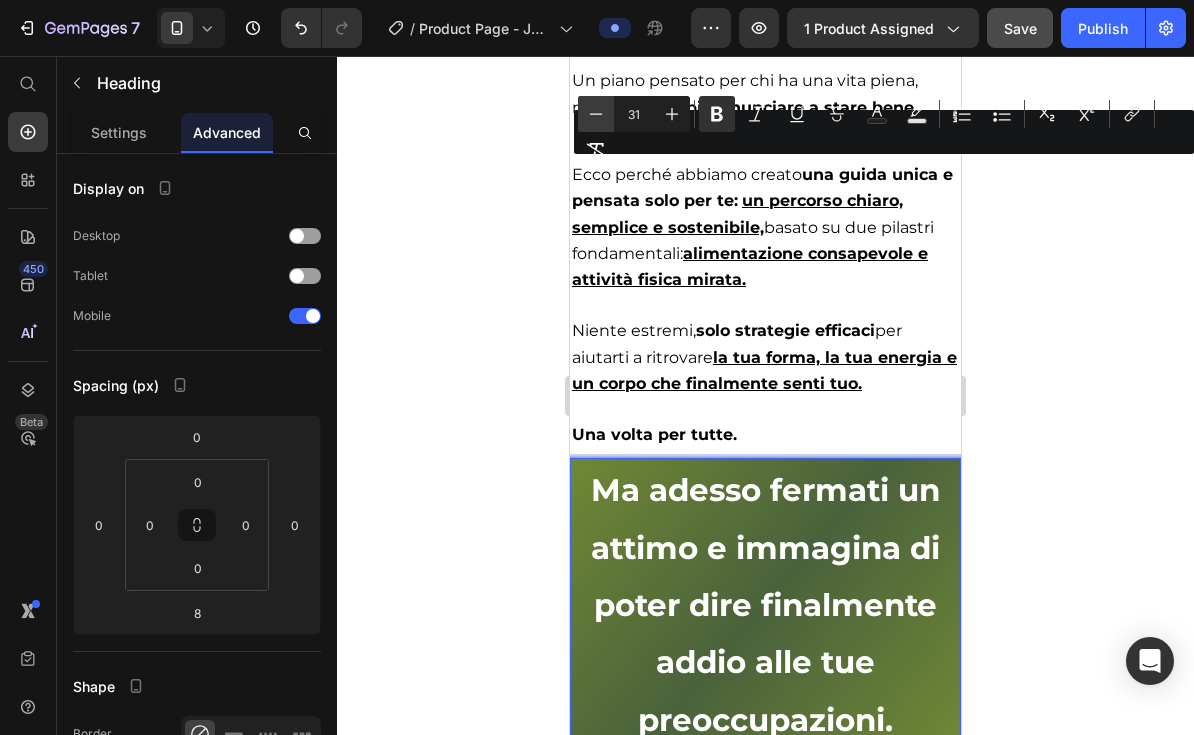 click 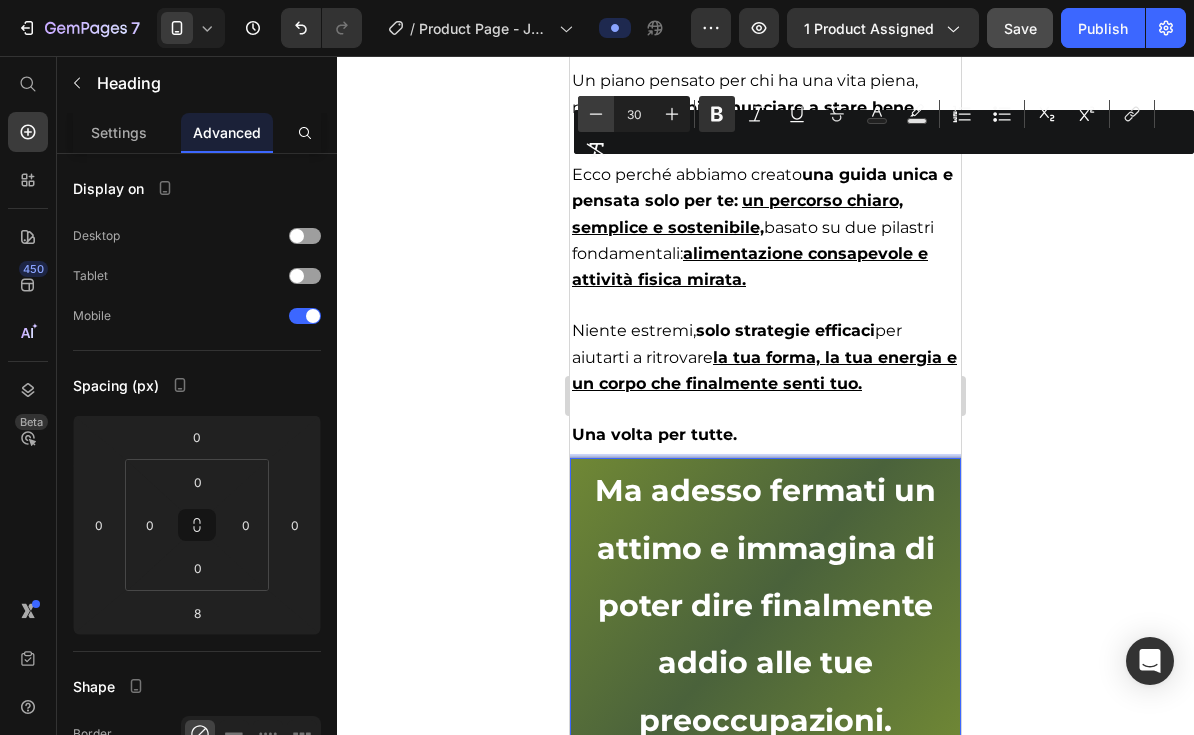 click 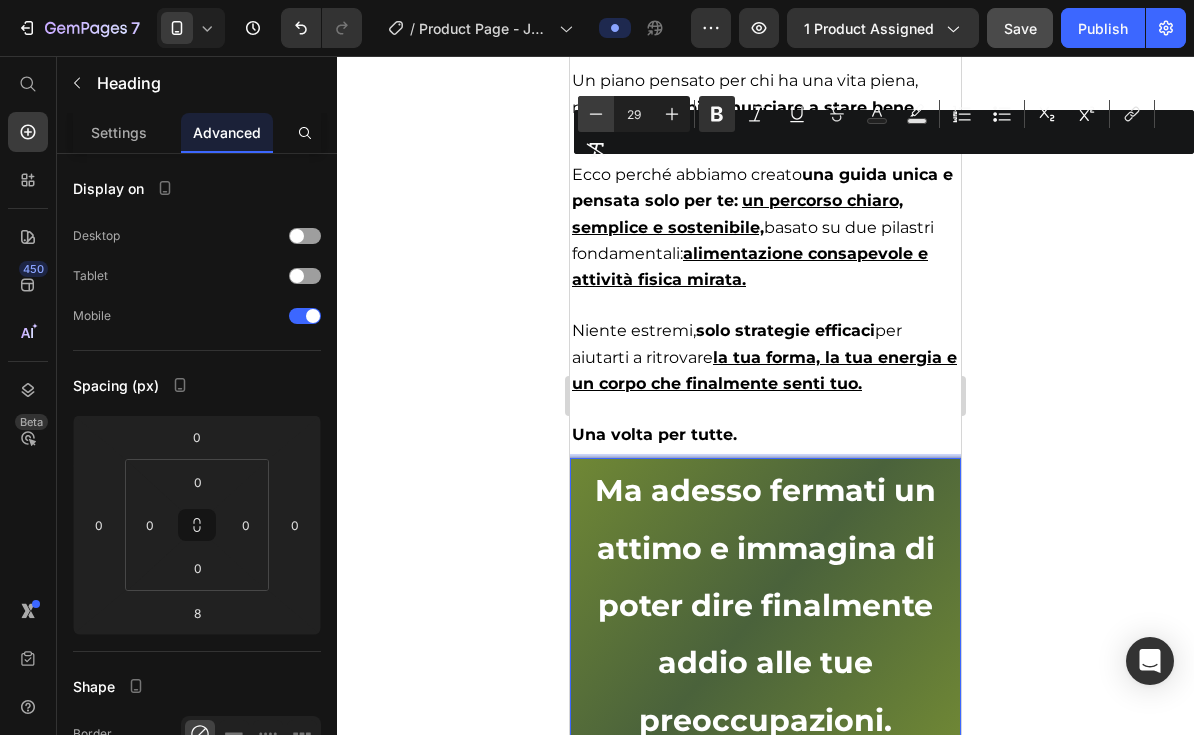 click 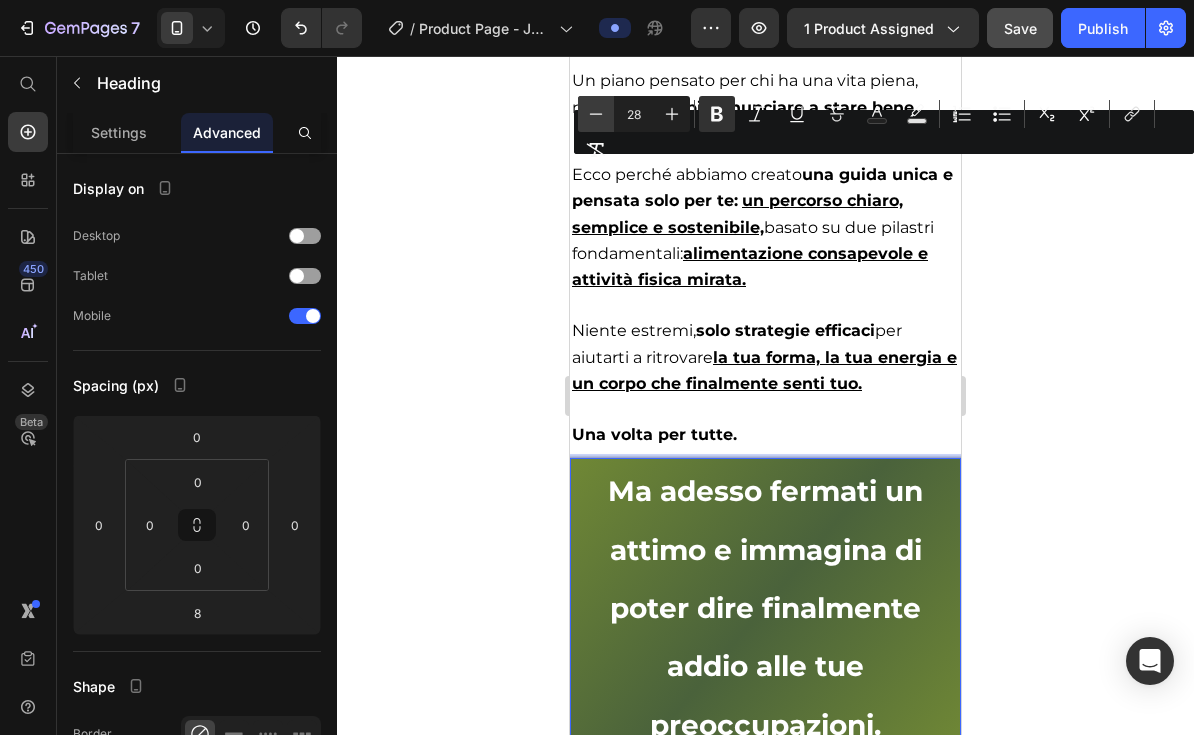 click 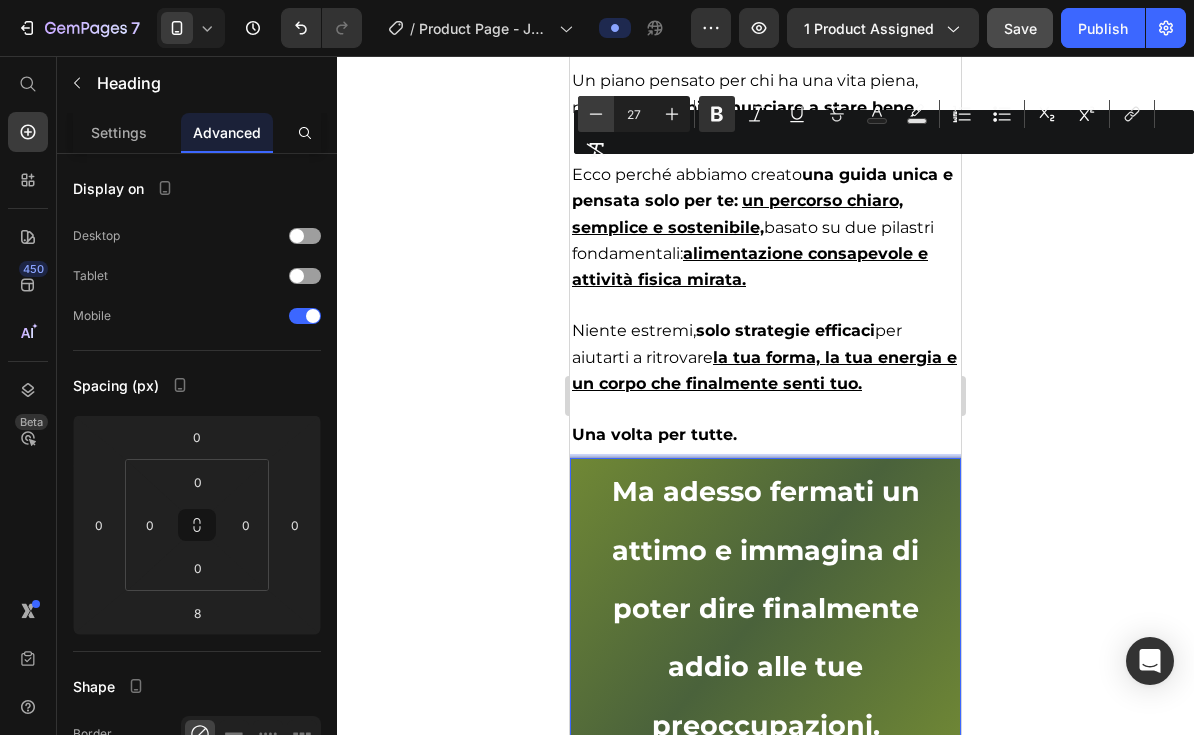 click 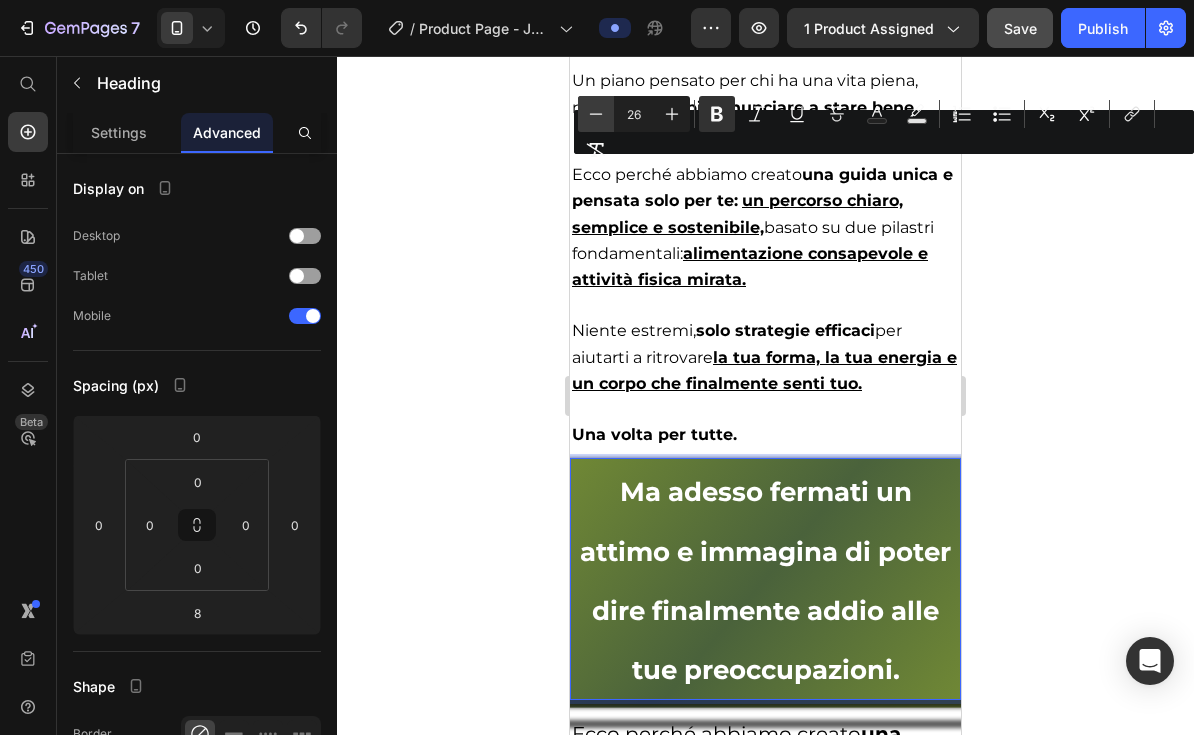click 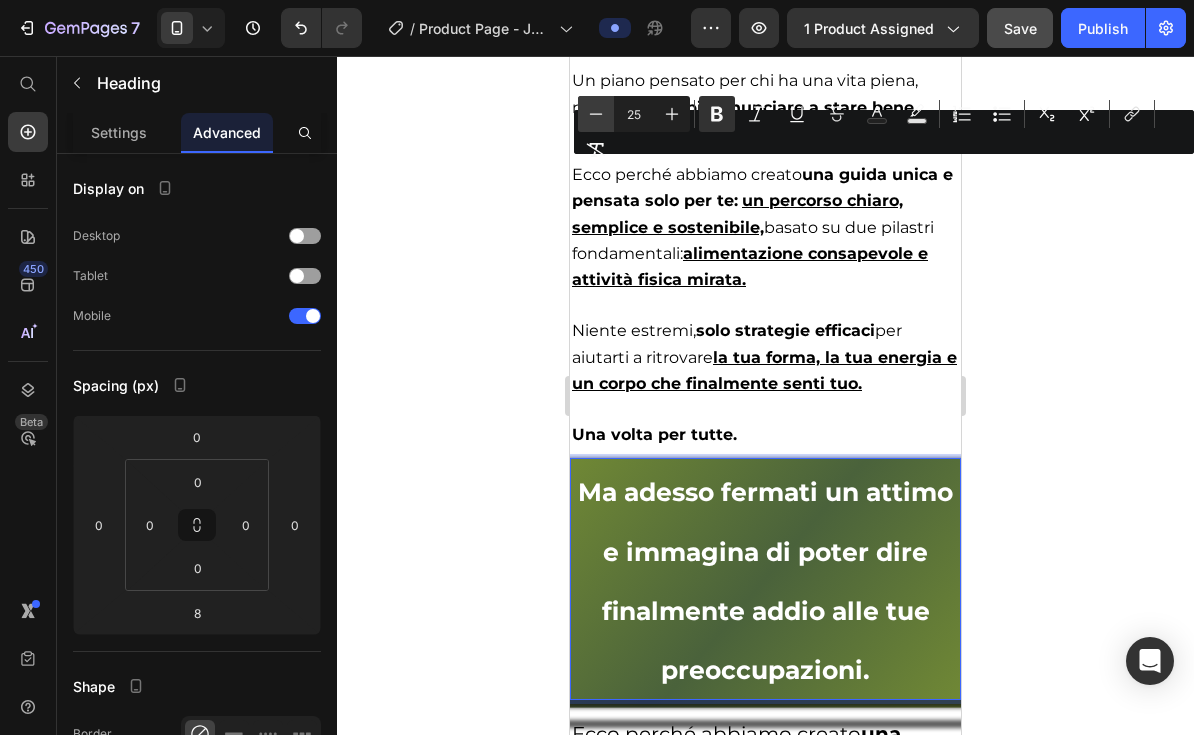 click 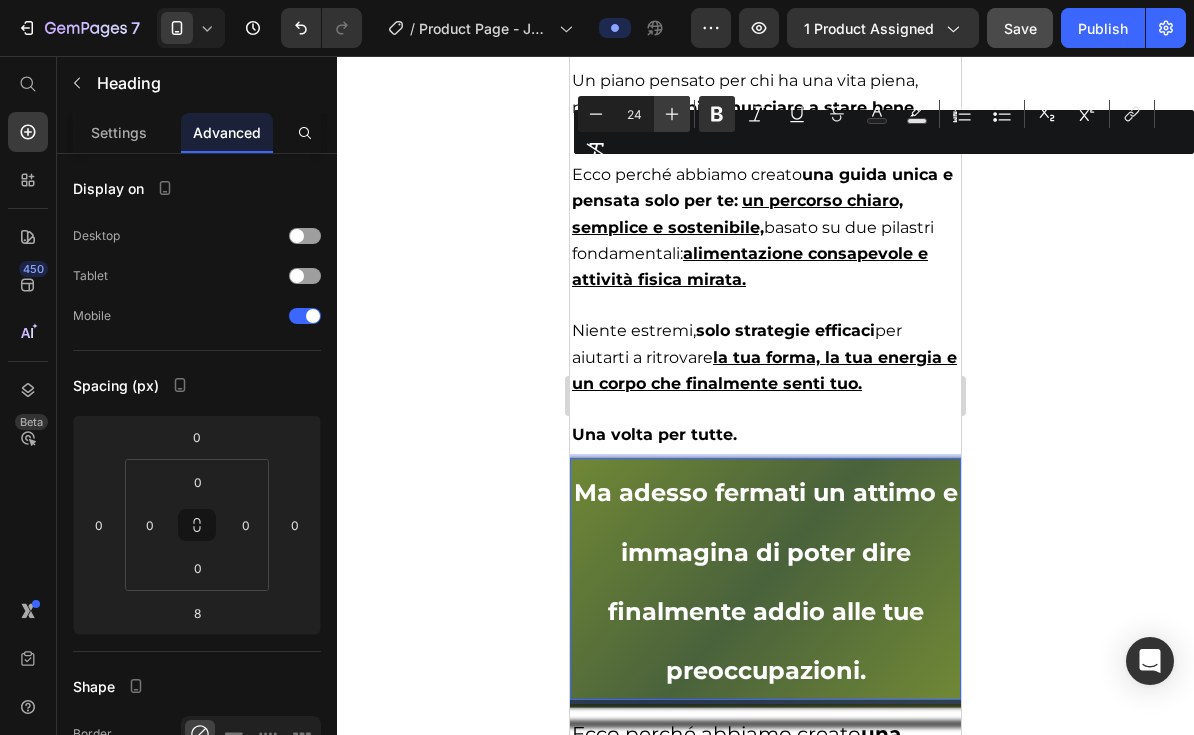 click 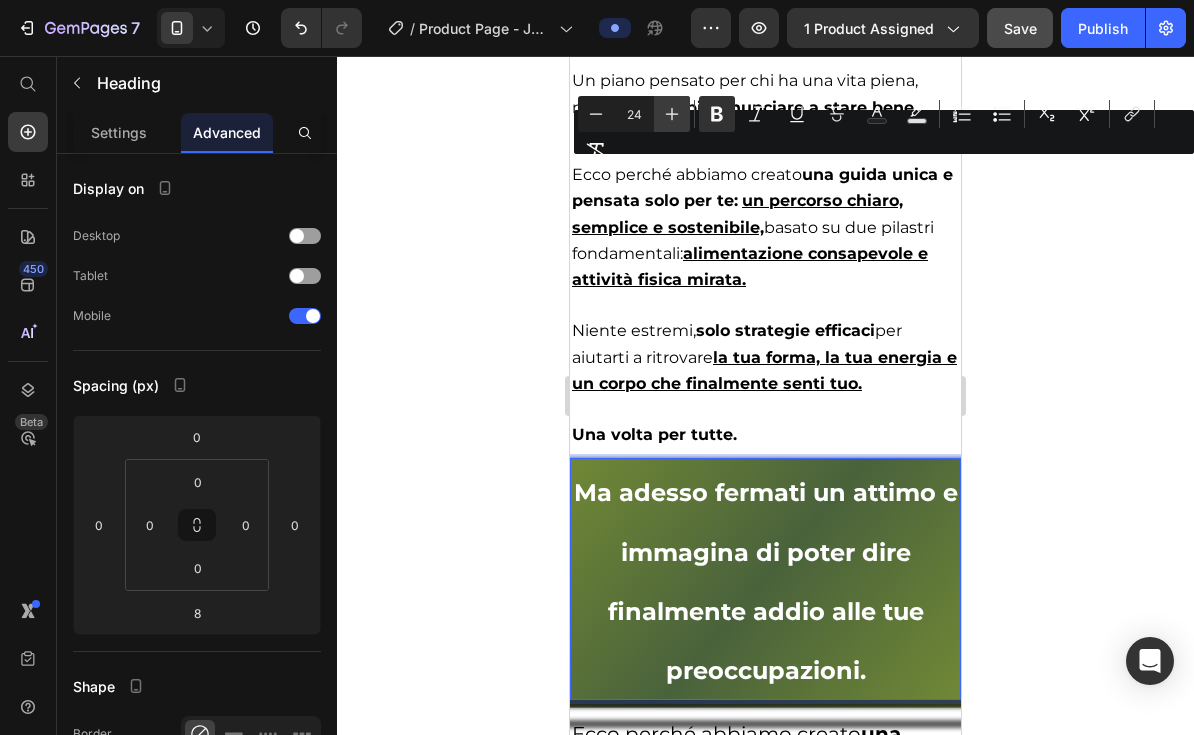 type on "25" 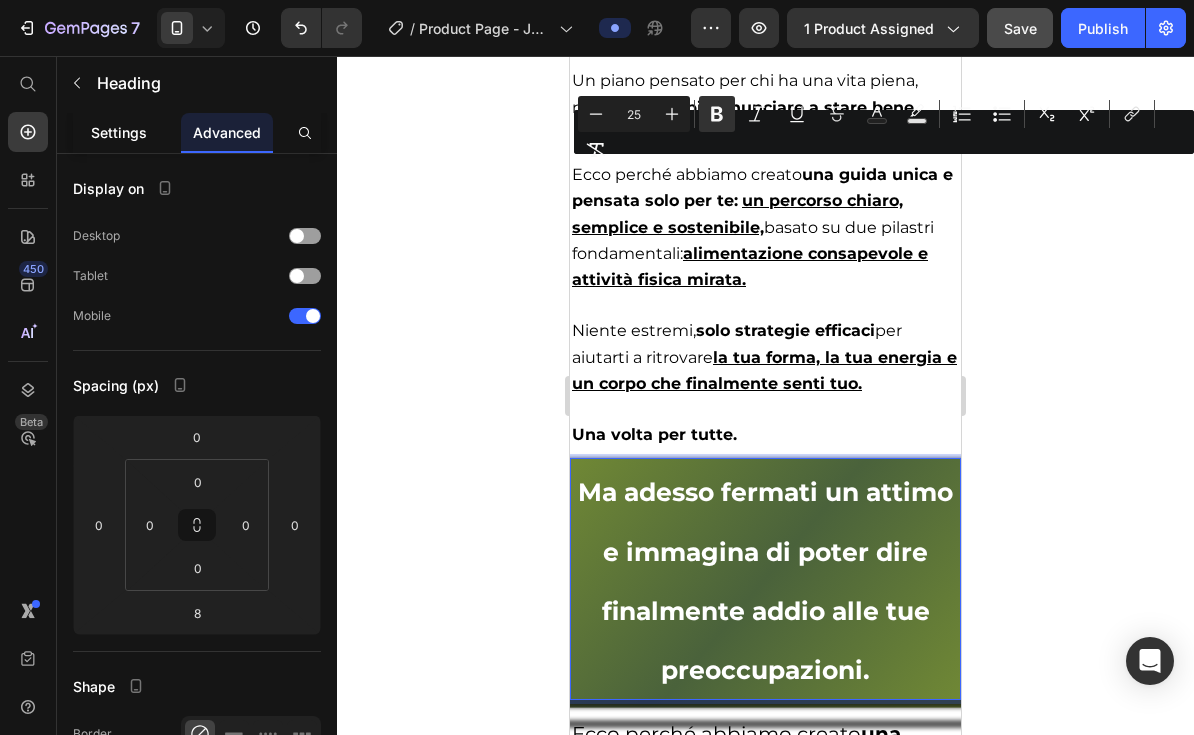 click on "Settings" 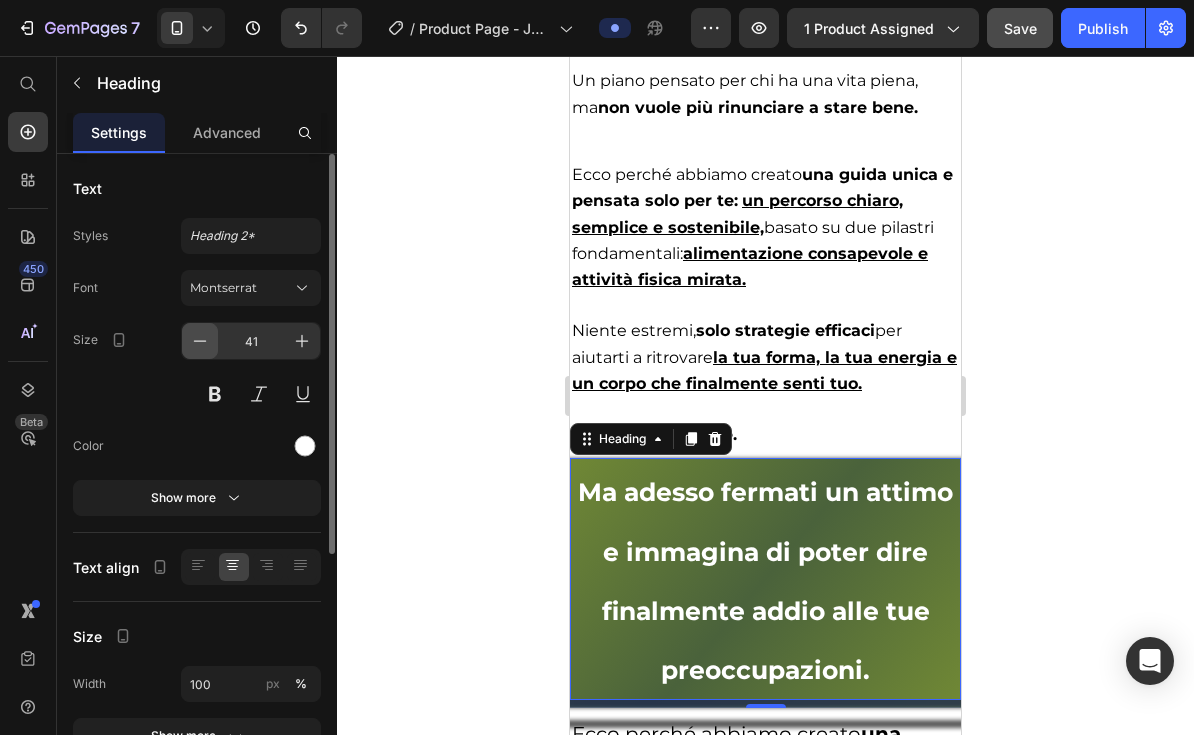 click at bounding box center (200, 341) 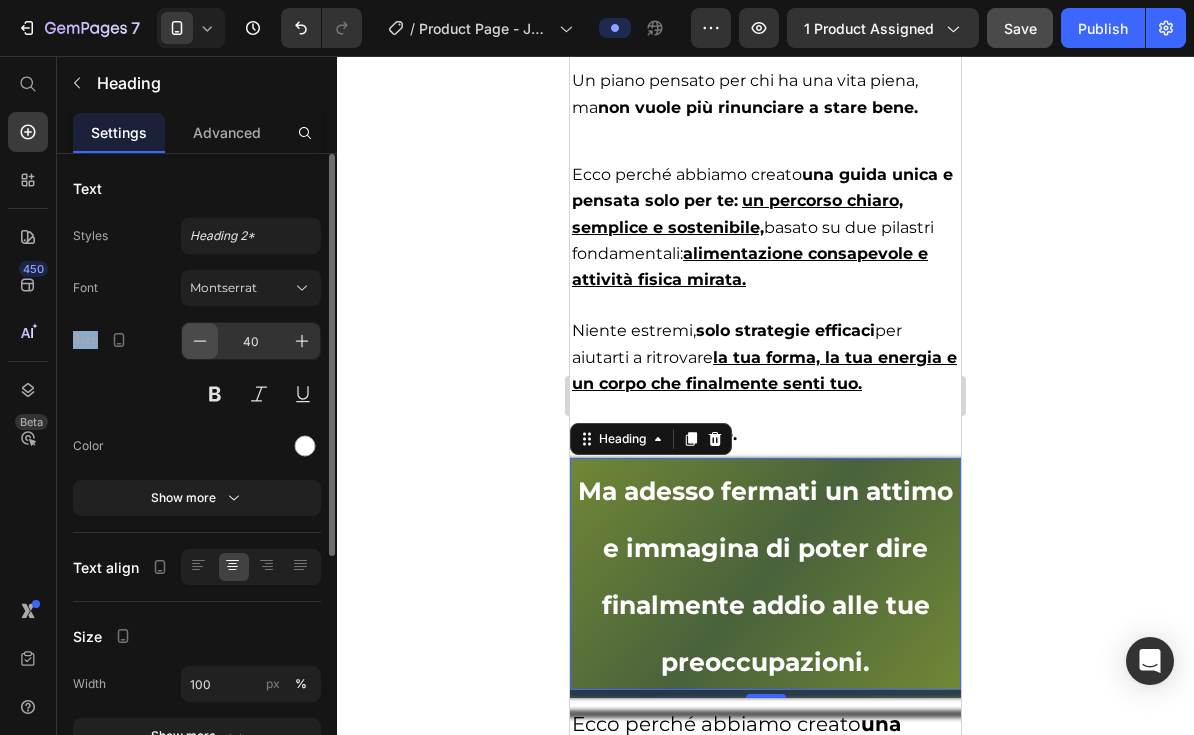 click at bounding box center [200, 341] 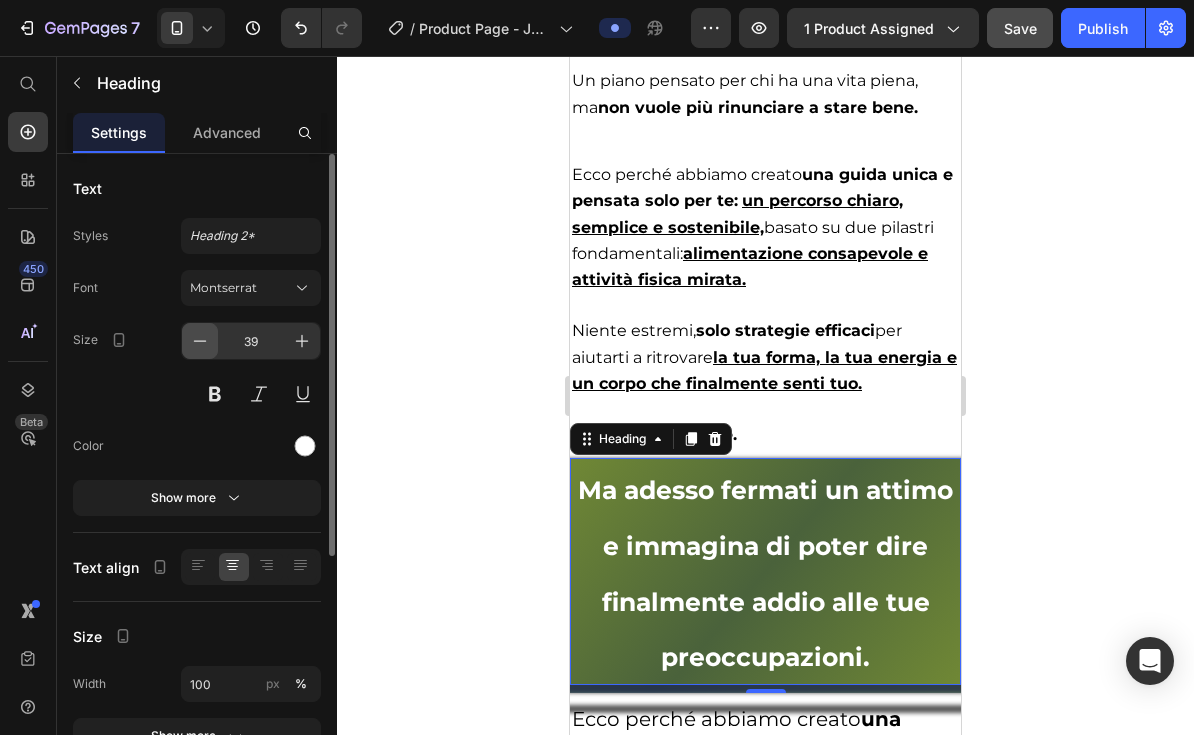 click at bounding box center (200, 341) 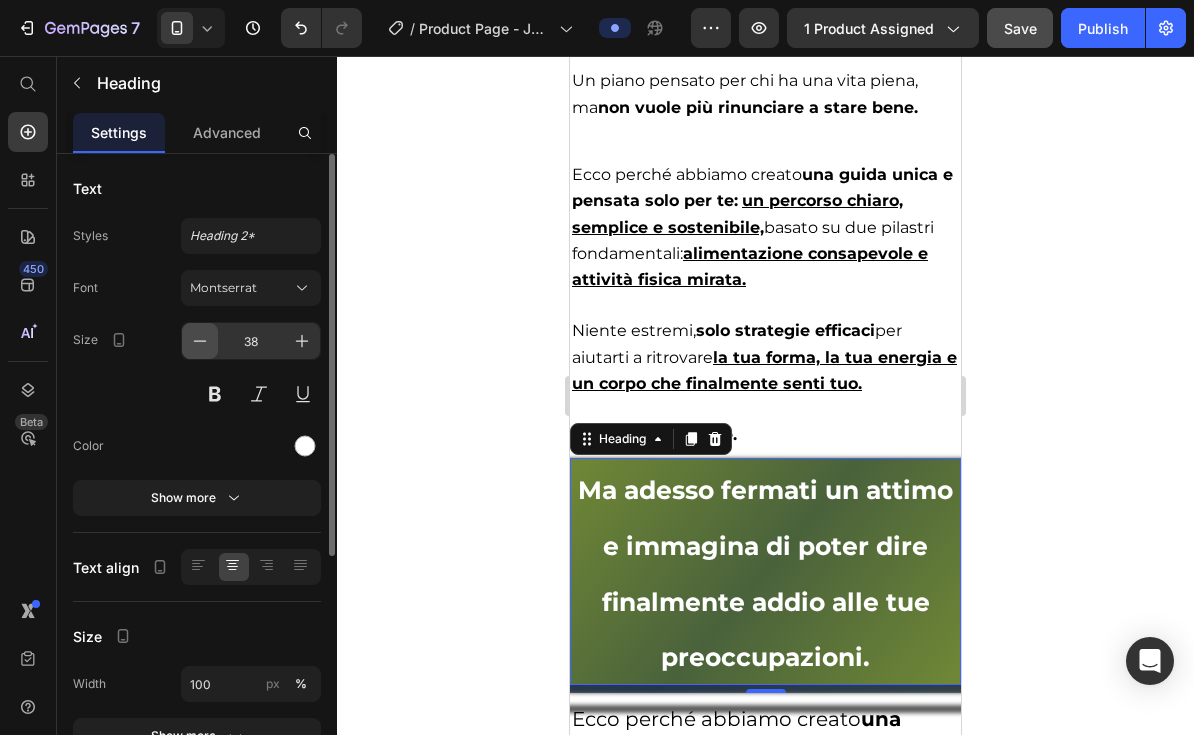 click at bounding box center (200, 341) 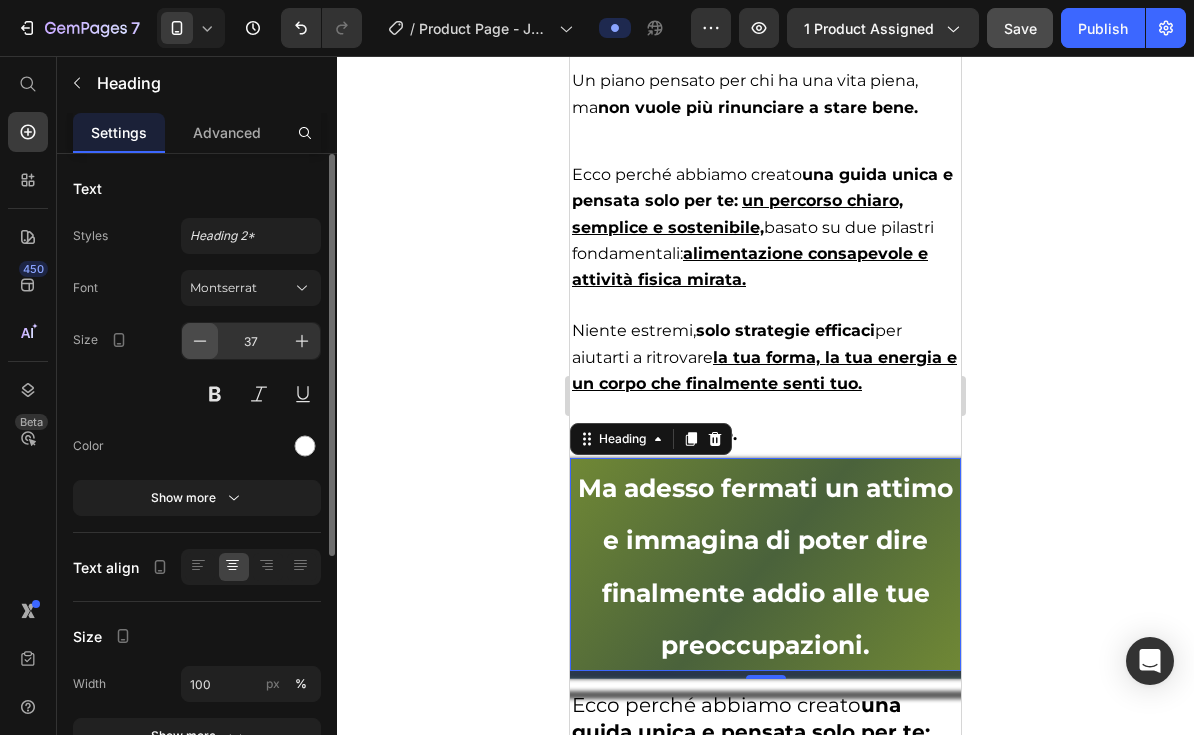 click at bounding box center (200, 341) 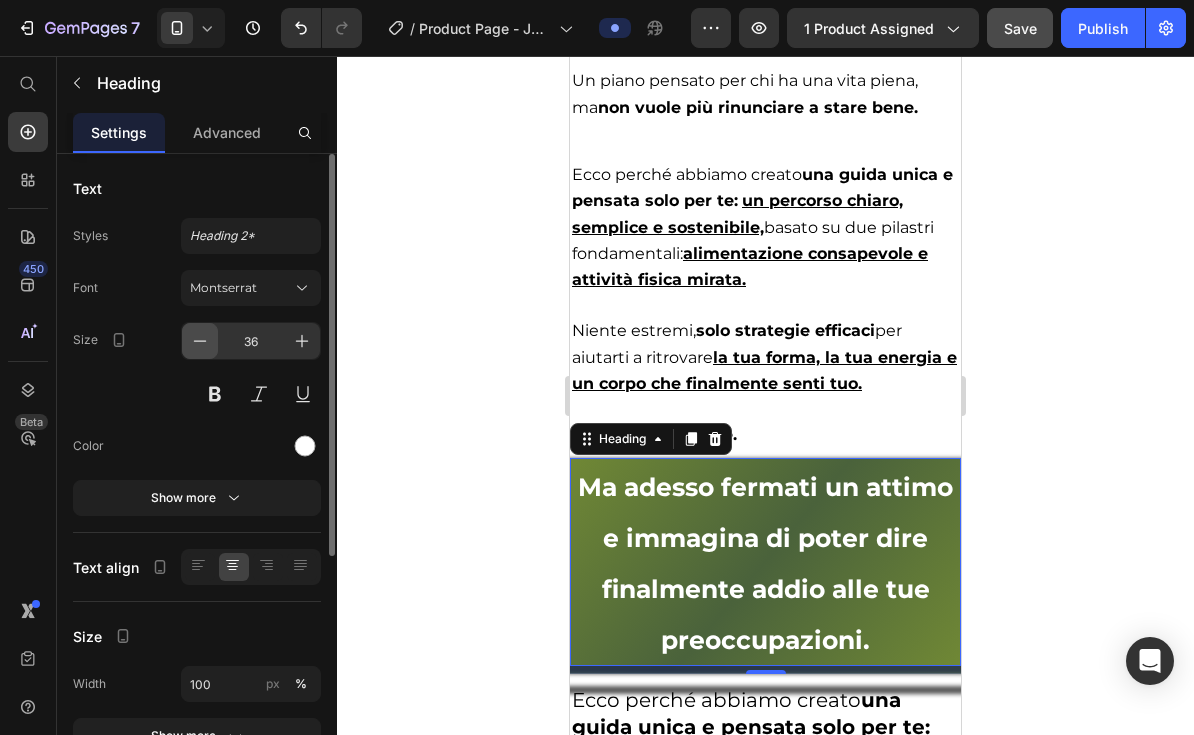 click at bounding box center [200, 341] 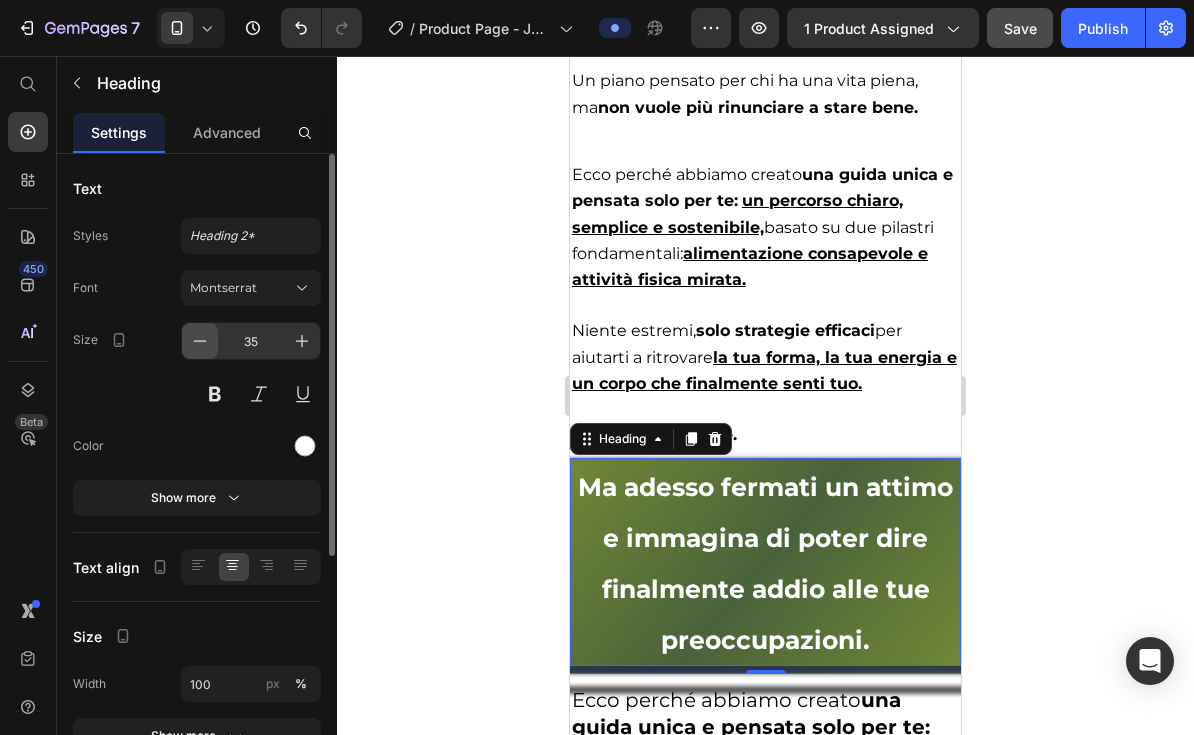click at bounding box center (200, 341) 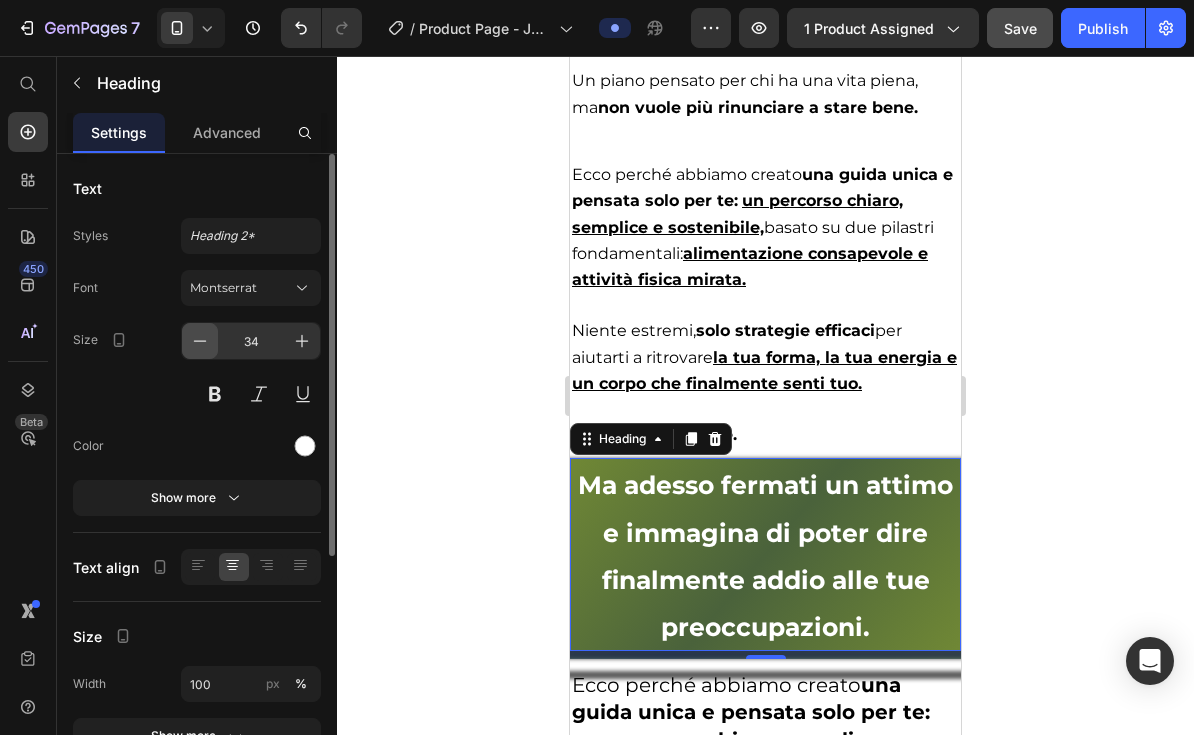 click at bounding box center (200, 341) 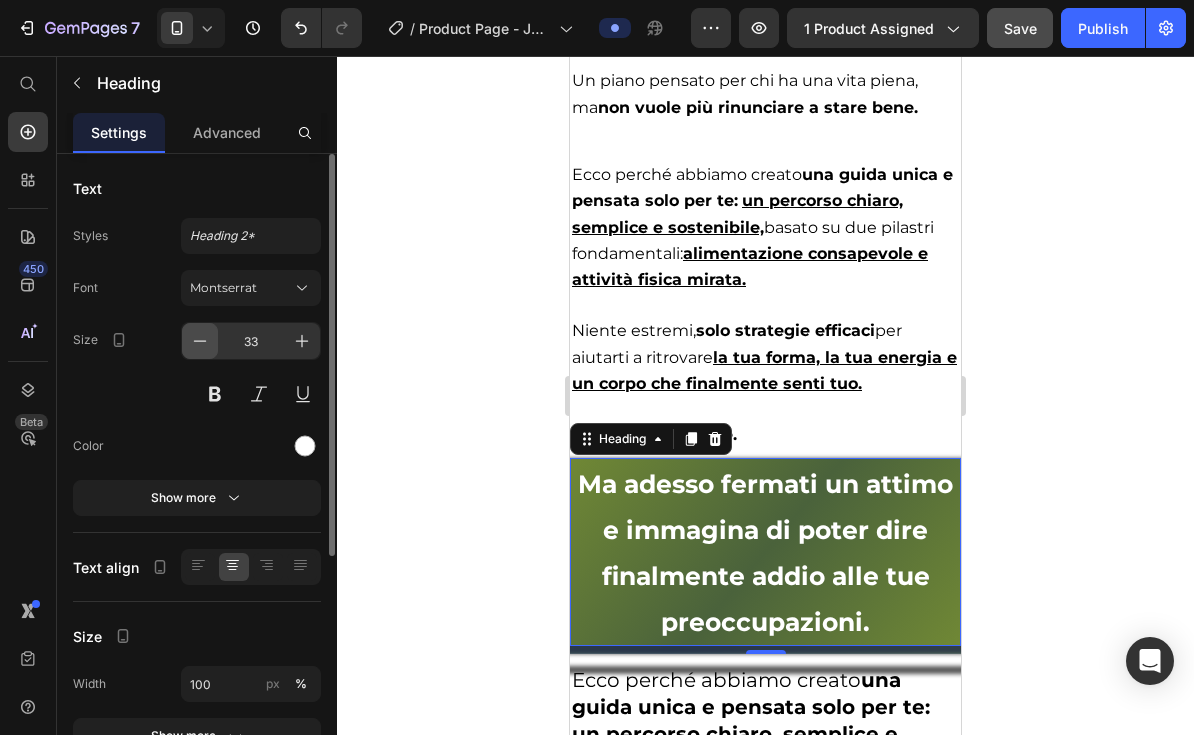 click at bounding box center [200, 341] 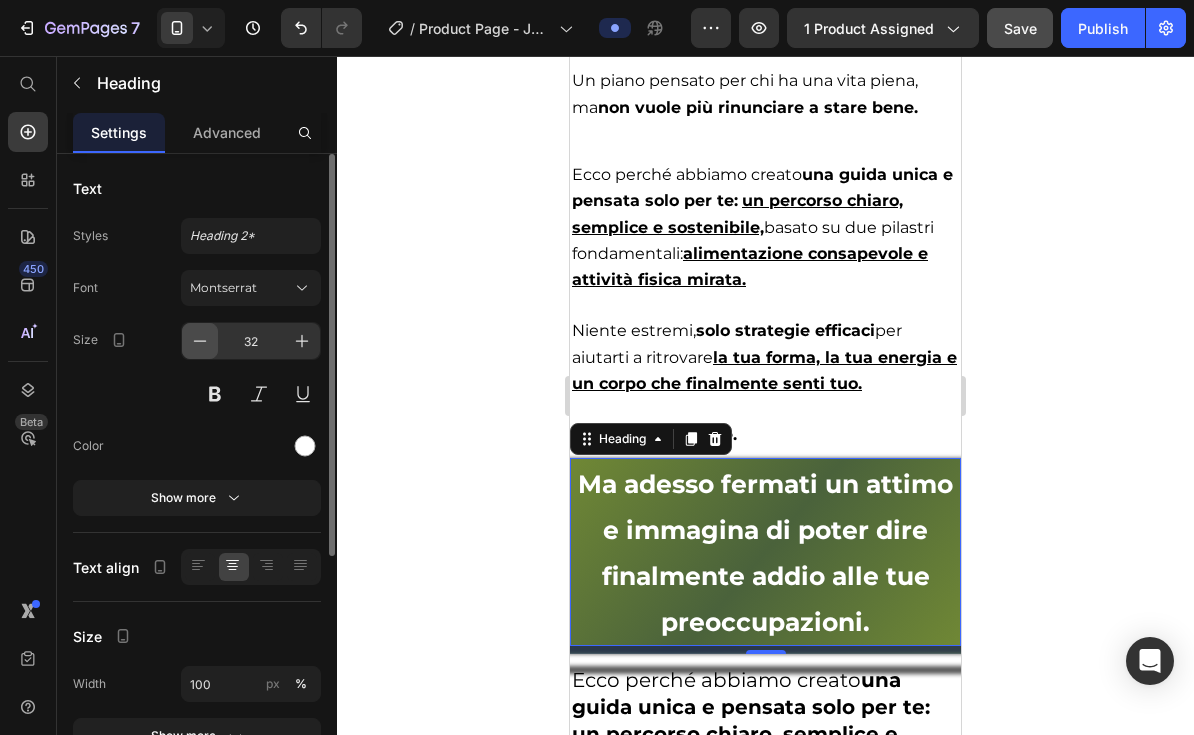 click at bounding box center [200, 341] 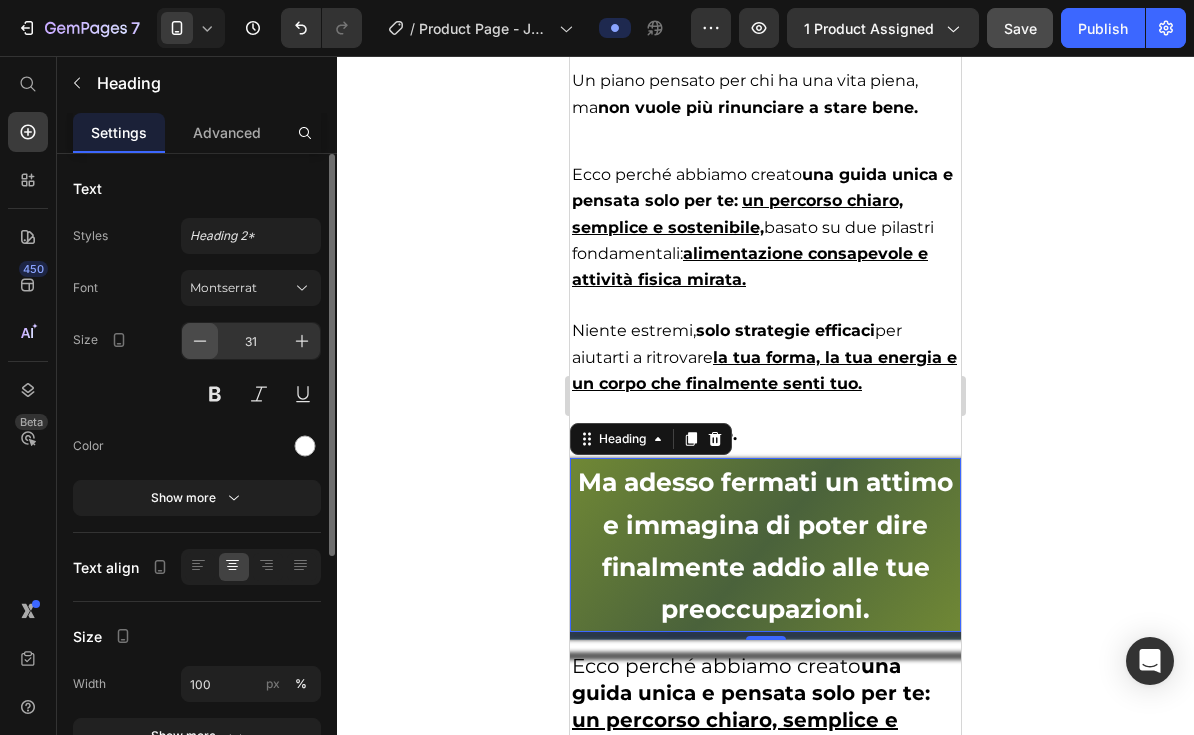 click at bounding box center [200, 341] 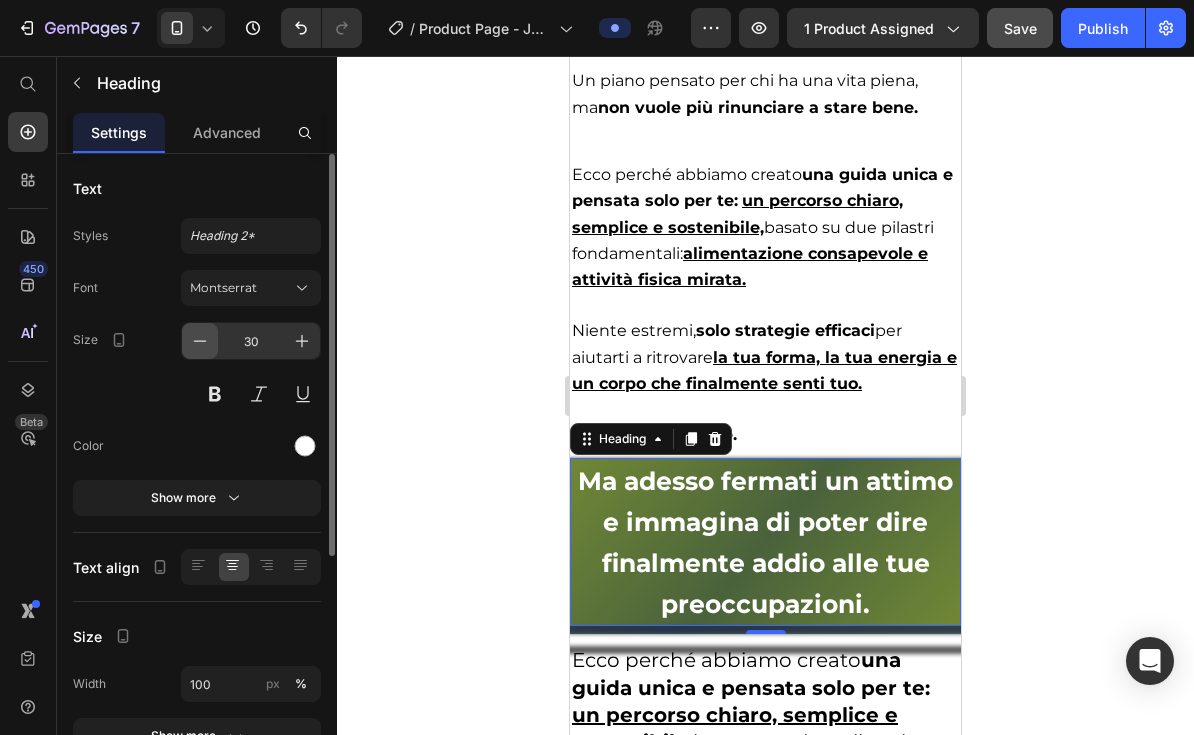 click at bounding box center (200, 341) 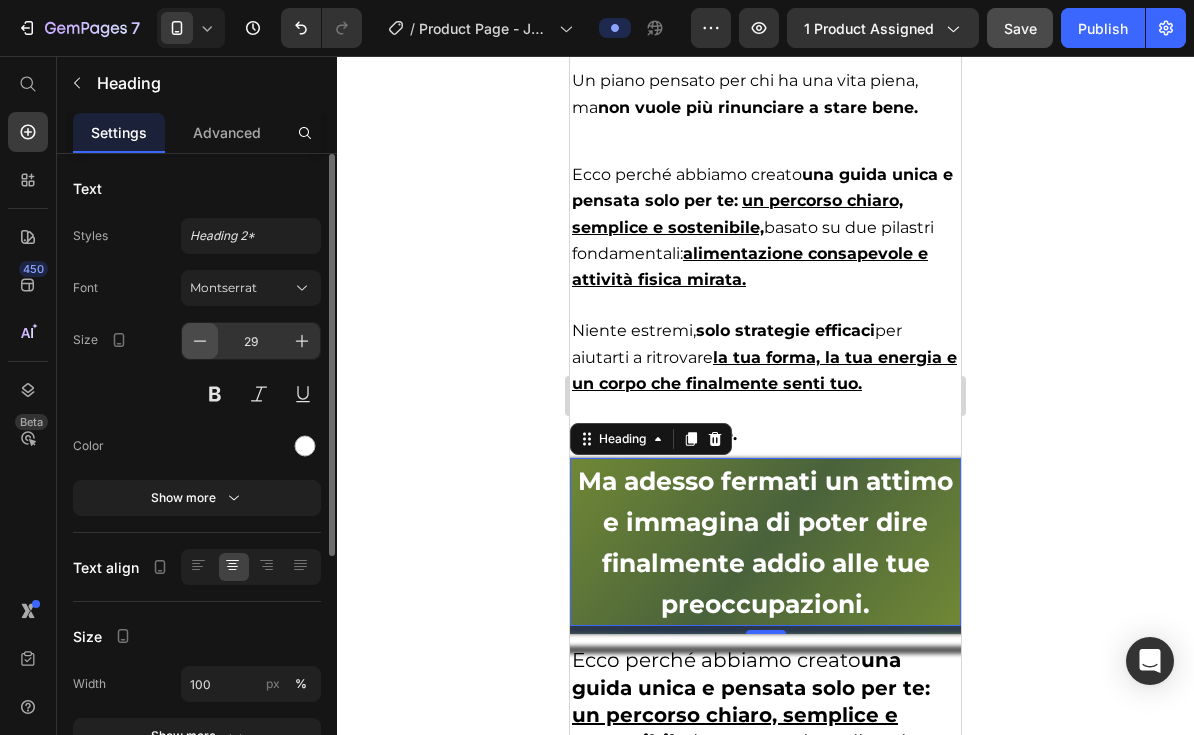 click at bounding box center [200, 341] 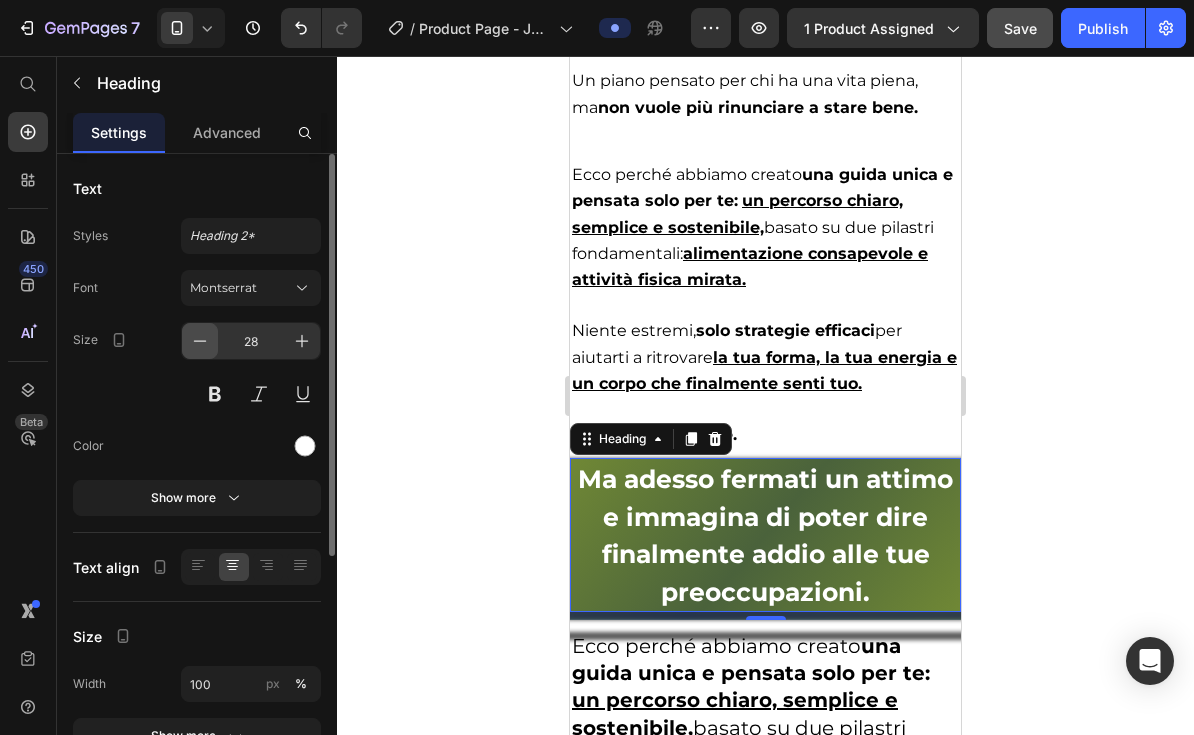 click at bounding box center (200, 341) 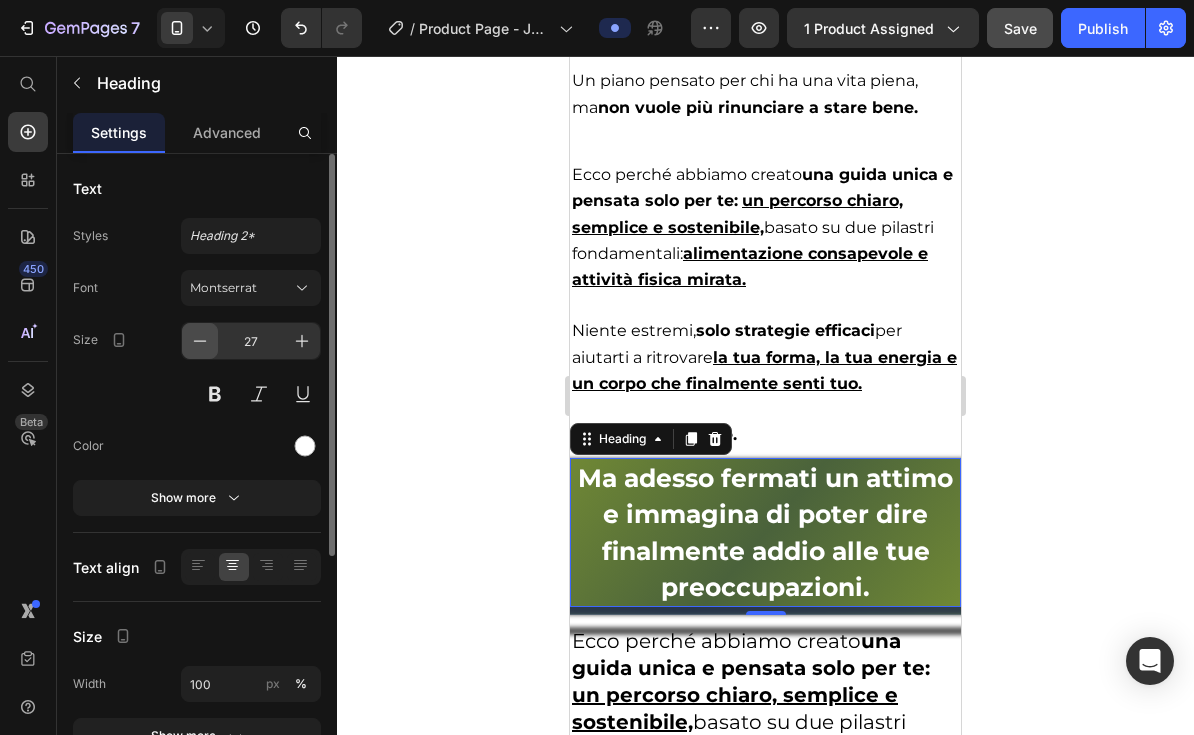click at bounding box center [200, 341] 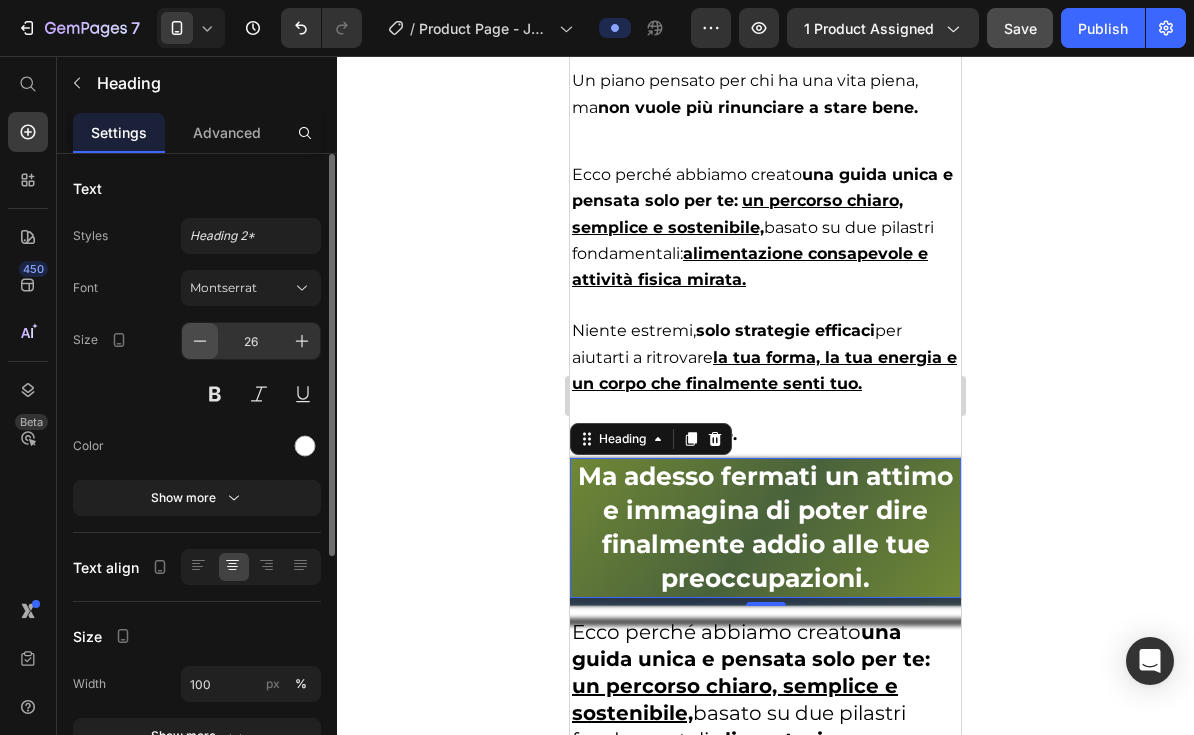 click at bounding box center [200, 341] 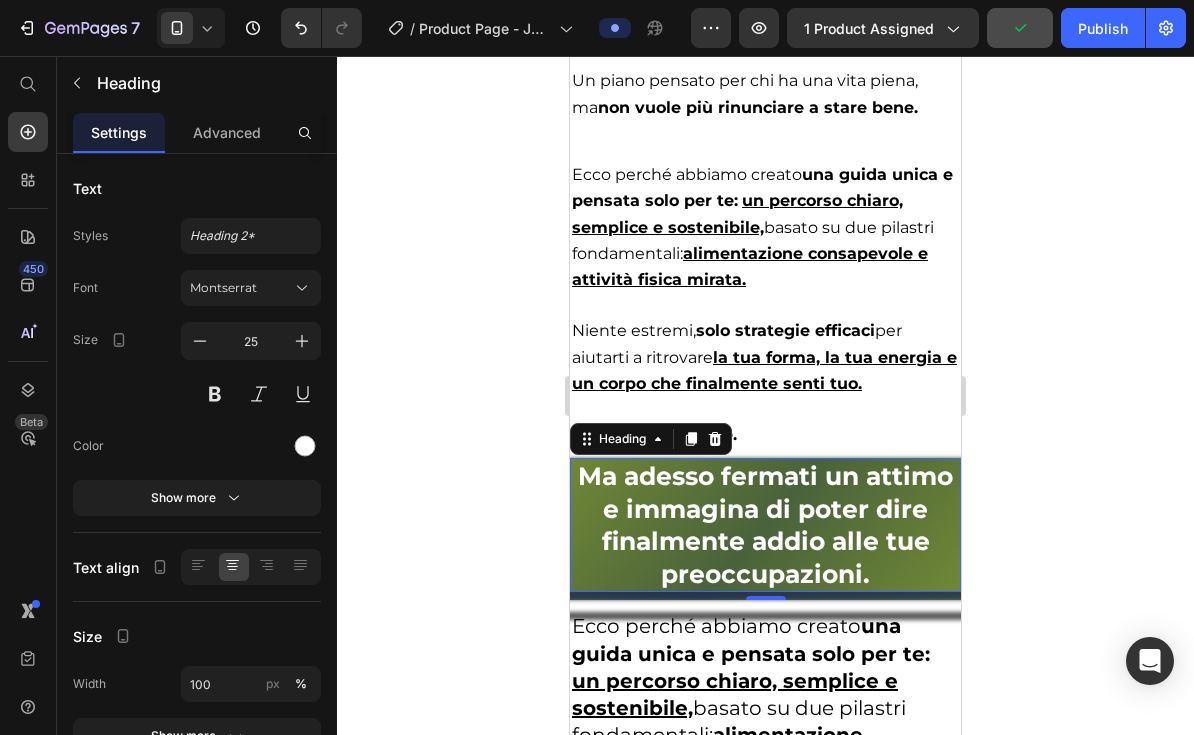 click 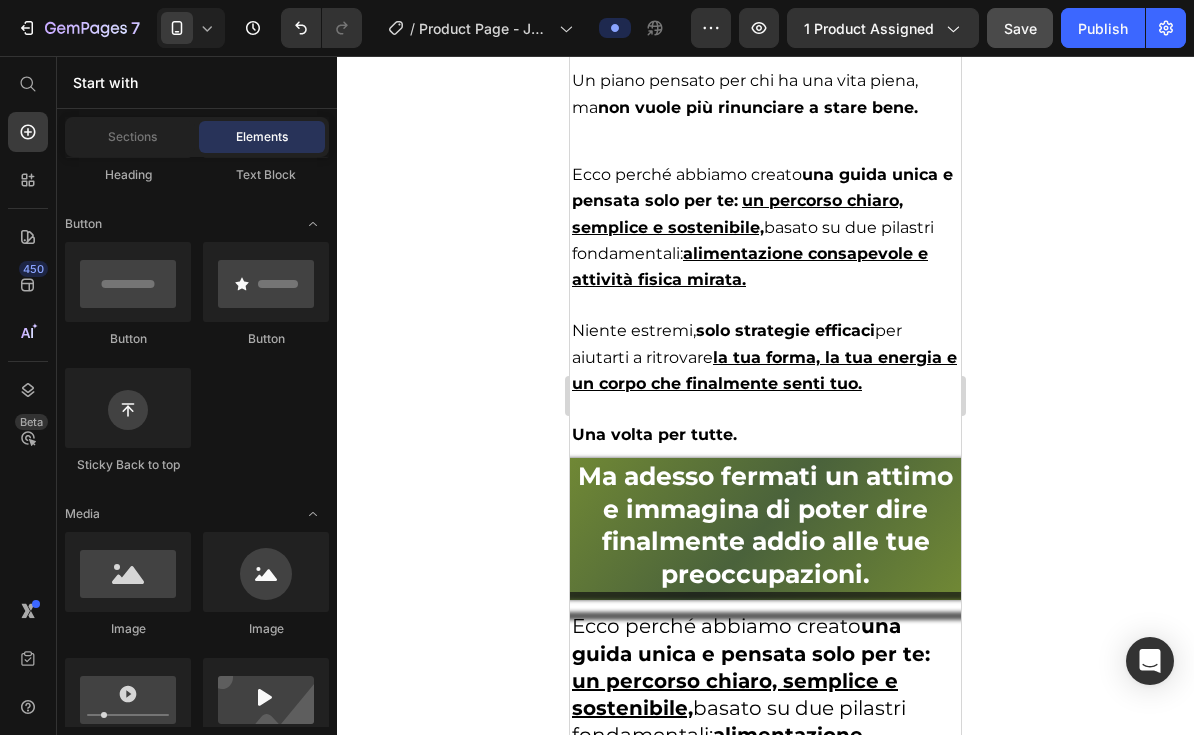 click 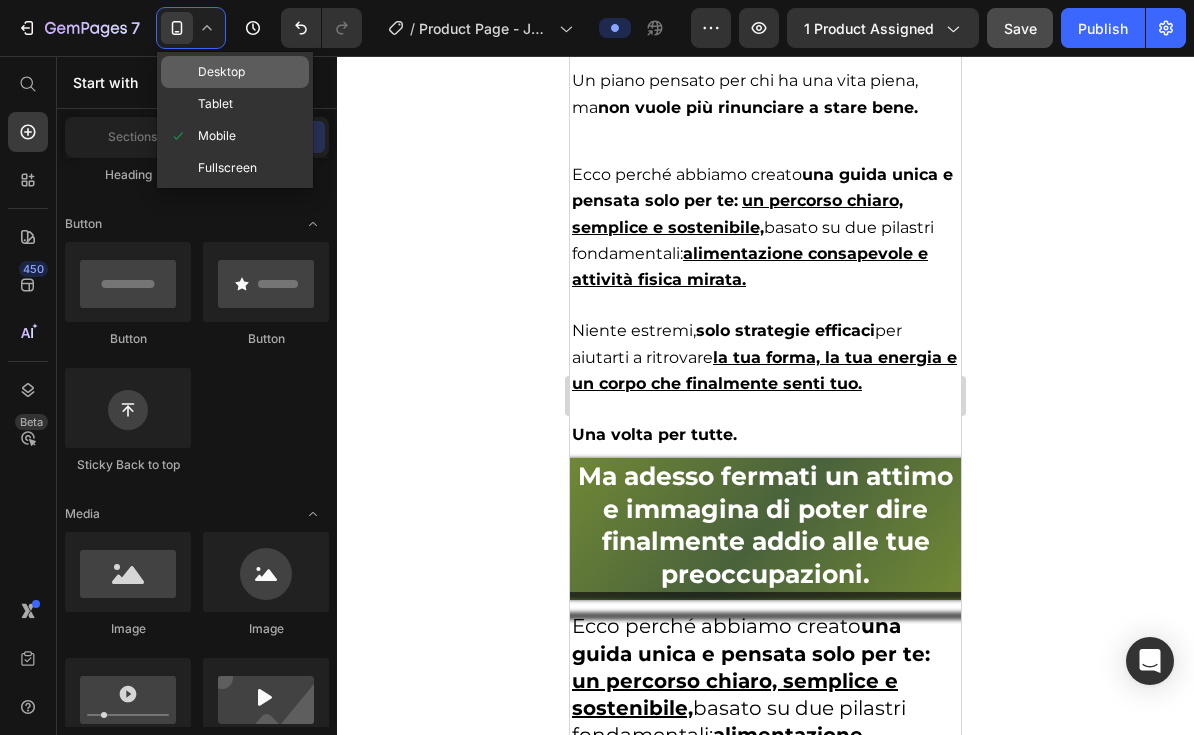 click on "Desktop" at bounding box center [221, 72] 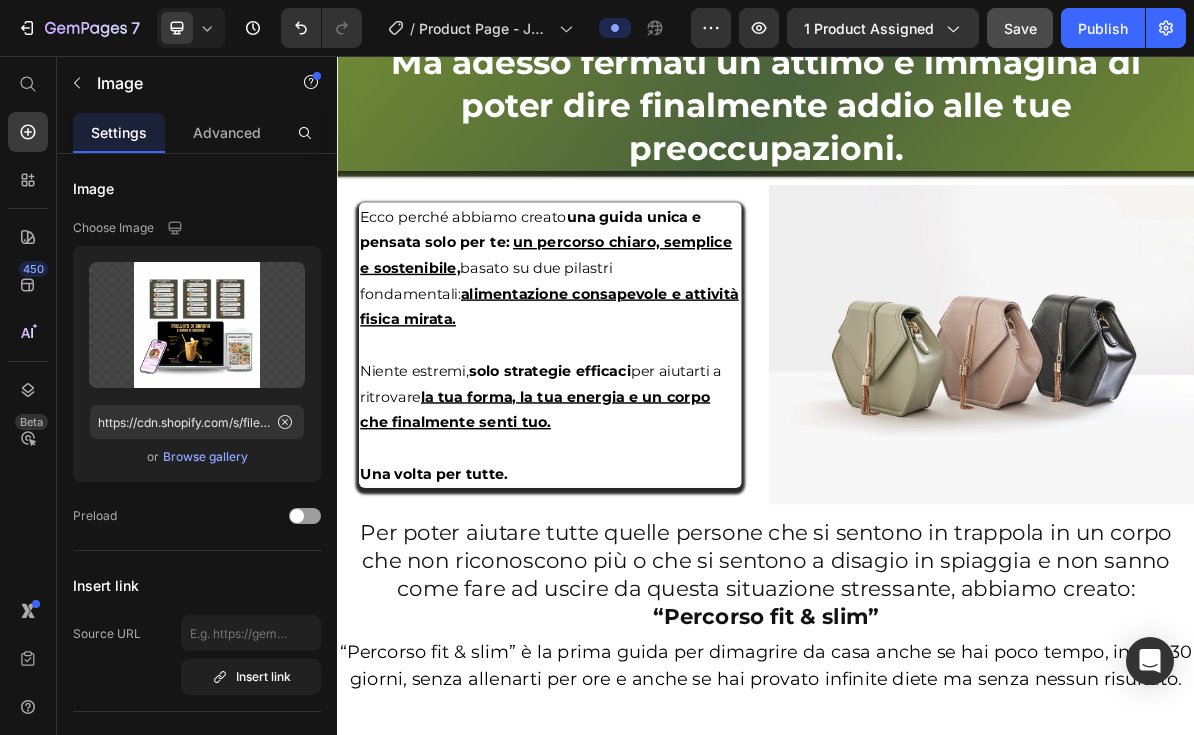 scroll, scrollTop: 3389, scrollLeft: 0, axis: vertical 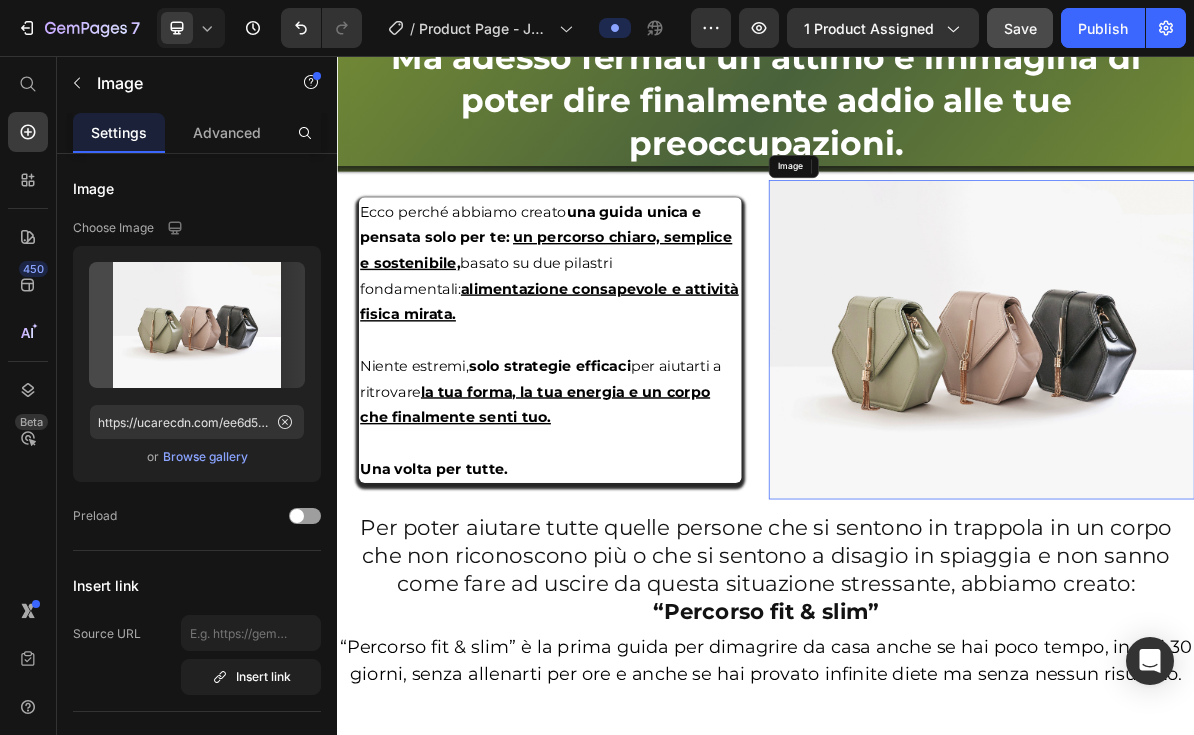 click at bounding box center (1239, 453) 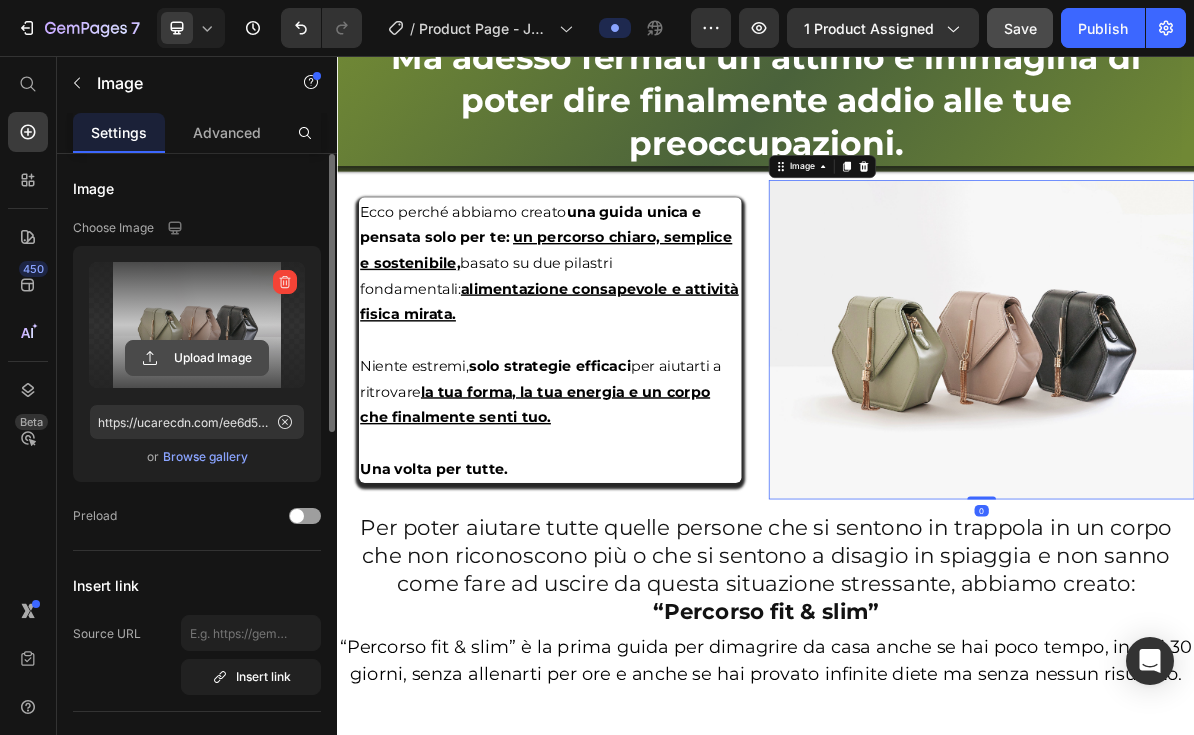 click 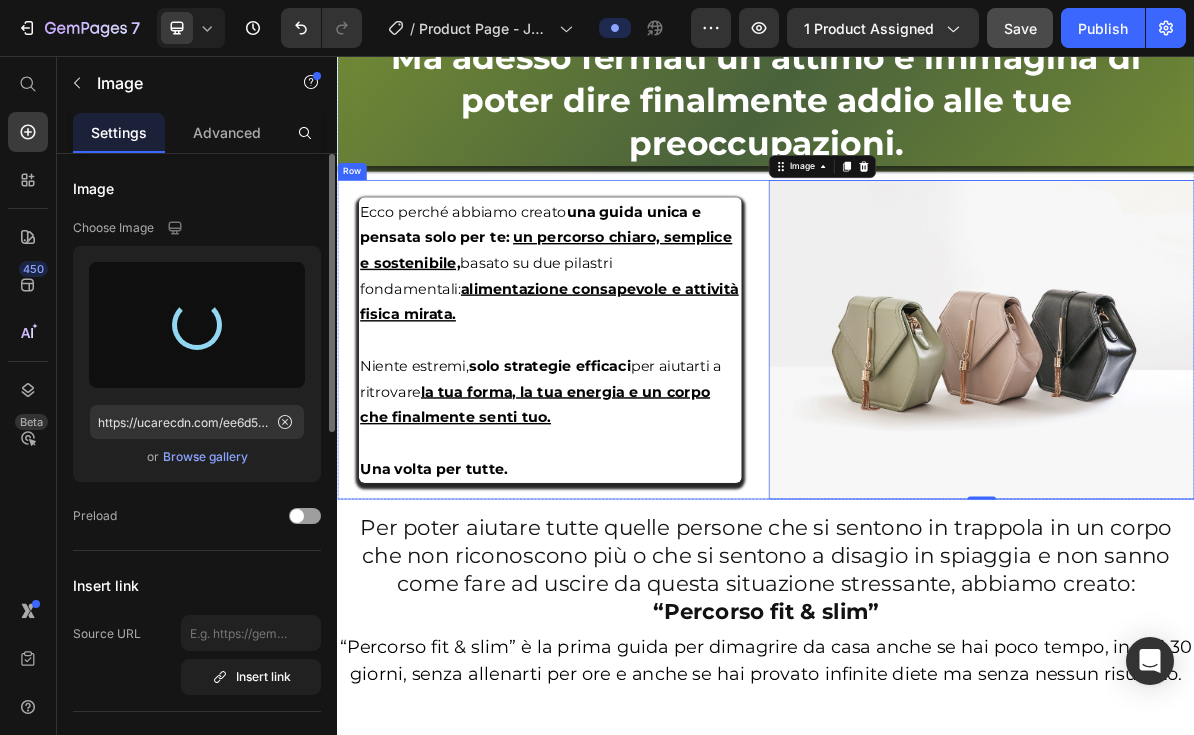 type on "https://cdn.shopify.com/s/files/1/0969/9439/4376/files/gempages_570472112553198744-643e0766-62cf-4d20-99b6-228a04a57263.png" 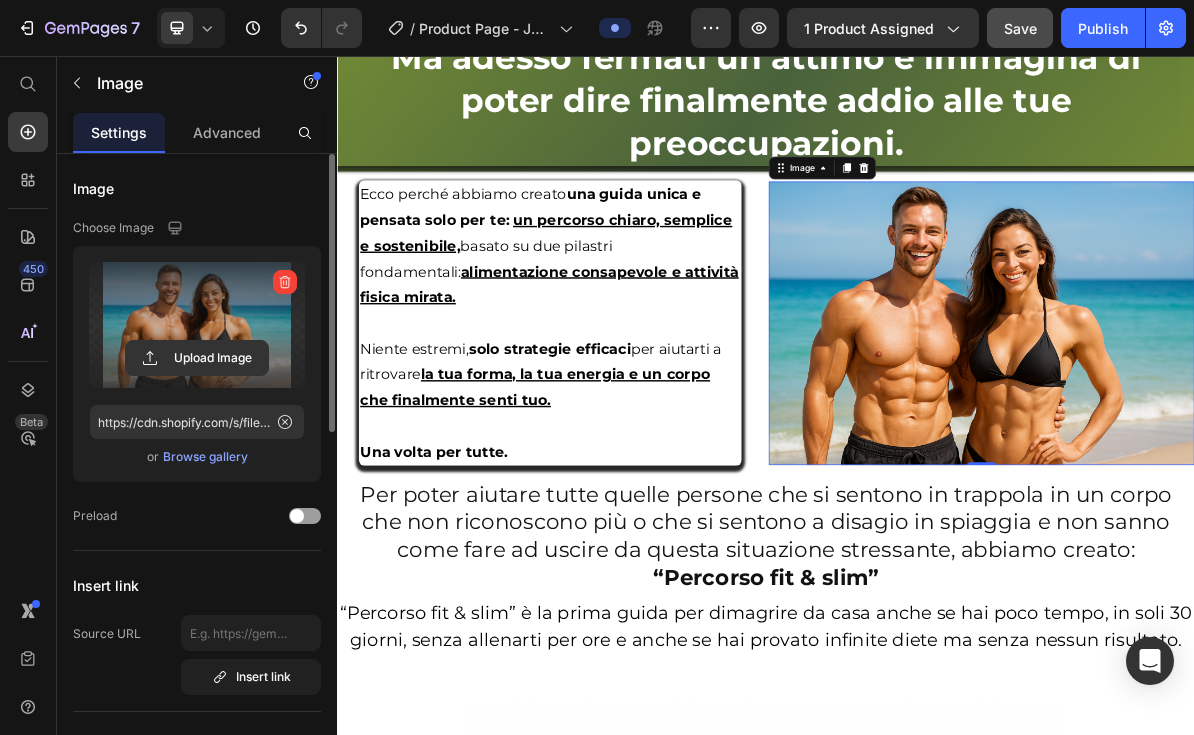 click at bounding box center [1239, 430] 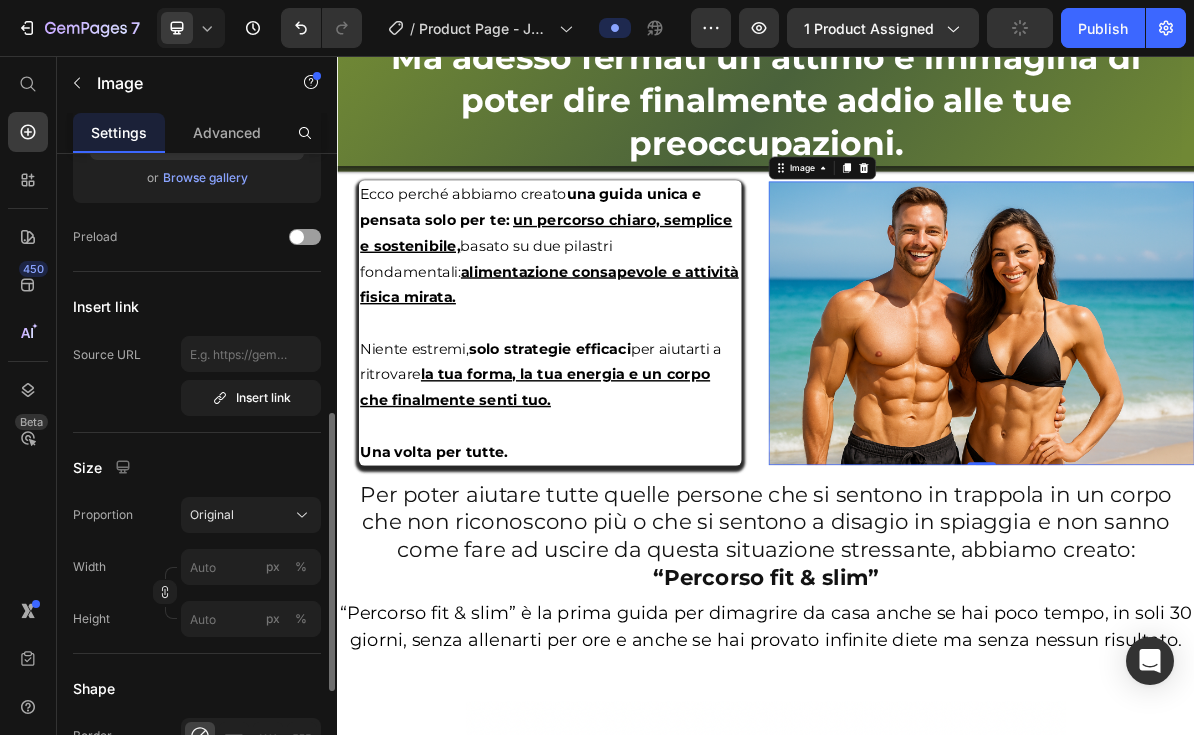 scroll, scrollTop: 375, scrollLeft: 0, axis: vertical 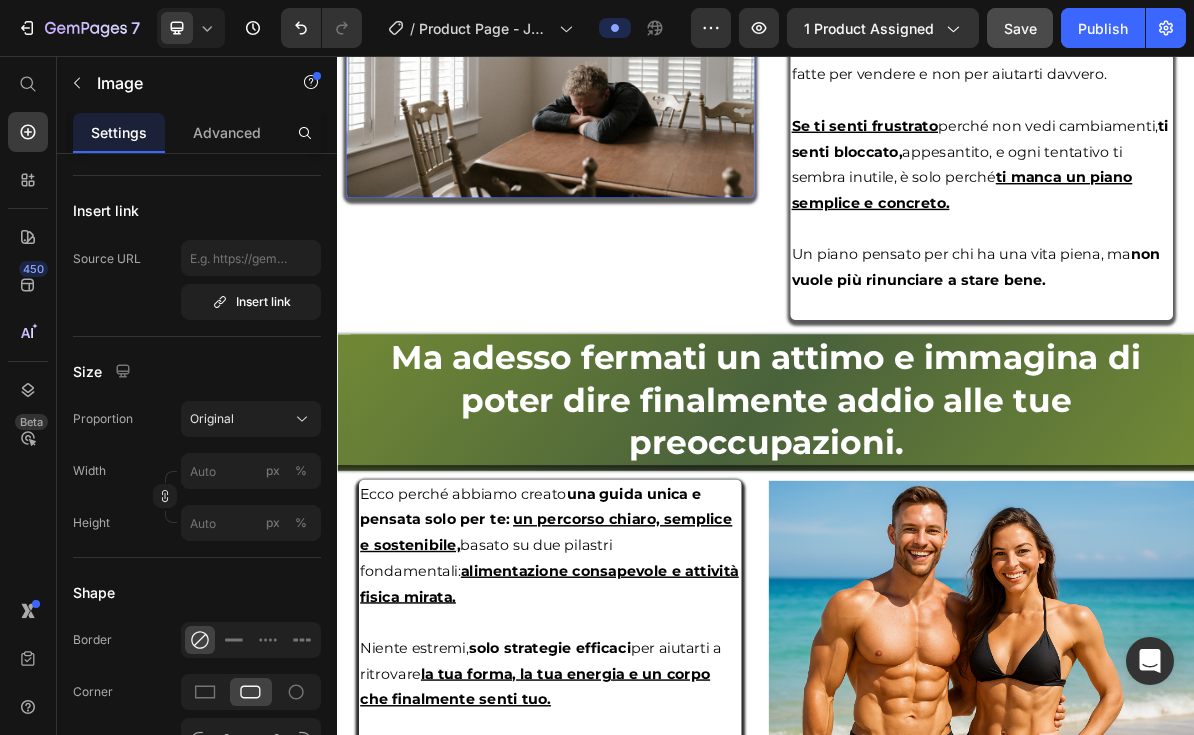 click at bounding box center (635, 63) 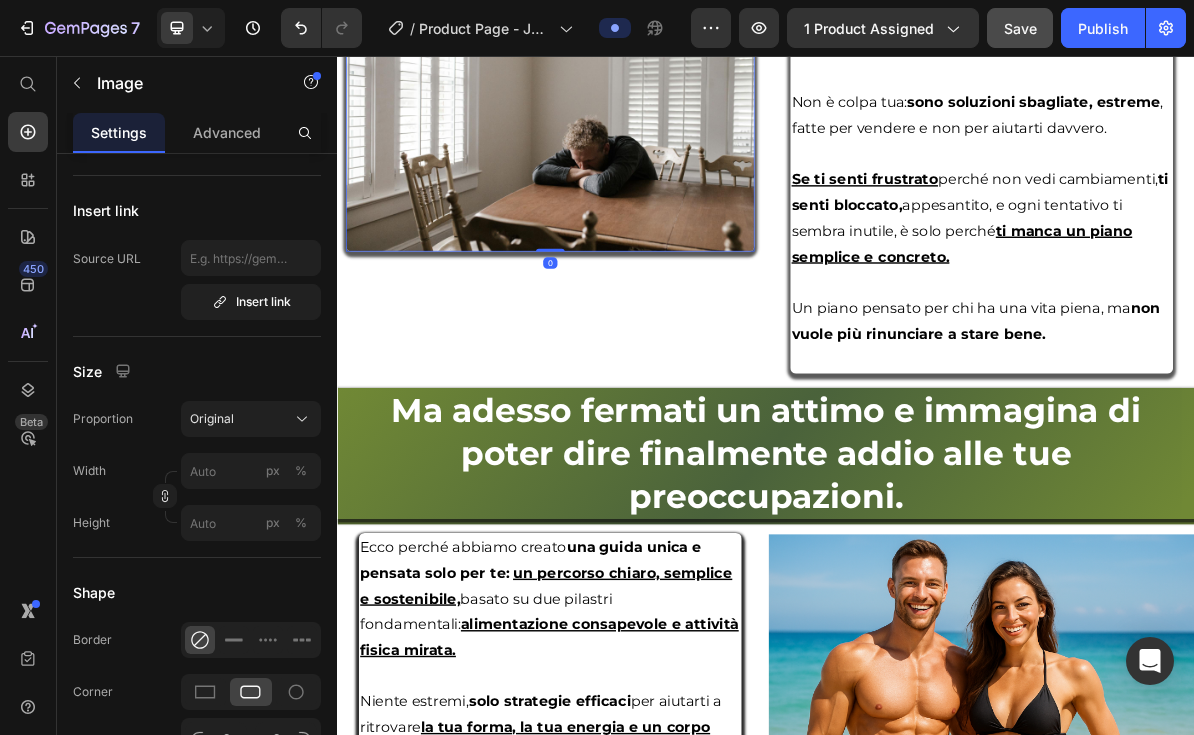 scroll, scrollTop: 2660, scrollLeft: 0, axis: vertical 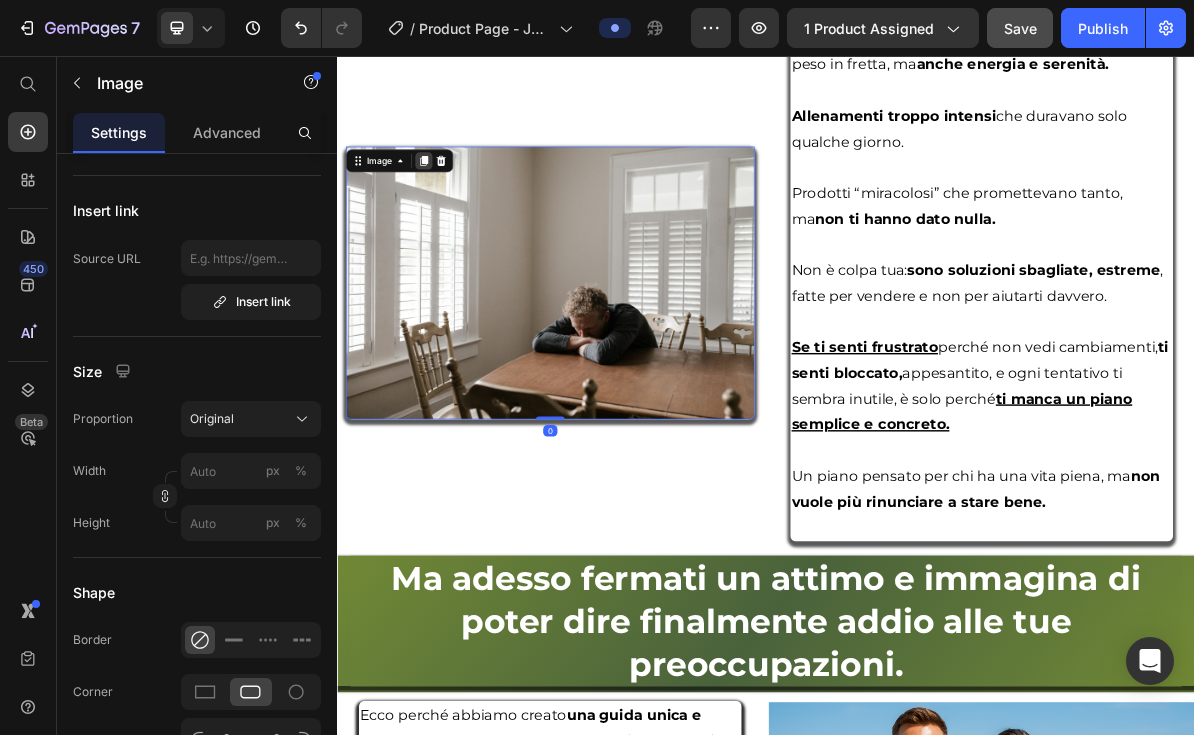 click 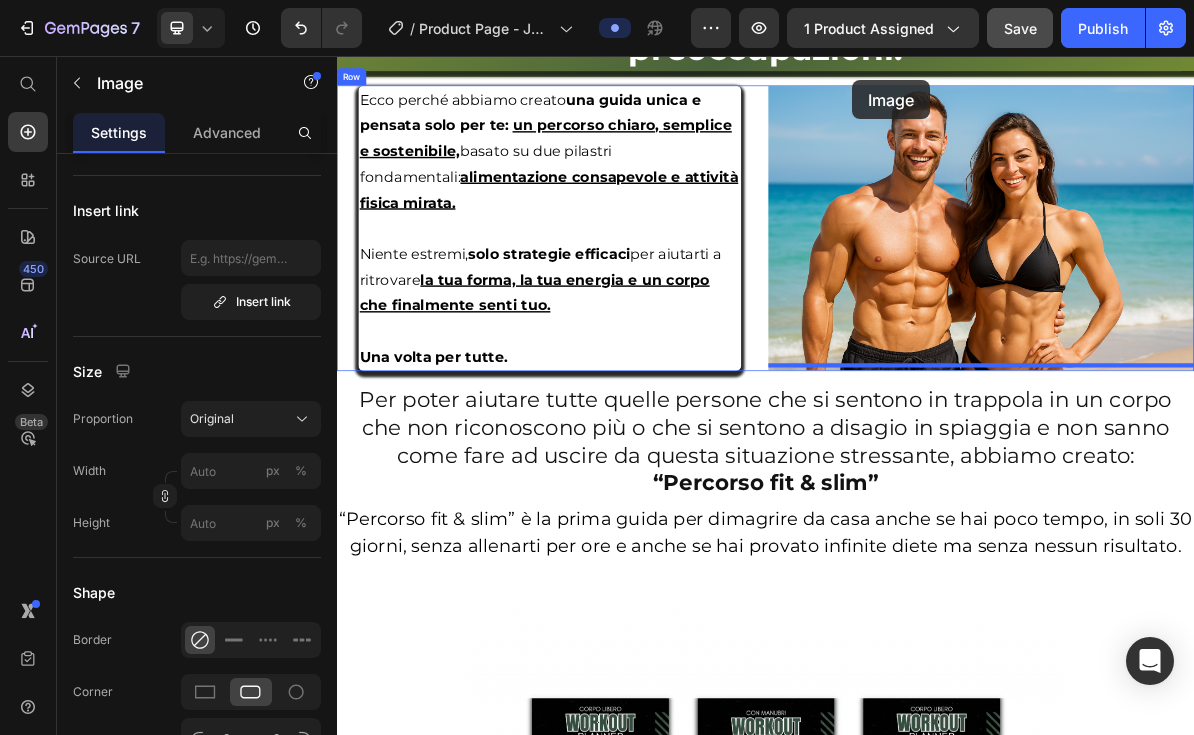 scroll, scrollTop: 3548, scrollLeft: 0, axis: vertical 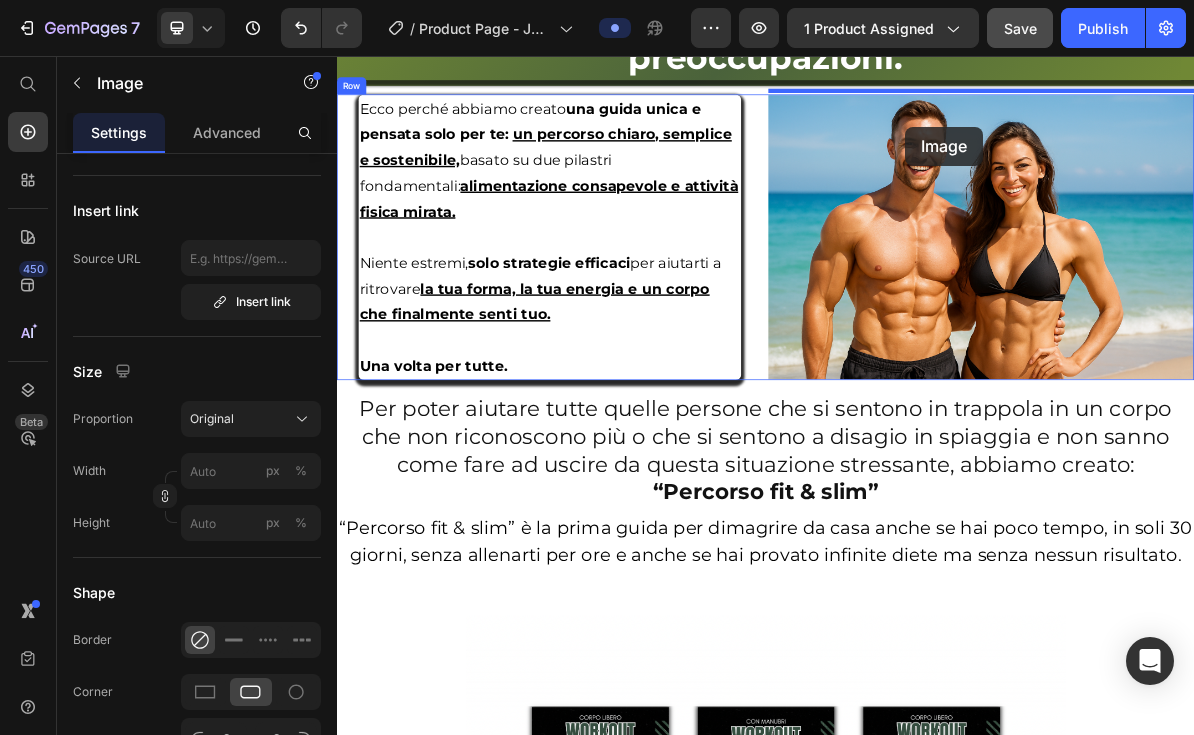 drag, startPoint x: 359, startPoint y: 372, endPoint x: 1132, endPoint y: 155, distance: 802.88104 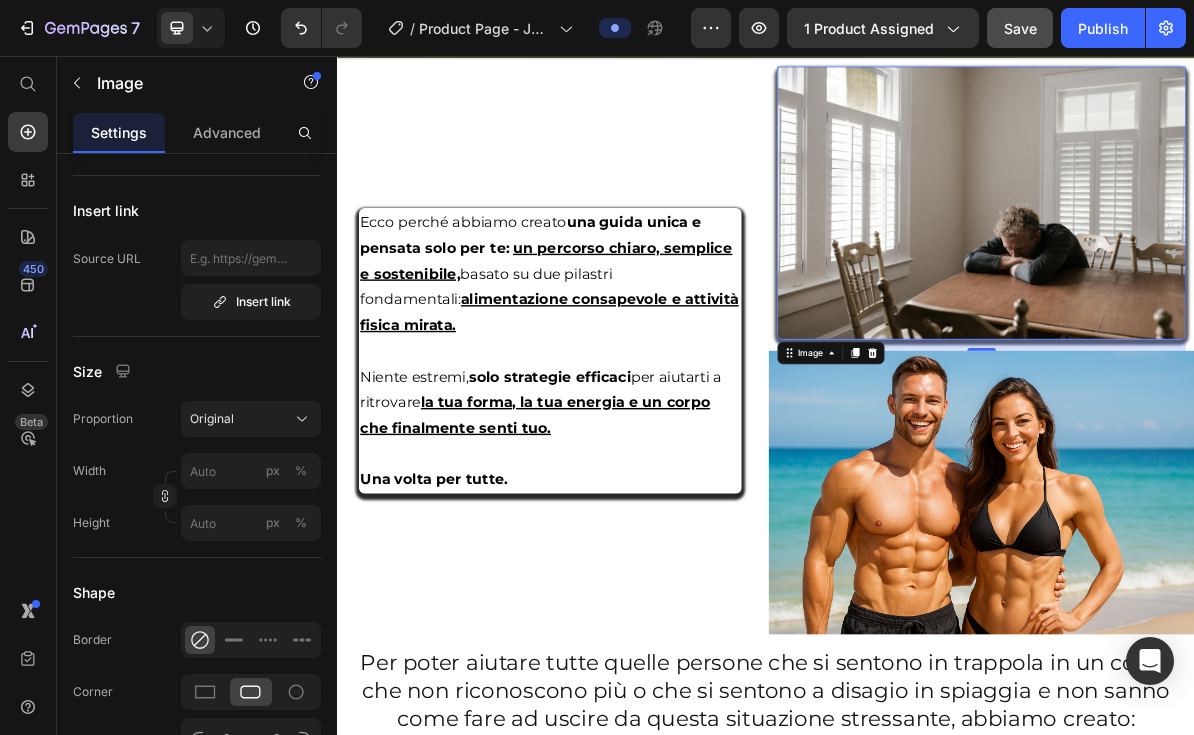 click at bounding box center (1239, 261) 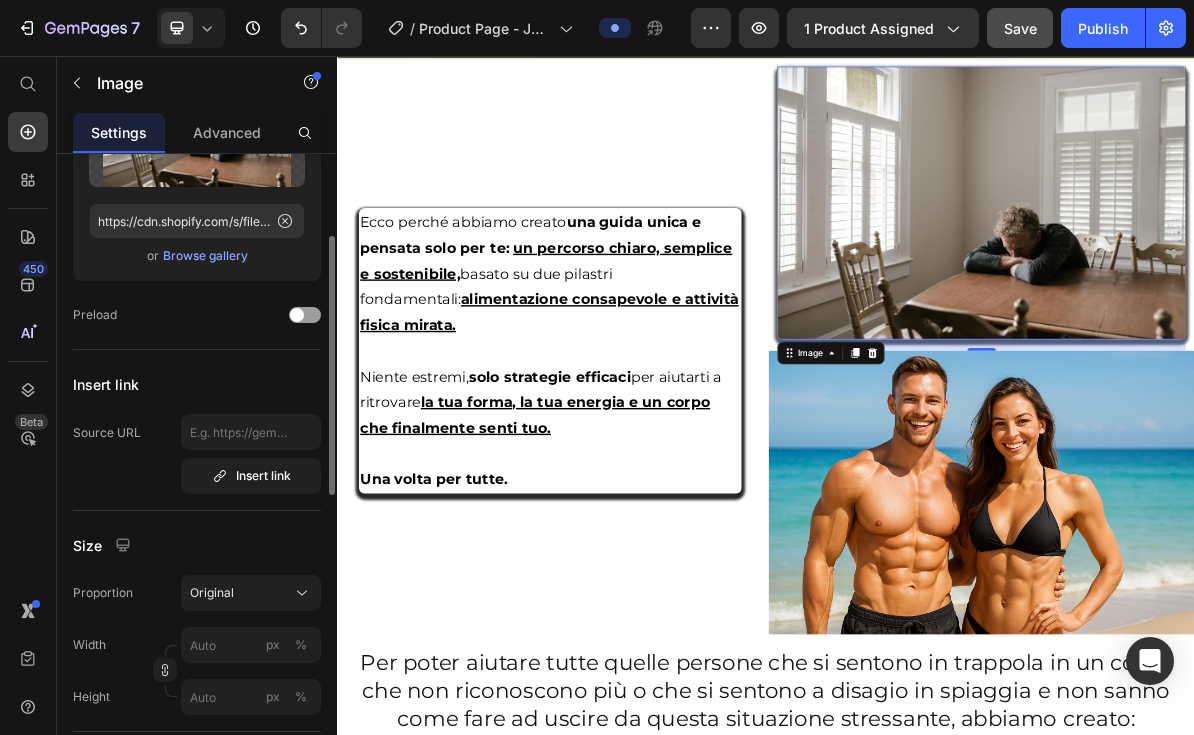 scroll, scrollTop: 0, scrollLeft: 0, axis: both 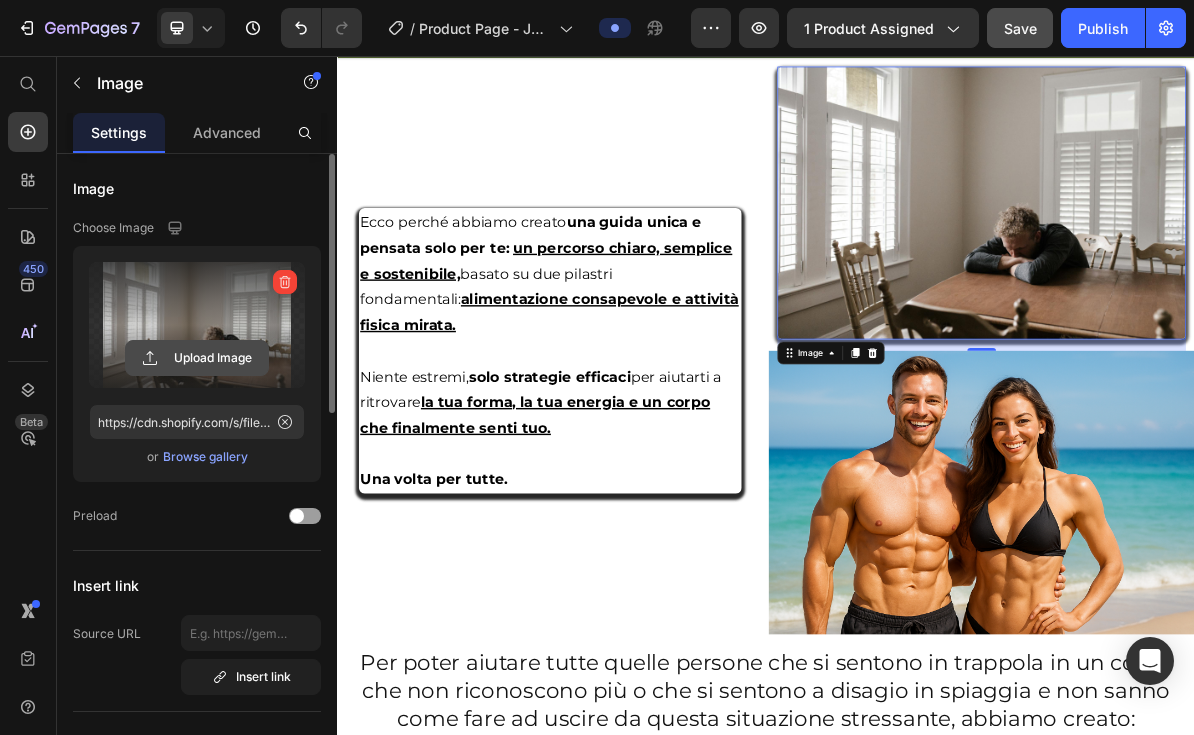 click 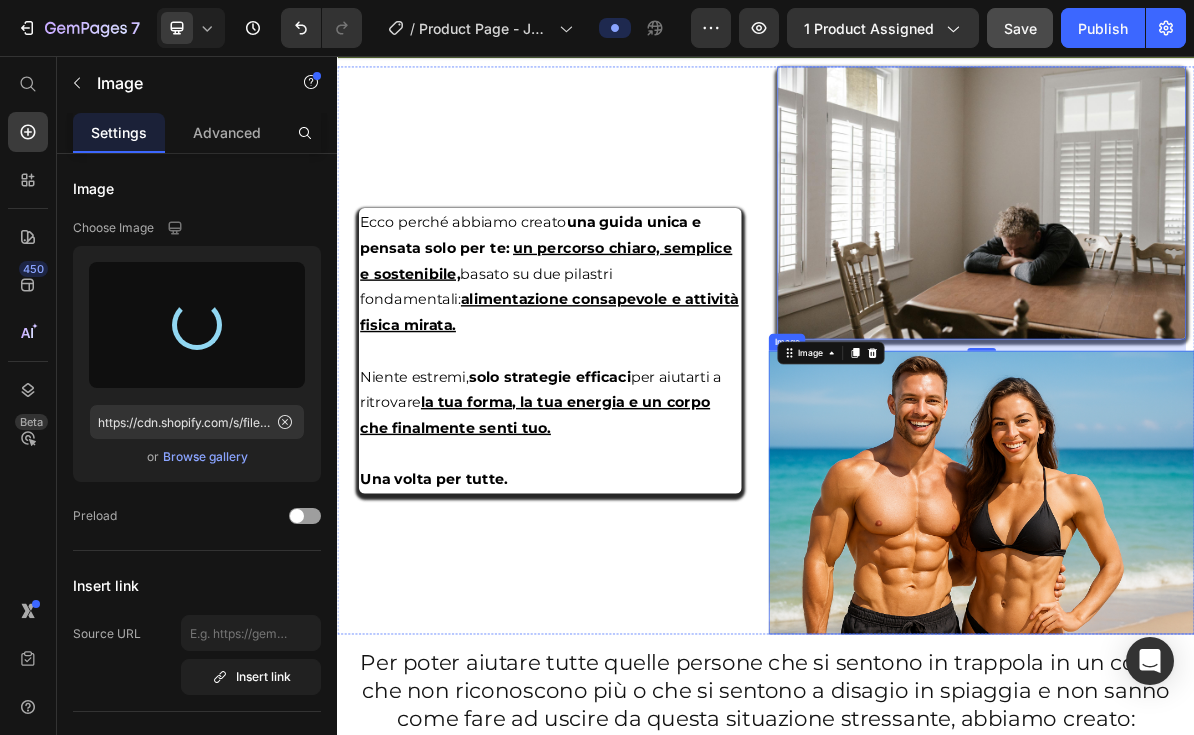 click at bounding box center (1239, 667) 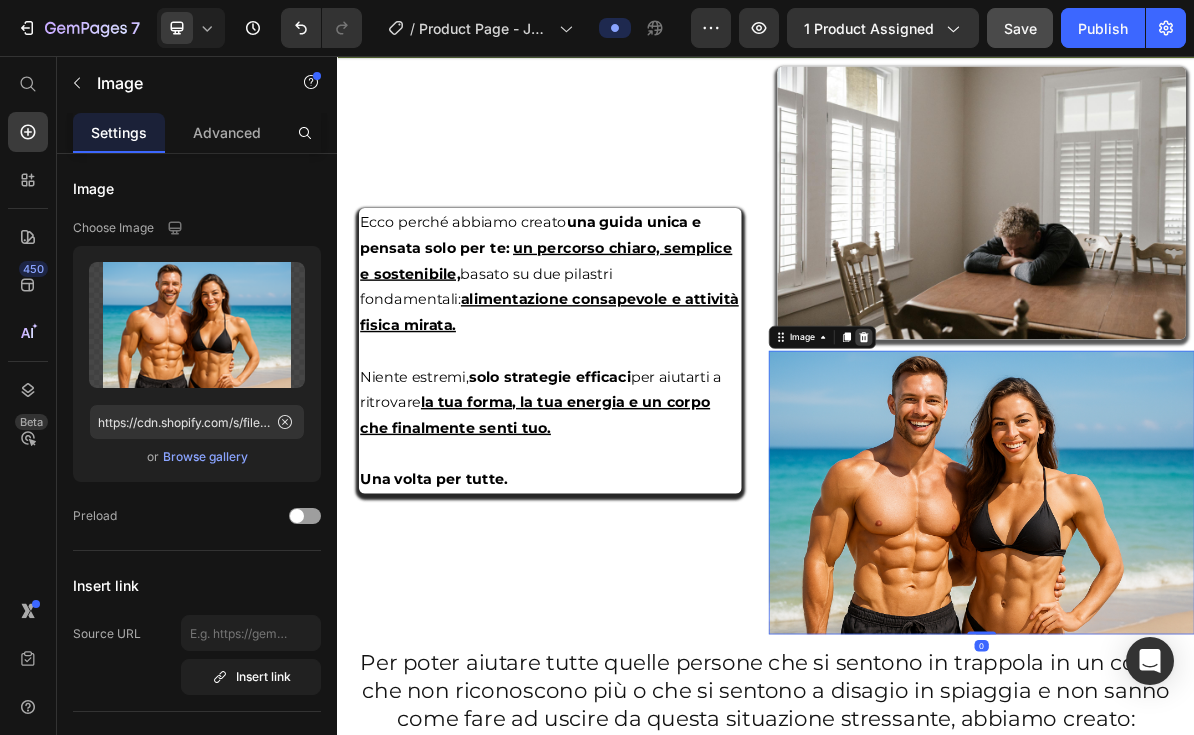 click 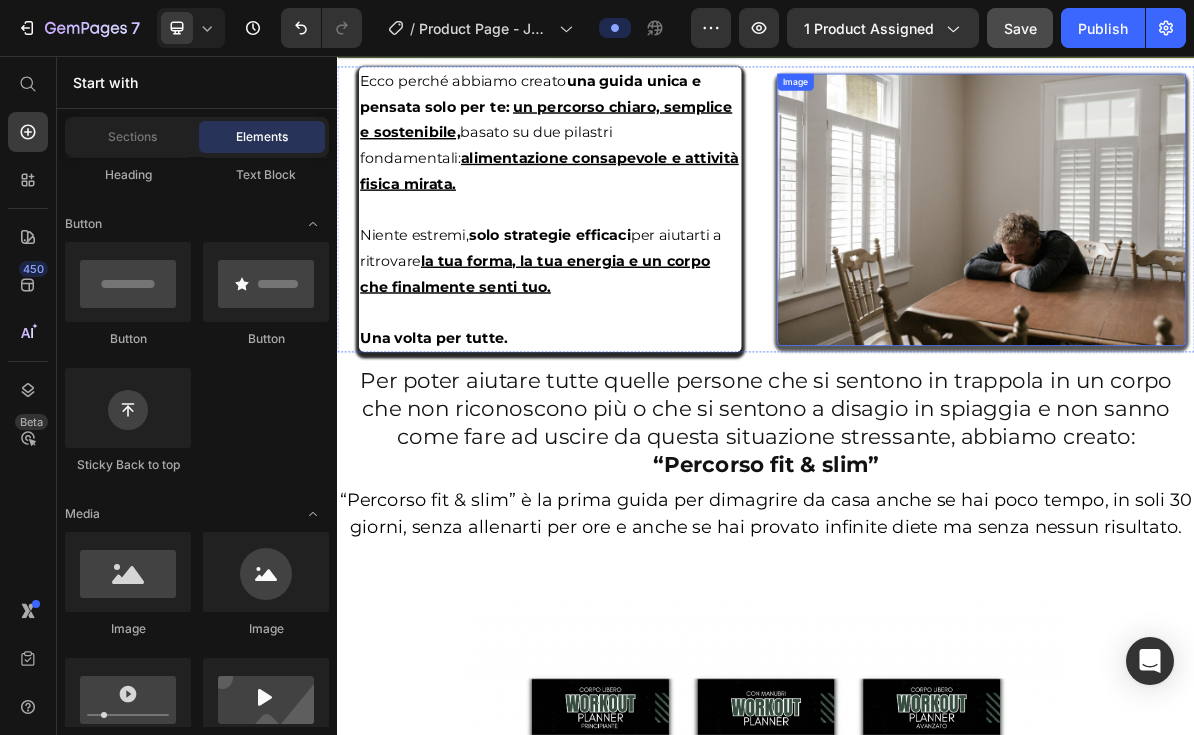 click at bounding box center [1239, 271] 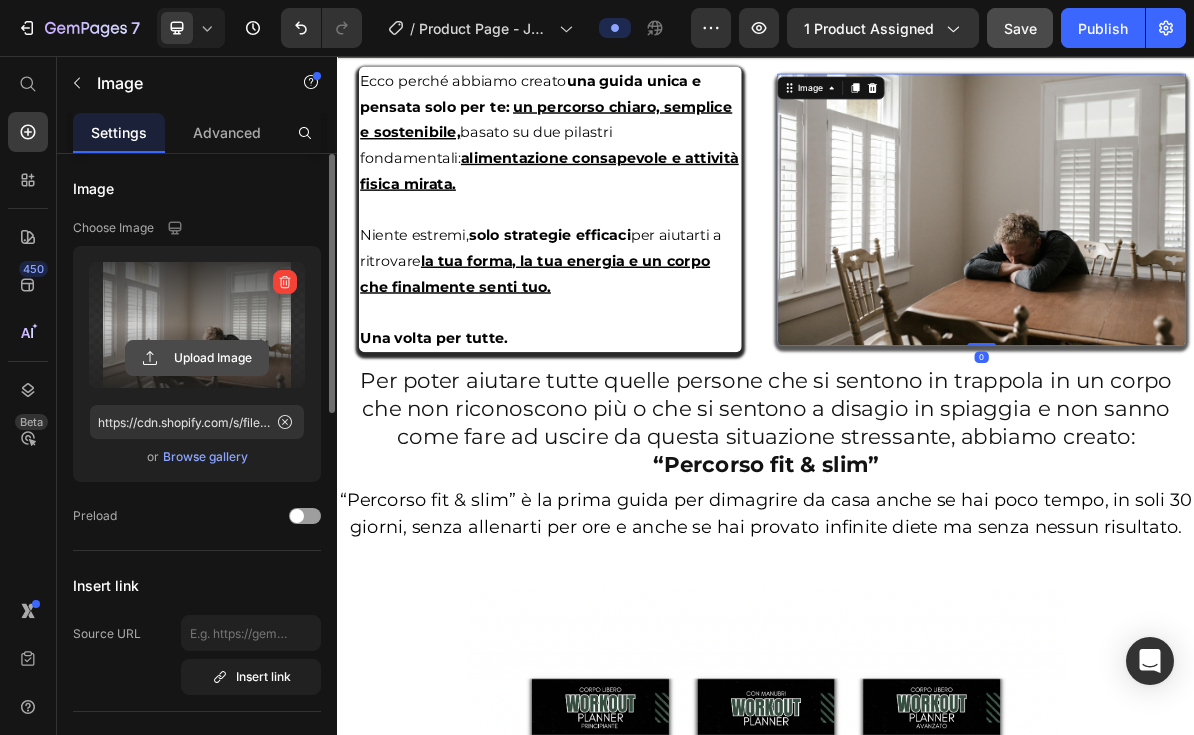 click 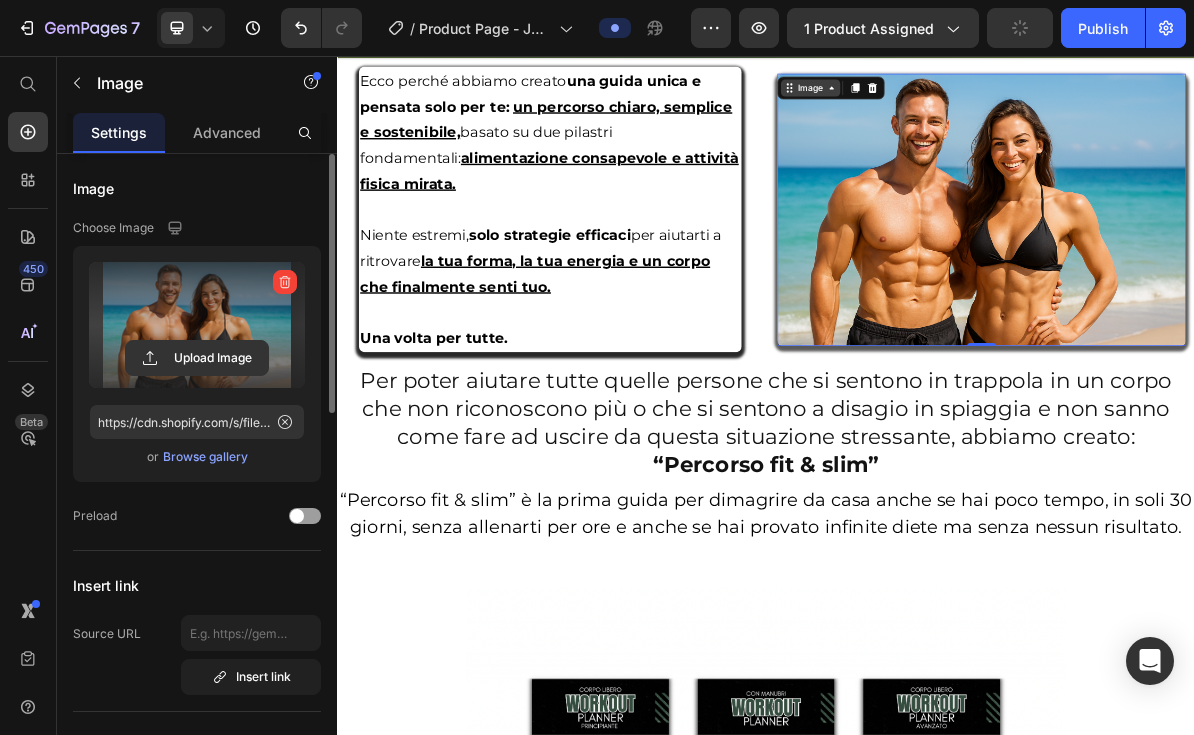 type on "https://cdn.shopify.com/s/files/1/0969/9439/4376/files/gempages_570472112553198744-643e0766-62cf-4d20-99b6-228a04a57263.png" 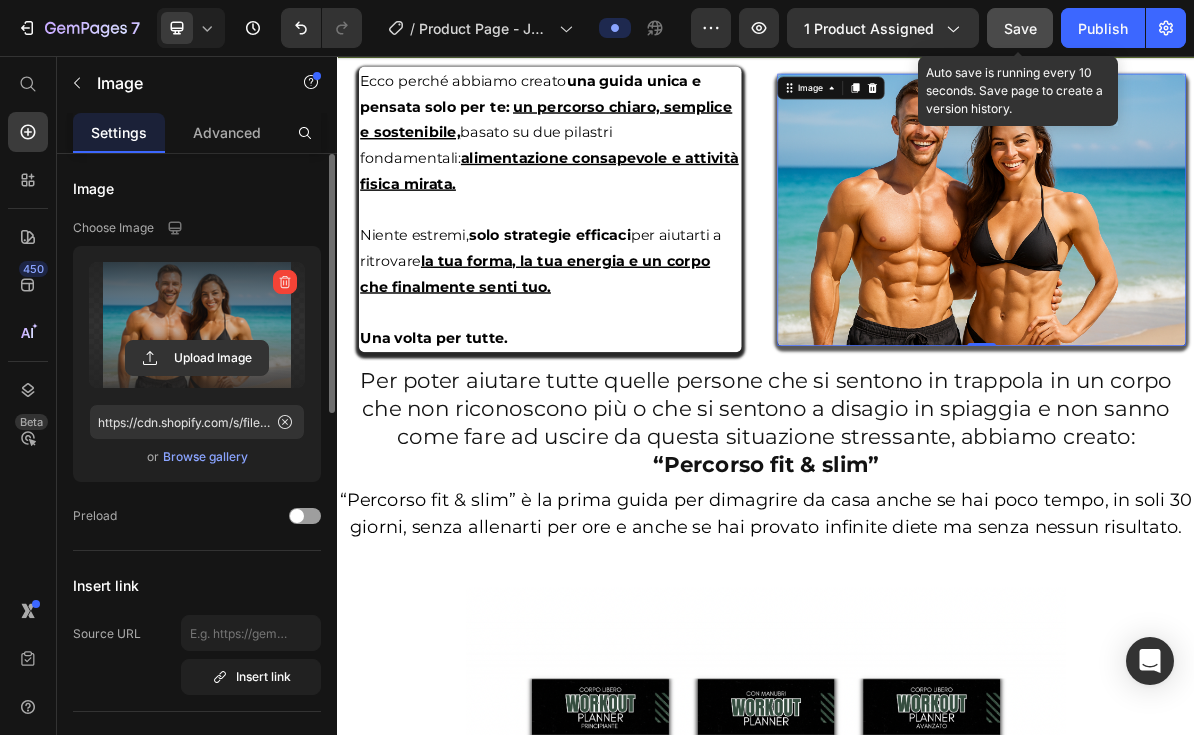 click on "Save" at bounding box center (1020, 28) 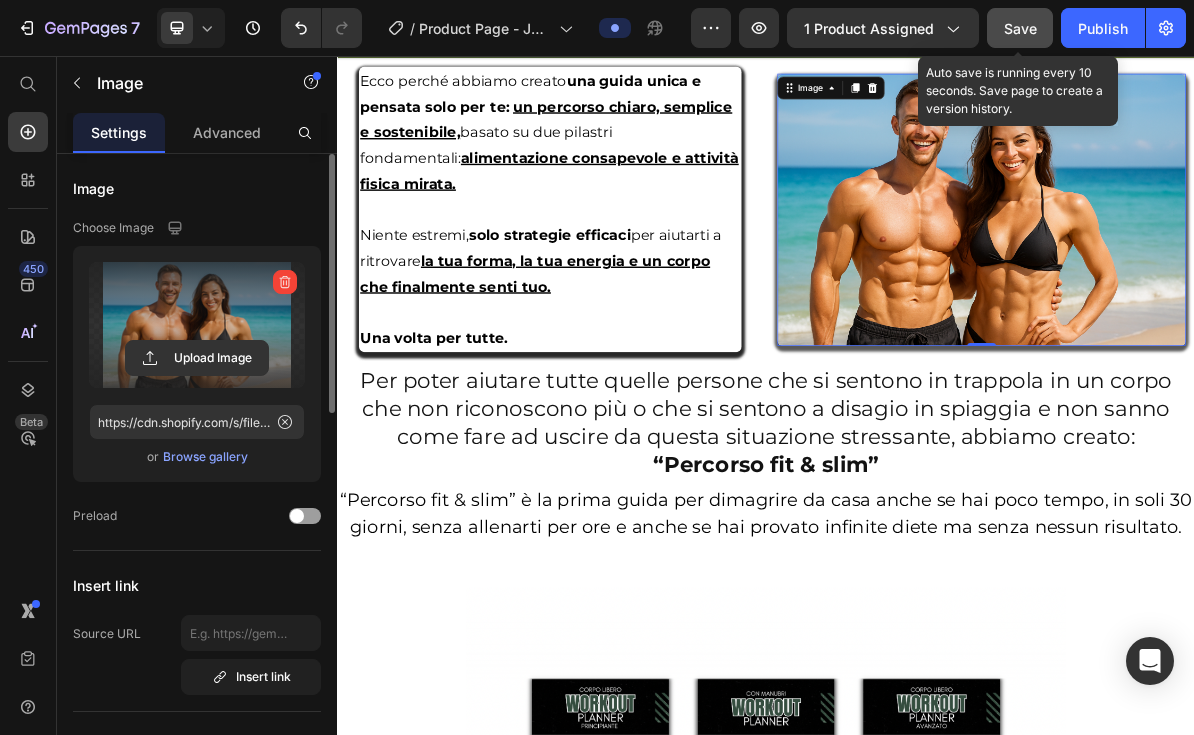click on "Save" 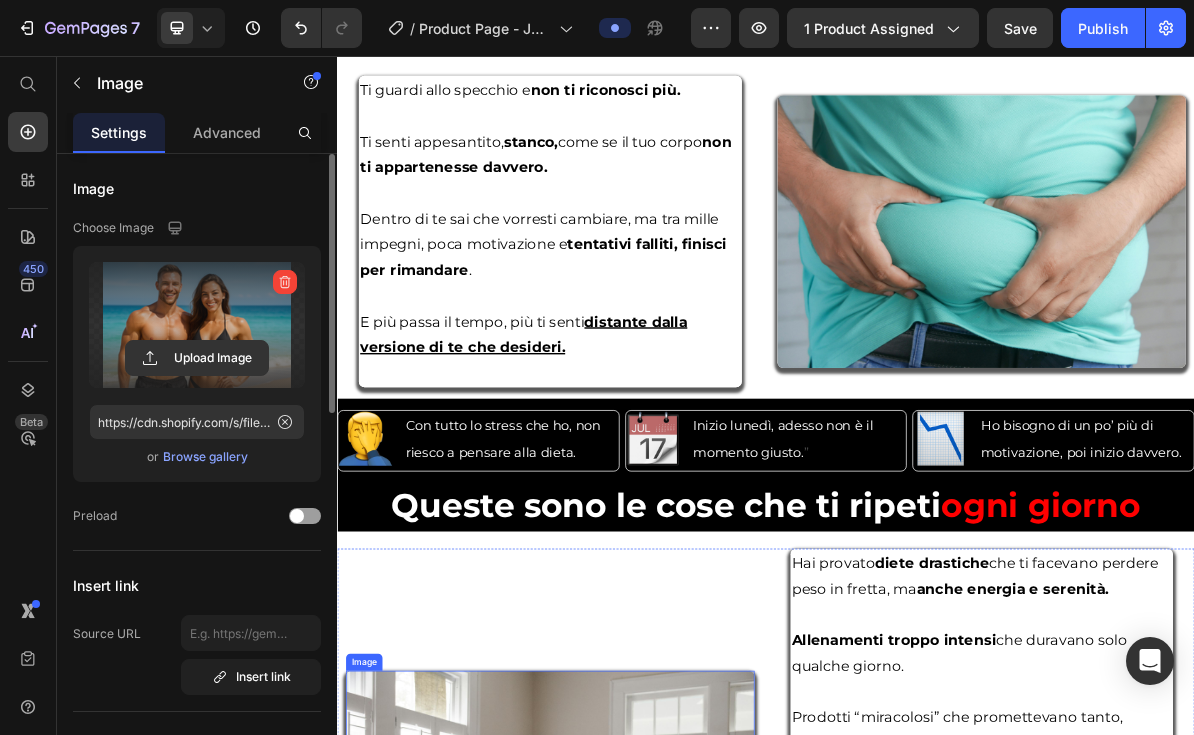 scroll, scrollTop: 2100, scrollLeft: 0, axis: vertical 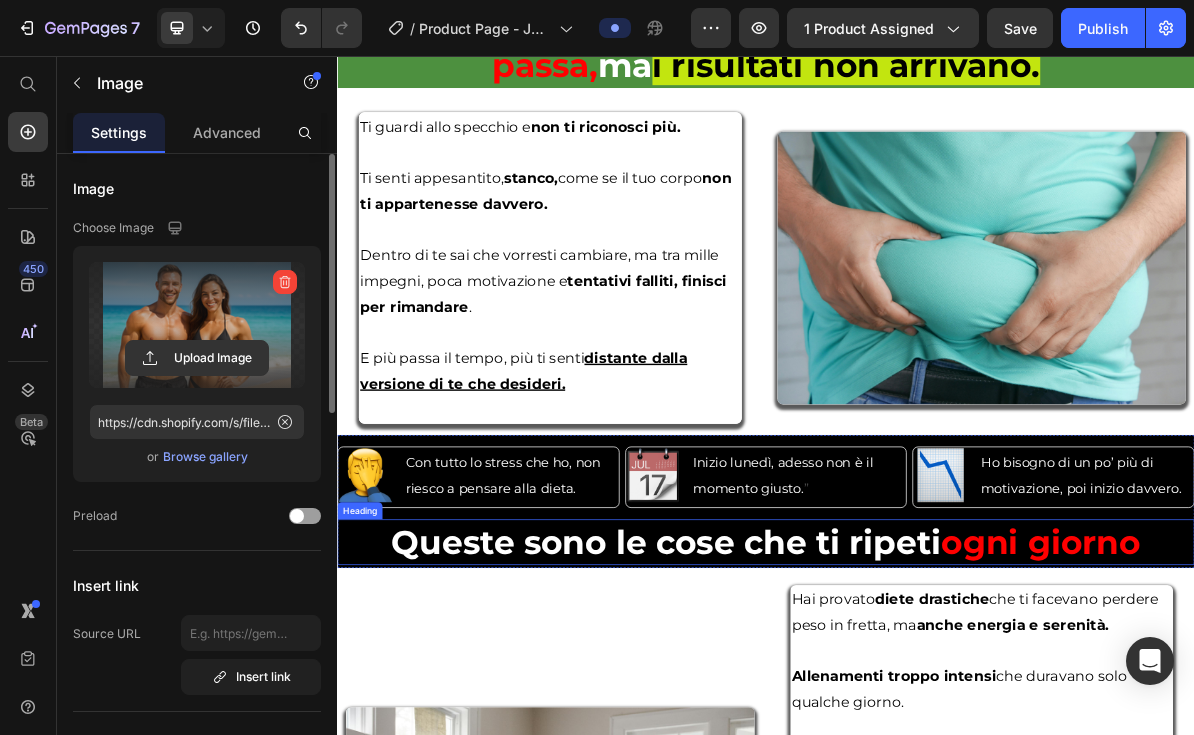 click on "Queste sono le cose che ti ripeti  ogni giorno" at bounding box center [937, 737] 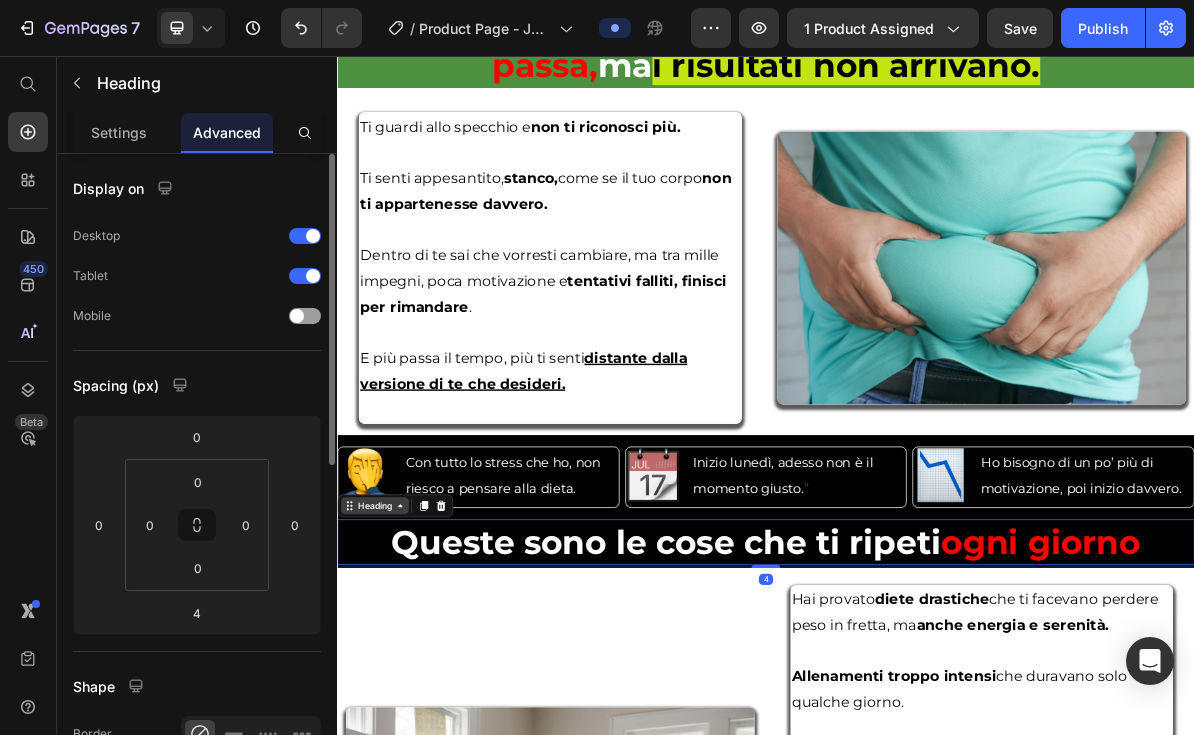 click on "Heading" at bounding box center [389, 686] 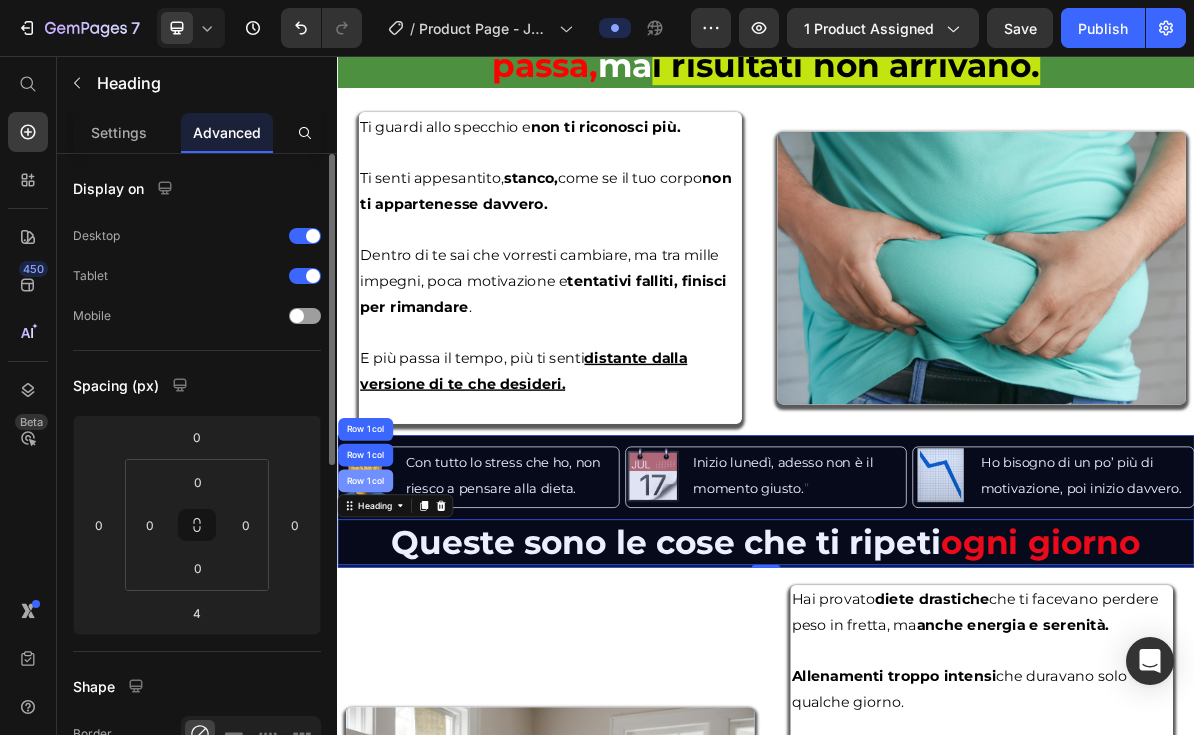 click on "Row 1 col" at bounding box center [376, 651] 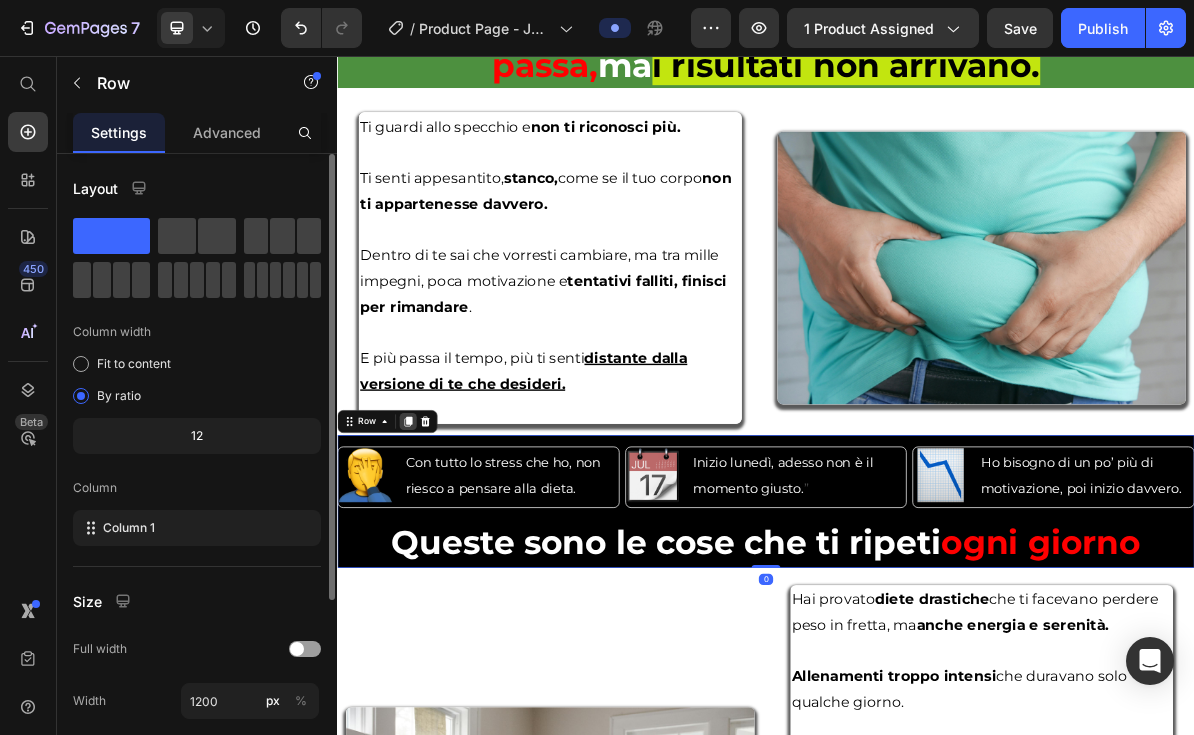click 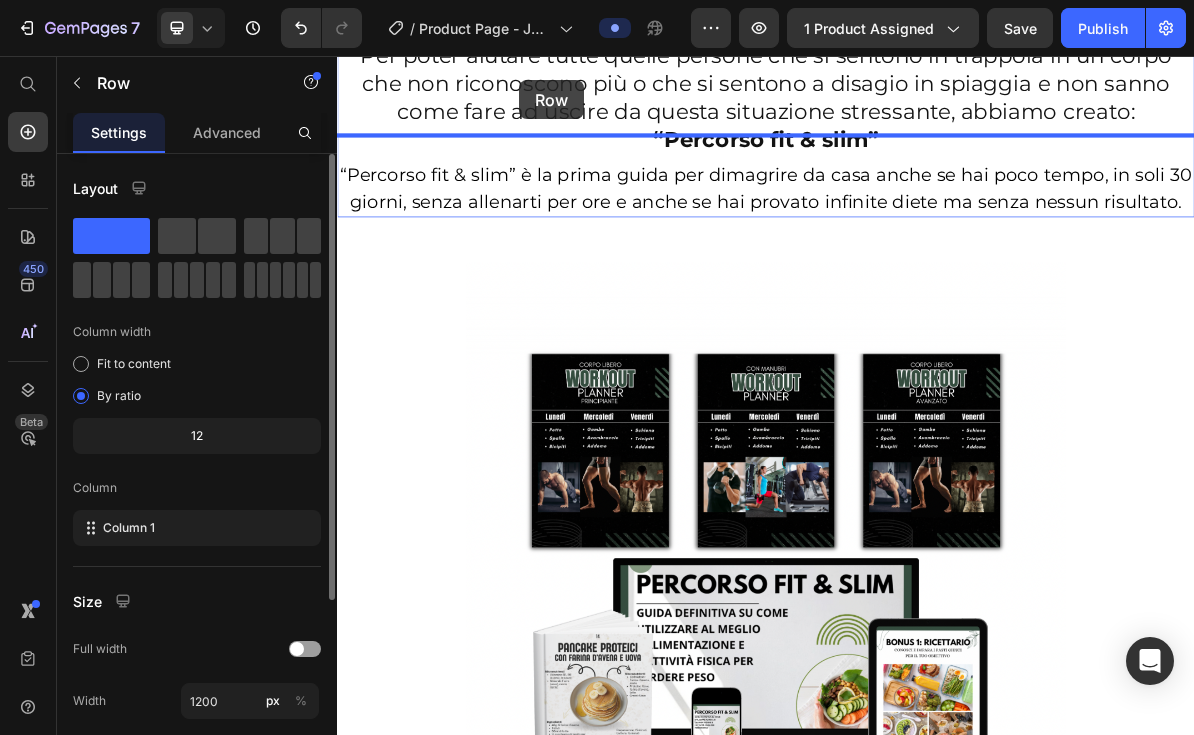 scroll, scrollTop: 4290, scrollLeft: 0, axis: vertical 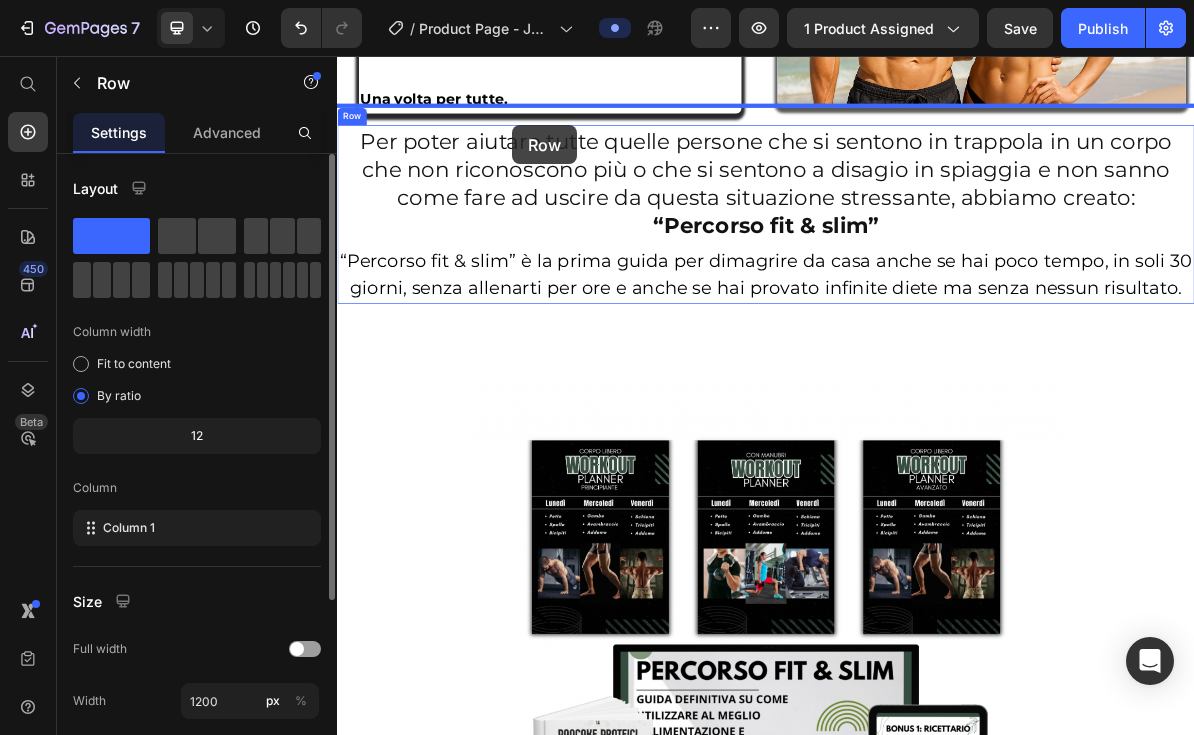 drag, startPoint x: 373, startPoint y: 745, endPoint x: 582, endPoint y: 153, distance: 627.8097 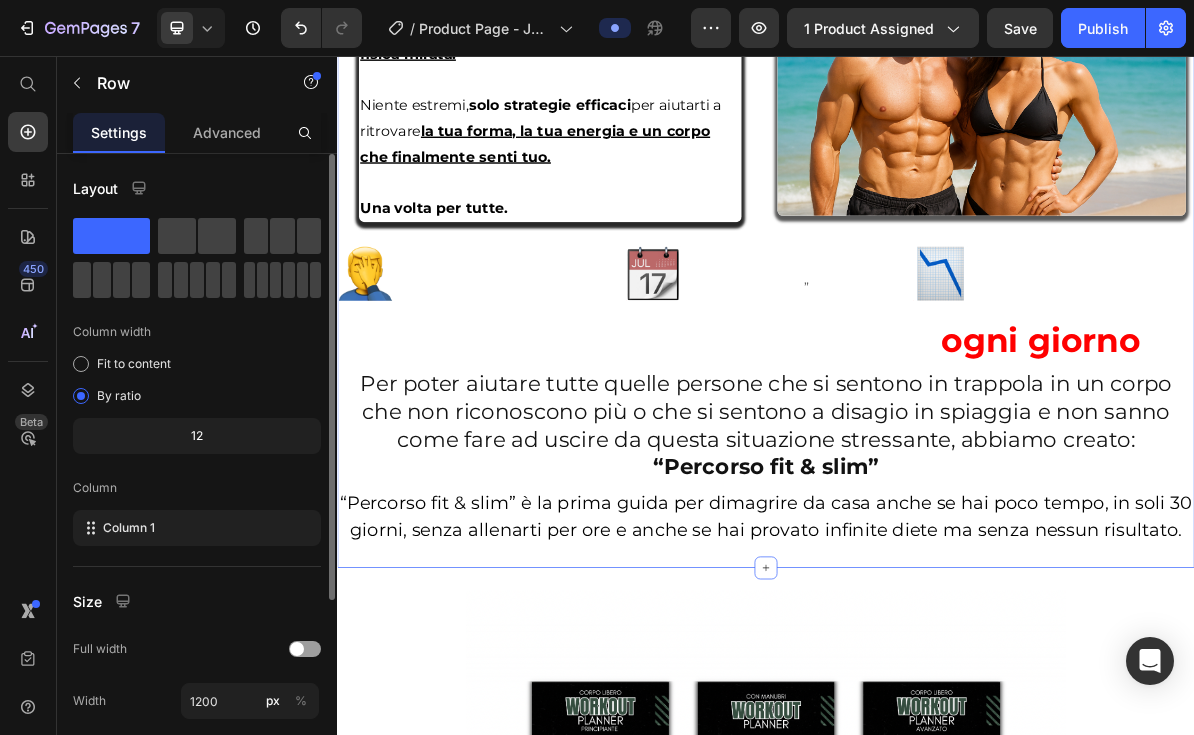 scroll, scrollTop: 3914, scrollLeft: 0, axis: vertical 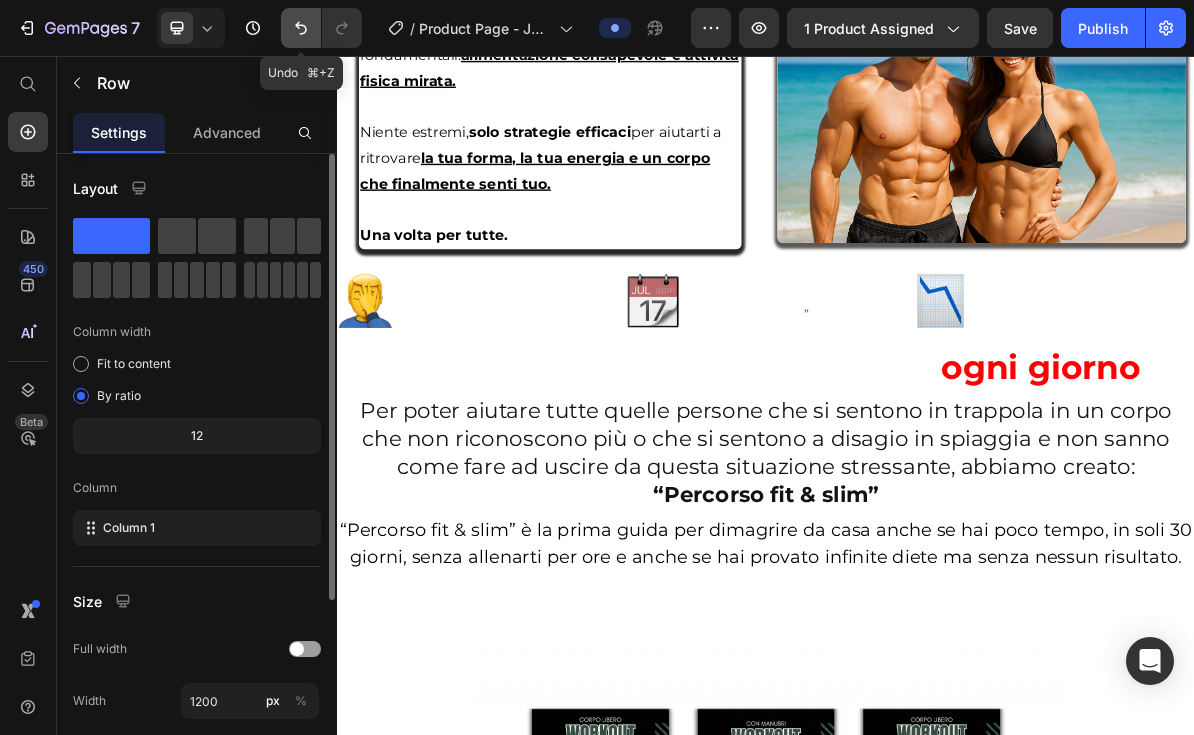 click 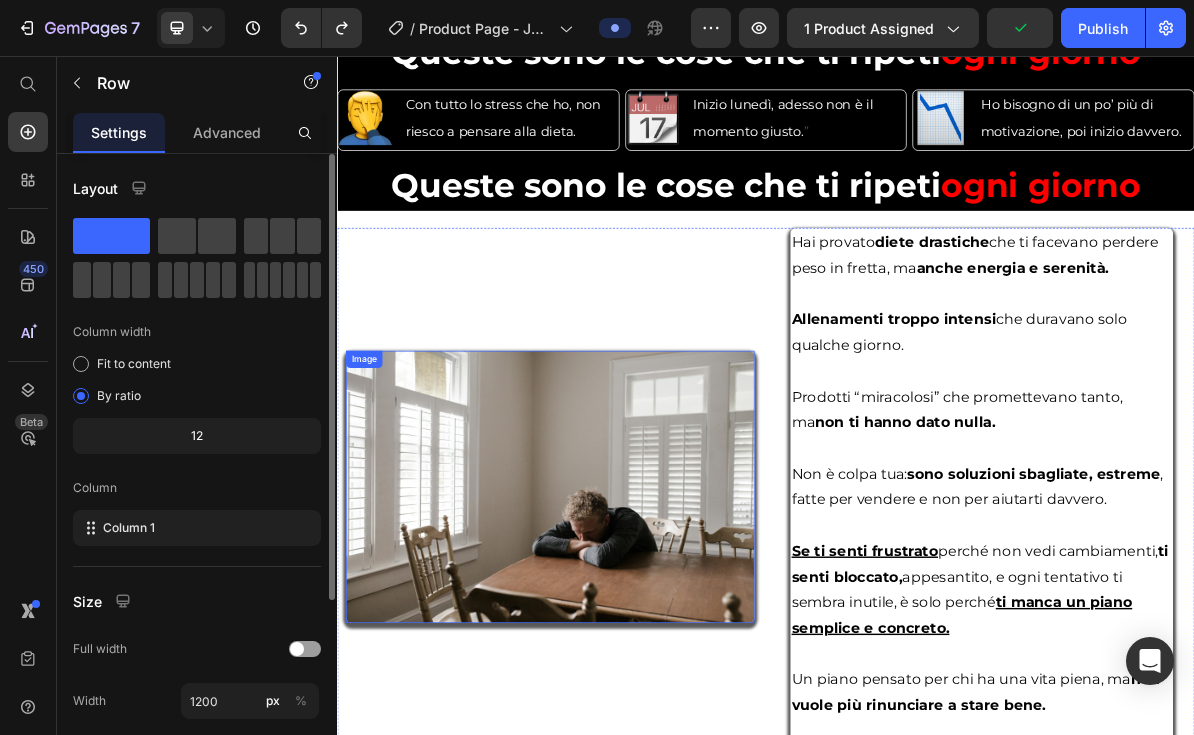 scroll, scrollTop: 2448, scrollLeft: 0, axis: vertical 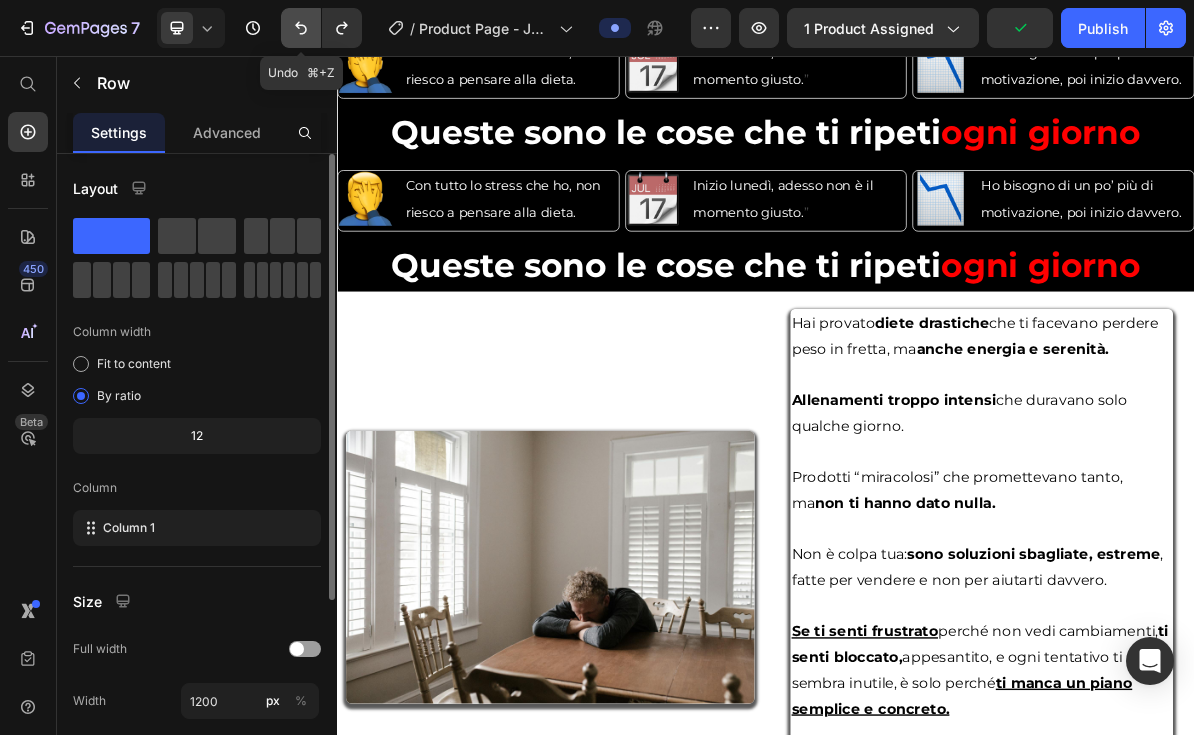 click 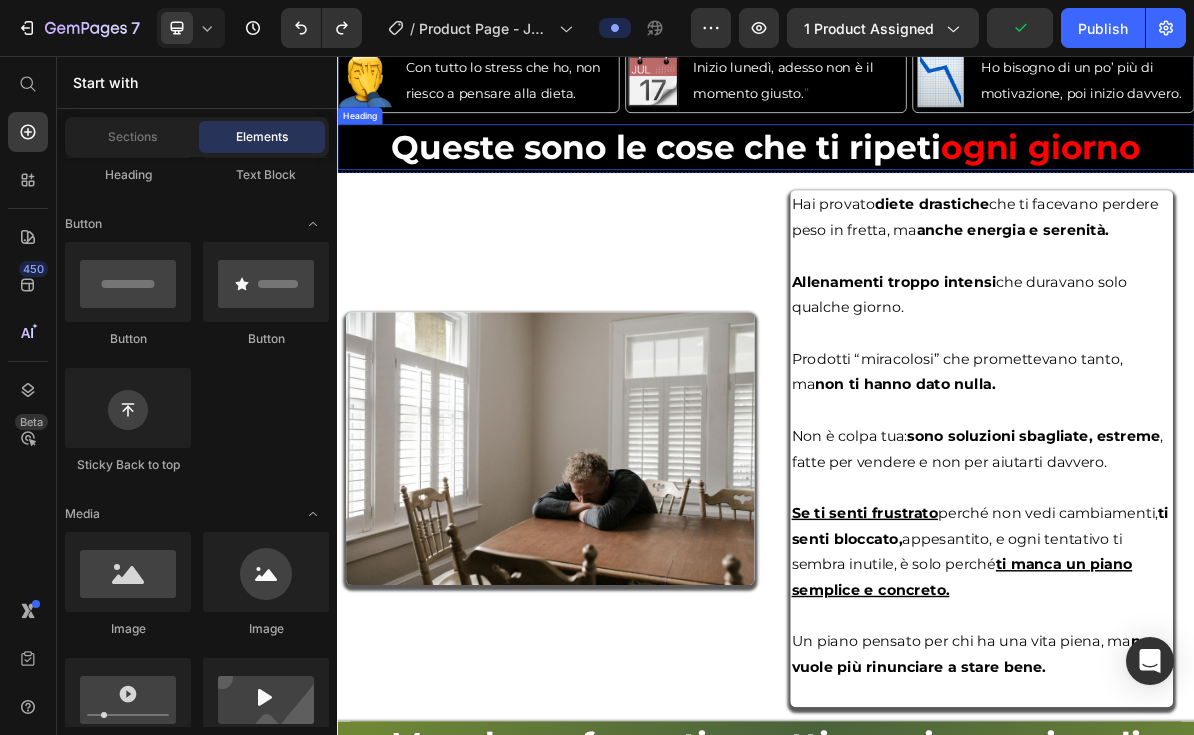 scroll, scrollTop: 2233, scrollLeft: 0, axis: vertical 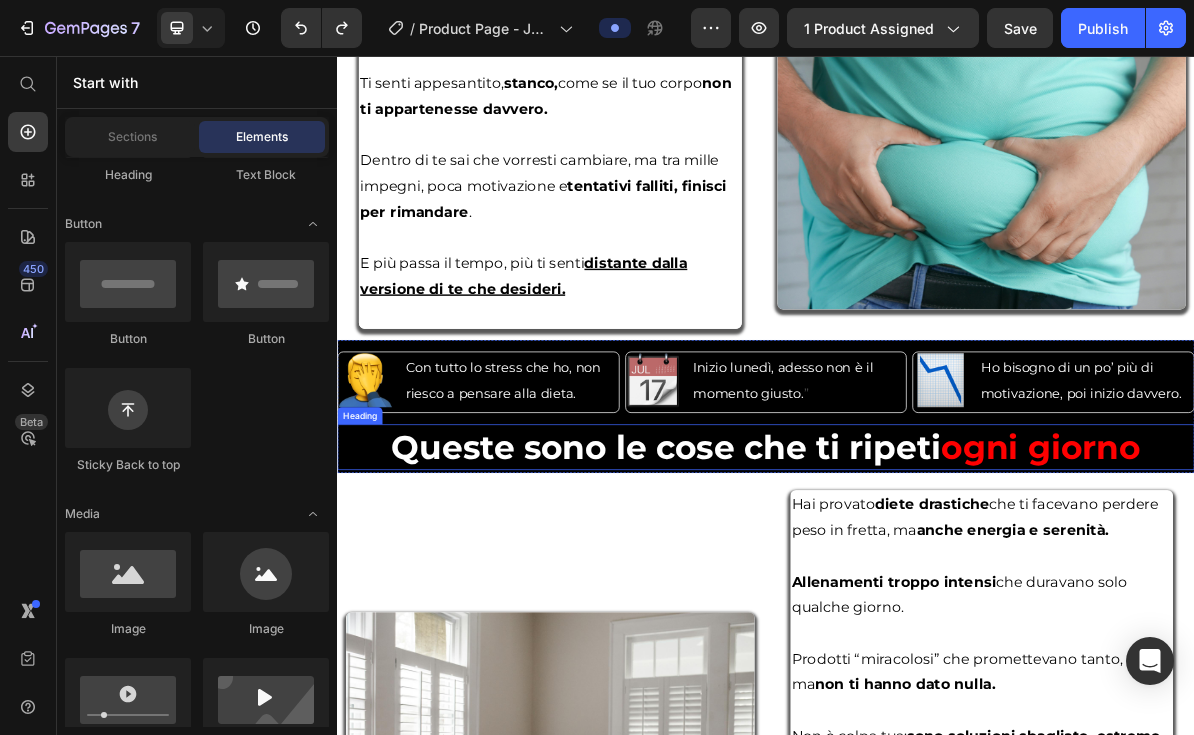 click on "Queste sono le cose che ti ripeti  ogni giorno" at bounding box center (937, 604) 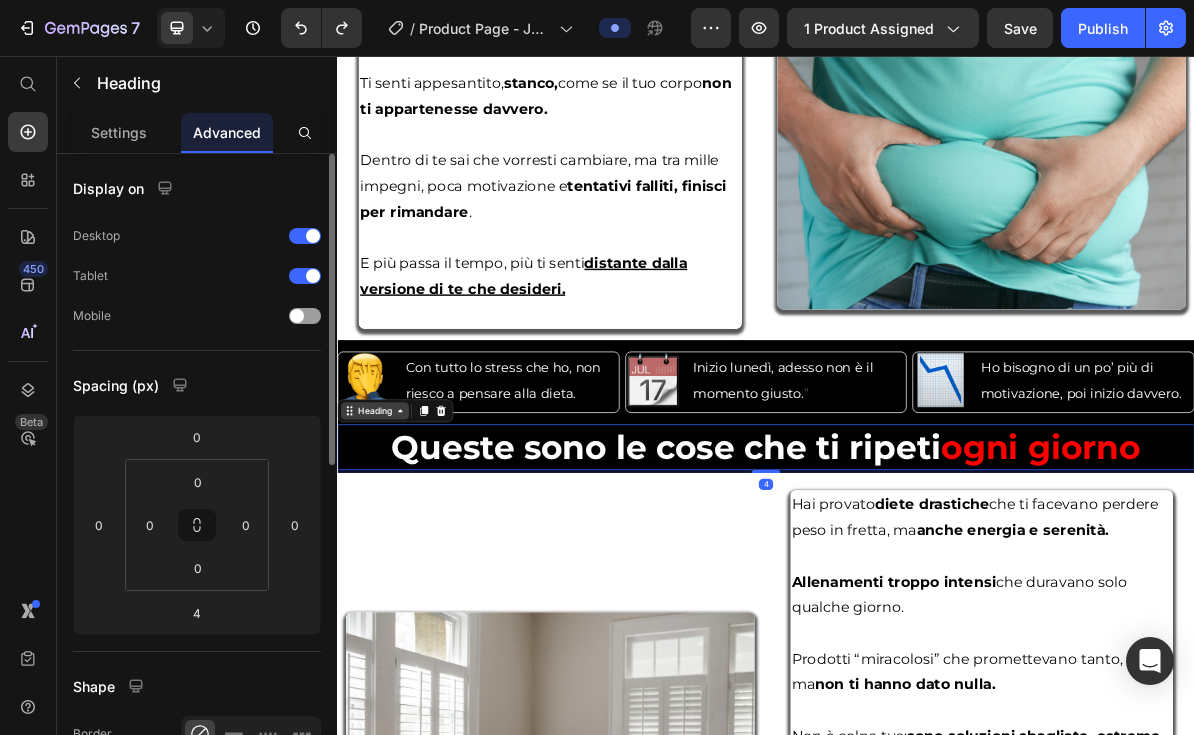click on "Heading" at bounding box center (389, 553) 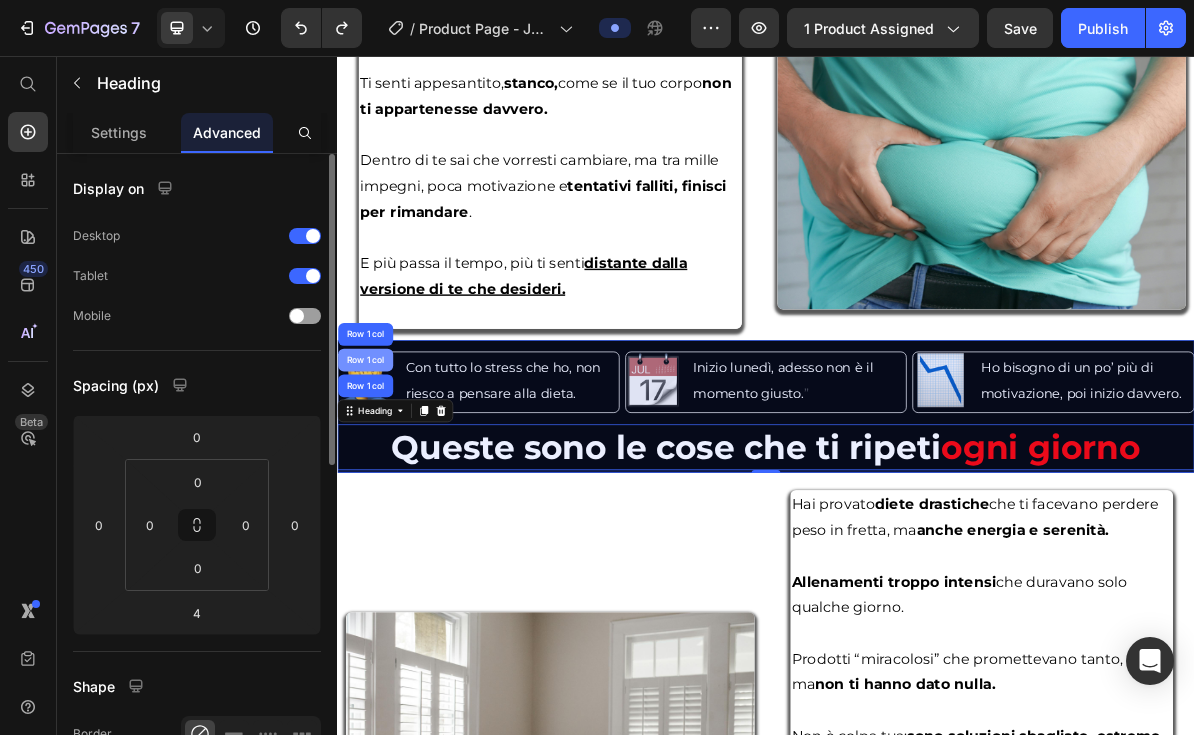 click on "Row 1 col" at bounding box center (376, 482) 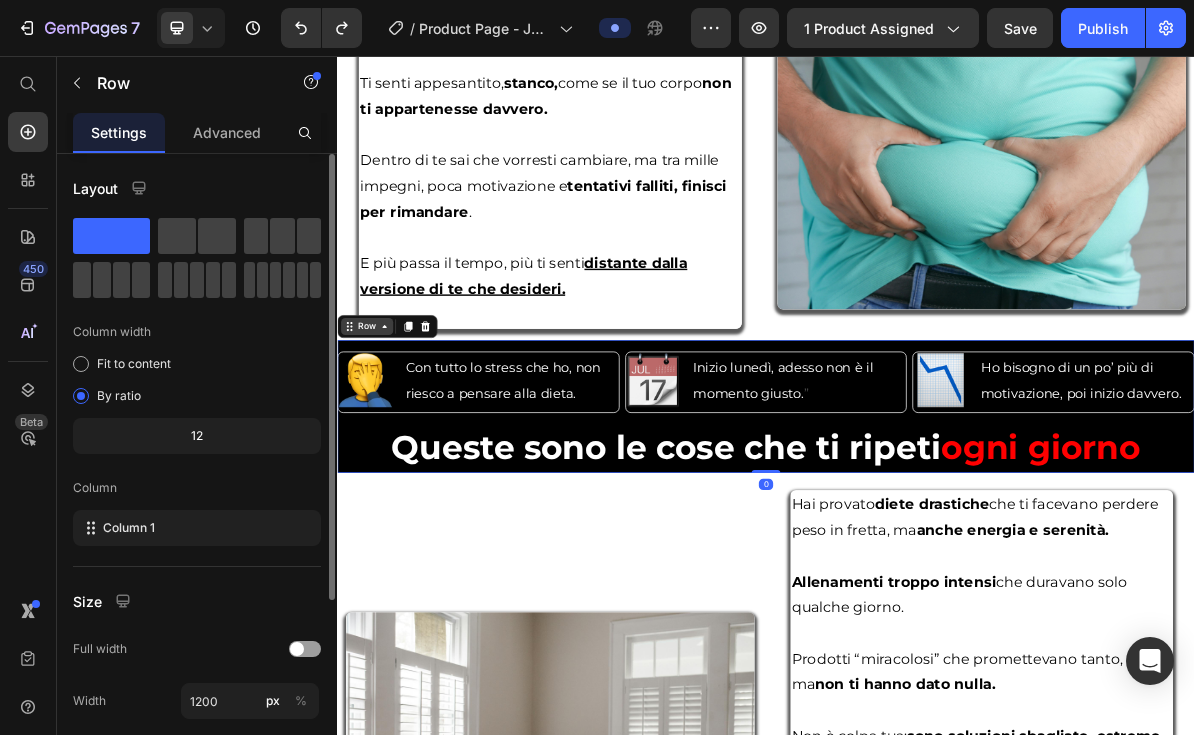 click on "Row" at bounding box center (378, 435) 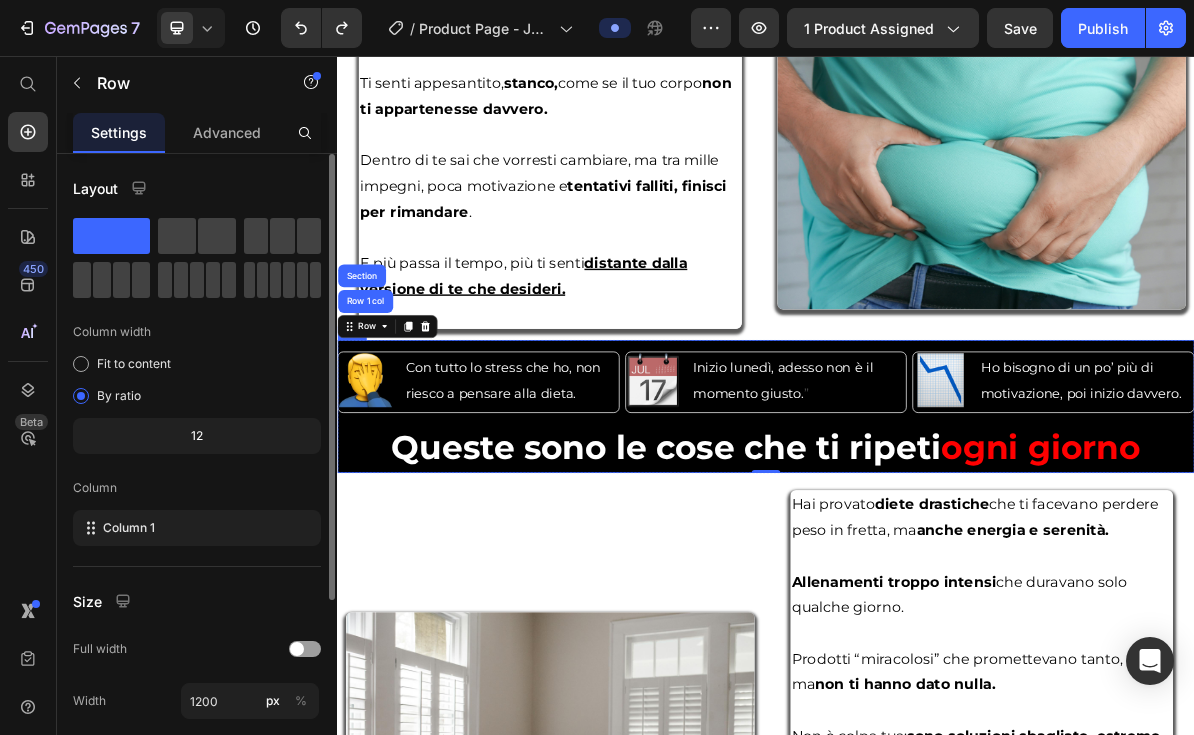 click on "Image Con tutto lo stress che ho, non riesco a pensare alla dieta. Text Block Advanced List Image Inizio lunedì, adesso non è il momento giusto. ” Text Block Advanced List Image Ho bisogno di un po’ più di motivazione, poi inizio davvero. Text Advanced List Row Queste sono le cose che ti ripeti  ogni giorno Heading Queste sono le cose che ti ripeti  ogni giorno Heading" at bounding box center (937, 547) 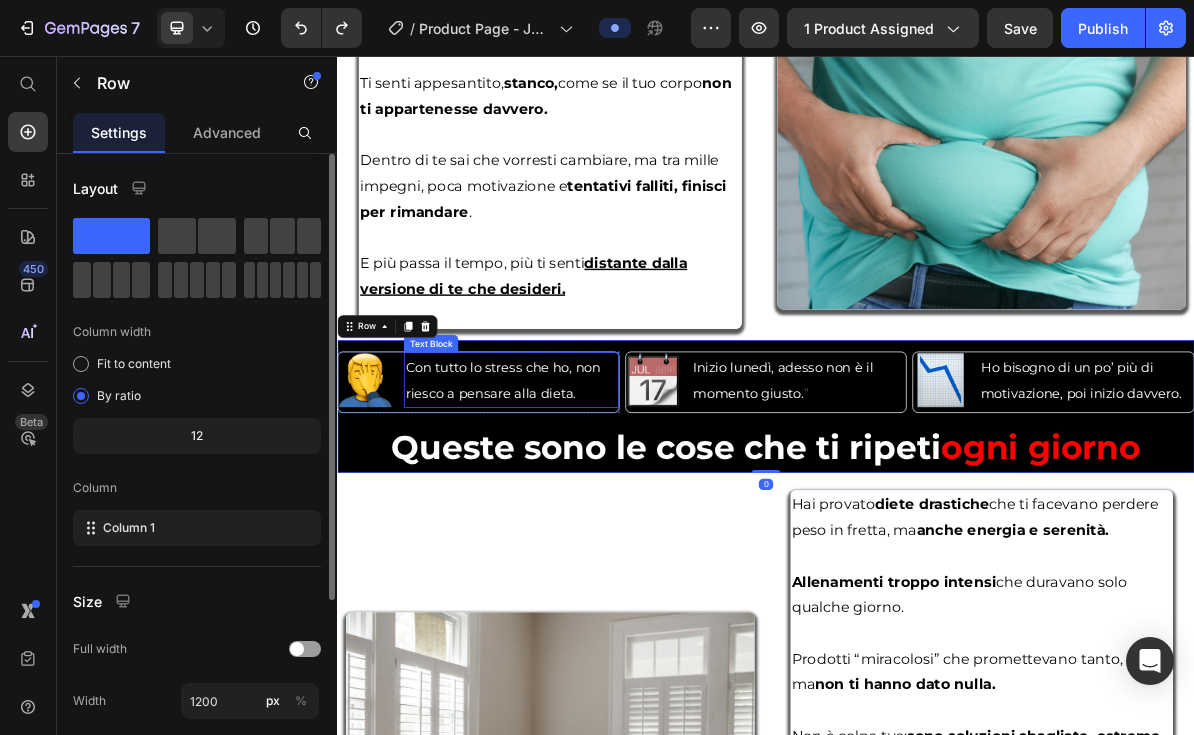 click on "Con tutto lo stress che ho, non riesco a pensare alla dieta." at bounding box center (568, 510) 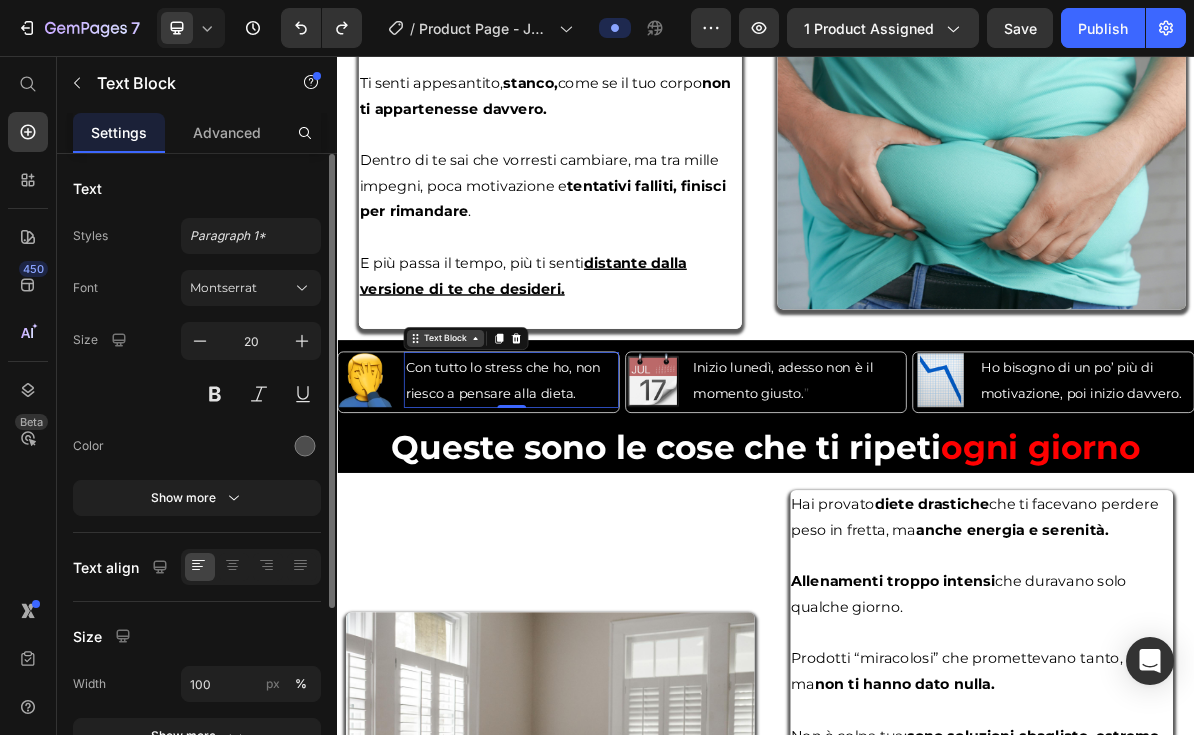 click on "Text Block" at bounding box center [489, 452] 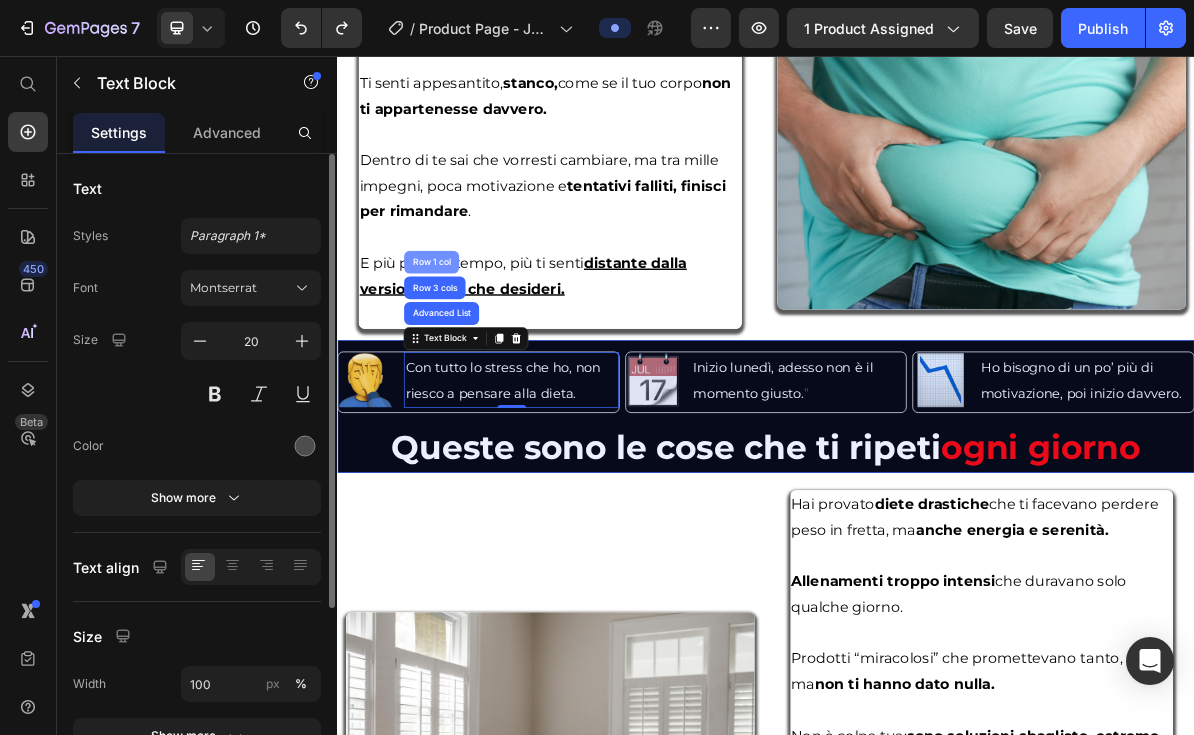 click on "Row 1 col" at bounding box center [469, 345] 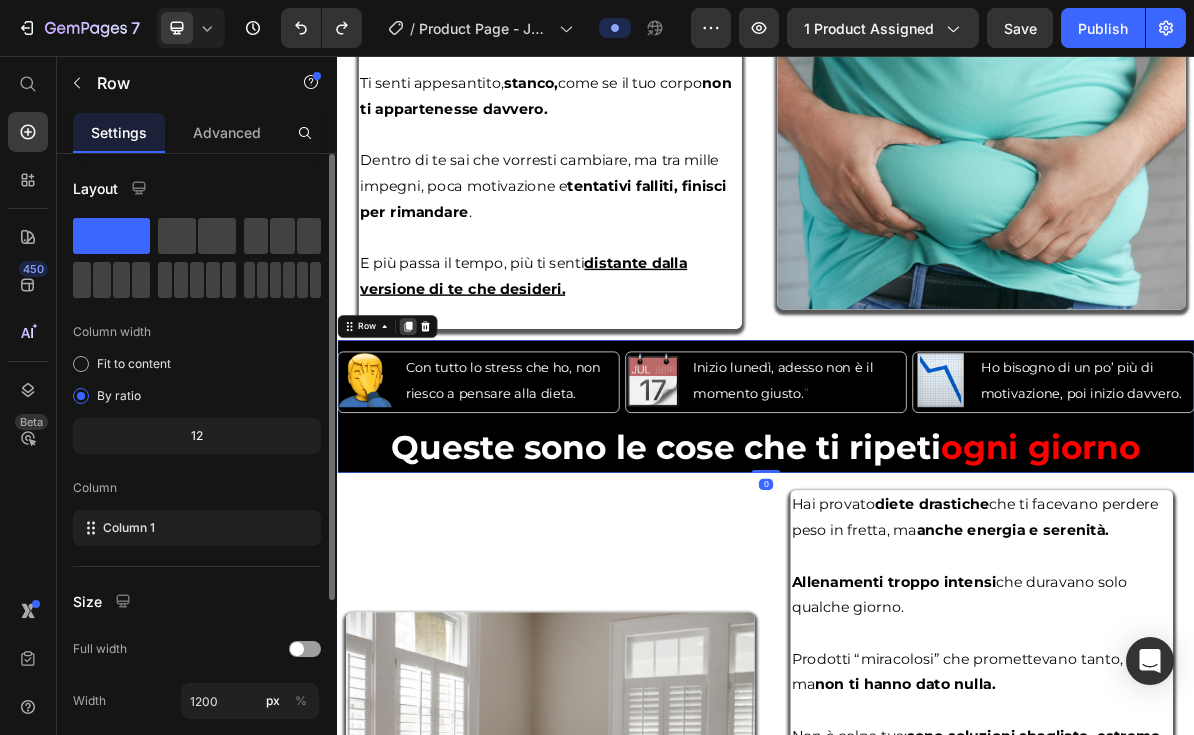 click 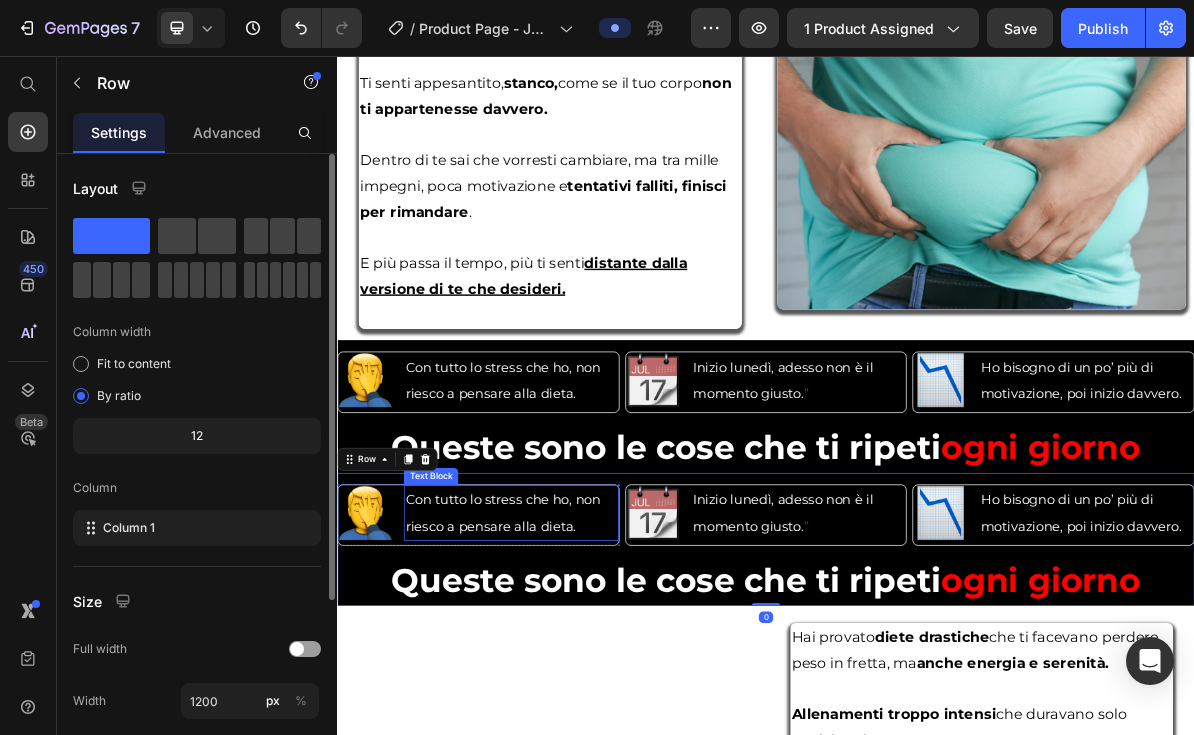 scroll, scrollTop: 2382, scrollLeft: 0, axis: vertical 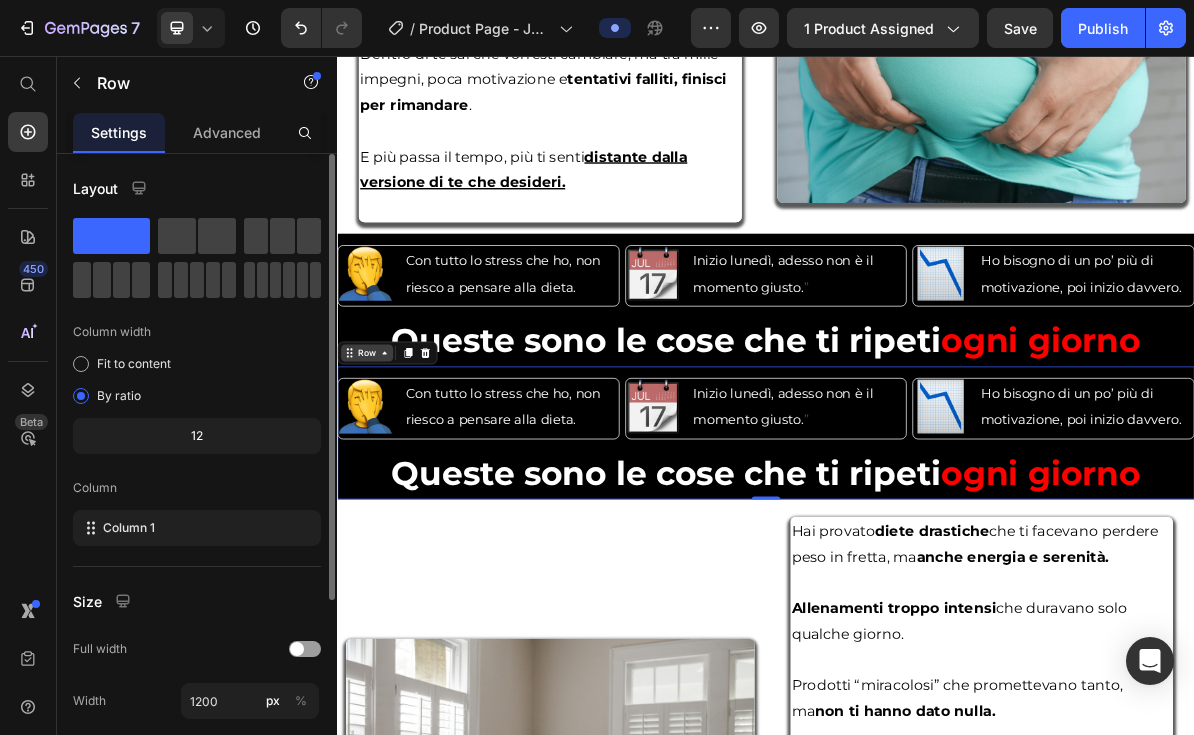 click on "Row" at bounding box center (378, 472) 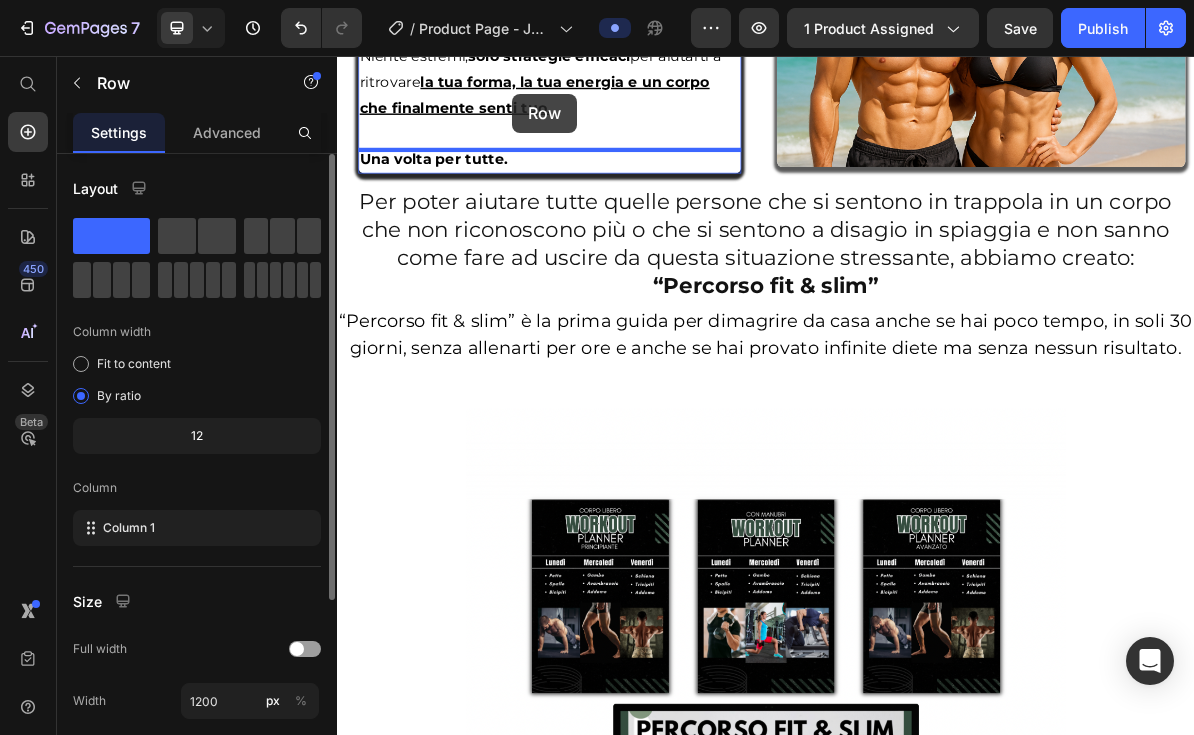scroll, scrollTop: 4118, scrollLeft: 0, axis: vertical 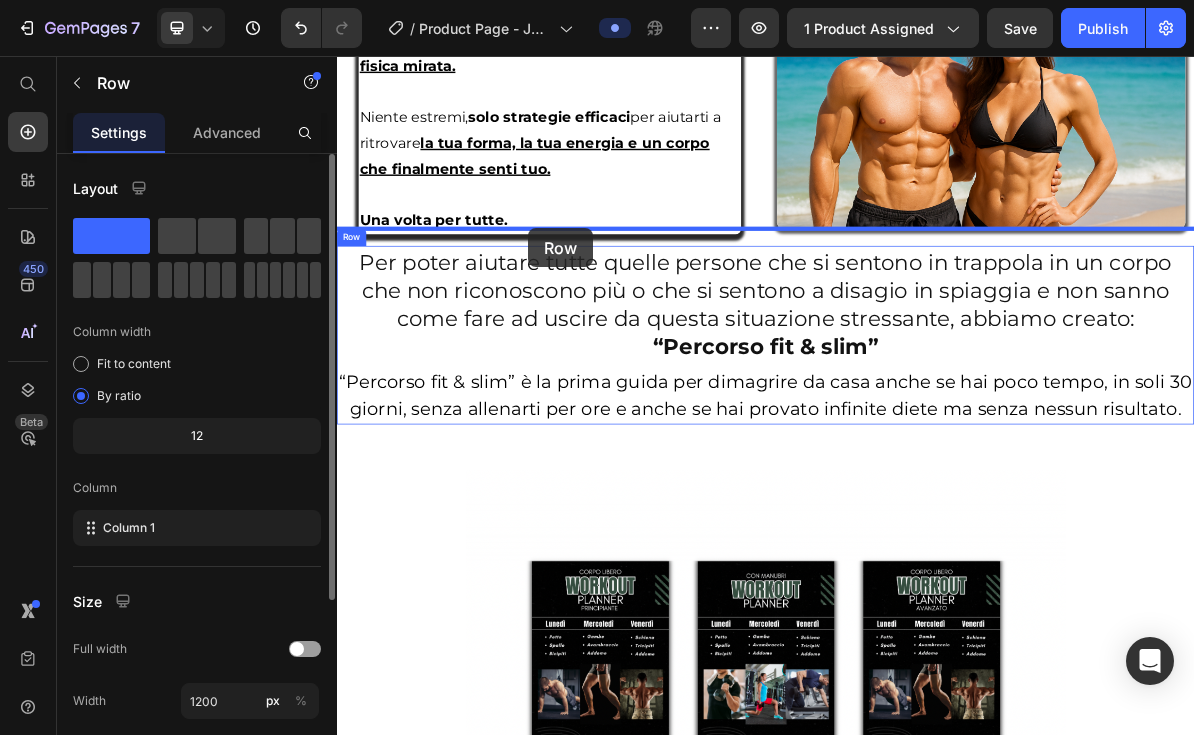 drag, startPoint x: 371, startPoint y: 465, endPoint x: 604, endPoint y: 297, distance: 287.25076 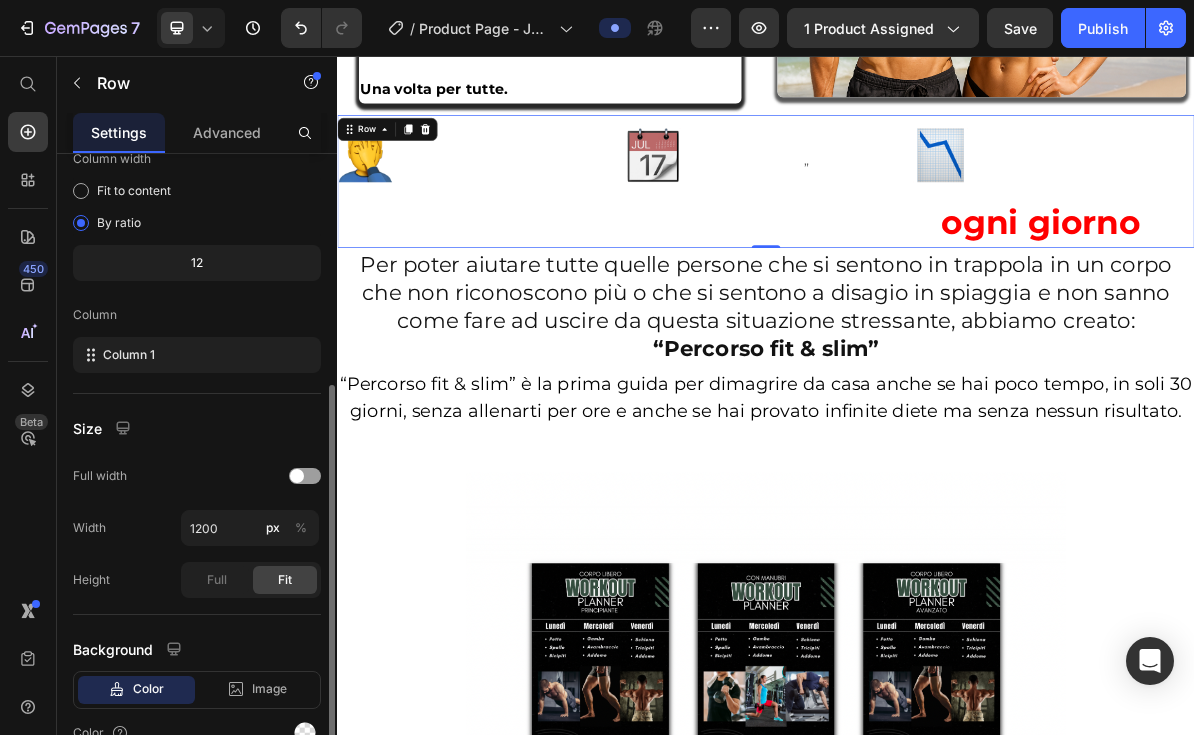 scroll, scrollTop: 238, scrollLeft: 0, axis: vertical 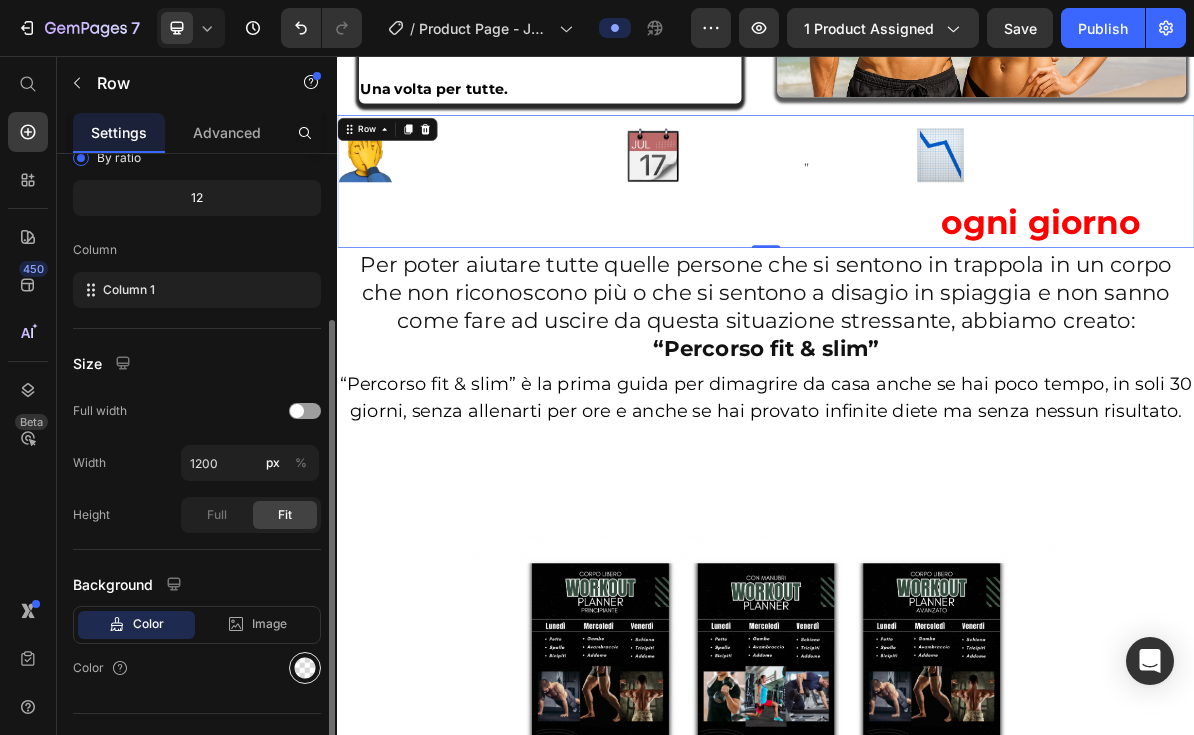 click at bounding box center (305, 668) 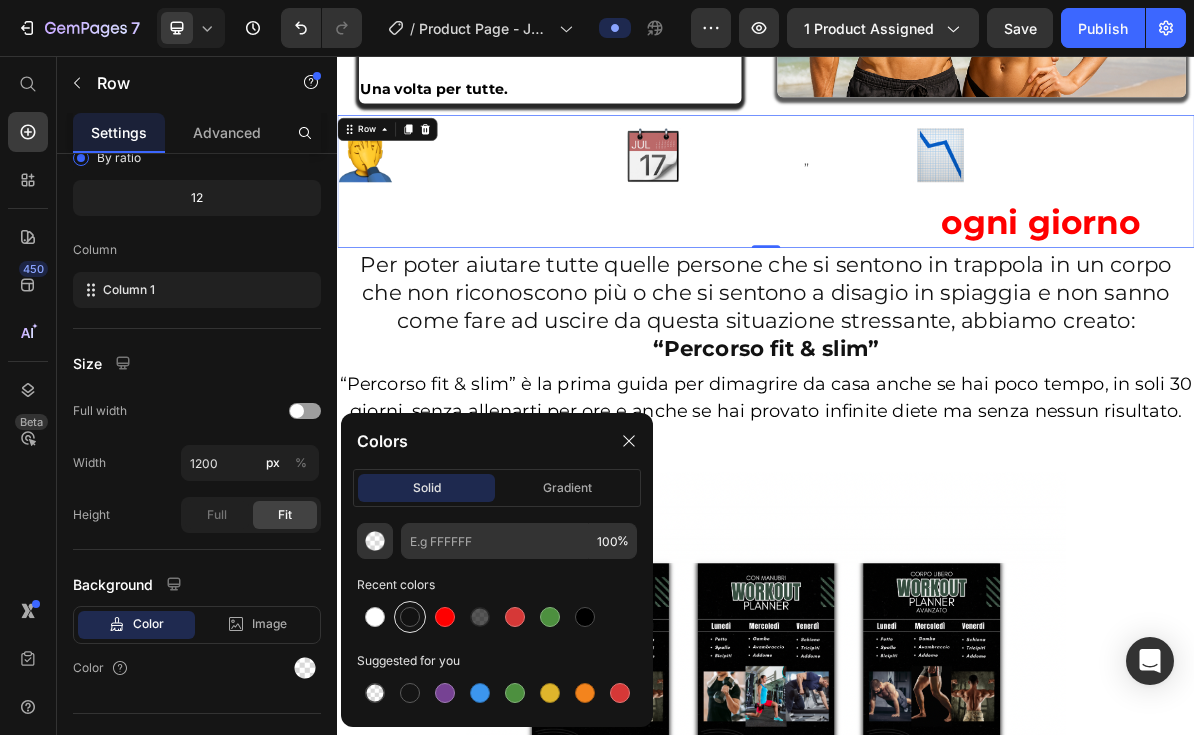 click at bounding box center [410, 617] 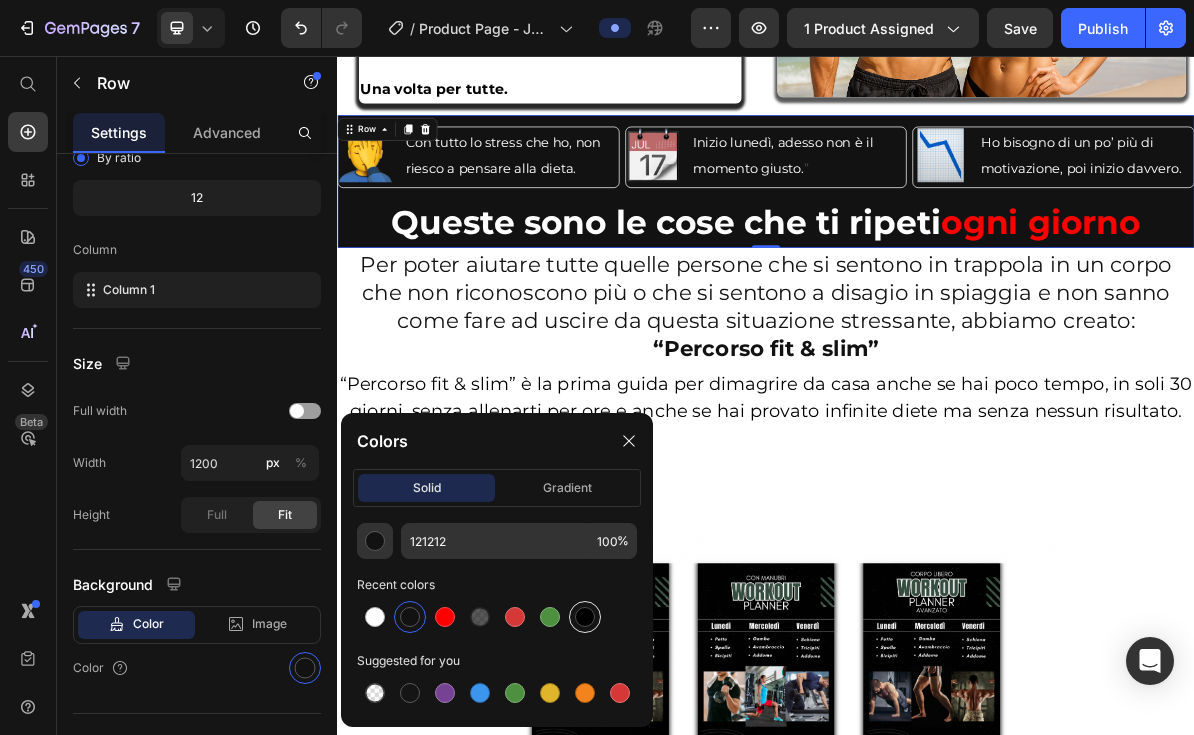 click at bounding box center (585, 617) 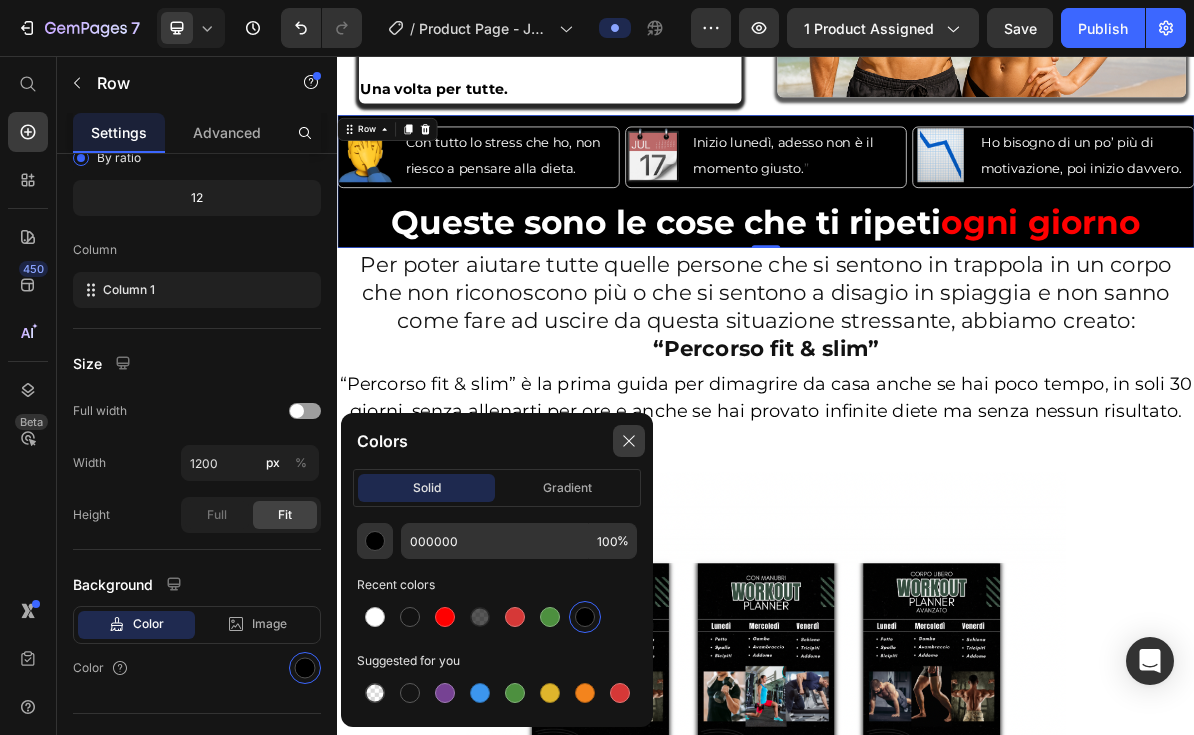 click 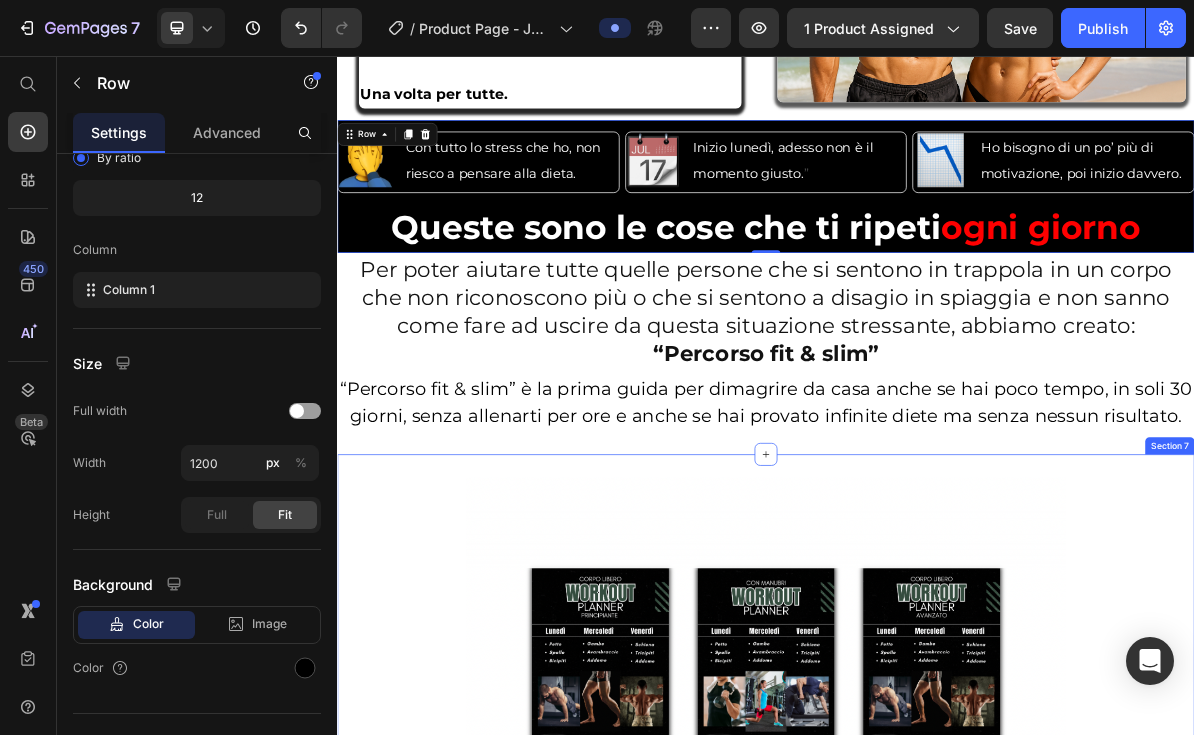 scroll, scrollTop: 4108, scrollLeft: 0, axis: vertical 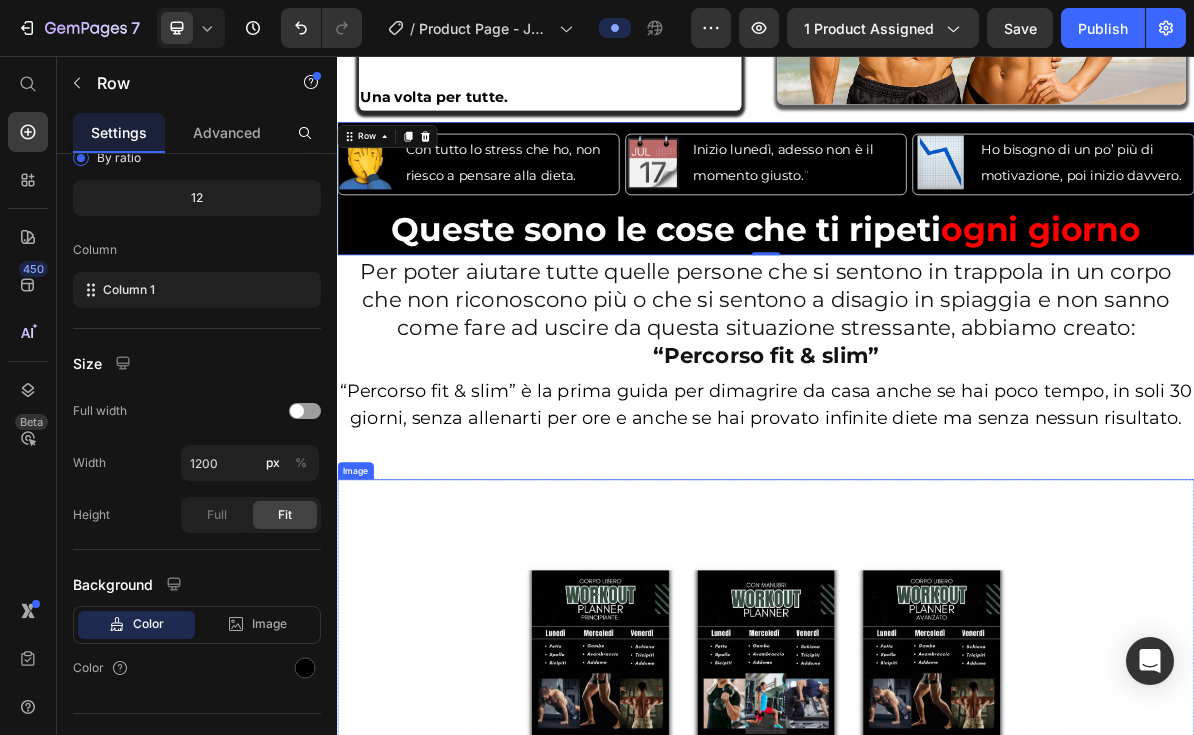 click at bounding box center (937, 1069) 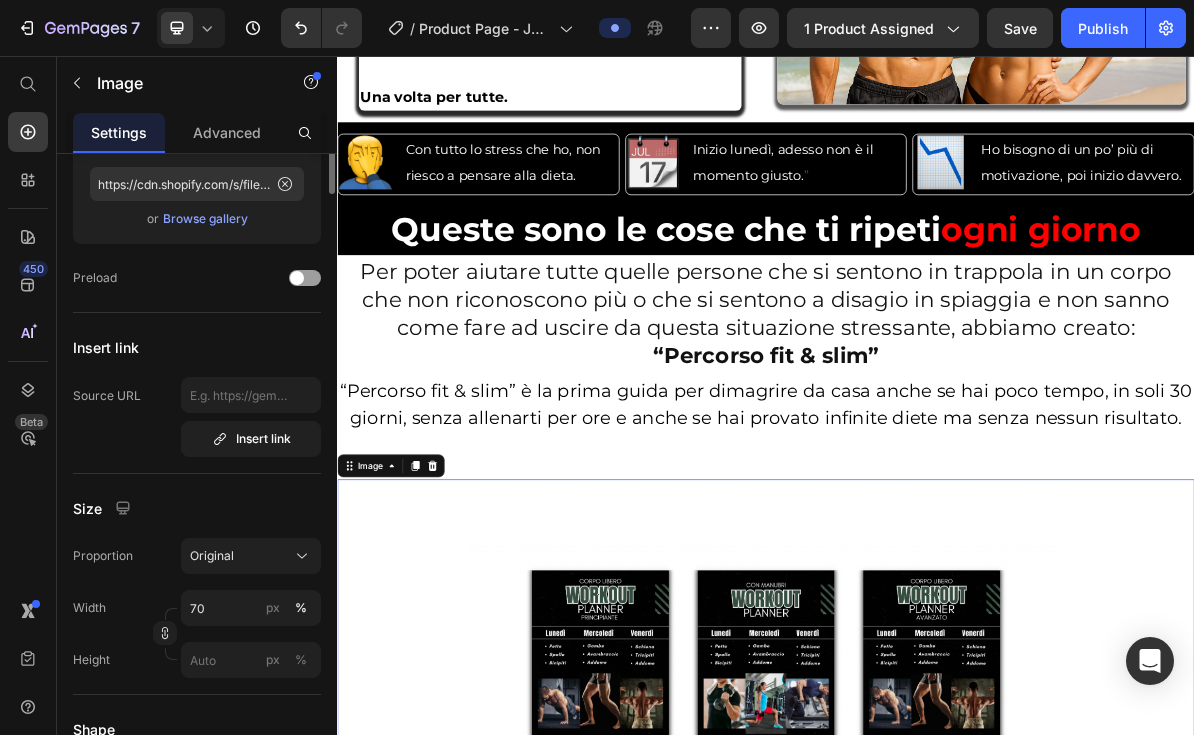 scroll, scrollTop: 0, scrollLeft: 0, axis: both 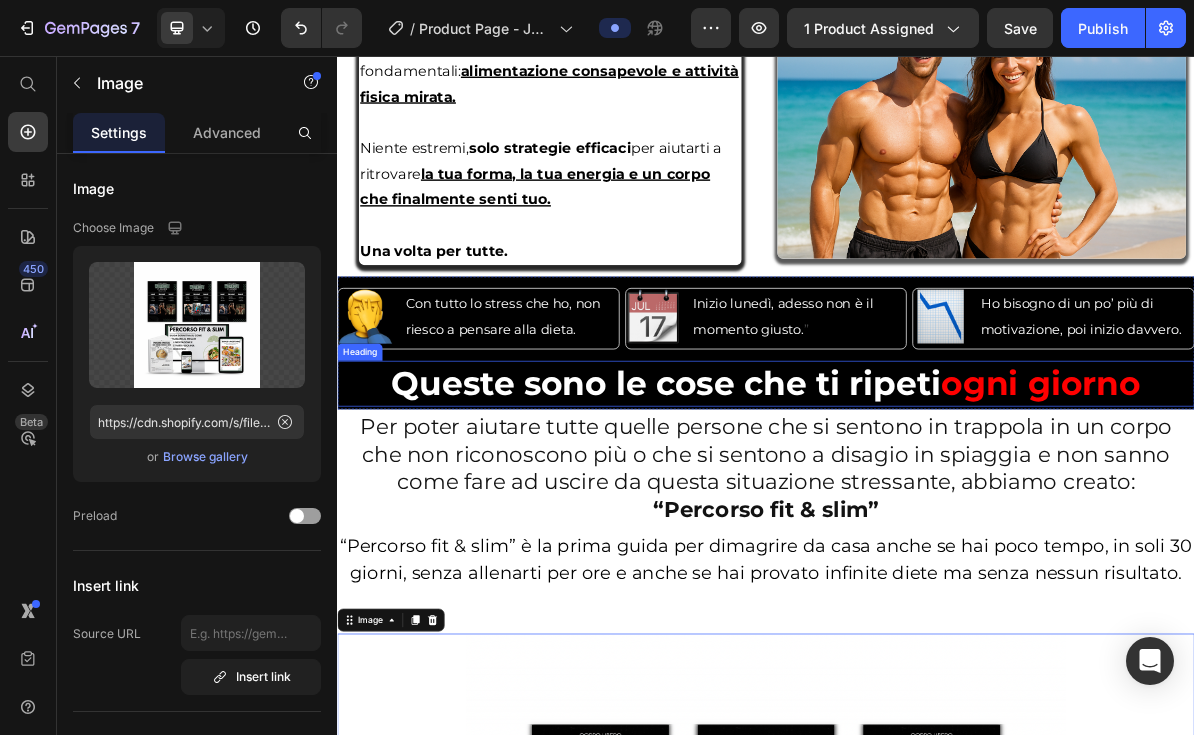 click on "Queste sono le cose che ti ripeti" at bounding box center (798, 514) 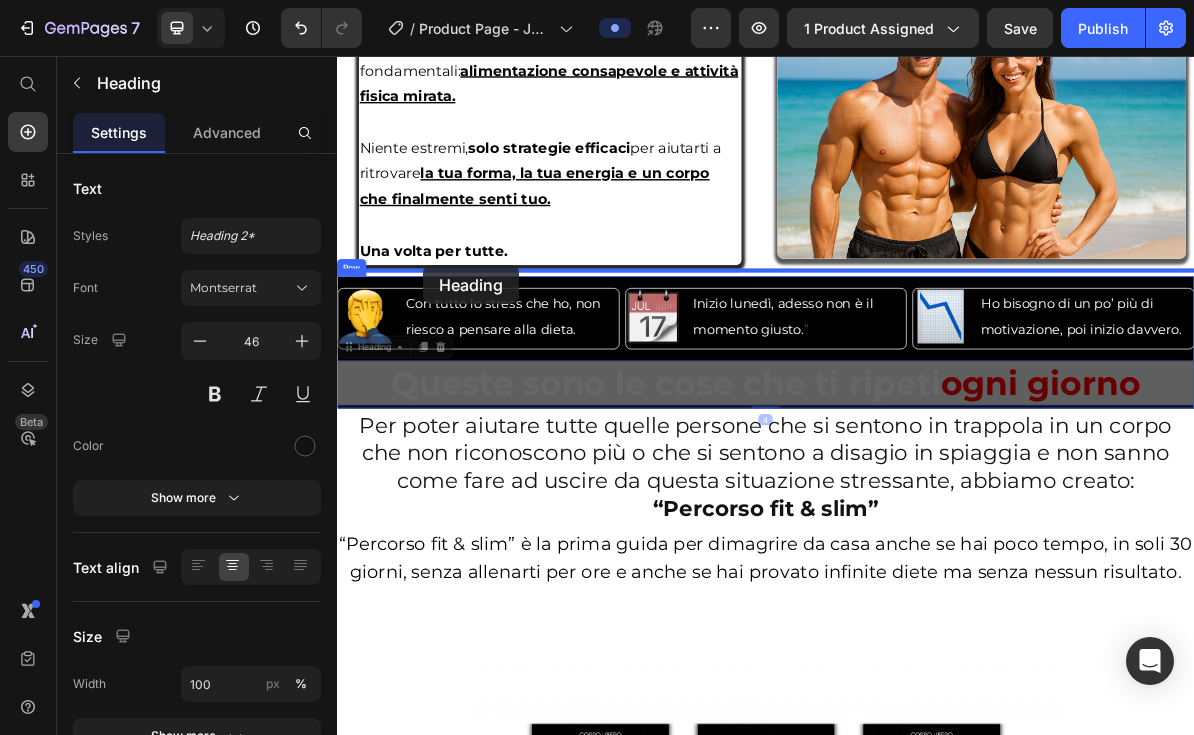 drag, startPoint x: 365, startPoint y: 437, endPoint x: 457, endPoint y: 349, distance: 127.310646 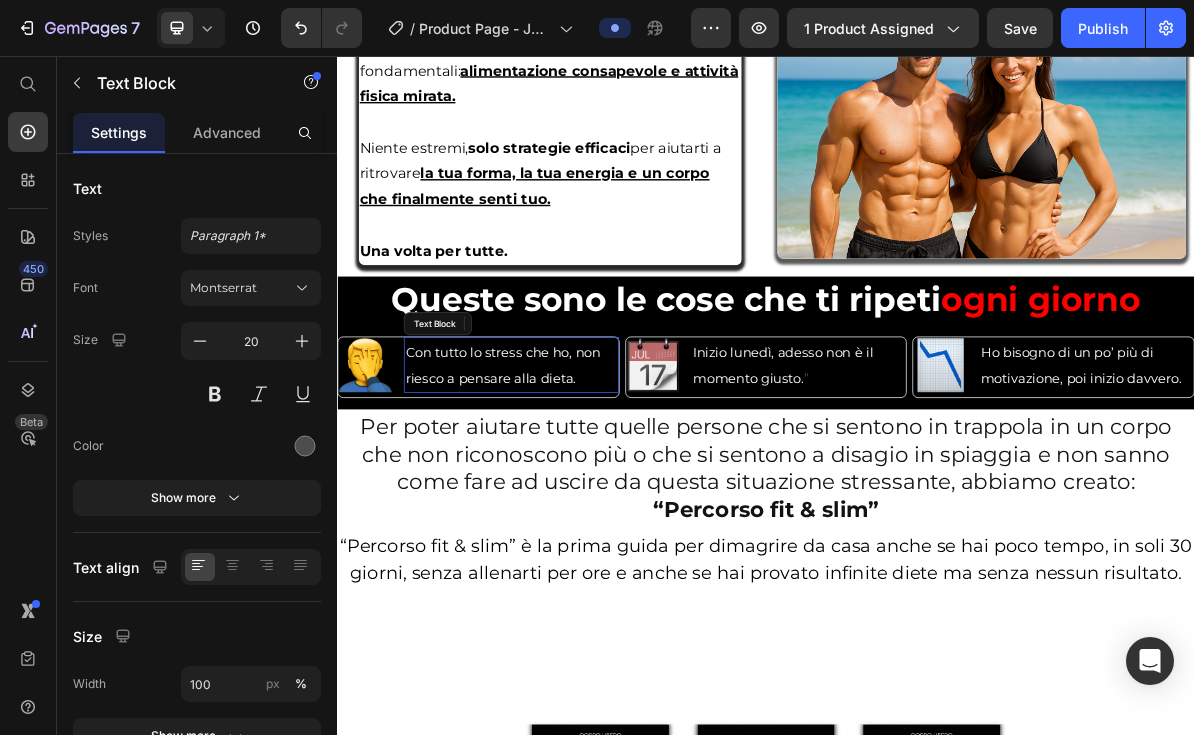 click on "Con tutto lo stress che ho, non riesco a pensare alla dieta." at bounding box center (568, 489) 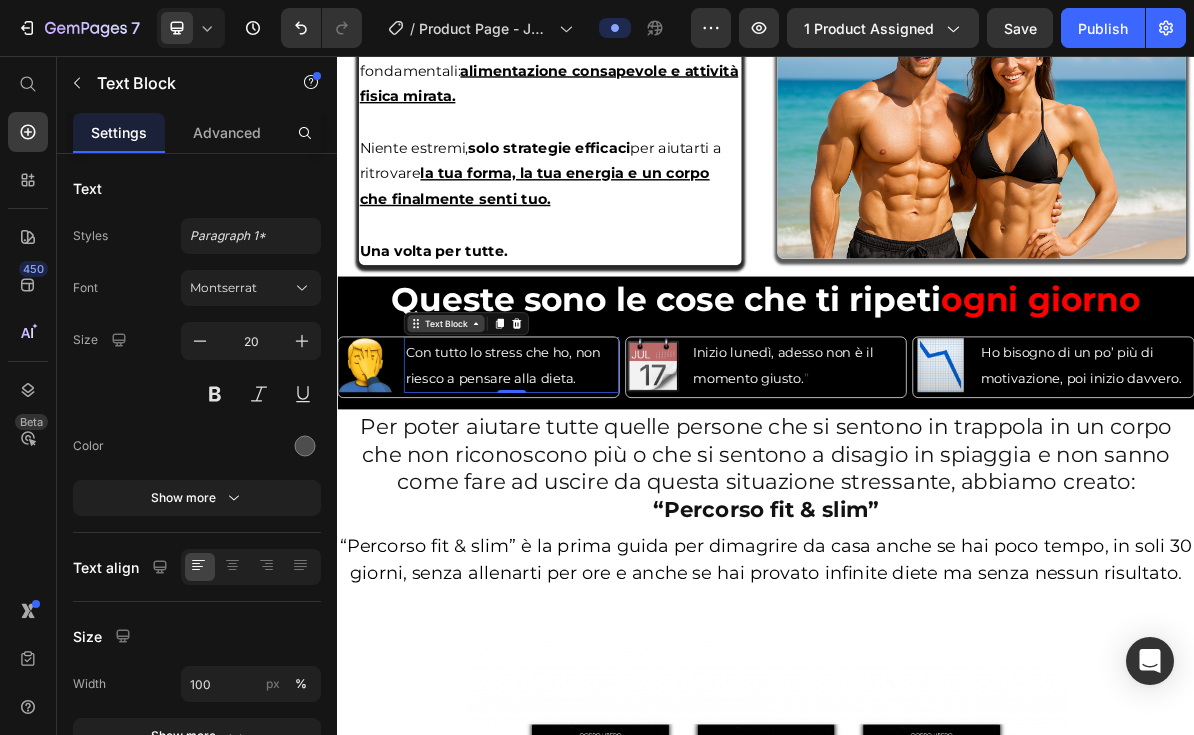 click on "Text Block" at bounding box center [489, 431] 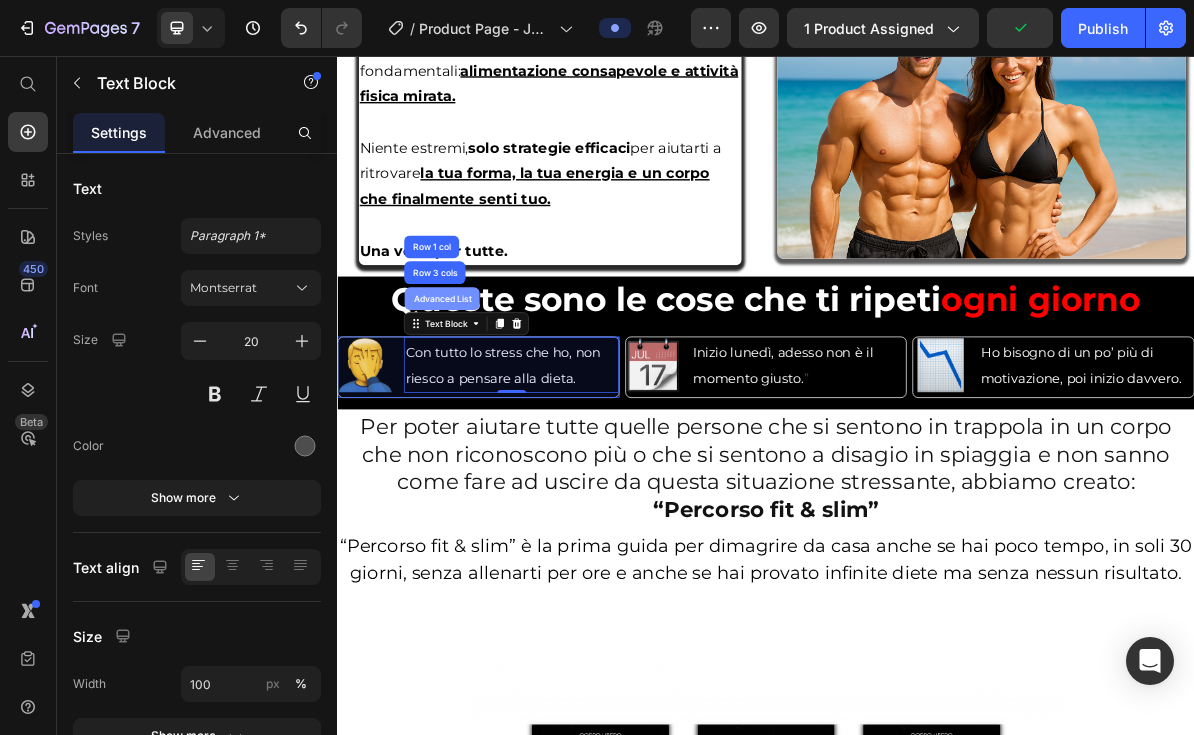 click on "Advanced List" at bounding box center [483, 396] 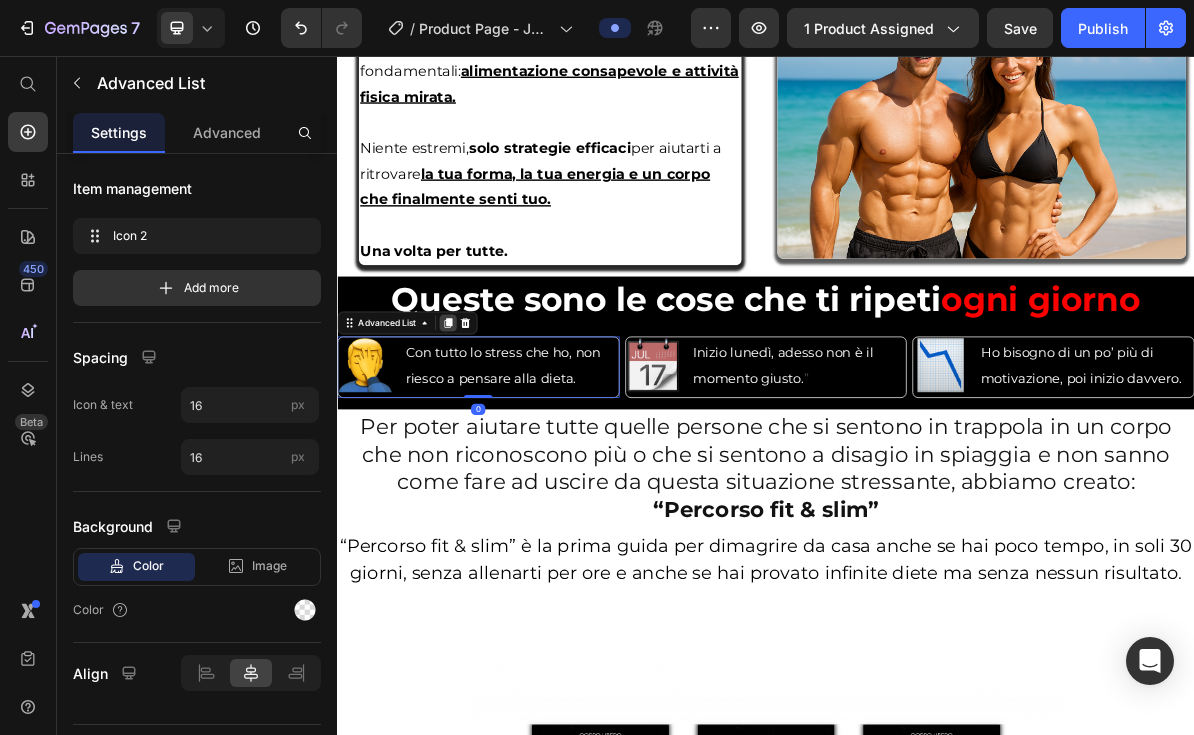 click 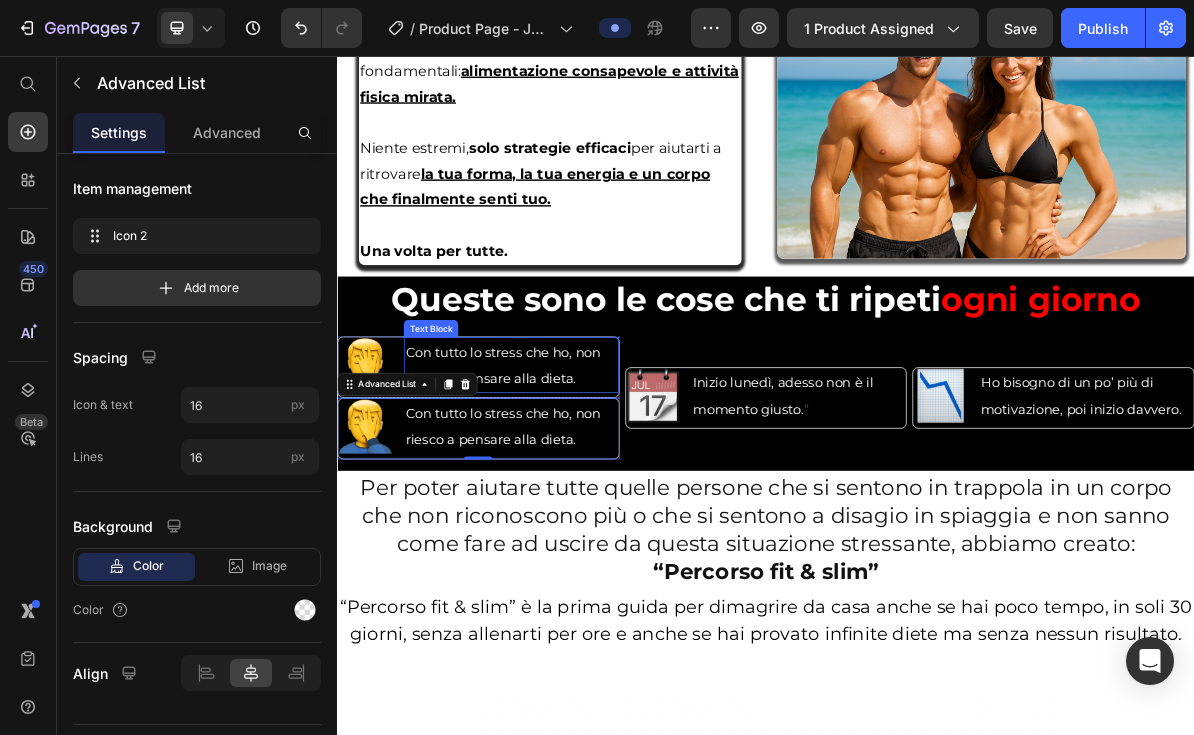 click on "Con tutto lo stress che ho, non riesco a pensare alla dieta." at bounding box center (580, 489) 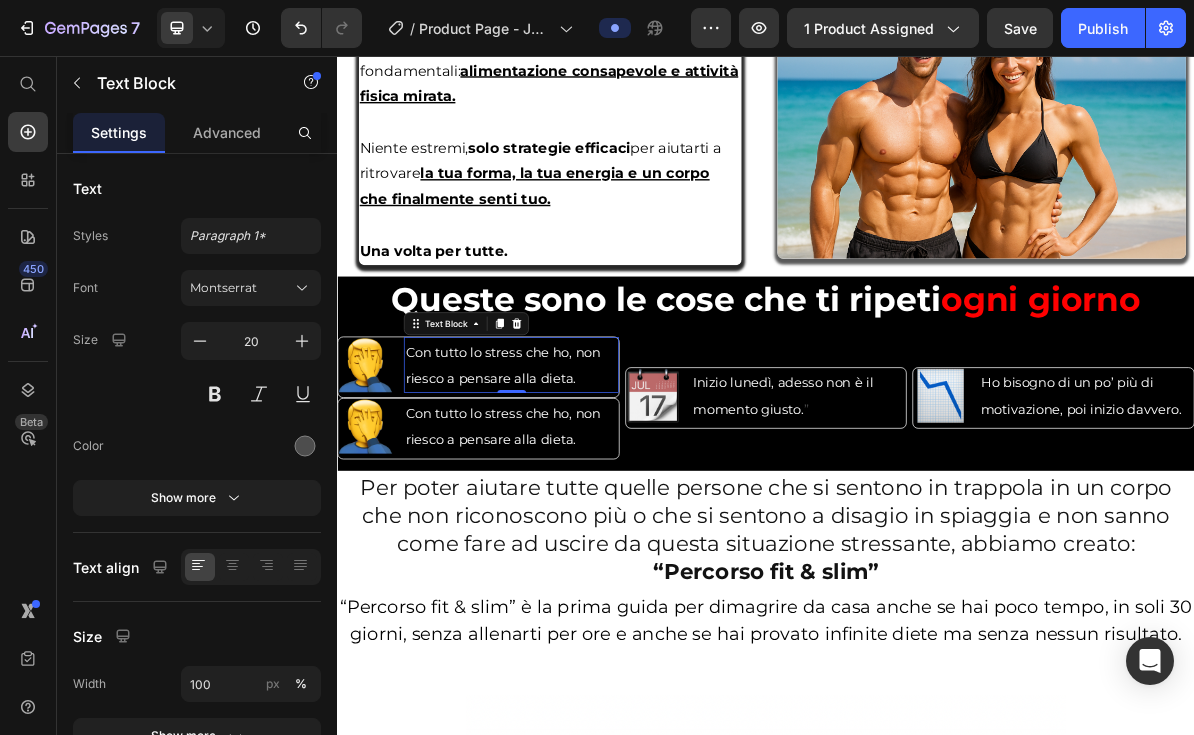 click on "Con tutto lo stress che ho, non riesco a pensare alla dieta." at bounding box center (580, 489) 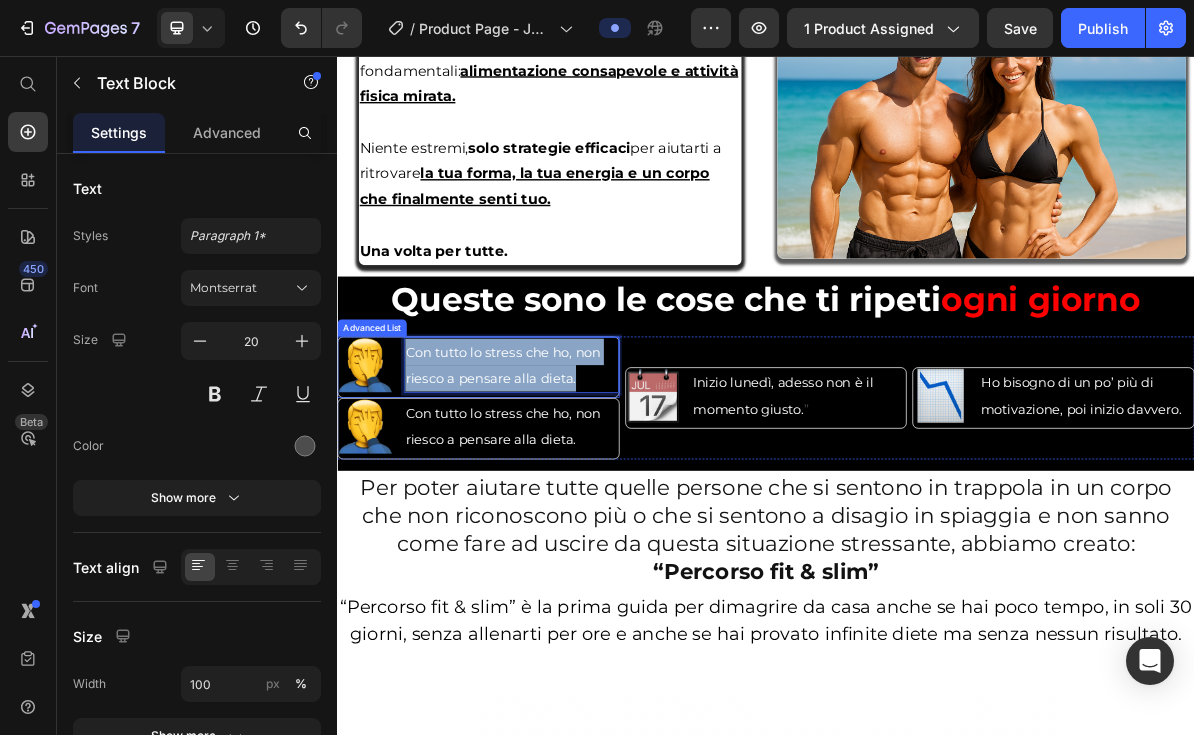 drag, startPoint x: 676, startPoint y: 483, endPoint x: 417, endPoint y: 442, distance: 262.2251 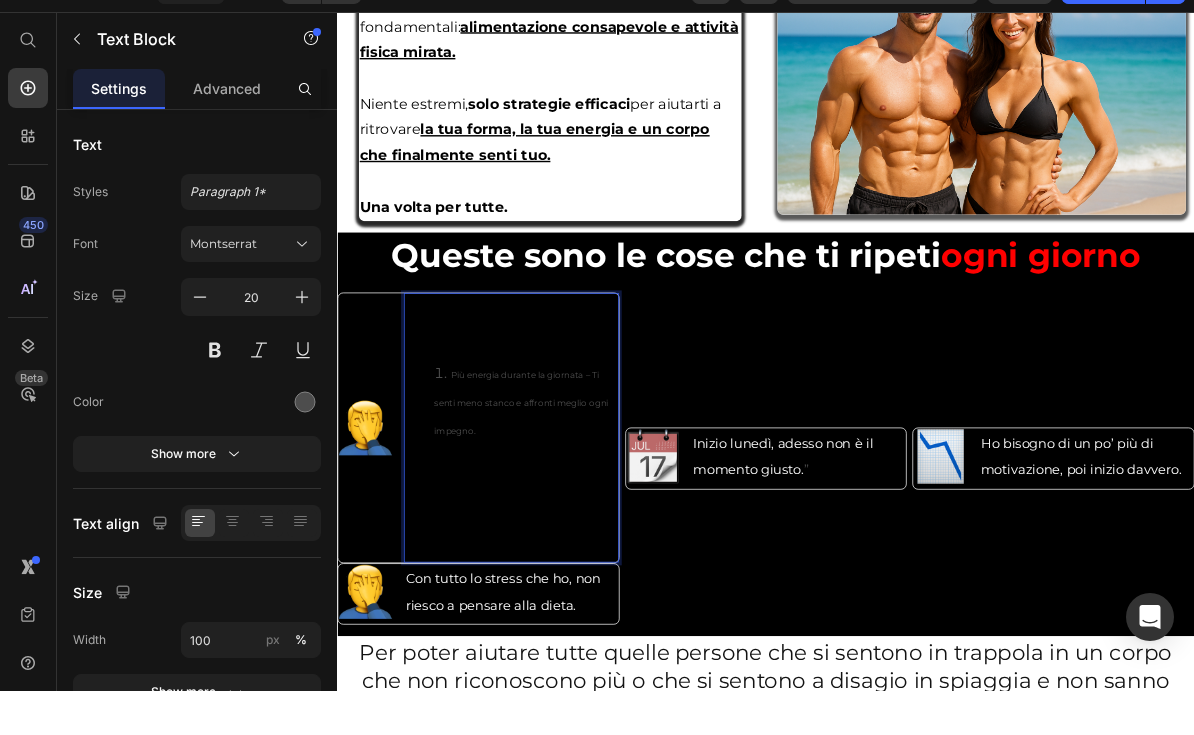 scroll, scrollTop: 44, scrollLeft: 0, axis: vertical 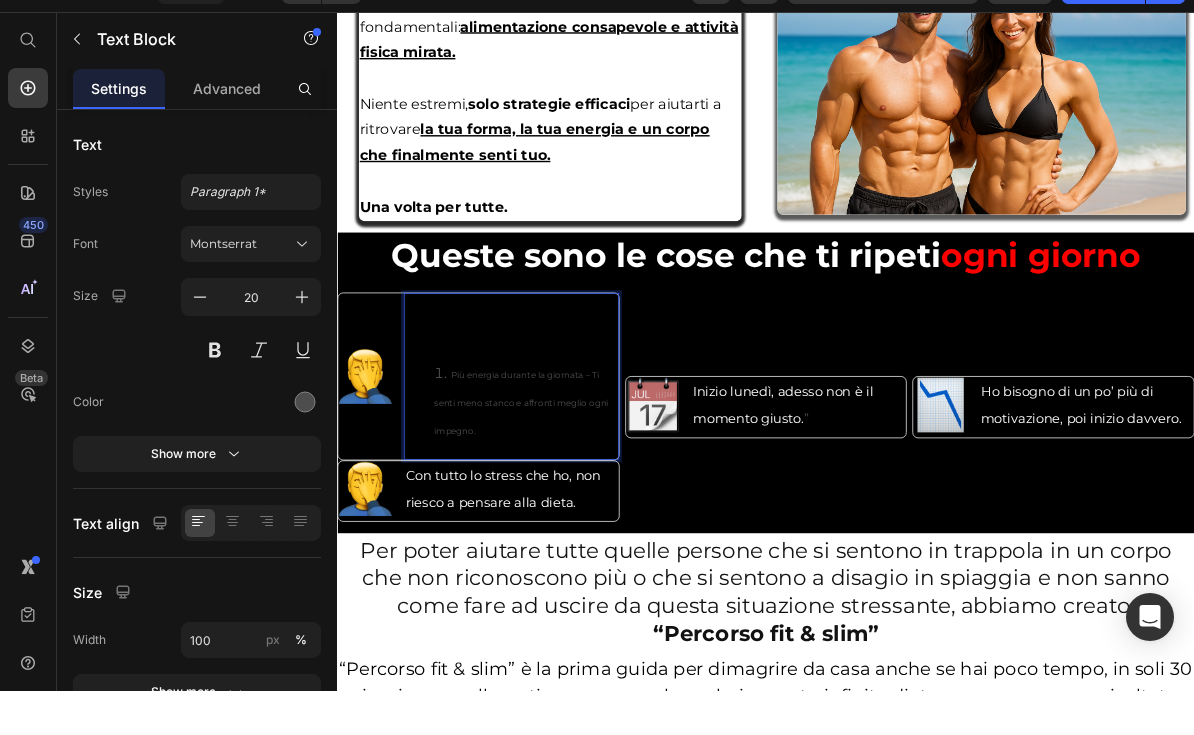 click on "Più energia durante la giornata – Ti senti meno stanco e affronti meglio ogni impegno." at bounding box center (594, 559) 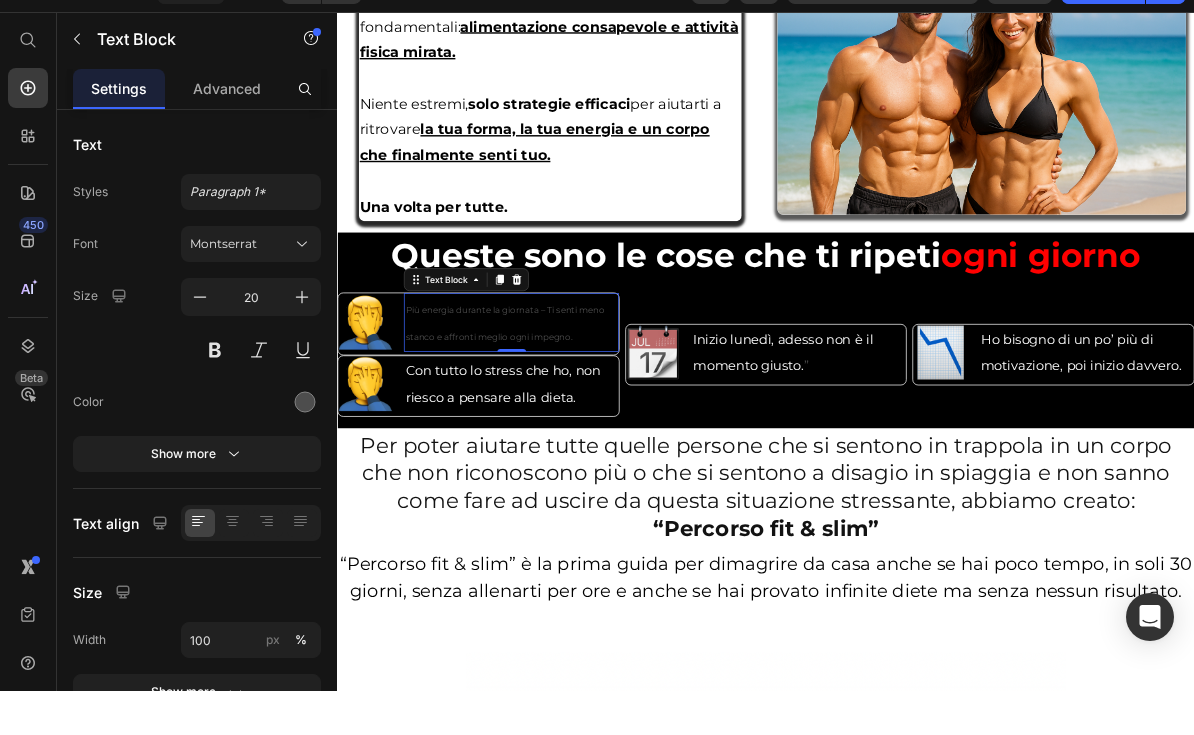 scroll, scrollTop: 88, scrollLeft: 0, axis: vertical 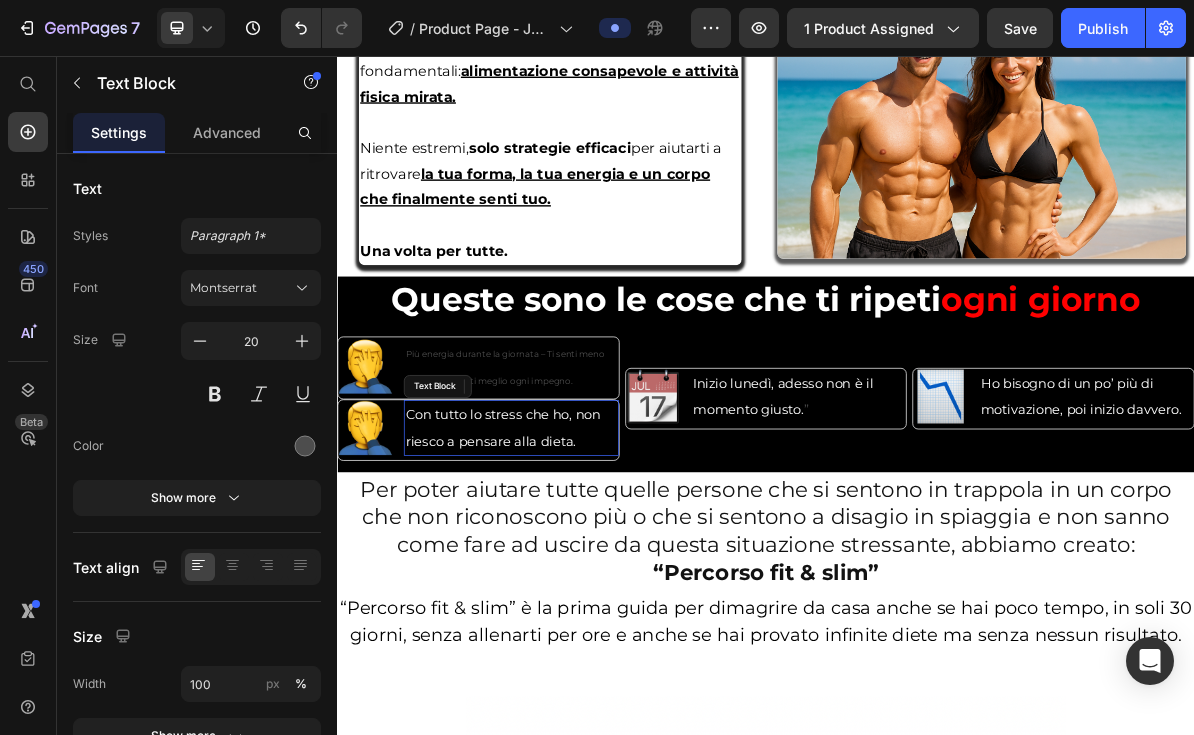 click on "Queste sono le cose che ti ripeti  ogni giorno Heading Image Più energia durante la giornata – Ti senti meno stanco e affronti meglio ogni impegno. Text Block   0 Advanced List Image Con tutto lo stress che ho, non riesco a pensare alla dieta. Text Block Advanced List Image Inizio lunedì, adesso non è il momento giusto. ” Text Block Advanced List Image Ho bisogno di un po’ più di motivazione, poi inizio davvero. Text Advanced List Row Queste sono le cose che ti ripeti  ogni giorno Heading Row Per poter aiutare tutte quelle persone che si sentono in trappola in un corpo che non riconoscono più o che si sentono a disagio in spiaggia e non sanno come fare ad uscire da questa situazione stressante, abbiamo creato:  “Percorso fit & slim” Heading Per poter aiutare tutte quelle persone che si sentono in trappola in un corpo che non riconoscono più o che si sentono a disagio in spiaggia e non sanno come fare ad uscire da questa situazione stressante, abbiamo creato:  “Percorso fit & slim” Row" at bounding box center (937, 627) 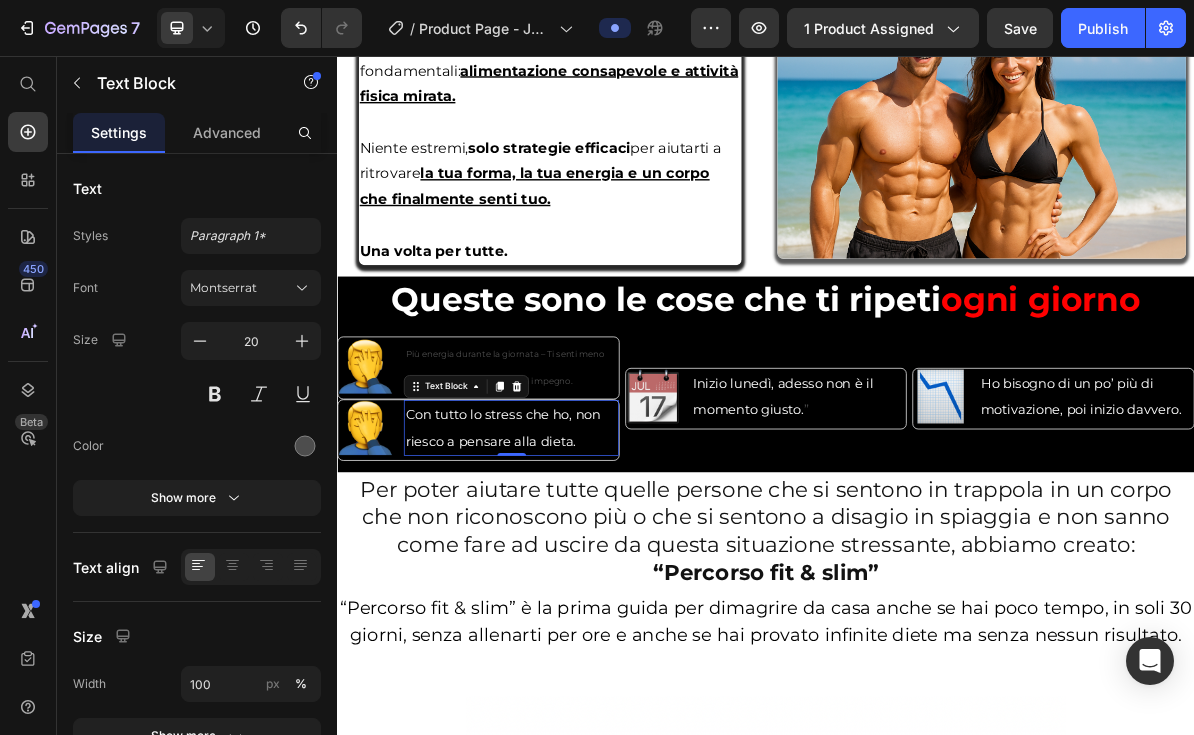click on "Con tutto lo stress che ho, non riesco a pensare alla dieta." at bounding box center (580, 577) 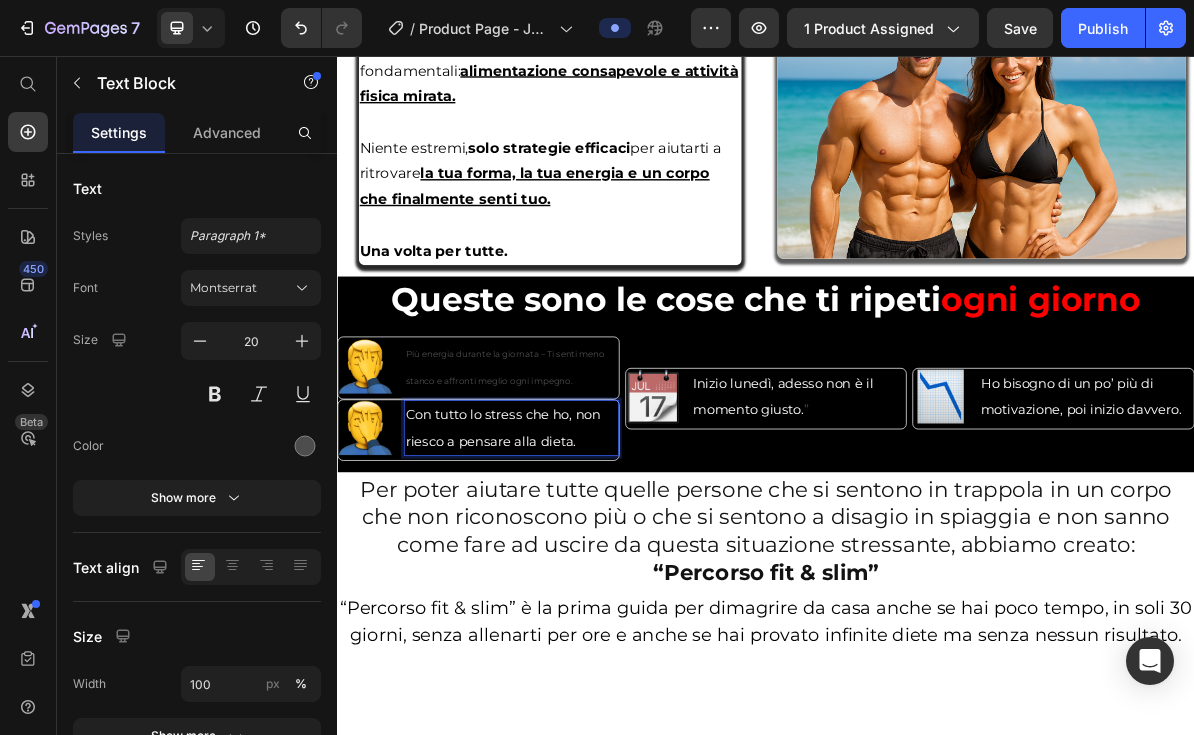 click on "Con tutto lo stress che ho, non riesco a pensare alla dieta." at bounding box center (580, 577) 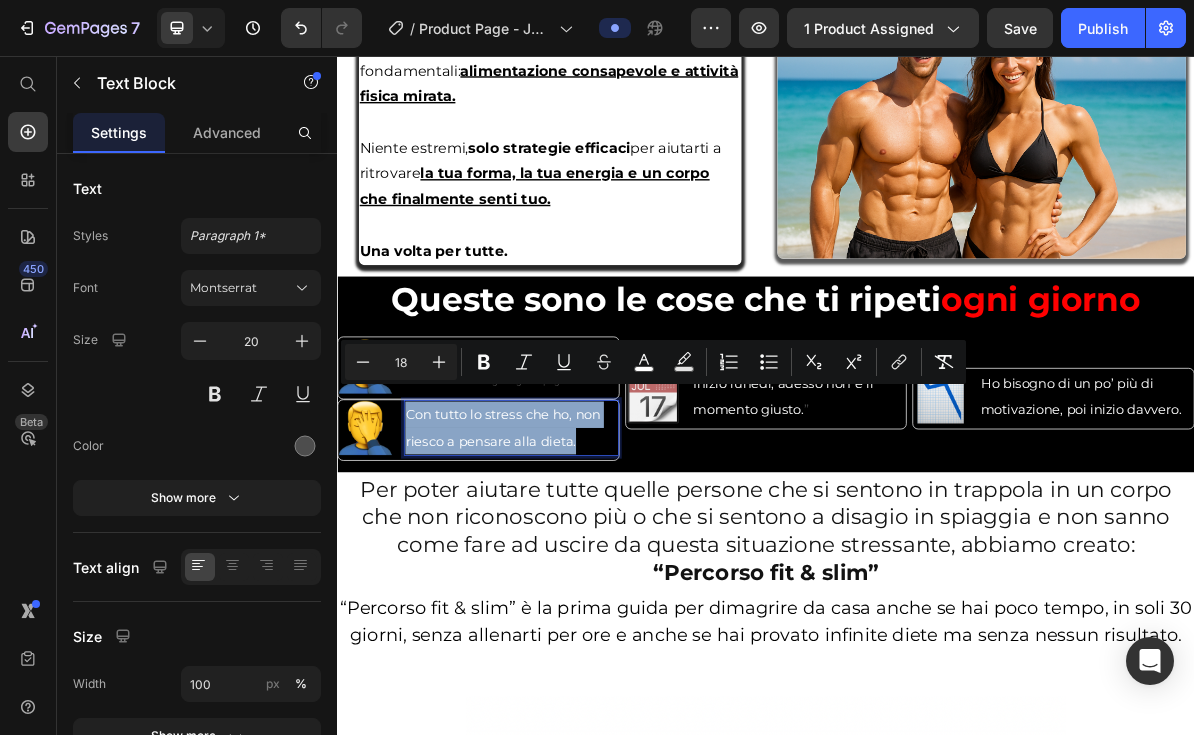 drag, startPoint x: 680, startPoint y: 568, endPoint x: 432, endPoint y: 522, distance: 252.23006 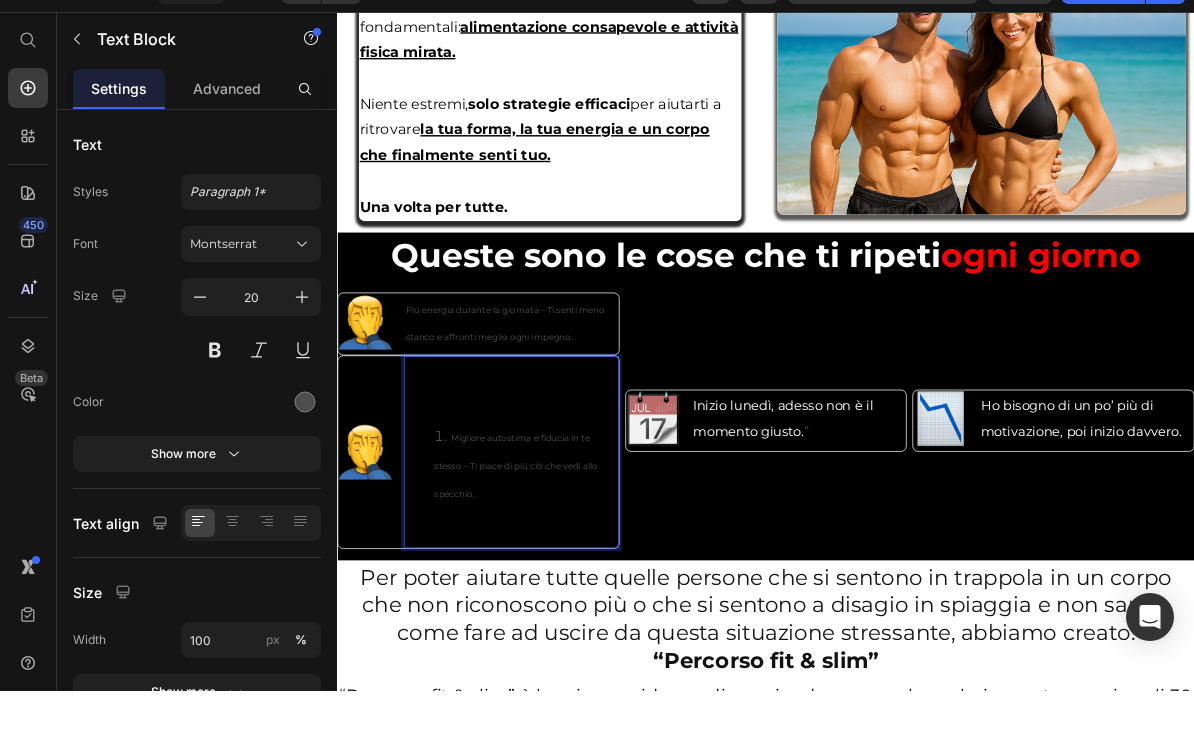 scroll, scrollTop: 202, scrollLeft: 0, axis: vertical 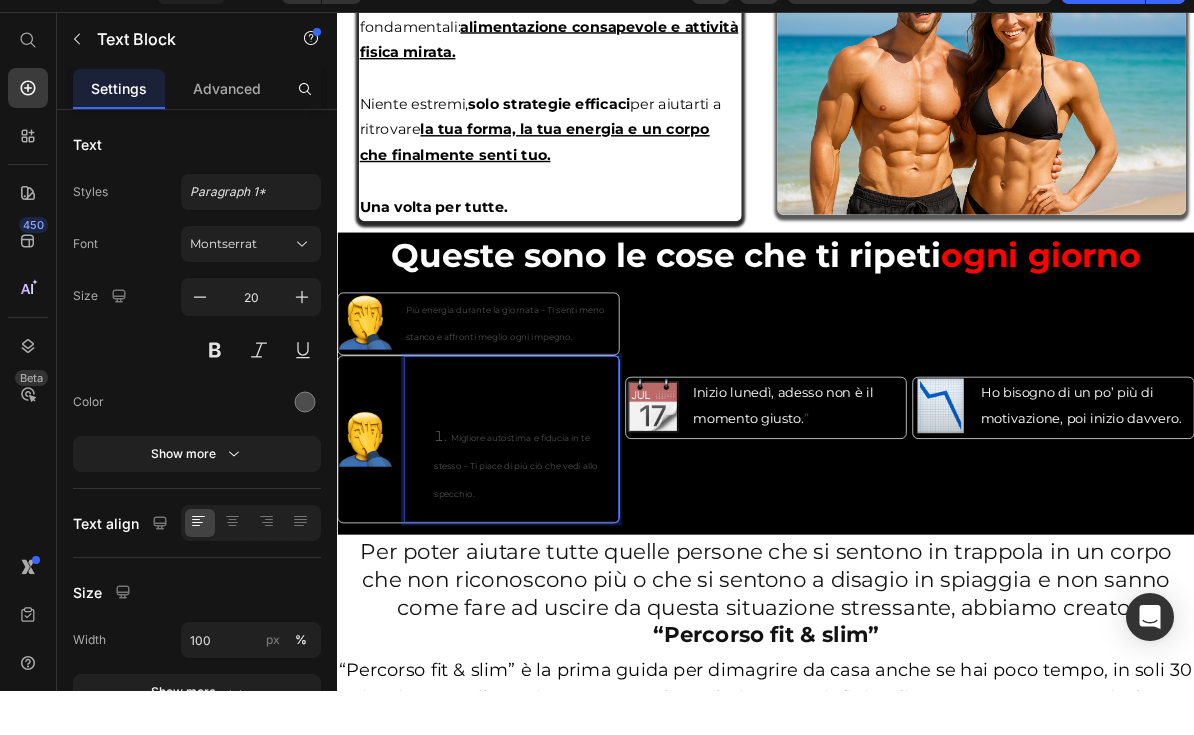 click on "Migliore autostima e fiducia in te stesso – Ti piace di più ciò che vedi allo specchio." at bounding box center [586, 647] 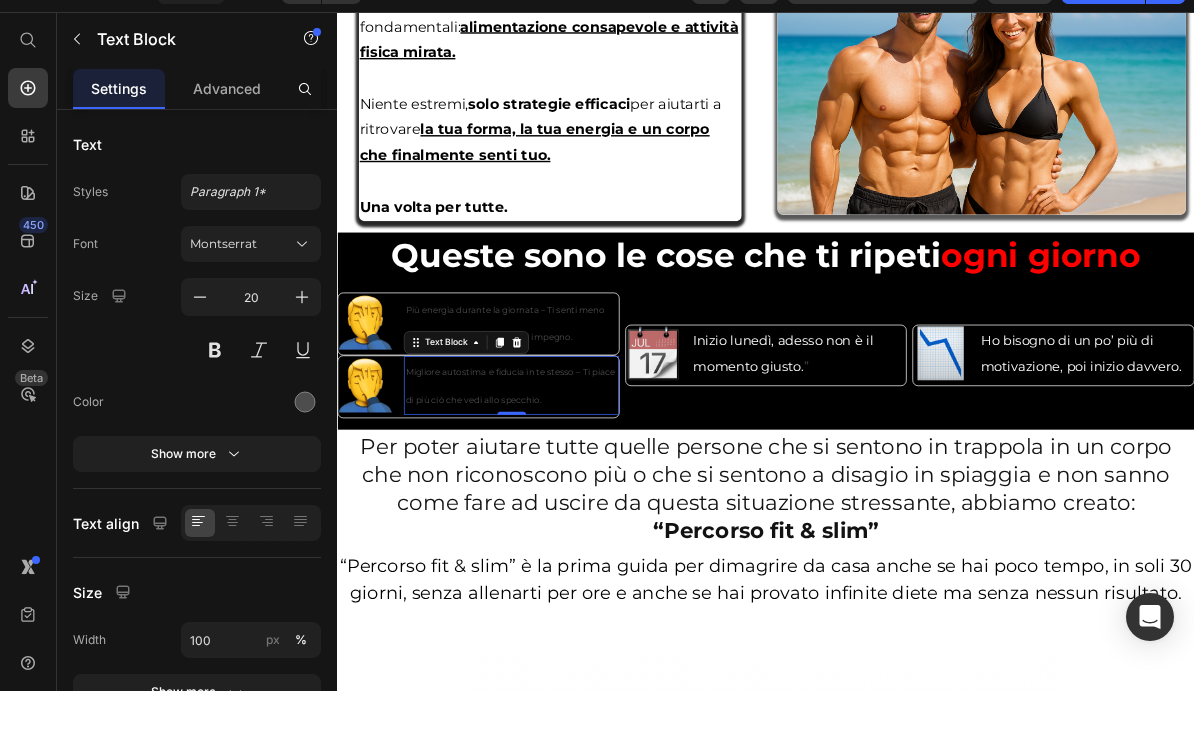 scroll, scrollTop: 246, scrollLeft: 0, axis: vertical 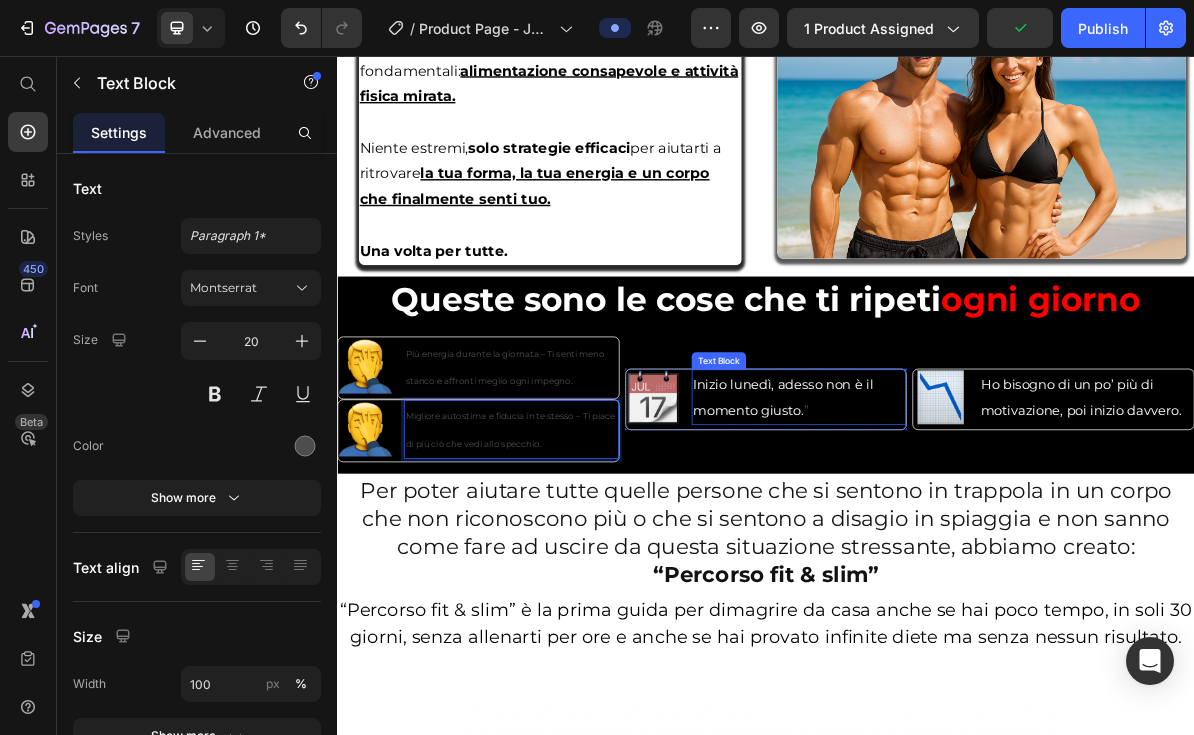 click on "Ti guardi allo specchio e  non ti riconosci più.   Ti senti appesantito,  stanco,  come se il tuo corpo  non ti appartenesse davvero.   Dentro di te sai che vorresti cambiare, ma tra mille impegni, poca motivazione e  tentativi falliti, finisci per rimandare .   E più passa il tempo, più ti senti  distante dalla versione di te che desideri.   Text Block Row Image Image Row Ti guardi allo specchio e  non ti riconosci più.   Ti senti appesantito,  stanco,  come se il tuo corpo  non ti appartenesse davvero.   Dentro di te sai che vorresti cambiare, ma tra mille impegni, poca motivazione e  tentativi falliti, finisci per rimandare .   E più passa il tempo, più ti senti  distante dalla versione di te che desideri.   Text Block Image Row Ti guardi allo specchio e  non ti riconosci più.   Ti senti appesantito,  stanco,  come se il tuo corpo  non ti appartenesse davvero.   Dentro di te sai che vorresti cambiare, ma tra mille impegni, poca motivazione e  tentativi falliti, finisci per rimandare ." at bounding box center [937, -376] 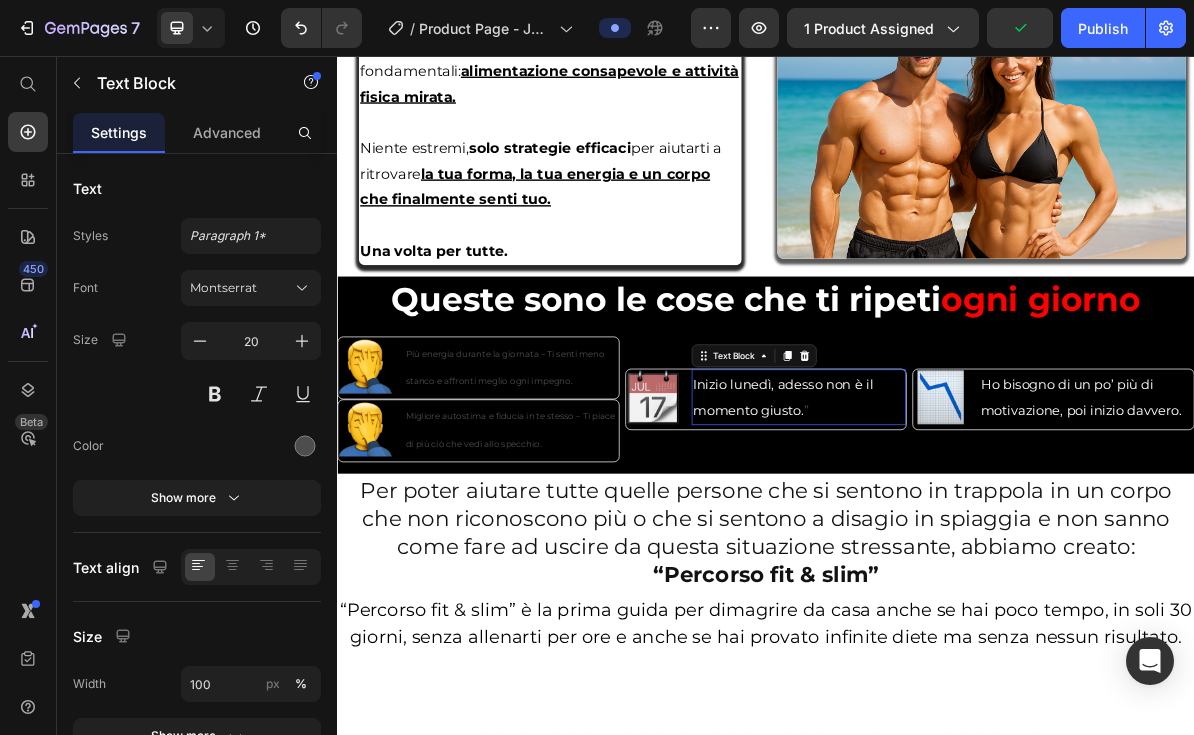 scroll, scrollTop: 0, scrollLeft: 0, axis: both 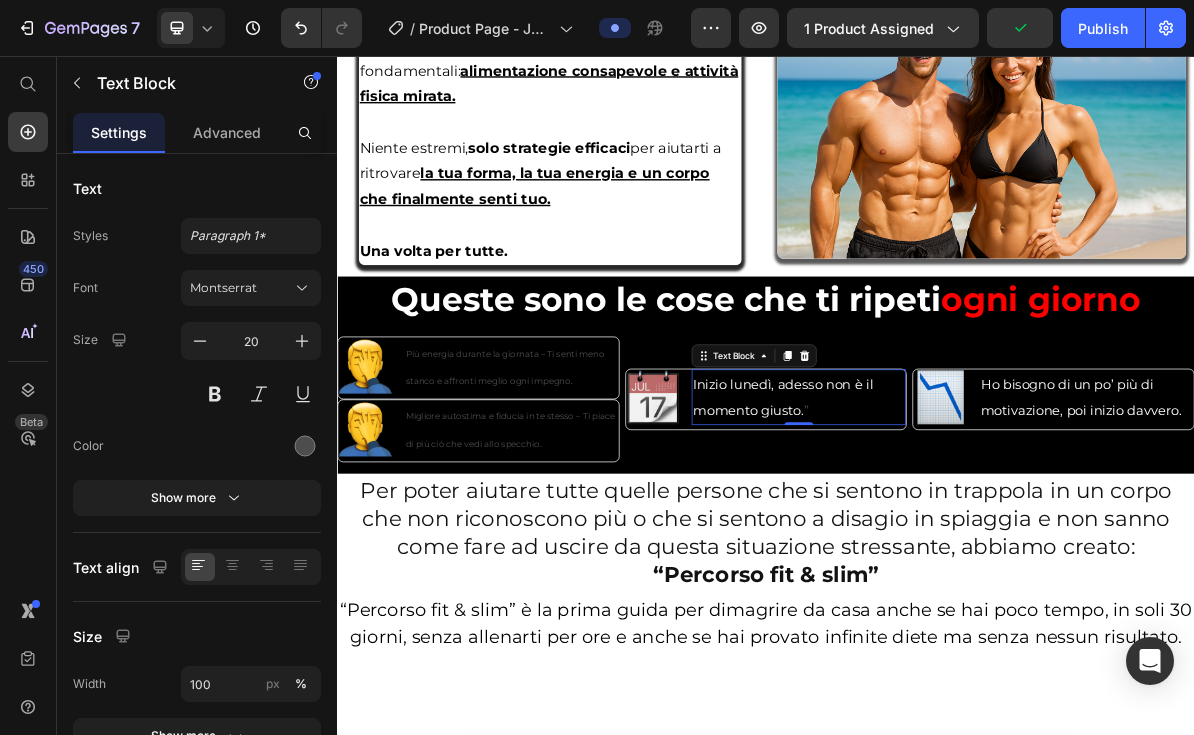 click on "Inizio lunedì, adesso non è il momento giusto. ”" at bounding box center [983, 534] 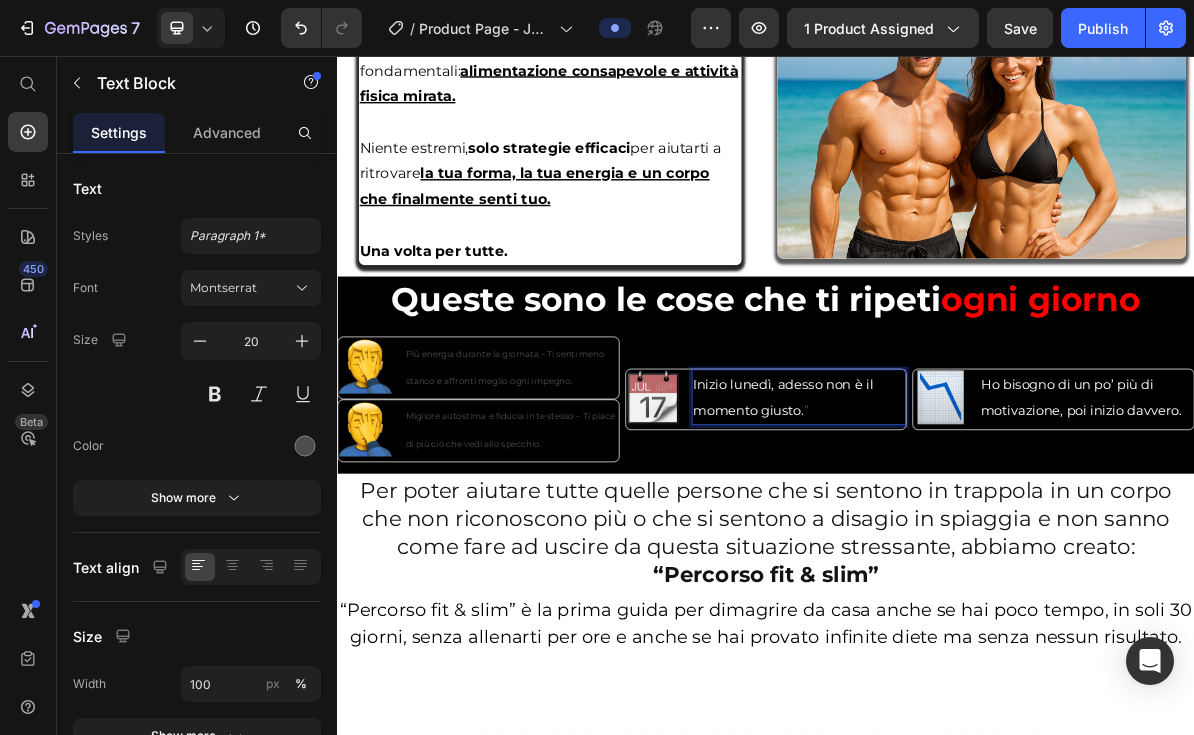 click on "Inizio lunedì, adesso non è il momento giusto. ”" at bounding box center (983, 534) 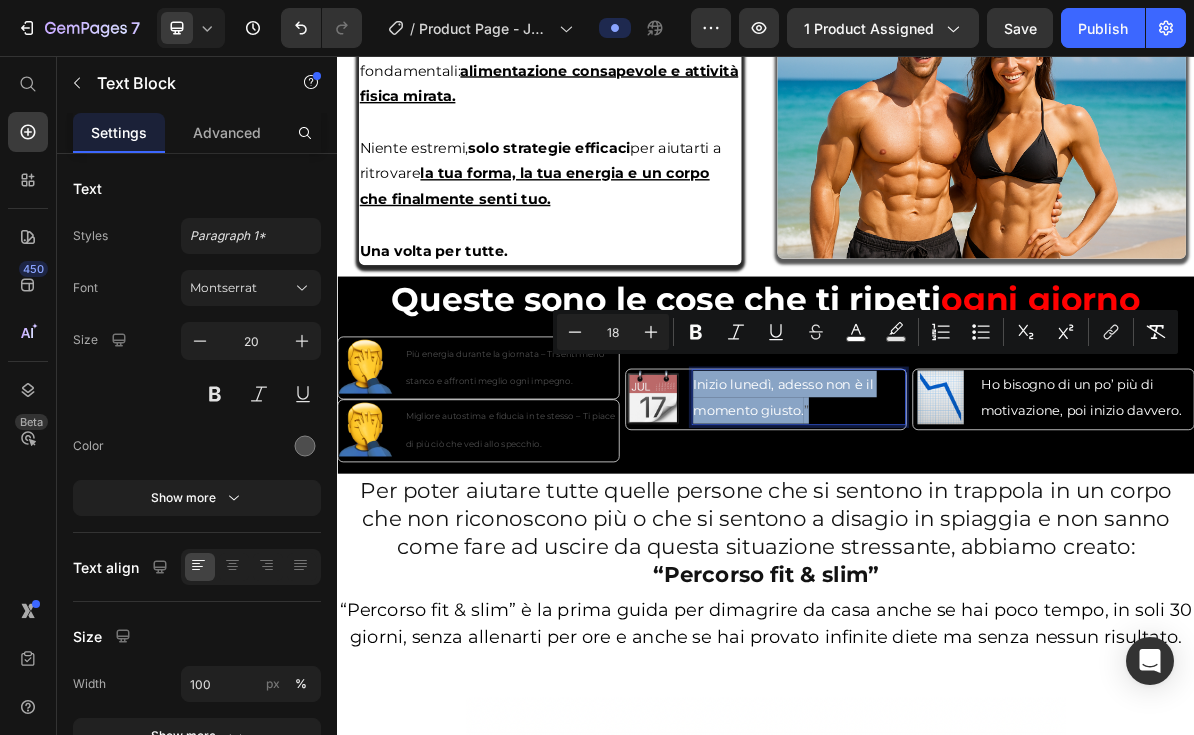 drag, startPoint x: 1012, startPoint y: 528, endPoint x: 854, endPoint y: 496, distance: 161.20795 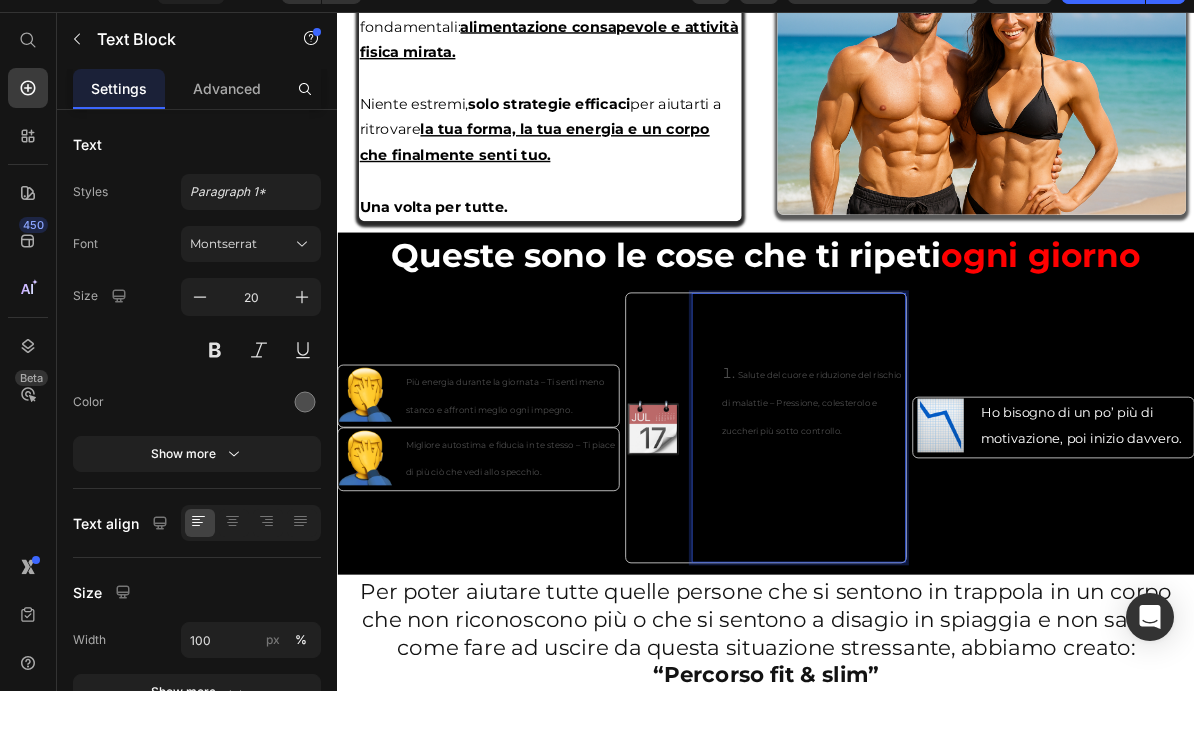 scroll, scrollTop: 44, scrollLeft: 0, axis: vertical 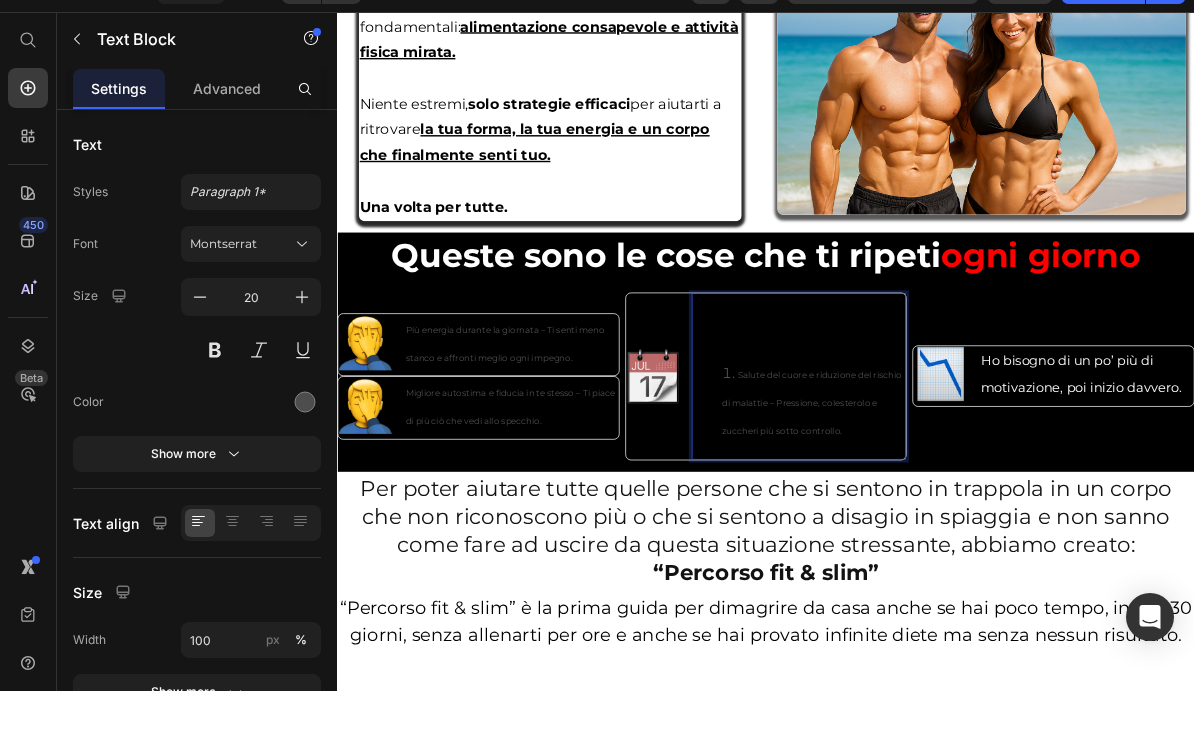 click on "Salute del cuore e riduzione del rischio di malattie – Pressione, colesterolo e zuccheri più sotto controllo." at bounding box center [1001, 559] 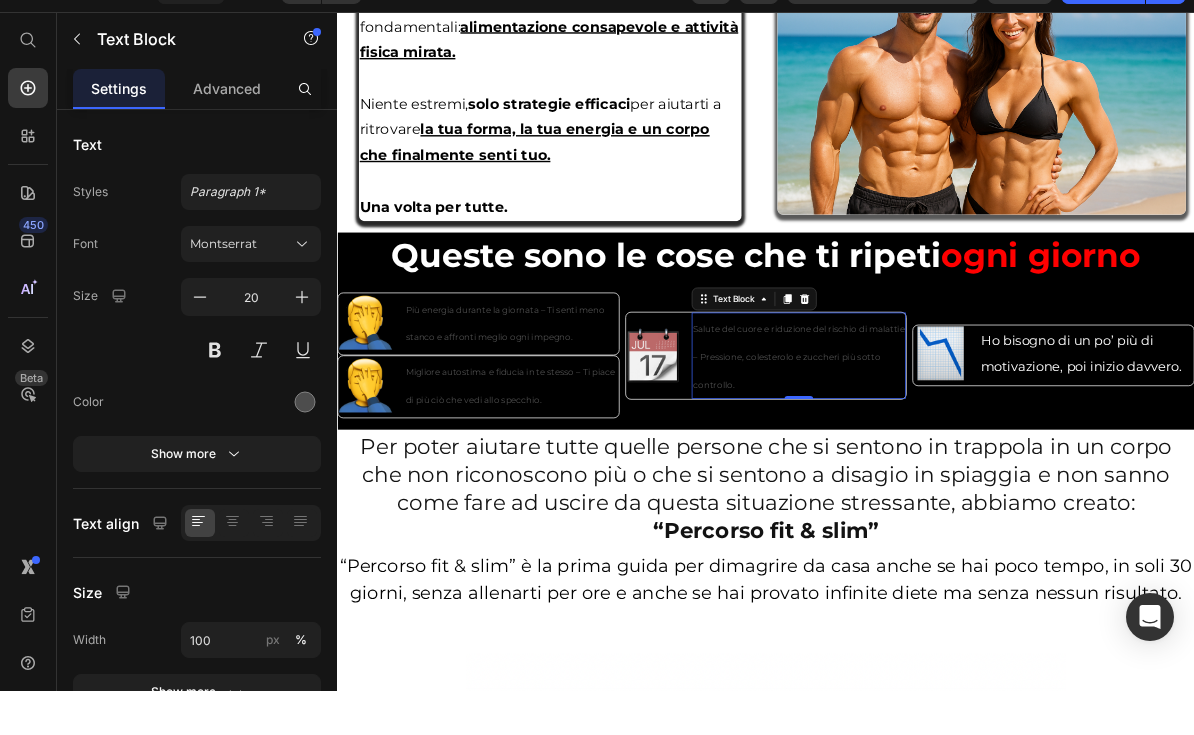 scroll, scrollTop: 88, scrollLeft: 0, axis: vertical 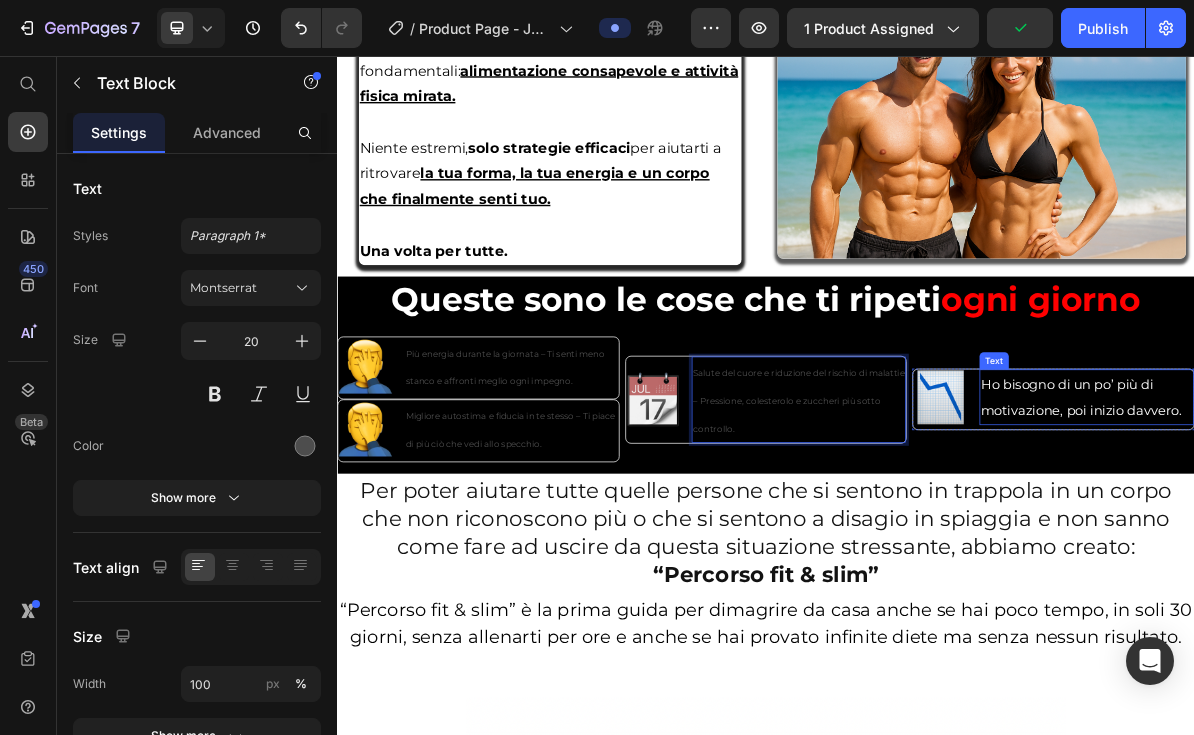 click on "Queste sono le cose che ti ripeti  ogni giorno Heading Image Più energia durante la giornata – Ti senti meno stanco e affronti meglio ogni impegno. Text Block Advanced List Image Migliore autostima e fiducia in te stesso – Ti piace di più ciò che vedi allo specchio. Text Block Advanced List Image Salute del cuore e riduzione del rischio di malattie – Pressione, colesterolo e zuccheri più sotto controllo. Text Block   0 Advanced List Image Ho bisogno di un po’ più di motivazione, poi inizio davvero. Text Advanced List Row Queste sono le cose che ti ripeti  ogni giorno Heading Row Per poter aiutare tutte quelle persone che si sentono in trappola in un corpo che non riconoscono più o che si sentono a disagio in spiaggia e non sanno come fare ad uscire da questa situazione stressante, abbiamo creato:  “Percorso fit & slim” Heading “Percorso fit & slim” Heading Text Block Text Block Row" at bounding box center (937, 628) 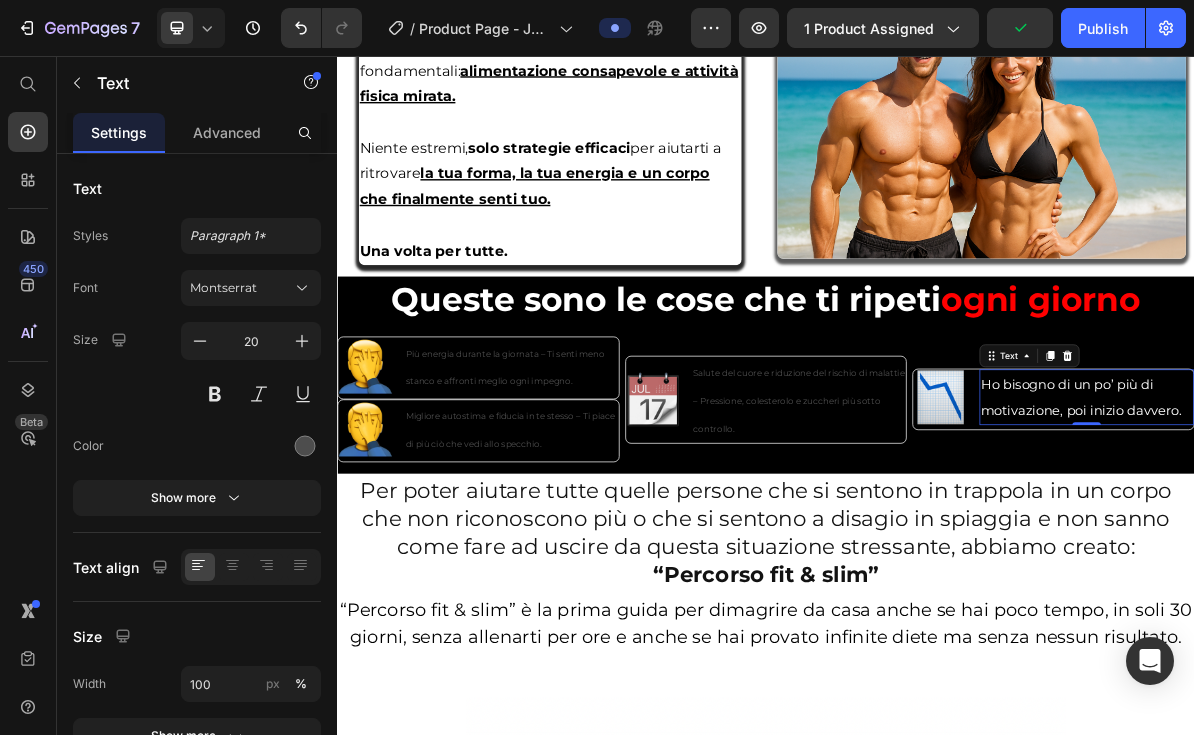 click on "Ho bisogno di un po’ più di motivazione, poi inizio davvero." at bounding box center (1386, 534) 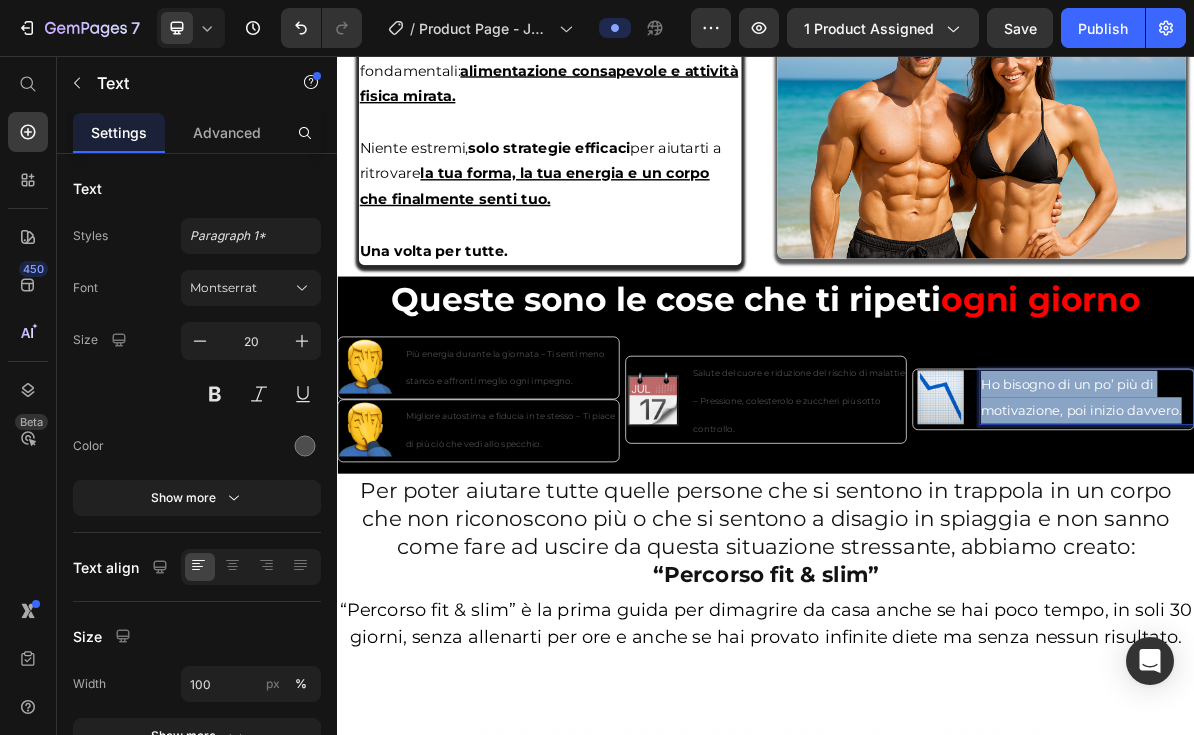 drag, startPoint x: 1519, startPoint y: 528, endPoint x: 1235, endPoint y: 489, distance: 286.6653 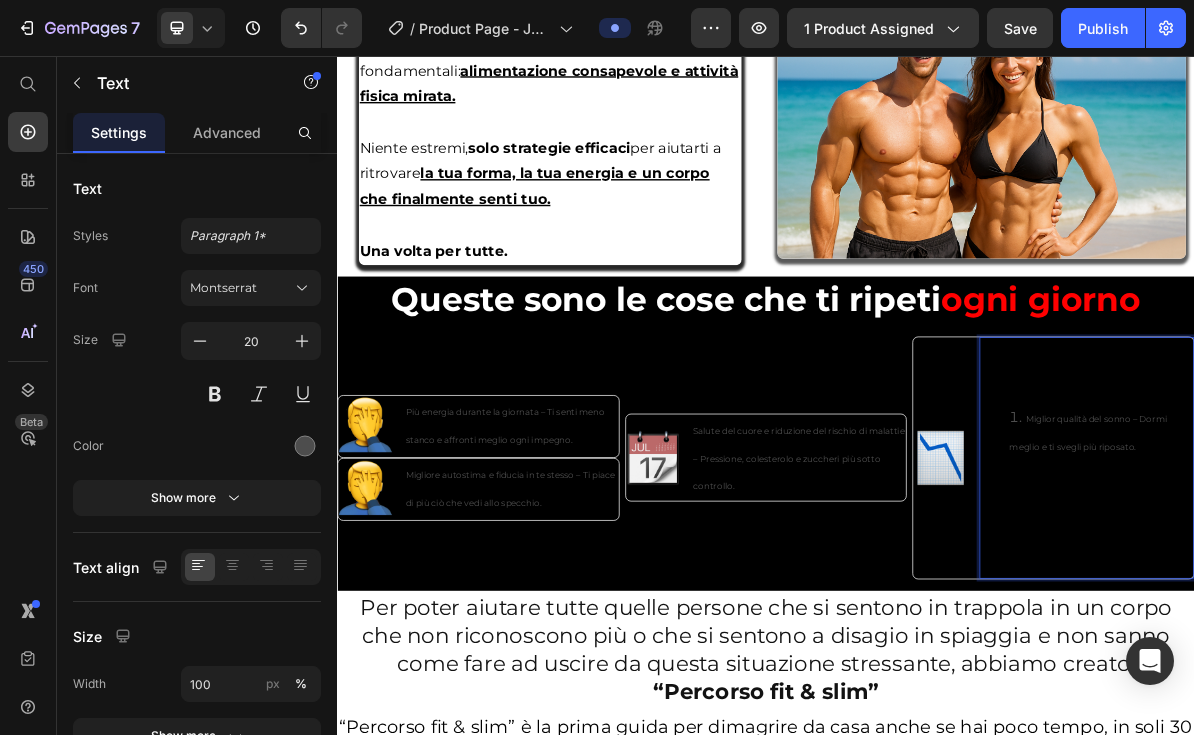 scroll, scrollTop: 1, scrollLeft: 0, axis: vertical 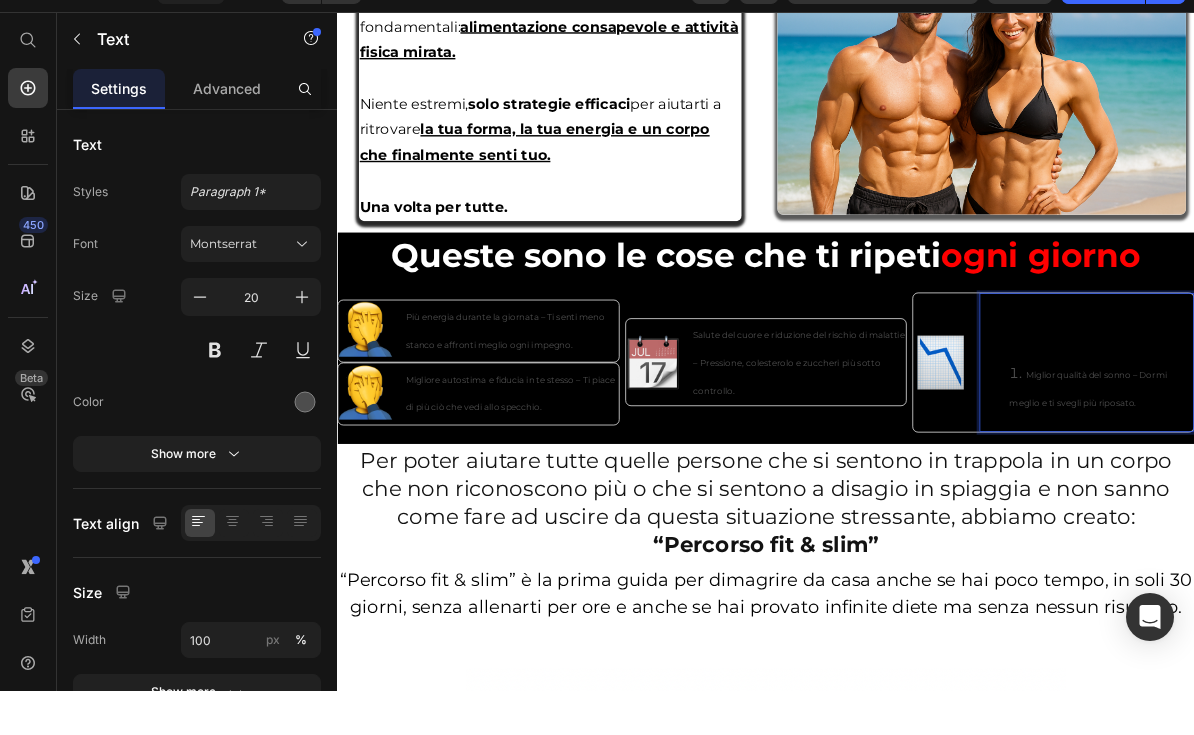 click on "Miglior qualità del sonno – Dormi meglio e ti svegli più riposato." at bounding box center (1406, 539) 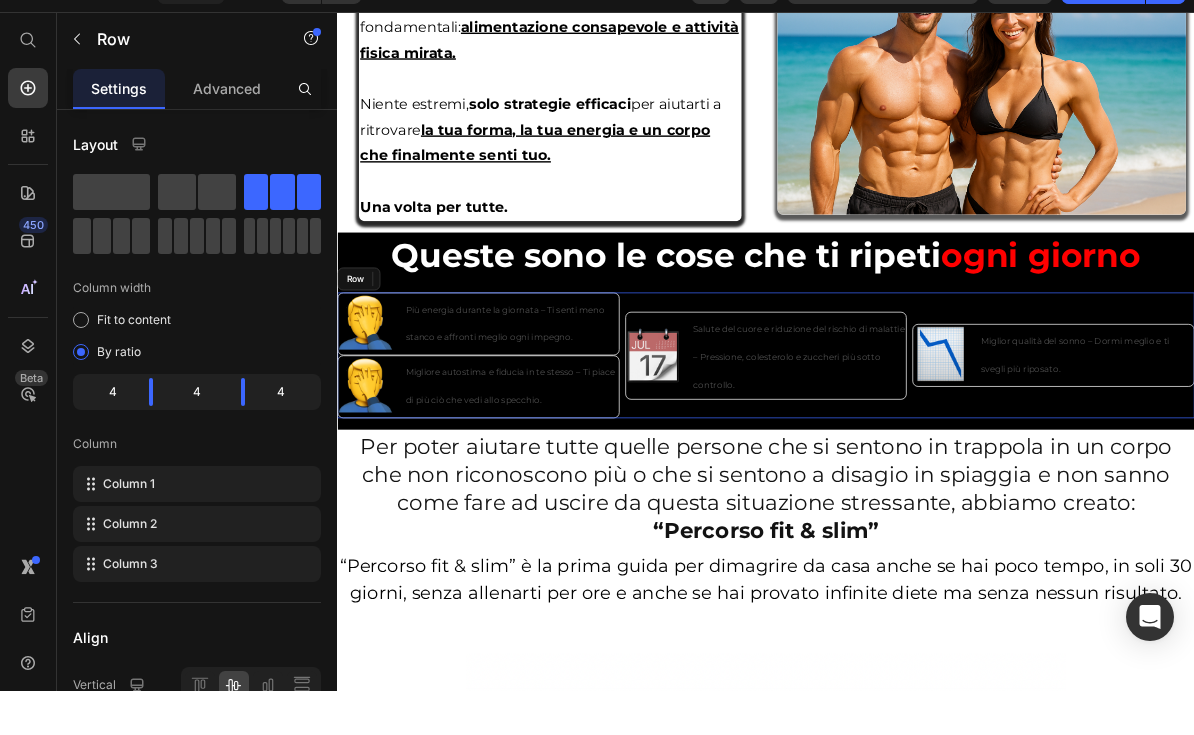 click on "Image Miglior qualità del sonno – Dormi meglio e ti svegli più riposato. Text   0 Advanced List" at bounding box center [1339, 493] 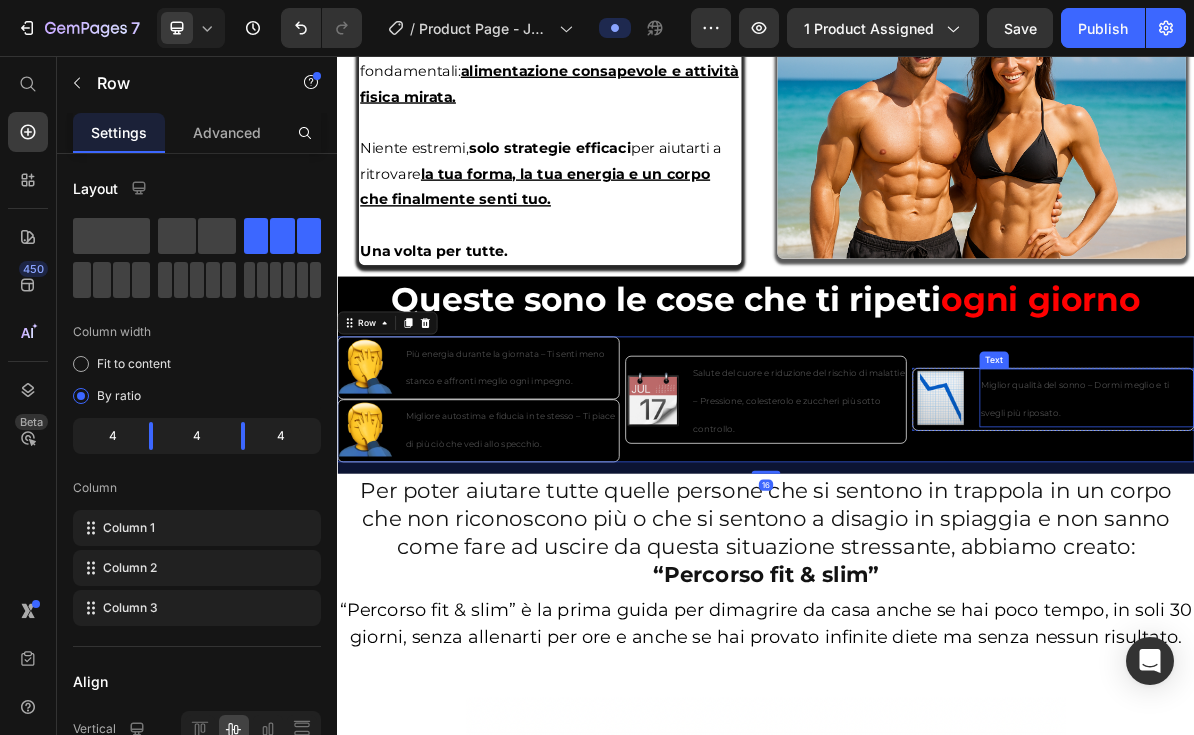 click on "Miglior qualità del sonno – Dormi meglio e ti svegli più riposato." at bounding box center [1386, 535] 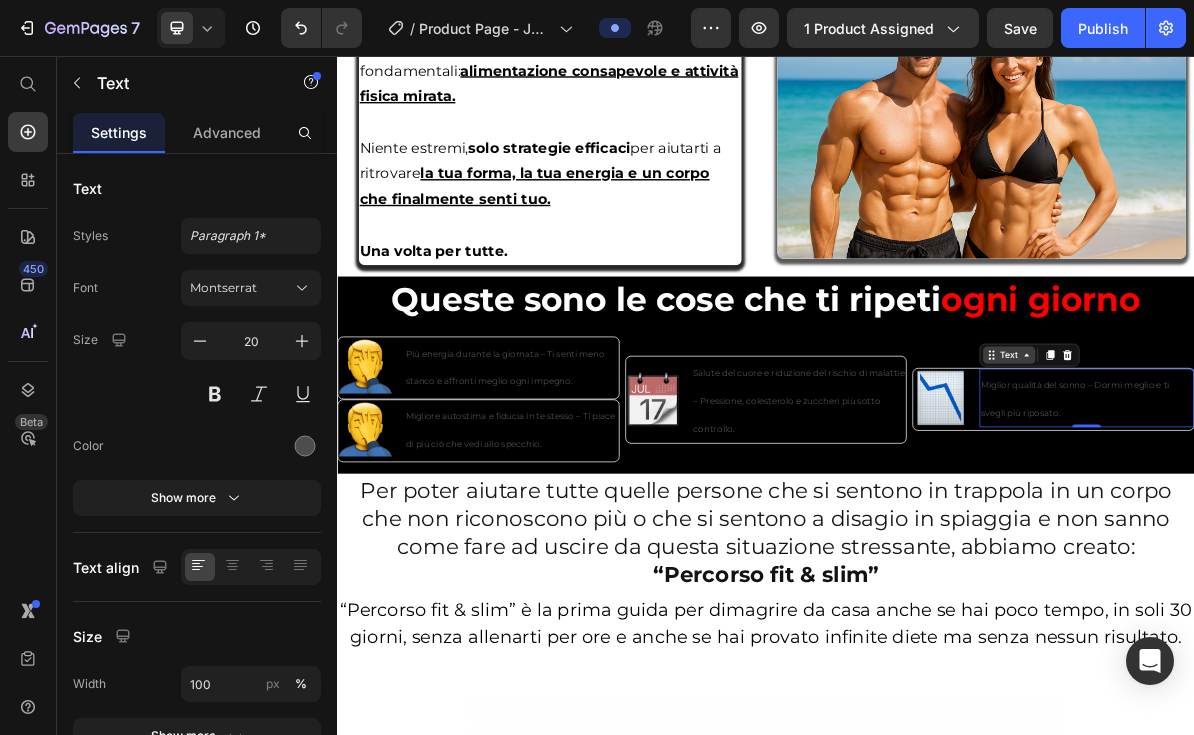click on "Text" at bounding box center (1277, 475) 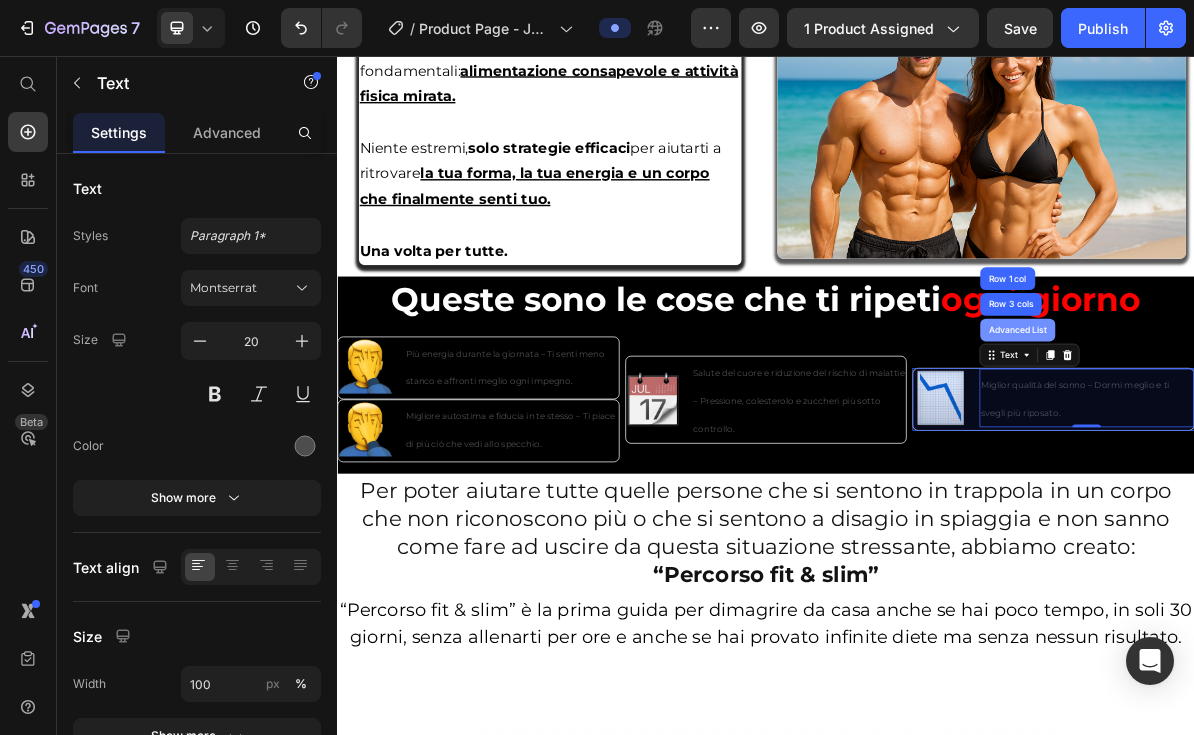 click on "Advanced List" at bounding box center [1289, 440] 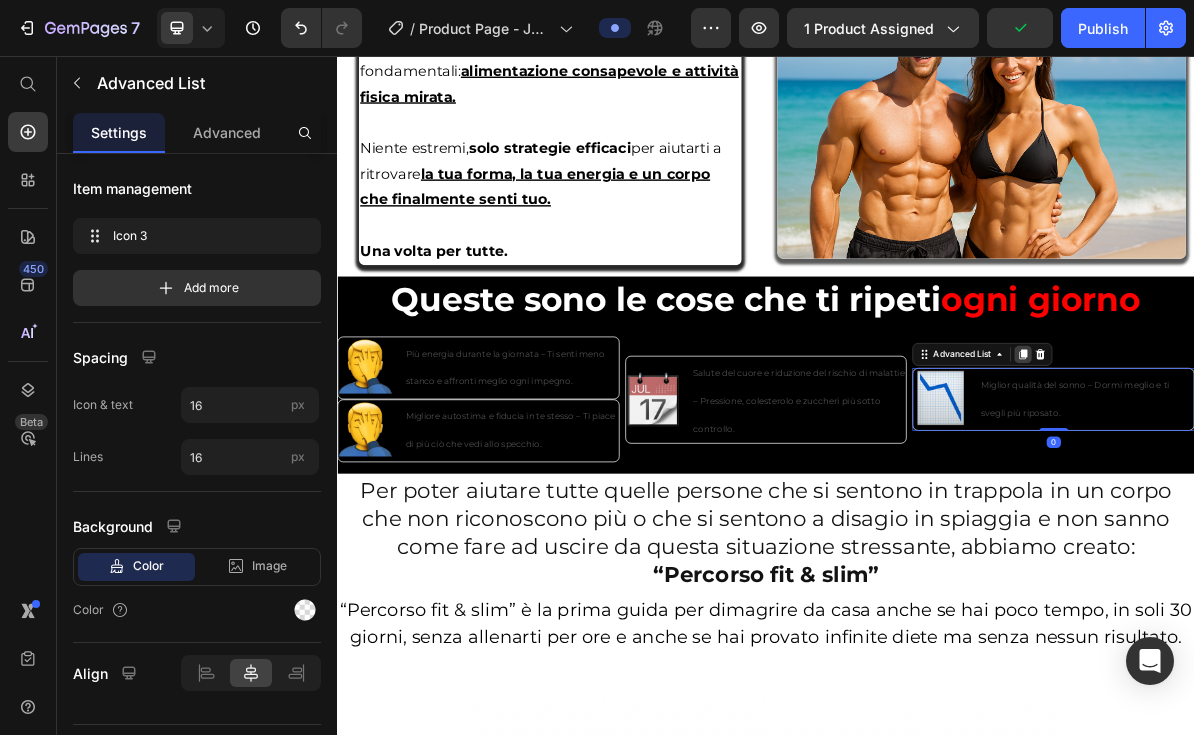 click 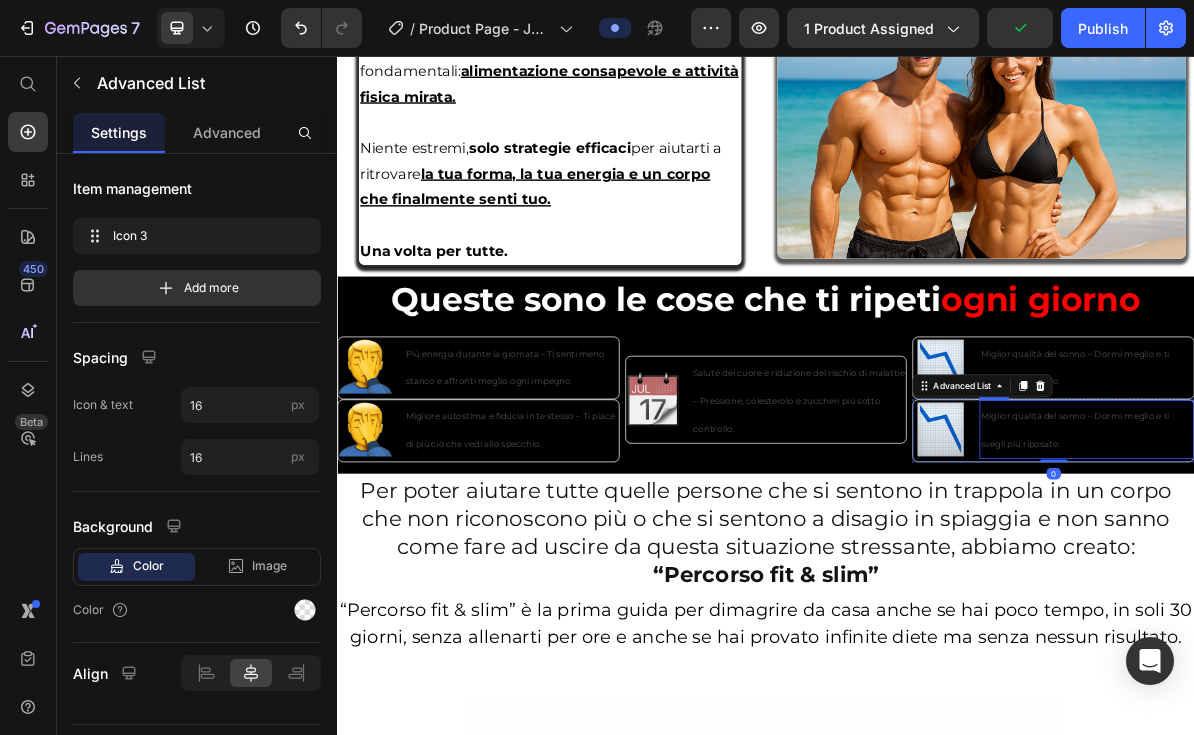 click on "Miglior qualità del sonno – Dormi meglio e ti svegli più riposato." at bounding box center [1386, 579] 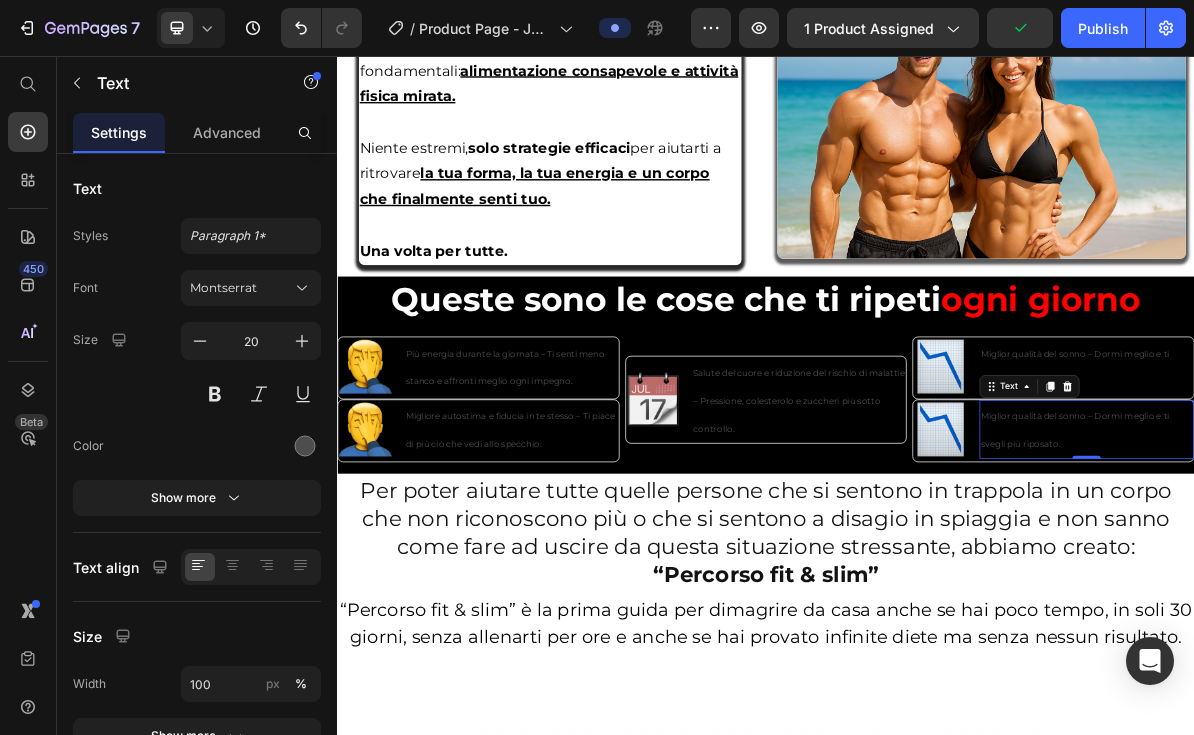 click on "Miglior qualità del sonno – Dormi meglio e ti svegli più riposato." at bounding box center (1386, 579) 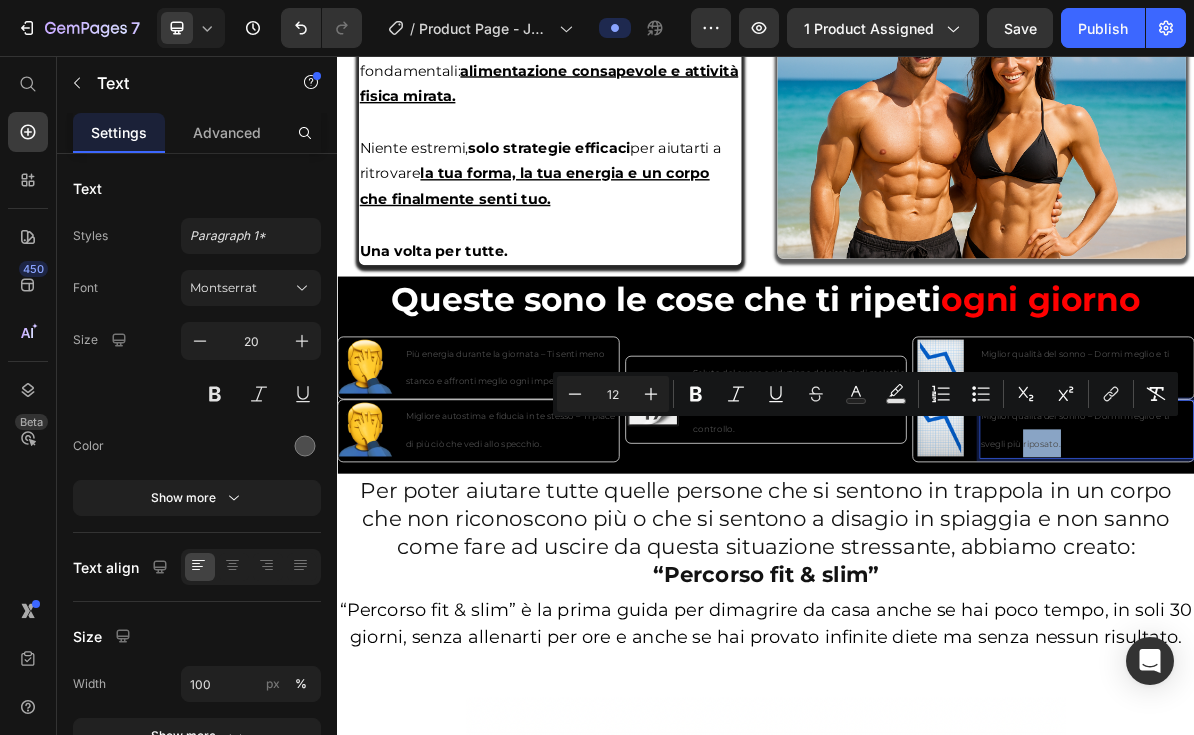 click on "Miglior qualità del sonno – Dormi meglio e ti svegli più riposato." at bounding box center [1386, 579] 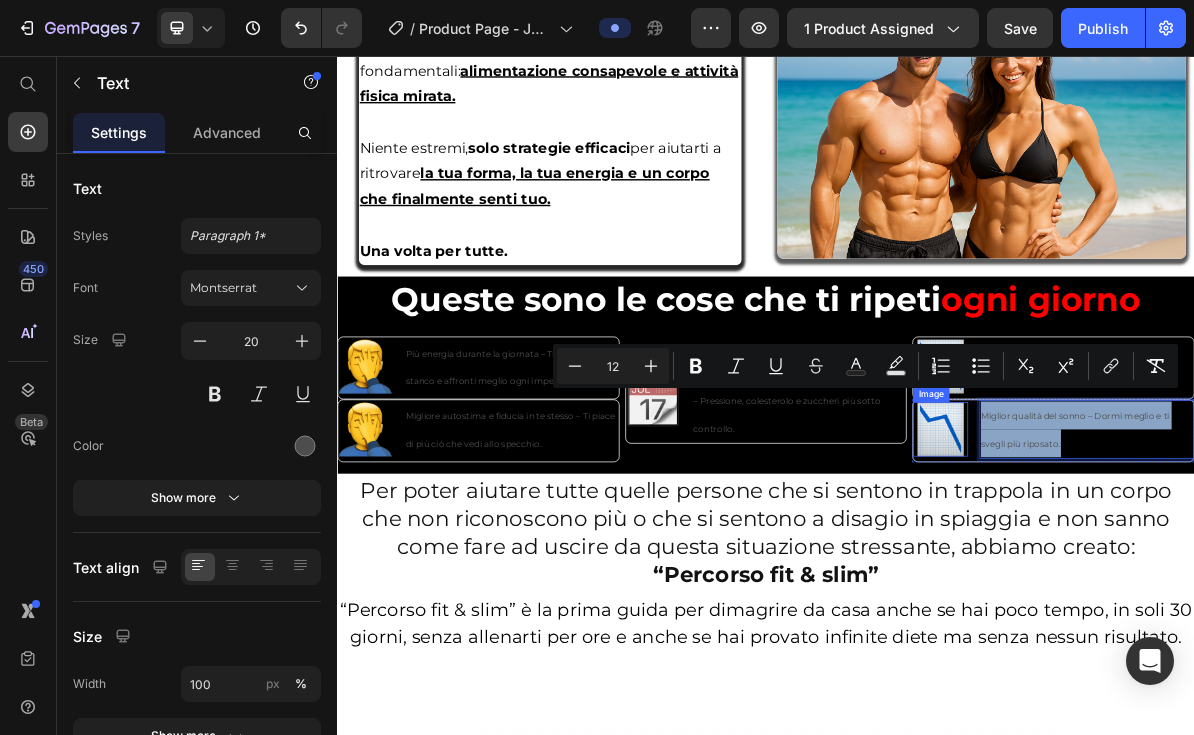 drag, startPoint x: 1361, startPoint y: 571, endPoint x: 1218, endPoint y: 525, distance: 150.2165 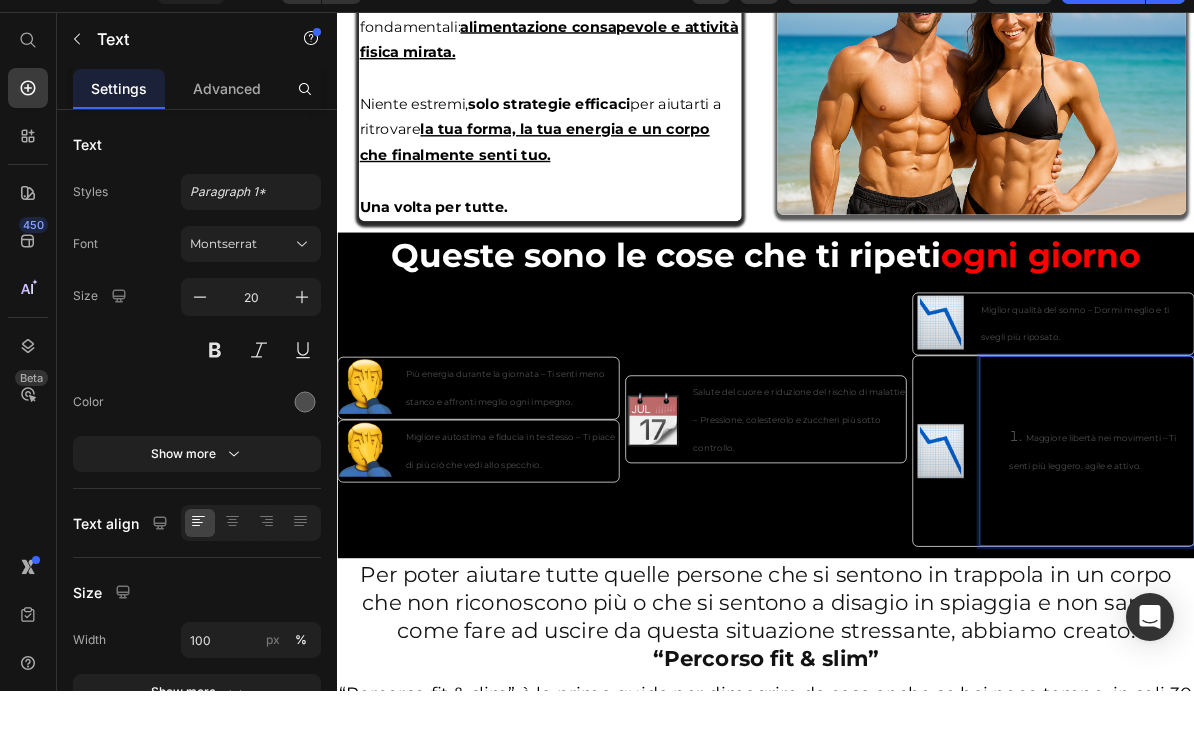scroll, scrollTop: 109, scrollLeft: 0, axis: vertical 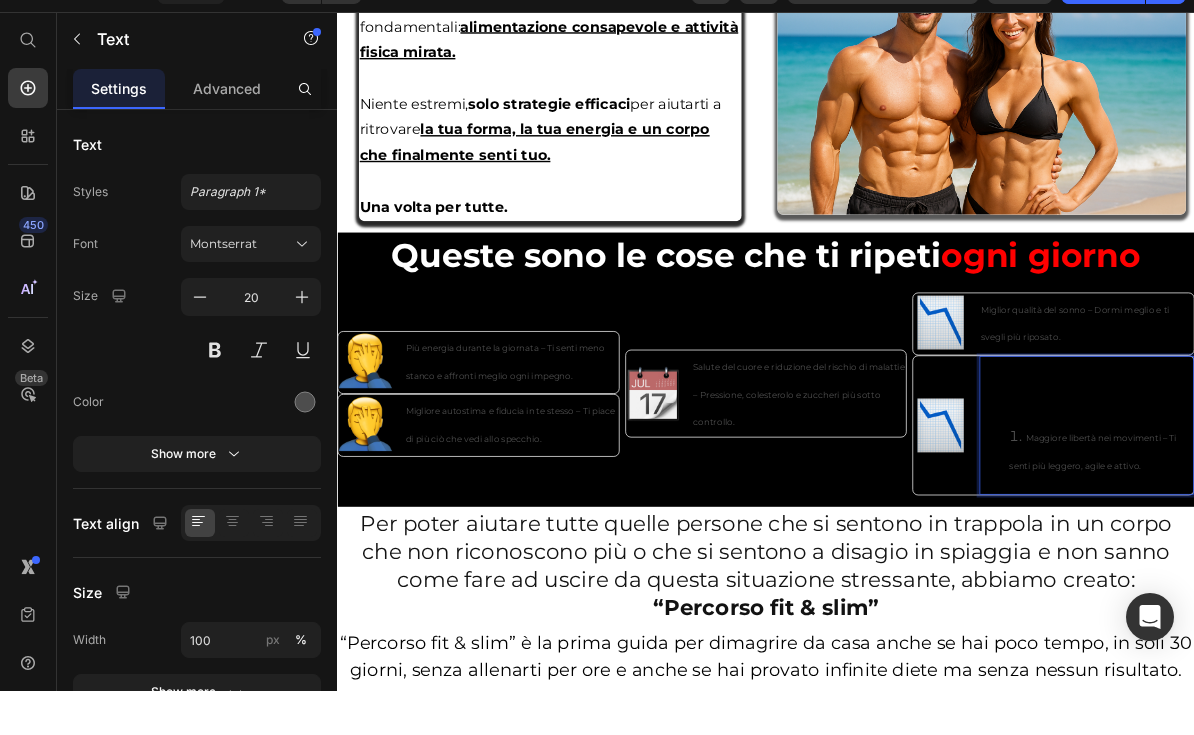 click on "Maggiore libertà nei movimenti – Ti senti più leggero, agile e attivo." at bounding box center (1406, 627) 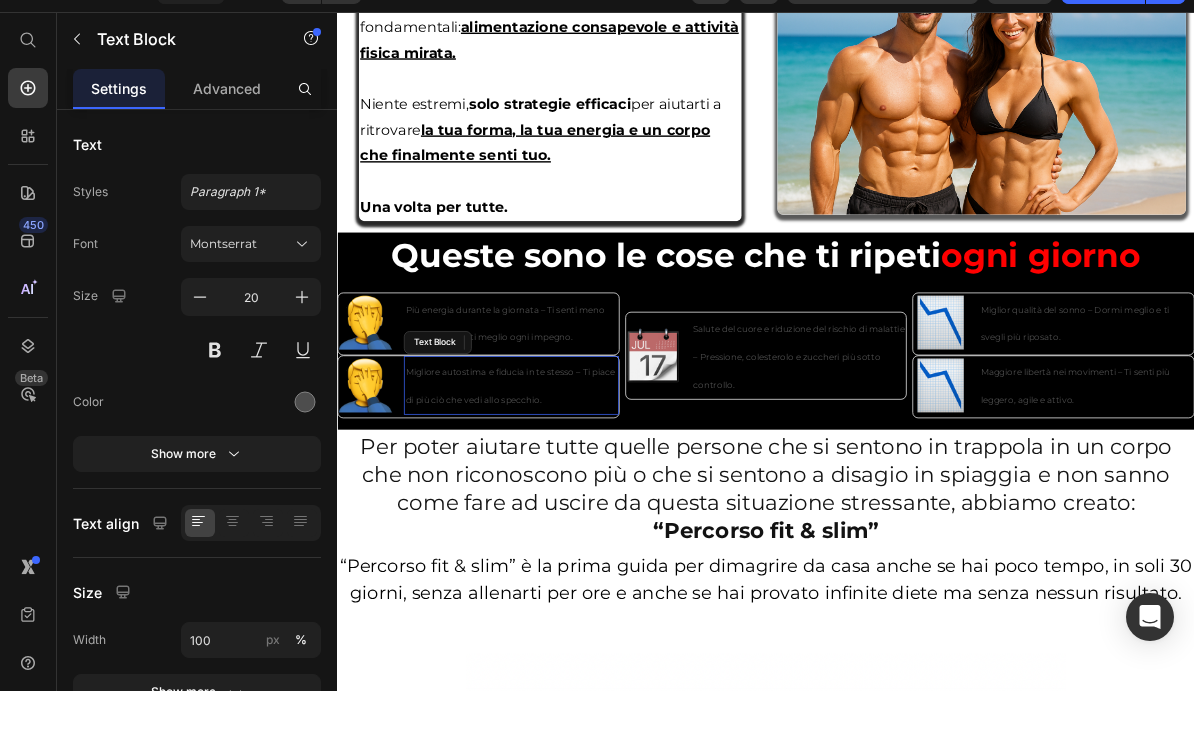 click on "Queste sono le cose che ti ripeti  ogni giorno Heading Image Più energia durante la giornata – Ti senti meno stanco e affronti meglio ogni impegno. Text Block Advanced List Image Migliore autostima e fiducia in te stesso – Ti piace di più ciò che vedi allo specchio. Text Block Advanced List Image Salute del cuore e riduzione del rischio di malattie – Pressione, colesterolo e zuccheri più sotto controllo. Text Block Advanced List Image Miglior qualità del sonno – Dormi meglio e ti svegli più riposato. Text Advanced List Image Maggiore libertà nei movimenti – Ti senti più leggero, agile e attivo. Text   0 Advanced List Row Queste sono le cose che ti ripeti  ogni giorno Heading Row Per poter aiutare tutte quelle persone che si sentono in trappola in un corpo che non riconoscono più o che si sentono a disagio in spiaggia e non sanno come fare ad uscire da questa situazione stressante, abbiamo creato:  “Percorso fit & slim” Heading “Percorso fit & slim” Heading Text Block Text Block Row" at bounding box center (937, 584) 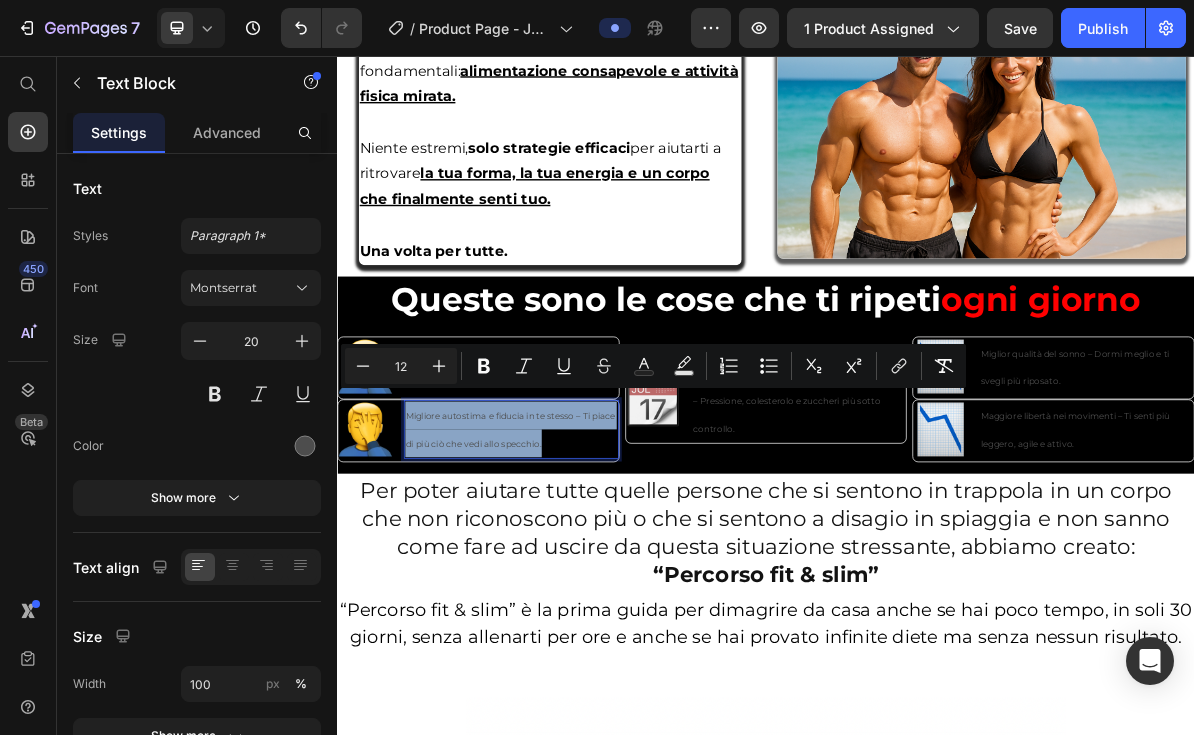 drag, startPoint x: 648, startPoint y: 577, endPoint x: 434, endPoint y: 538, distance: 217.5247 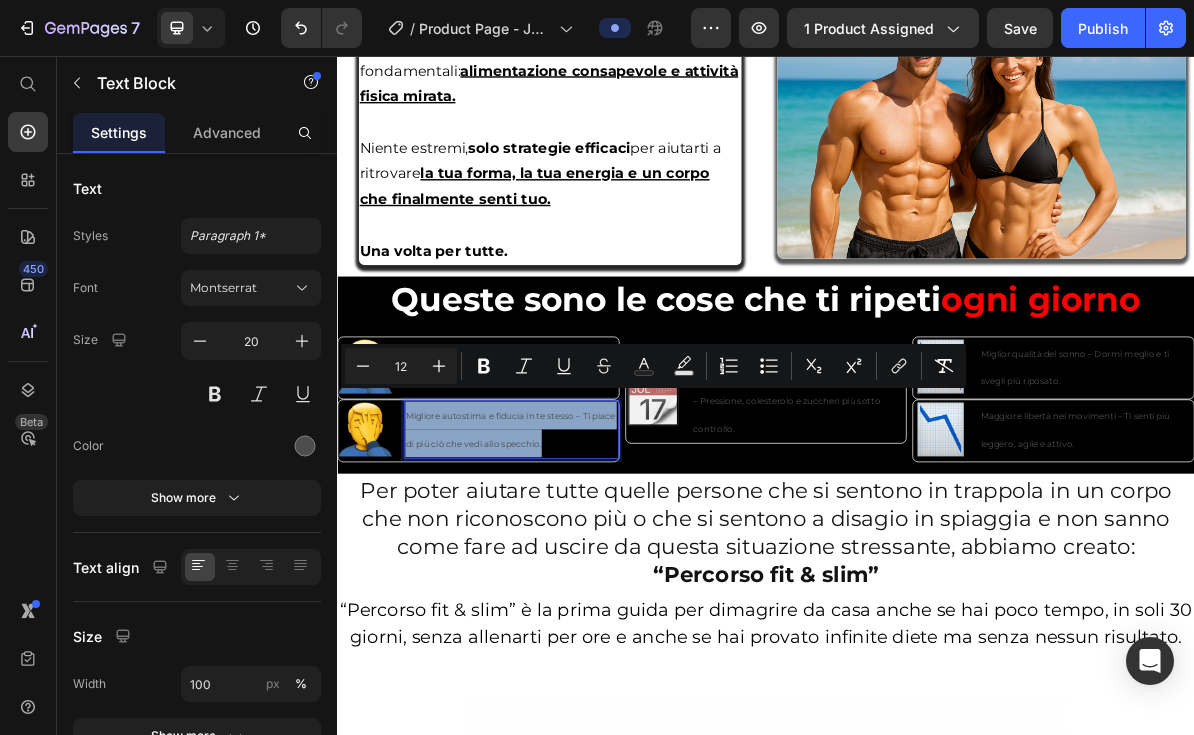 click on "Migliore autostima e fiducia in te stesso – Ti piace di più ciò che vedi allo specchio." at bounding box center (580, 579) 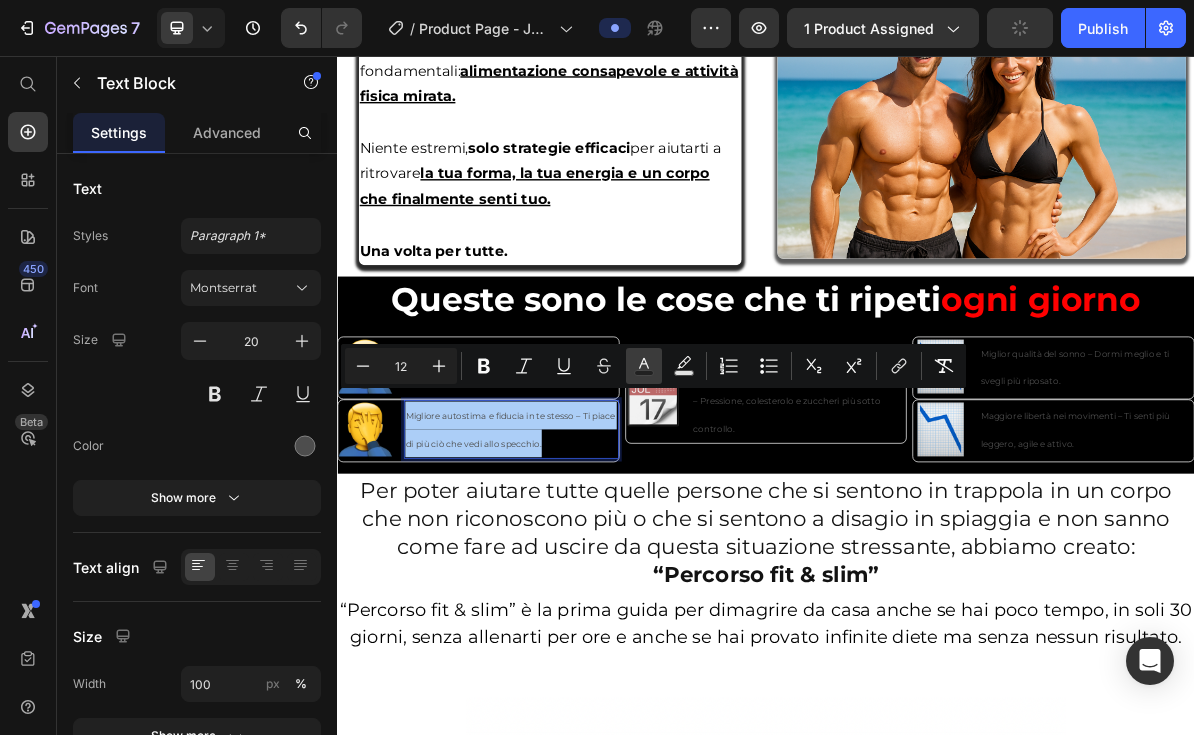 click 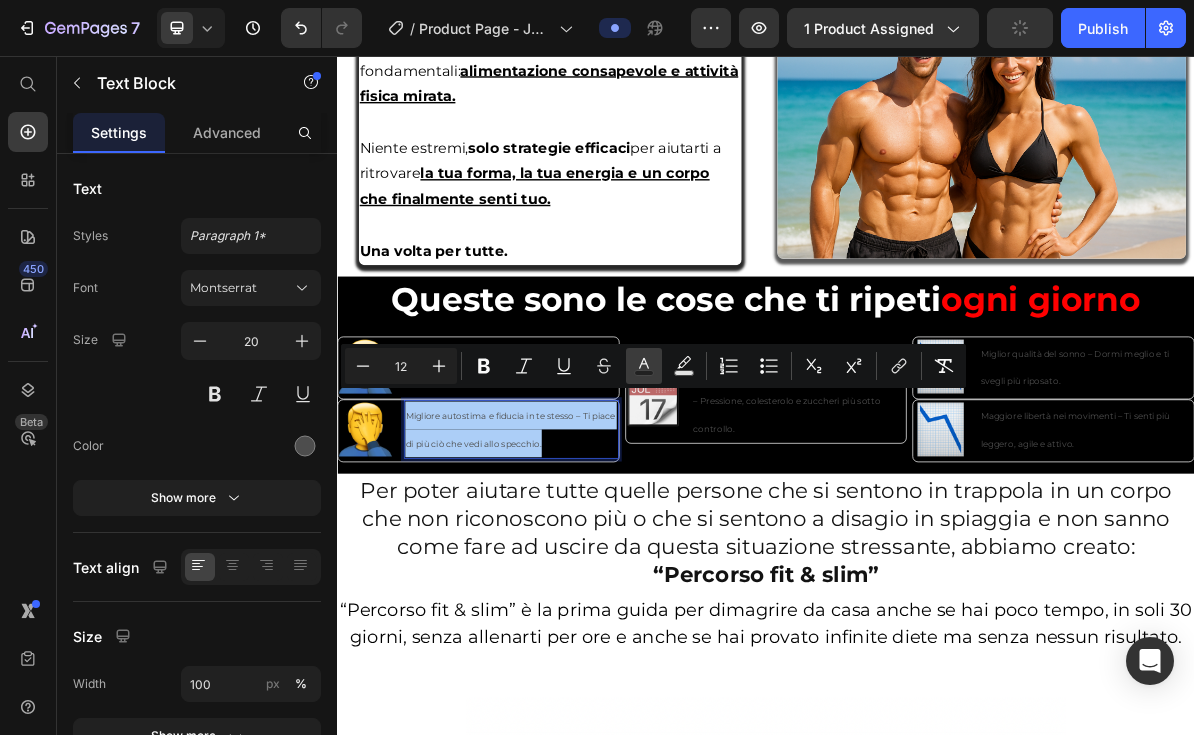 type on "4D4D4D" 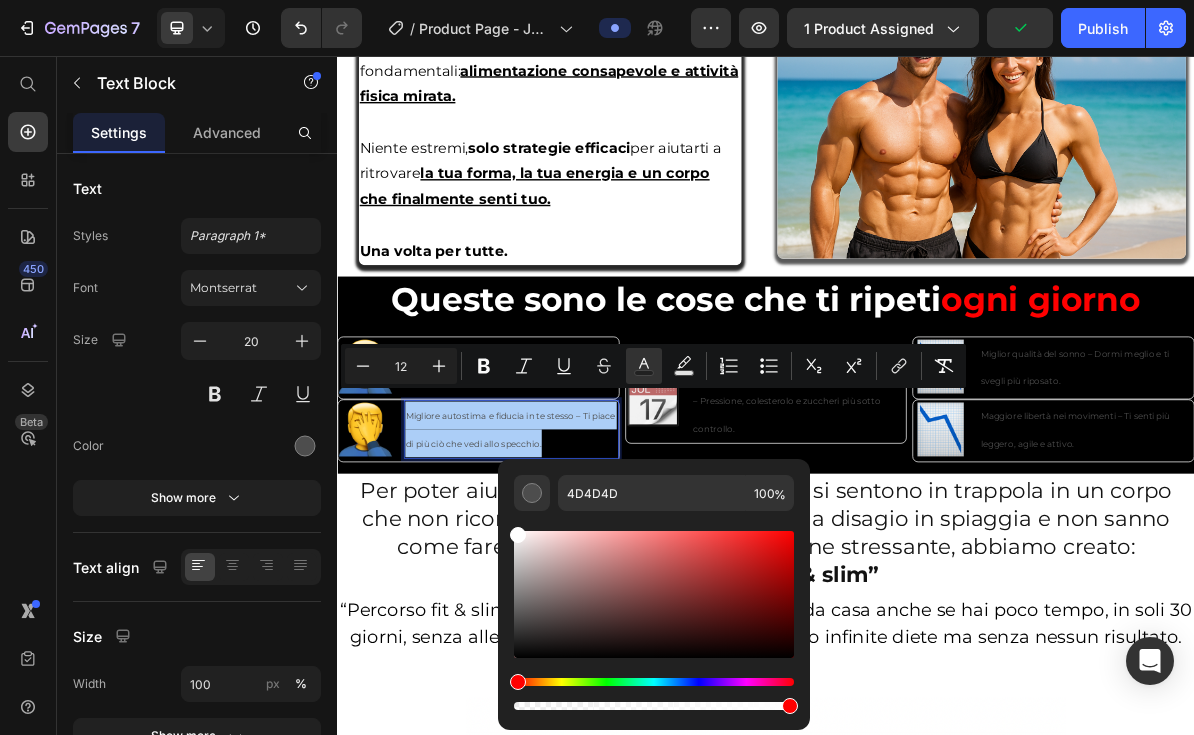 drag, startPoint x: 538, startPoint y: 552, endPoint x: 498, endPoint y: 524, distance: 48.82622 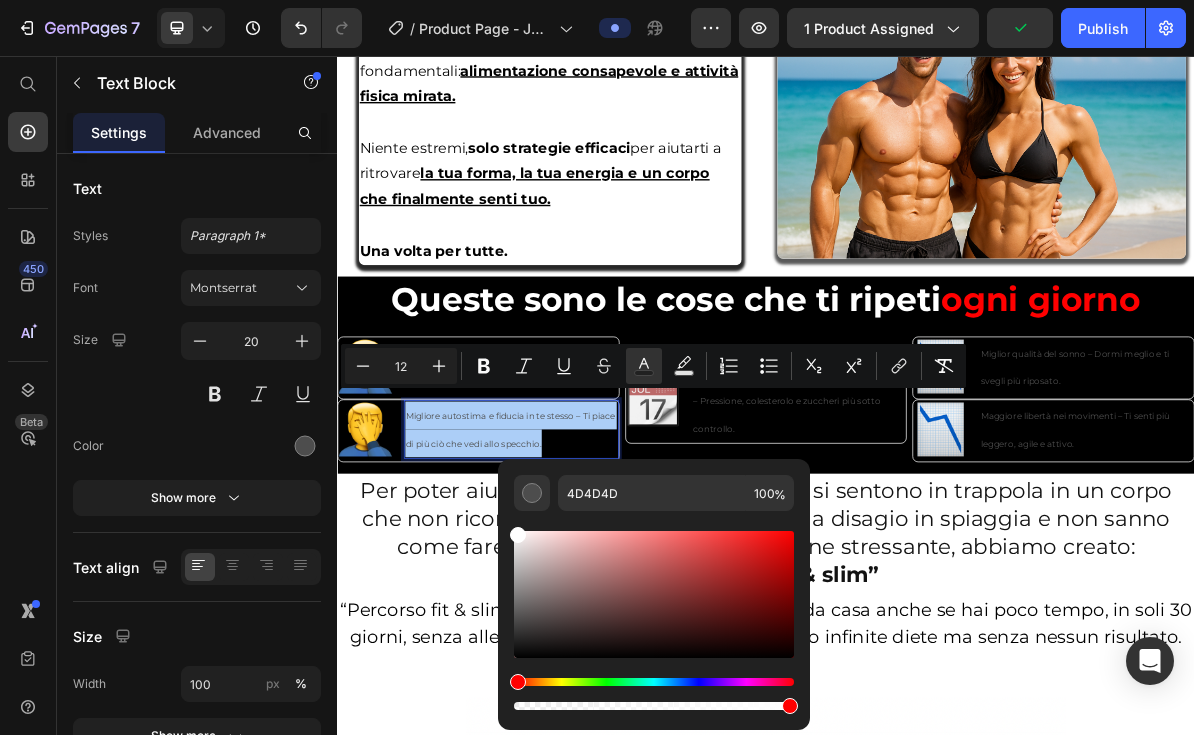 click on "4D4D4D 100 %" at bounding box center (654, 586) 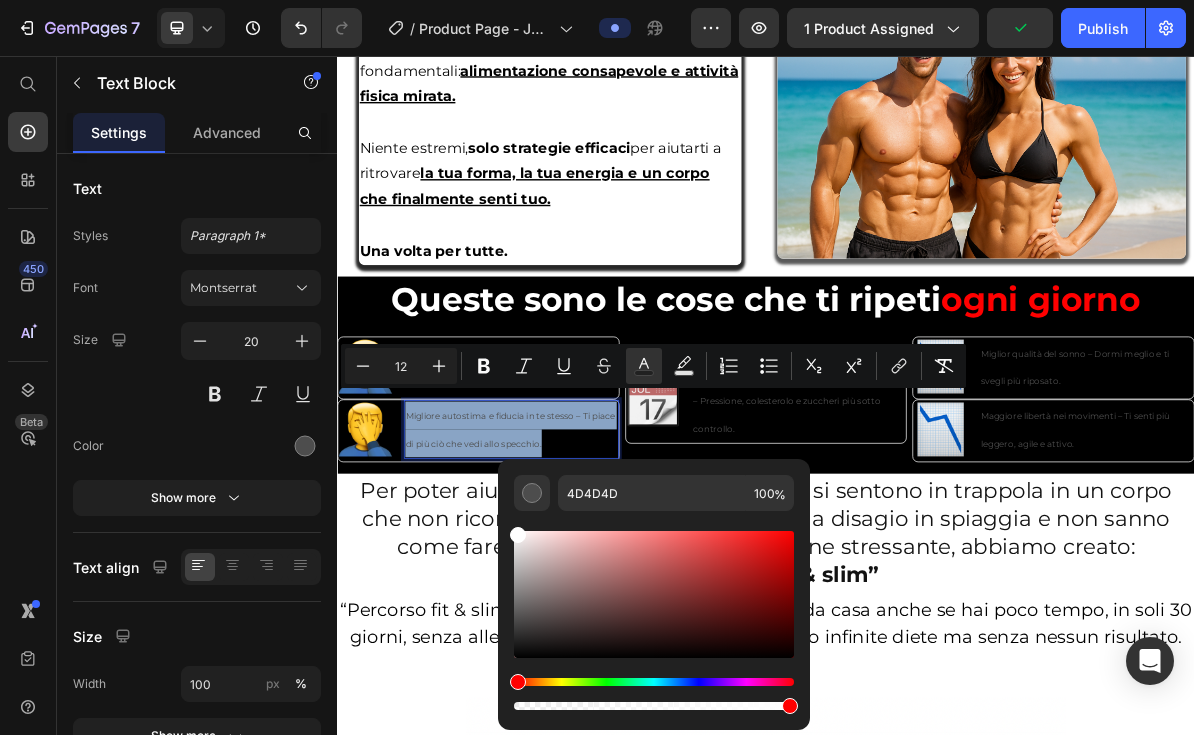 type on "FFFFFF" 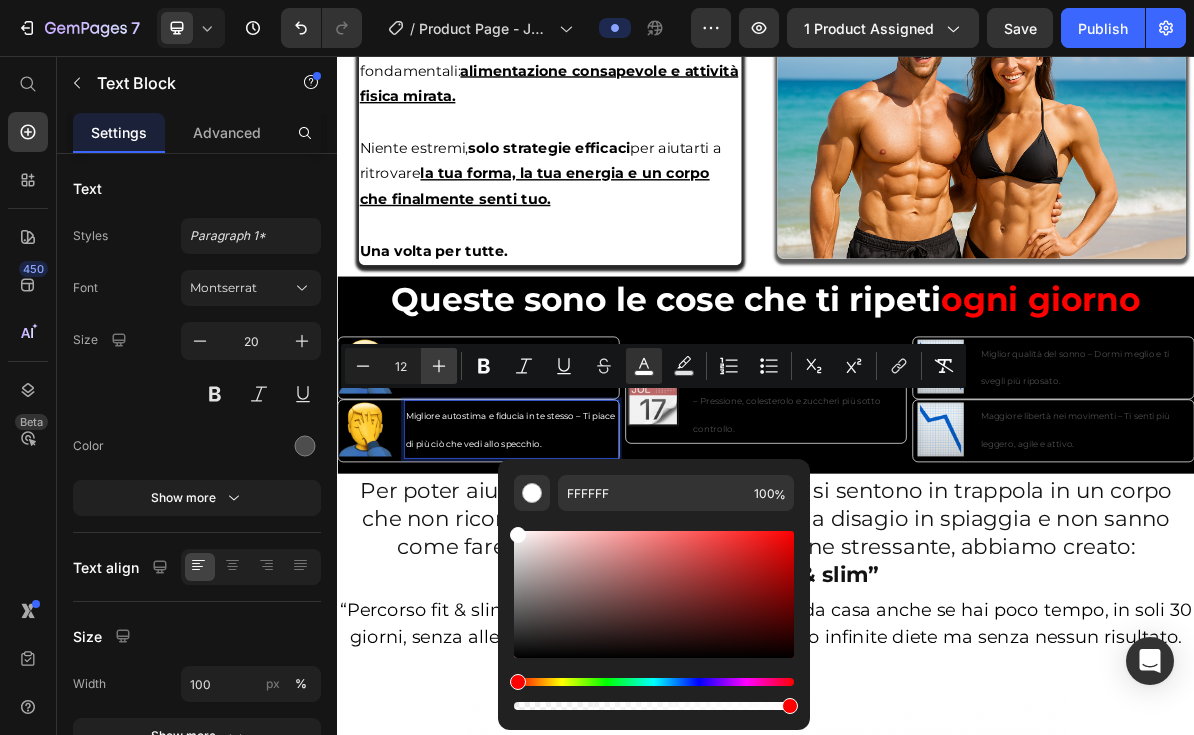 click 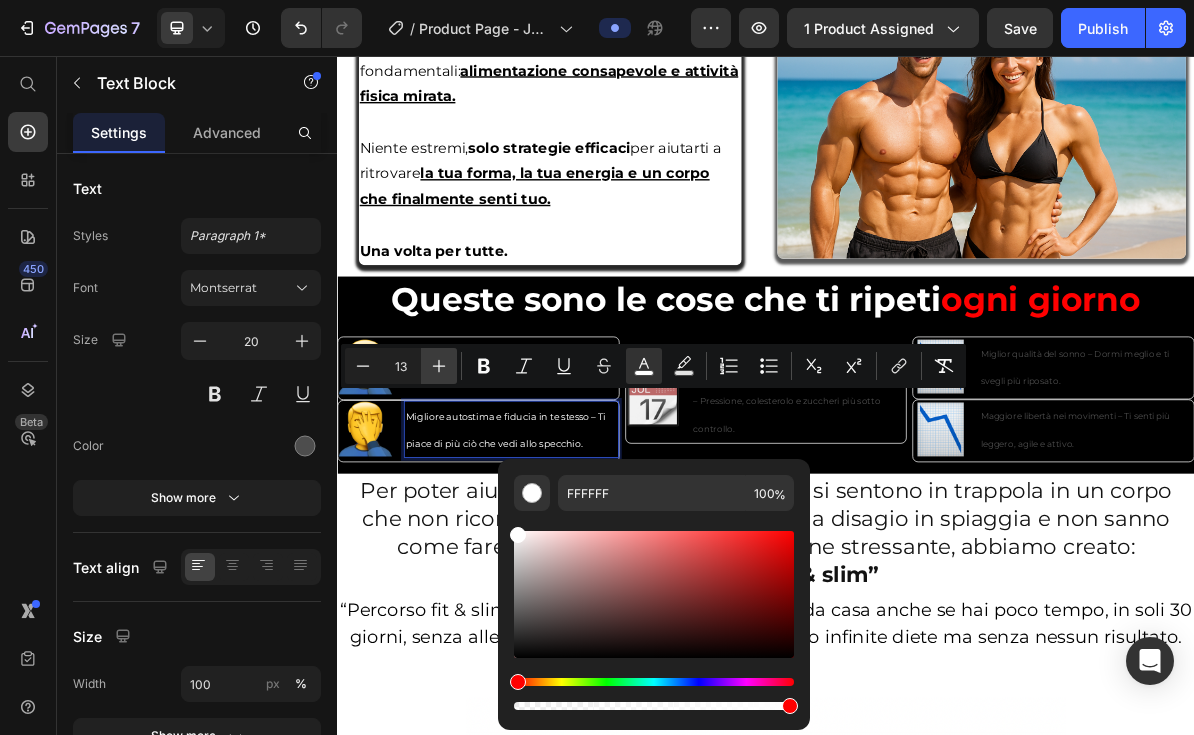 click 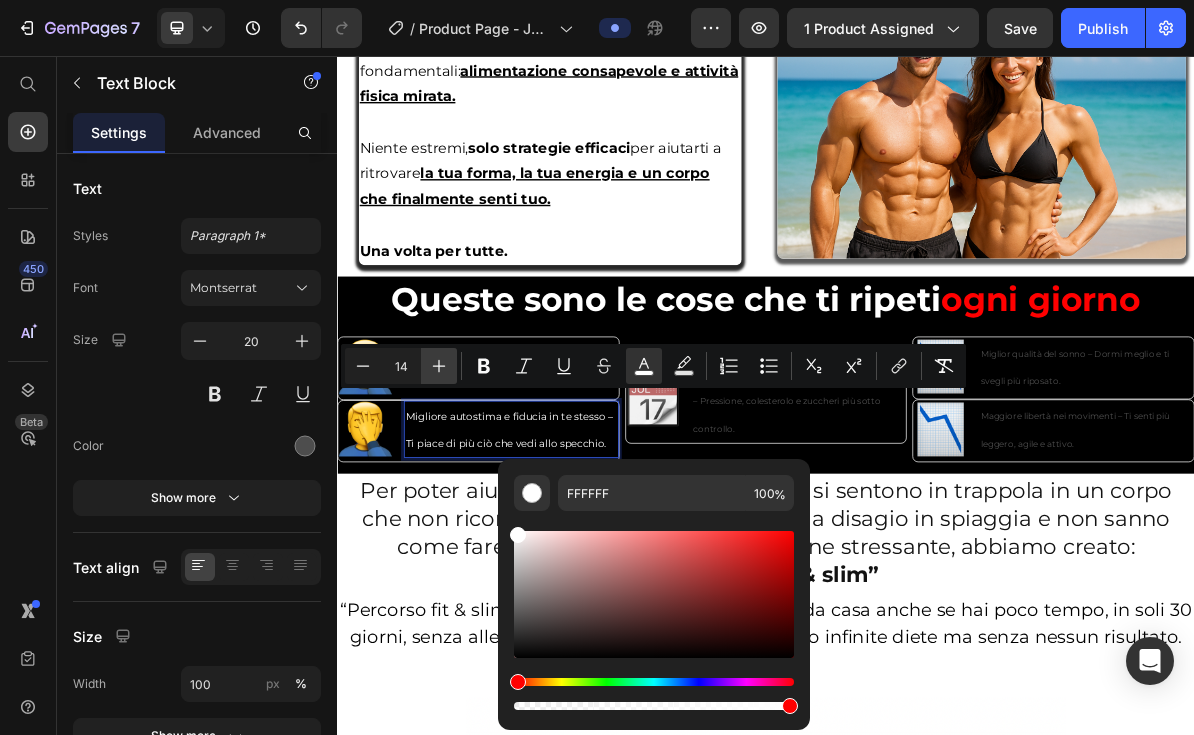 click 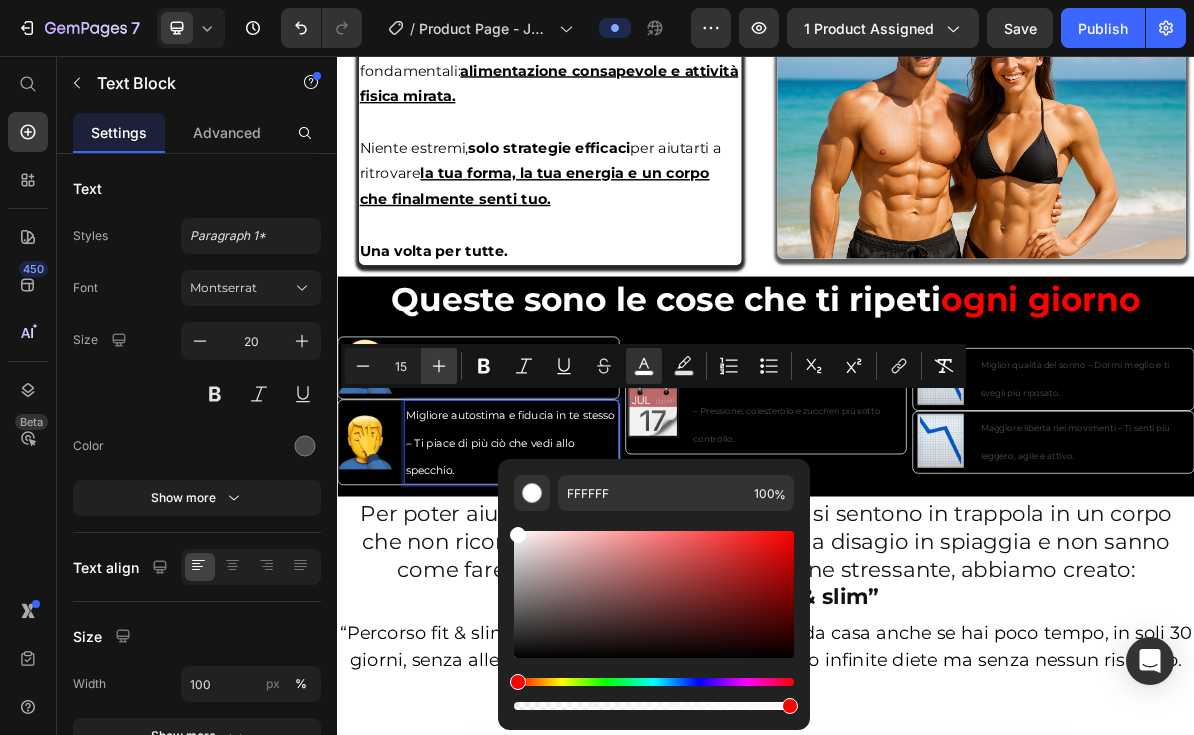 click 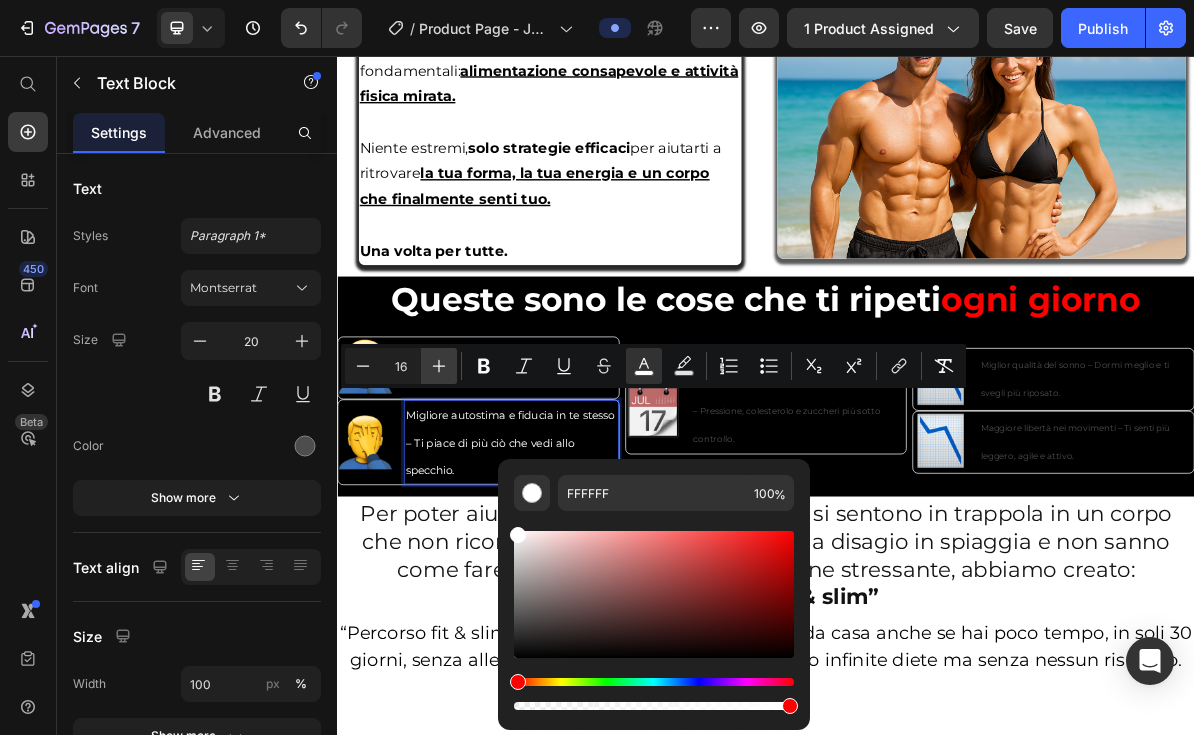 click 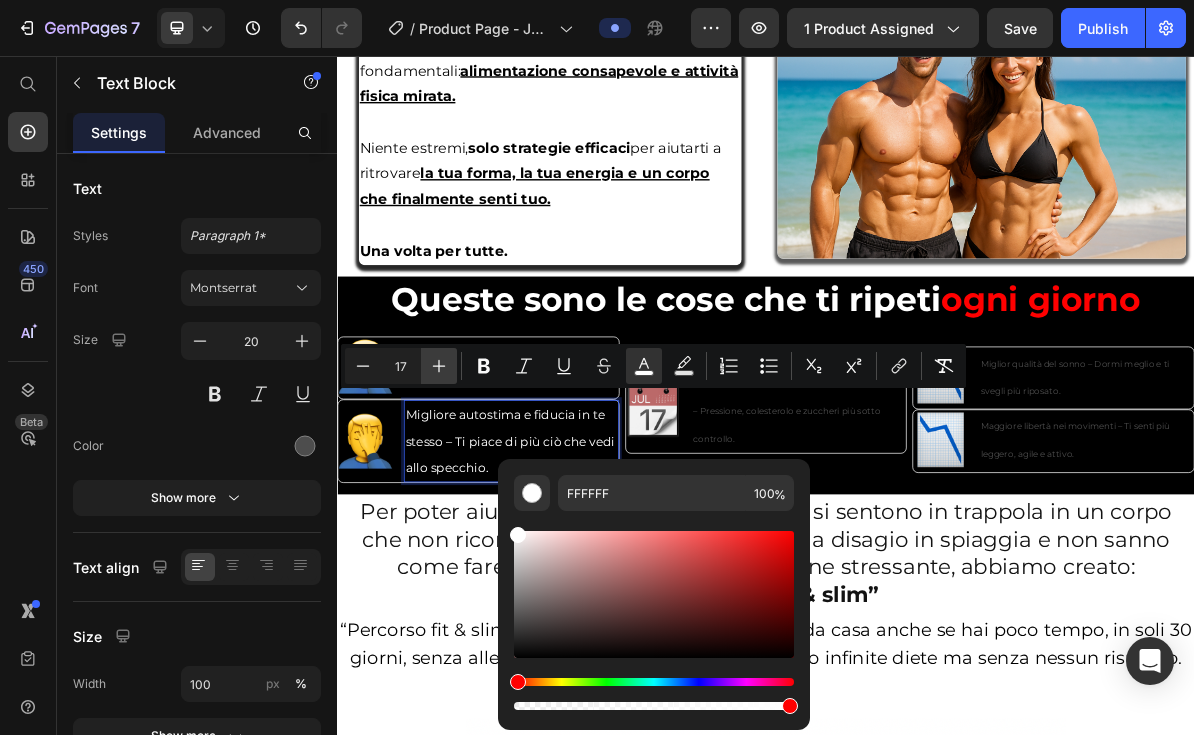 click 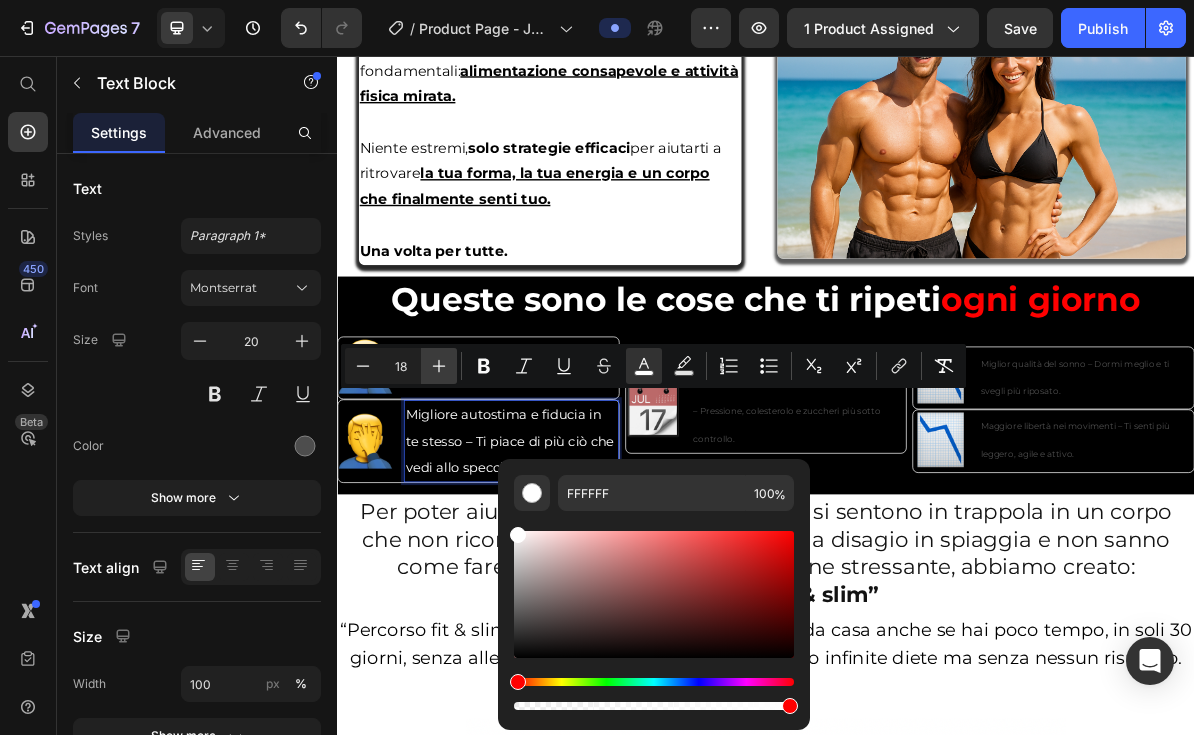 click 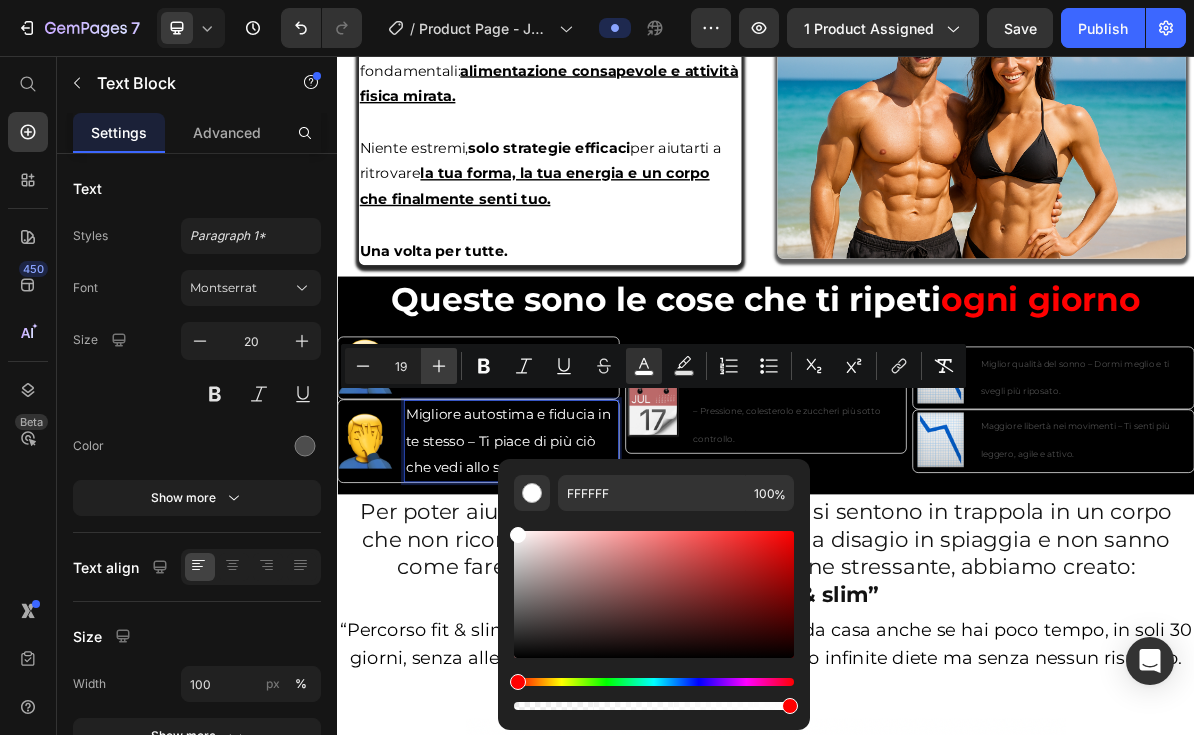 click 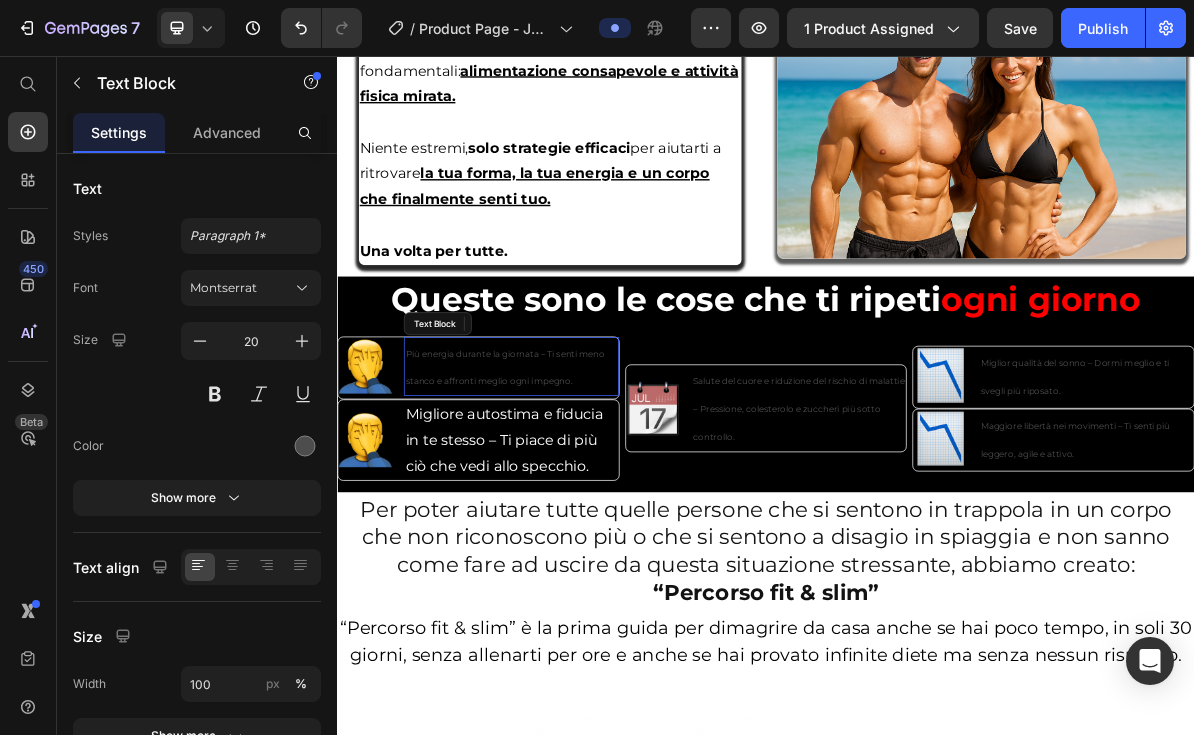 click on "Più energia durante la giornata – Ti senti meno stanco e affronti meglio ogni impegno." at bounding box center (580, 491) 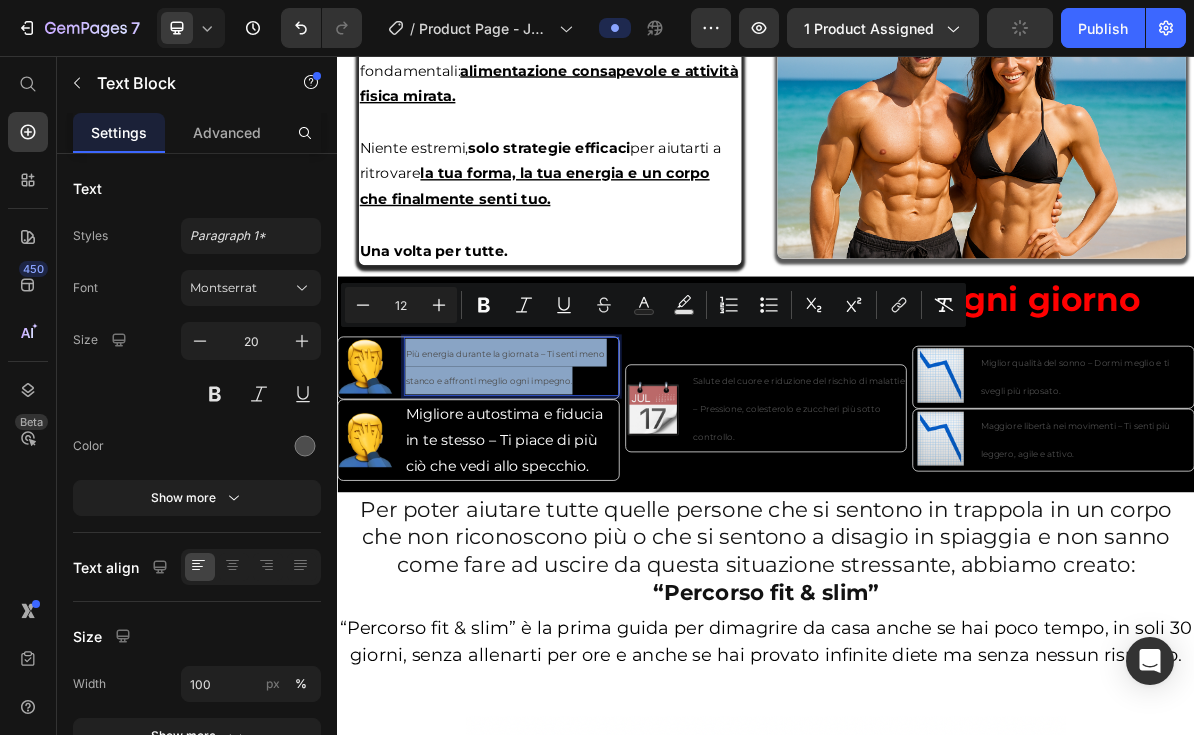 drag, startPoint x: 695, startPoint y: 486, endPoint x: 435, endPoint y: 449, distance: 262.6195 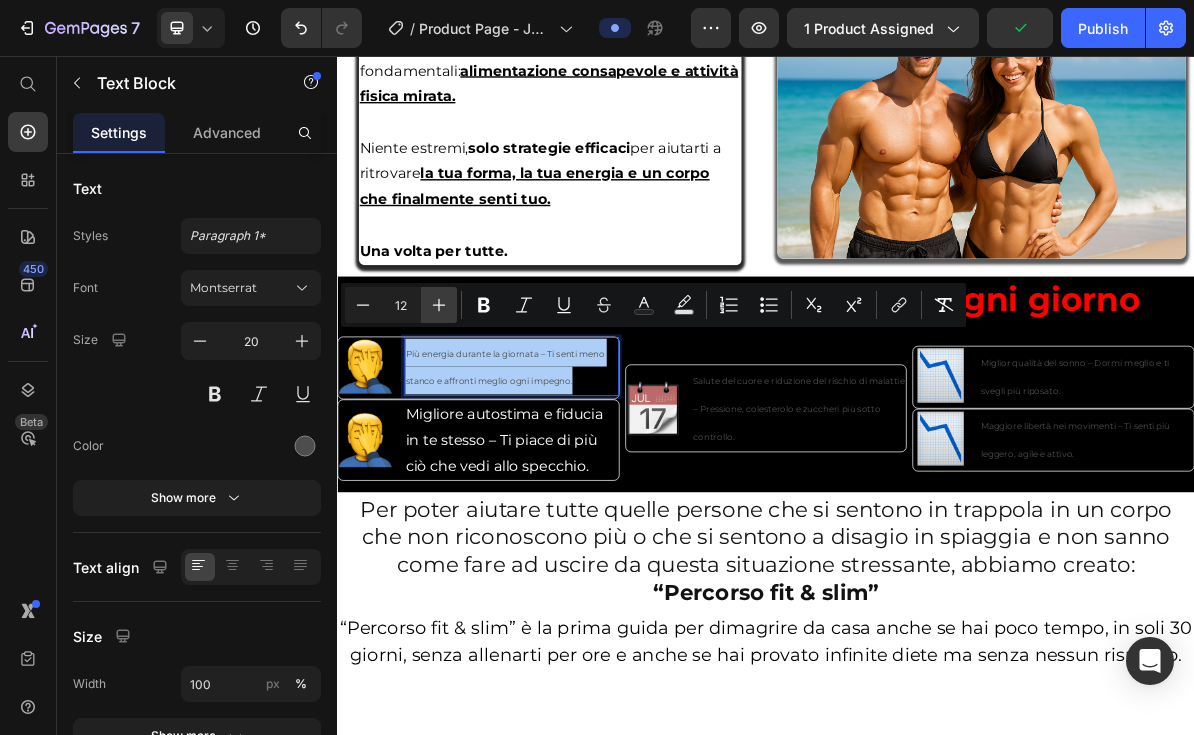 click on "Plus" at bounding box center [439, 305] 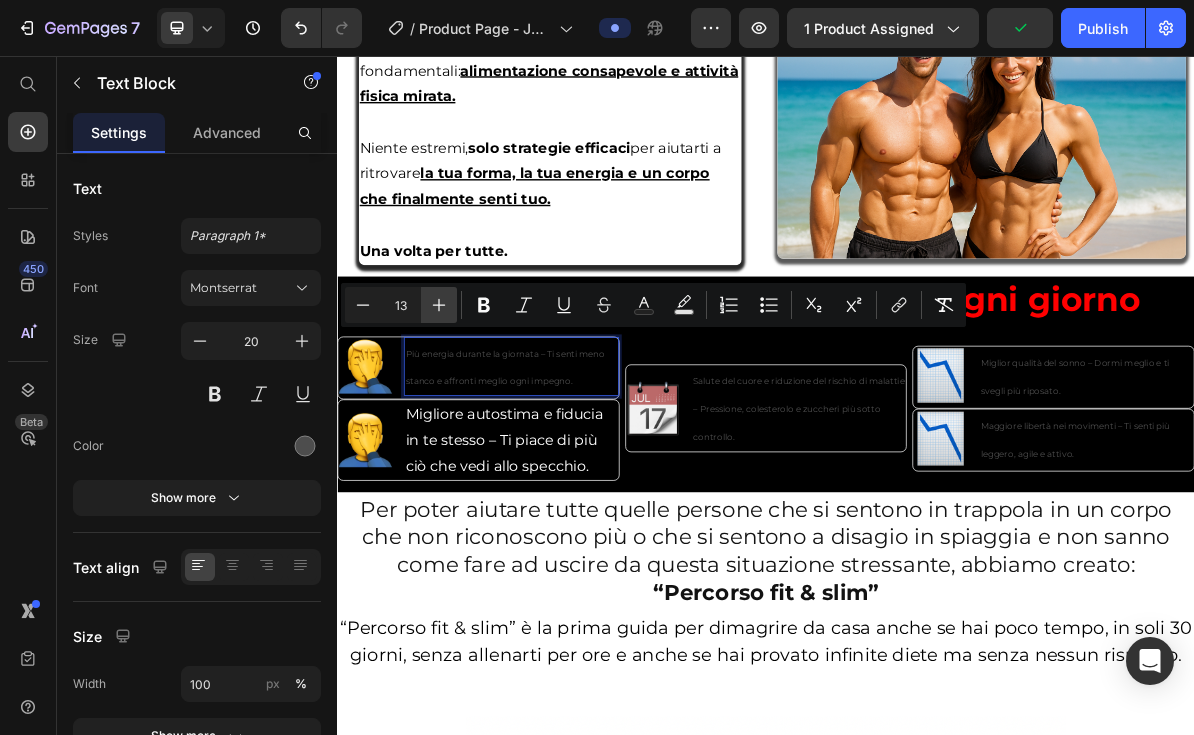 click on "Plus" at bounding box center (439, 305) 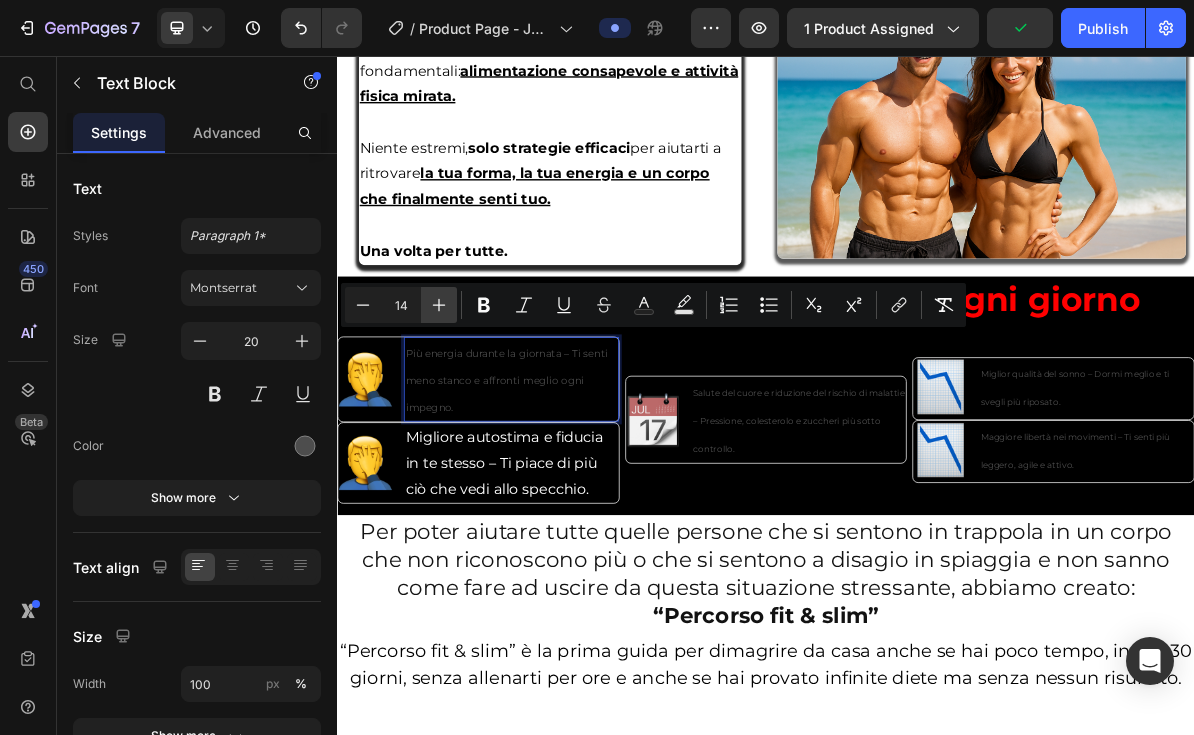 click on "Plus" at bounding box center (439, 305) 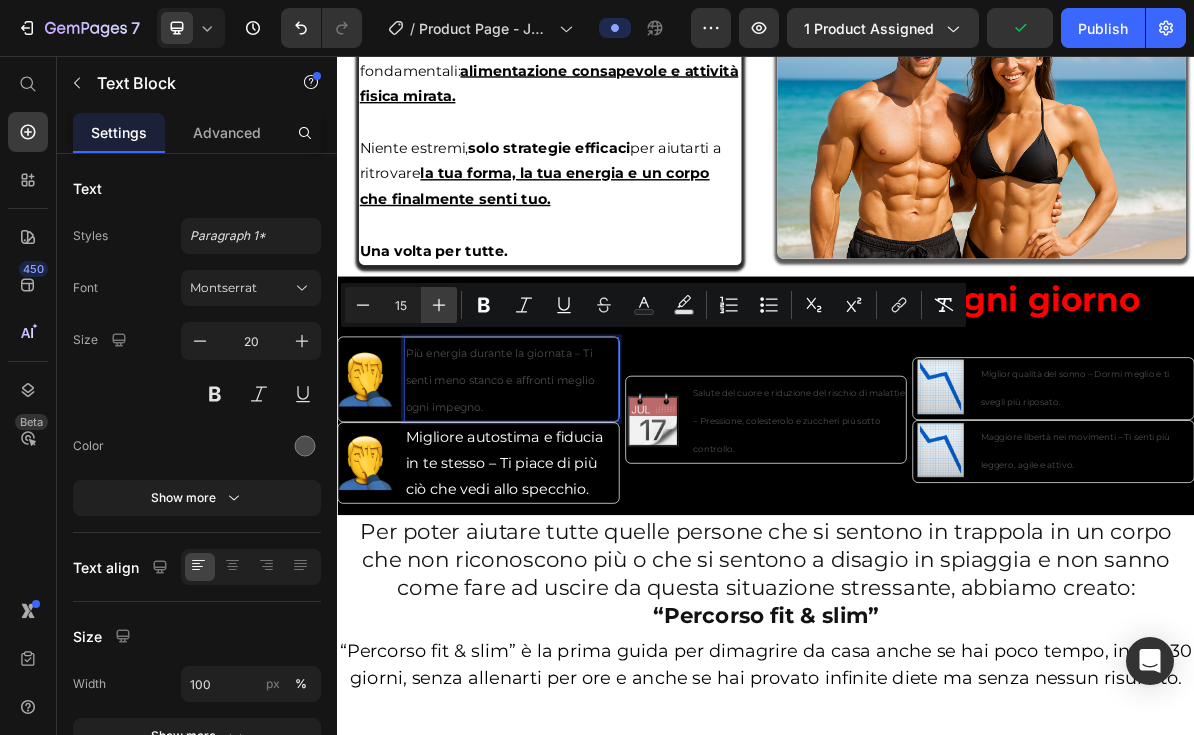 click on "Plus" at bounding box center (439, 305) 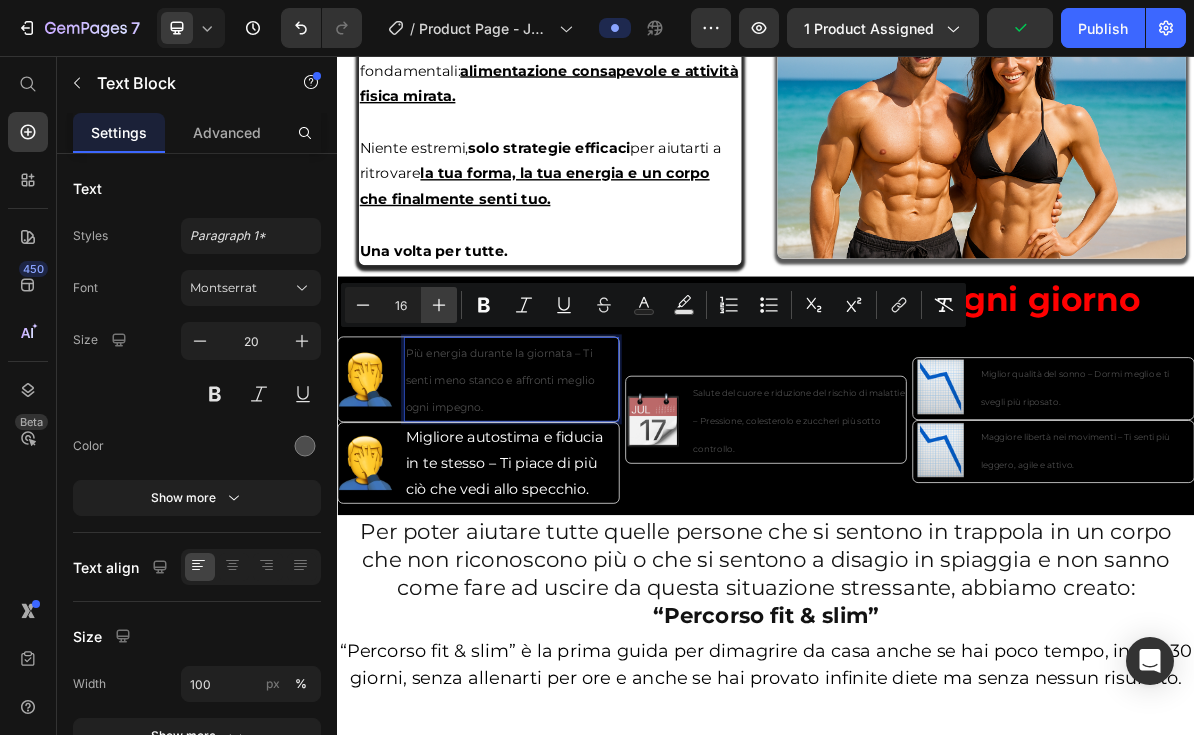 click on "Plus" at bounding box center [439, 305] 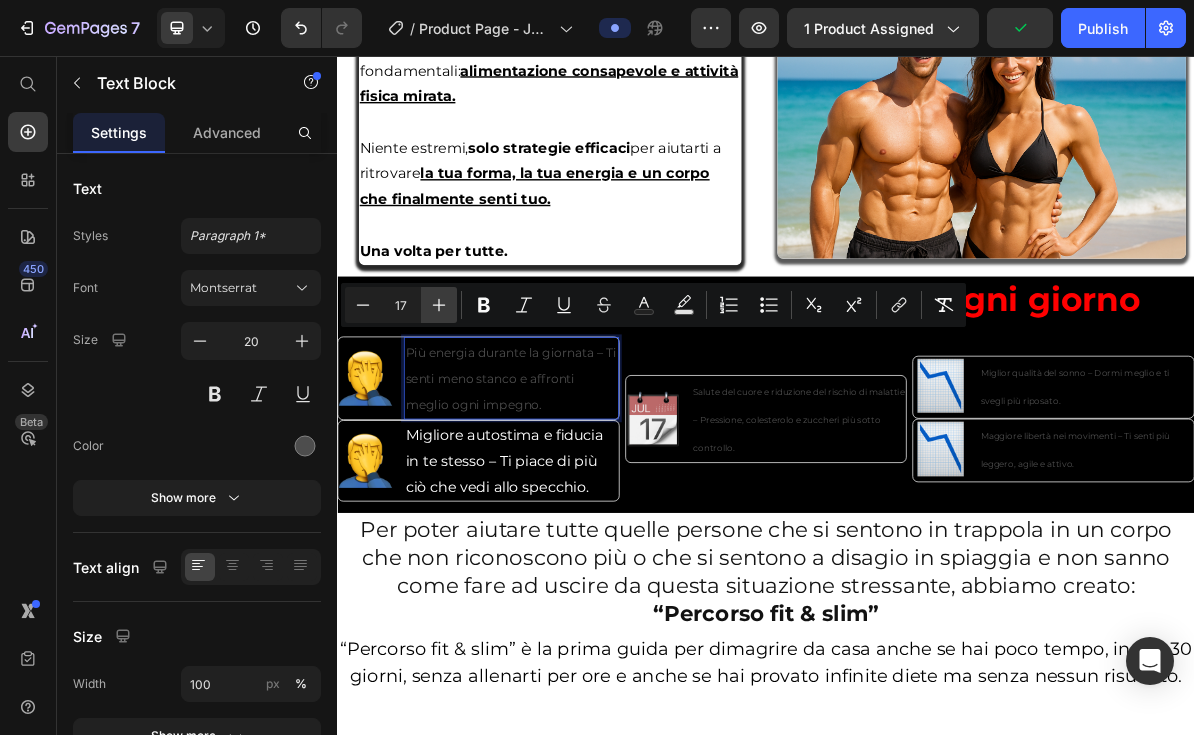 click on "Plus" at bounding box center [439, 305] 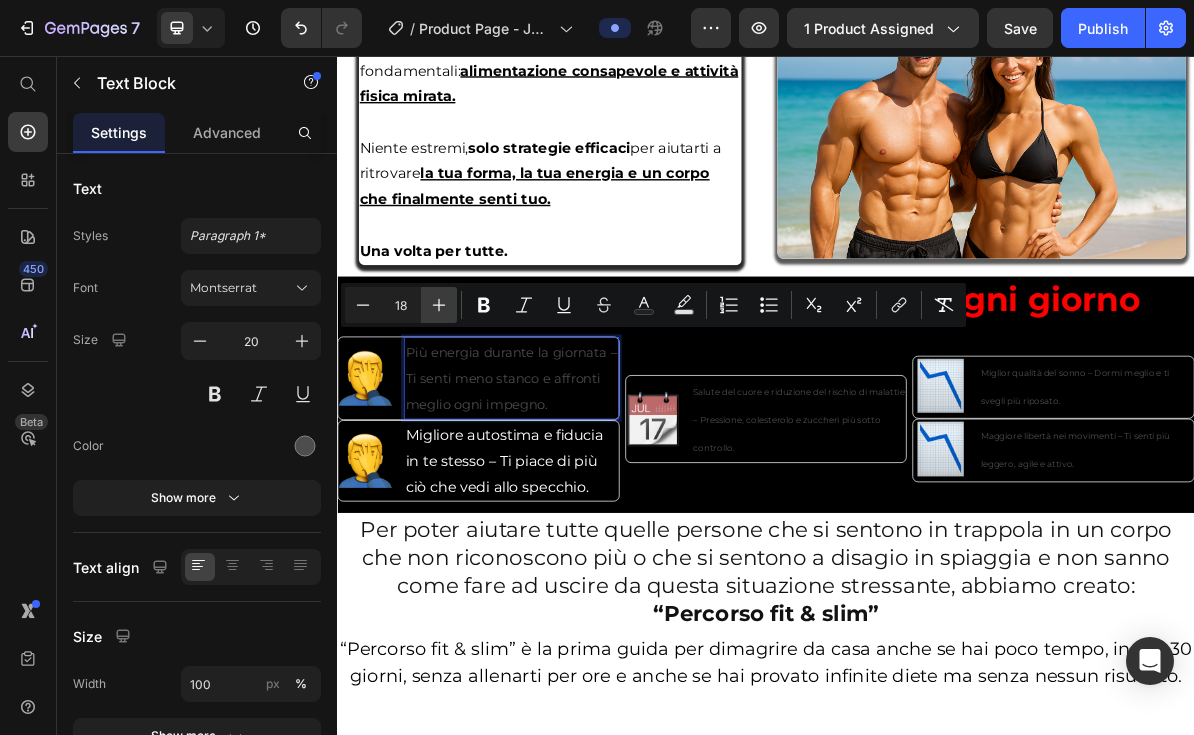 click on "Plus" at bounding box center (439, 305) 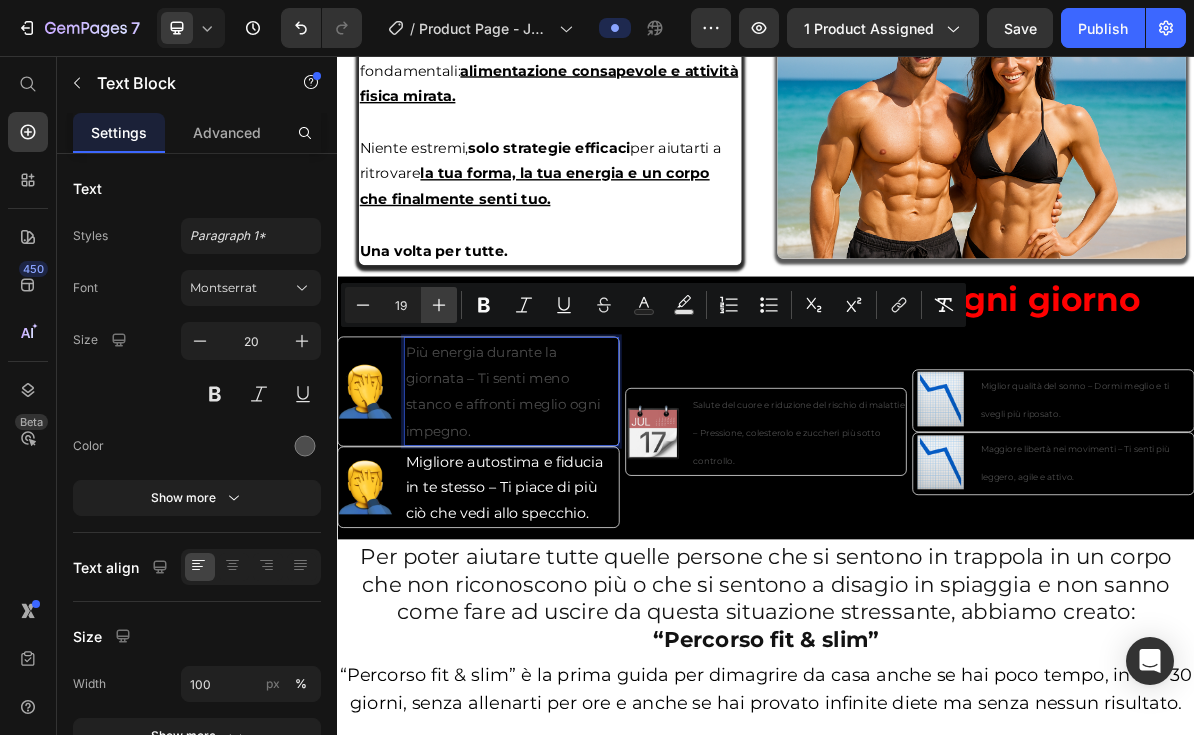 click on "Plus" at bounding box center (439, 305) 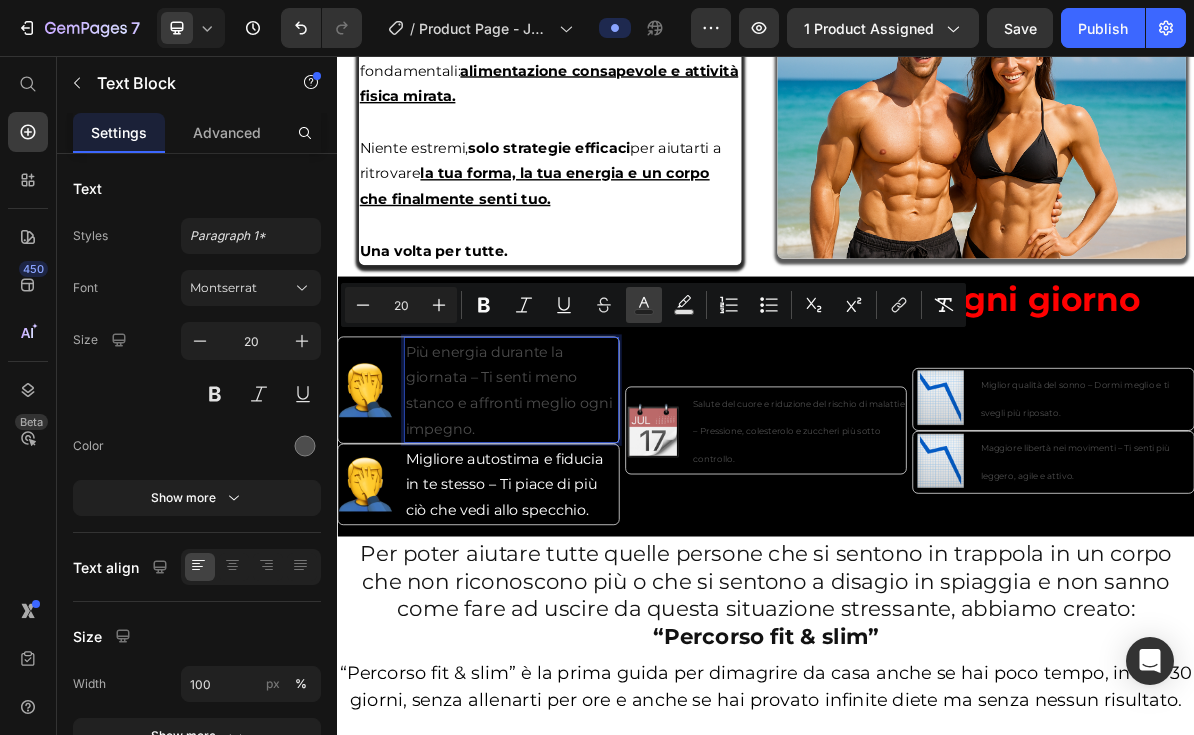 click 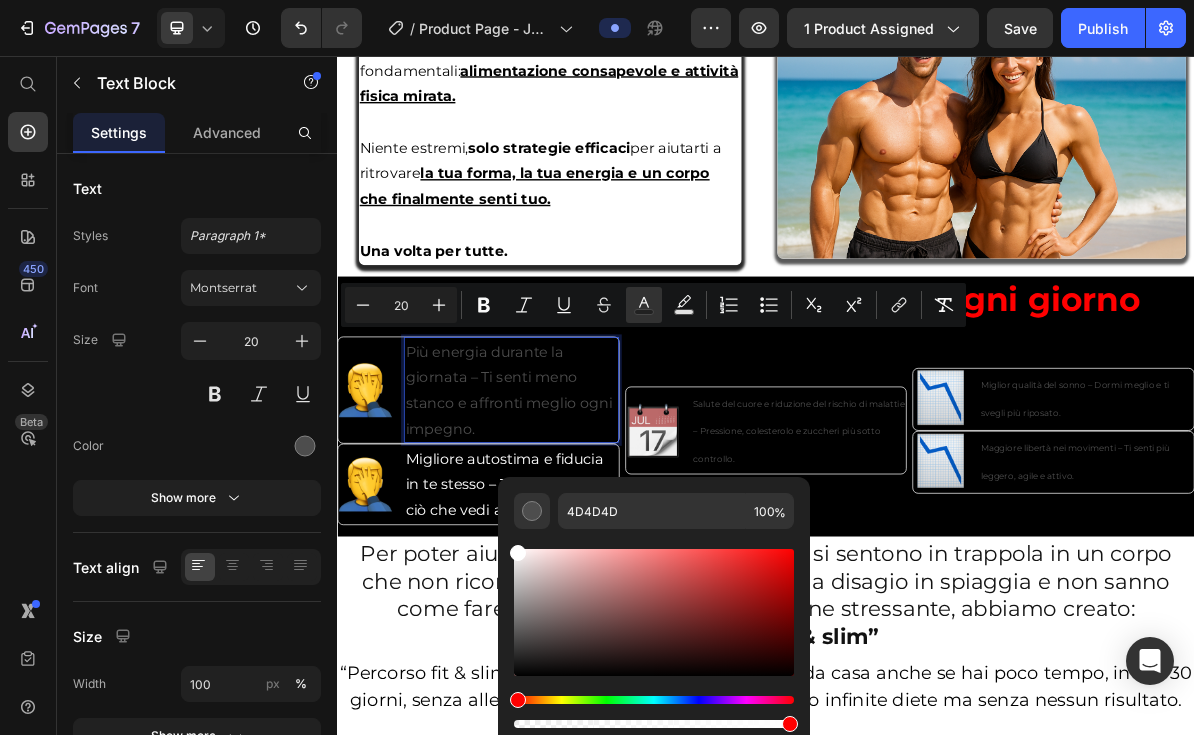 drag, startPoint x: 560, startPoint y: 574, endPoint x: 508, endPoint y: 540, distance: 62.1289 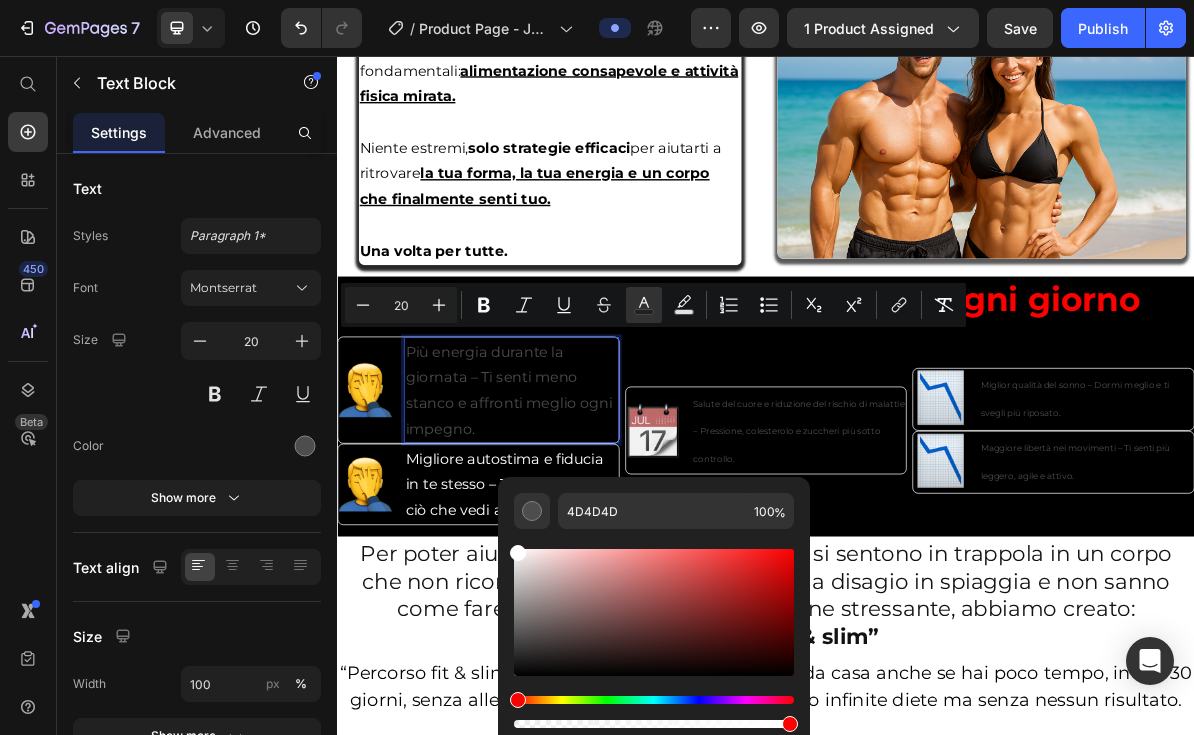 type on "FFFFFF" 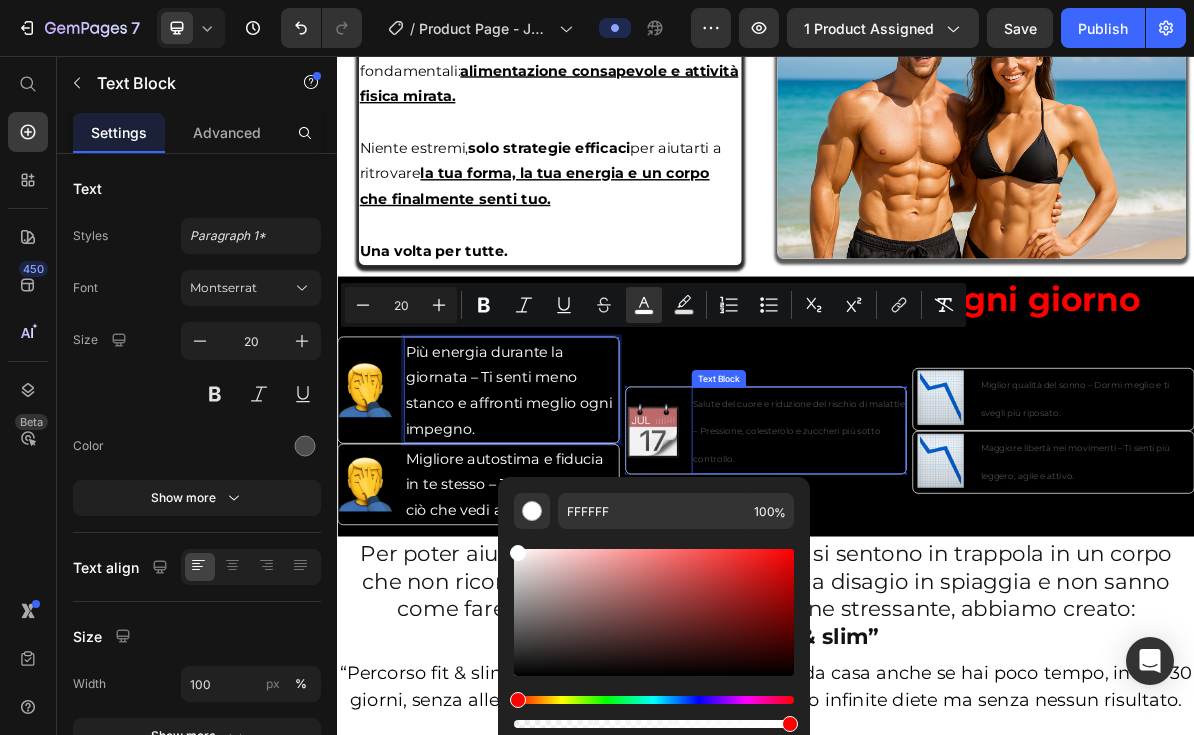 click on "Salute del cuore e riduzione del rischio di malattie – Pressione, colesterolo e zuccheri più sotto controllo." at bounding box center (983, 580) 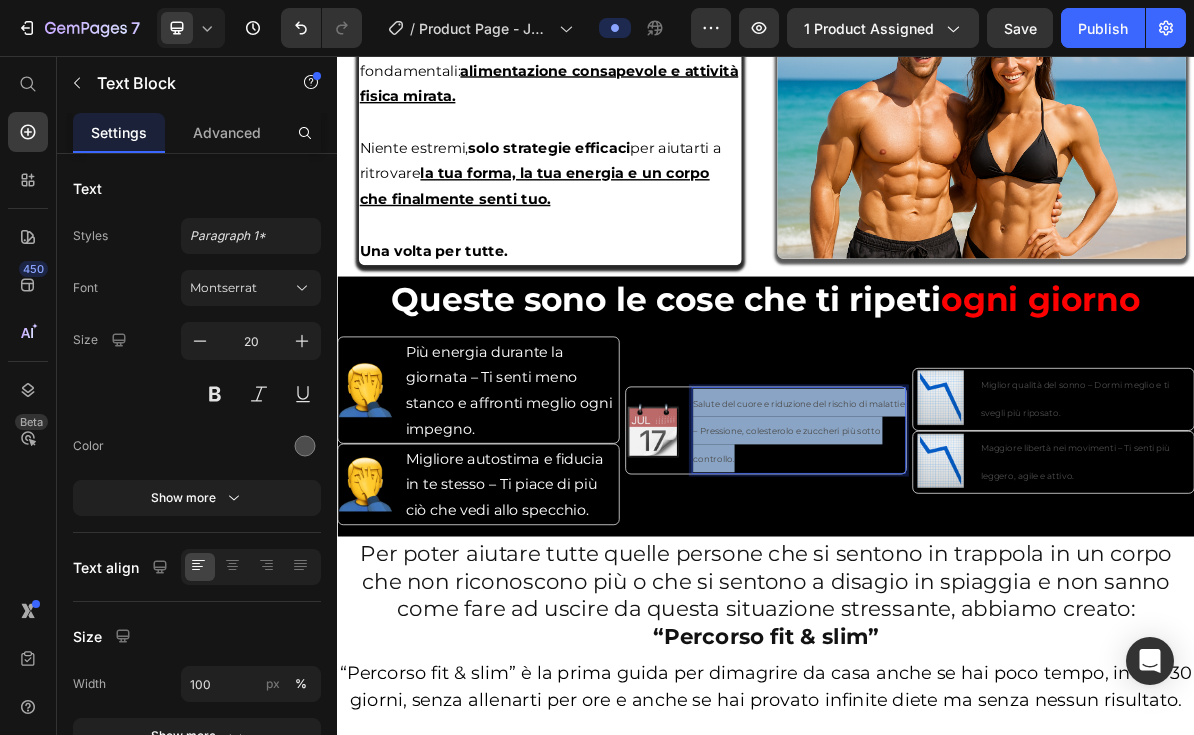 drag, startPoint x: 953, startPoint y: 592, endPoint x: 833, endPoint y: 522, distance: 138.92444 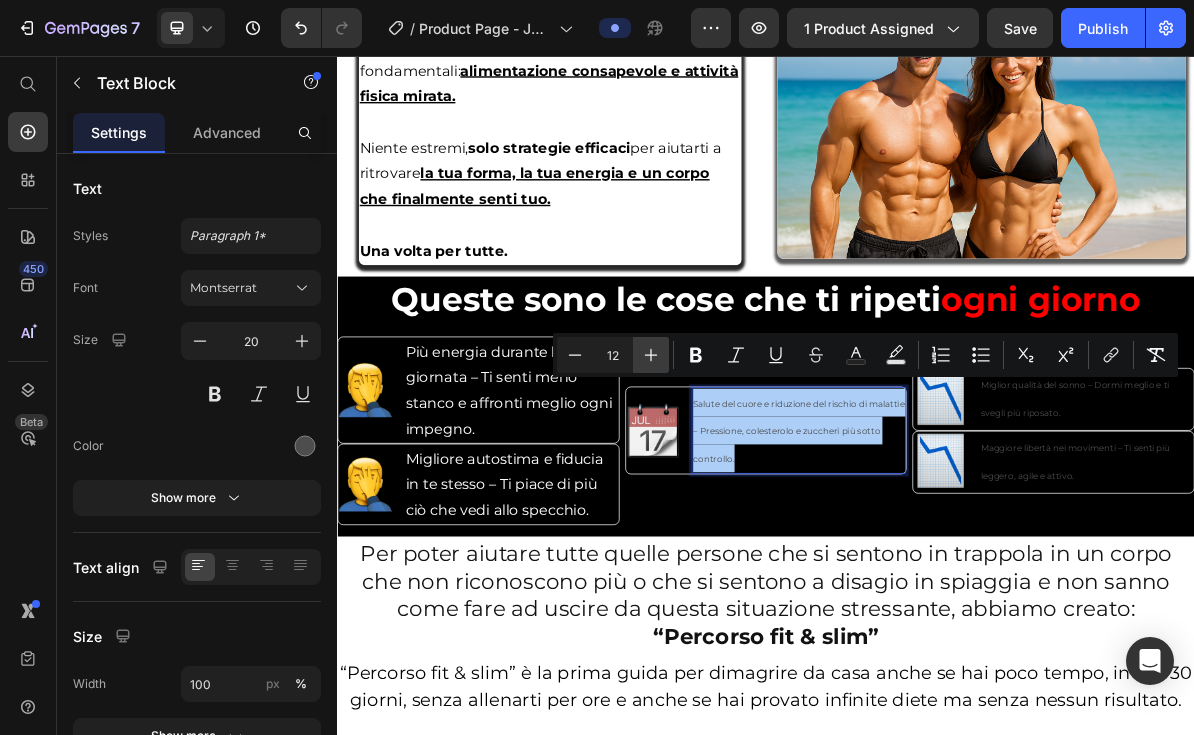 click 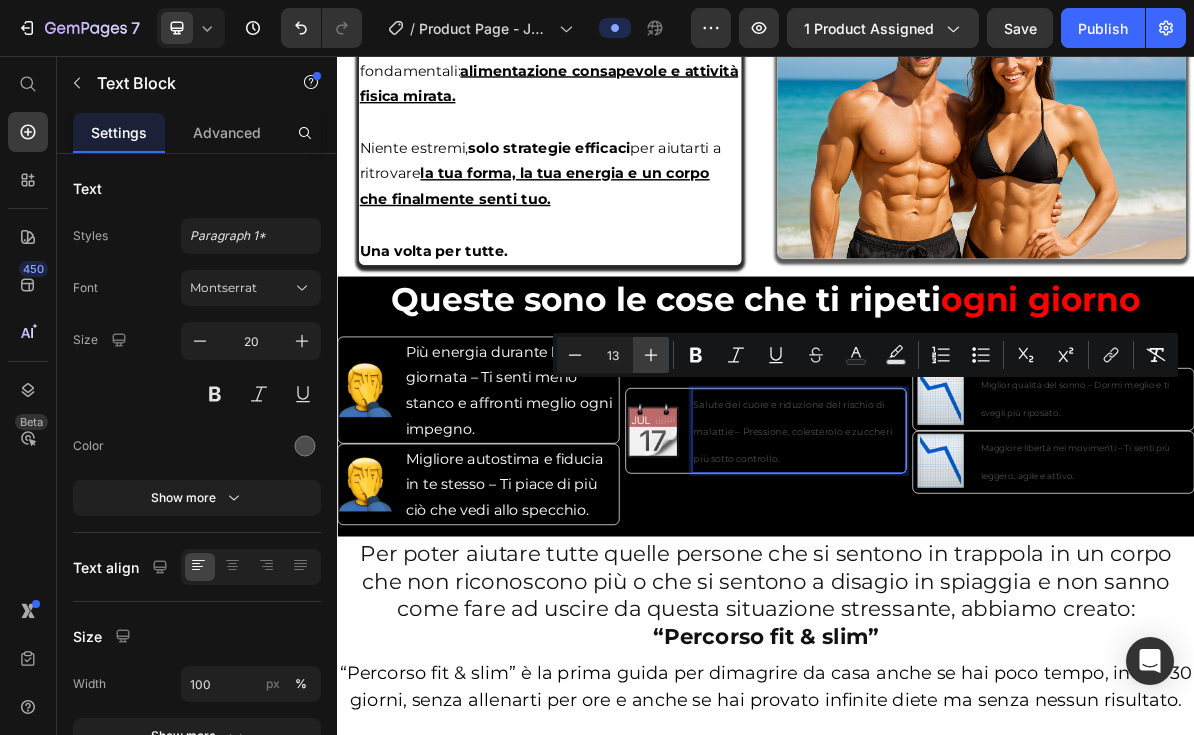 click 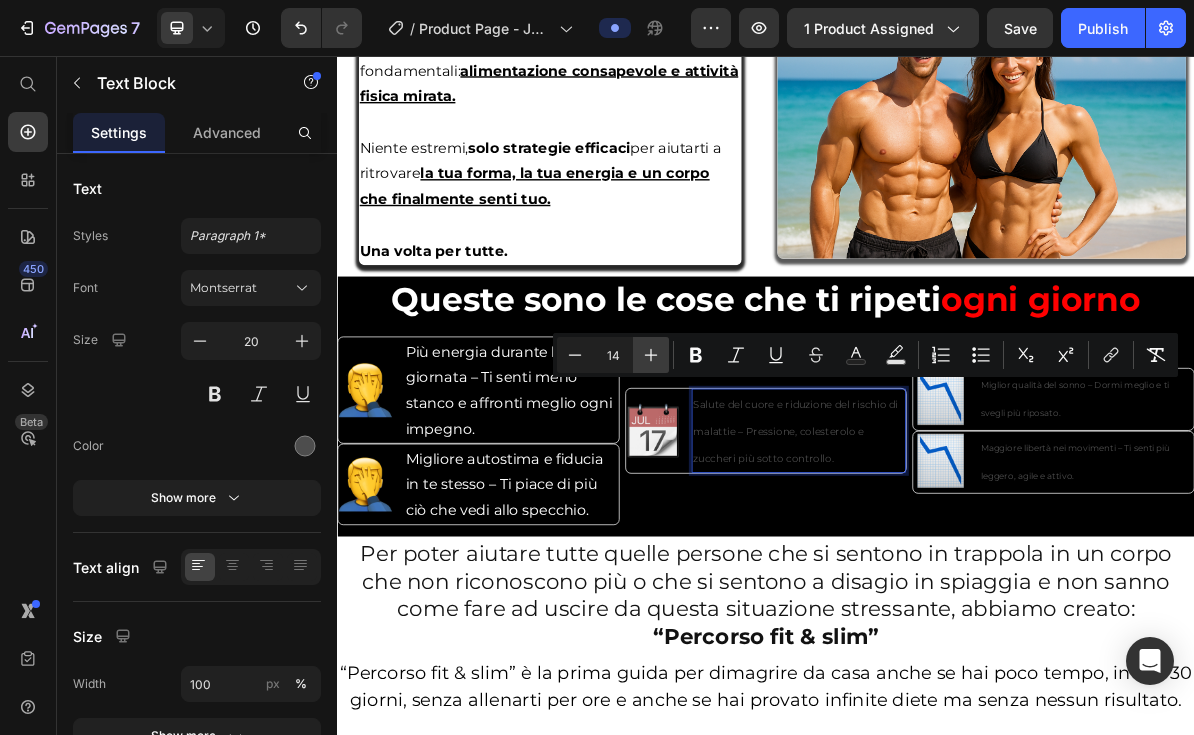 click 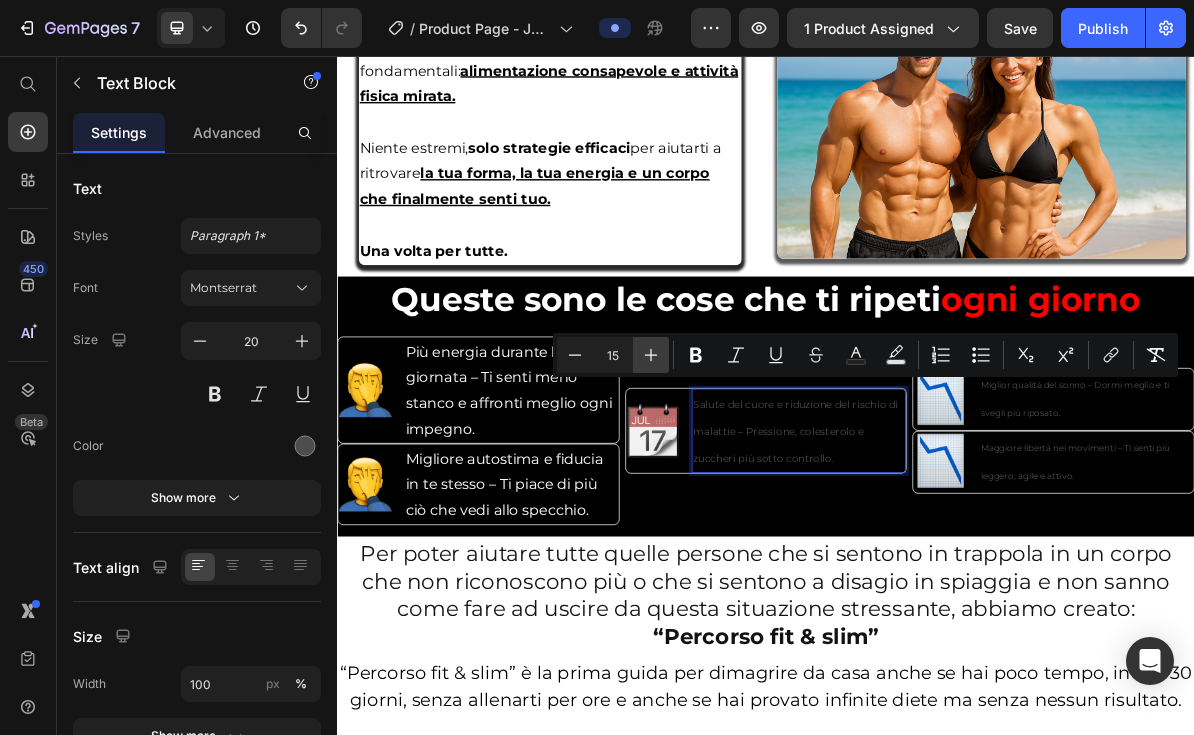 click 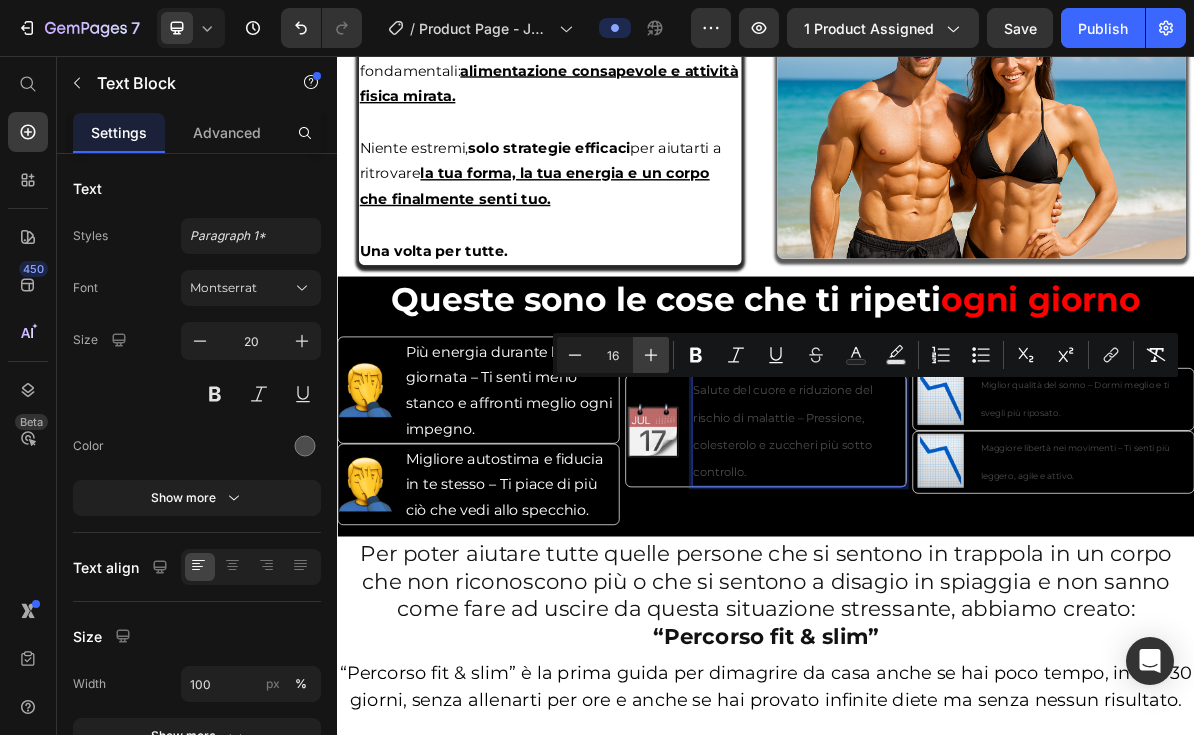 click 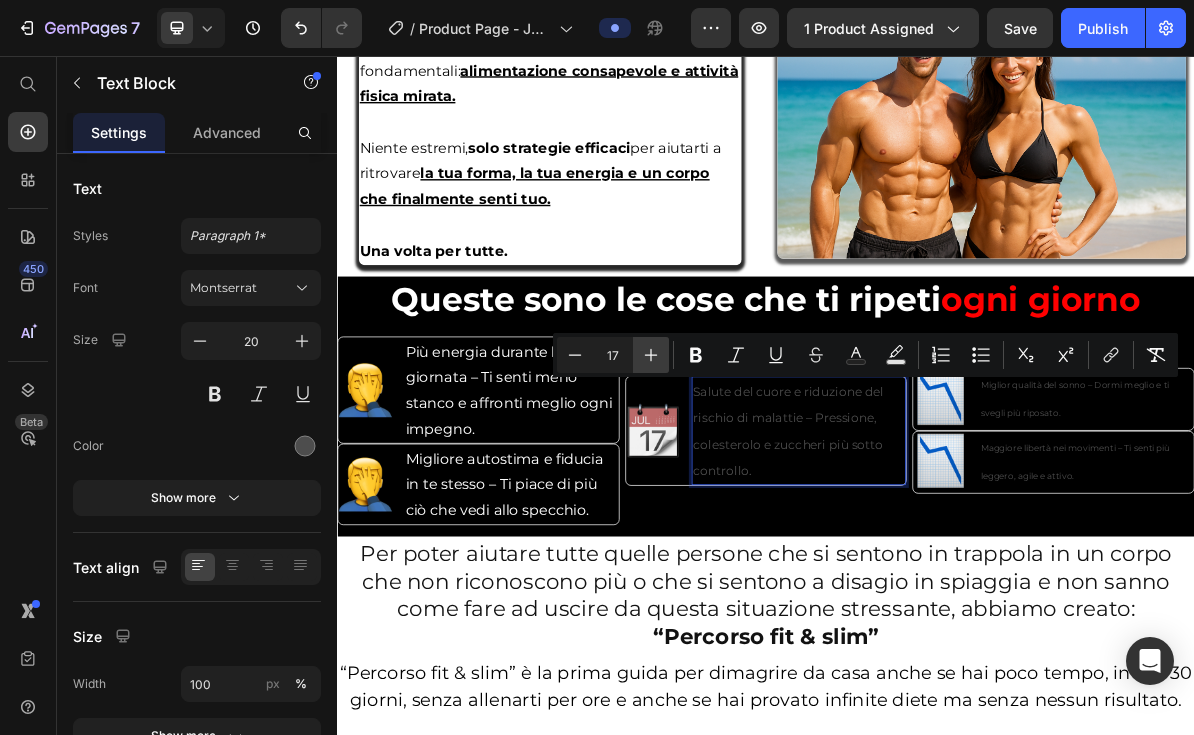 click 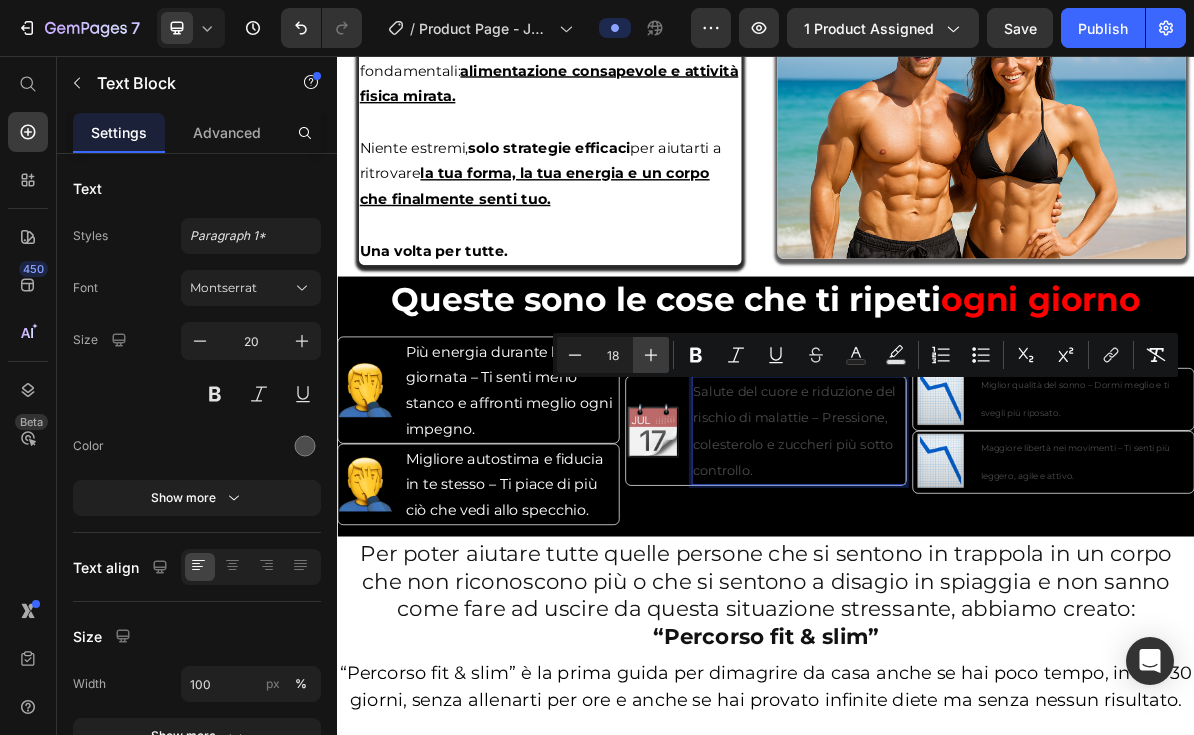 click 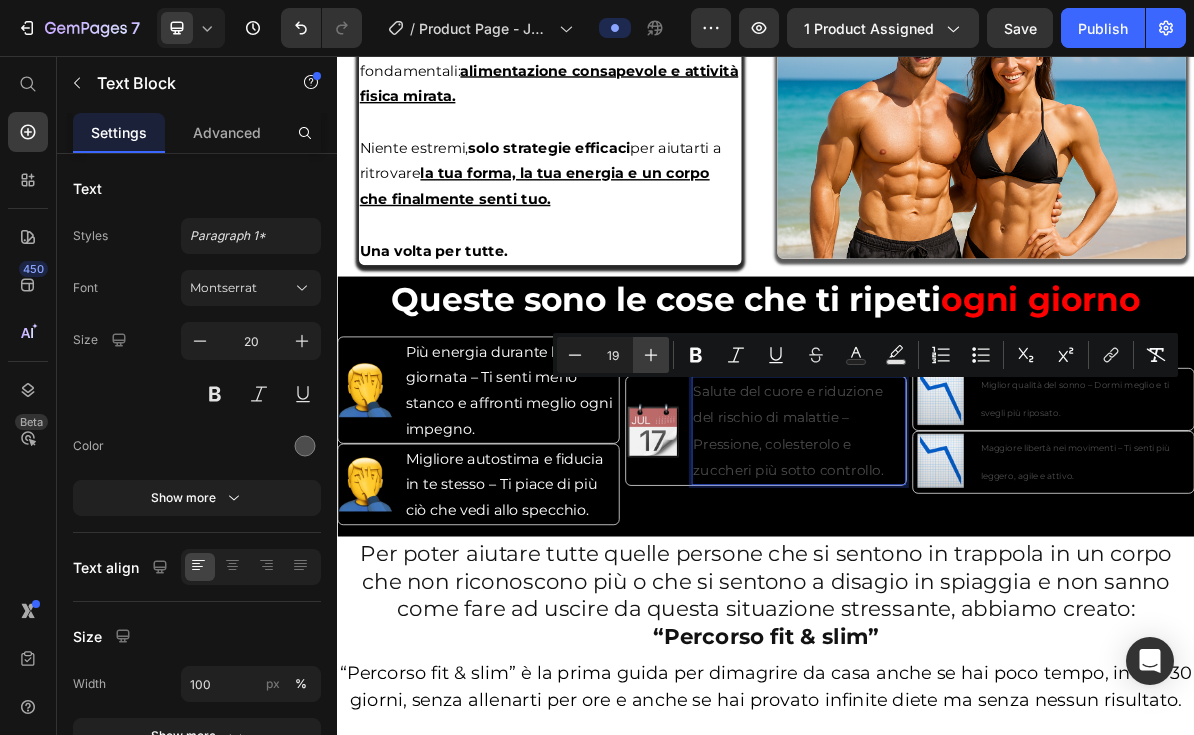 click 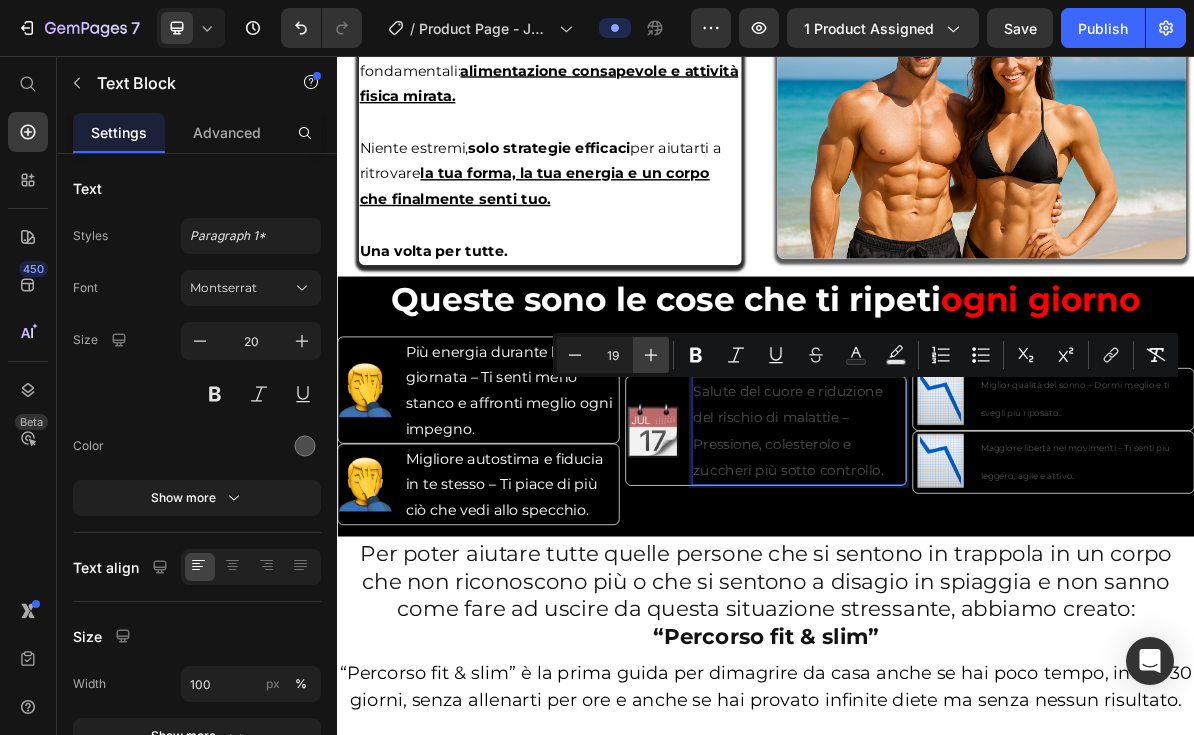 type on "20" 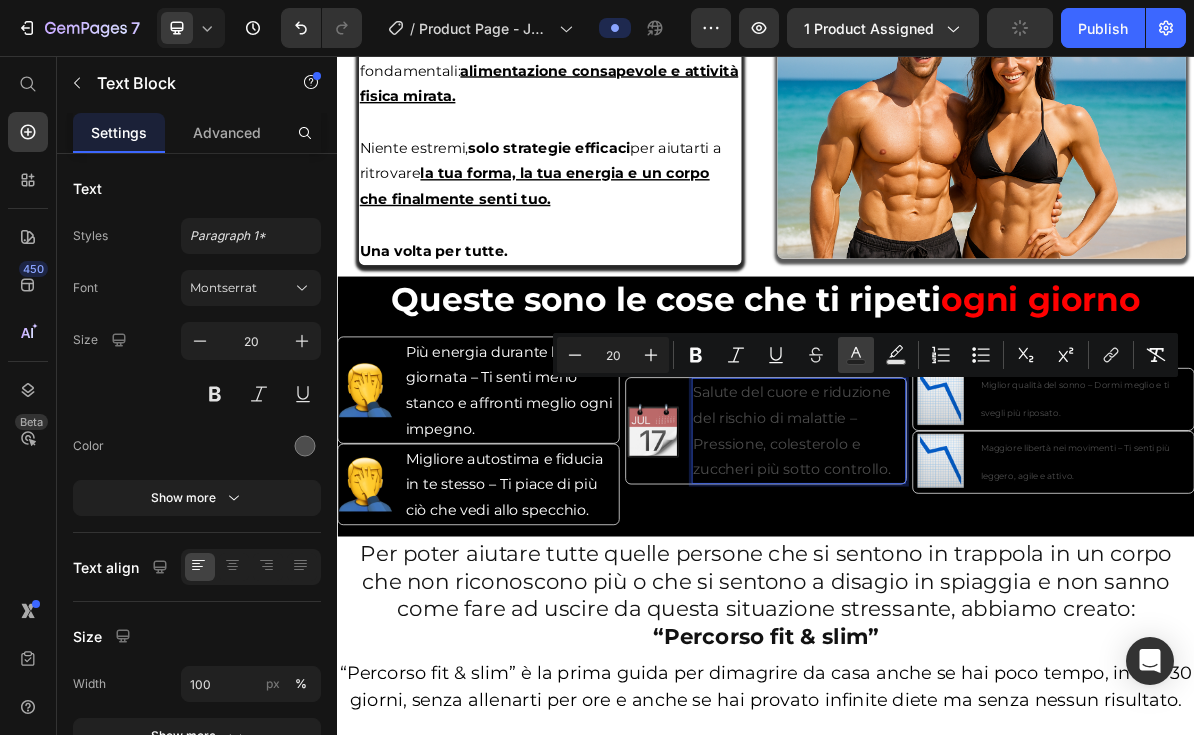click on "Text Color" at bounding box center (856, 355) 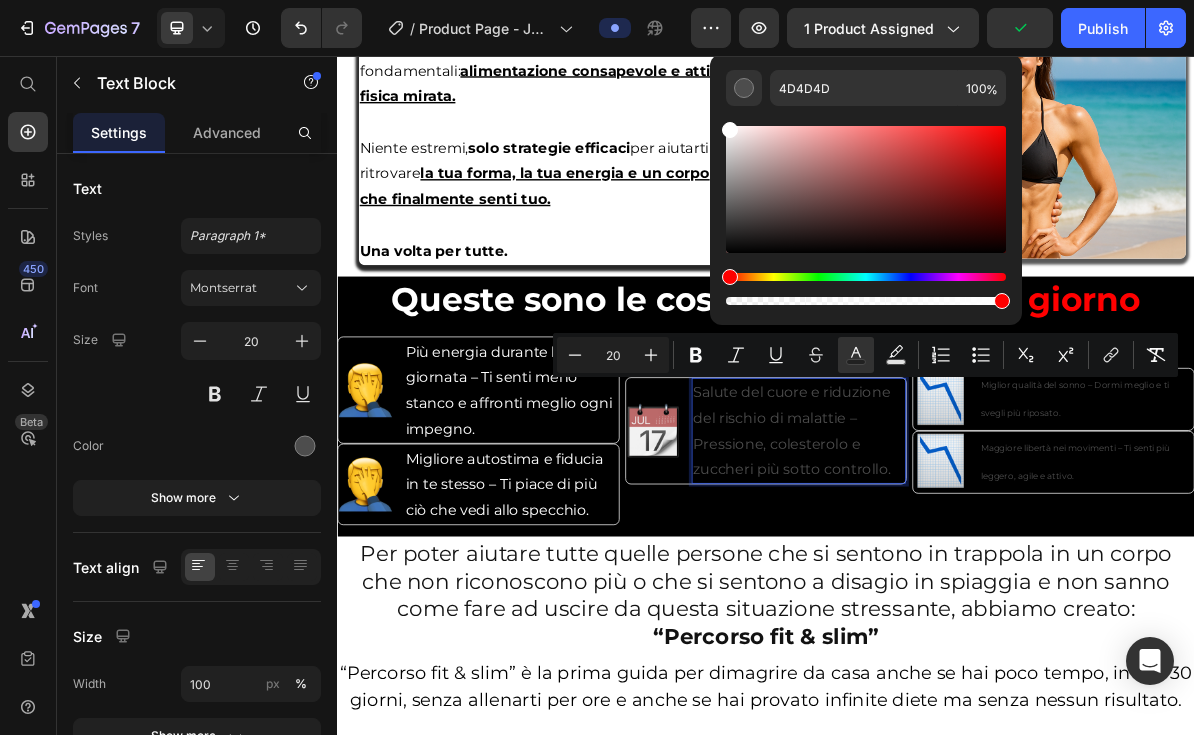 drag, startPoint x: 737, startPoint y: 176, endPoint x: 723, endPoint y: 125, distance: 52.886673 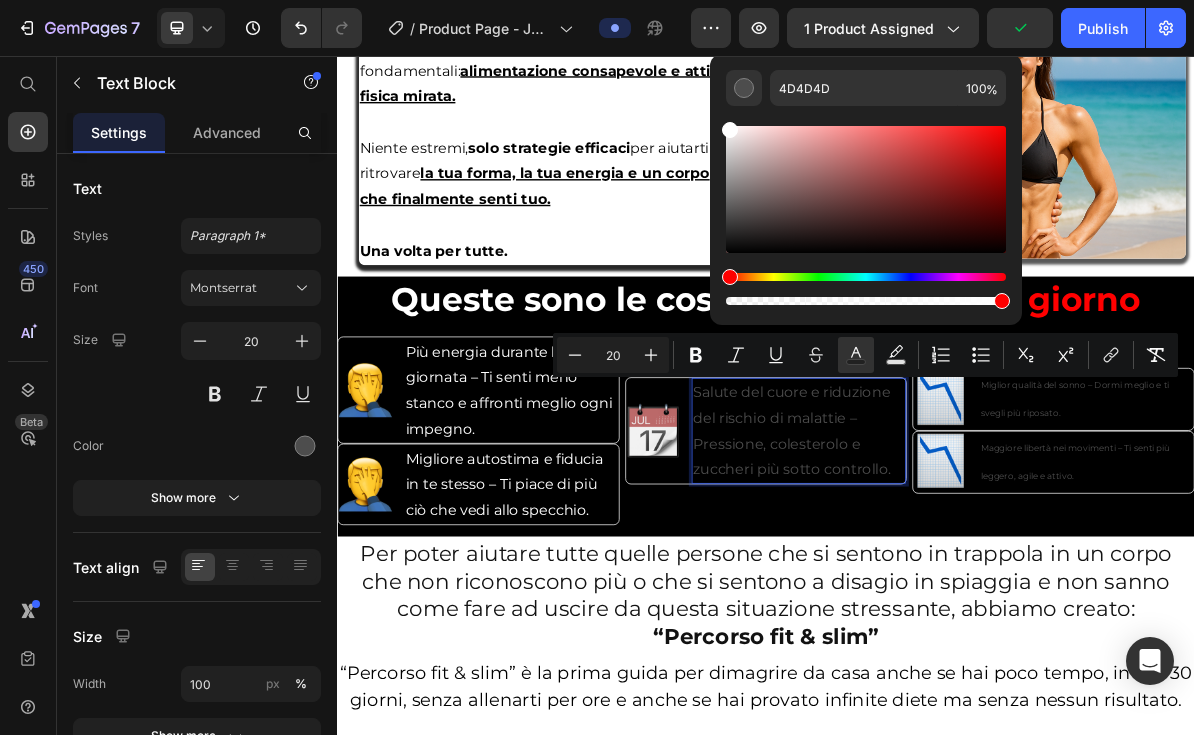 type on "FFFFFF" 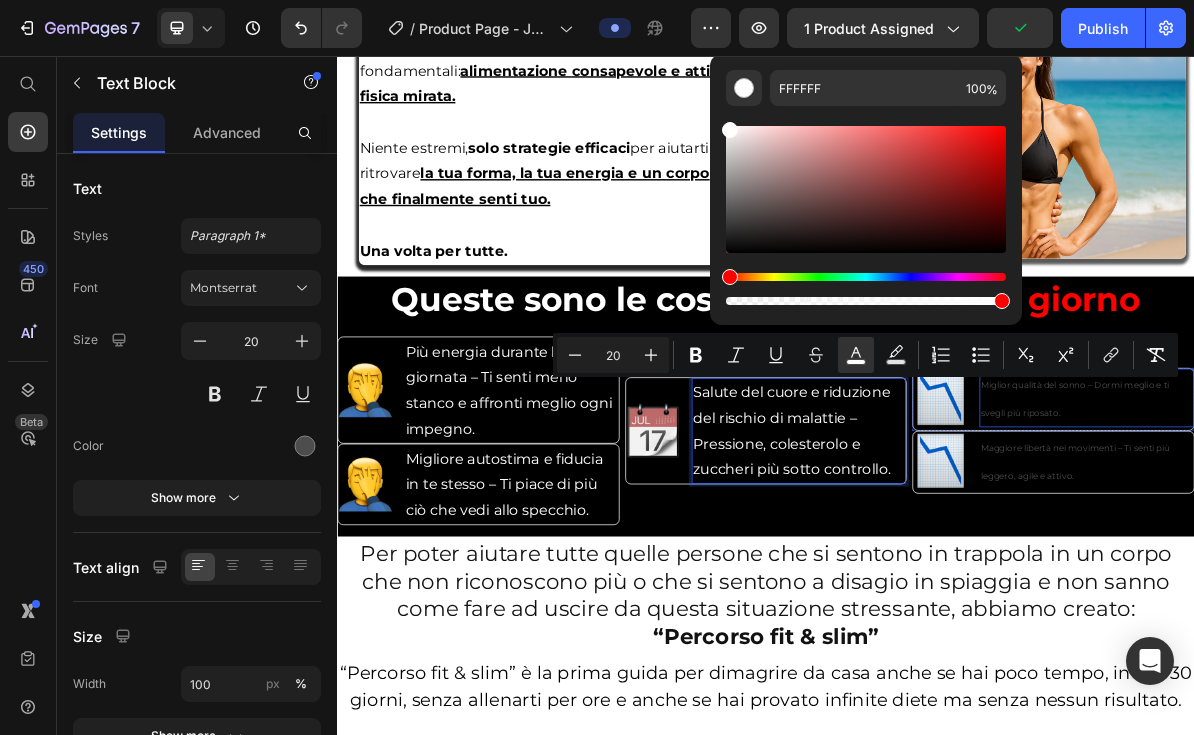 click on "Miglior qualità del sonno – Dormi meglio e ti svegli più riposato." at bounding box center [1386, 535] 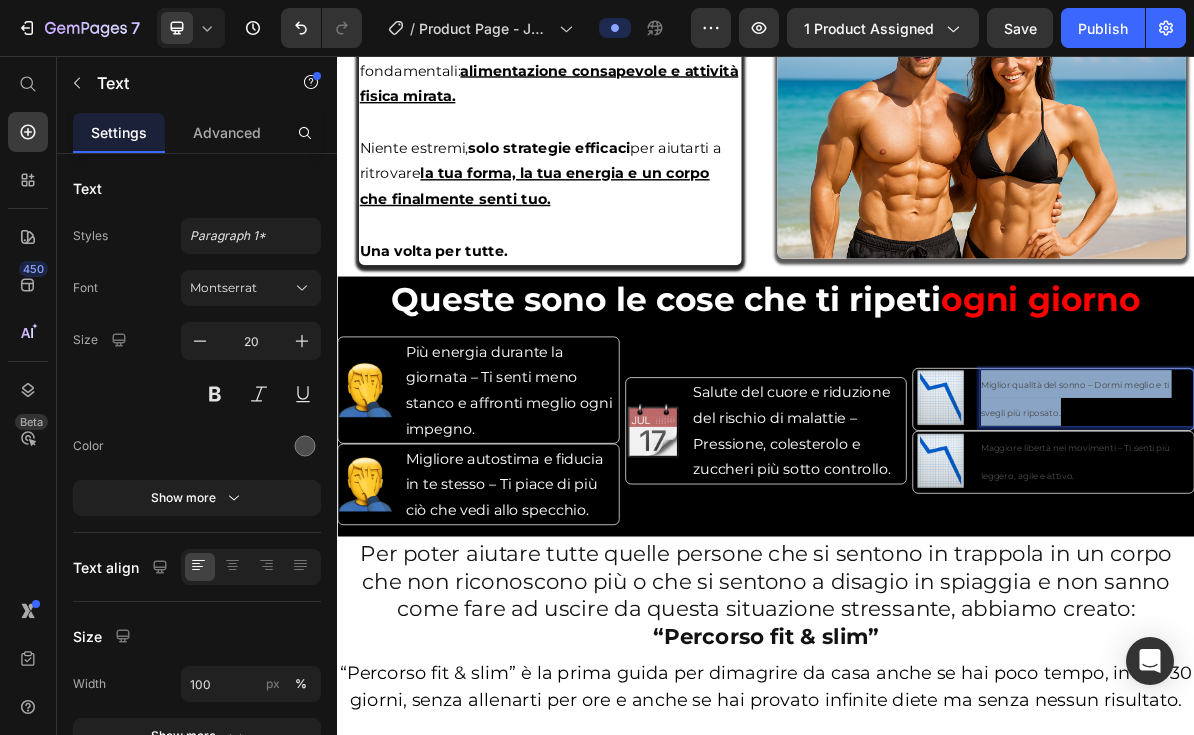 drag, startPoint x: 1368, startPoint y: 526, endPoint x: 1242, endPoint y: 491, distance: 130.7708 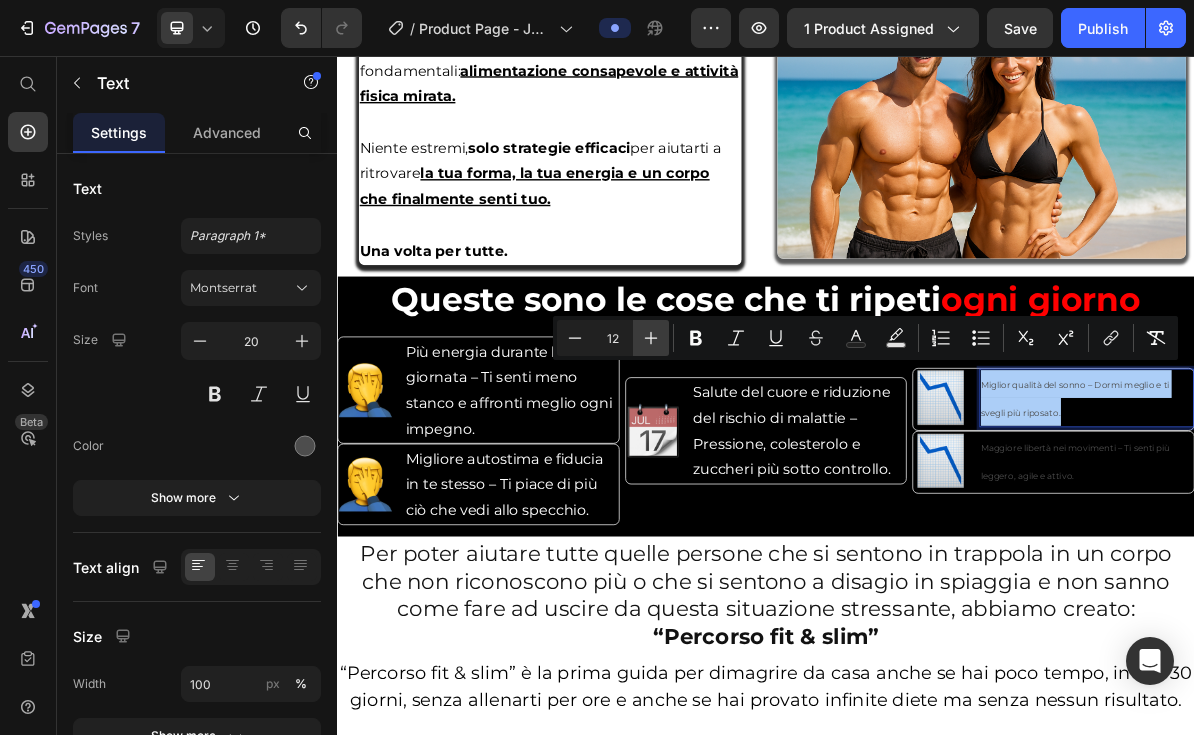 click on "Plus" at bounding box center (651, 338) 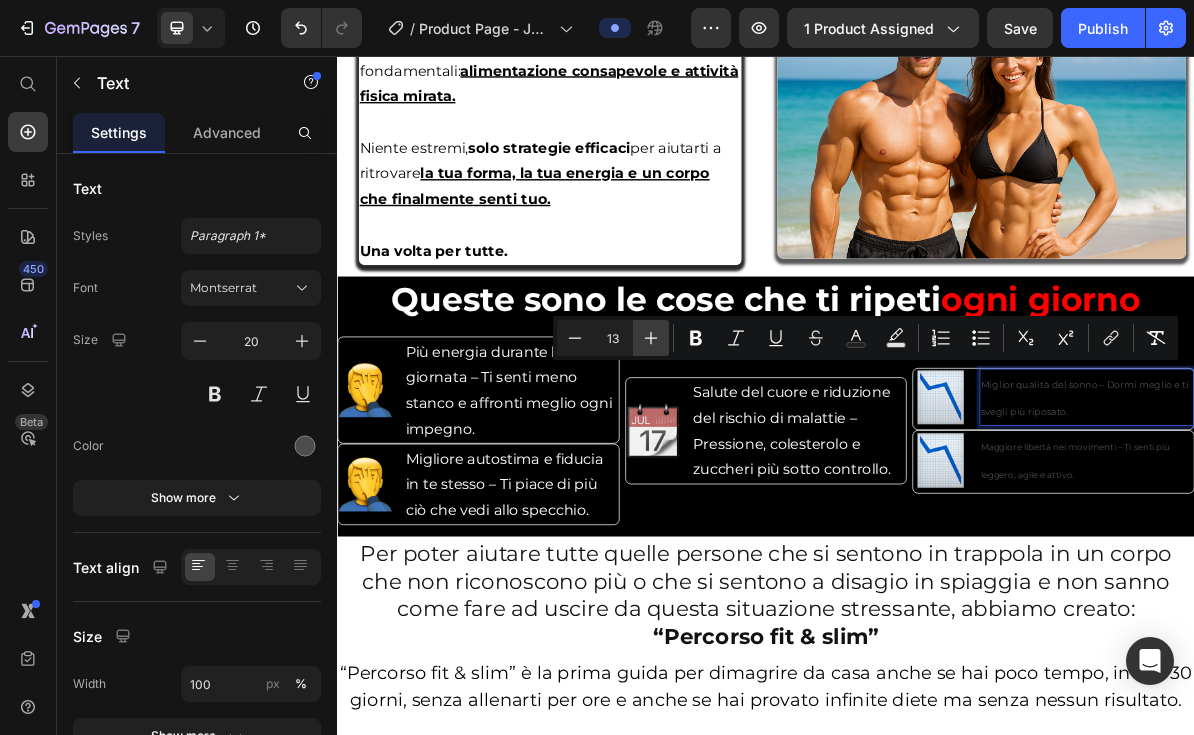 click on "Plus" at bounding box center (651, 338) 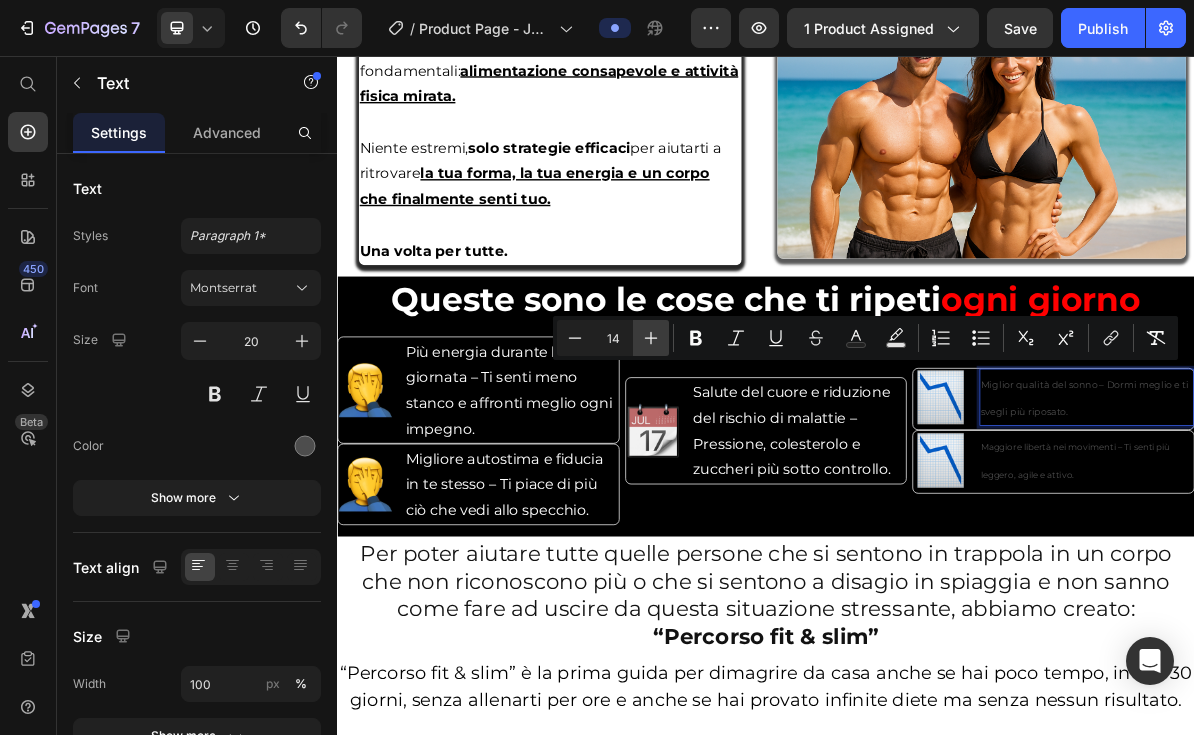 click on "Plus" at bounding box center [651, 338] 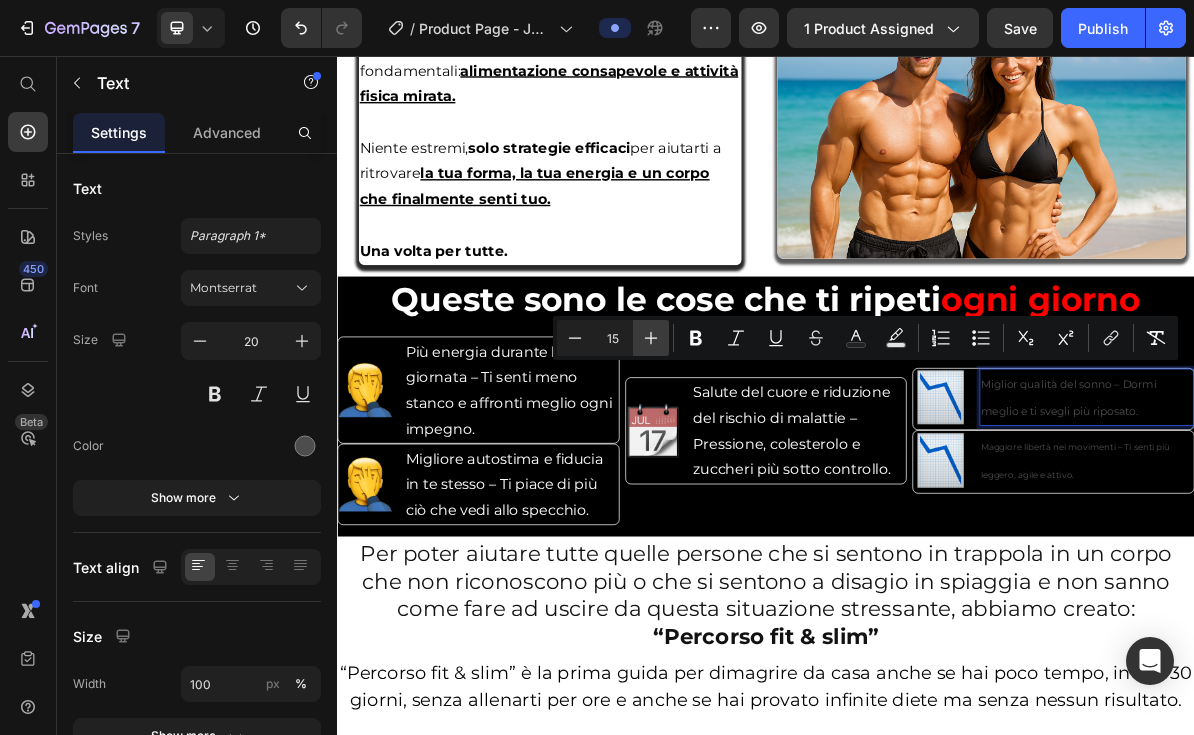 click on "Plus" at bounding box center (651, 338) 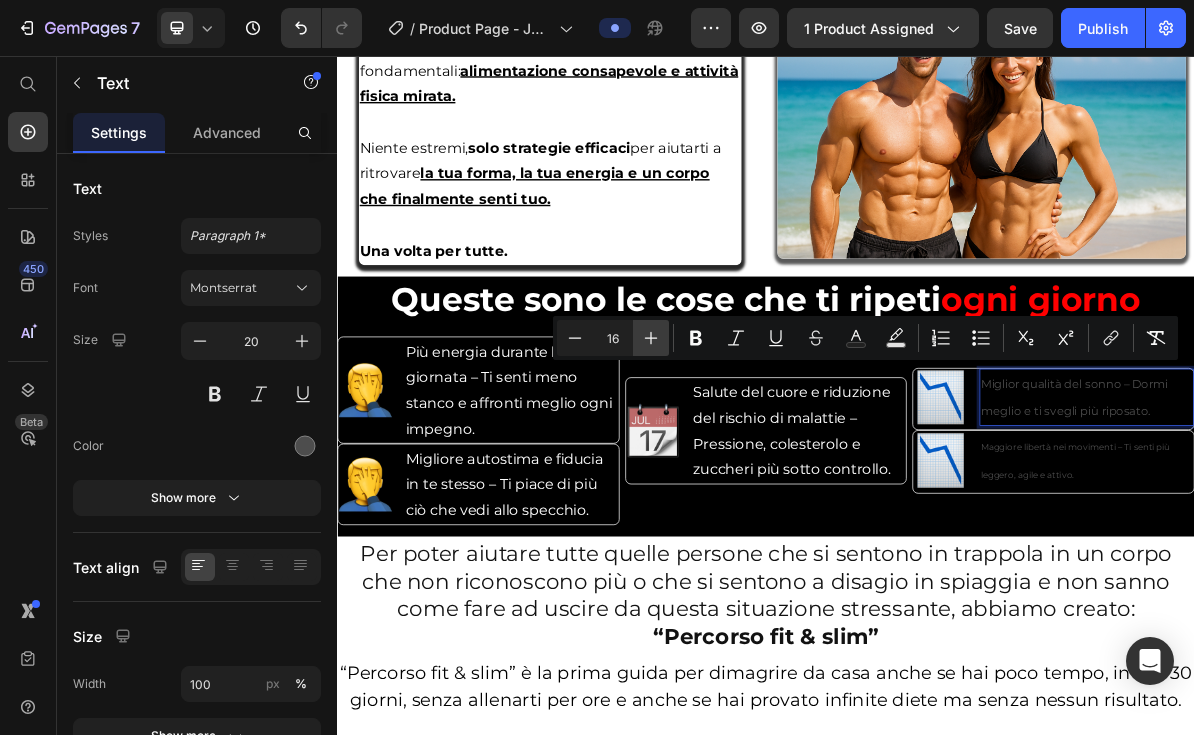 click on "Plus" at bounding box center (651, 338) 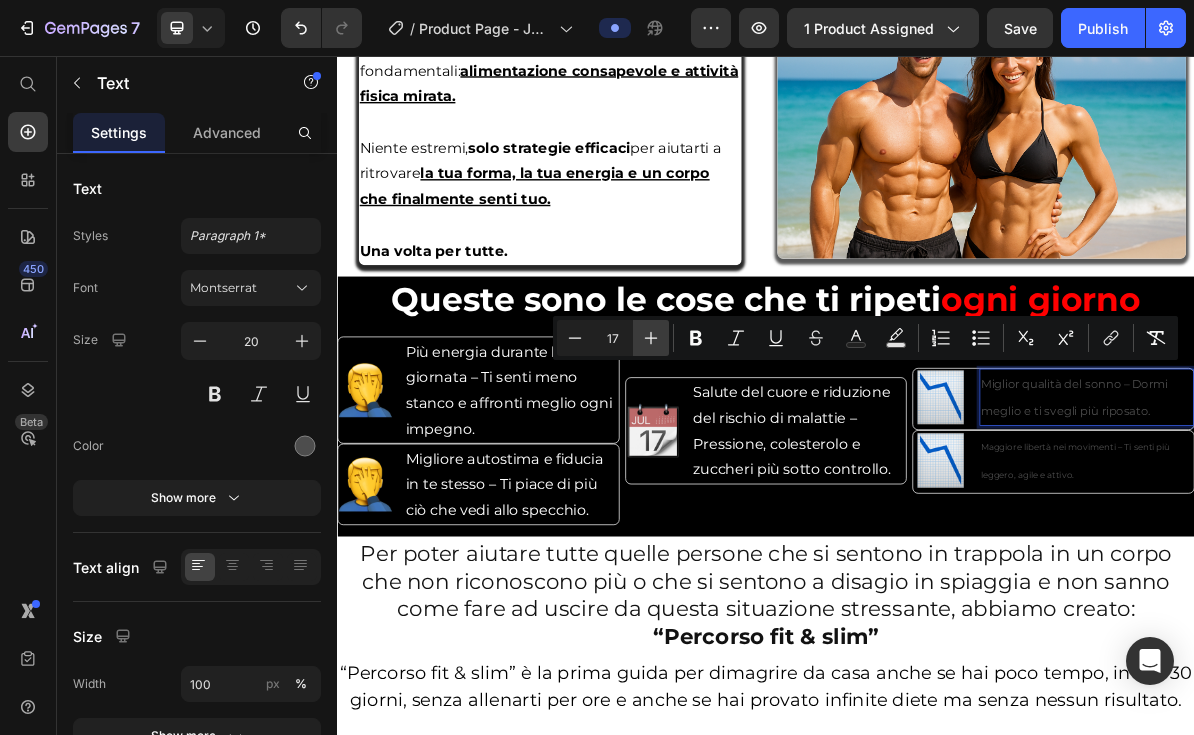 click on "Plus" at bounding box center [651, 338] 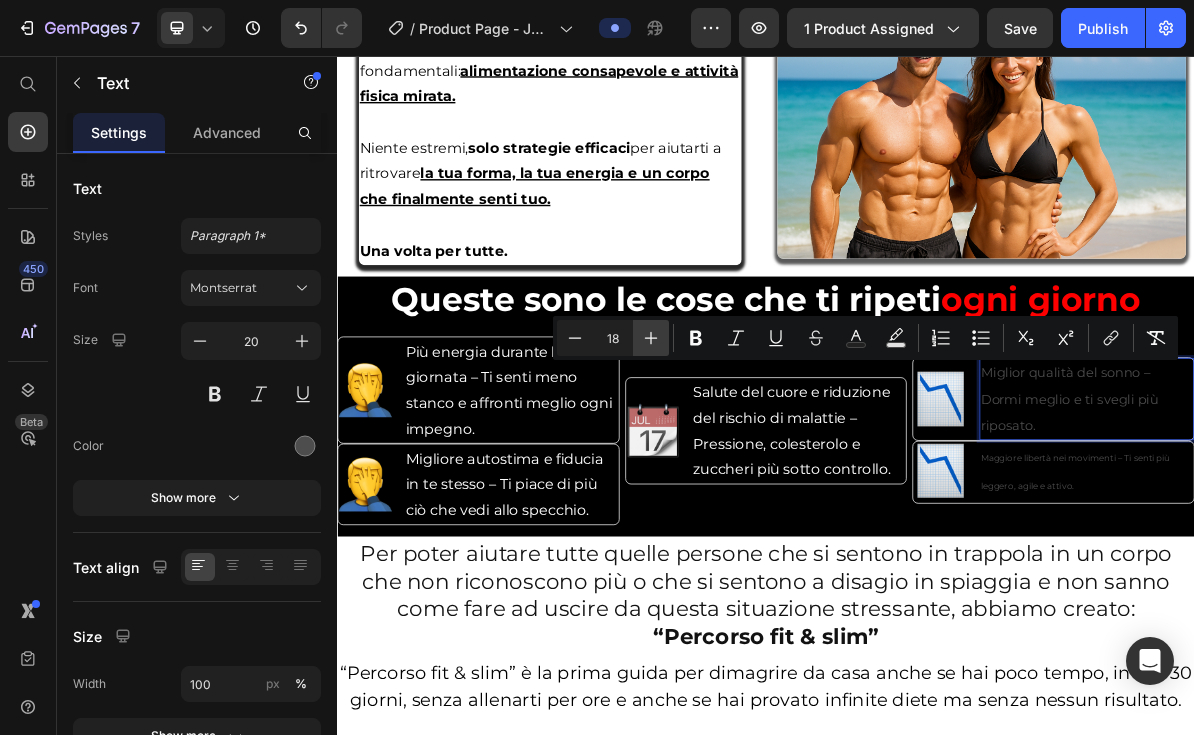 click on "Plus" at bounding box center [651, 338] 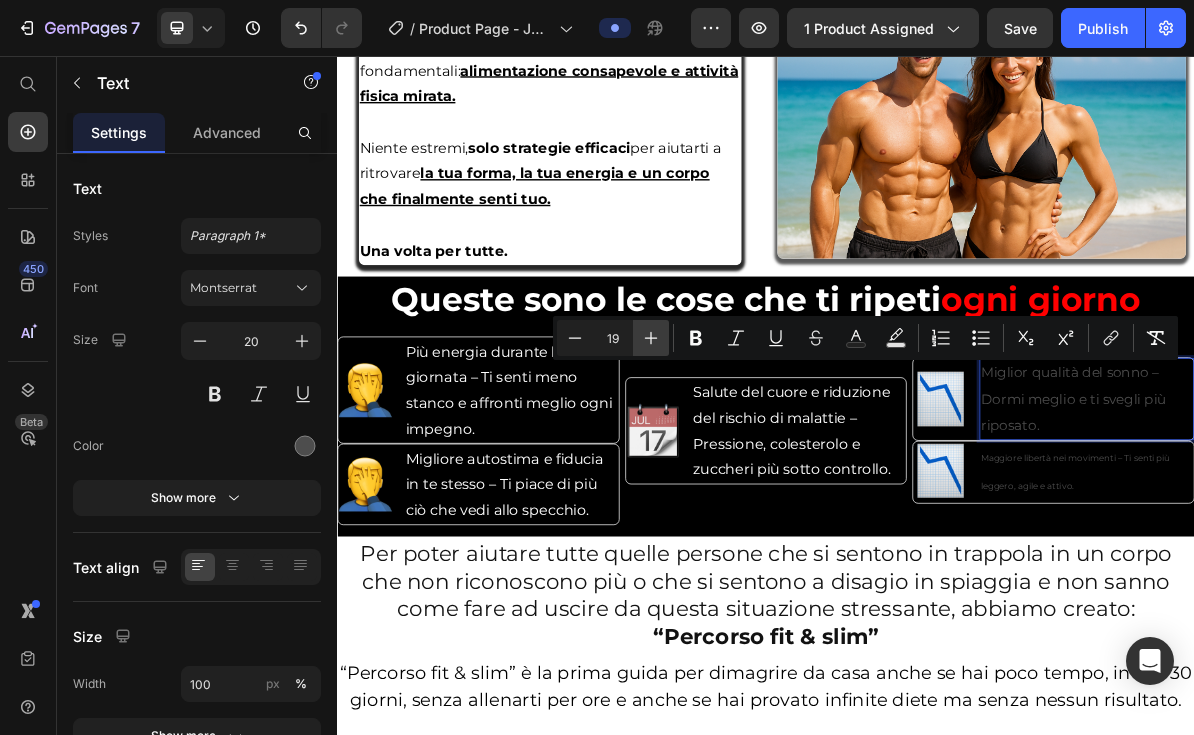 click on "Plus" at bounding box center (651, 338) 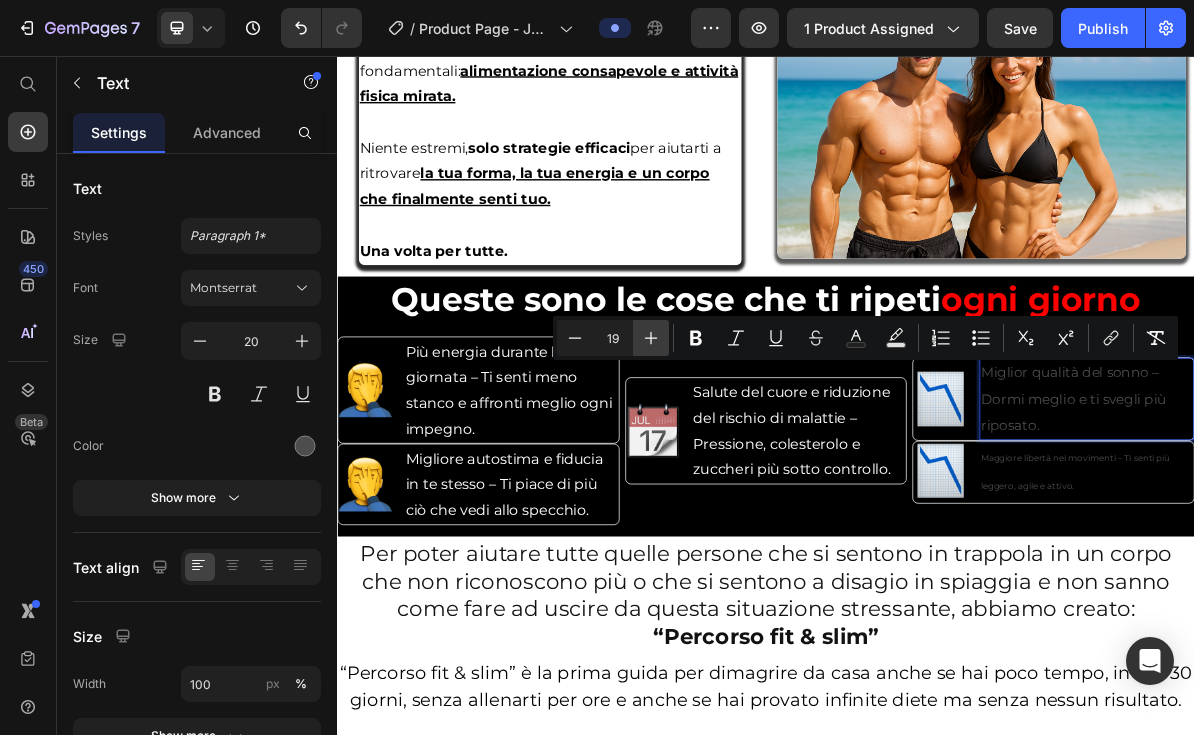 type on "20" 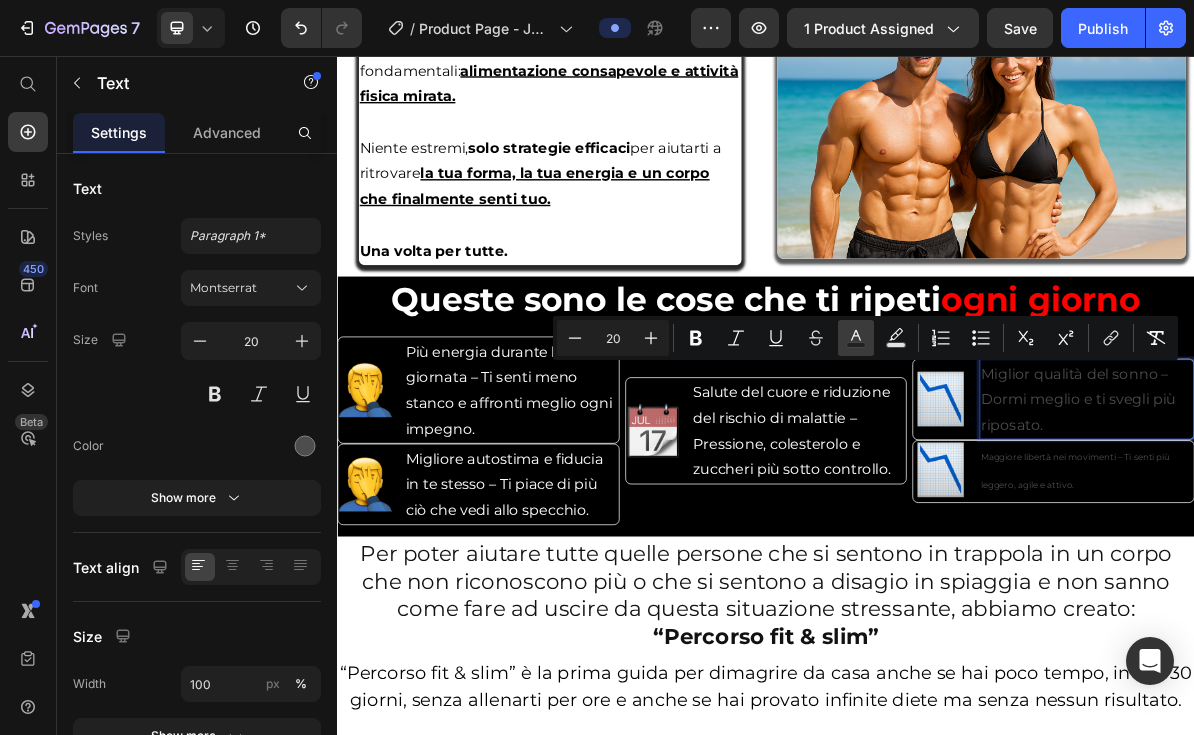 click 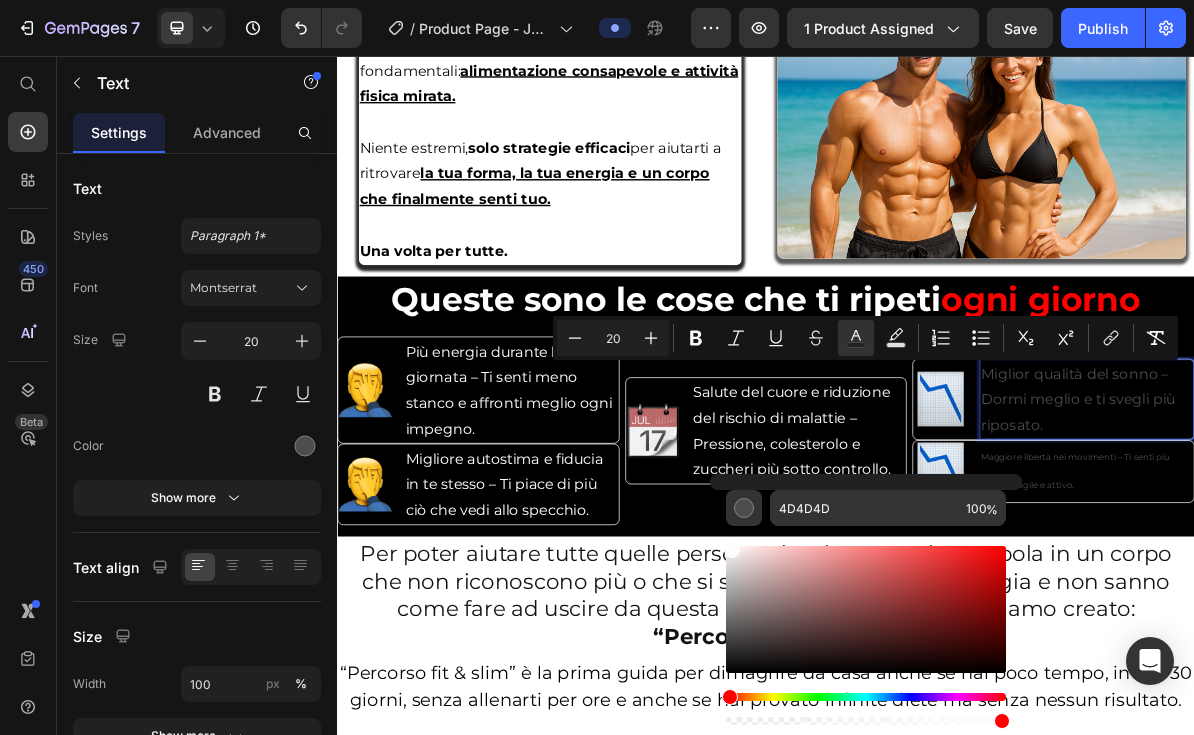 drag, startPoint x: 778, startPoint y: 588, endPoint x: 729, endPoint y: 537, distance: 70.724815 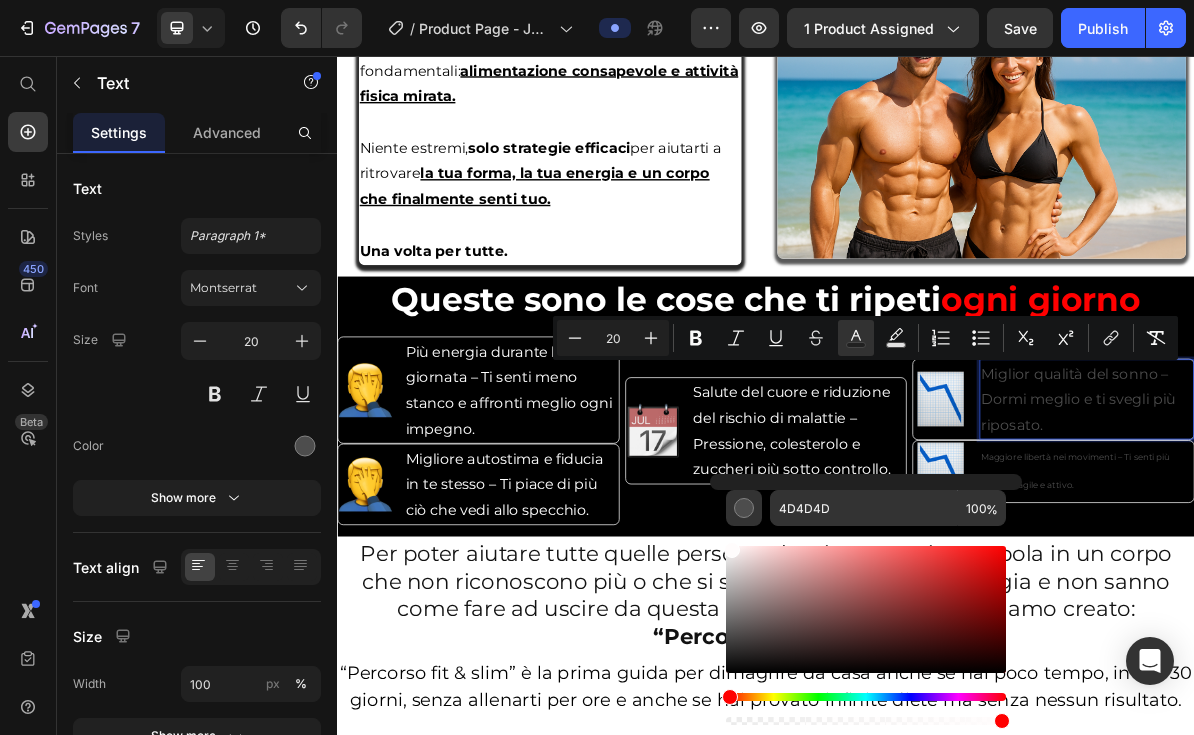 type on "FFFCFC" 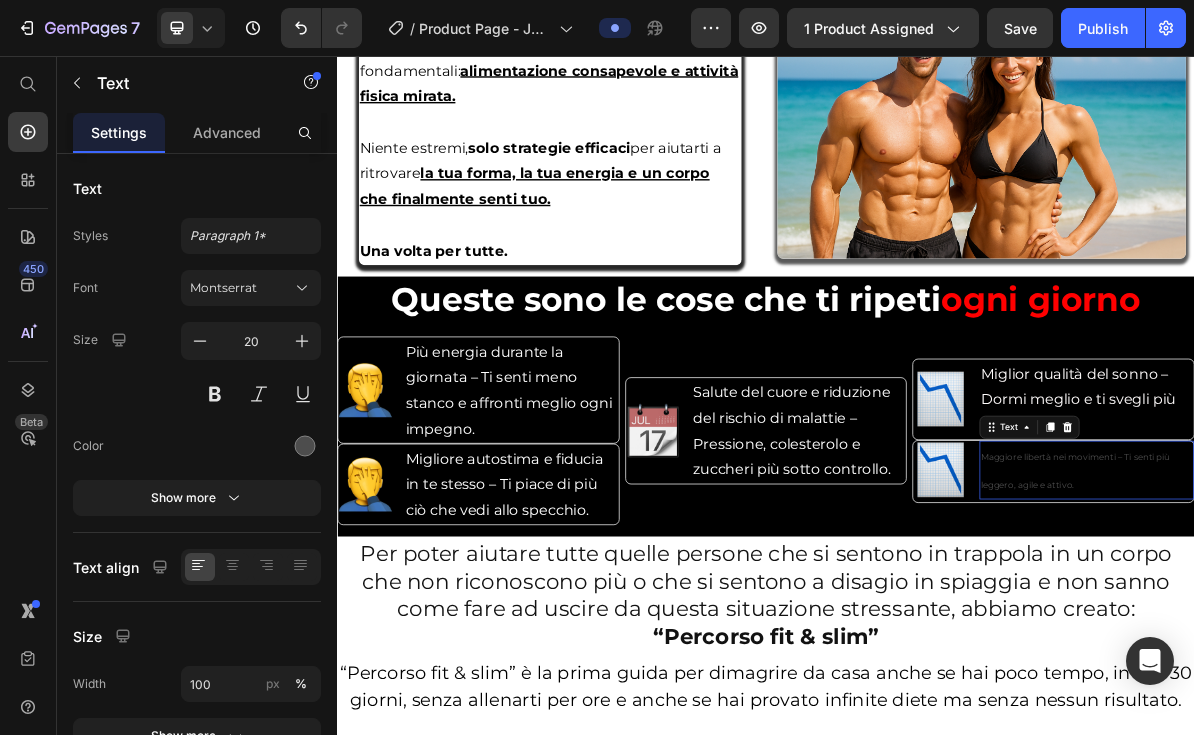 click on "Maggiore libertà nei movimenti – Ti senti più leggero, agile e attivo." at bounding box center (1386, 636) 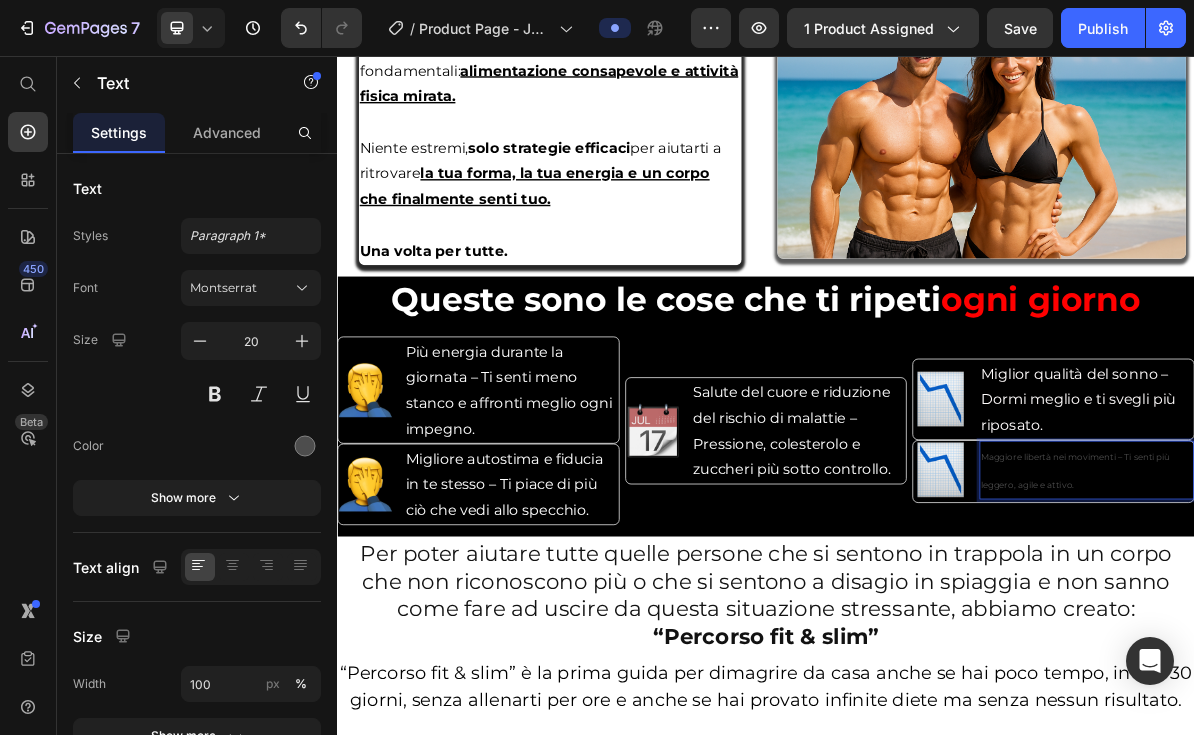 click on "Maggiore libertà nei movimenti – Ti senti più leggero, agile e attivo." at bounding box center [1386, 636] 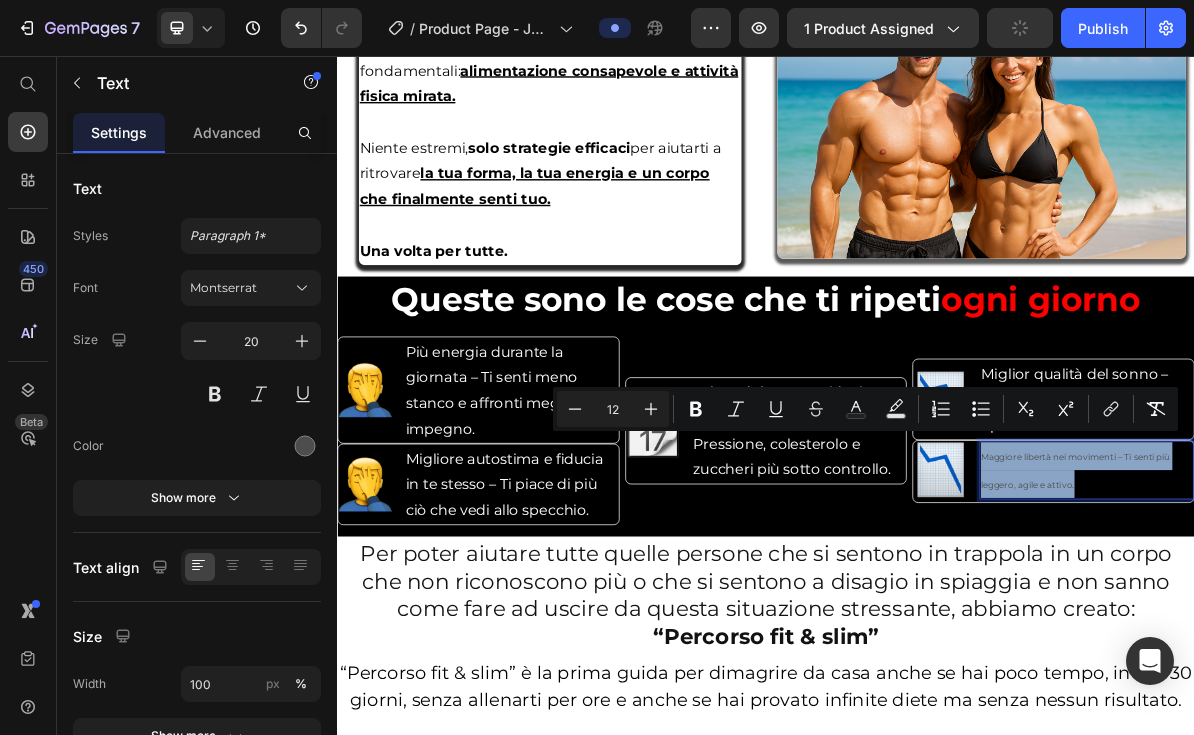 drag, startPoint x: 1404, startPoint y: 629, endPoint x: 1243, endPoint y: 594, distance: 164.76044 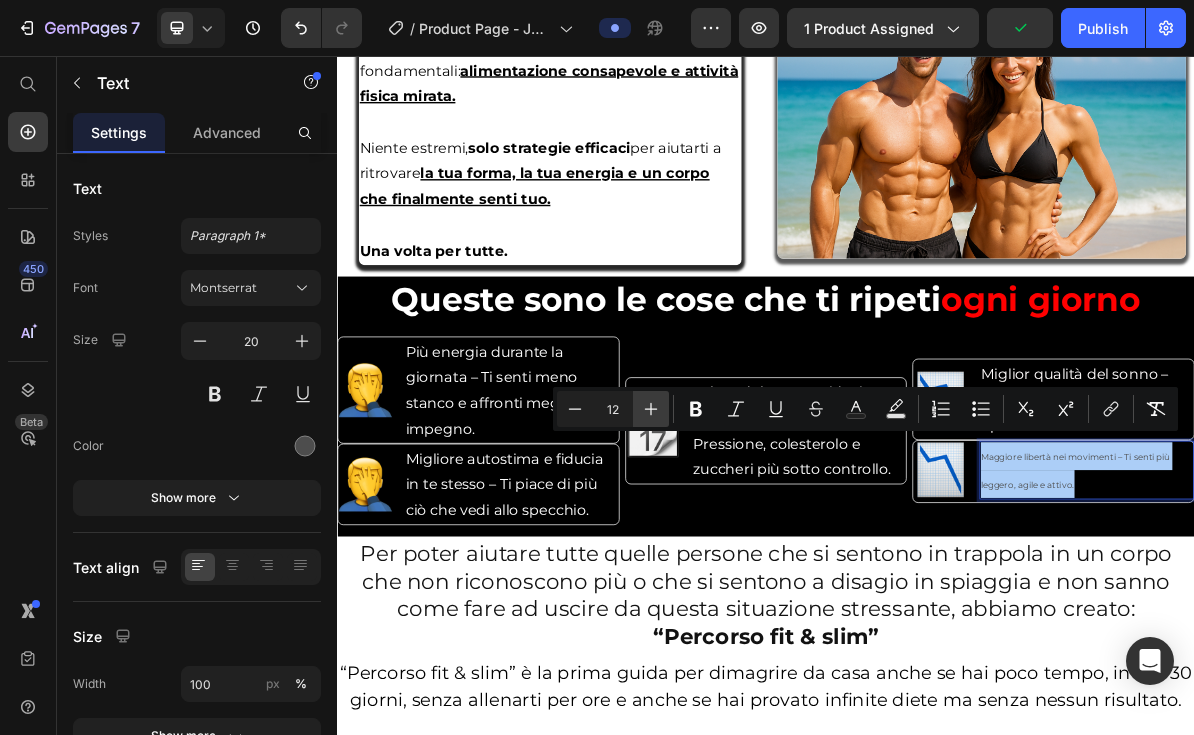 click 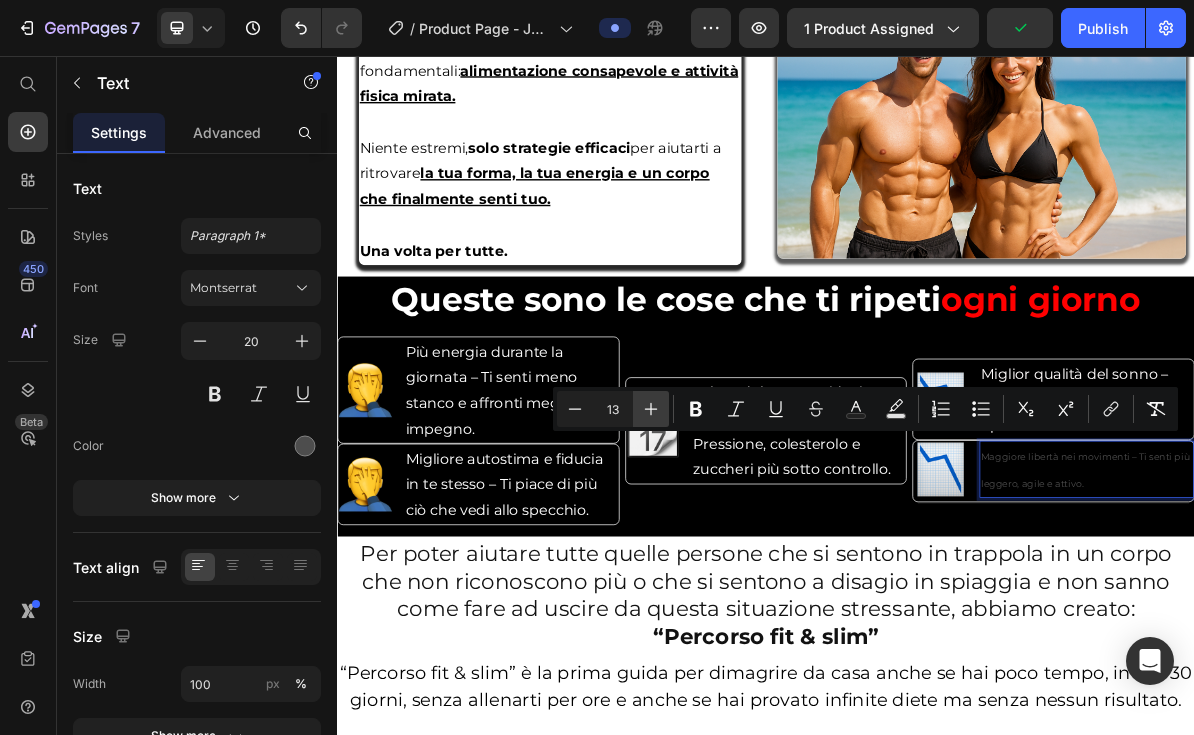 click 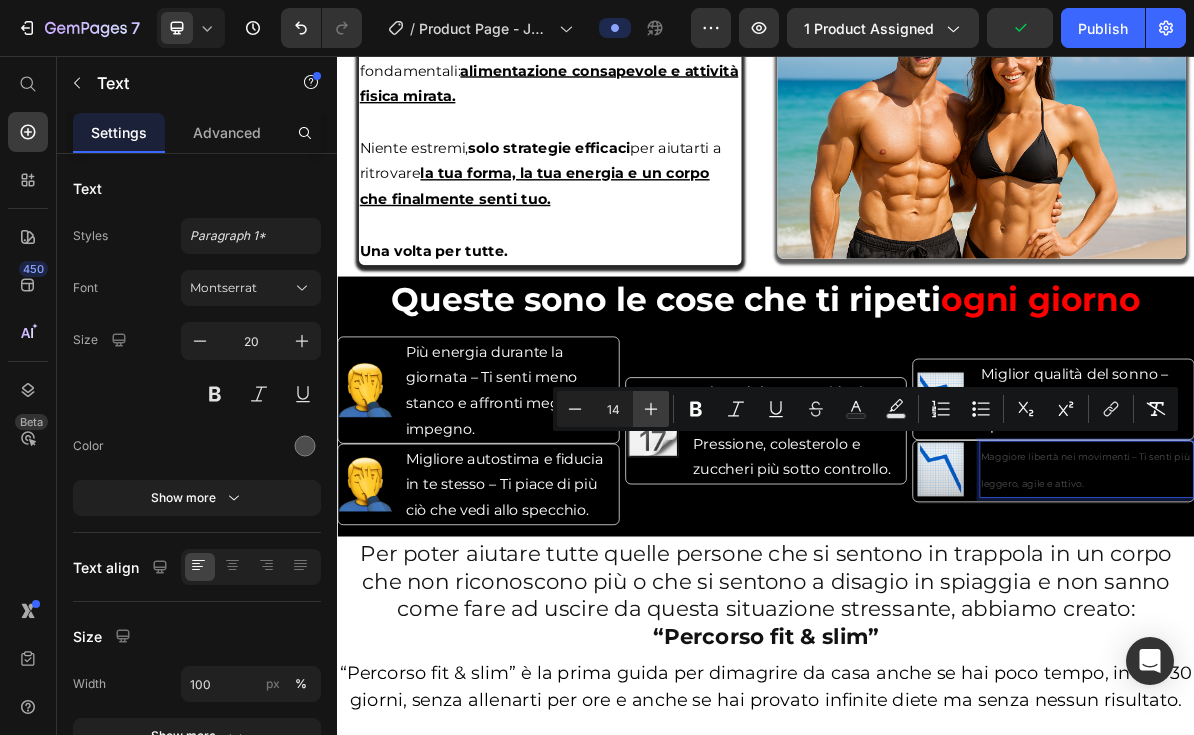 click 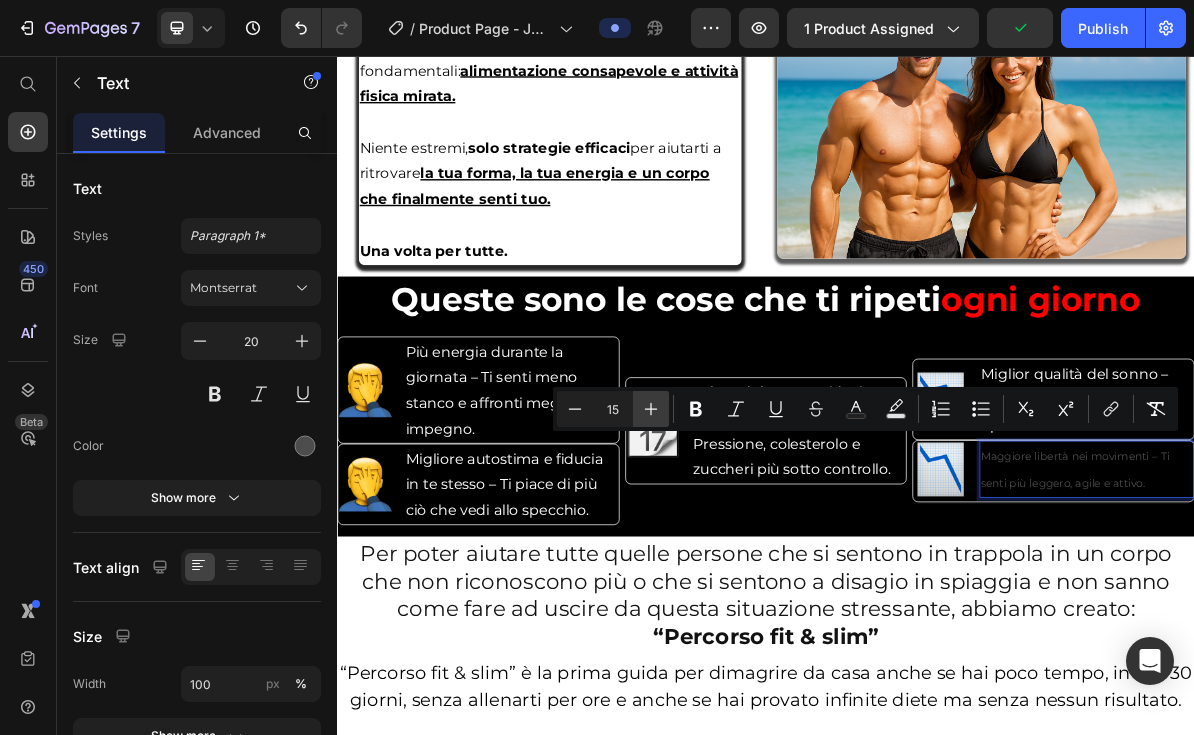 click 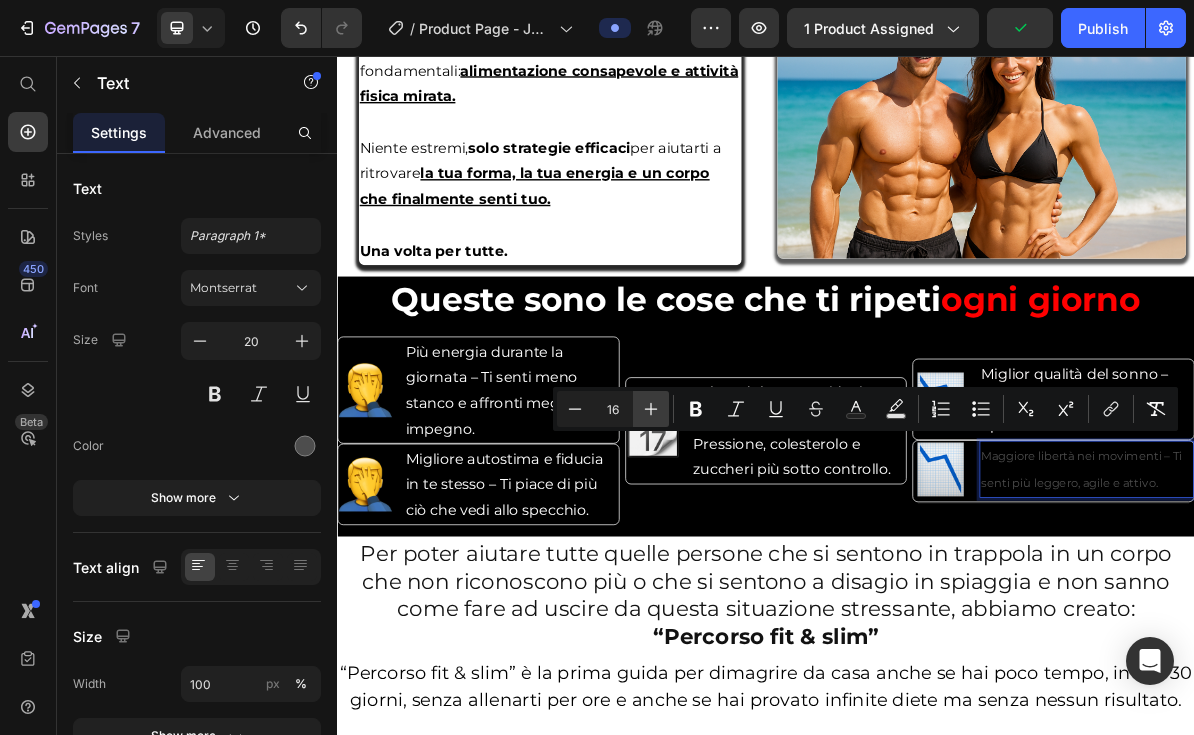 click 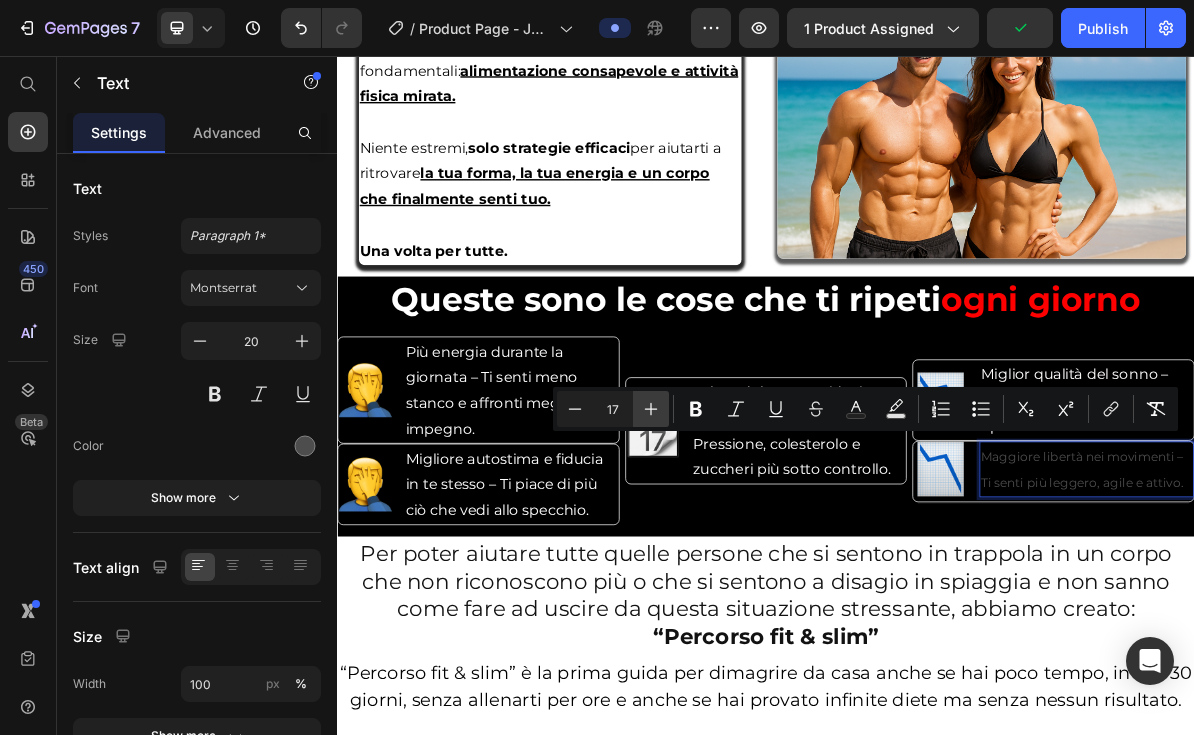 click 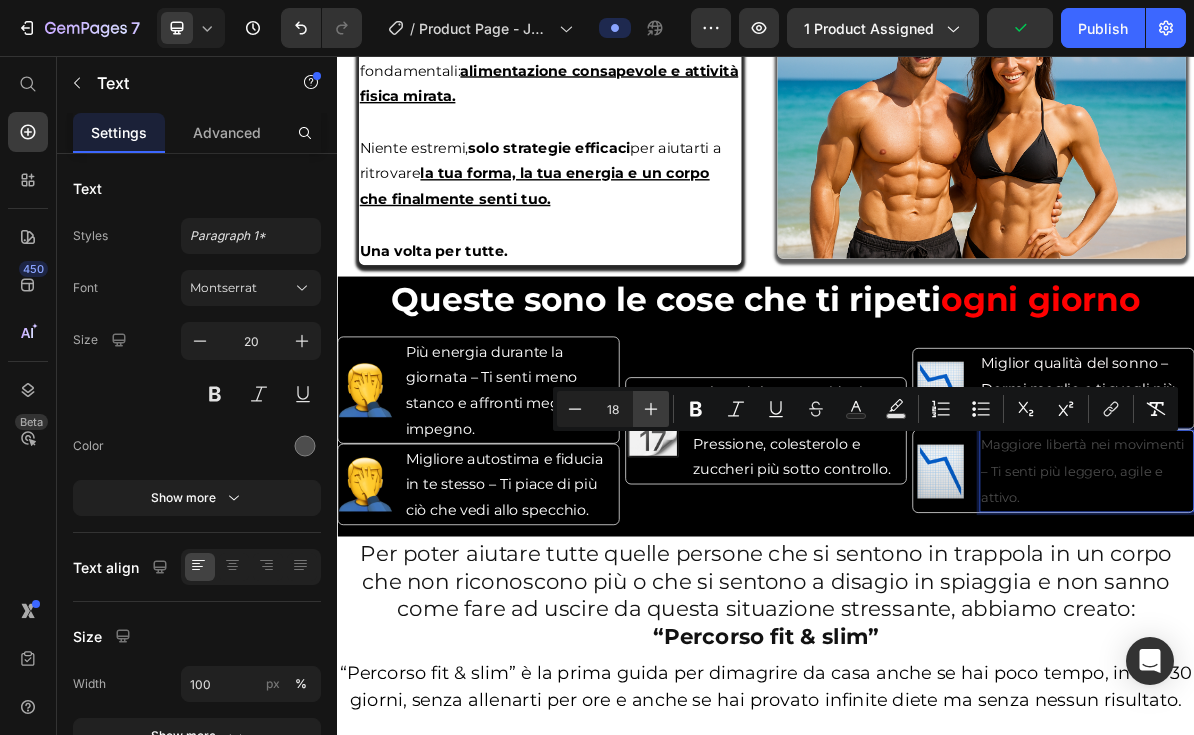 click 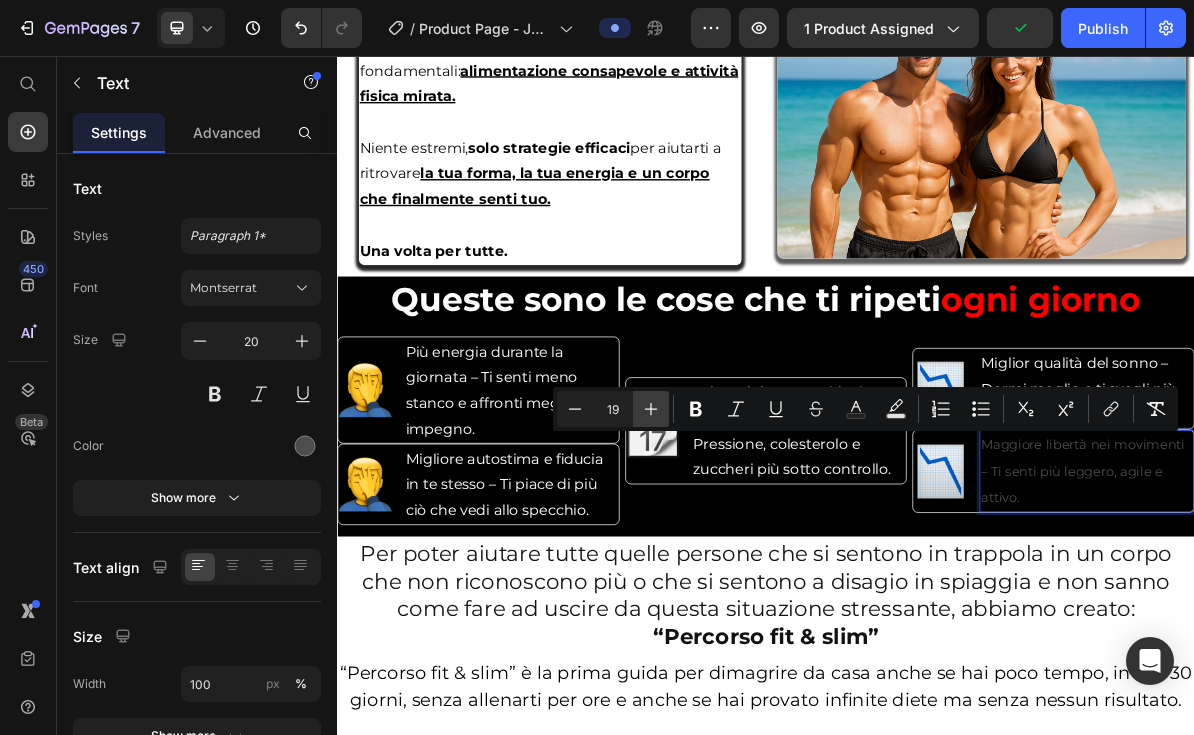 click 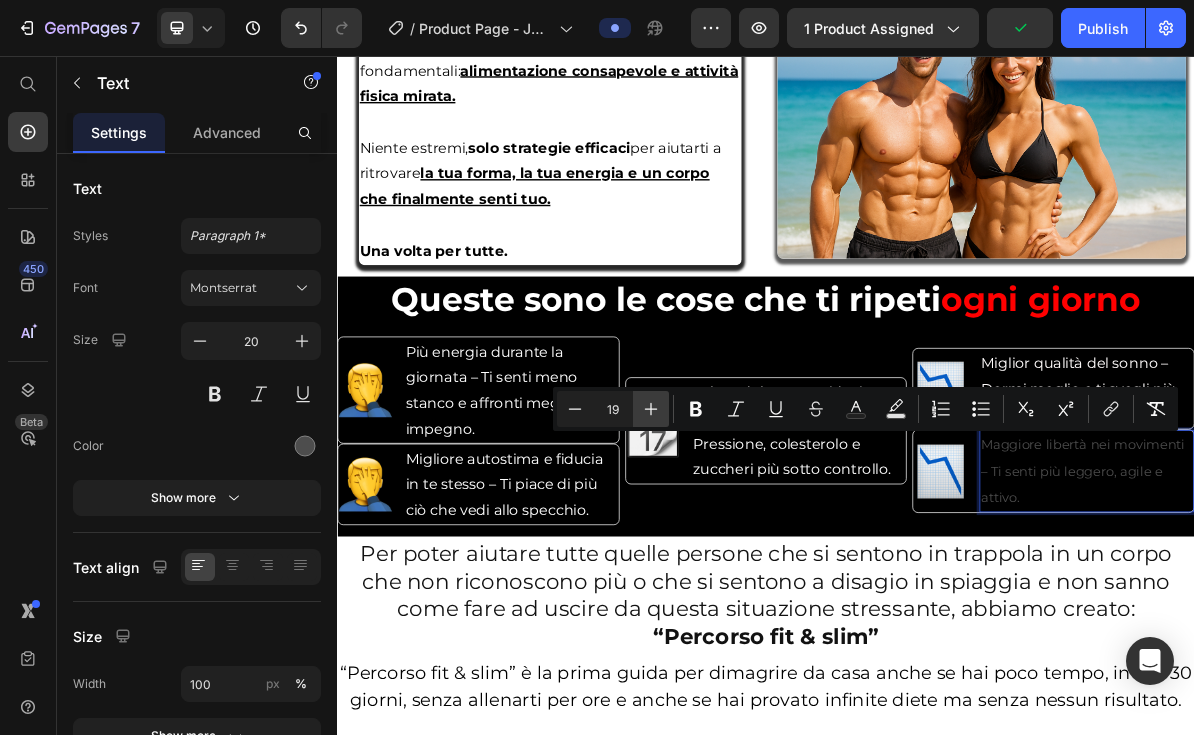 type on "20" 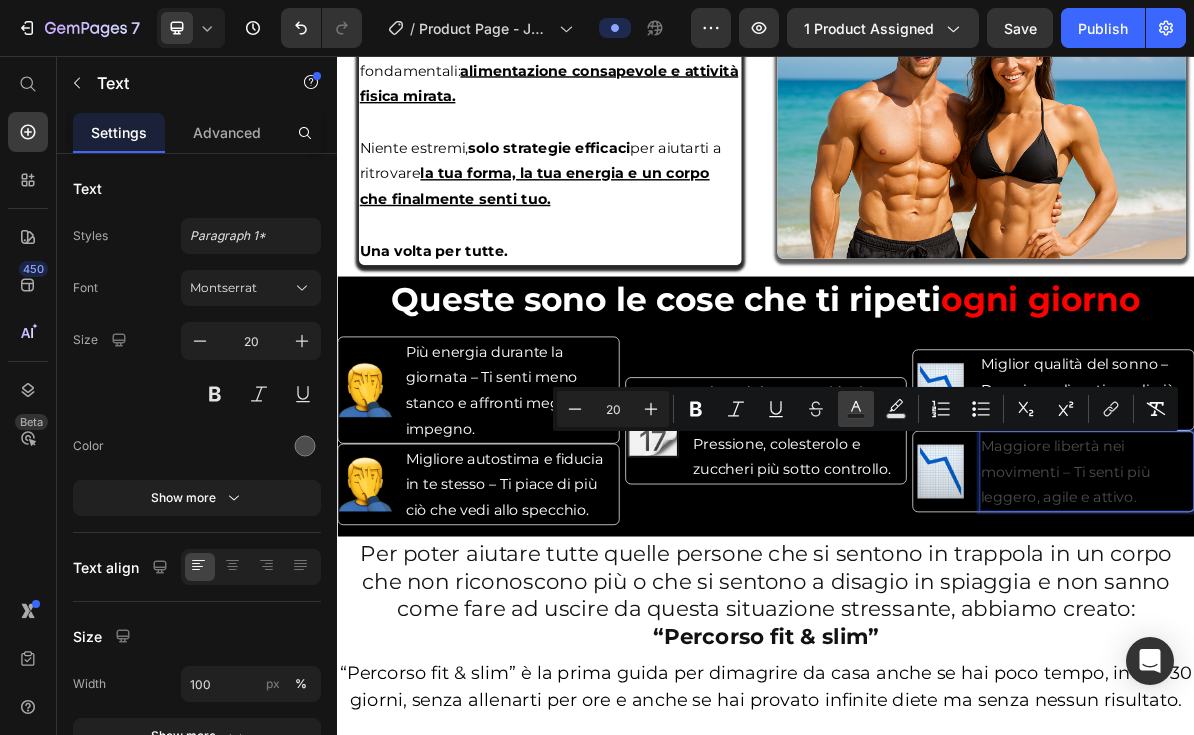 click 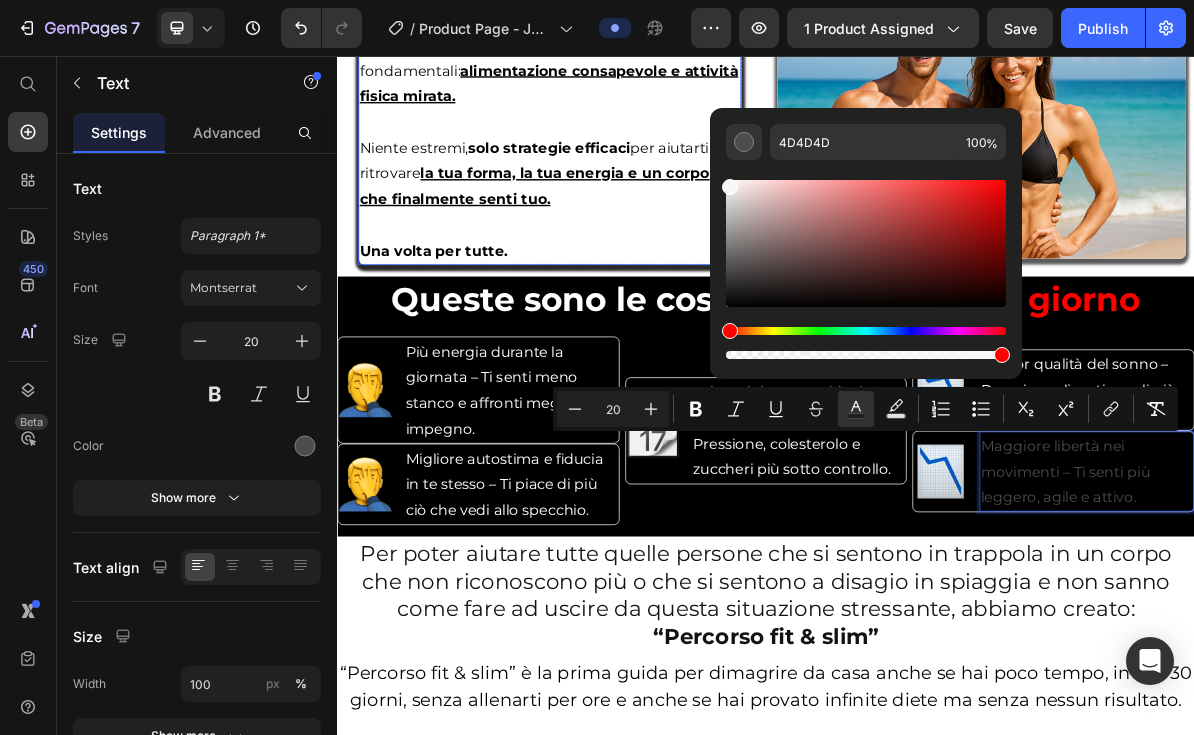 type on "F7F7F7" 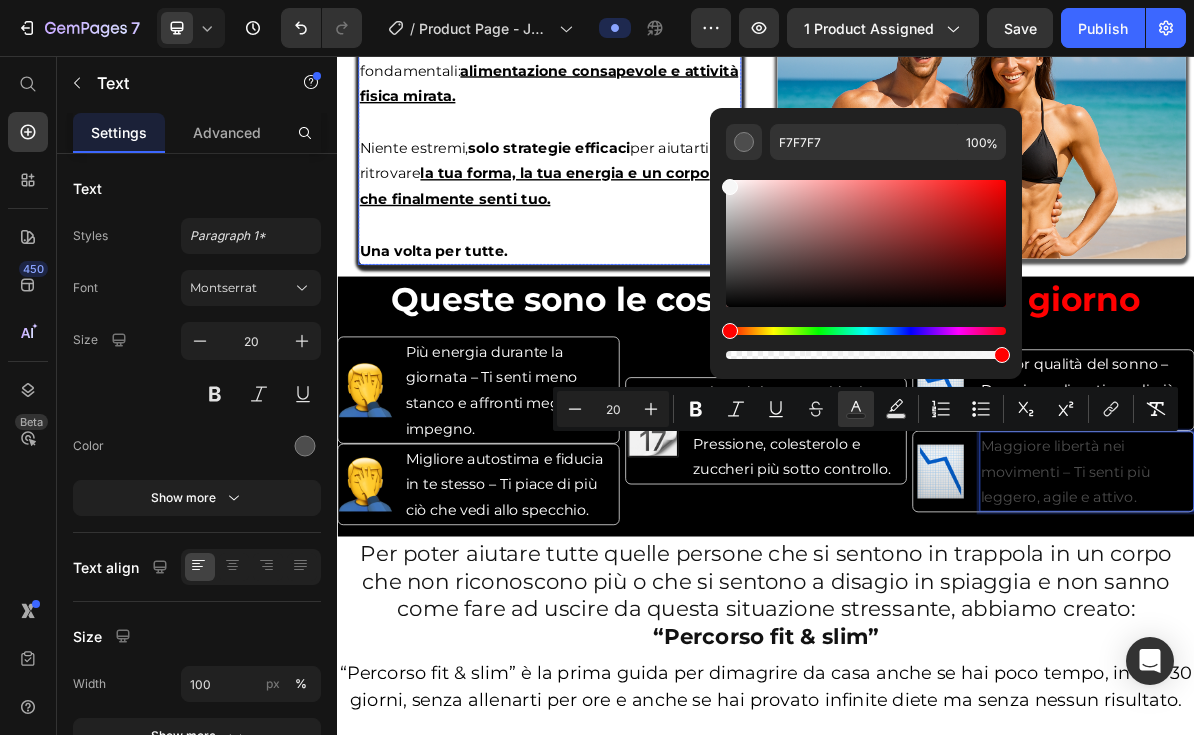 drag, startPoint x: 1079, startPoint y: 274, endPoint x: 852, endPoint y: 217, distance: 234.047 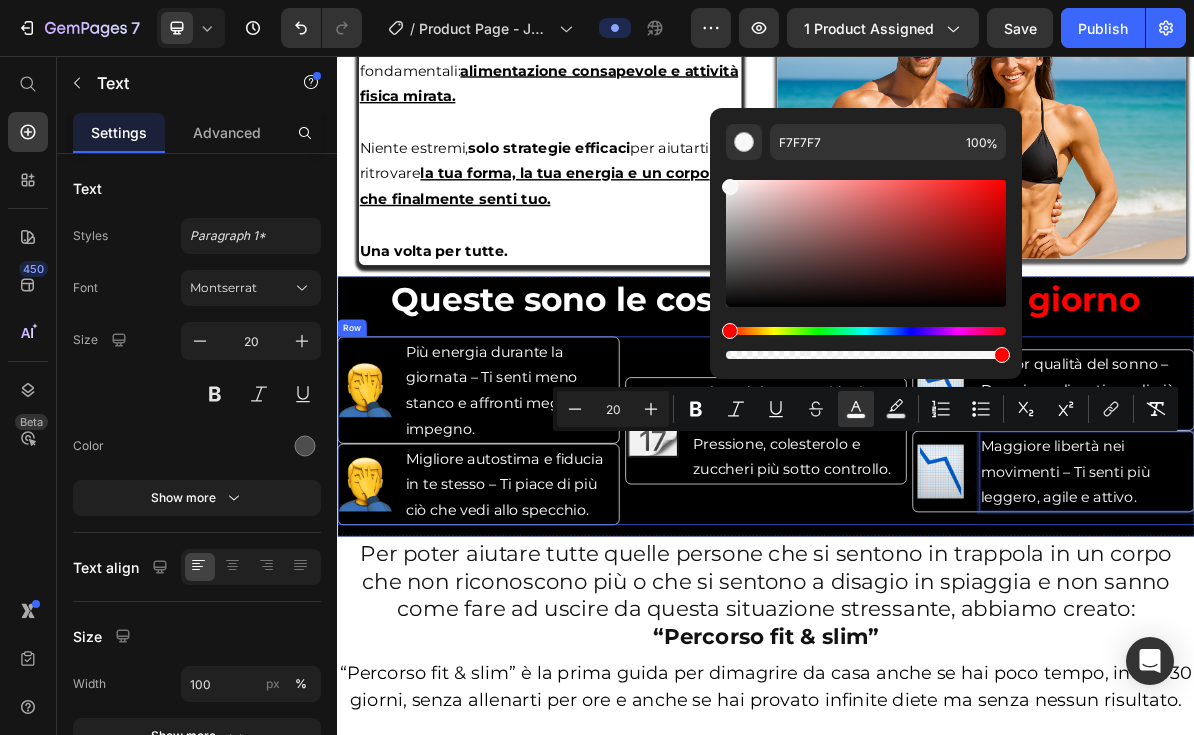 click on "Image Miglior qualità del sonno – Dormi meglio e ti svegli più riposato. Text Advanced List Image Maggiore libertà nei movimenti – Ti senti più leggero, agile e attivo. Text   0 Advanced List" at bounding box center (1339, 581) 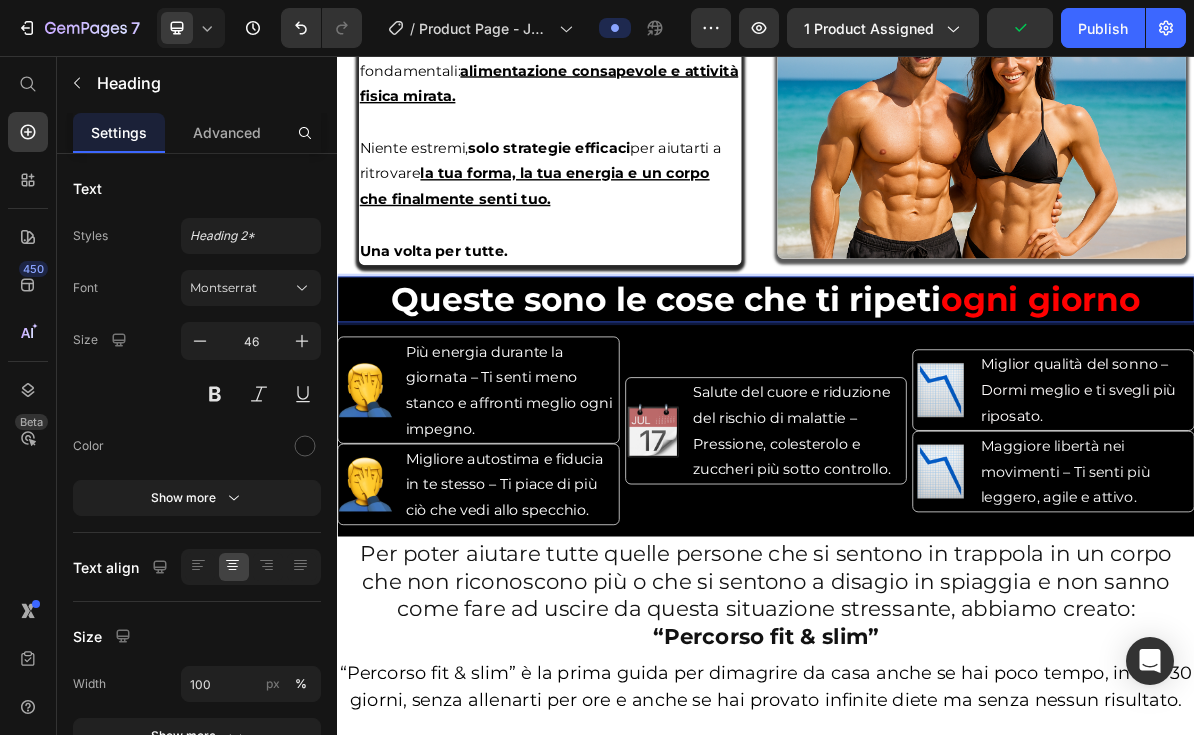 click on "Queste sono le cose che ti ripeti  ogni giorno" at bounding box center [937, 397] 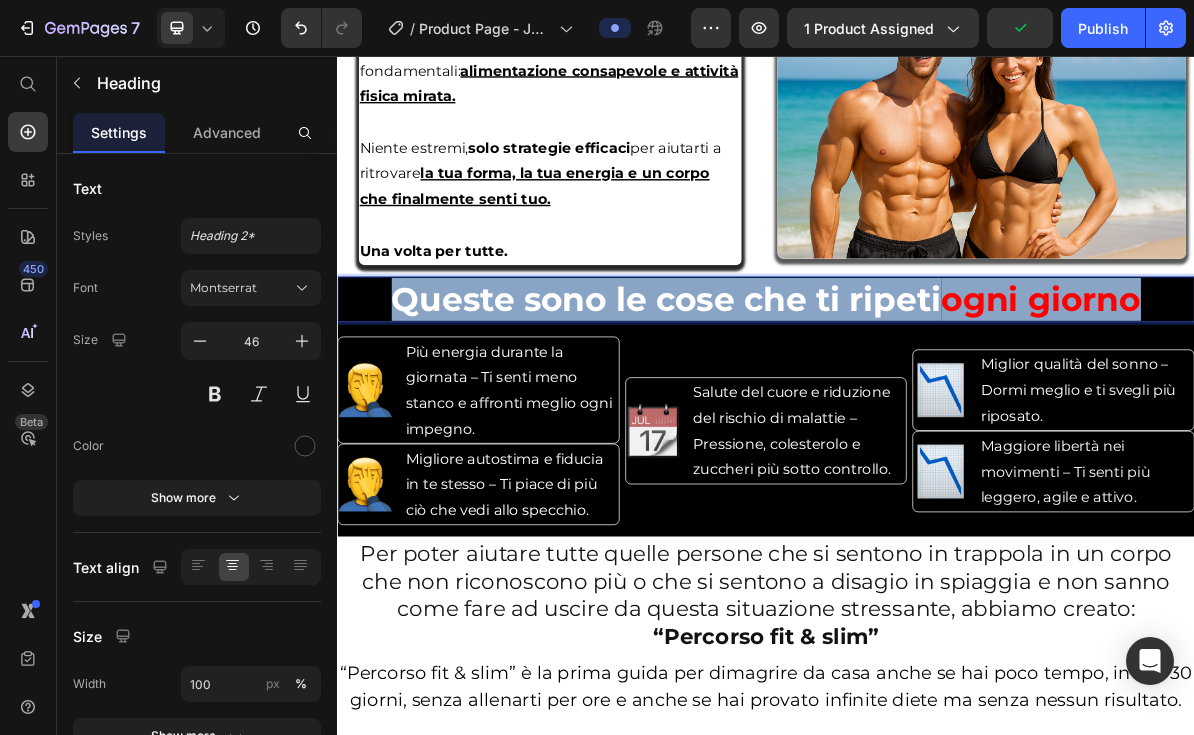drag, startPoint x: 1491, startPoint y: 381, endPoint x: 410, endPoint y: 374, distance: 1081.0227 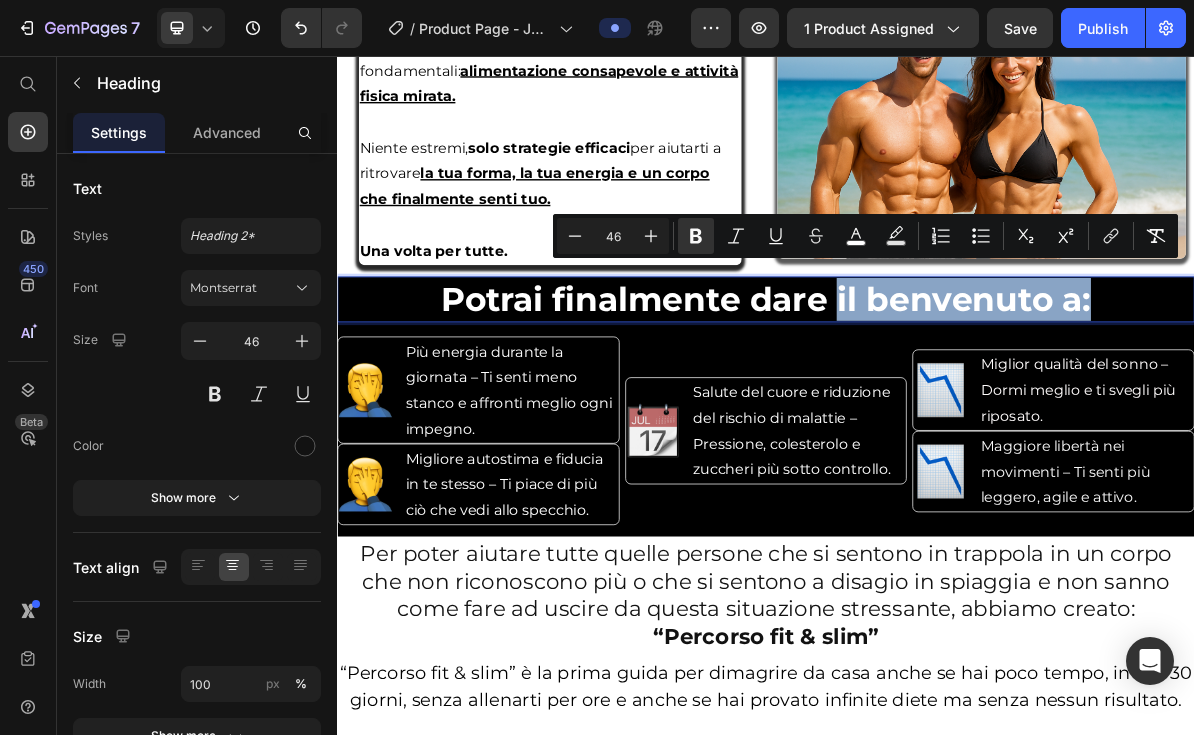 drag, startPoint x: 1429, startPoint y: 372, endPoint x: 1041, endPoint y: 364, distance: 388.08246 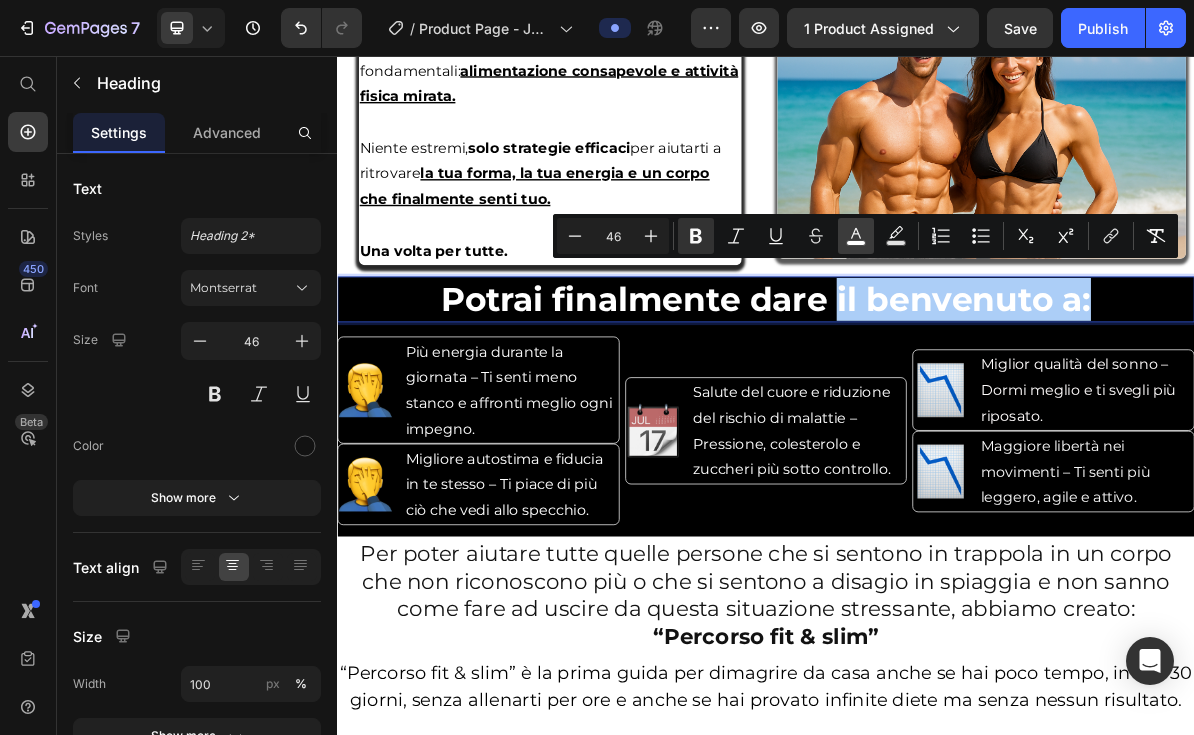 click 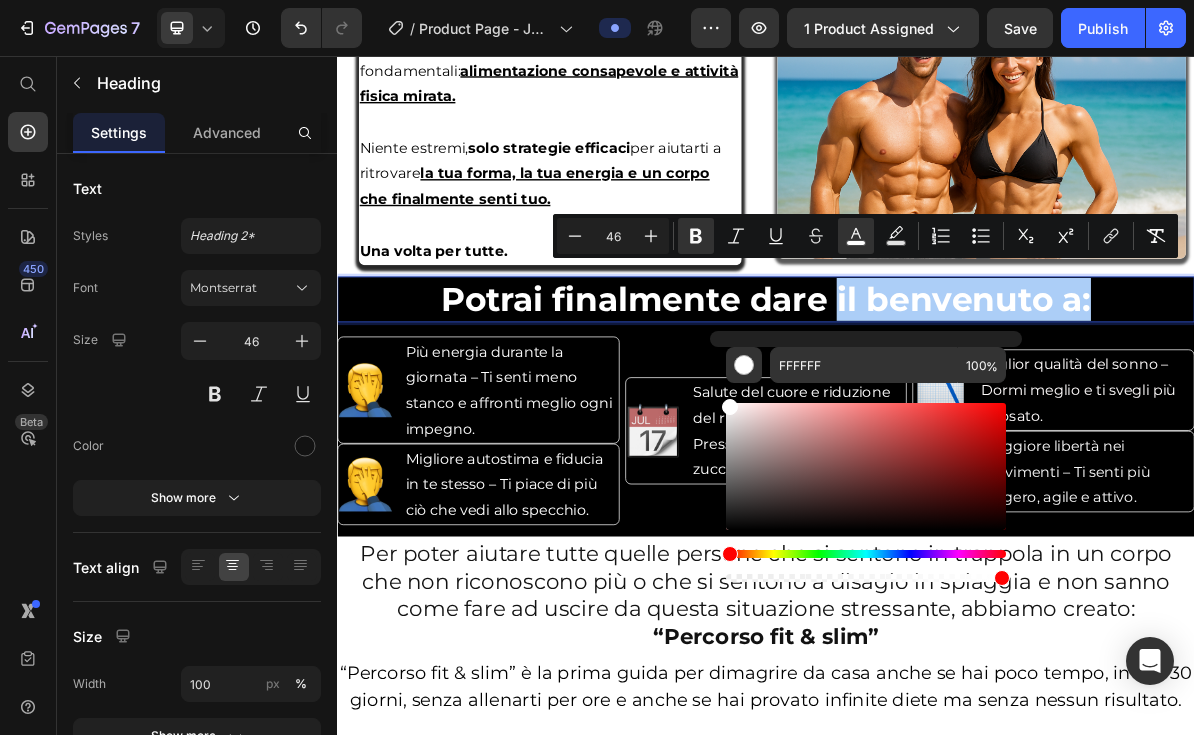 click at bounding box center [866, 492] 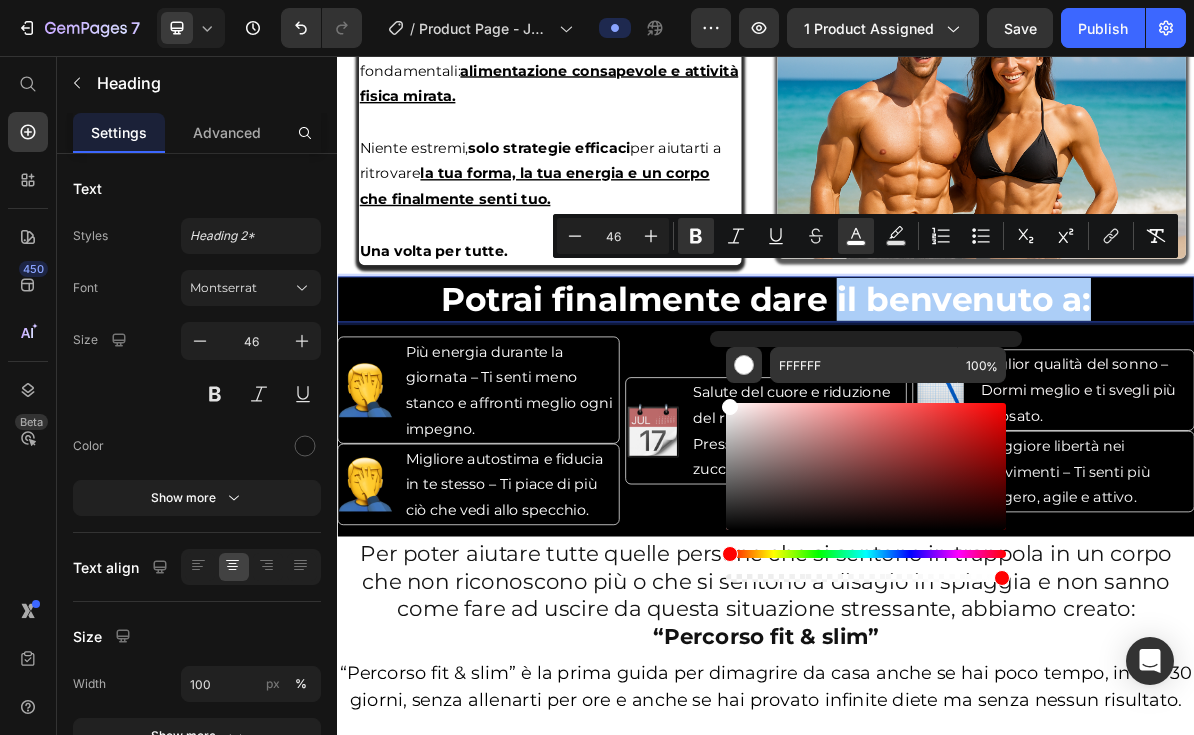click at bounding box center (866, 554) 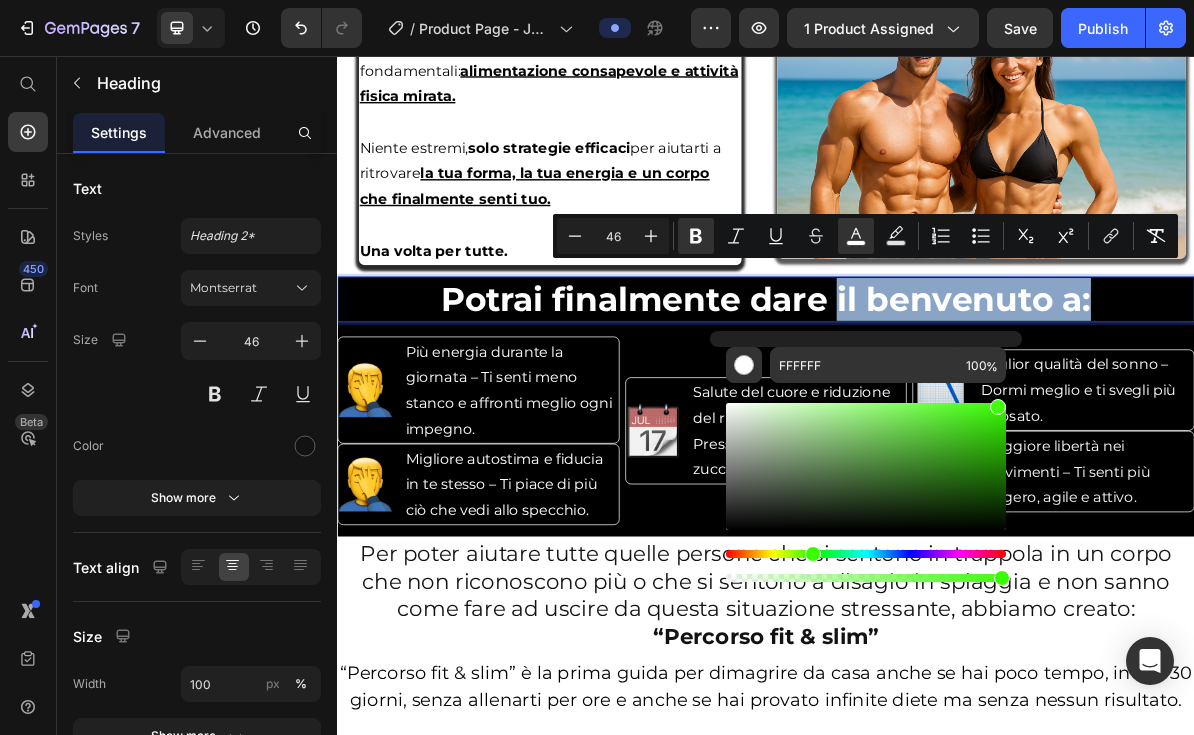 drag, startPoint x: 1206, startPoint y: 508, endPoint x: 1300, endPoint y: 529, distance: 96.317184 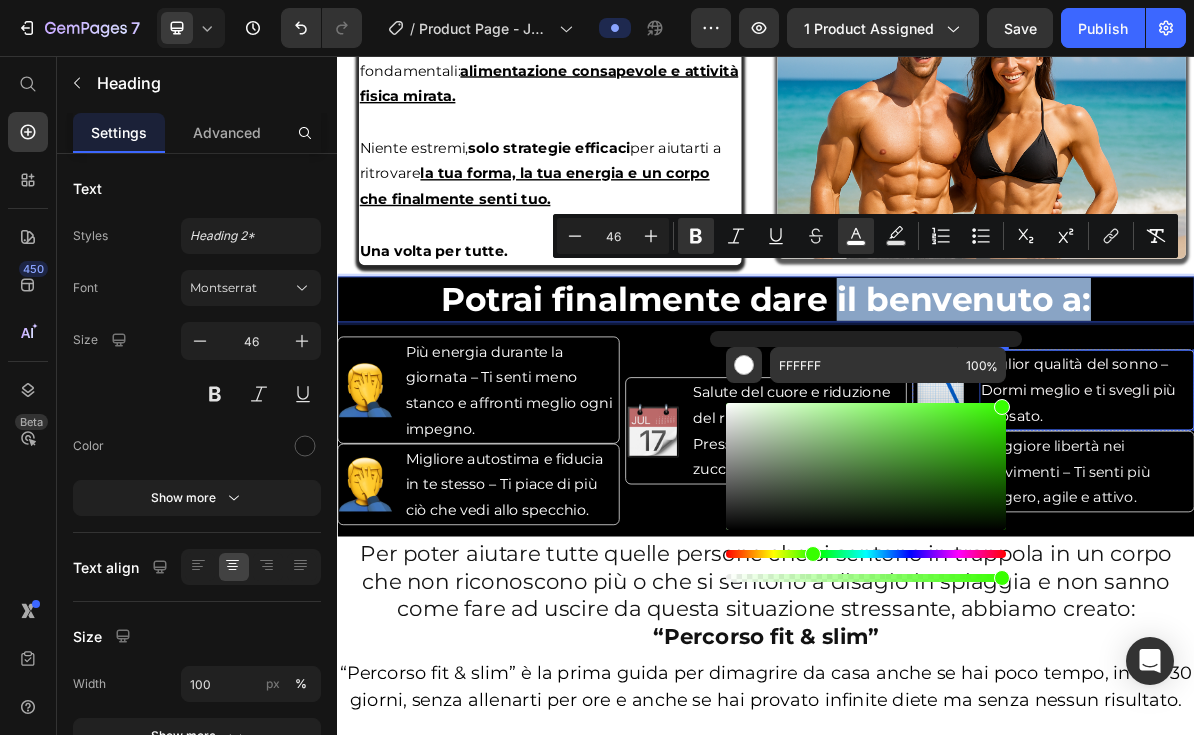 type on "37FF00" 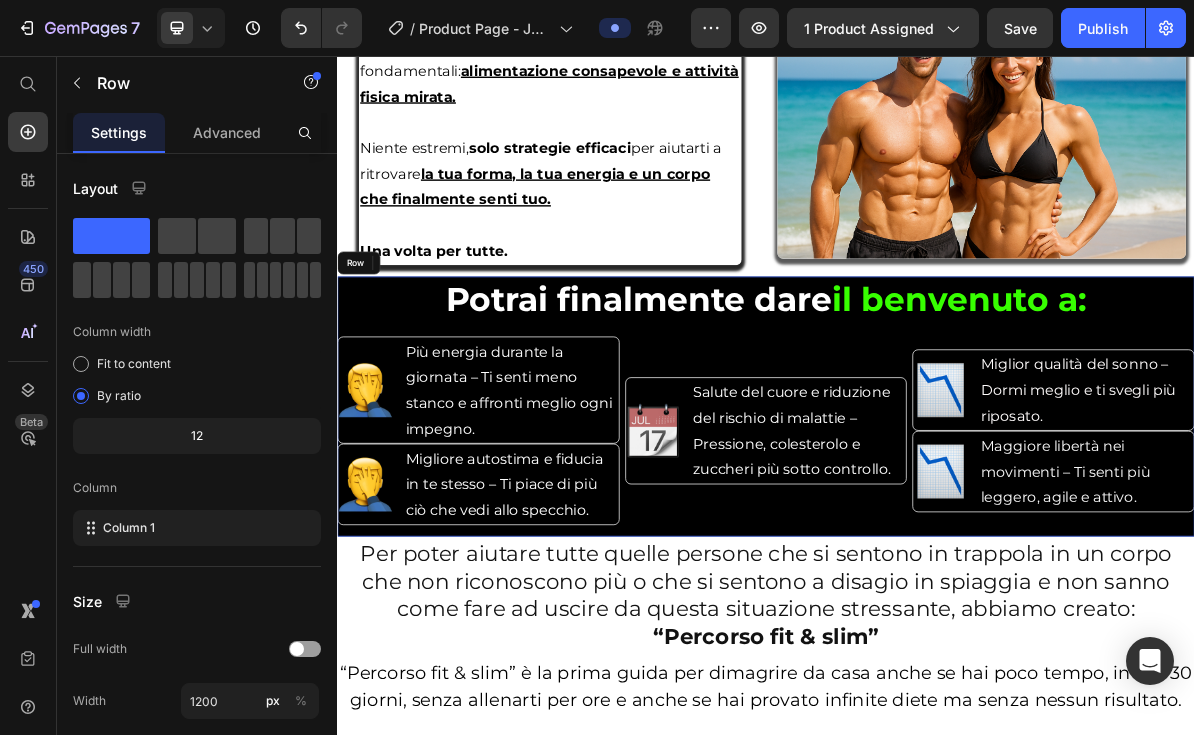 click on "⁠⁠⁠⁠⁠⁠⁠ Potrai finalmente dare  il benvenuto a: Heading   4 Image Più energia durante la giornata – Ti senti meno stanco e affronti meglio ogni impegno. Text Block Advanced List Image Migliore autostima e fiducia in te stesso – Ti piace di più ciò che vedi allo specchio. Text Block Advanced List Image Salute del cuore e riduzione del rischio di malattie – Pressione, colesterolo e zuccheri più sotto controllo. Text Block Advanced List Image Miglior qualità del sonno – Dormi meglio e ti svegli più riposato. Text Advanced List Image Maggiore libertà nei movimenti – Ti senti più leggero, agile e attivo. Text Advanced List Row Queste sono le cose che ti ripeti  ogni giorno Heading" at bounding box center (937, 547) 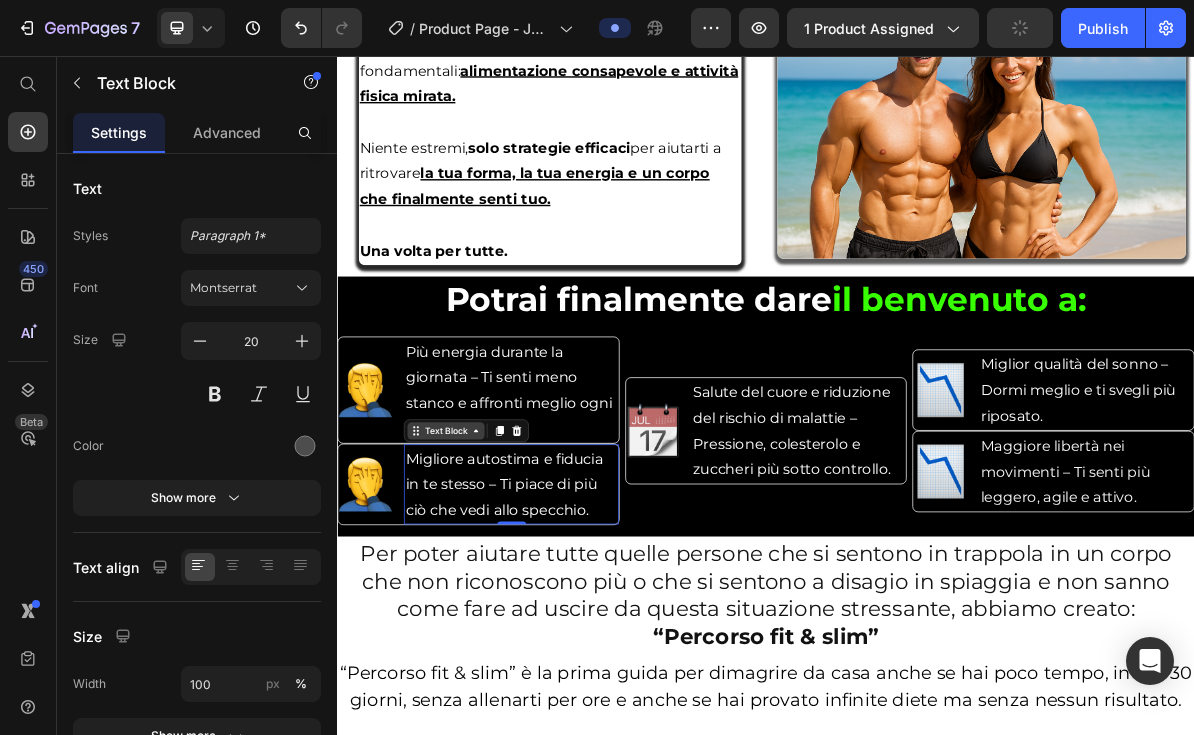 click on "Text Block" at bounding box center (489, 581) 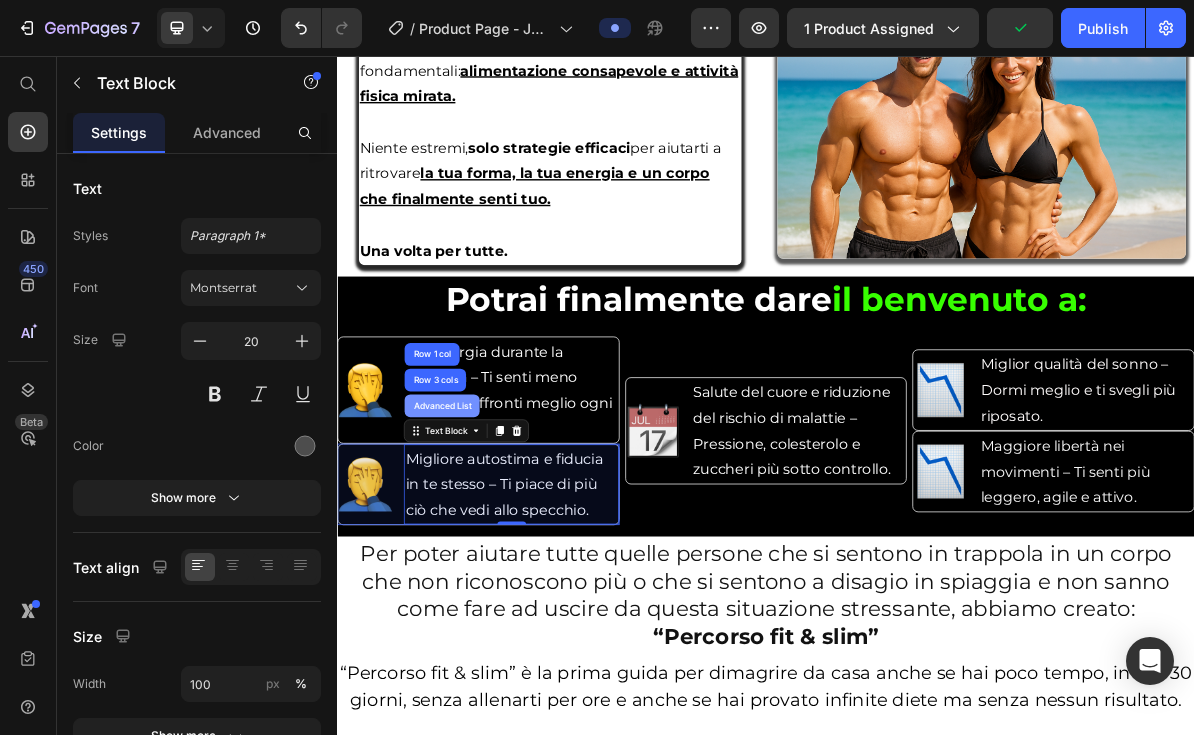 click on "Advanced List" at bounding box center (483, 546) 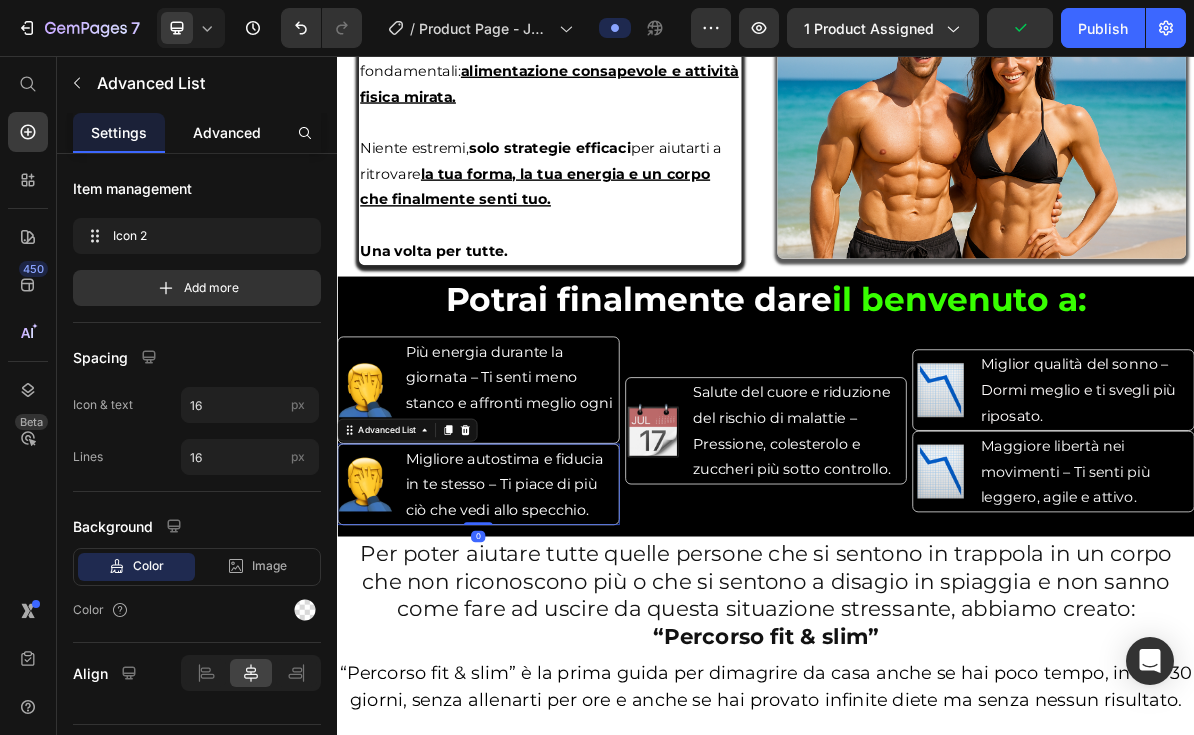 click on "Advanced" at bounding box center (227, 132) 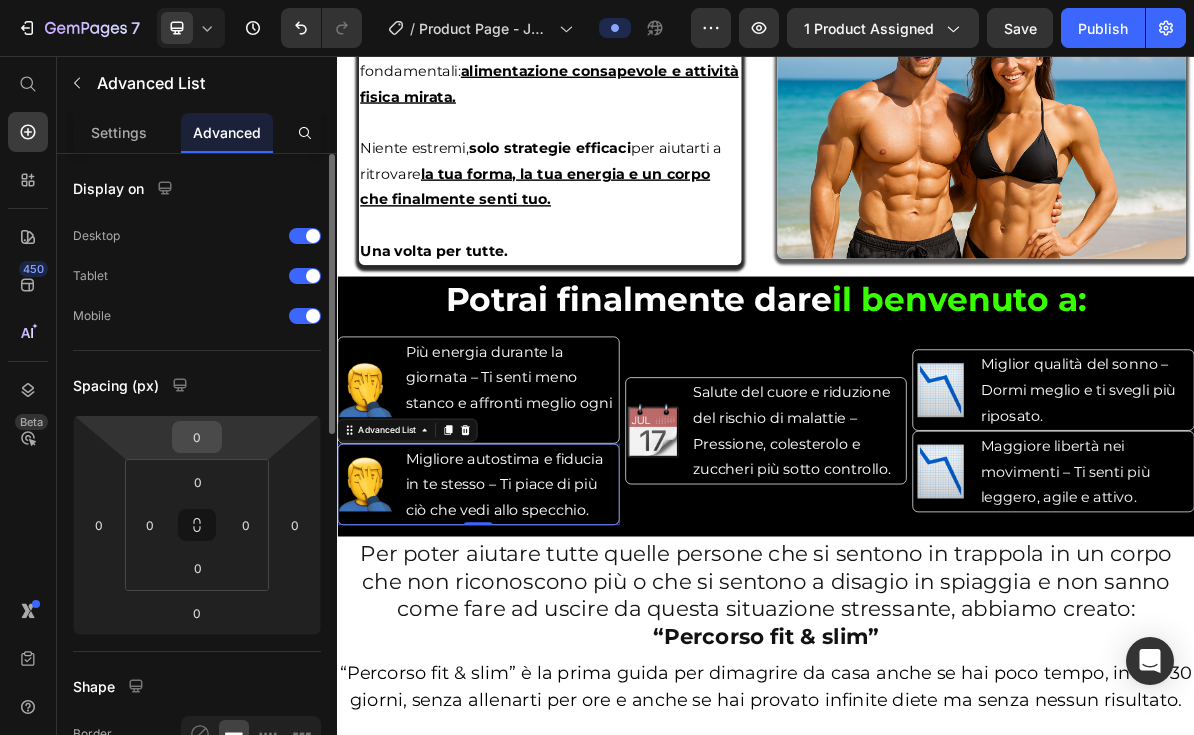 click on "0" at bounding box center [197, 437] 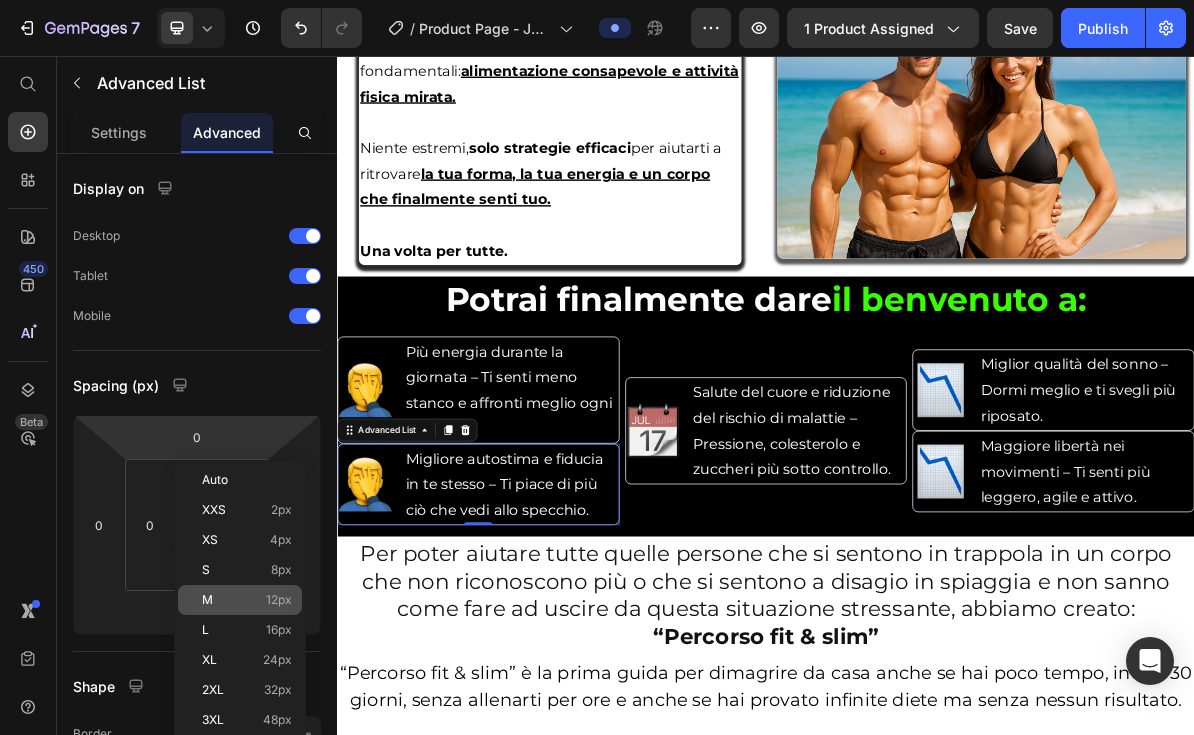 click on "M 12px" 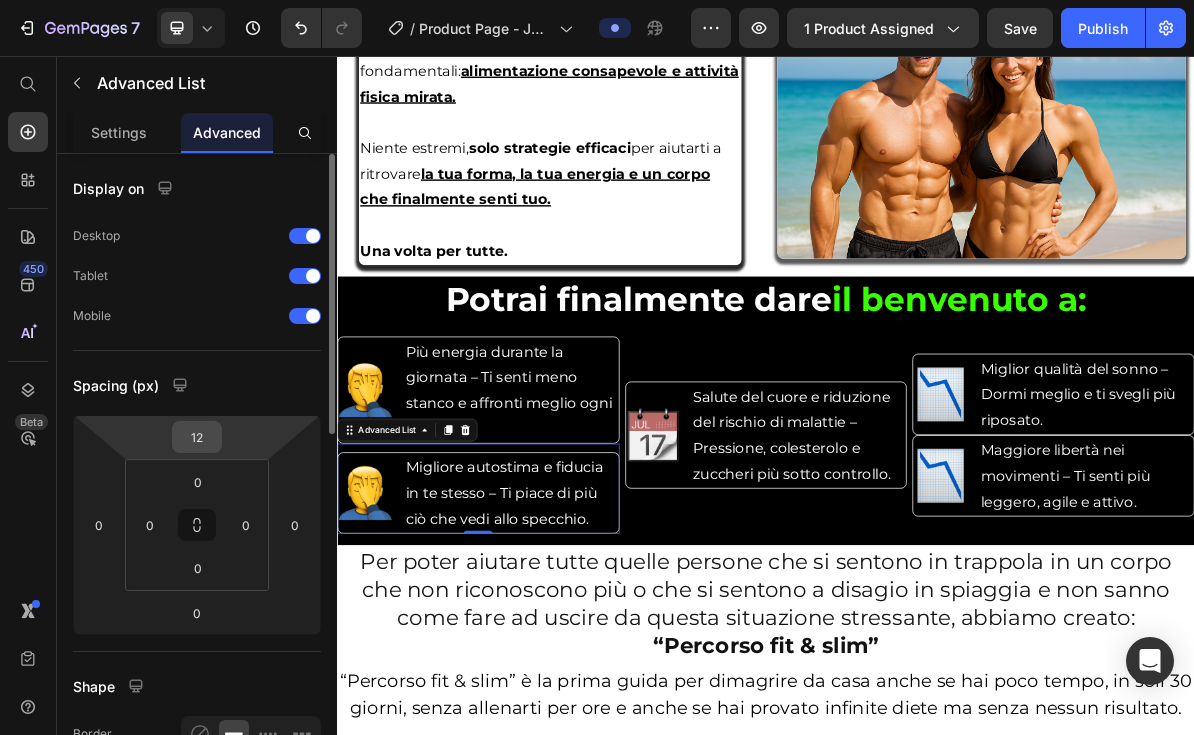 click on "12" at bounding box center [197, 437] 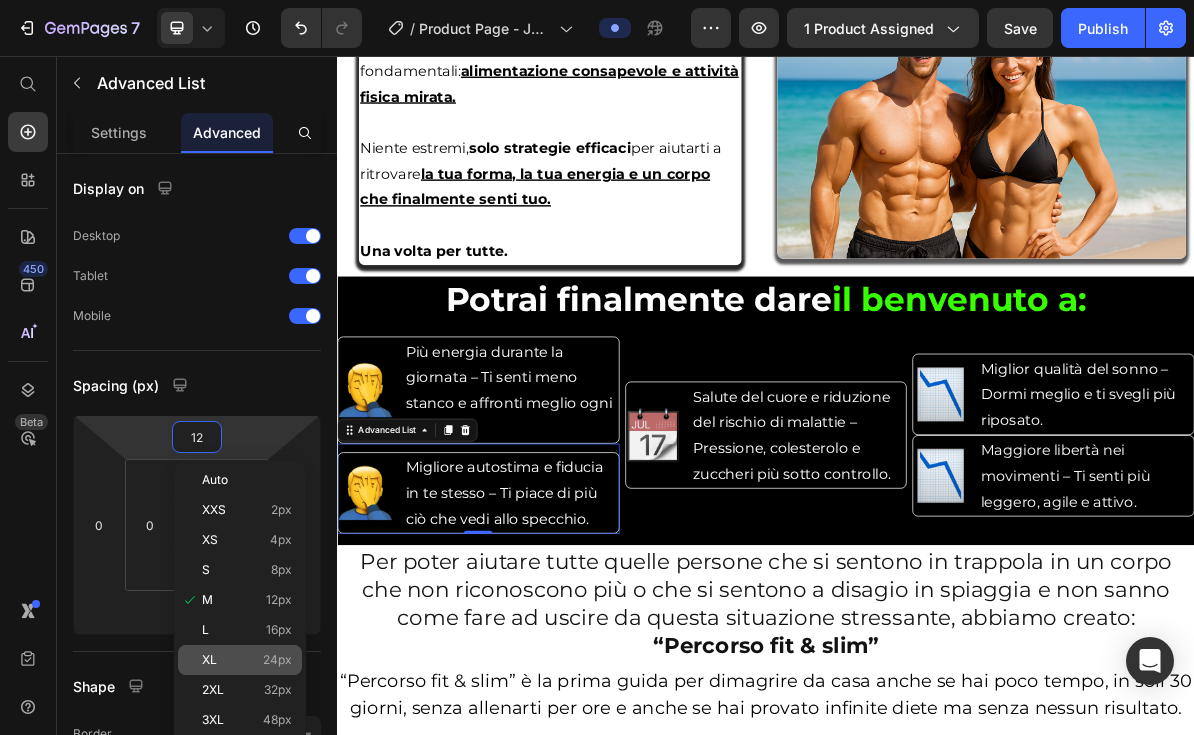 click on "XL 24px" at bounding box center [247, 660] 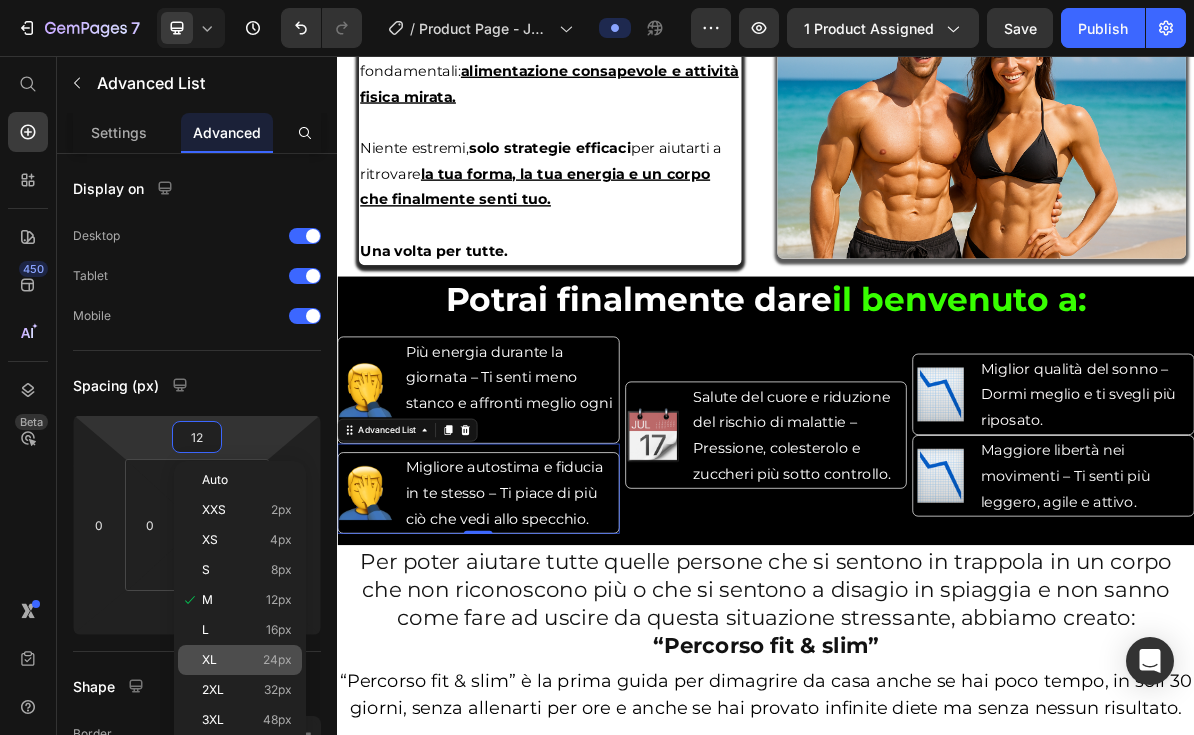 type on "24" 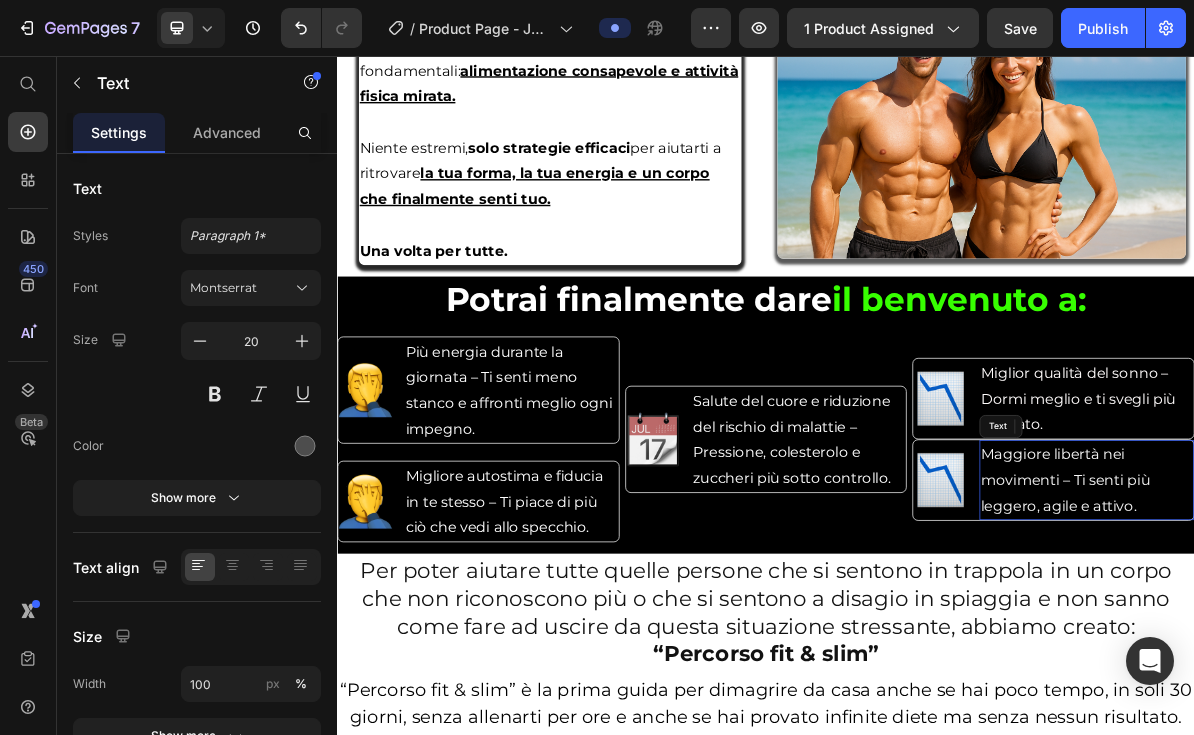 click on "Maggiore libertà nei movimenti – Ti senti più leggero, agile e attivo." at bounding box center [1356, 650] 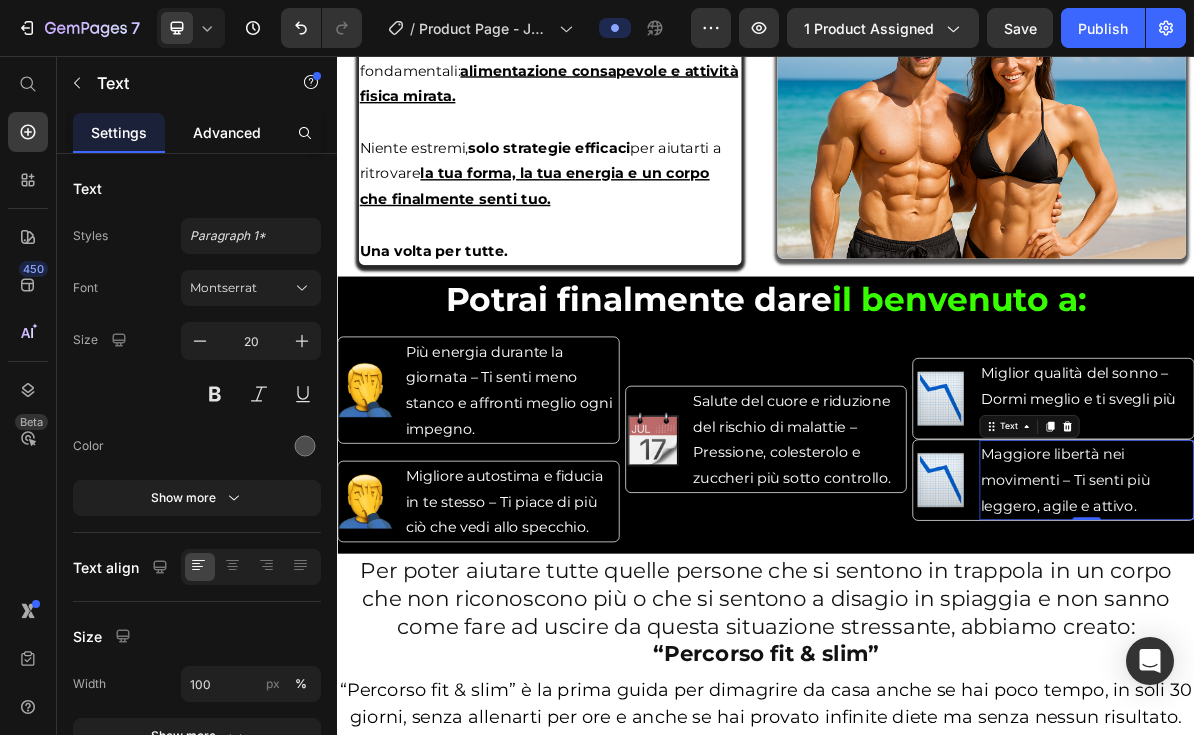 click on "Advanced" at bounding box center [227, 132] 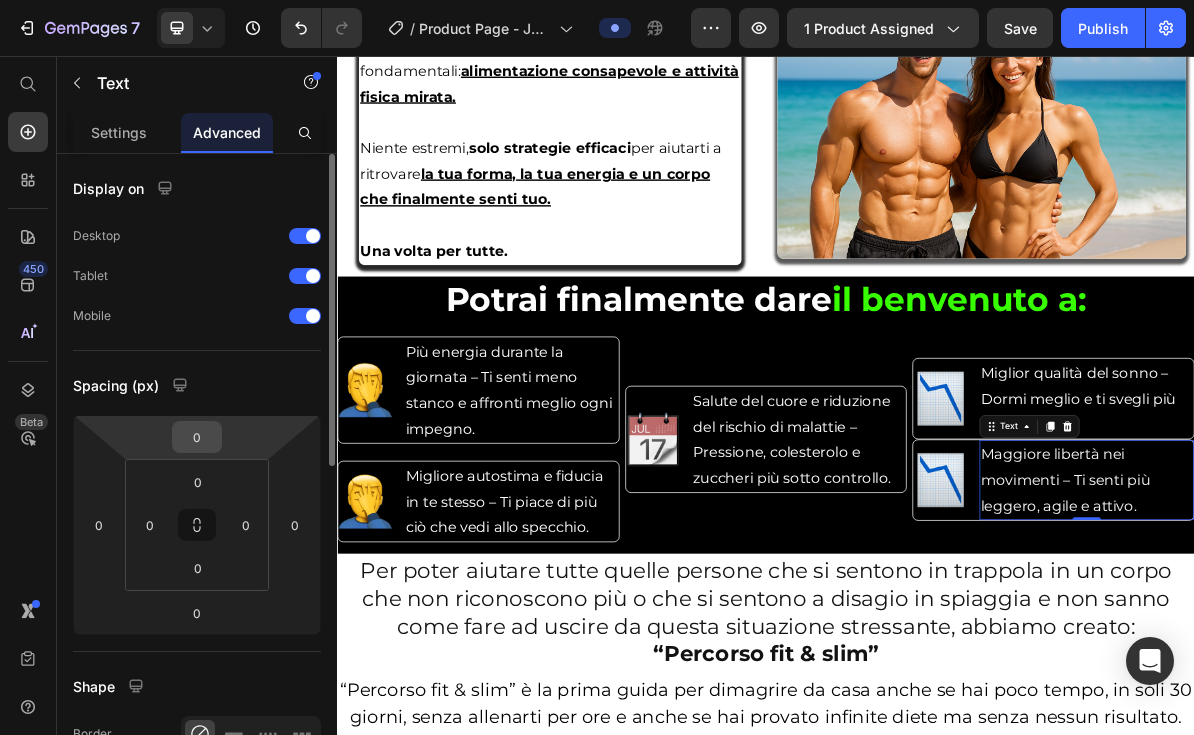 click on "0" at bounding box center (197, 437) 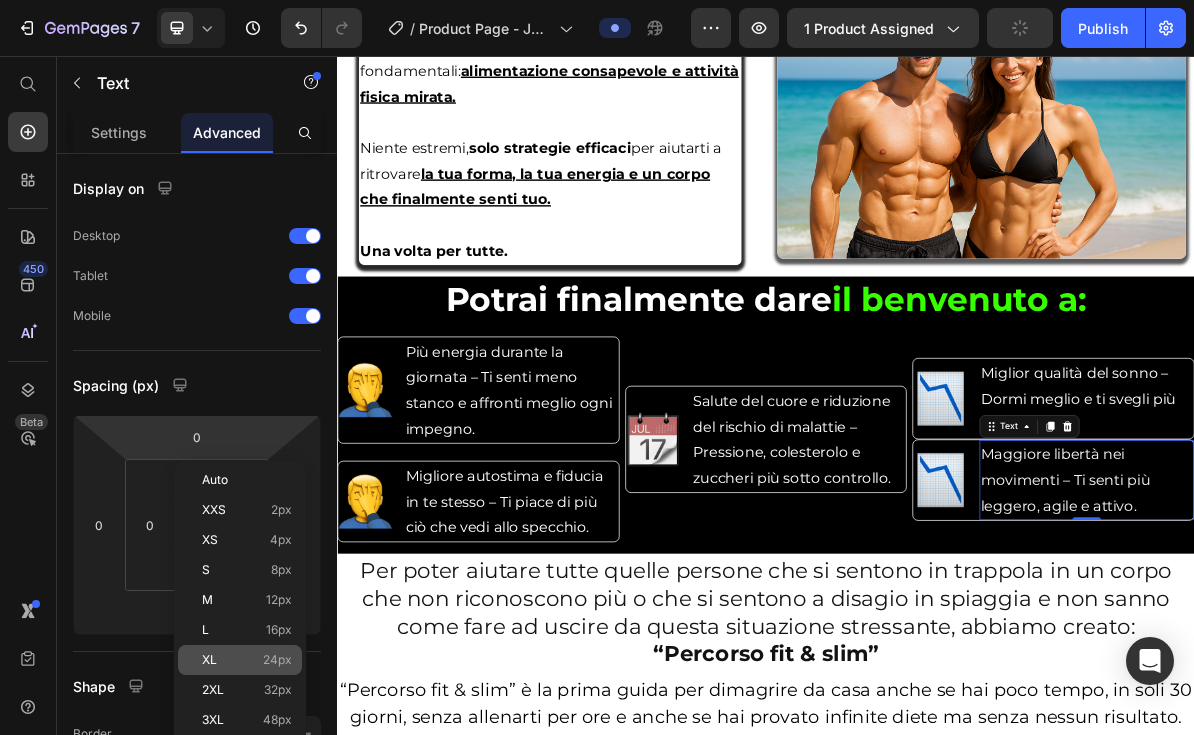 click on "XL 24px" at bounding box center (247, 660) 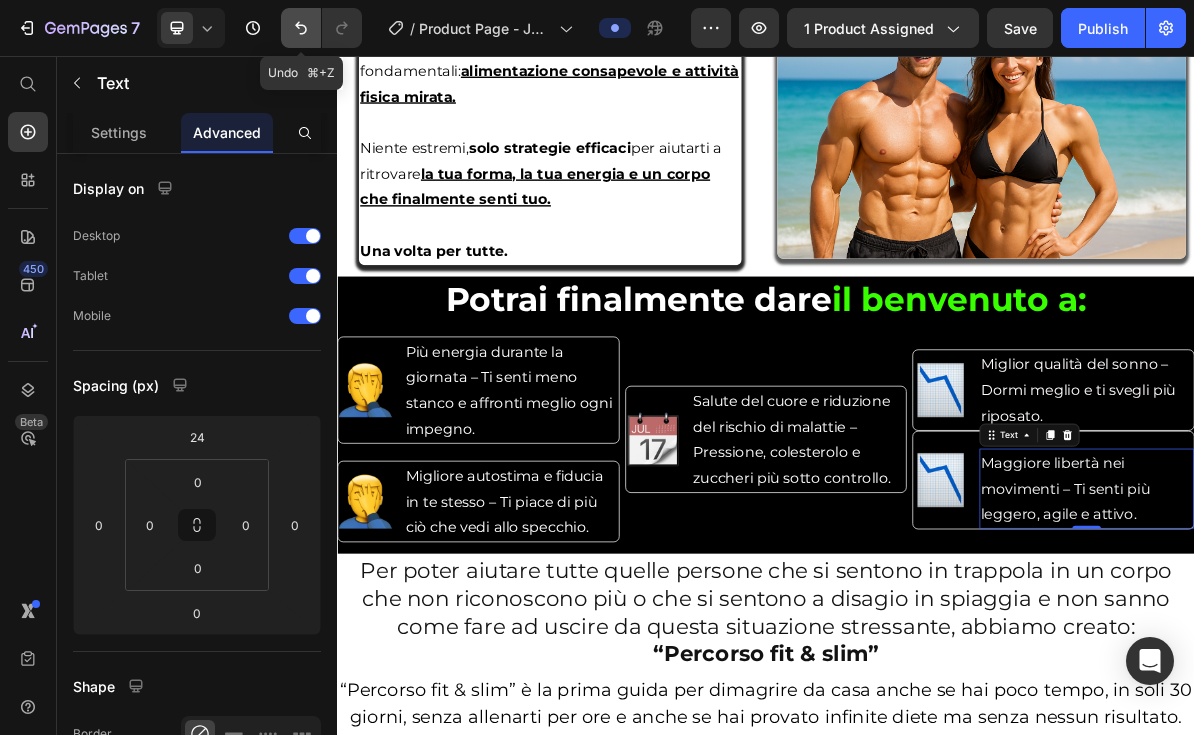 click 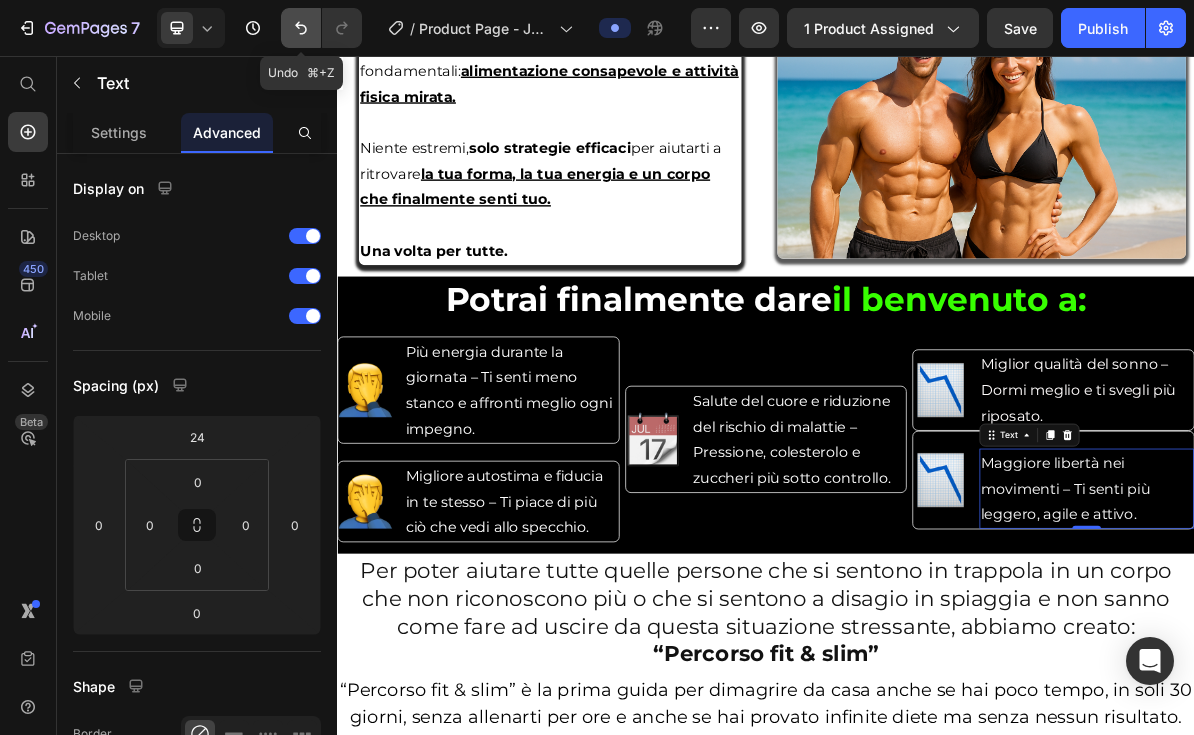 type on "0" 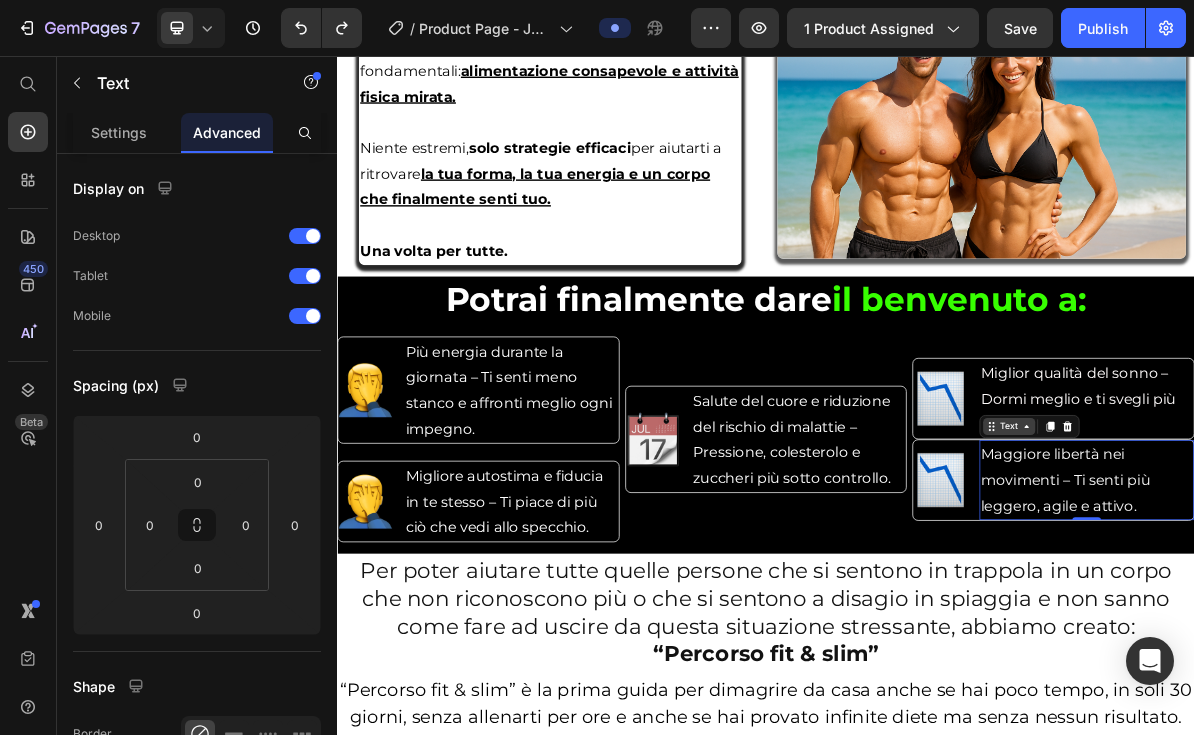 click on "Text" at bounding box center [1277, 575] 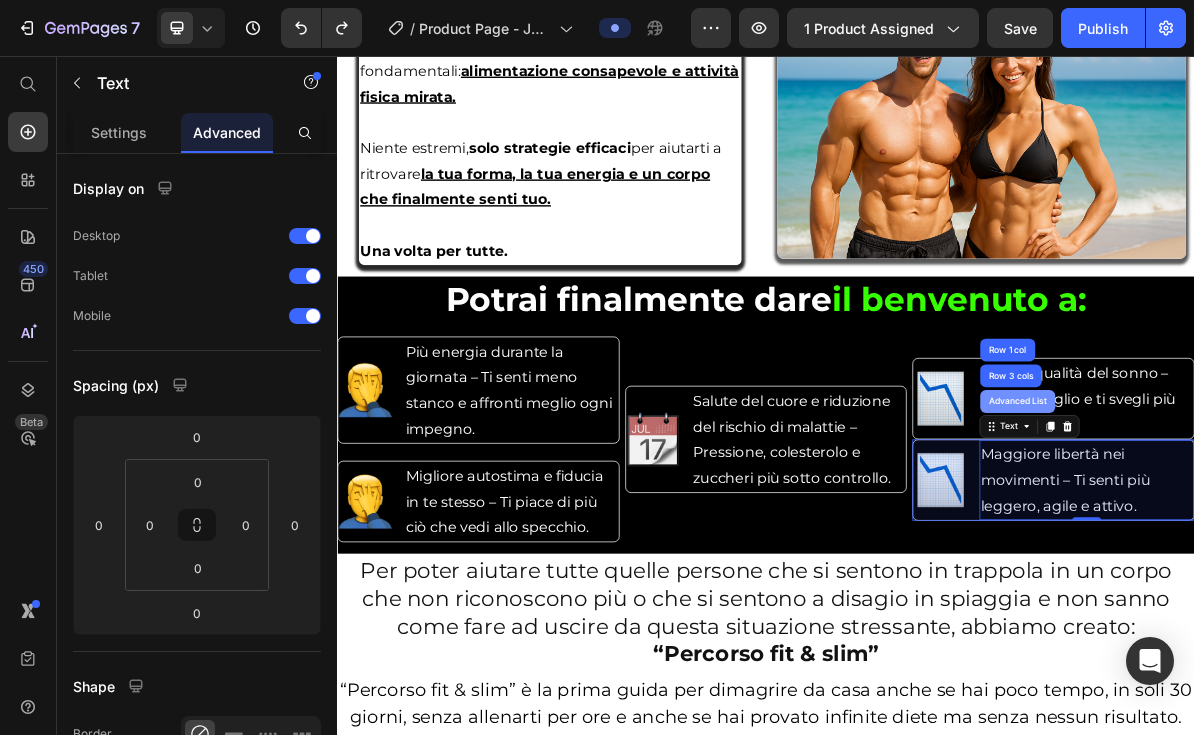 click on "Advanced List" at bounding box center (1289, 540) 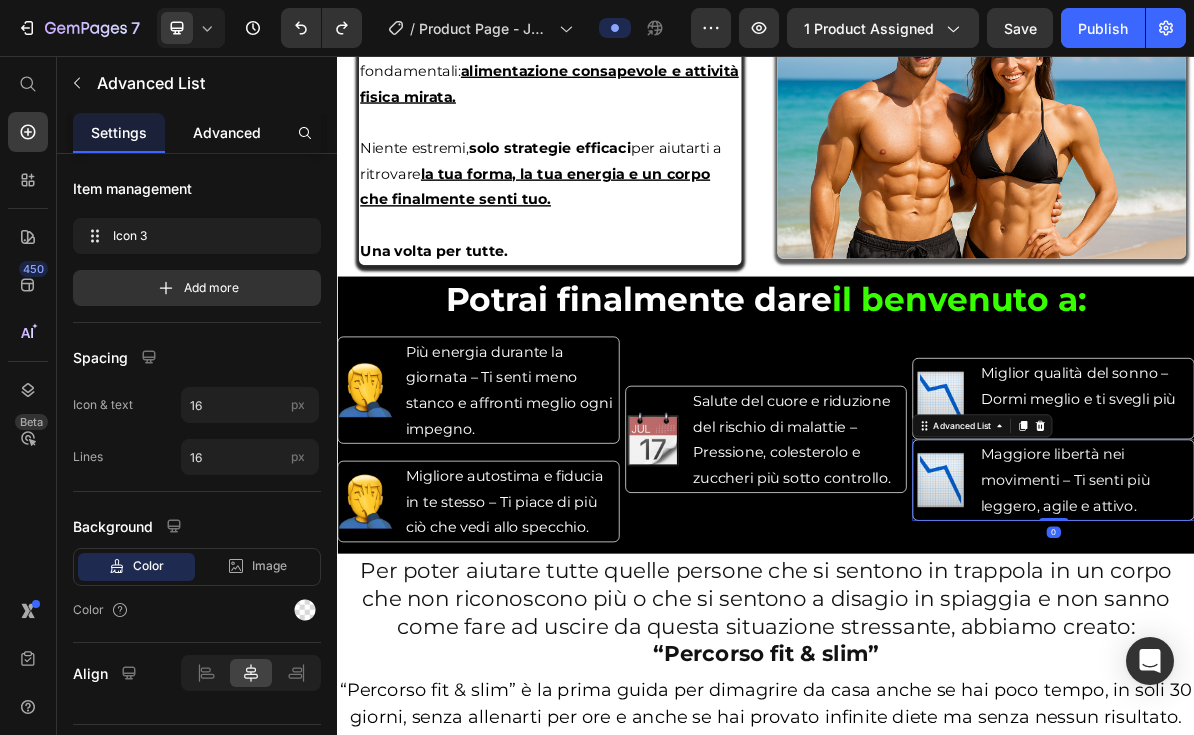click on "Advanced" 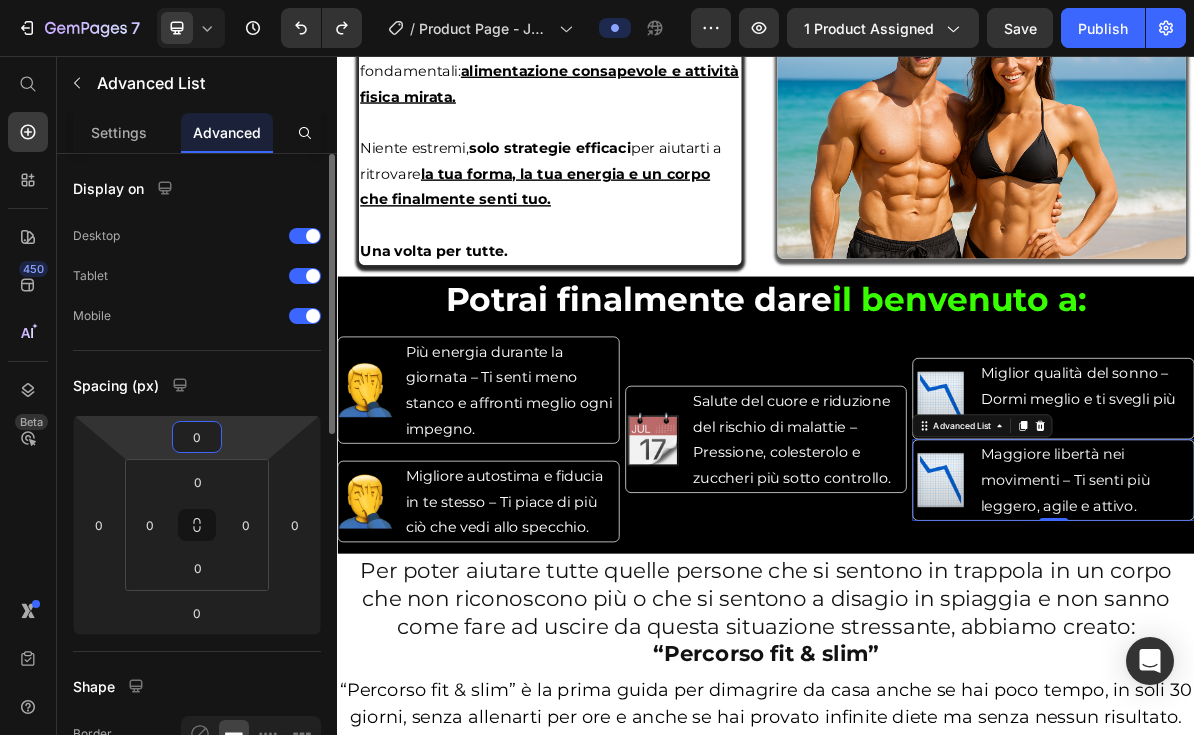 click on "0" at bounding box center [197, 437] 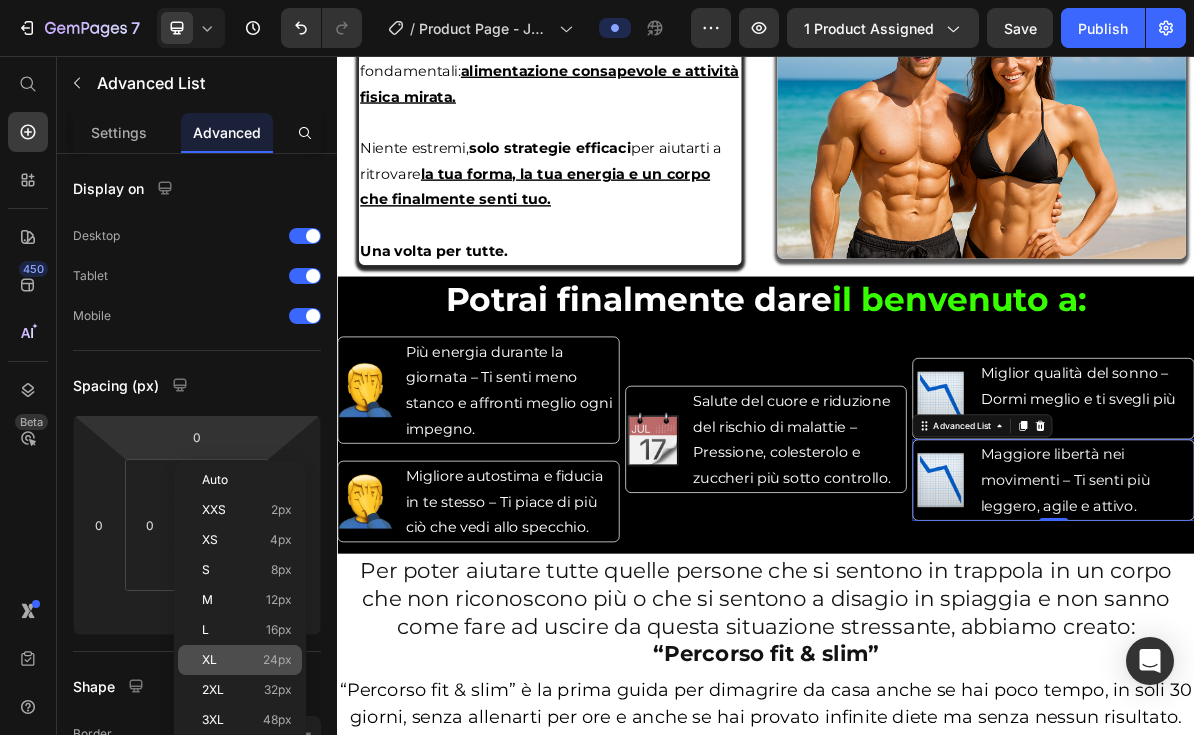 click on "XL 24px" 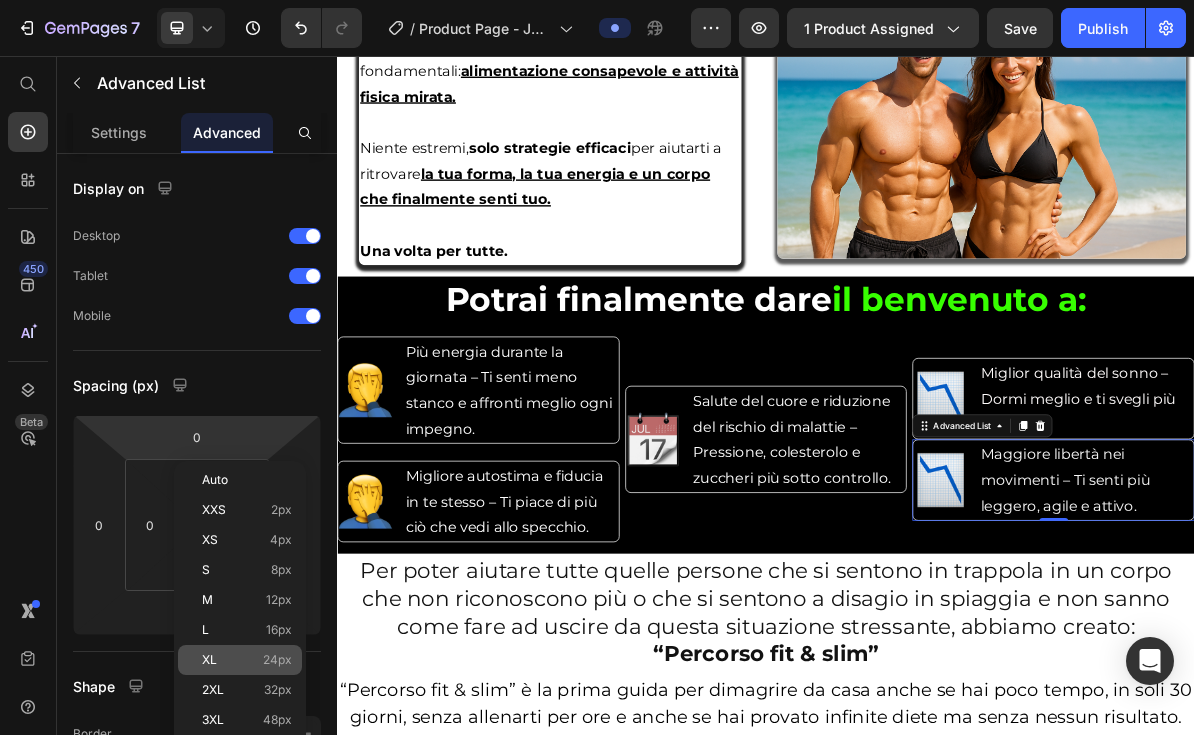 type on "24" 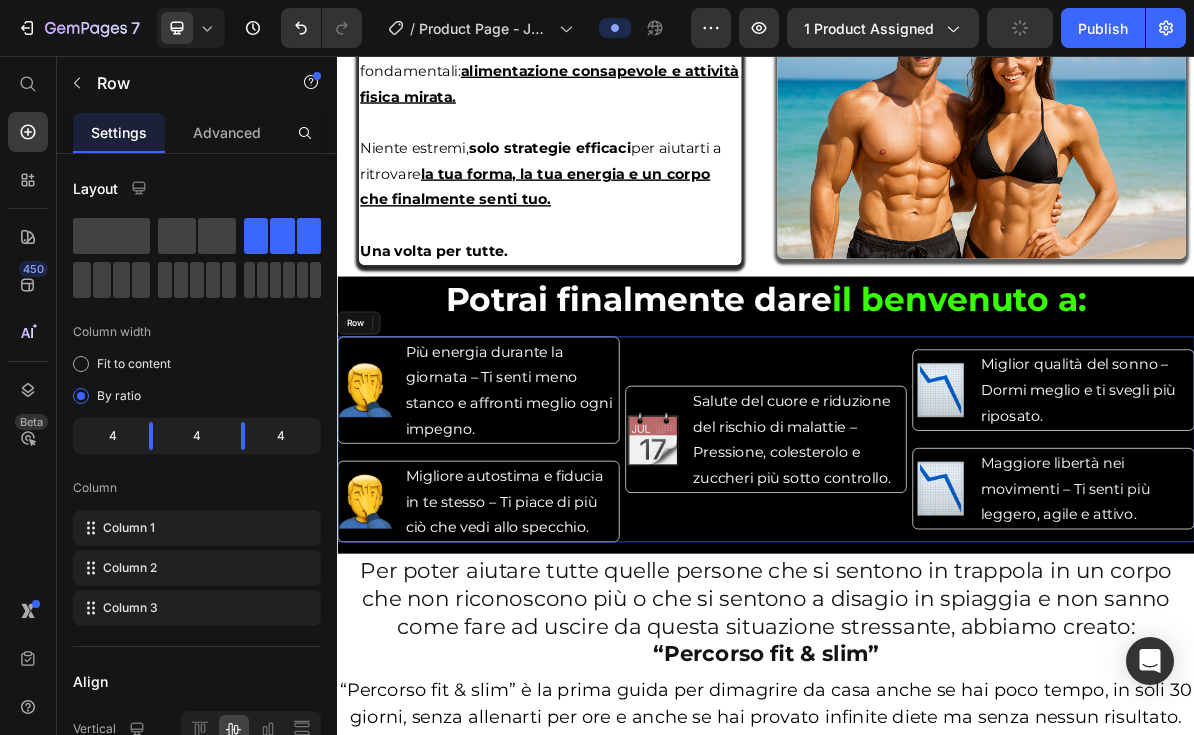 click on "Image Salute del cuore e riduzione del rischio di malattie – Pressione, colesterolo e zuccheri più sotto controllo. Text Block Advanced List" at bounding box center [937, 593] 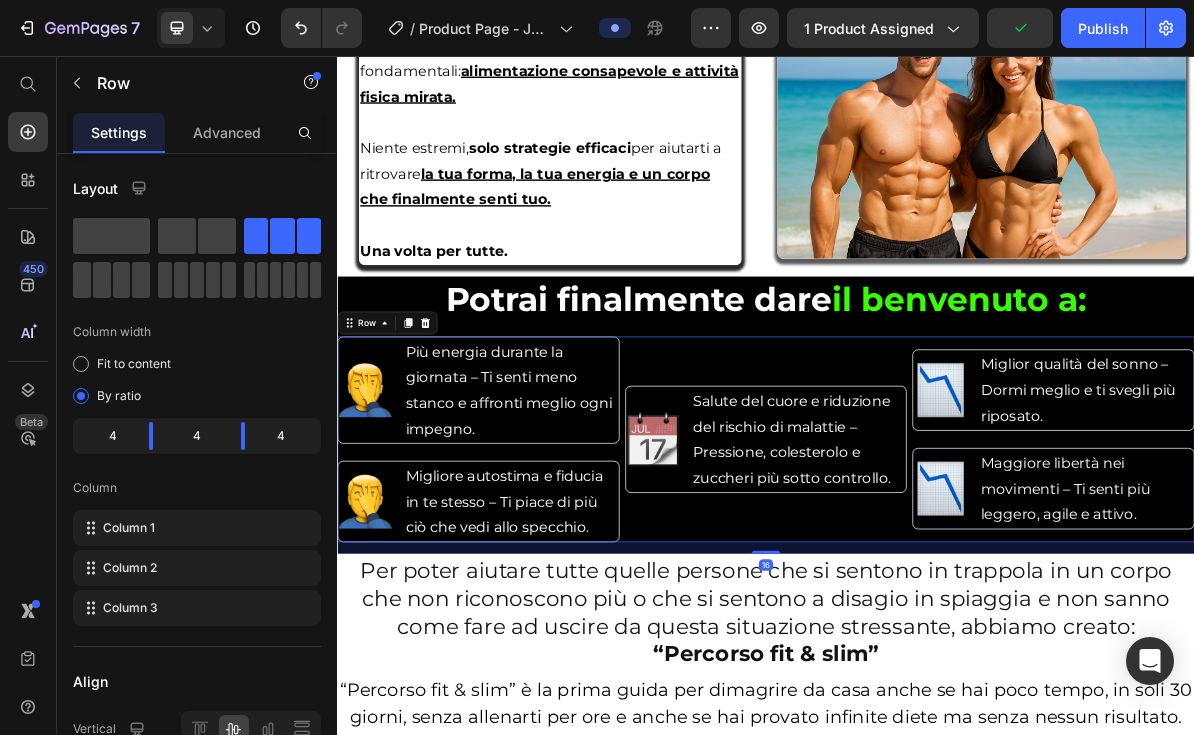 click on "Image Salute del cuore e riduzione del rischio di malattie – Pressione, colesterolo e zuccheri più sotto controllo. Text Block Advanced List" at bounding box center [937, 593] 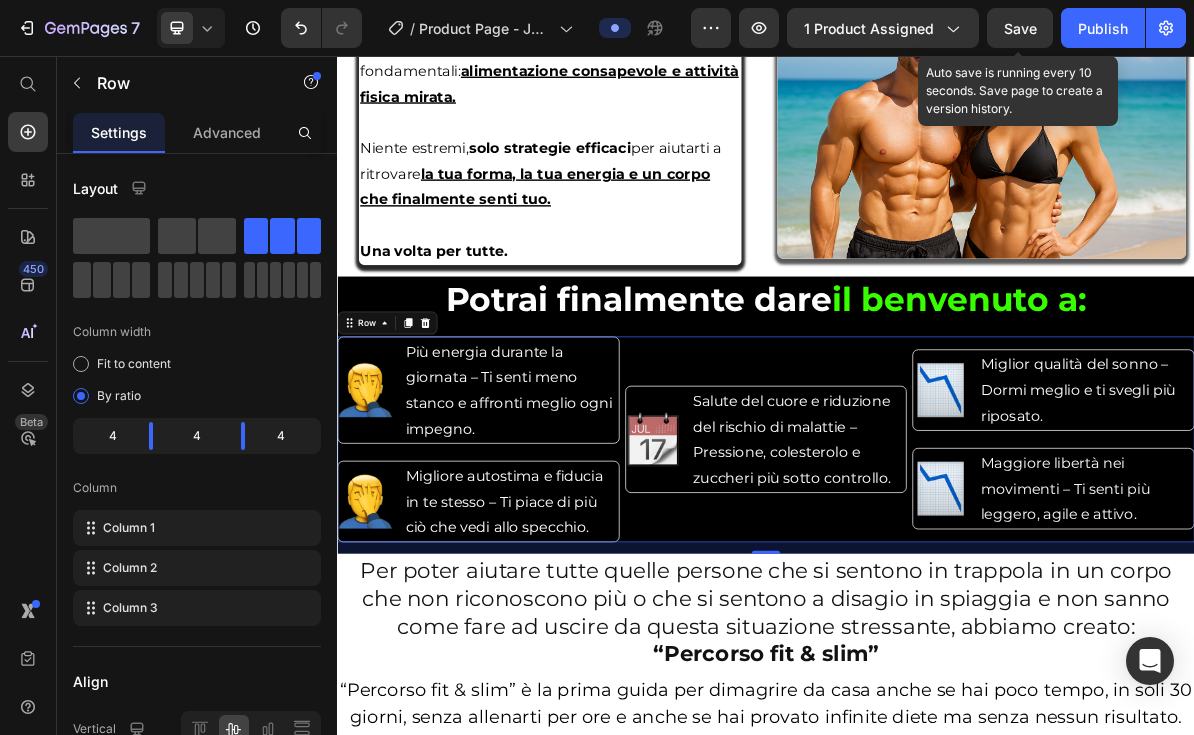click on "Save" 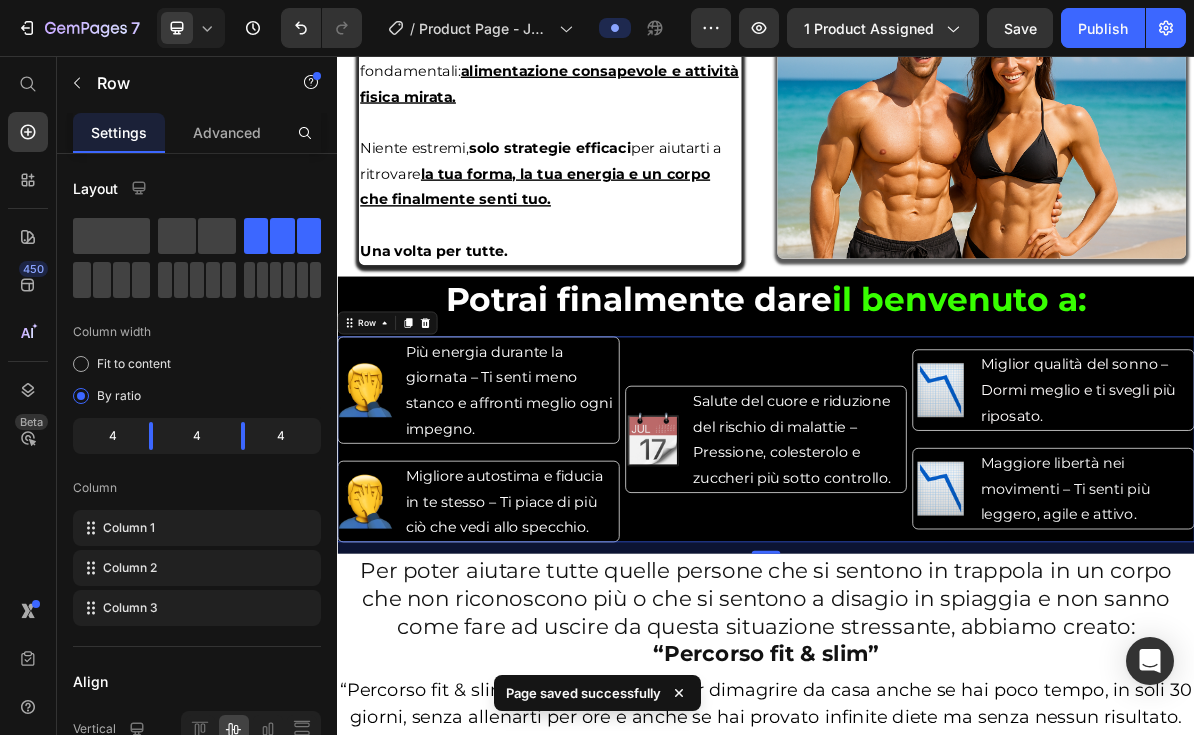 click on "Image Salute del cuore e riduzione del rischio di malattie – Pressione, colesterolo e zuccheri più sotto controllo. Text Block Advanced List" at bounding box center [937, 593] 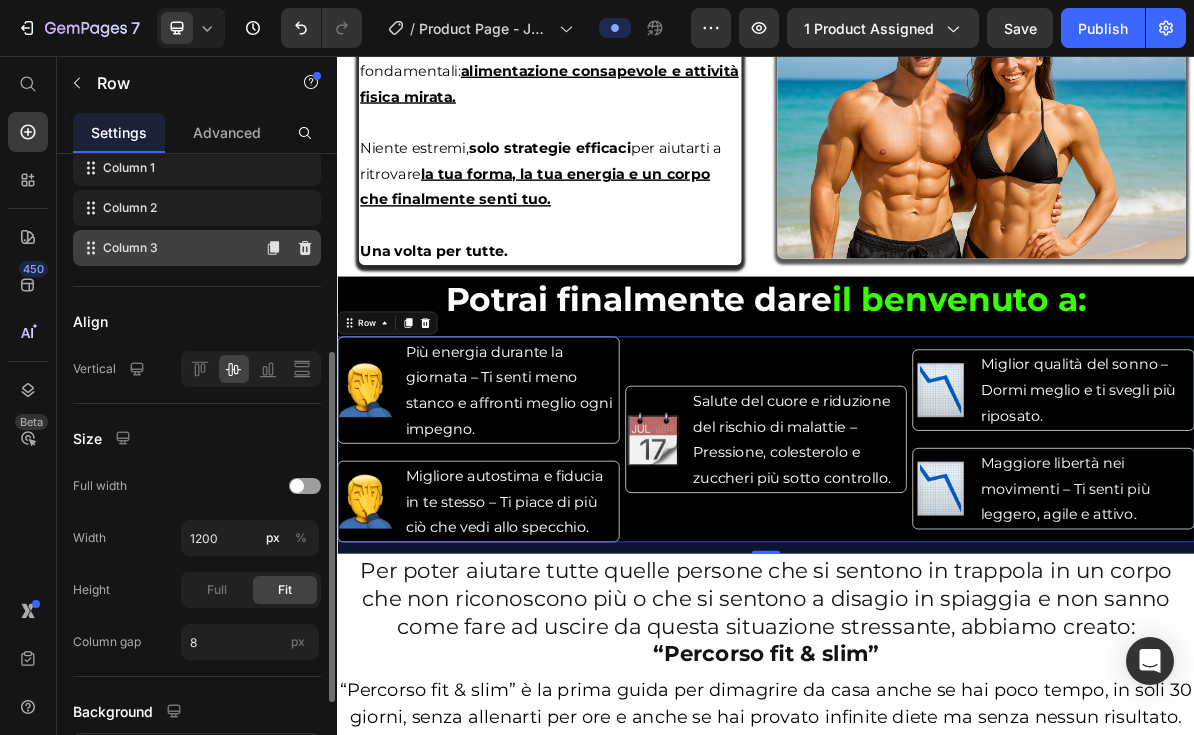 scroll, scrollTop: 363, scrollLeft: 0, axis: vertical 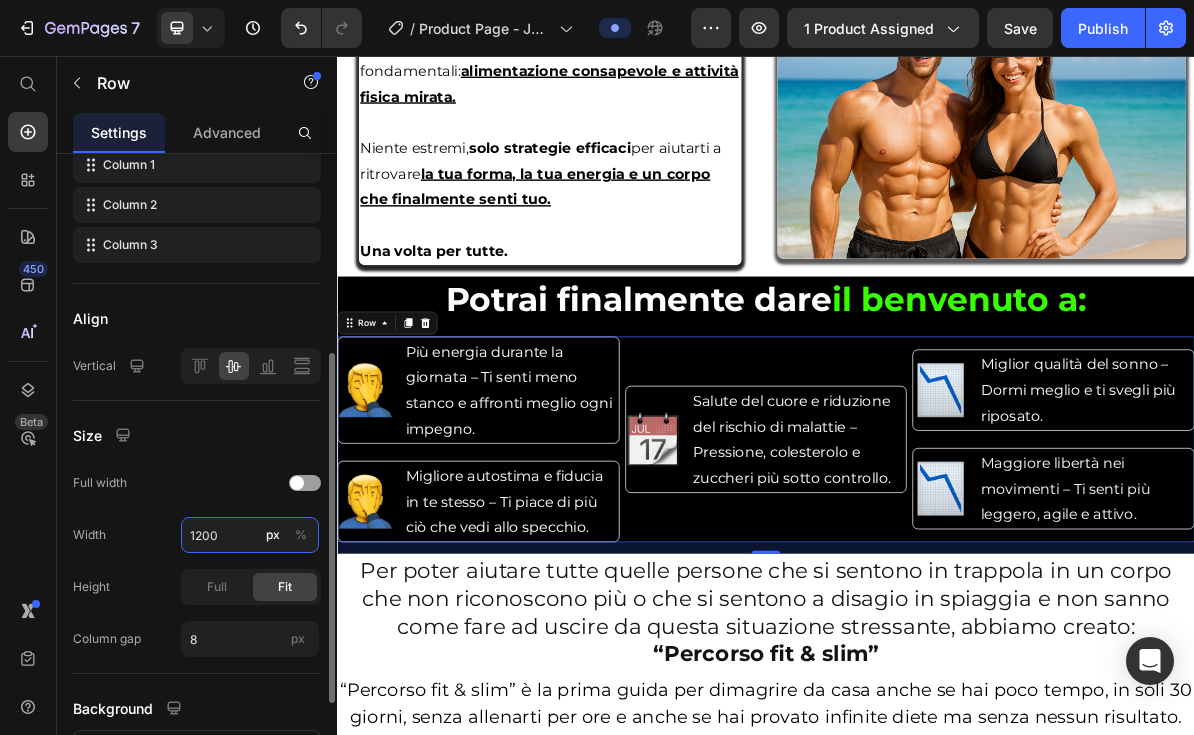 click on "1200" at bounding box center (250, 535) 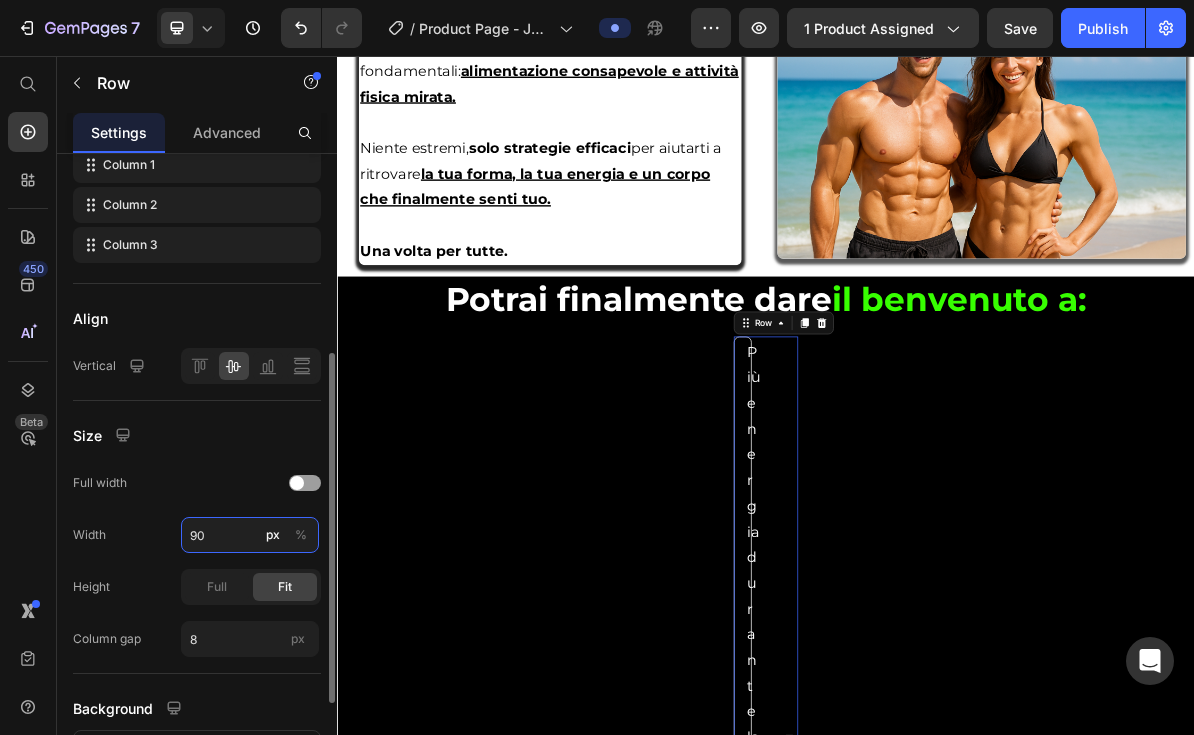 type on "90" 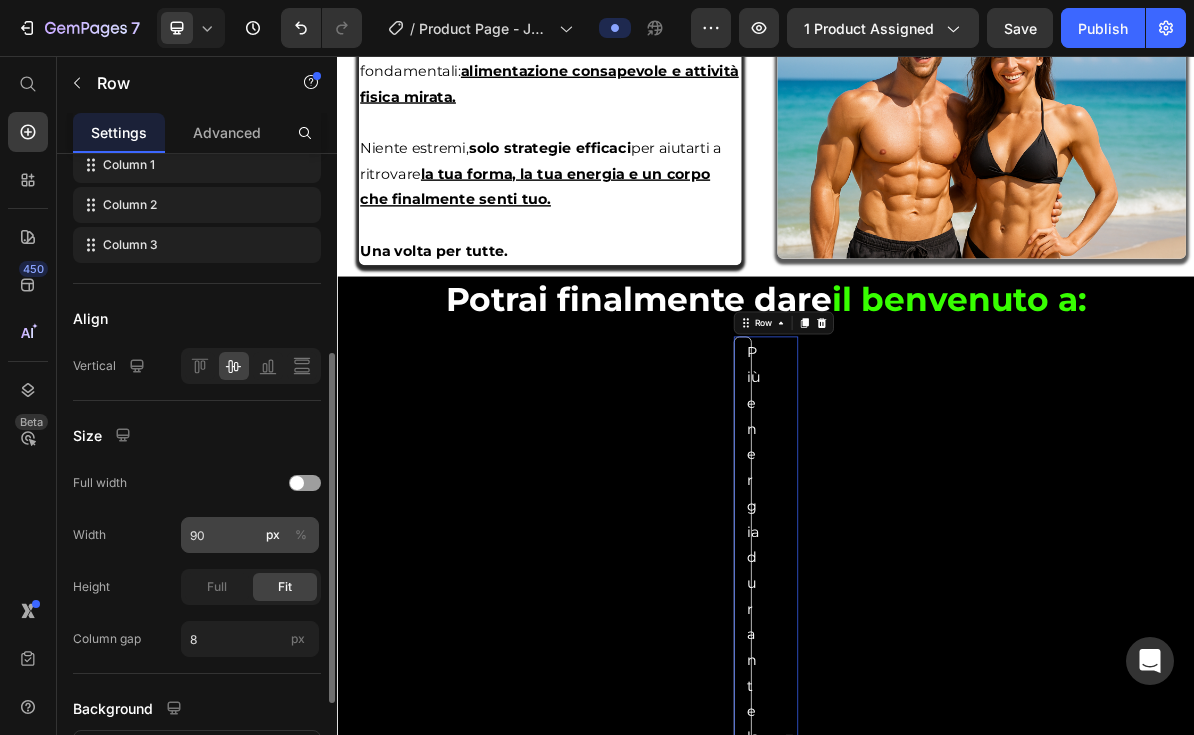 click on "%" at bounding box center (301, 535) 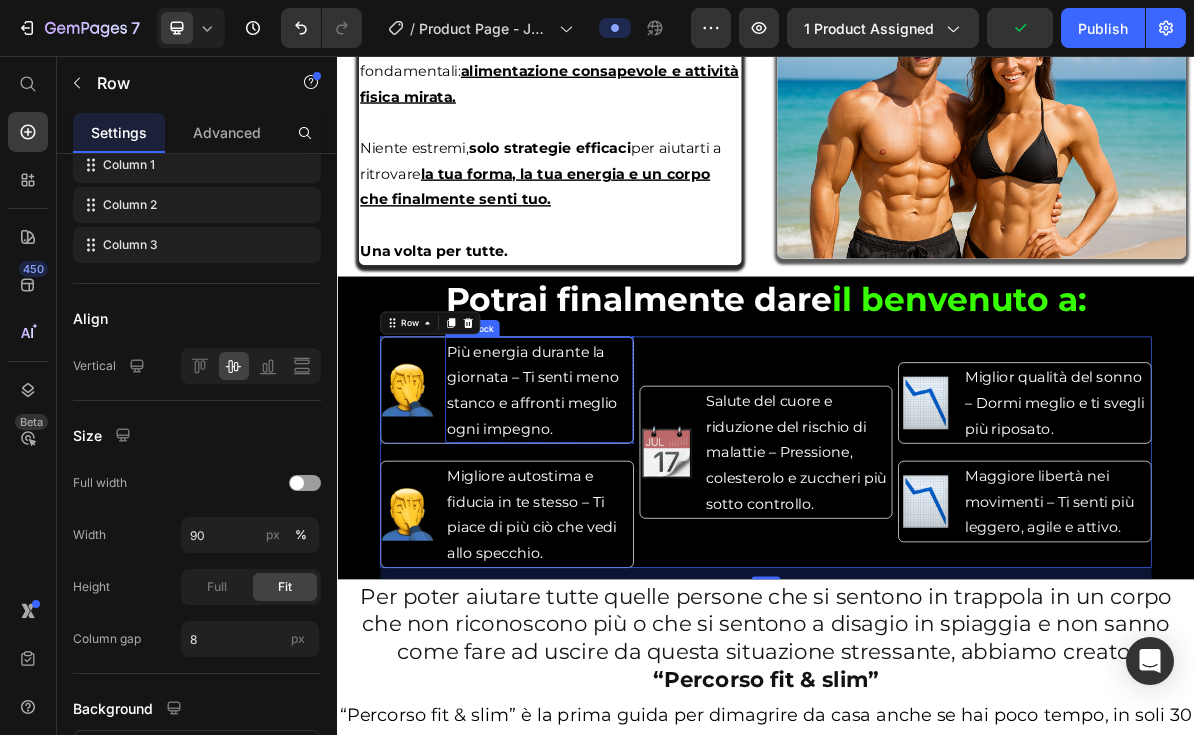 click on "Più energia durante la giornata – Ti senti meno stanco e affronti meglio ogni impegno." at bounding box center (610, 524) 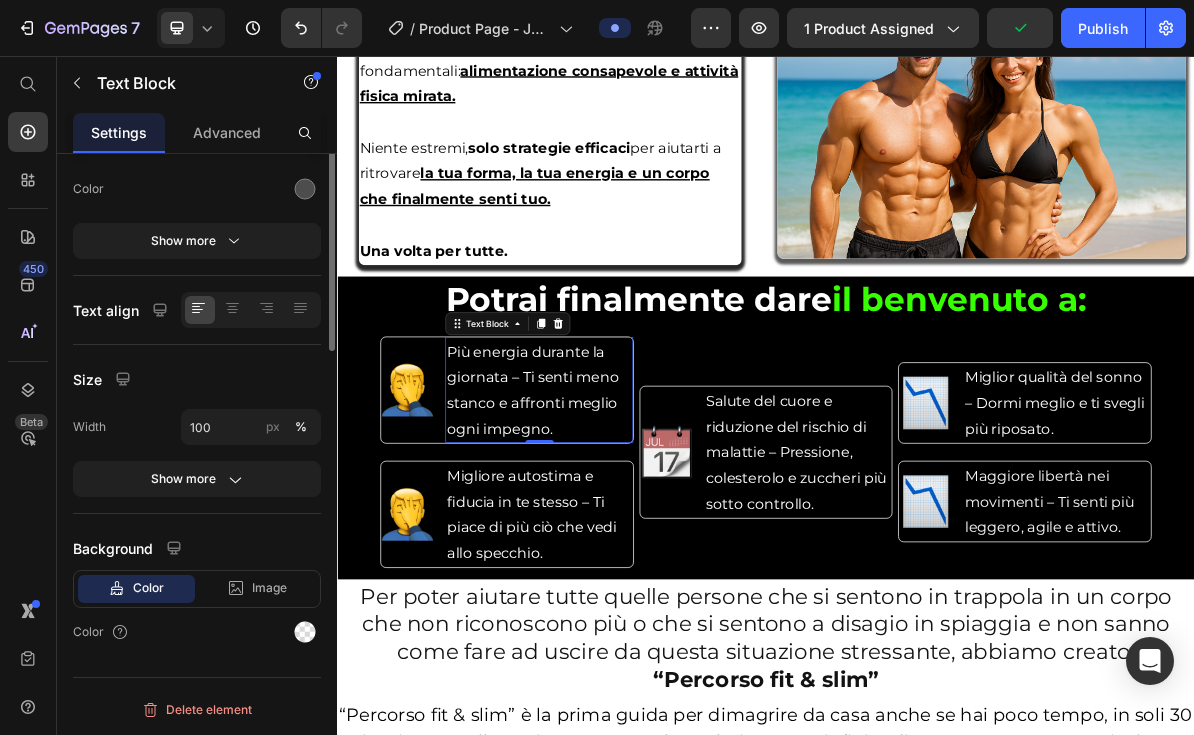 scroll, scrollTop: 0, scrollLeft: 0, axis: both 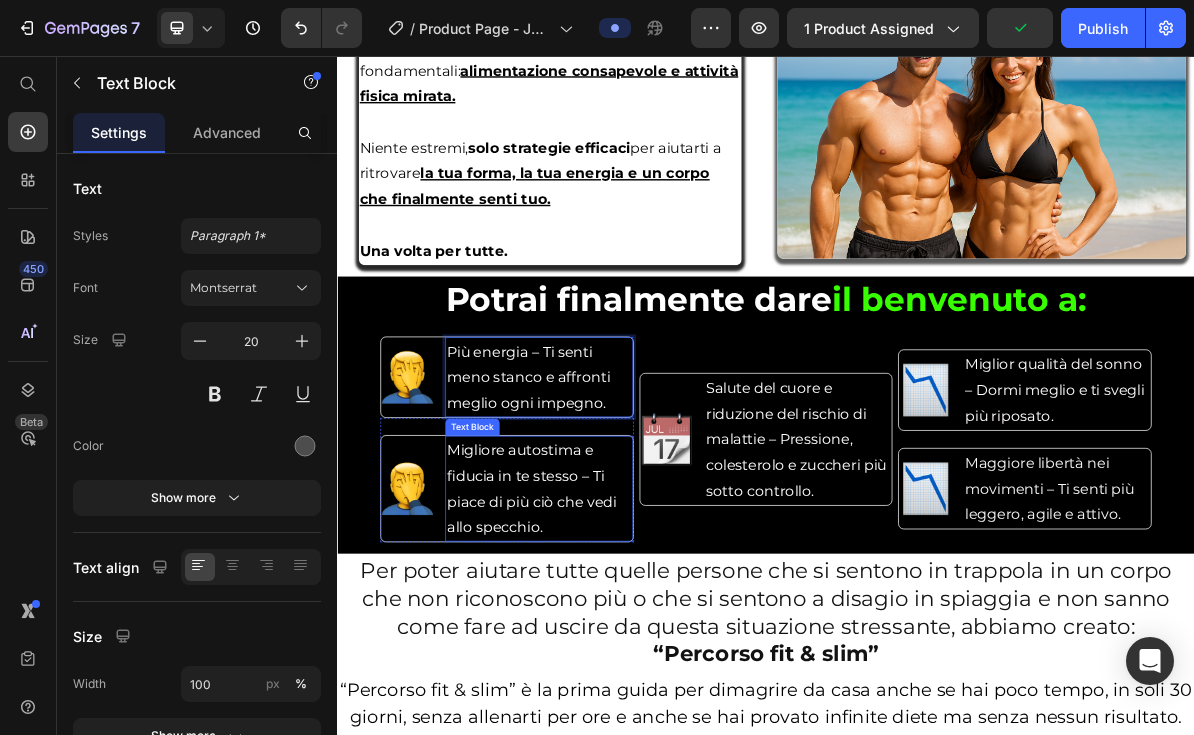 click on "Migliore autostima e fiducia in te stesso – Ti piace di più ciò che vedi allo specchio." at bounding box center [619, 662] 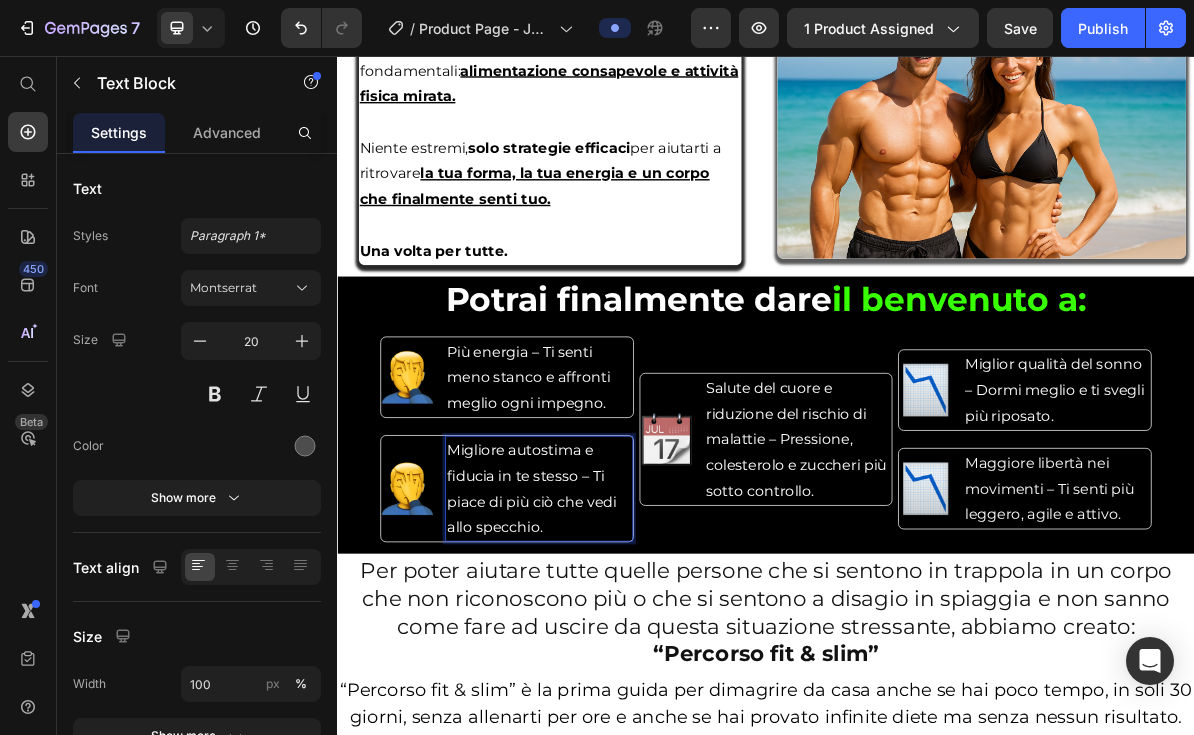 click on "Migliore autostima e fiducia in te stesso – Ti piace di più ciò che vedi allo specchio." at bounding box center (609, 662) 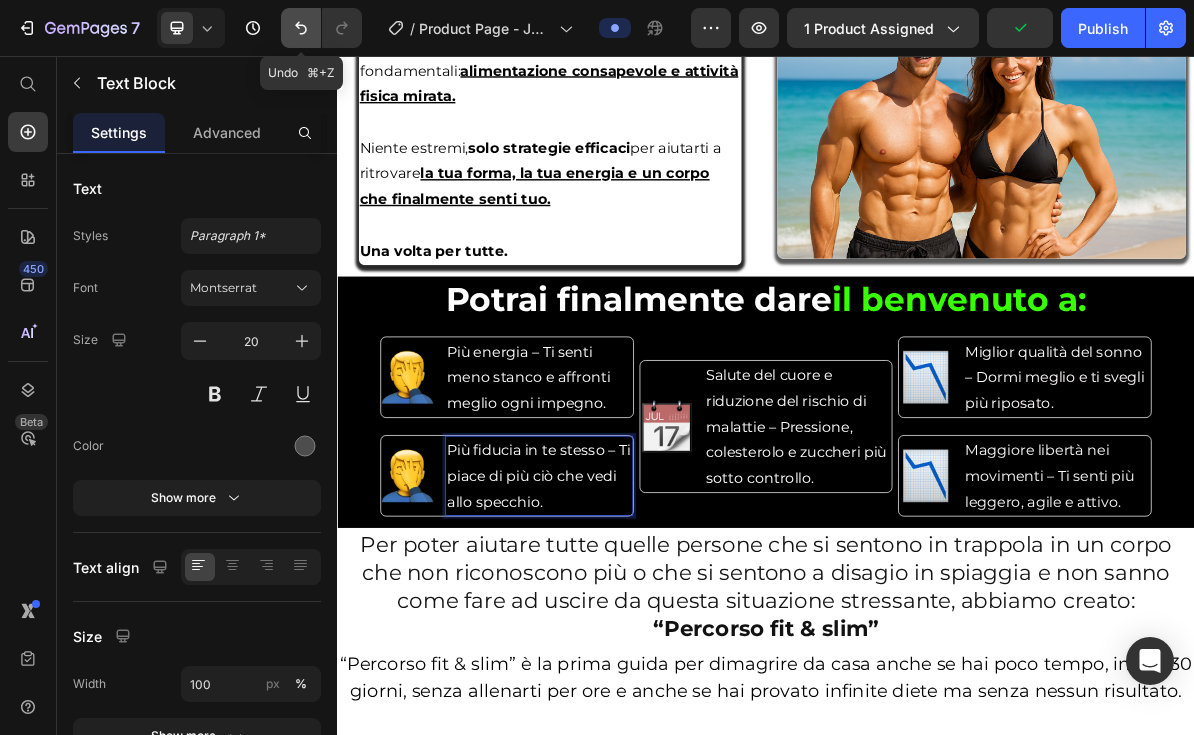 click 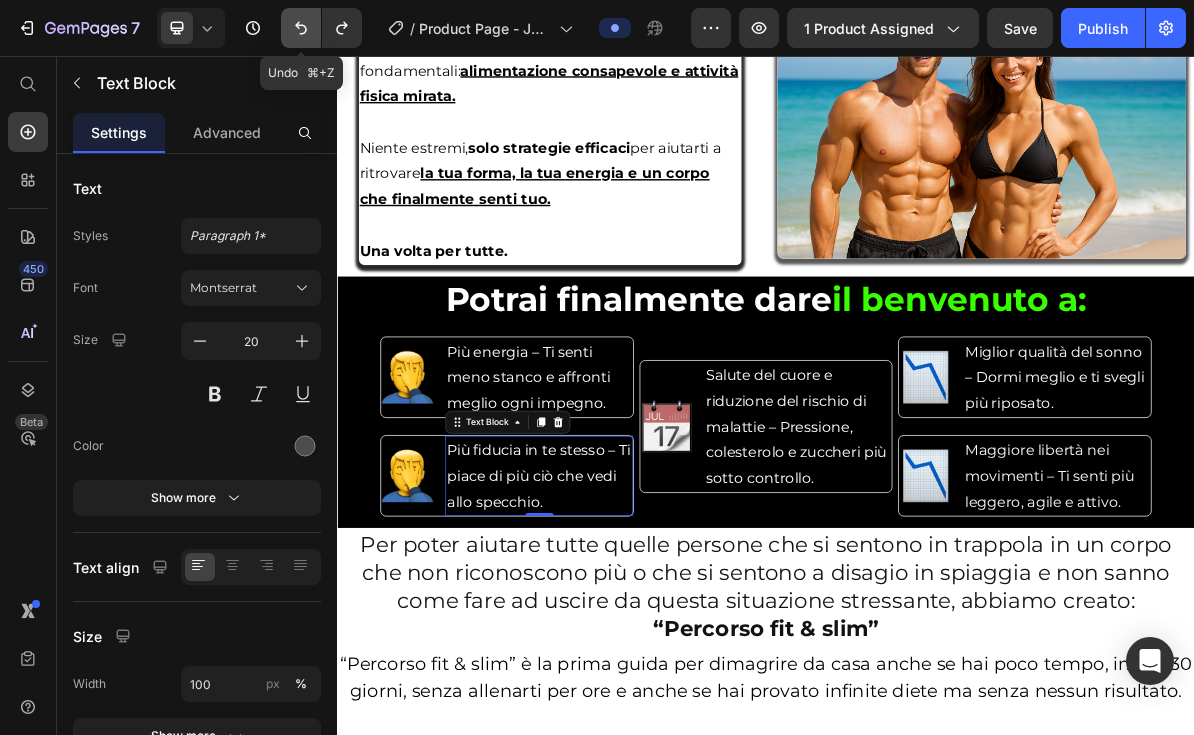 click 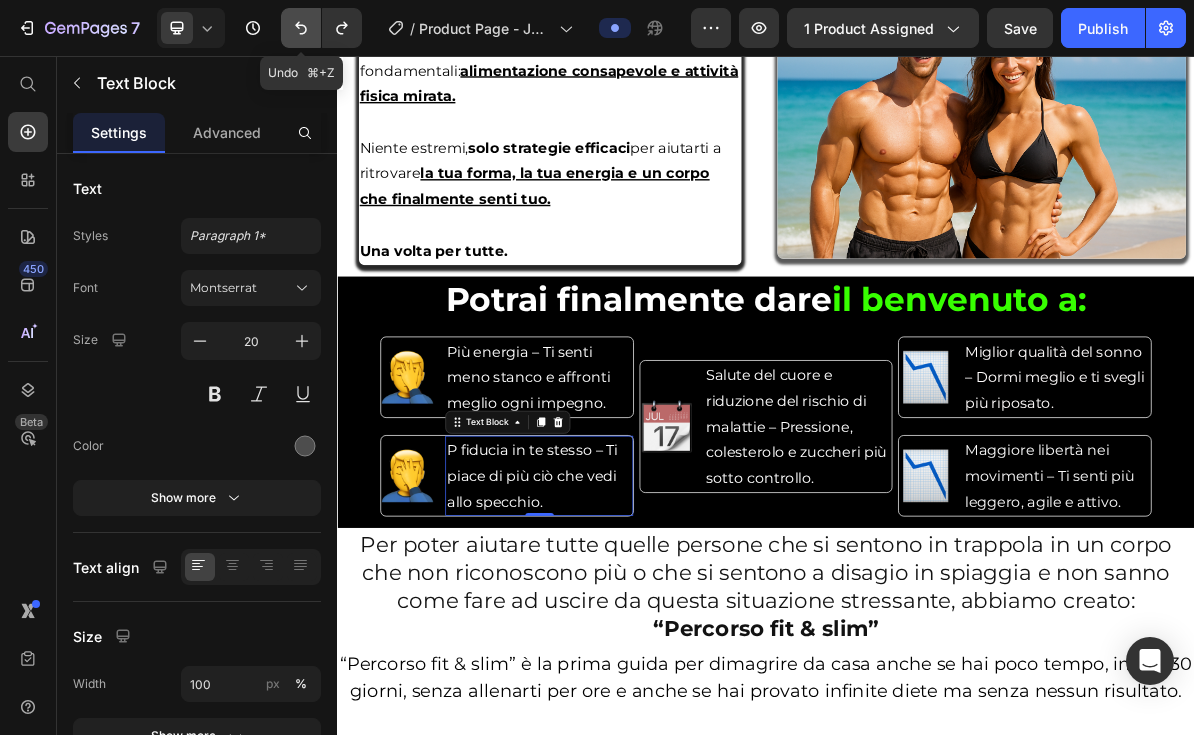 click 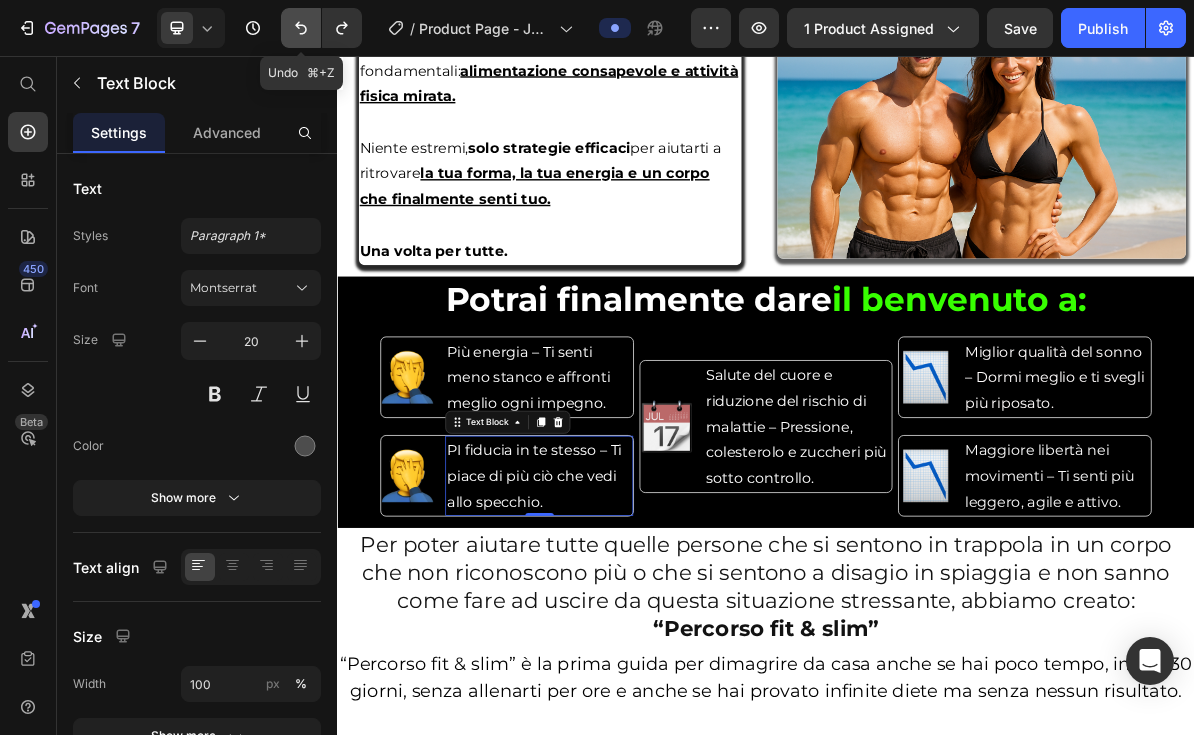 click 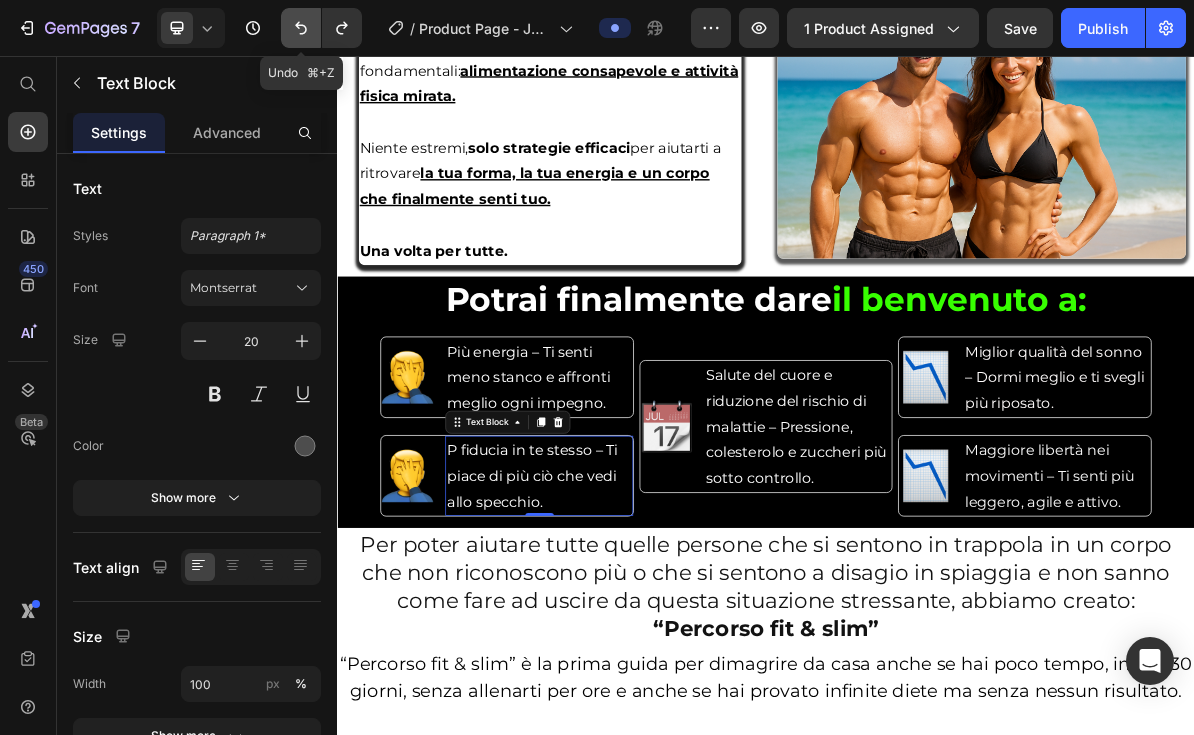 click 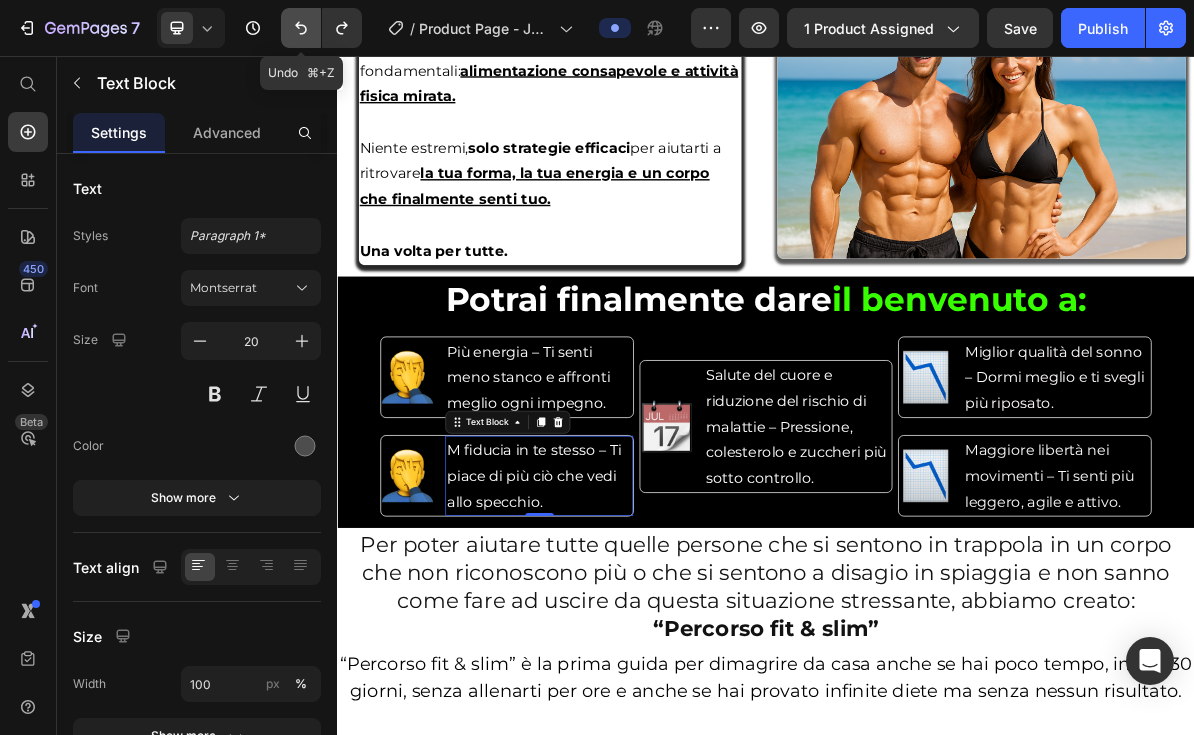 click 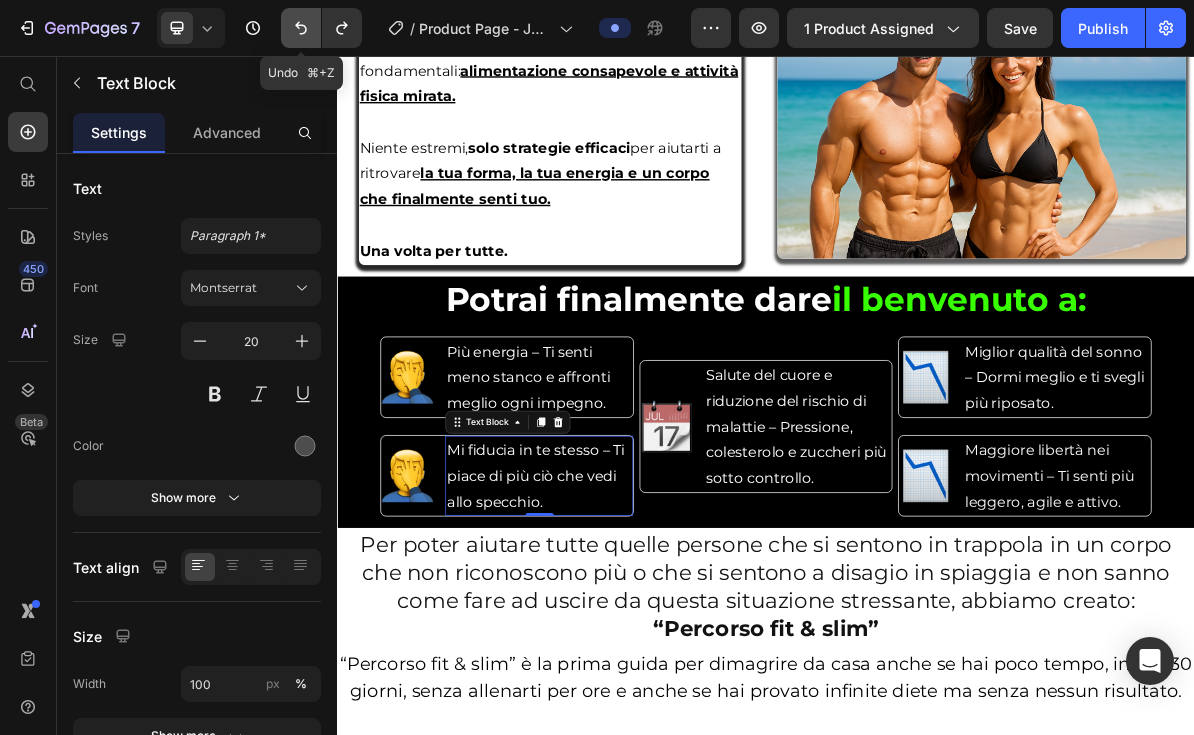 click 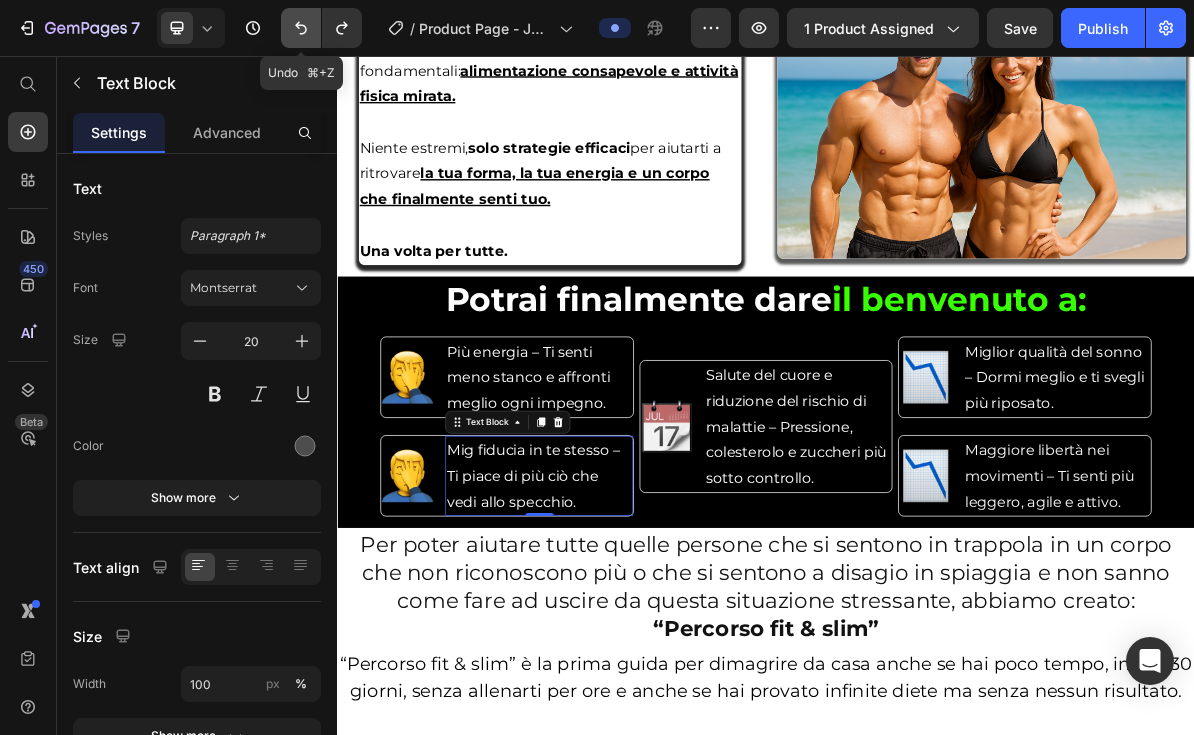 click 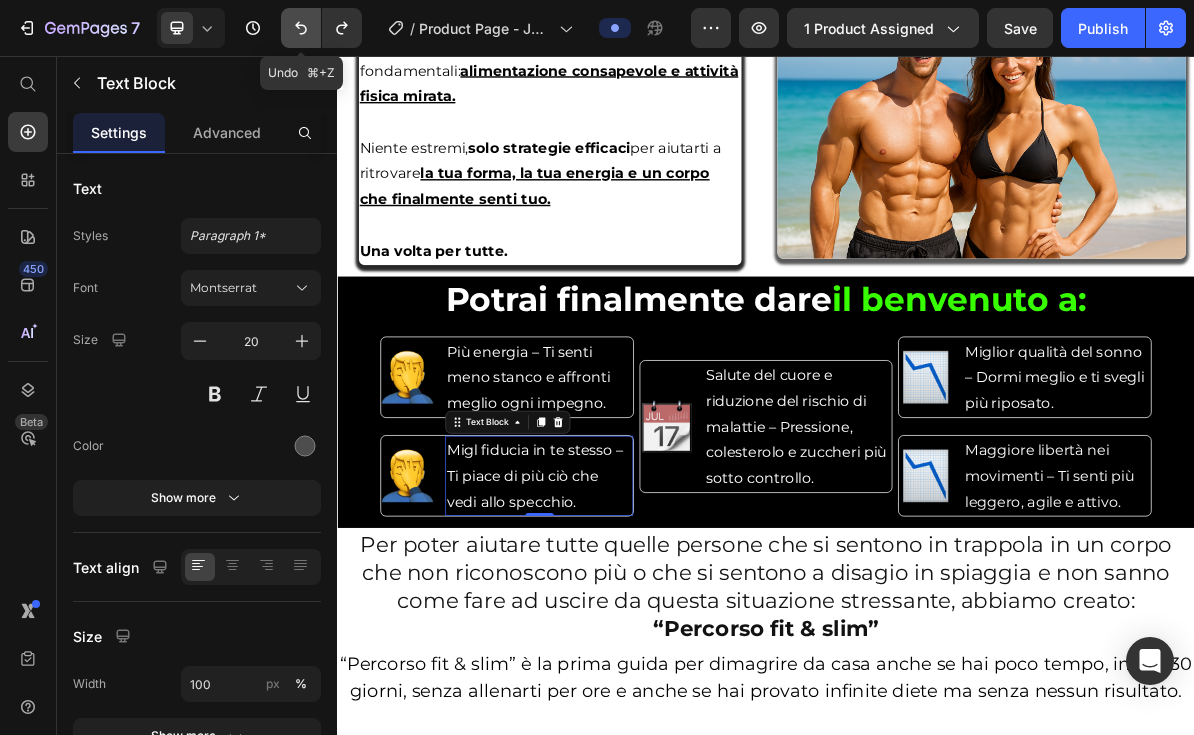 click 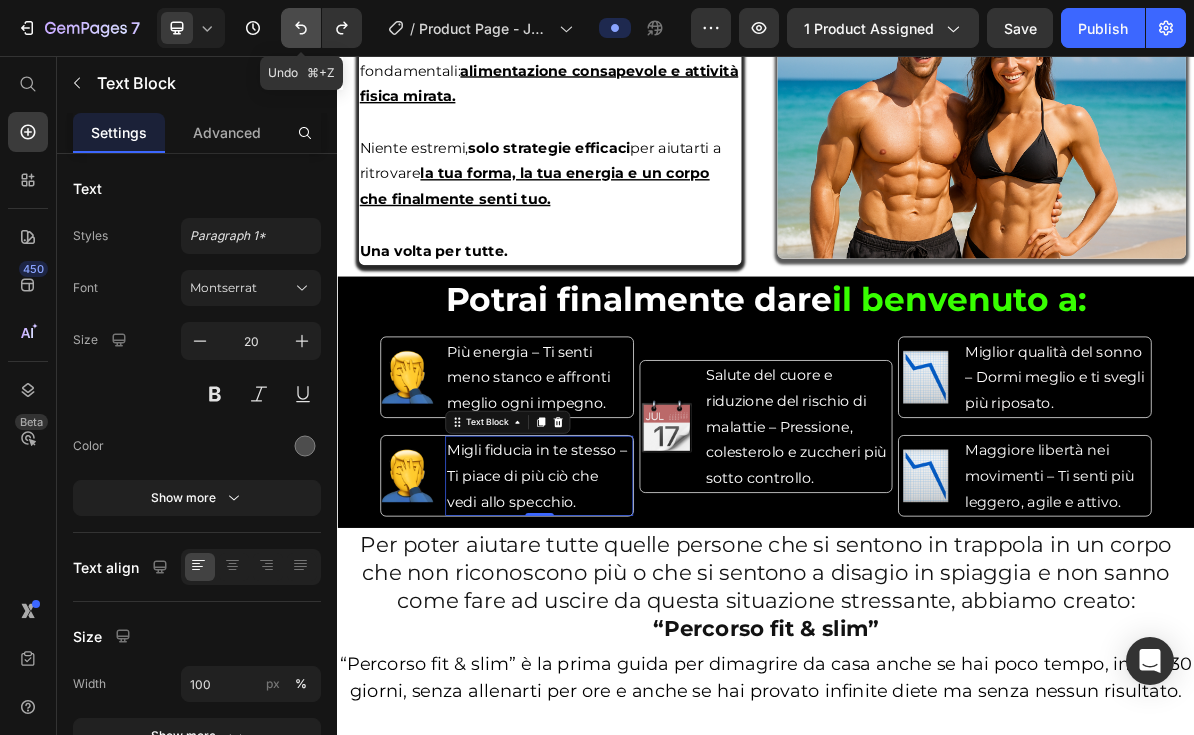 click 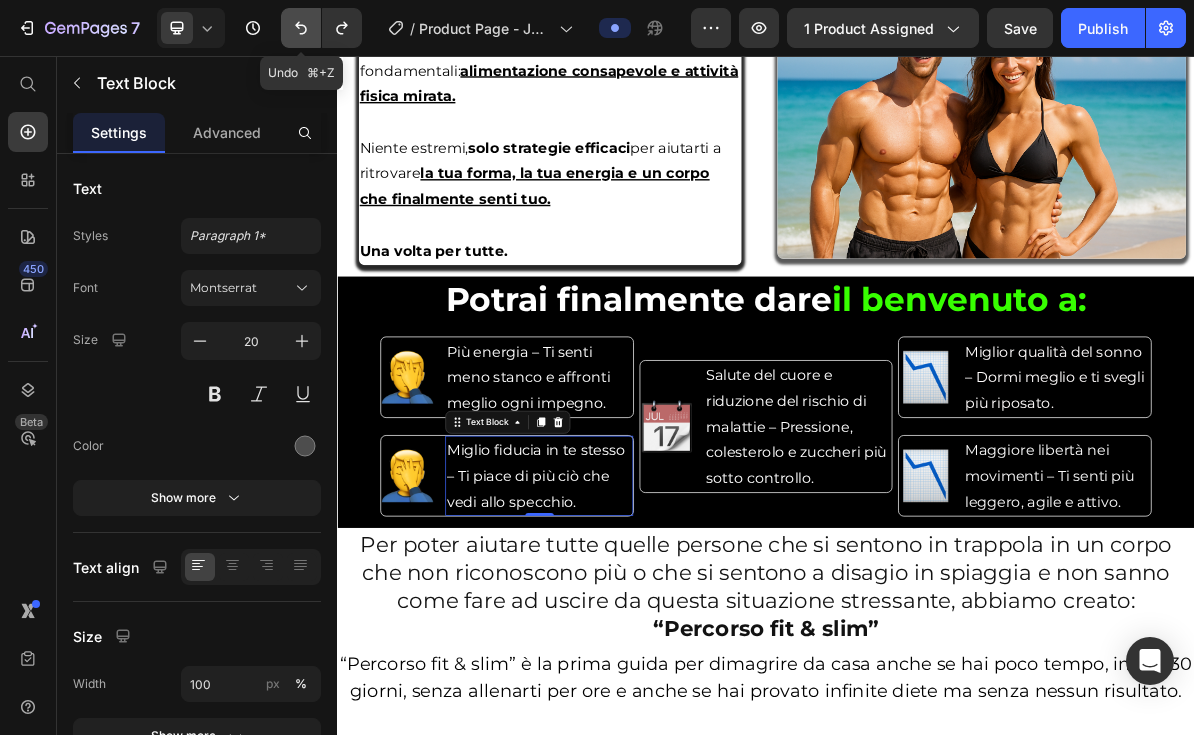 click 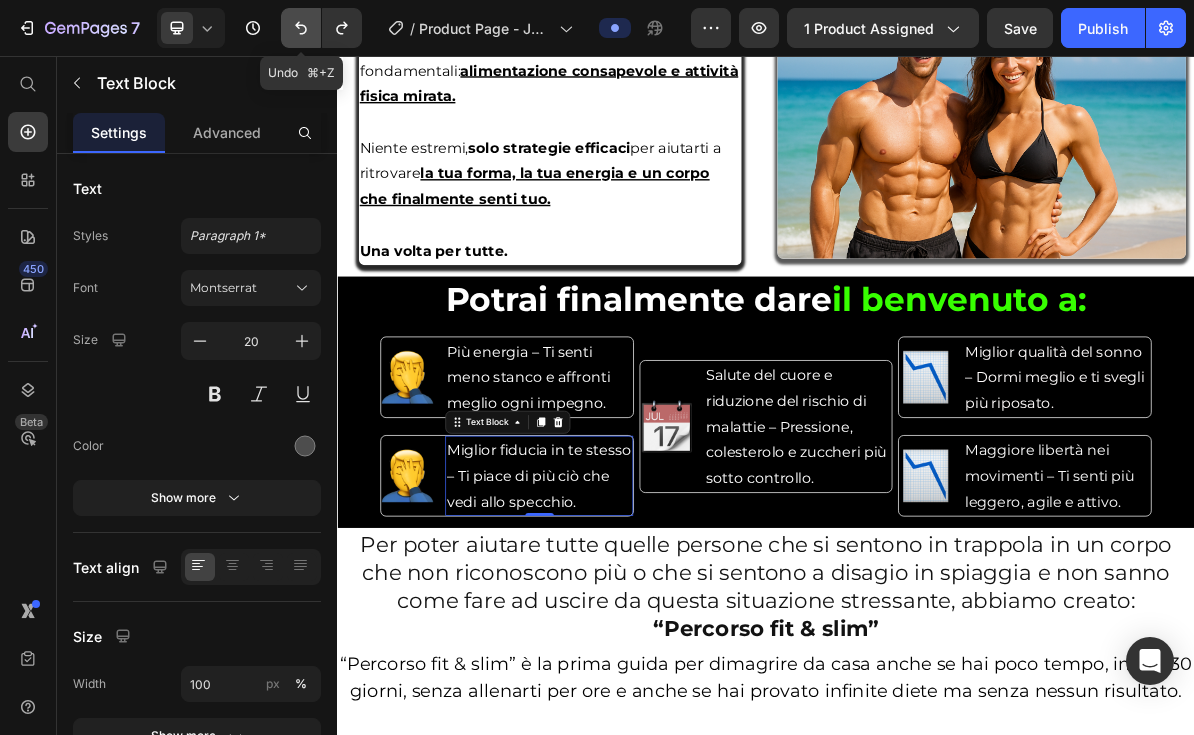 click 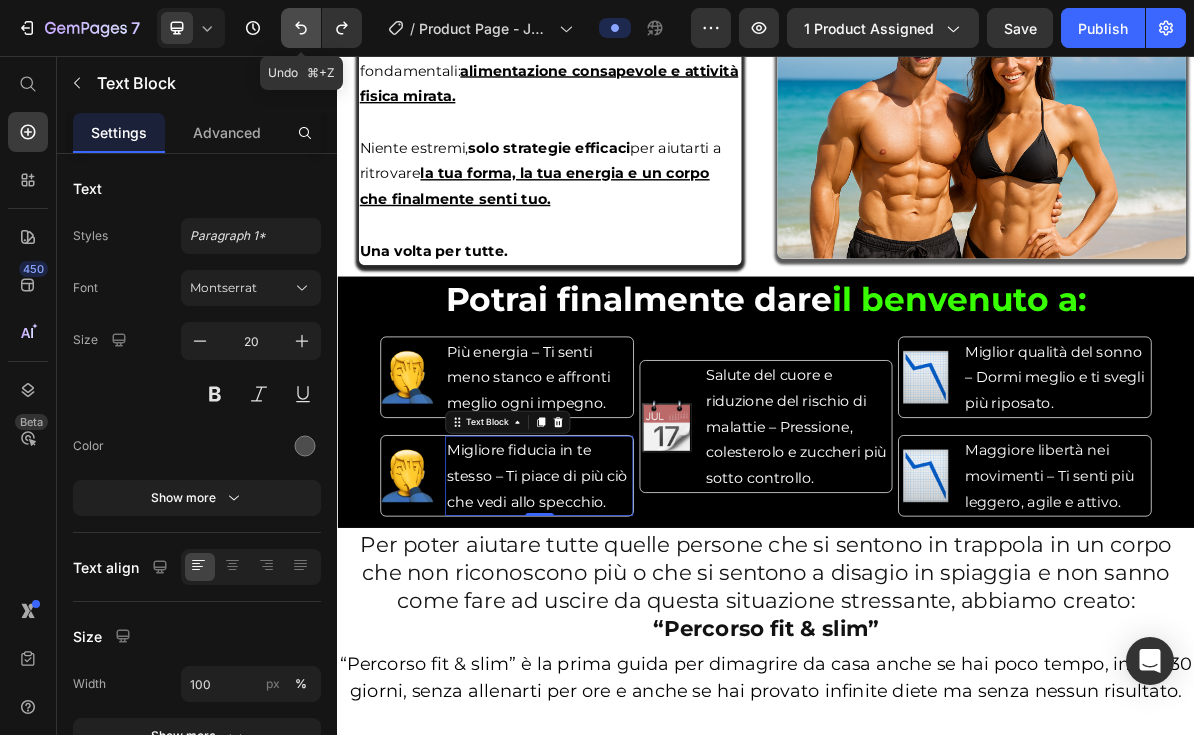 click 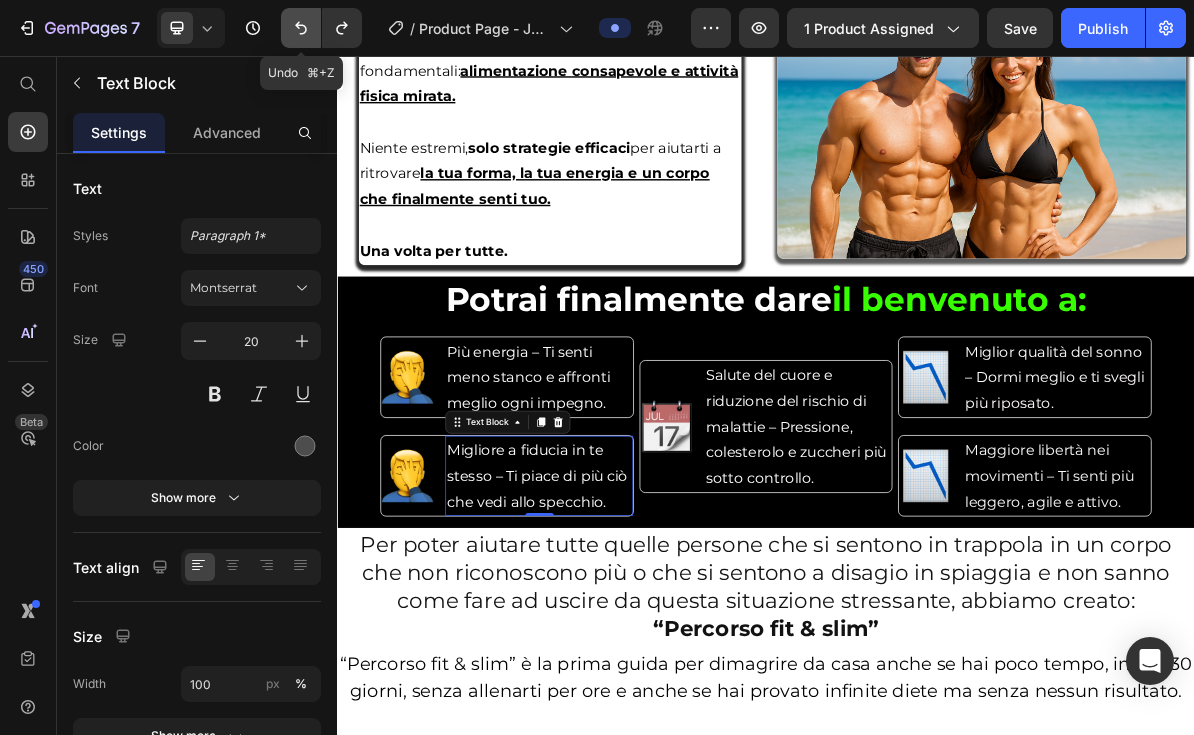 click 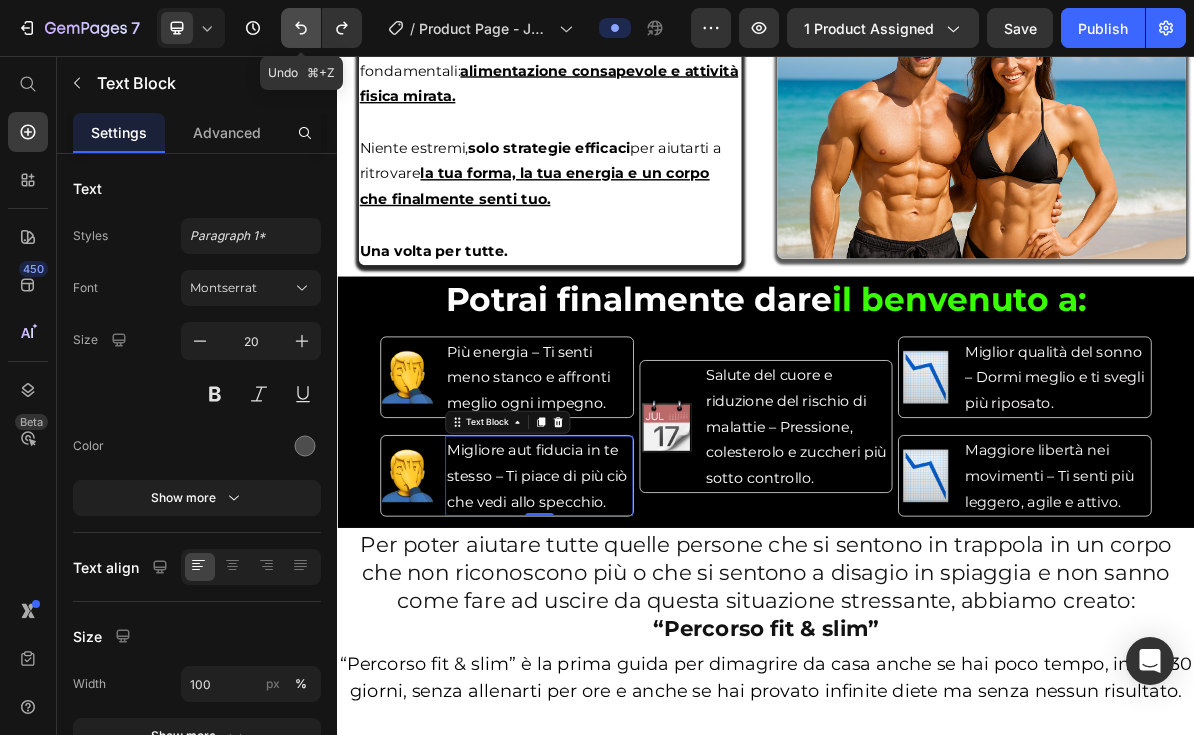 click 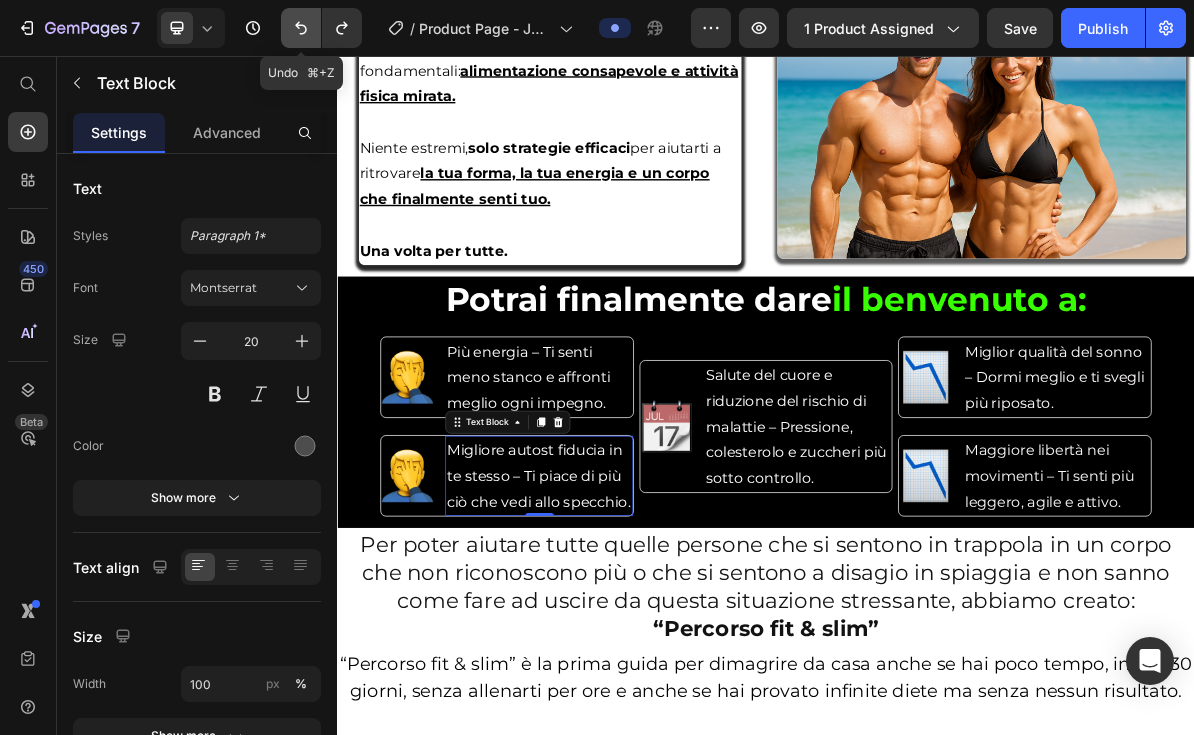 click 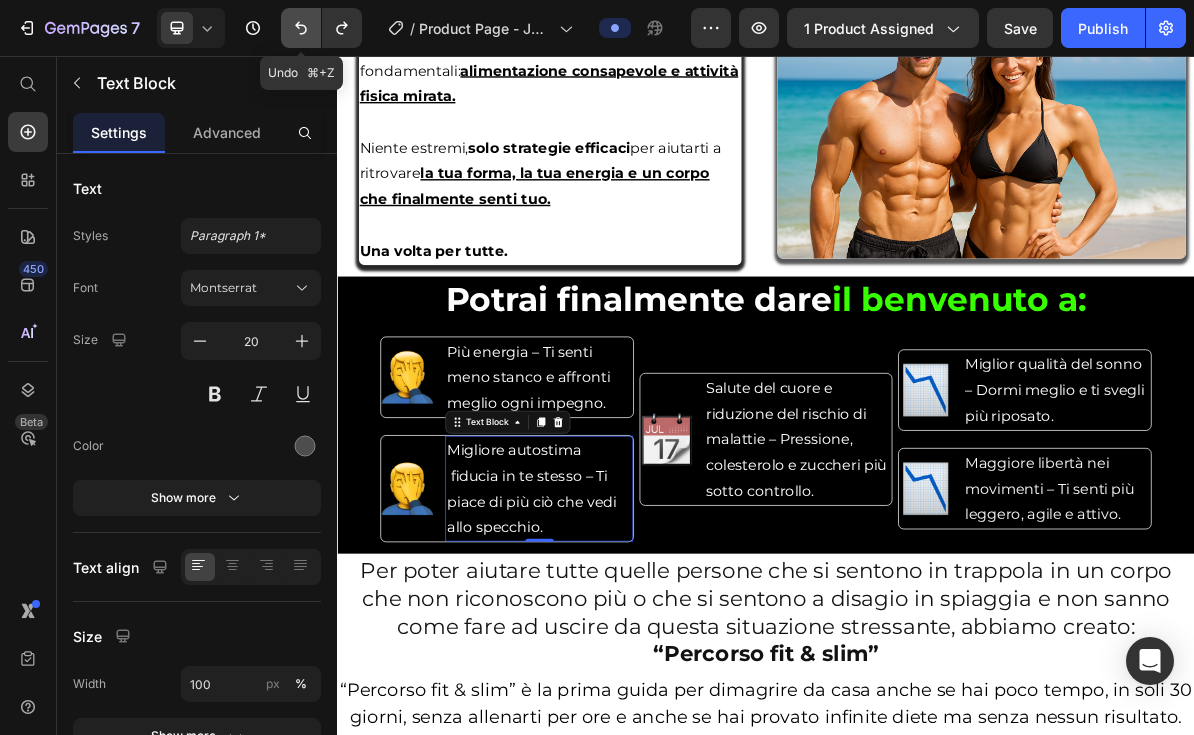 click 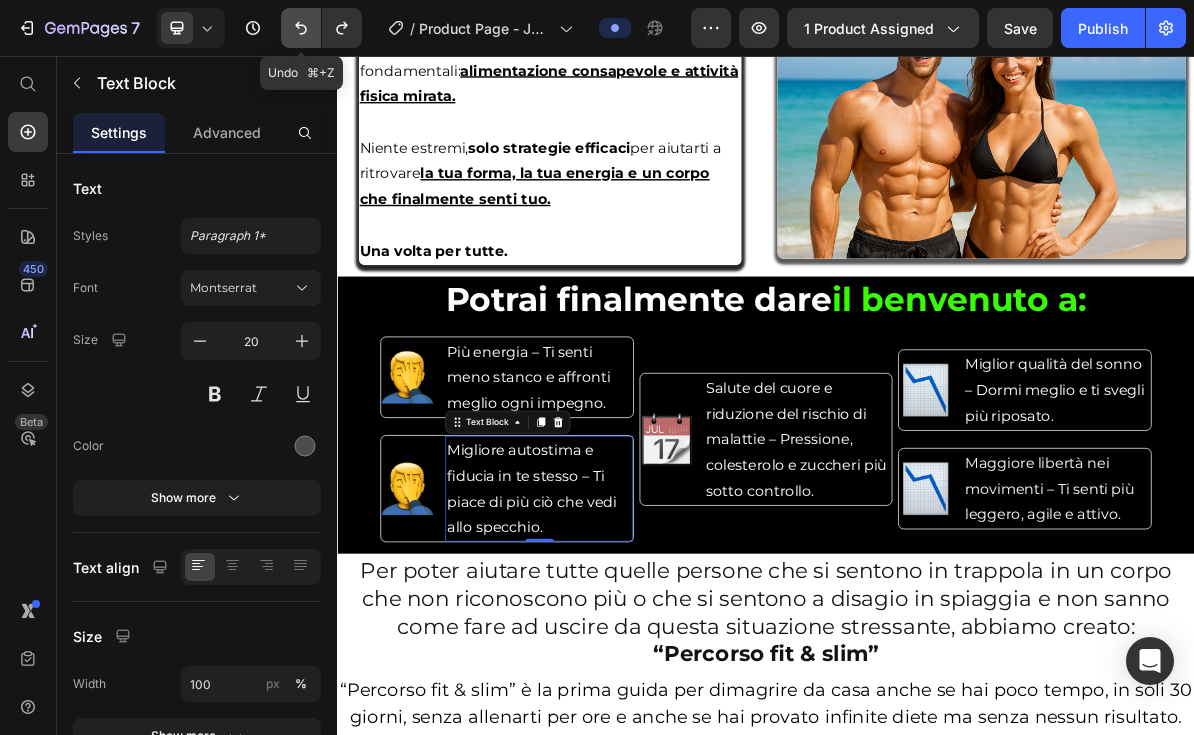 click 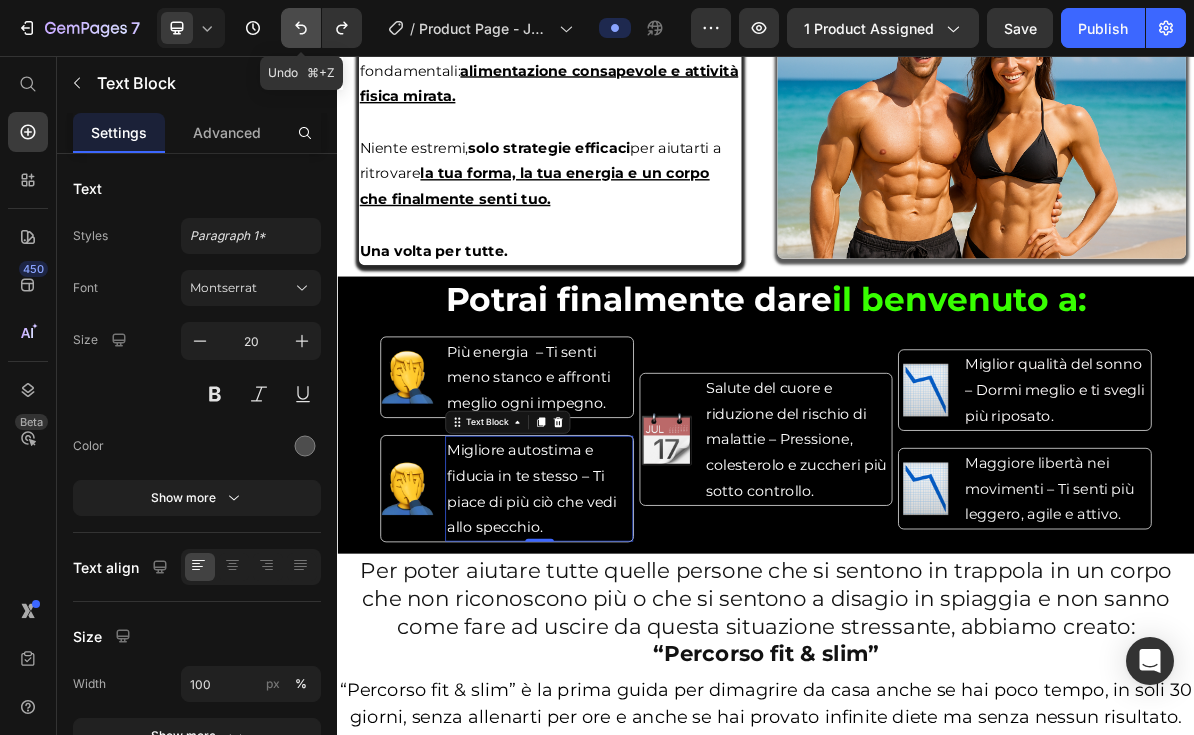 click 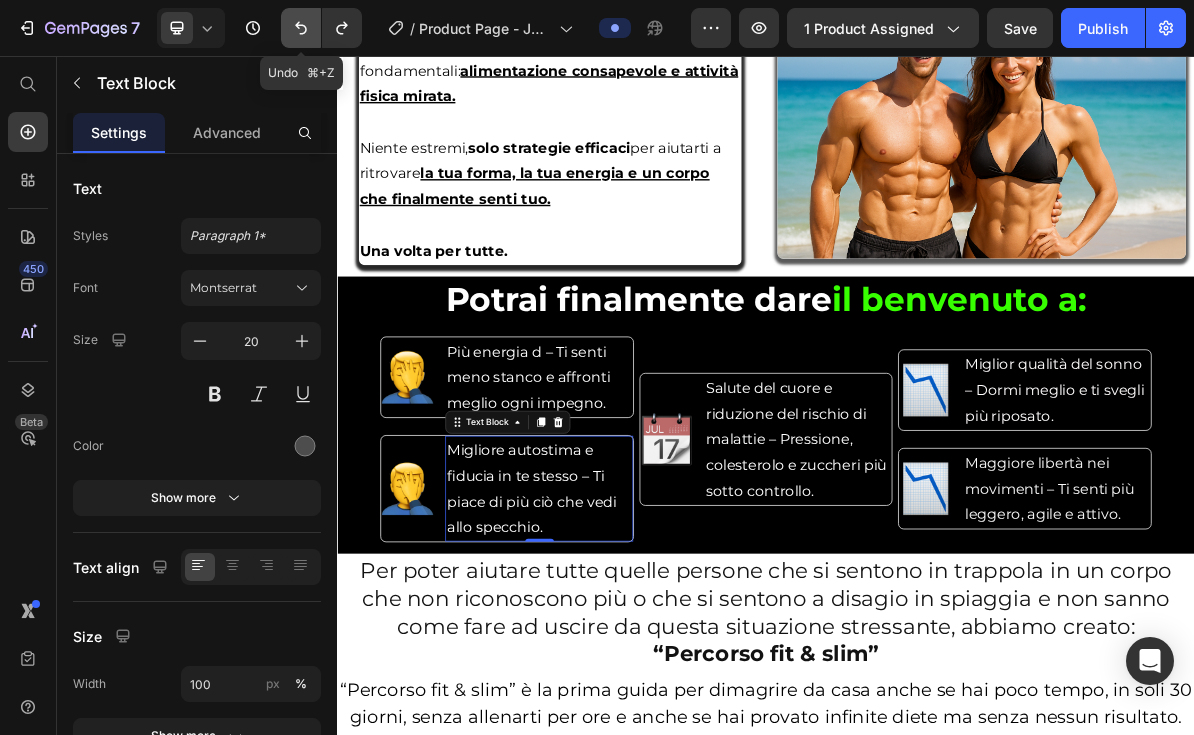 click 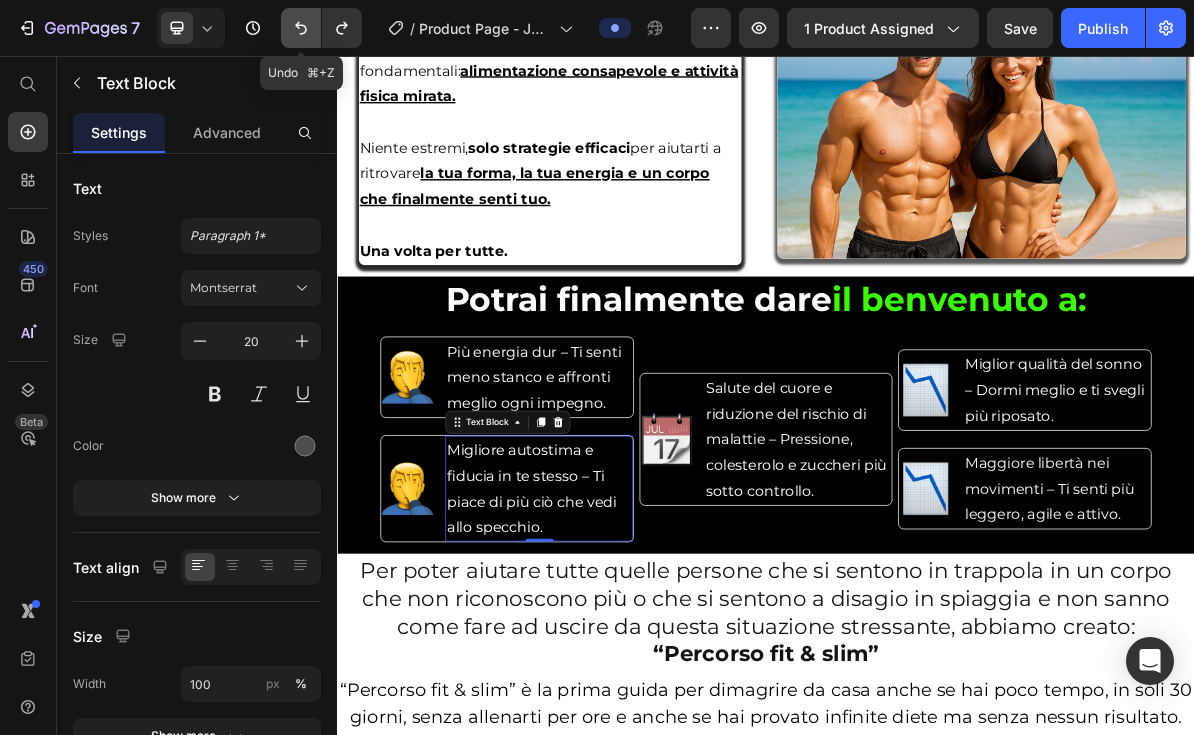 click 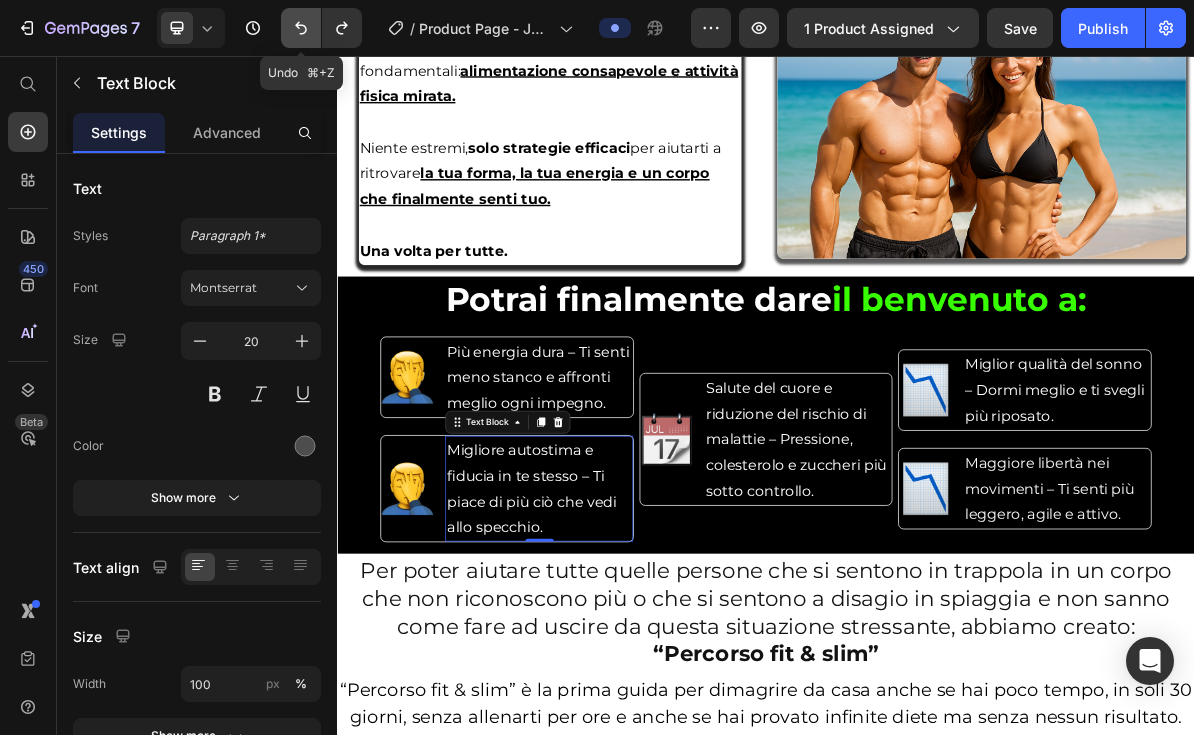 click 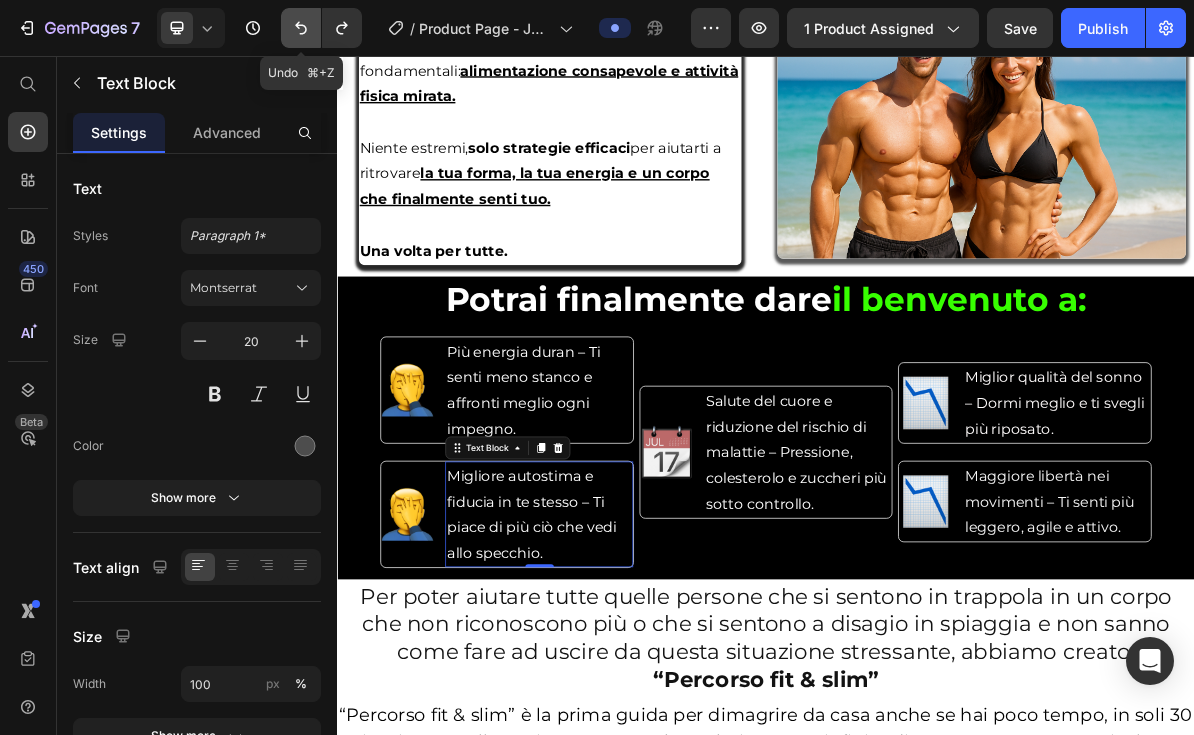 click 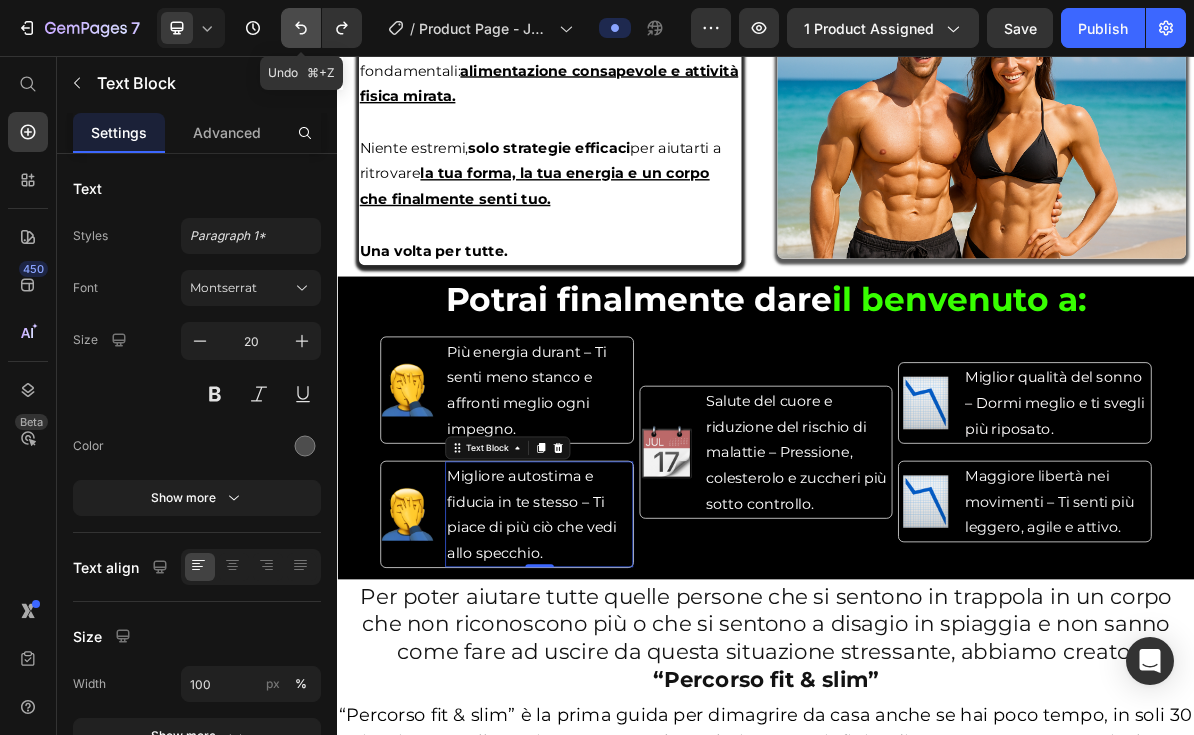 click 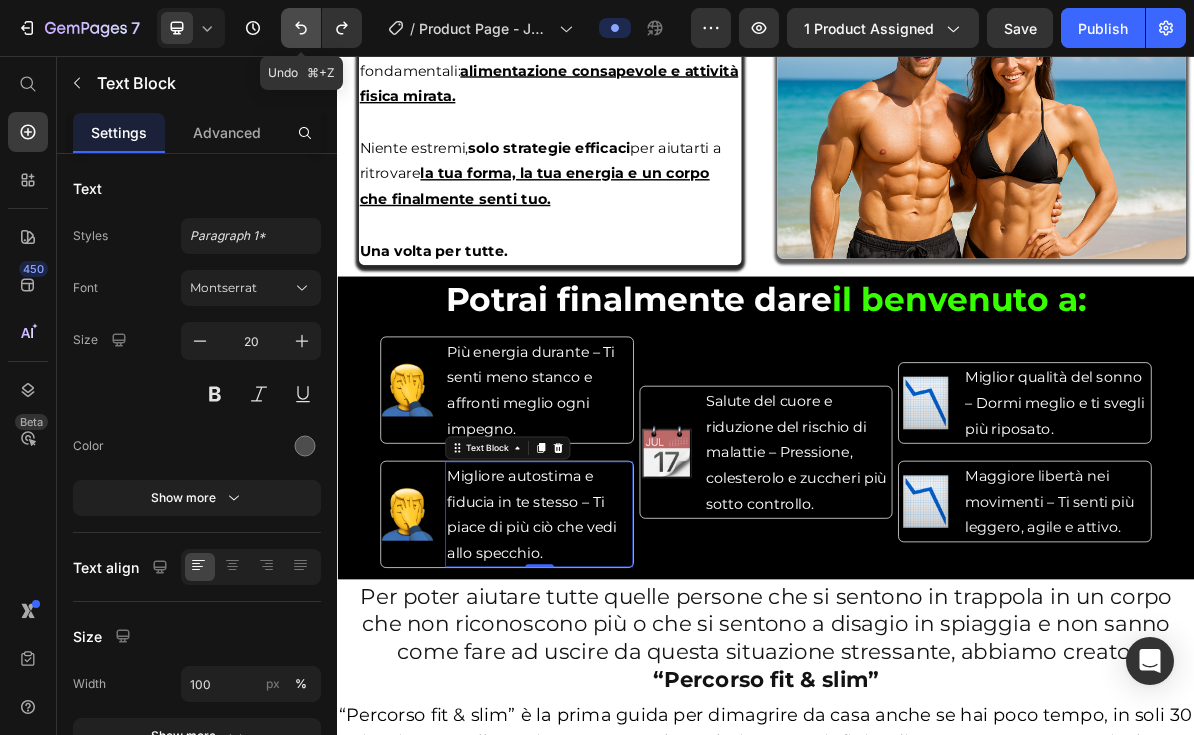 click 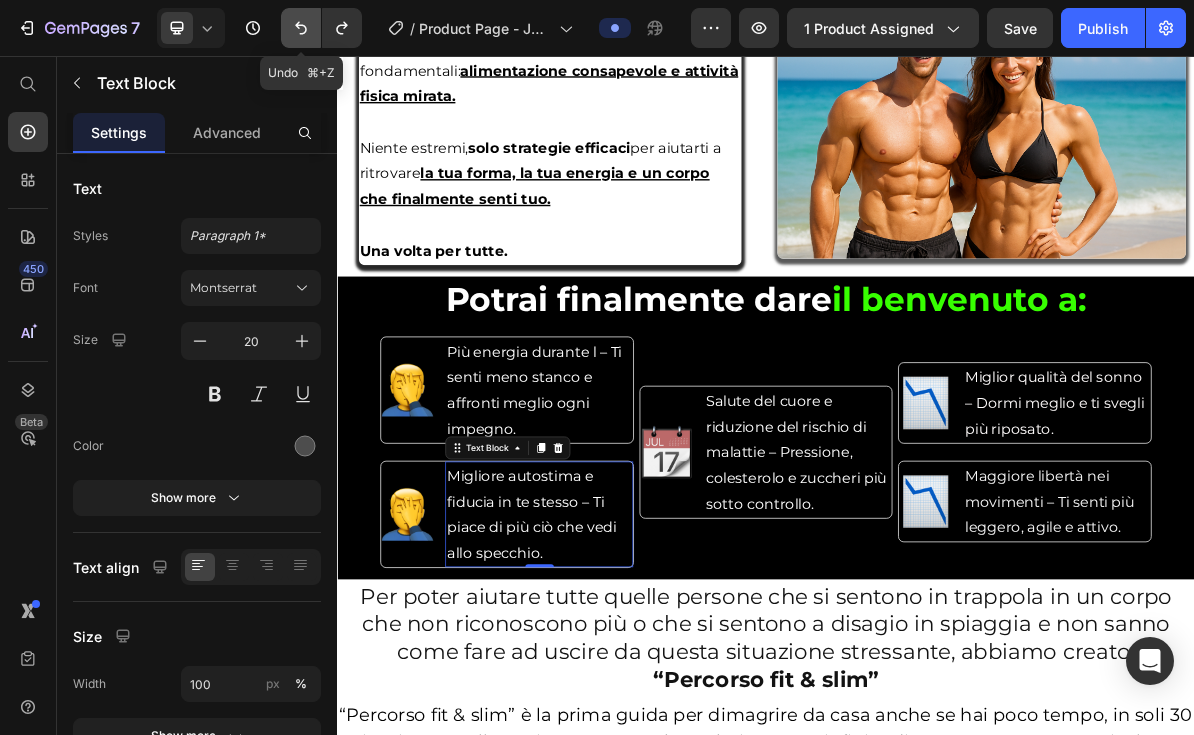 click 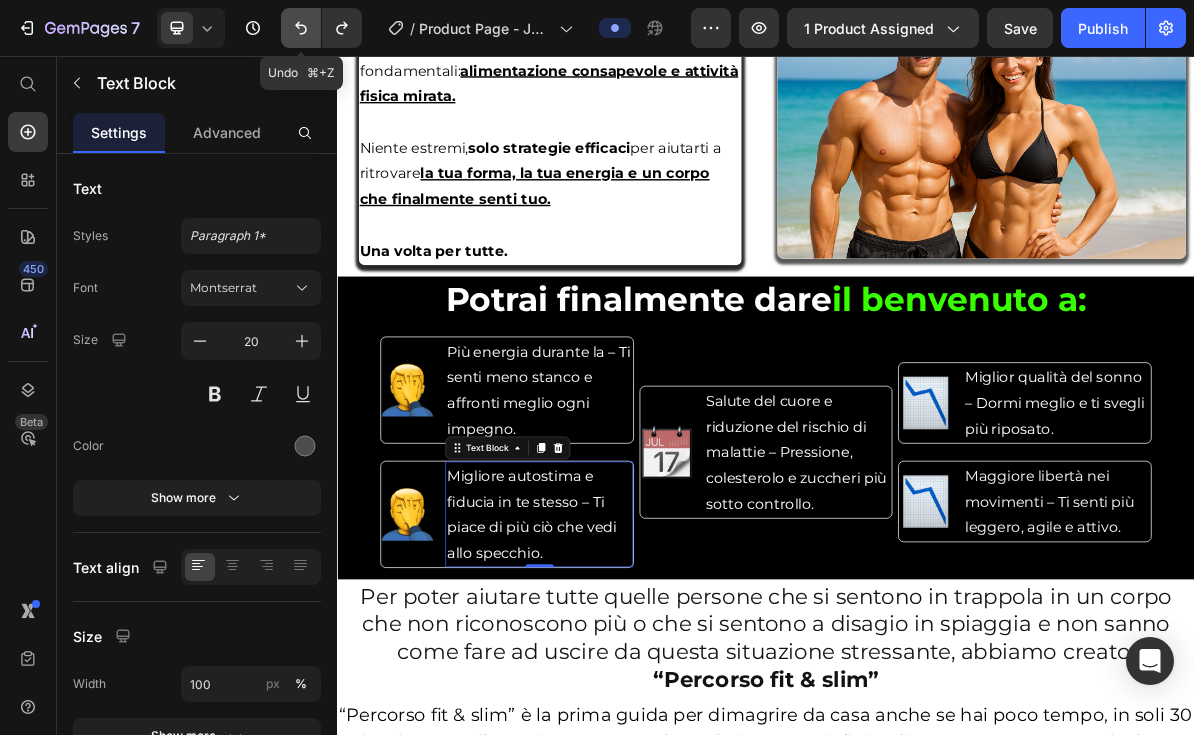 click 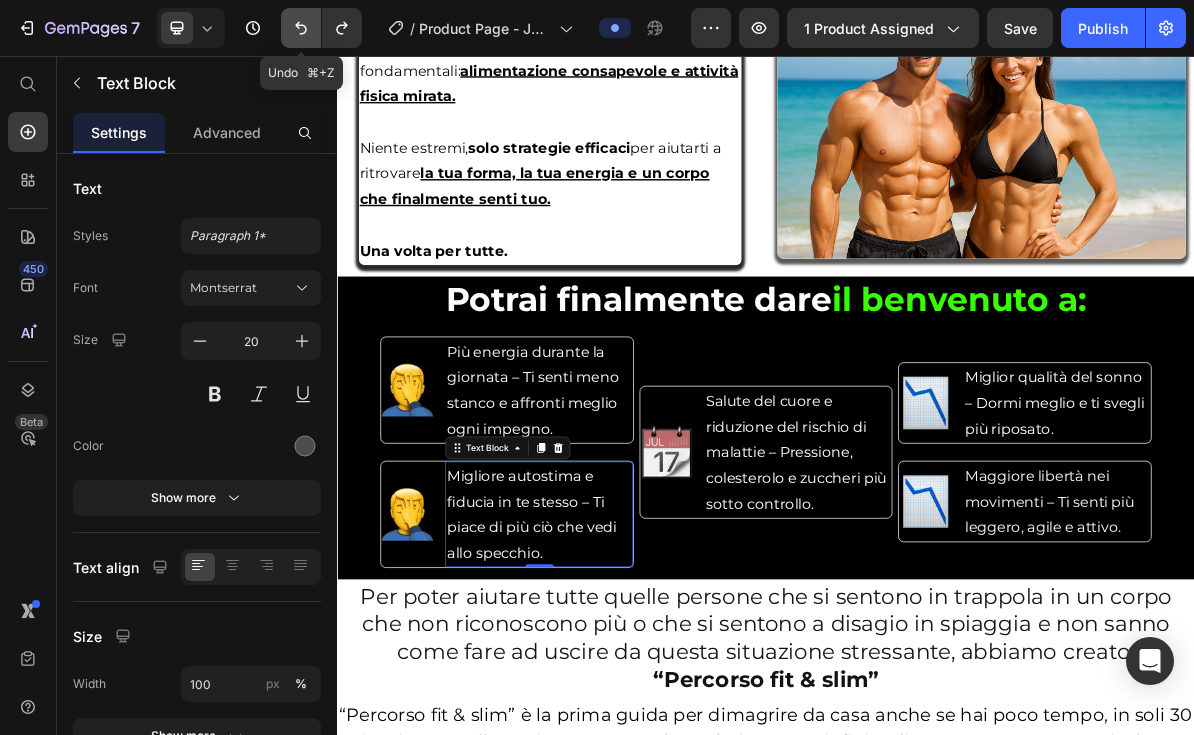 click 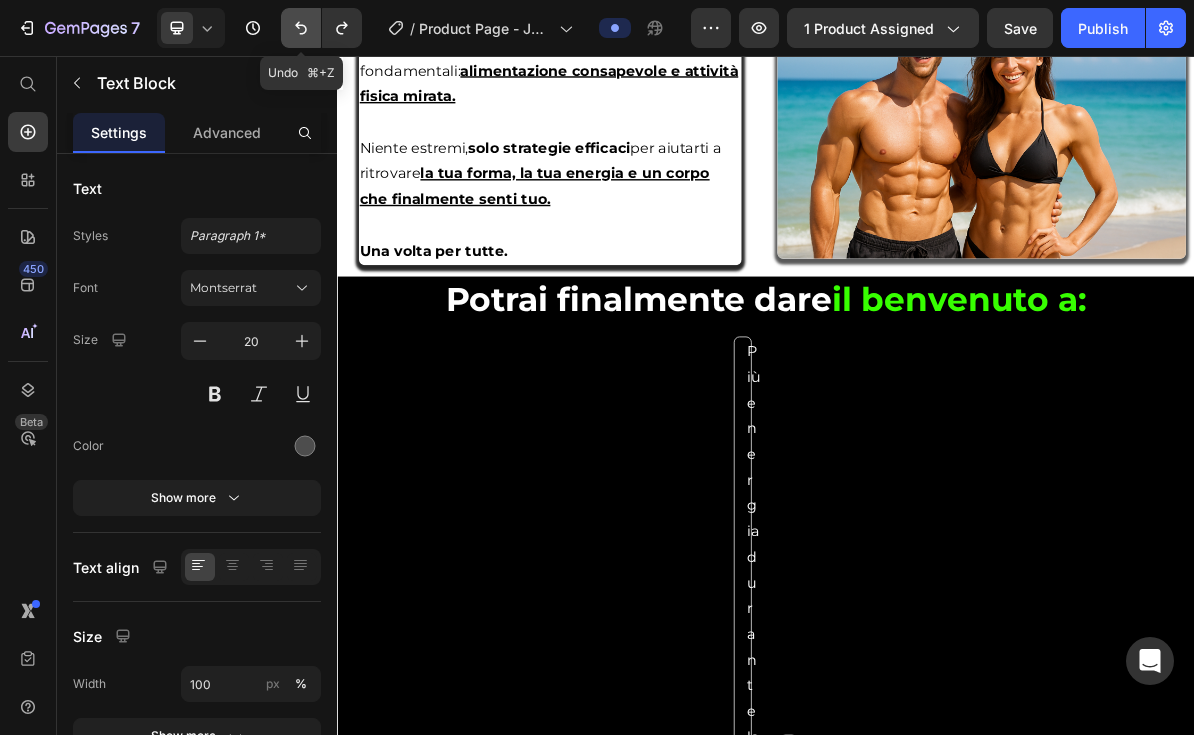 click 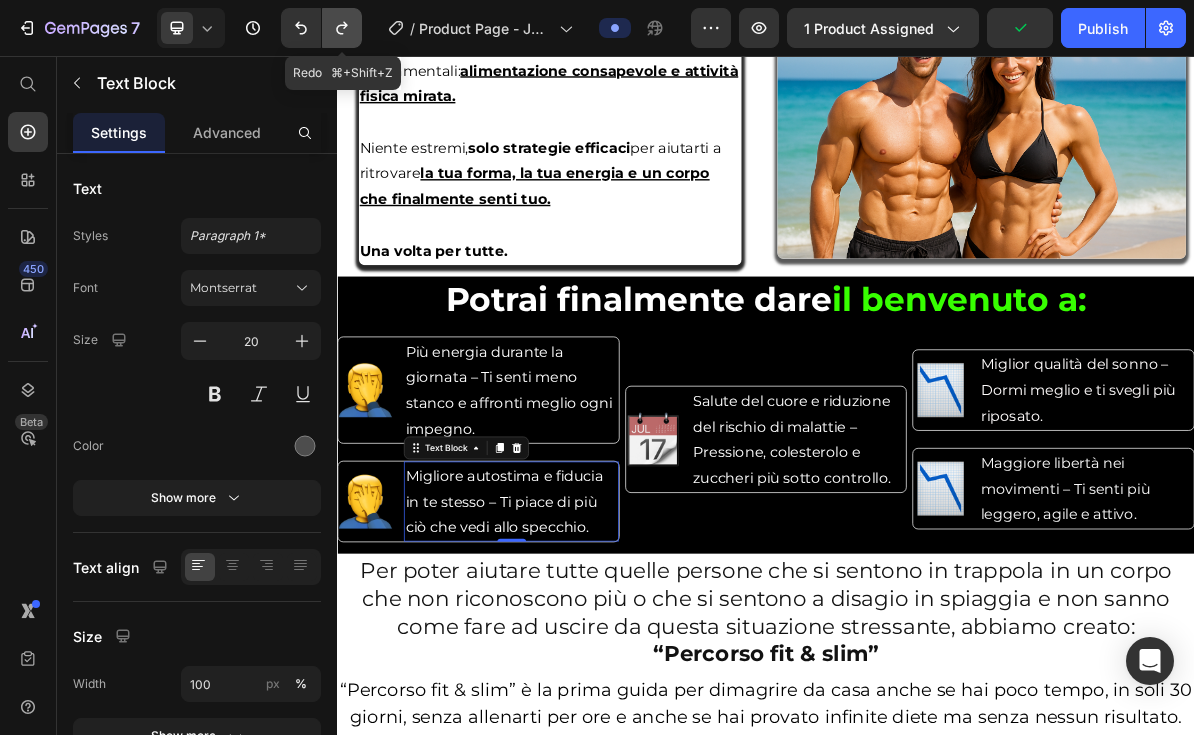 click 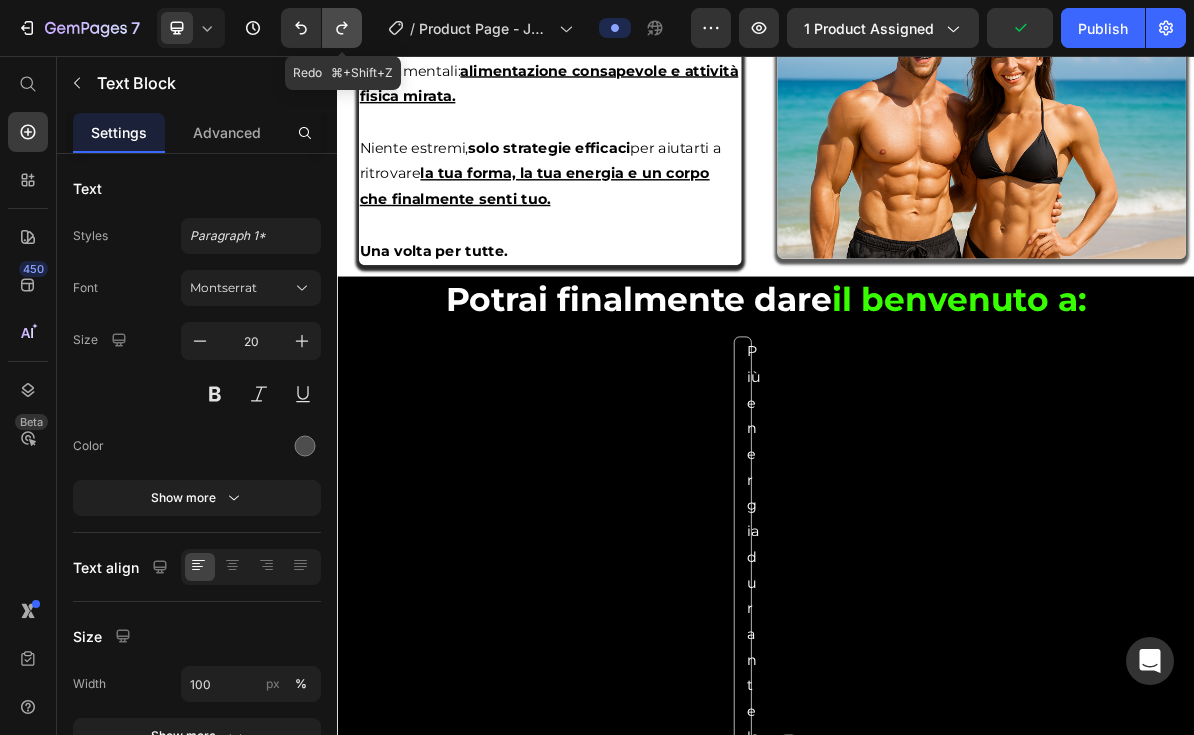 click 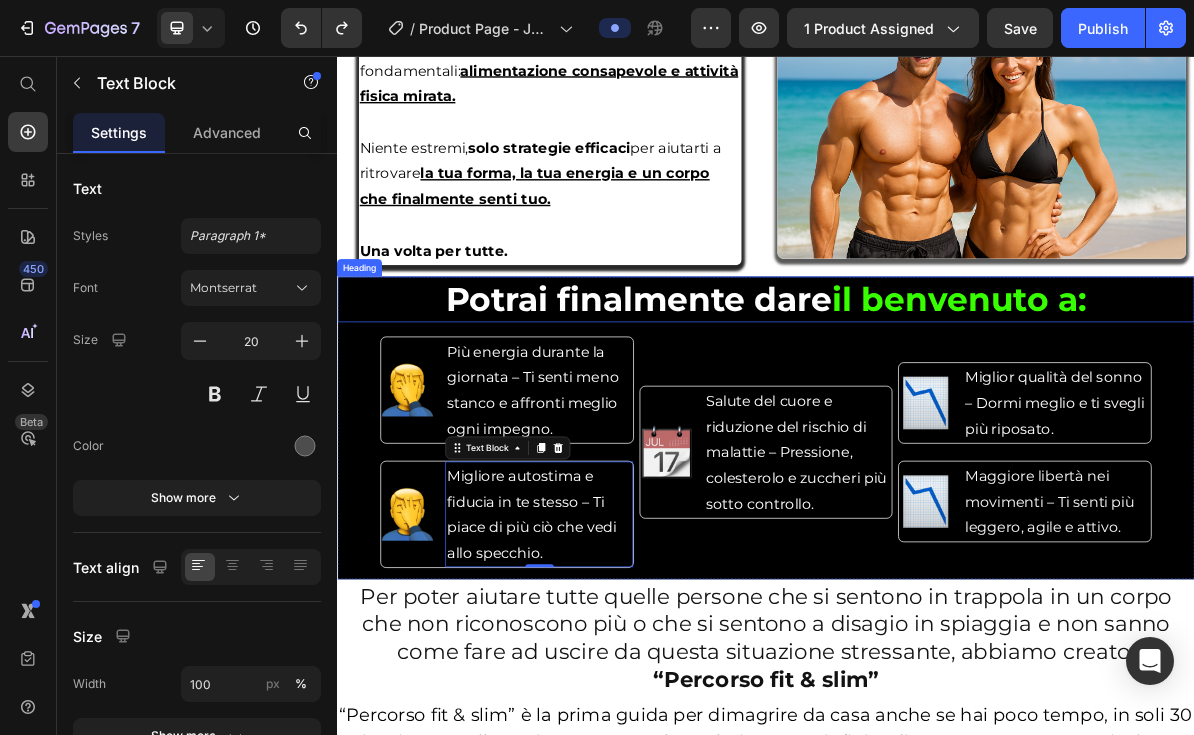 click on "⁠⁠⁠⁠⁠⁠⁠ Potrai finalmente dare  il benvenuto a:" at bounding box center [937, 397] 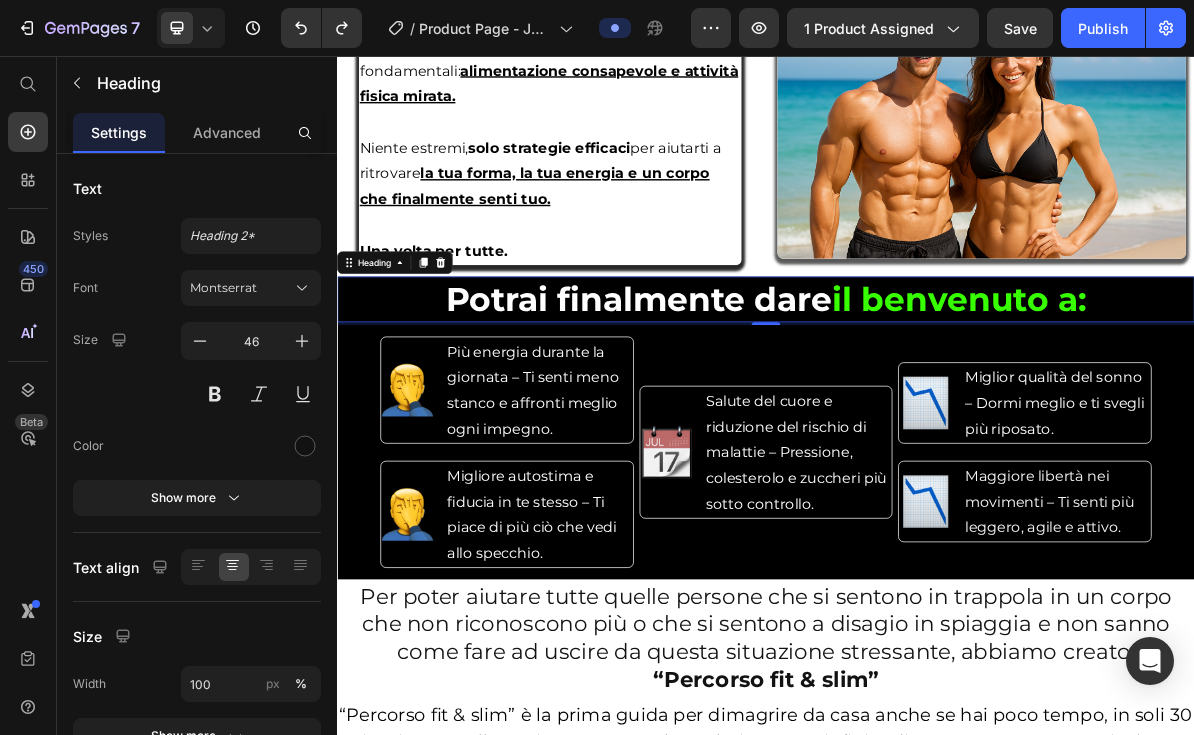 click 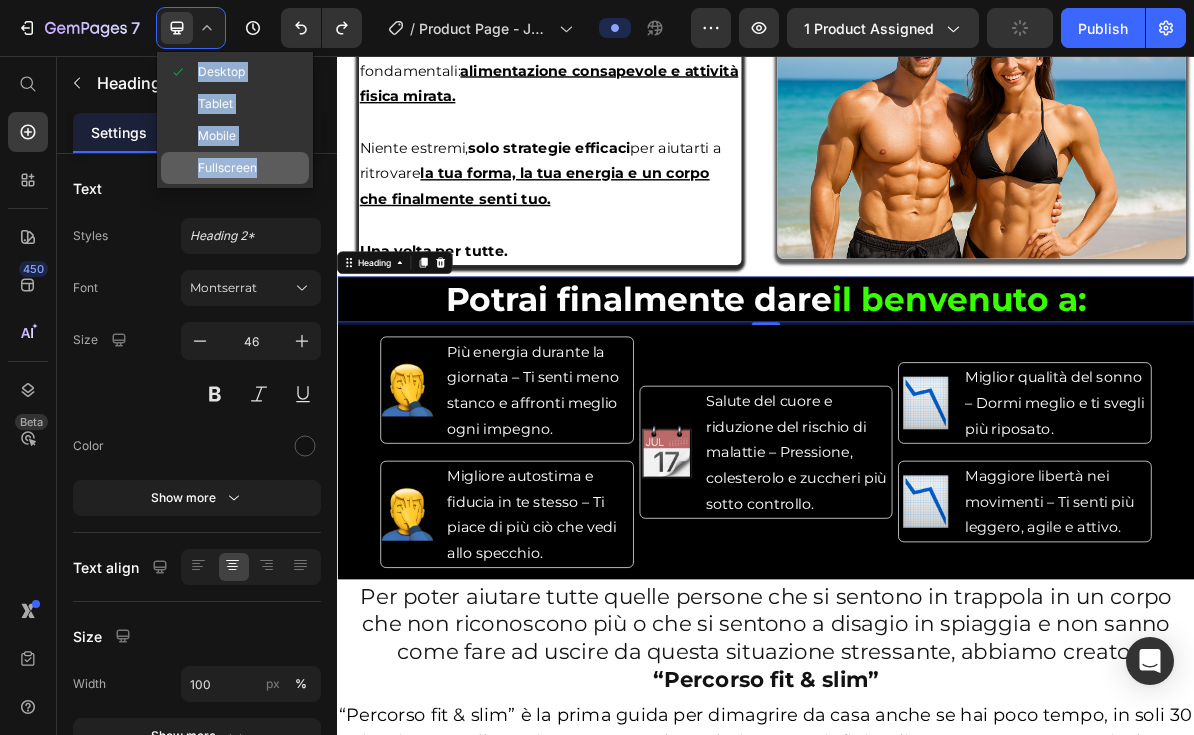 click on "Fullscreen" at bounding box center (227, 168) 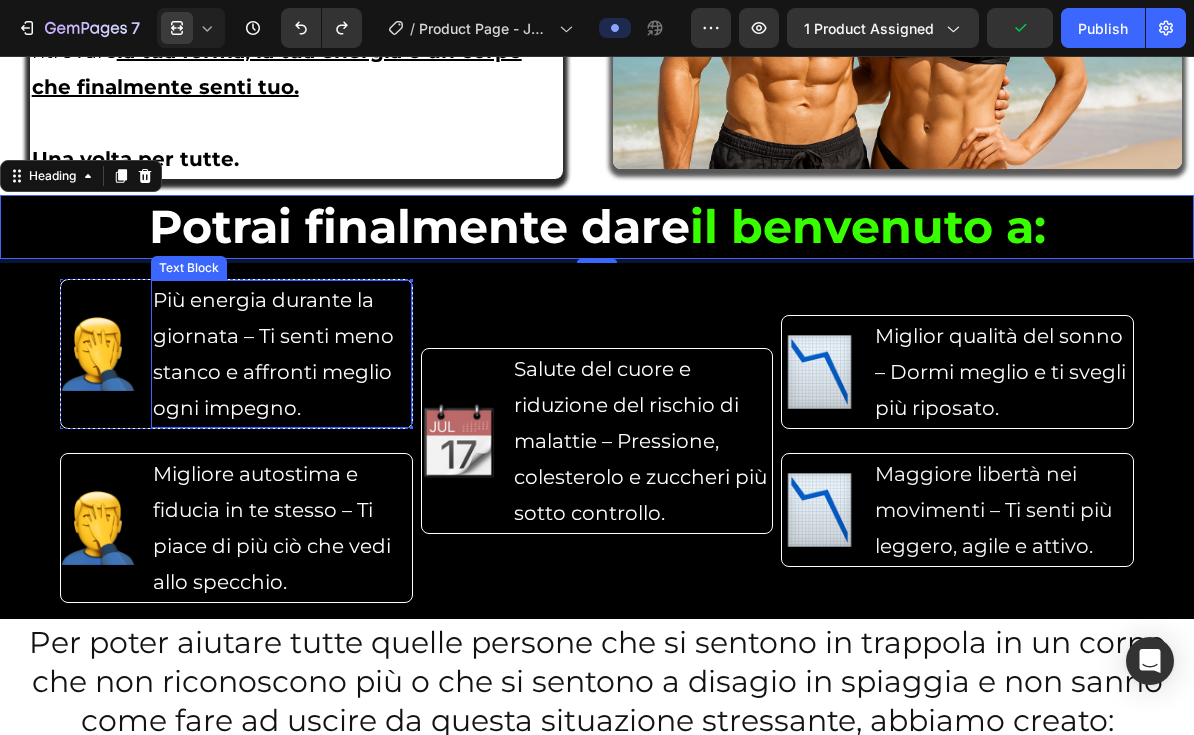 scroll, scrollTop: 4055, scrollLeft: 0, axis: vertical 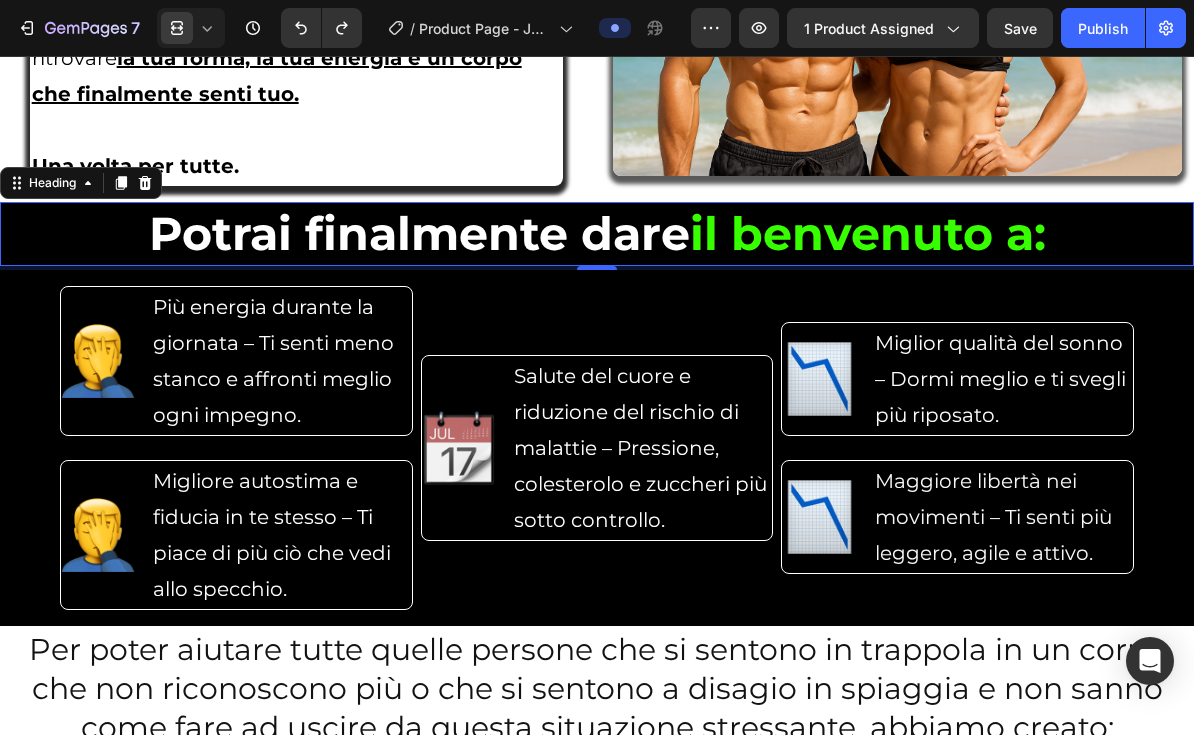 click 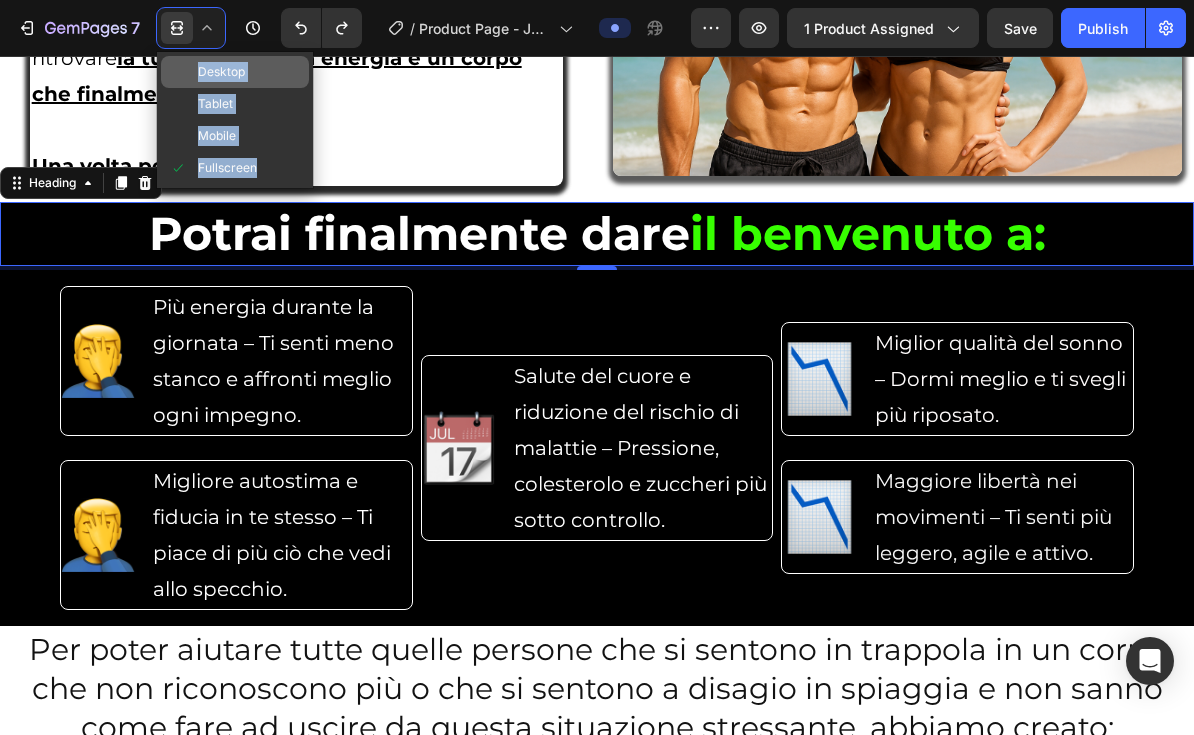 click on "Desktop" at bounding box center [221, 72] 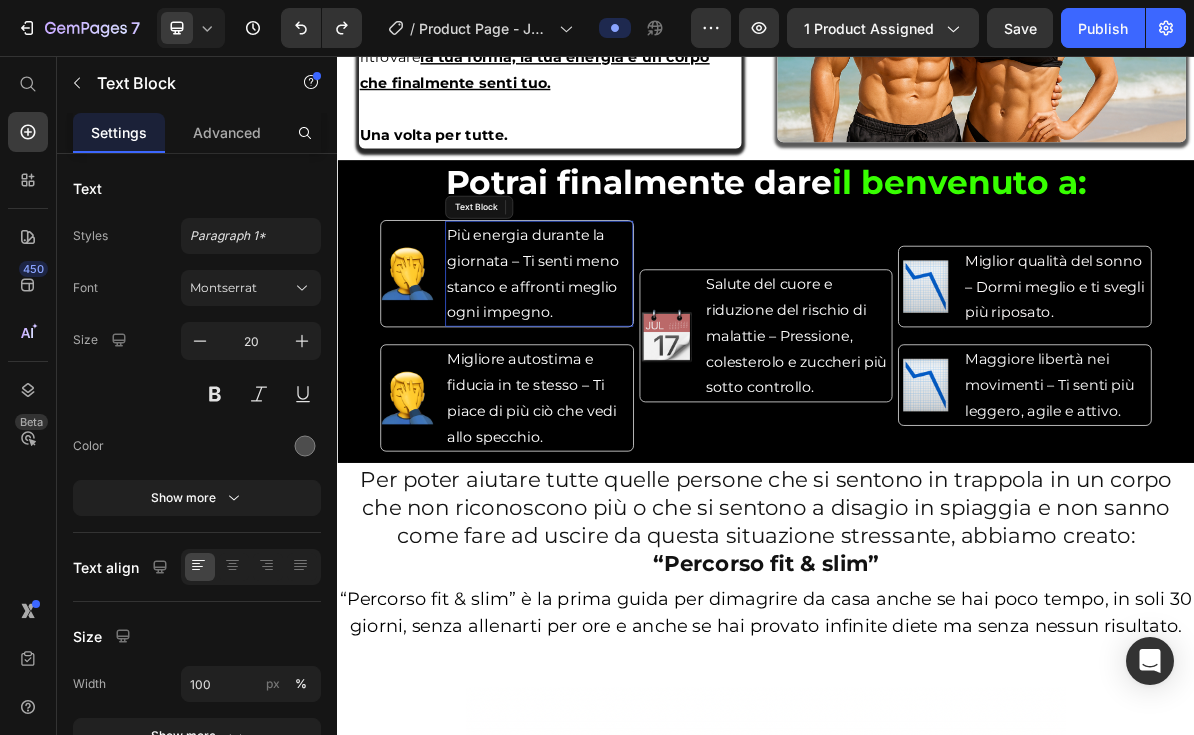 click on "Più energia durante la giornata – Ti senti meno stanco e affronti meglio ogni impegno." at bounding box center [619, 361] 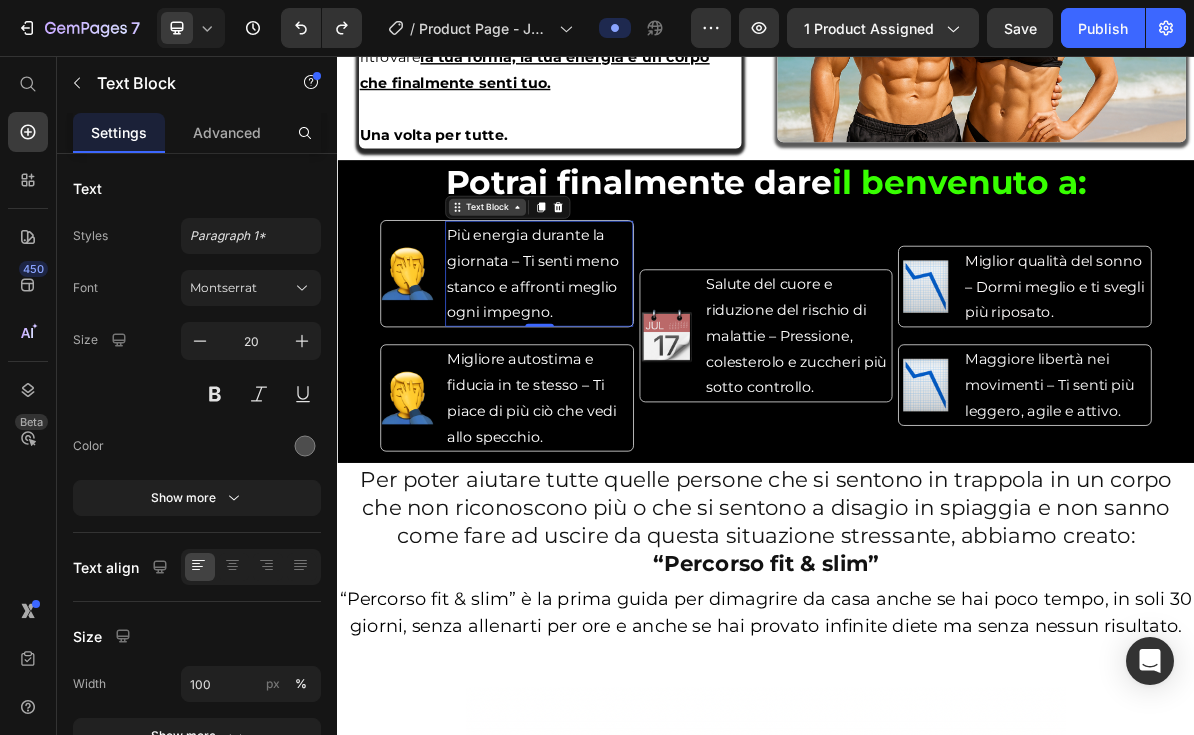 click on "Text Block" at bounding box center [547, 268] 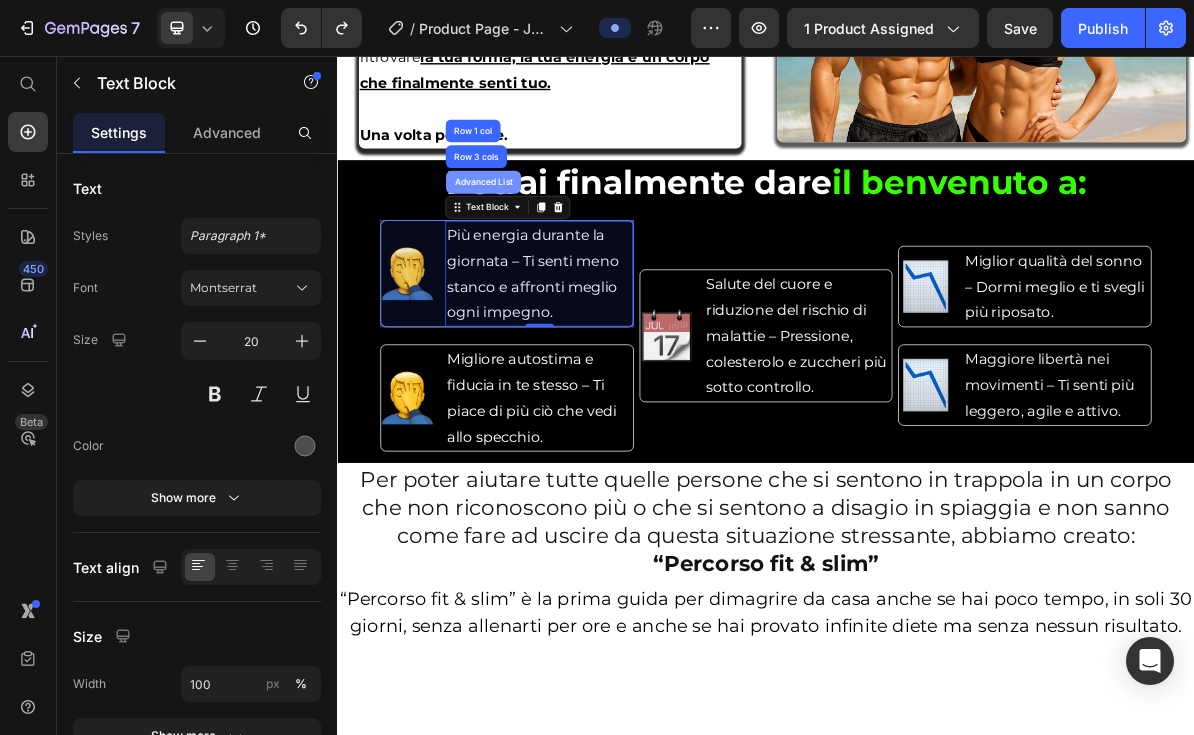 click on "Advanced List" at bounding box center [541, 233] 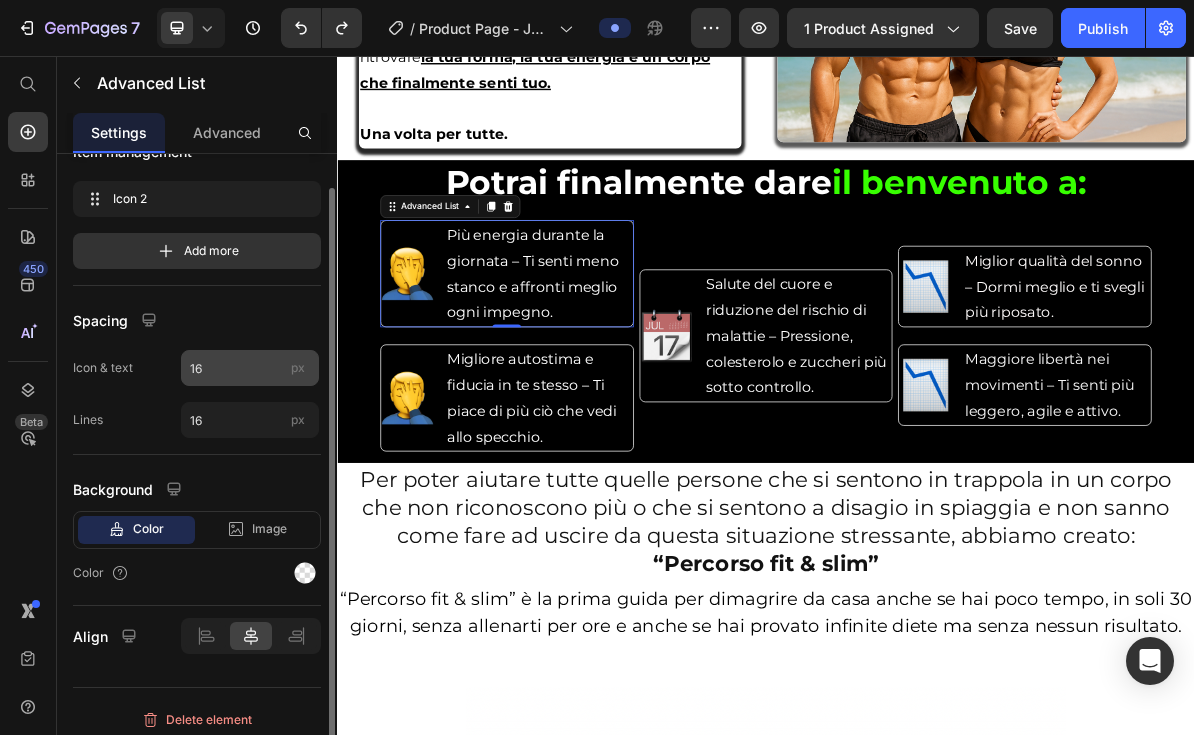 scroll, scrollTop: 0, scrollLeft: 0, axis: both 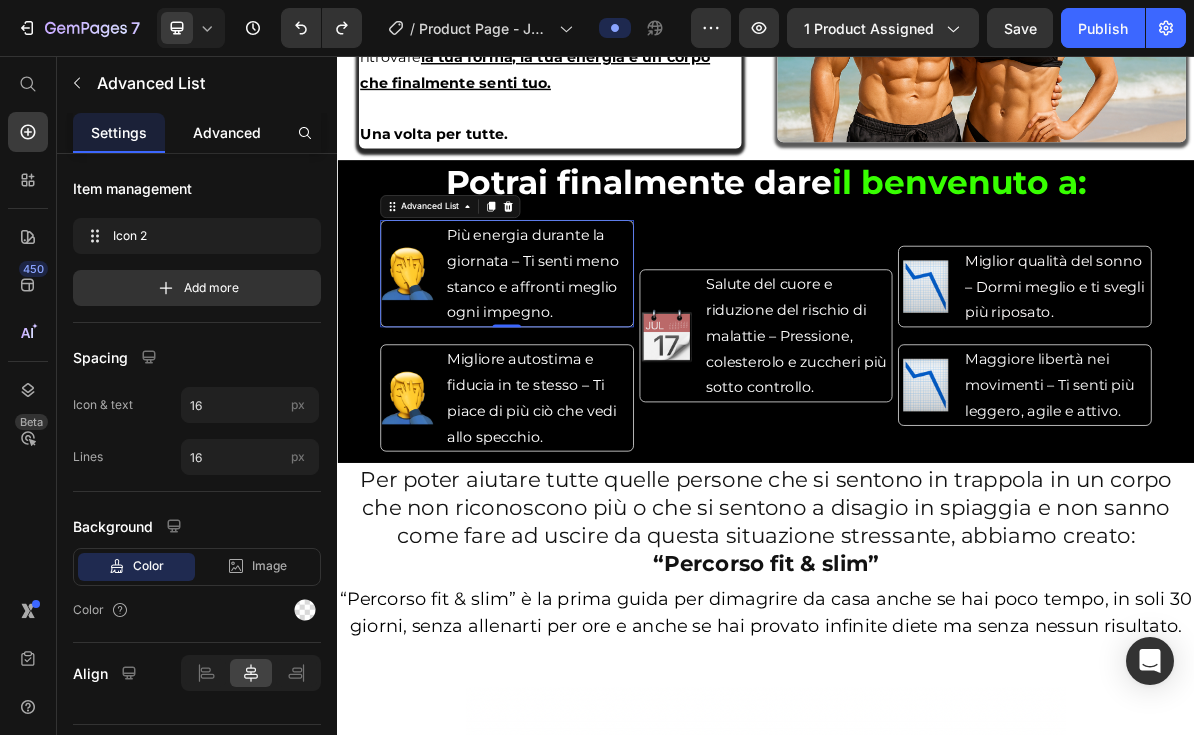 click on "Advanced" at bounding box center (227, 132) 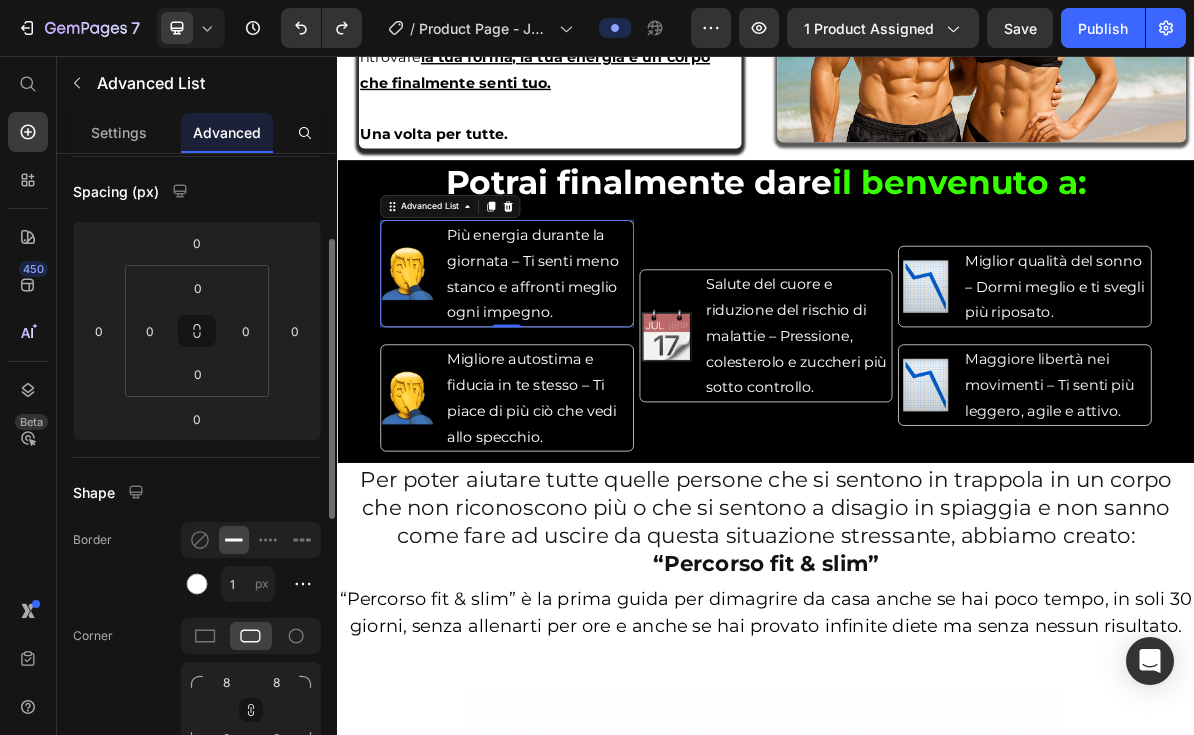 scroll, scrollTop: 242, scrollLeft: 0, axis: vertical 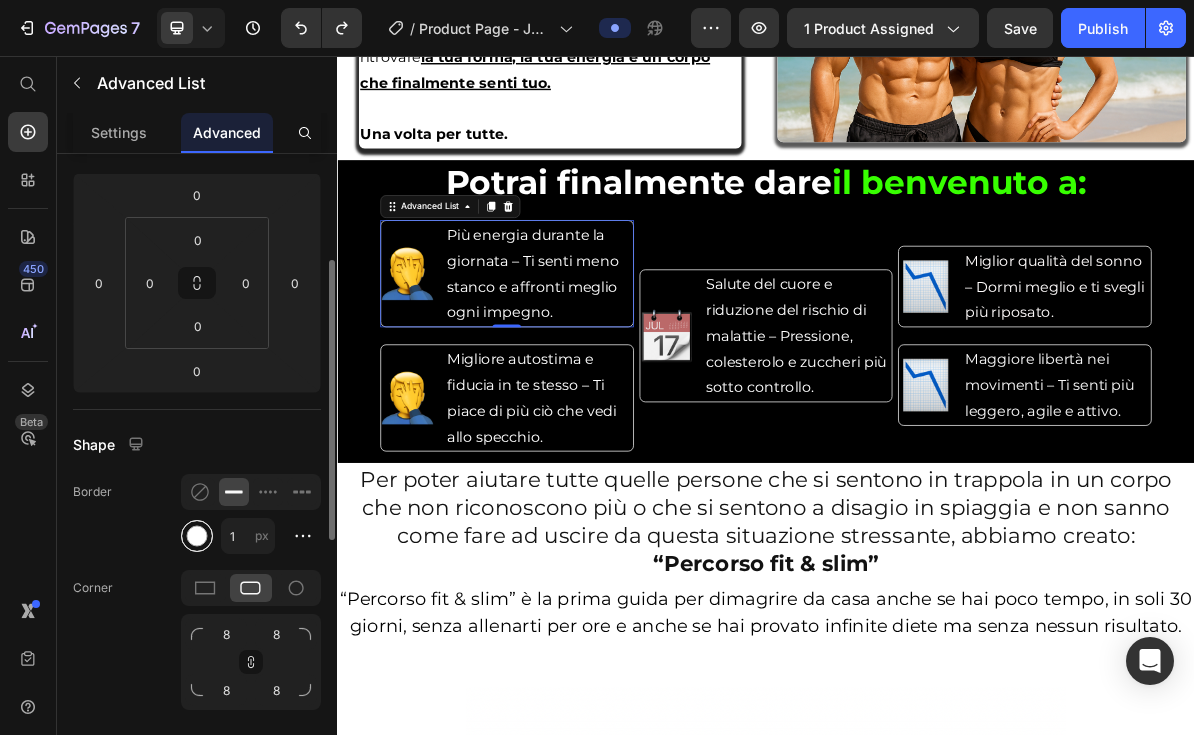 click at bounding box center (197, 536) 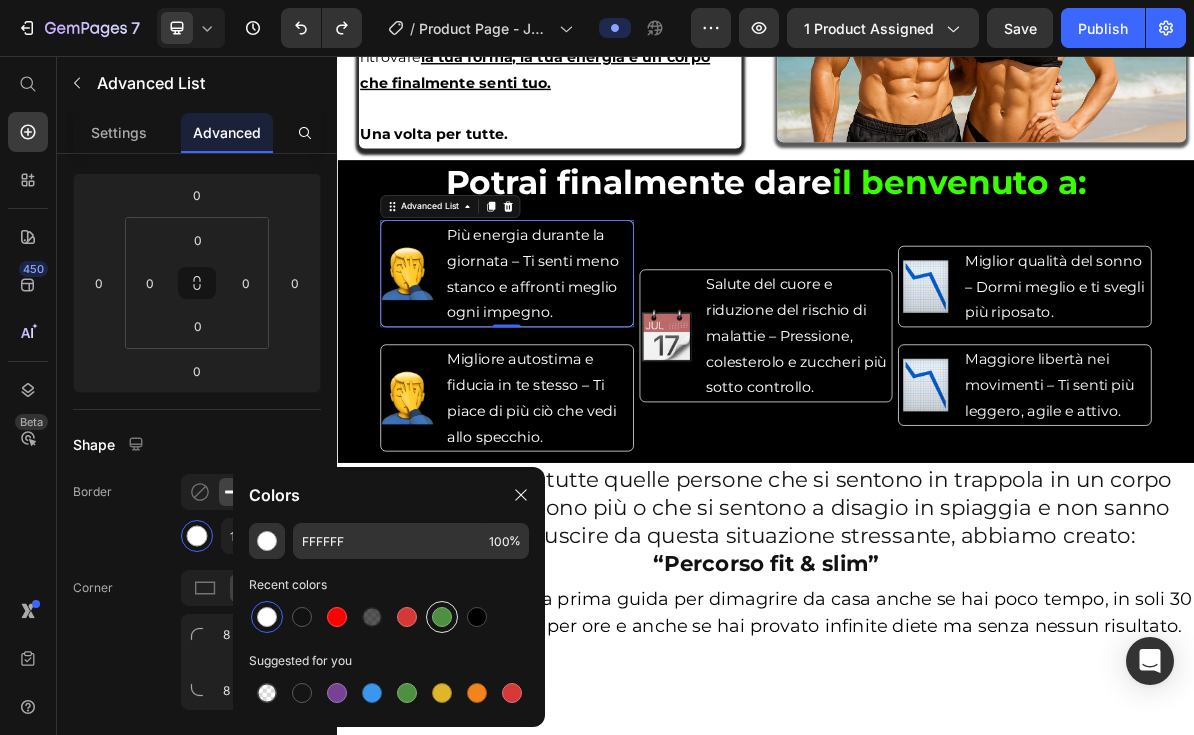 click at bounding box center [442, 617] 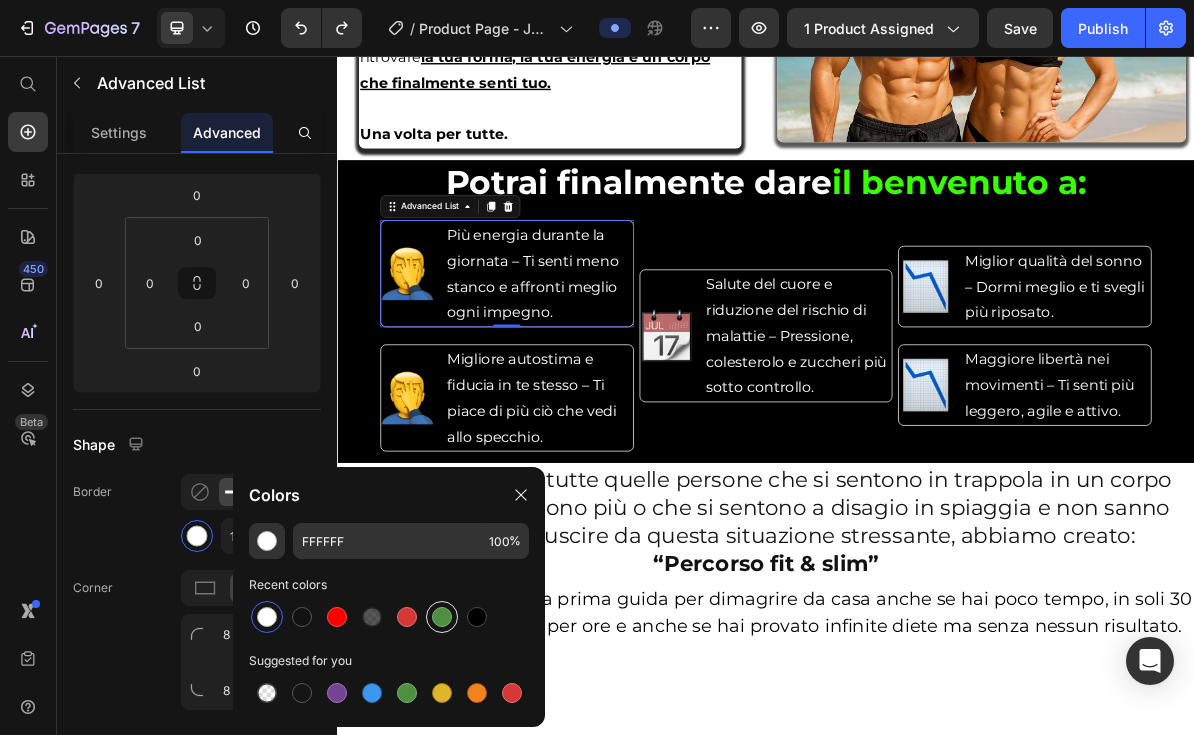 type on "4D903F" 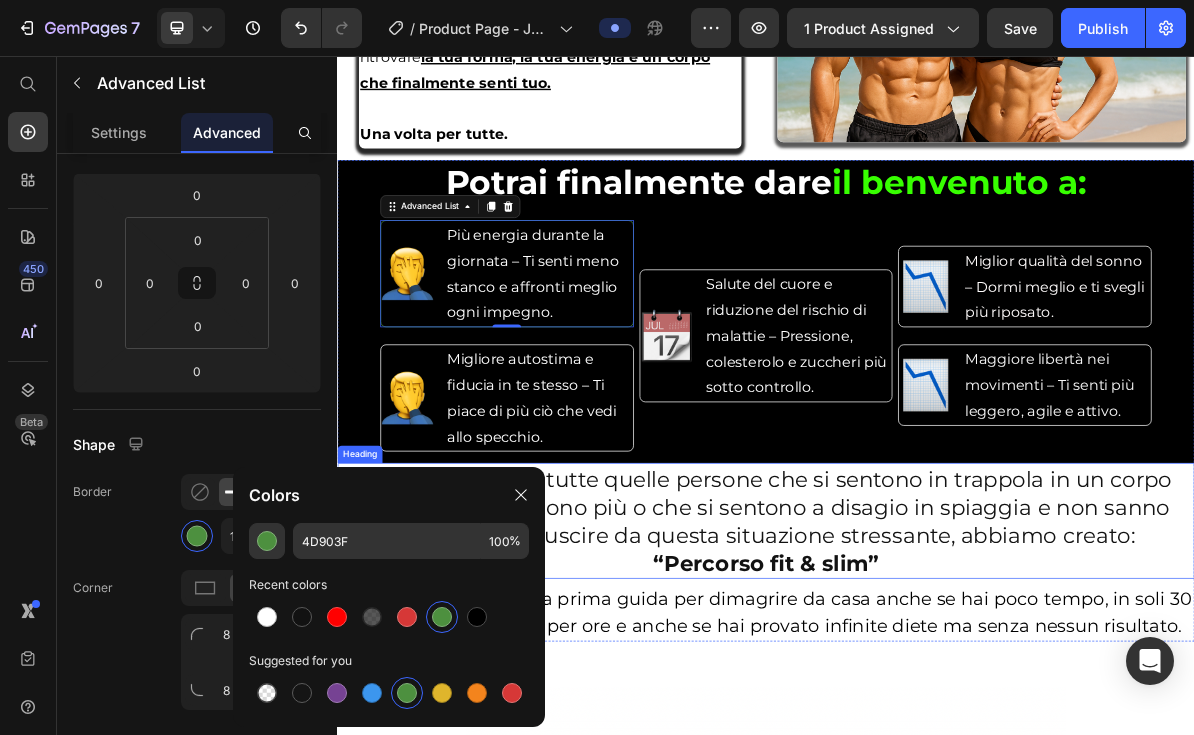 click on "Per poter aiutare tutte quelle persone che si sentono in trappola in un corpo che non riconoscono più o che si sentono a disagio in spiaggia e non sanno come fare ad uscire da questa situazione stressante, abbiamo creato:" at bounding box center [937, 688] 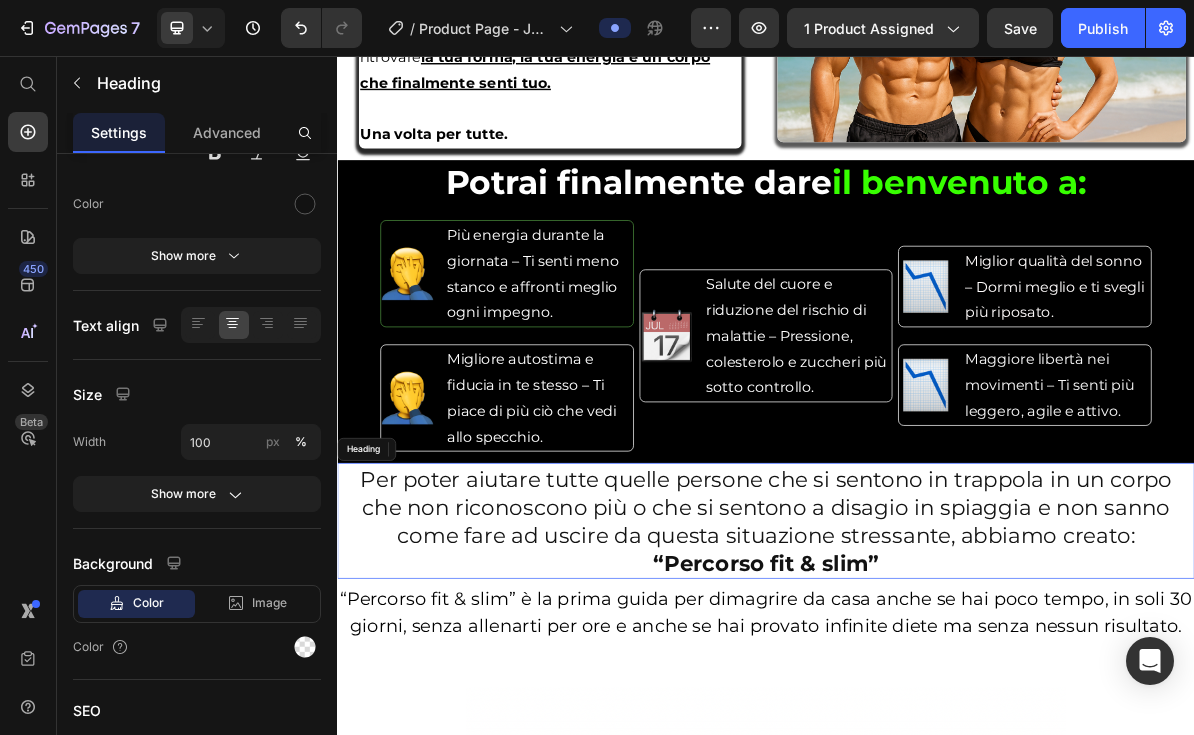 scroll, scrollTop: 0, scrollLeft: 0, axis: both 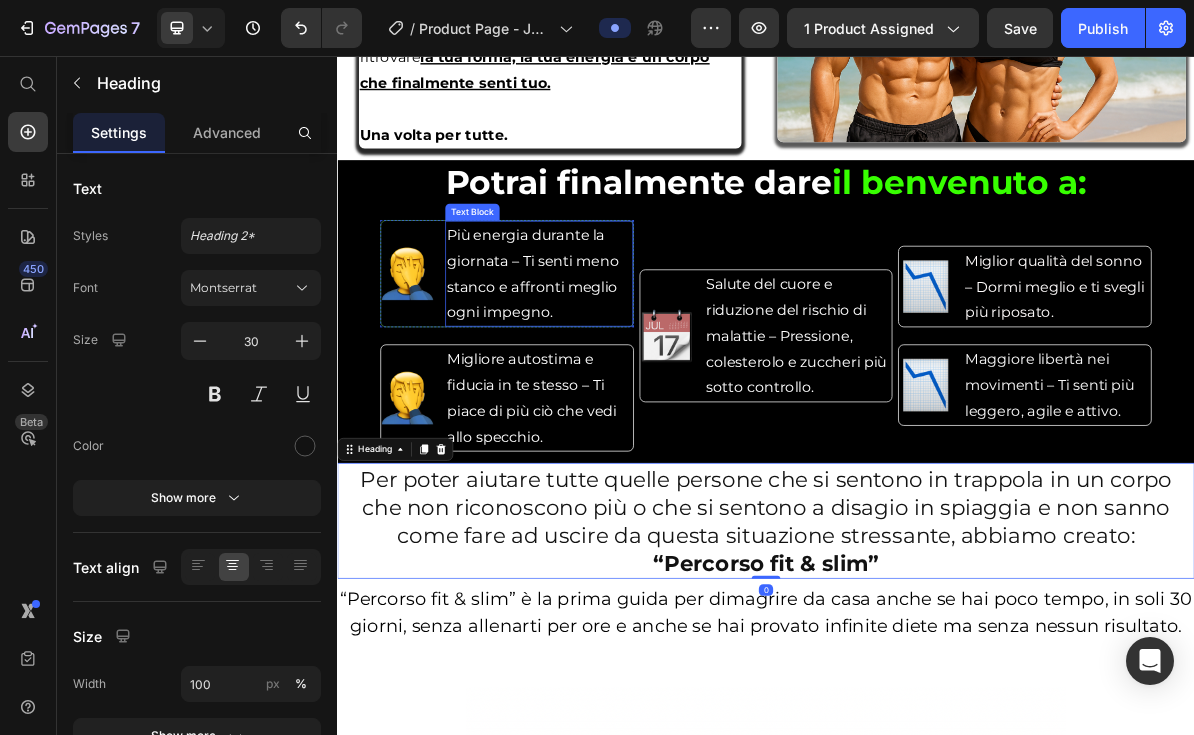click on "Più energia durante la giornata – Ti senti meno stanco e affronti meglio ogni impegno." at bounding box center (619, 361) 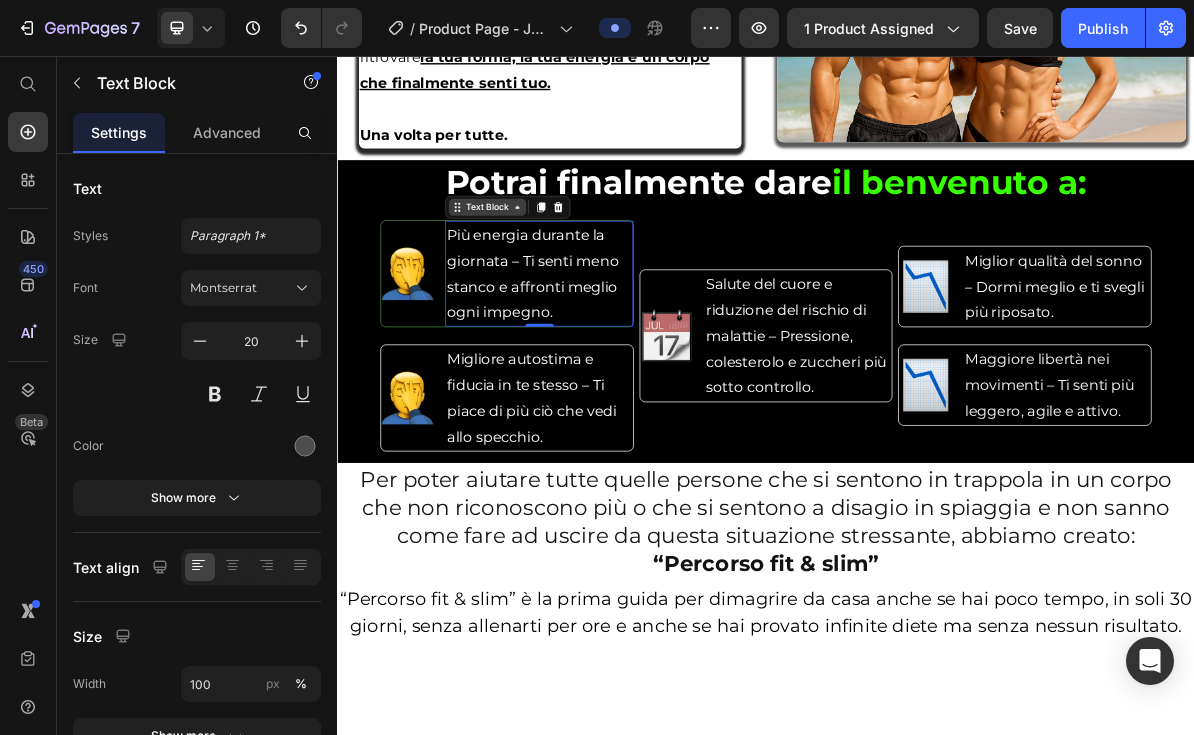 click on "Text Block" at bounding box center (547, 268) 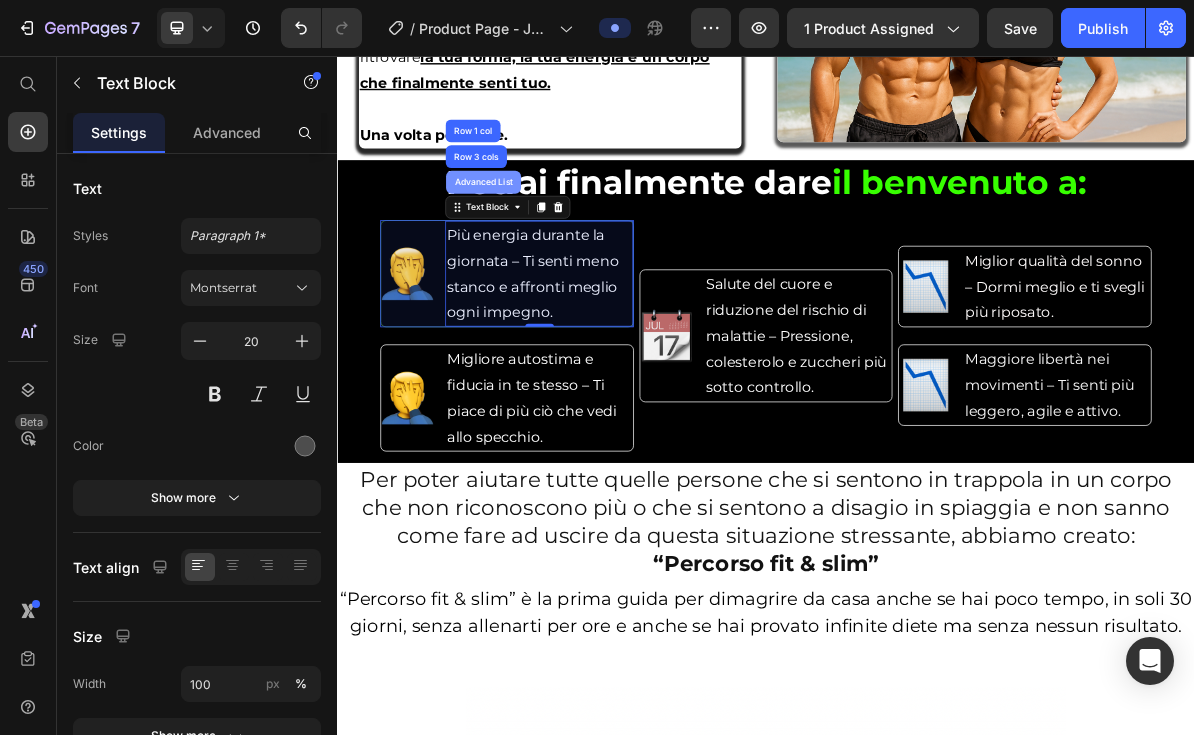 click on "Advanced List" at bounding box center [541, 233] 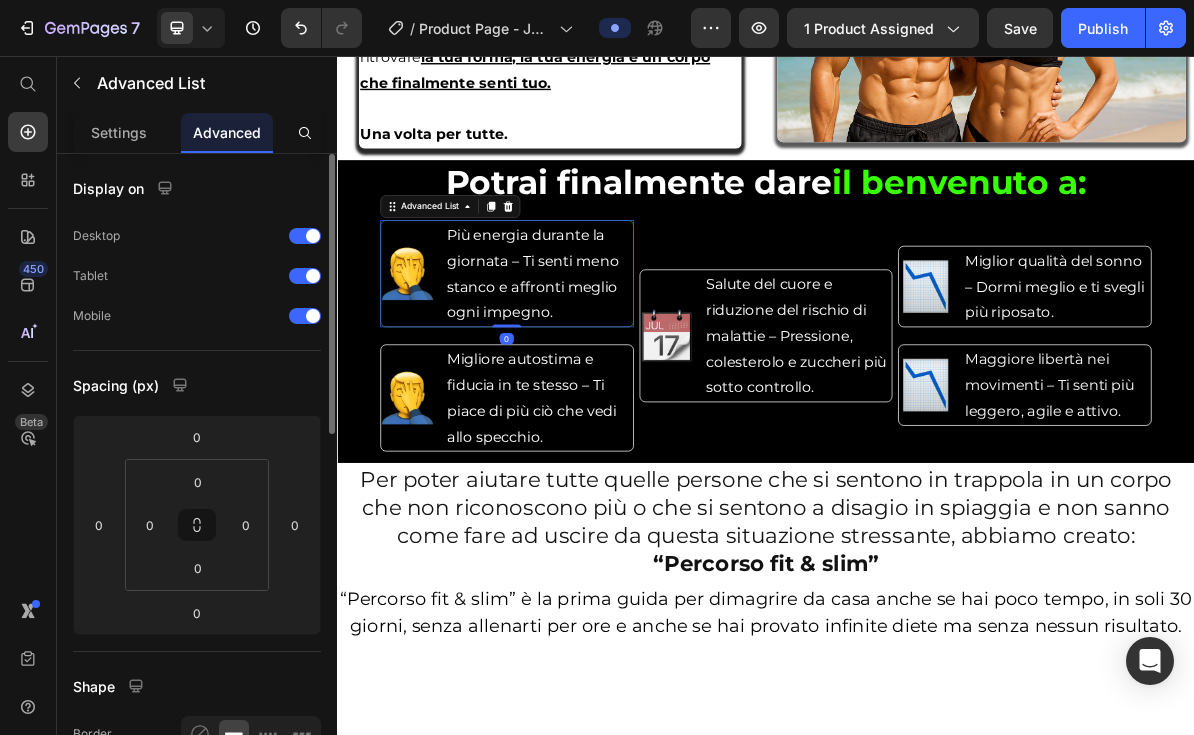 scroll, scrollTop: 229, scrollLeft: 0, axis: vertical 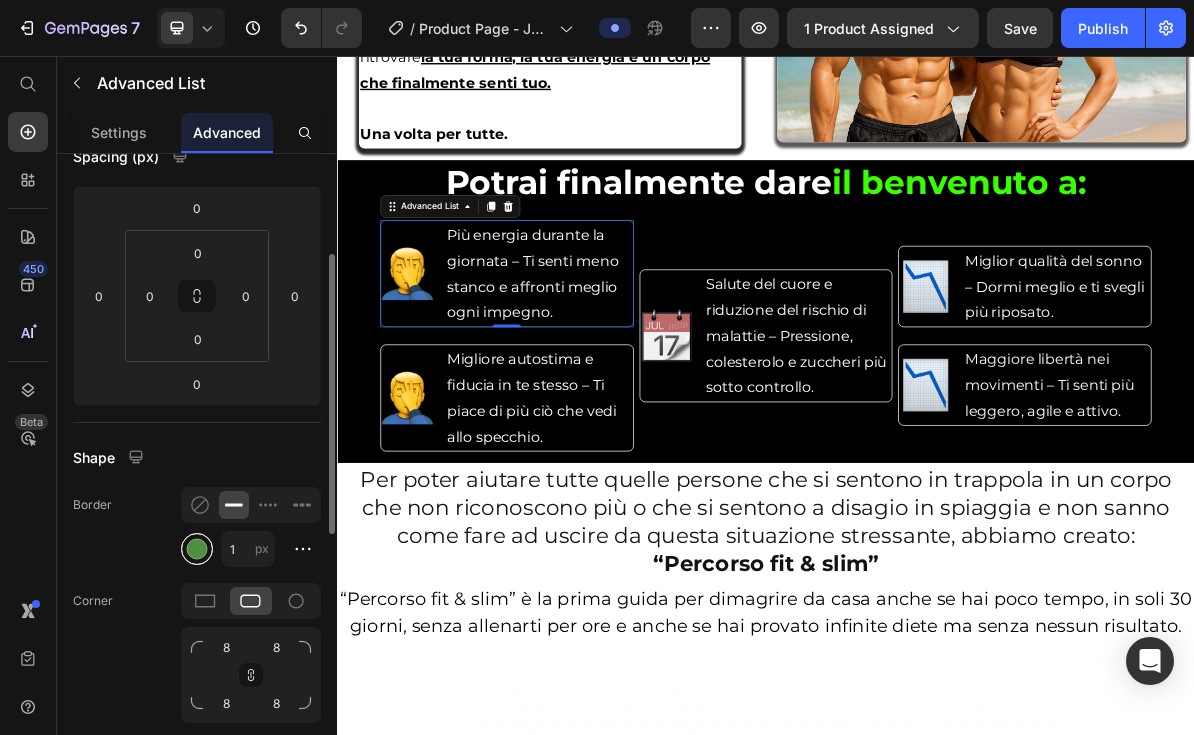 click at bounding box center [197, 549] 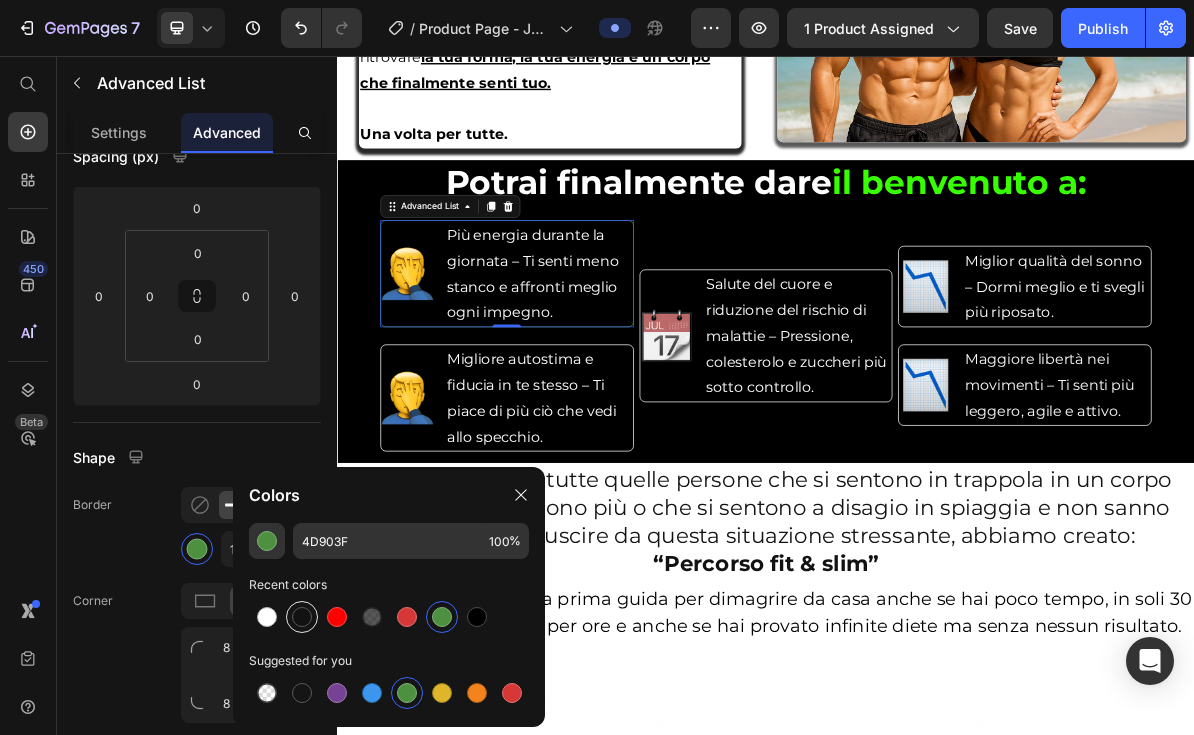 click at bounding box center (302, 617) 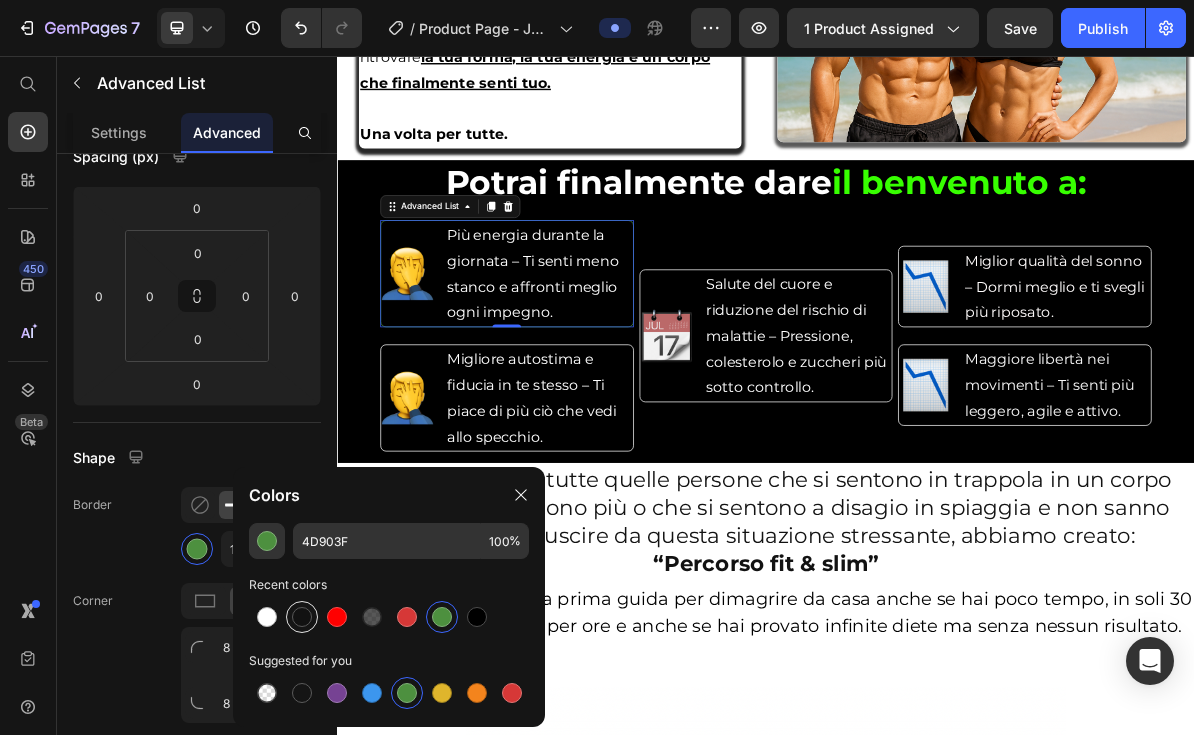 type on "121212" 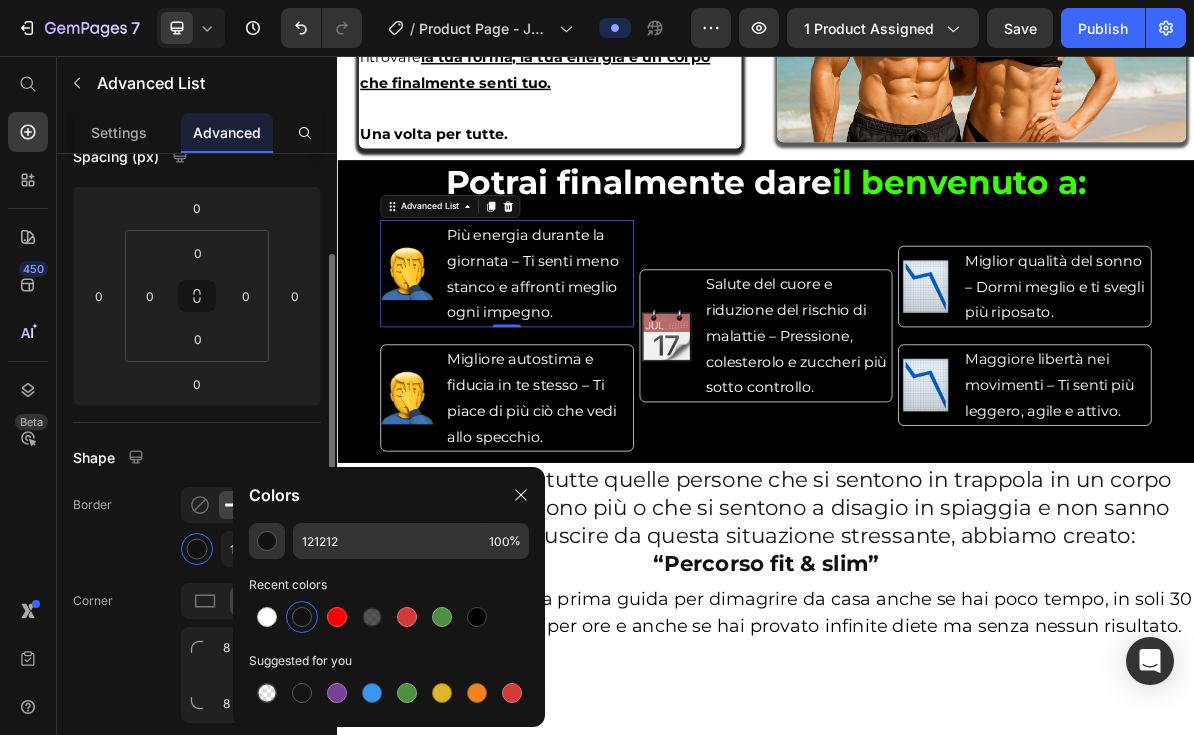click on "Shape Border 1 px Corner 8 8 8 8 Shadow" 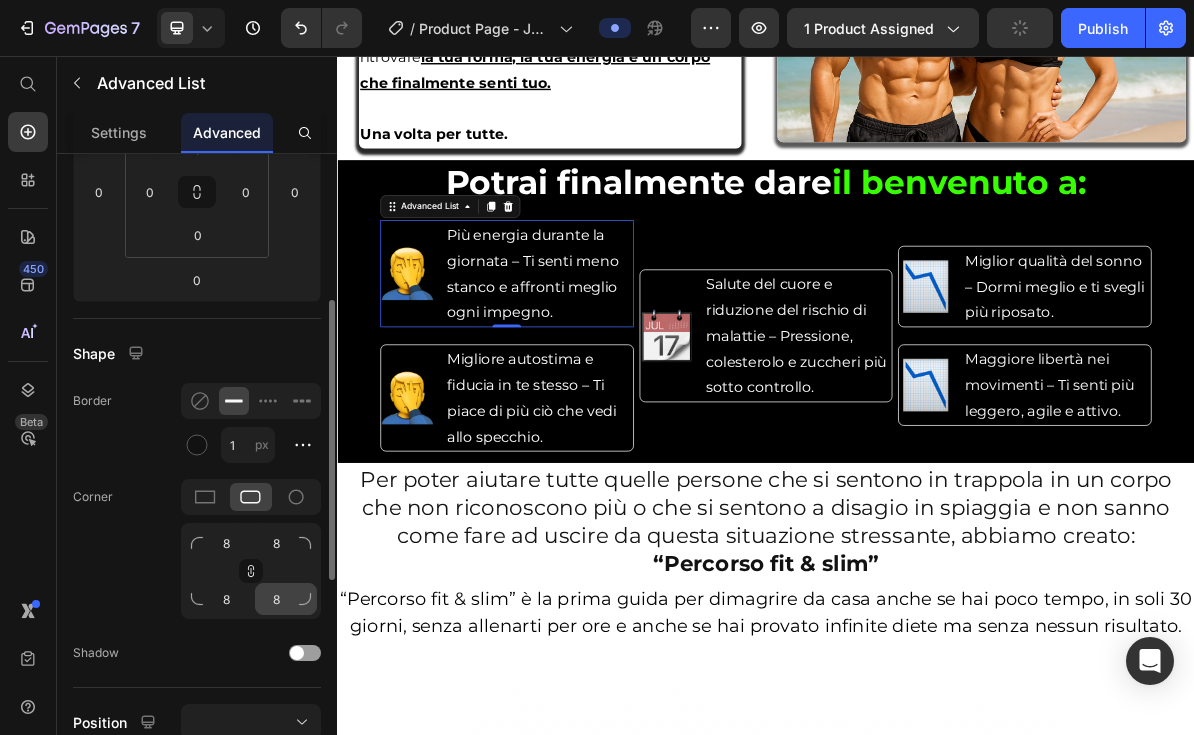 scroll, scrollTop: 381, scrollLeft: 0, axis: vertical 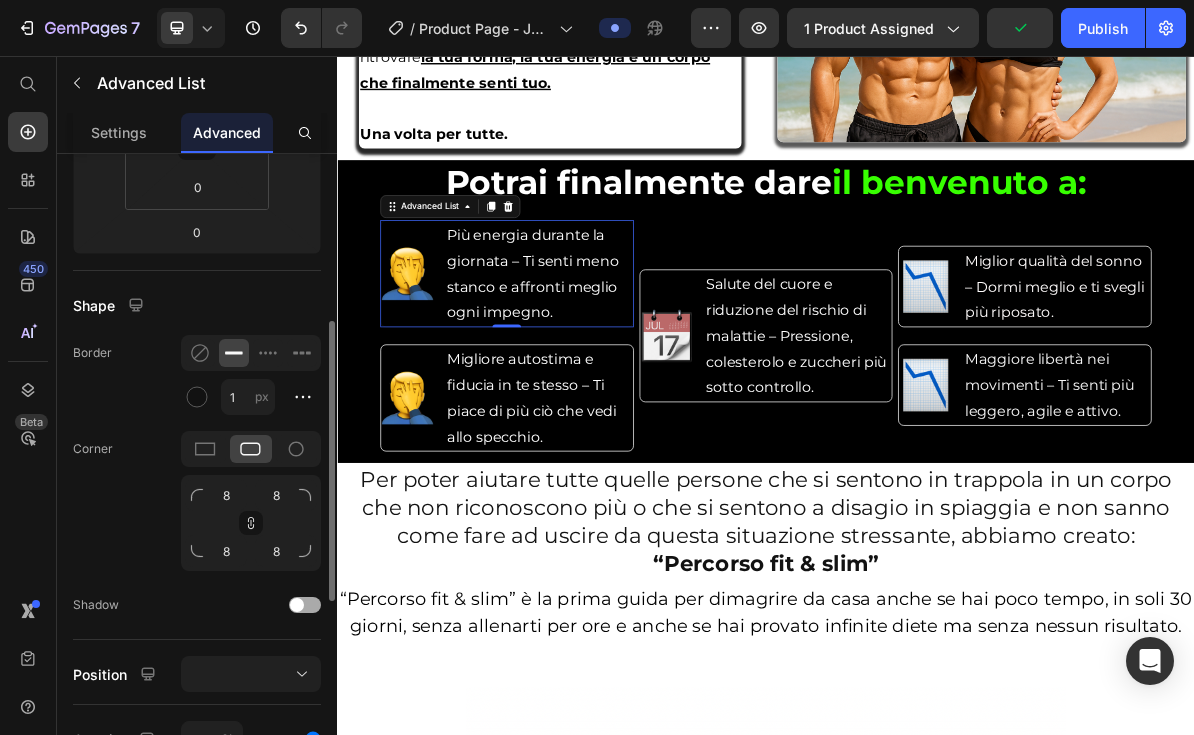 click at bounding box center (297, 605) 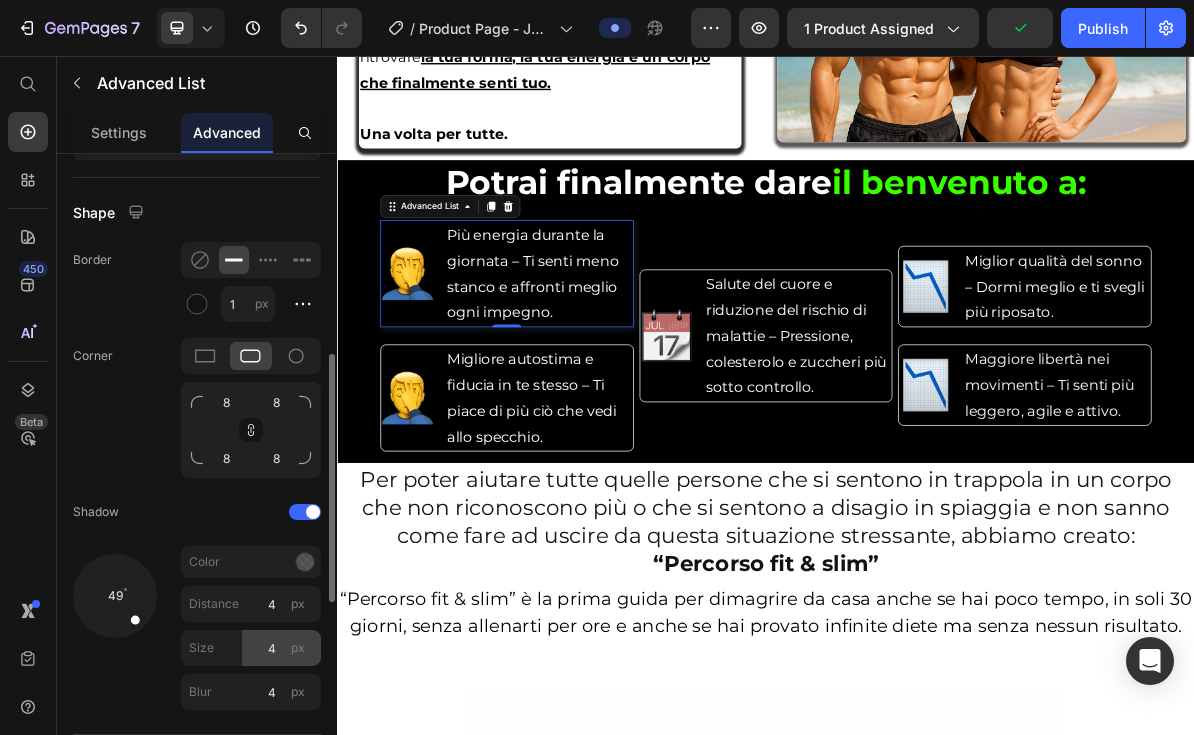 scroll, scrollTop: 522, scrollLeft: 0, axis: vertical 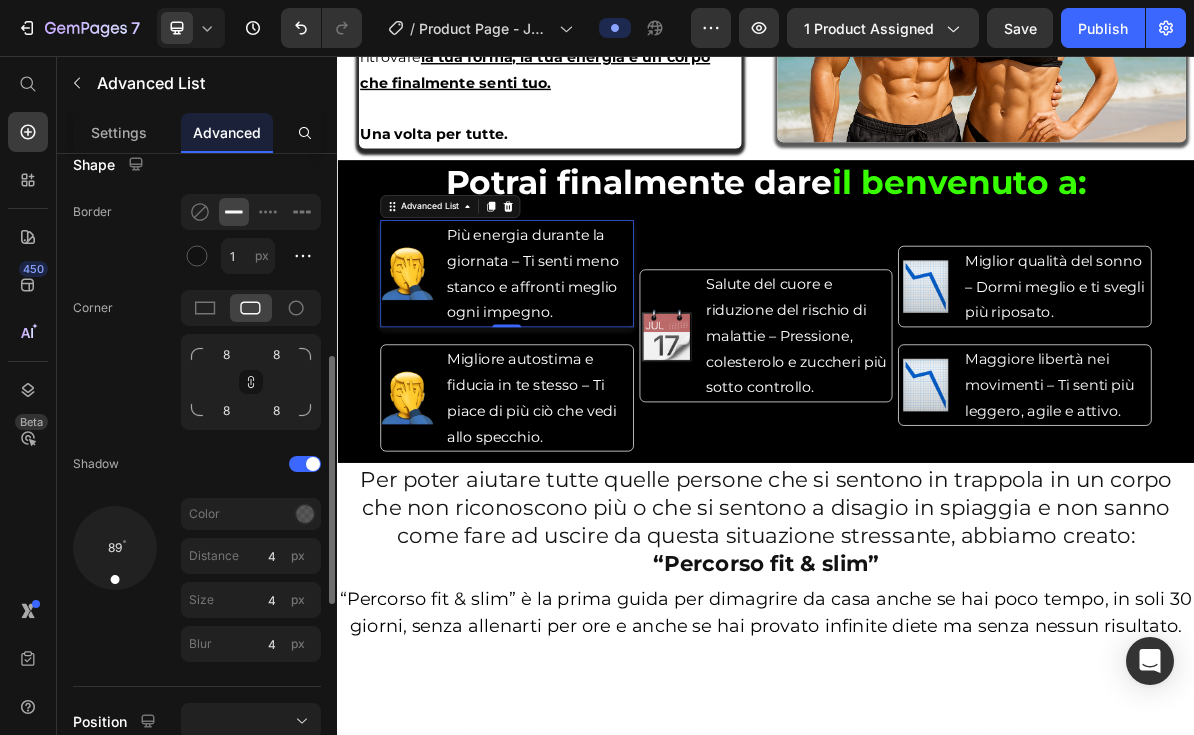 drag, startPoint x: 123, startPoint y: 577, endPoint x: 112, endPoint y: 597, distance: 22.825424 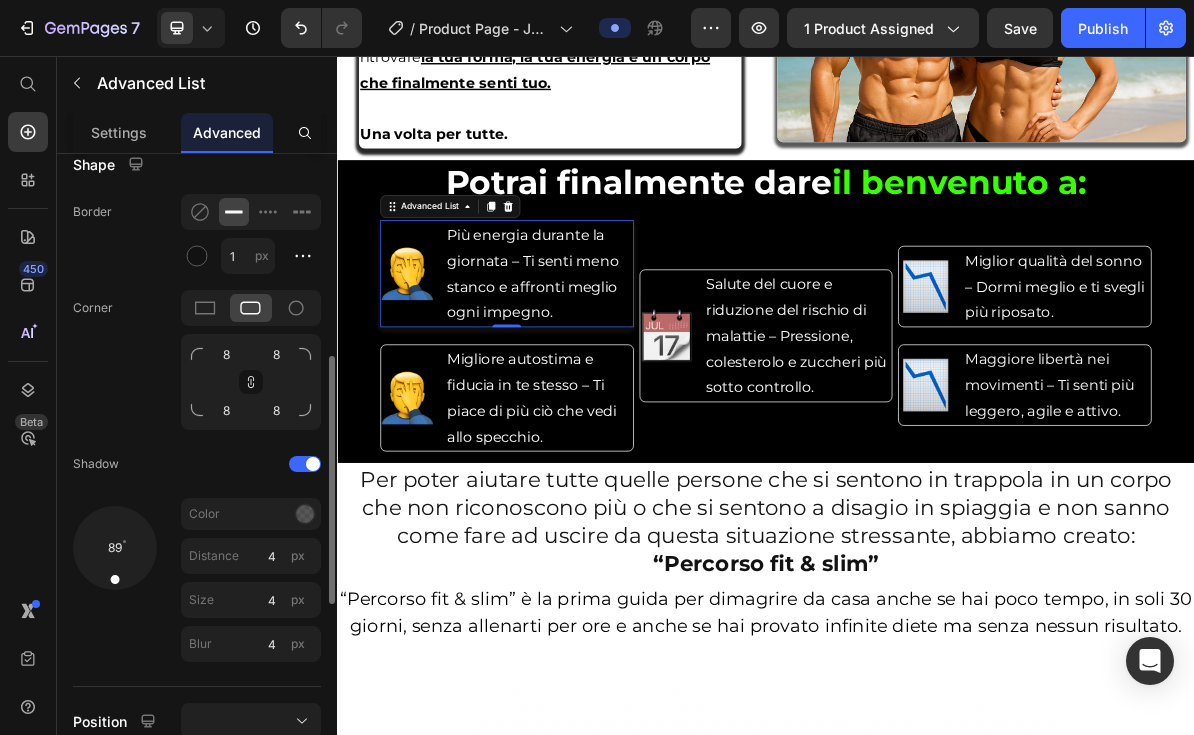 click on "89" at bounding box center [115, 584] 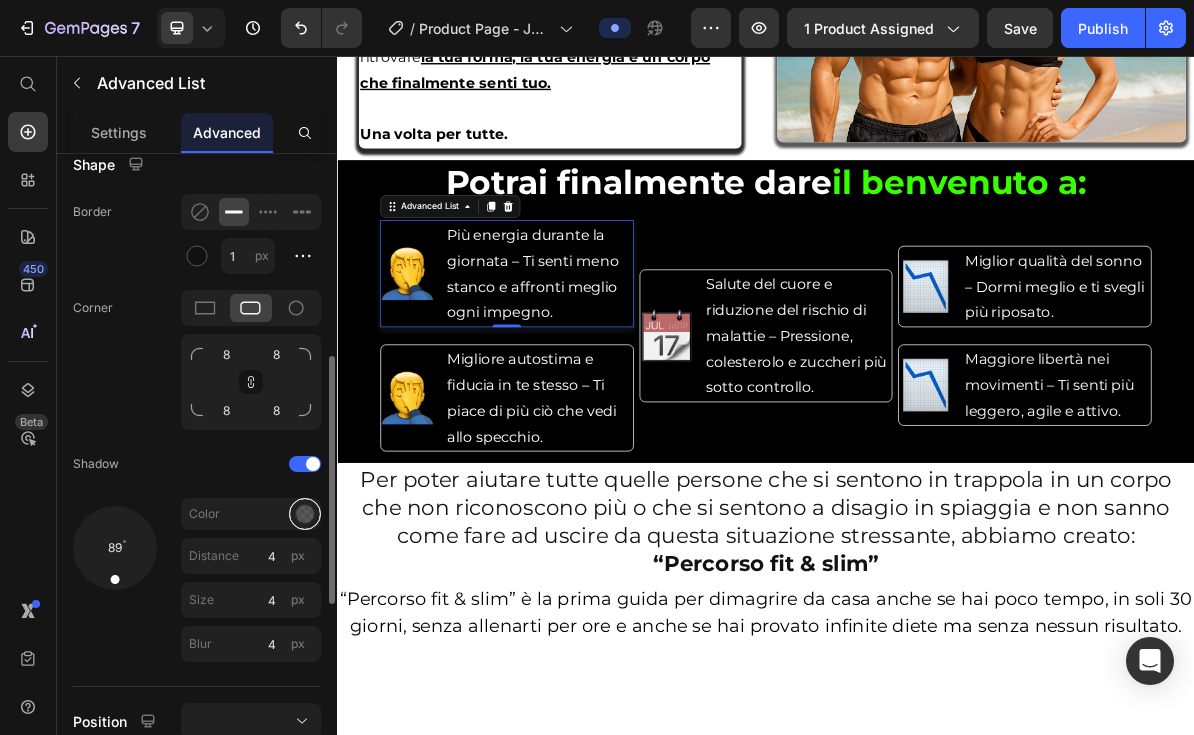 click at bounding box center [305, 514] 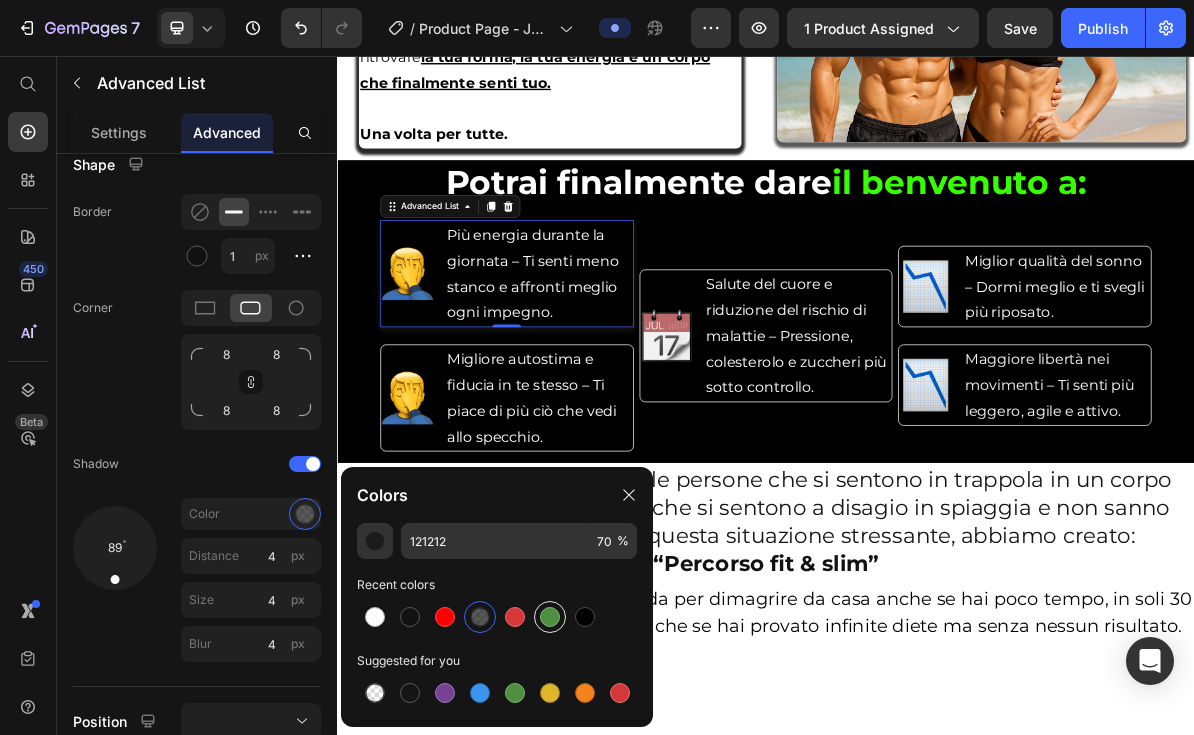 click at bounding box center (550, 617) 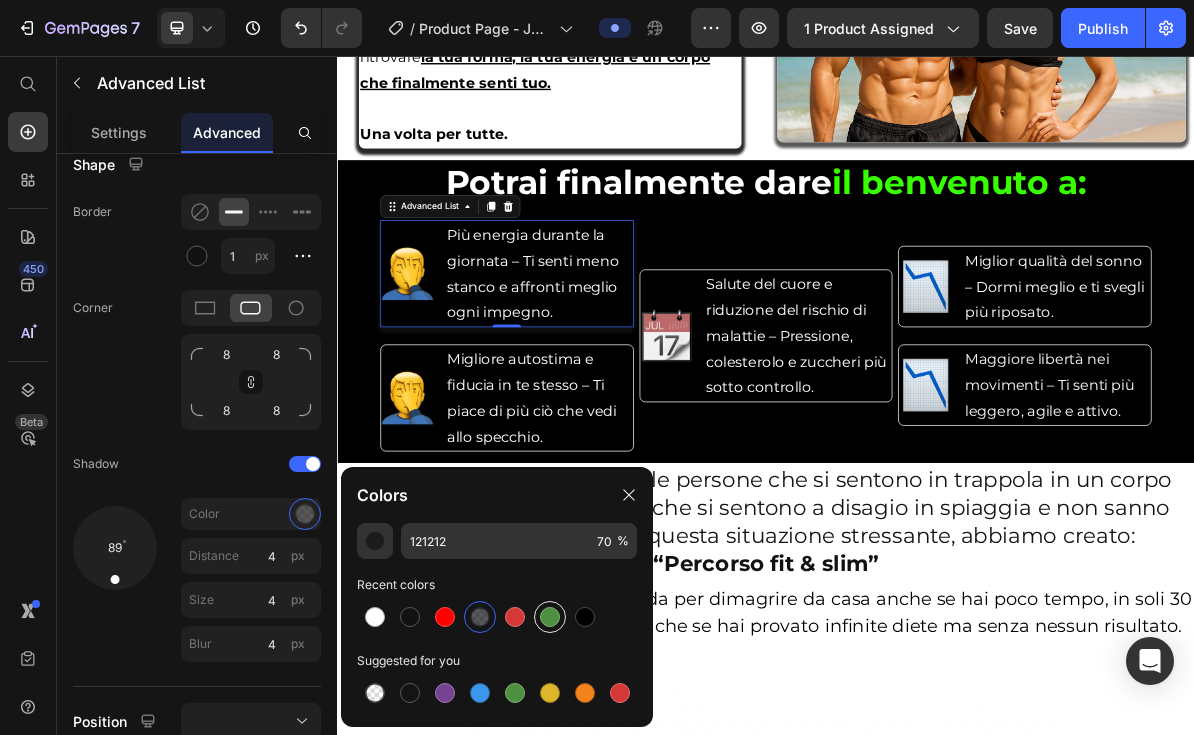 type on "4D903F" 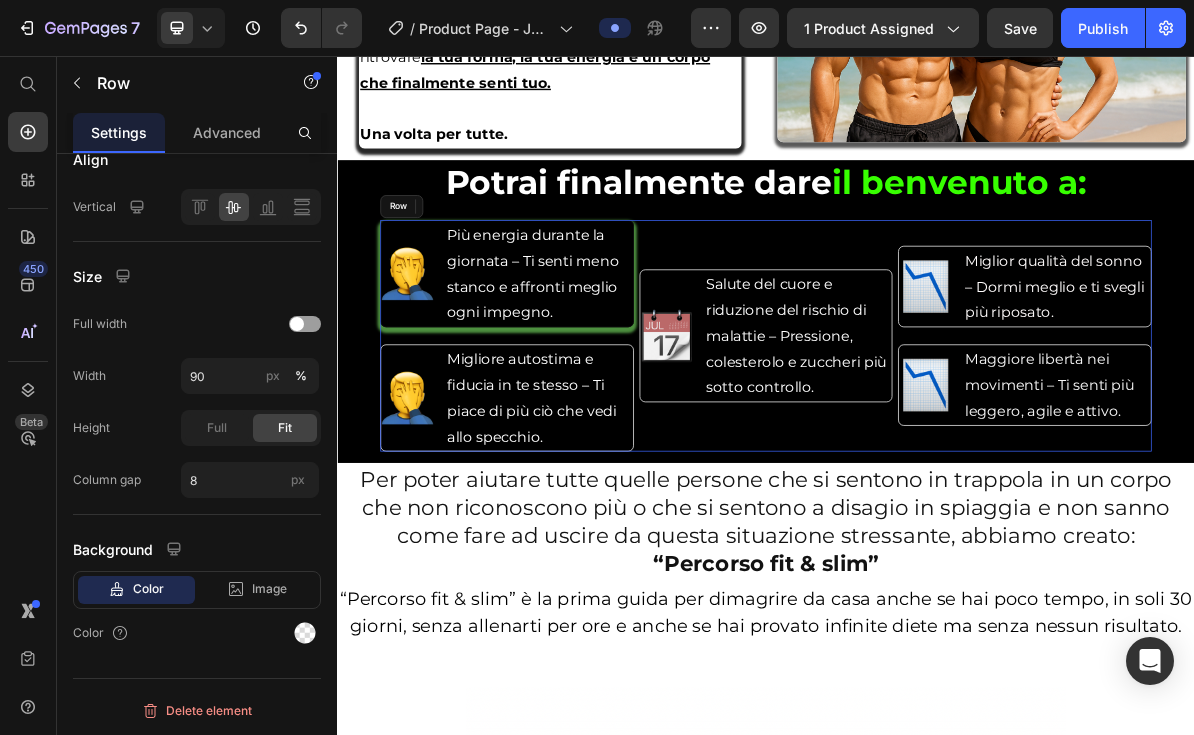 click on "Image Salute del cuore e riduzione del rischio di malattie – Pressione, colesterolo e zuccheri più sotto controllo. Text Block Advanced List" at bounding box center (937, 448) 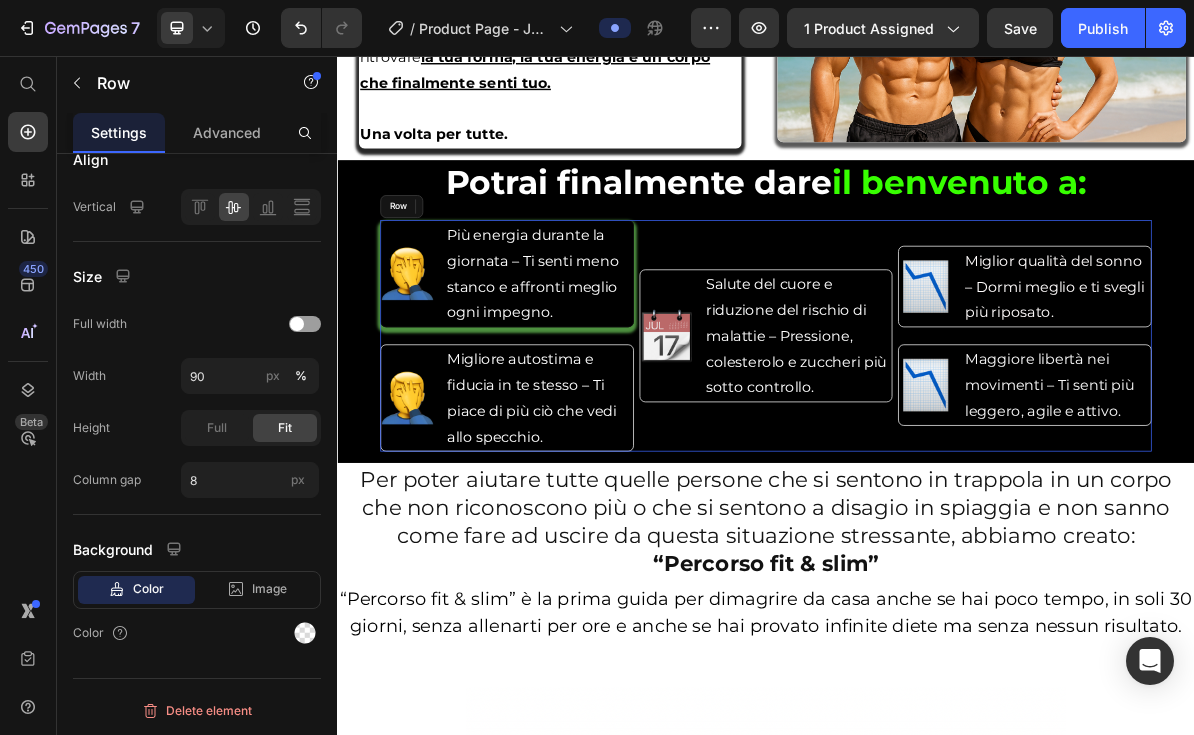 scroll, scrollTop: 0, scrollLeft: 0, axis: both 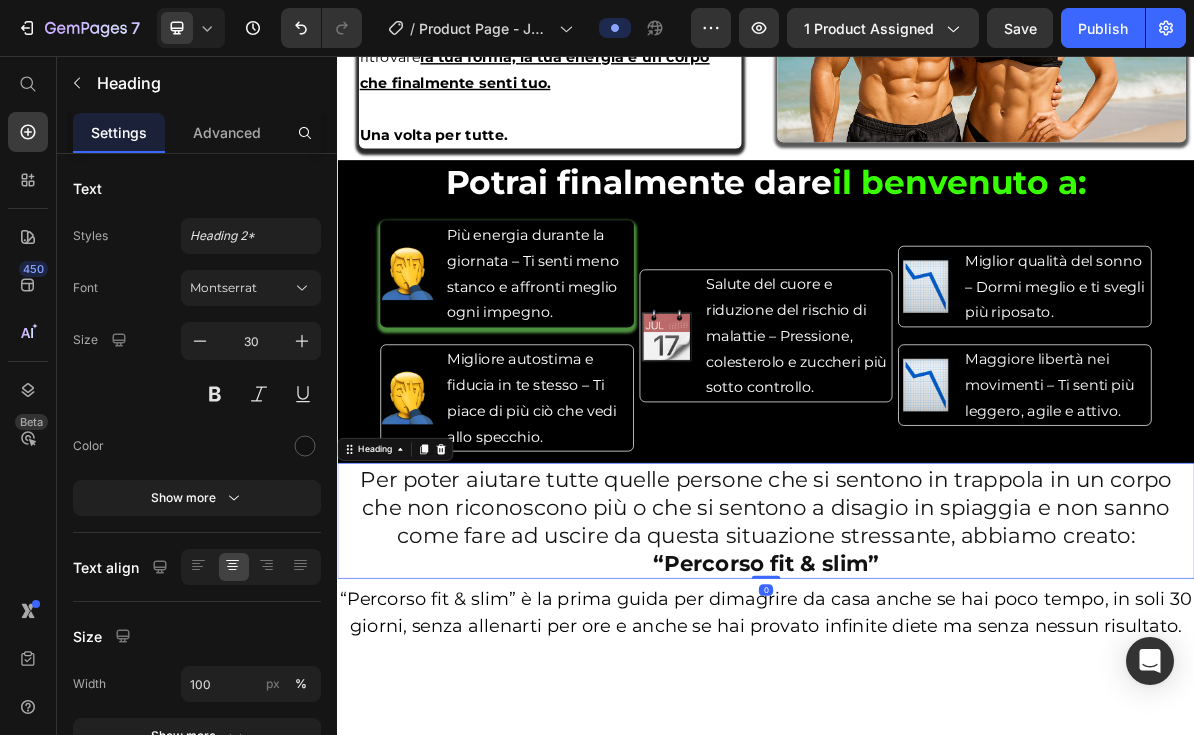 click on "Per poter aiutare tutte quelle persone che si sentono in trappola in un corpo che non riconoscono più o che si sentono a disagio in spiaggia e non sanno come fare ad uscire da questa situazione stressante, abbiamo creato:" at bounding box center [937, 688] 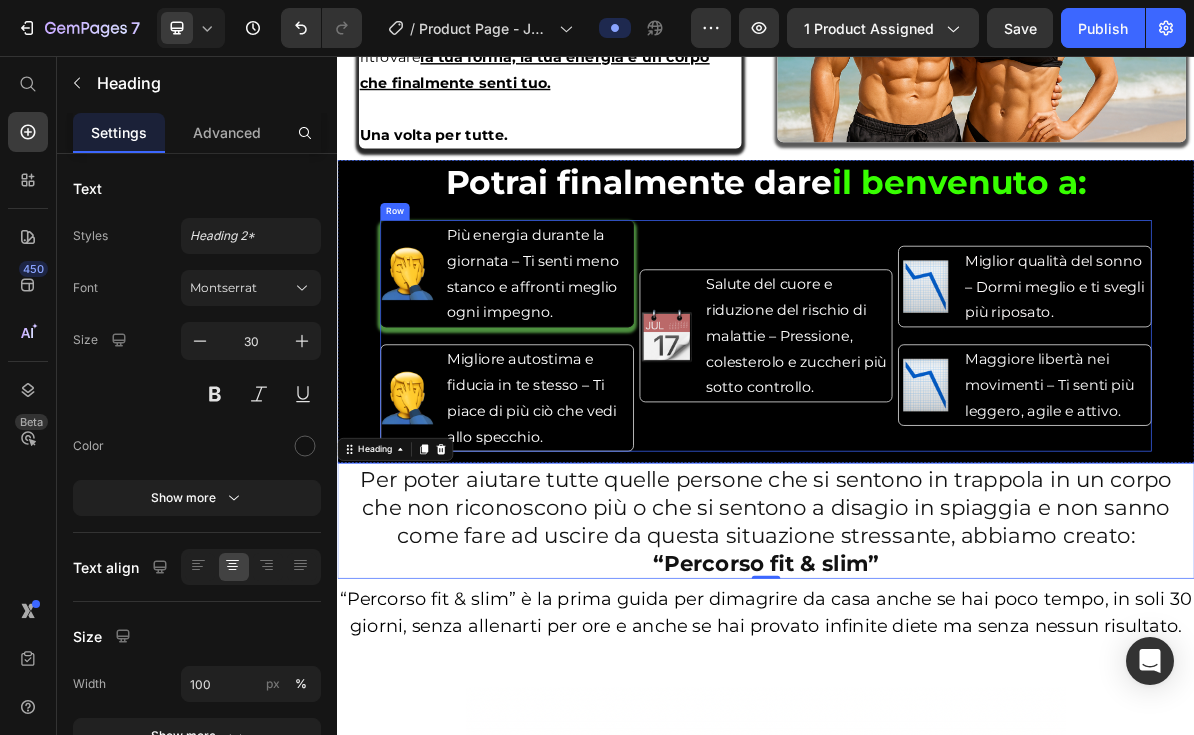 click on "Image Salute del cuore e riduzione del rischio di malattie – Pressione, colesterolo e zuccheri più sotto controllo. Text Block Advanced List" at bounding box center [937, 448] 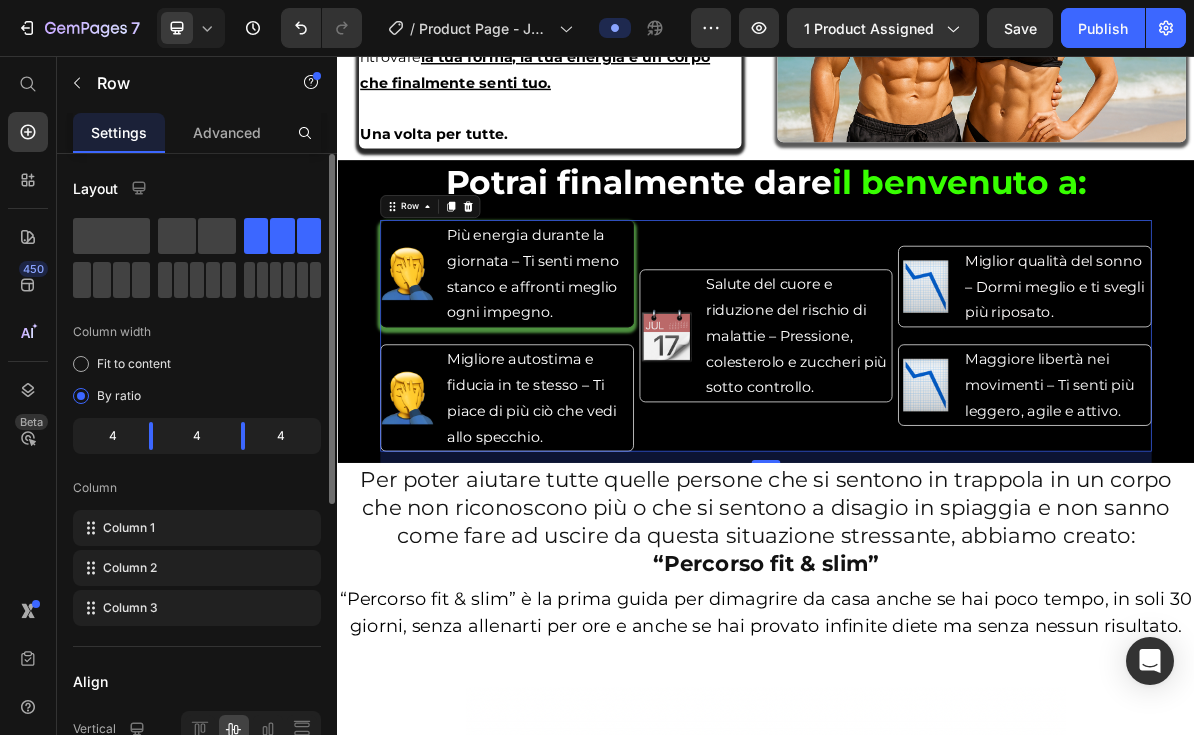 click on "4" 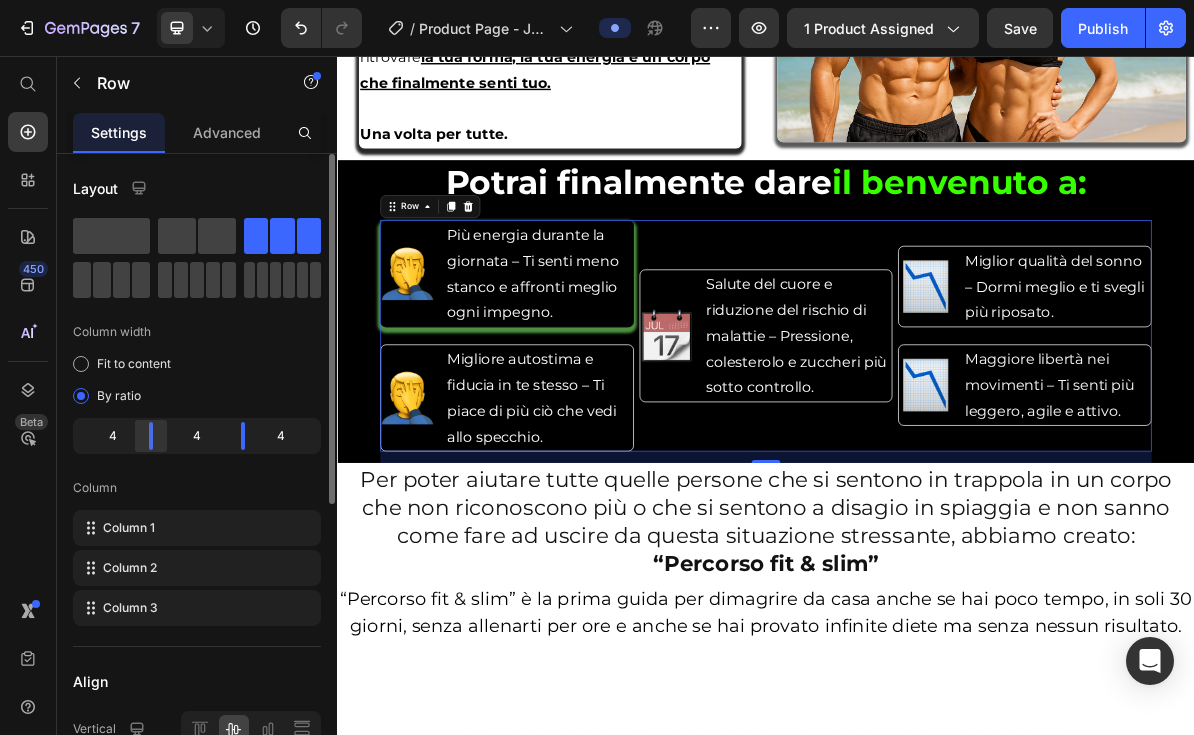click on "7   /  Product Page - Jun 25, 09:17:13 Preview 1 product assigned  Save   Publish  450 Beta Start with Sections Elements Hero Section Product Detail Brands Trusted Badges Guarantee Product Breakdown How to use Testimonials Compare Bundle FAQs Social Proof Brand Story Product List Collection Blog List Contact Sticky Add to Cart Custom Footer Browse Library 450 Layout
Row
Row
Row
Row Text
Heading
Text Block Button
Button
Button
Sticky Back to top Media
Image" at bounding box center [597, 0] 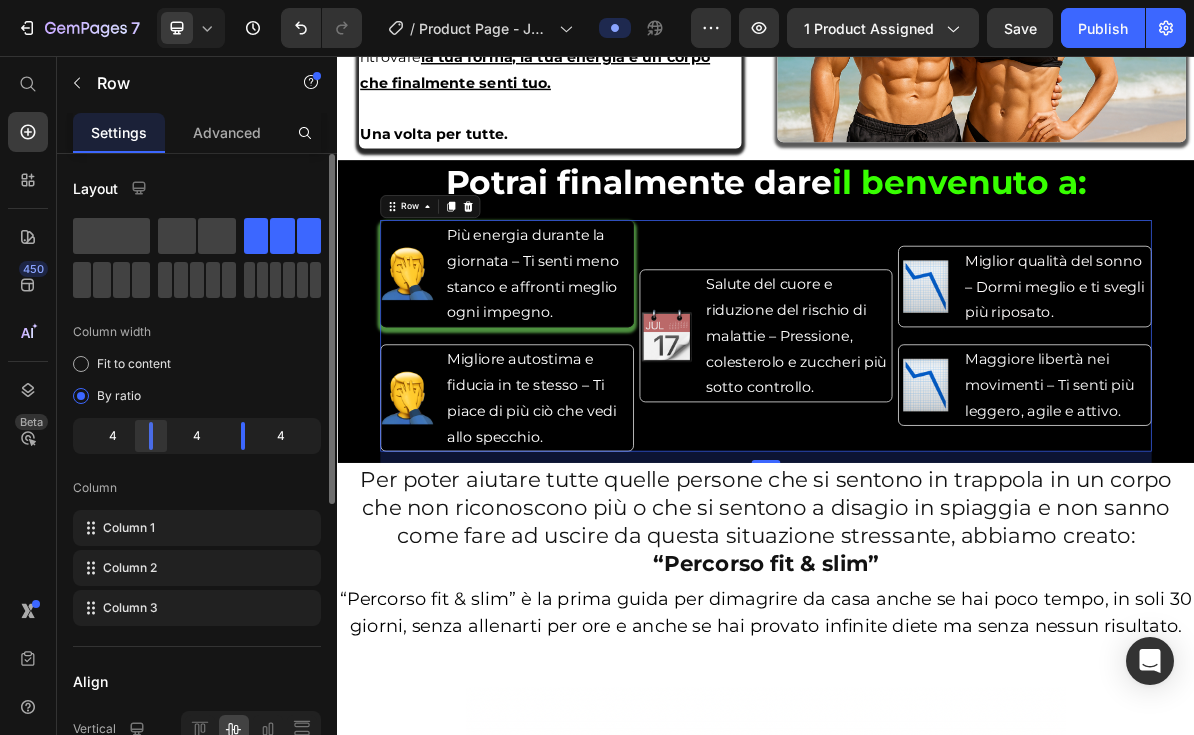 click on "7   /  Product Page - Jun 25, 09:17:13 Preview 1 product assigned  Save   Publish  450 Beta Start with Sections Elements Hero Section Product Detail Brands Trusted Badges Guarantee Product Breakdown How to use Testimonials Compare Bundle FAQs Social Proof Brand Story Product List Collection Blog List Contact Sticky Add to Cart Custom Footer Browse Library 450 Layout
Row
Row
Row
Row Text
Heading
Text Block Button
Button
Button
Sticky Back to top Media
Image" at bounding box center (597, 0) 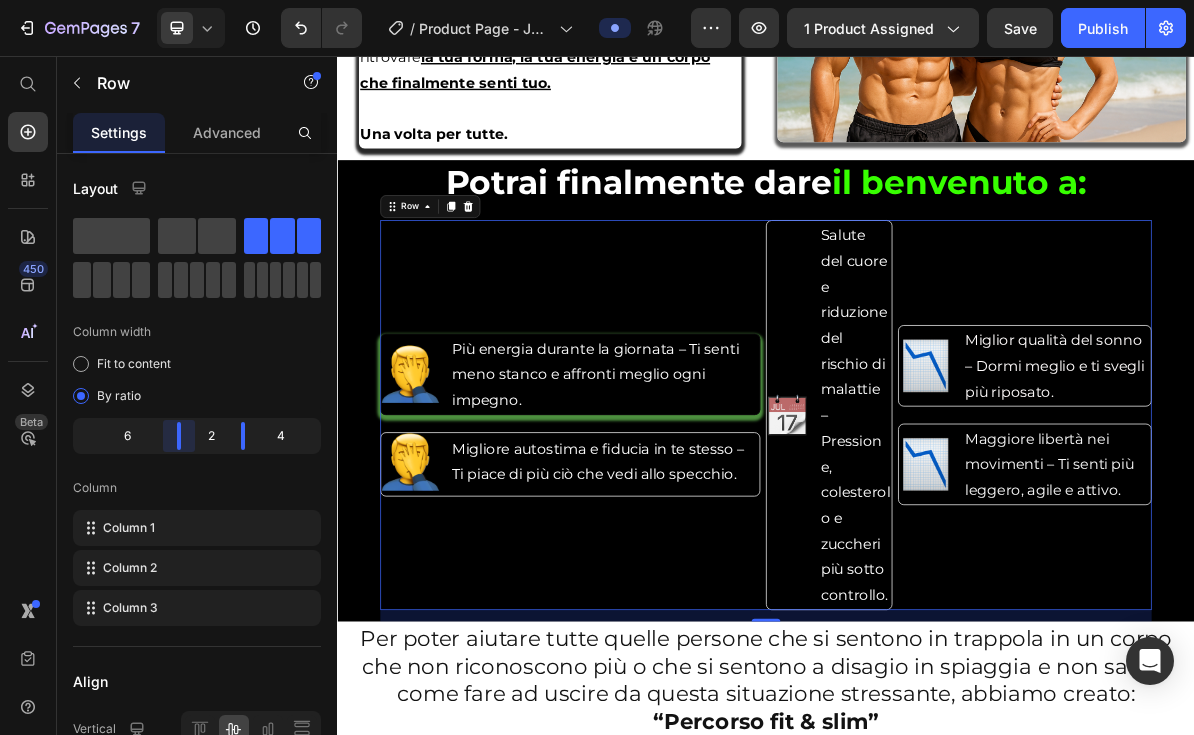 drag, startPoint x: 153, startPoint y: 436, endPoint x: 201, endPoint y: 443, distance: 48.507732 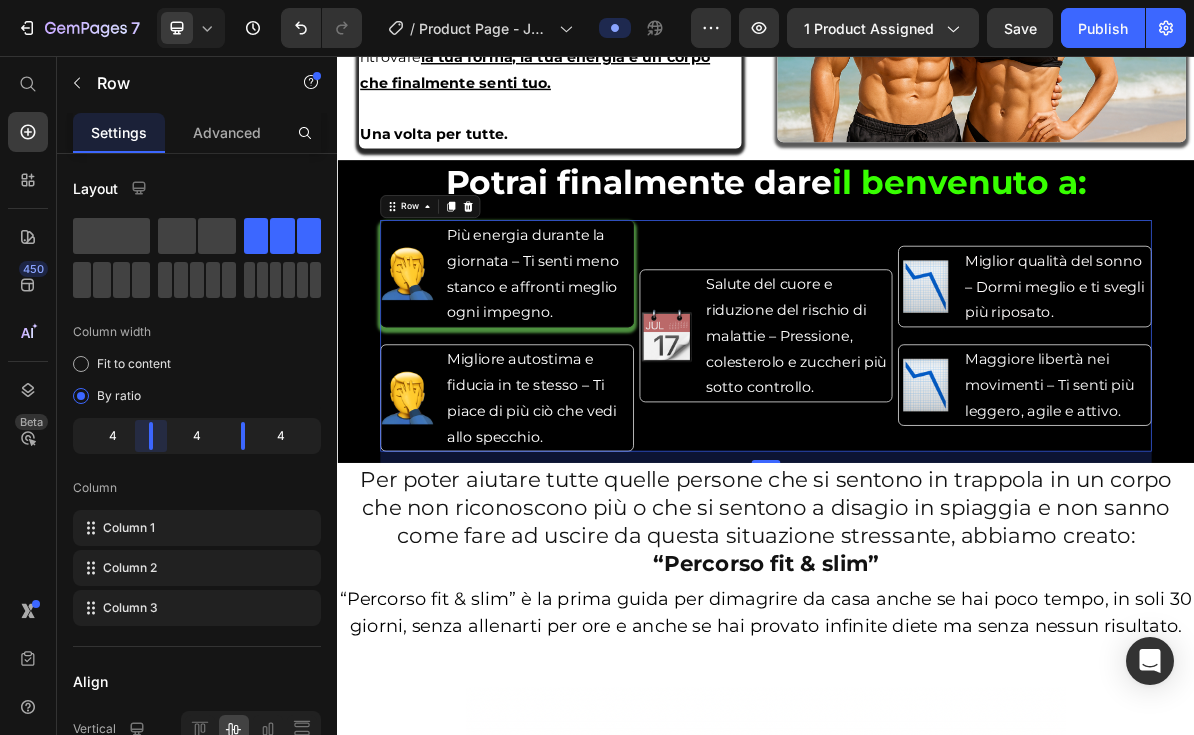 drag, startPoint x: 182, startPoint y: 436, endPoint x: 162, endPoint y: 438, distance: 20.09975 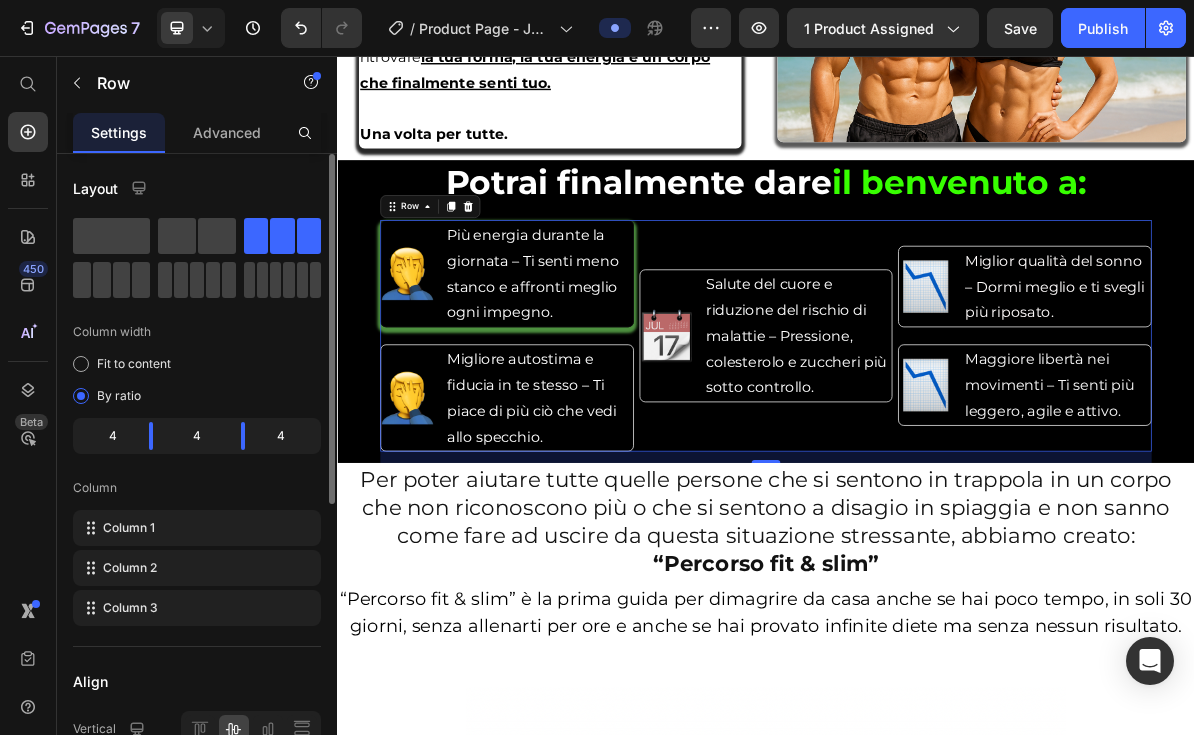 click on "Column" at bounding box center [197, 488] 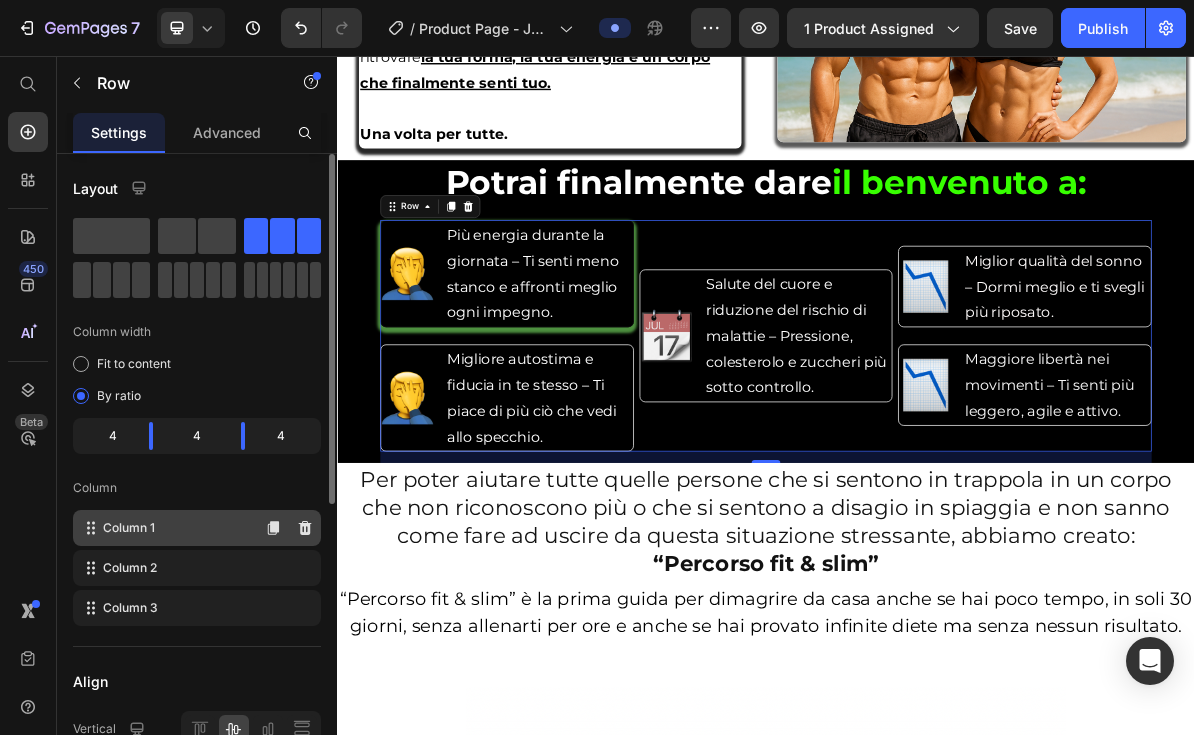 click on "Column 1" 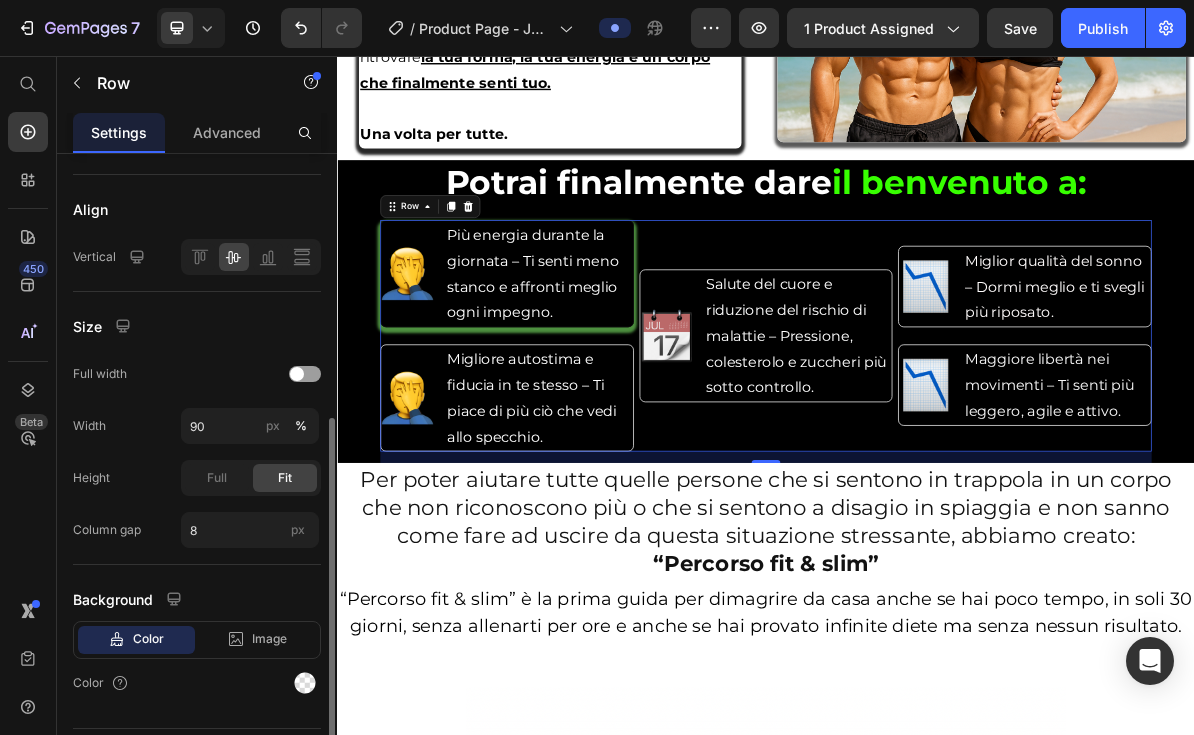 scroll, scrollTop: 523, scrollLeft: 0, axis: vertical 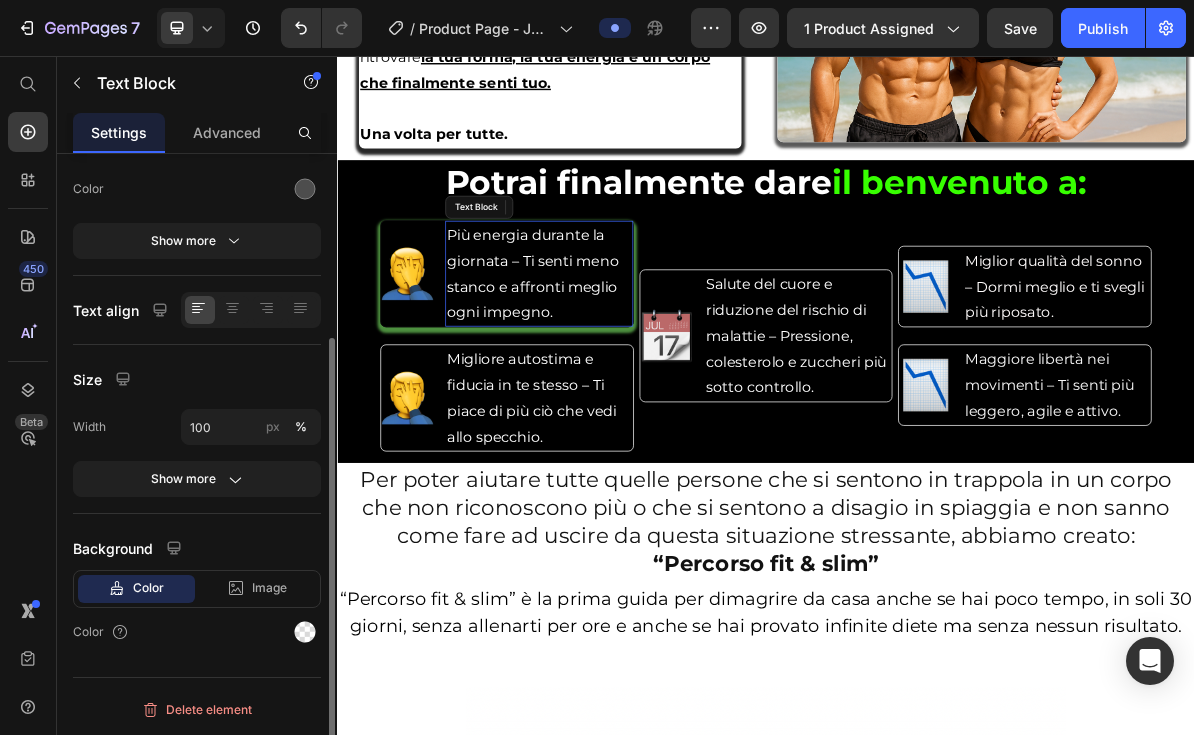 click on "Più energia durante la giornata – Ti senti meno stanco e affronti meglio ogni impegno." at bounding box center [610, 361] 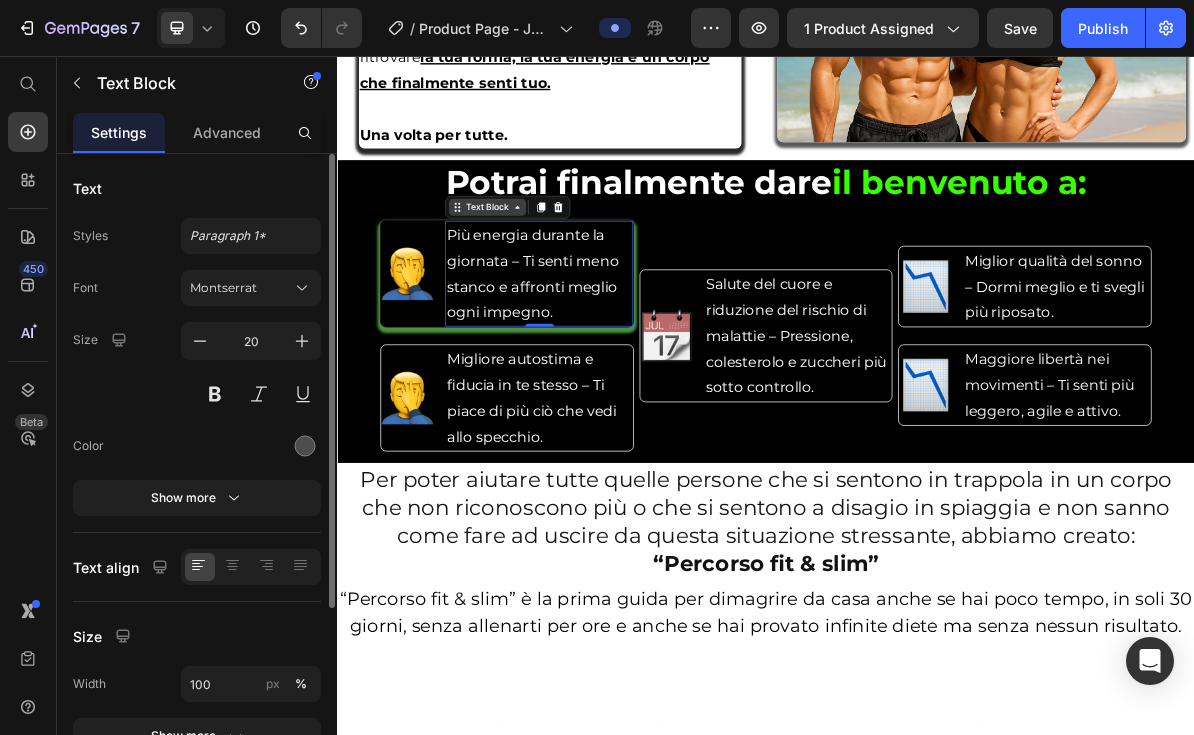 click on "Text Block" at bounding box center [547, 268] 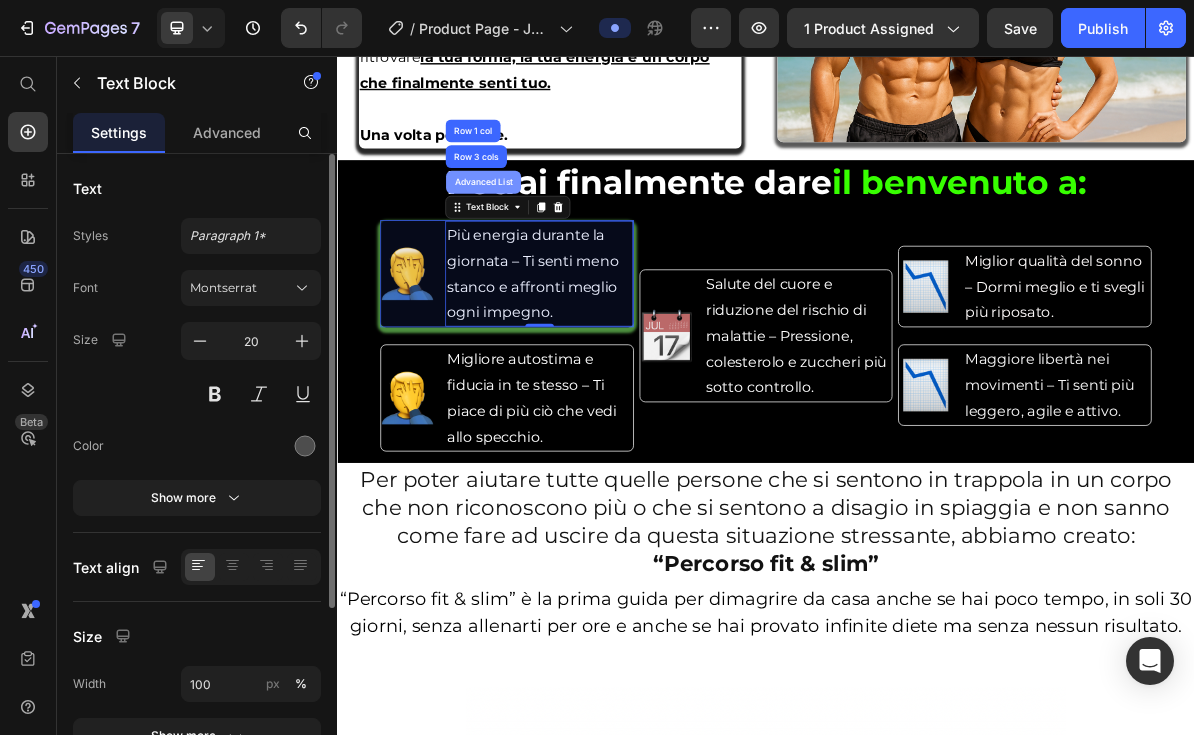 click on "Advanced List" at bounding box center (541, 233) 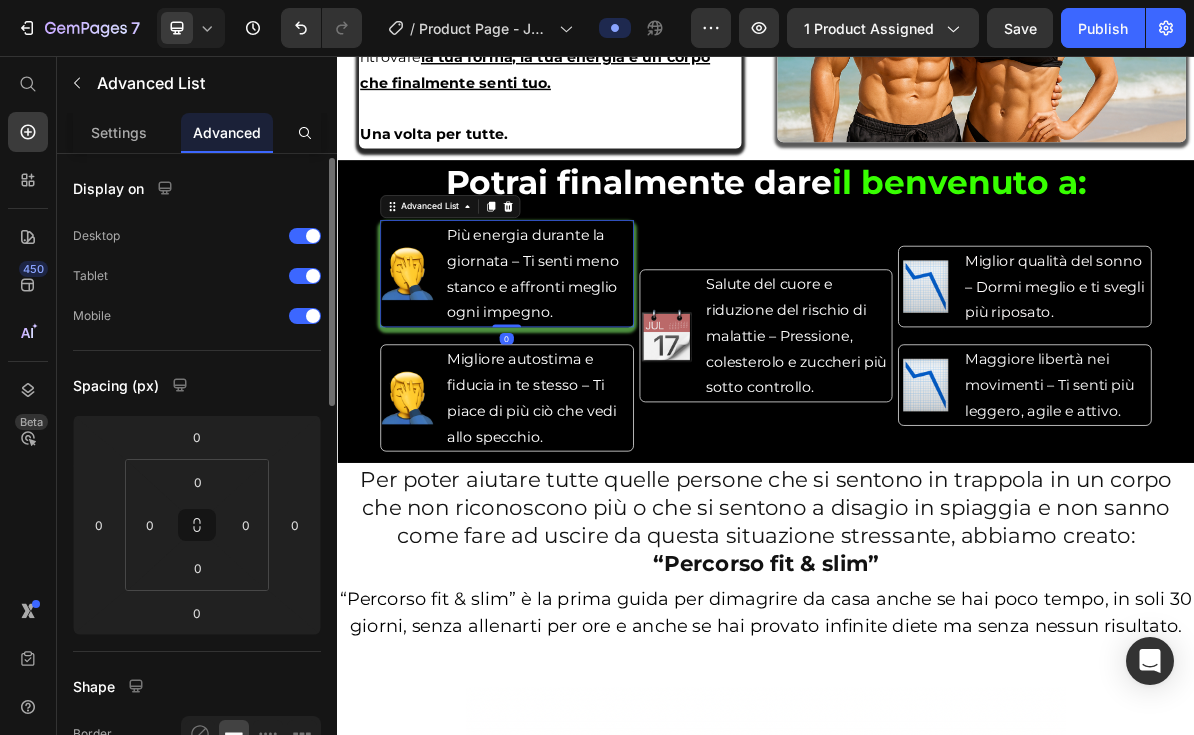 scroll, scrollTop: 71, scrollLeft: 0, axis: vertical 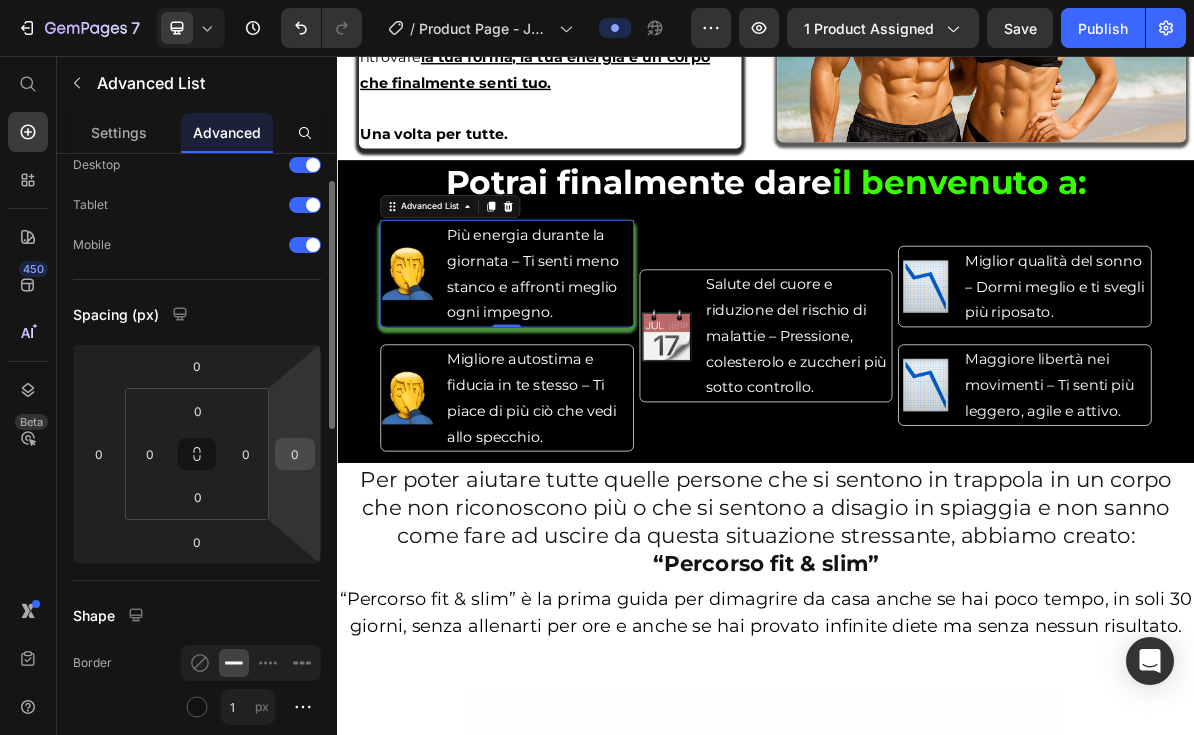 click on "0" at bounding box center (295, 454) 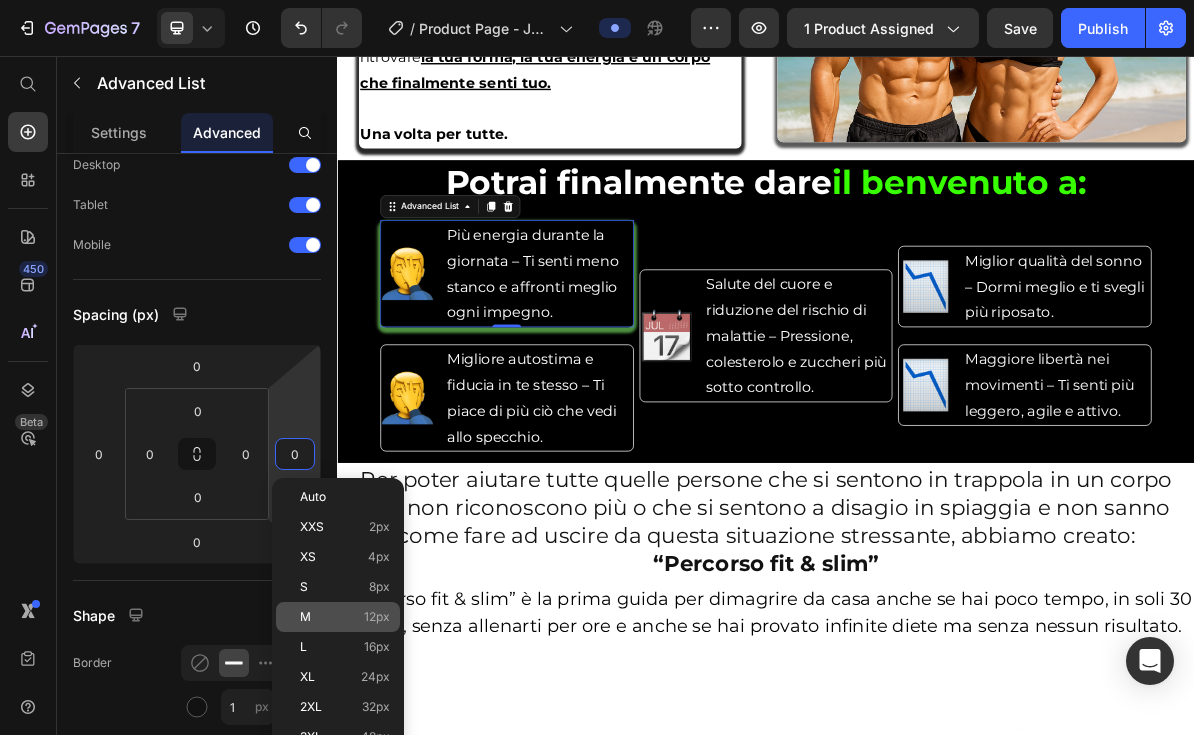 click on "M 12px" at bounding box center [345, 617] 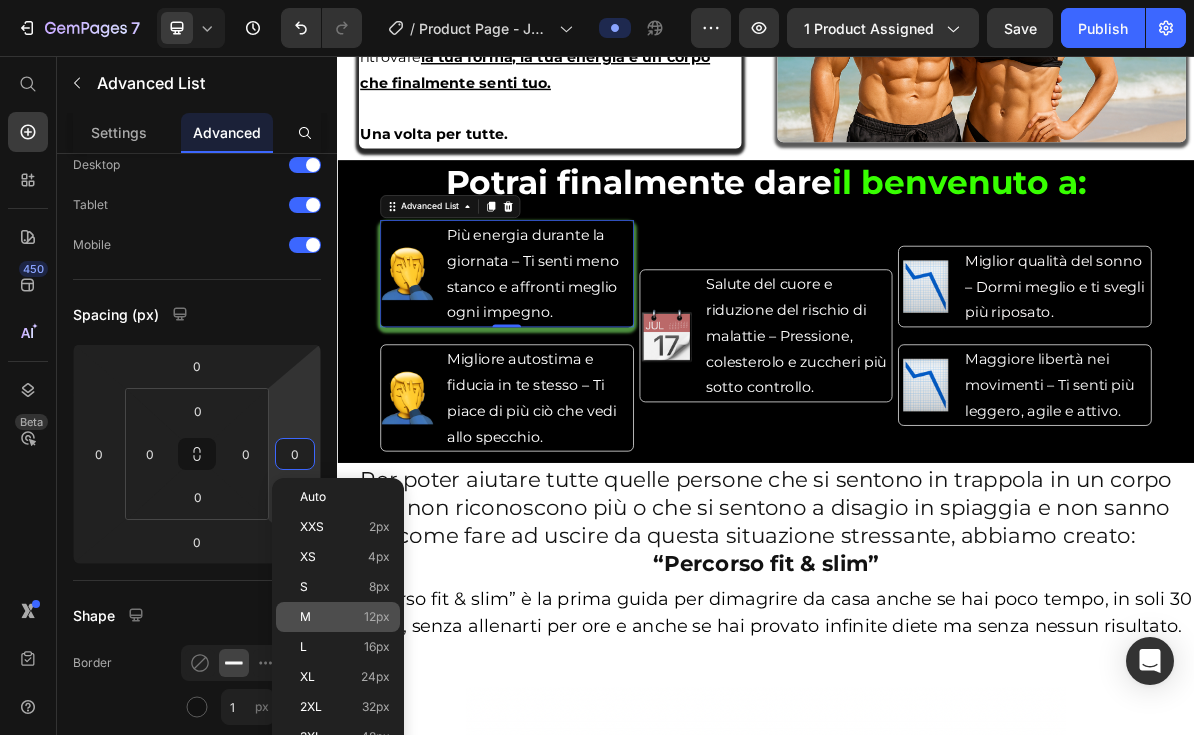 type on "12" 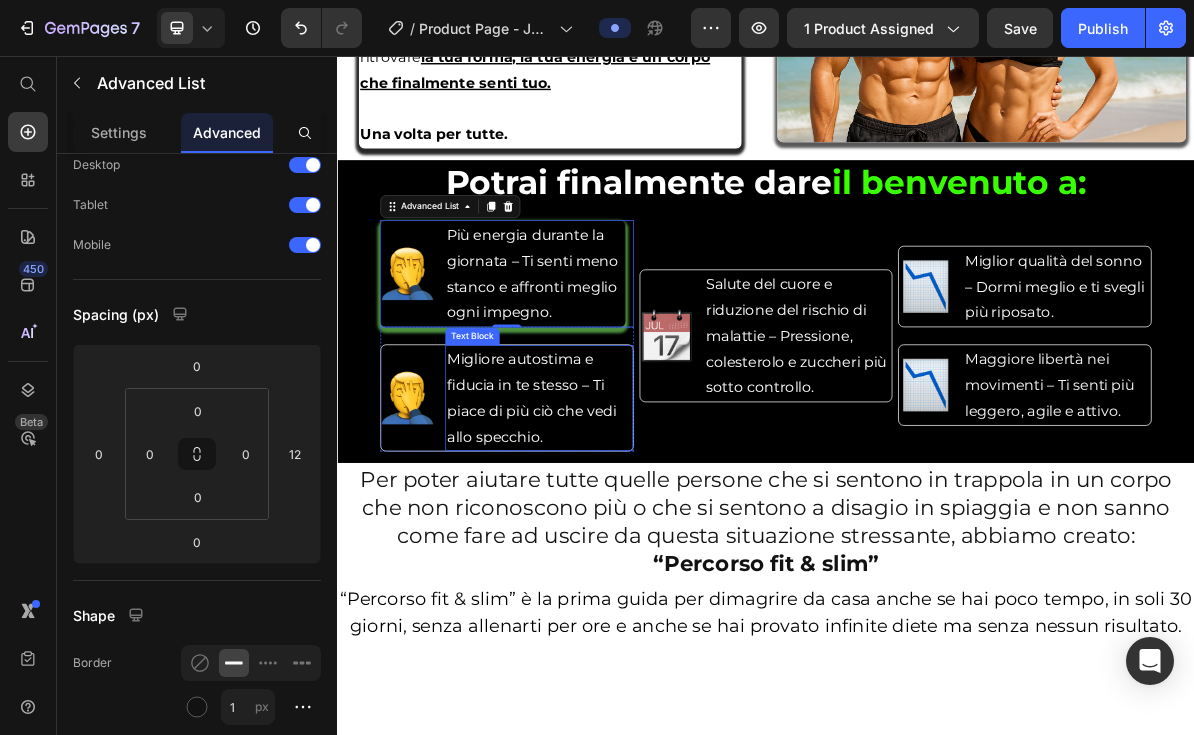 click on "Migliore autostima e fiducia in te stesso – Ti piace di più ciò che vedi allo specchio." at bounding box center [609, 535] 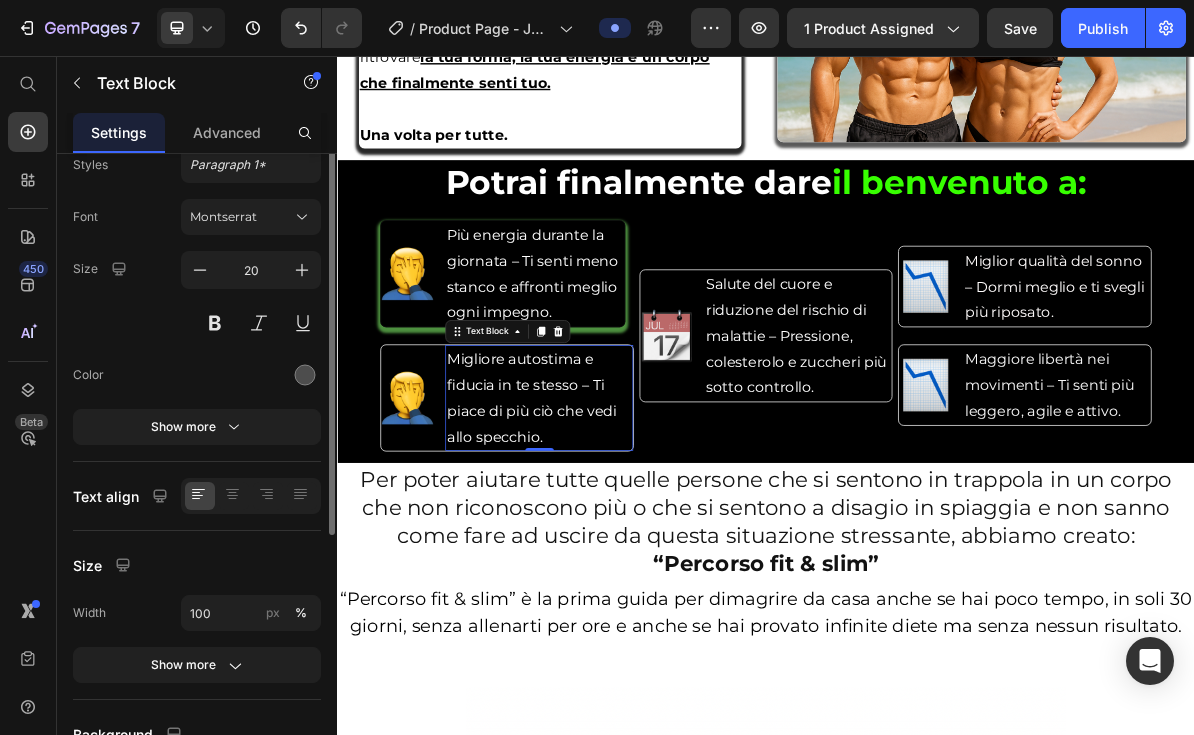 scroll, scrollTop: 0, scrollLeft: 0, axis: both 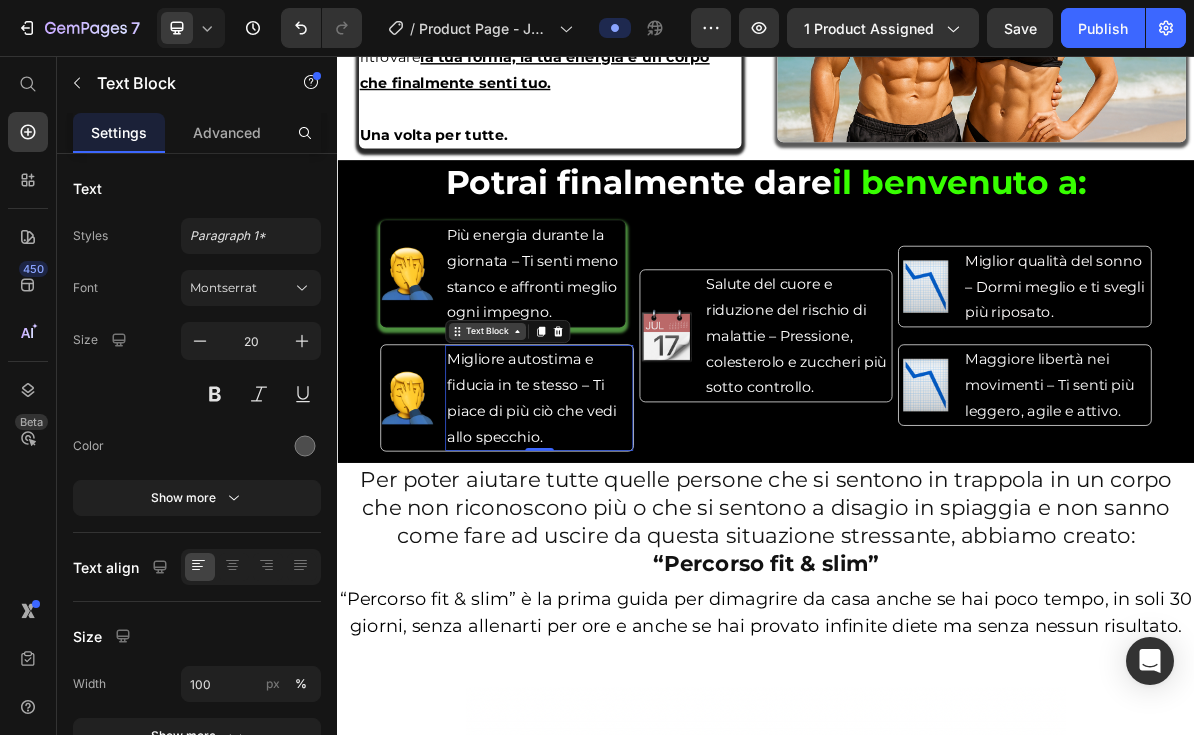 click on "Text Block" at bounding box center (547, 442) 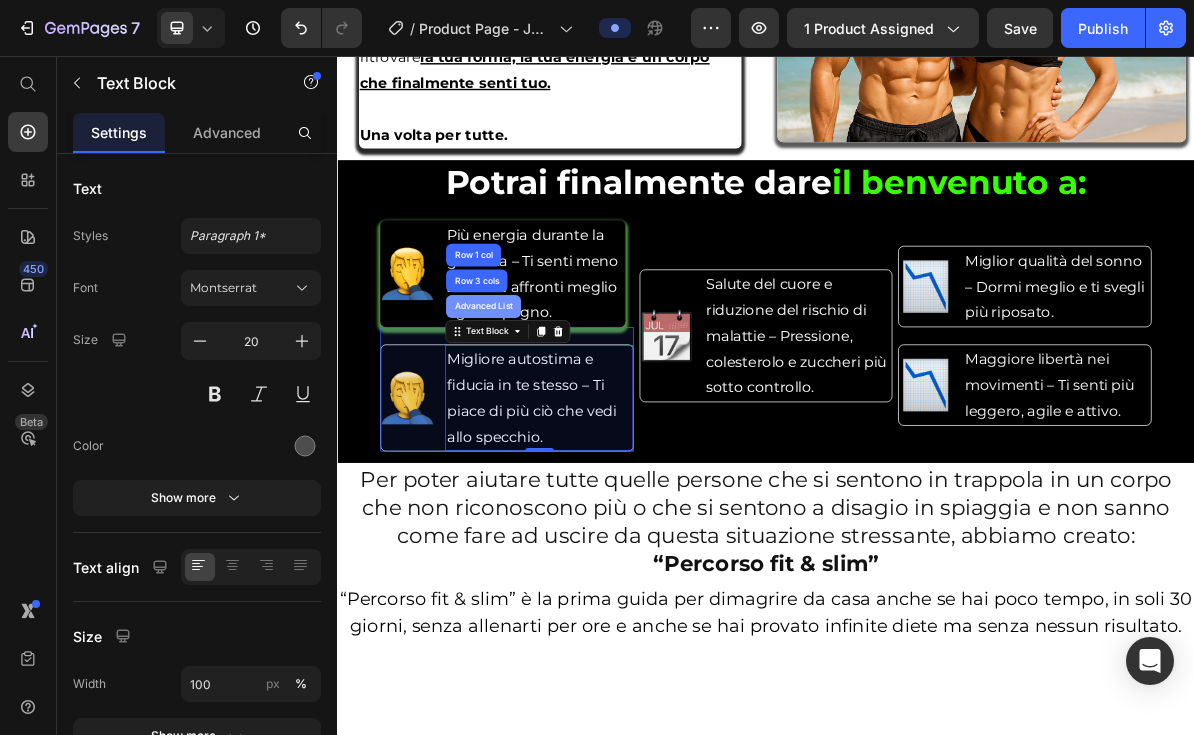 click on "Advanced List" at bounding box center [541, 407] 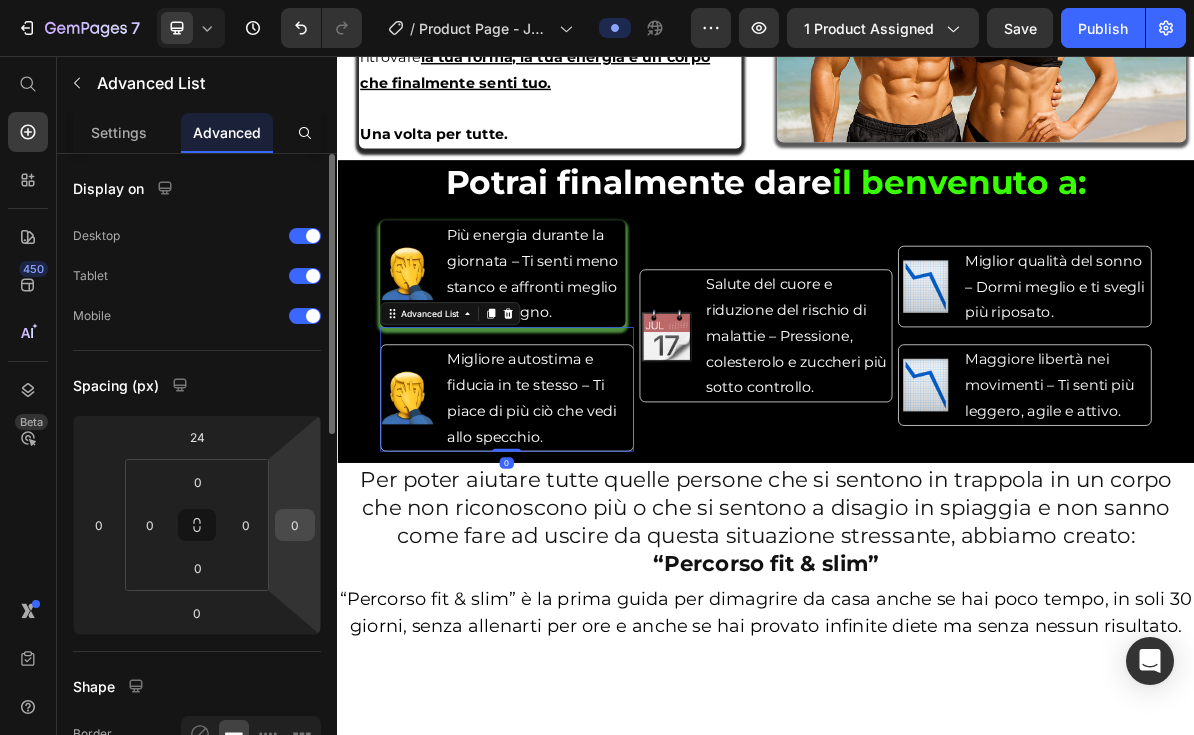 click on "0" at bounding box center (295, 525) 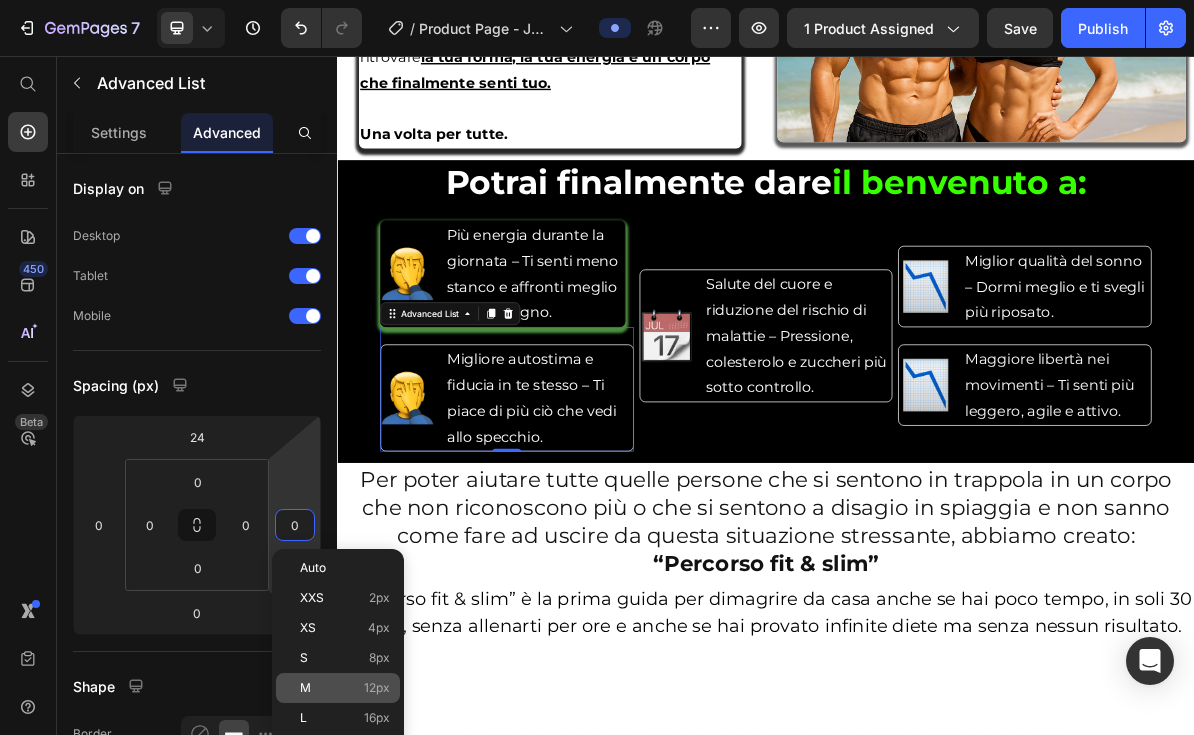 click on "M 12px" 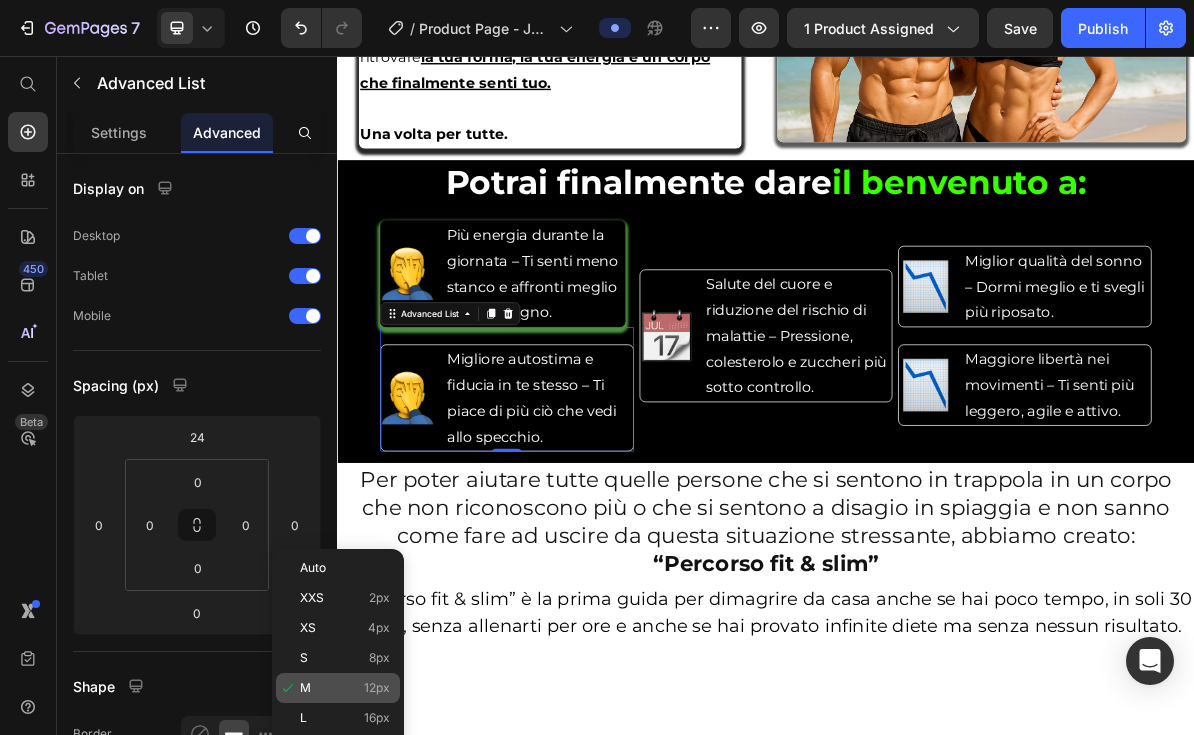 type on "12" 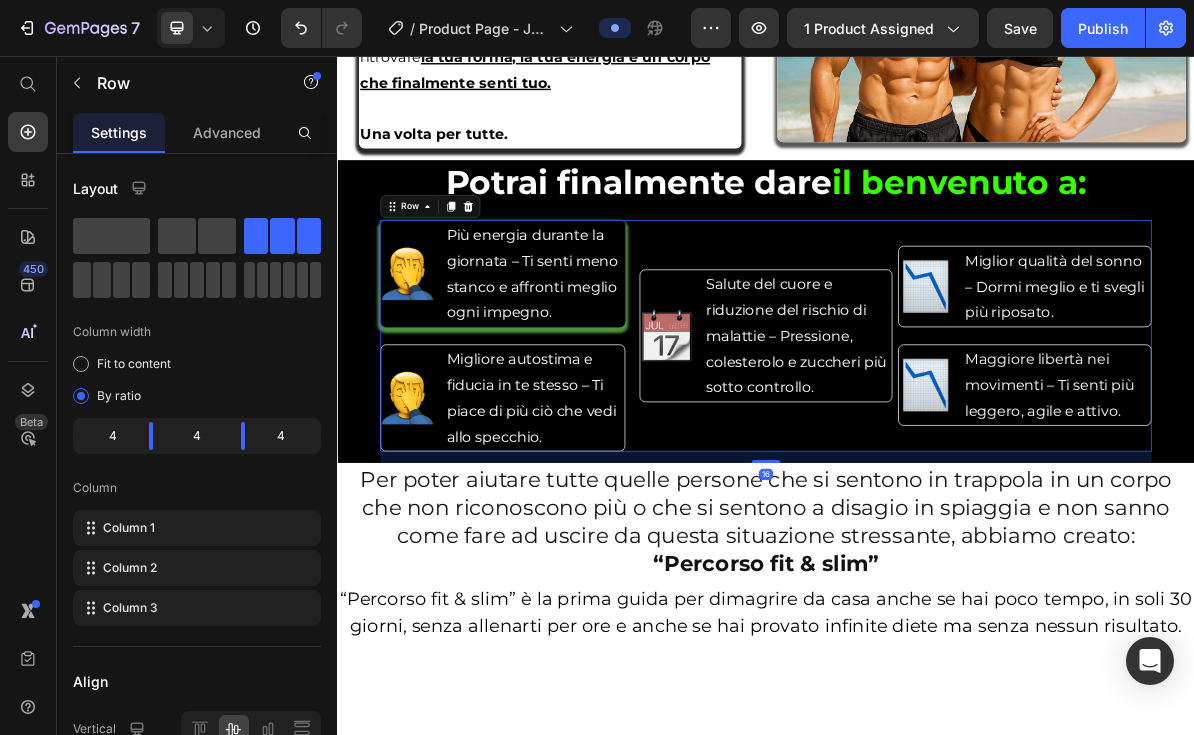 click on "Image Salute del cuore e riduzione del rischio di malattie – Pressione, colesterolo e zuccheri più sotto controllo. Text Block Advanced List" at bounding box center (937, 448) 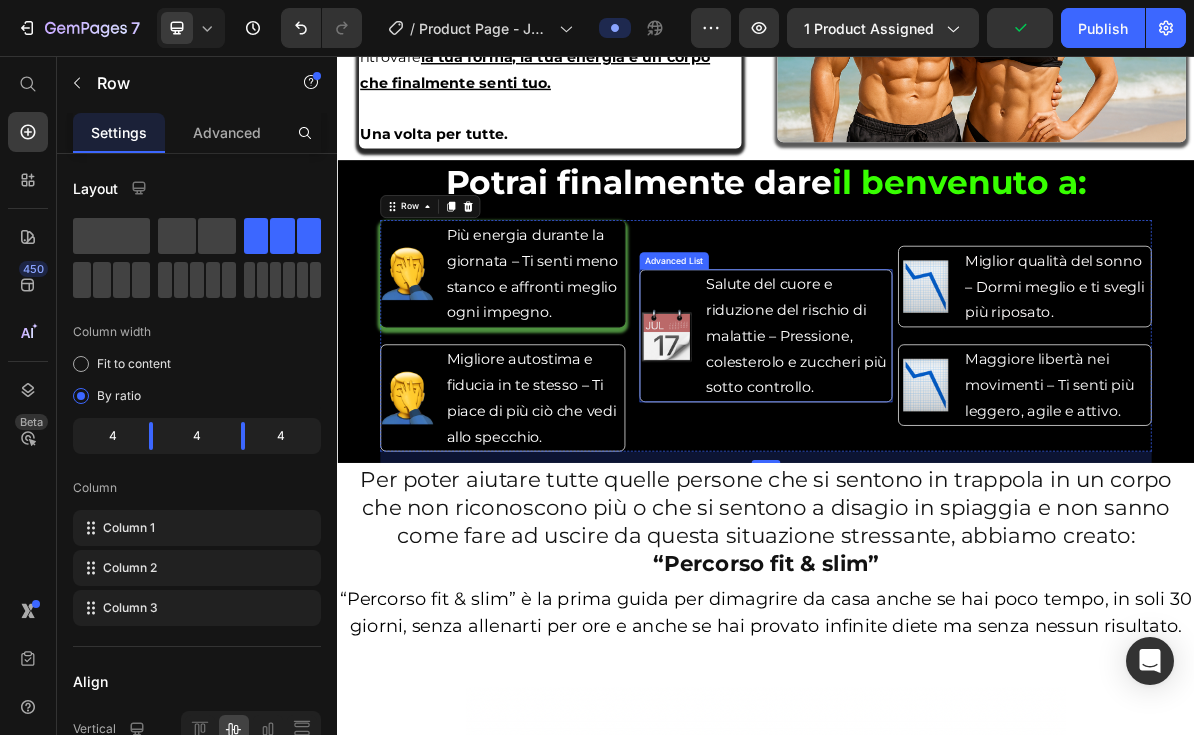 click on "Image Salute del cuore e riduzione del rischio di malattie – Pressione, colesterolo e zuccheri più sotto controllo. Text Block" at bounding box center (937, 448) 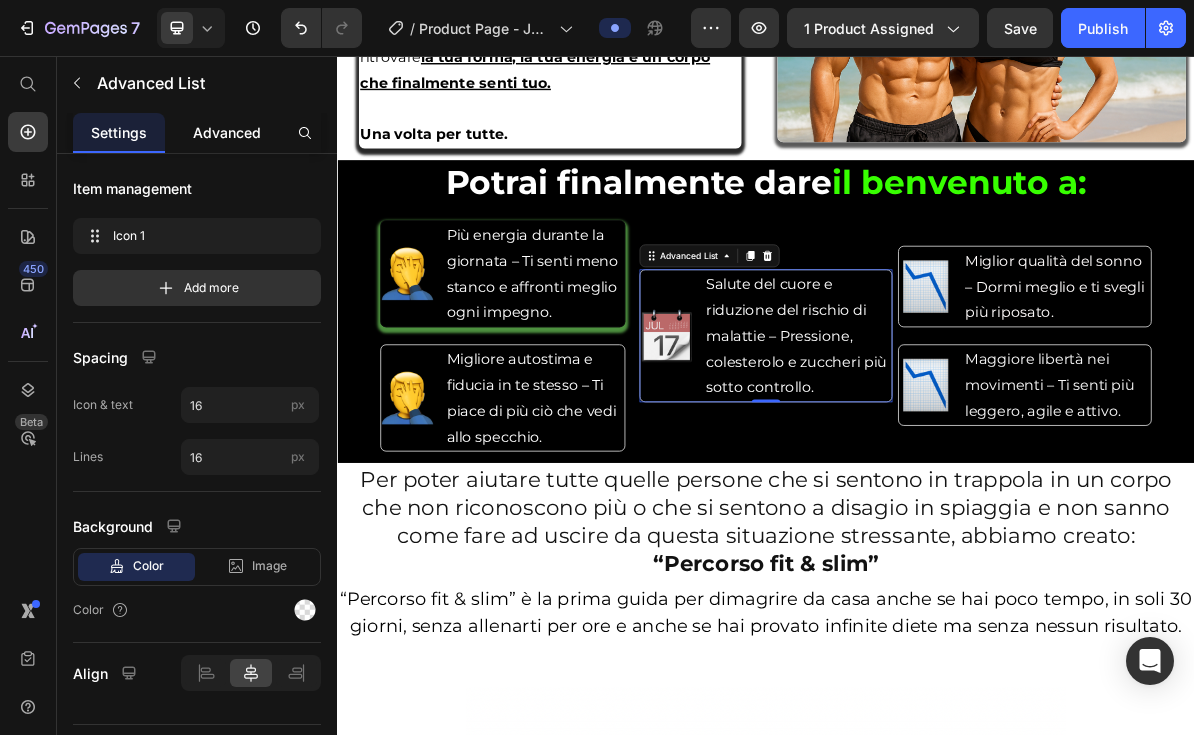 click on "Advanced" at bounding box center (227, 132) 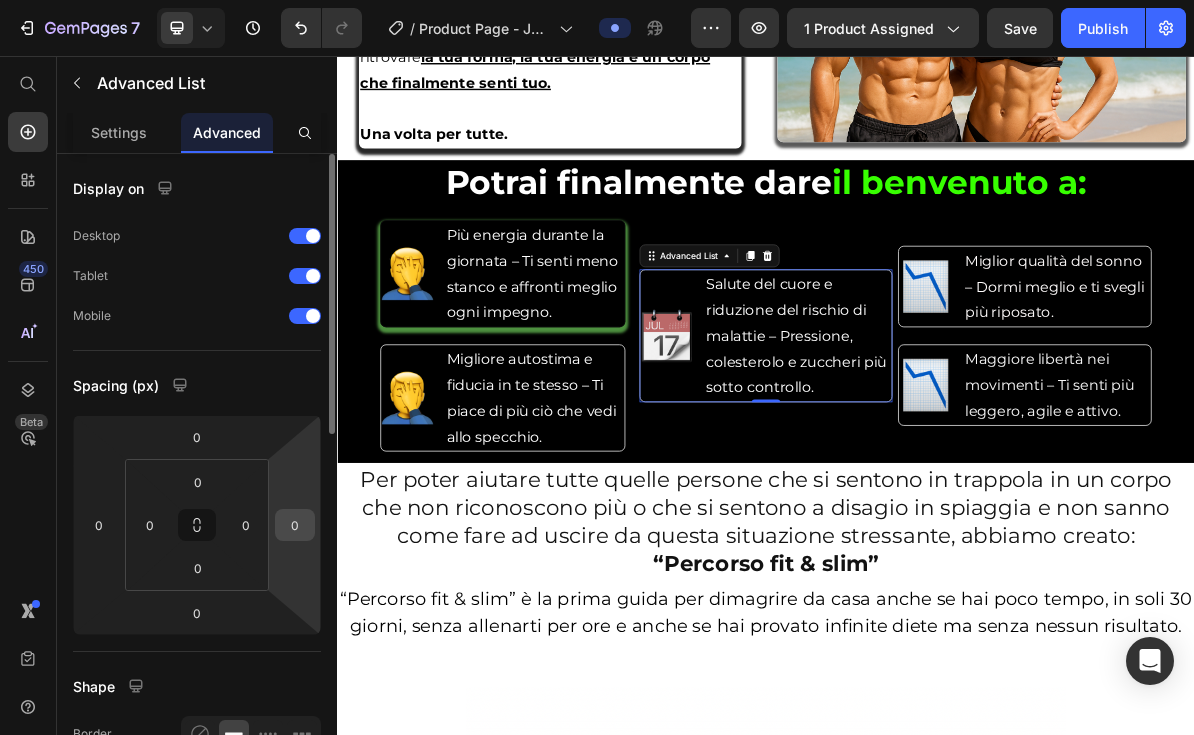click on "0" at bounding box center [295, 525] 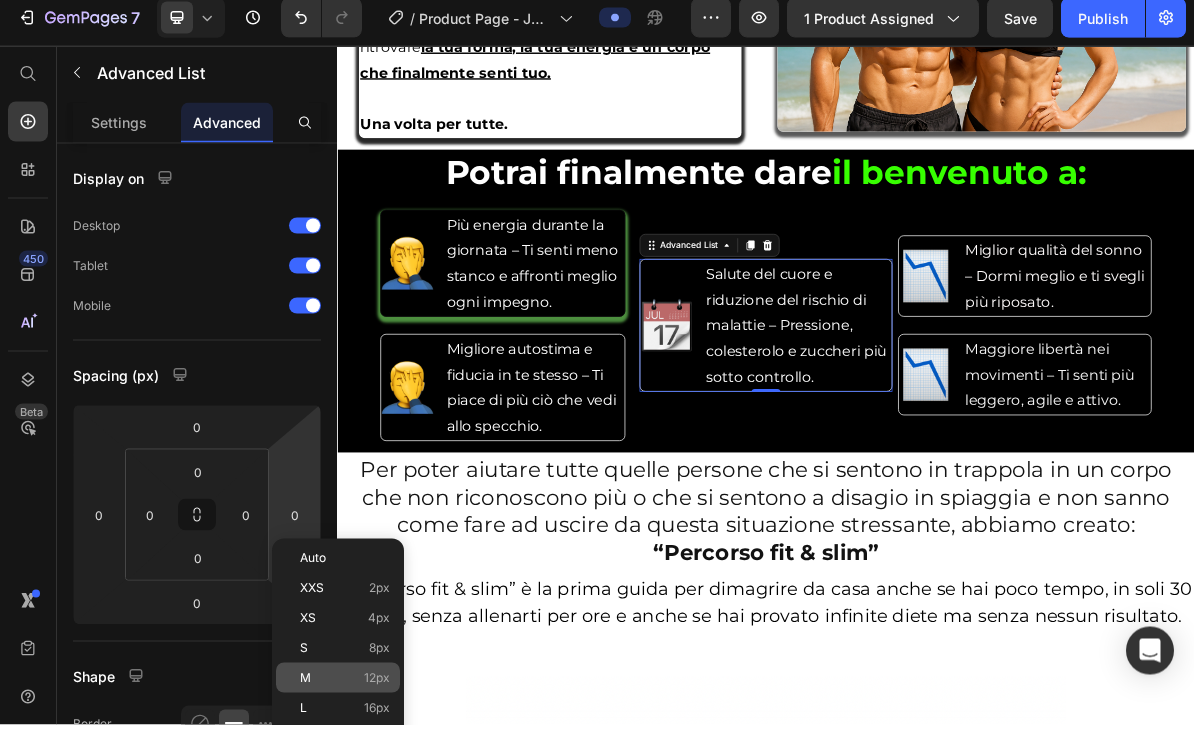 click on "M 12px" 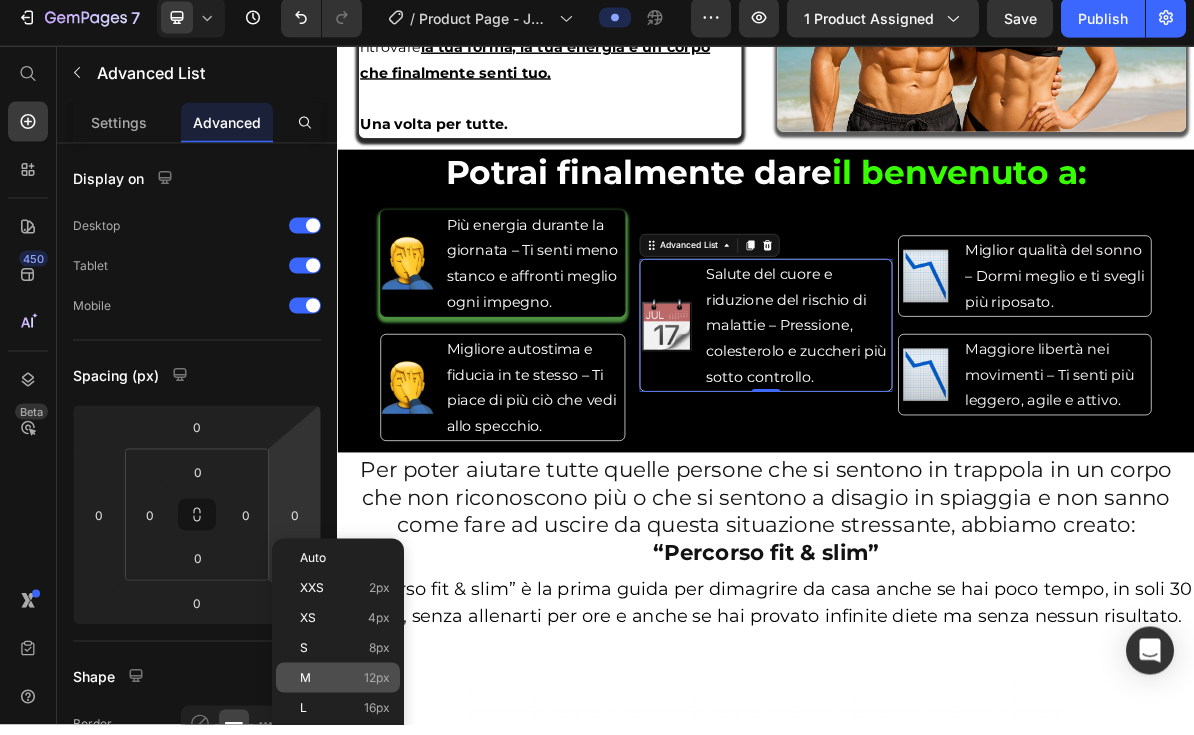 type on "12" 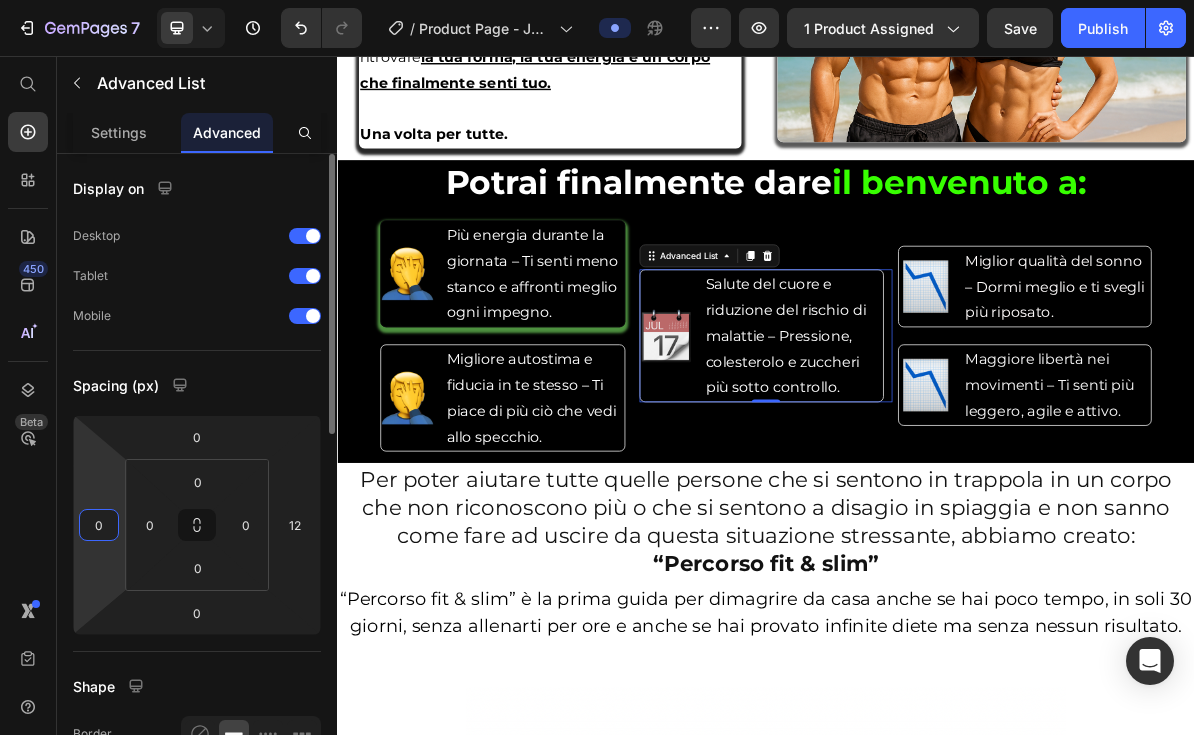 click on "0" at bounding box center (99, 525) 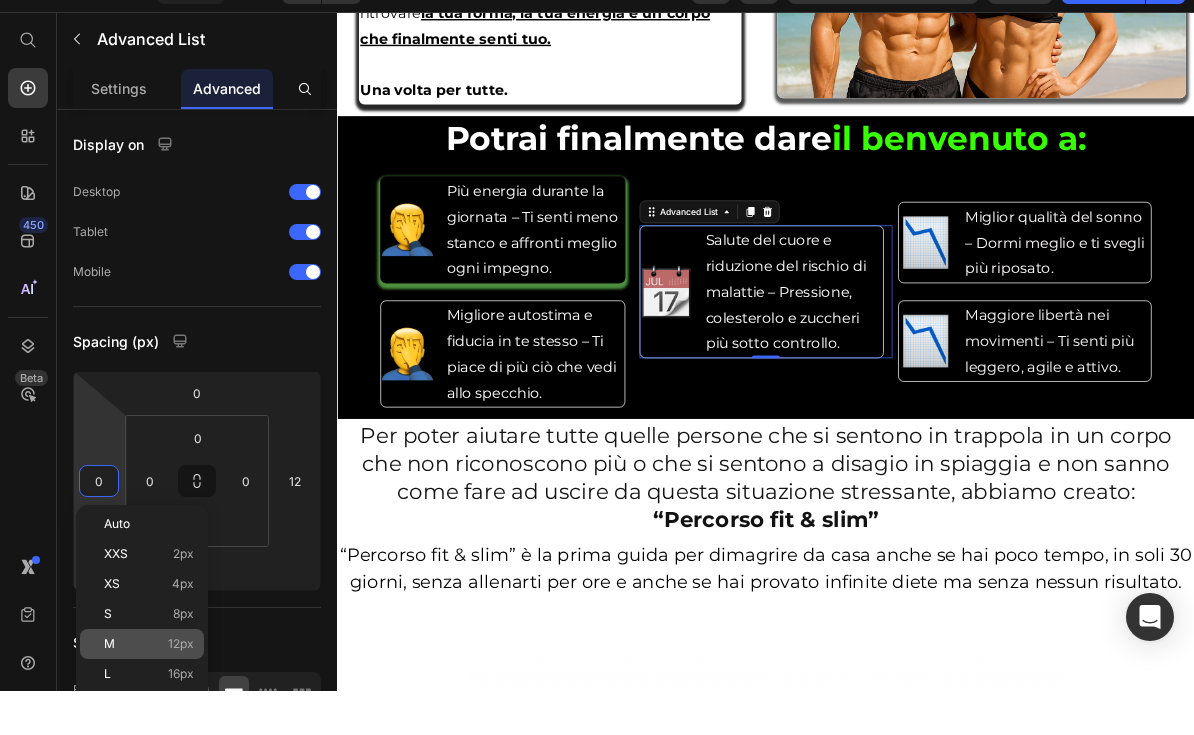 click on "M 12px" 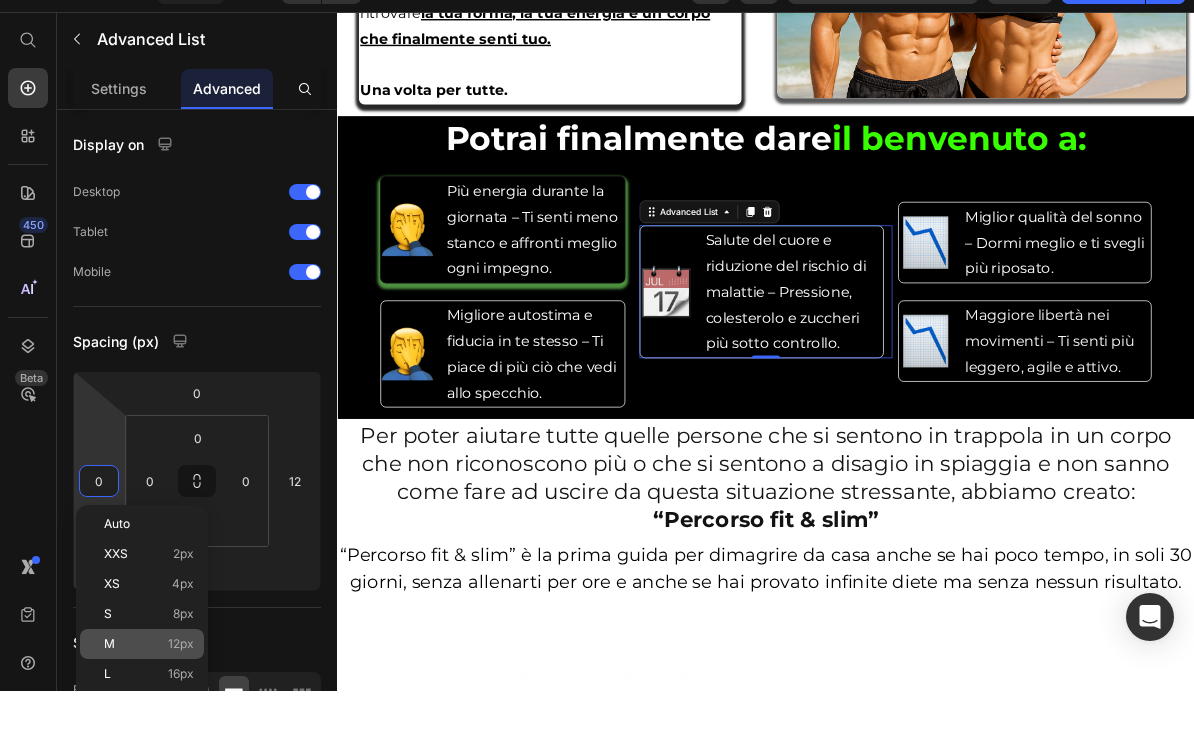 type on "12" 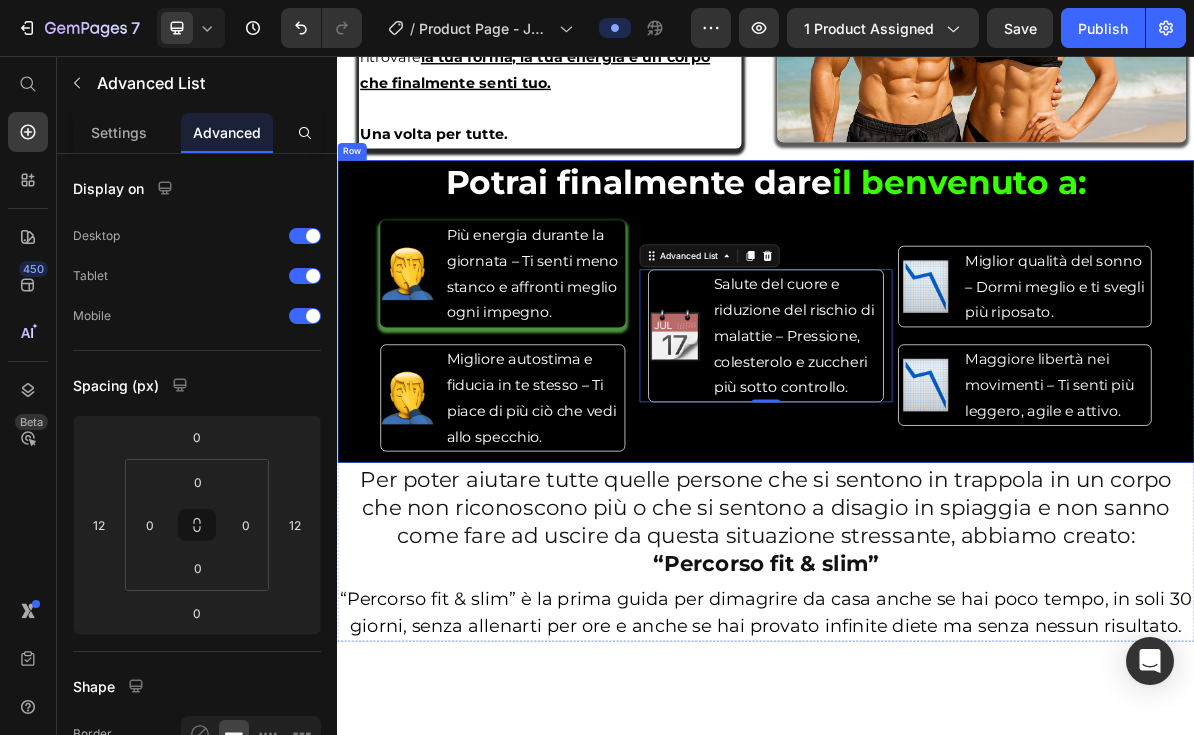 click on "Image Salute del cuore e riduzione del rischio di malattie – Pressione, colesterolo e zuccheri più sotto controllo. Text Block Advanced List   0" at bounding box center [937, 448] 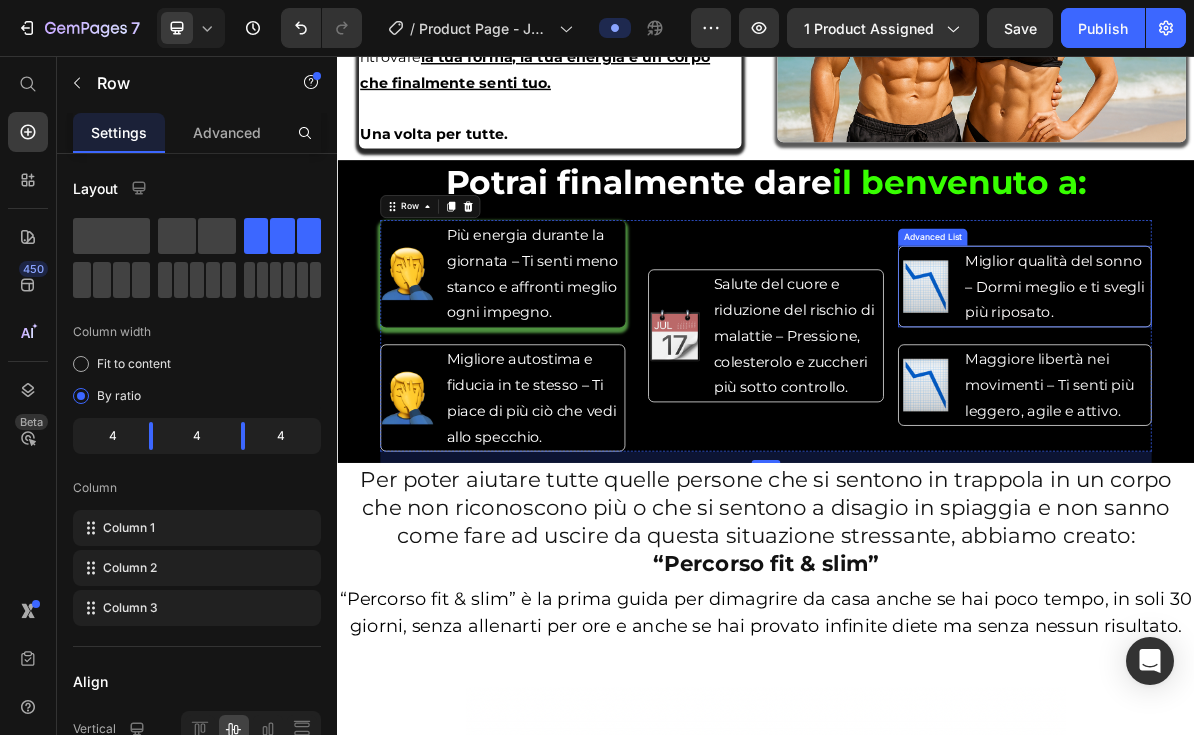 click on "Image Miglior qualità del sonno – Dormi meglio e ti svegli più riposato. Text" at bounding box center [1299, 379] 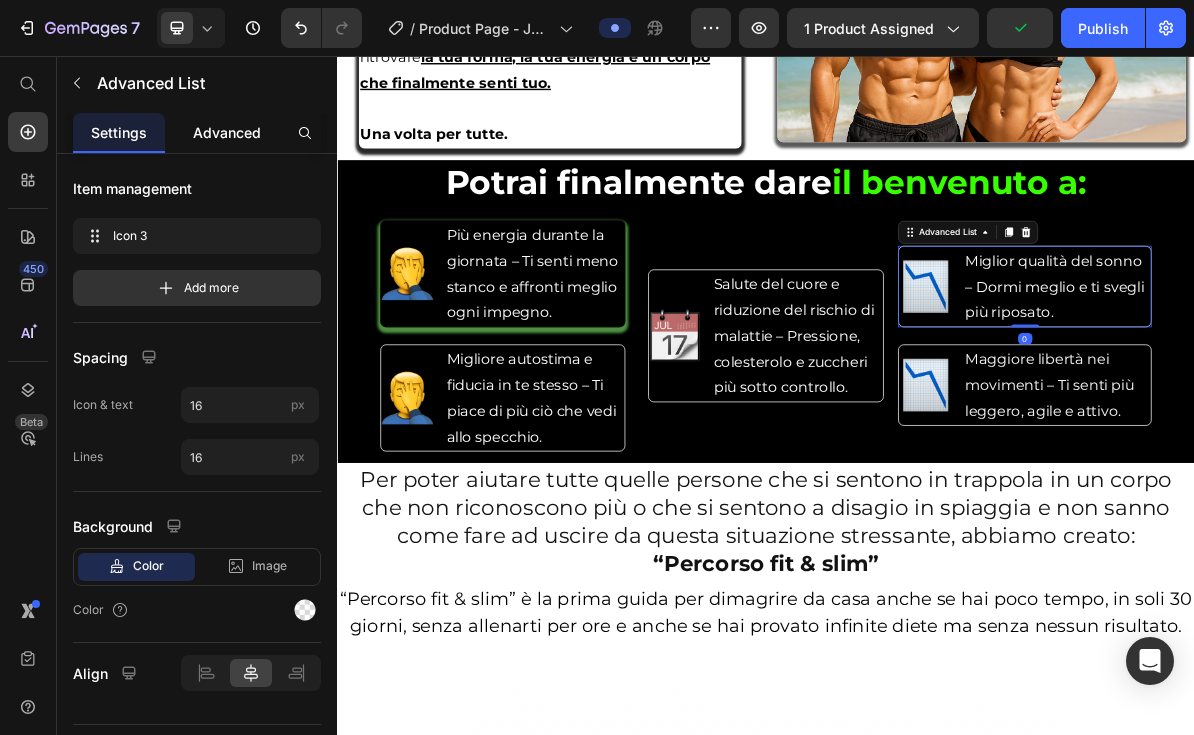 click on "Advanced" at bounding box center (227, 132) 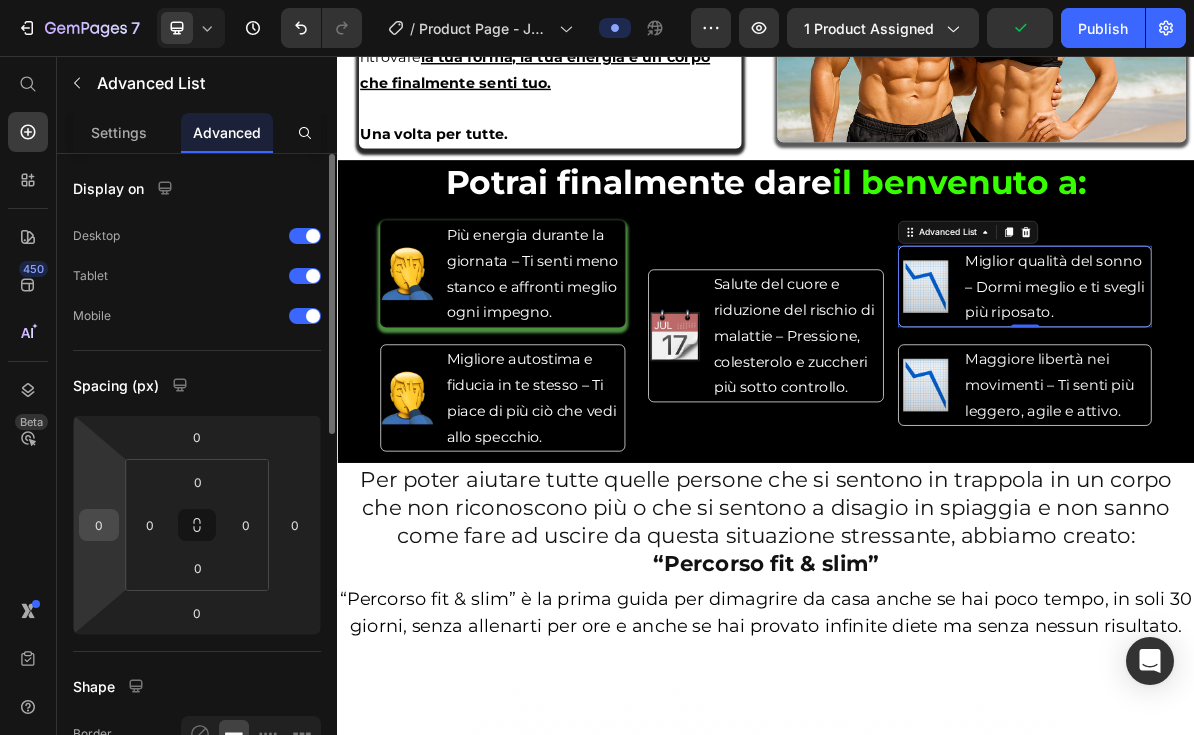 click on "0" at bounding box center [99, 525] 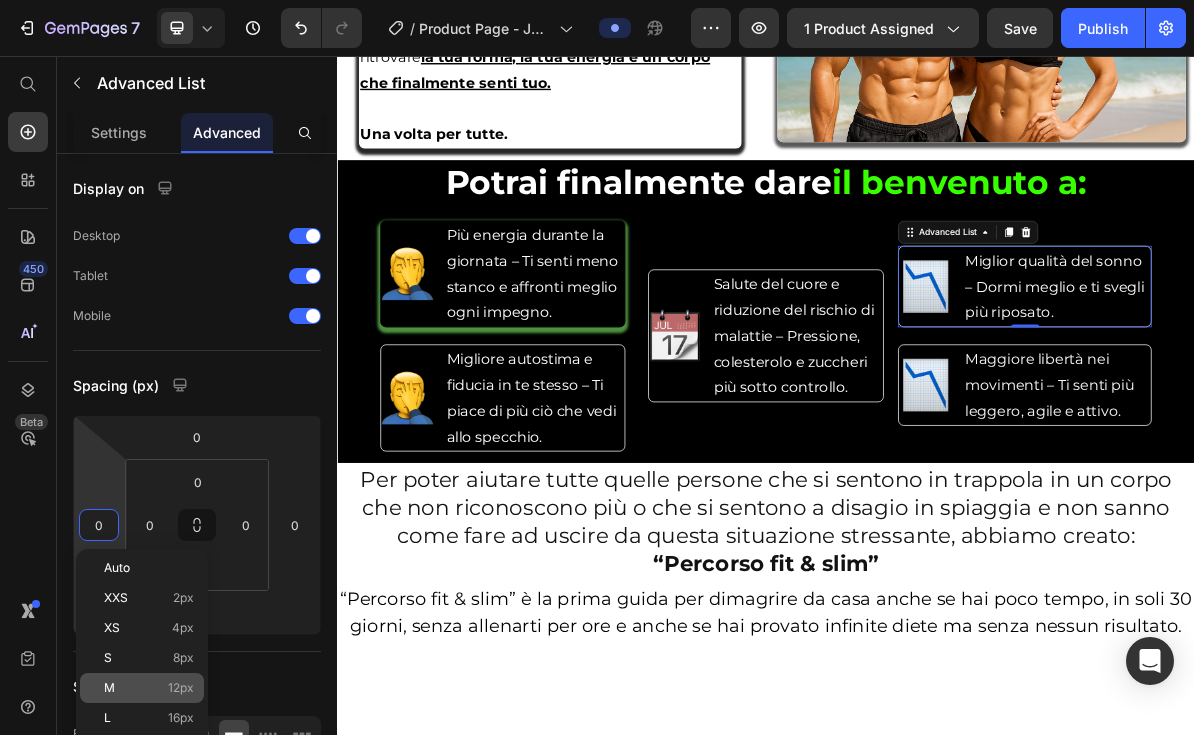 click on "M 12px" 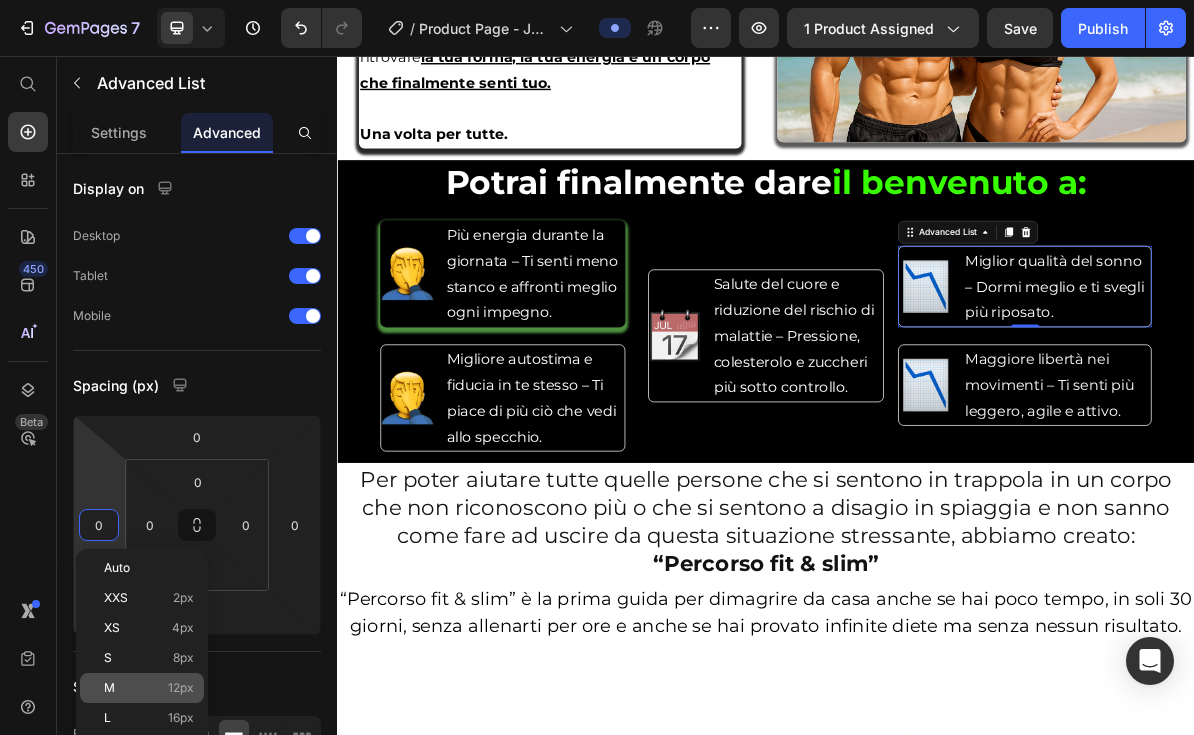 type on "12" 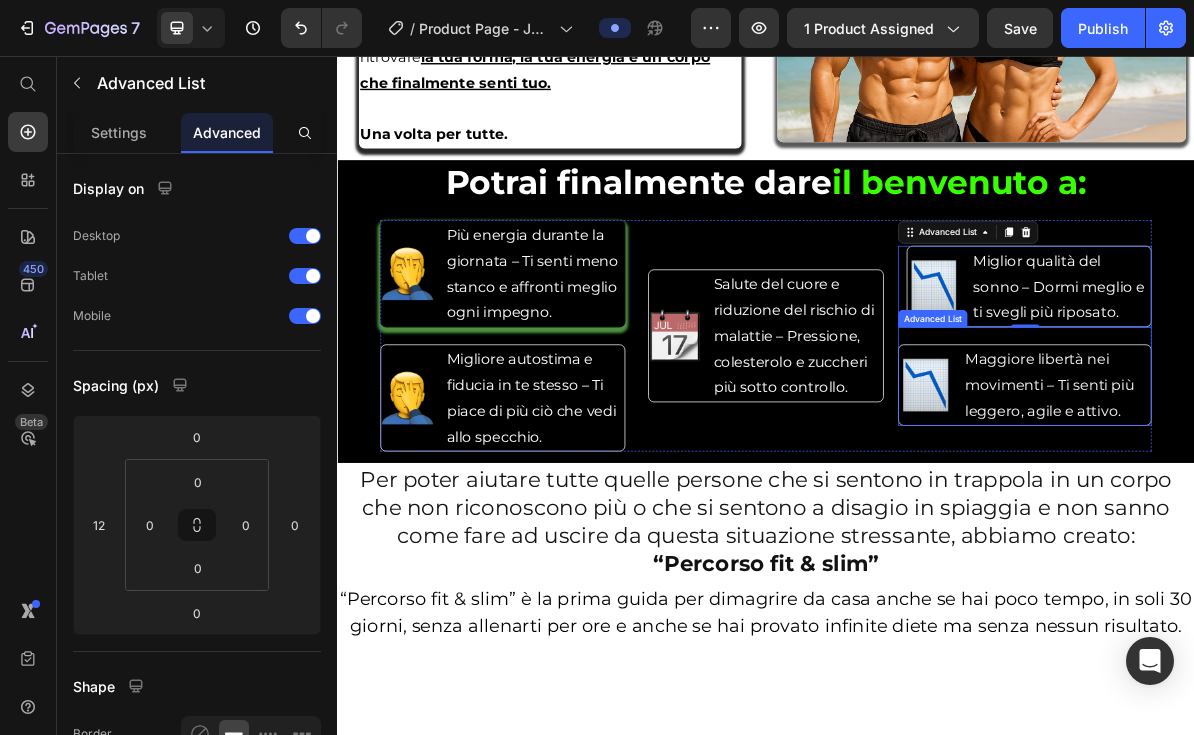 click on "Image Maggiore libertà nei movimenti – Ti senti più leggero, agile e attivo. Text" at bounding box center [1299, 517] 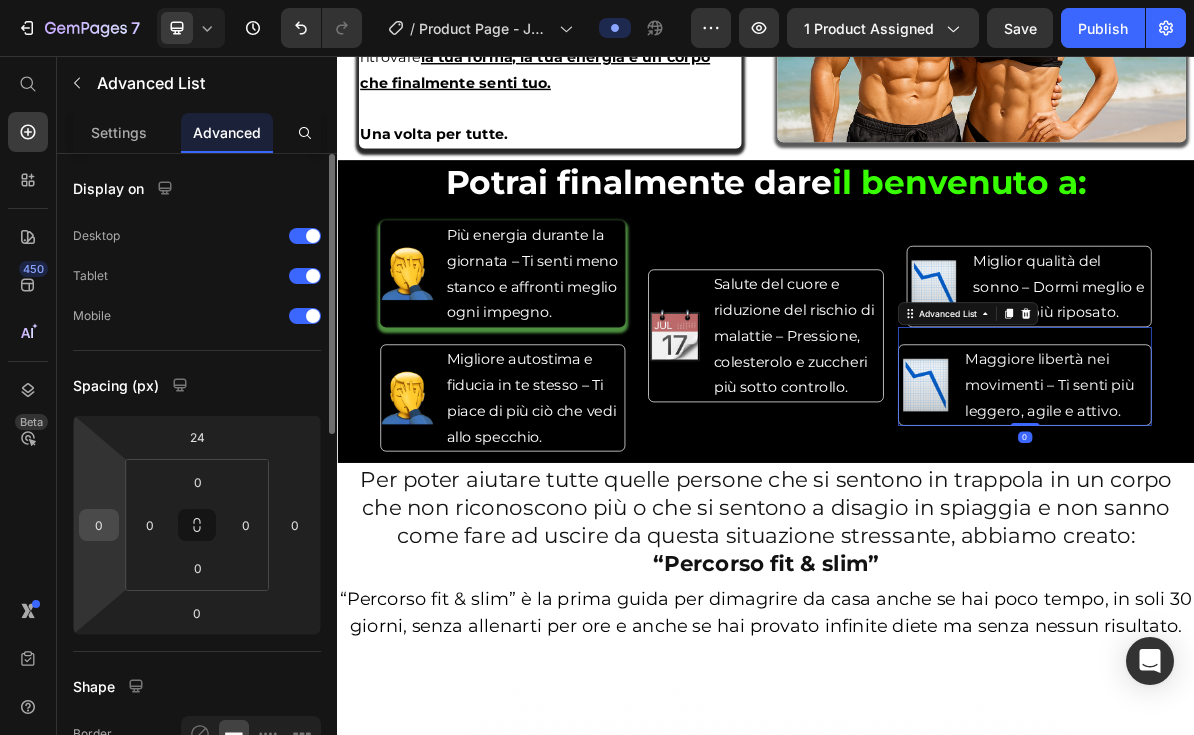 click on "0" at bounding box center [99, 525] 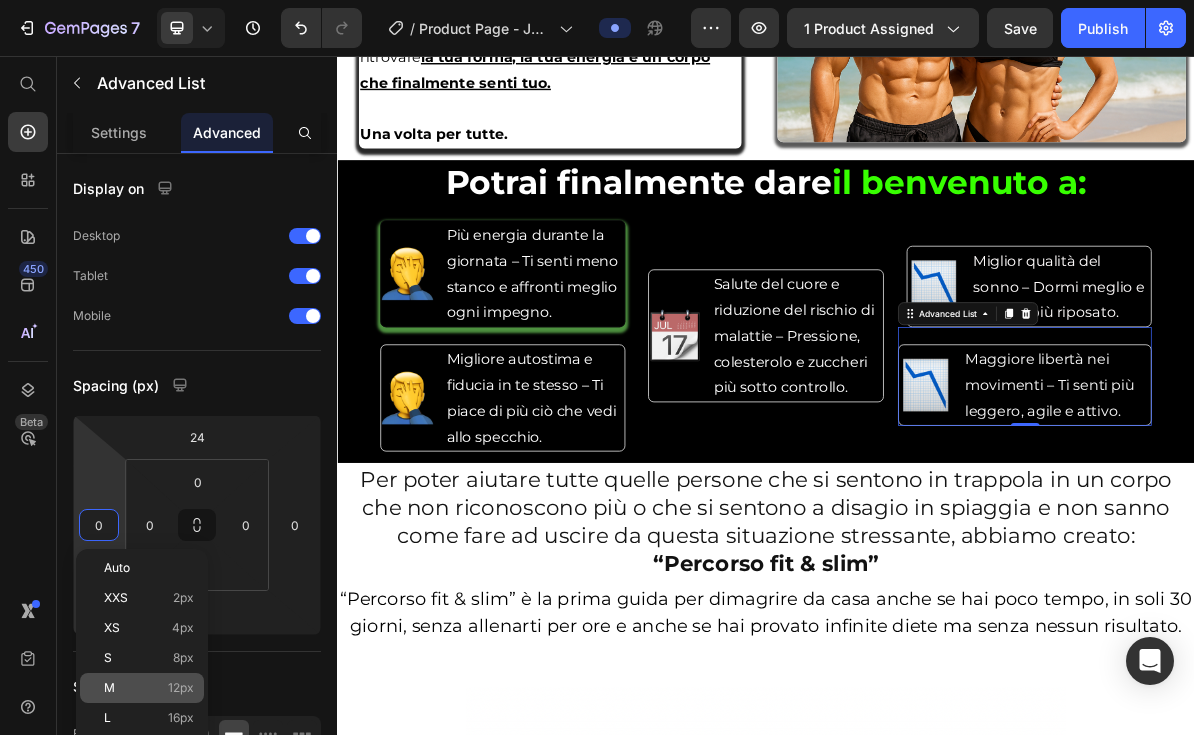 click on "M 12px" at bounding box center (149, 688) 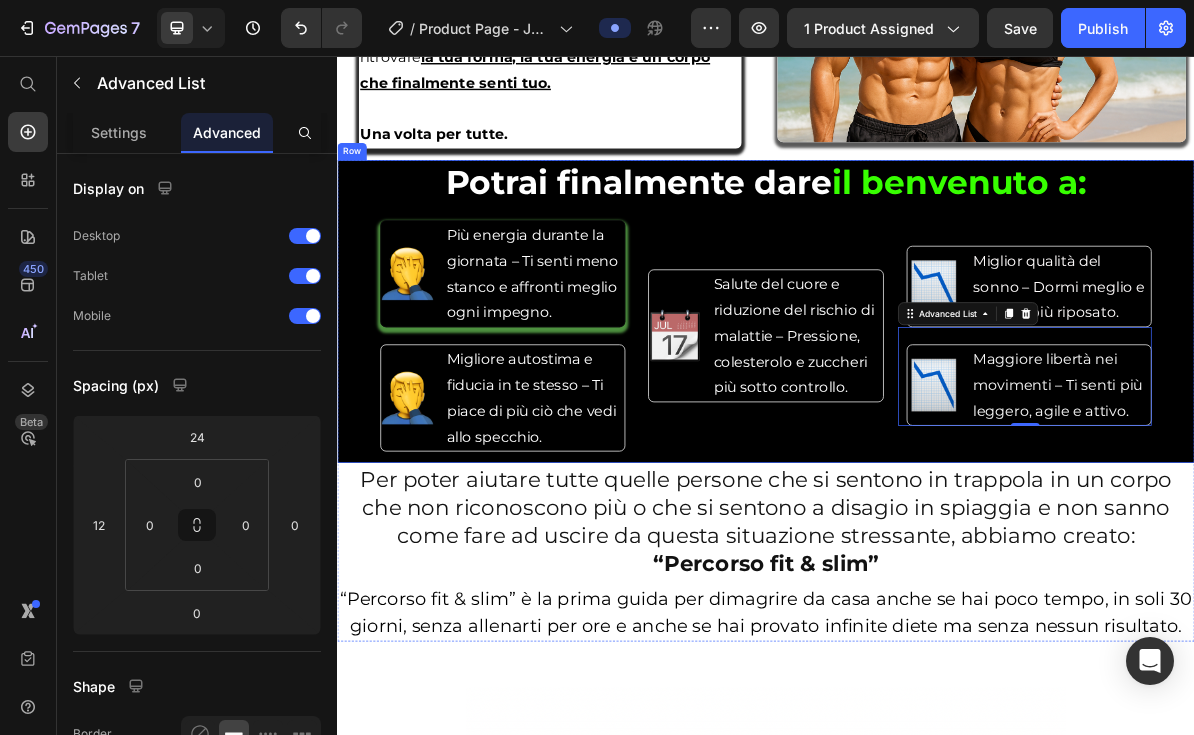 click on "Image Salute del cuore e riduzione del rischio di malattie – Pressione, colesterolo e zuccheri più sotto controllo. Text Block Advanced List" at bounding box center [937, 448] 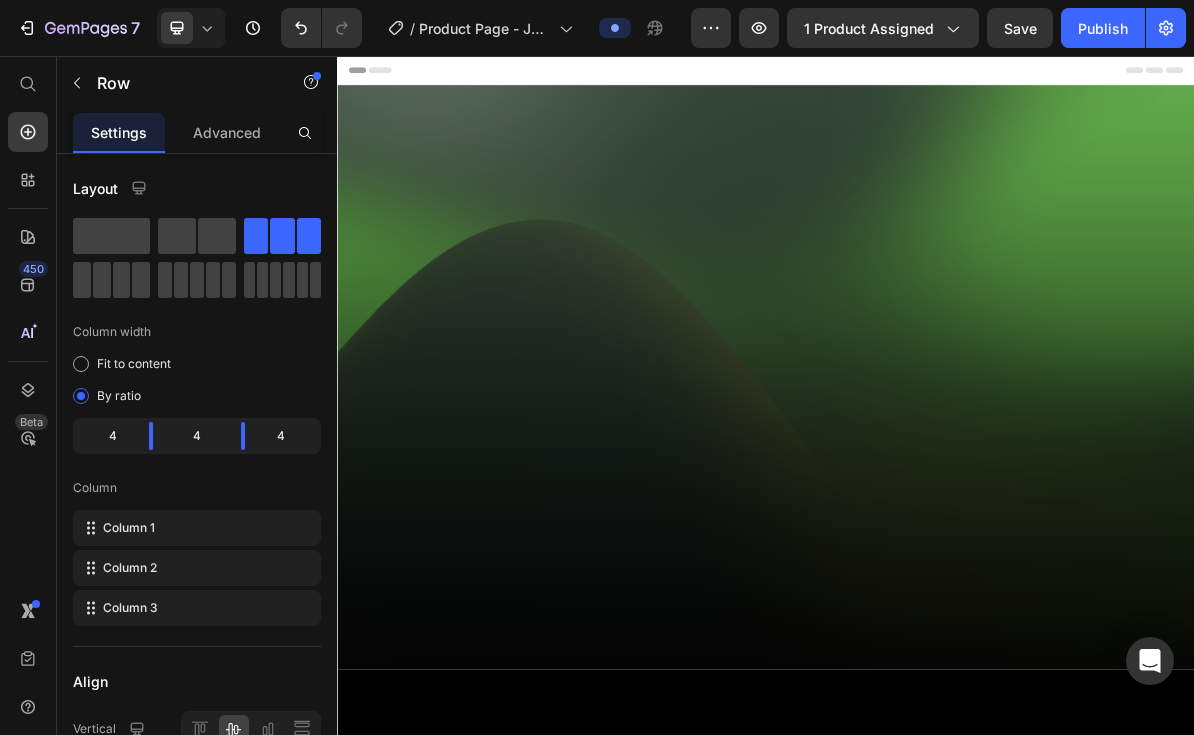 scroll, scrollTop: 4055, scrollLeft: 0, axis: vertical 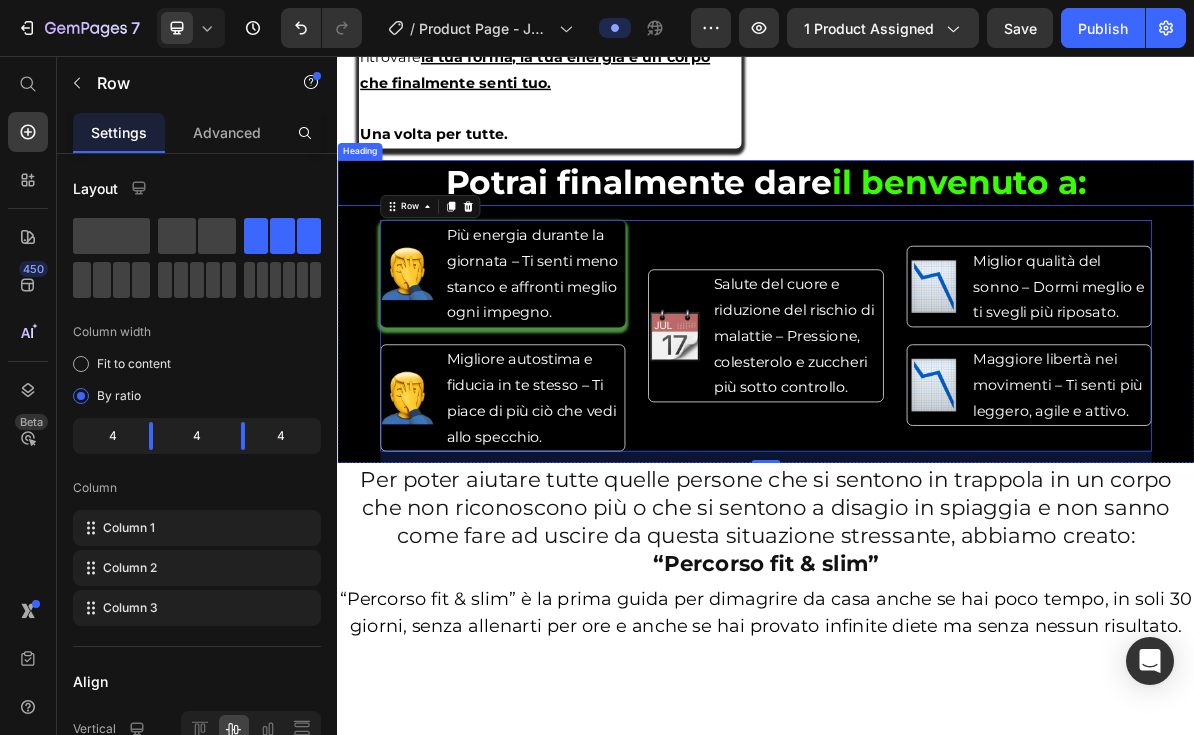 click on "Potrai finalmente dare" at bounding box center (759, 233) 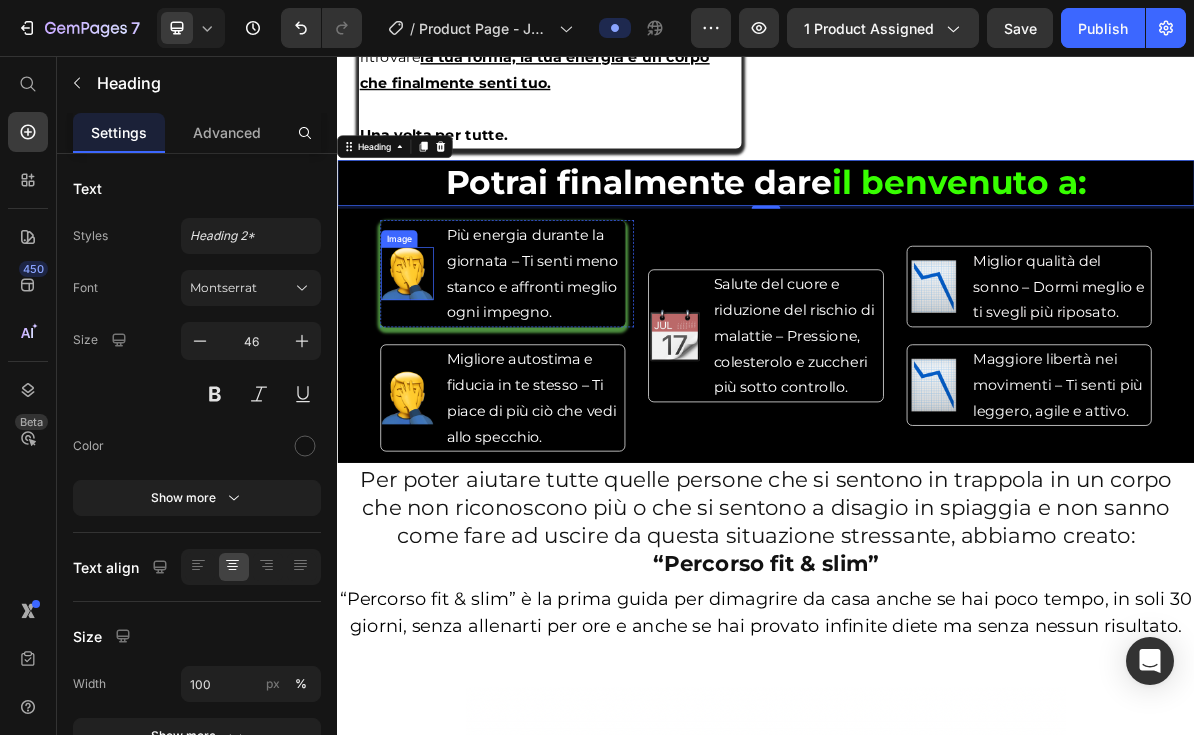 click at bounding box center [435, 361] 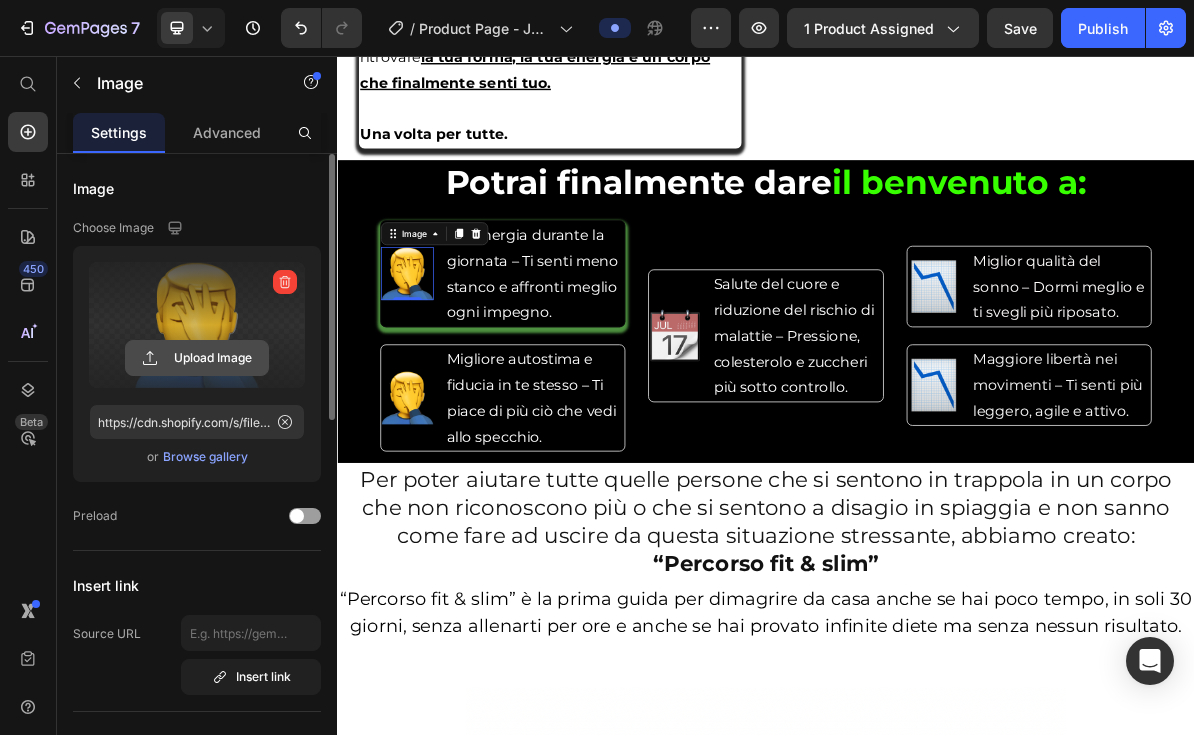 click 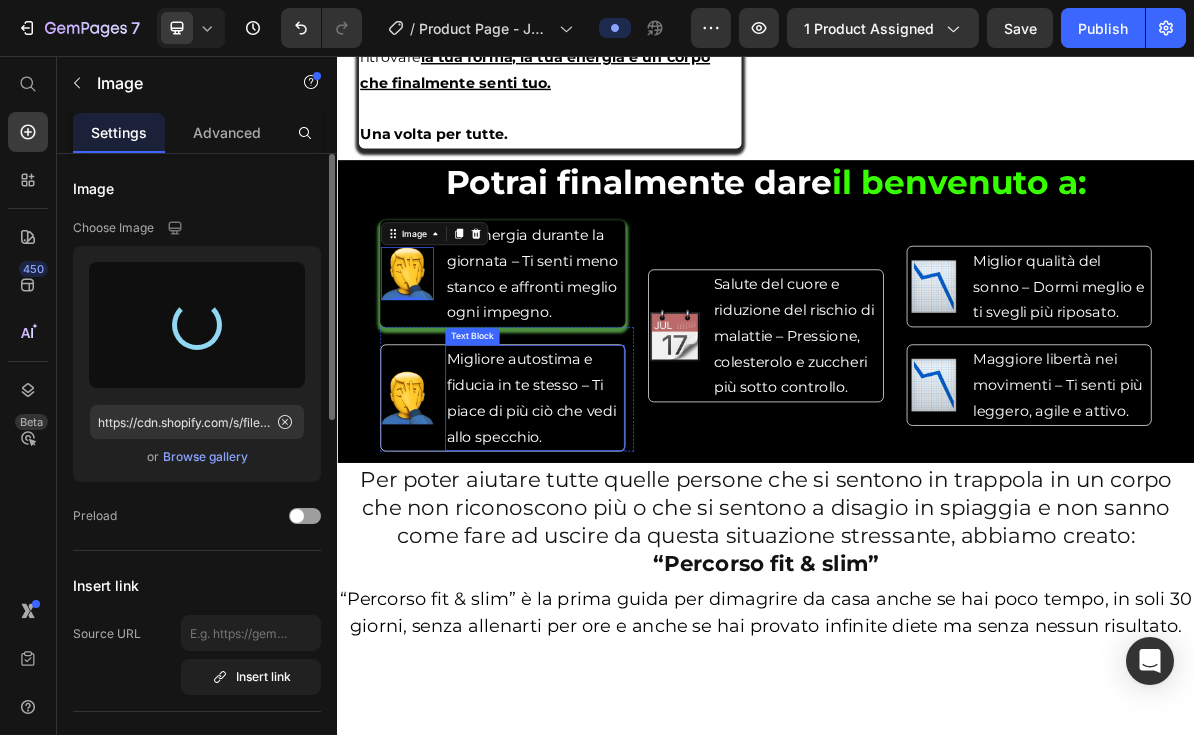 type on "https://cdn.shopify.com/s/files/1/0969/9439/4376/files/gempages_570472112553198744-673c386f-35c1-4c19-bdcf-a85316524fd9.png" 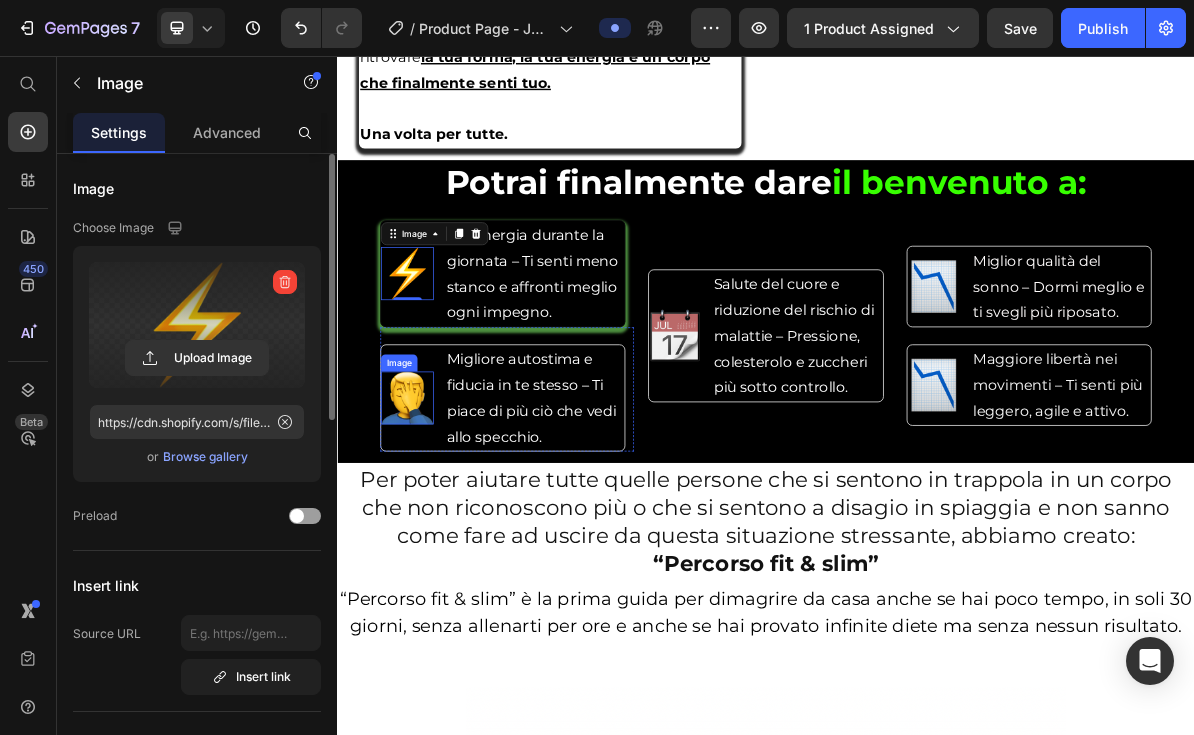 click at bounding box center (435, 535) 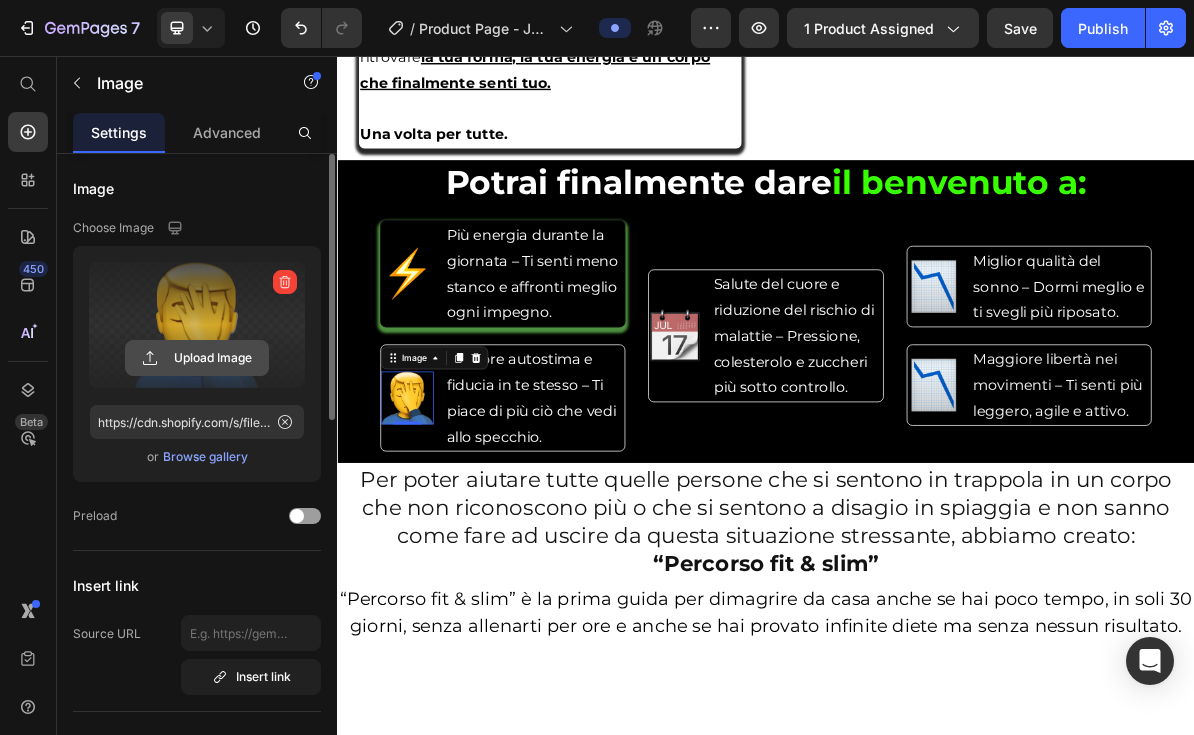 click 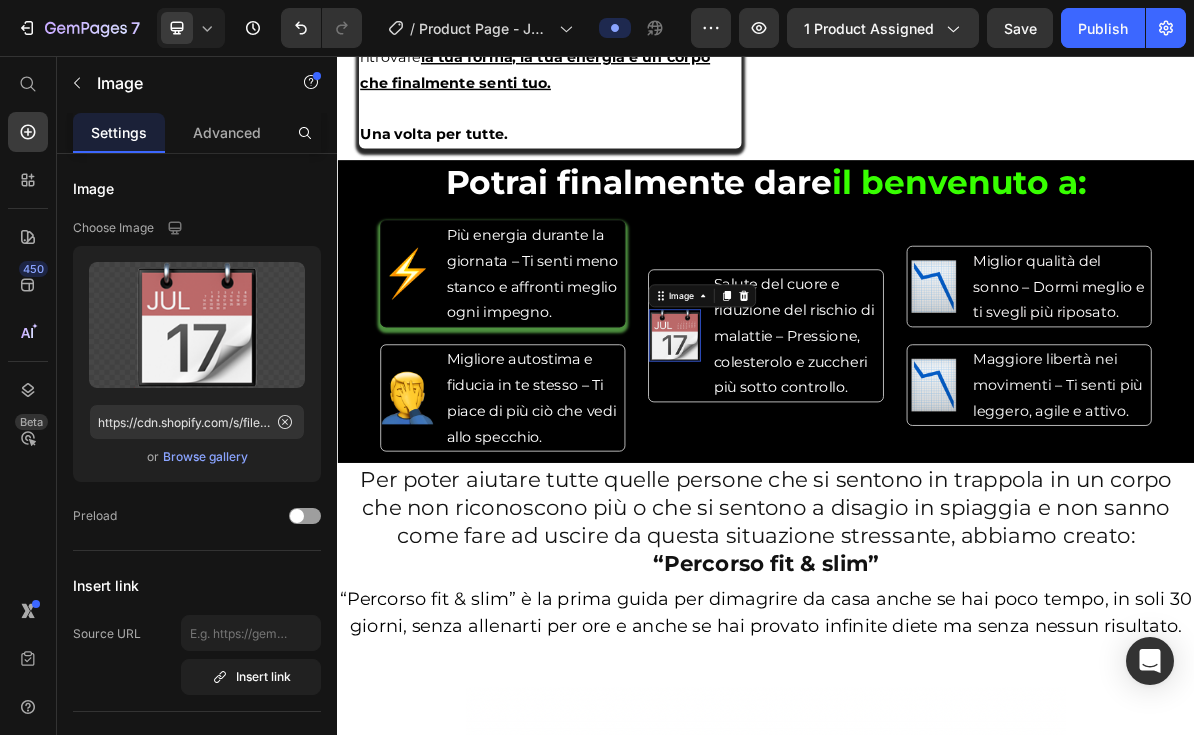 click at bounding box center [809, 447] 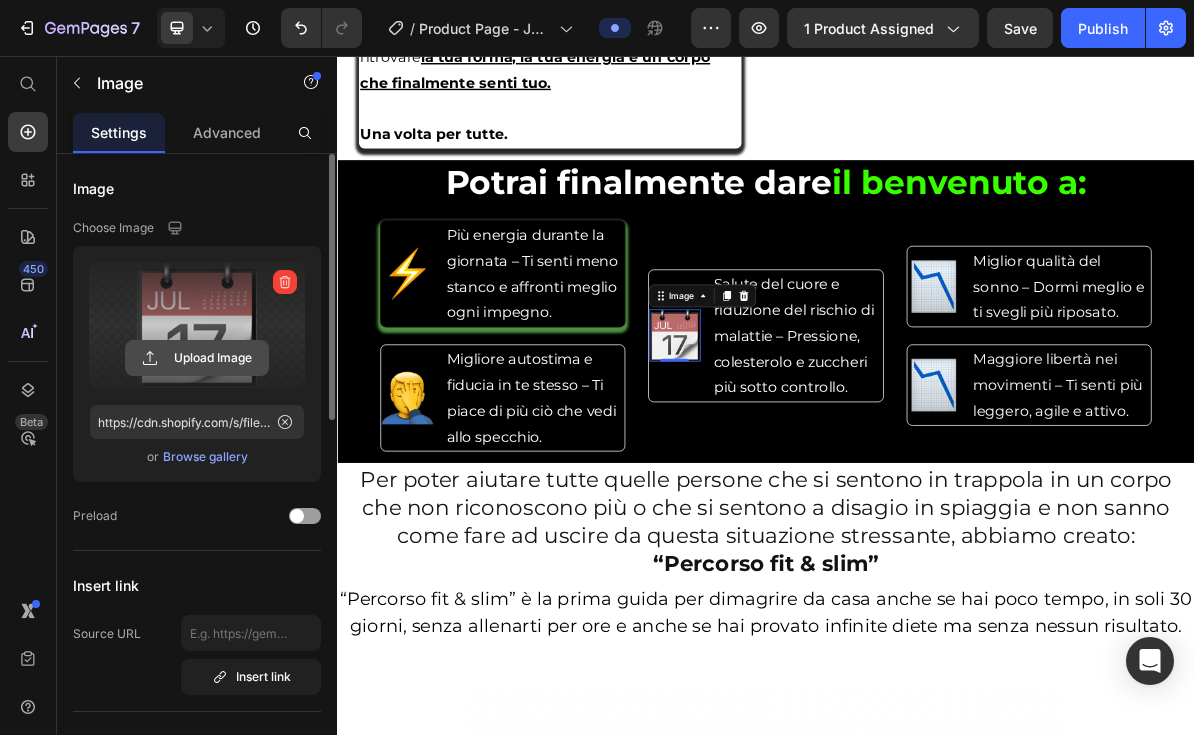 click 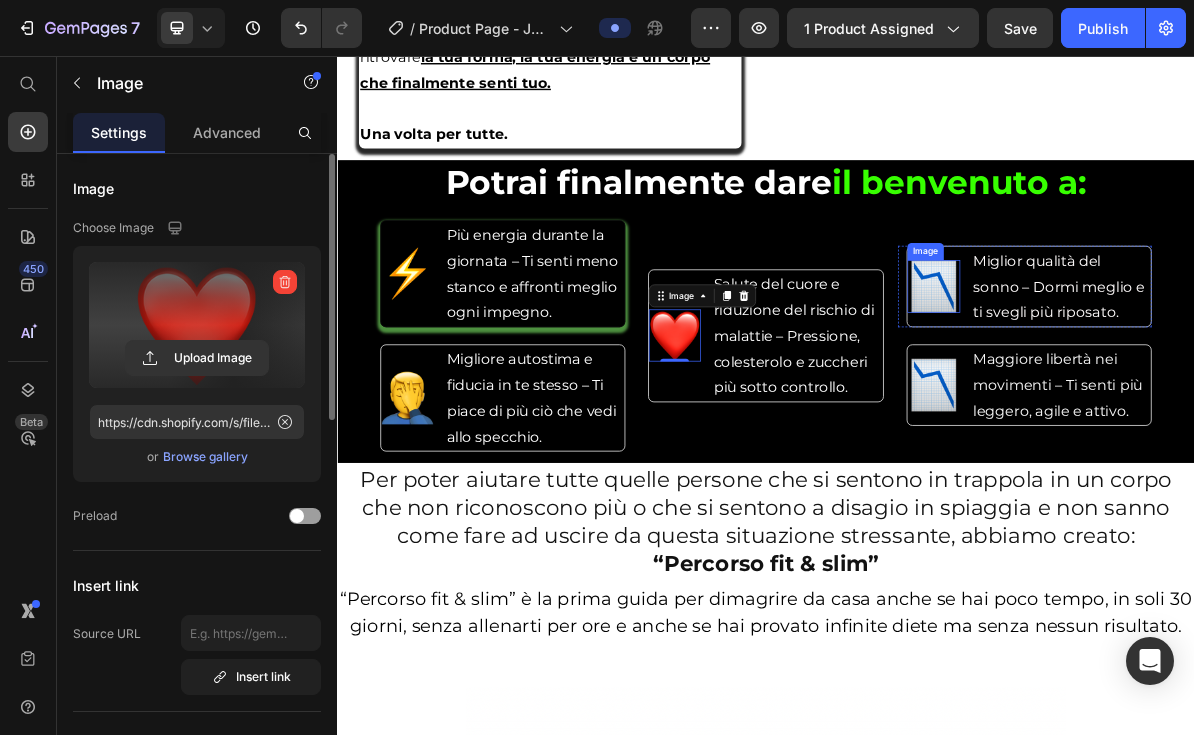 type on "https://cdn.shopify.com/s/files/1/0969/9439/4376/files/gempages_570472112553198744-830b62ee-279c-47dd-a3f7-ae6846935198.png" 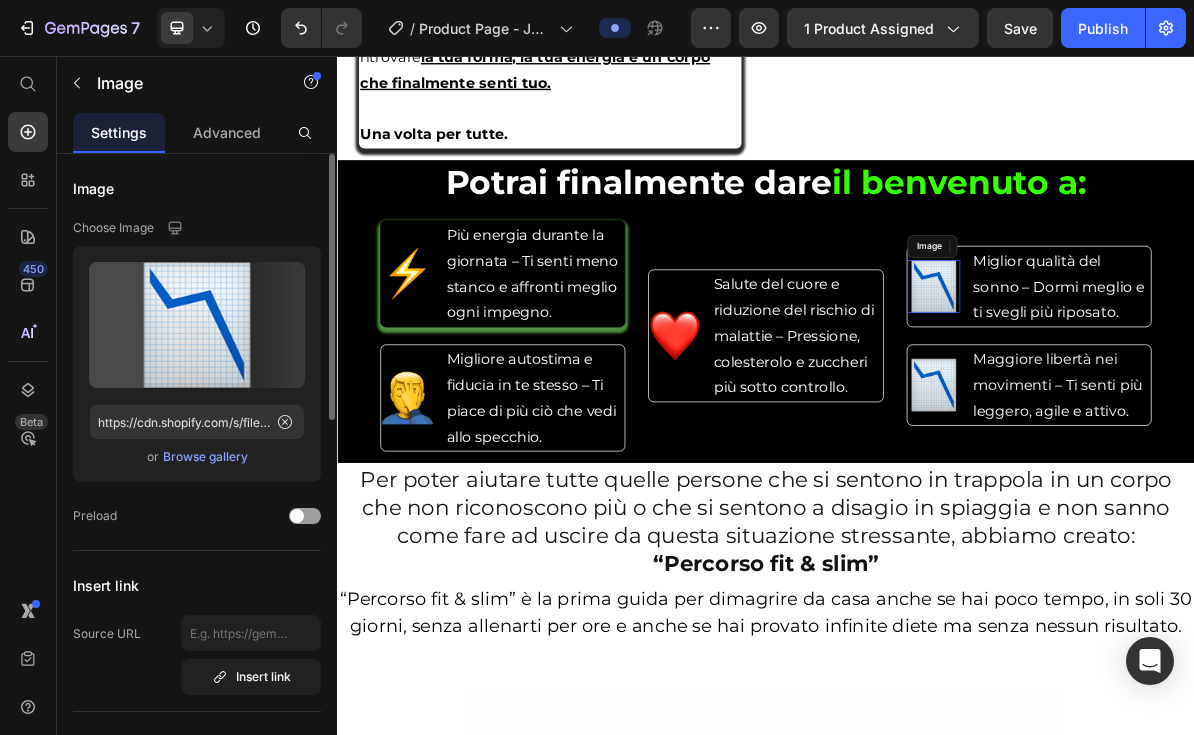 click at bounding box center (1172, 379) 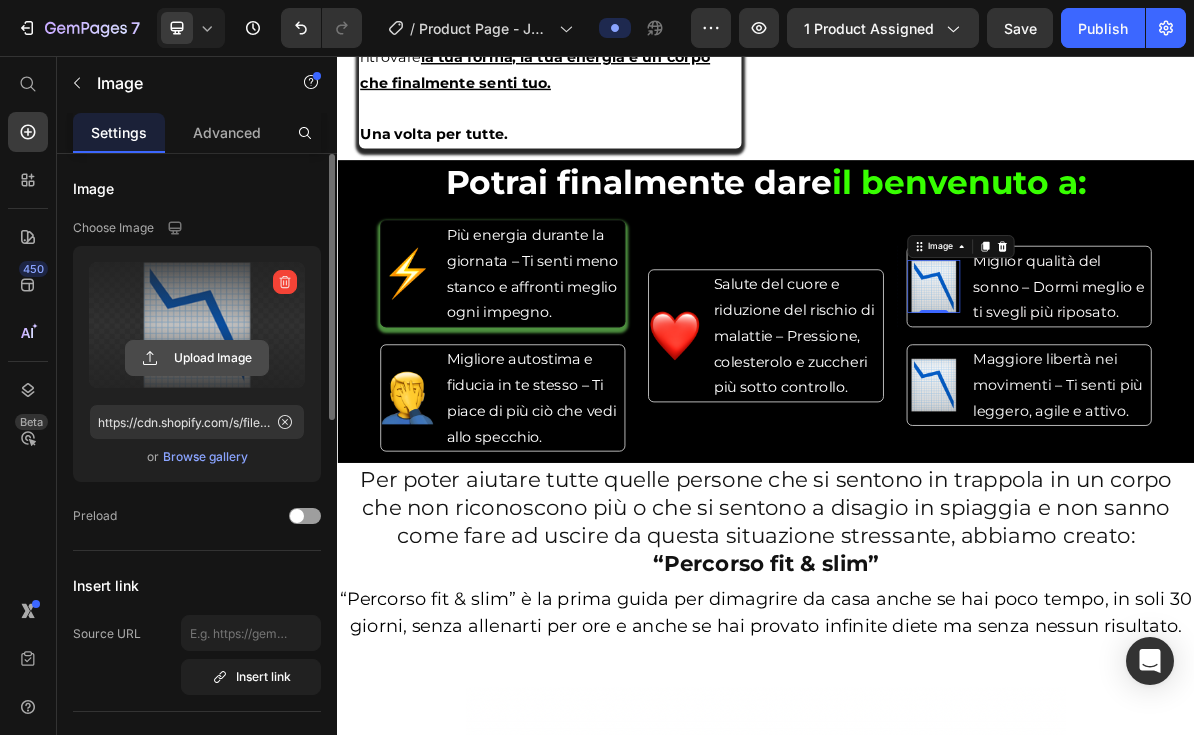 click 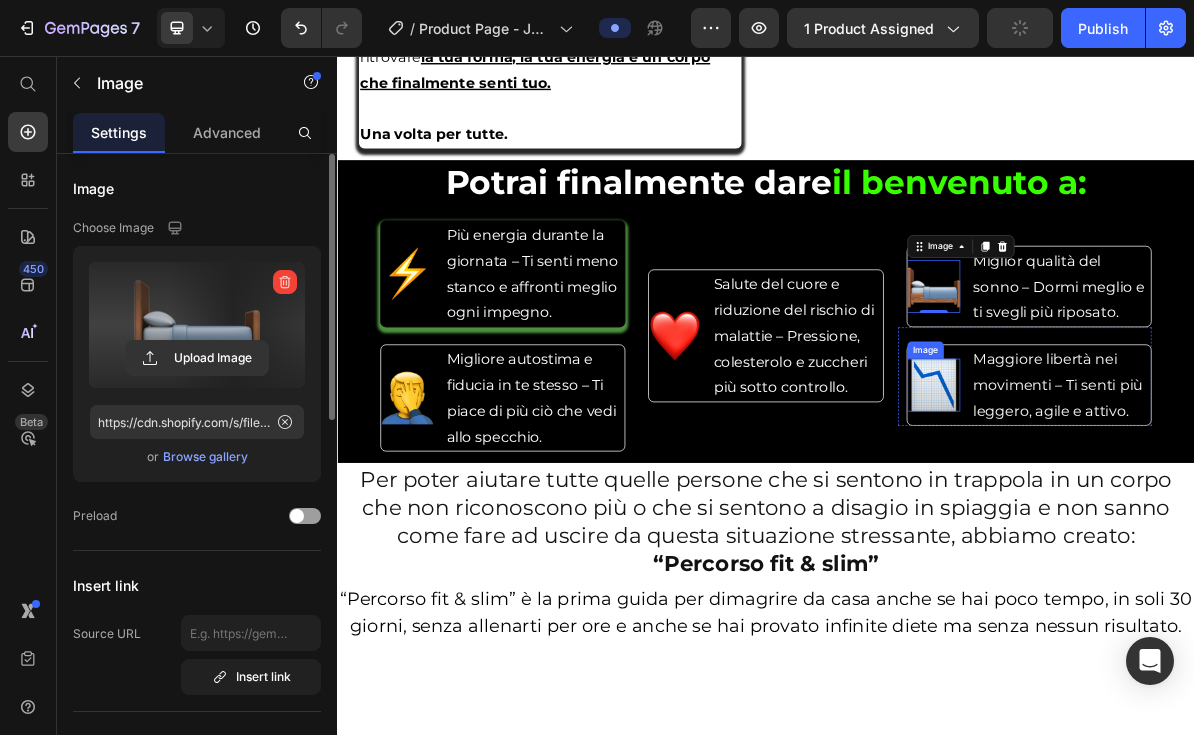 type on "https://cdn.shopify.com/s/files/1/0969/9439/4376/files/gempages_570472112553198744-2d4ad36e-e23c-4c5b-932f-d4d4f4c633fa.png" 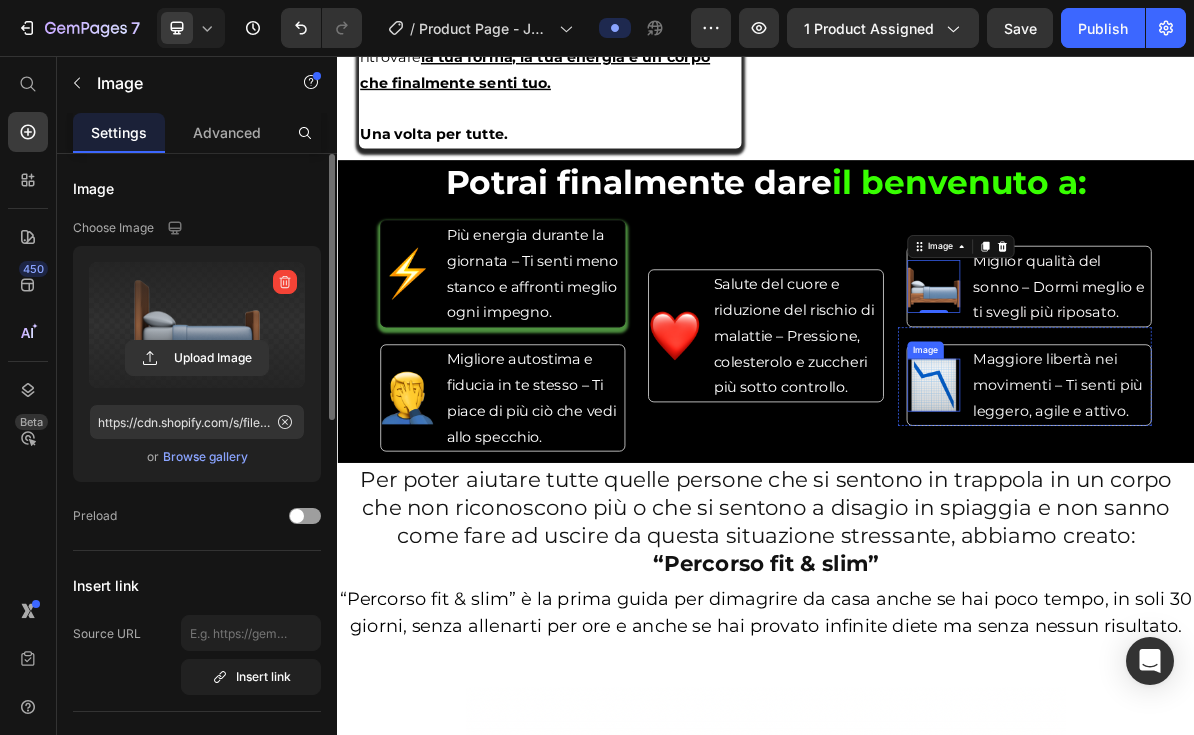 click at bounding box center [1172, 517] 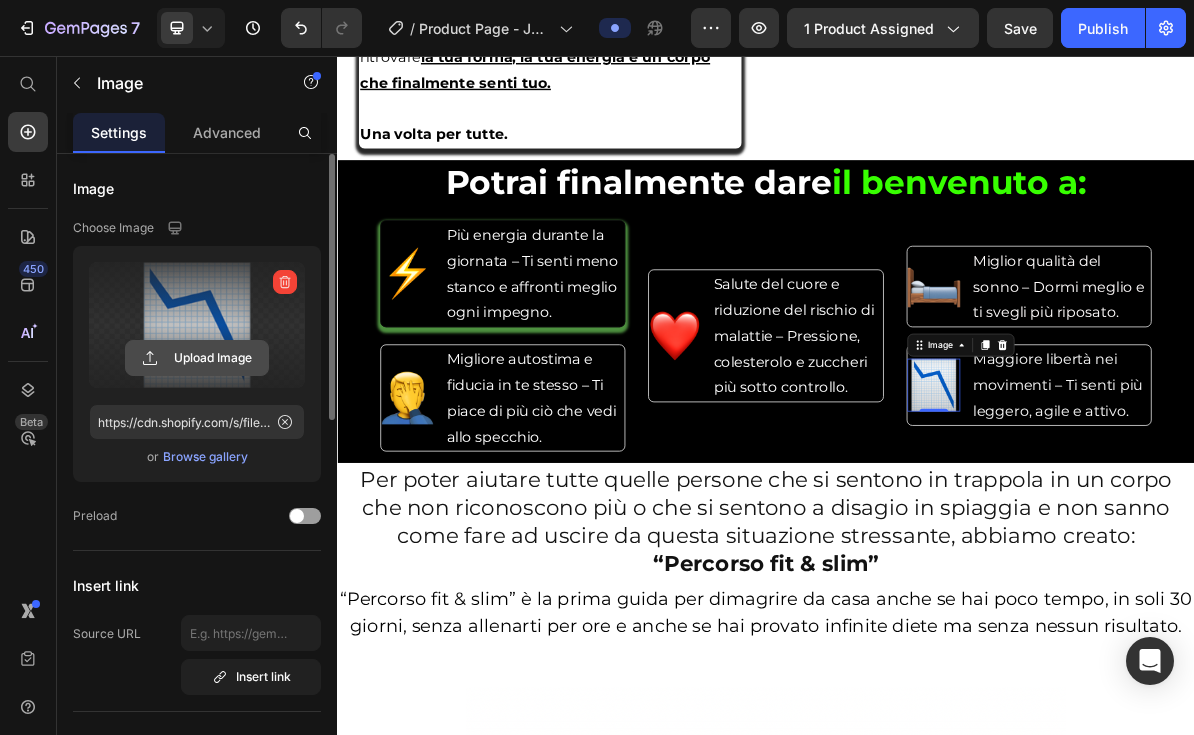 click 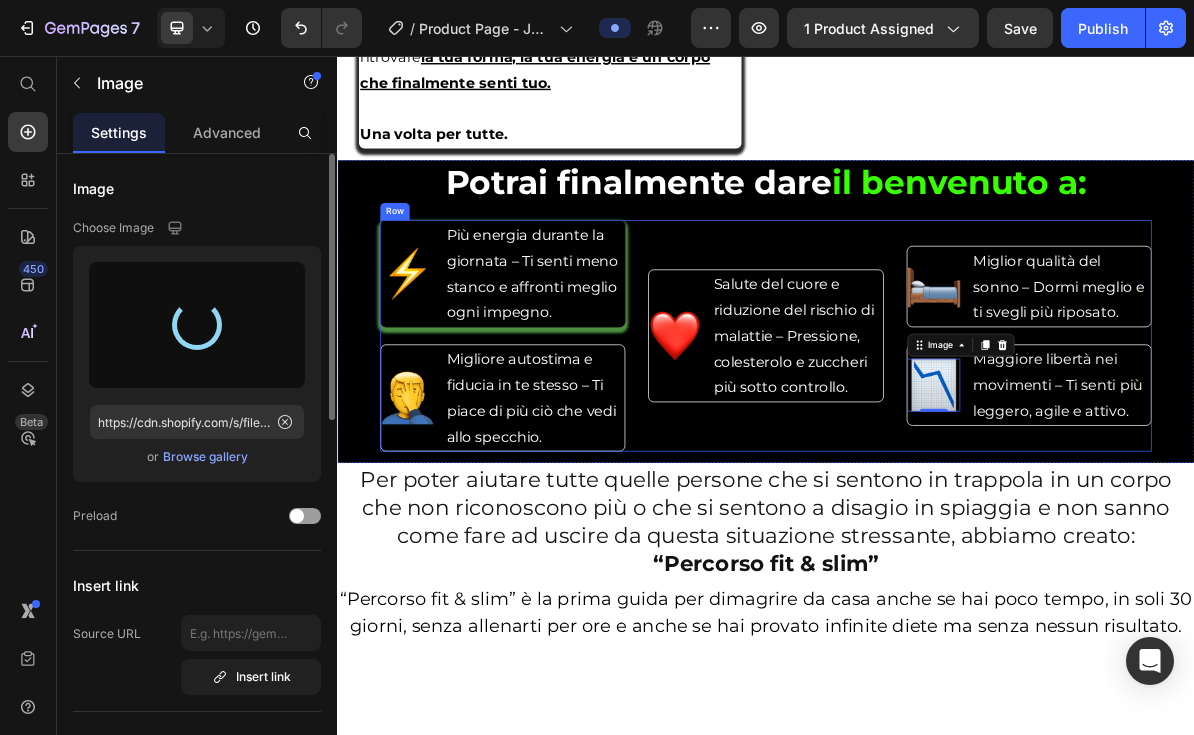 type on "https://cdn.shopify.com/s/files/1/0969/9439/4376/files/gempages_570472112553198744-f0364f9c-bb71-4155-971c-d386973acdcc.png" 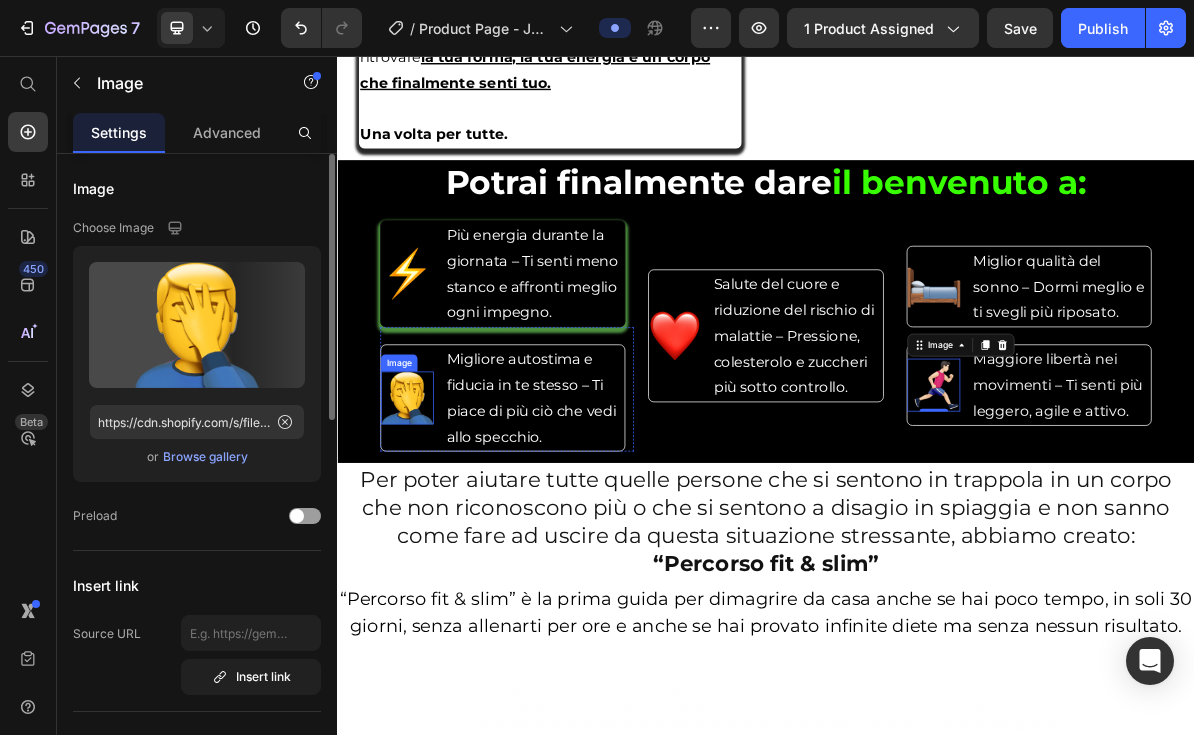 click at bounding box center [435, 535] 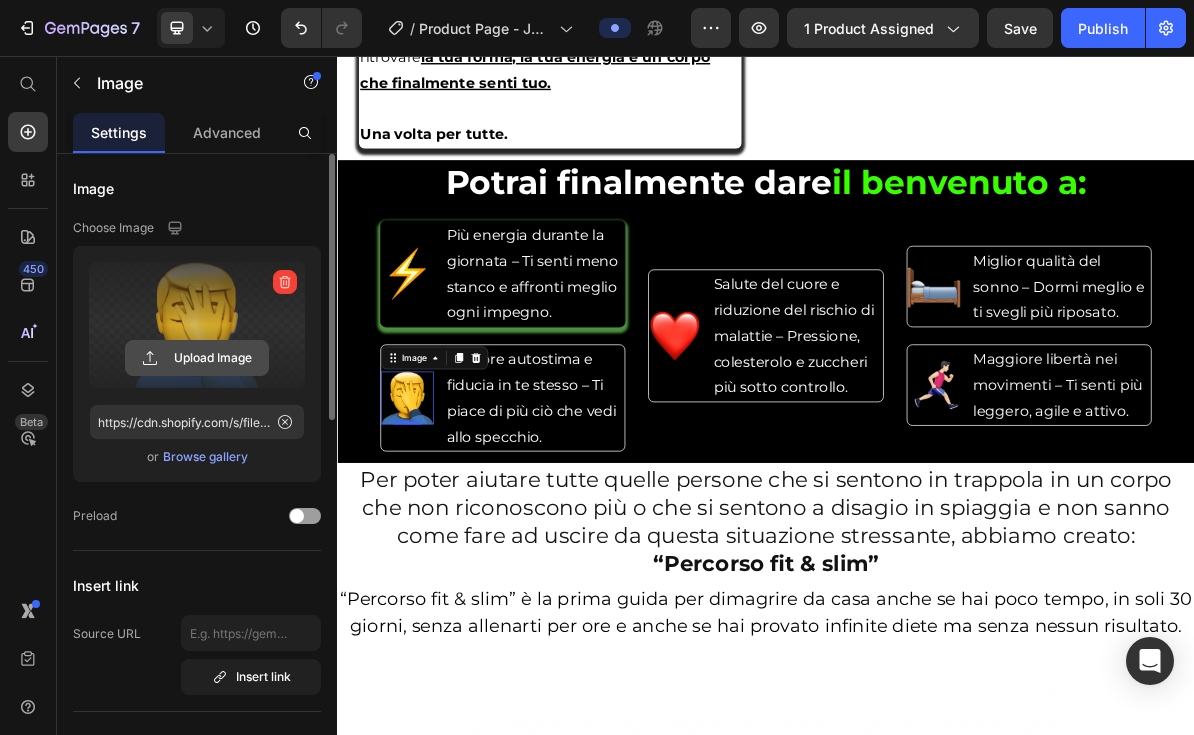 click 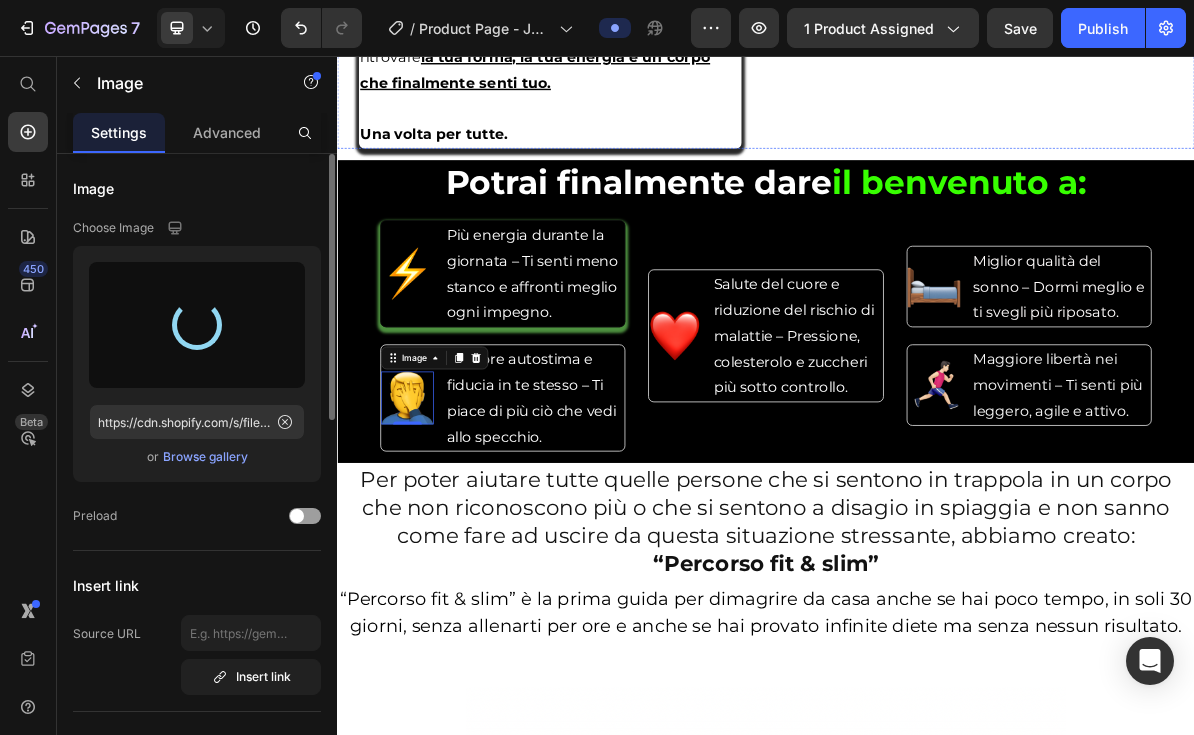 type on "https://cdn.shopify.com/s/files/1/0969/9439/4376/files/gempages_570472112553198744-74384edc-39fc-431f-bef7-b2c1e549ba6f.png" 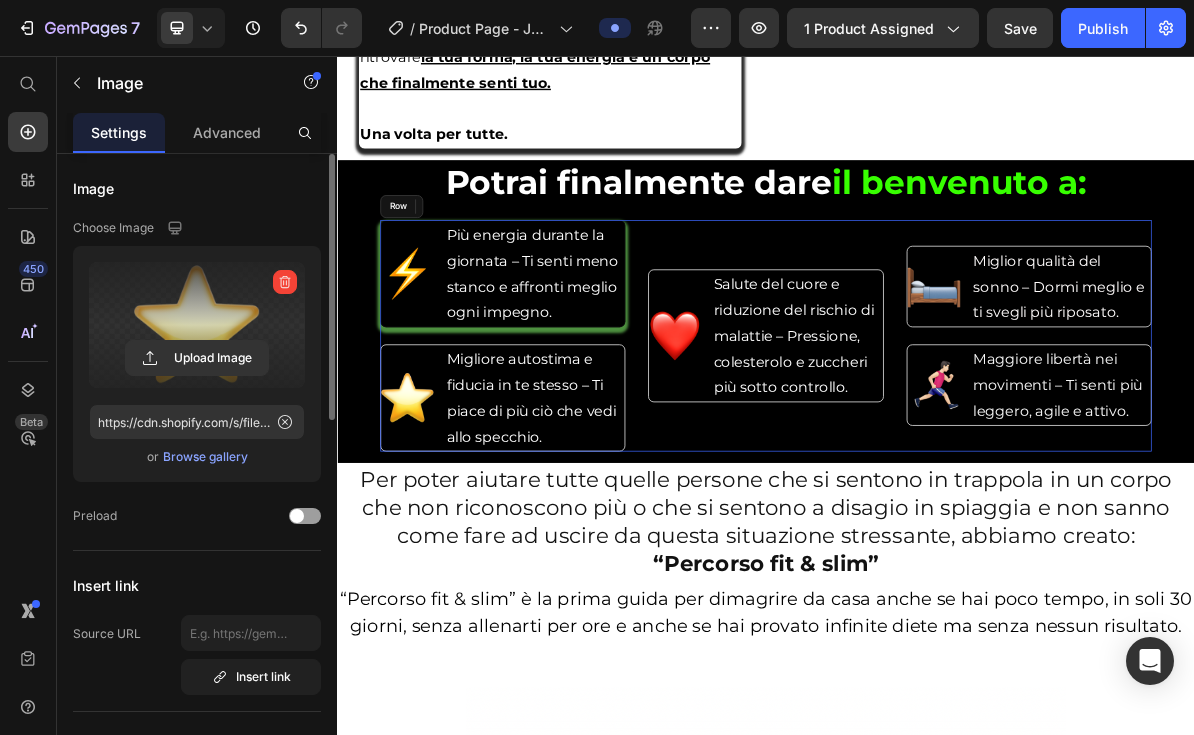 click on "Image Salute del cuore e riduzione del rischio di malattie – Pressione, colesterolo e zuccheri più sotto controllo. Text Block Advanced List" at bounding box center (937, 448) 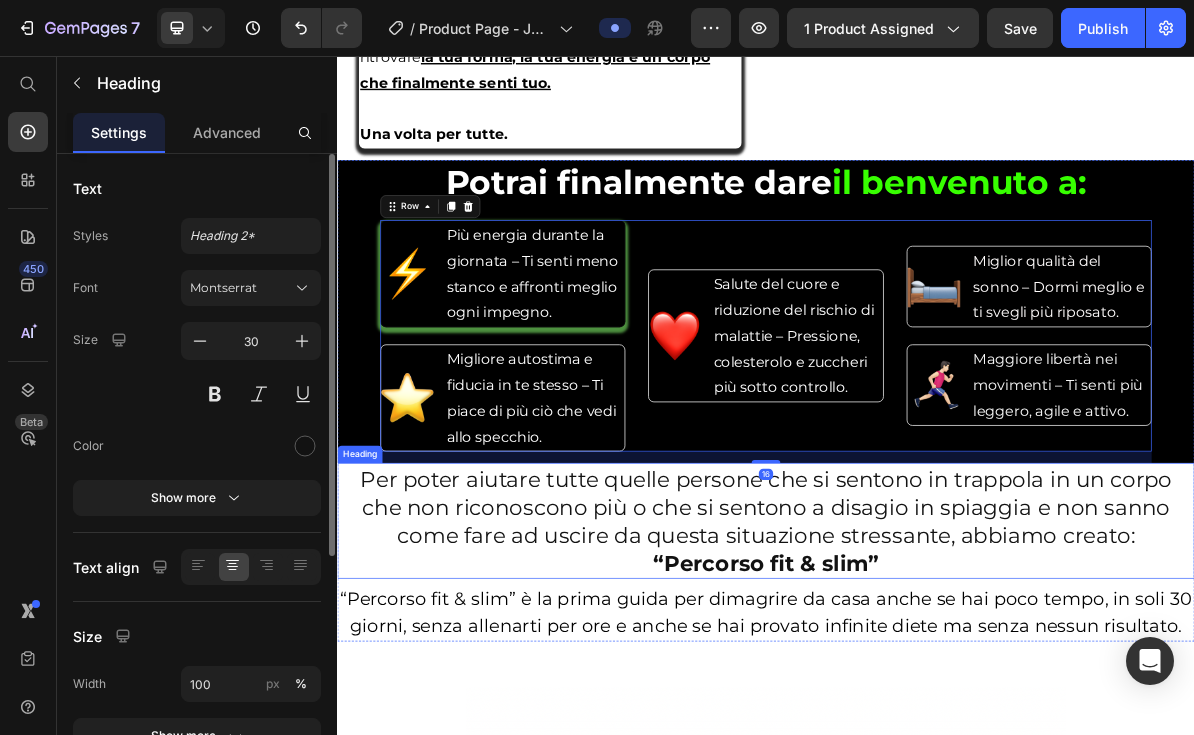 click on "Per poter aiutare tutte quelle persone che si sentono in trappola in un corpo che non riconoscono più o che si sentono a disagio in spiaggia e non sanno come fare ad uscire da questa situazione stressante, abbiamo creato:  “Percorso fit & slim”" at bounding box center [937, 708] 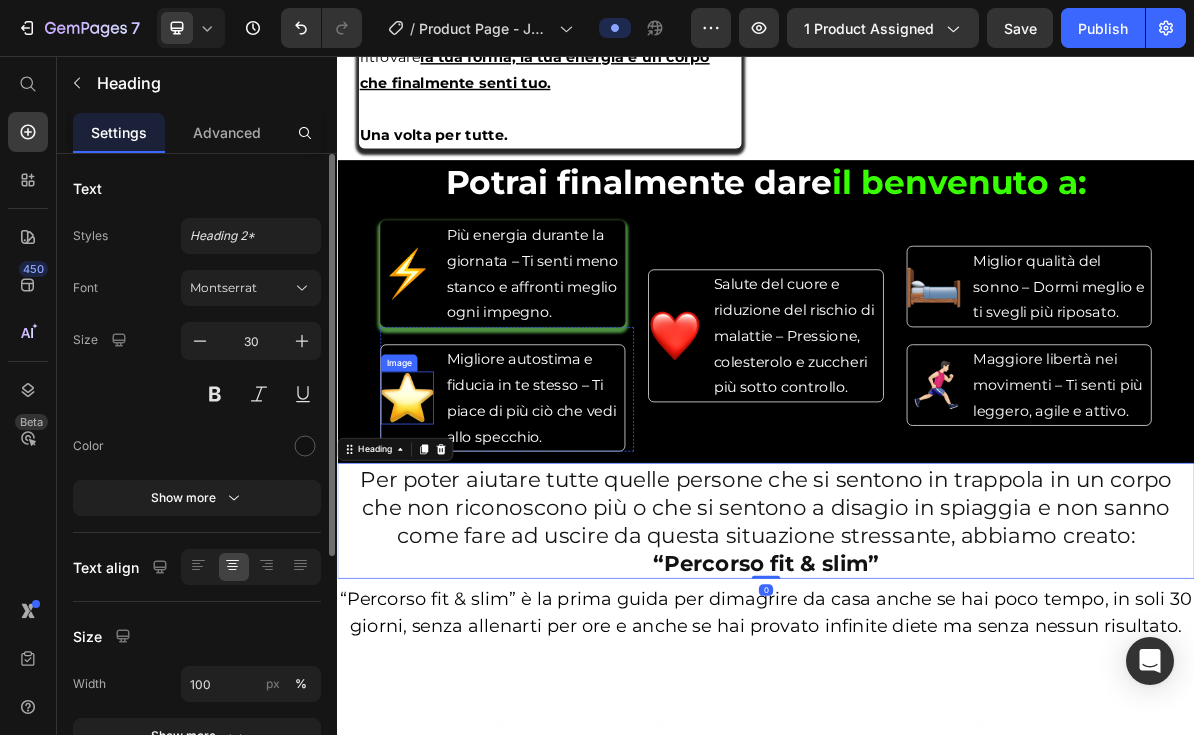 click at bounding box center [435, 535] 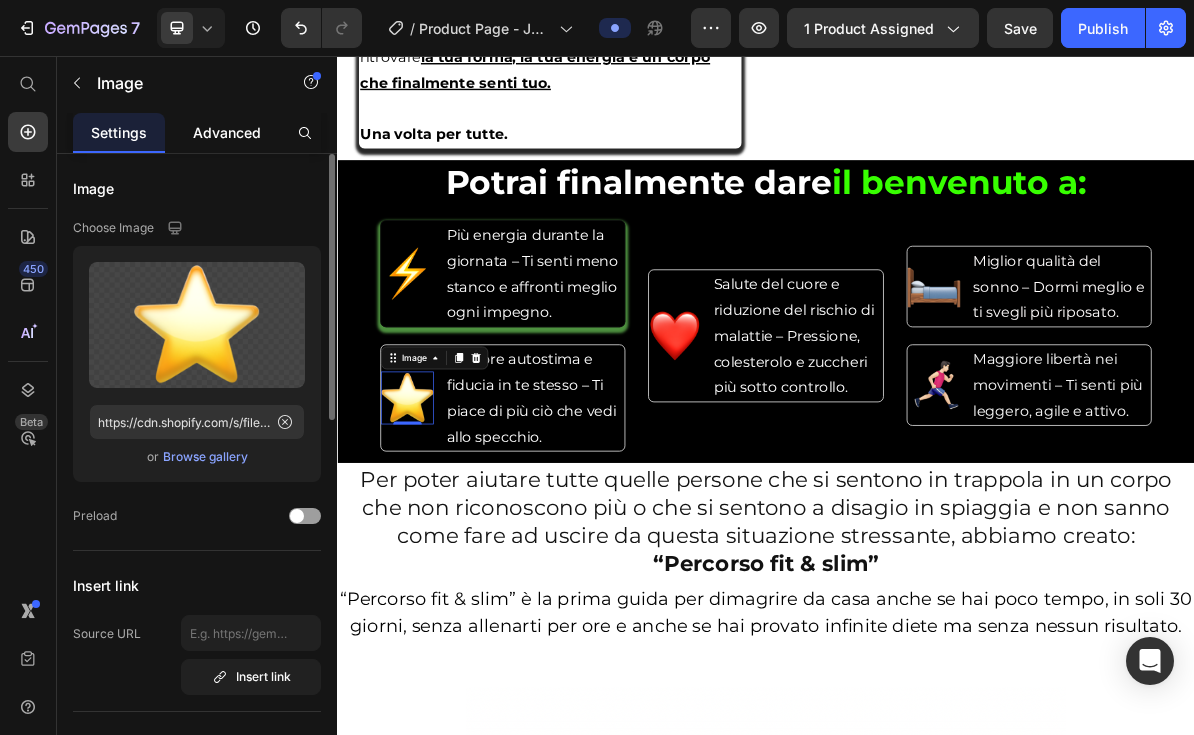 click on "Advanced" 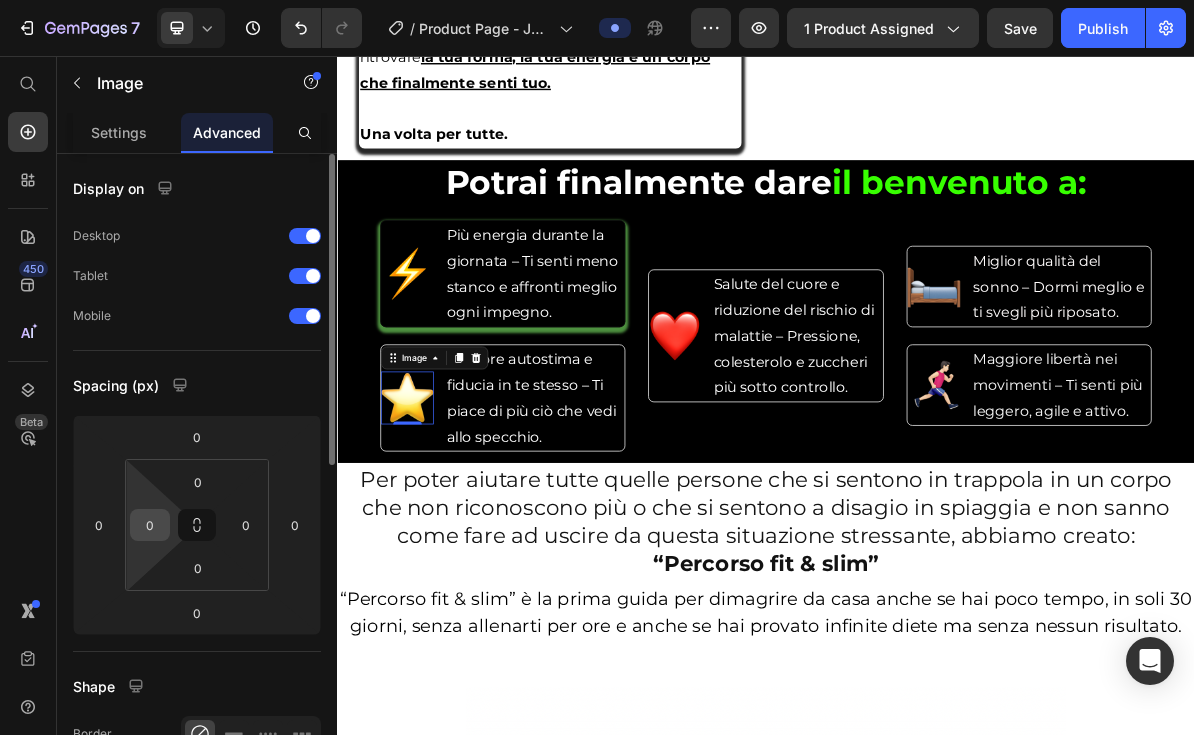 click on "0" at bounding box center (150, 525) 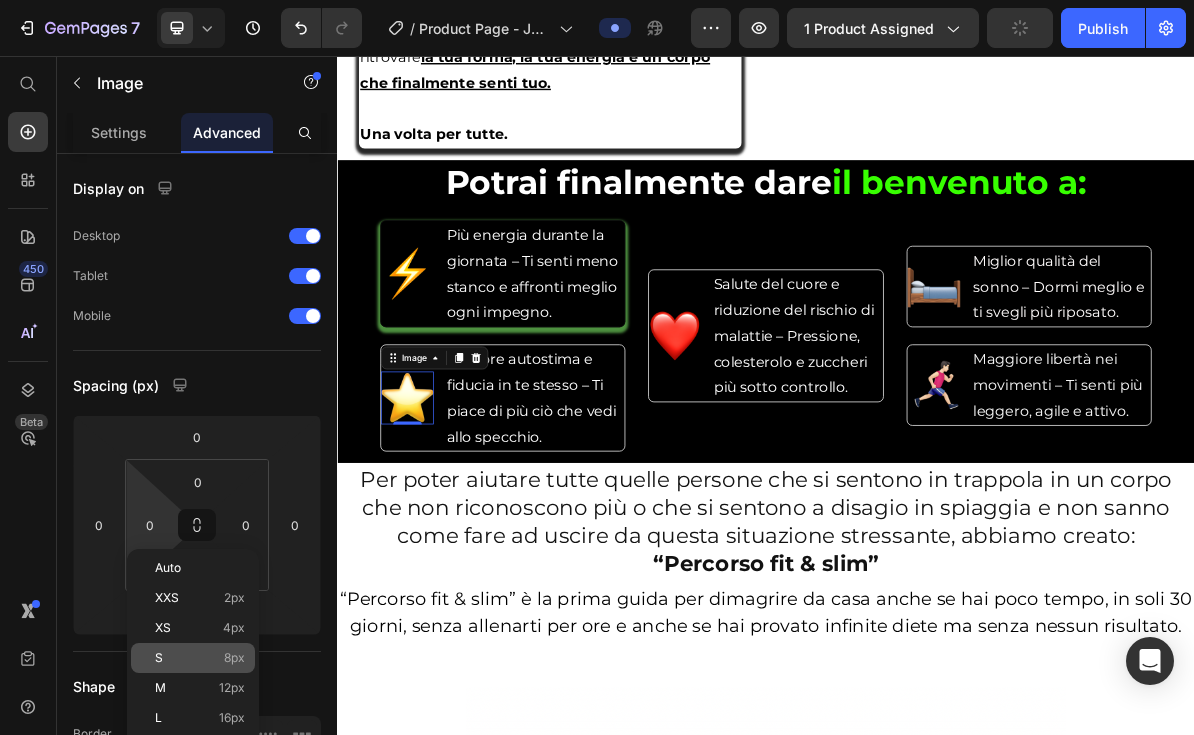 click on "S 8px" at bounding box center (200, 658) 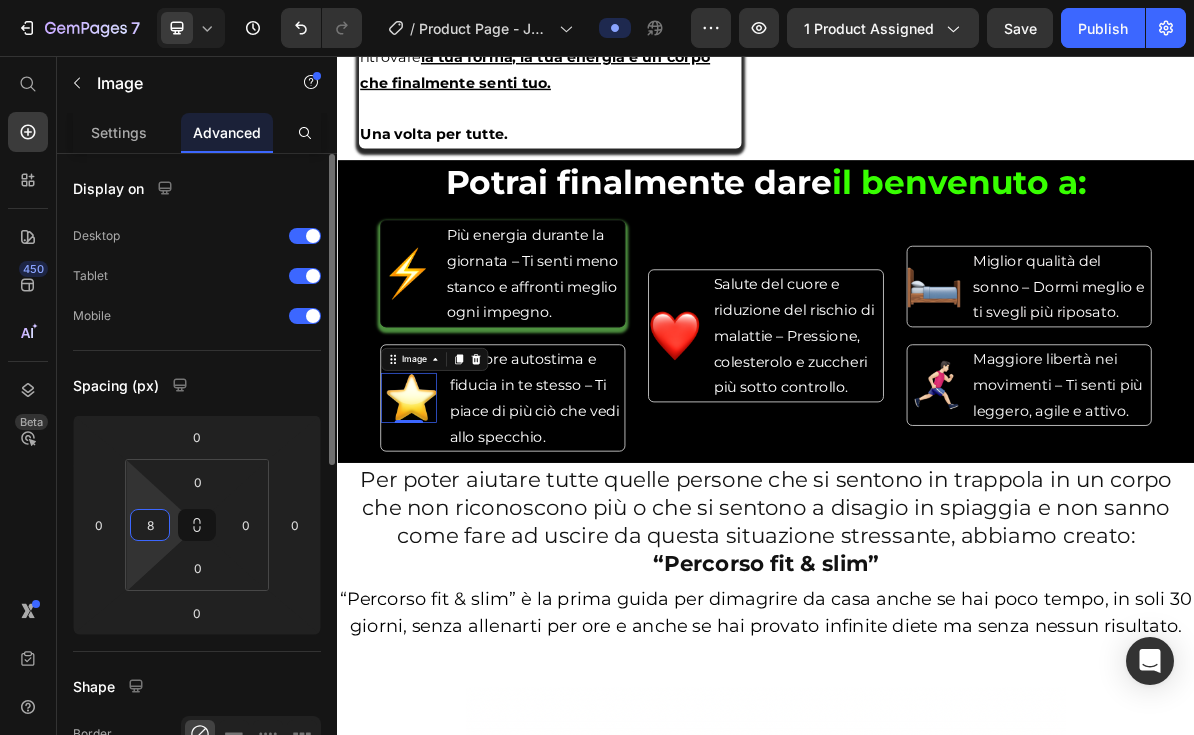 click on "8" at bounding box center (150, 525) 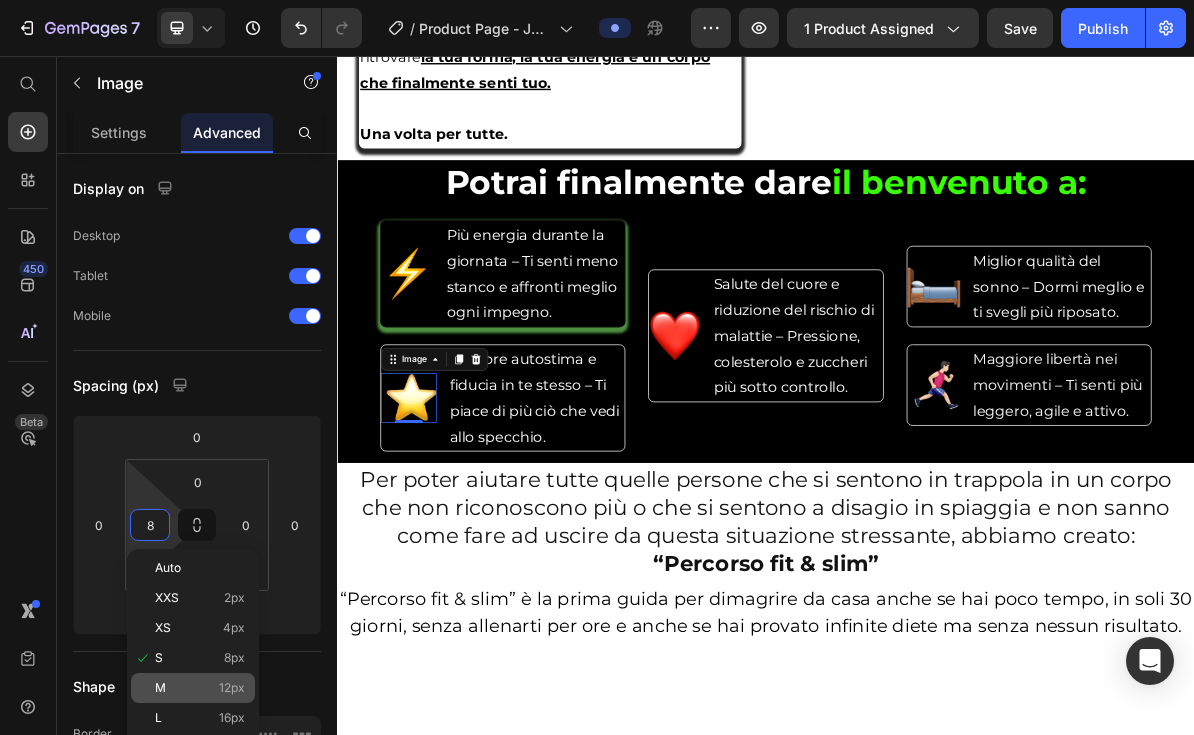 click on "M 12px" 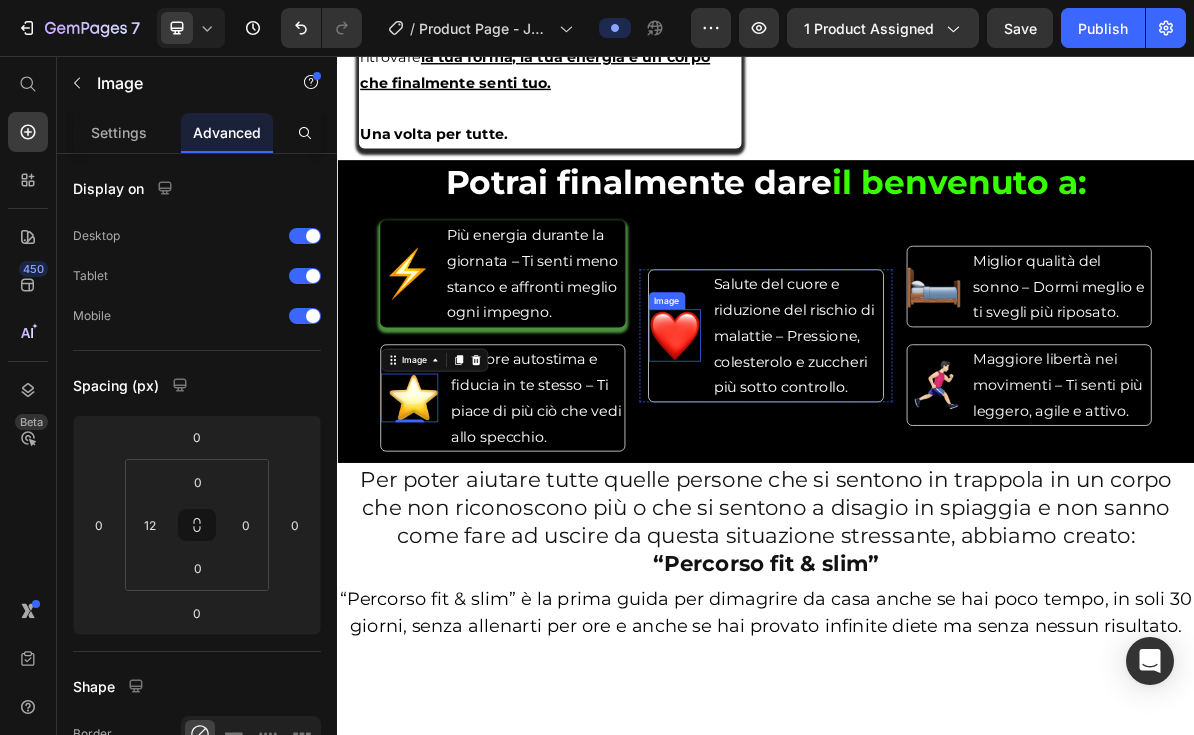 click at bounding box center [809, 447] 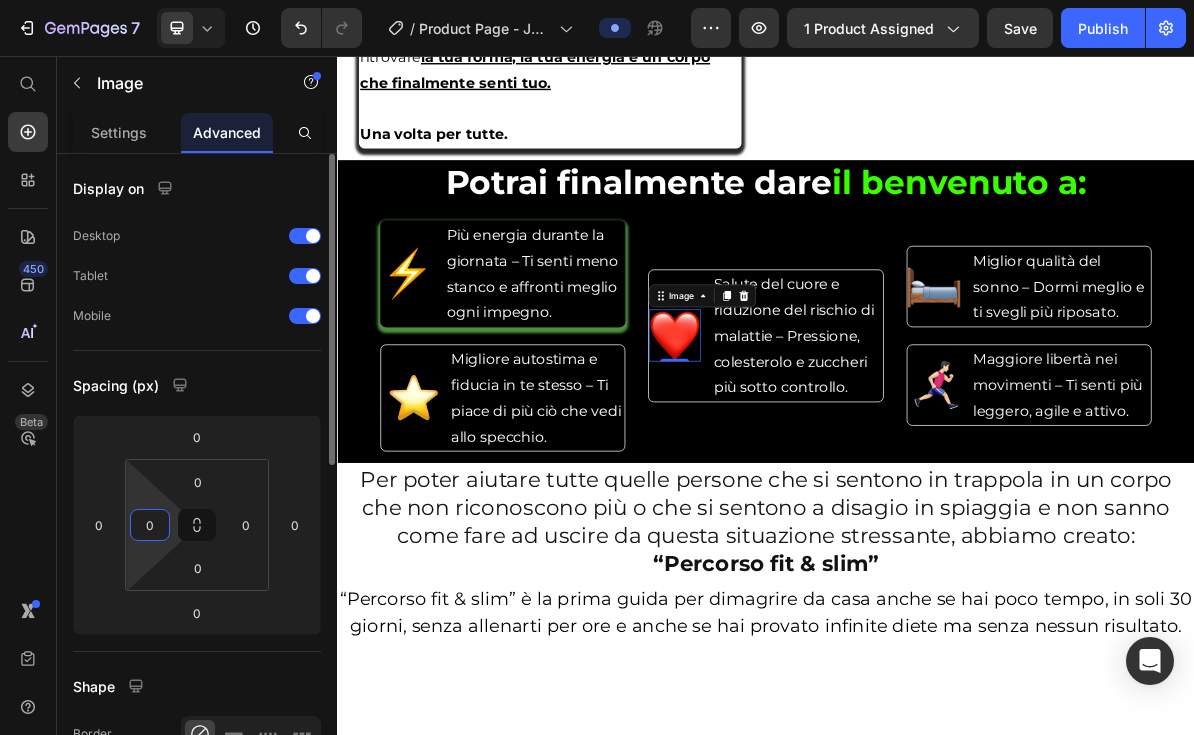 click on "7   /  Product Page - Jun 25, 09:17:13 Preview 1 product assigned  Save   Publish  450 Beta Start with Sections Elements Hero Section Product Detail Brands Trusted Badges Guarantee Product Breakdown How to use Testimonials Compare Bundle FAQs Social Proof Brand Story Product List Collection Blog List Contact Sticky Add to Cart Custom Footer Browse Library 450 Layout
Row
Row
Row
Row Text
Heading
Text Block Button
Button
Button
Sticky Back to top Media
Image Image" at bounding box center (597, 0) 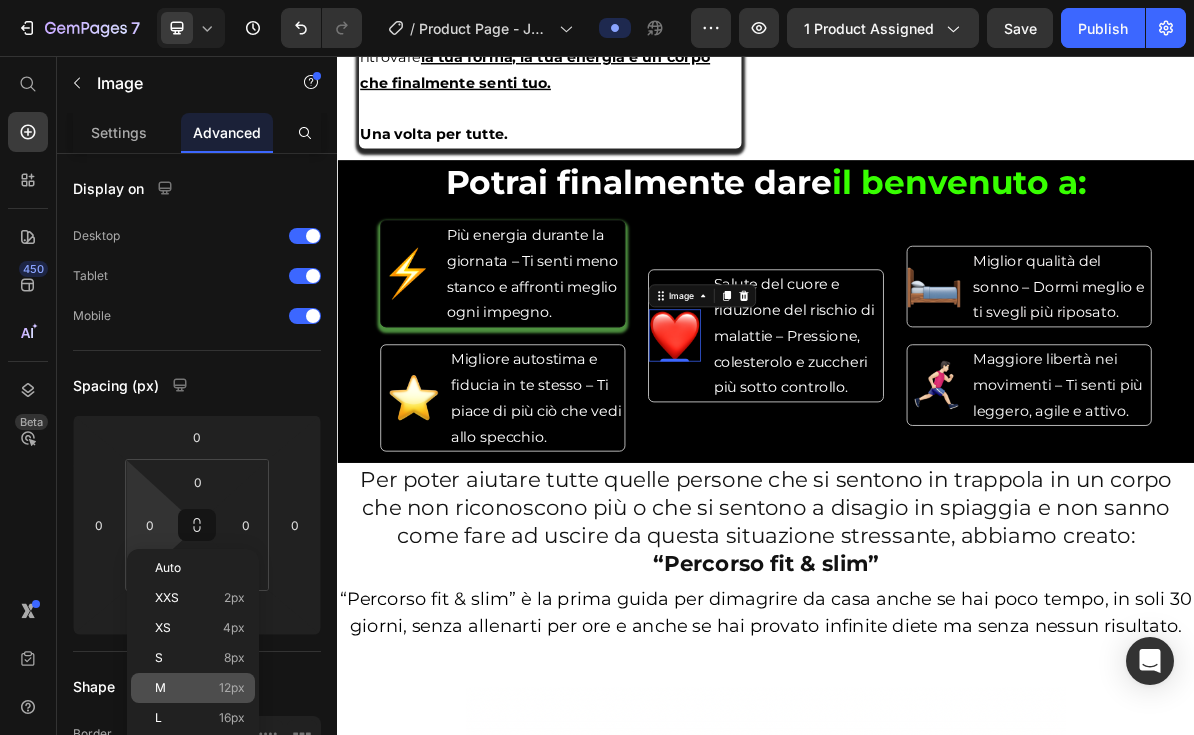 click on "M 12px" at bounding box center [200, 688] 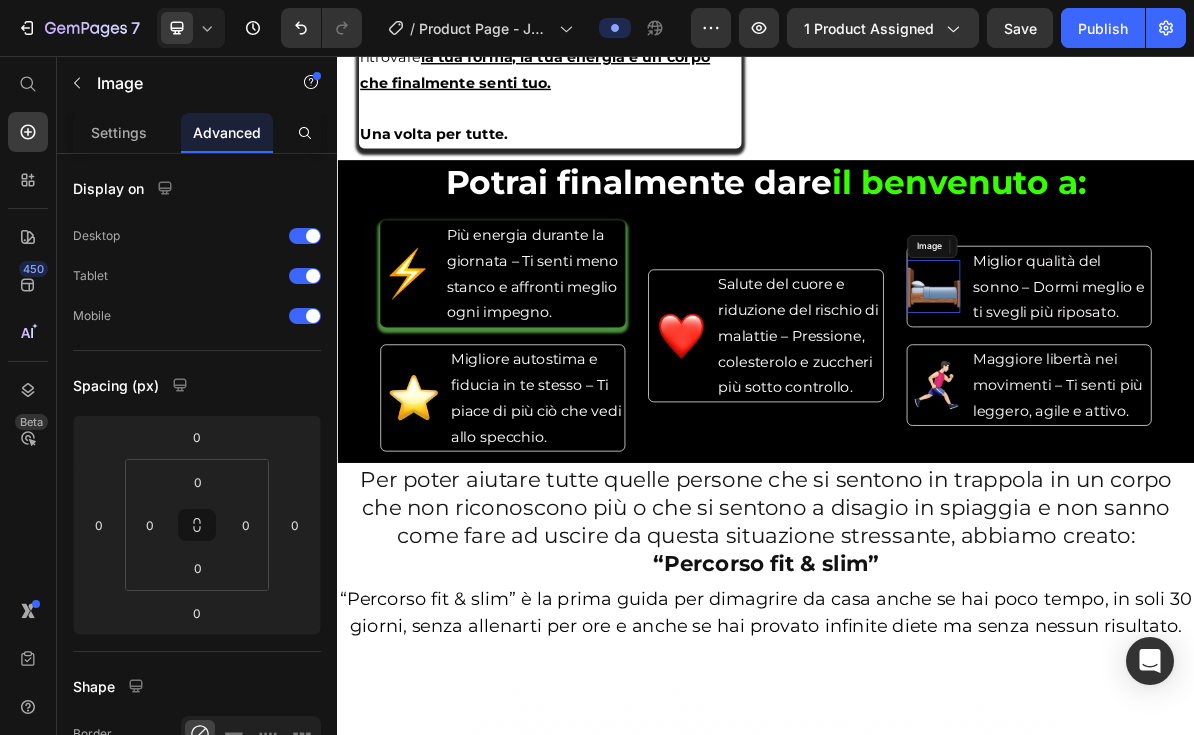 click at bounding box center [1172, 379] 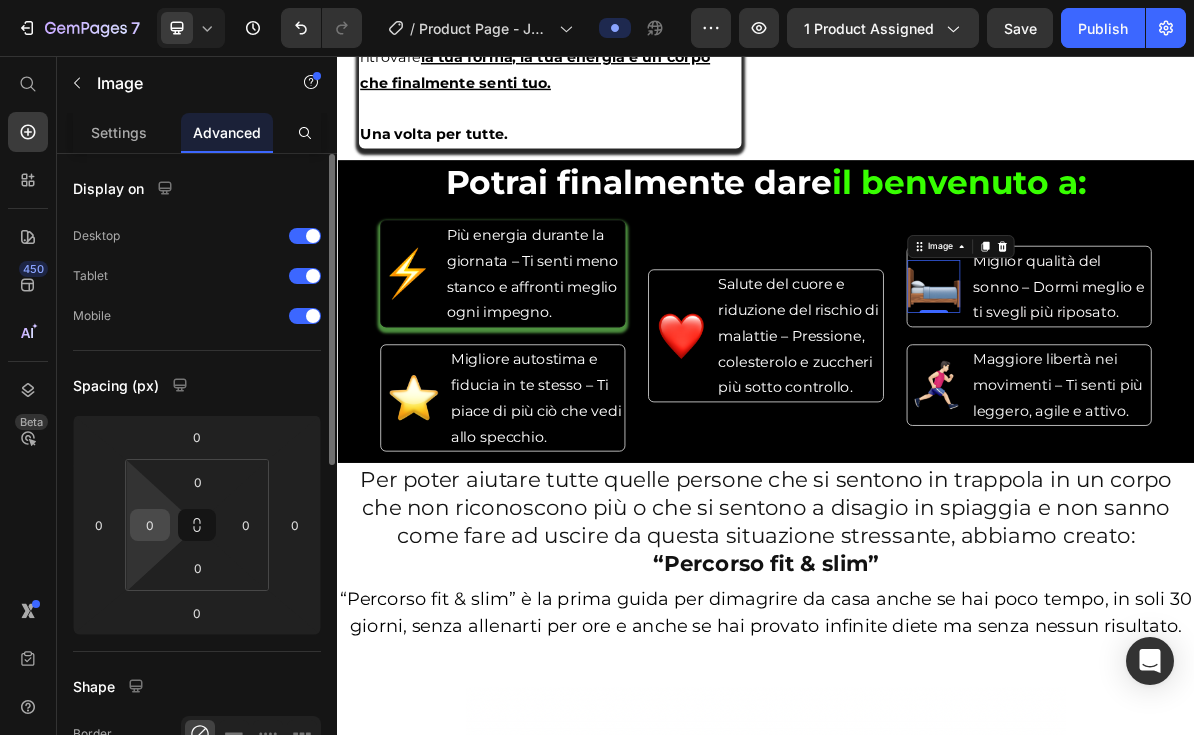 click on "0" at bounding box center (150, 525) 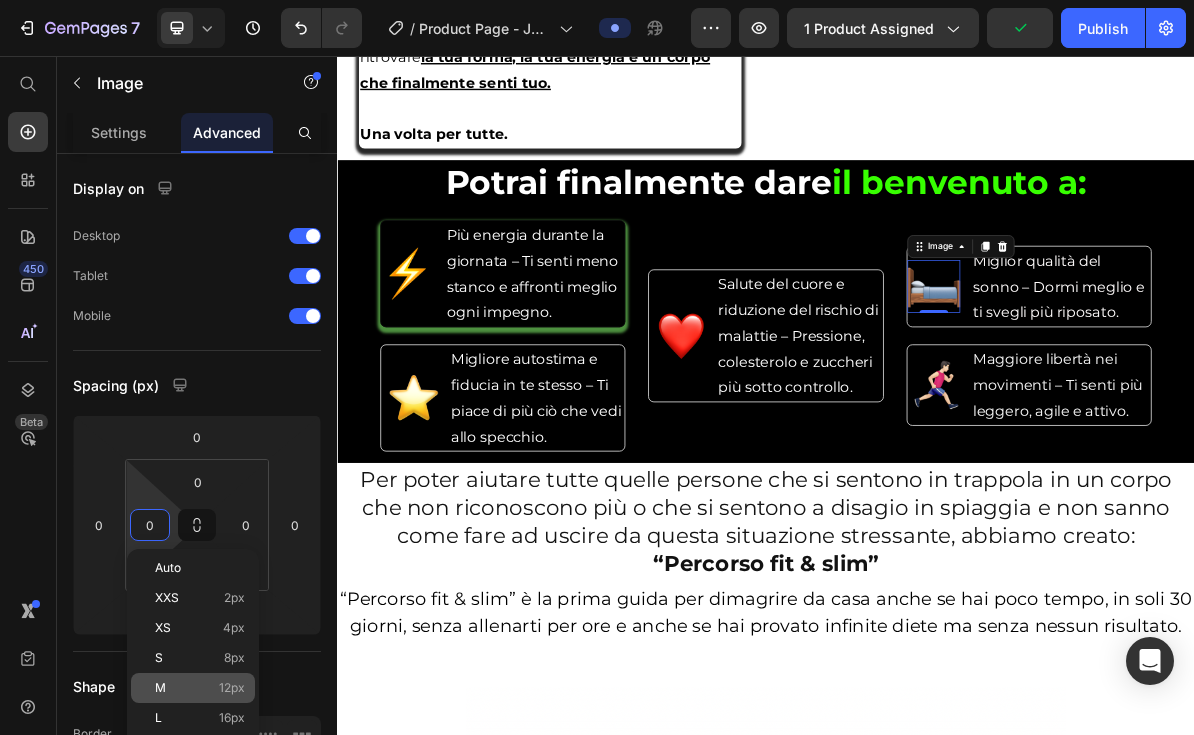 click on "M 12px" at bounding box center [200, 688] 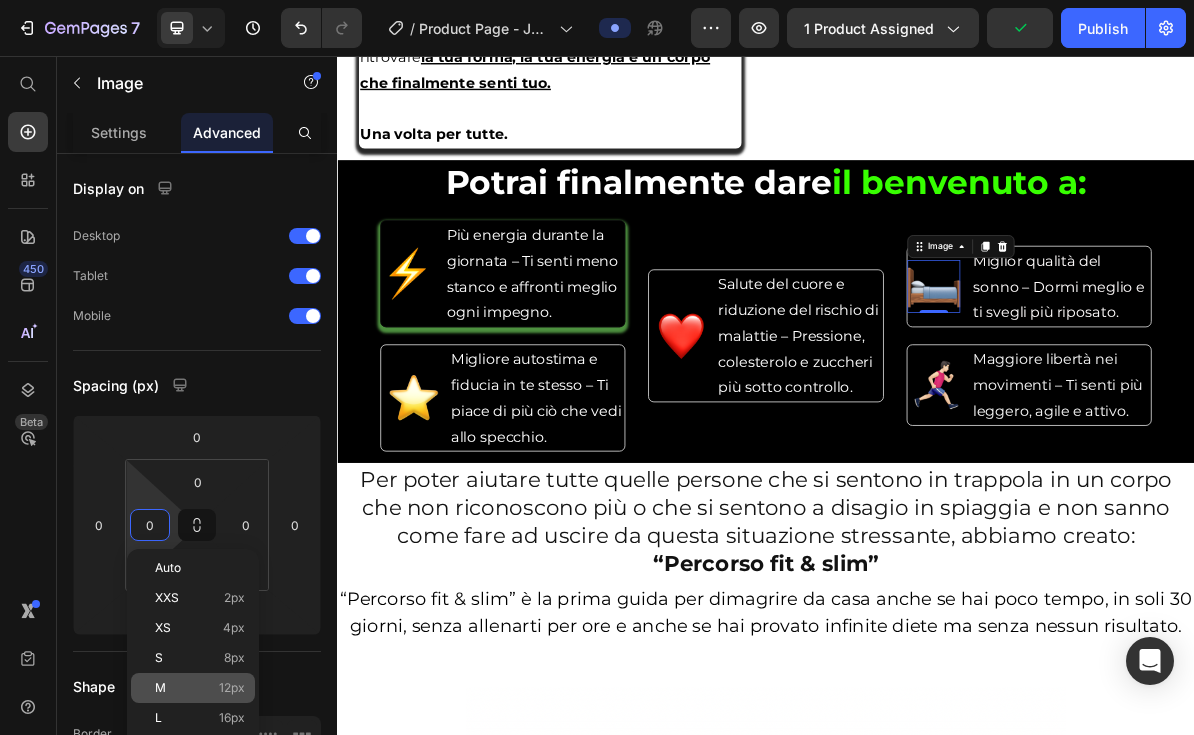 type on "12" 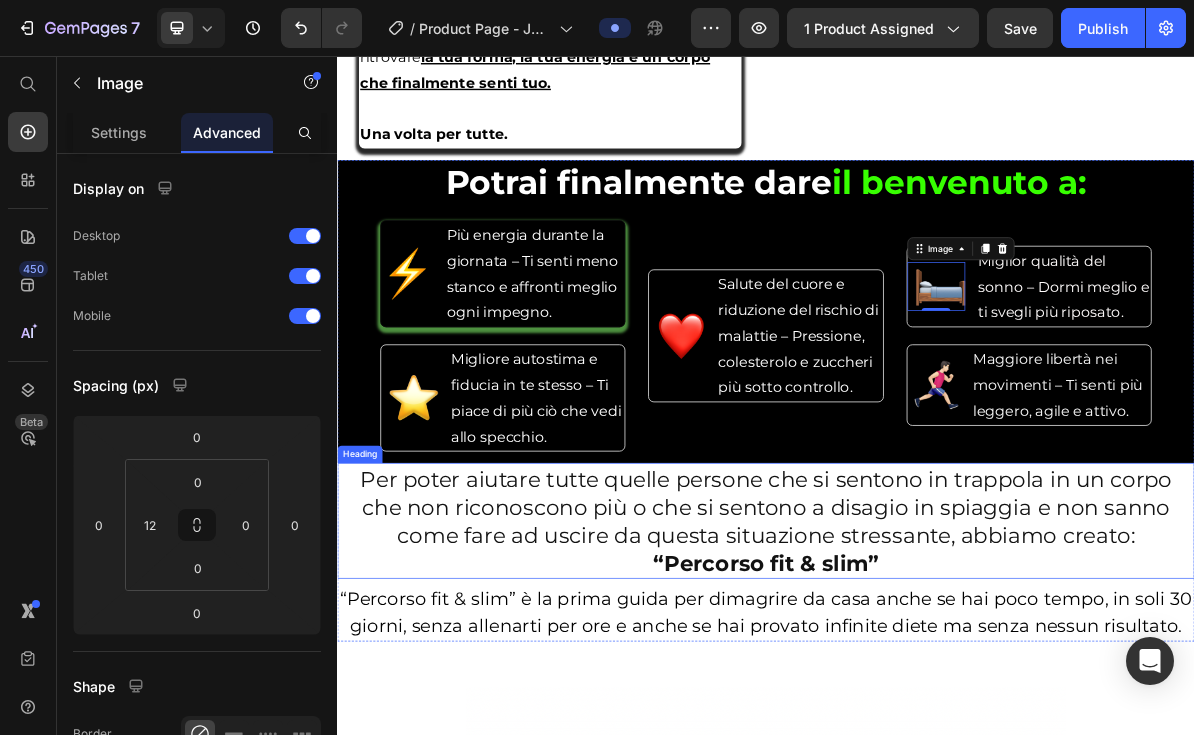 click on "Per poter aiutare tutte quelle persone che si sentono in trappola in un corpo che non riconoscono più o che si sentono a disagio in spiaggia e non sanno come fare ad uscire da questa situazione stressante, abbiamo creato:" at bounding box center (937, 688) 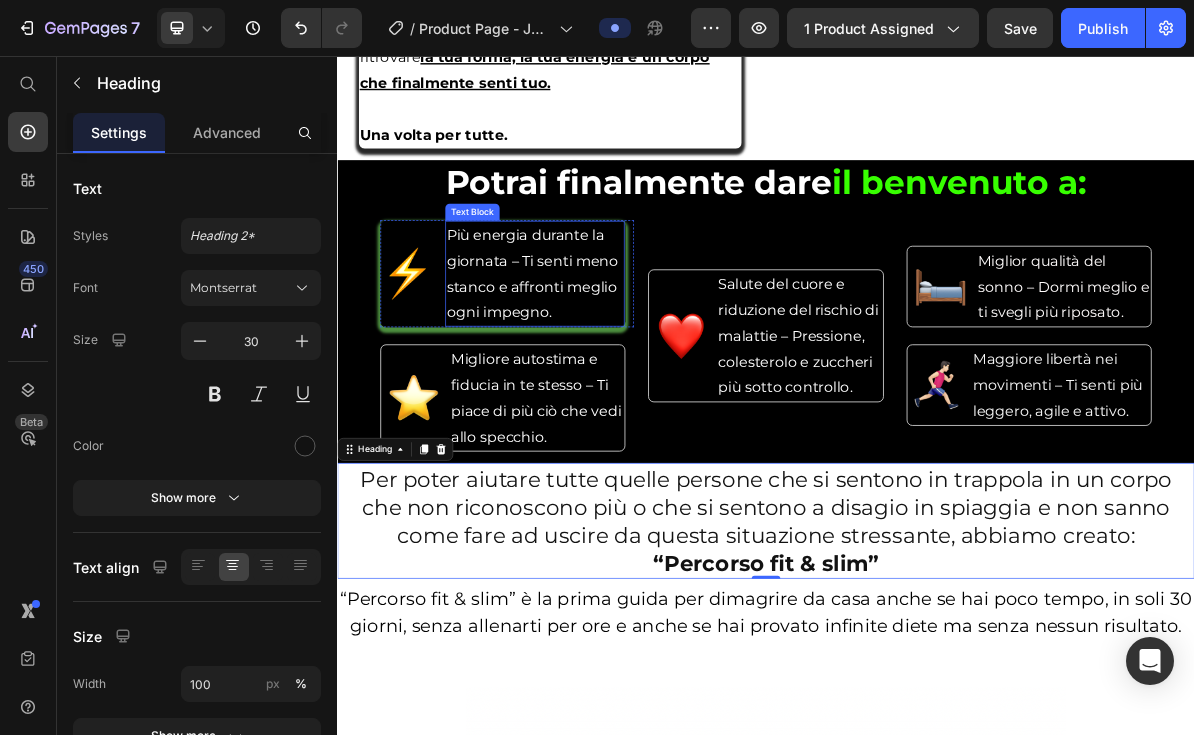 click on "Più energia durante la giornata – Ti senti meno stanco e affronti meglio ogni impegno." at bounding box center [610, 361] 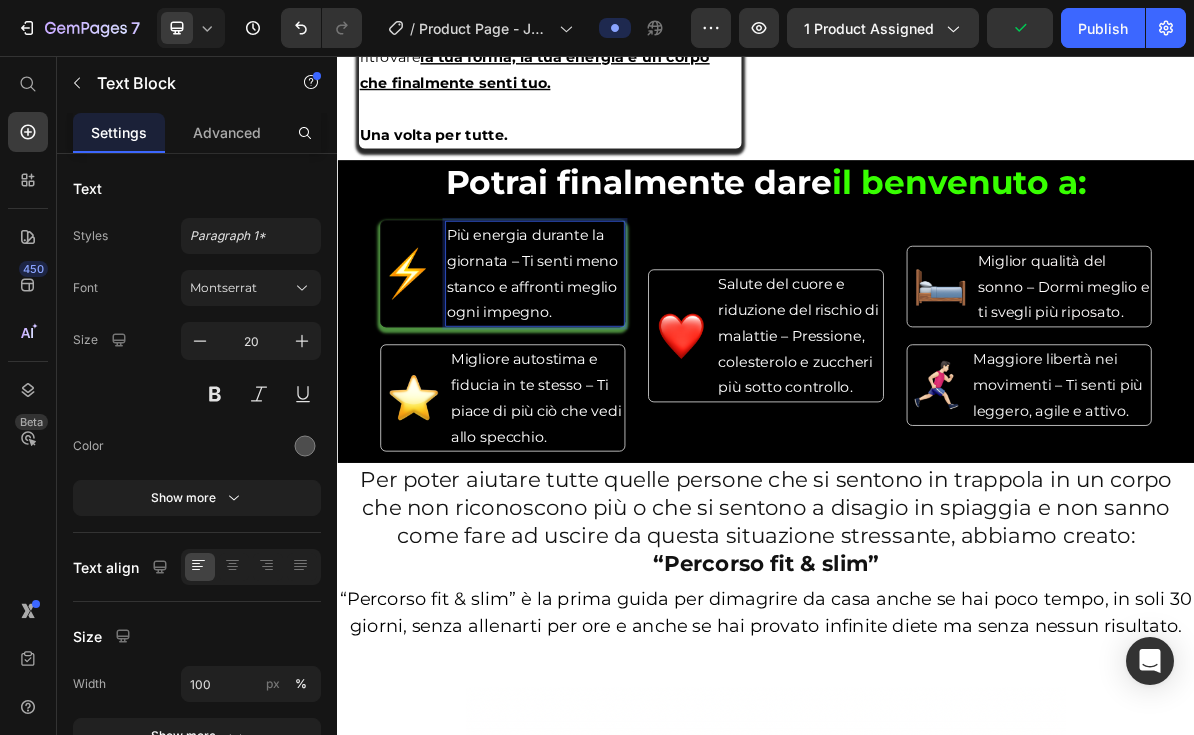 click on "Più energia durante la giornata – Ti senti meno stanco e affronti meglio ogni impegno." at bounding box center (610, 361) 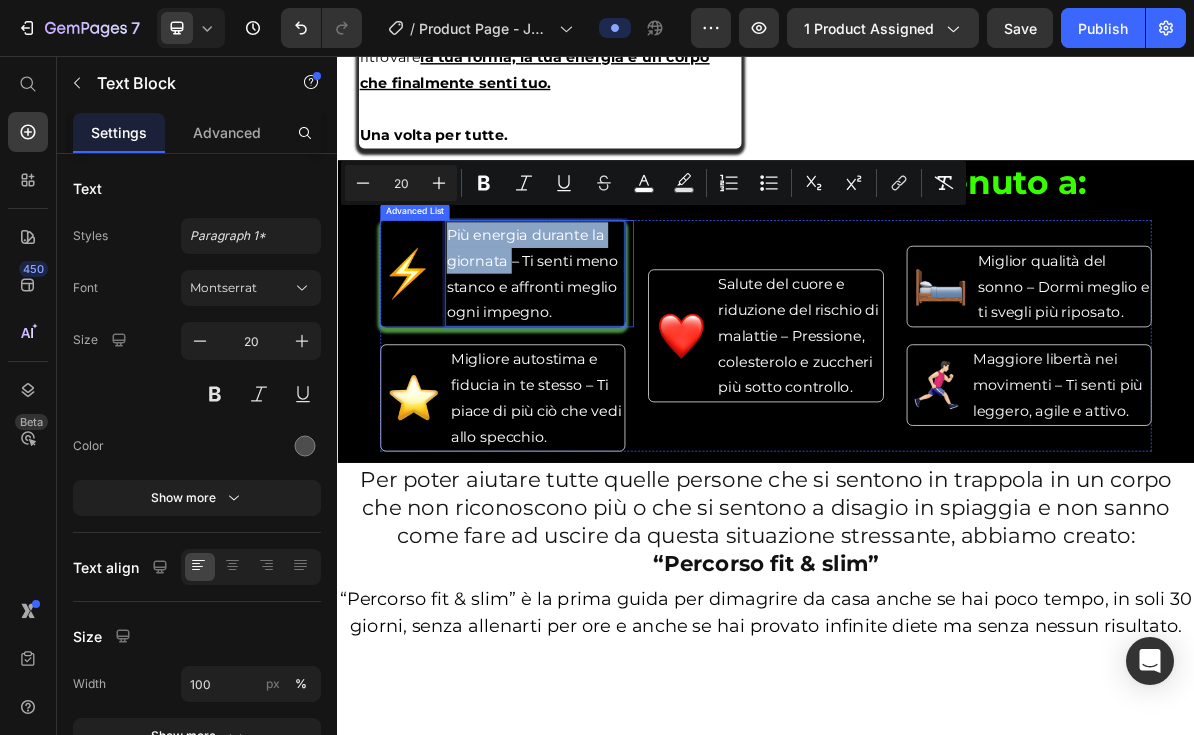 drag, startPoint x: 579, startPoint y: 318, endPoint x: 484, endPoint y: 284, distance: 100.90094 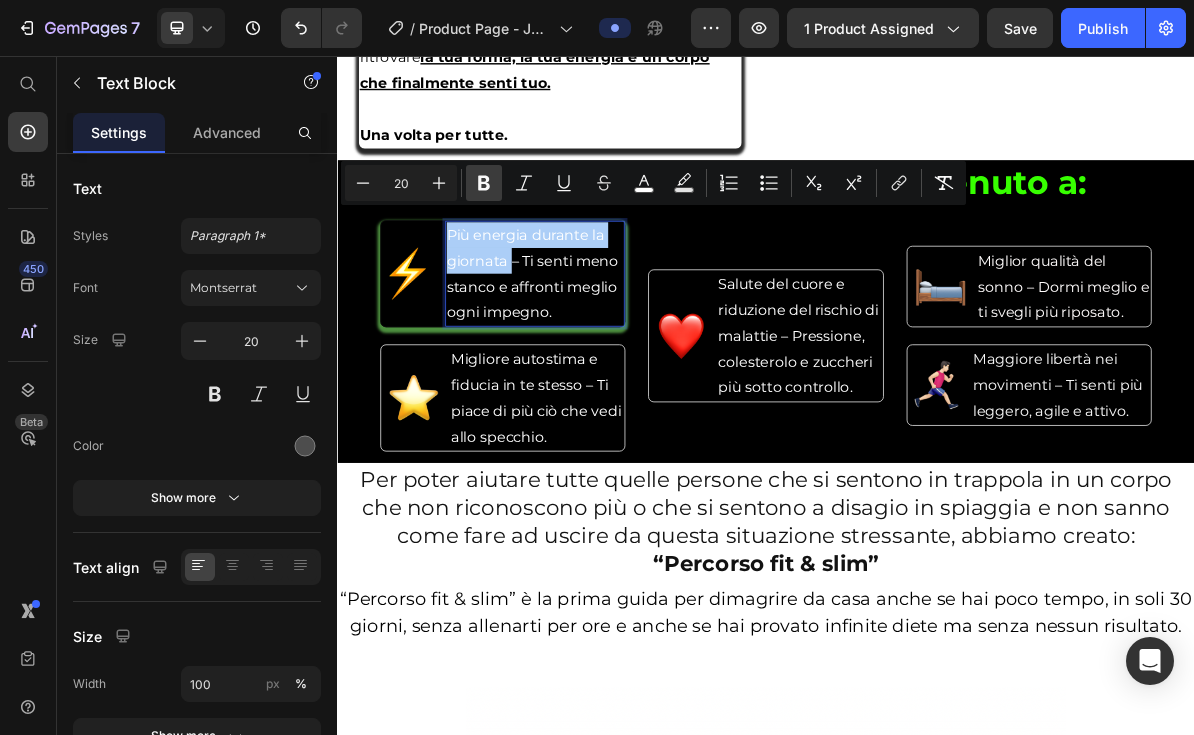 click on "Bold" at bounding box center (484, 183) 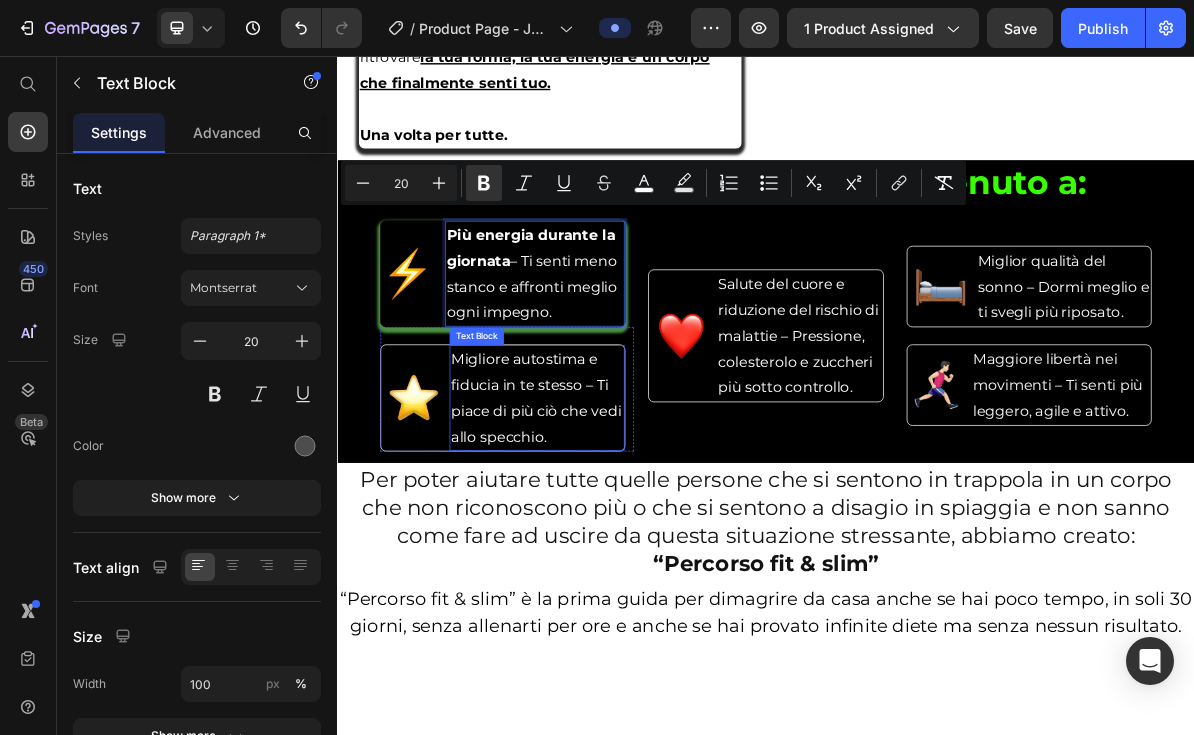 click on "Migliore autostima e fiducia in te stesso – Ti piace di più ciò che vedi allo specchio." at bounding box center (615, 535) 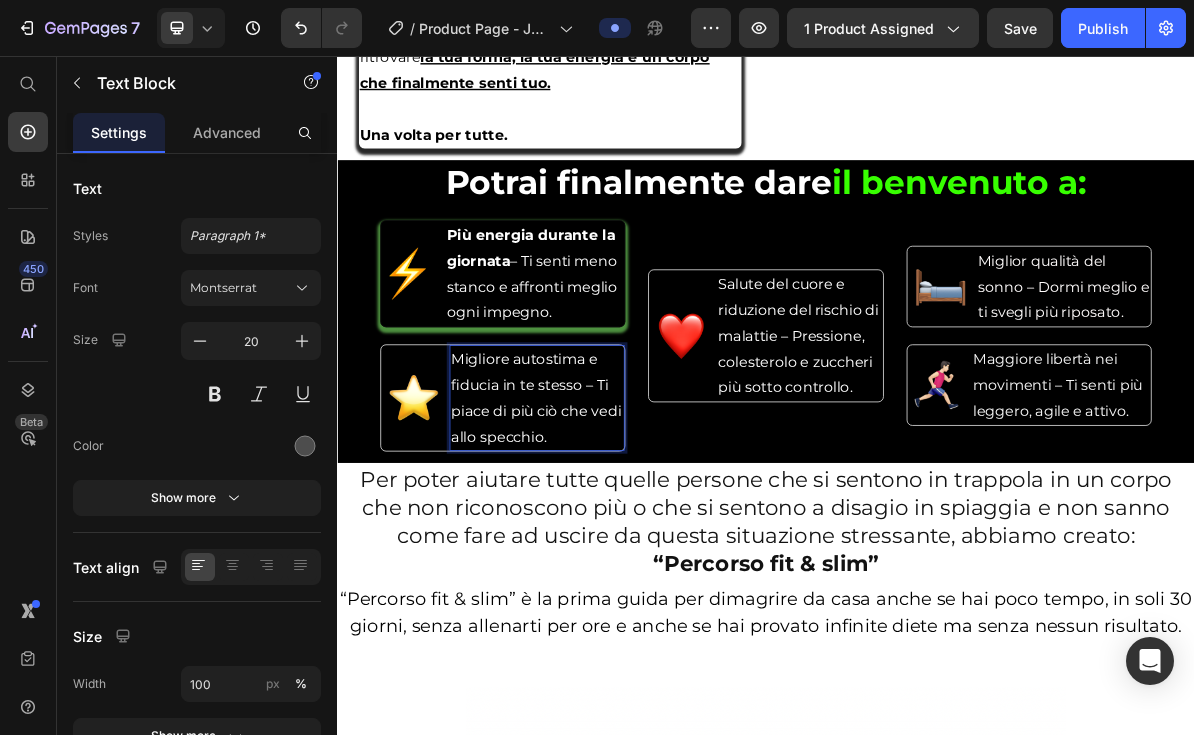 click on "Migliore autostima e fiducia in te stesso – Ti piace di più ciò che vedi allo specchio." at bounding box center (615, 535) 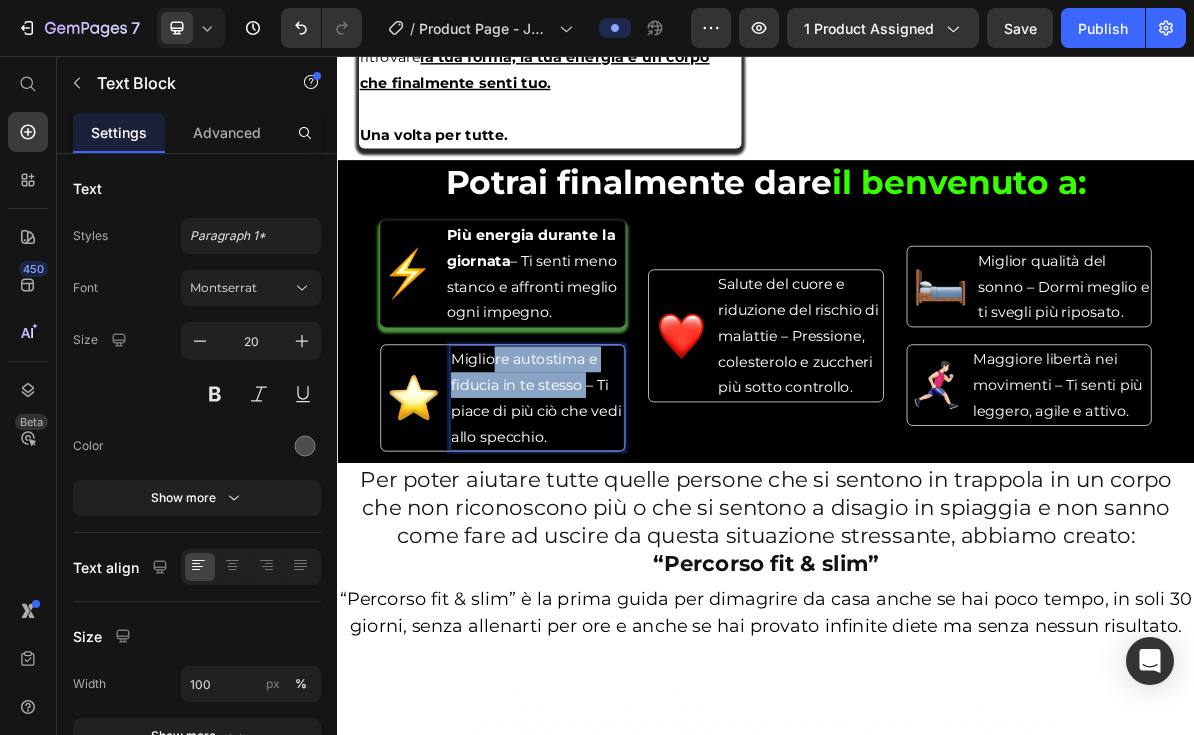 drag, startPoint x: 684, startPoint y: 490, endPoint x: 553, endPoint y: 463, distance: 133.75351 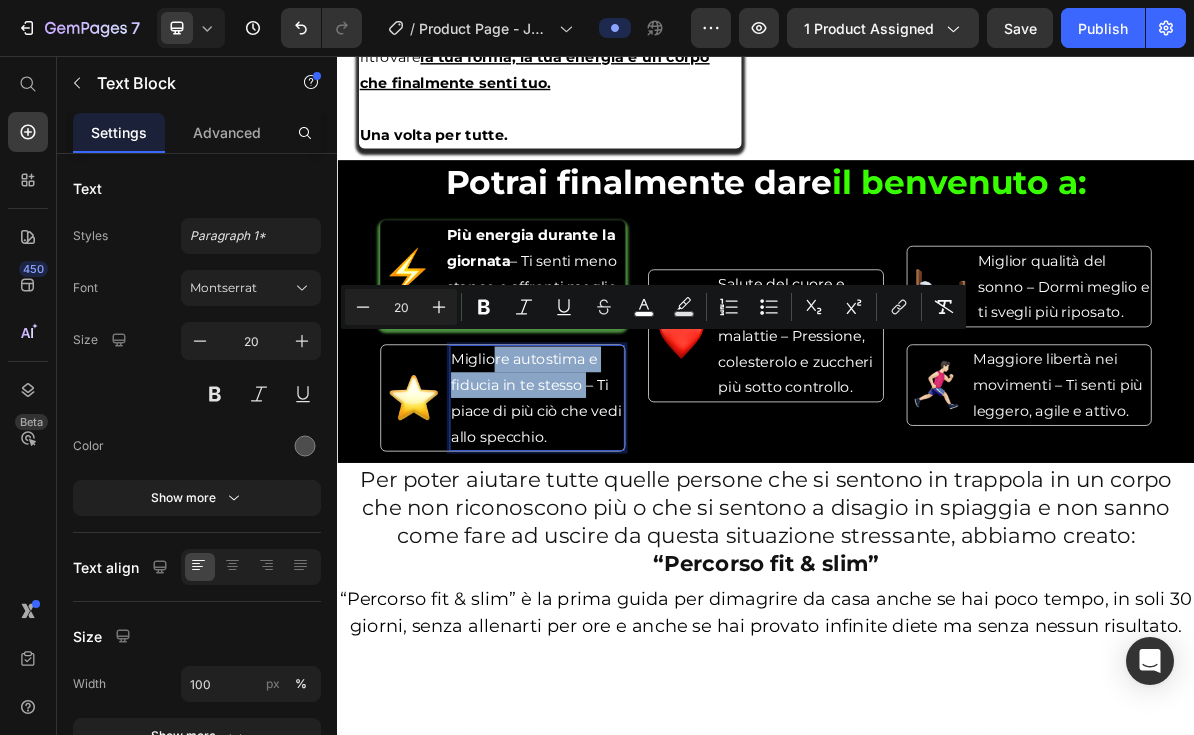 click on "Migliore autostima e fiducia in te stesso – Ti piace di più ciò che vedi allo specchio." at bounding box center (615, 535) 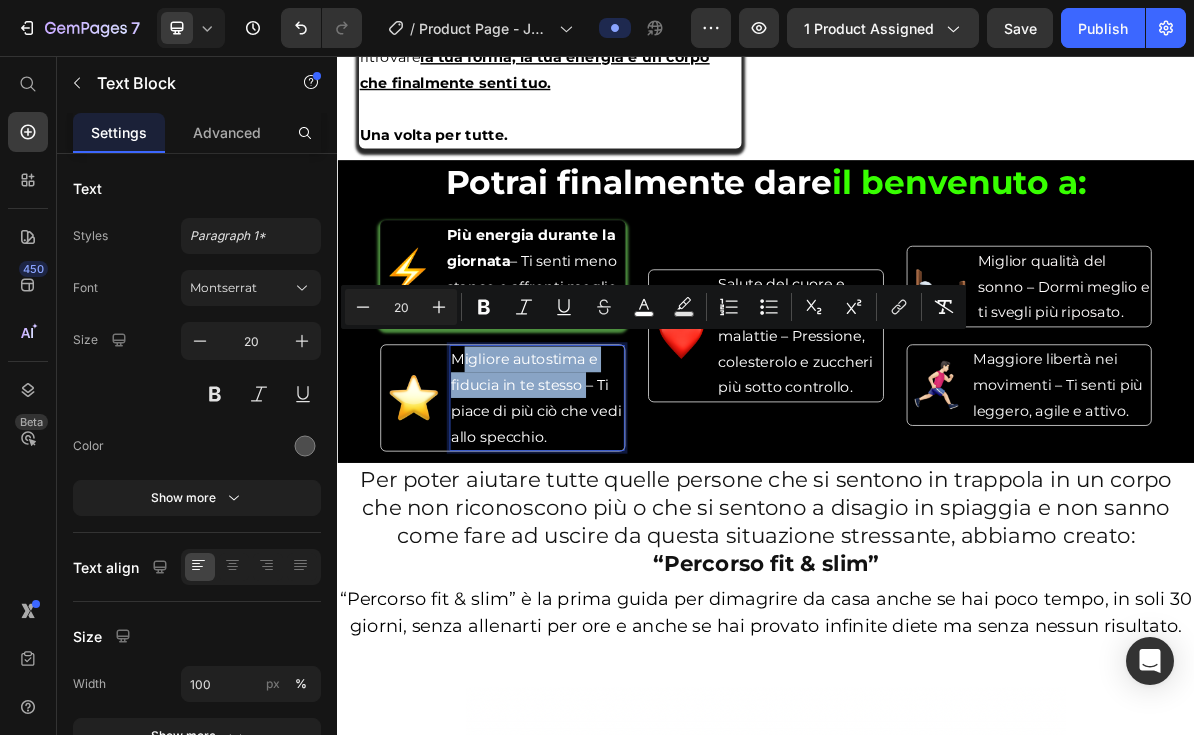 drag, startPoint x: 683, startPoint y: 490, endPoint x: 506, endPoint y: 455, distance: 180.42728 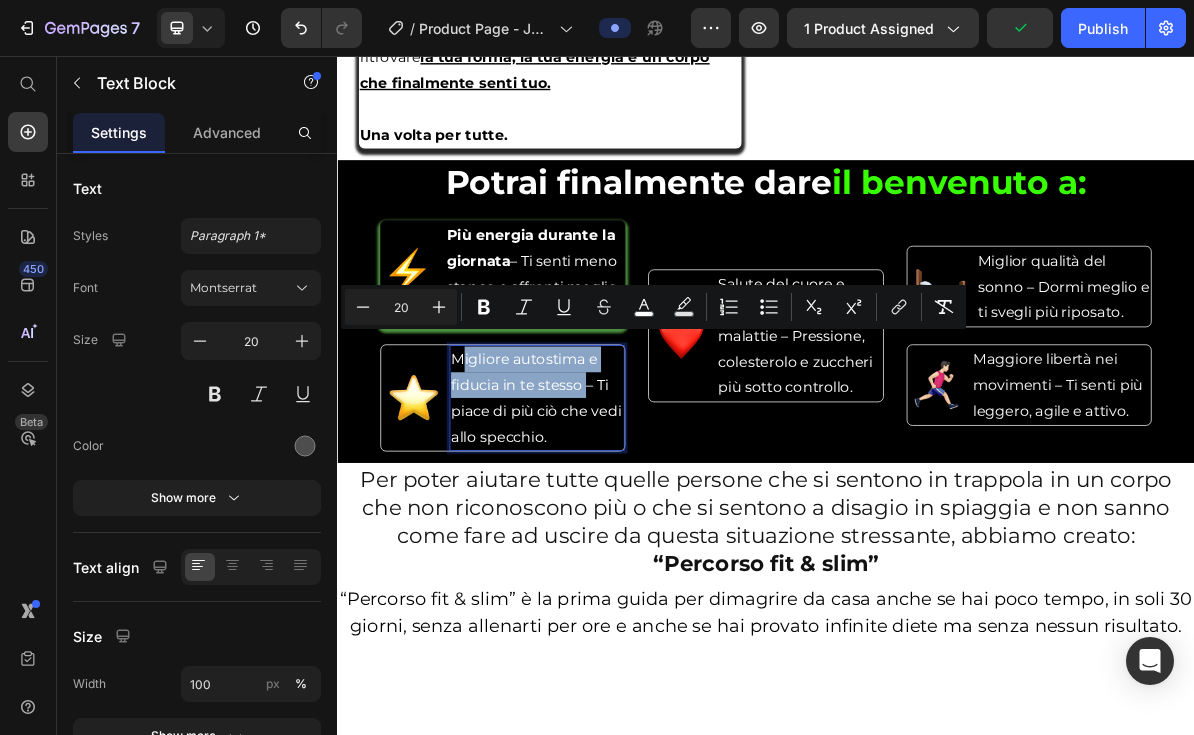click on "Migliore autostima e fiducia in te stesso – Ti piace di più ciò che vedi allo specchio." at bounding box center (615, 535) 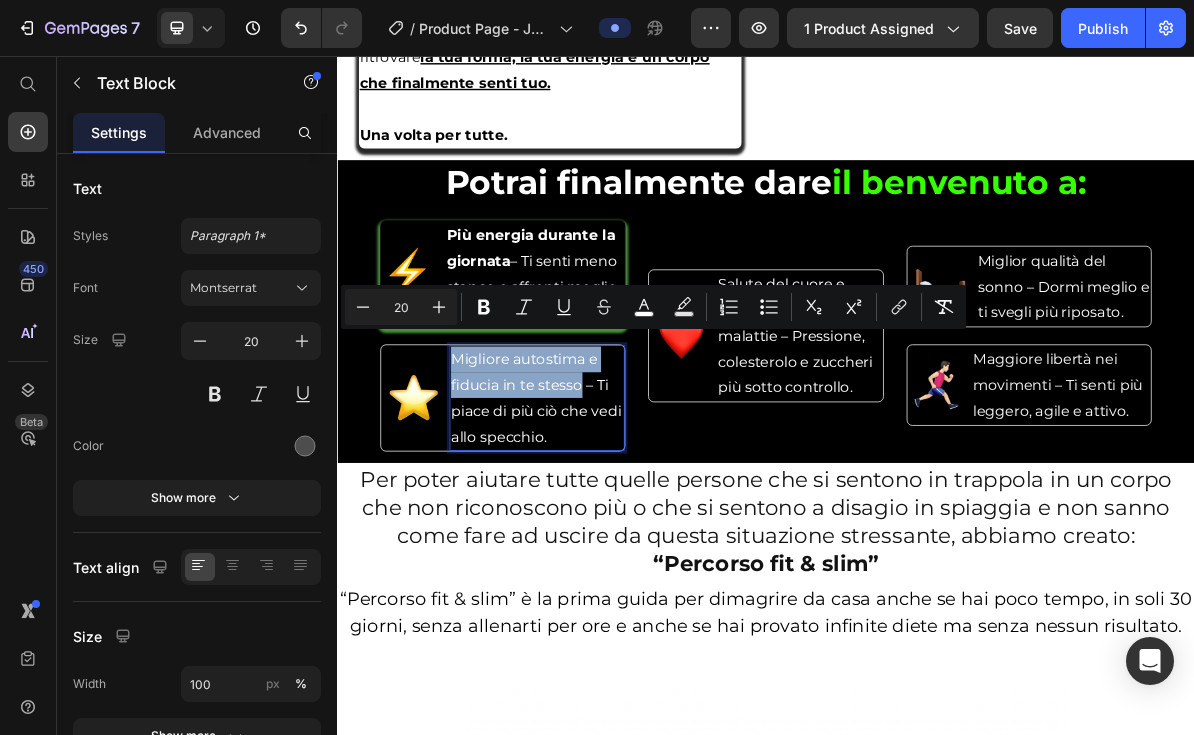 drag, startPoint x: 681, startPoint y: 491, endPoint x: 501, endPoint y: 454, distance: 183.76343 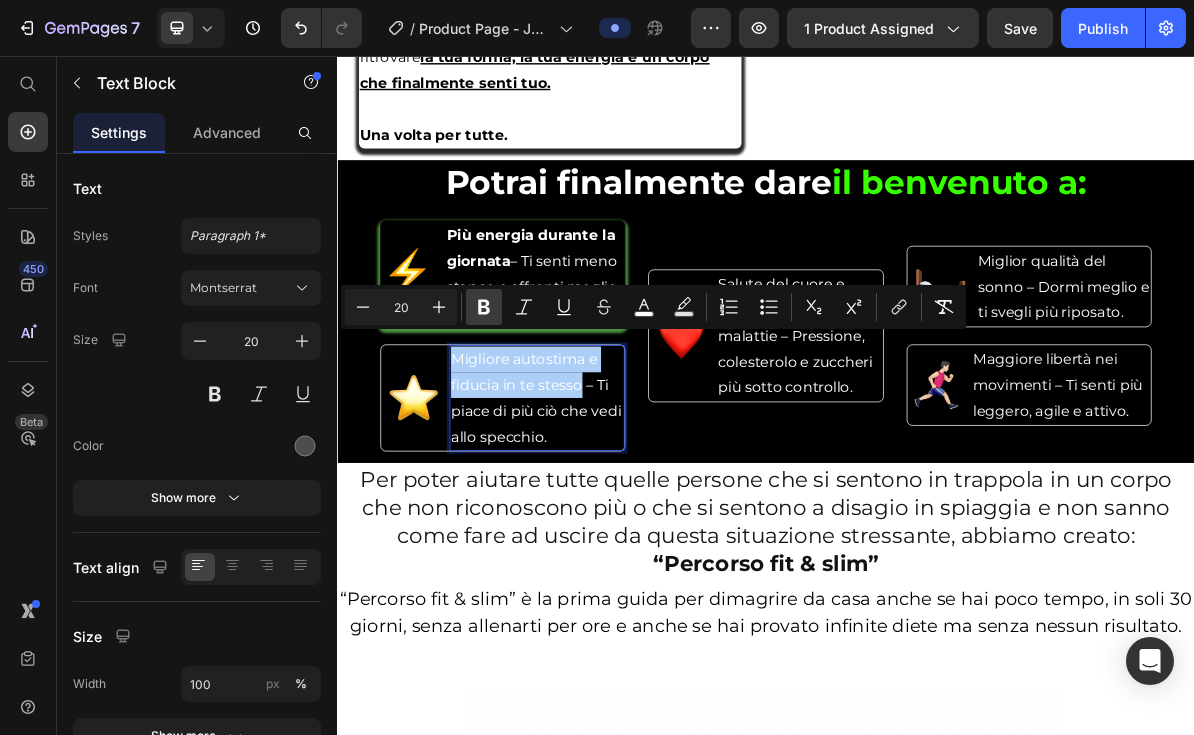 click 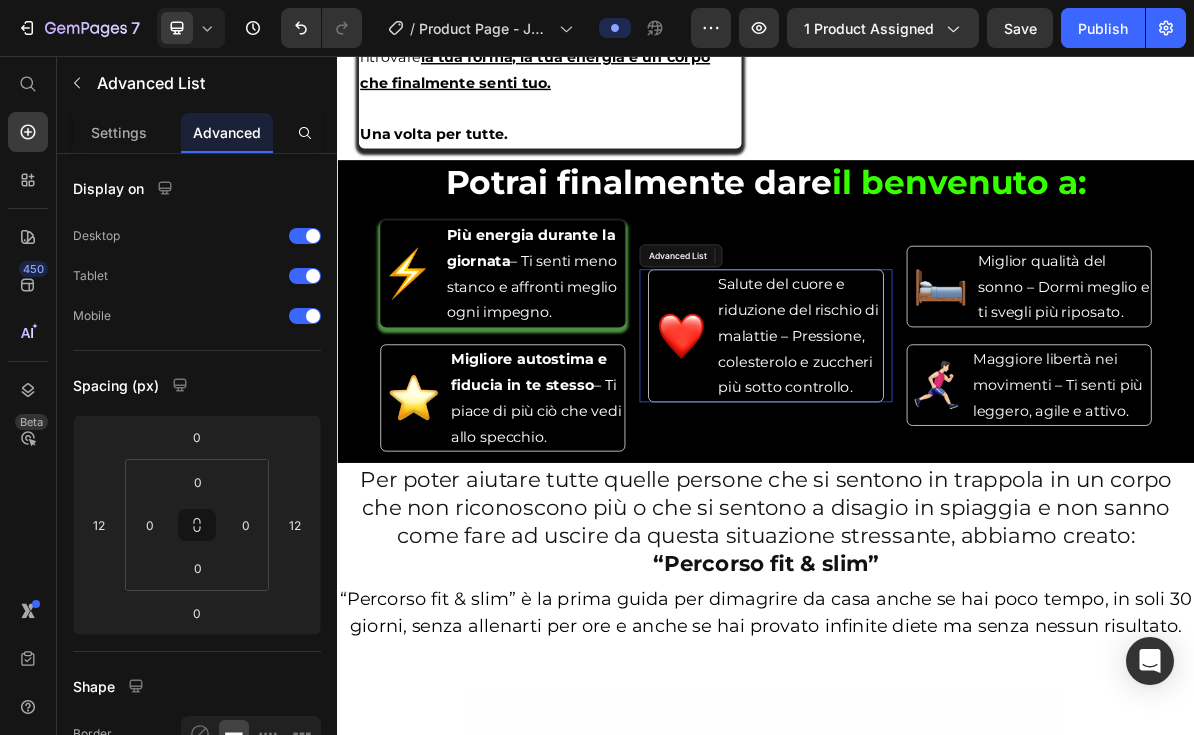 click on "Image Salute del cuore e riduzione del rischio di malattie – Pressione, colesterolo e zuccheri più sotto controllo. Text Block" at bounding box center [937, 448] 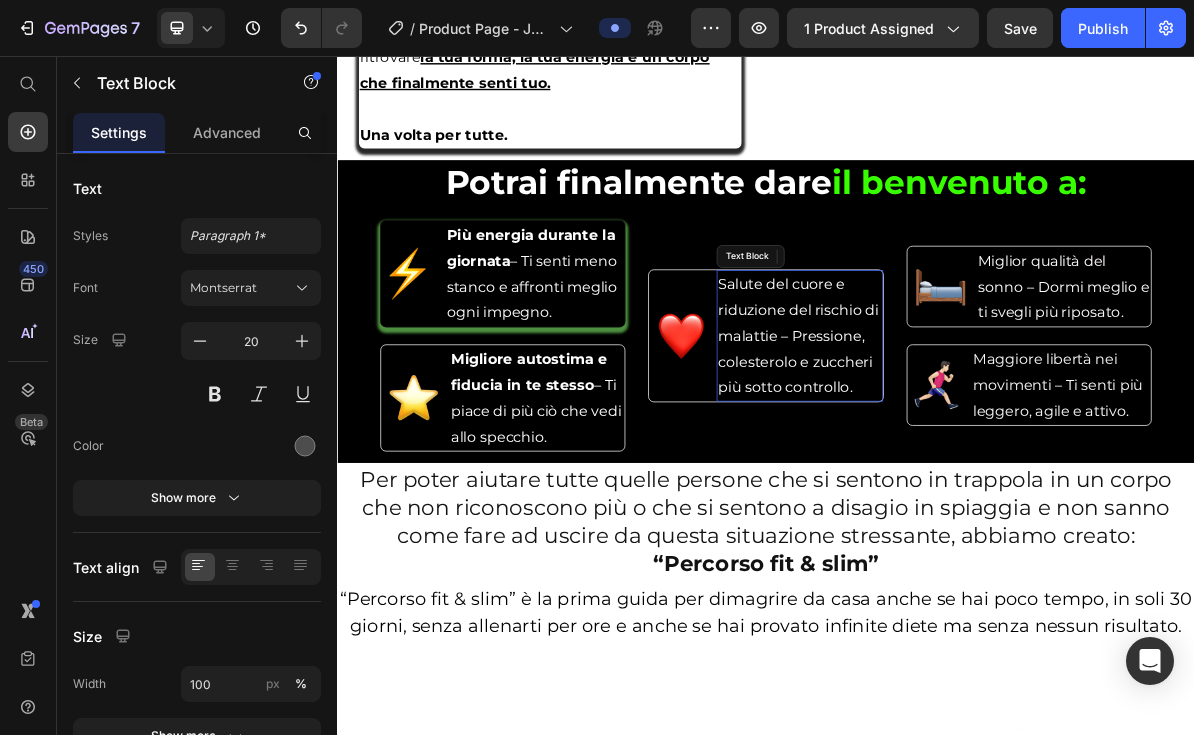 click on "Salute del cuore e riduzione del rischio di malattie – Pressione, colesterolo e zuccheri più sotto controllo." at bounding box center [982, 448] 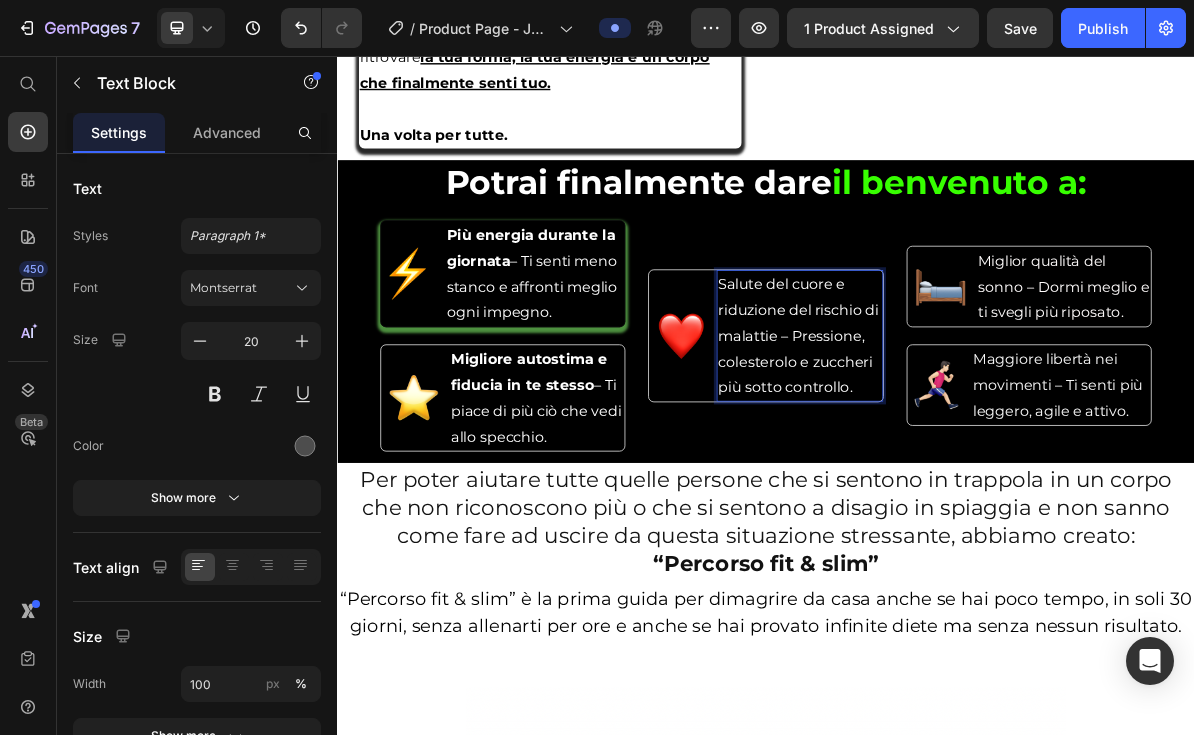 click on "Salute del cuore e riduzione del rischio di malattie – Pressione, colesterolo e zuccheri più sotto controllo." at bounding box center [982, 448] 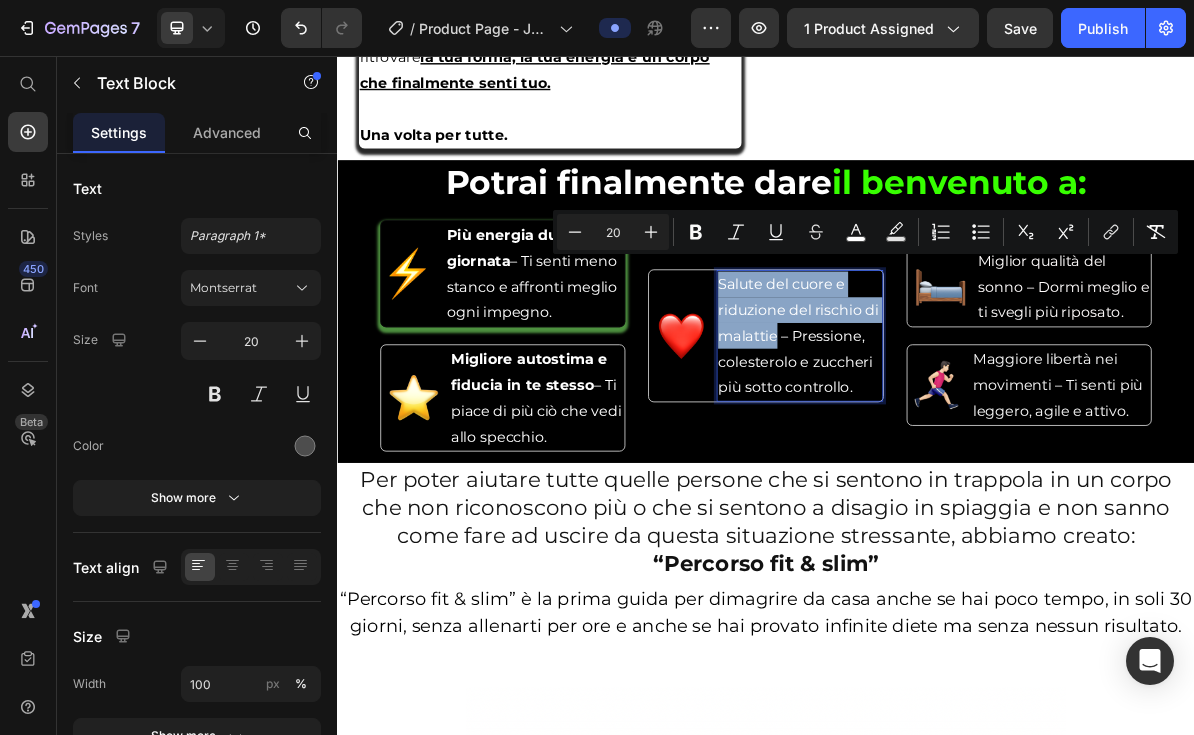 drag, startPoint x: 950, startPoint y: 423, endPoint x: 873, endPoint y: 357, distance: 101.414986 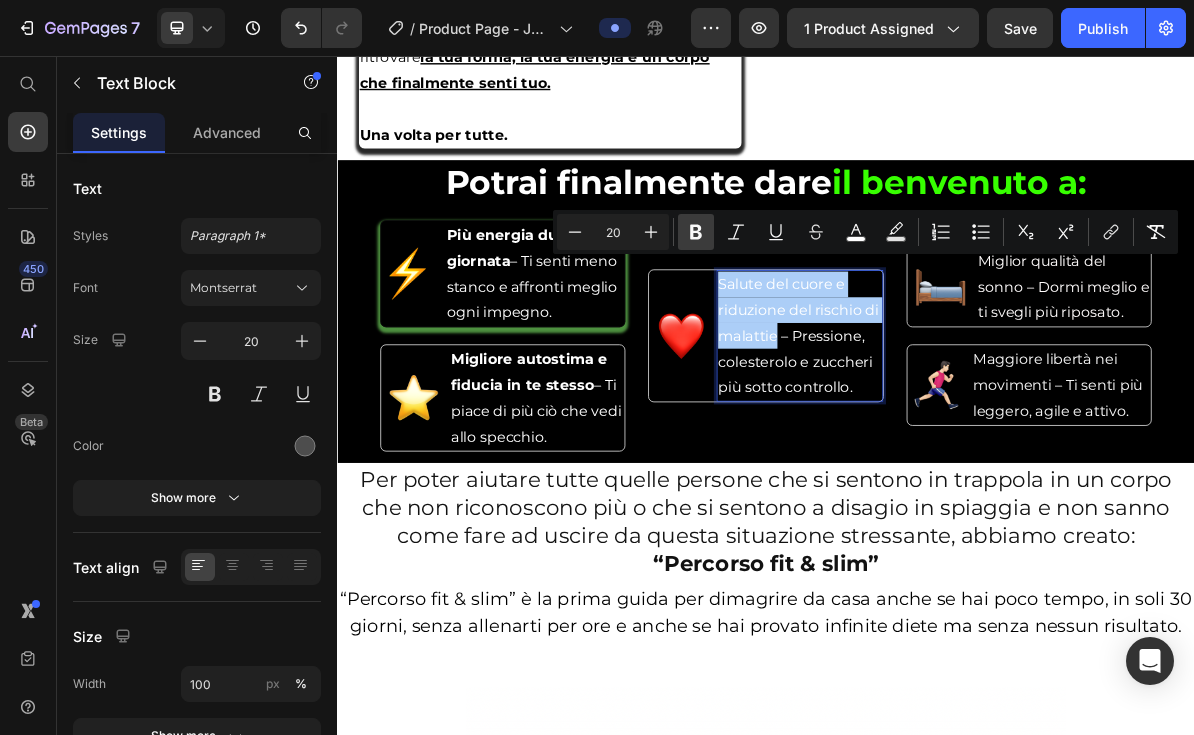 click 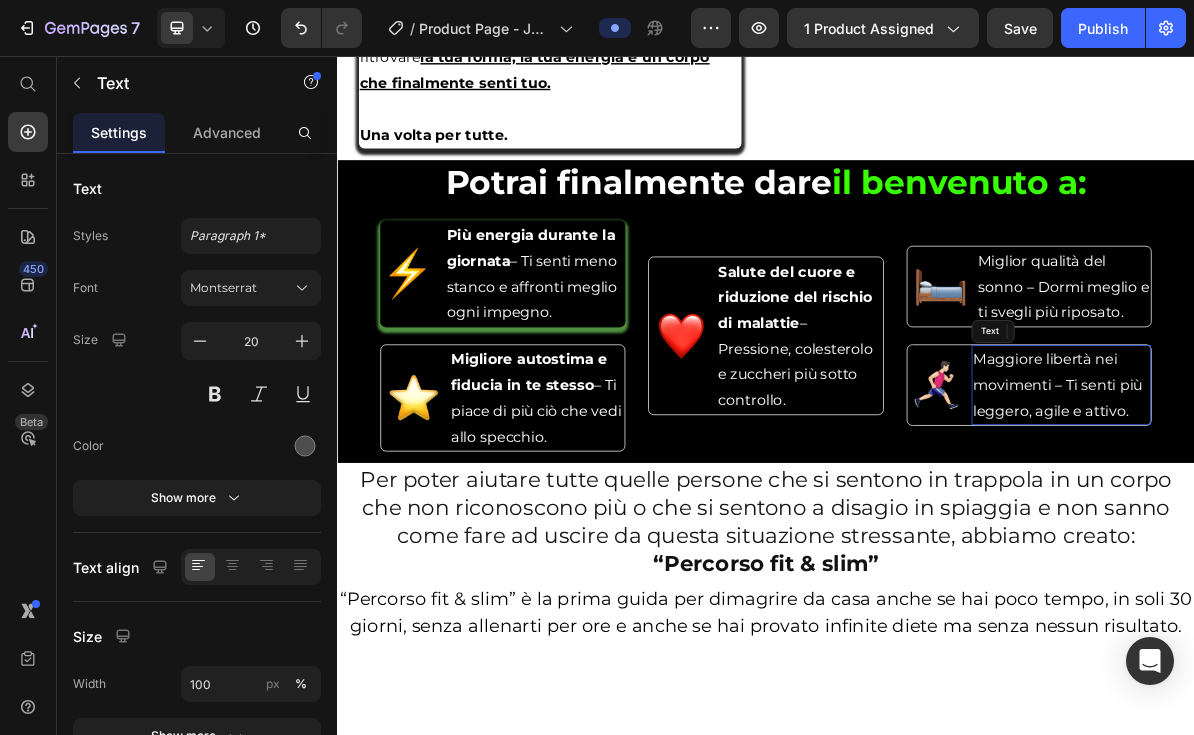 click on "Maggiore libertà nei movimenti – Ti senti più leggero, agile e attivo." at bounding box center [1345, 517] 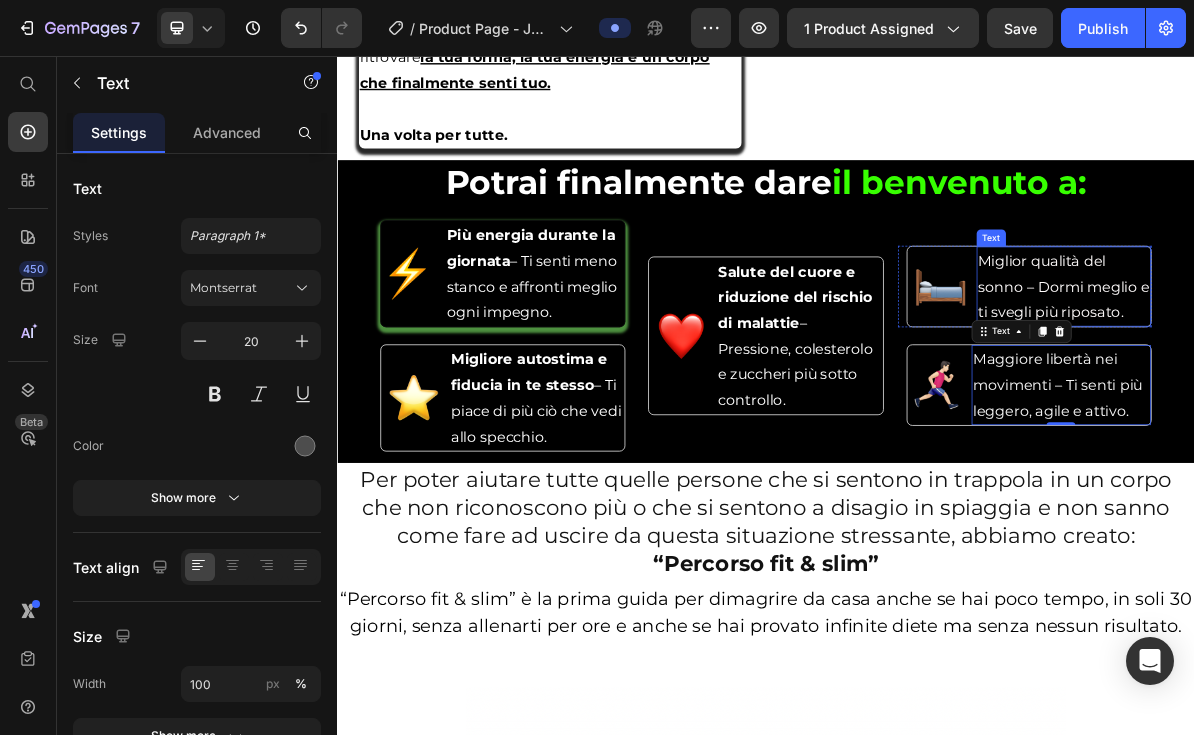 click on "Miglior qualità del sonno – Dormi meglio e ti svegli più riposato." at bounding box center (1354, 379) 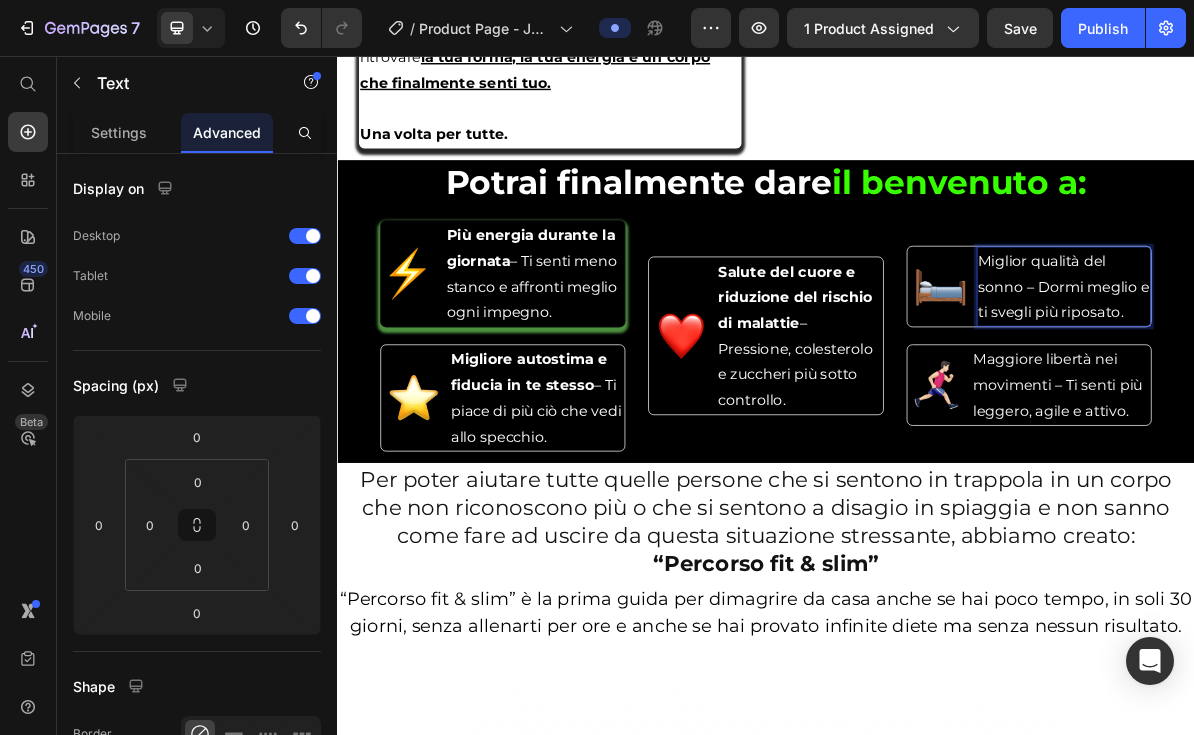 click on "Miglior qualità del sonno – Dormi meglio e ti svegli più riposato." at bounding box center [1354, 379] 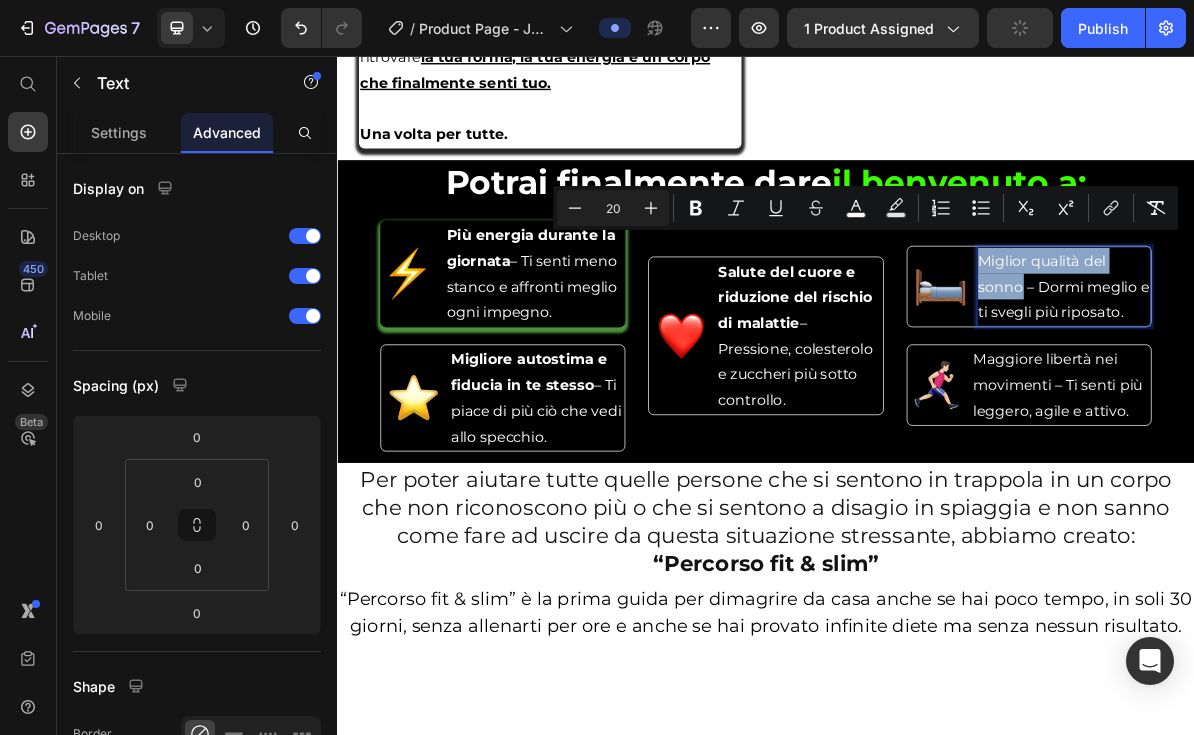 drag, startPoint x: 1295, startPoint y: 356, endPoint x: 1243, endPoint y: 325, distance: 60.53924 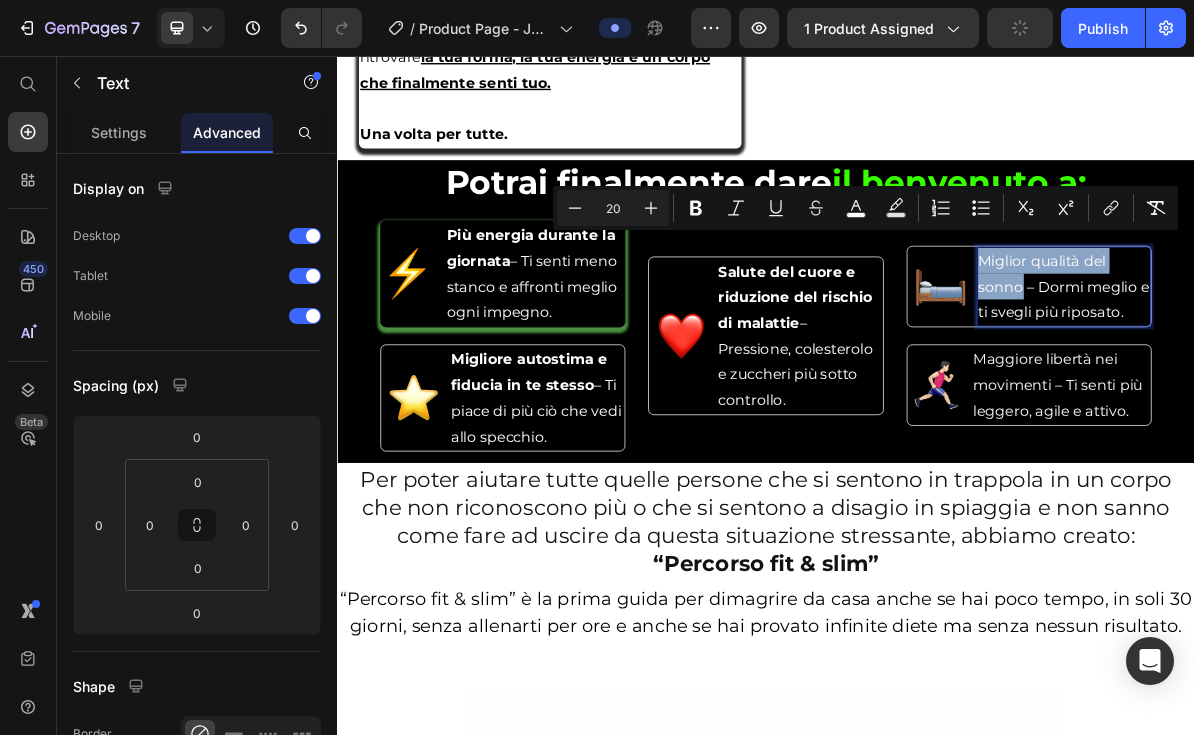click on "Miglior qualità del sonno – Dormi meglio e ti svegli più riposato." at bounding box center (1354, 379) 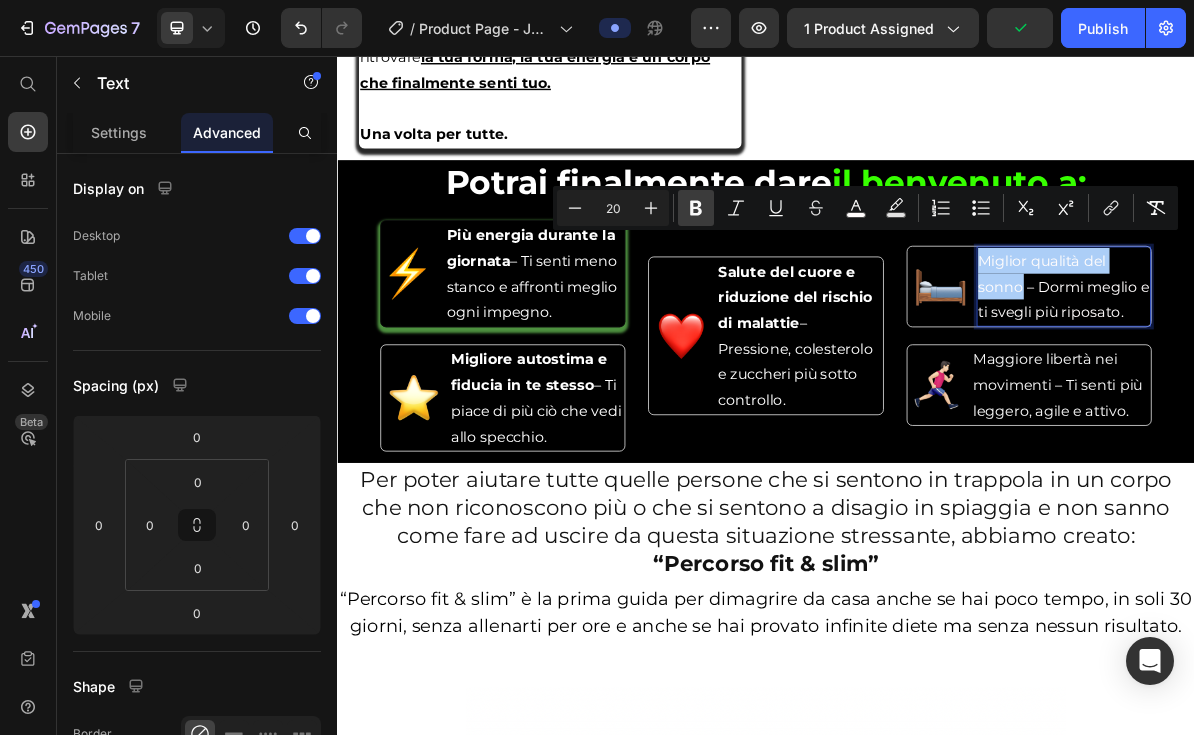 click 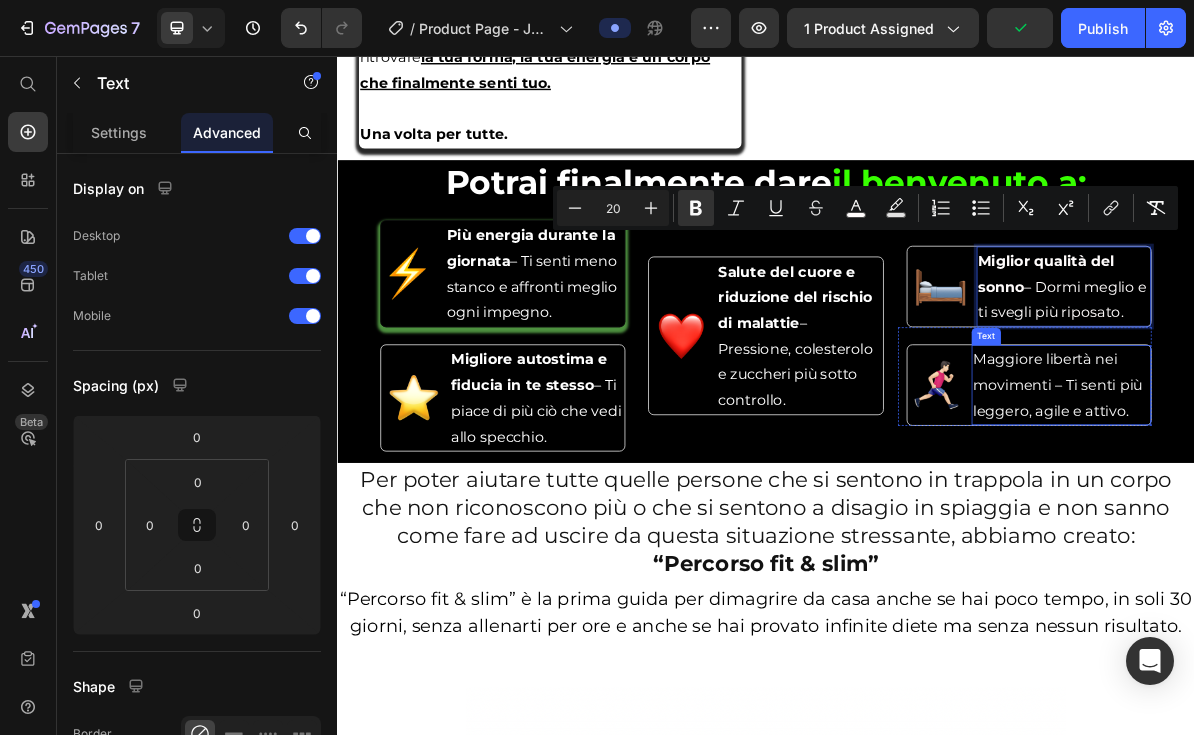 click on "Maggiore libertà nei movimenti – Ti senti più leggero, agile e attivo." at bounding box center (1345, 517) 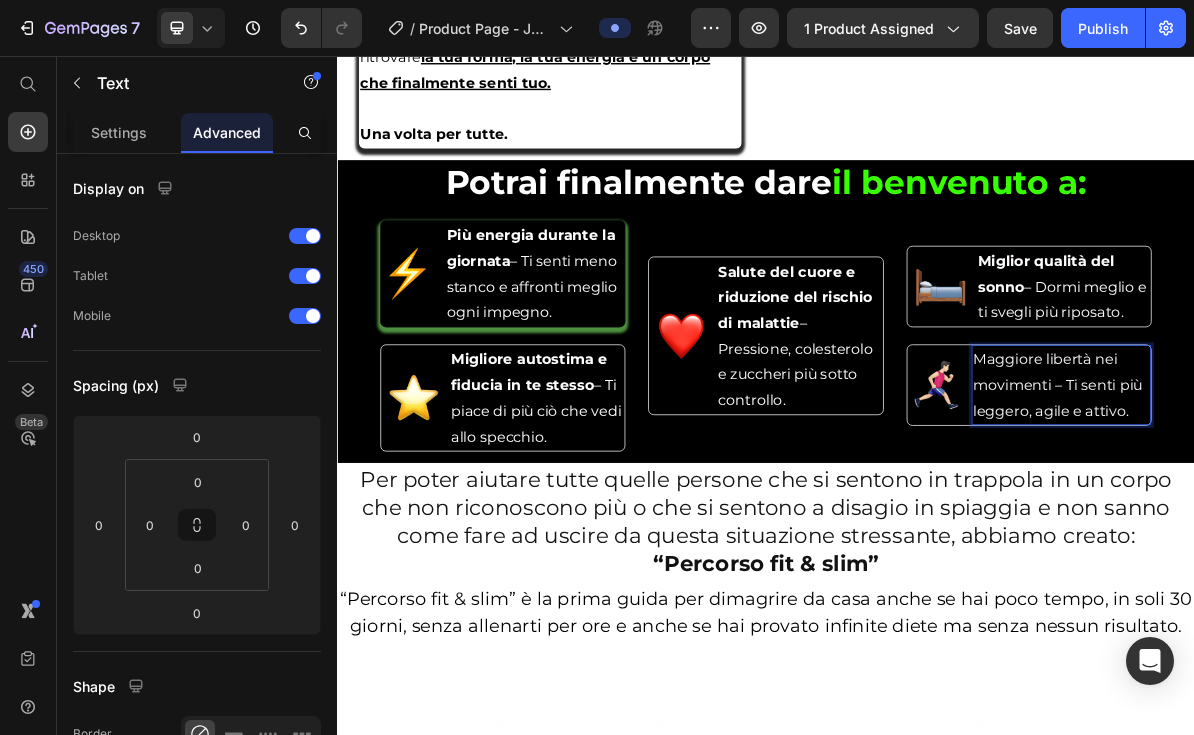 click on "Maggiore libertà nei movimenti – Ti senti più leggero, agile e attivo." at bounding box center (1345, 517) 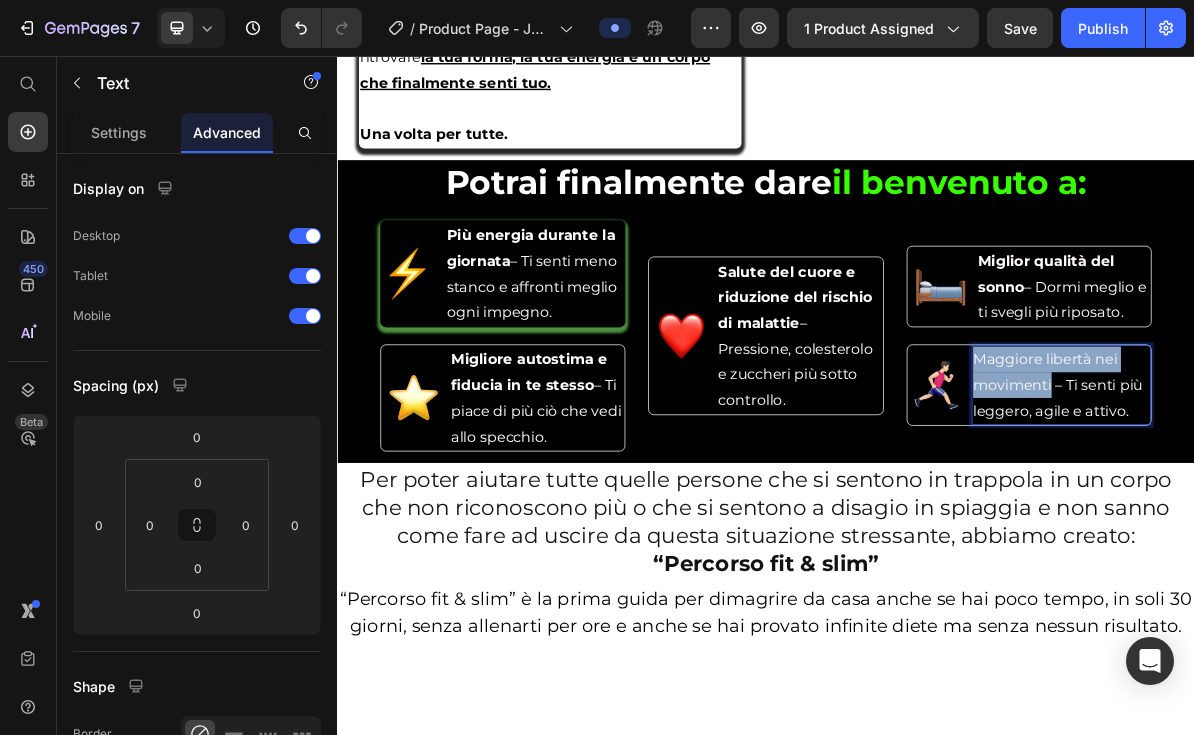drag, startPoint x: 1340, startPoint y: 491, endPoint x: 1235, endPoint y: 459, distance: 109.76794 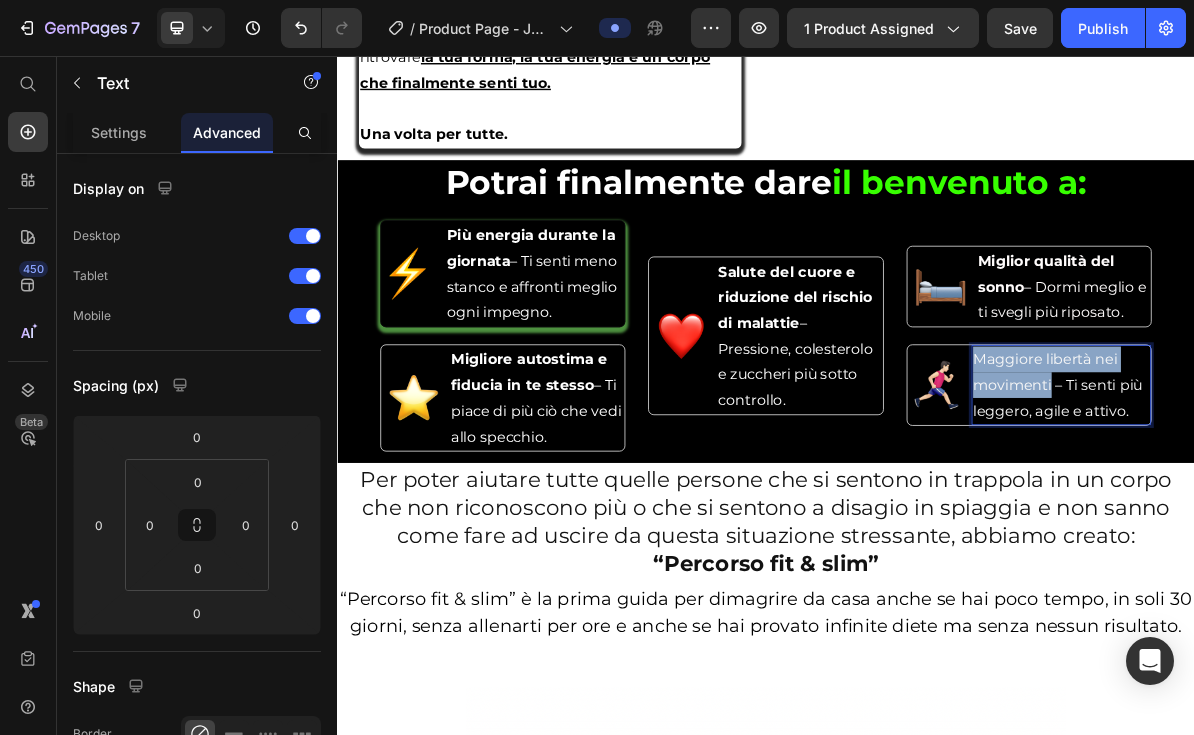 click on "Maggiore libertà nei movimenti – Ti senti più leggero, agile e attivo." at bounding box center [1345, 517] 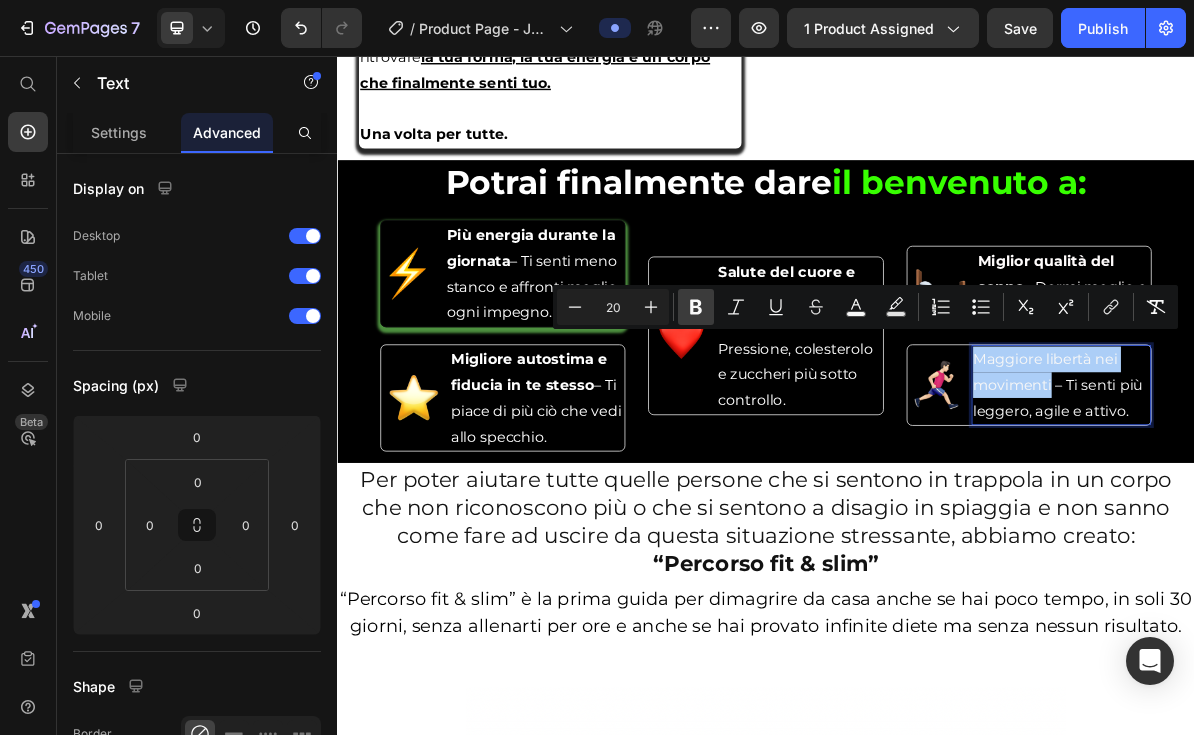click 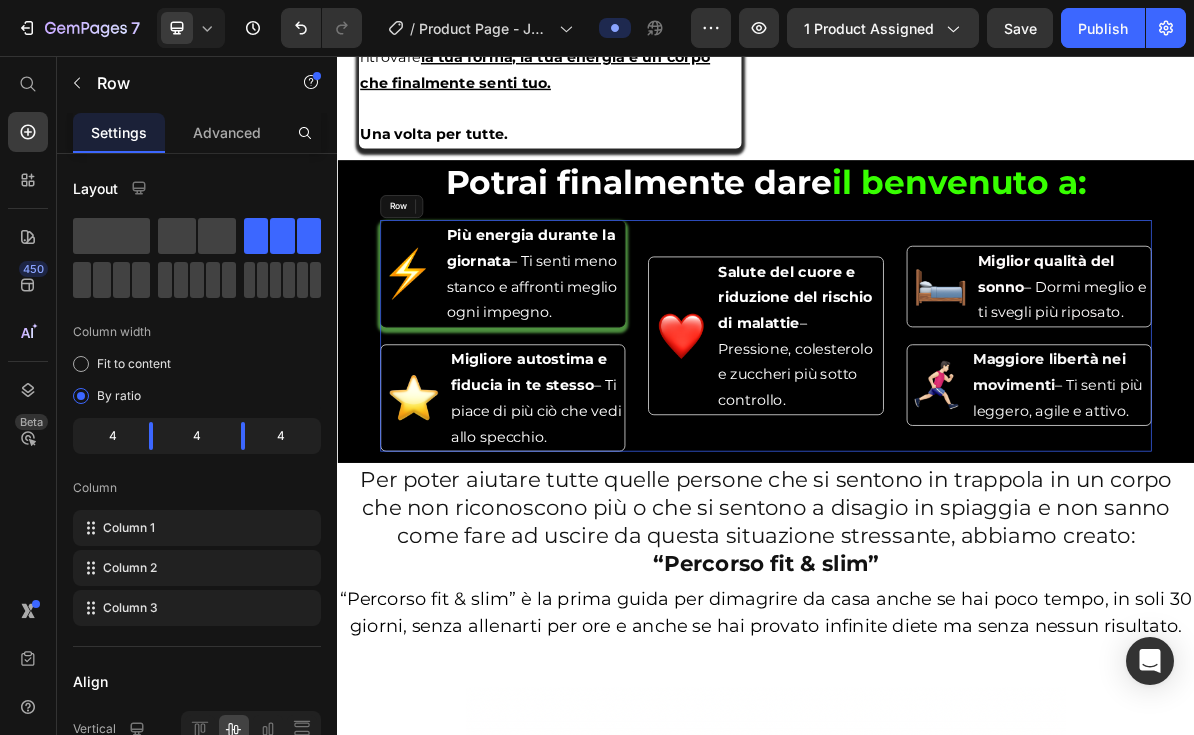 click on "Image Salute del cuore e riduzione del rischio di malattie  – Pressione, colesterolo e zuccheri più sotto controllo. Text Block Advanced List" at bounding box center (937, 448) 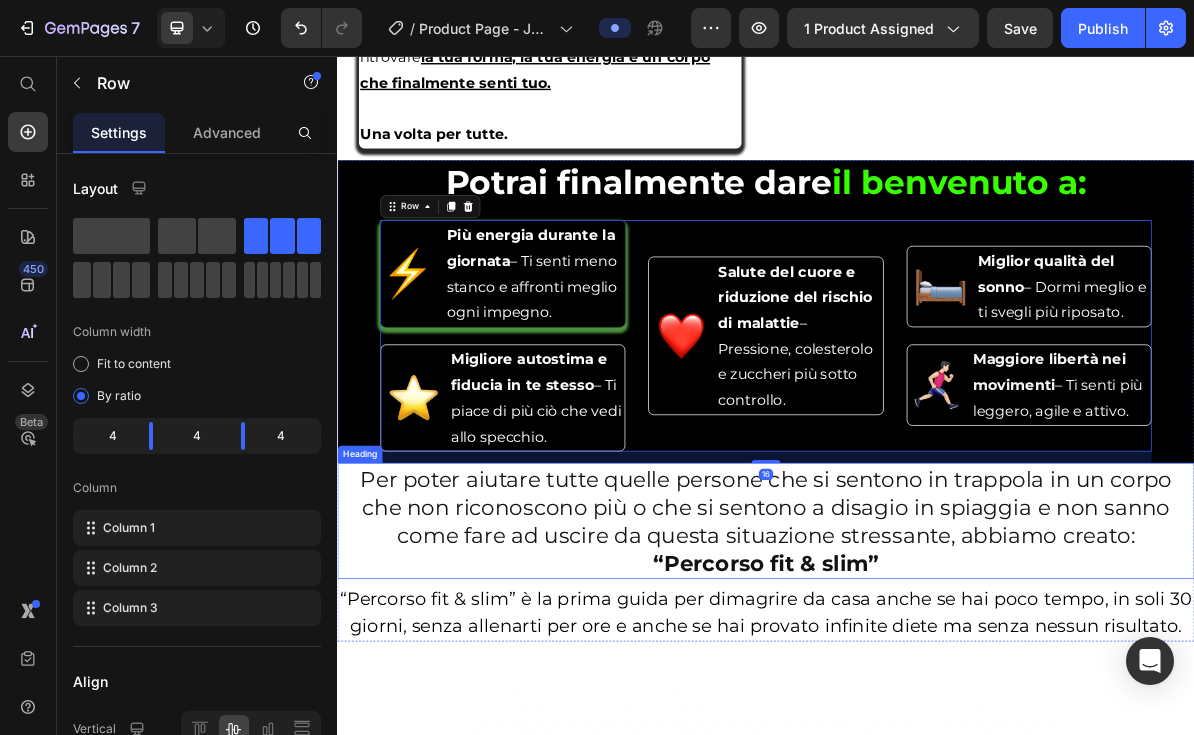 click on "Per poter aiutare tutte quelle persone che si sentono in trappola in un corpo che non riconoscono più o che si sentono a disagio in spiaggia e non sanno come fare ad uscire da questa situazione stressante, abbiamo creato:" at bounding box center [937, 688] 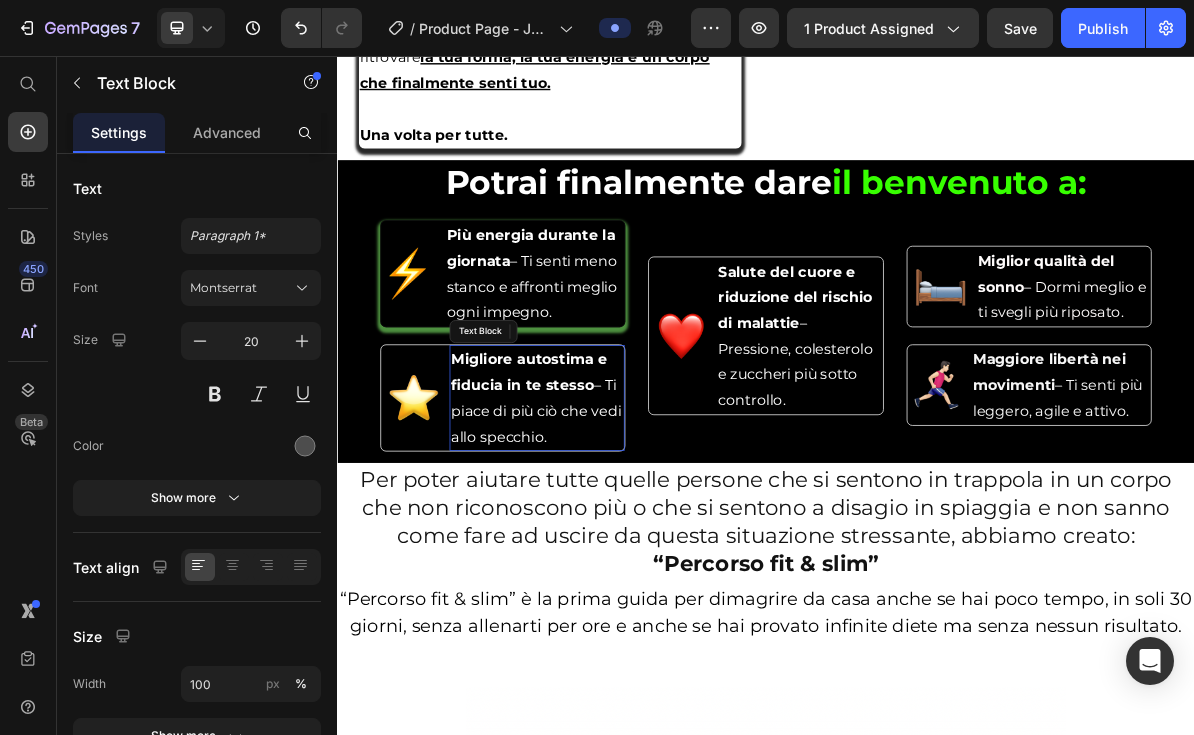 click on "Migliore autostima e fiducia in te stesso  – Ti piace di più ciò che vedi allo specchio." at bounding box center [616, 535] 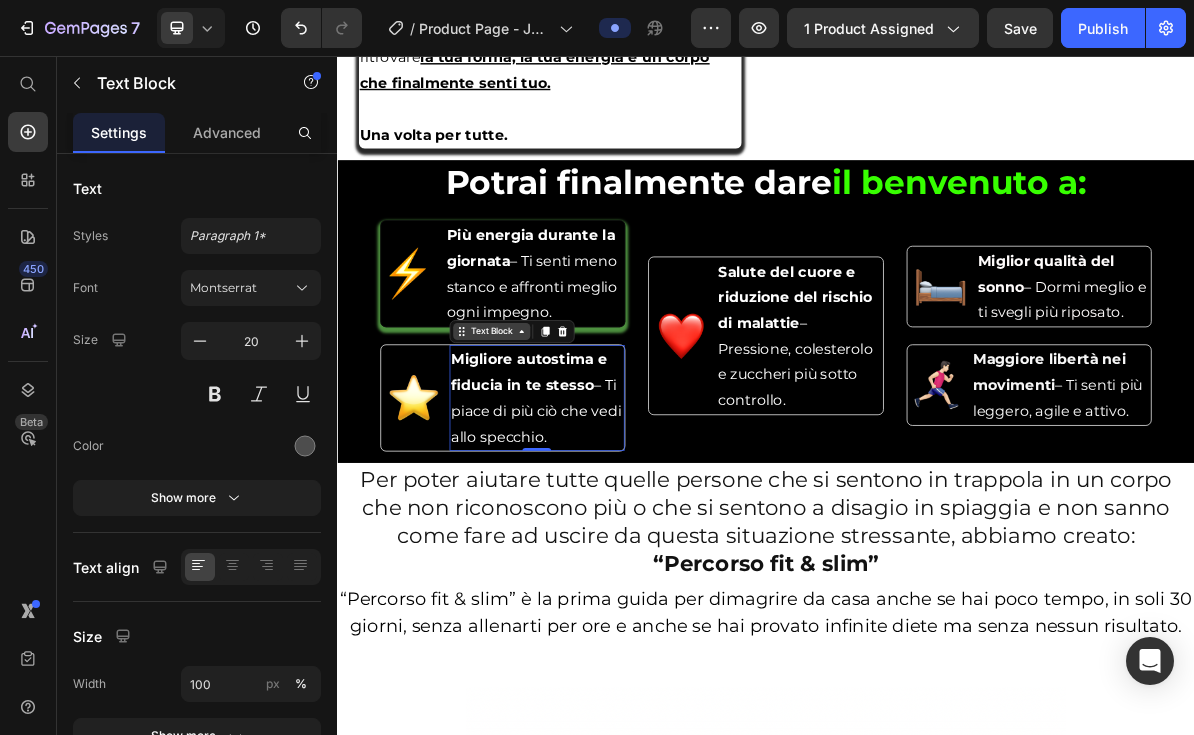 click on "Text Block" at bounding box center [553, 442] 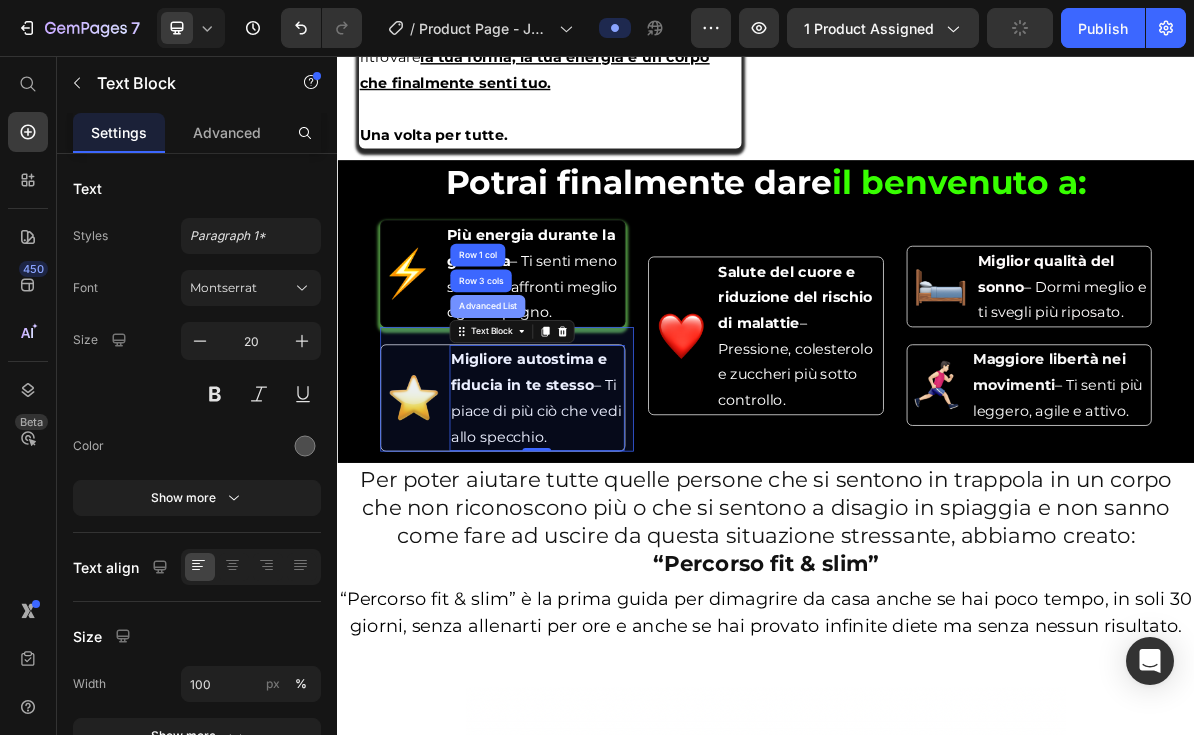 click on "Advanced List" at bounding box center (547, 407) 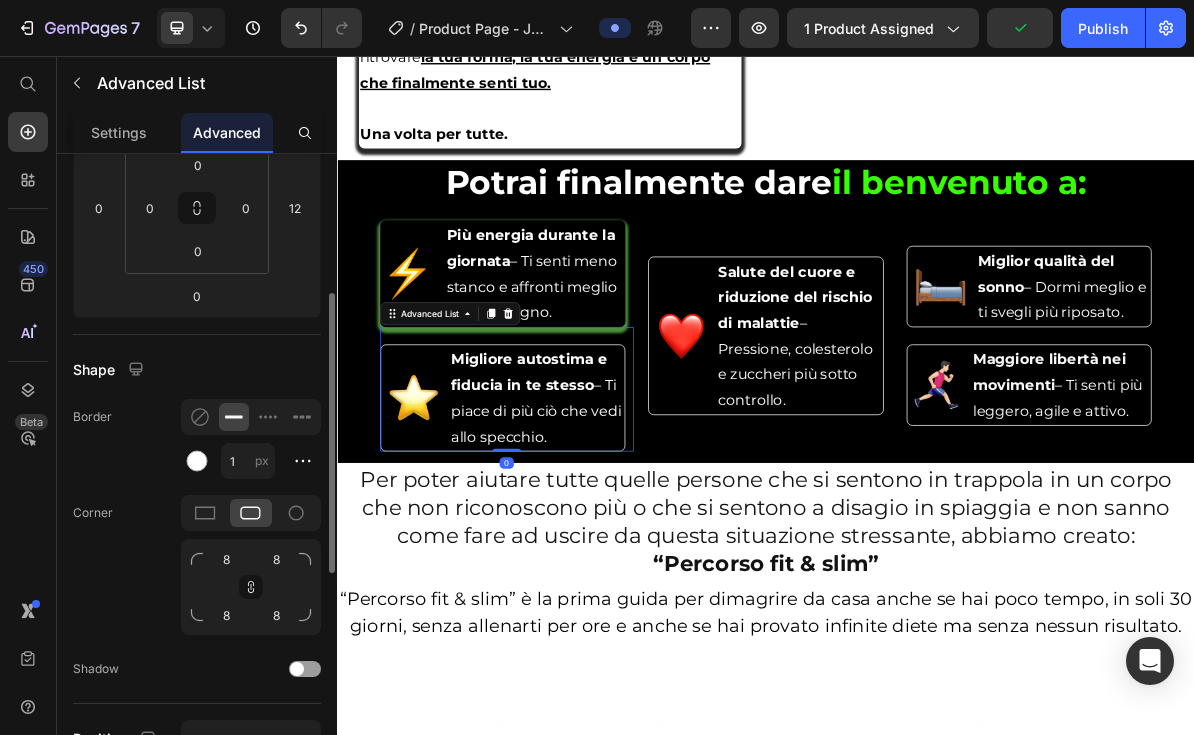 scroll, scrollTop: 416, scrollLeft: 0, axis: vertical 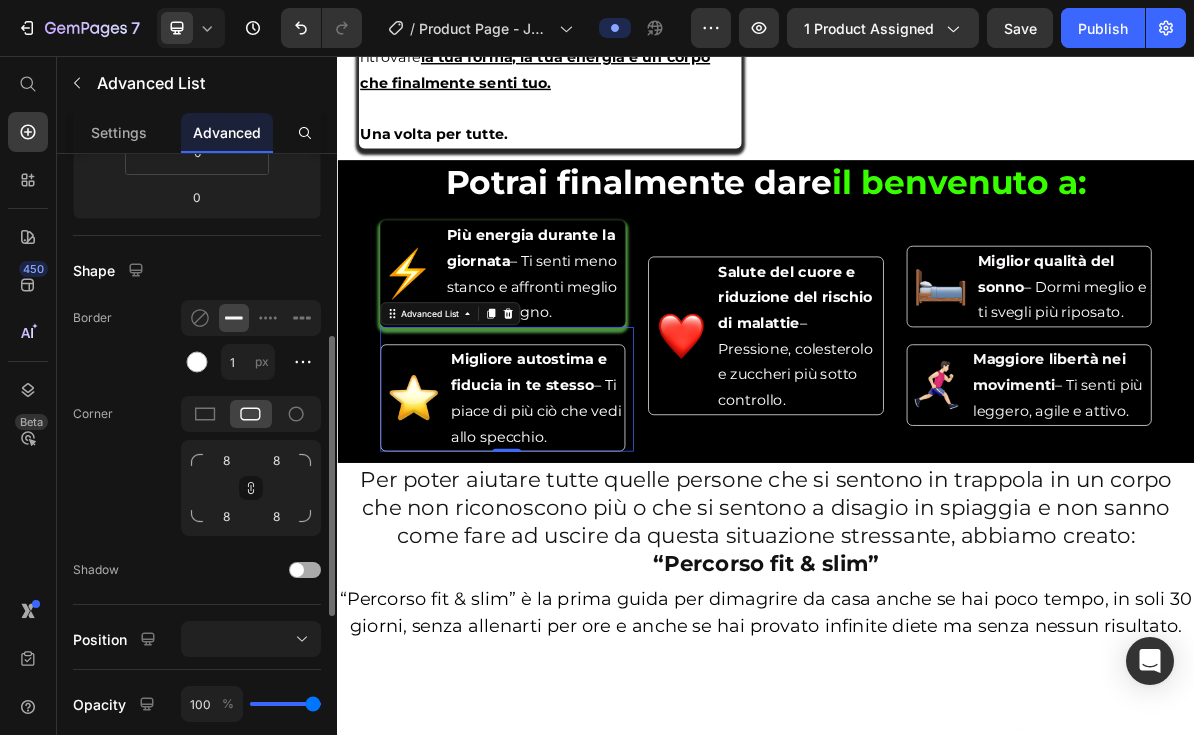 click at bounding box center (297, 570) 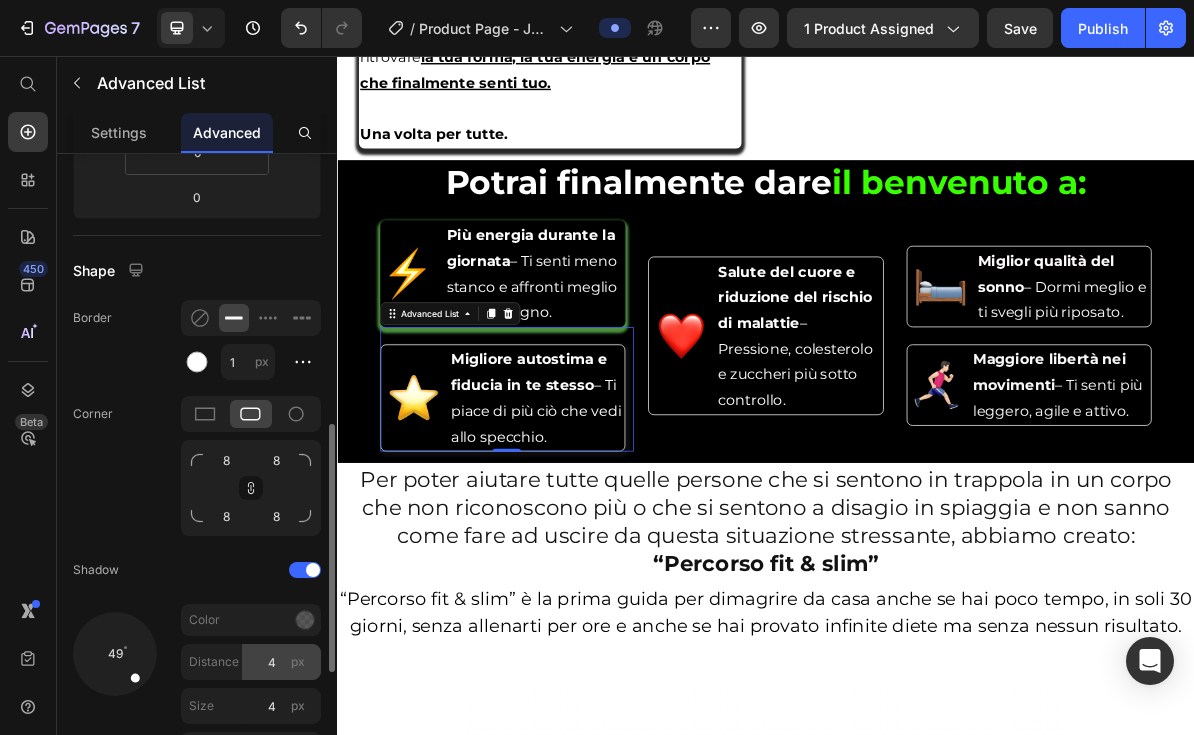 scroll, scrollTop: 494, scrollLeft: 0, axis: vertical 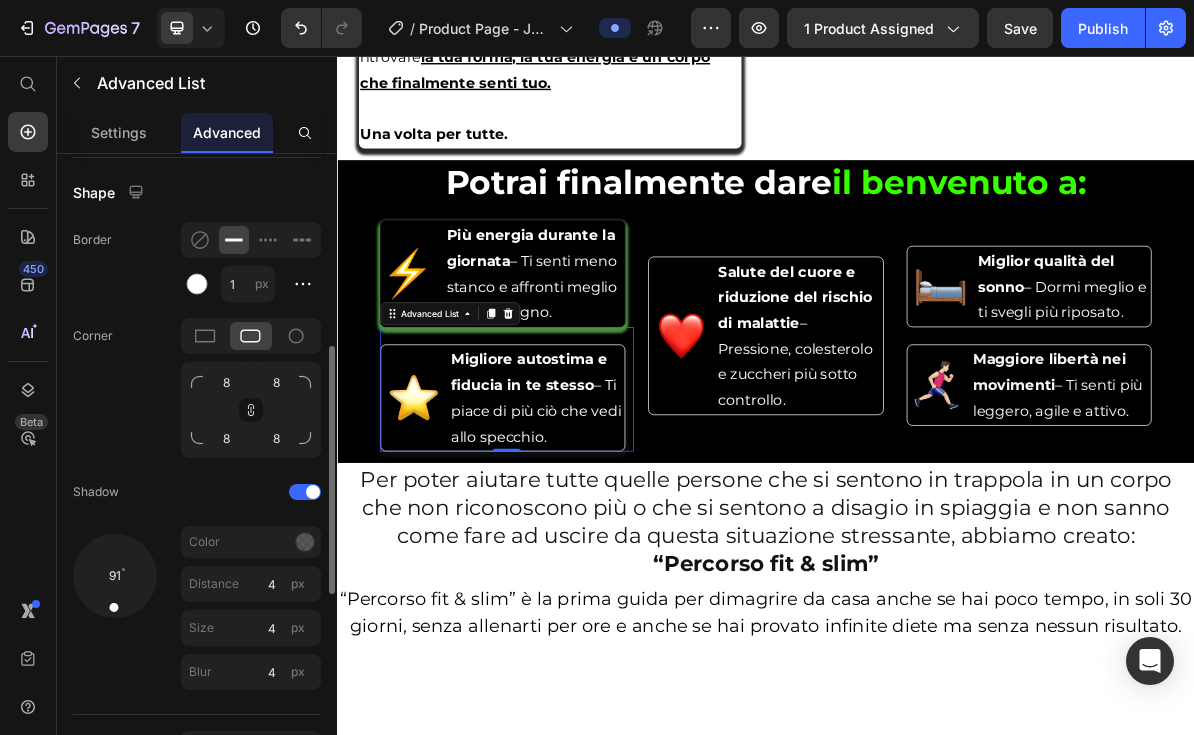 drag, startPoint x: 127, startPoint y: 595, endPoint x: 111, endPoint y: 623, distance: 32.24903 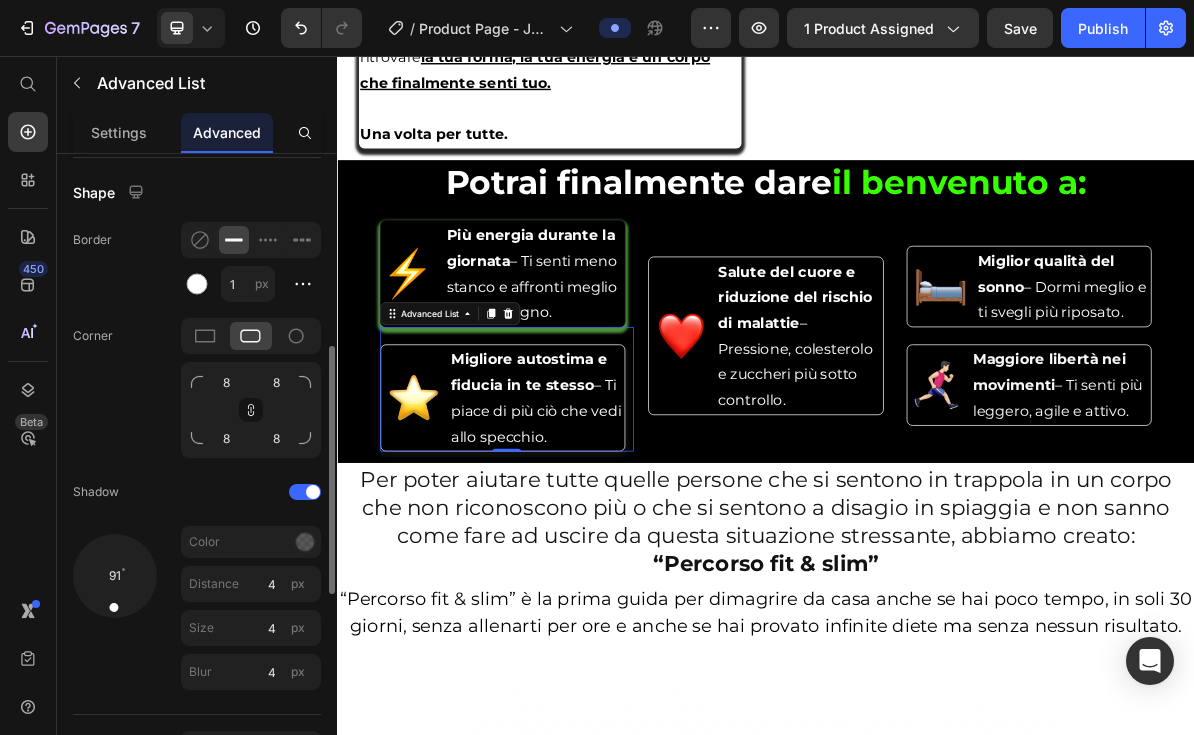click on "91" at bounding box center [115, 612] 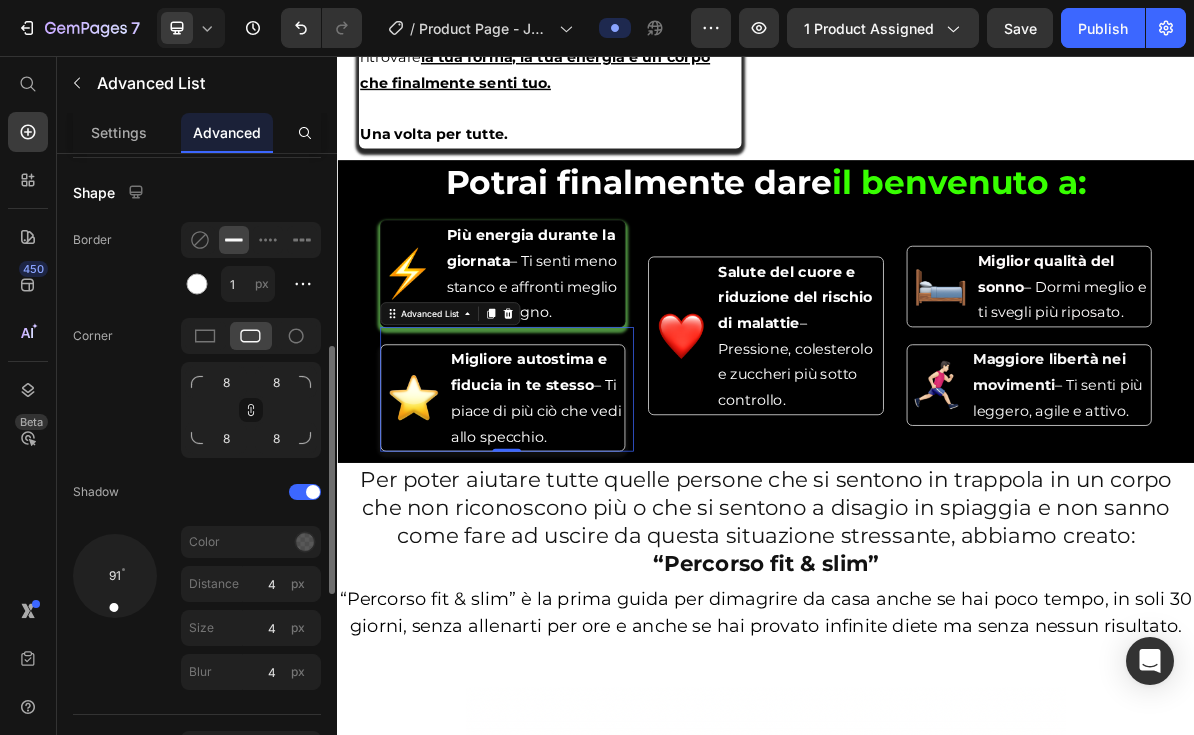 click on "Color" at bounding box center (251, 542) 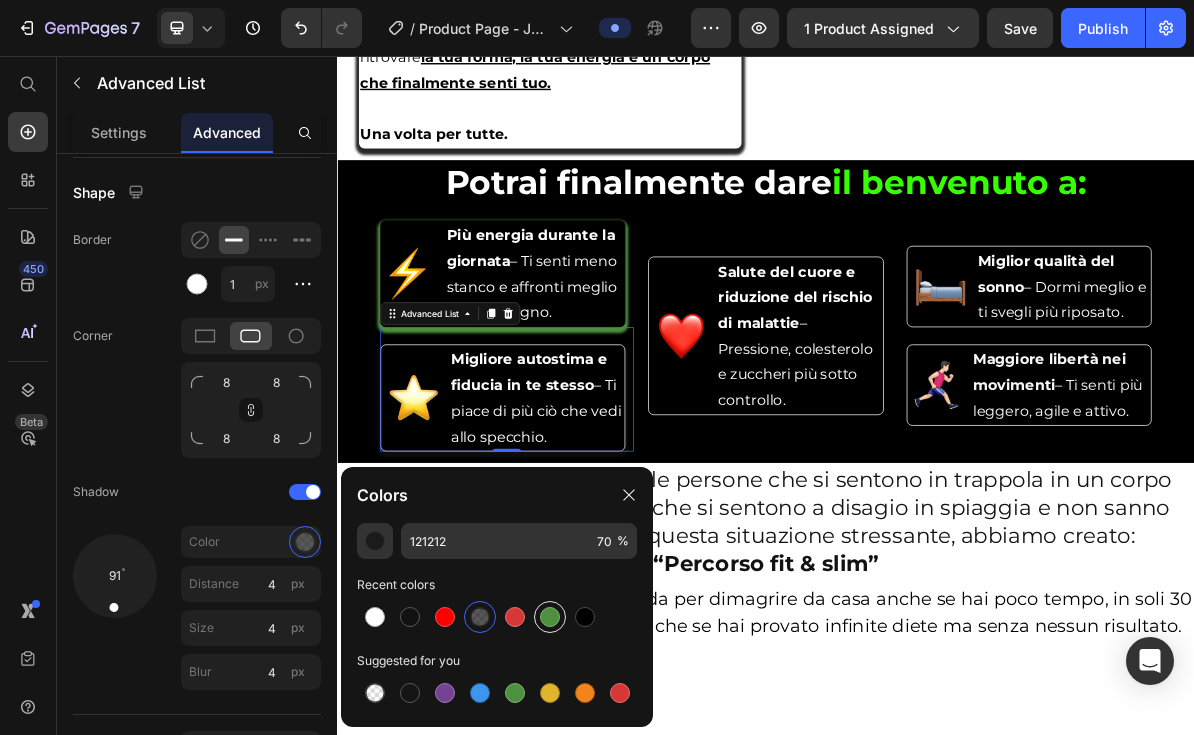 click at bounding box center (550, 617) 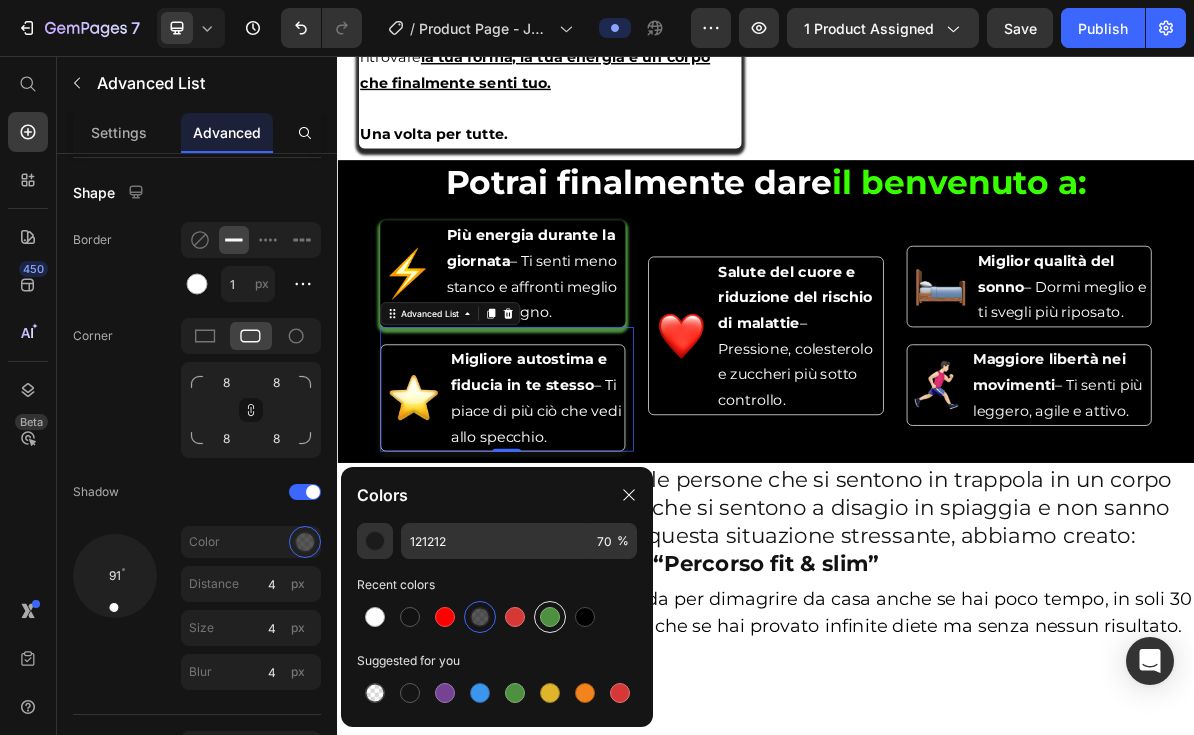 type on "4D903F" 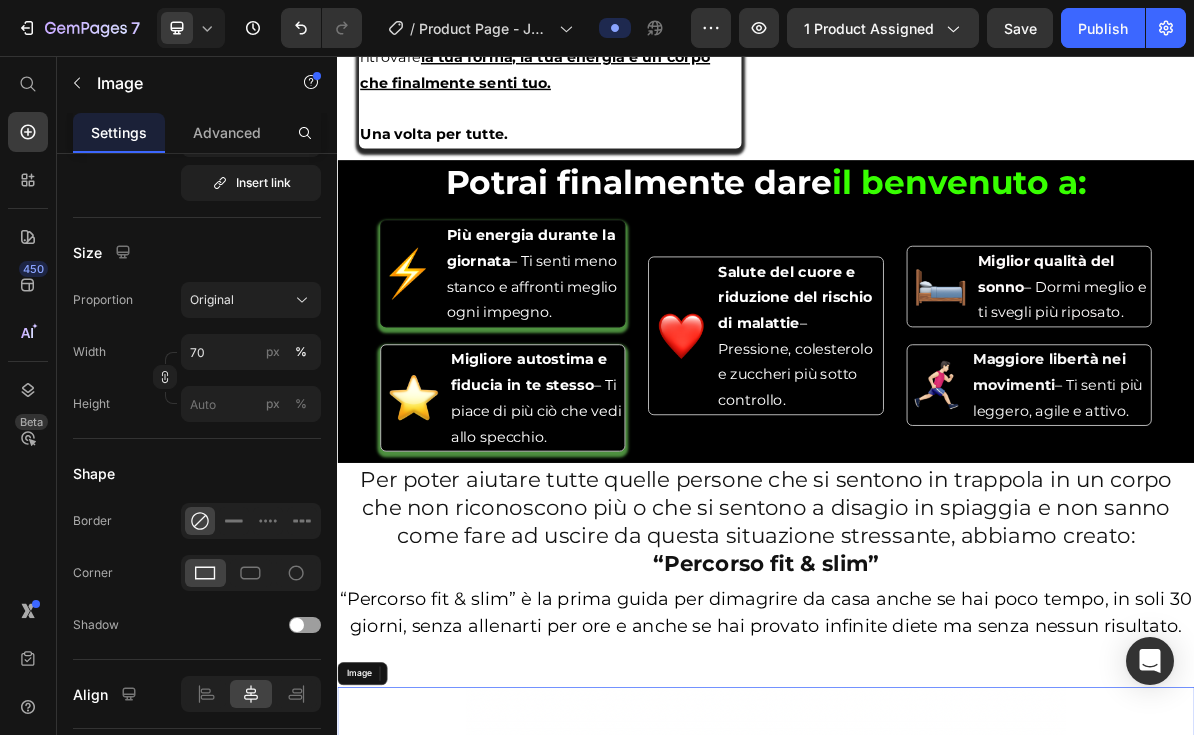 click at bounding box center (937, 1360) 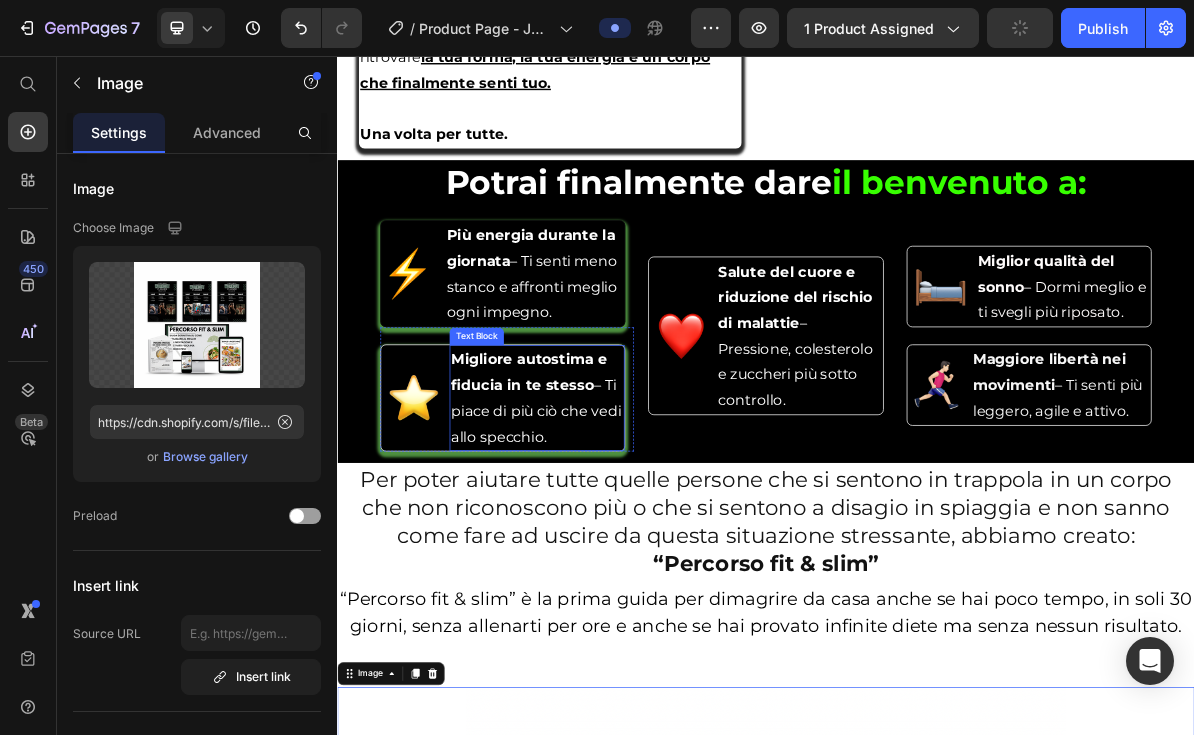 click on "Migliore autostima e fiducia in te stesso  – Ti piace di più ciò che vedi allo specchio." at bounding box center [616, 535] 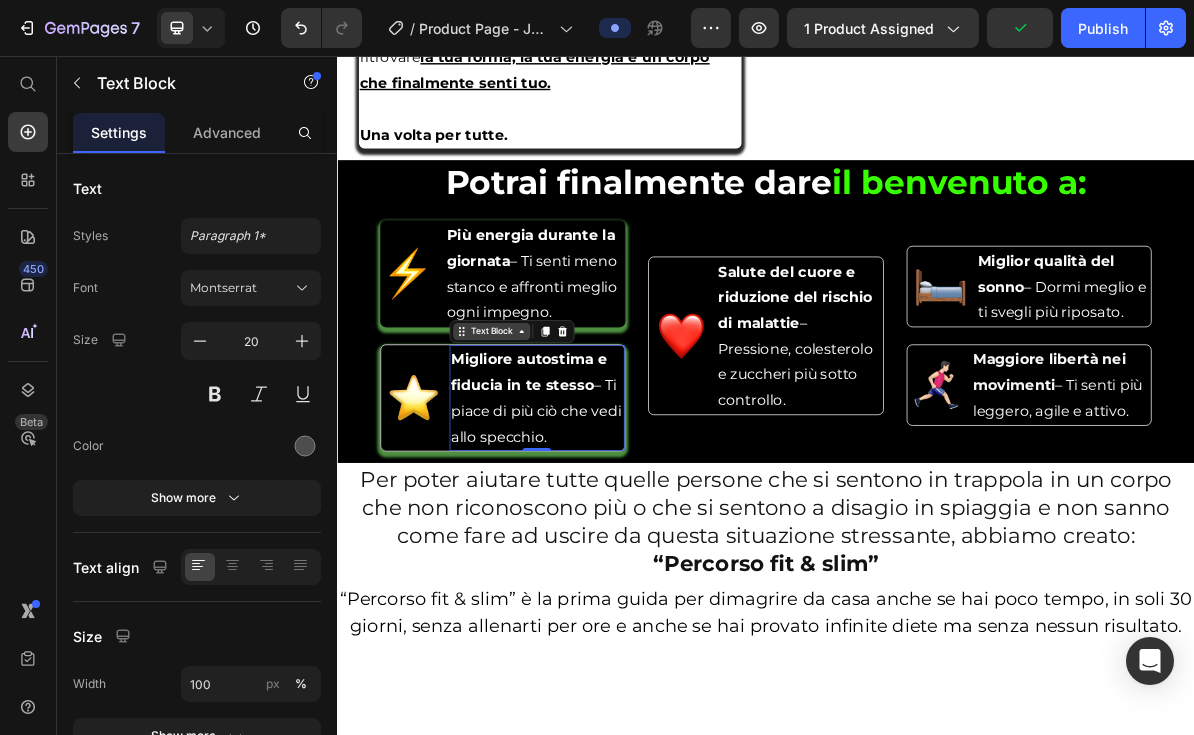 click on "Text Block" at bounding box center [553, 442] 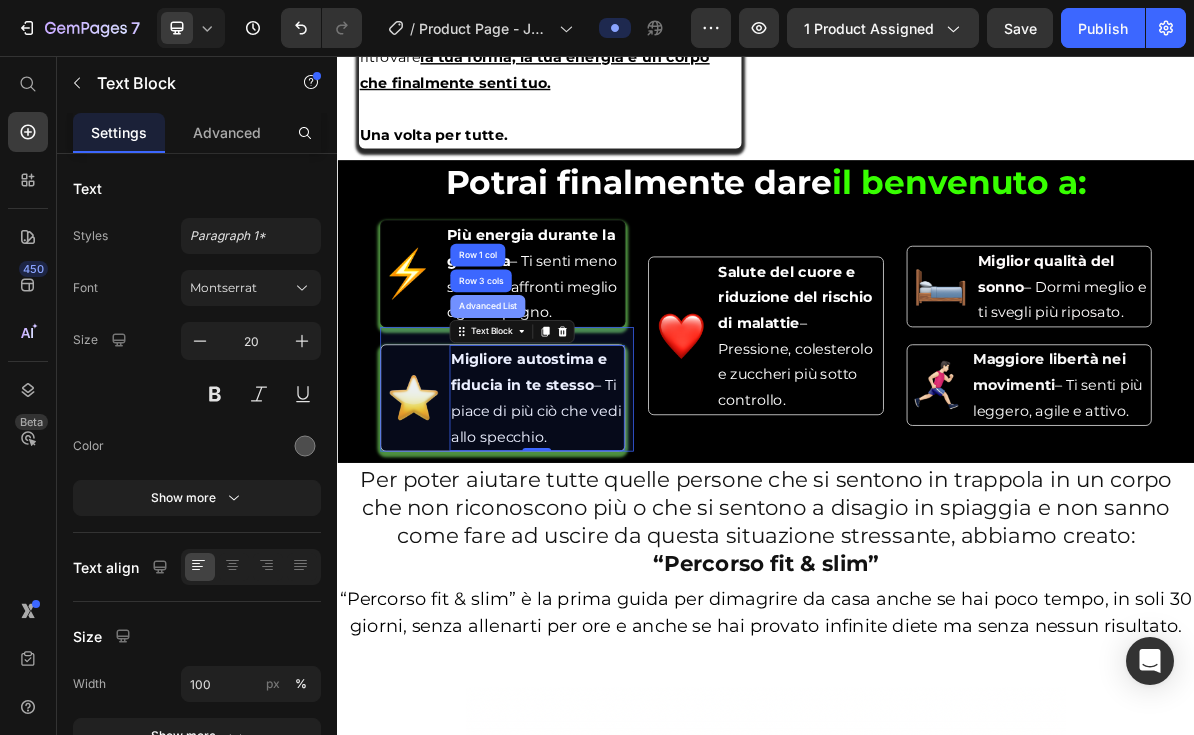 click on "Advanced List" at bounding box center [547, 407] 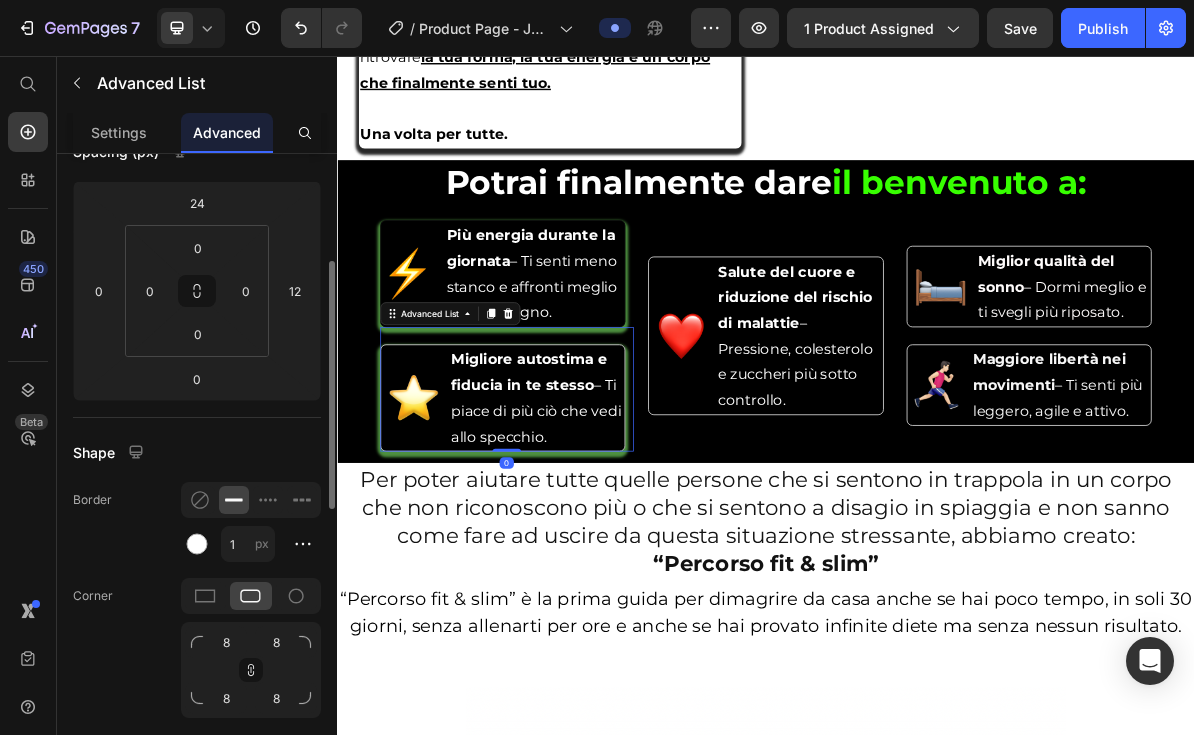 scroll, scrollTop: 278, scrollLeft: 0, axis: vertical 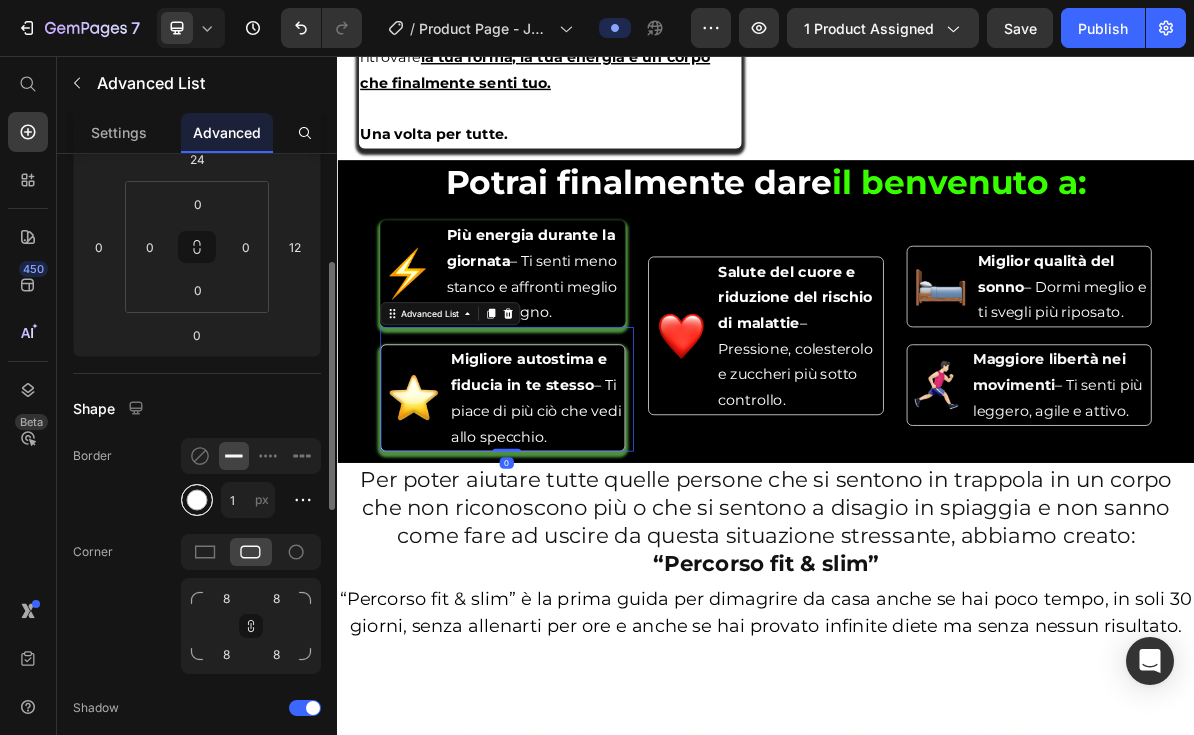 click at bounding box center [197, 500] 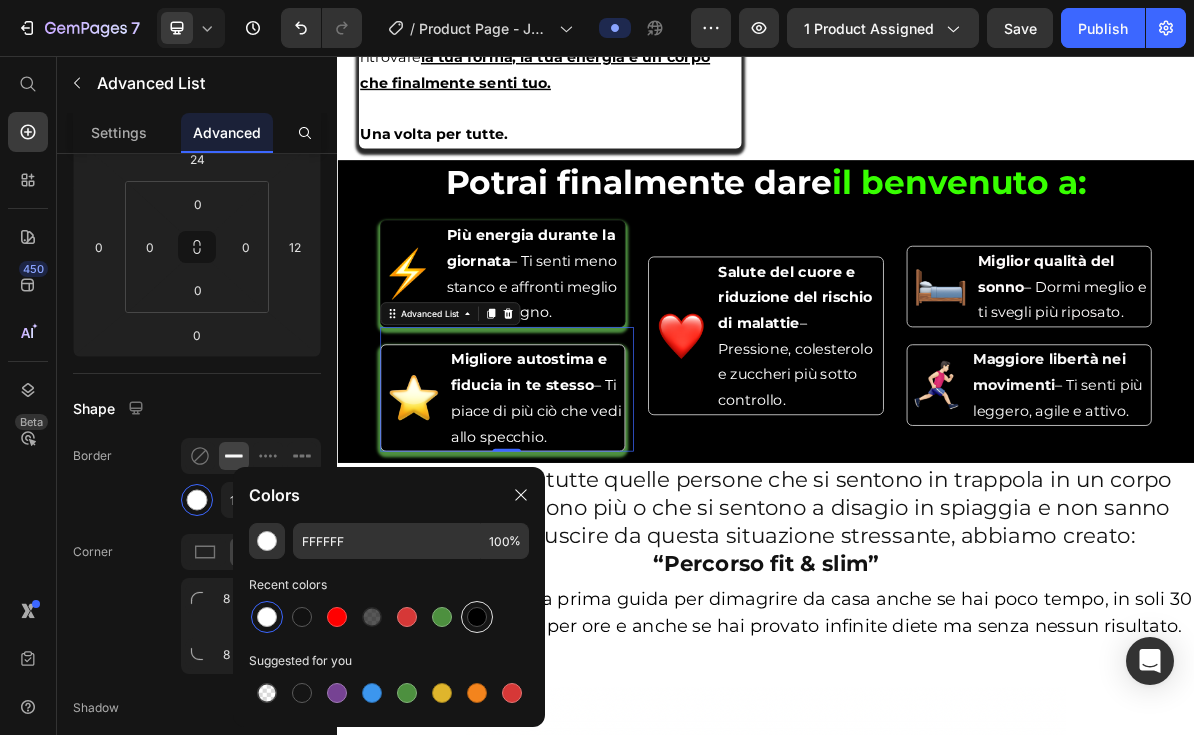click at bounding box center [477, 617] 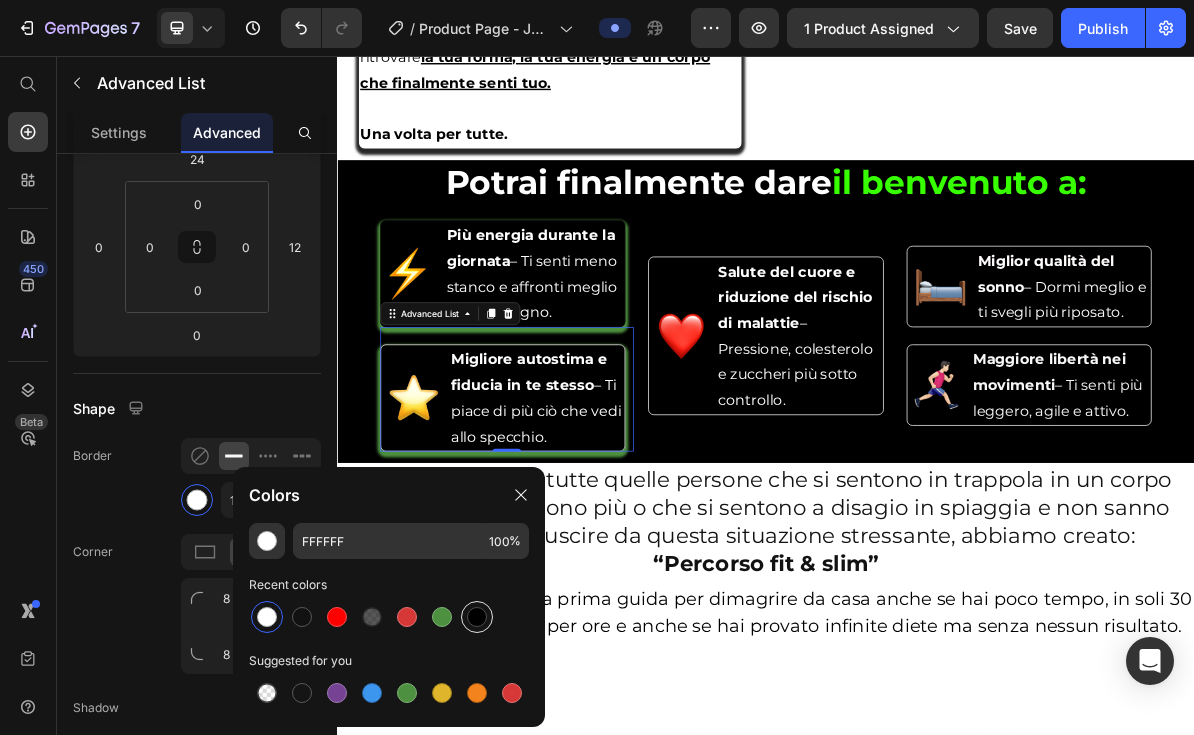 type on "000000" 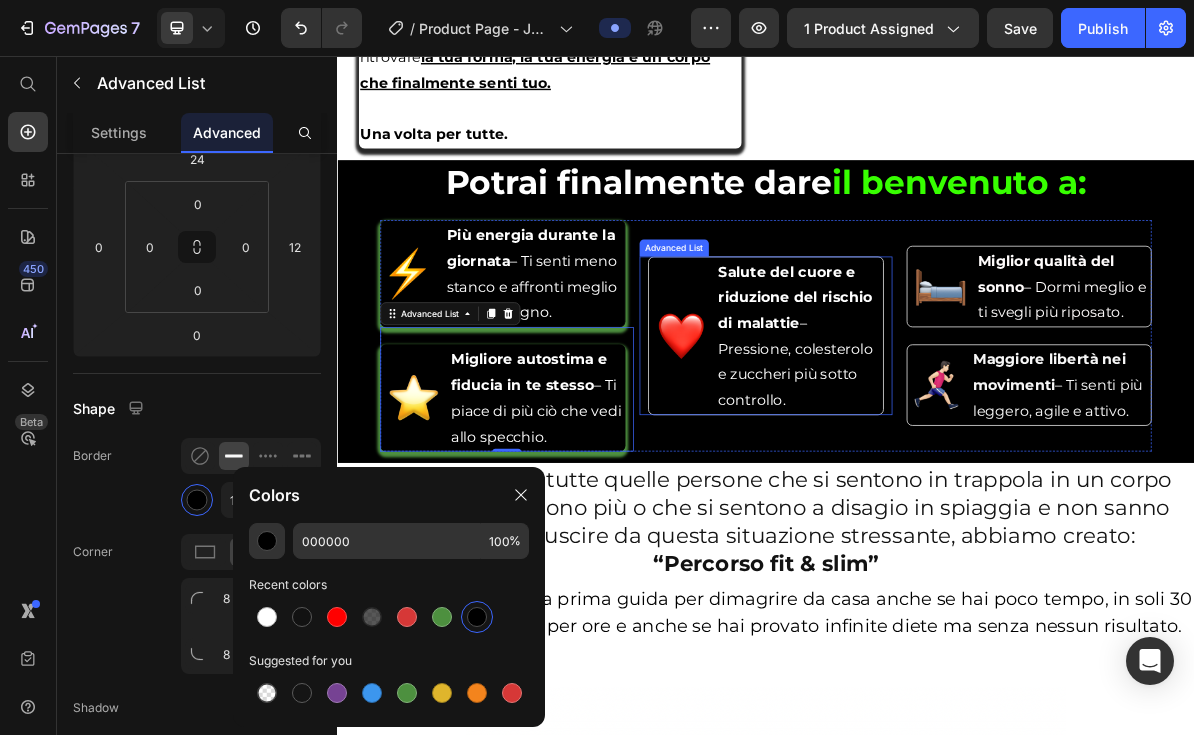 click on "Image Salute del cuore e riduzione del rischio di malattie  – Pressione, colesterolo e zuccheri più sotto controllo. Text Block" at bounding box center (937, 448) 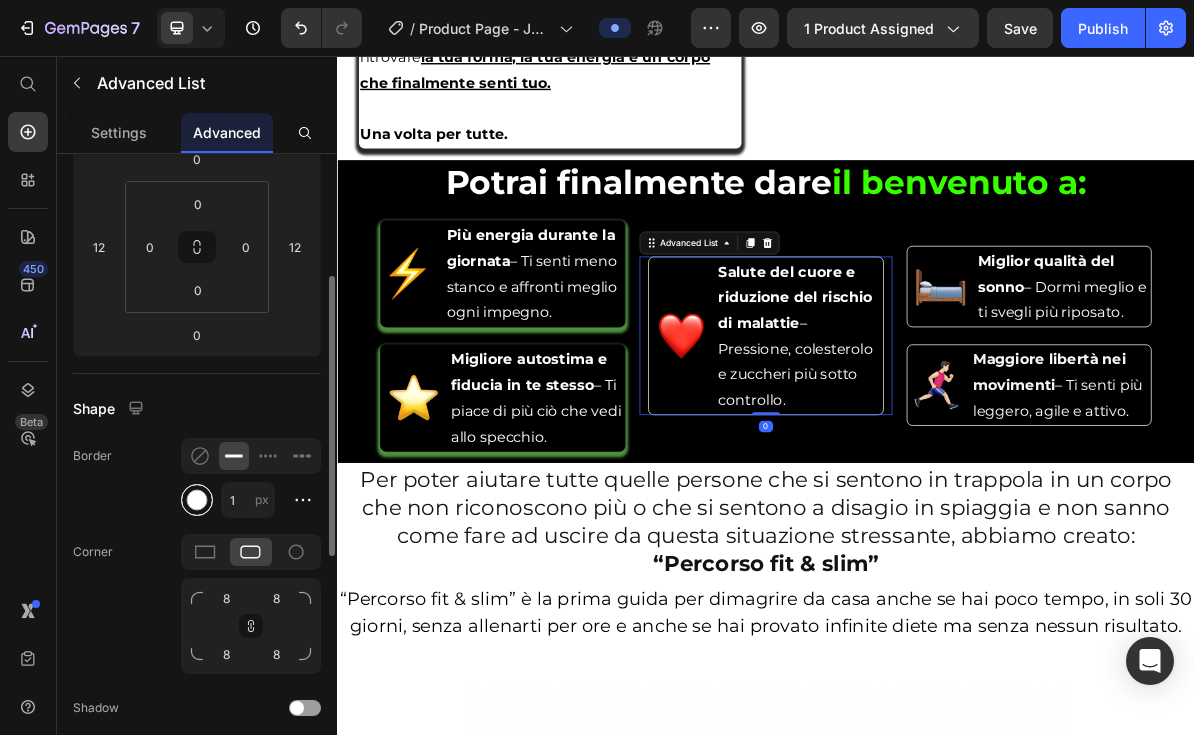 click at bounding box center [197, 500] 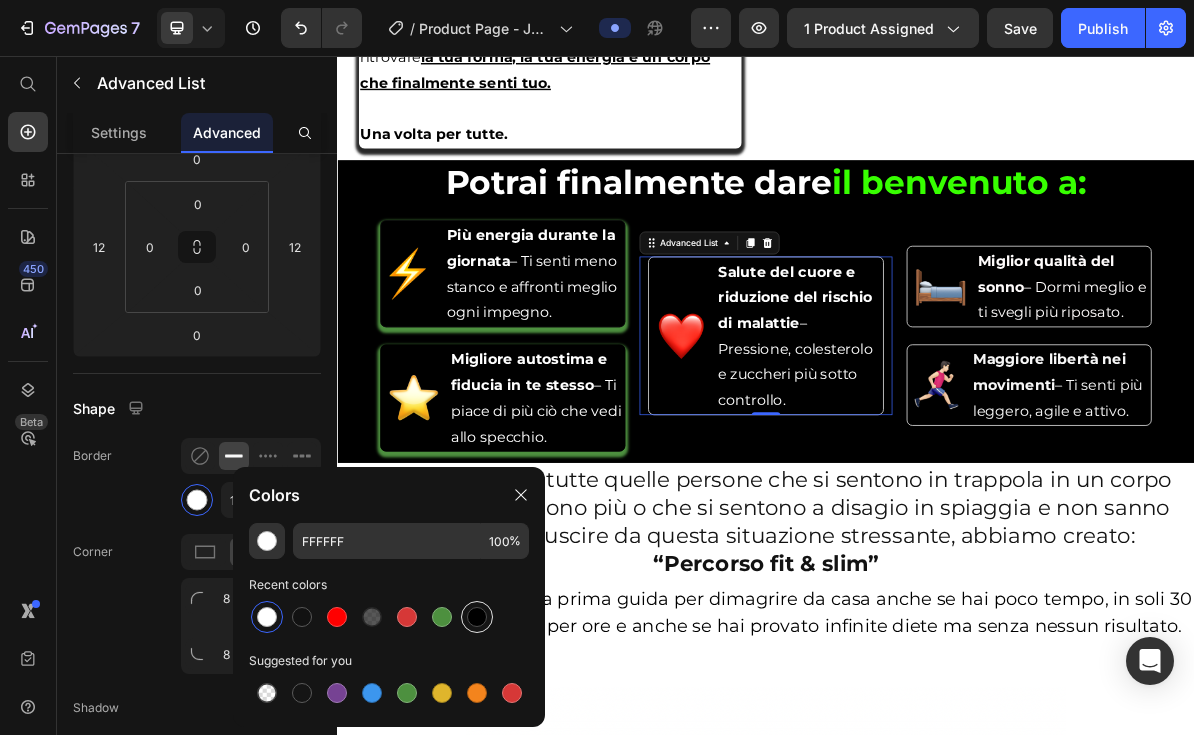 click at bounding box center (477, 617) 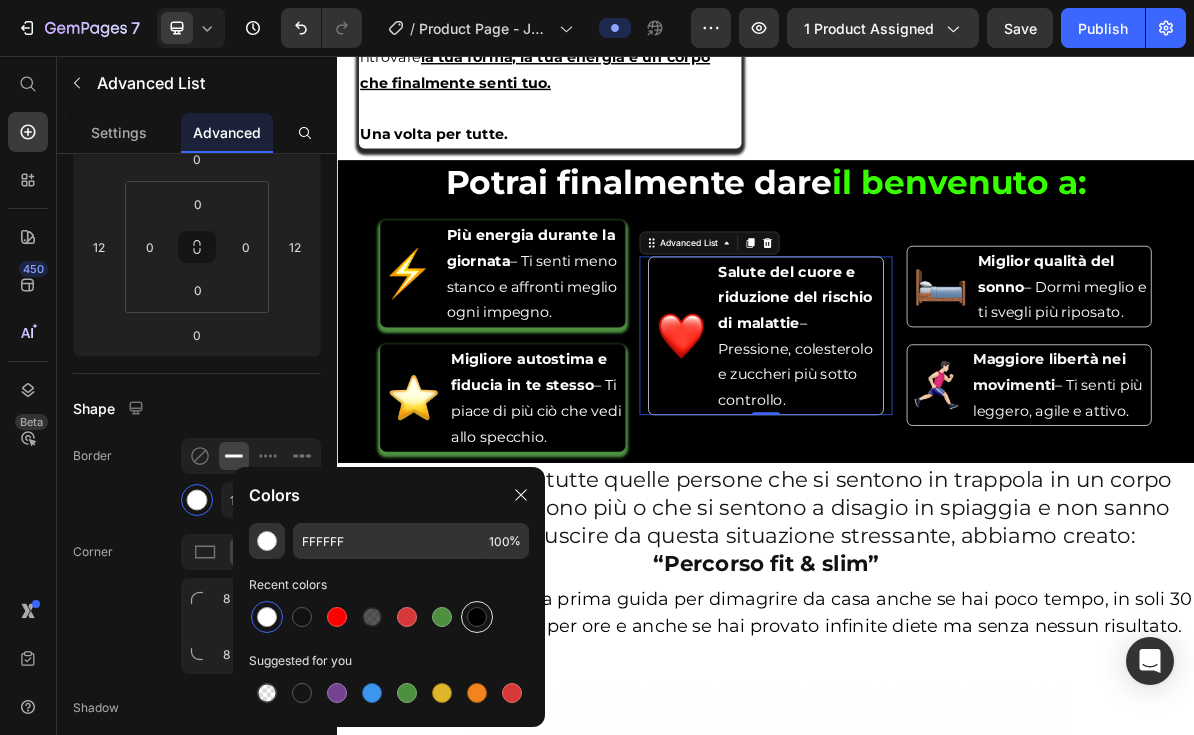 type on "000000" 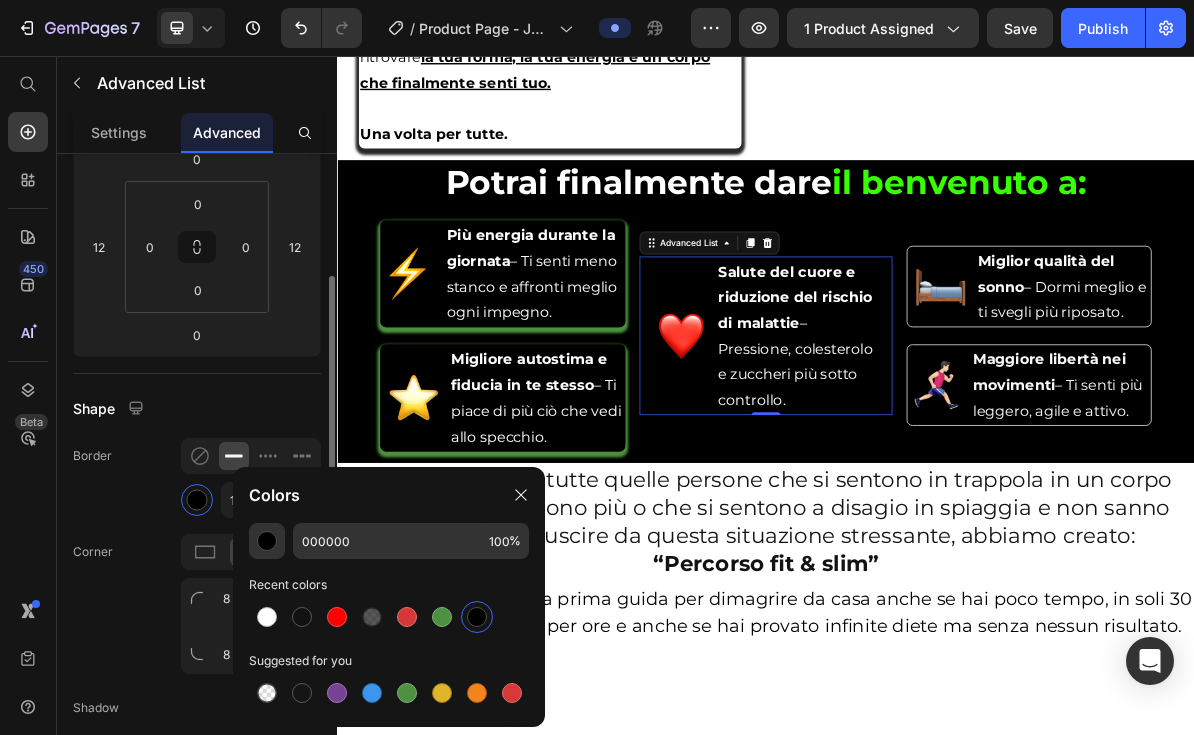 click on "8 8 8 8" at bounding box center [251, 626] 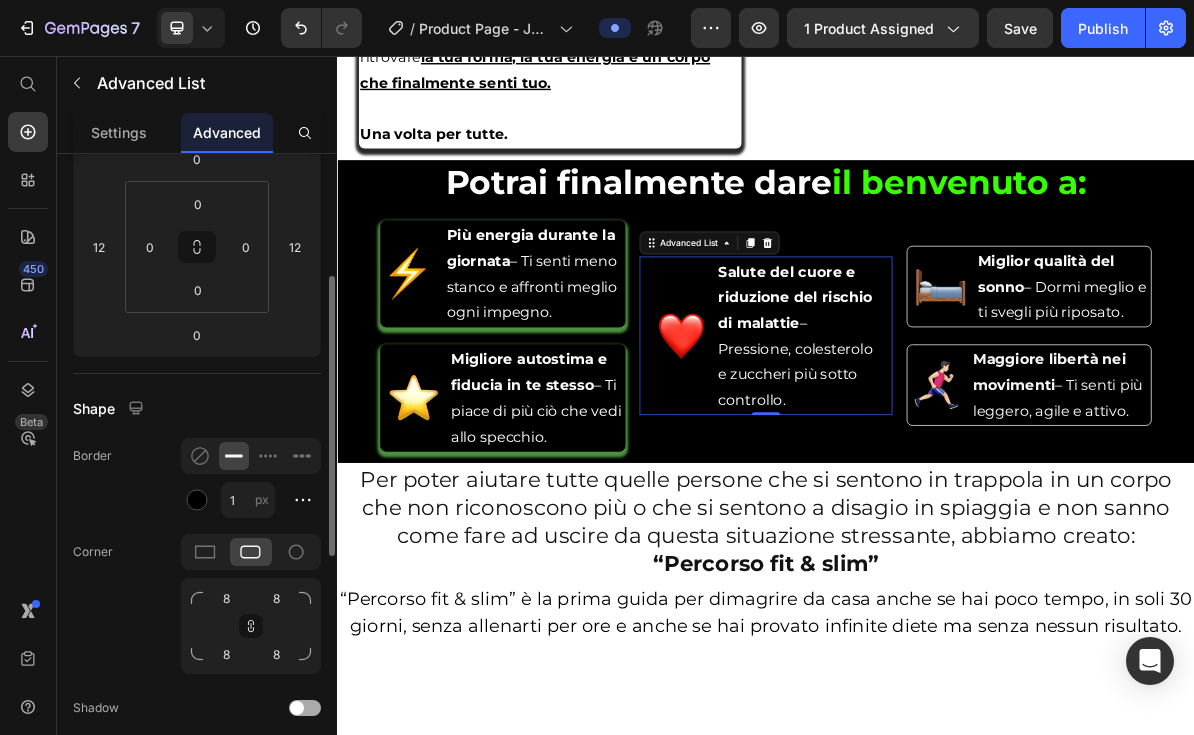 click at bounding box center (305, 708) 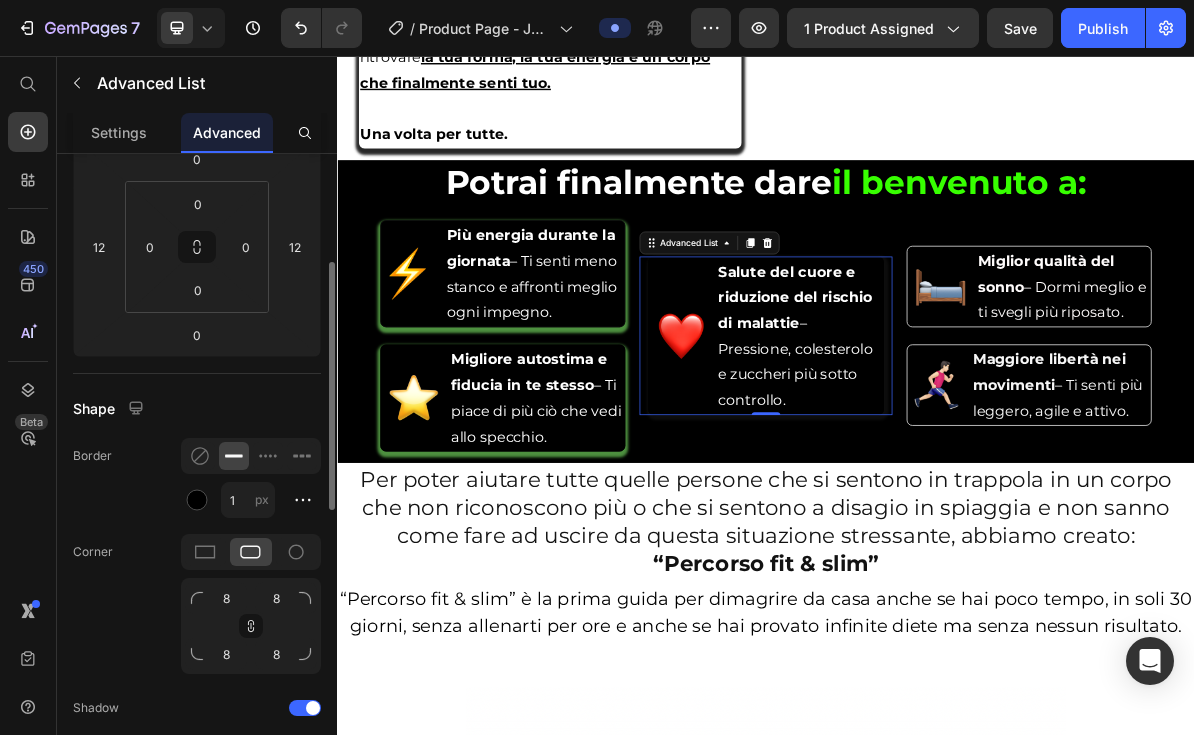 scroll, scrollTop: 446, scrollLeft: 0, axis: vertical 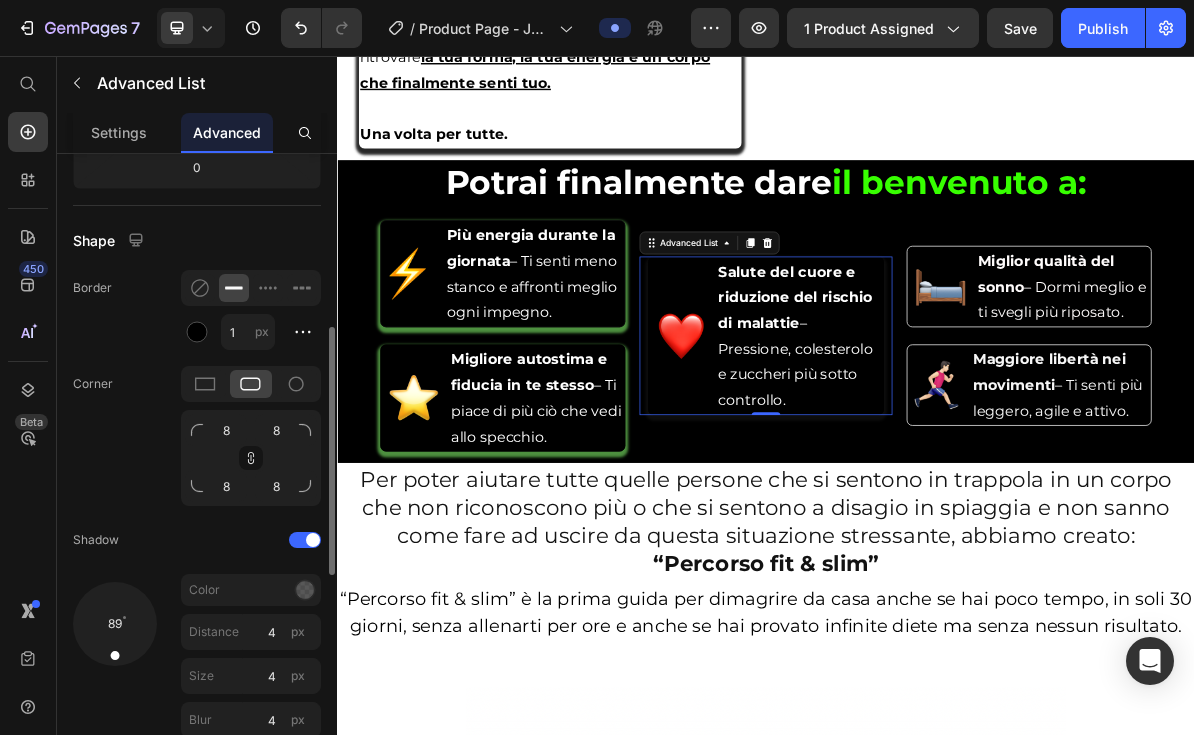 drag, startPoint x: 123, startPoint y: 639, endPoint x: 112, endPoint y: 675, distance: 37.64306 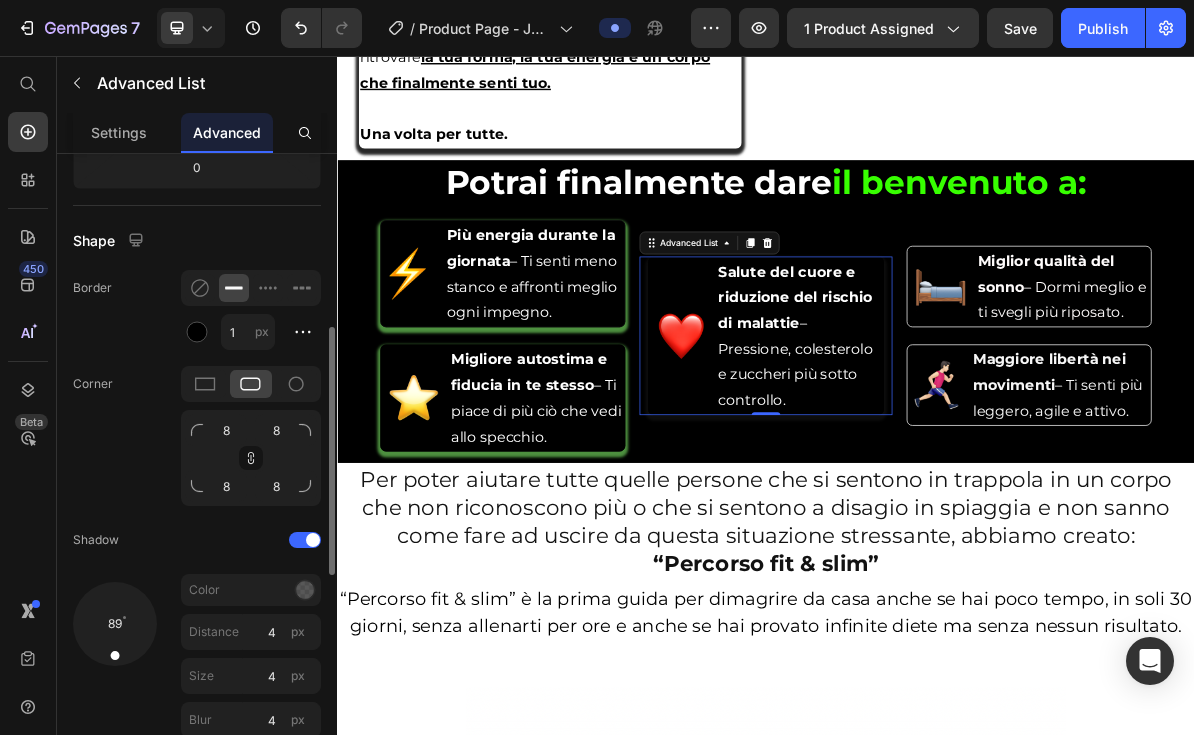 click on "89" at bounding box center (115, 660) 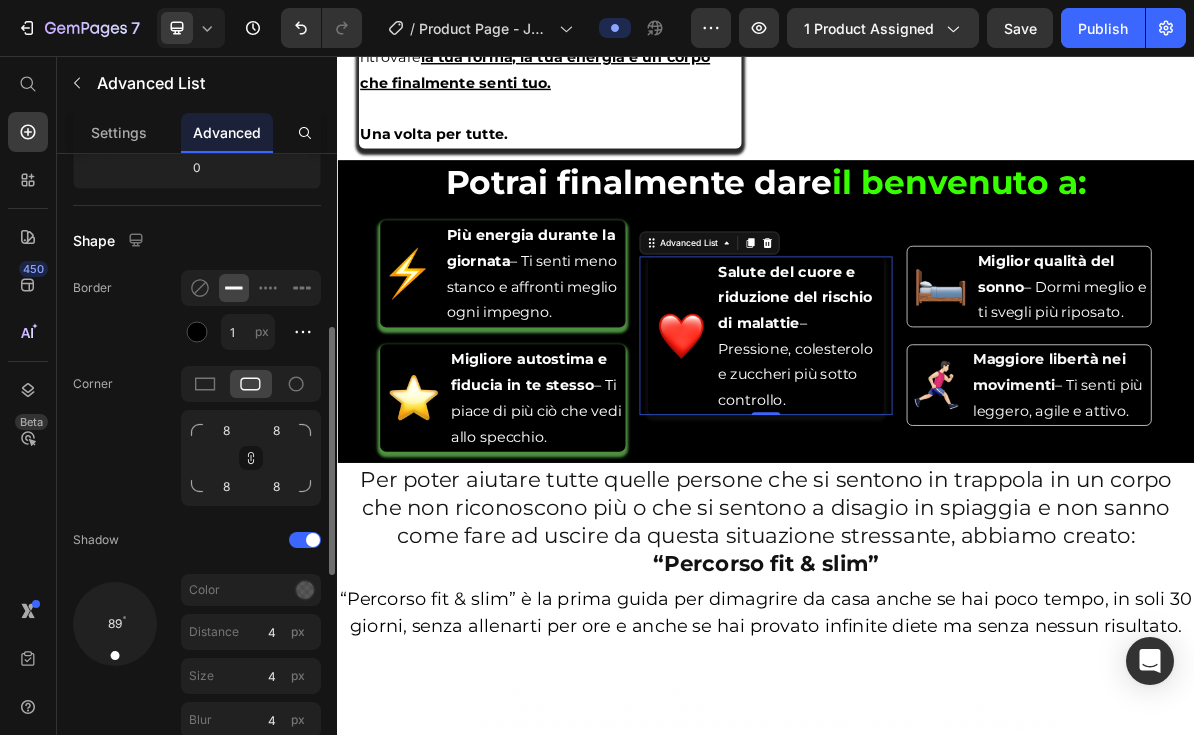 click on "Color" at bounding box center [251, 590] 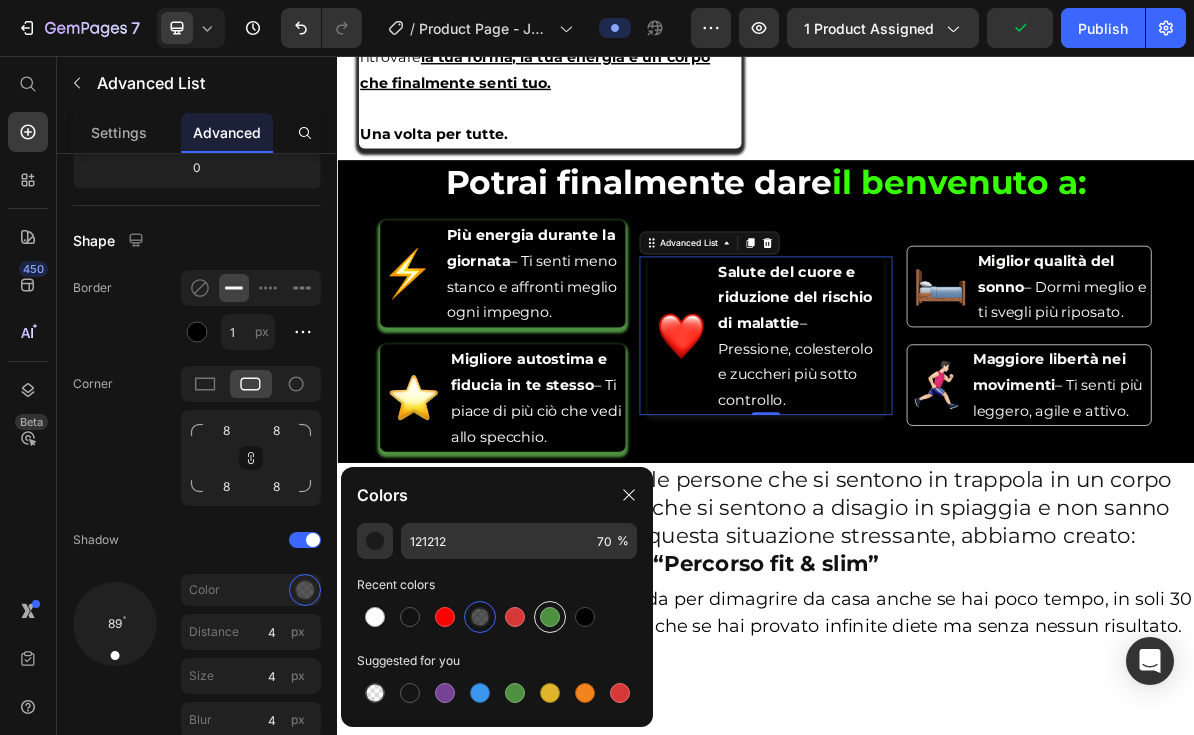 click at bounding box center [550, 617] 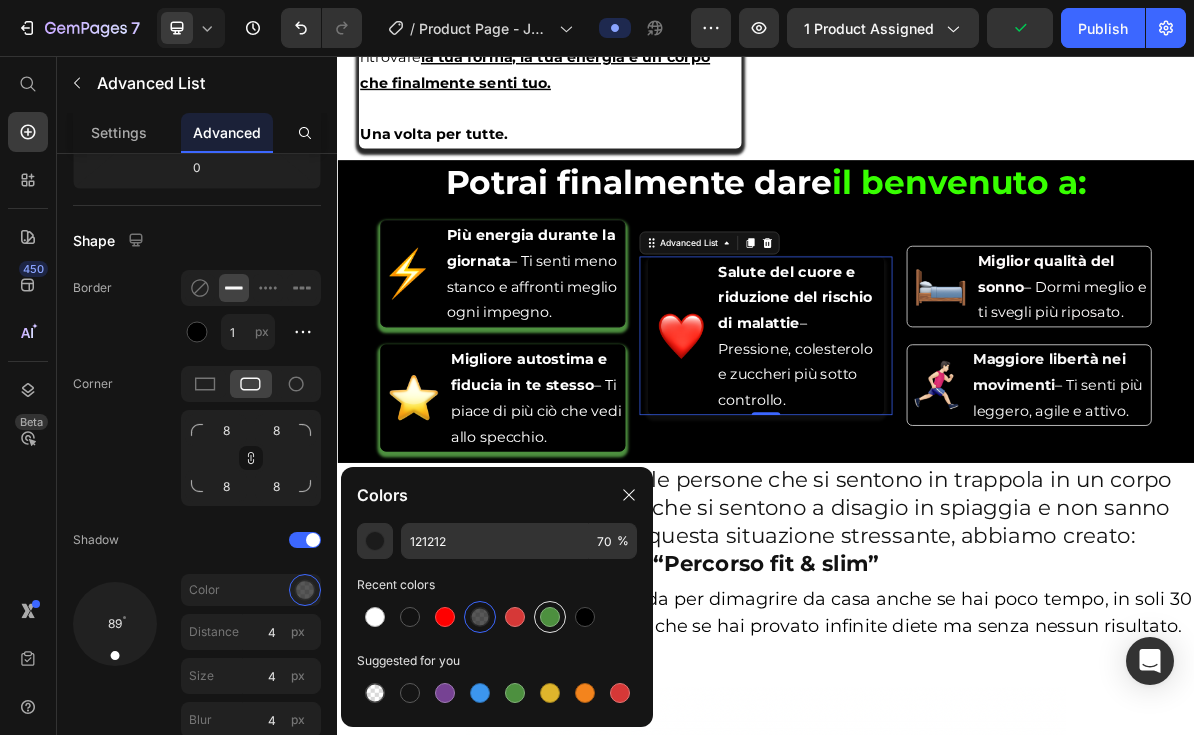 type on "4D903F" 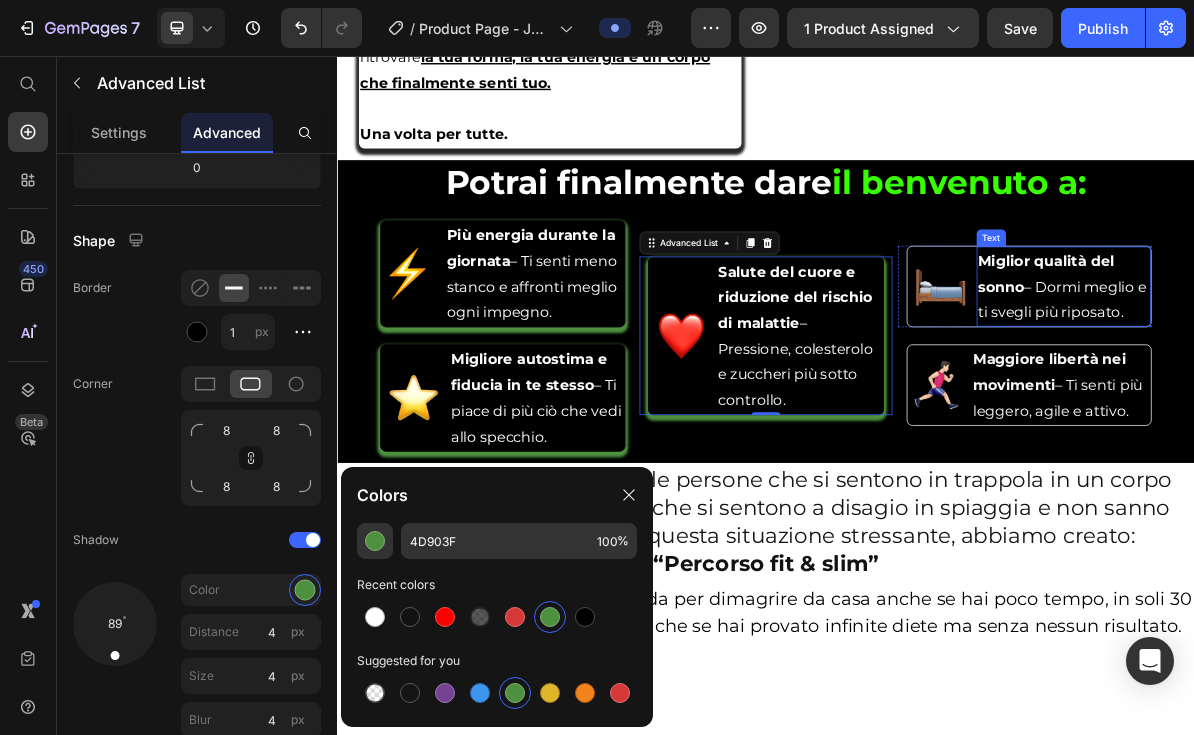 click on "Miglior qualità del sonno  – Dormi meglio e ti svegli più riposato." at bounding box center [1352, 379] 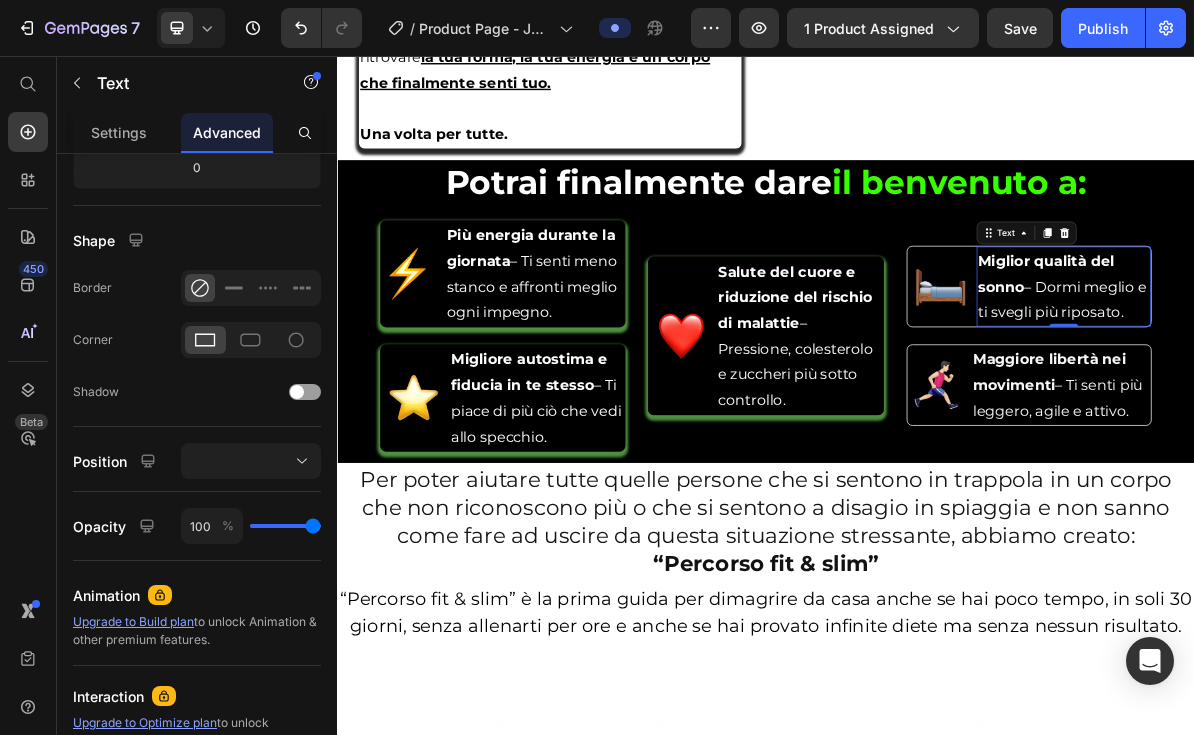 scroll, scrollTop: 0, scrollLeft: 0, axis: both 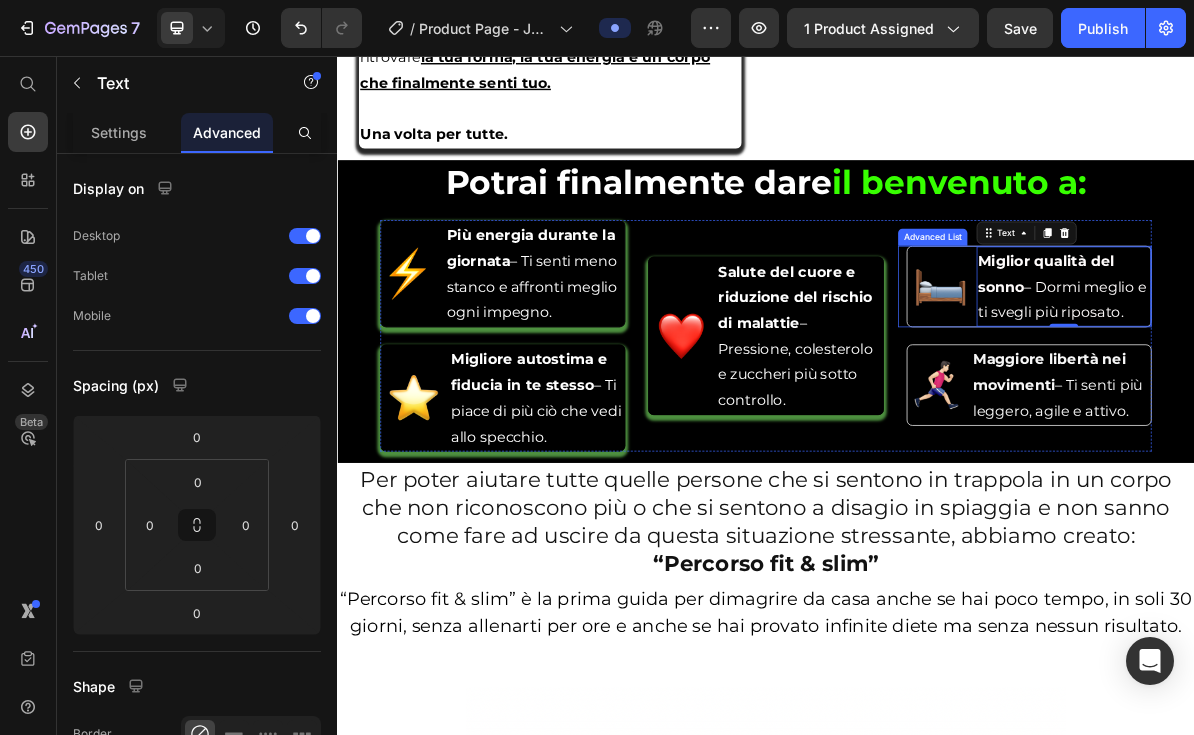 click on "Image Miglior qualità del sonno  – Dormi meglio e ti svegli più riposato. Text   0" at bounding box center [1305, 379] 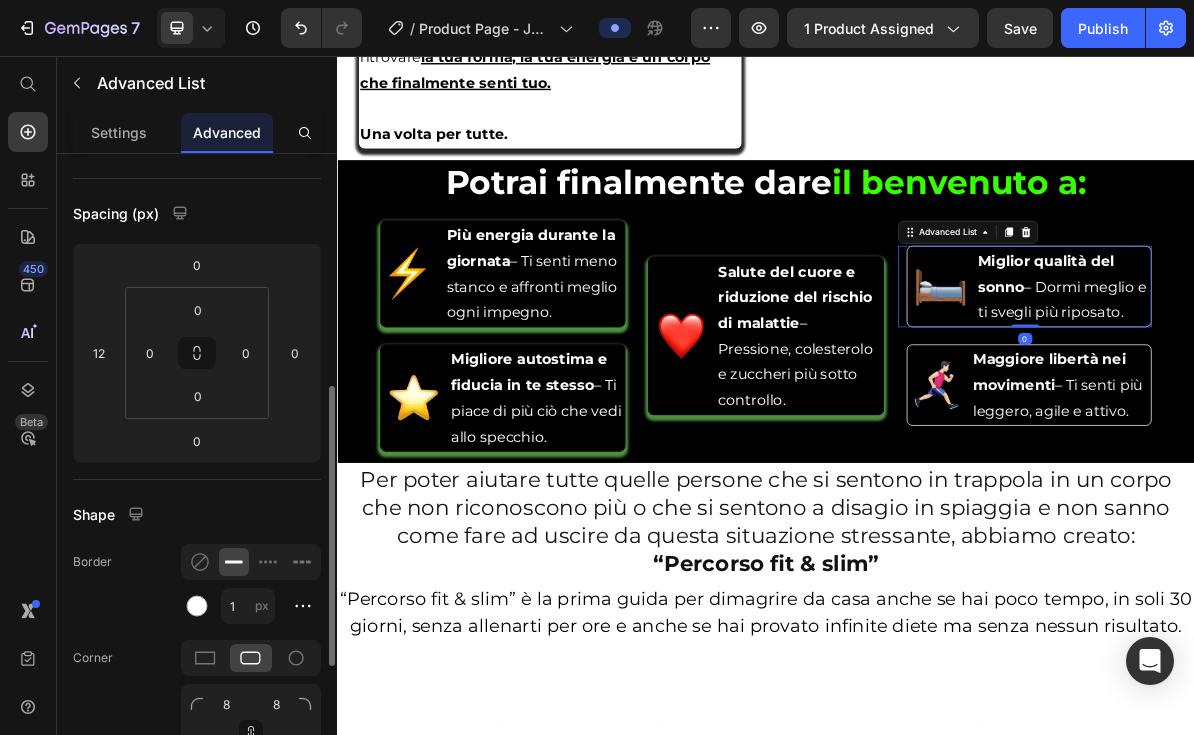scroll, scrollTop: 281, scrollLeft: 0, axis: vertical 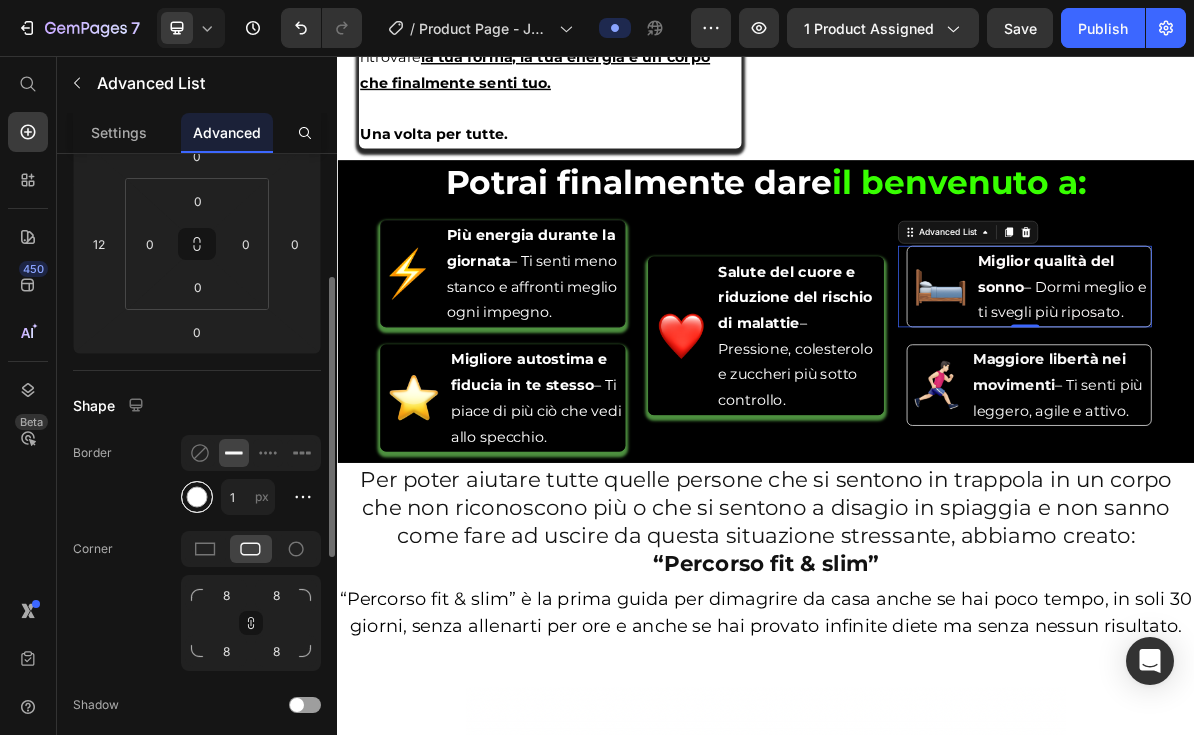 click at bounding box center [197, 497] 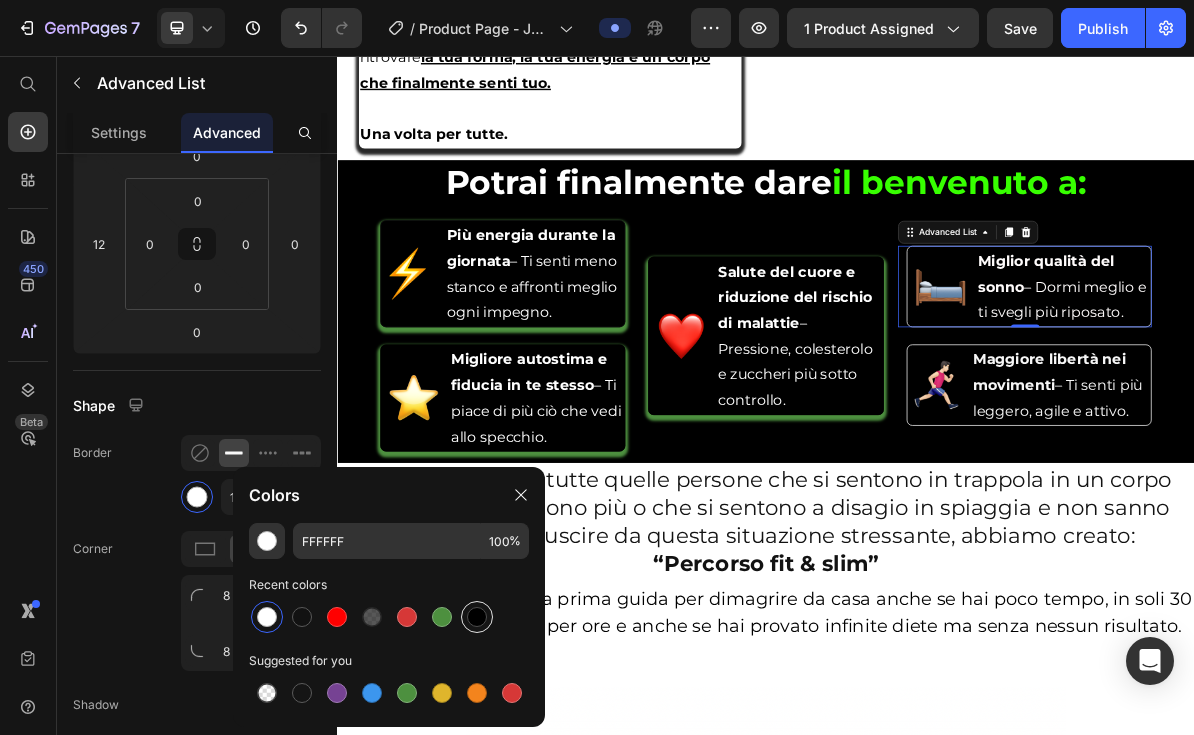 click at bounding box center (477, 617) 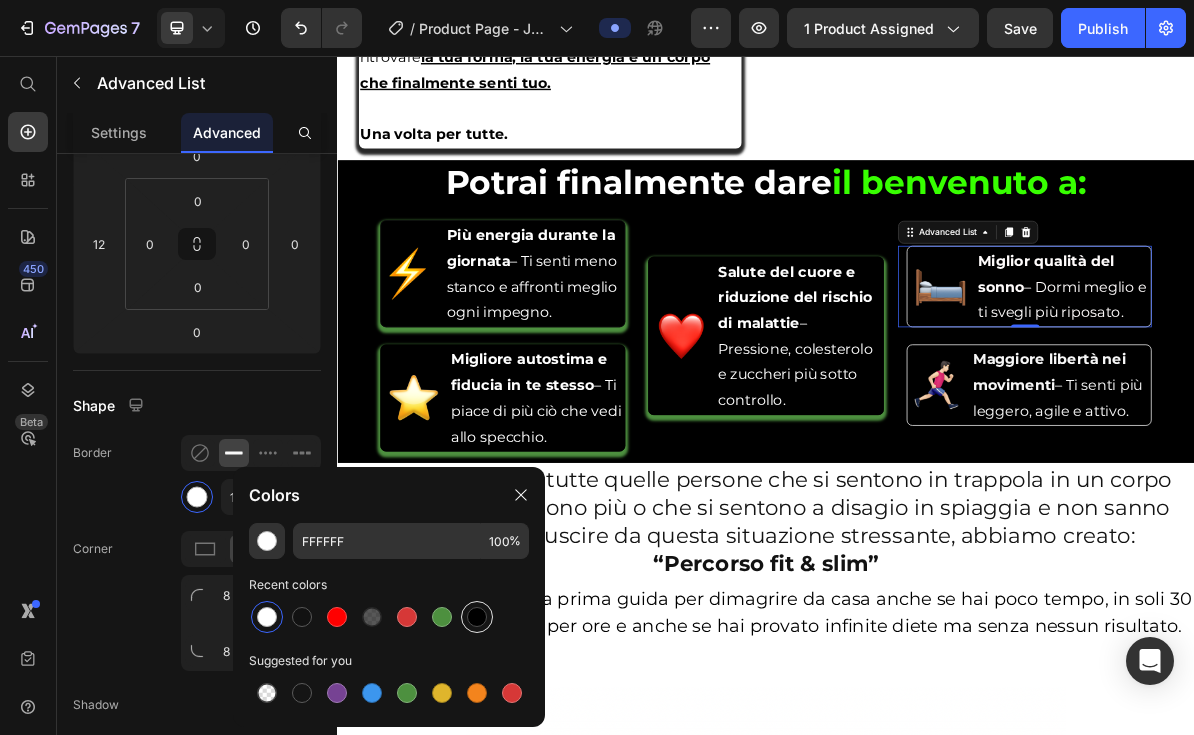 type on "000000" 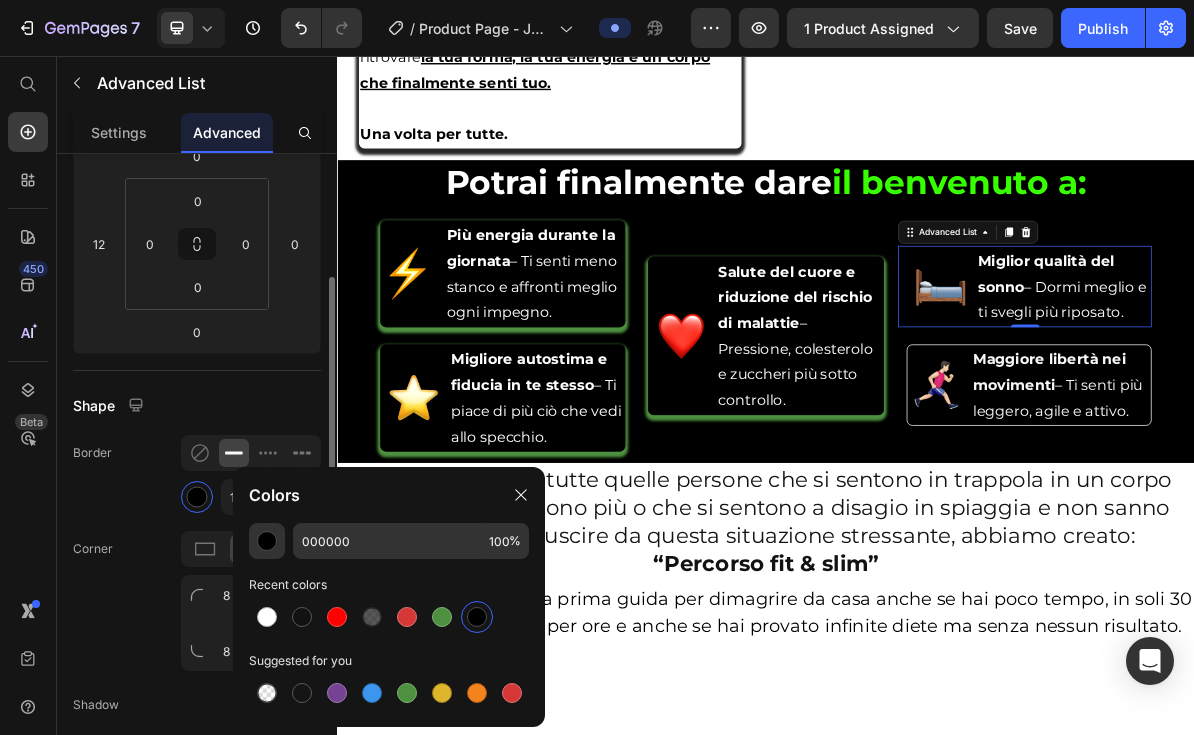 click on "Corner 8 8 8 8" 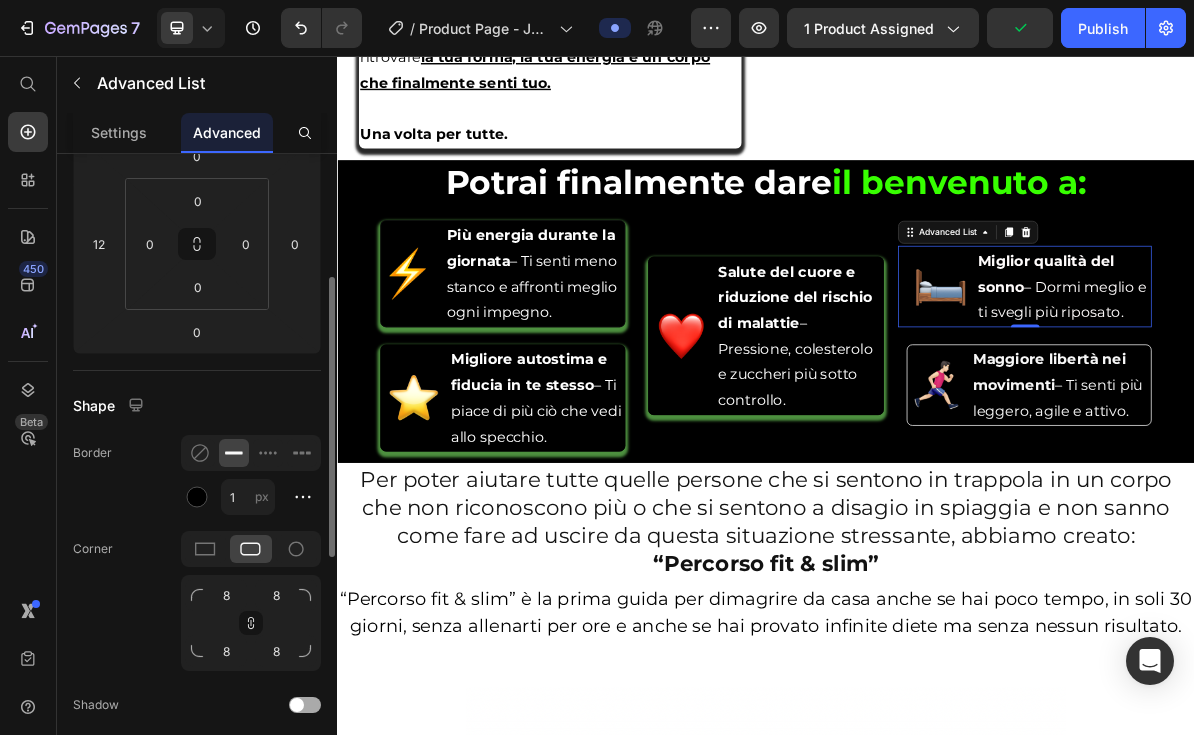 click at bounding box center [305, 705] 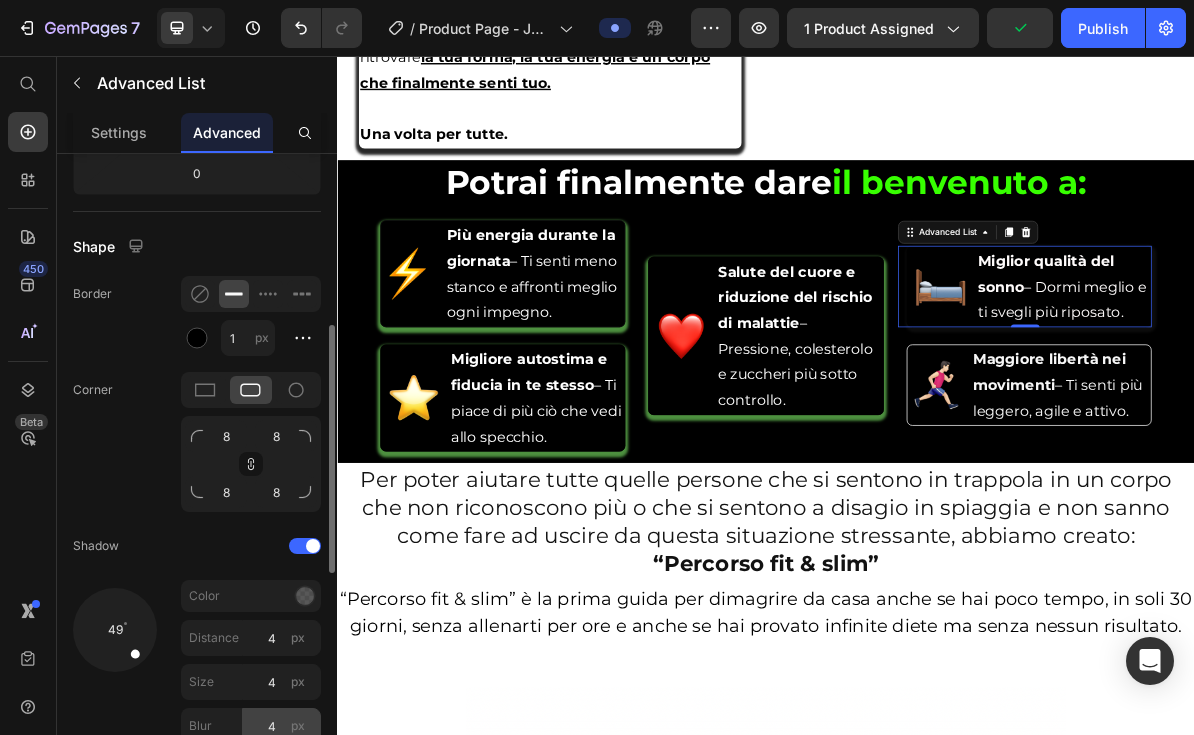 scroll, scrollTop: 542, scrollLeft: 0, axis: vertical 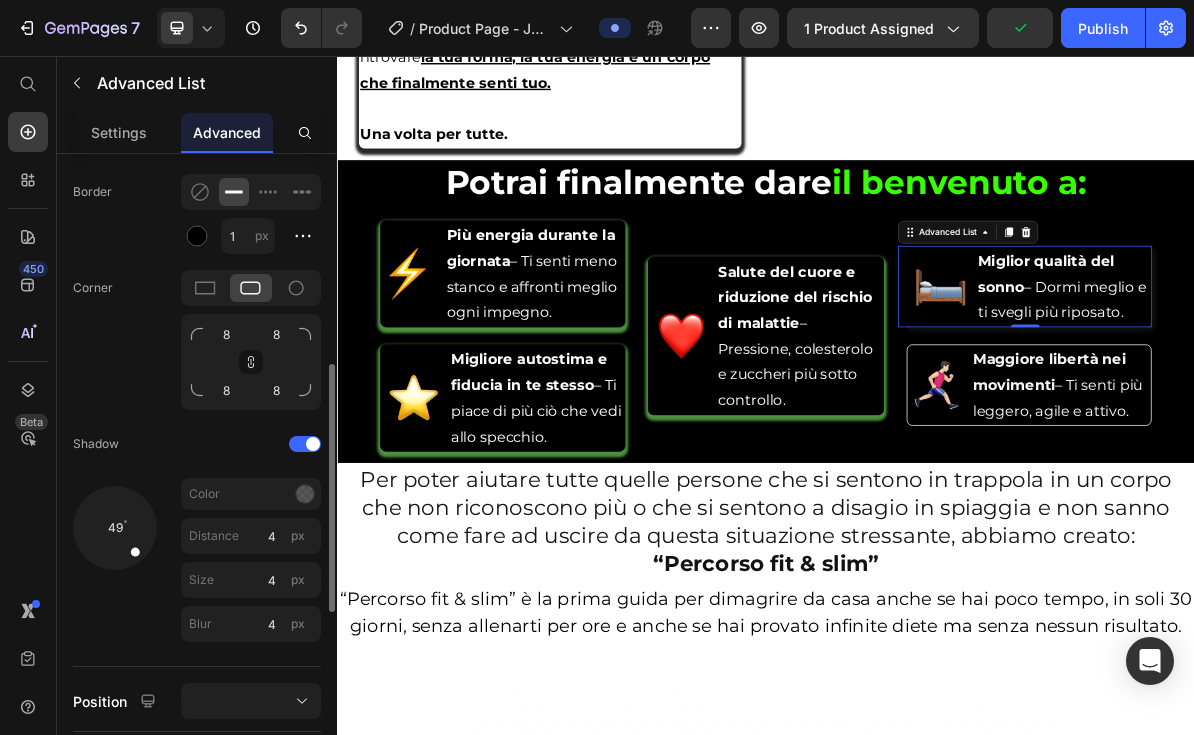 click at bounding box center [114, 527] 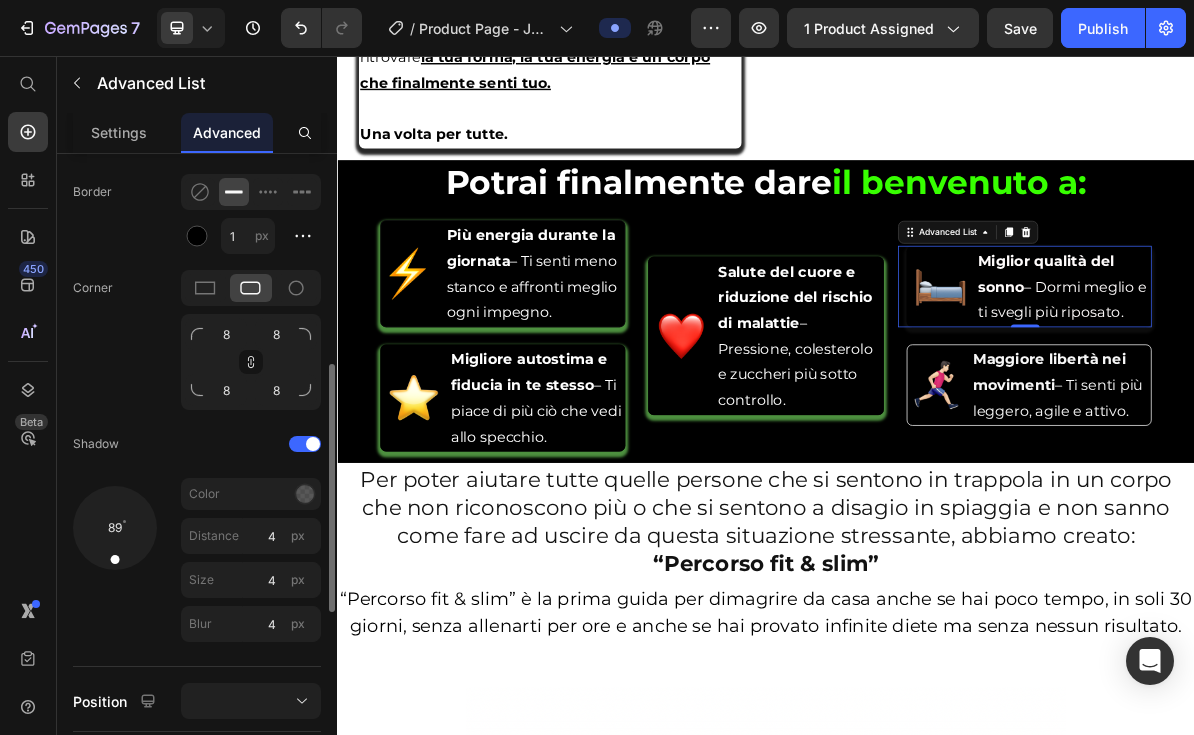 click on "89" at bounding box center [115, 564] 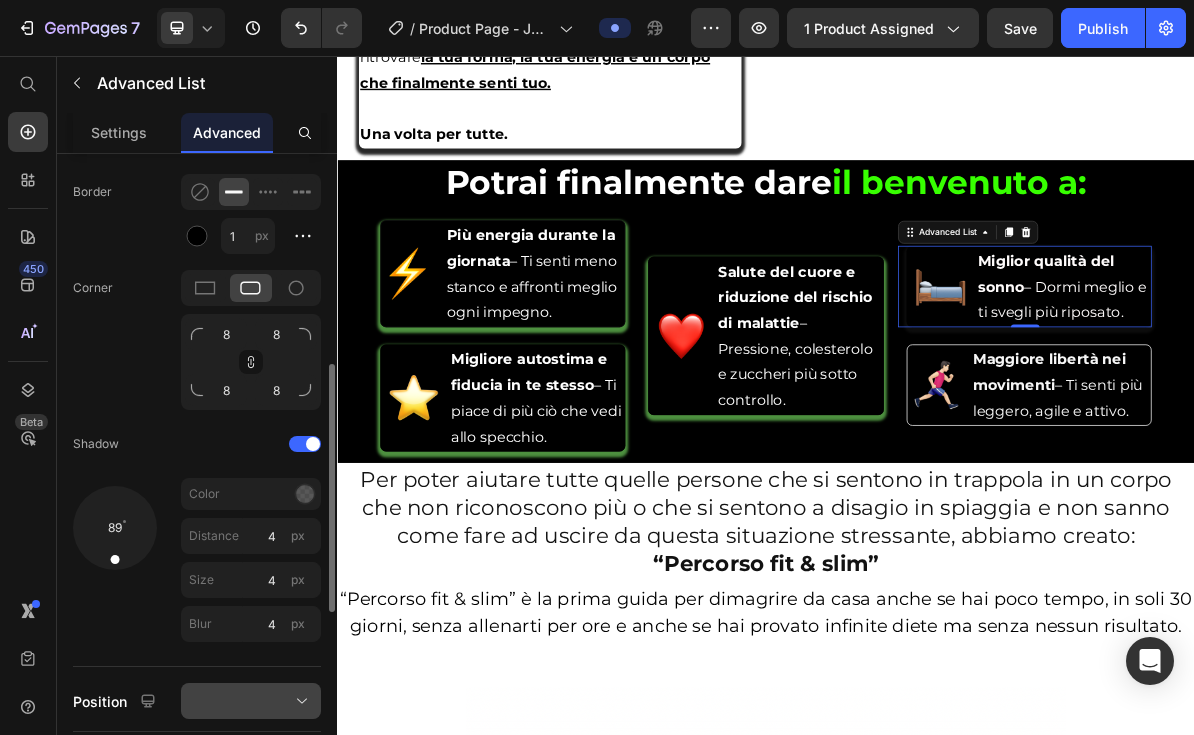 scroll, scrollTop: 588, scrollLeft: 0, axis: vertical 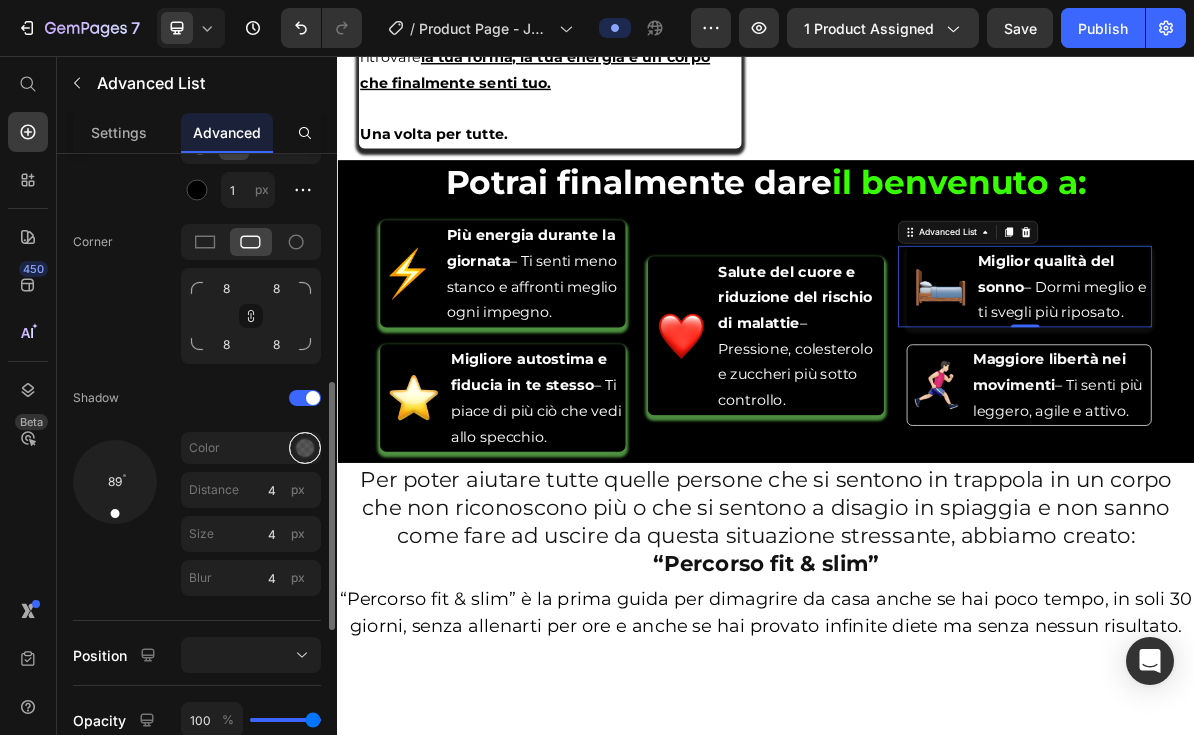 click at bounding box center [305, 448] 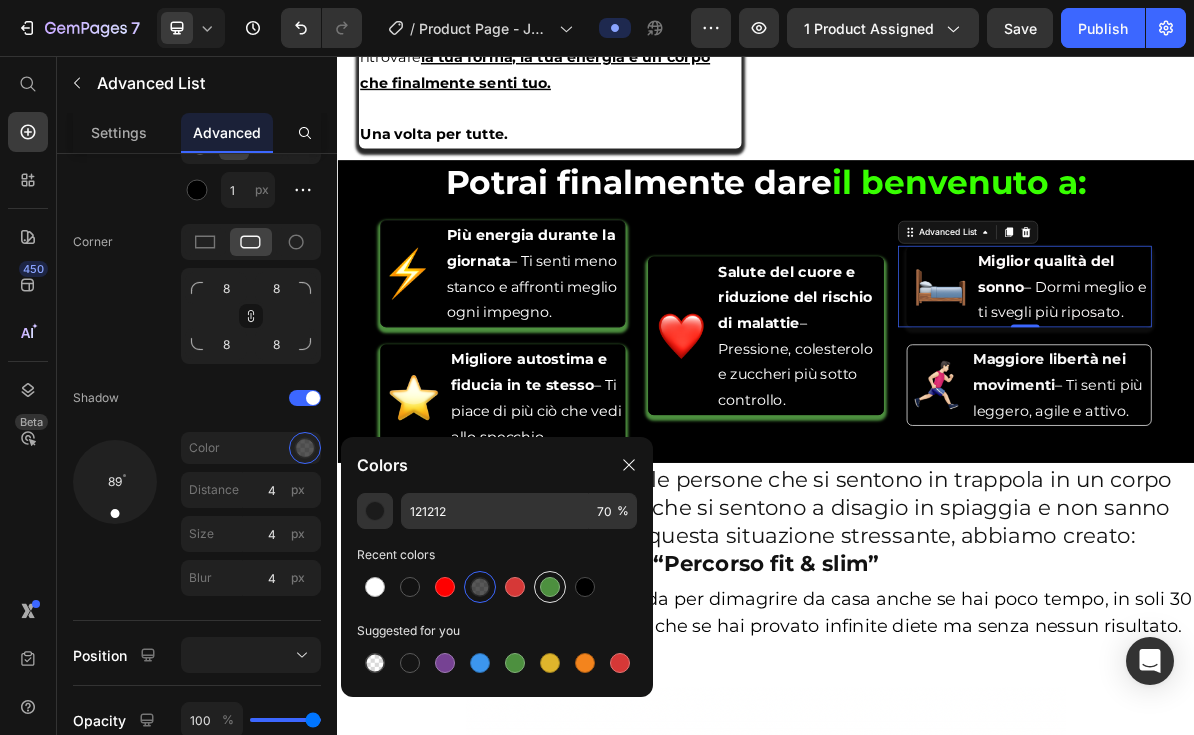 click at bounding box center [550, 587] 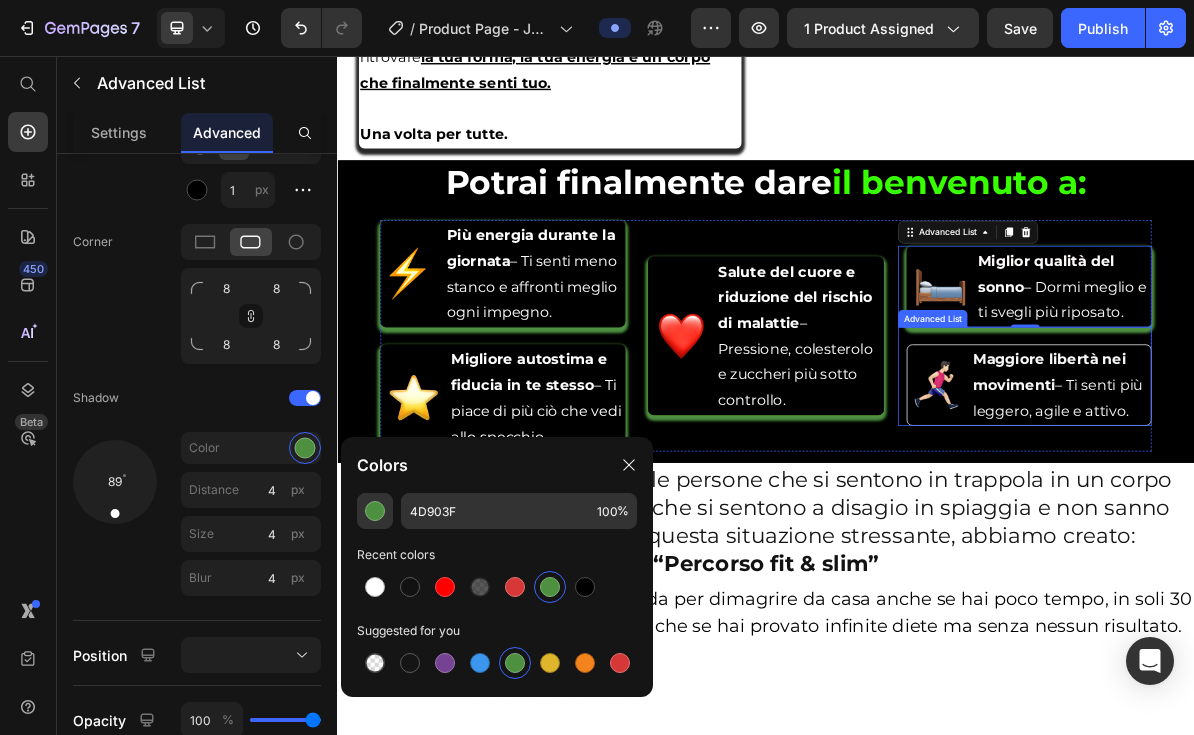 click on "Image Maggiore libertà nei movimenti  – Ti senti più leggero, agile e attivo. Text" at bounding box center (1305, 517) 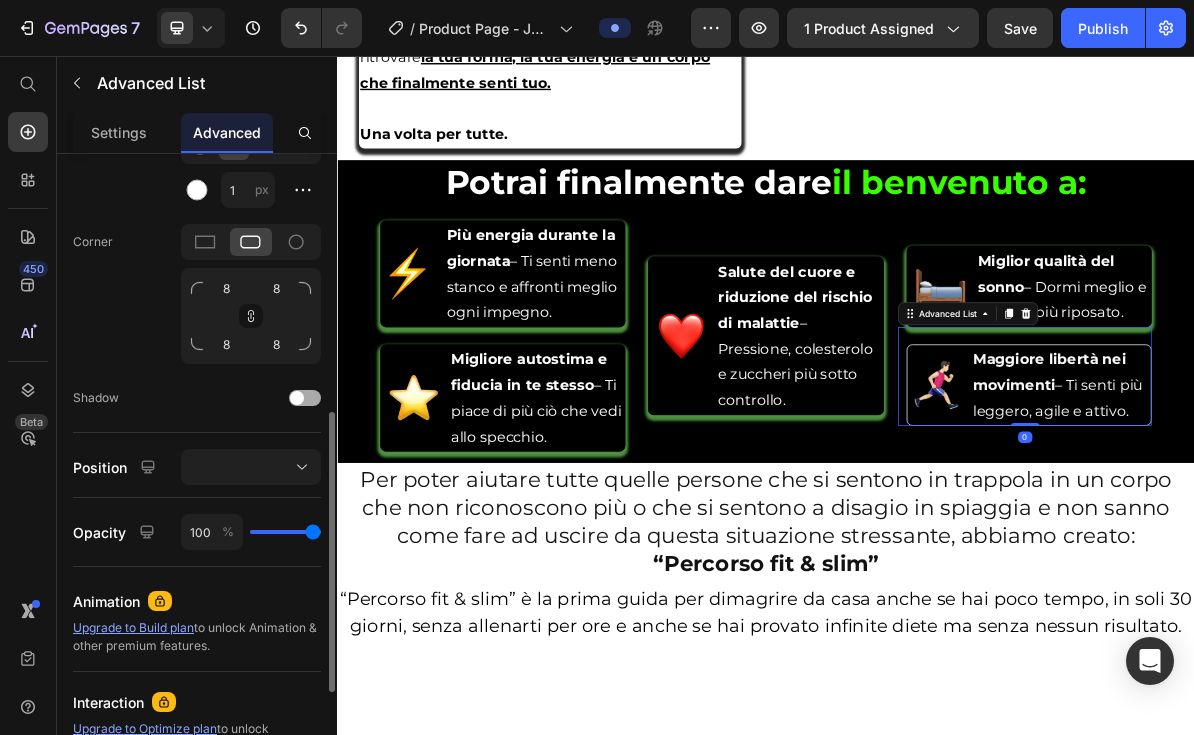click at bounding box center [297, 398] 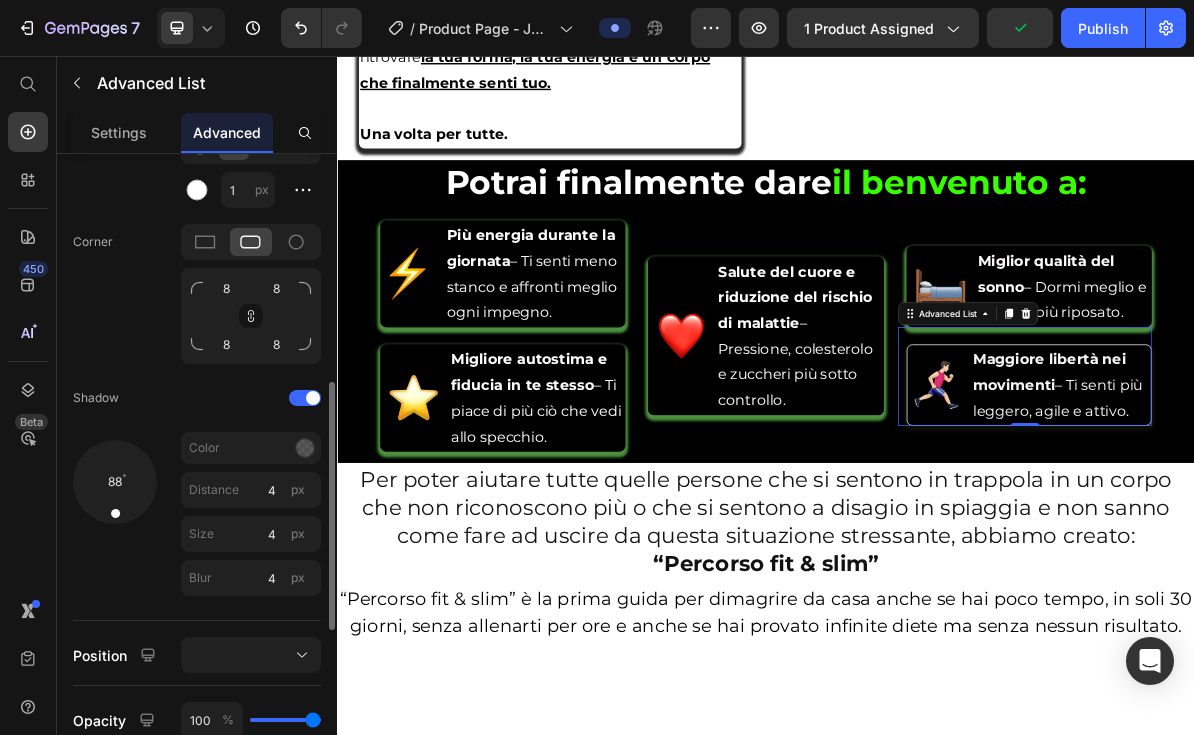 click at bounding box center (114, 481) 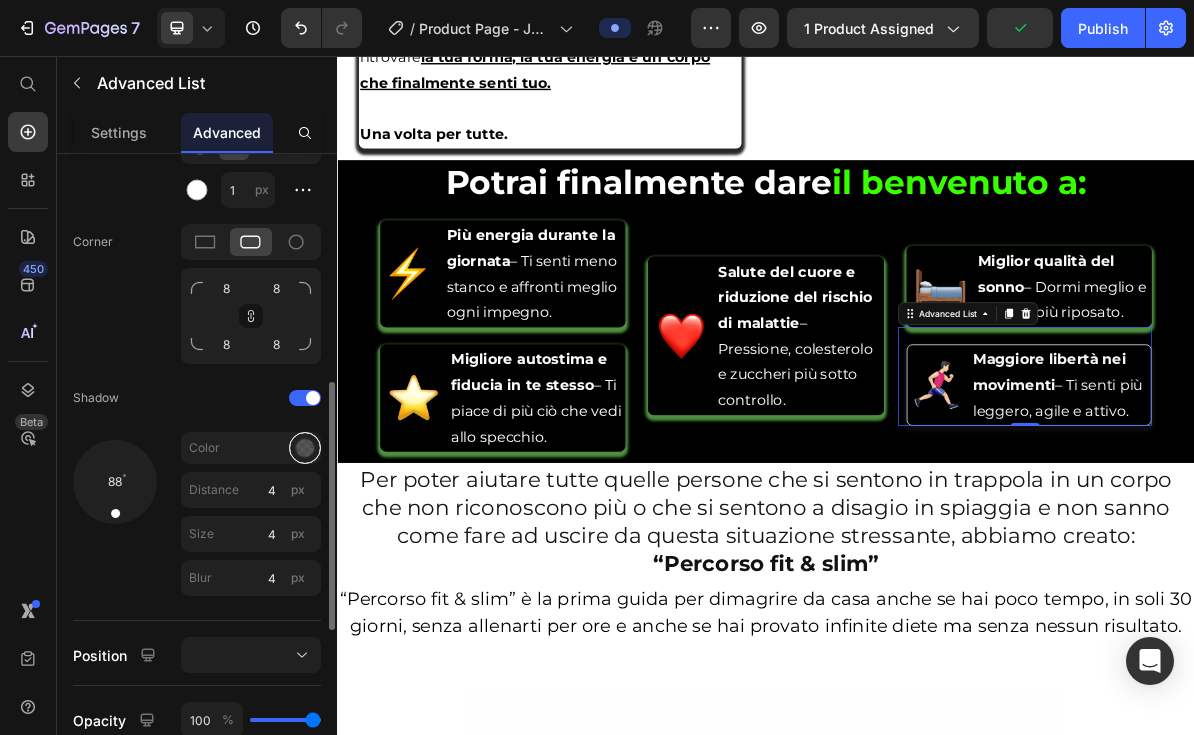 click at bounding box center [305, 448] 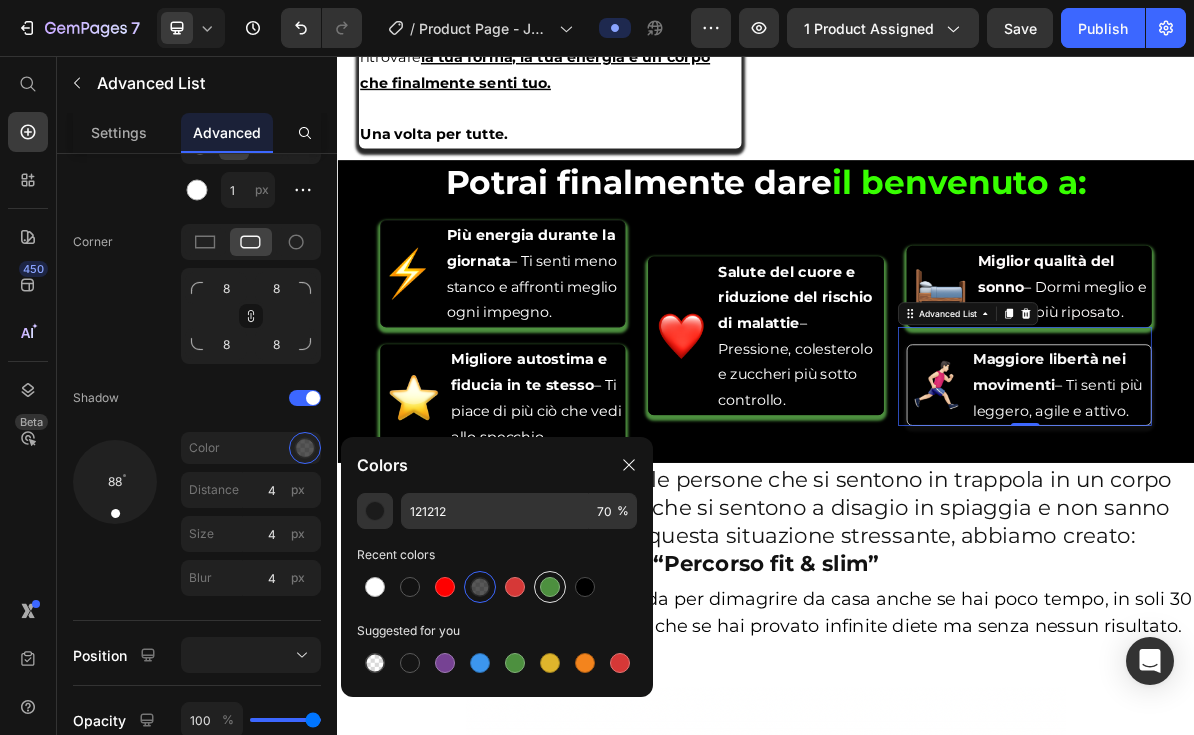 click at bounding box center [550, 587] 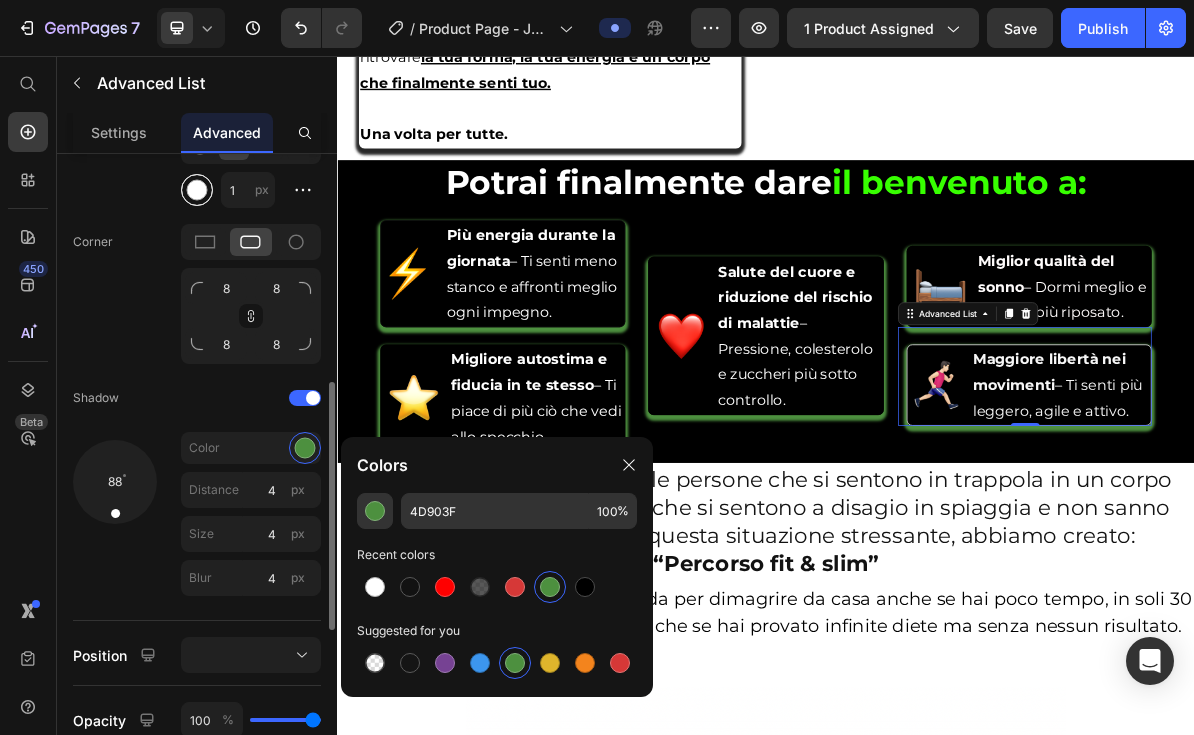 click at bounding box center [197, 190] 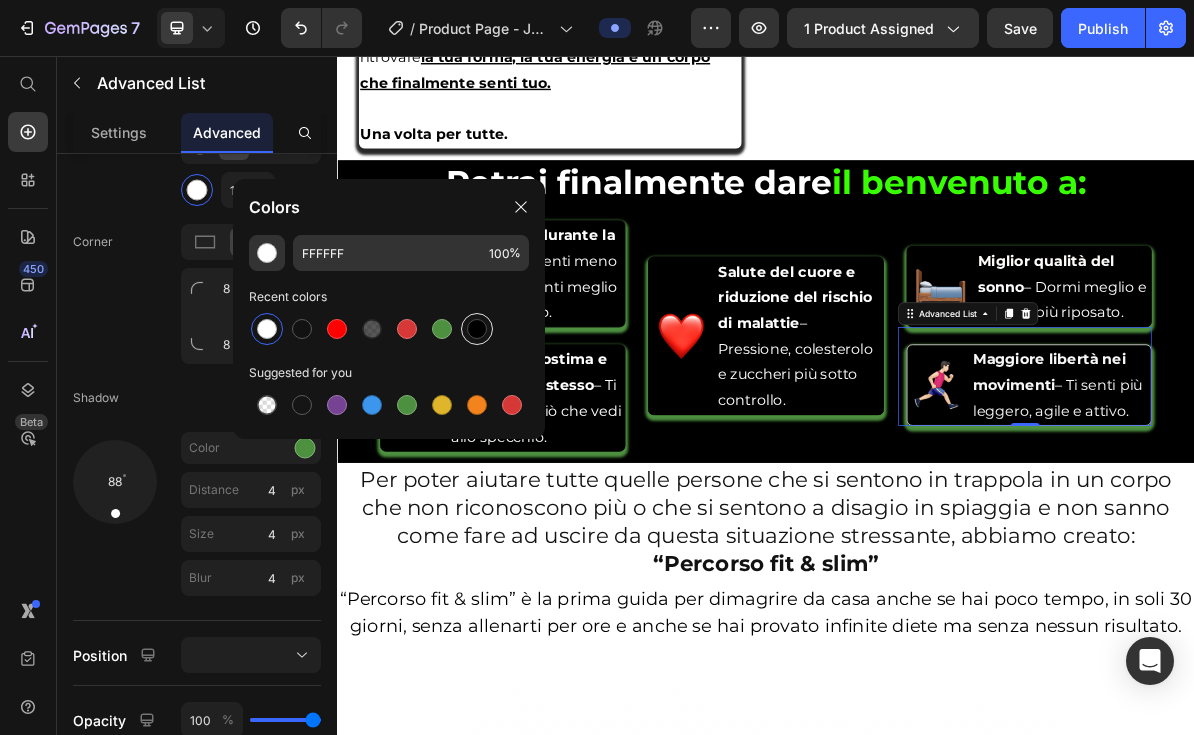 click at bounding box center [477, 329] 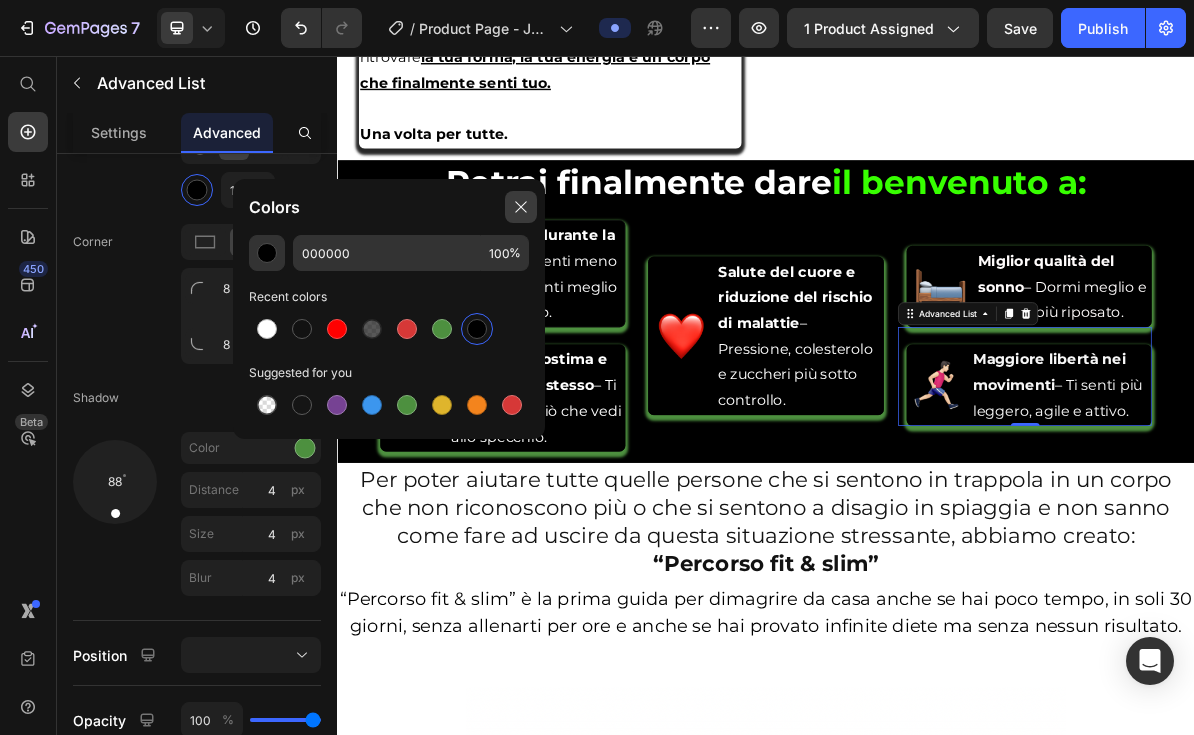 click 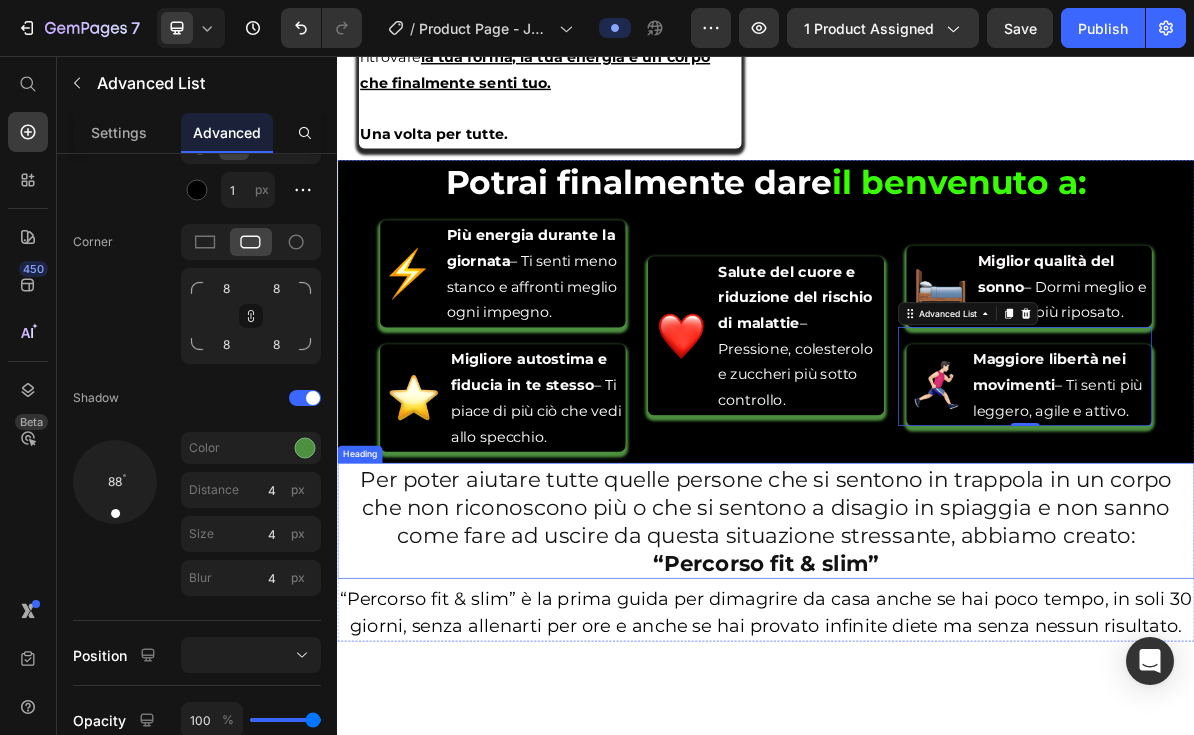 click on "Per poter aiutare tutte quelle persone che si sentono in trappola in un corpo che non riconoscono più o che si sentono a disagio in spiaggia e non sanno come fare ad uscire da questa situazione stressante, abbiamo creato:" at bounding box center [937, 688] 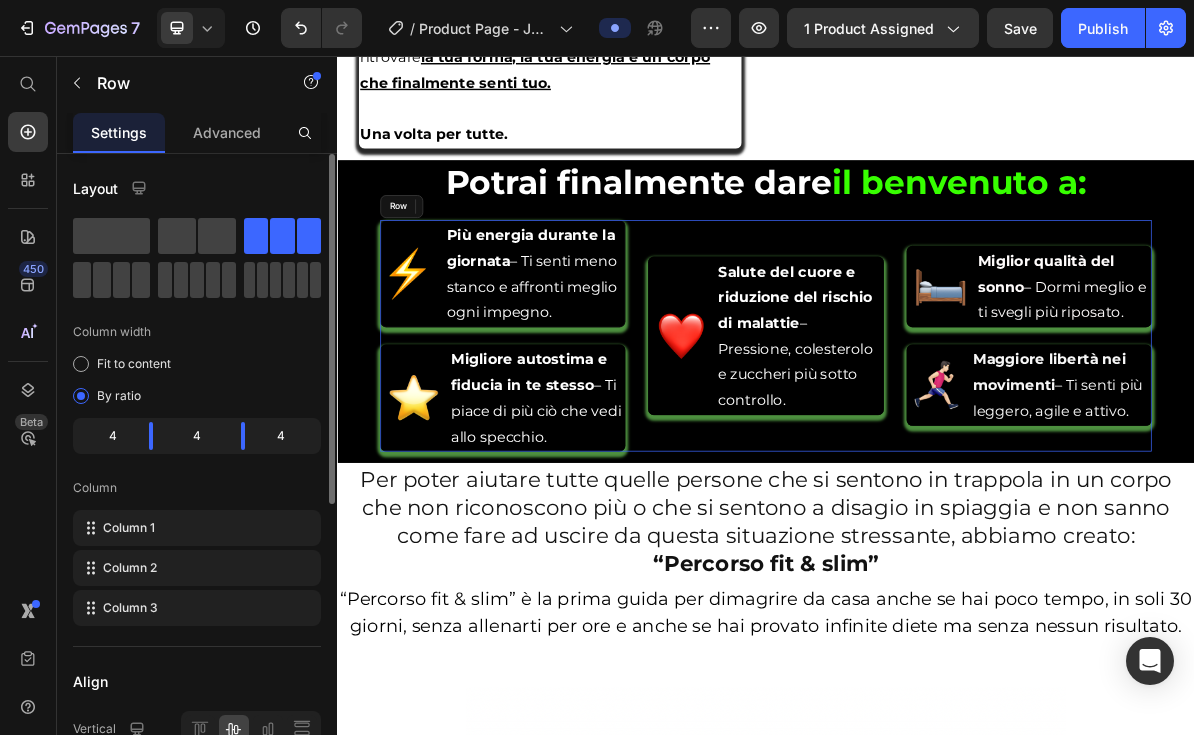 click on "Image Salute del cuore e riduzione del rischio di malattie  – Pressione, colesterolo e zuccheri più sotto controllo. Text Block Advanced List" at bounding box center [937, 448] 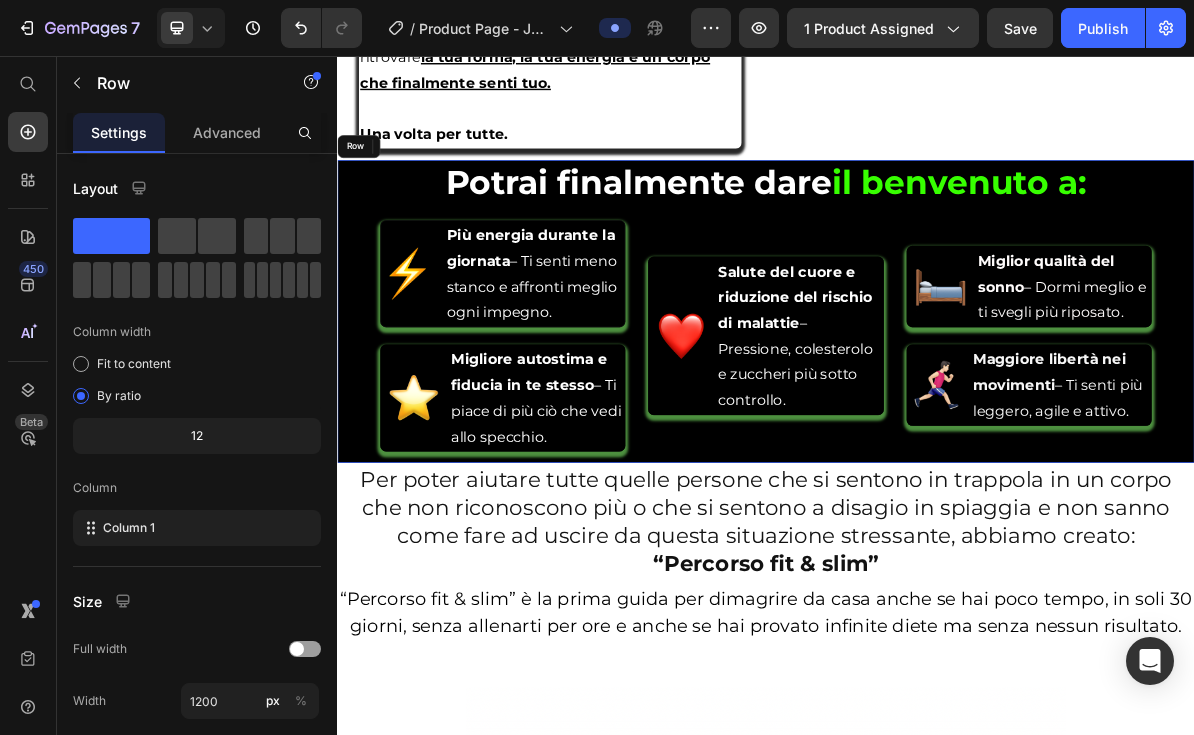 click on "⁠⁠⁠⁠⁠⁠⁠ Potrai finalmente dare  il benvenuto a: Heading Image Più energia durante la giornata  – Ti senti meno stanco e affronti meglio ogni impegno. Text Block Advanced List Image Migliore autostima e fiducia in te stesso  – Ti piace di più ciò che vedi allo specchio. Text Block Advanced List Image Salute del cuore e riduzione del rischio di malattie  – Pressione, colesterolo e zuccheri più sotto controllo. Text Block Advanced List Image Miglior qualità del sonno  – Dormi meglio e ti svegli più riposato. Text Advanced List Image Maggiore libertà nei movimenti  – Ti senti più leggero, agile e attivo. Text Advanced List Row   16 Queste sono le cose che ti ripeti  ogni giorno Heading" at bounding box center (937, 414) 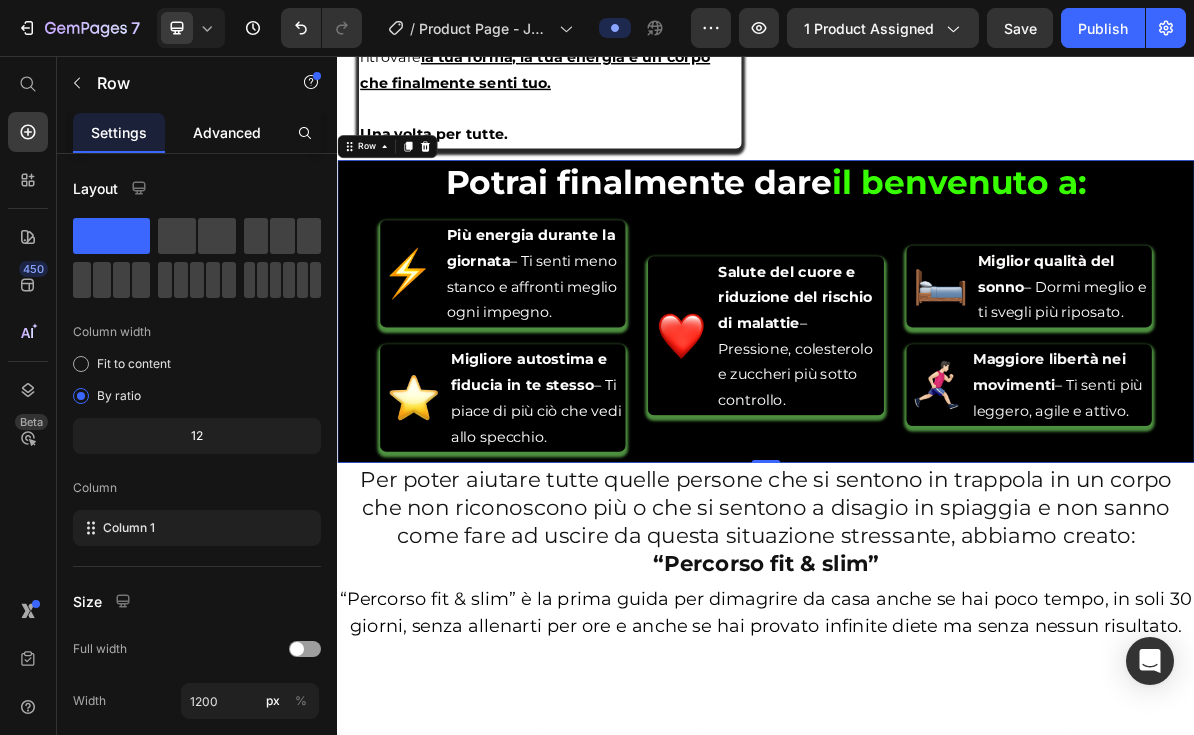 click on "Advanced" at bounding box center [227, 132] 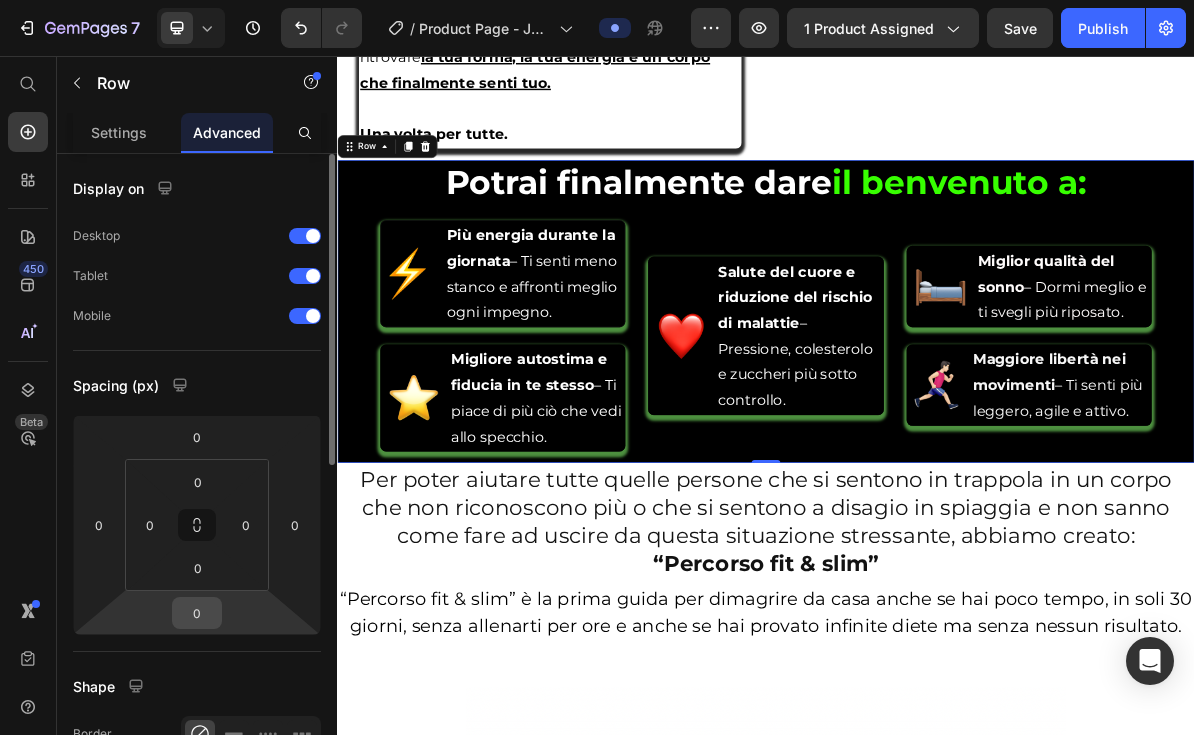 click on "0" at bounding box center (197, 613) 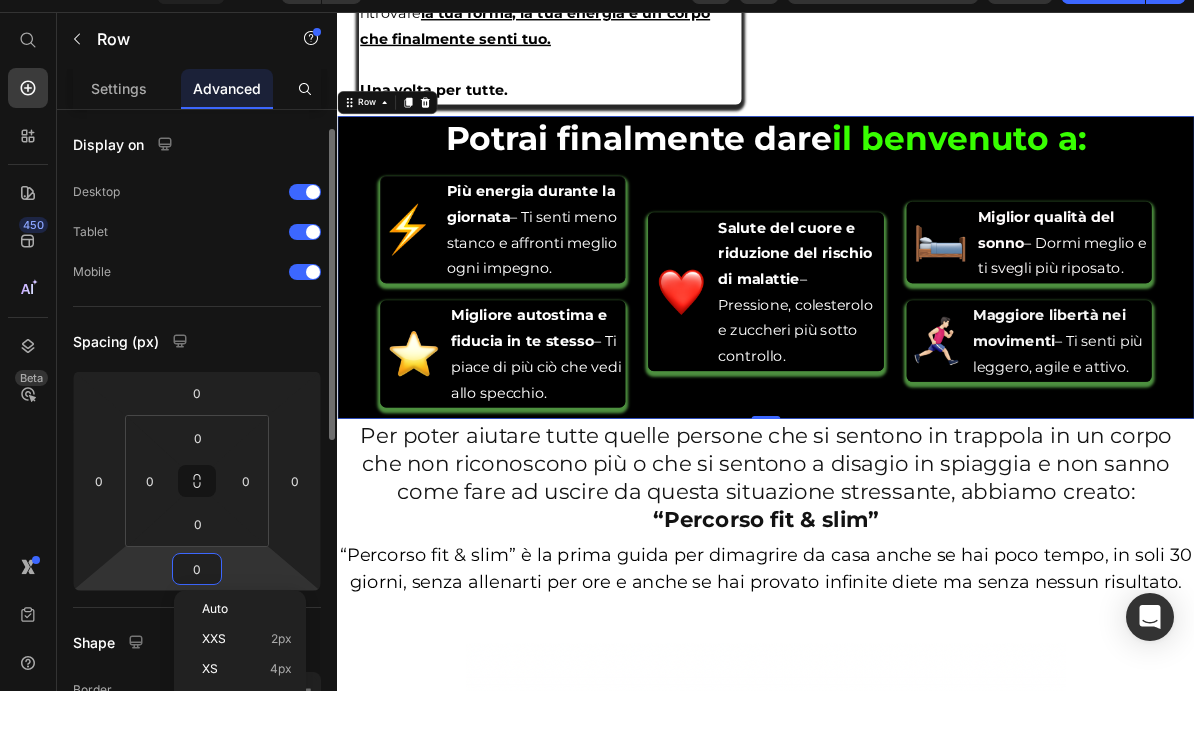 scroll, scrollTop: 101, scrollLeft: 0, axis: vertical 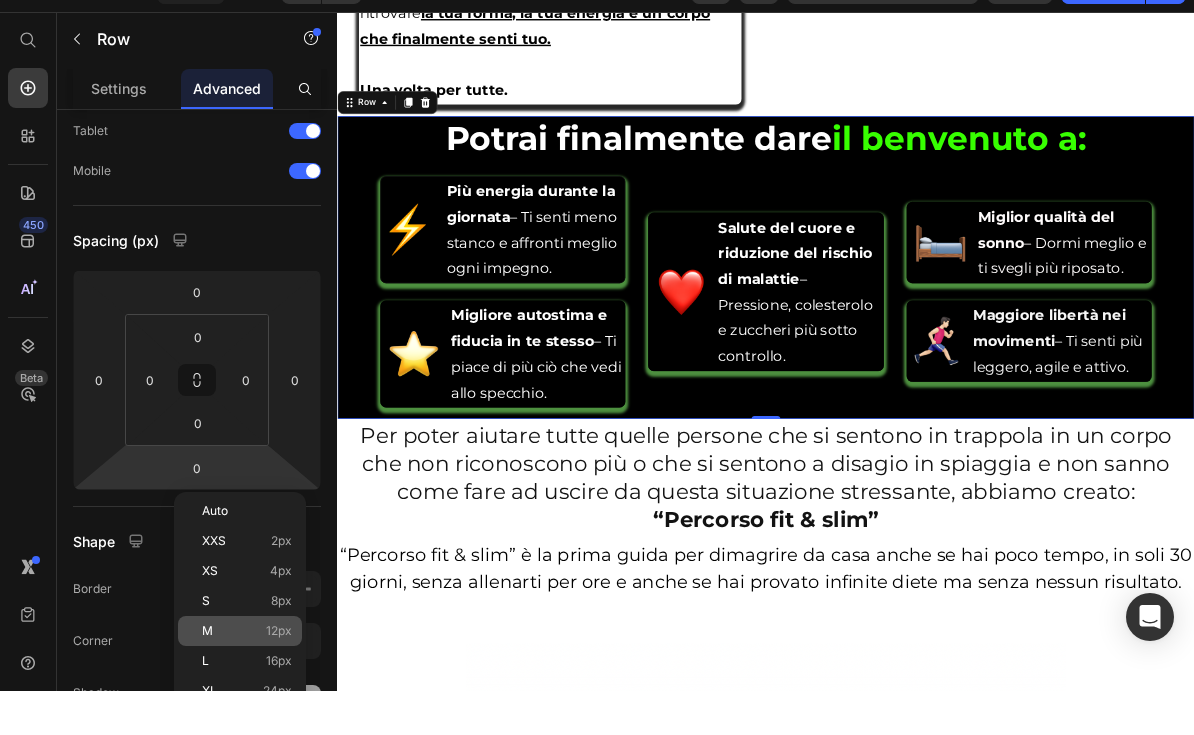 click on "M 12px" at bounding box center (247, 675) 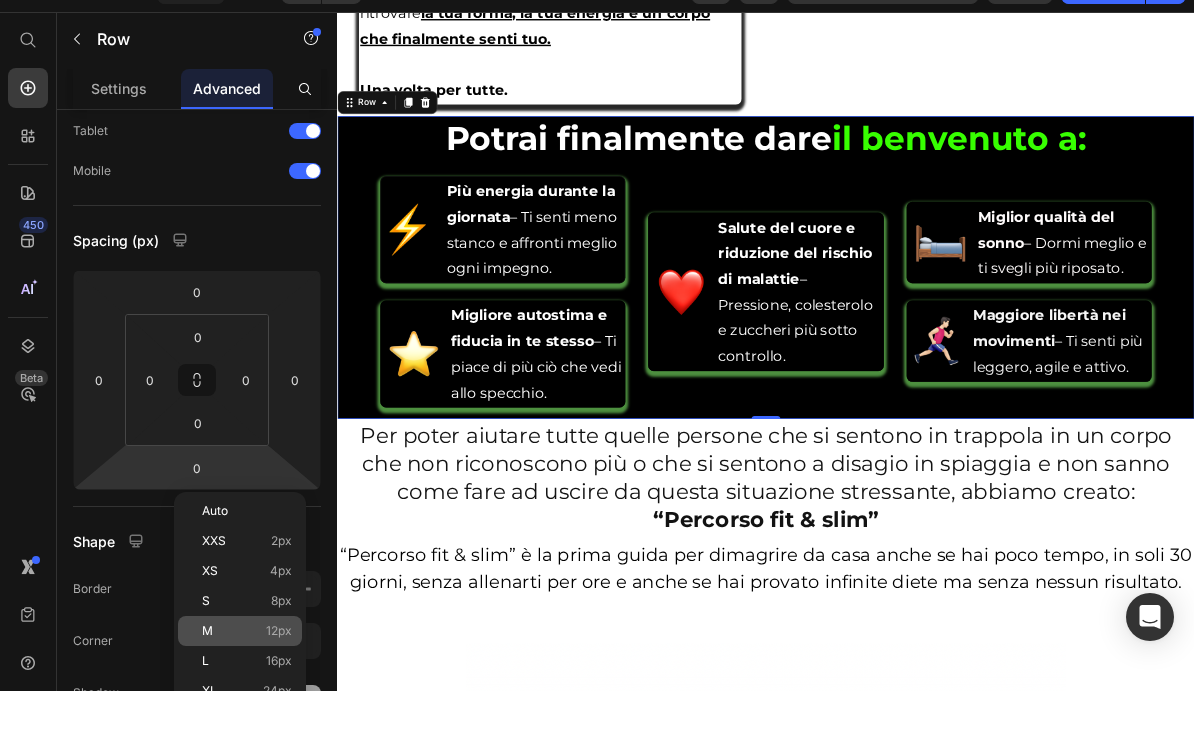 type on "12" 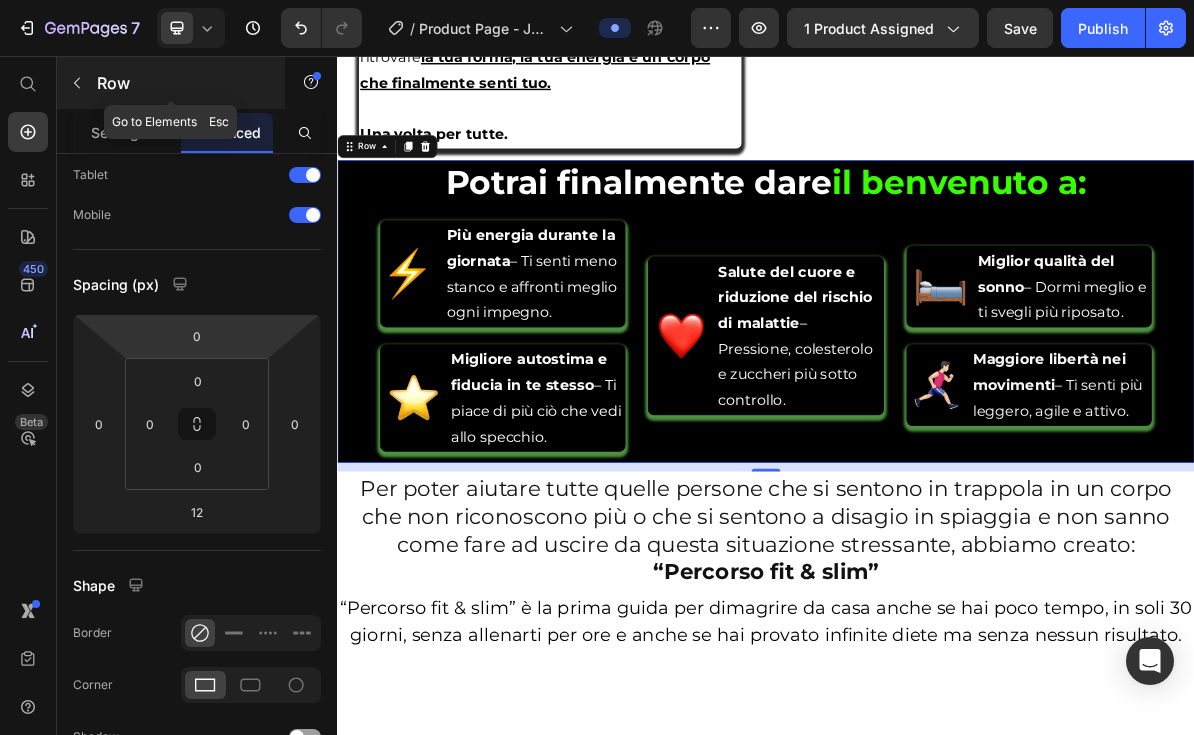 click at bounding box center (77, 83) 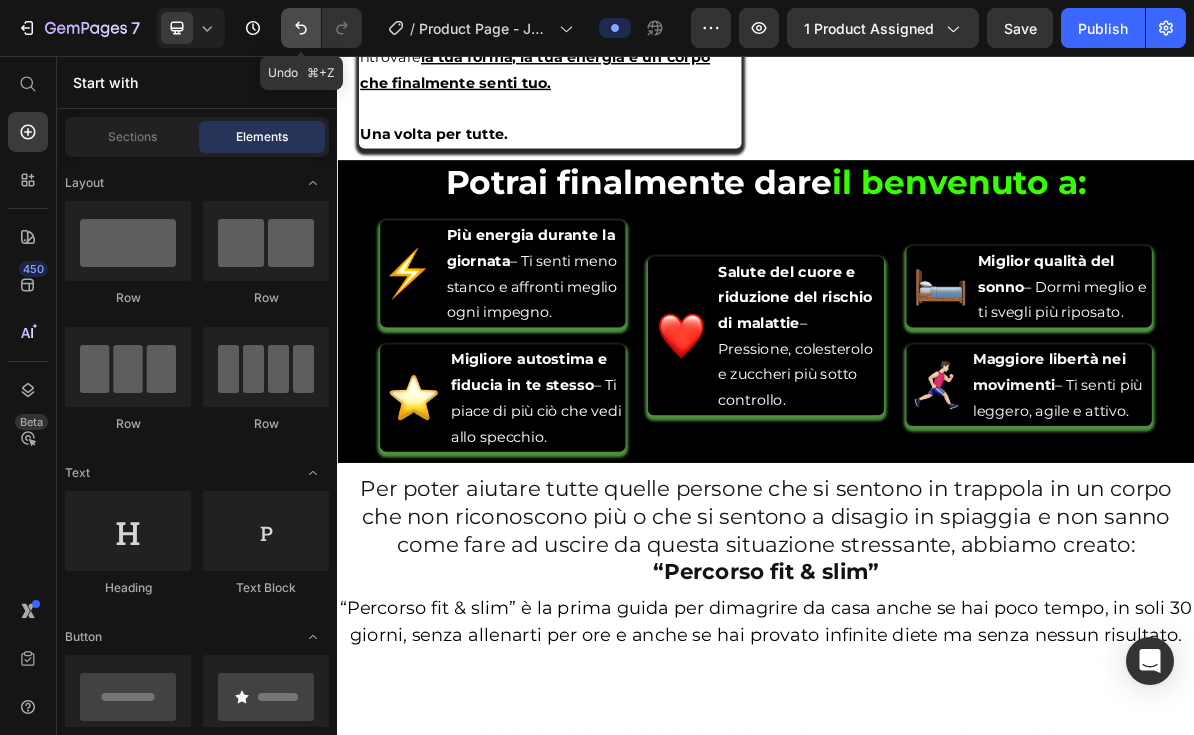 click 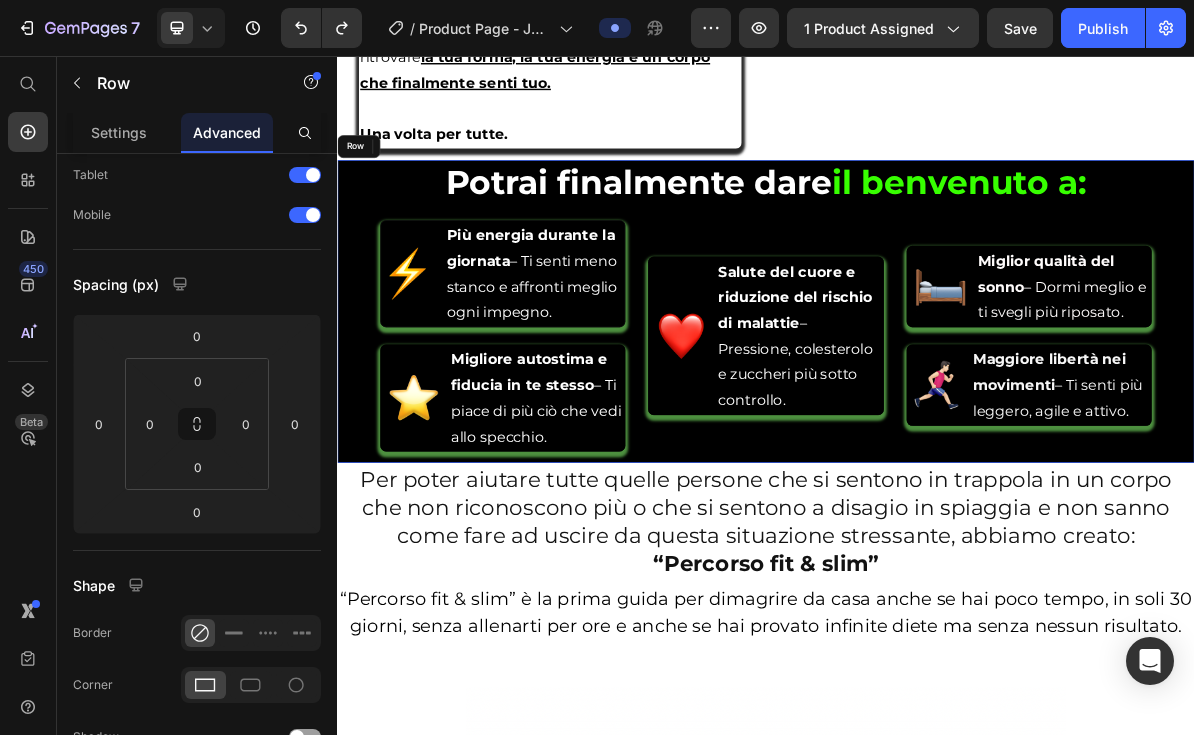 click on "⁠⁠⁠⁠⁠⁠⁠ Potrai finalmente dare  il benvenuto a: Heading Image Più energia durante la giornata  – Ti senti meno stanco e affronti meglio ogni impegno. Text Block Advanced List Image Migliore autostima e fiducia in te stesso  – Ti piace di più ciò che vedi allo specchio. Text Block Advanced List Image Salute del cuore e riduzione del rischio di malattie  – Pressione, colesterolo e zuccheri più sotto controllo. Text Block Advanced List Image Miglior qualità del sonno  – Dormi meglio e ti svegli più riposato. Text Advanced List Image Maggiore libertà nei movimenti  – Ti senti più leggero, agile e attivo. Text Advanced List Row Queste sono le cose che ti ripeti  ogni giorno Heading" at bounding box center (937, 414) 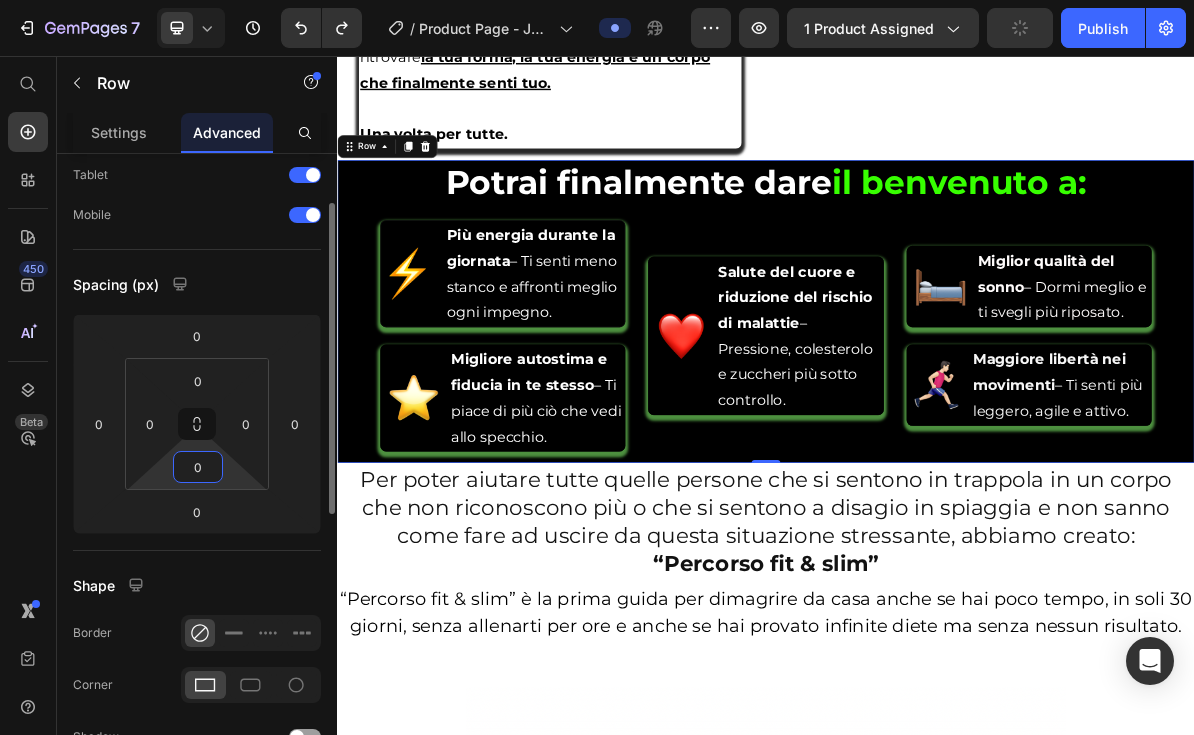 click on "0" at bounding box center (198, 467) 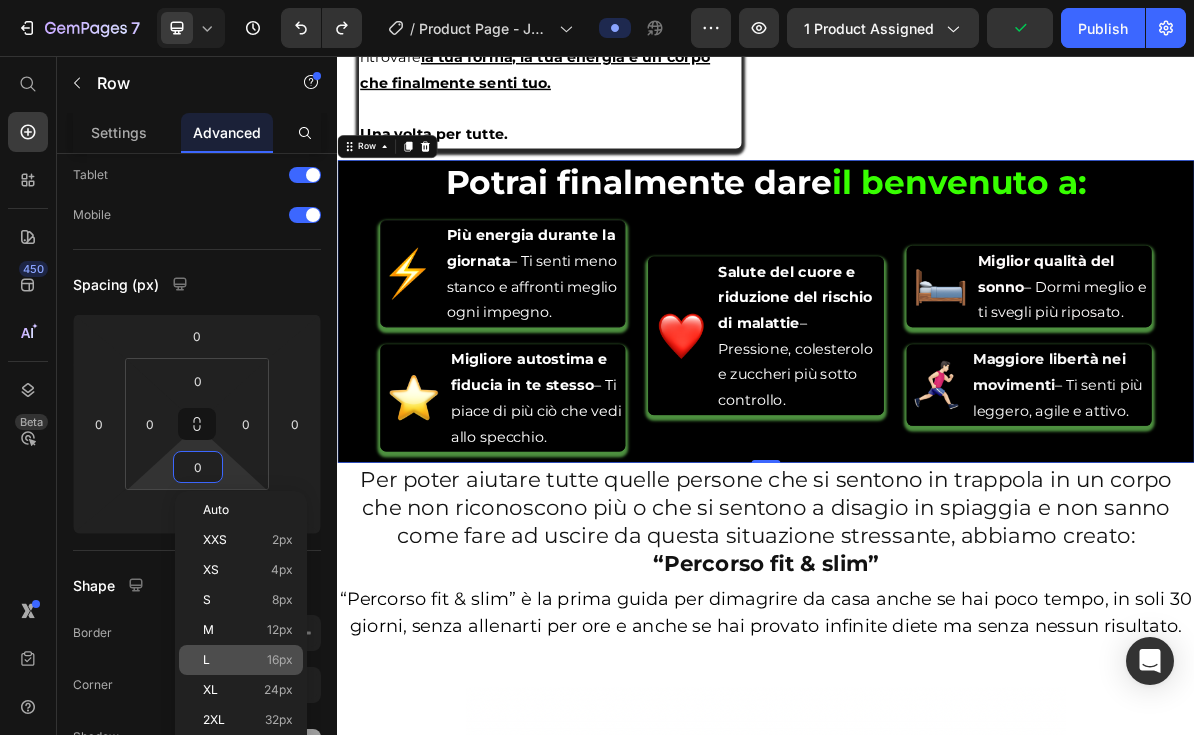 click on "L 16px" 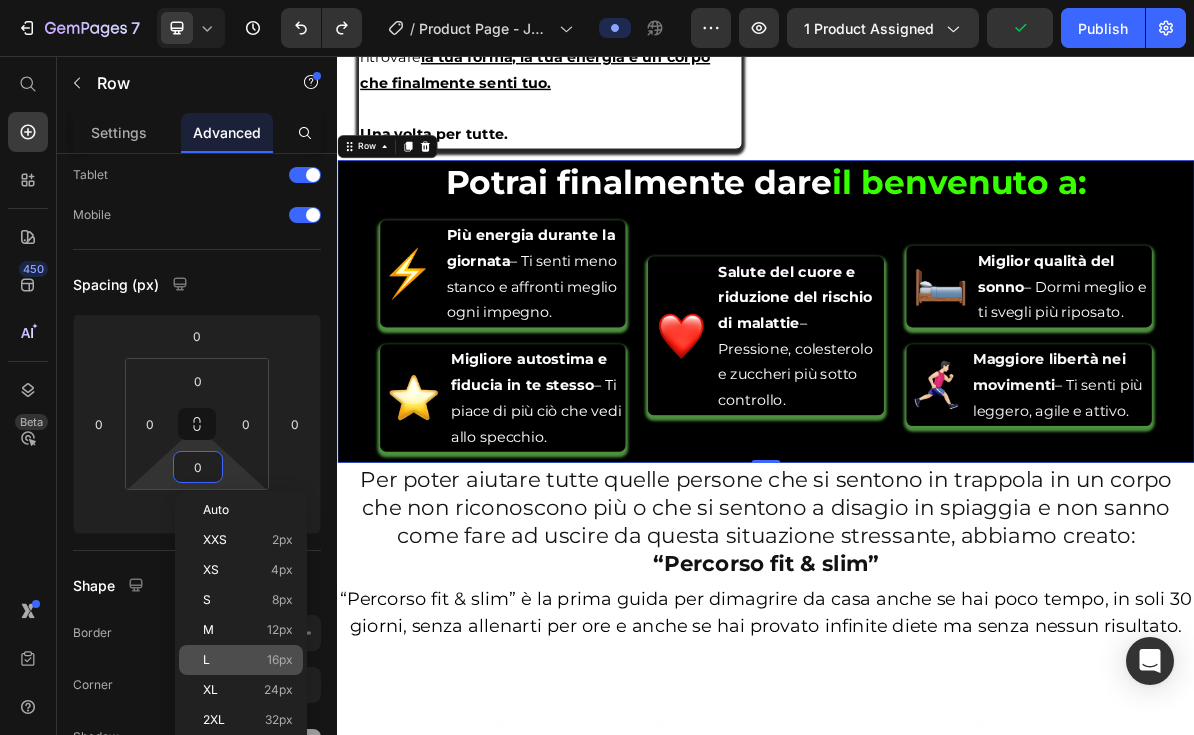 type on "16" 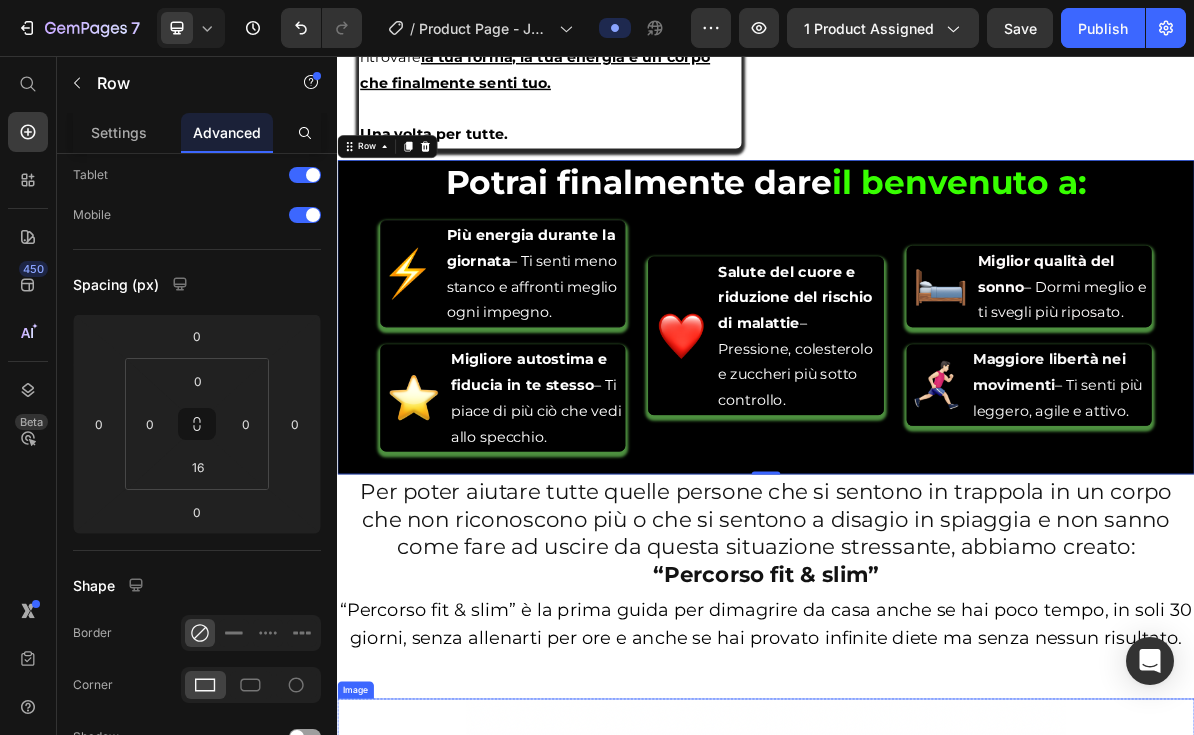 click at bounding box center (937, 1376) 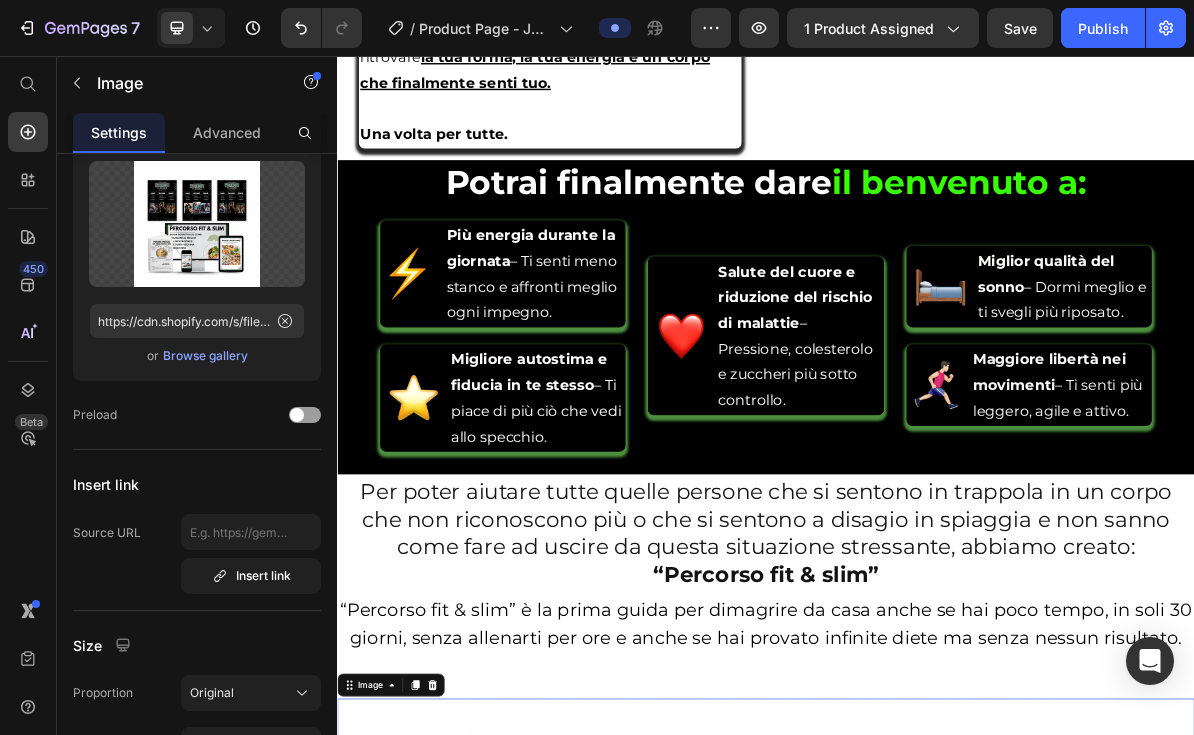 scroll, scrollTop: 0, scrollLeft: 0, axis: both 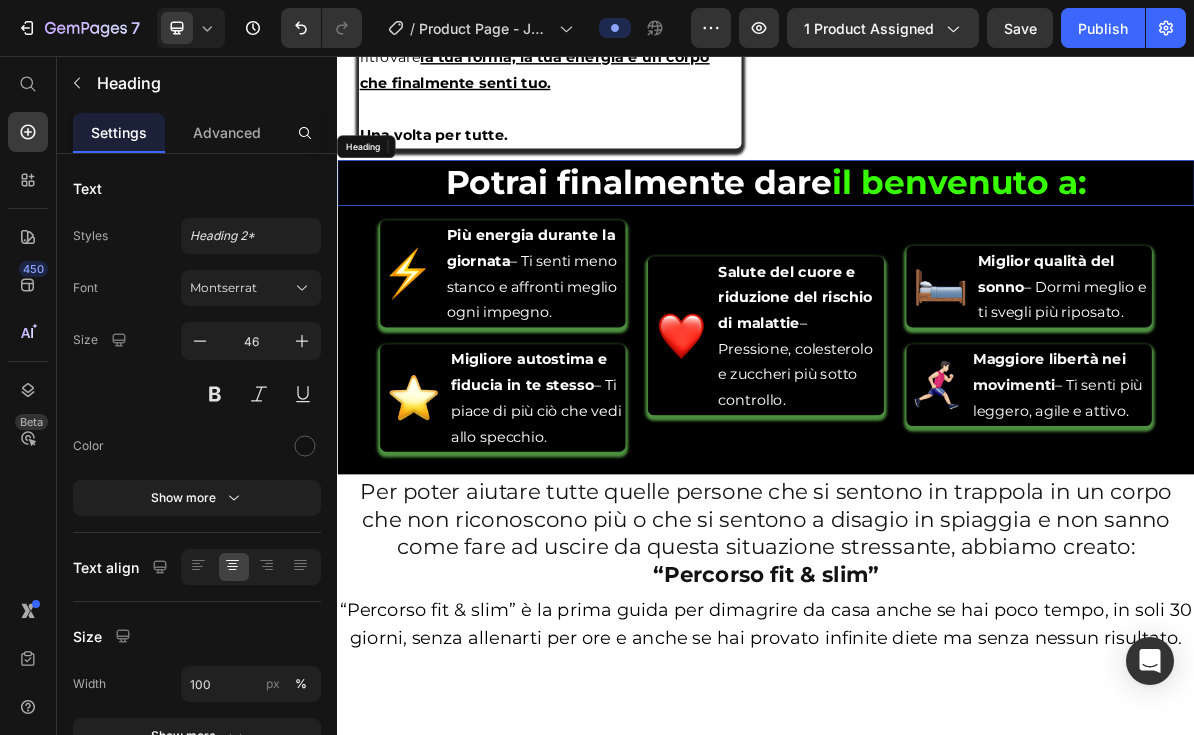 click on "⁠⁠⁠⁠⁠⁠⁠ Potrai finalmente dare  il benvenuto a:" at bounding box center (937, 234) 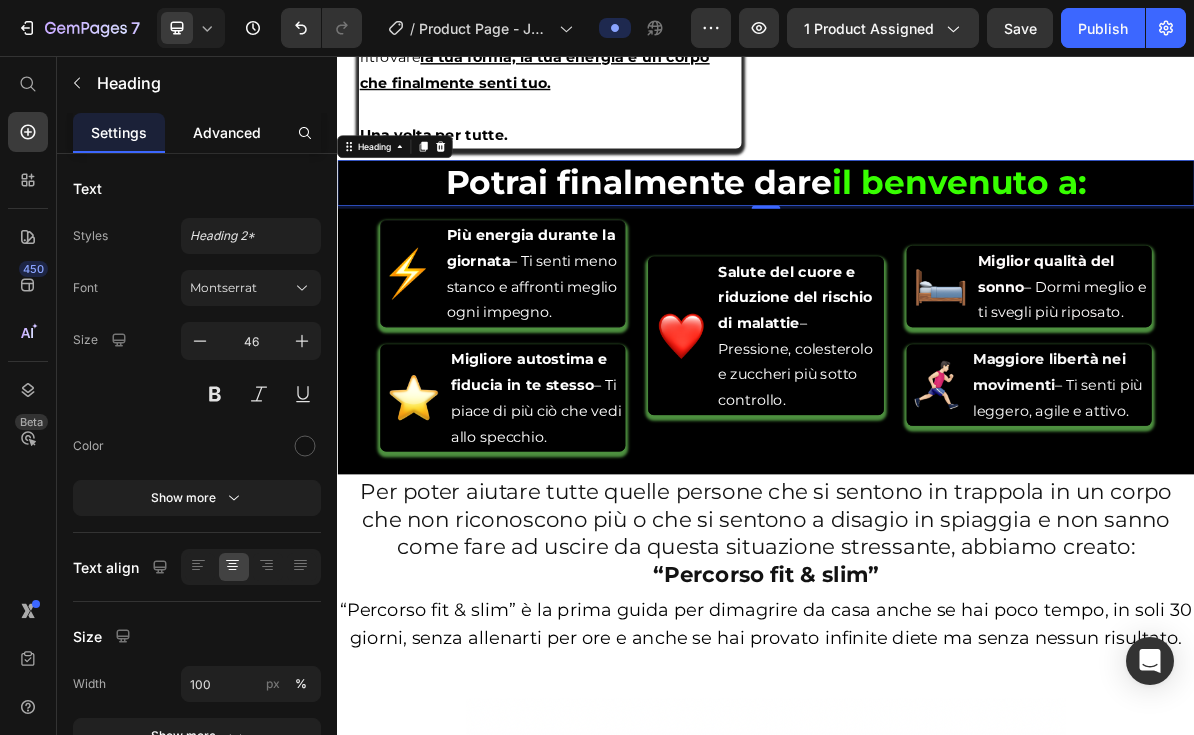 click on "Advanced" 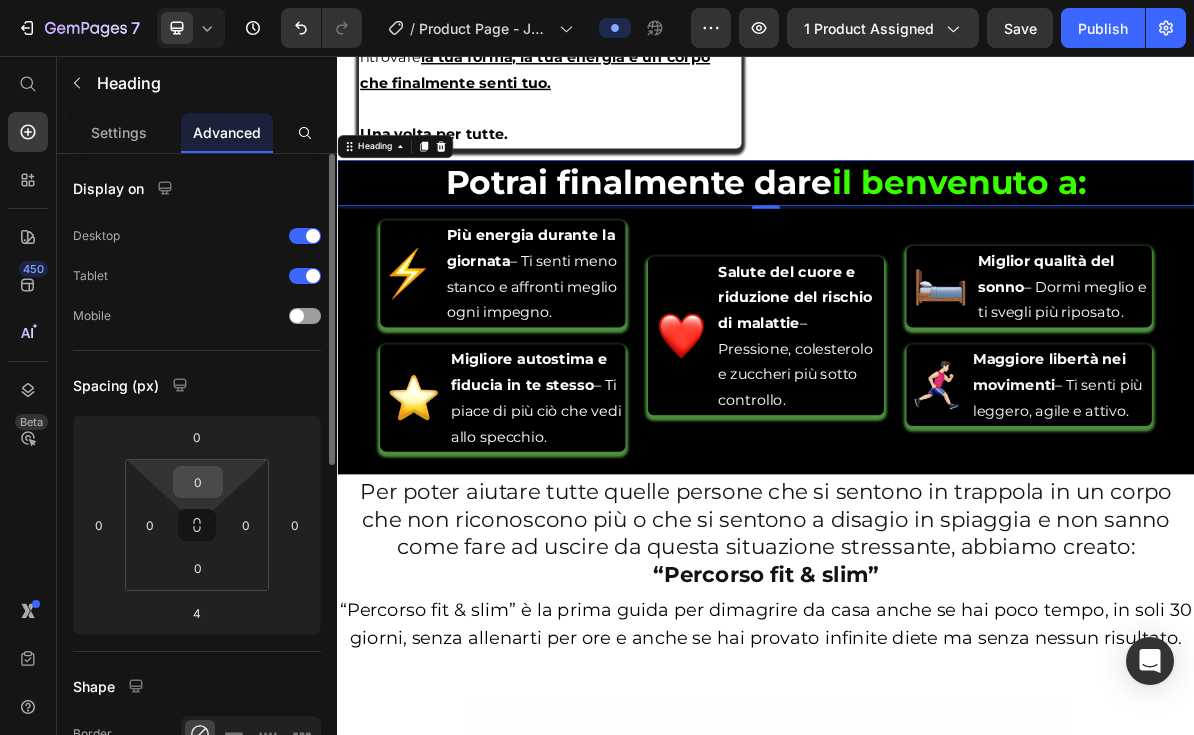 click on "0" at bounding box center [198, 482] 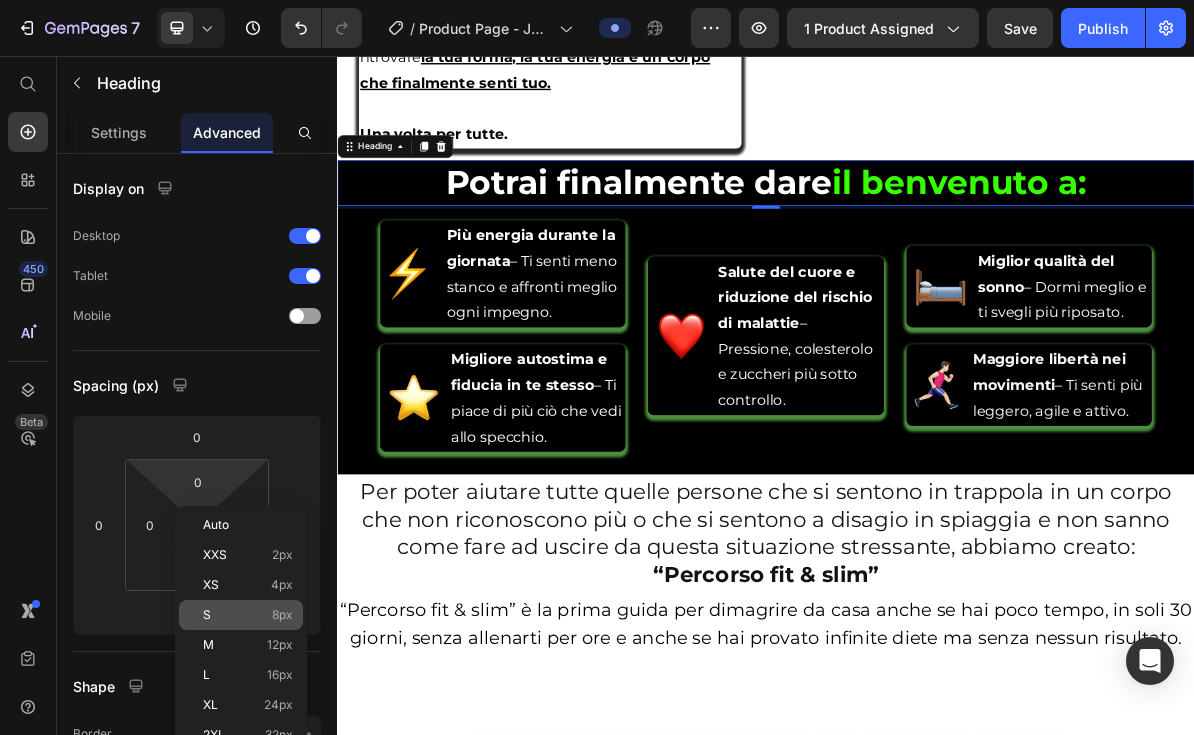 click on "S 8px" at bounding box center [248, 615] 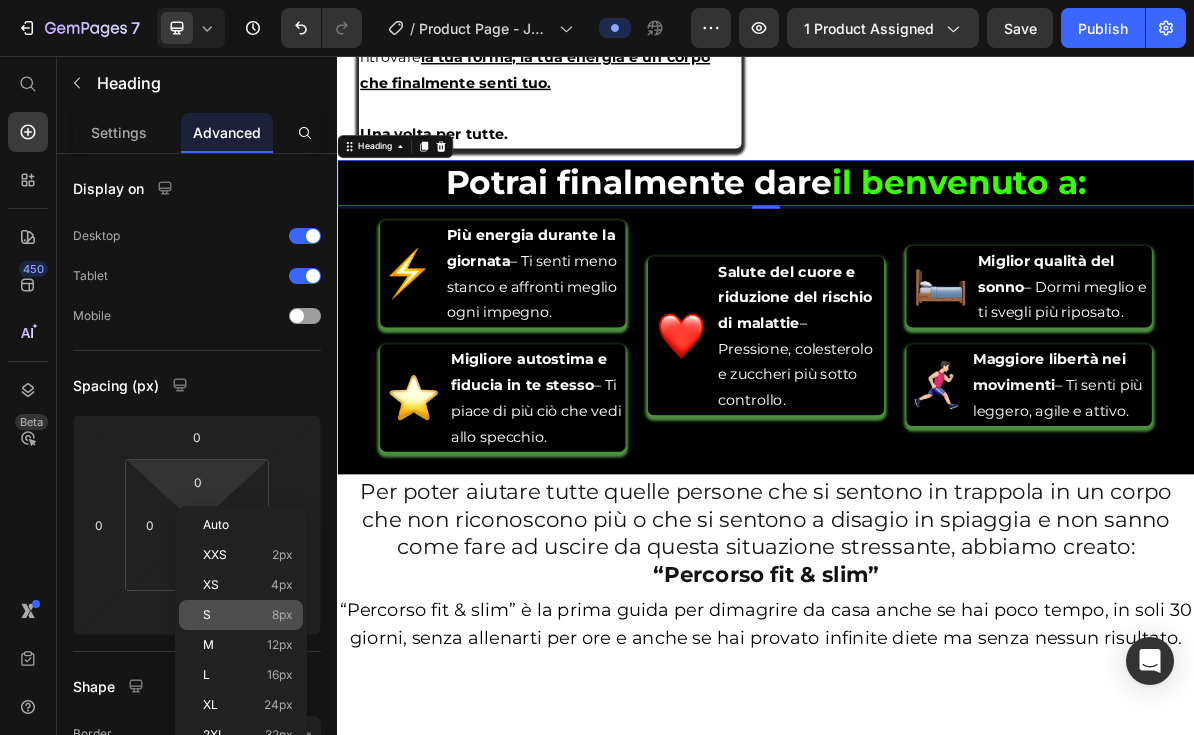 type on "8" 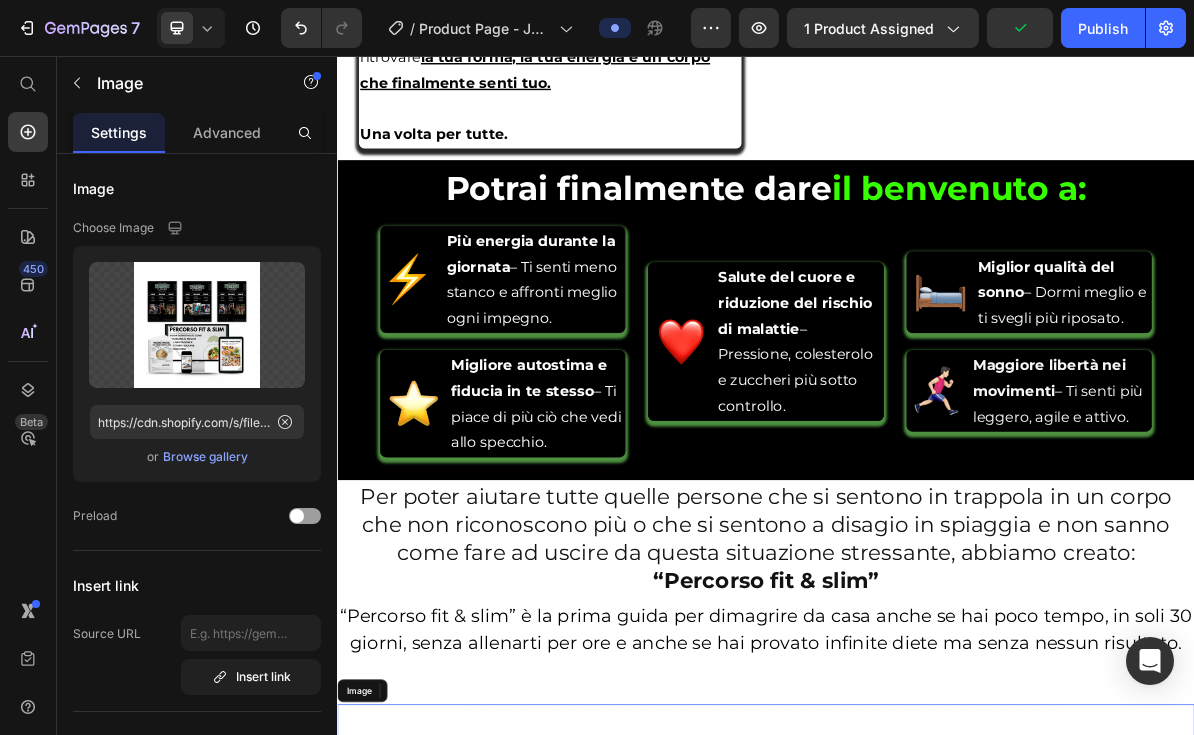click at bounding box center [937, 1384] 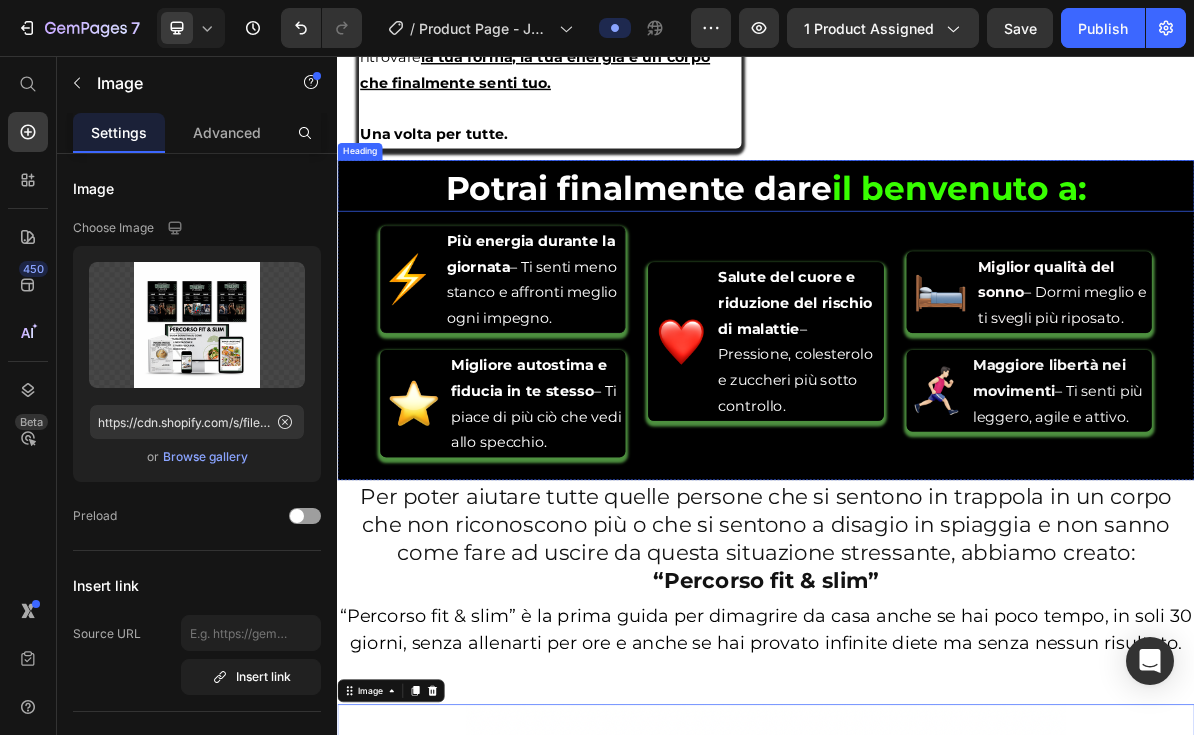 click on "⁠⁠⁠⁠⁠⁠⁠ Potrai finalmente dare  il benvenuto a:" at bounding box center [937, 242] 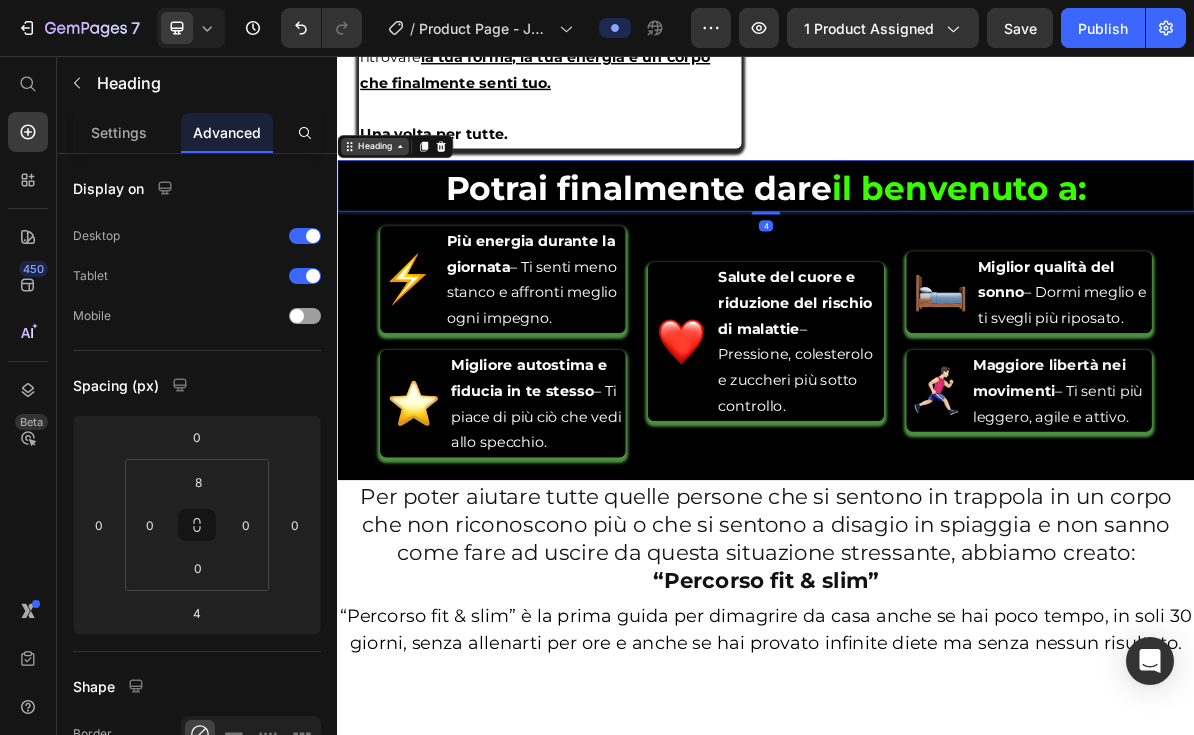 click on "Heading" at bounding box center (389, 183) 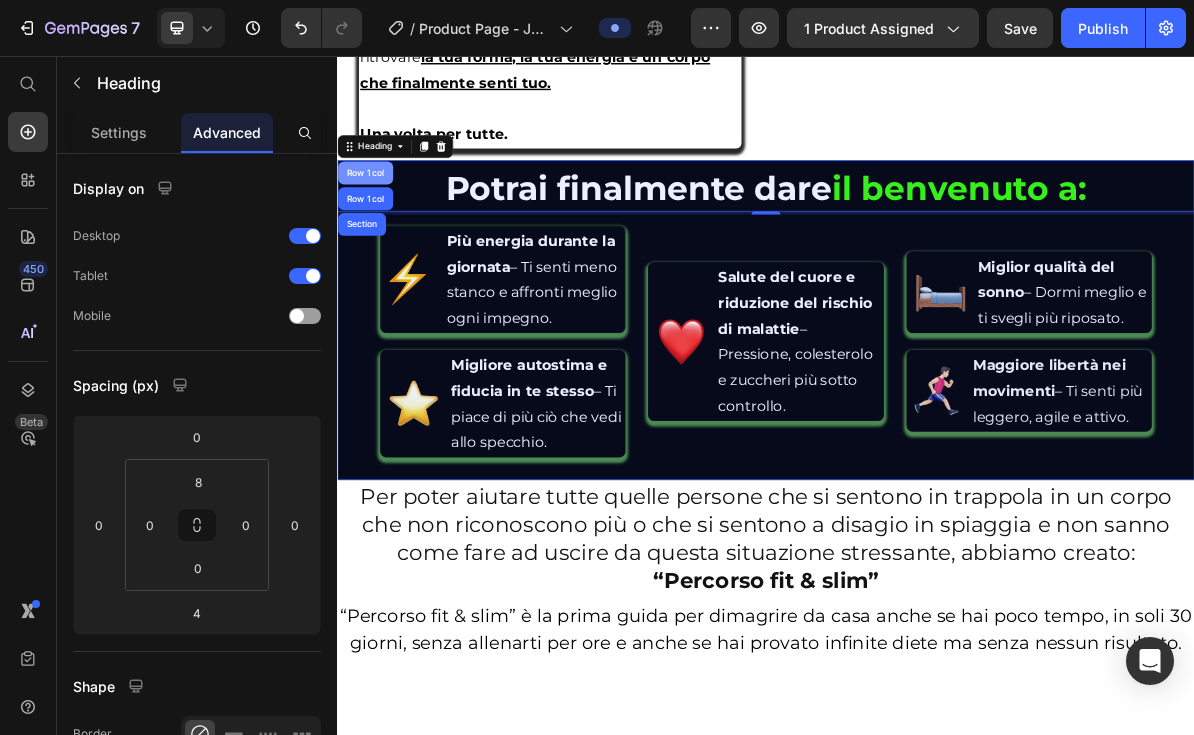 click on "Row 1 col" at bounding box center (376, 220) 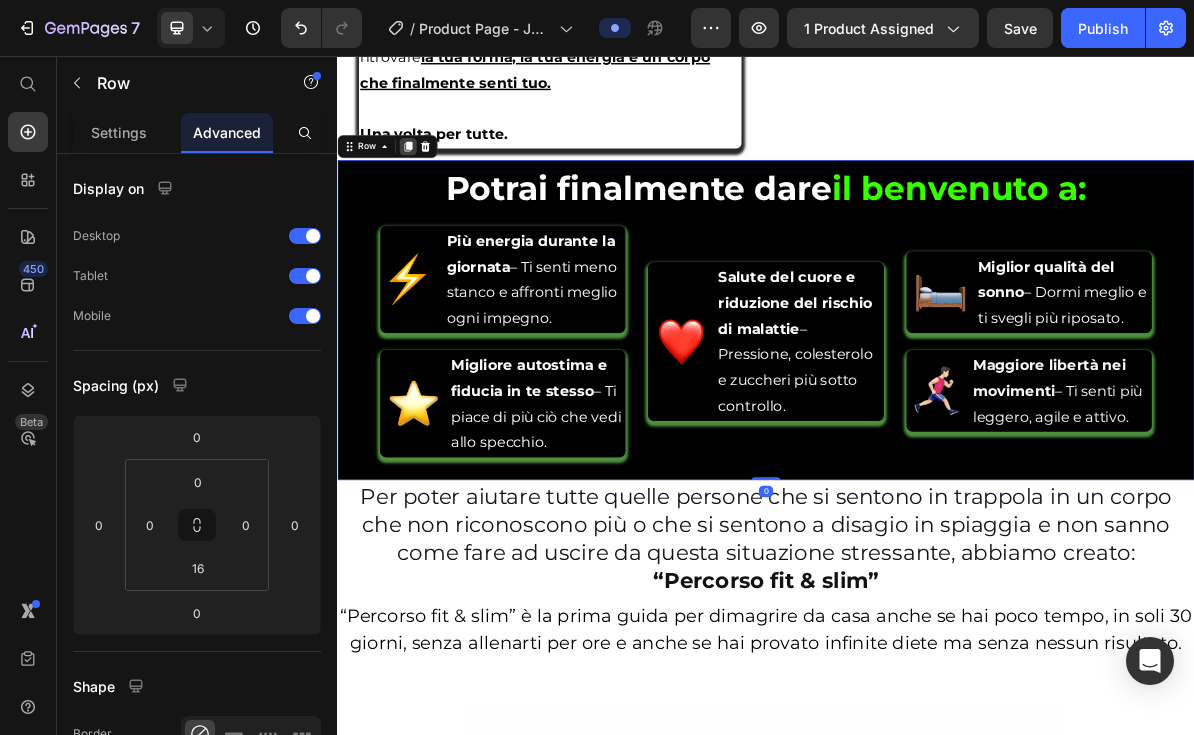 click 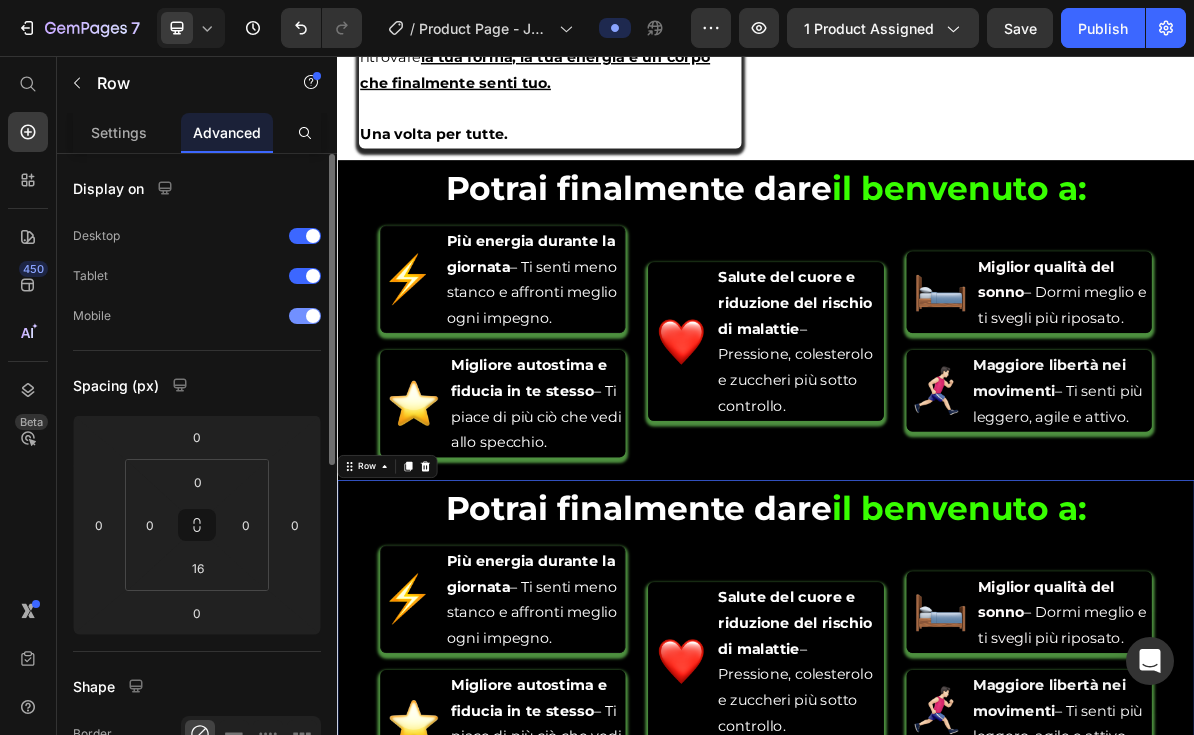 click at bounding box center [313, 316] 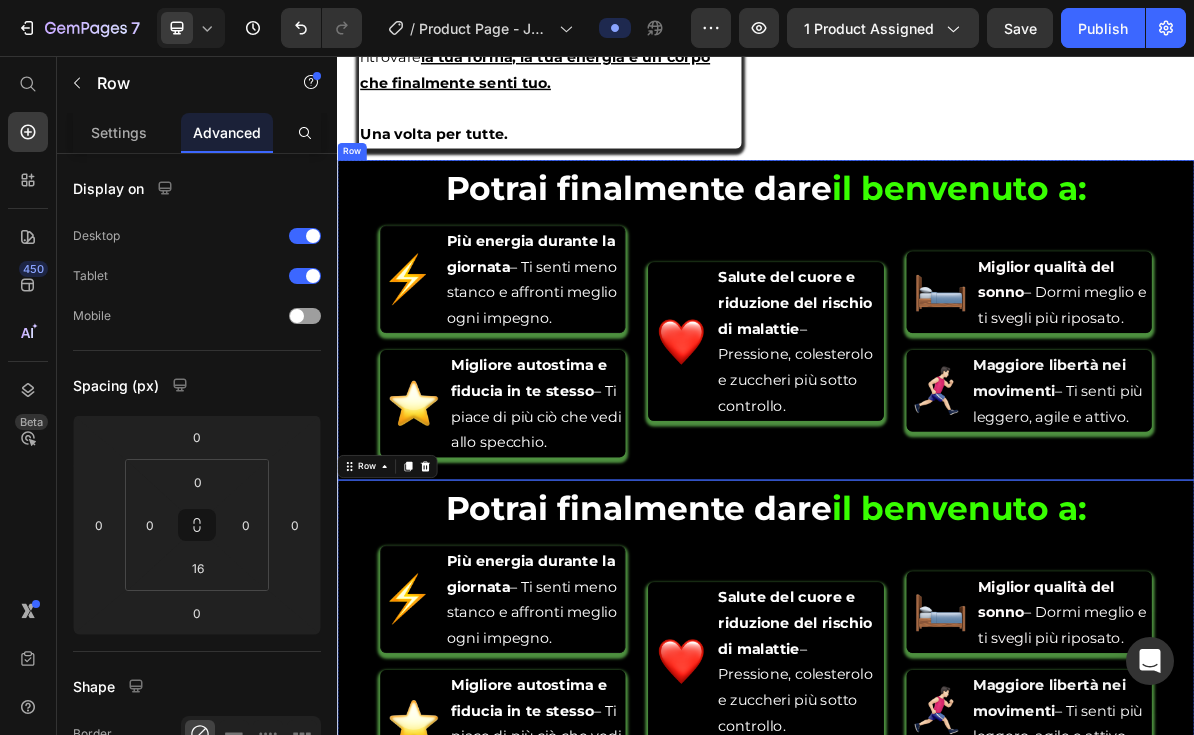 click on "⁠⁠⁠⁠⁠⁠⁠ Potrai finalmente dare  il benvenuto a: Heading Image Più energia durante la giornata  – Ti senti meno stanco e affronti meglio ogni impegno. Text Block Advanced List Image Migliore autostima e fiducia in te stesso  – Ti piace di più ciò che vedi allo specchio. Text Block Advanced List Image Salute del cuore e riduzione del rischio di malattie  – Pressione, colesterolo e zuccheri più sotto controllo. Text Block Advanced List Image Miglior qualità del sonno  – Dormi meglio e ti svegli più riposato. Text Advanced List Image Maggiore libertà nei movimenti  – Ti senti più leggero, agile e attivo. Text Advanced List Row Queste sono le cose che ti ripeti  ogni giorno Heading" at bounding box center (937, 418) 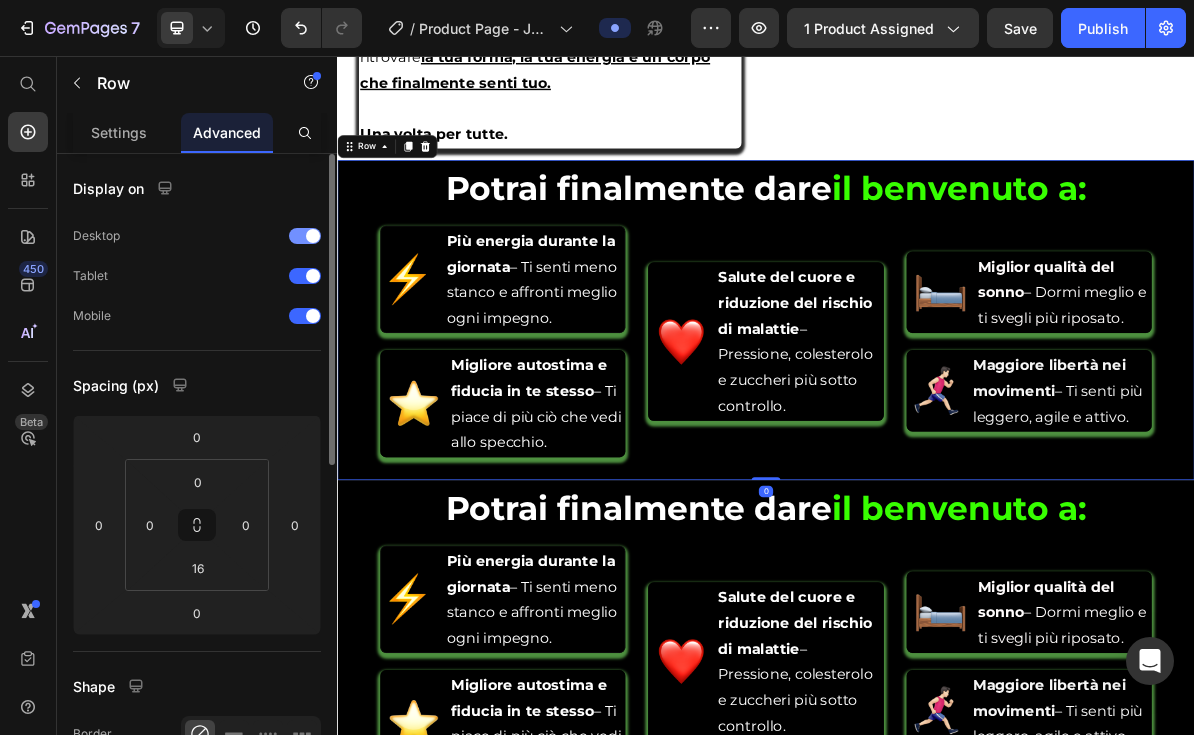 click at bounding box center (313, 236) 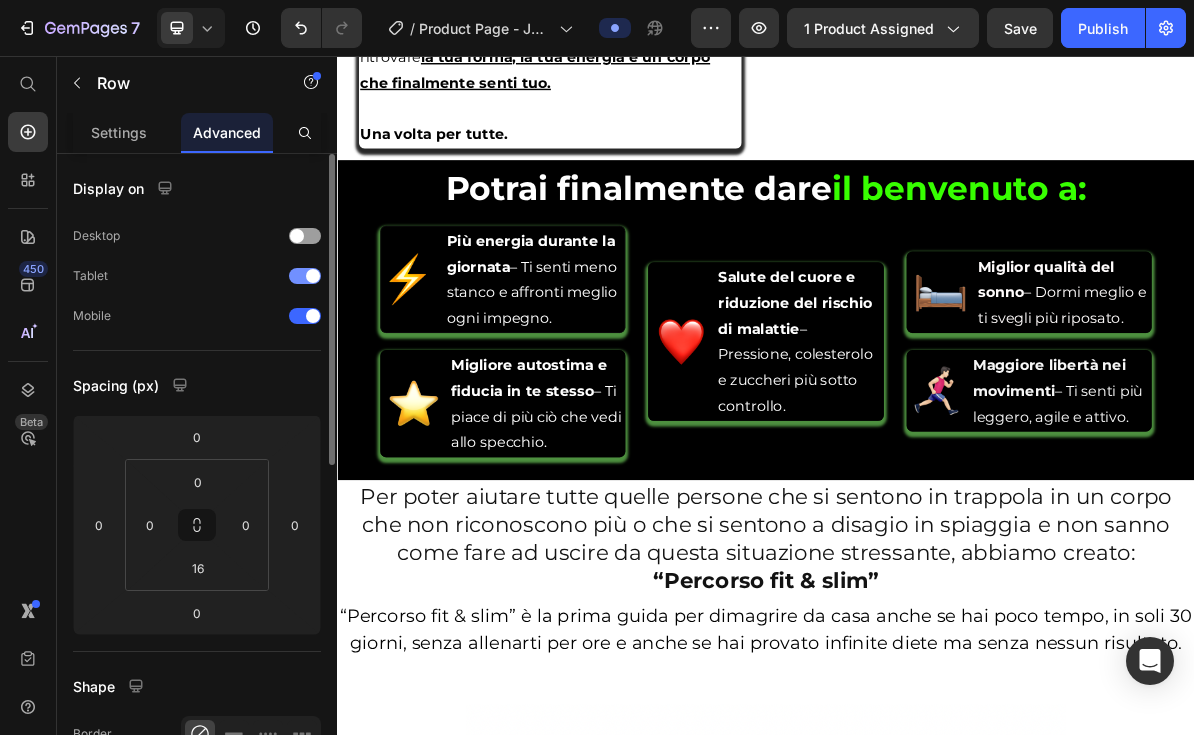 click at bounding box center [313, 276] 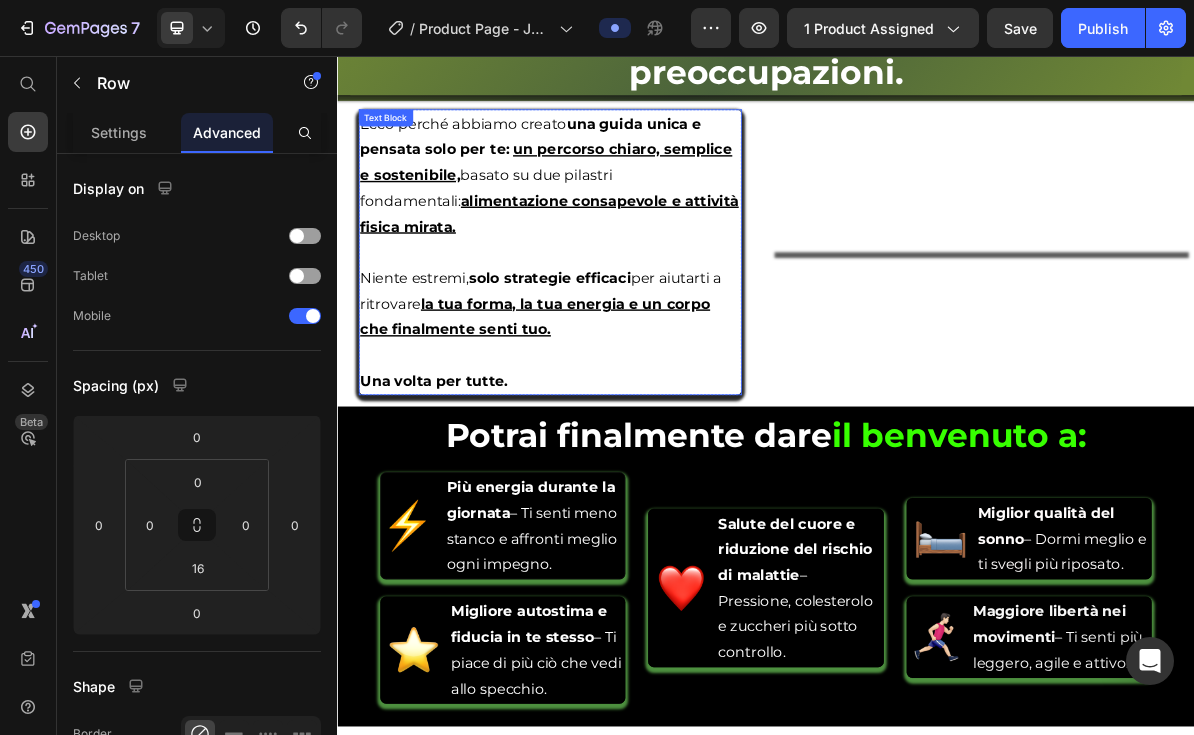 scroll, scrollTop: 3540, scrollLeft: 0, axis: vertical 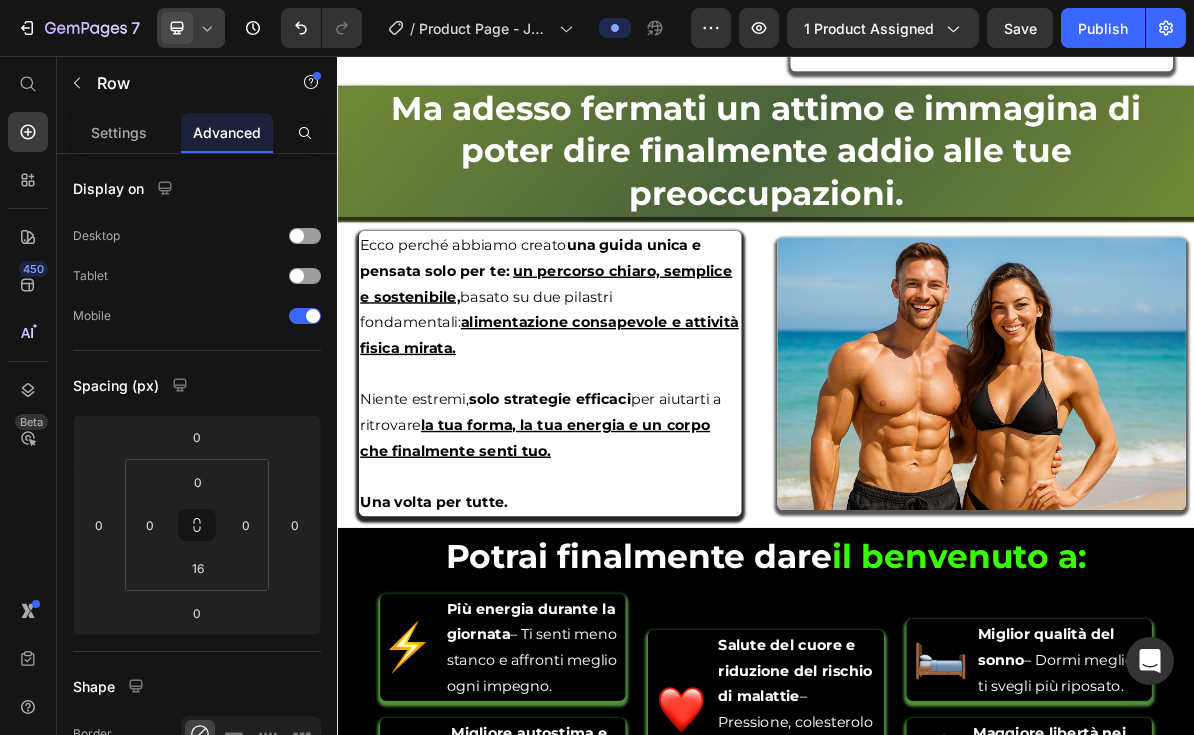 click 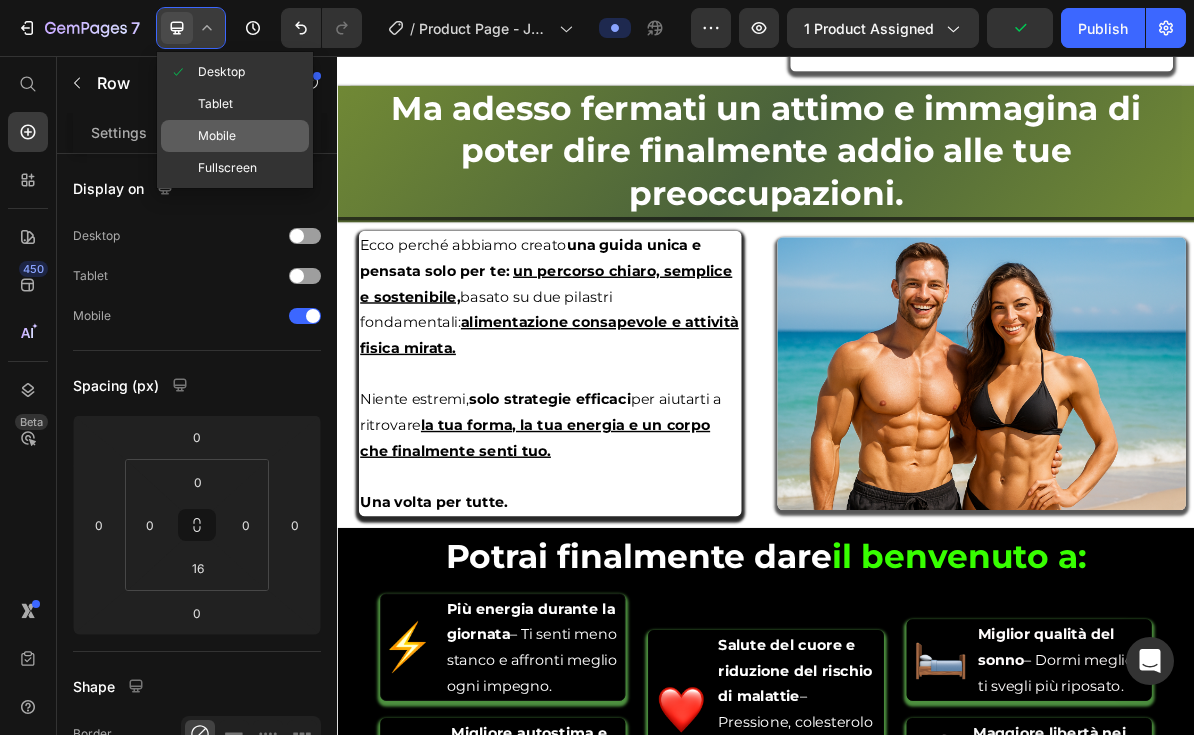 click on "Mobile" 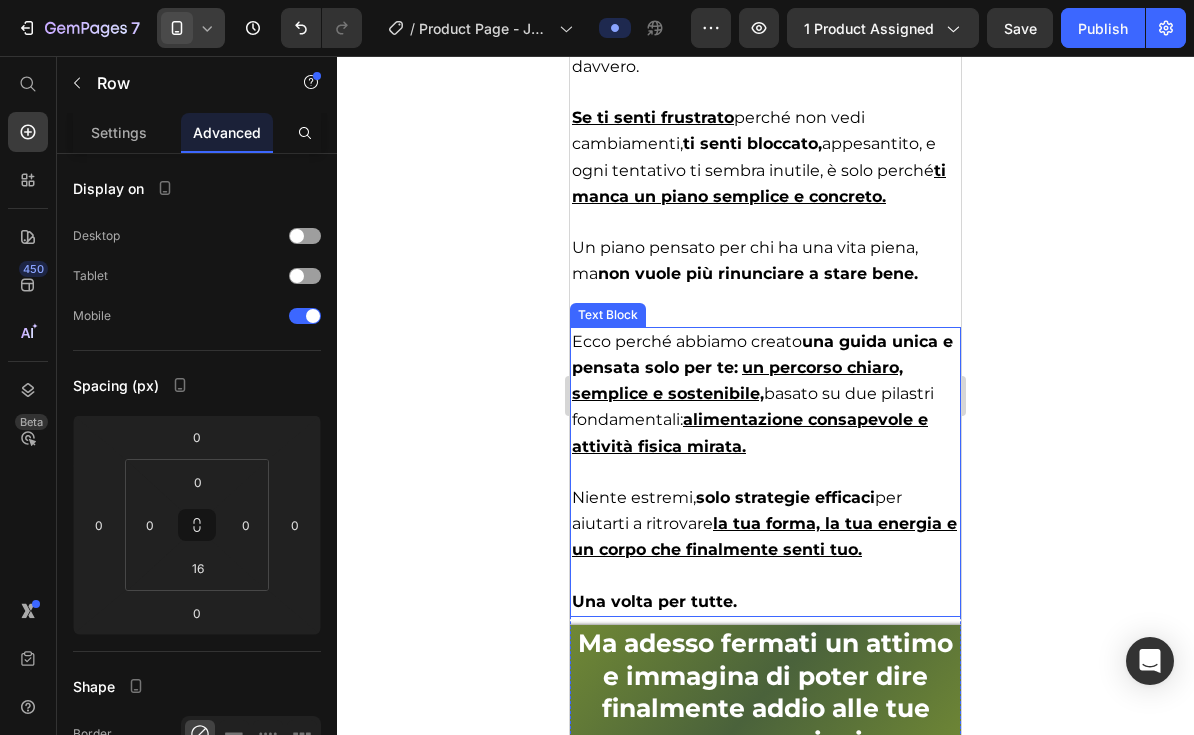 scroll, scrollTop: 2712, scrollLeft: 0, axis: vertical 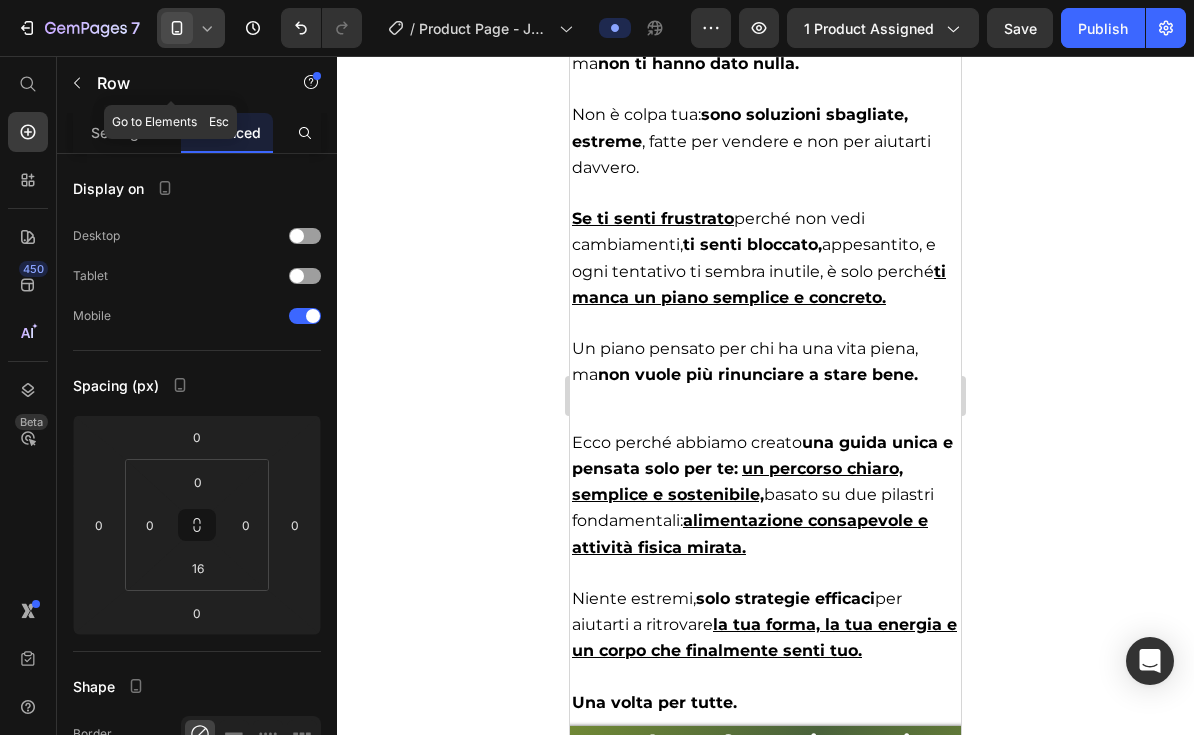 click 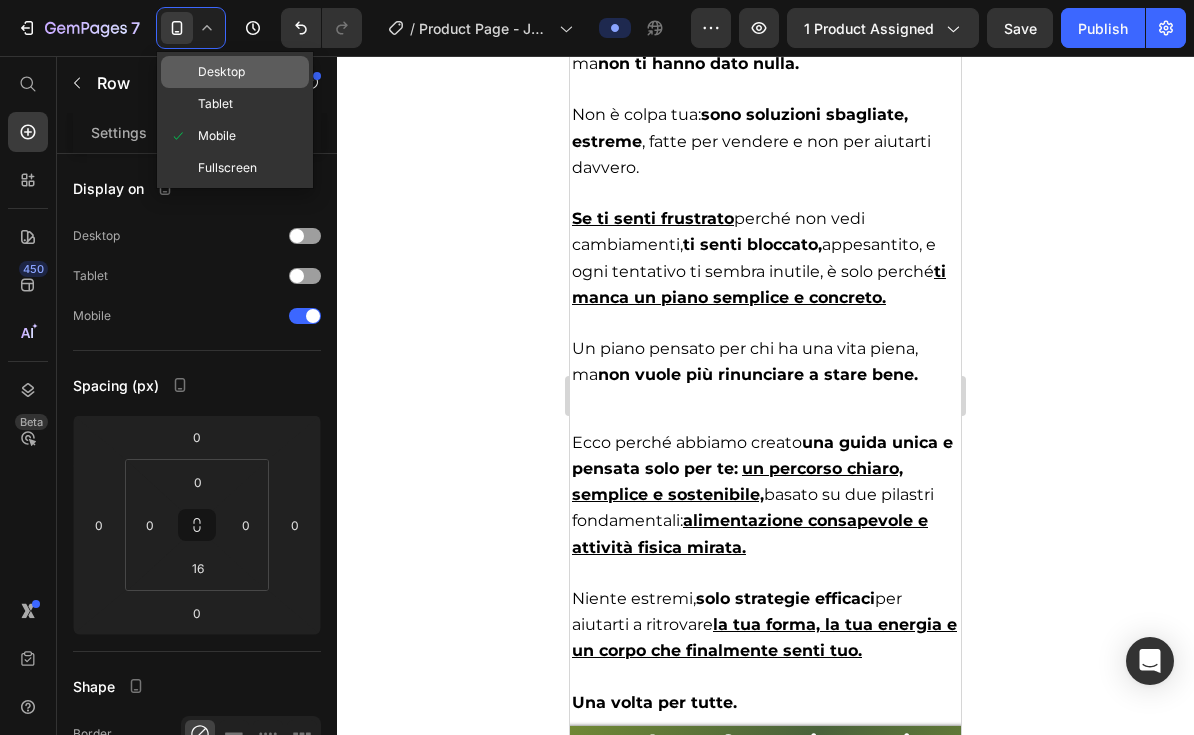 click on "Desktop" at bounding box center (221, 72) 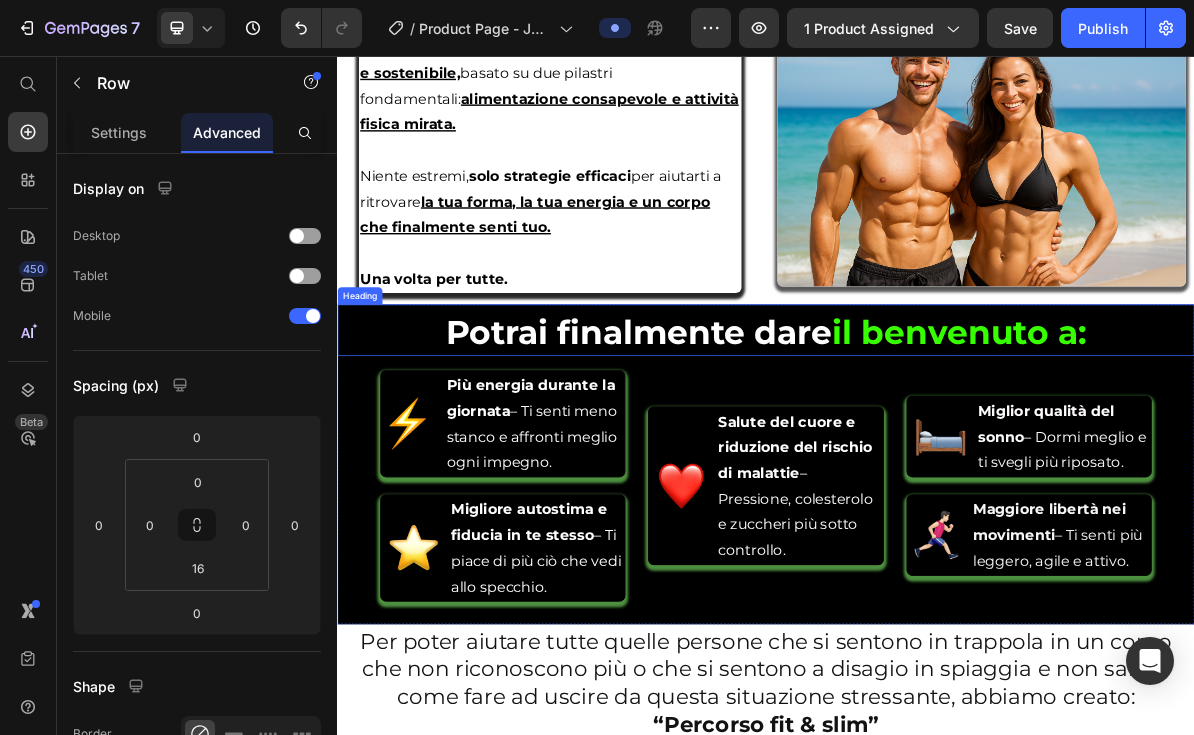 scroll, scrollTop: 3808, scrollLeft: 0, axis: vertical 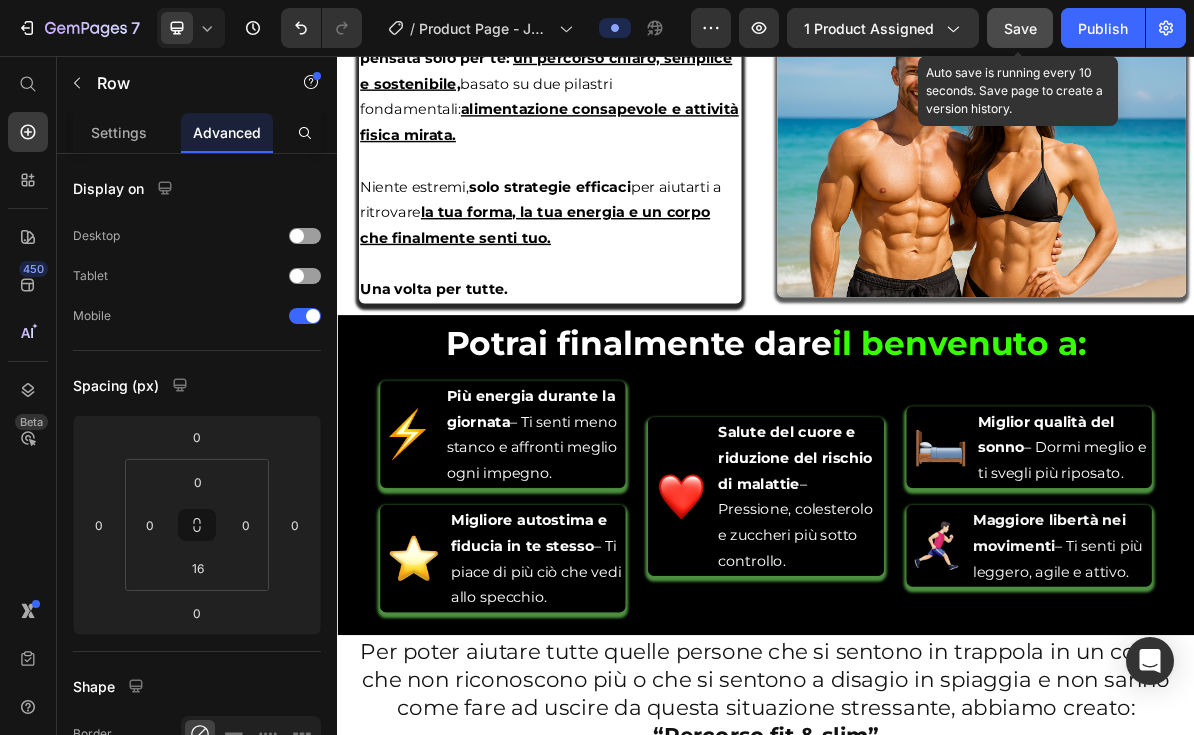 click on "Save" 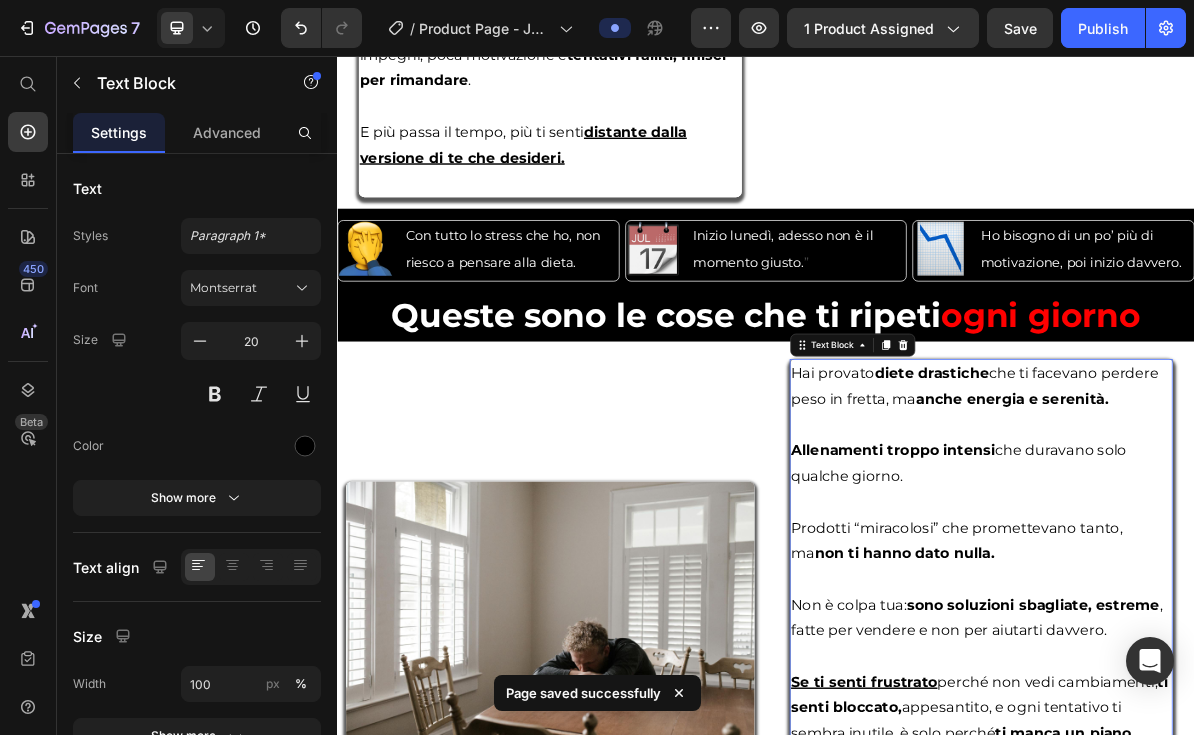 scroll, scrollTop: 2169, scrollLeft: 0, axis: vertical 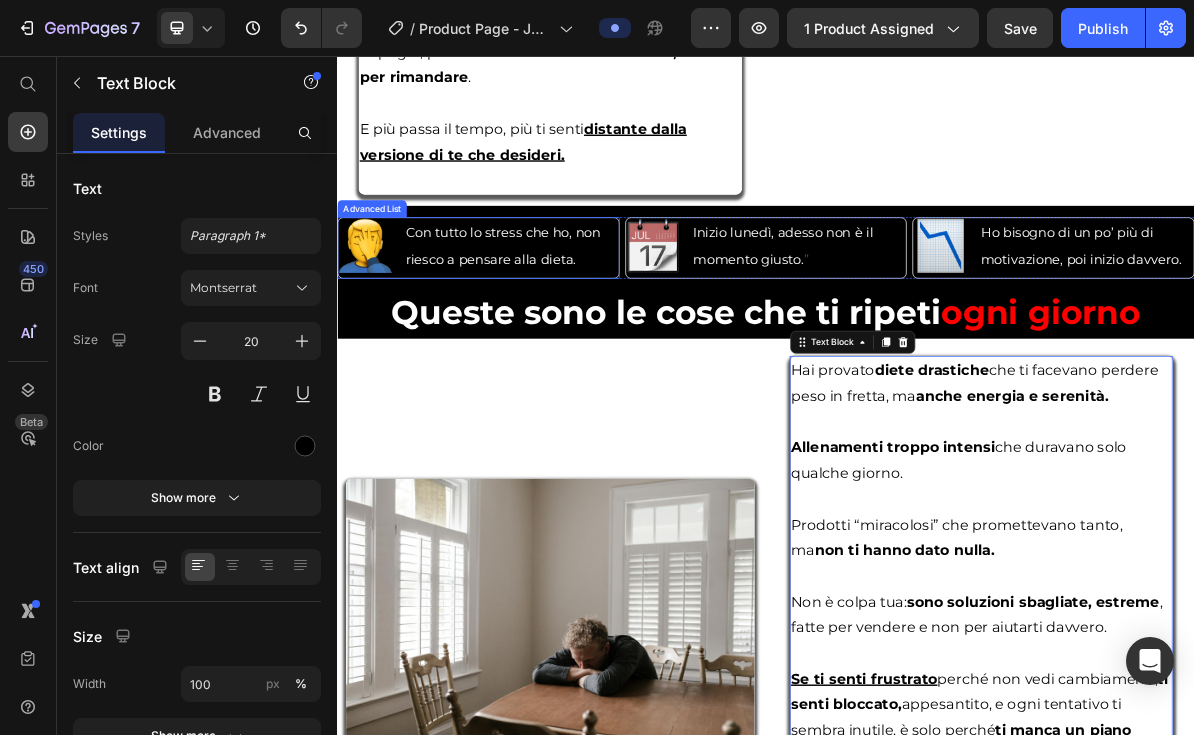 click on "Image Con tutto lo stress che ho, non riesco a pensare alla dieta. Text Block" at bounding box center [534, 325] 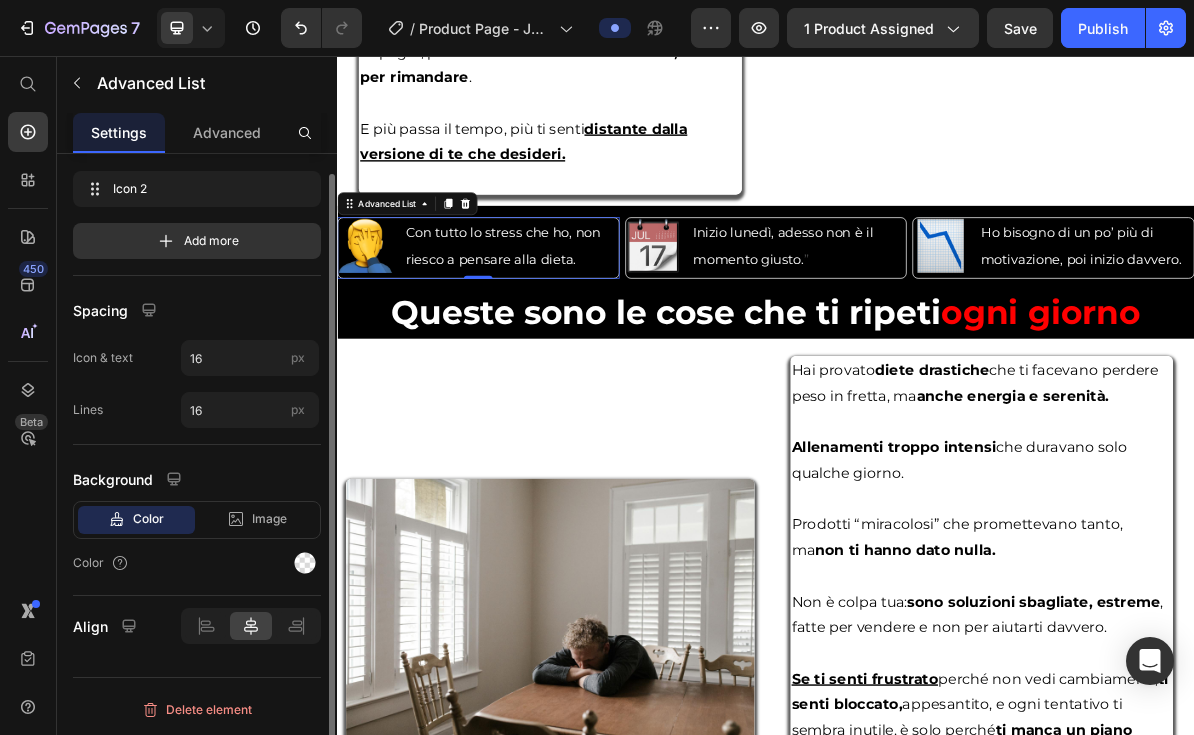 scroll, scrollTop: 0, scrollLeft: 0, axis: both 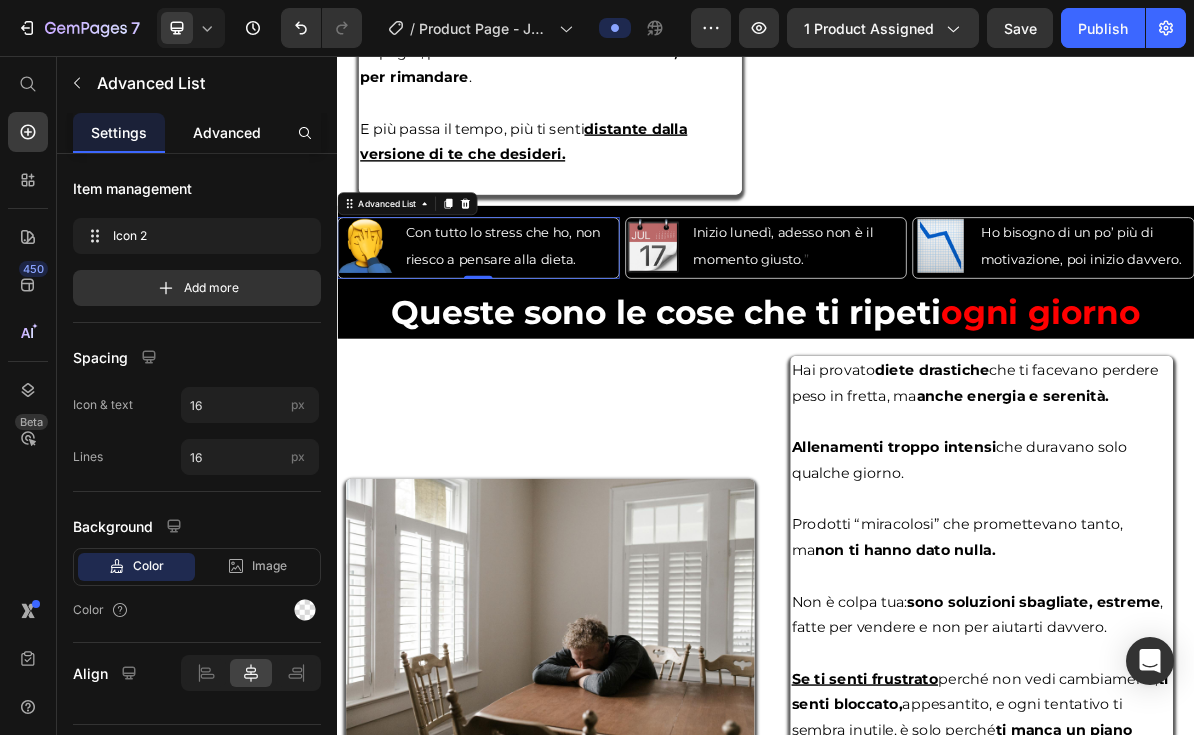 click on "Advanced" at bounding box center (227, 132) 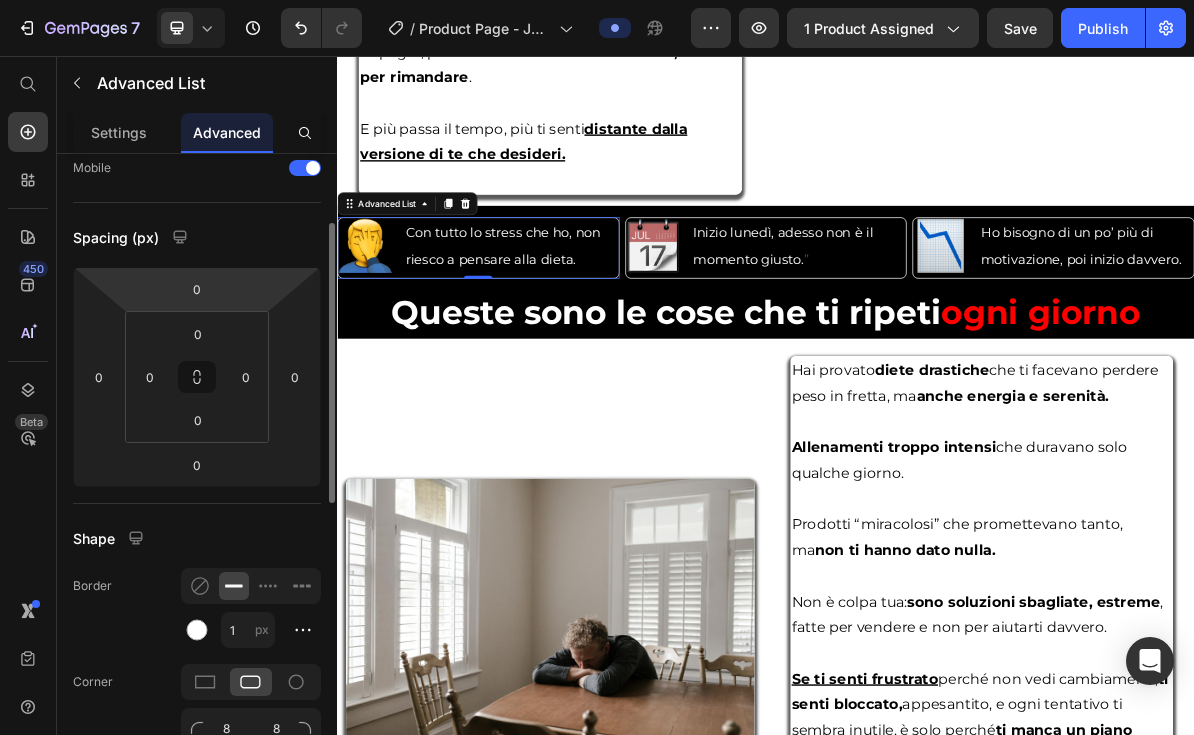 scroll, scrollTop: 242, scrollLeft: 0, axis: vertical 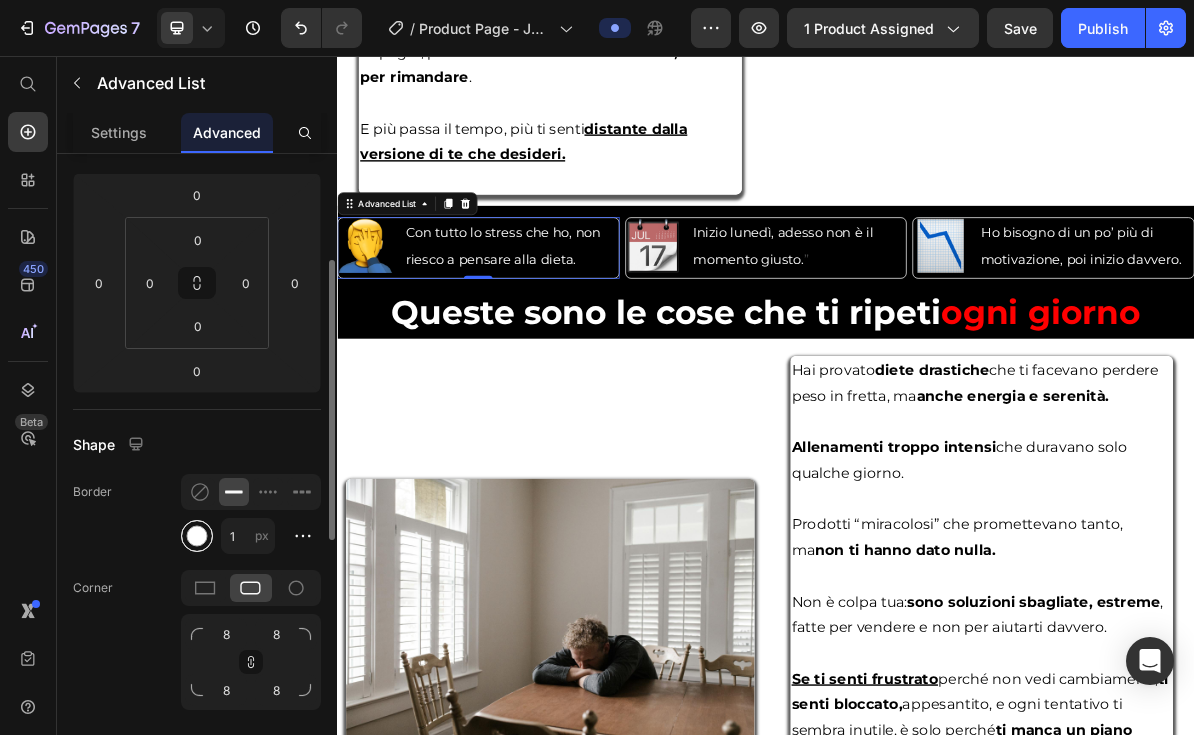click at bounding box center (197, 536) 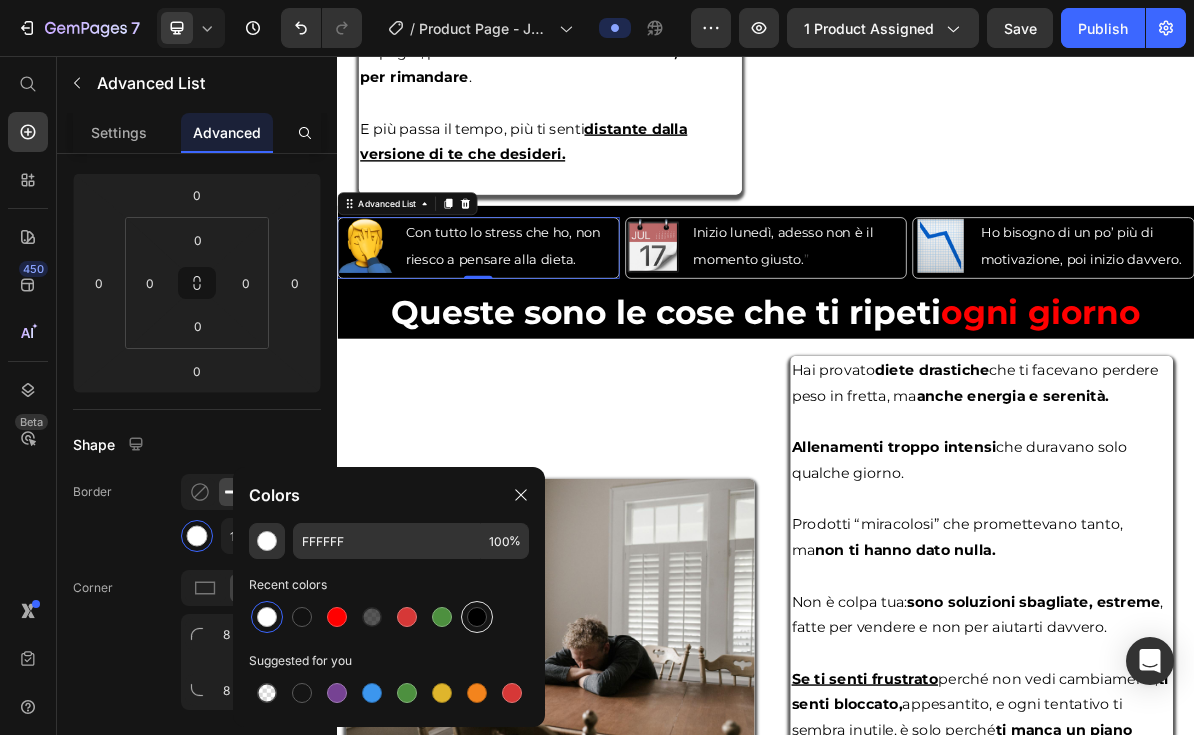 click at bounding box center [477, 617] 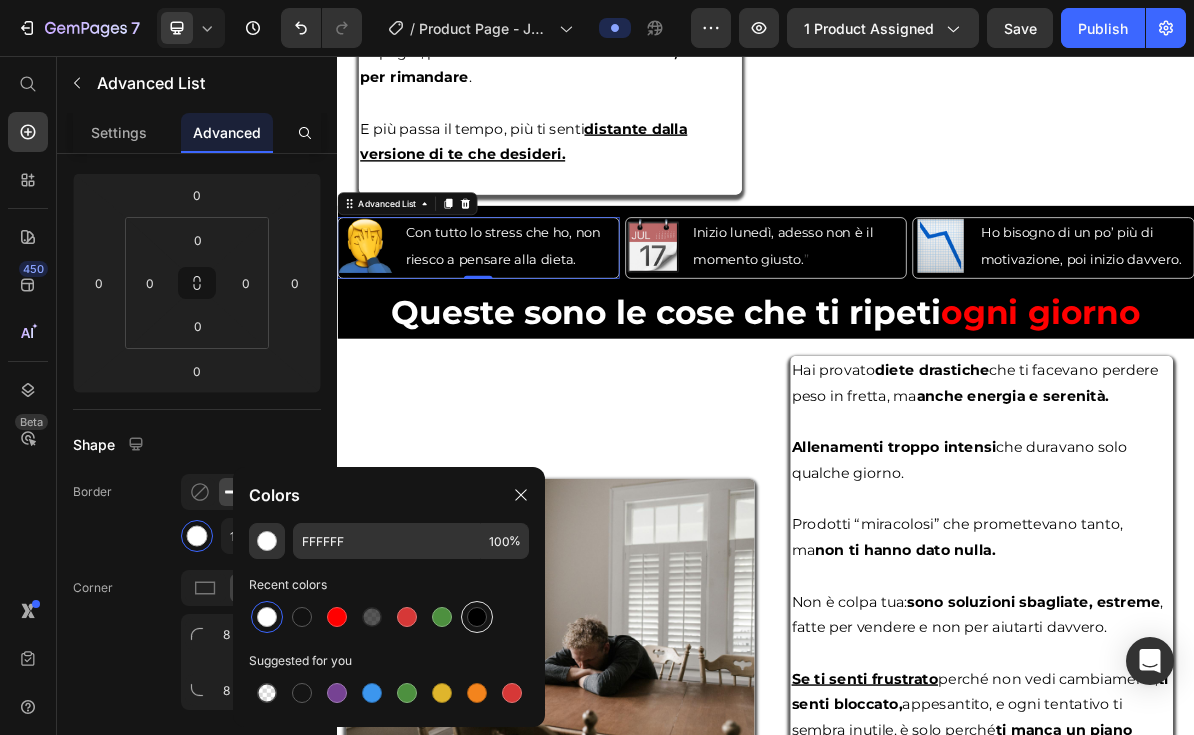 type on "000000" 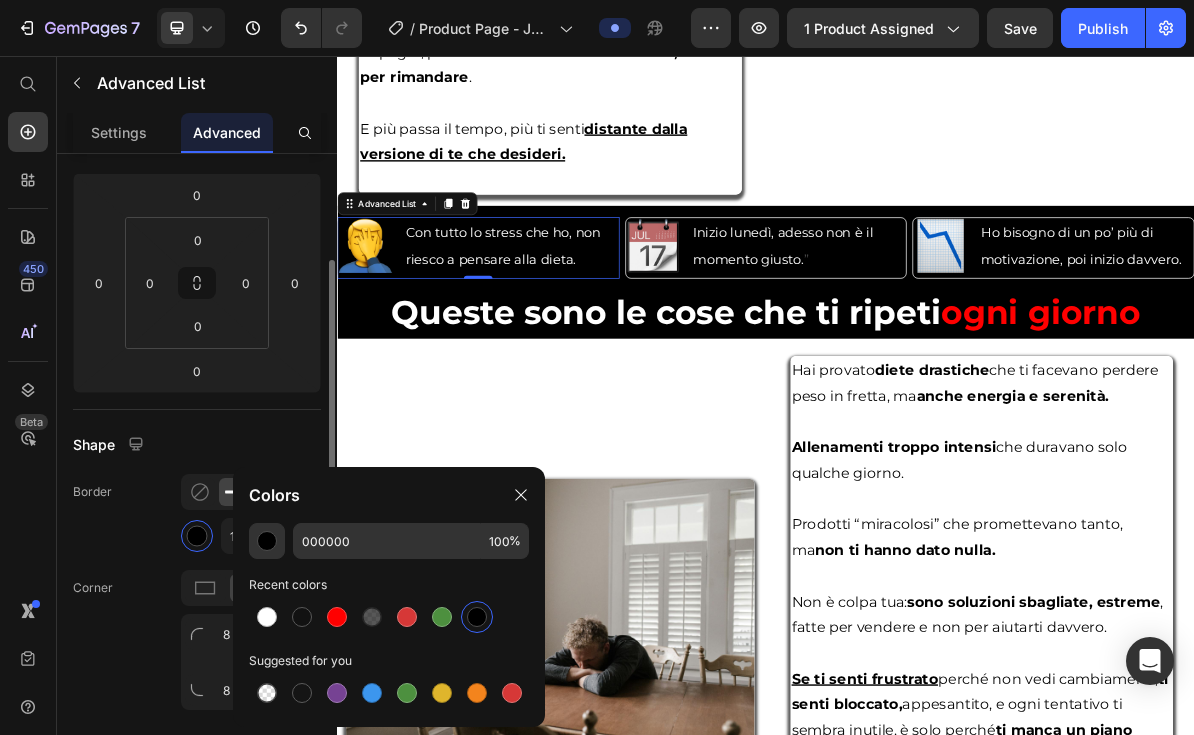 click on "Corner 8 8 8 8" 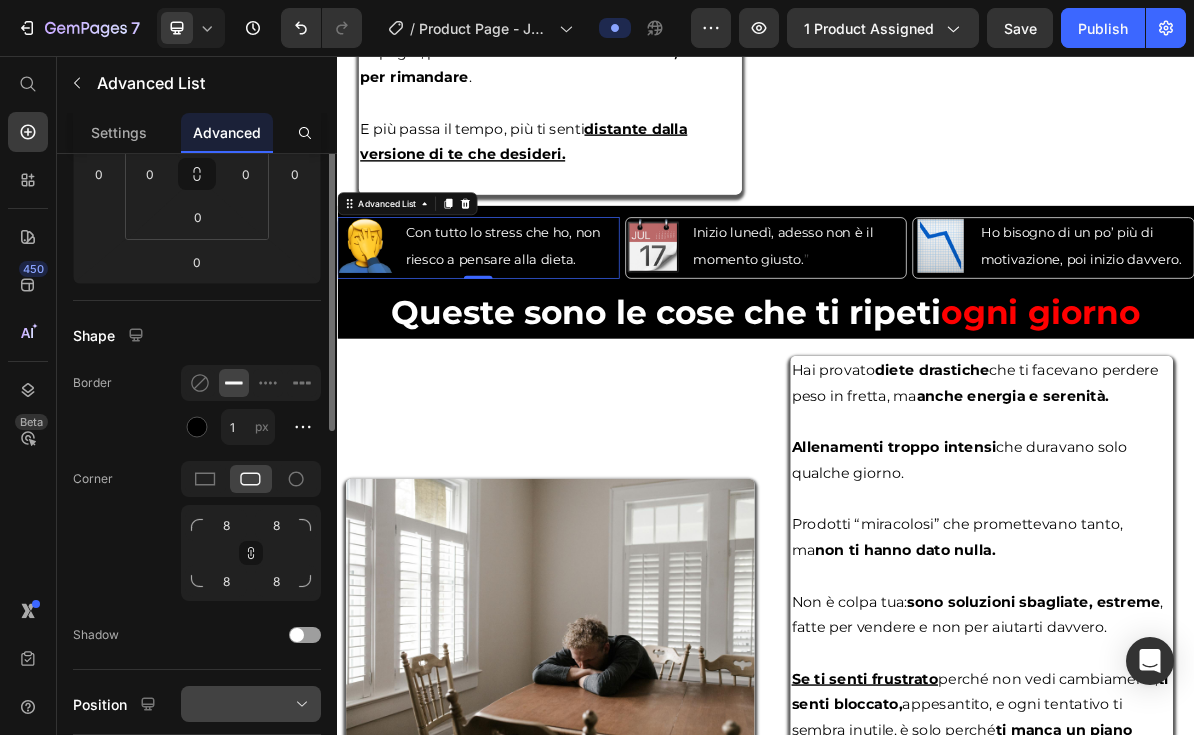 scroll, scrollTop: 410, scrollLeft: 0, axis: vertical 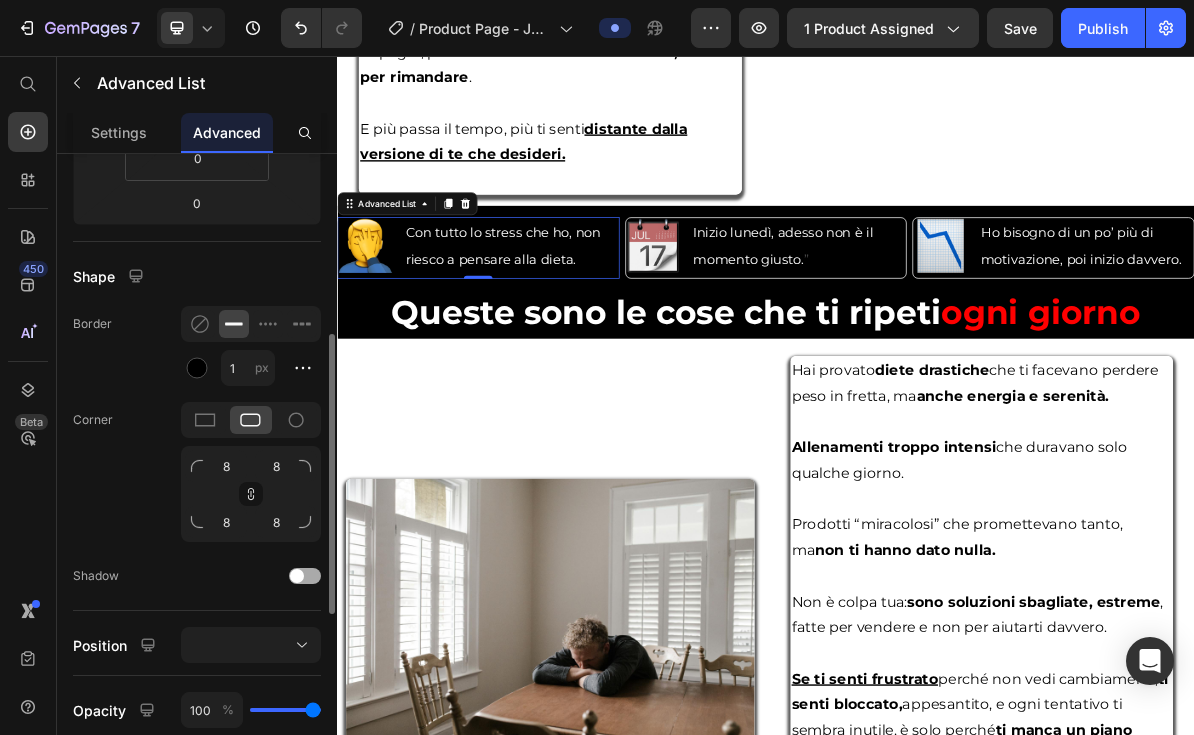 click at bounding box center [305, 576] 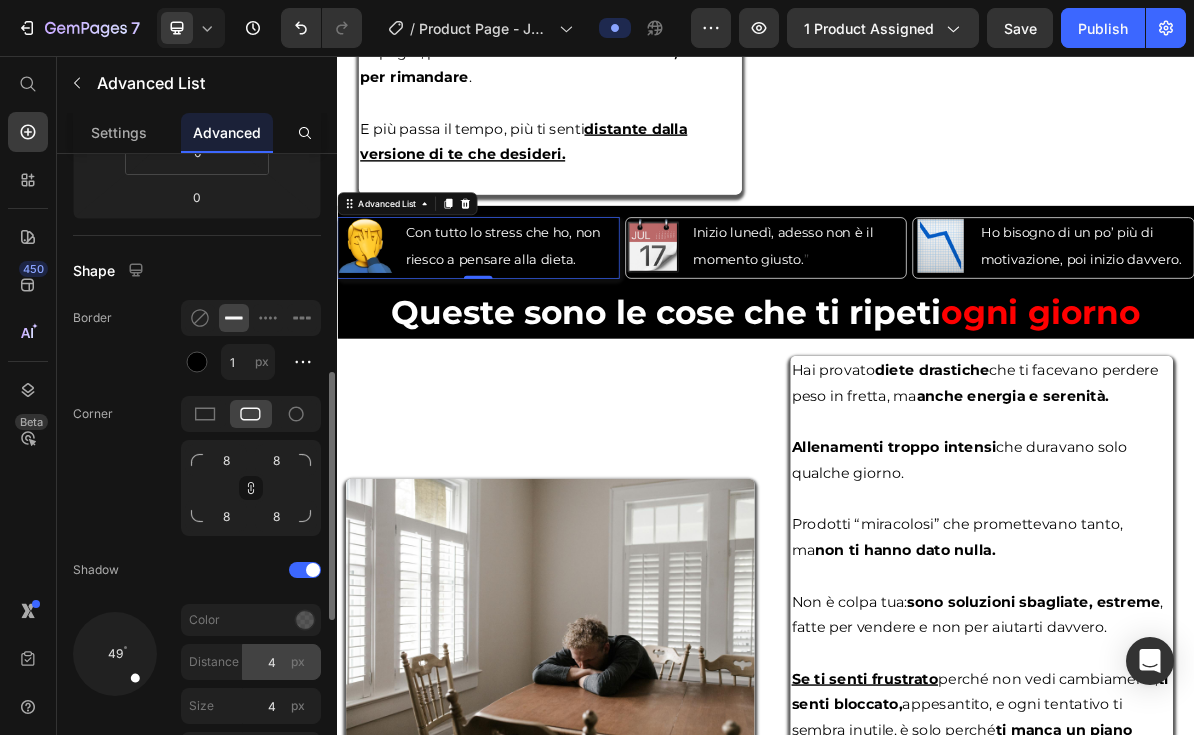 scroll, scrollTop: 457, scrollLeft: 0, axis: vertical 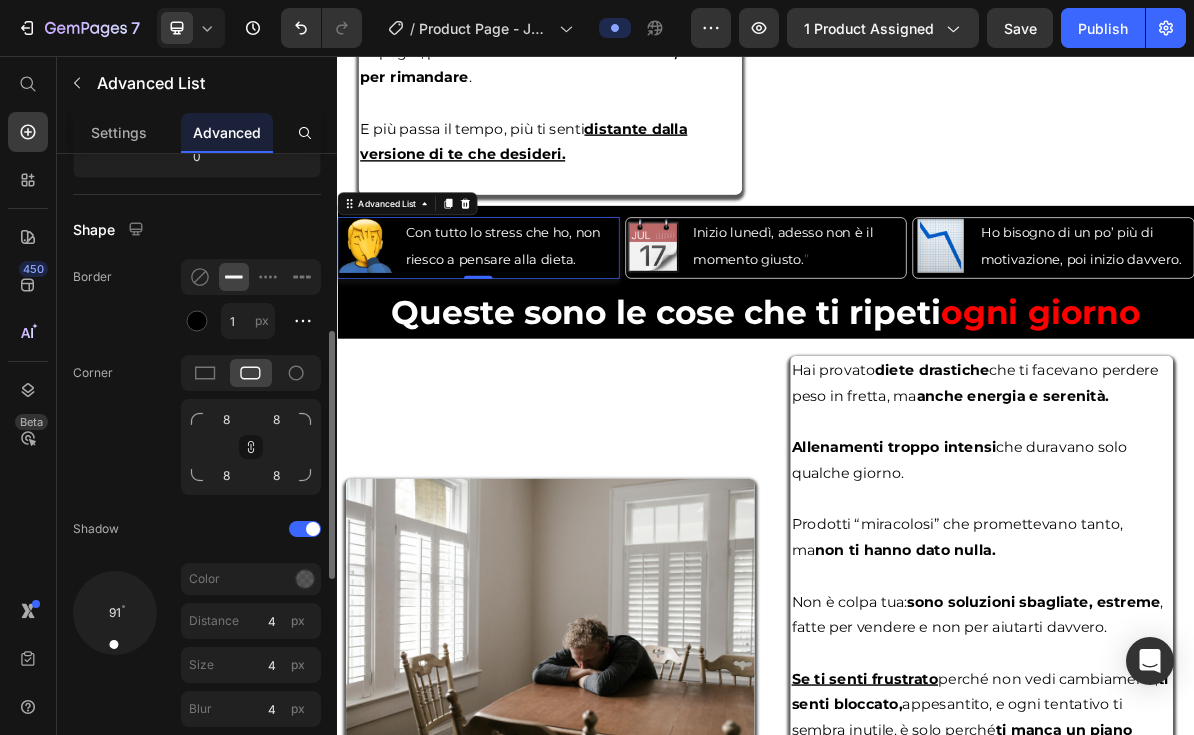 drag, startPoint x: 126, startPoint y: 636, endPoint x: 113, endPoint y: 666, distance: 32.695564 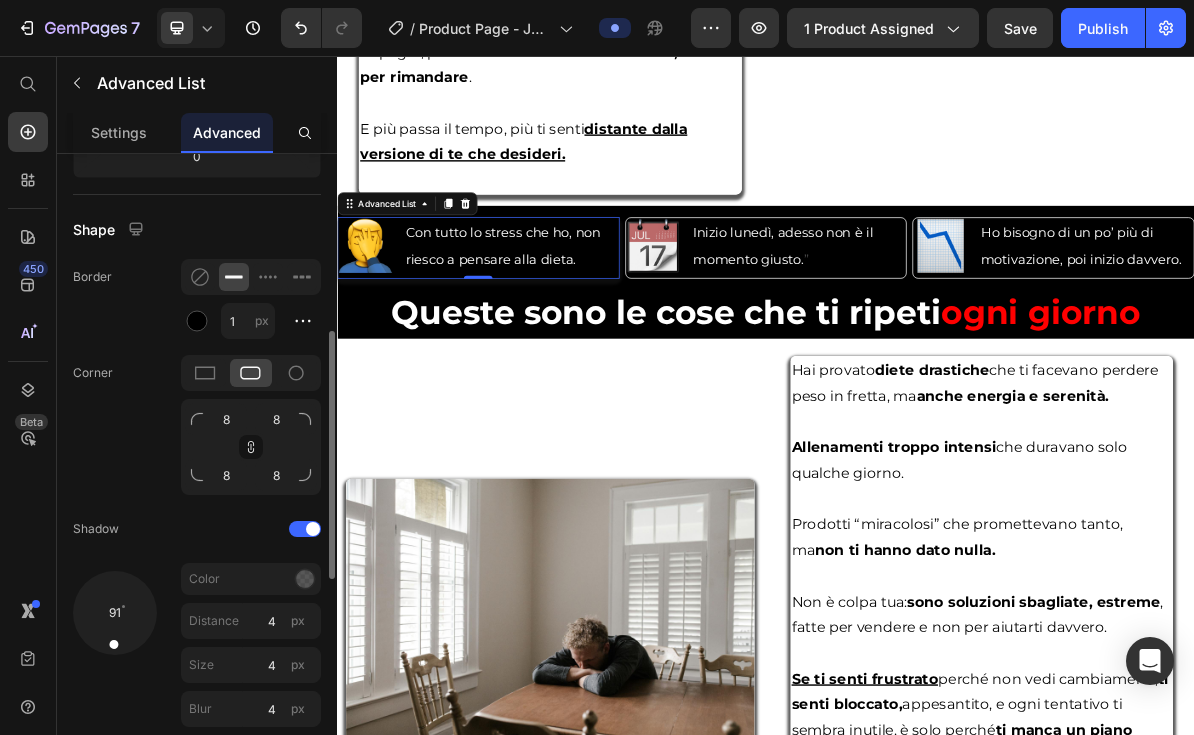 click on "91" at bounding box center [115, 649] 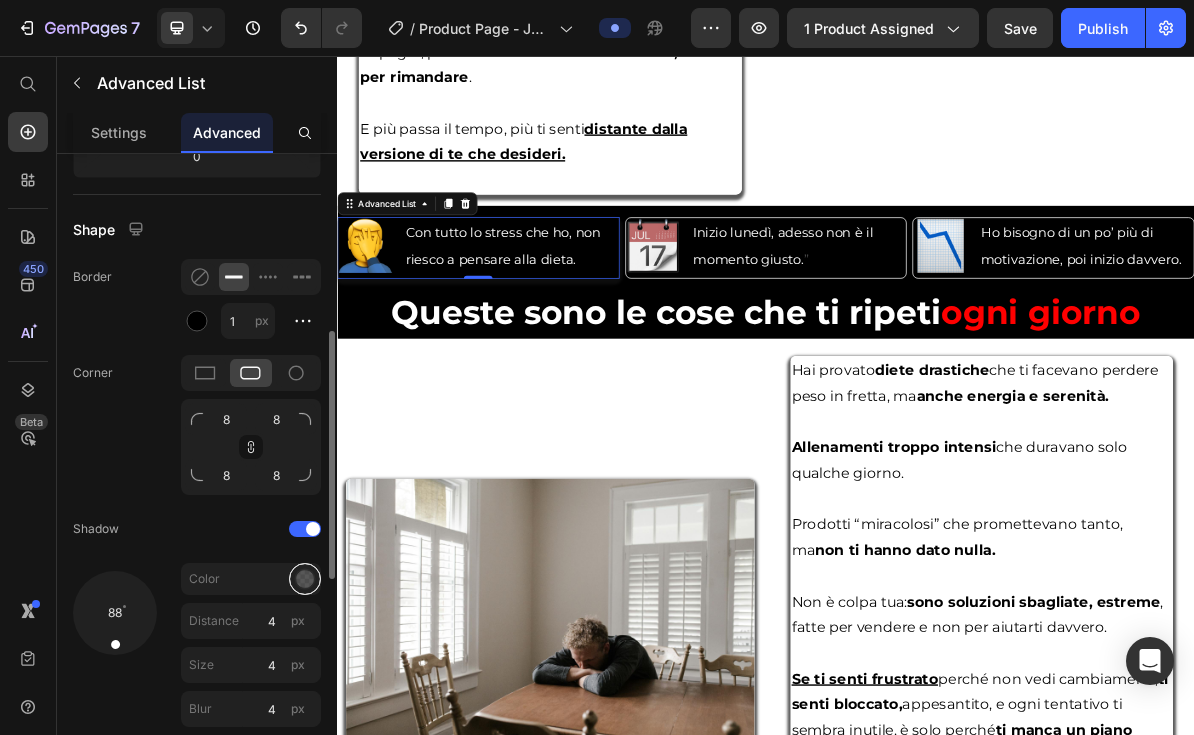 click at bounding box center (305, 579) 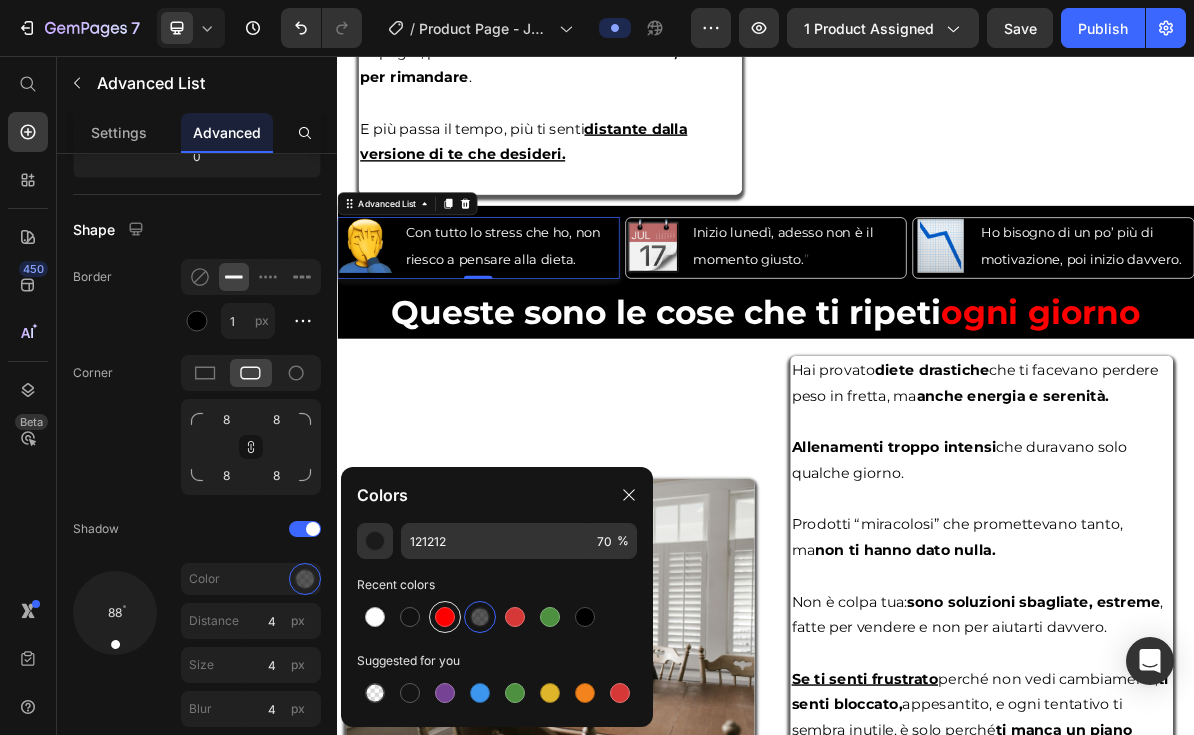 click at bounding box center [445, 617] 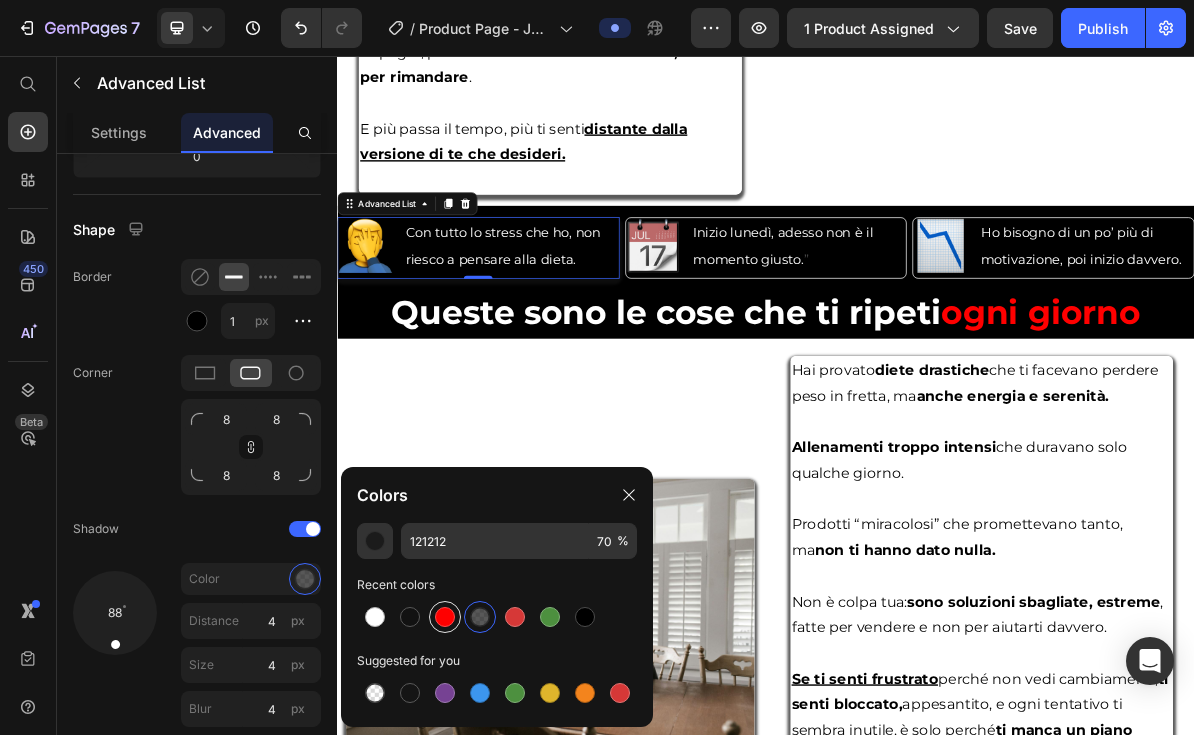 type on "FF0000" 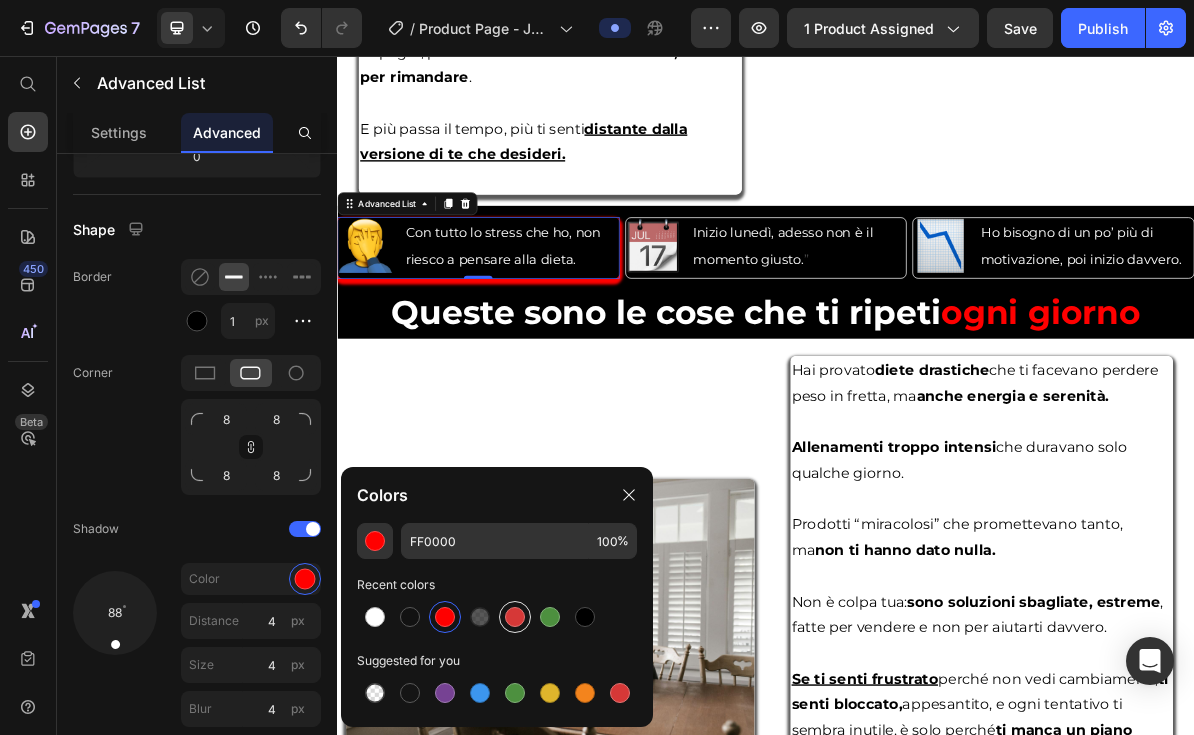 click at bounding box center (515, 617) 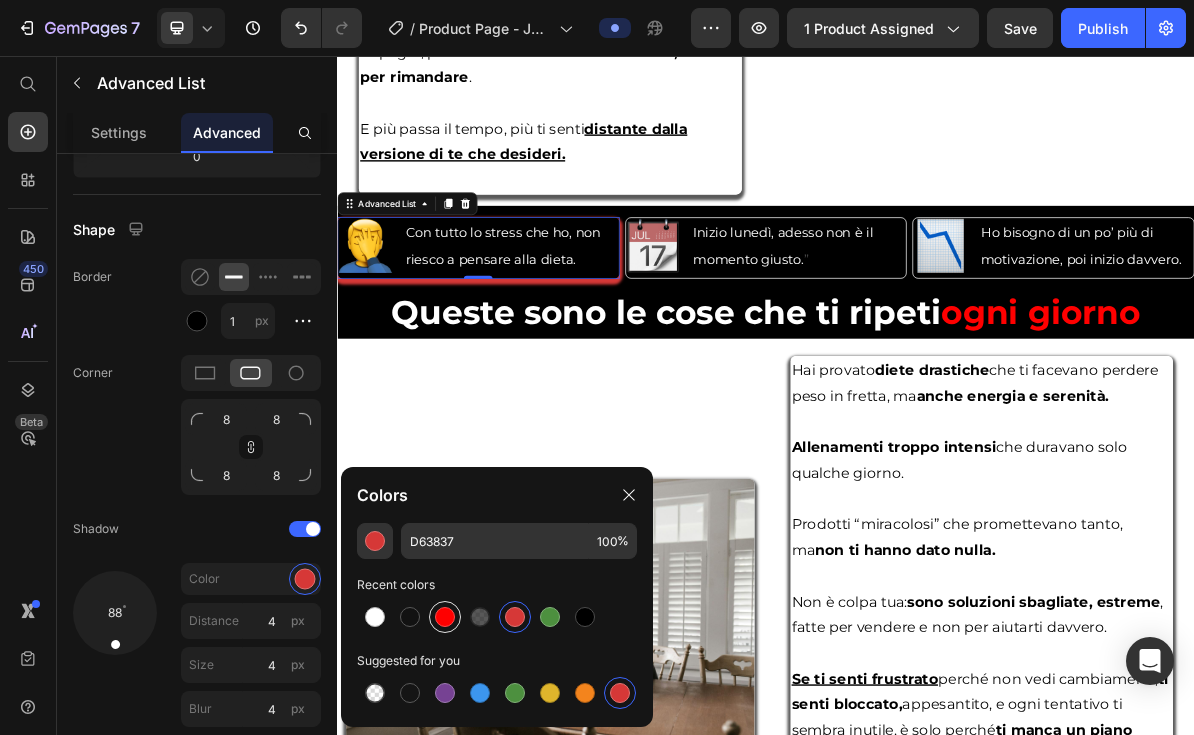 click at bounding box center [445, 617] 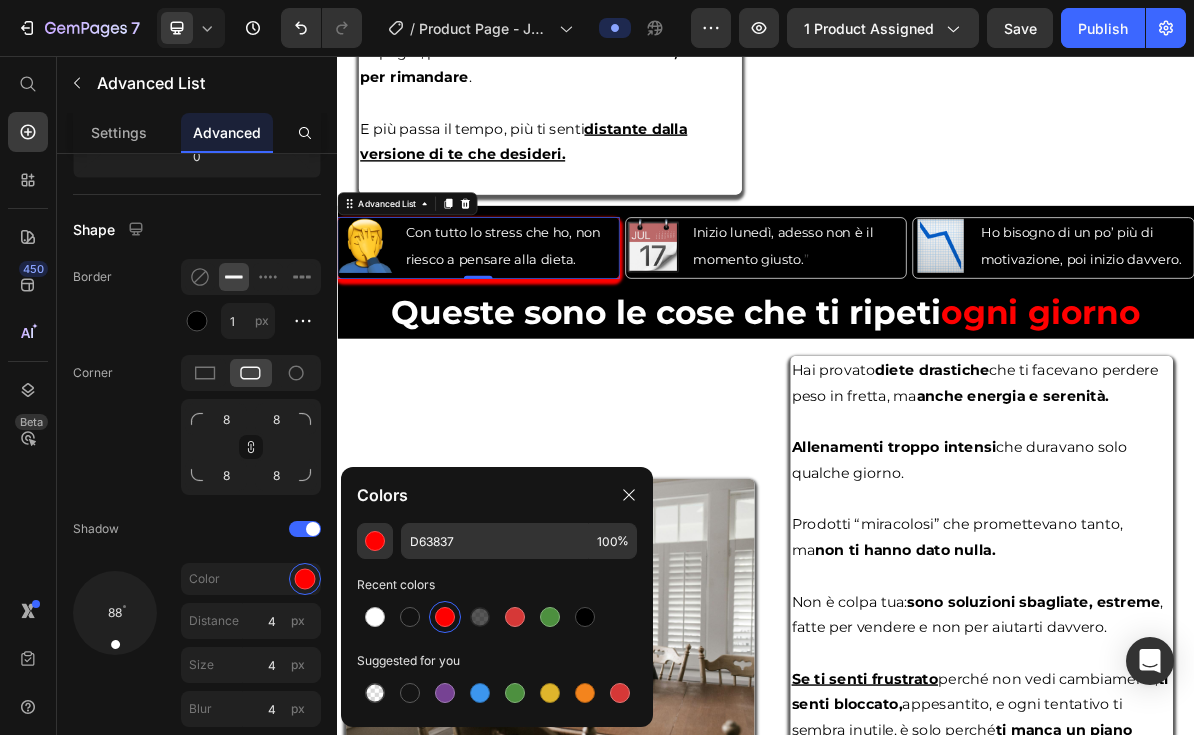 type on "FF0000" 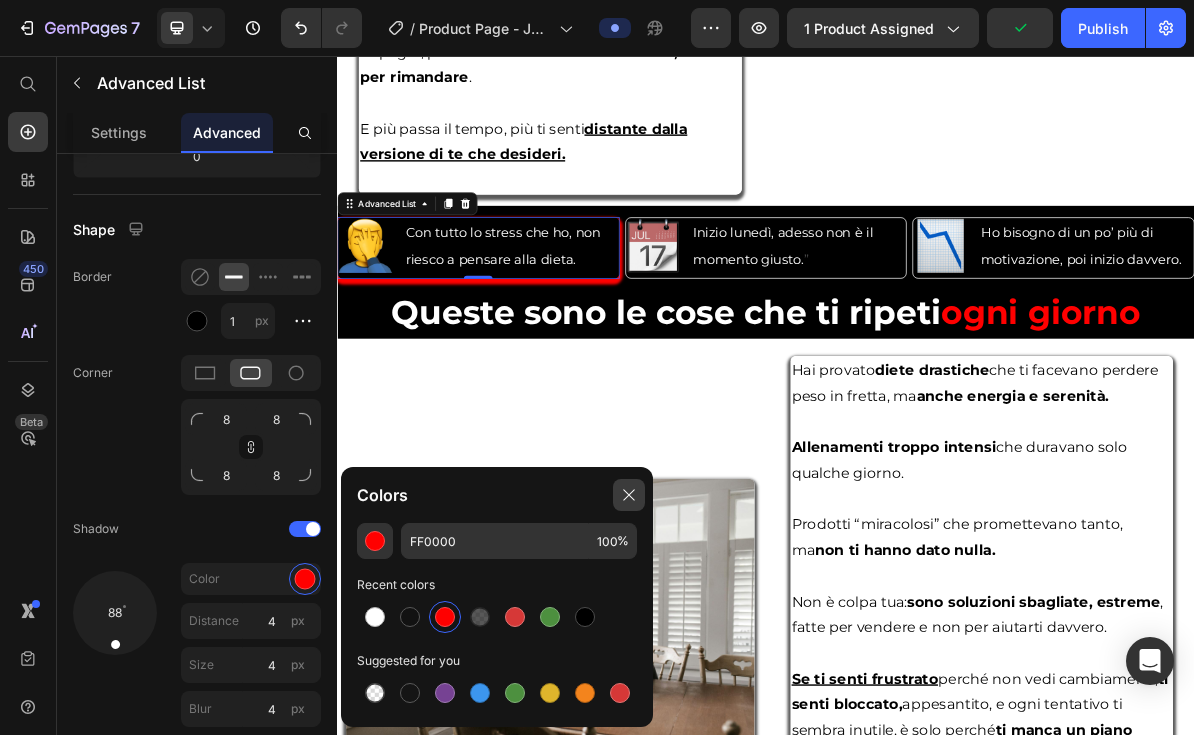 click at bounding box center [629, 495] 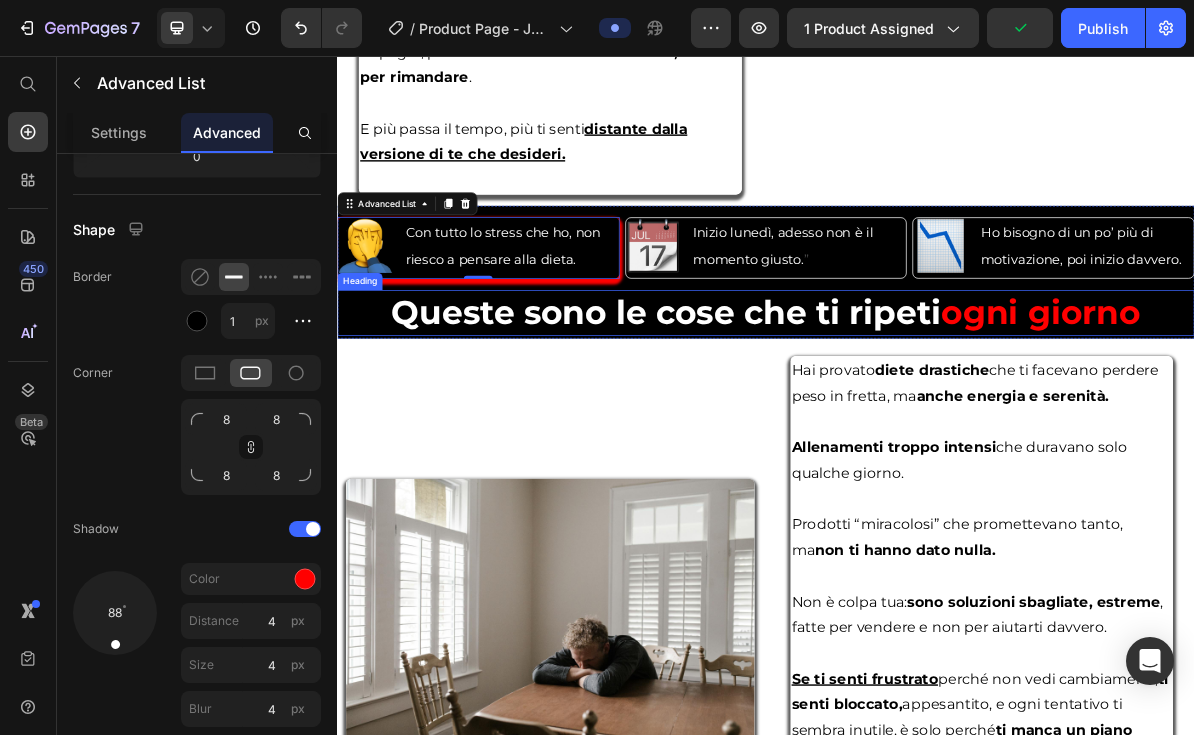 click on "Queste sono le cose che ti ripeti" at bounding box center [798, 415] 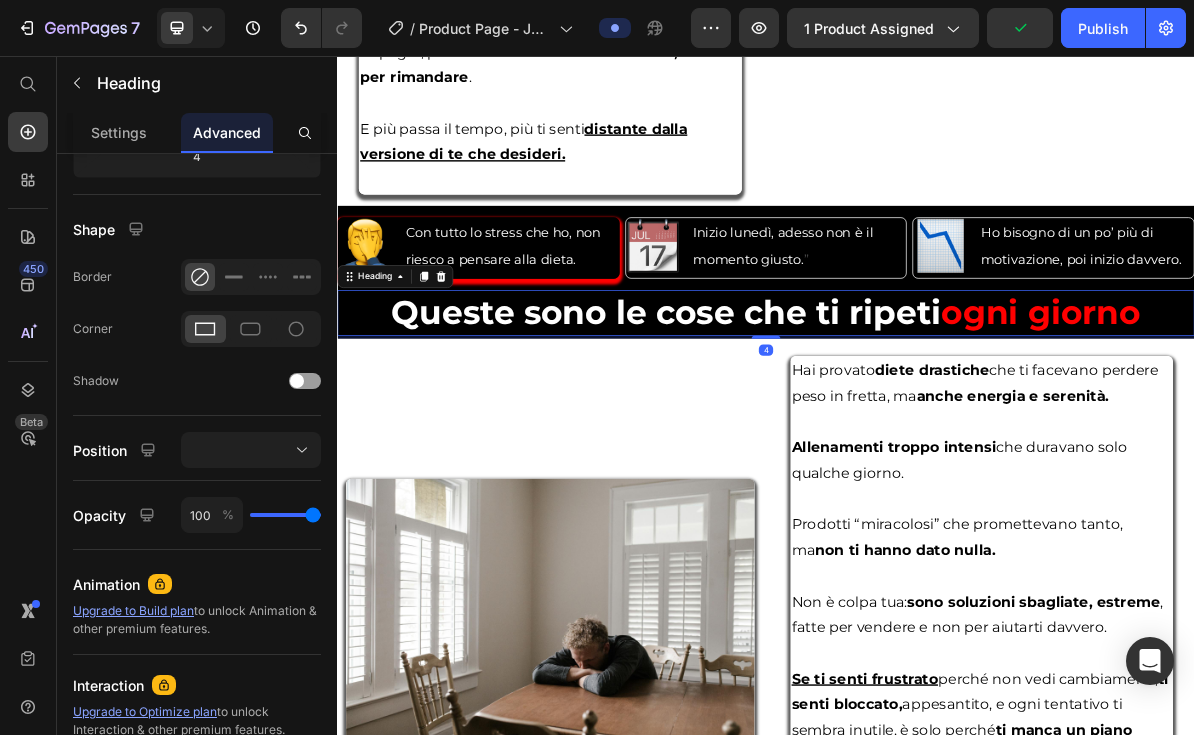 scroll, scrollTop: 0, scrollLeft: 0, axis: both 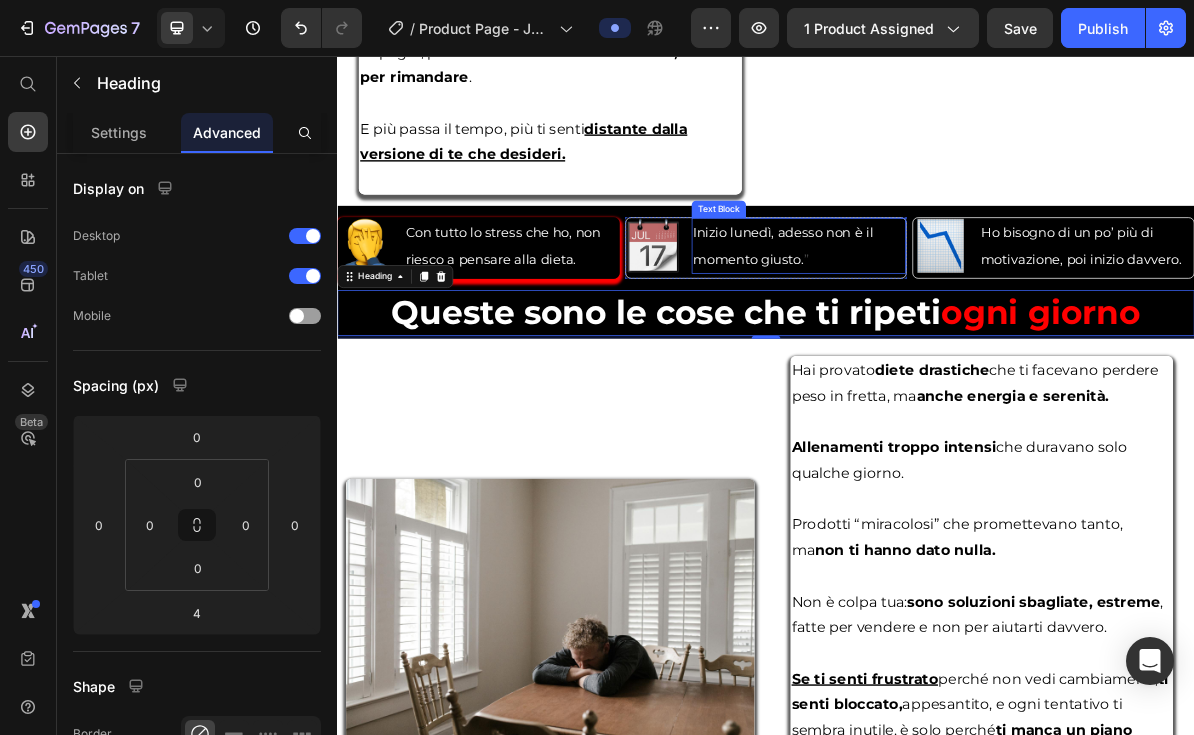 click on "Inizio lunedì, adesso non è il momento giusto. ”" at bounding box center (983, 322) 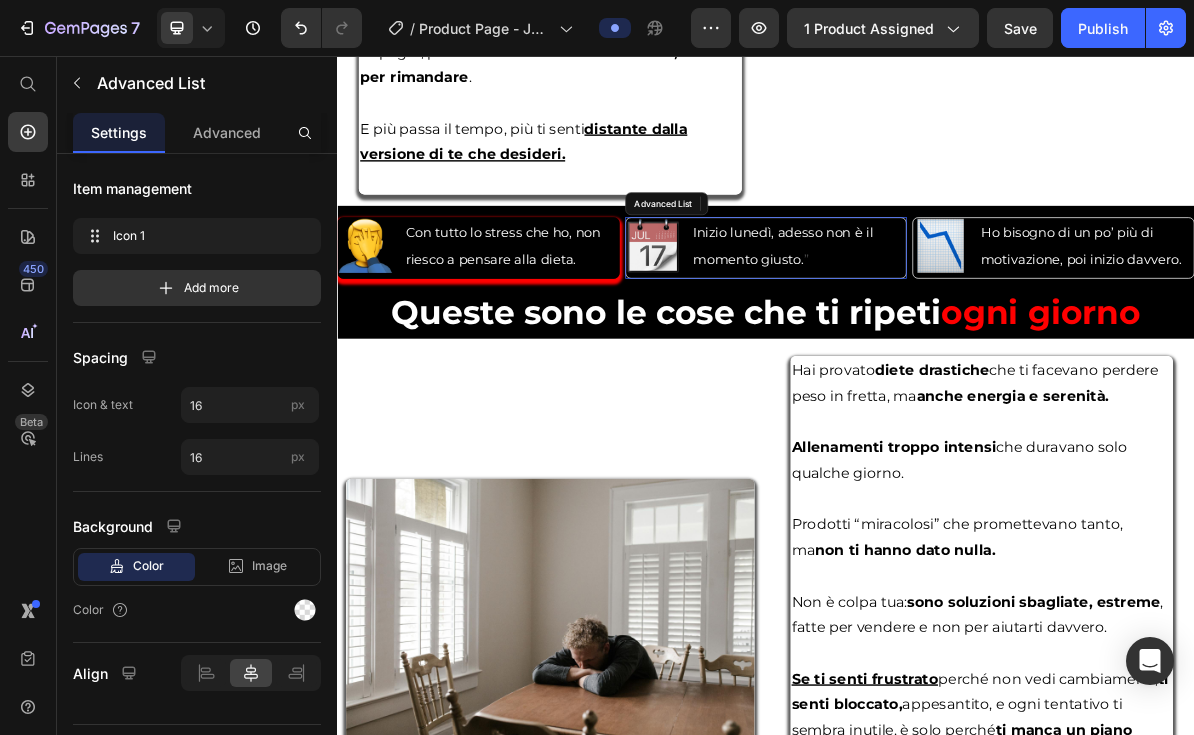click on "Image Inizio lunedì, adesso non è il momento giusto. ” Text Block   0" at bounding box center (937, 322) 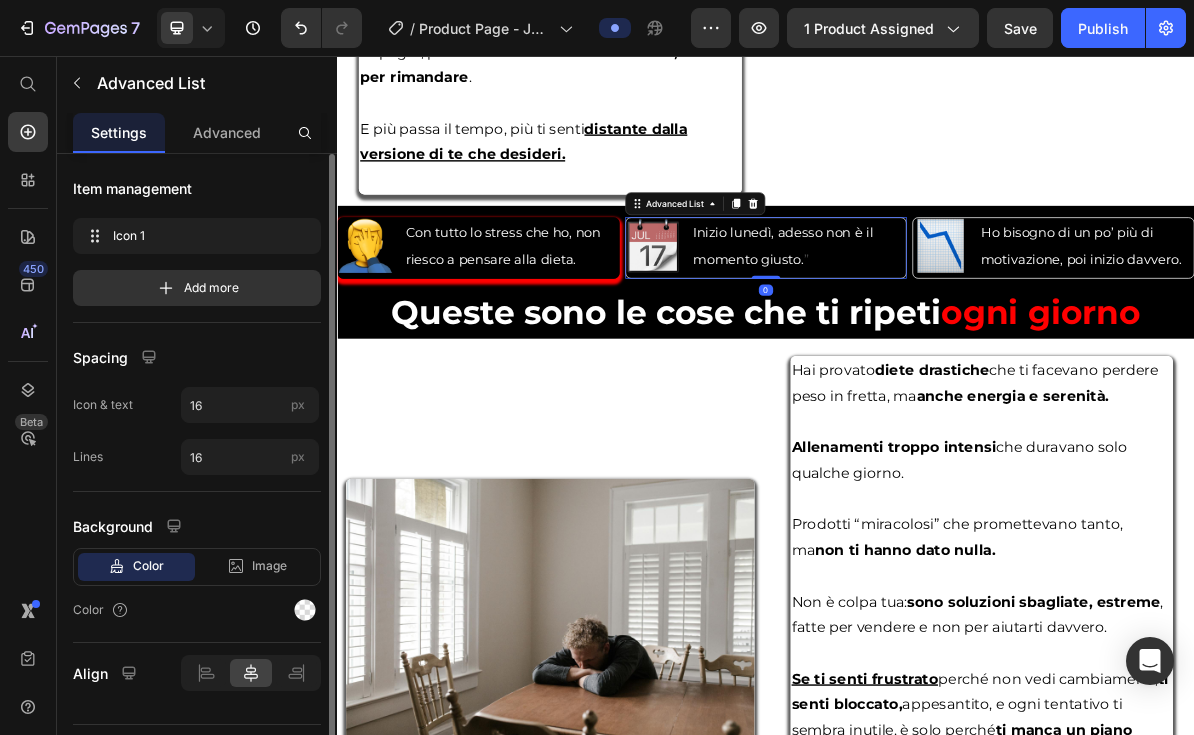 scroll, scrollTop: 47, scrollLeft: 0, axis: vertical 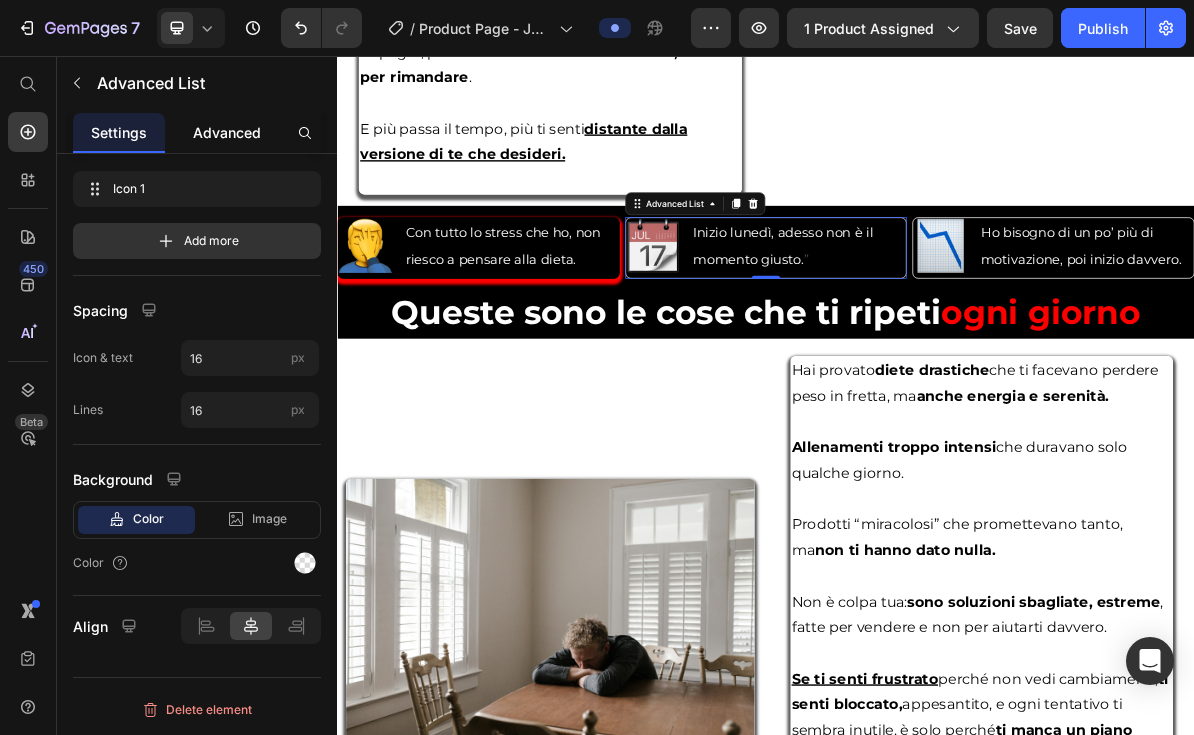 click on "Advanced" 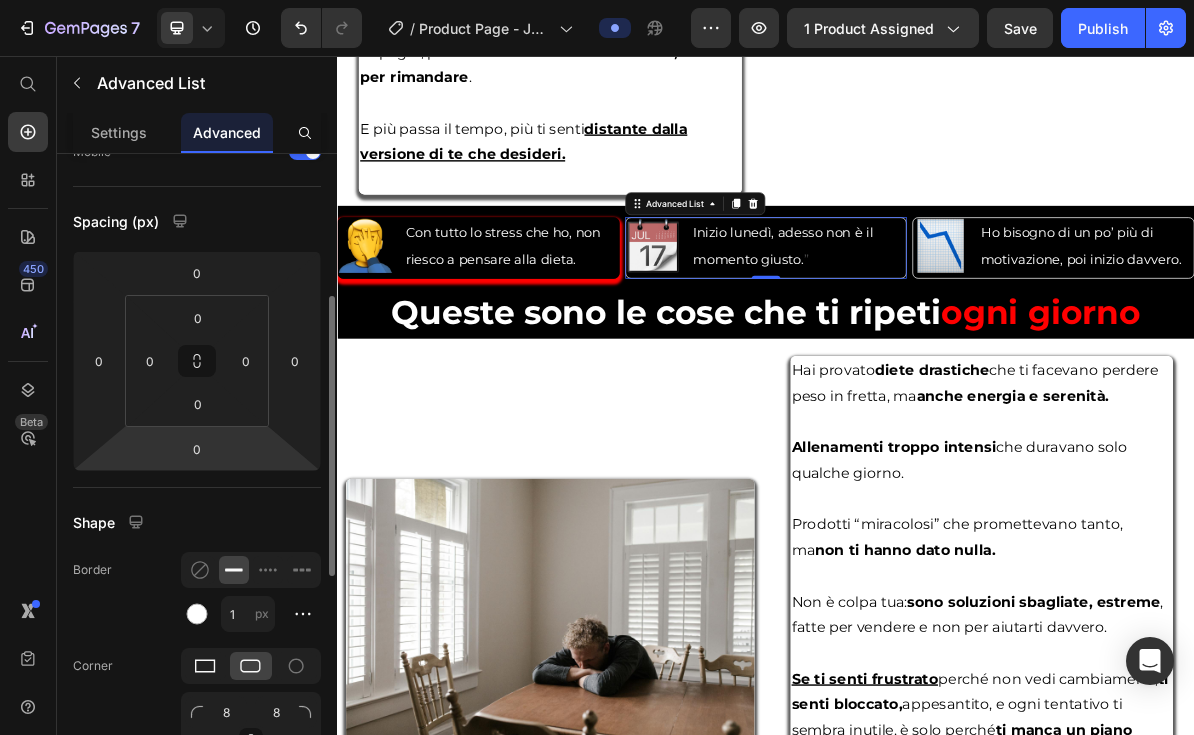 scroll, scrollTop: 258, scrollLeft: 0, axis: vertical 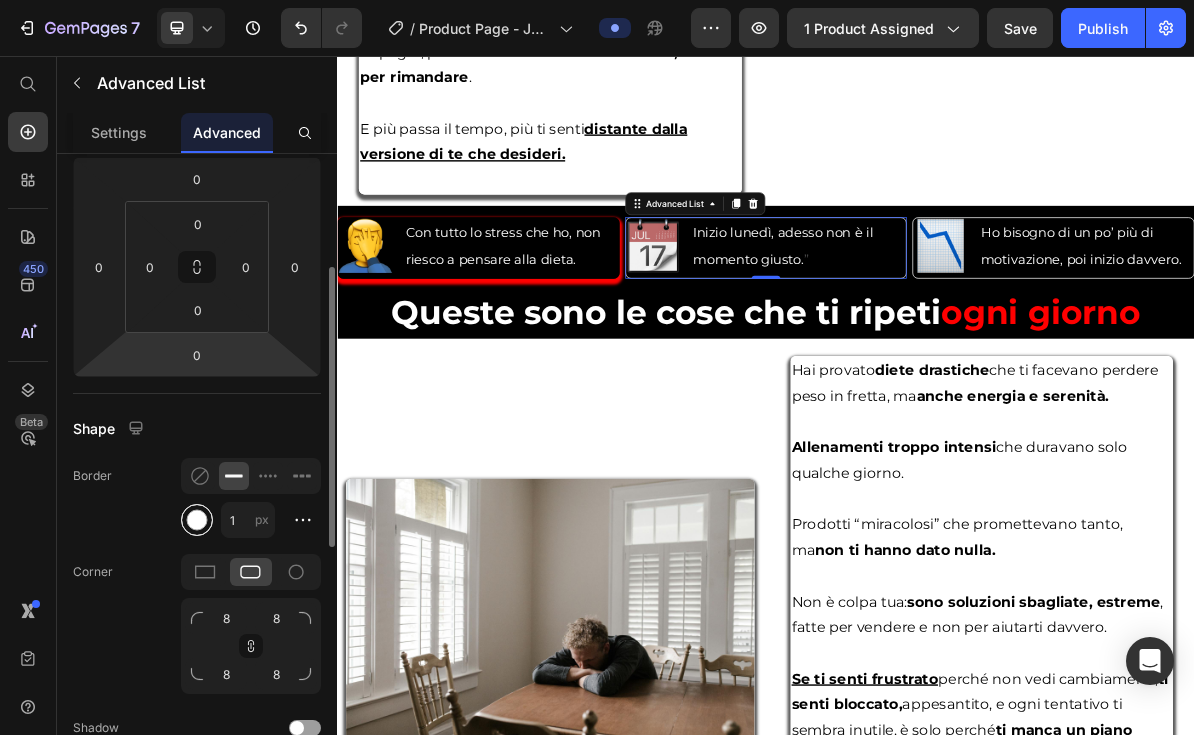 click at bounding box center (197, 520) 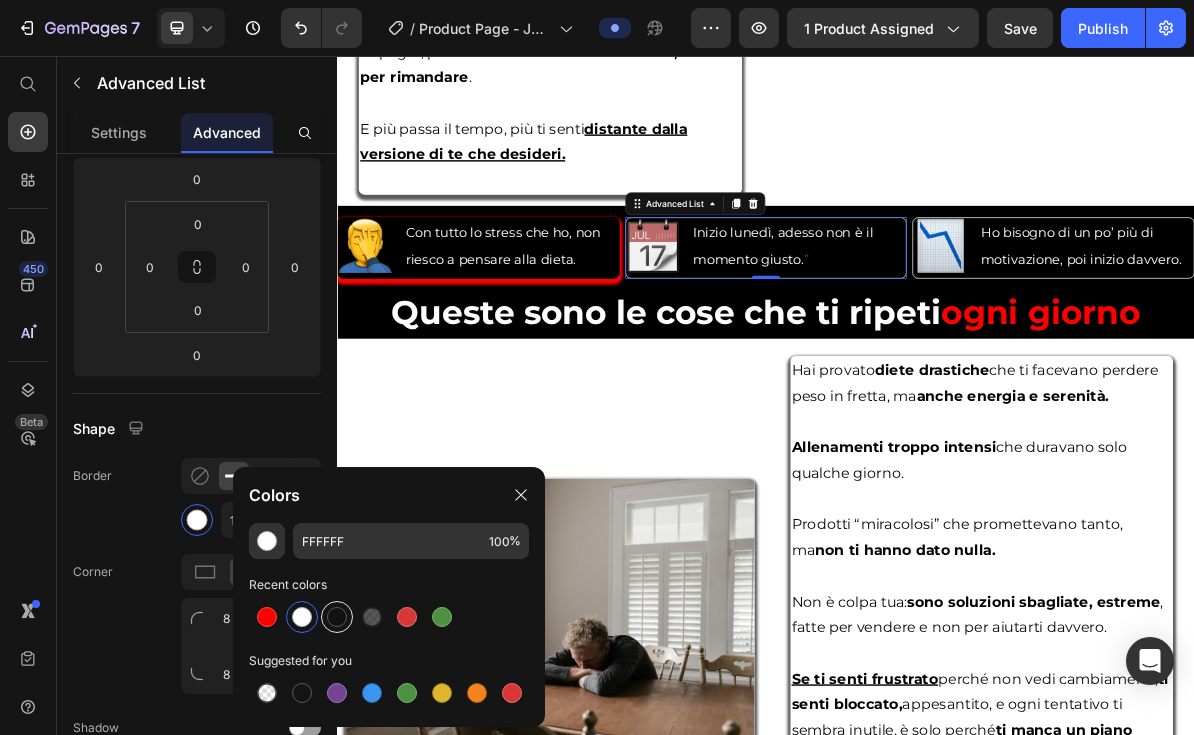click at bounding box center [337, 617] 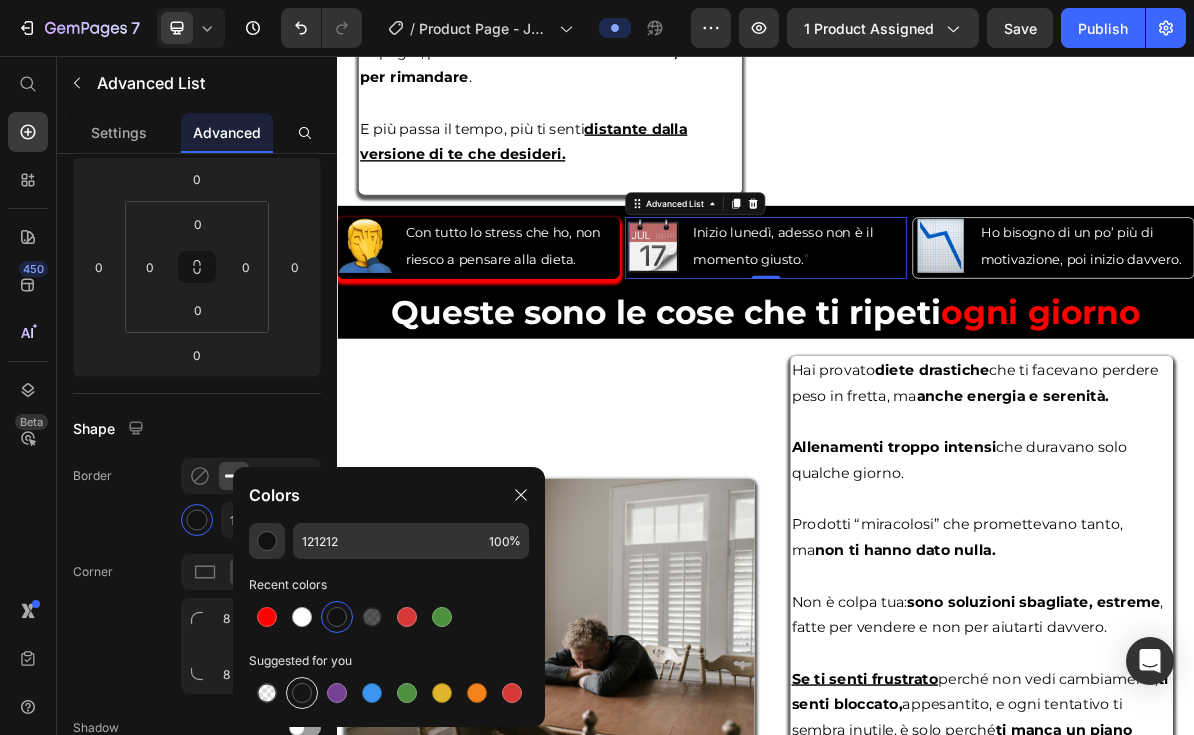 click at bounding box center (302, 693) 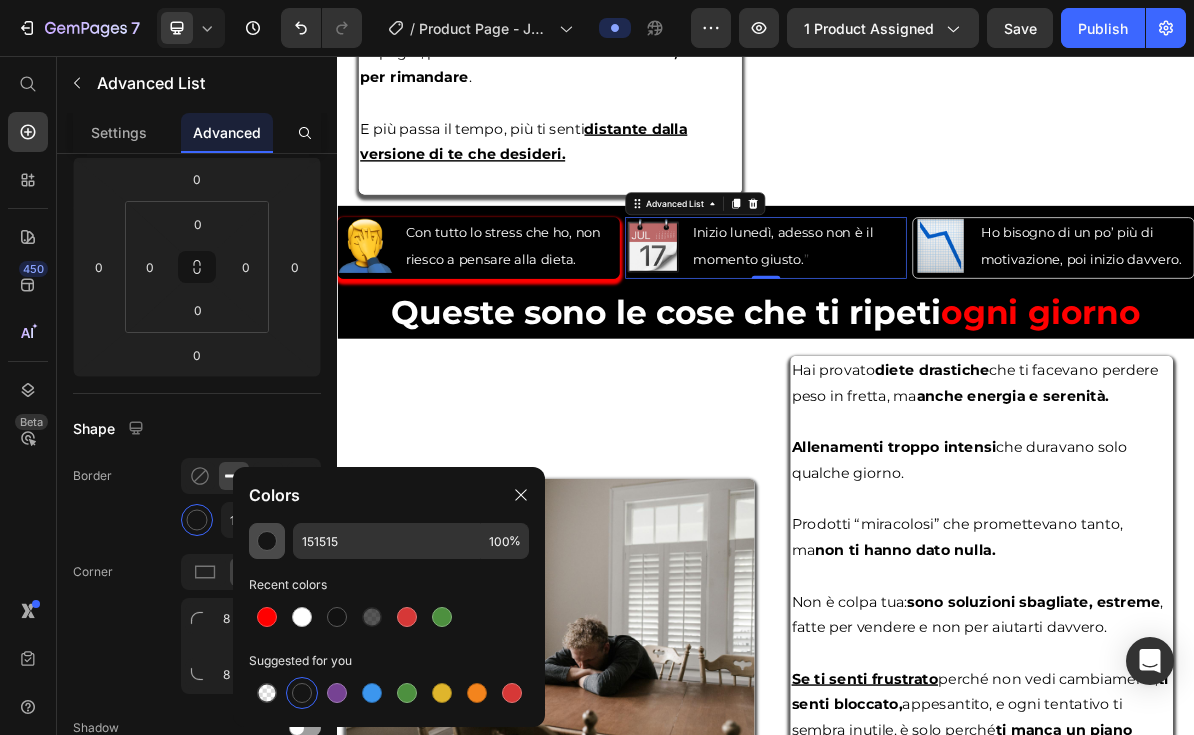 click at bounding box center (267, 541) 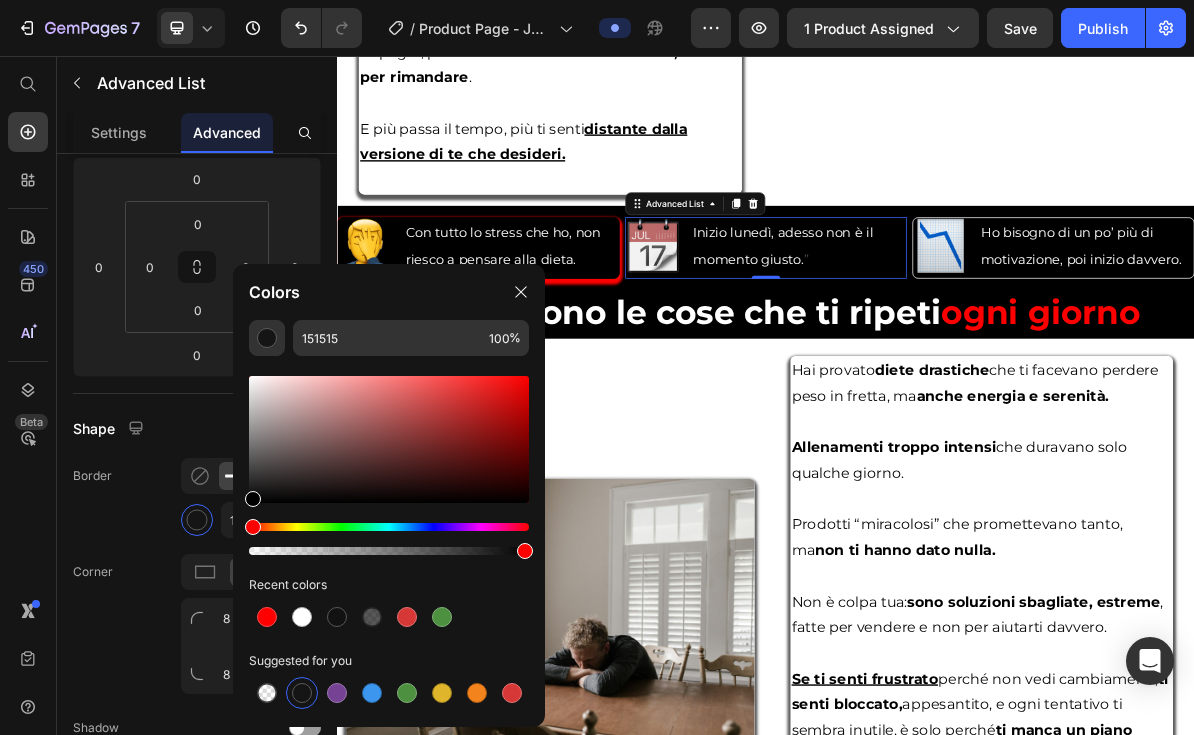 drag, startPoint x: 275, startPoint y: 482, endPoint x: 250, endPoint y: 508, distance: 36.069378 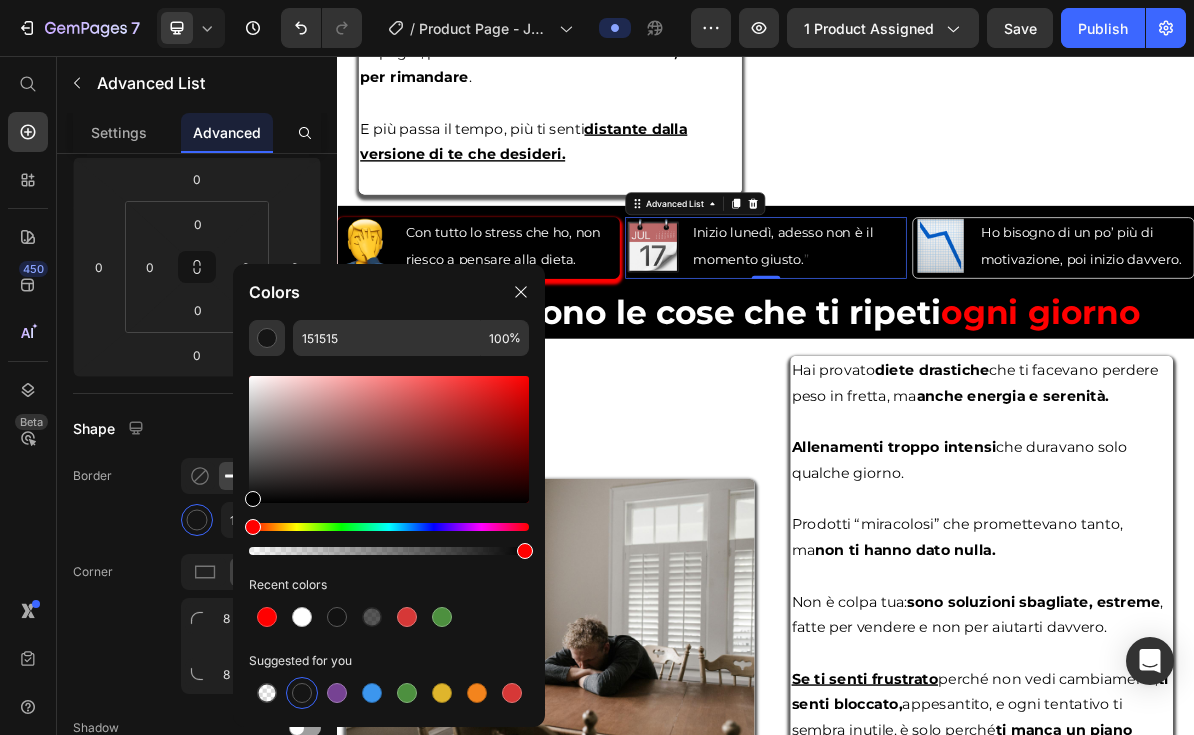 click at bounding box center (389, 465) 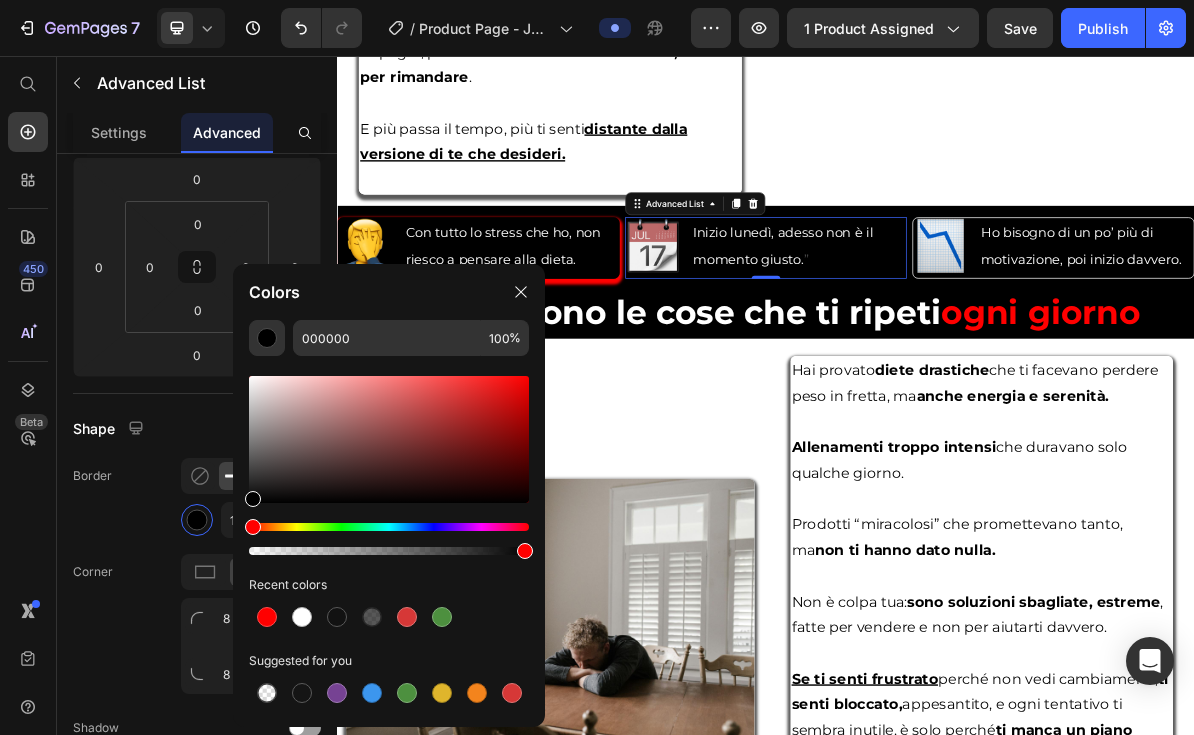 click on "Shape Border 1 px Corner 8 8 8 8 Shadow" 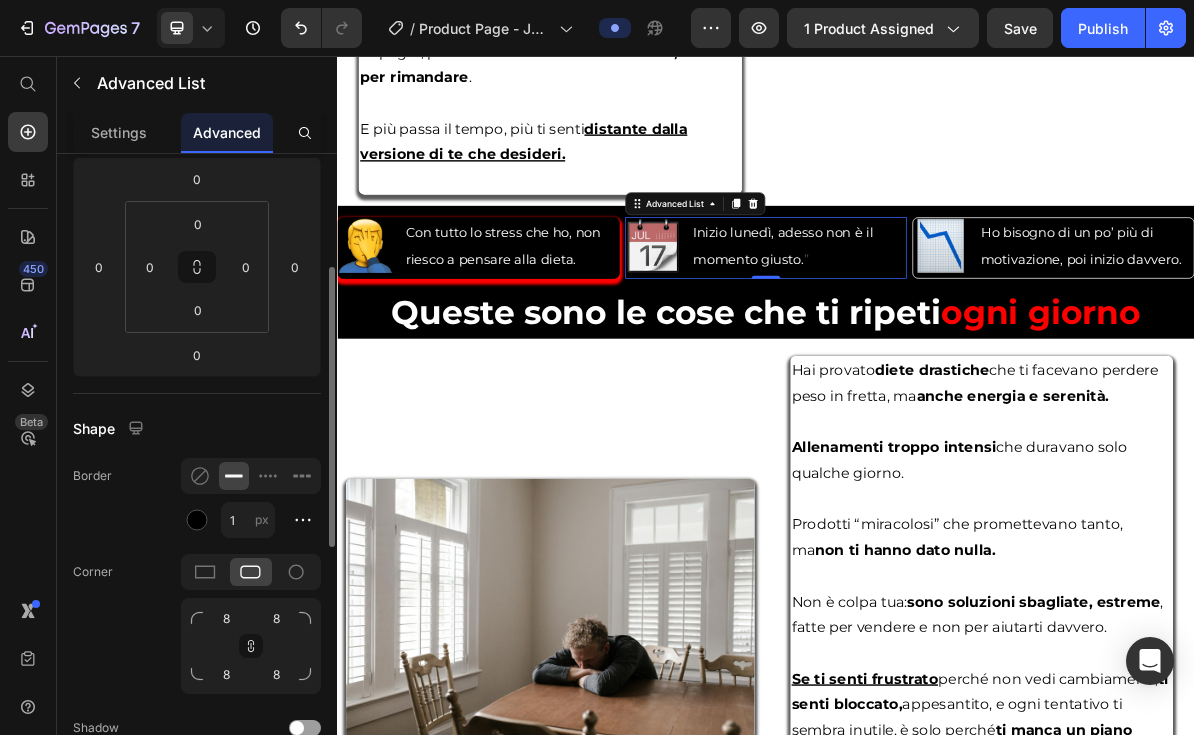 scroll, scrollTop: 360, scrollLeft: 0, axis: vertical 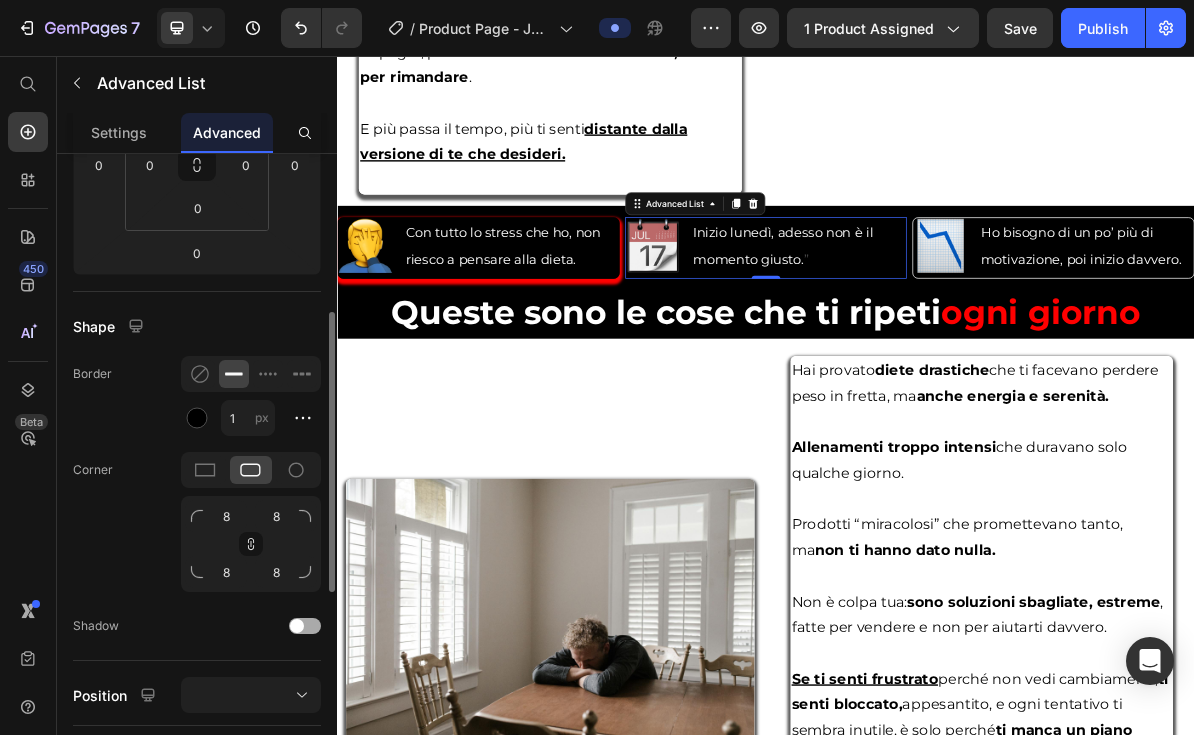 click at bounding box center [305, 626] 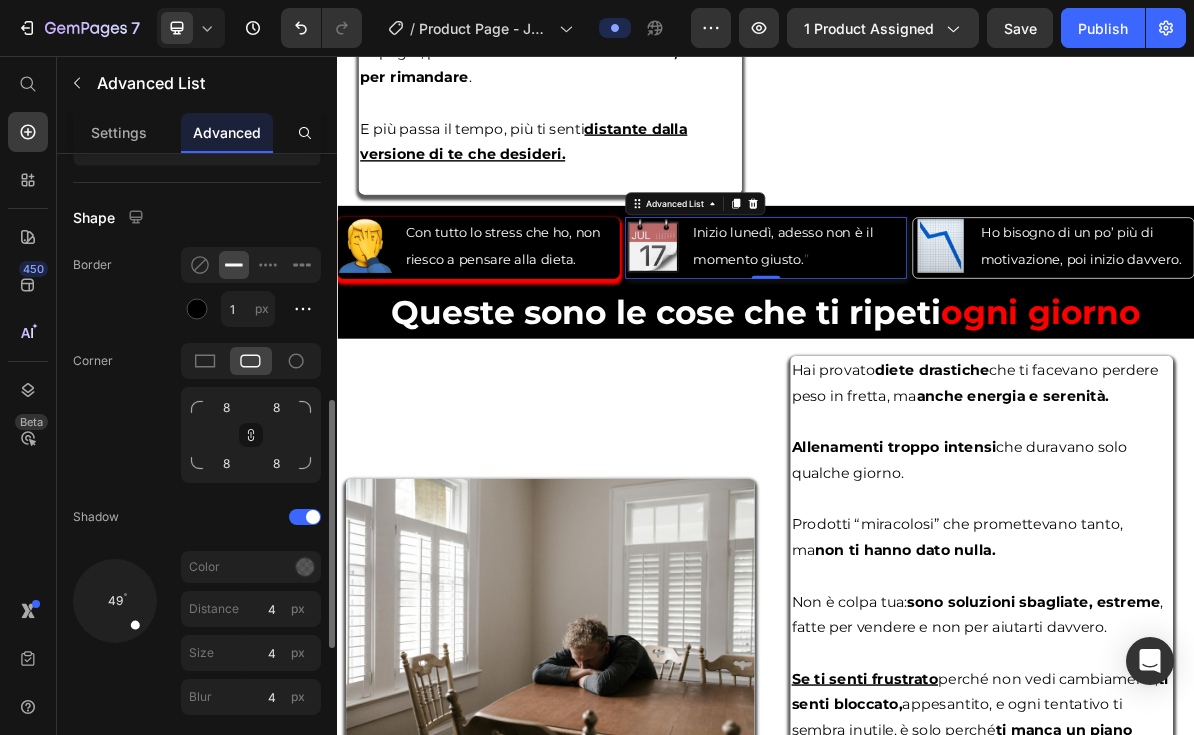 scroll, scrollTop: 569, scrollLeft: 0, axis: vertical 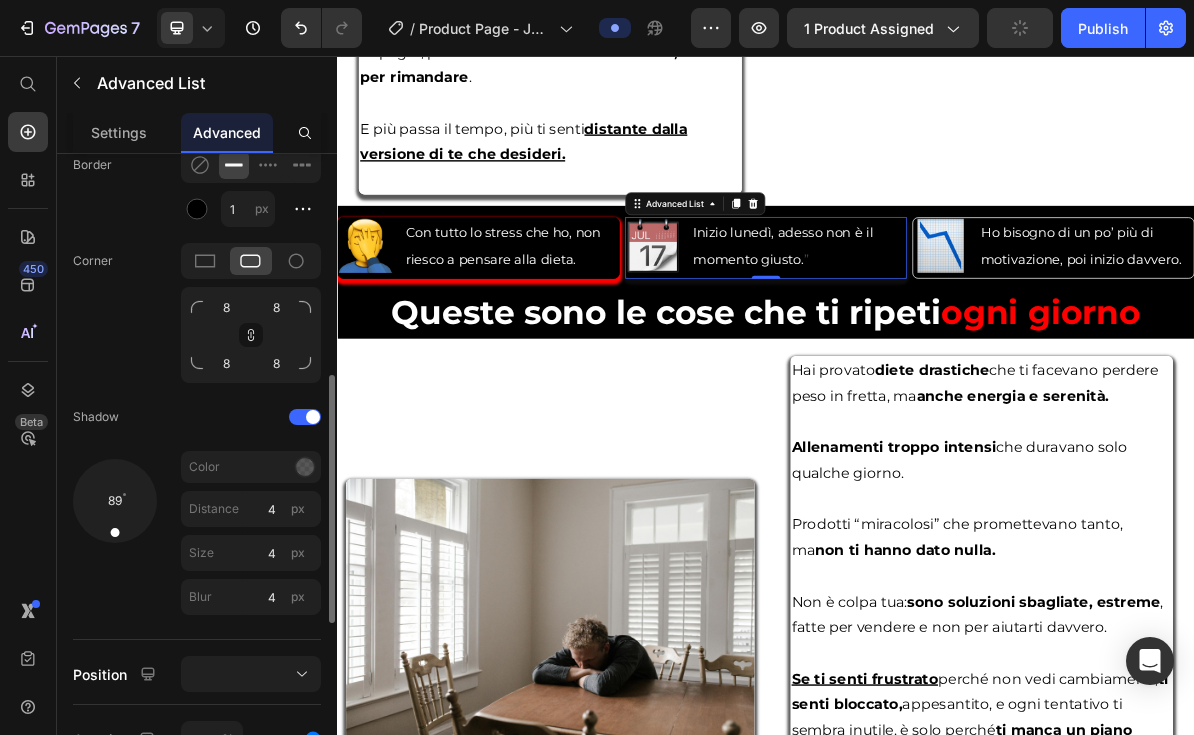 drag, startPoint x: 128, startPoint y: 533, endPoint x: 112, endPoint y: 551, distance: 24.083189 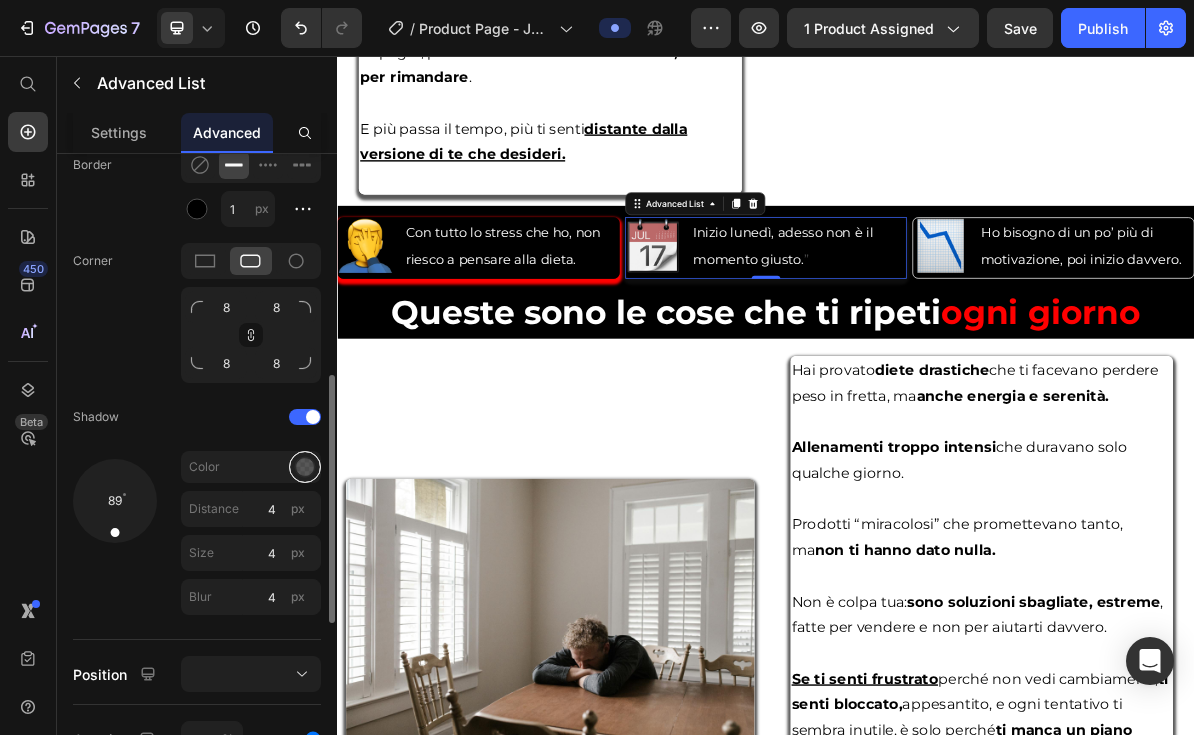 click at bounding box center [305, 467] 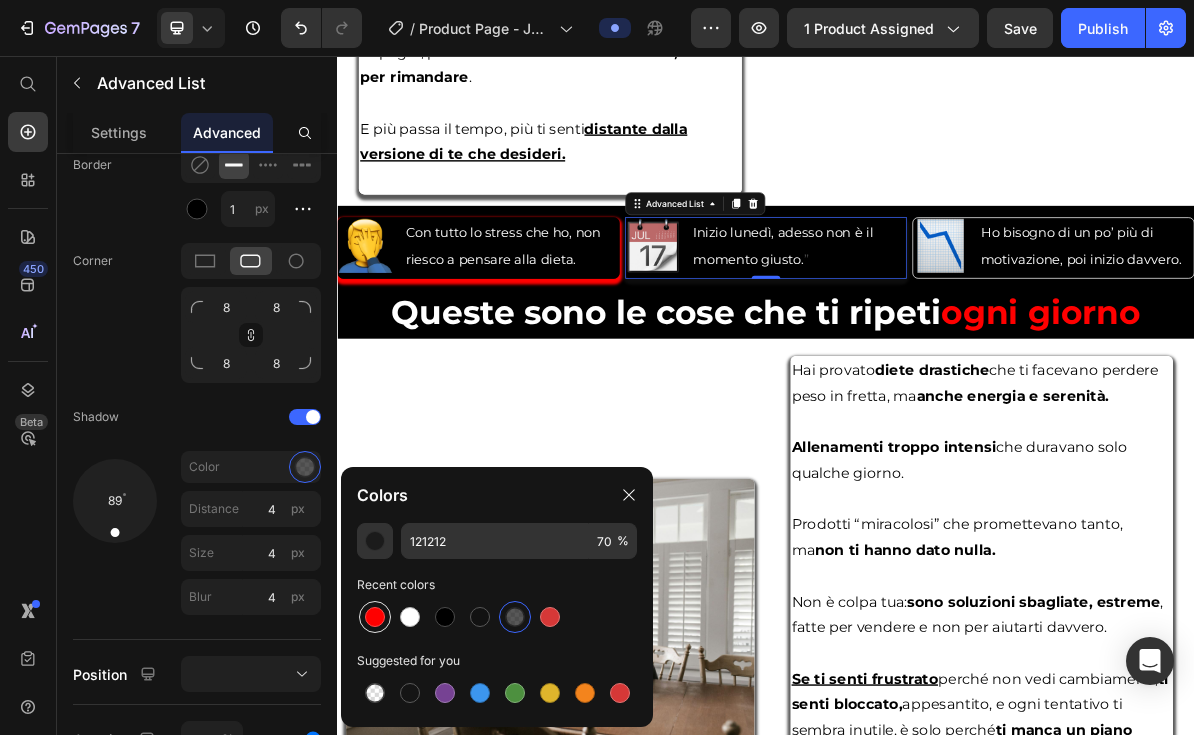 click at bounding box center [375, 617] 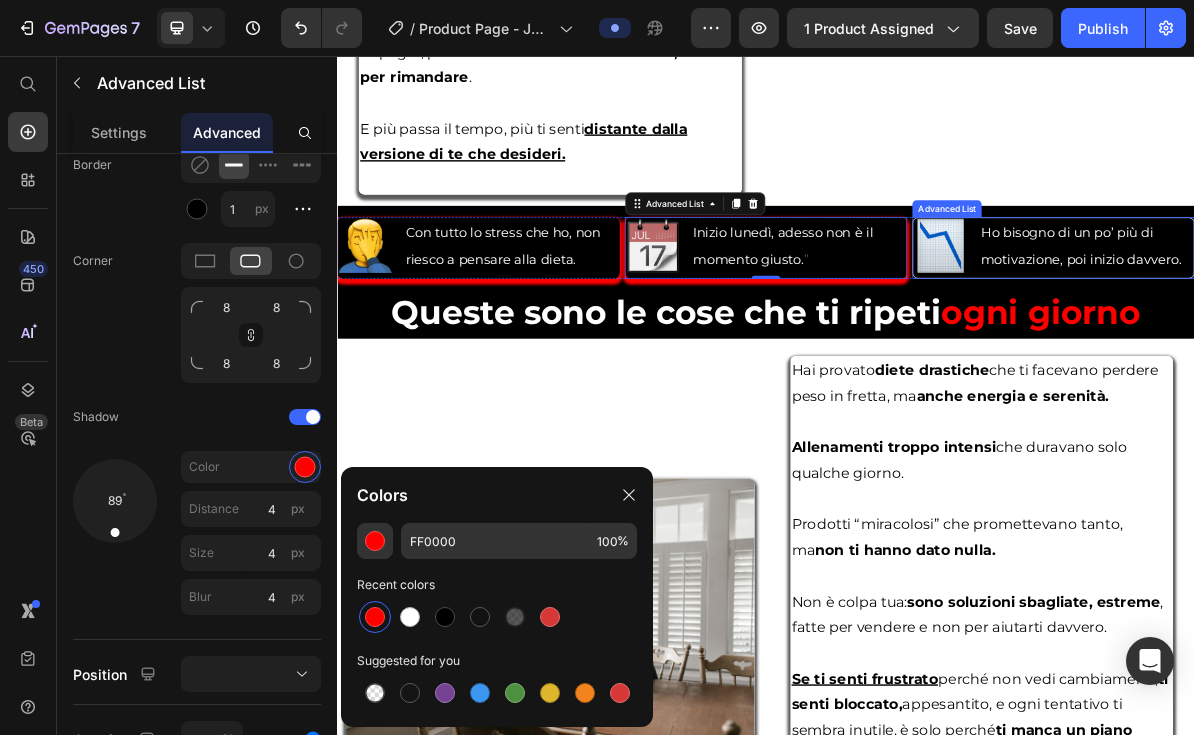 click on "Image Ho bisogno di un po’ più di motivazione, poi inizio davvero. Text" at bounding box center (1339, 325) 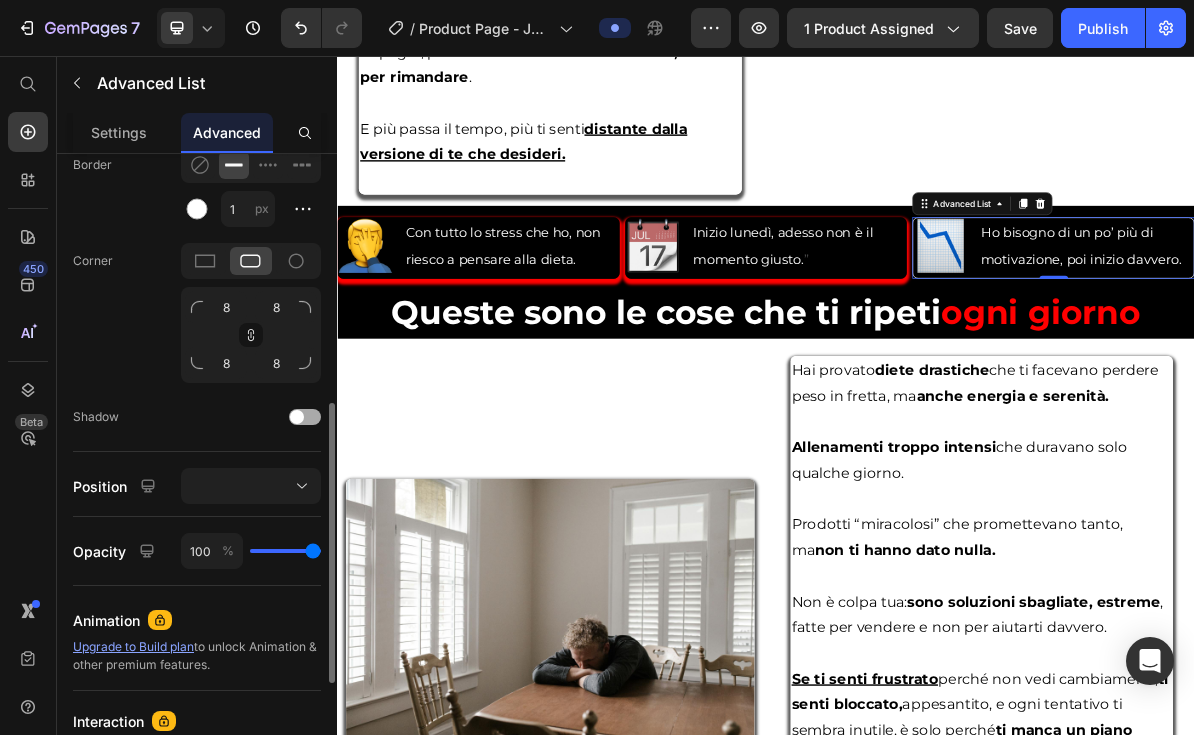click at bounding box center [305, 417] 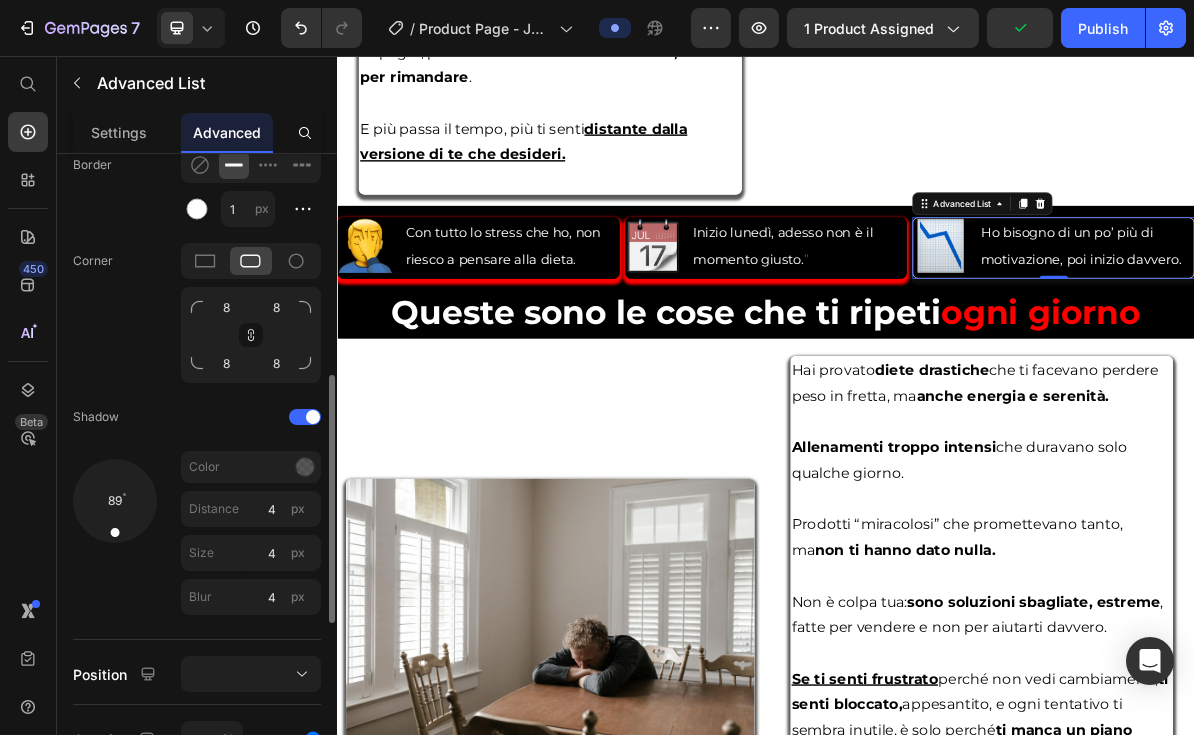 drag, startPoint x: 133, startPoint y: 522, endPoint x: 112, endPoint y: 553, distance: 37.44329 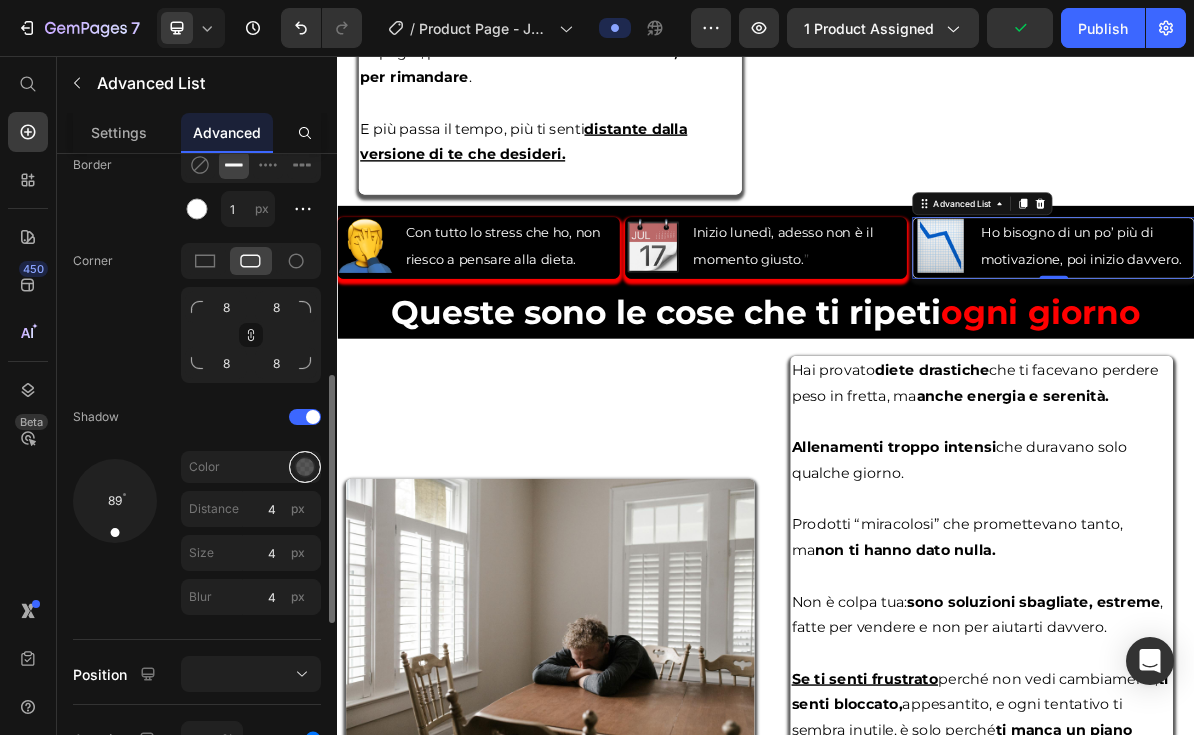click at bounding box center [305, 467] 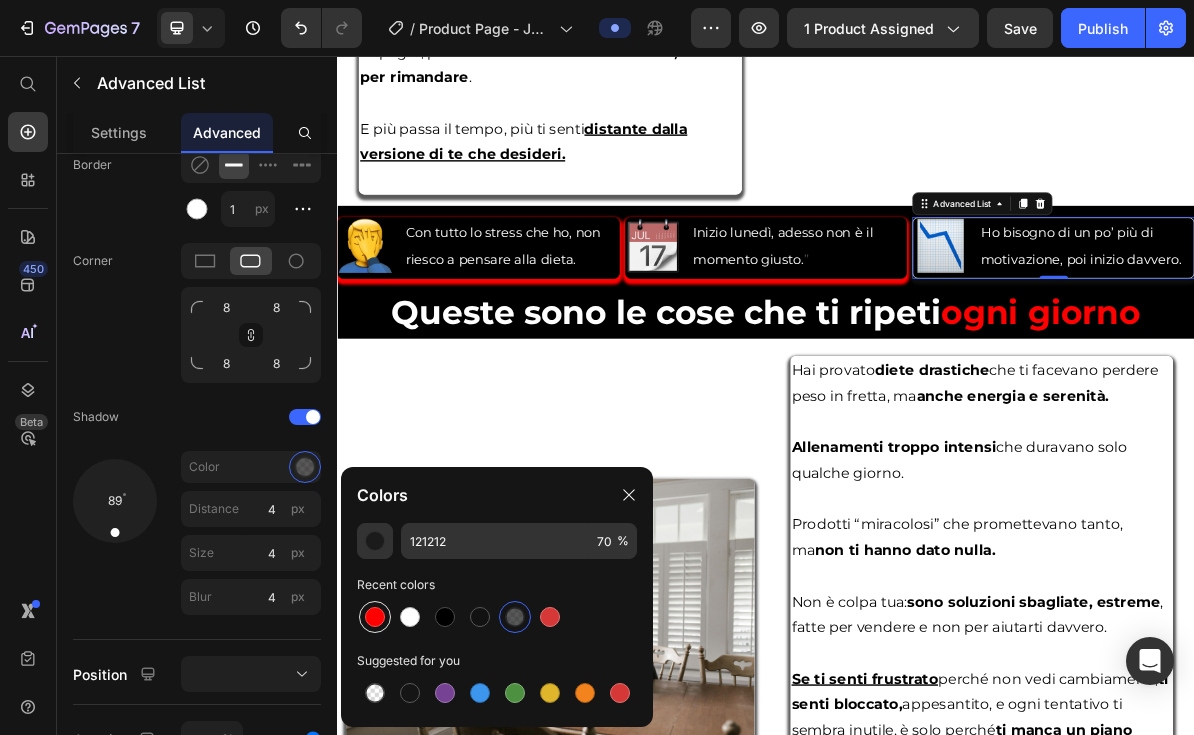 click at bounding box center (375, 617) 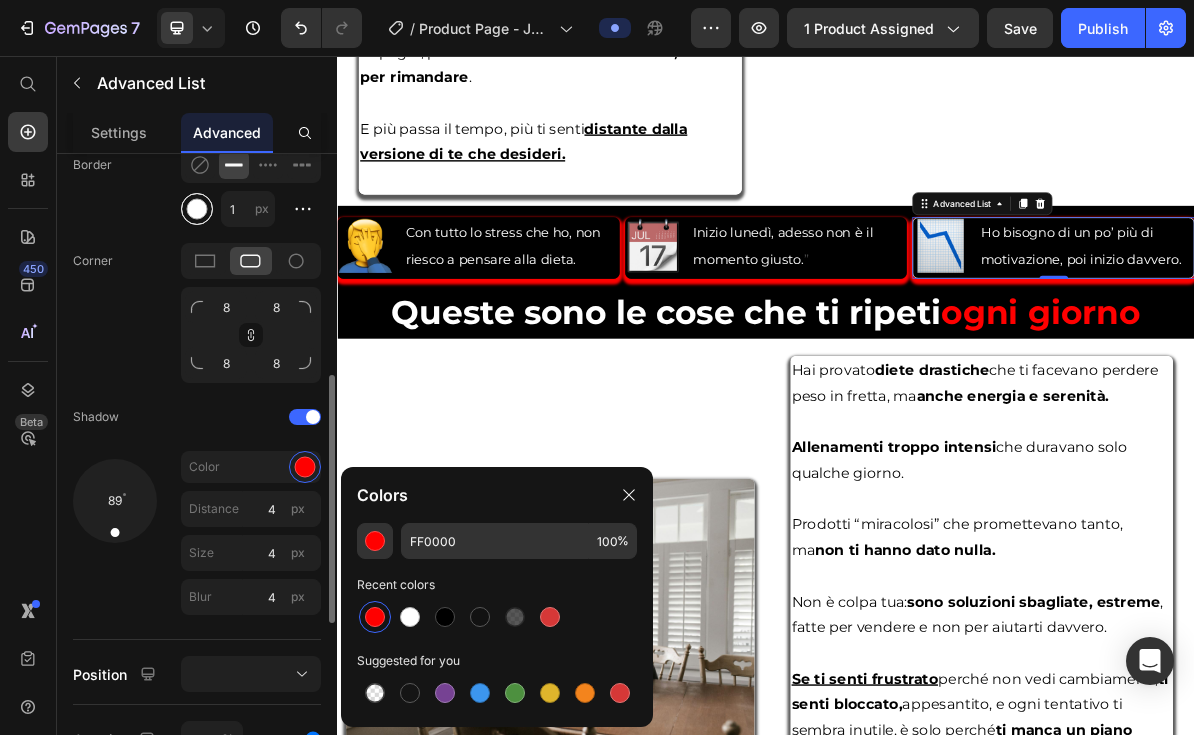 click at bounding box center [197, 209] 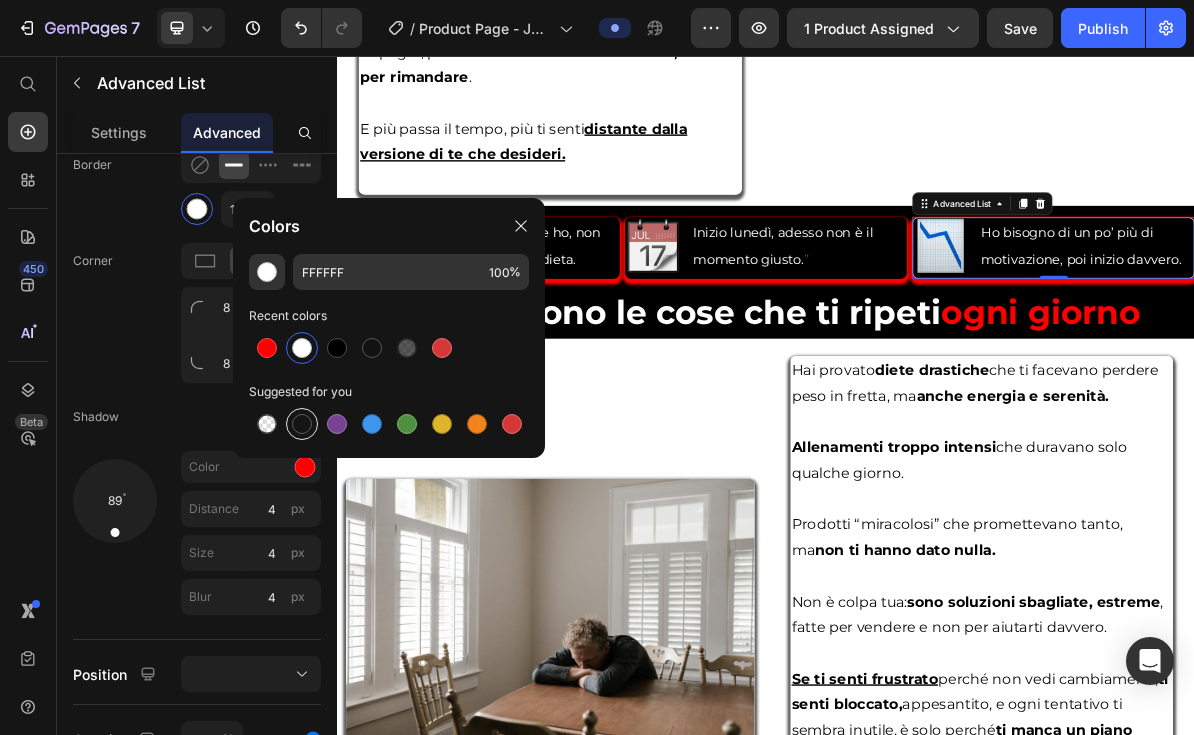 click at bounding box center [302, 424] 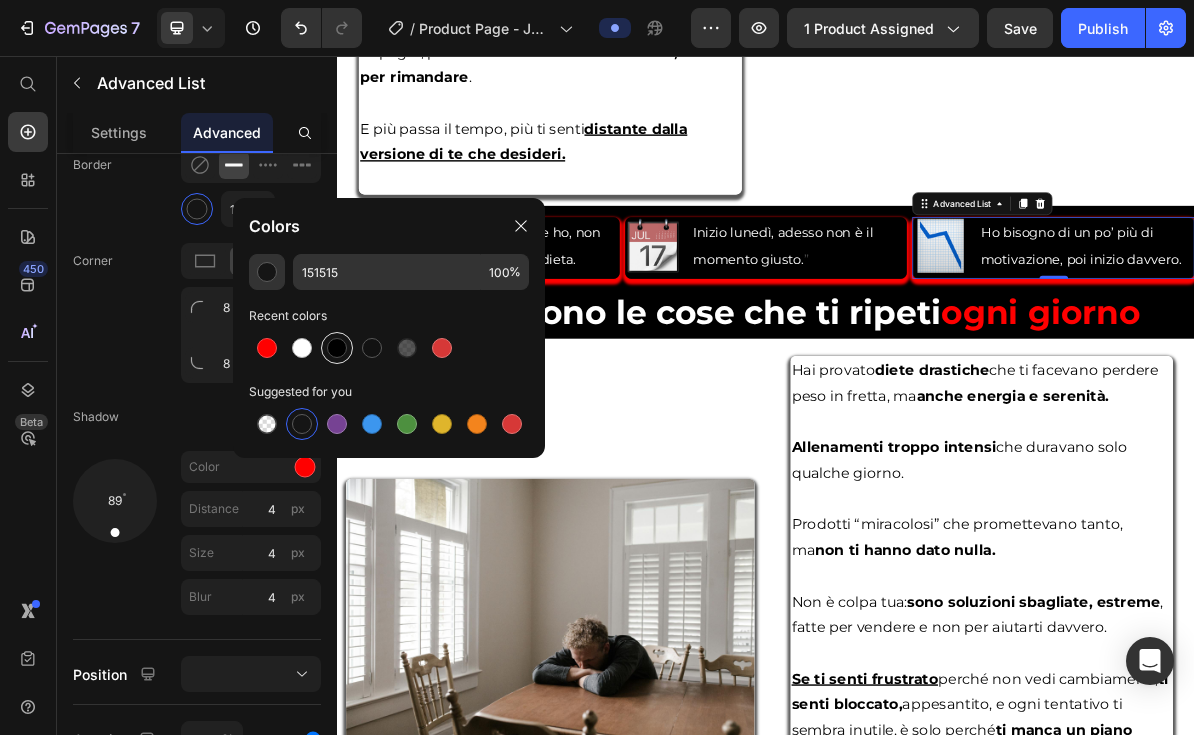 click at bounding box center (337, 348) 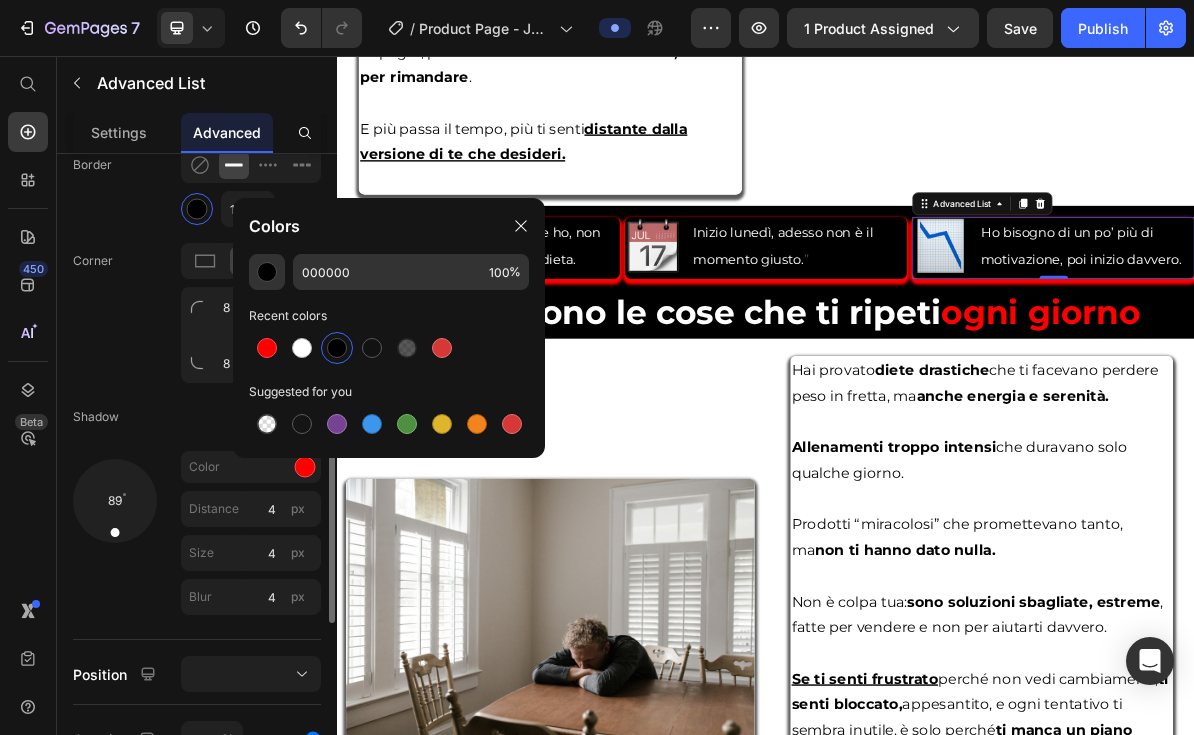click on "Corner 8 8 8 8" 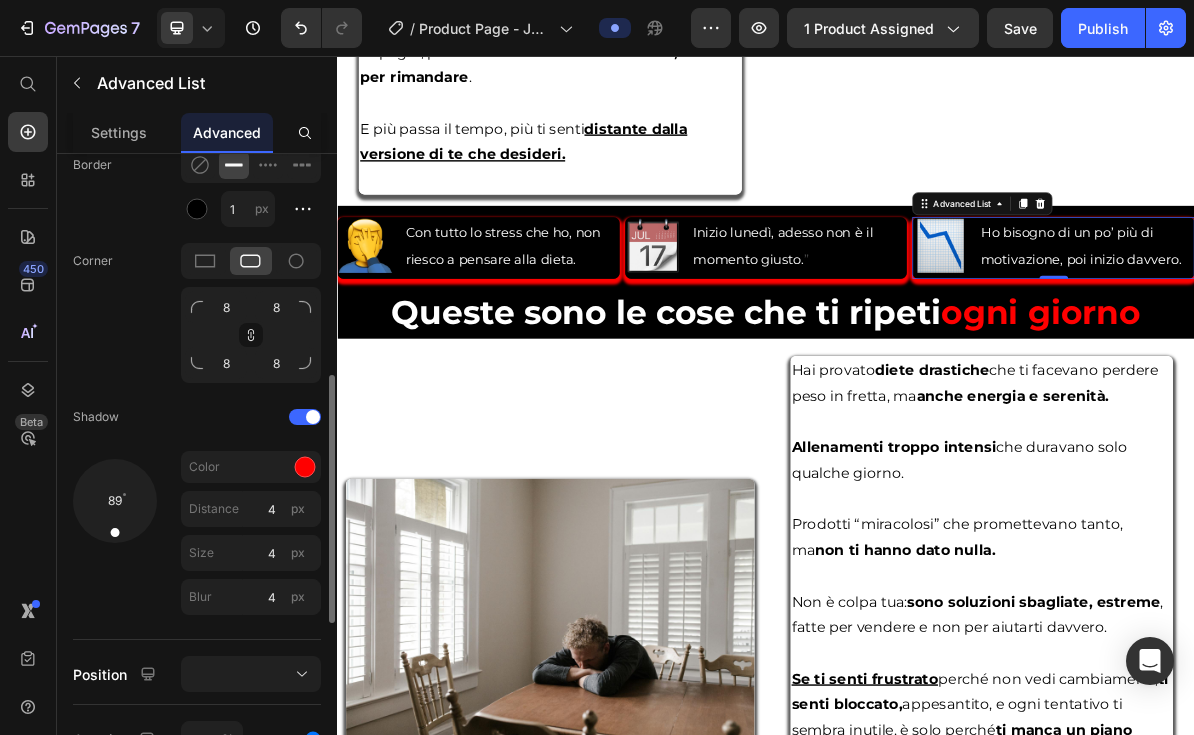 click on "Corner 8 8 8 8" 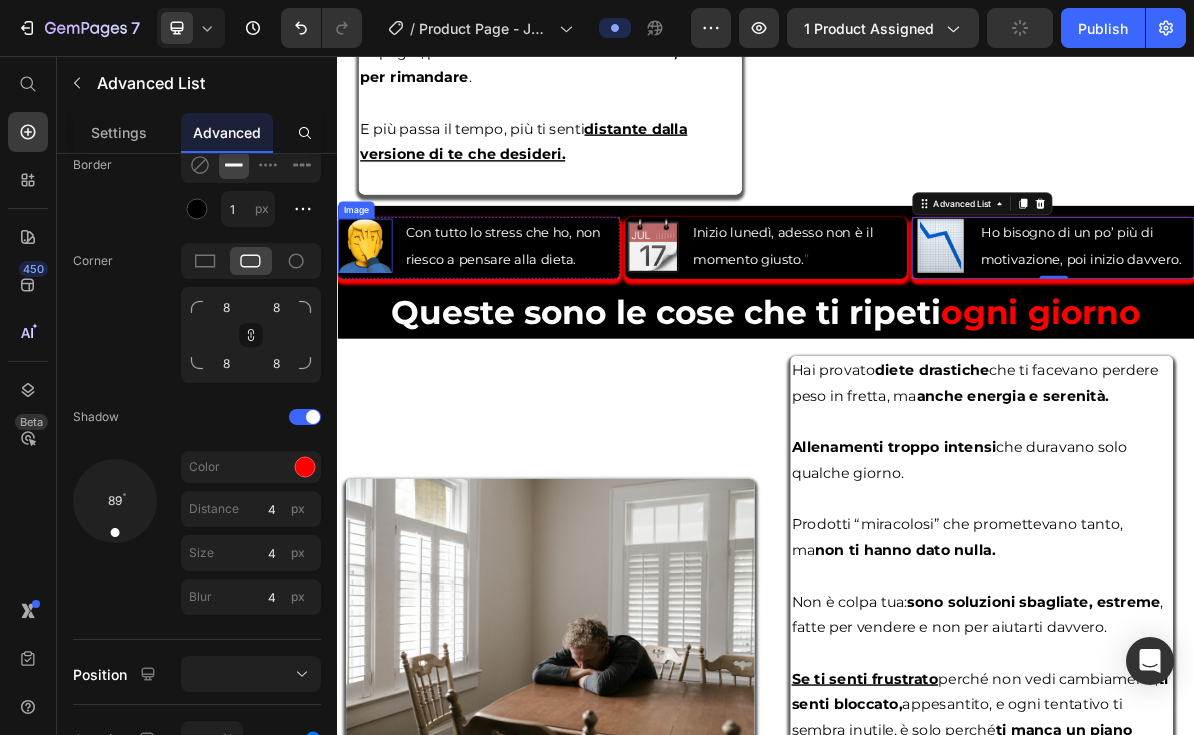 click at bounding box center (376, 322) 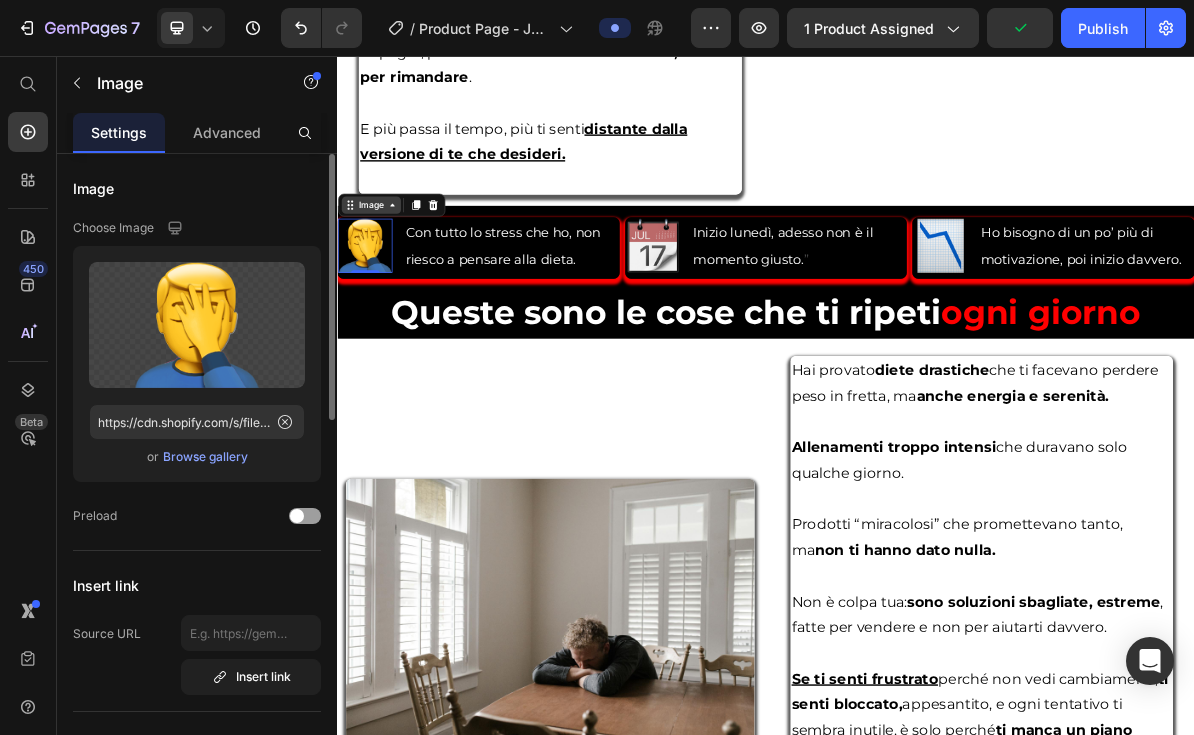 click on "Image" at bounding box center (384, 265) 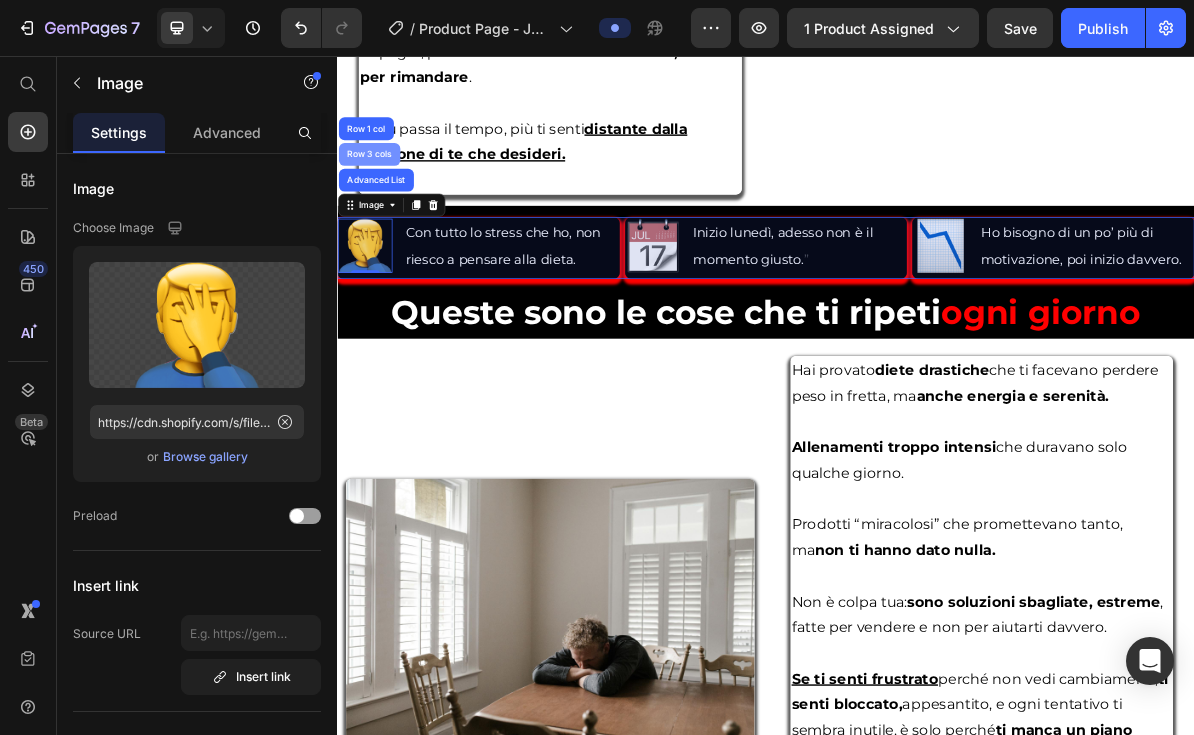 click on "Row 3 cols" at bounding box center (382, 194) 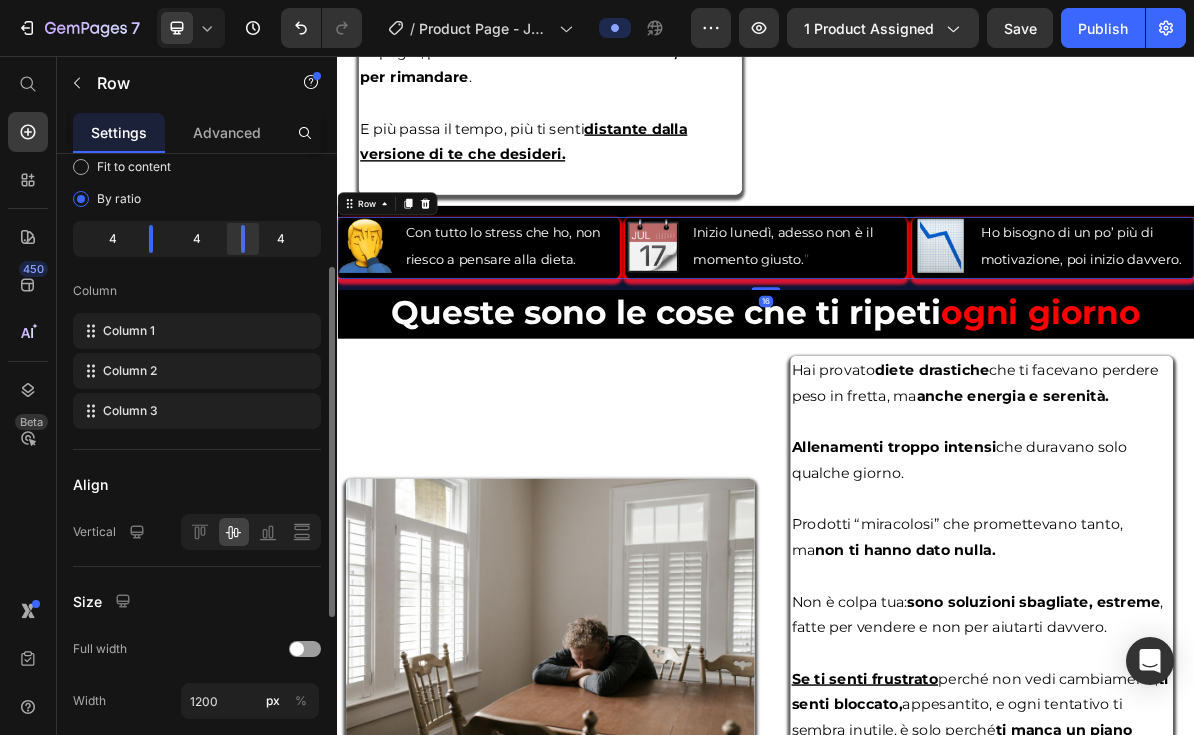 scroll, scrollTop: 270, scrollLeft: 0, axis: vertical 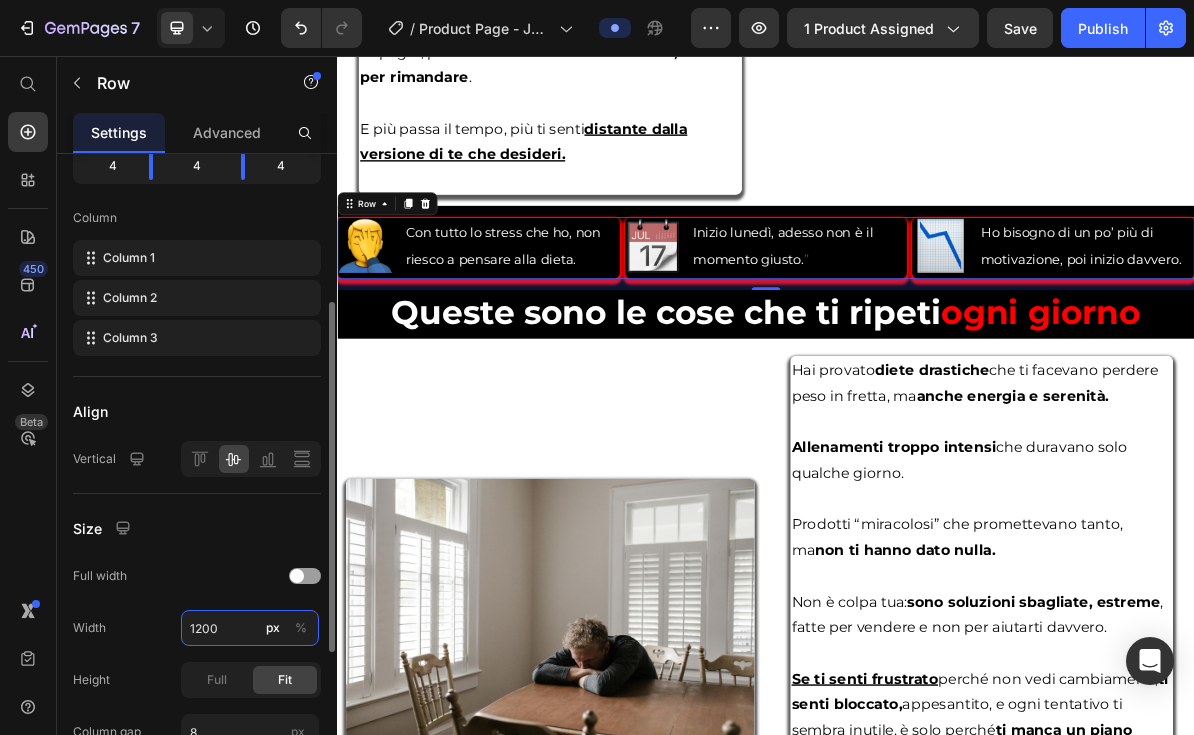 click on "1200" at bounding box center (250, 628) 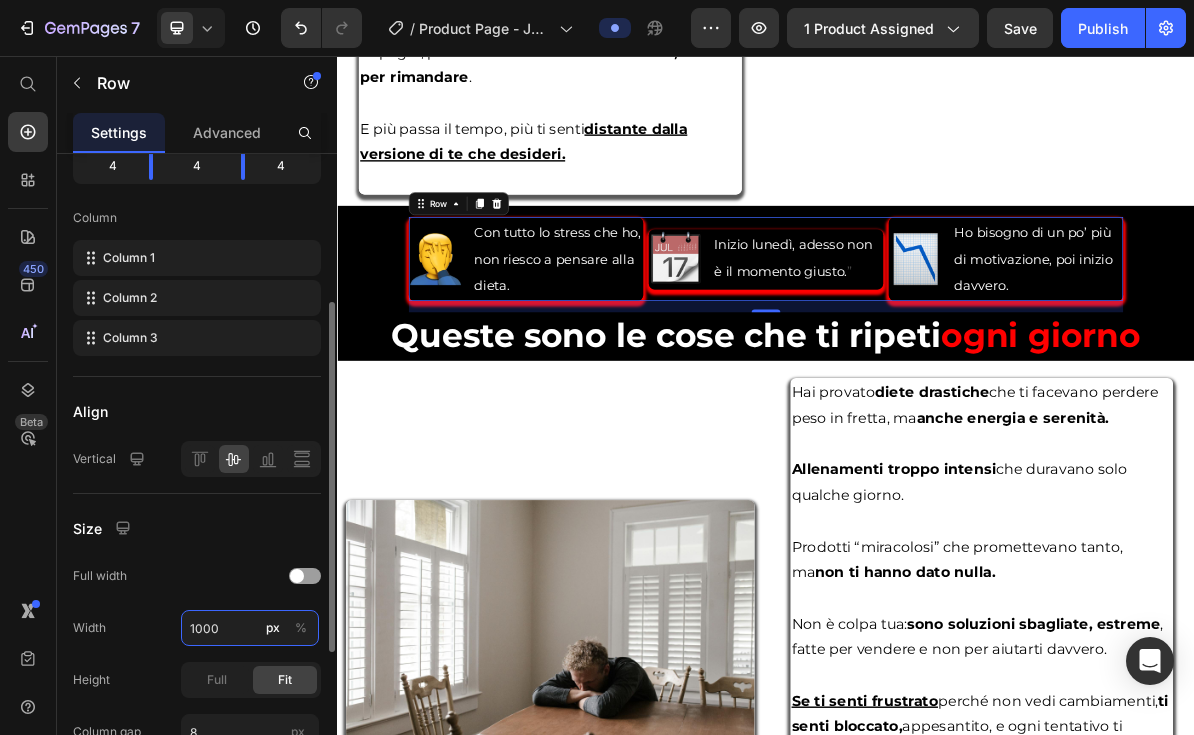 type on "1000" 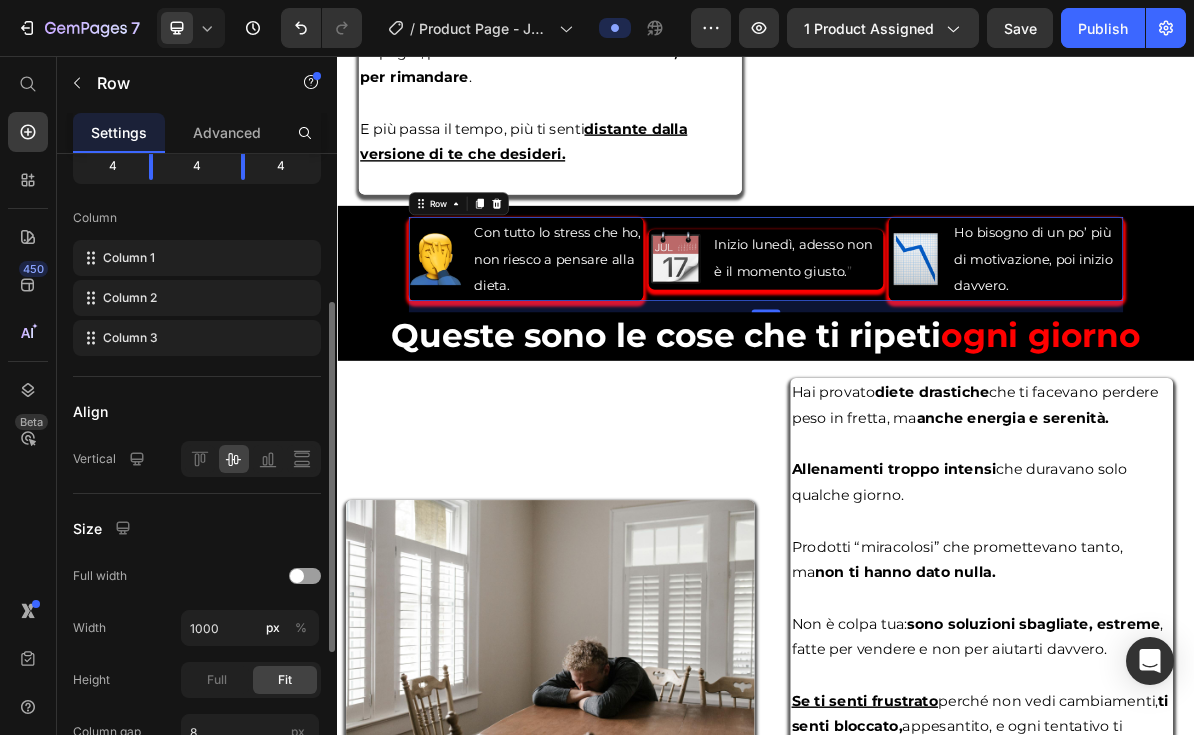click on "Size" at bounding box center [197, 528] 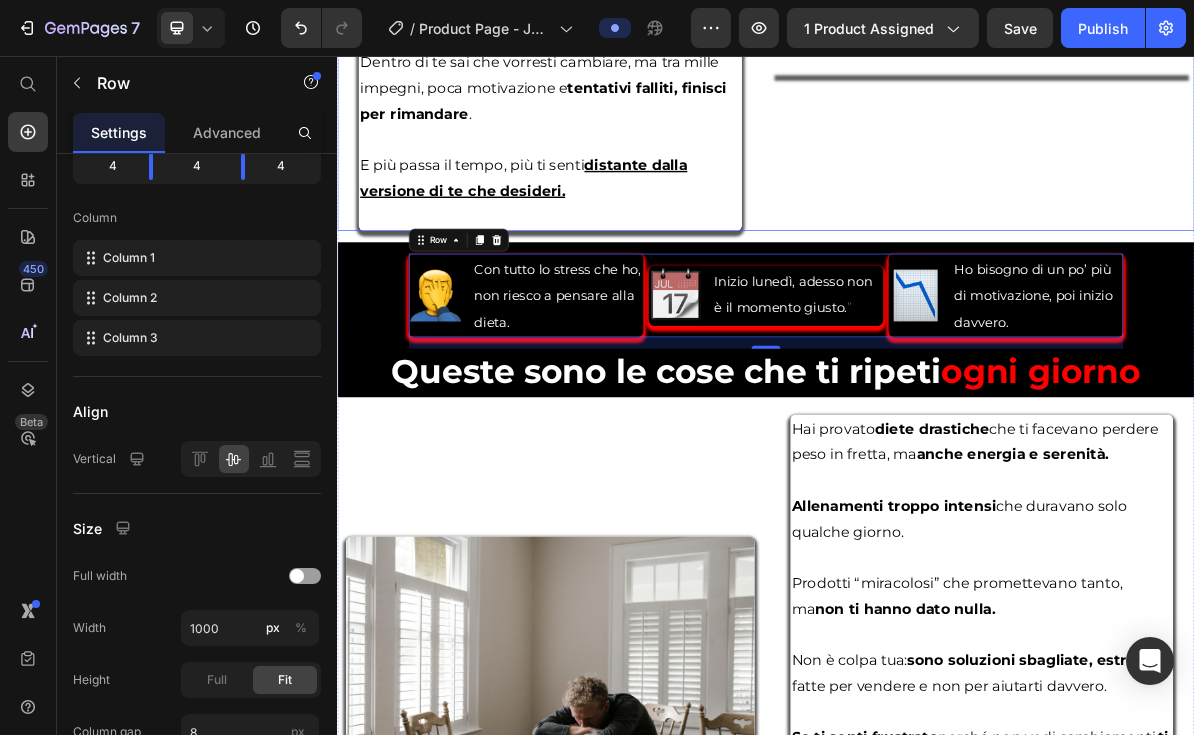 scroll, scrollTop: 1958, scrollLeft: 0, axis: vertical 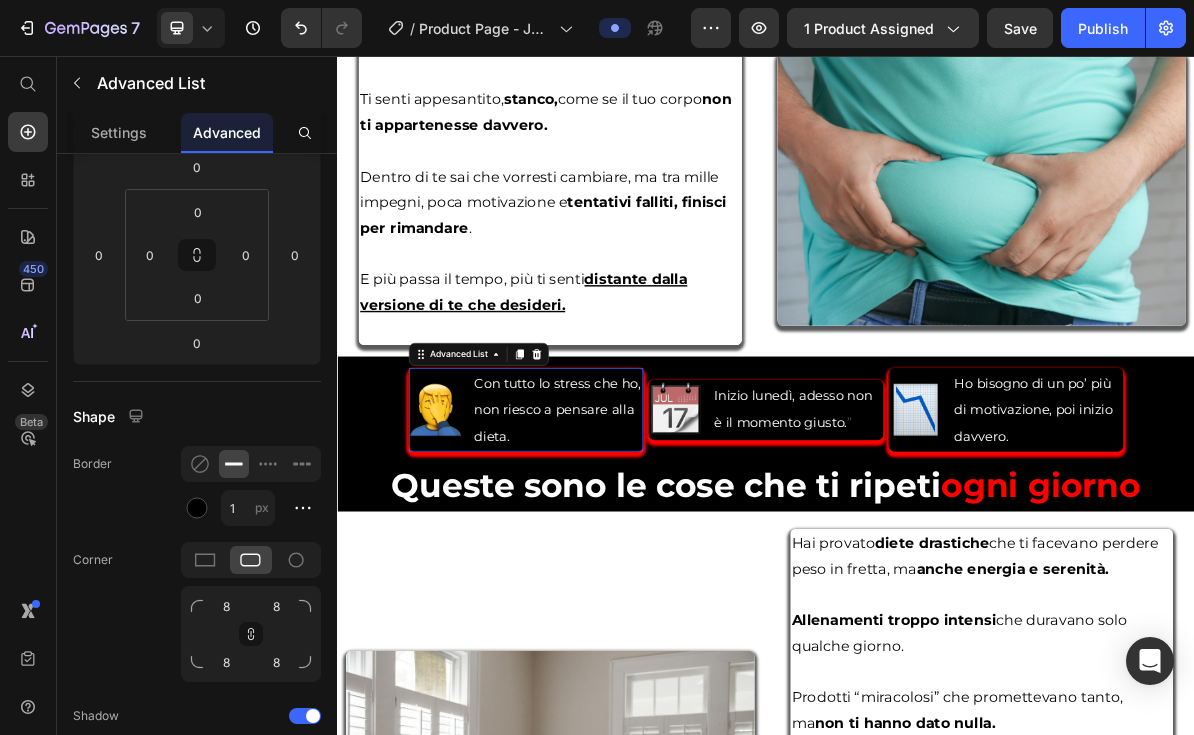 click on "Image Con tutto lo stress che ho, non riesco a pensare alla dieta. Text Block" at bounding box center (601, 551) 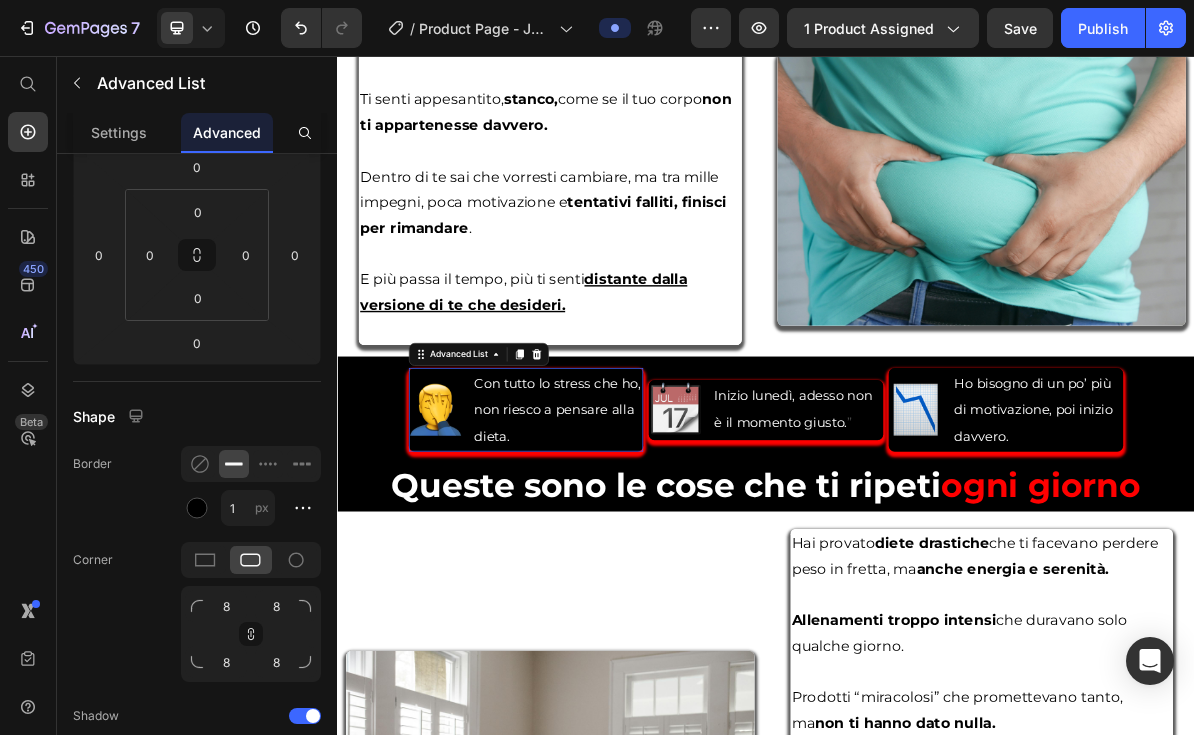 scroll, scrollTop: 0, scrollLeft: 0, axis: both 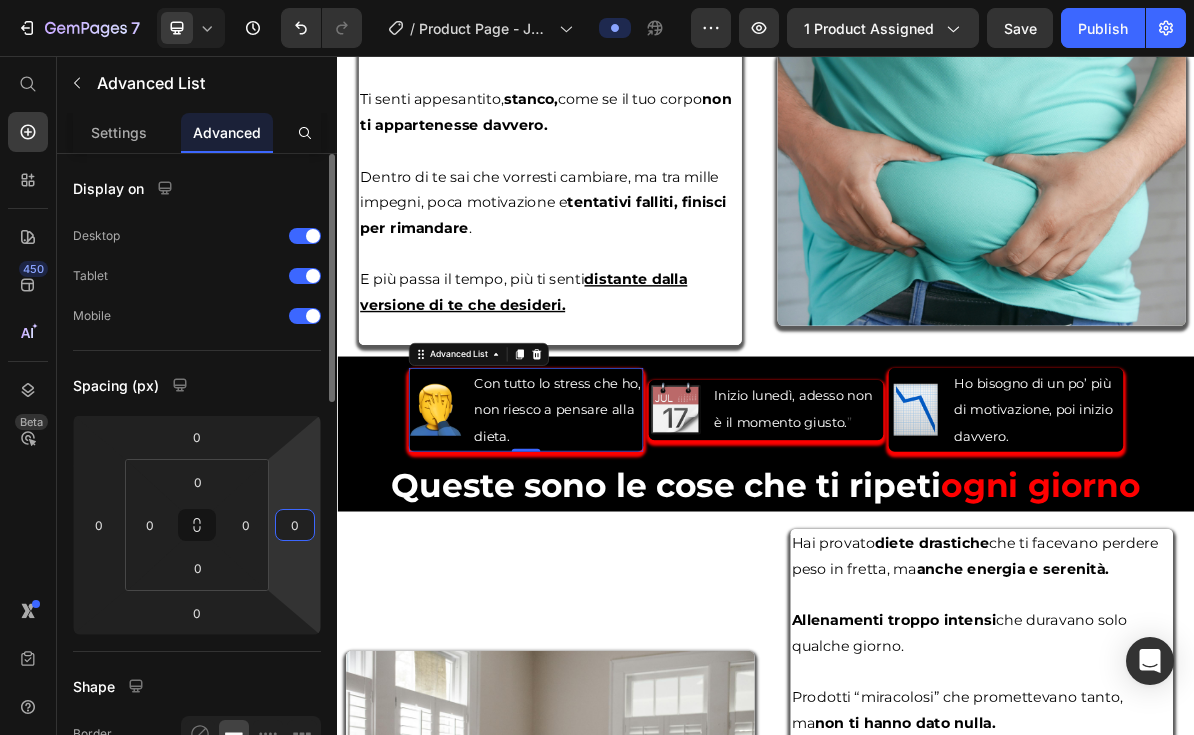 click on "0" at bounding box center (295, 525) 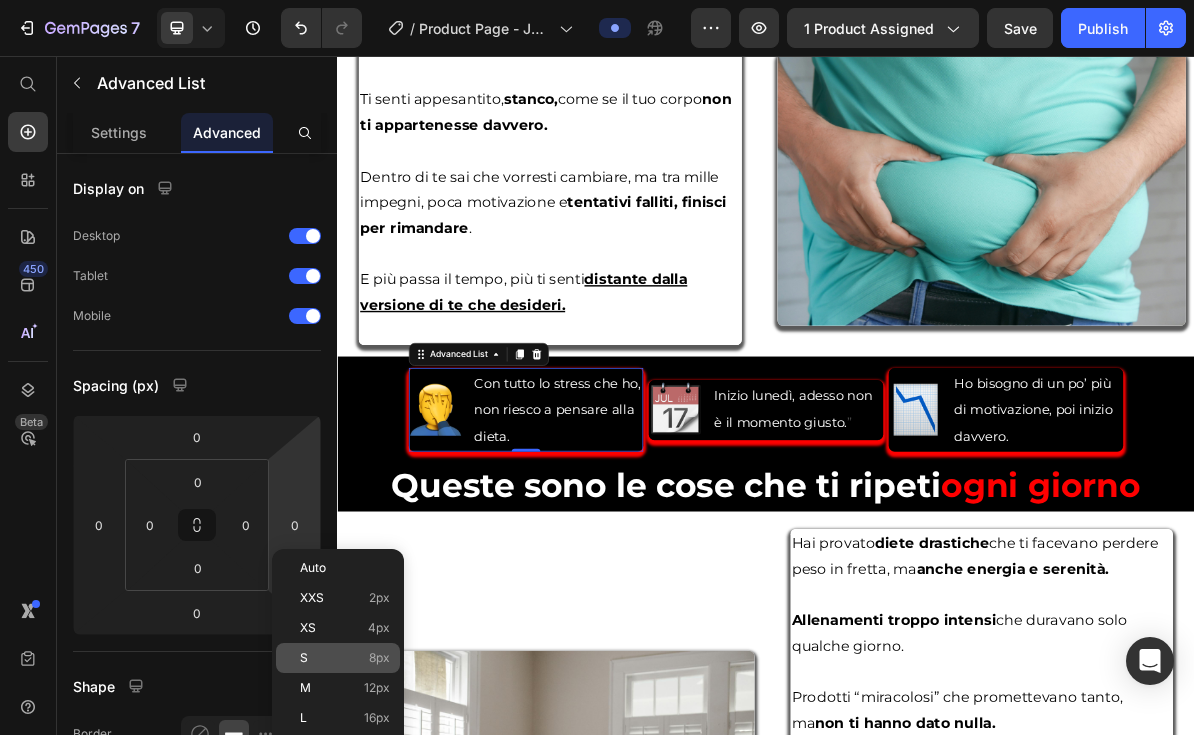 click on "S 8px" at bounding box center (345, 658) 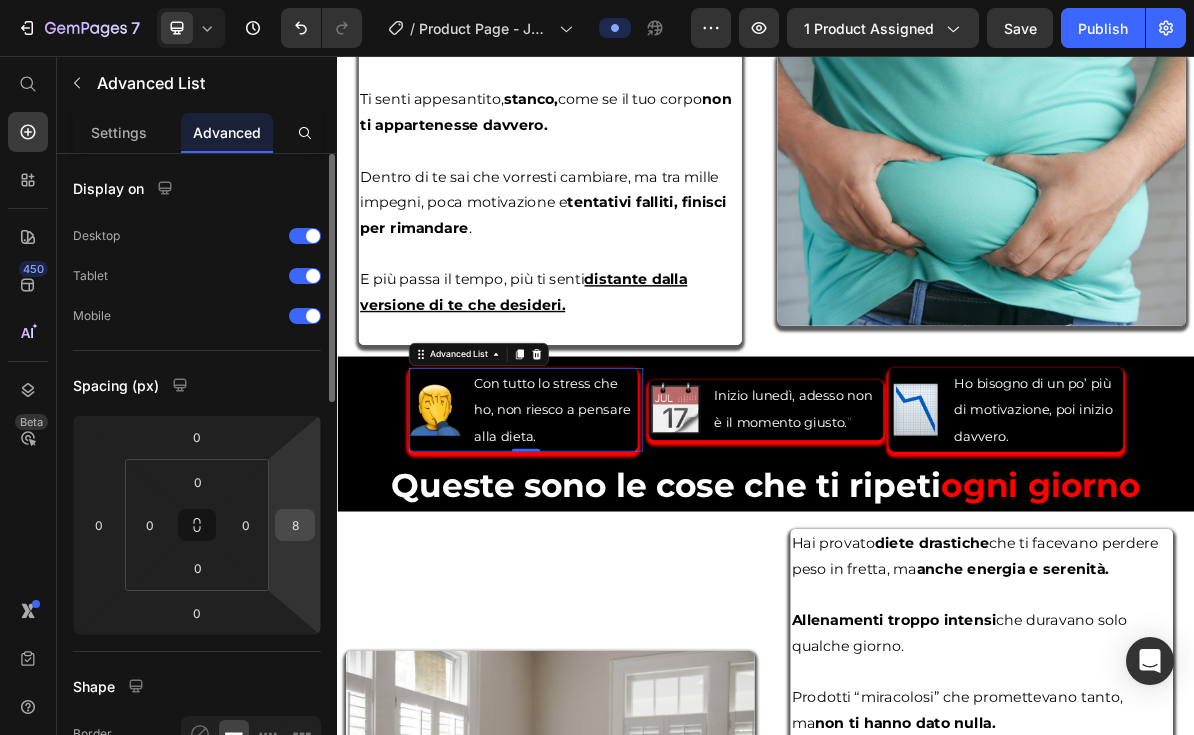 click on "8" at bounding box center (295, 525) 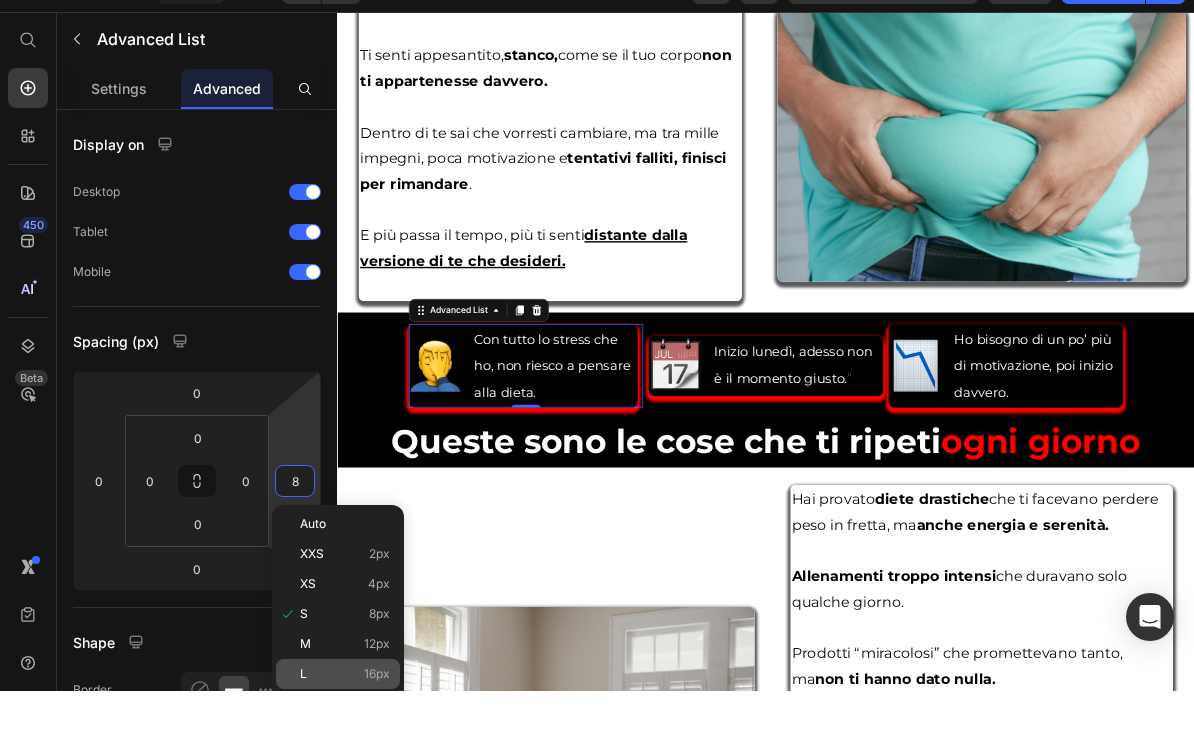 click on "L 16px" 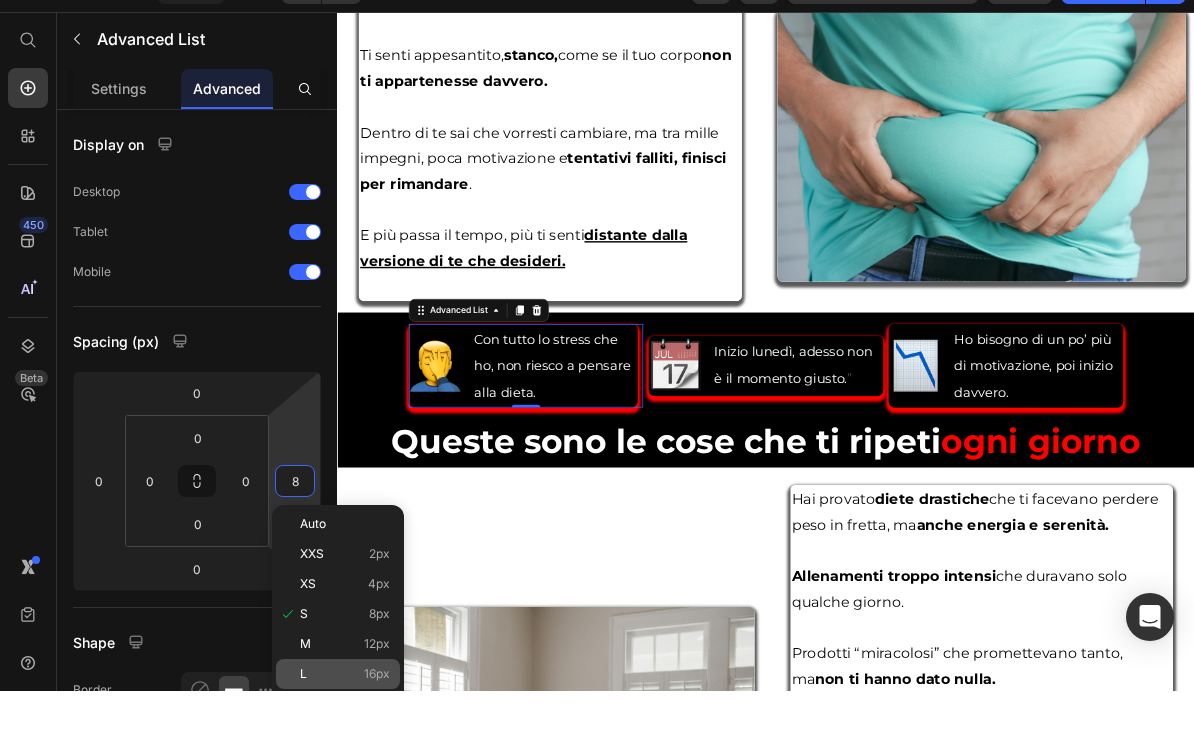 type on "16" 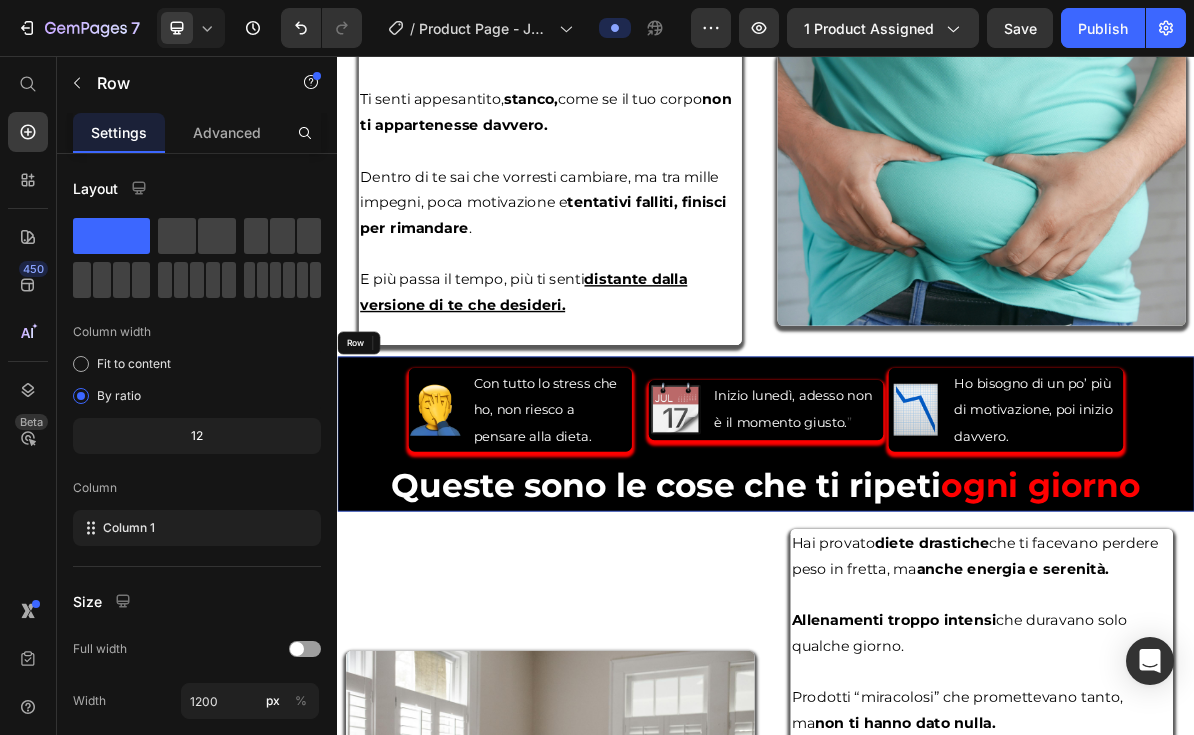 click on "Image Con tutto lo stress che ho, non riesco a pensare alla dieta. Text Block Advanced List   0 Image Inizio lunedì, adesso non è il momento giusto. ” Text Block Advanced List Image Ho bisogno di un po’ più di motivazione, poi inizio davvero. Text Advanced List Row Queste sono le cose che ti ripeti  ogni giorno Heading Queste sono le cose che ti ripeti  ogni giorno Heading" at bounding box center [937, 585] 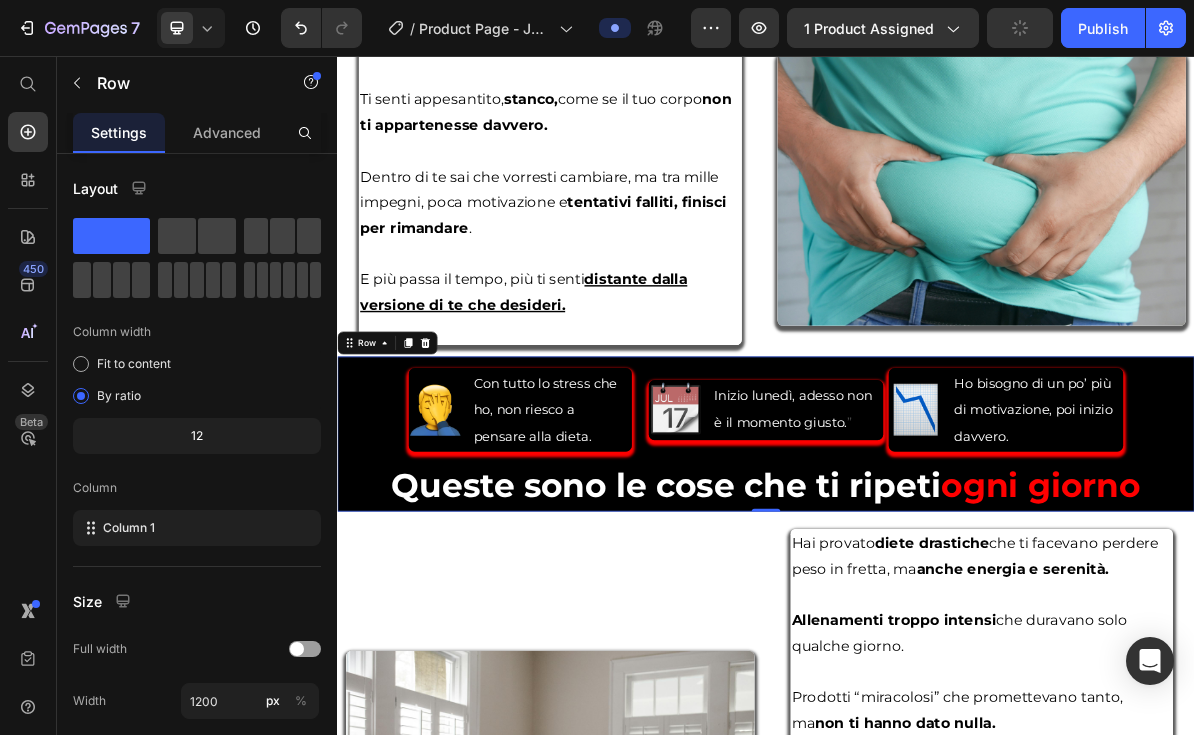 drag, startPoint x: 649, startPoint y: 836, endPoint x: 648, endPoint y: 820, distance: 16.03122 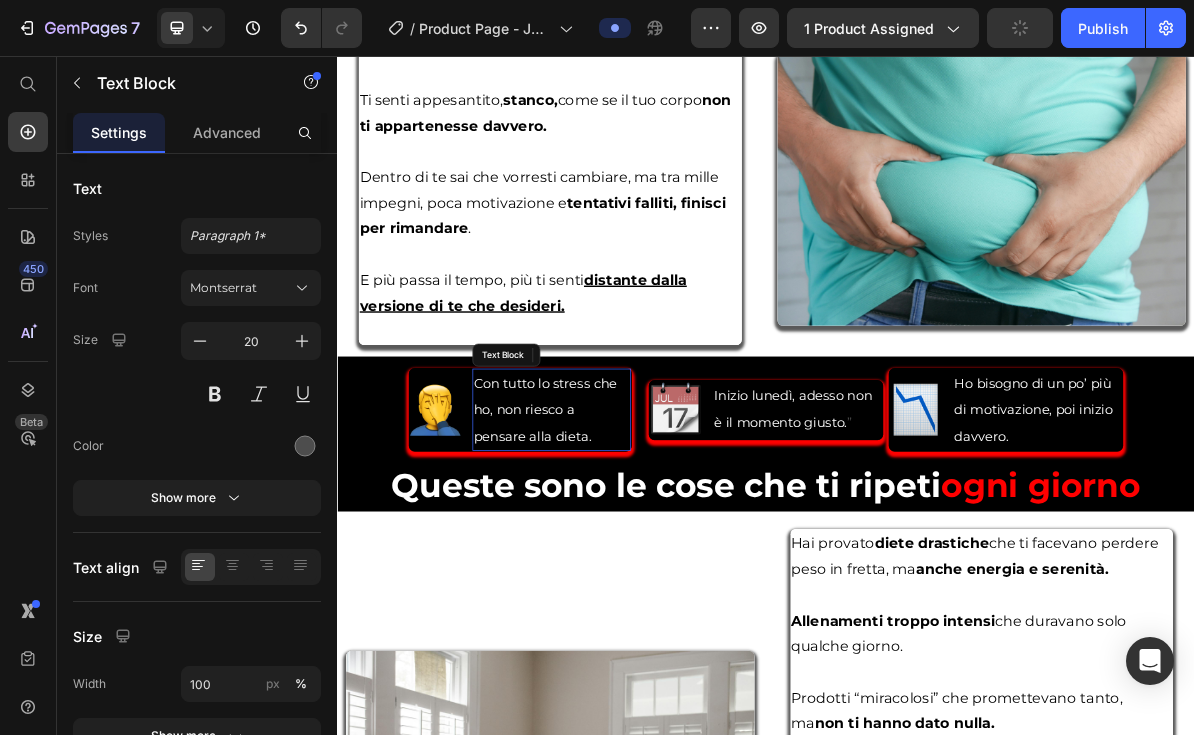 click on "Con tutto lo stress che ho, non riesco a pensare alla dieta." at bounding box center (637, 551) 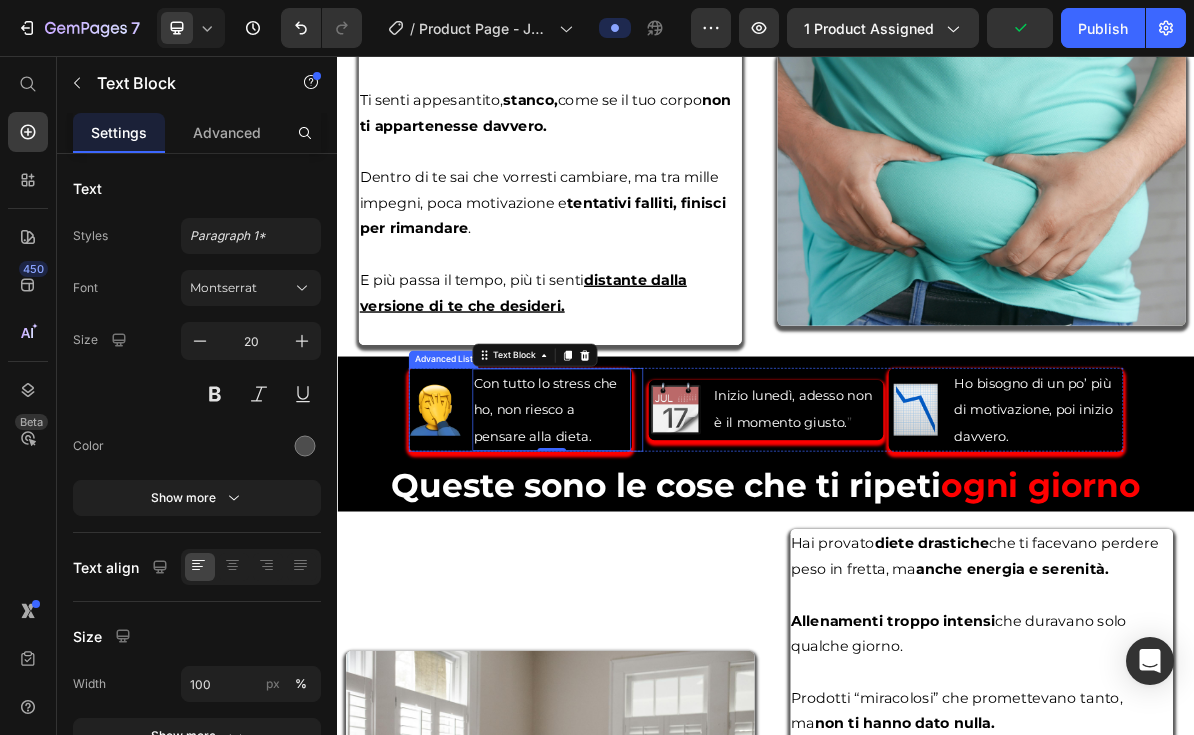 click on "Image Con tutto lo stress che ho, non riesco a pensare alla dieta. Text Block   0" at bounding box center [593, 551] 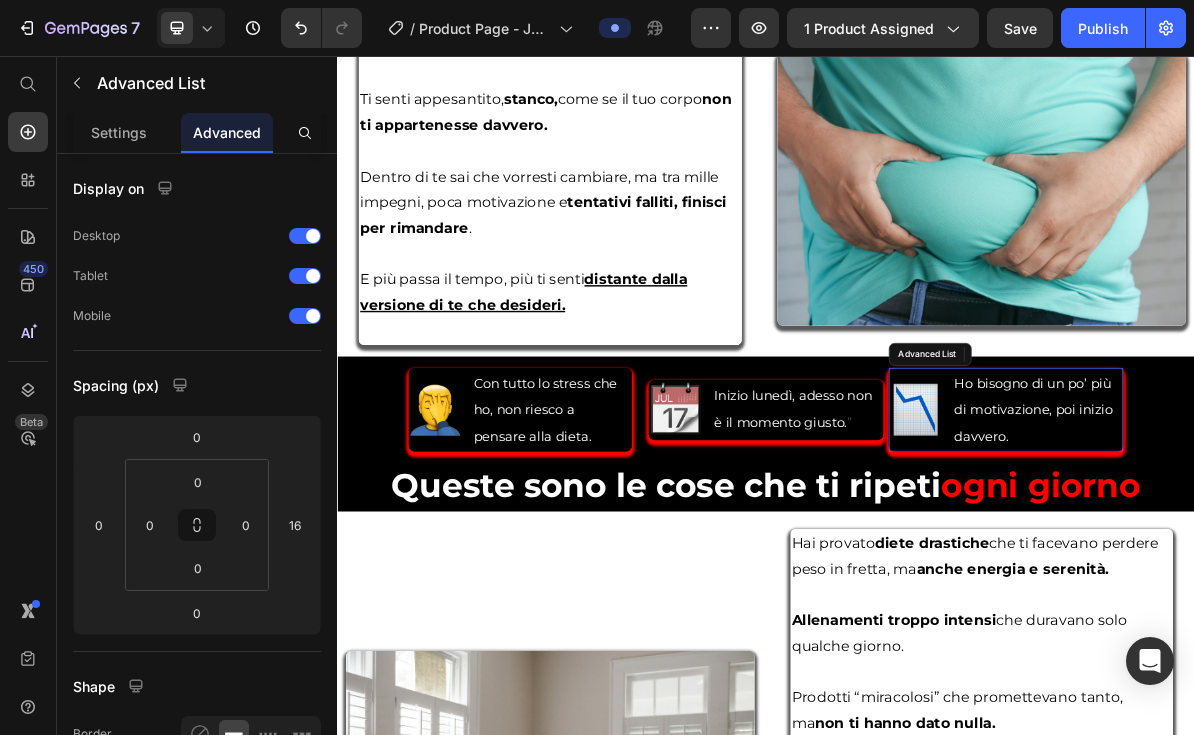 click on "Image Ho bisogno di un po’ più di motivazione, poi inizio davvero. Text" at bounding box center [1273, 551] 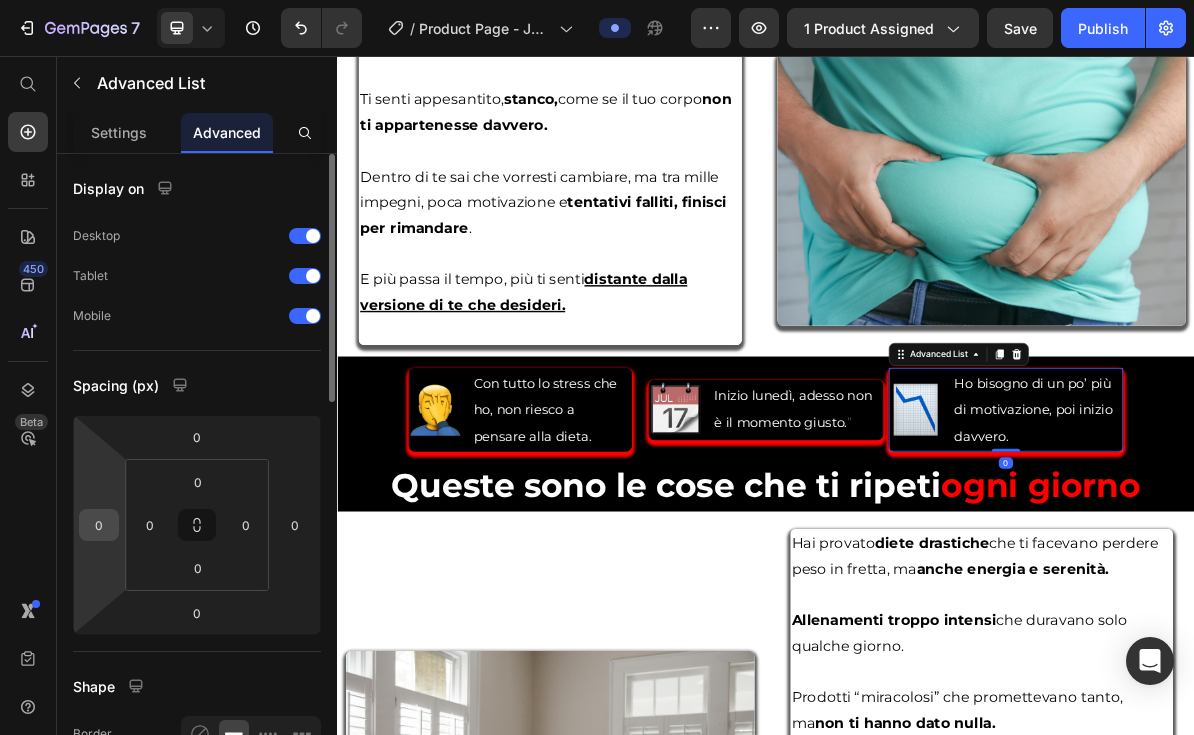 click on "0" at bounding box center (99, 525) 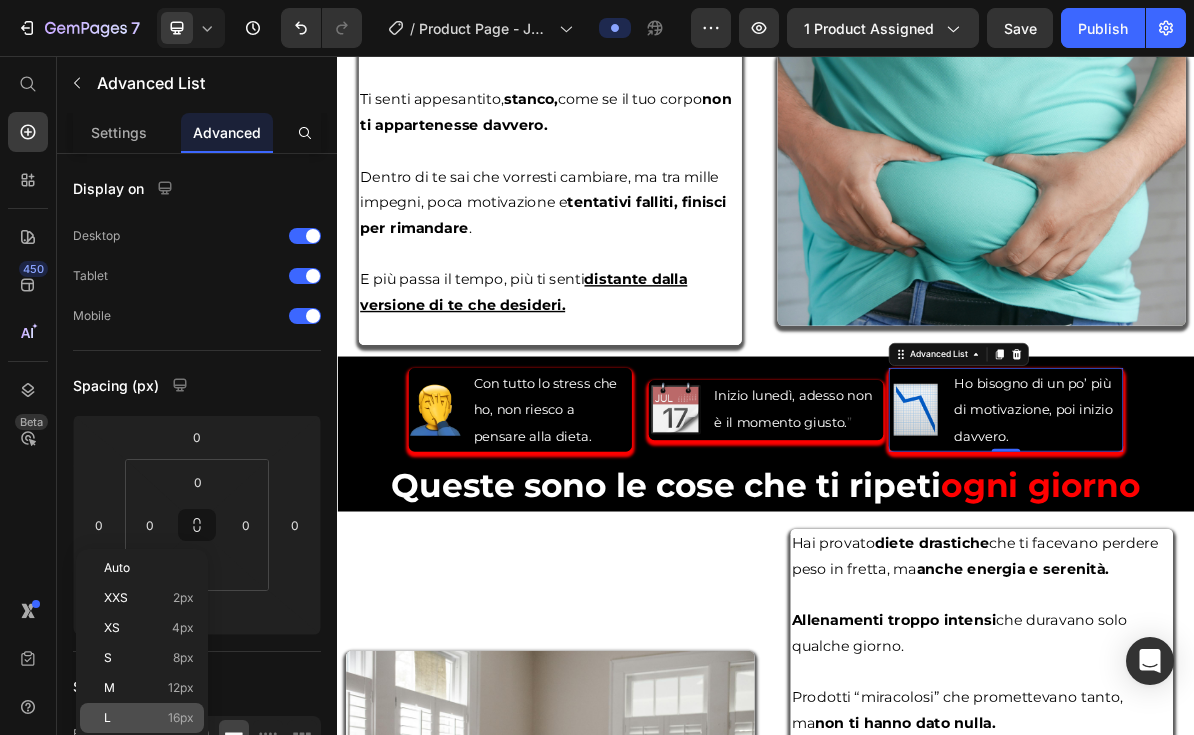 click on "L 16px" 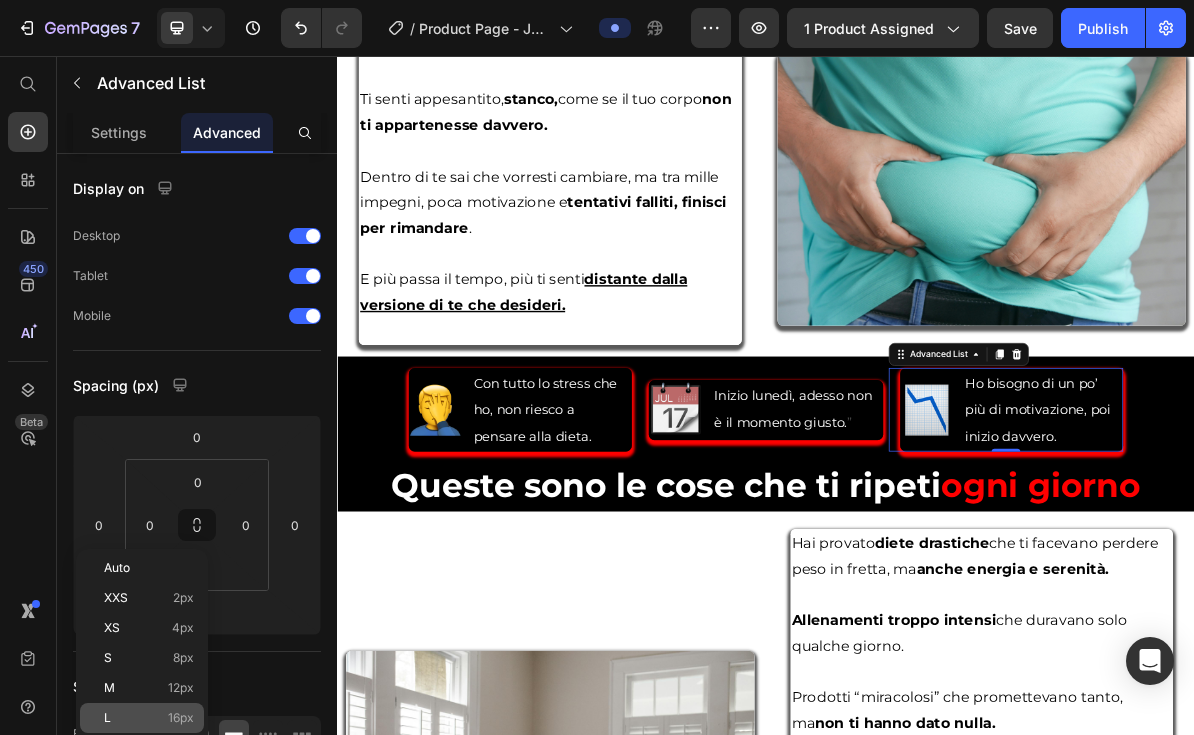 type on "16" 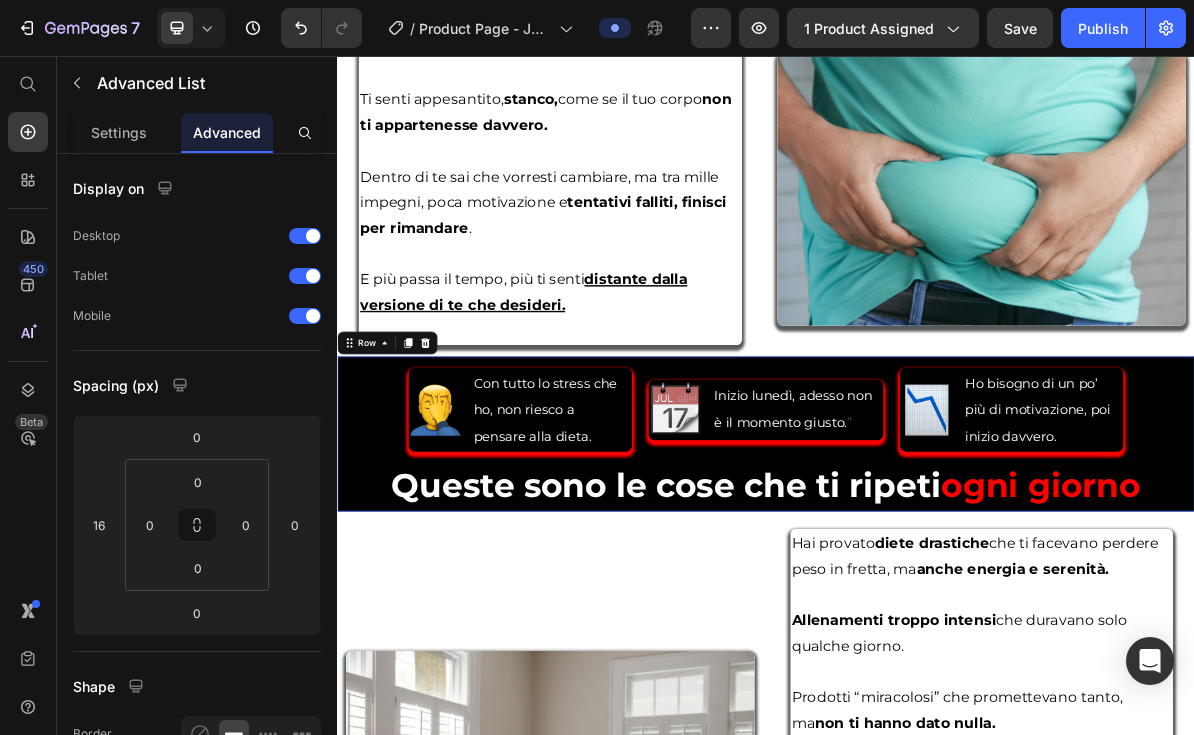 click on "Image Con tutto lo stress che ho, non riesco a pensare alla dieta. Text Block Advanced List Image Inizio lunedì, adesso non è il momento giusto. ” Text Block Advanced List Image Ho bisogno di un po’ più di motivazione, poi inizio davvero. Text Advanced List Row Queste sono le cose che ti ripeti  ogni giorno Heading Queste sono le cose che ti ripeti  ogni giorno Heading" at bounding box center [937, 585] 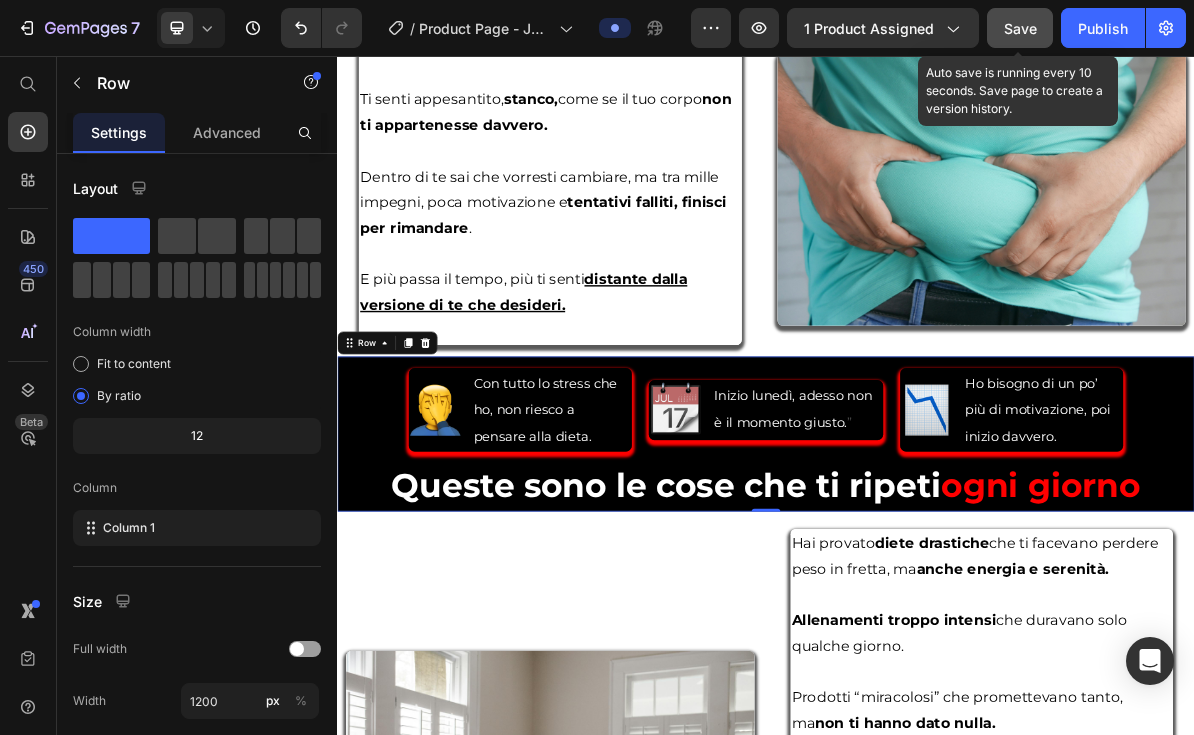 click on "Save" at bounding box center (1020, 28) 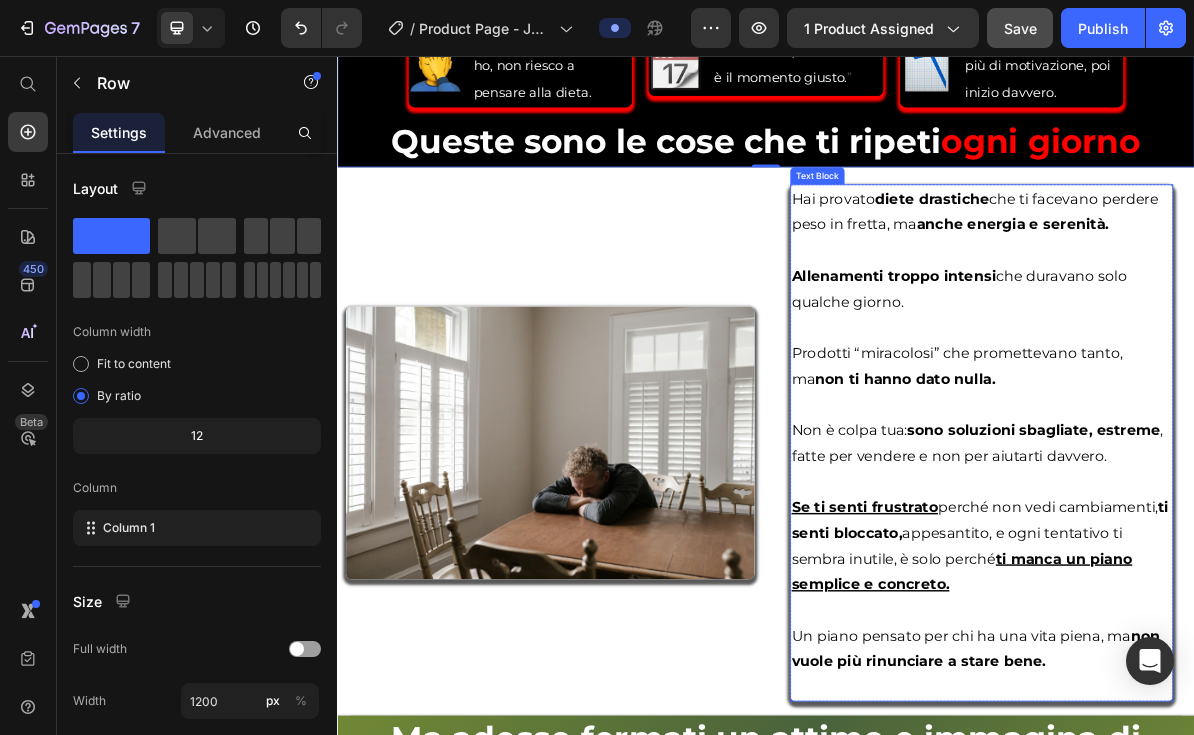 scroll, scrollTop: 2289, scrollLeft: 0, axis: vertical 